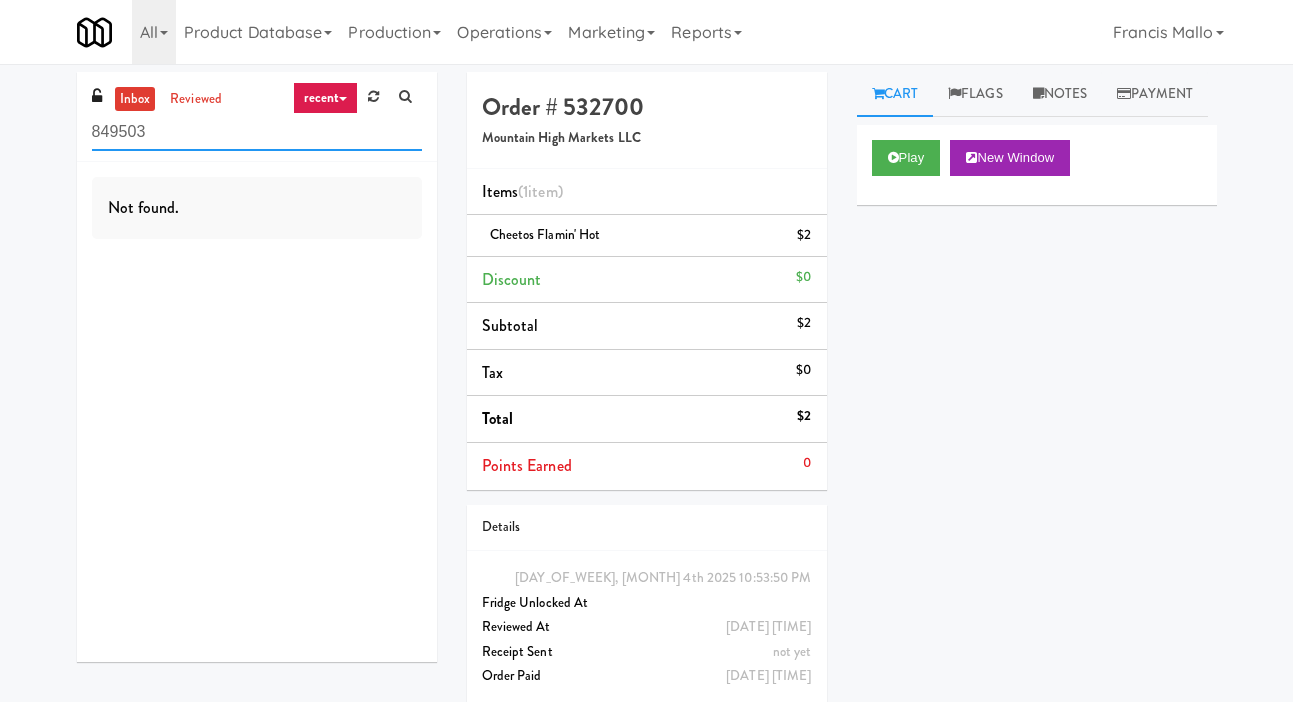scroll, scrollTop: 0, scrollLeft: 0, axis: both 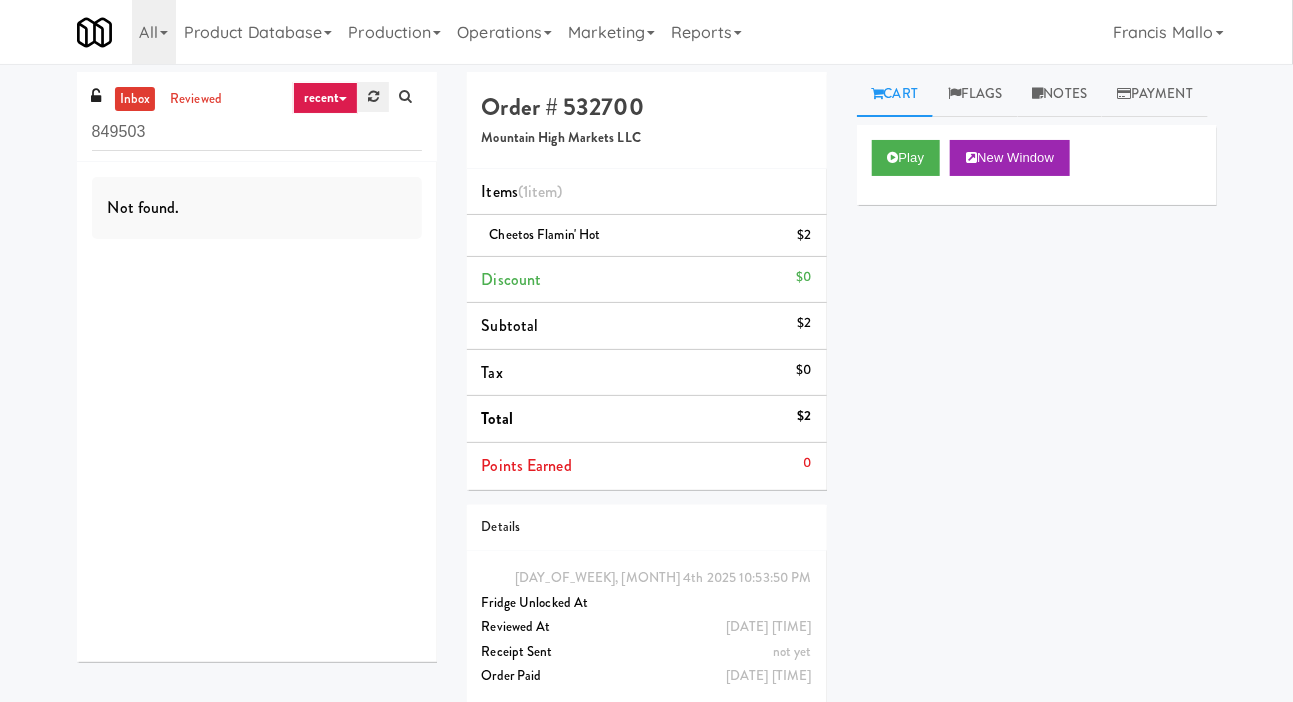 click at bounding box center (373, 97) 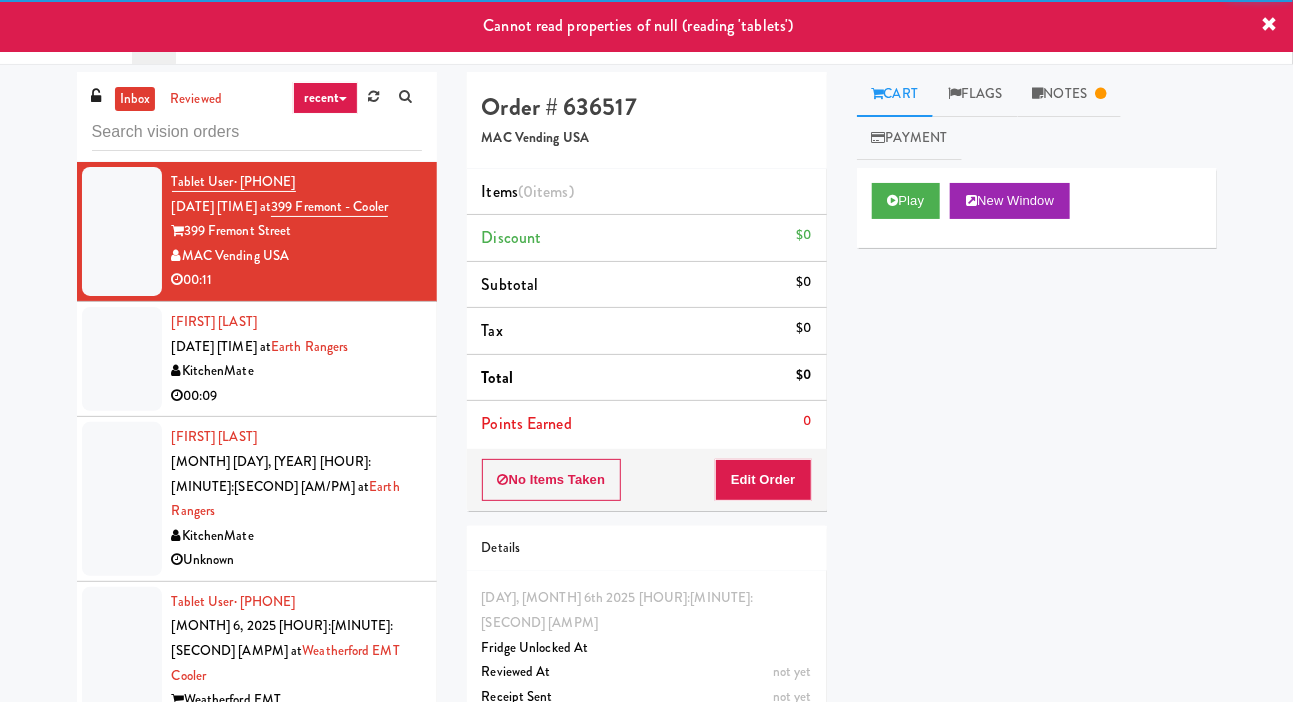 click on "Tablet User  · [PHONE] [MONTH] [DAY], [YEAR] [HOUR]:[MINUTE]:[SECOND] [AM/PM] at  [STREET_NUMBER] [STREET] - Cooler  [STREET_NUMBER] [STREET]  [COMPANY_NAME]  00:11     [FIRST_NAME] [LAST_NAME] [MONTH] [DAY], [YEAR] [HOUR]:[MINUTE]:[SECOND] [AM/PM] at  [COMPANY_NAME]  [PRODUCT_NAME]  00:09     [FIRST_NAME] [LAST_NAME] [MONTH] [DAY], [YEAR] [HOUR]:[MINUTE]:[SECOND] [AM/PM] at  [COMPANY_NAME]  [PRODUCT_NAME]  Unknown     Tablet User  · [PHONE] [MONTH] [DAY], [YEAR] [HOUR]:[MINUTE]:[SECOND] [AM/PM] at  [LOCATION] Cooler  [LOCATION]  [COMPANY_NAME]  00:04     Tablet User  · [PHONE] [MONTH] [DAY], [YEAR] [HOUR]:[MINUTE]:[SECOND] [AM/PM] at  [COMPANY_NAME]  [PRODUCT_NAME]  00:50     [FIRST_NAME] [LAST_NAME] [MONTH] [DAY], [YEAR] [HOUR]:[MINUTE]:[SECOND] [AM/PM] at  [COMPANY_NAME]  [PRODUCT_NAME]  00:04     [FIRST_NAME] [LAST_NAME] [MONTH] [DAY], [YEAR] [HOUR]:[MINUTE]:[SECOND] [AM/PM] at  [COMPANY_NAME]  [PRODUCT_NAME]  00:10     [FIRST_NAME] [LAST_NAME] [MONTH] [DAY], [YEAR] [HOUR]:[MINUTE]:[SECOND] [AM/PM] at  [COMPANY_NAME]  [PRODUCT_NAME]  00:12     Tablet User  · [PHONE] [MONTH] [DAY], [YEAR] [HOUR]:[MINUTE]:[SECOND] [AM/PM] at  [LOCATION] Cooler  [LOCATION]  [COMPANY_NAME]  00:19     Tablet User  00:04" at bounding box center [646, 424] 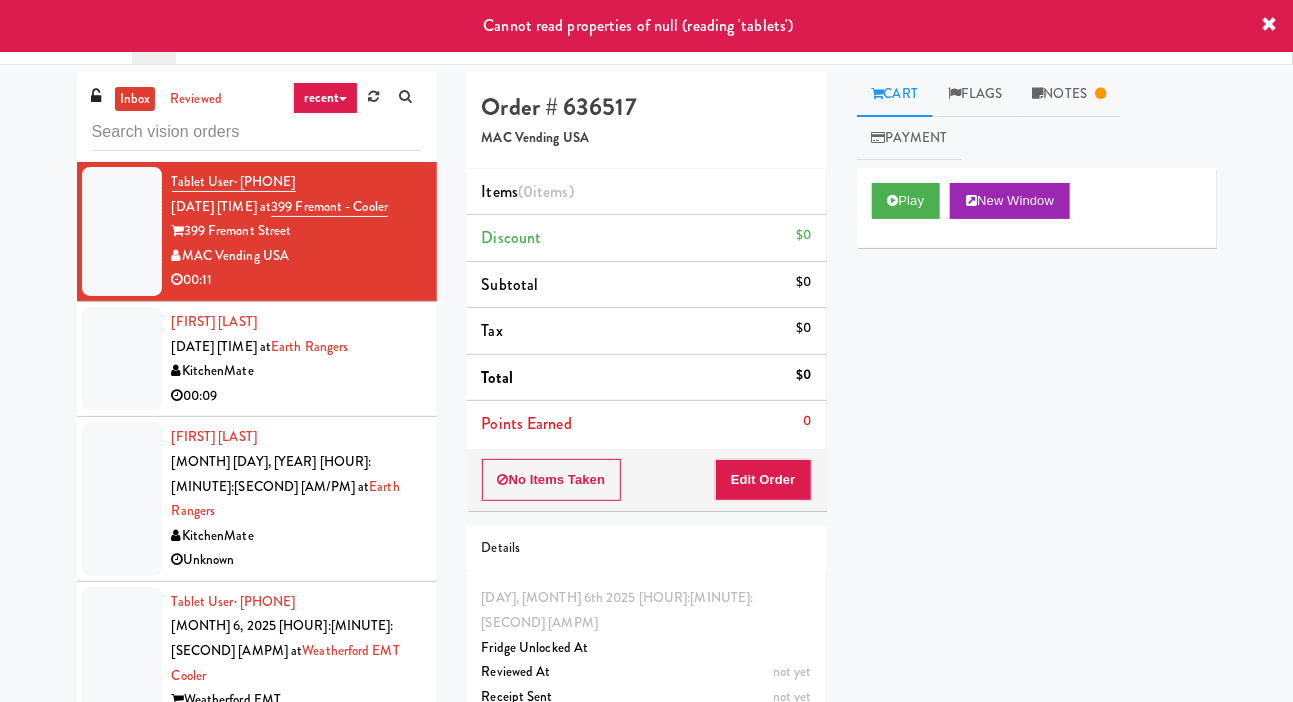 click at bounding box center [122, 359] 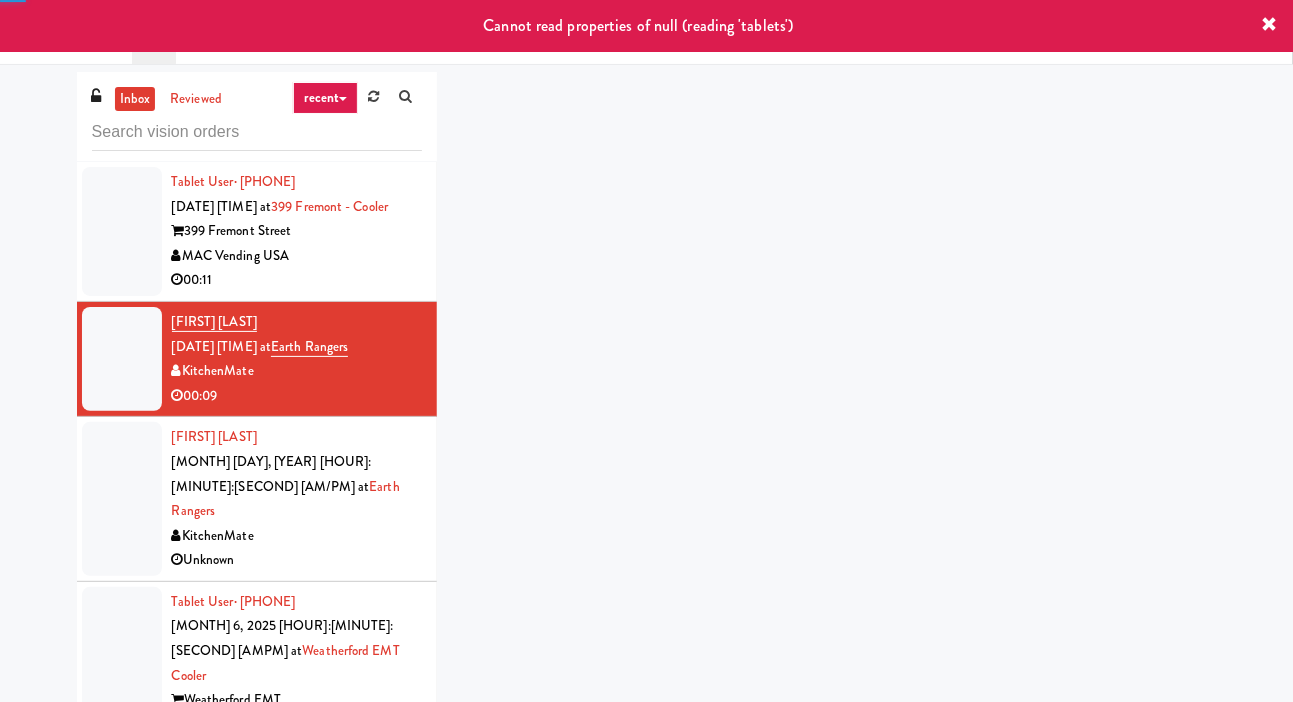 click at bounding box center [122, 231] 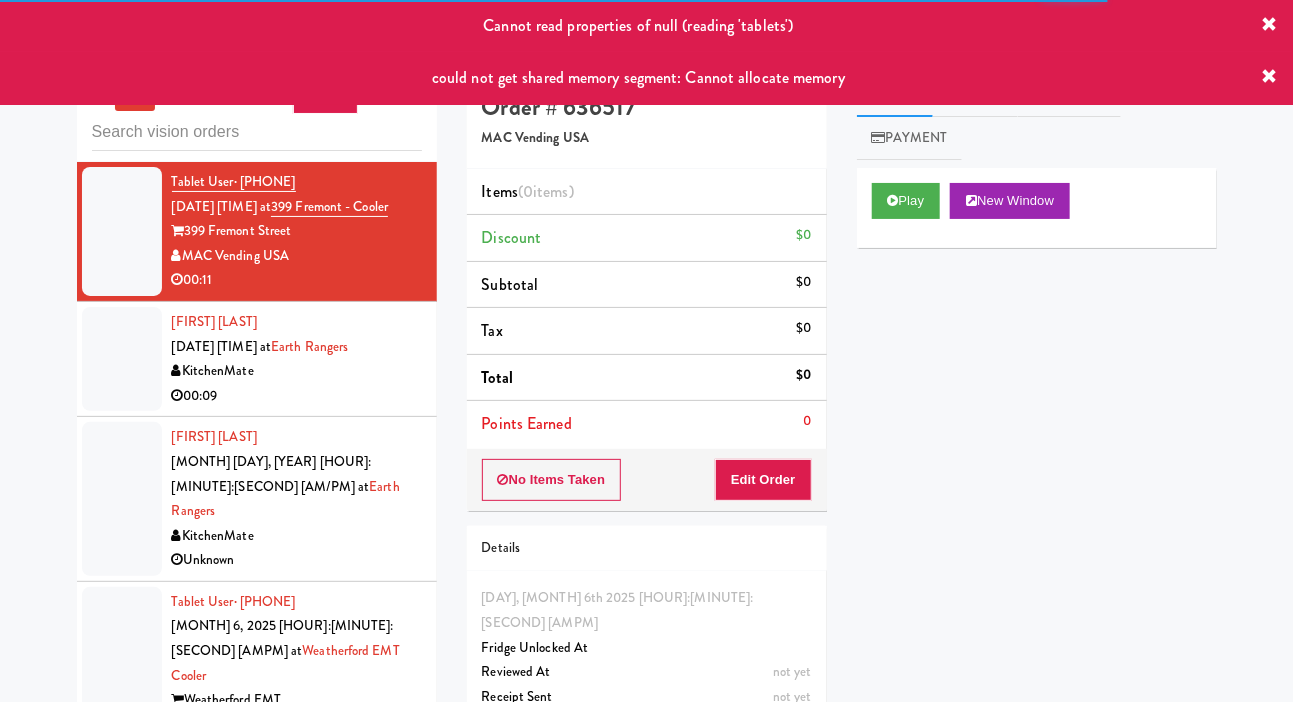 click on "could not get shared memory segment: Cannot allocate memory" at bounding box center [646, 78] 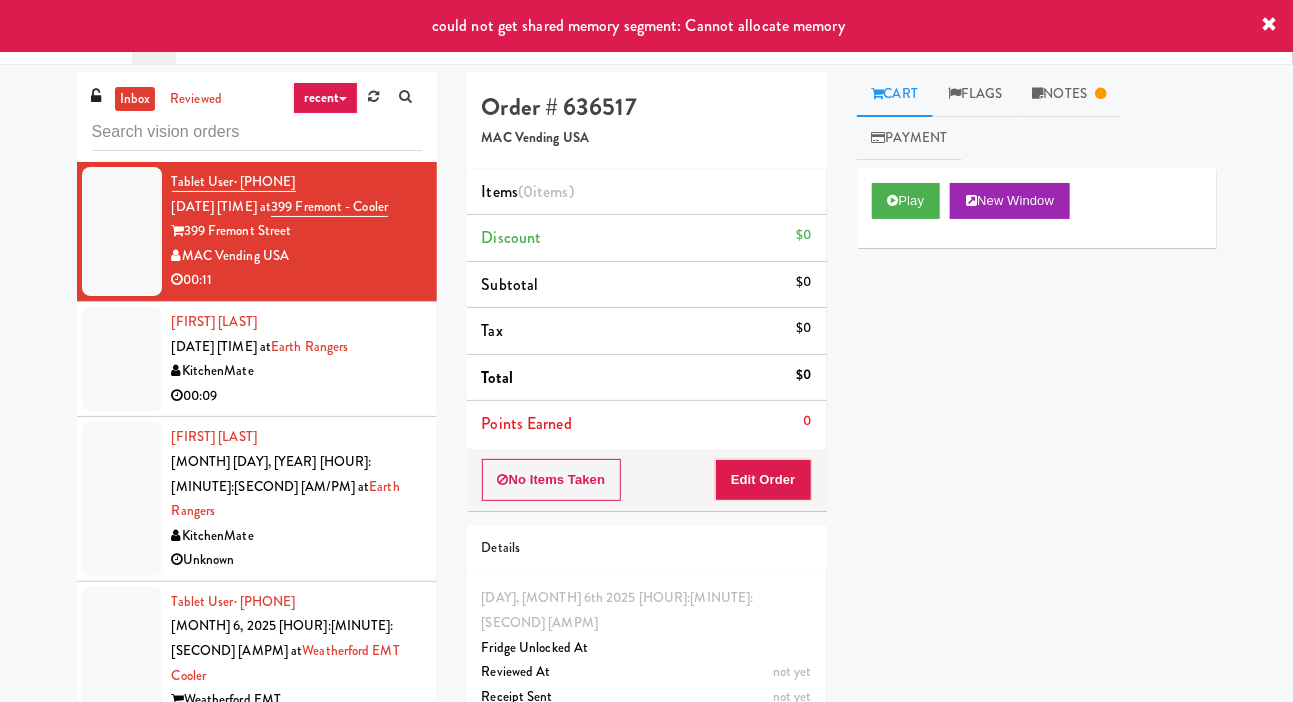 click at bounding box center [1270, 25] 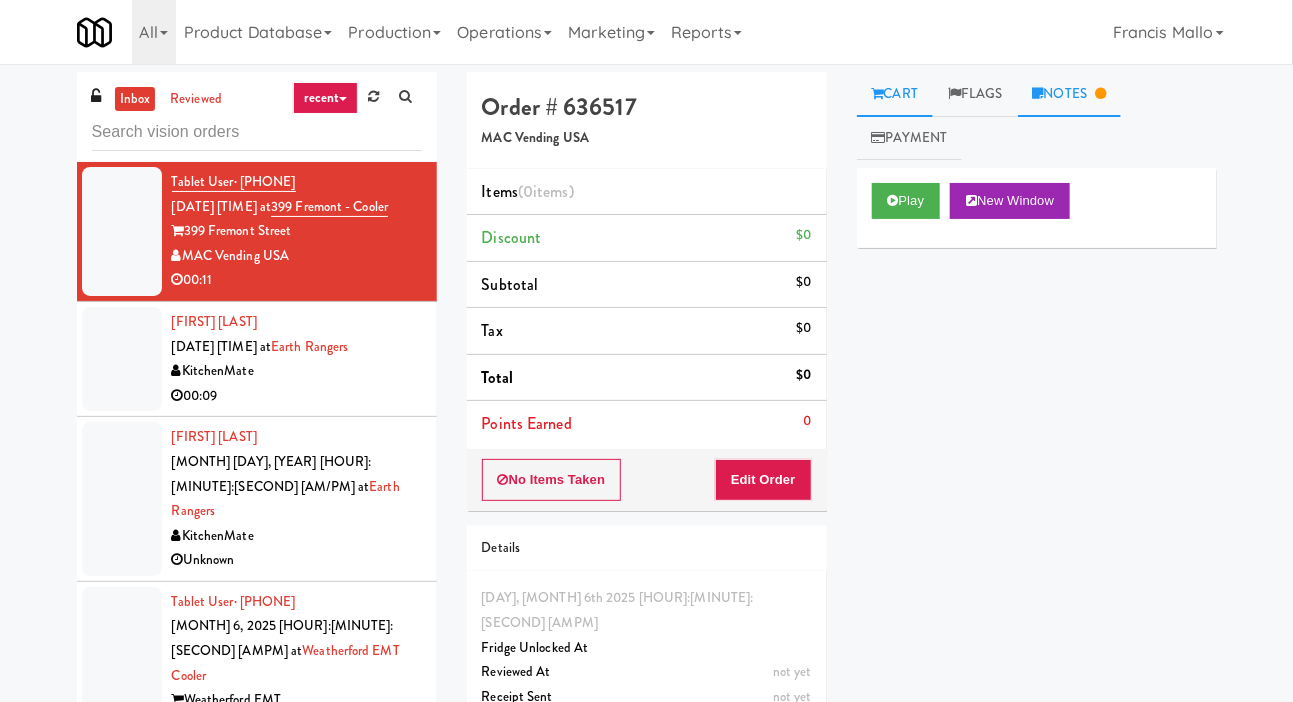 click on "Notes" at bounding box center [1070, 94] 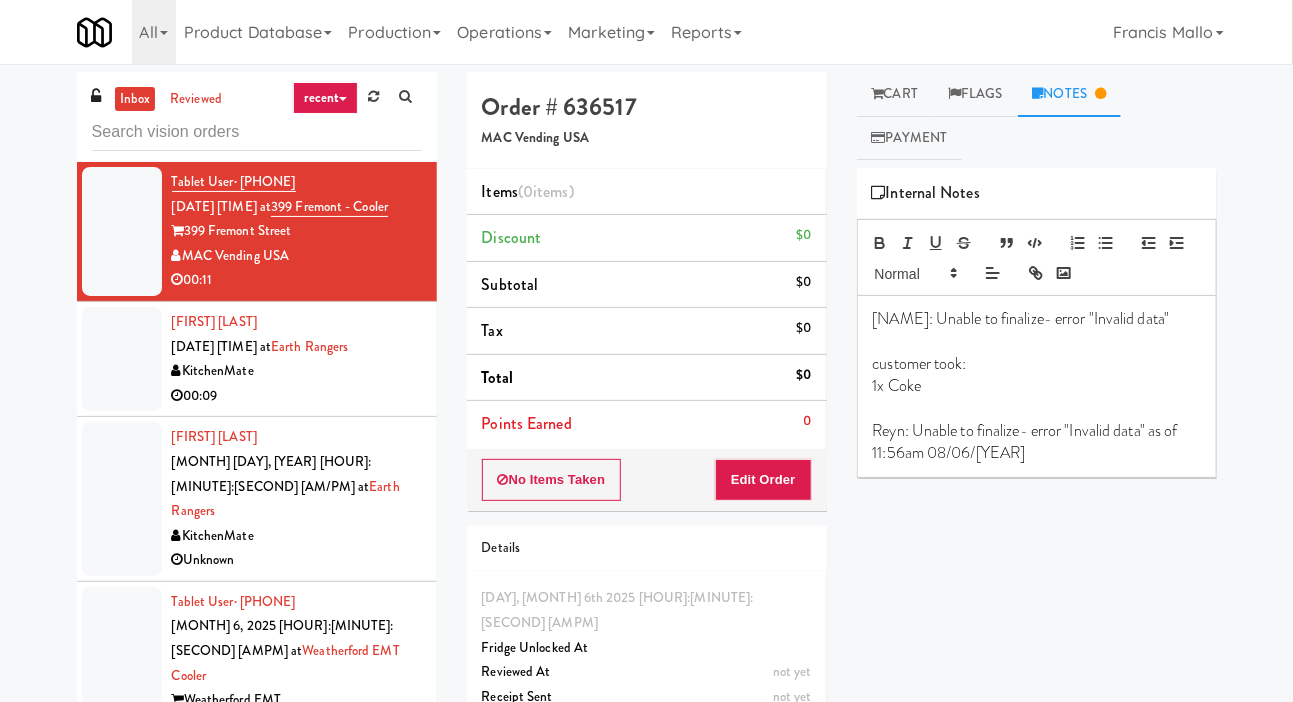 click at bounding box center (122, 359) 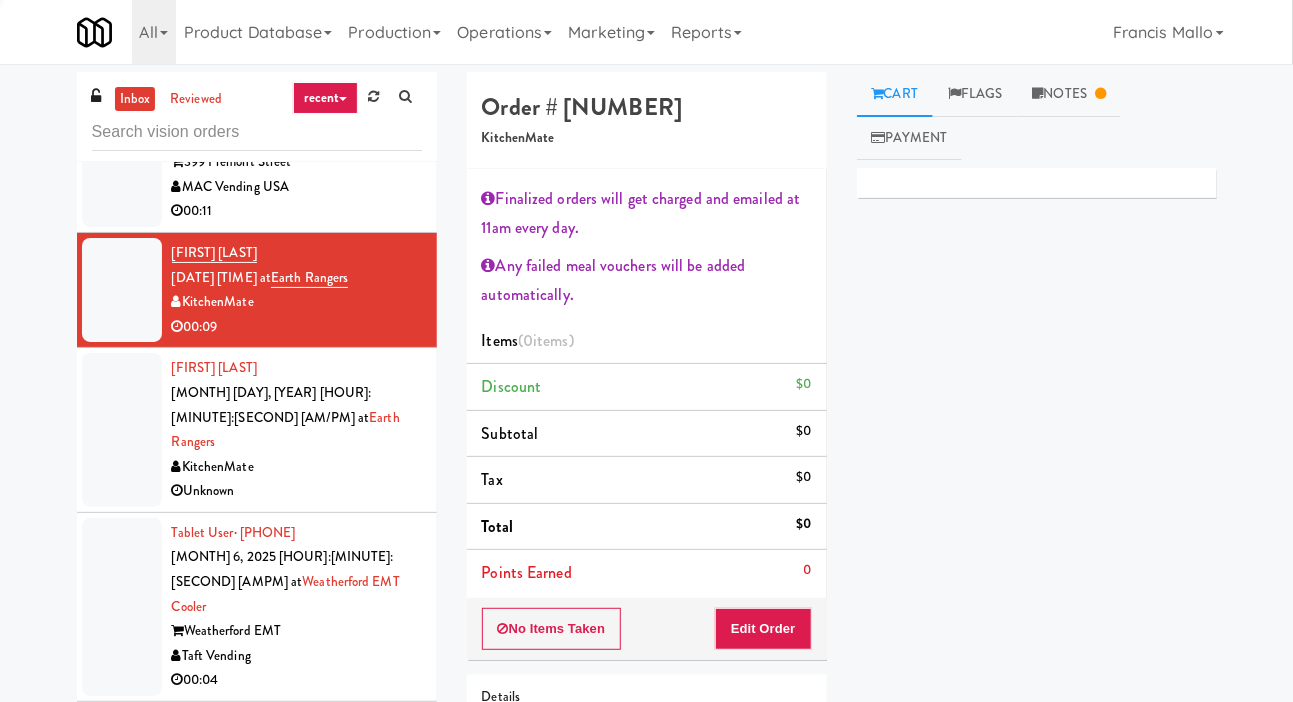 scroll, scrollTop: 87, scrollLeft: 0, axis: vertical 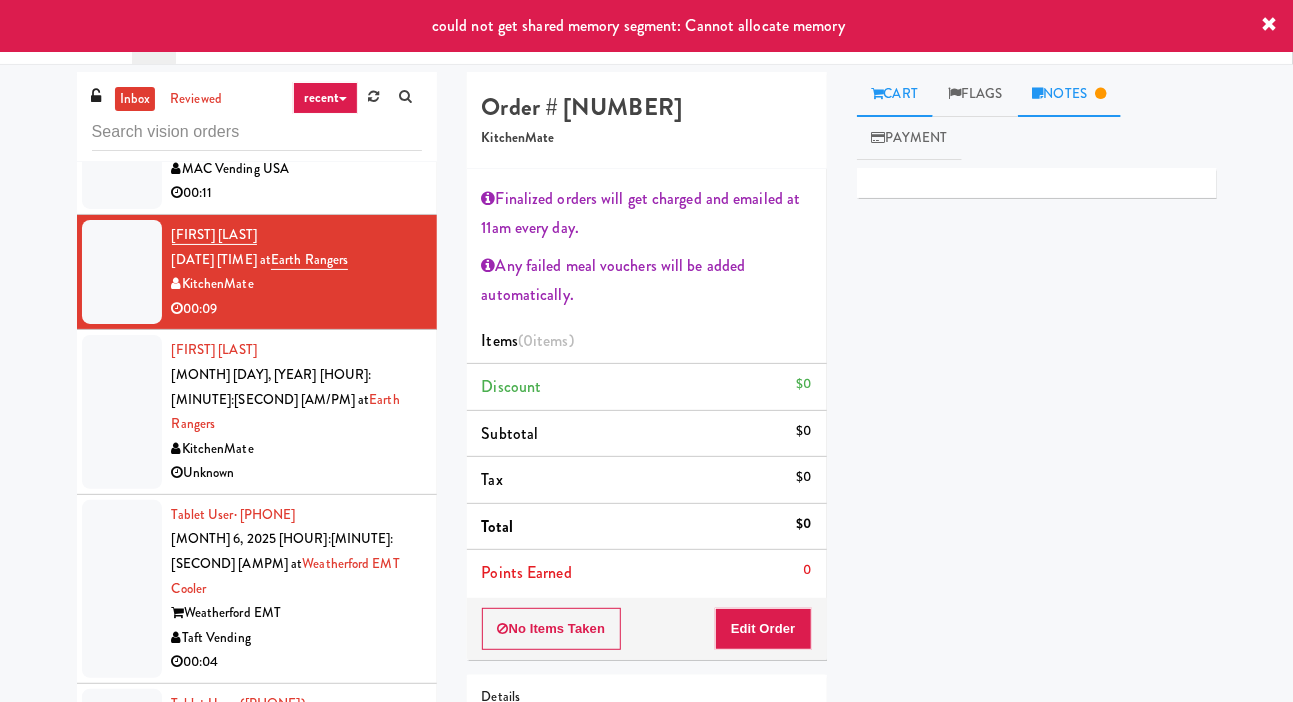 click on "Notes" at bounding box center (1070, 94) 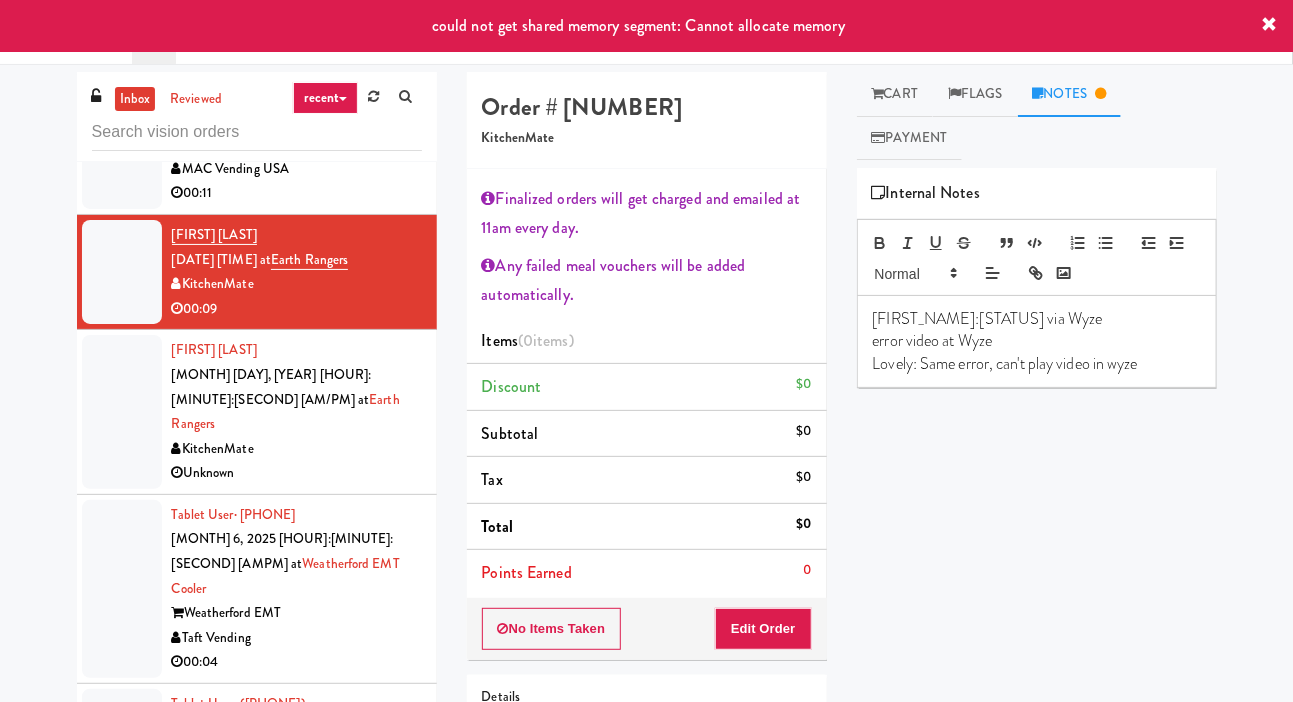click at bounding box center (122, 412) 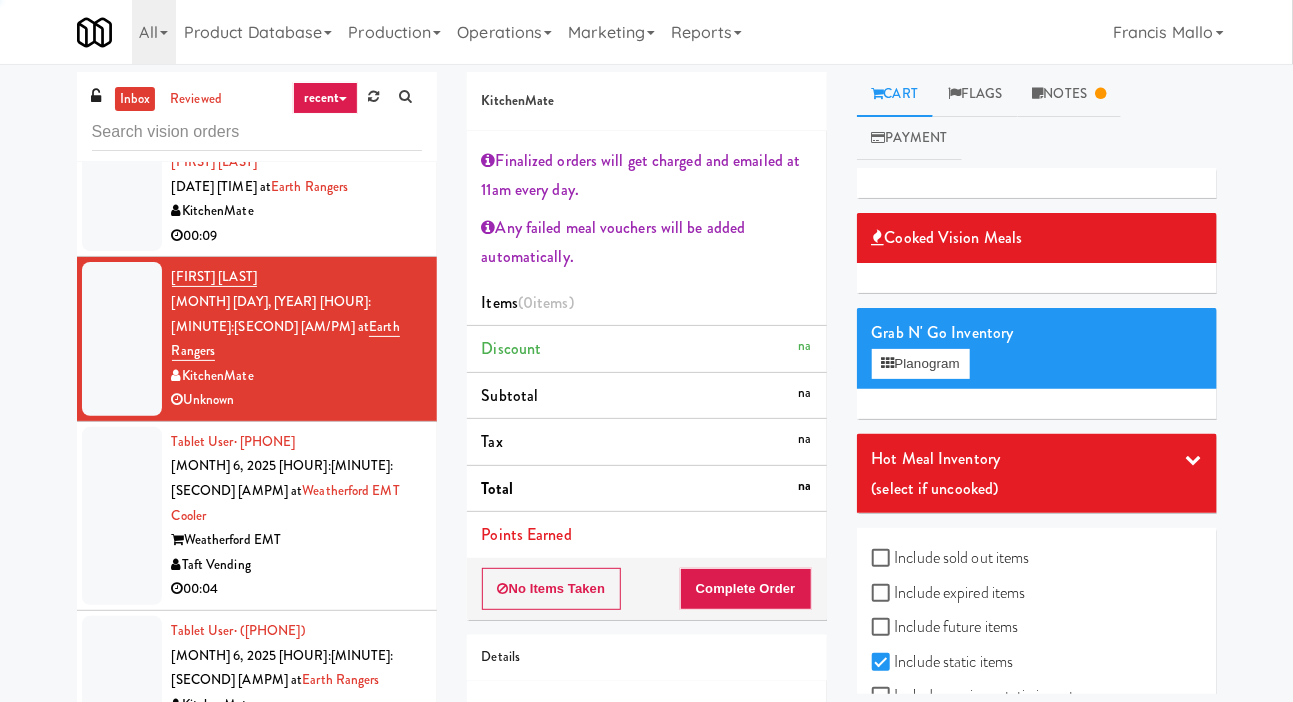 scroll, scrollTop: 170, scrollLeft: 0, axis: vertical 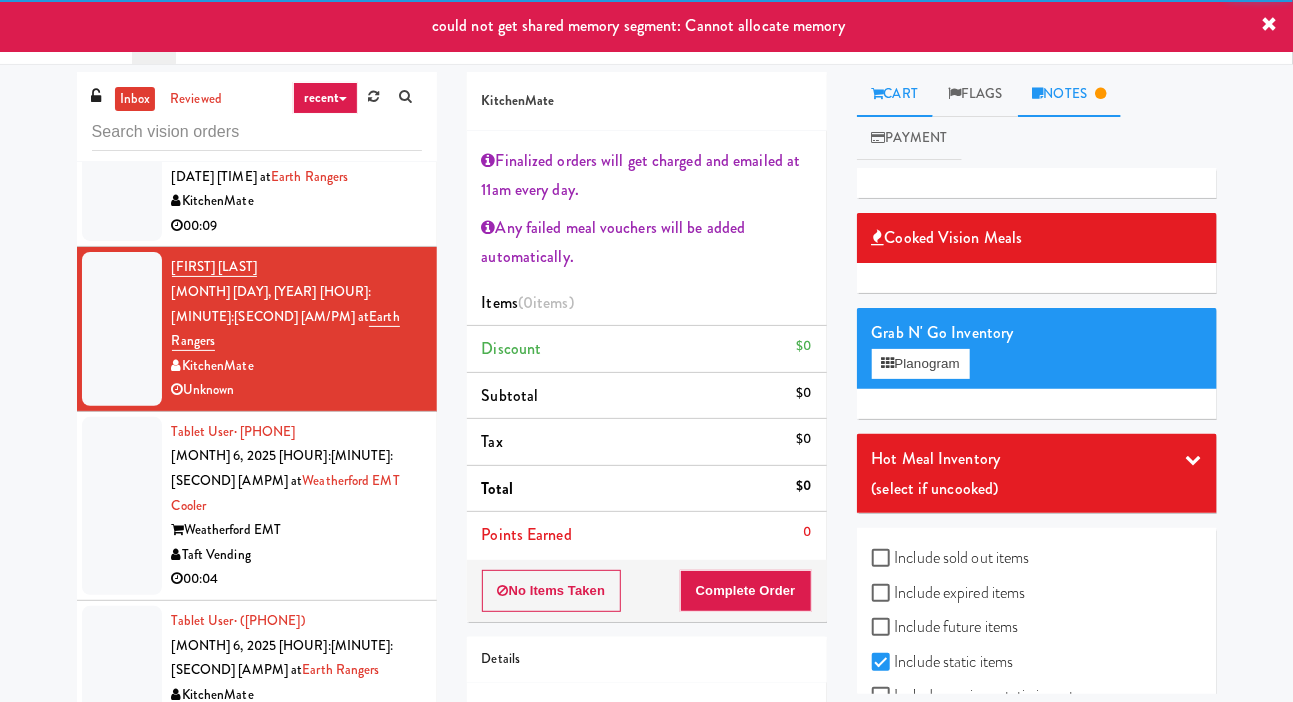 click on "Notes" at bounding box center (1070, 94) 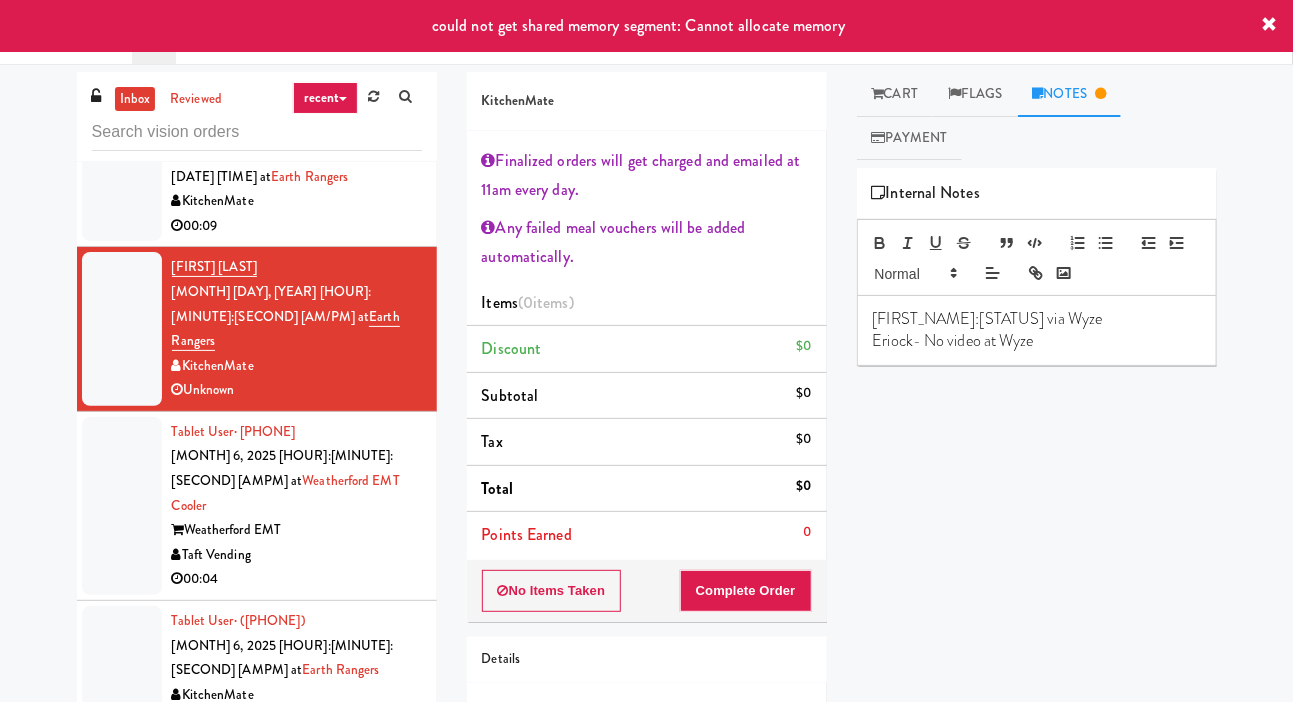 click at bounding box center (122, 506) 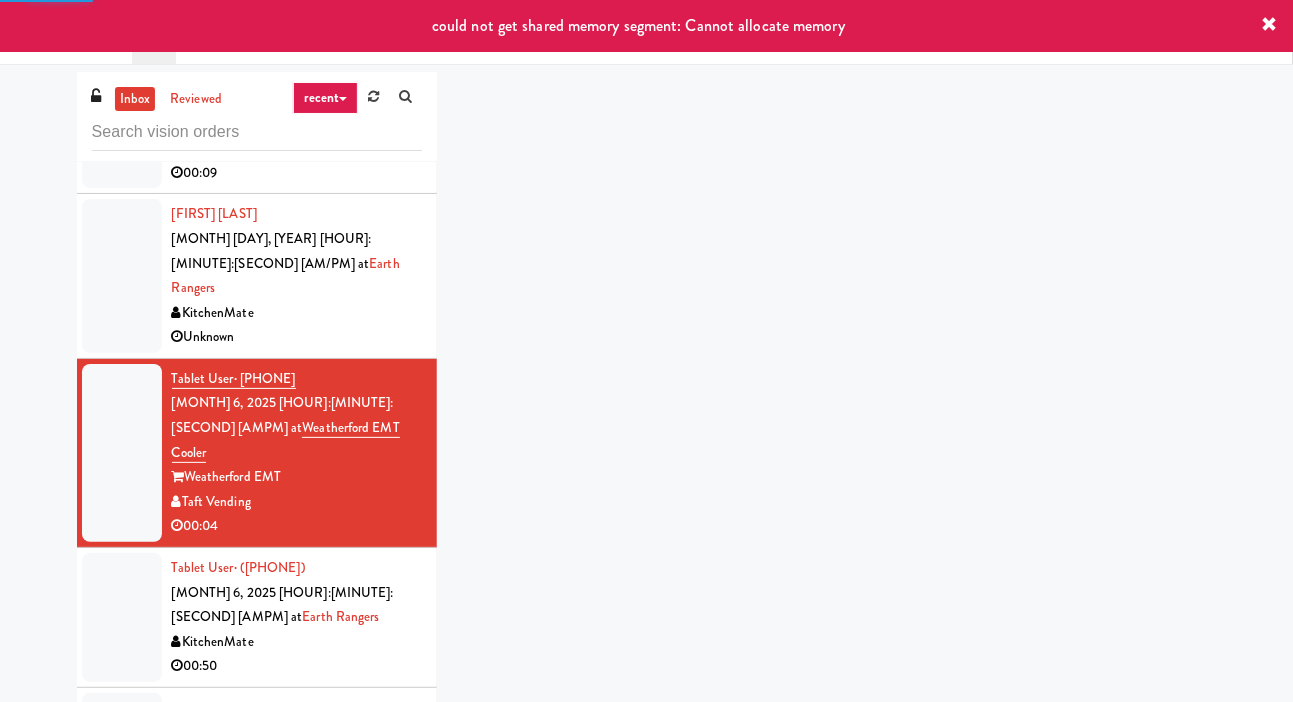 scroll, scrollTop: 265, scrollLeft: 0, axis: vertical 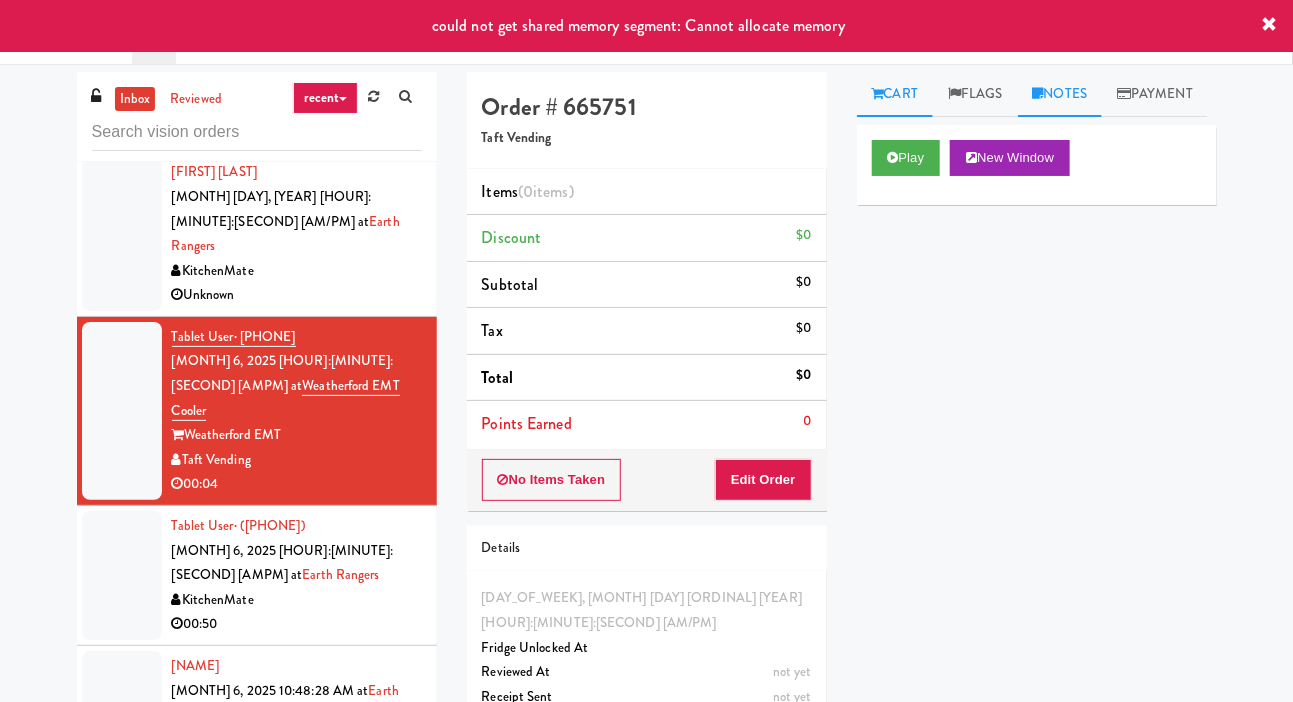 click on "Notes" at bounding box center (1060, 94) 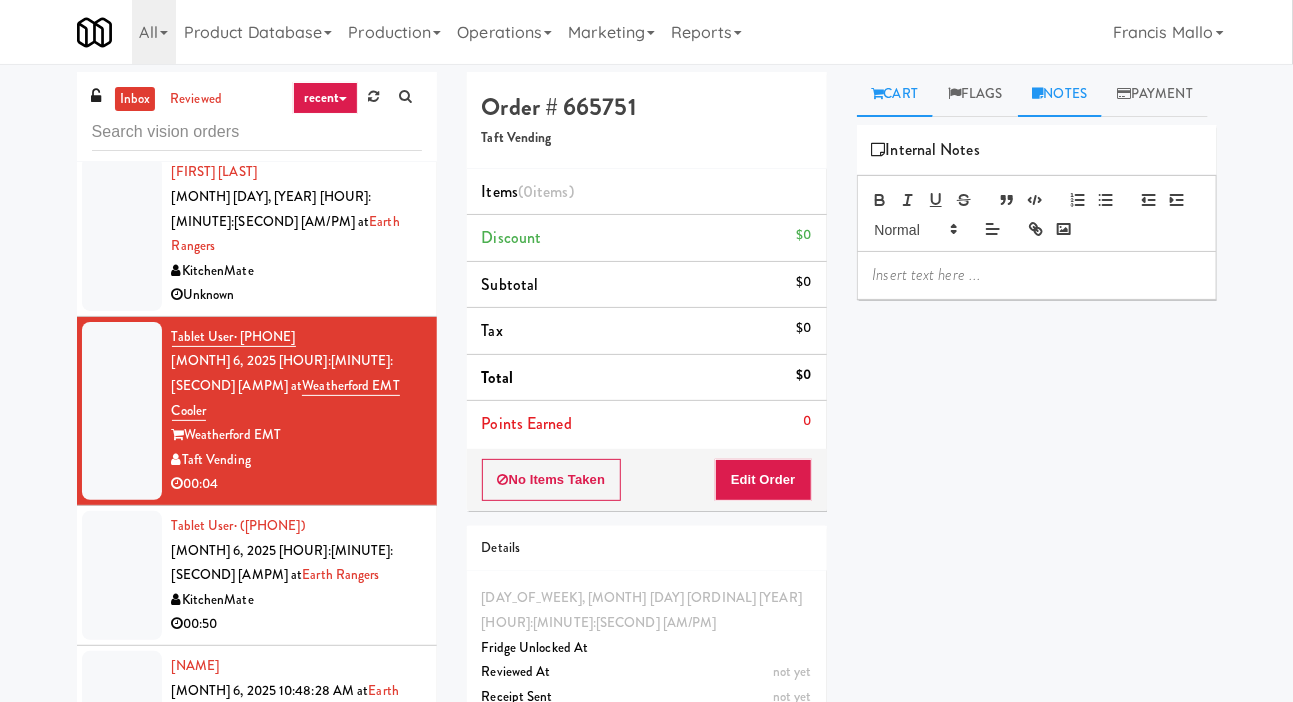 click on "Cart" at bounding box center (895, 94) 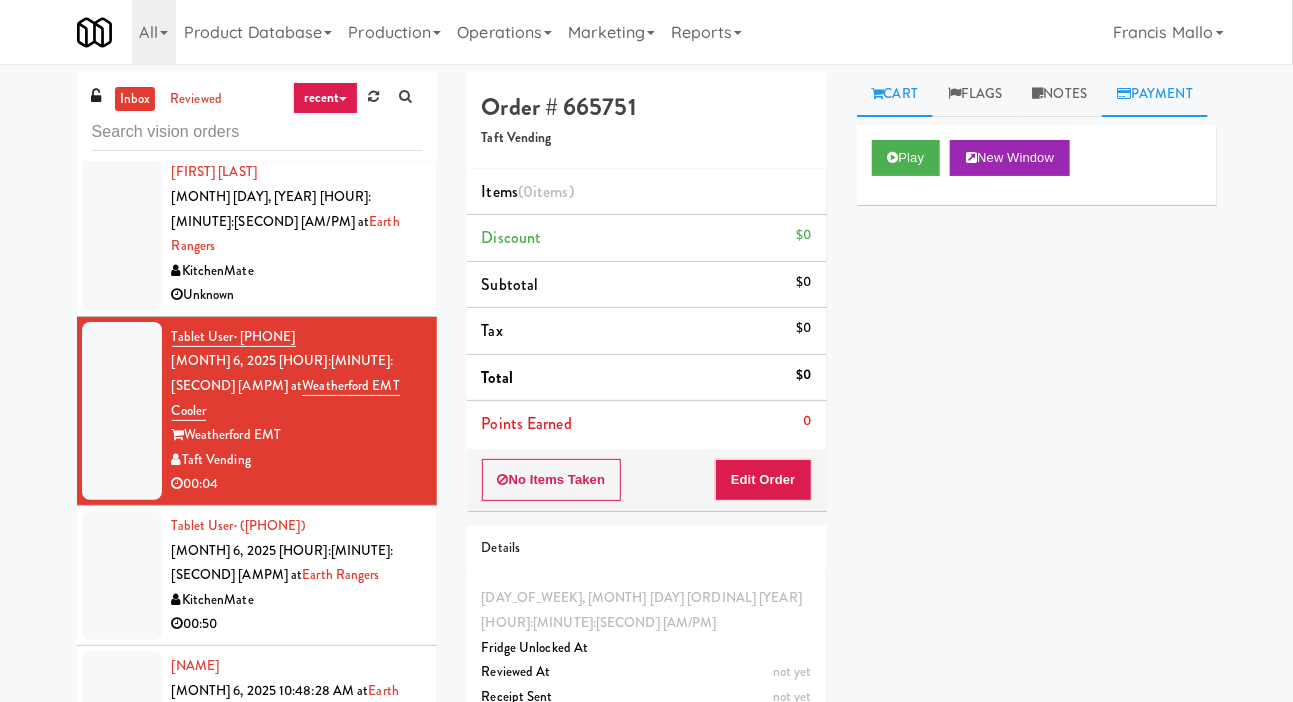 click on "Payment" at bounding box center [1155, 94] 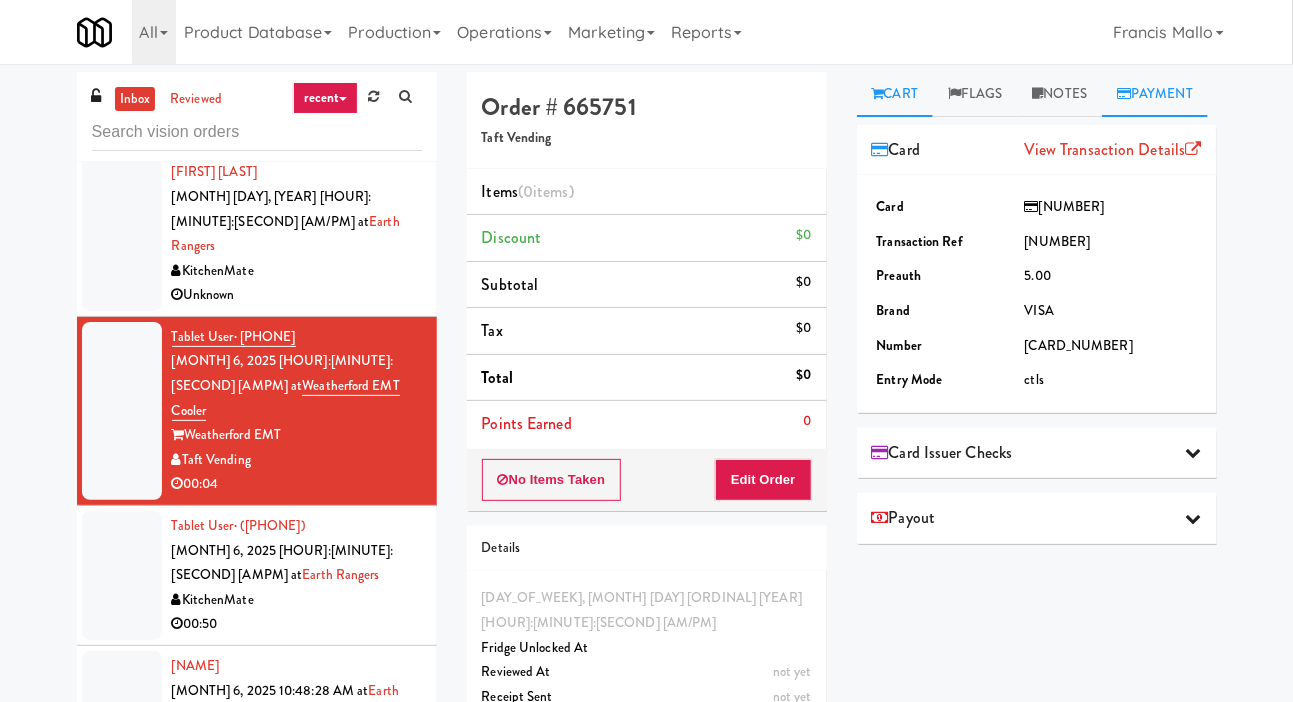 click on "Cart" at bounding box center [895, 94] 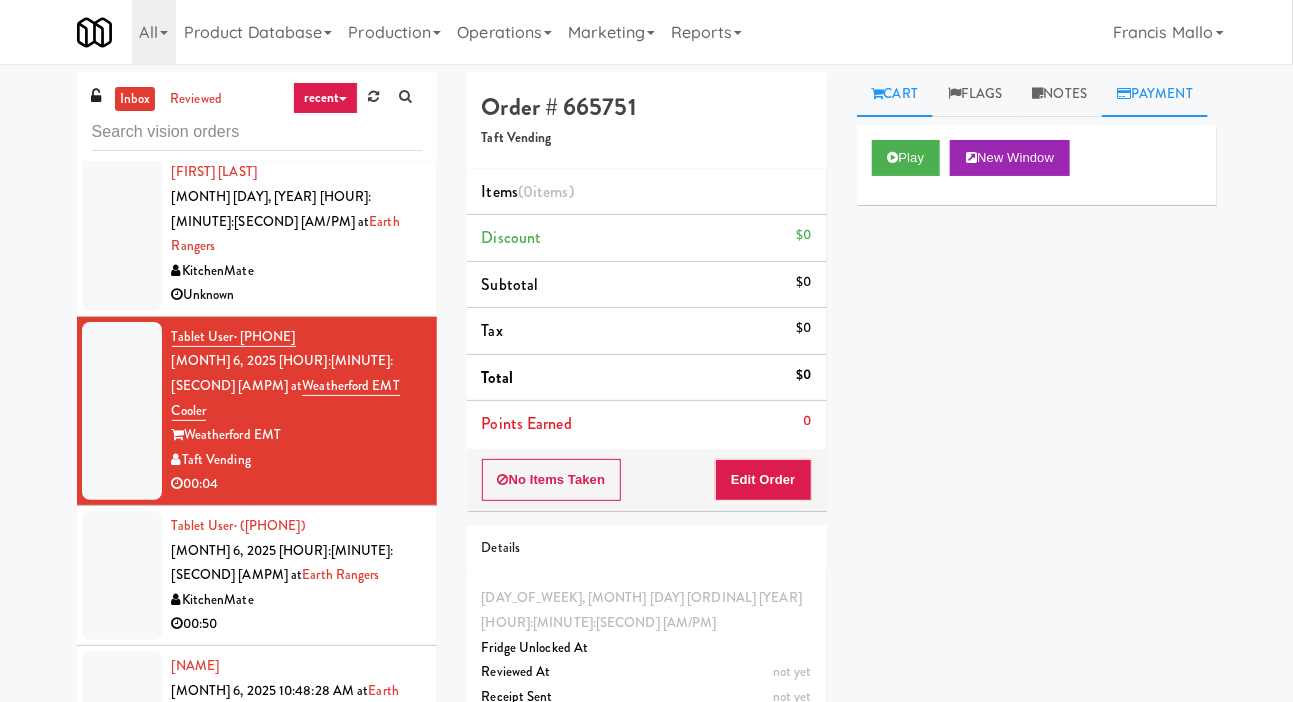 click on "Payment" at bounding box center (1155, 94) 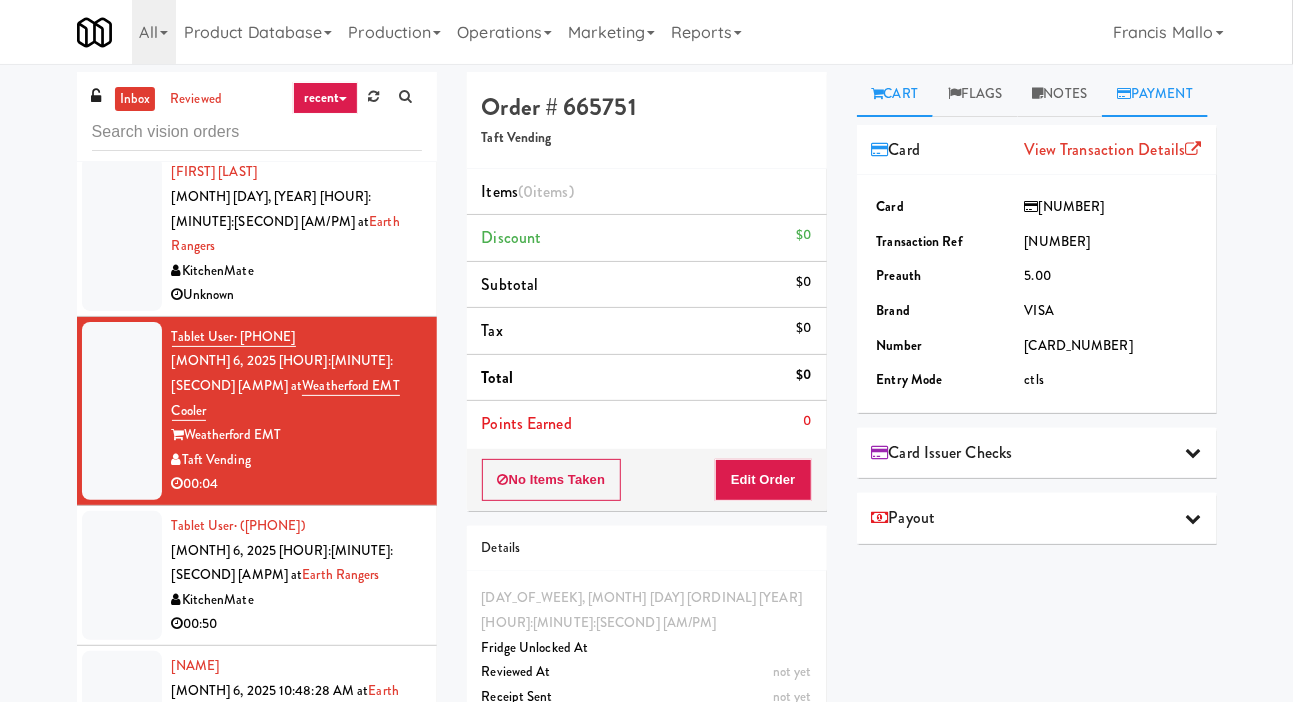 click on "Cart" at bounding box center (895, 94) 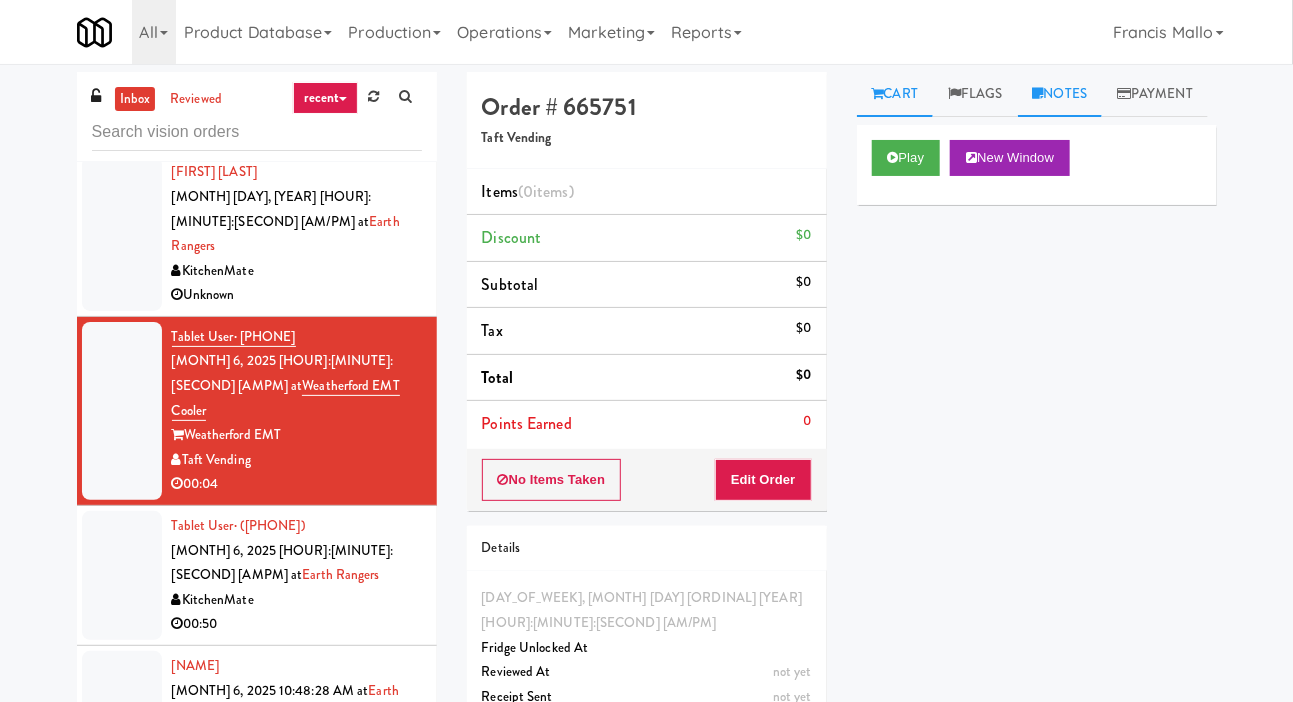 click on "Notes" at bounding box center [1060, 94] 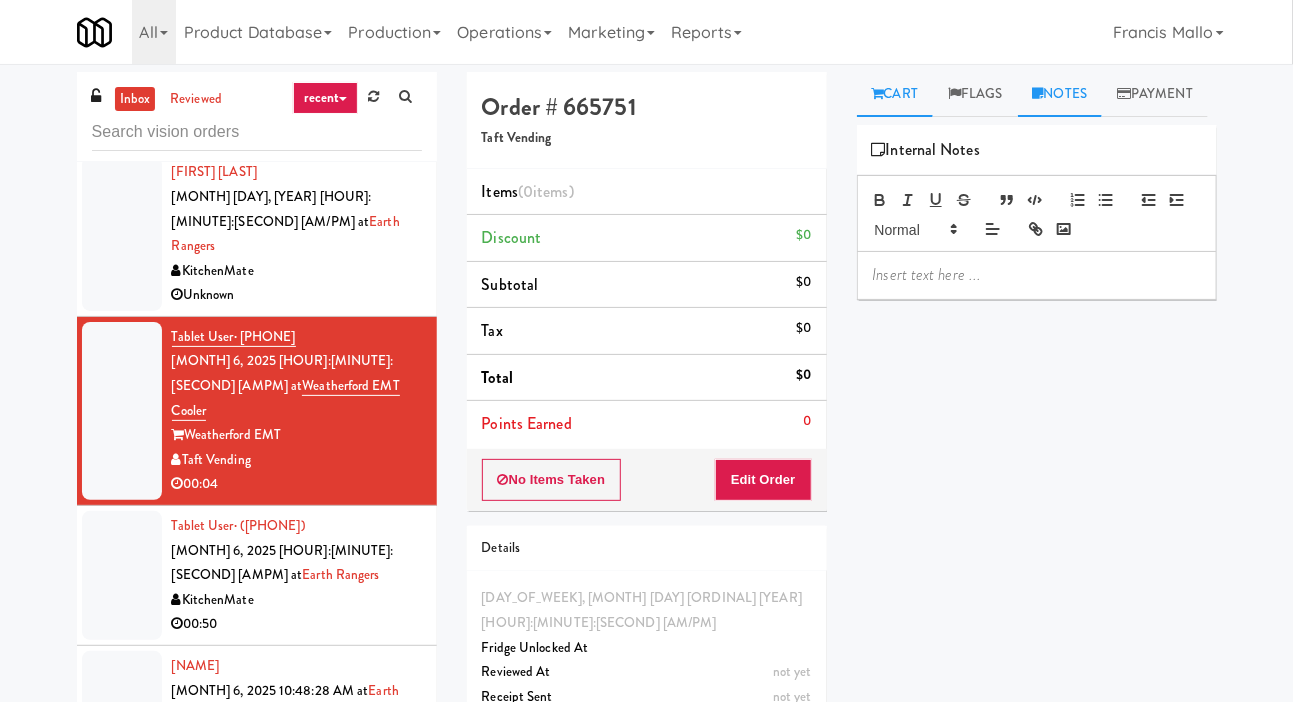 click on "Cart" at bounding box center [895, 94] 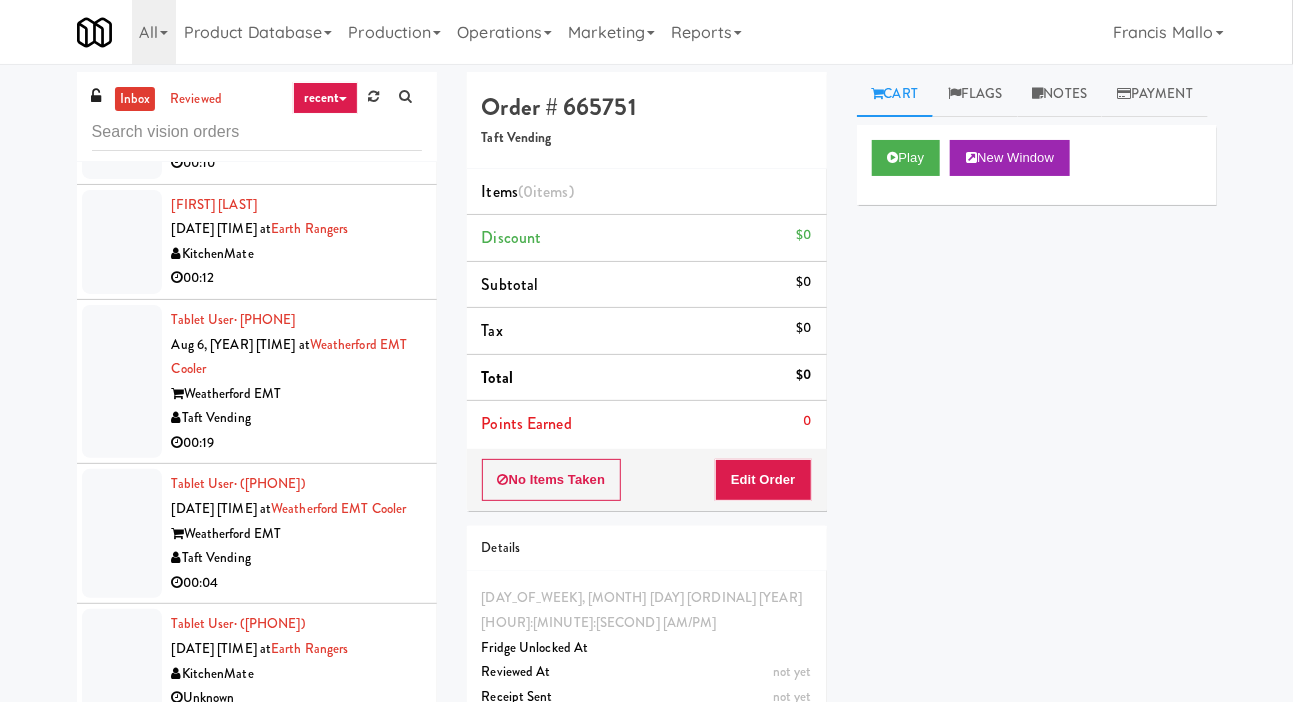 scroll, scrollTop: 1030, scrollLeft: 0, axis: vertical 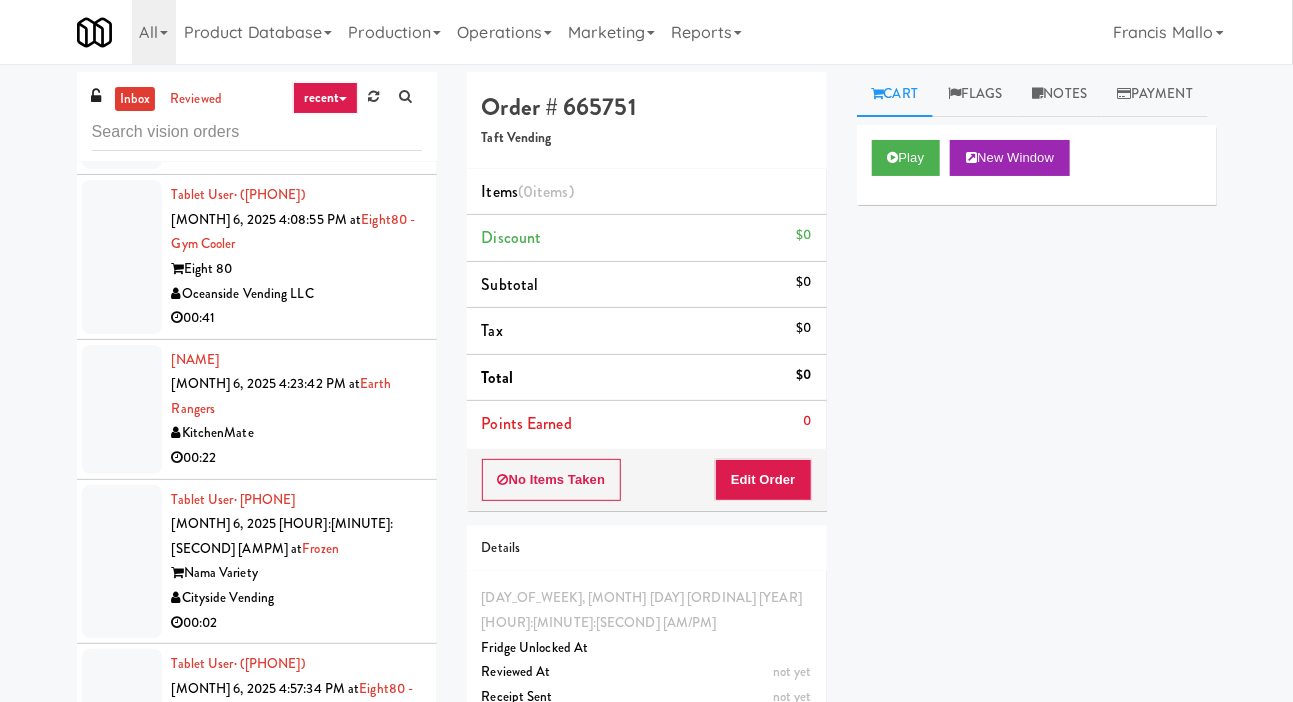 click at bounding box center (122, 562) 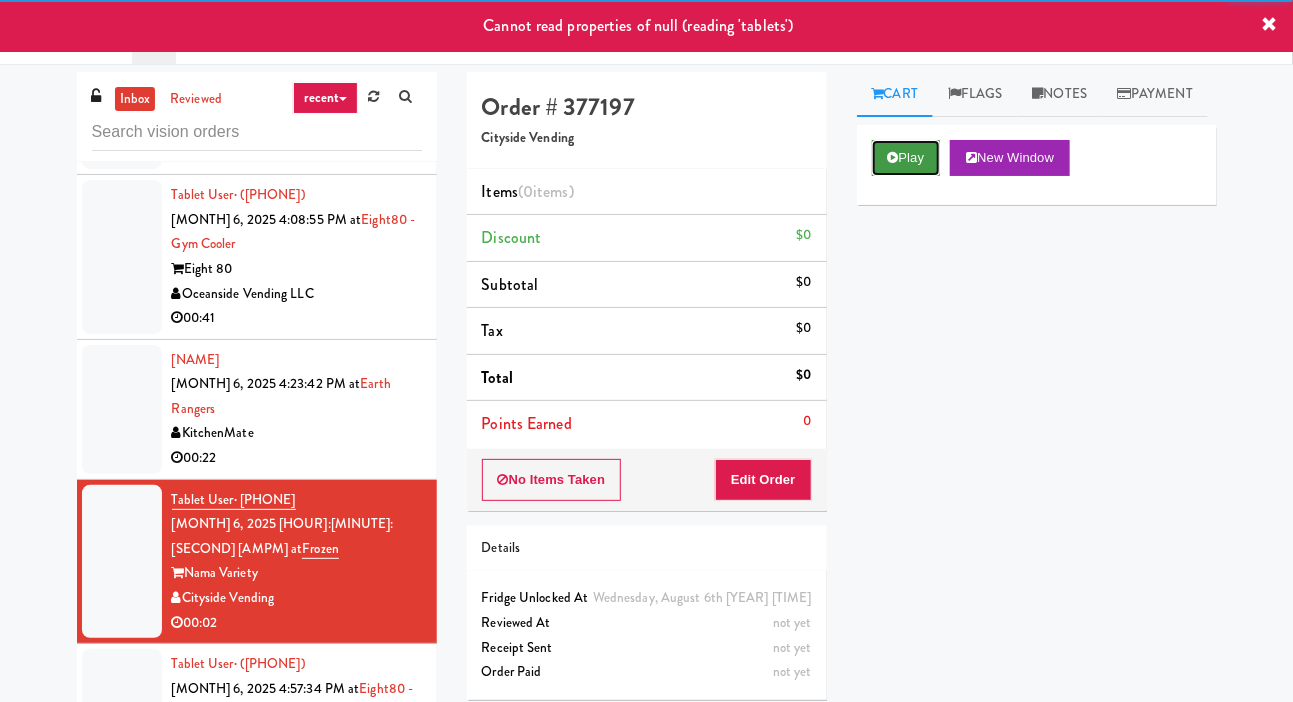 click on "Play" at bounding box center [906, 158] 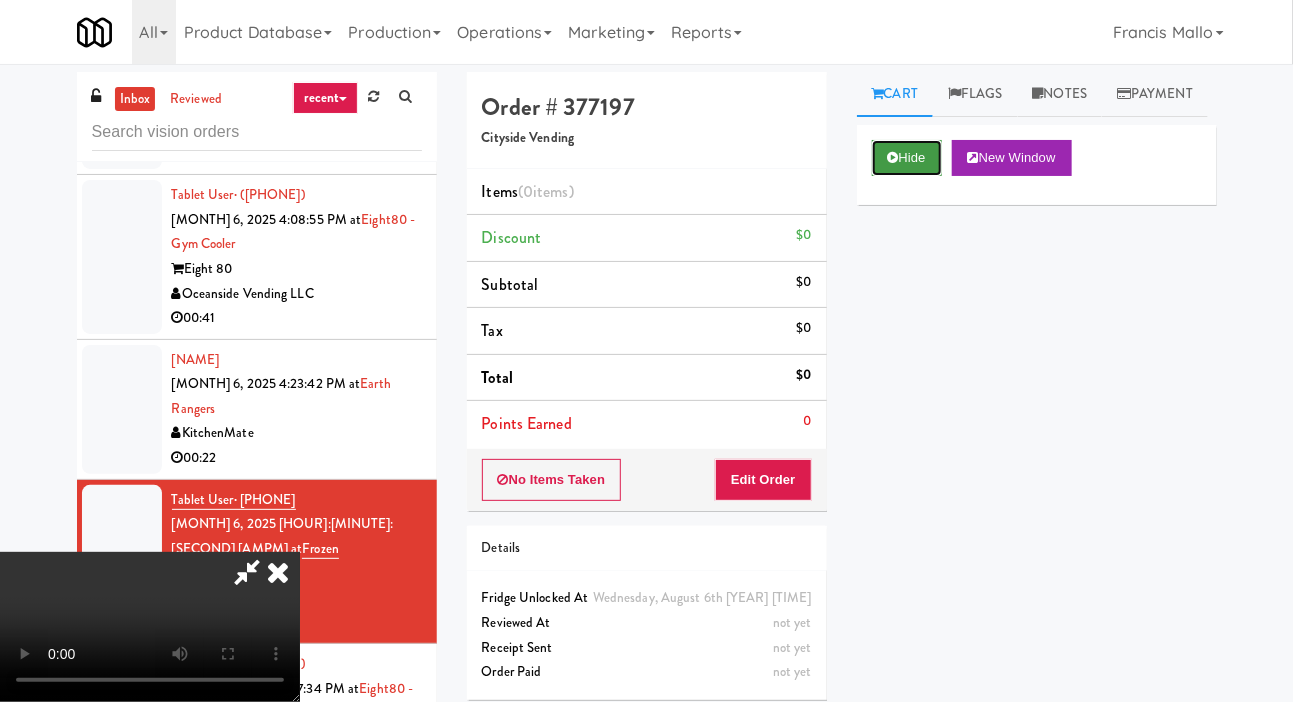 click on "Hide" at bounding box center (907, 158) 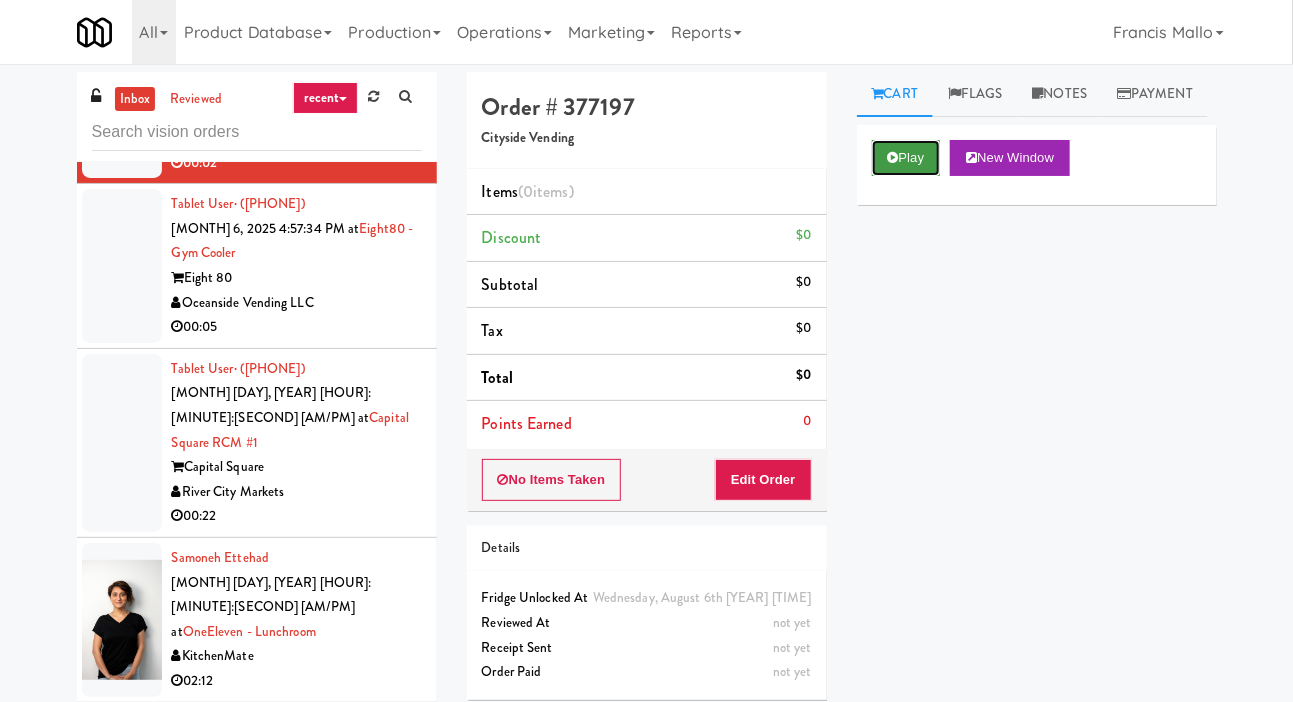 scroll, scrollTop: 3319, scrollLeft: 0, axis: vertical 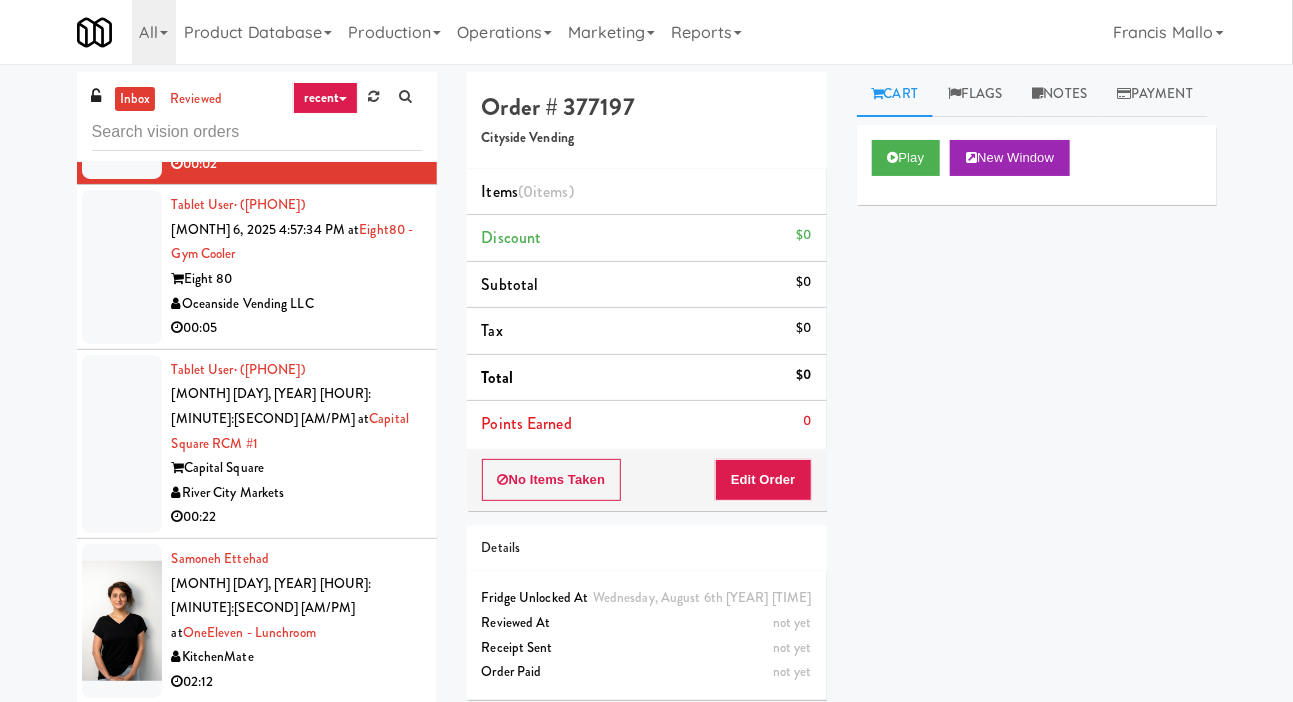 click at bounding box center [122, 621] 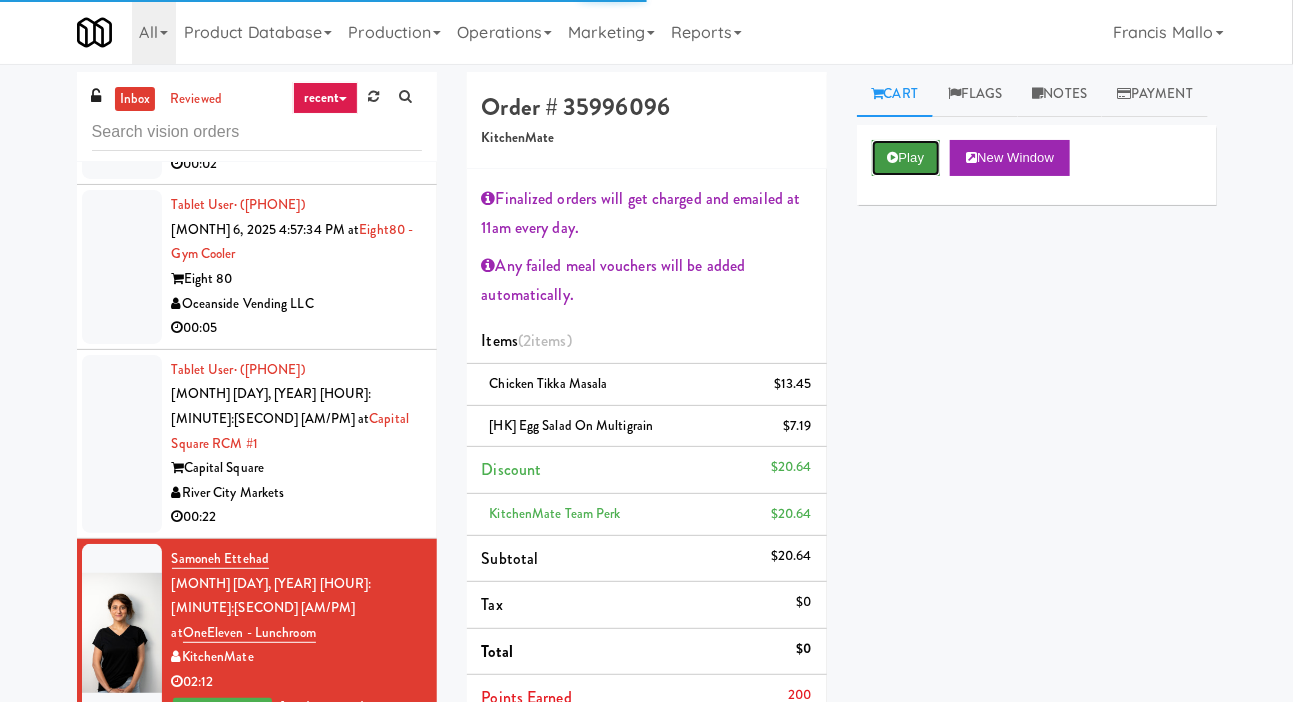 click on "Play" at bounding box center [906, 158] 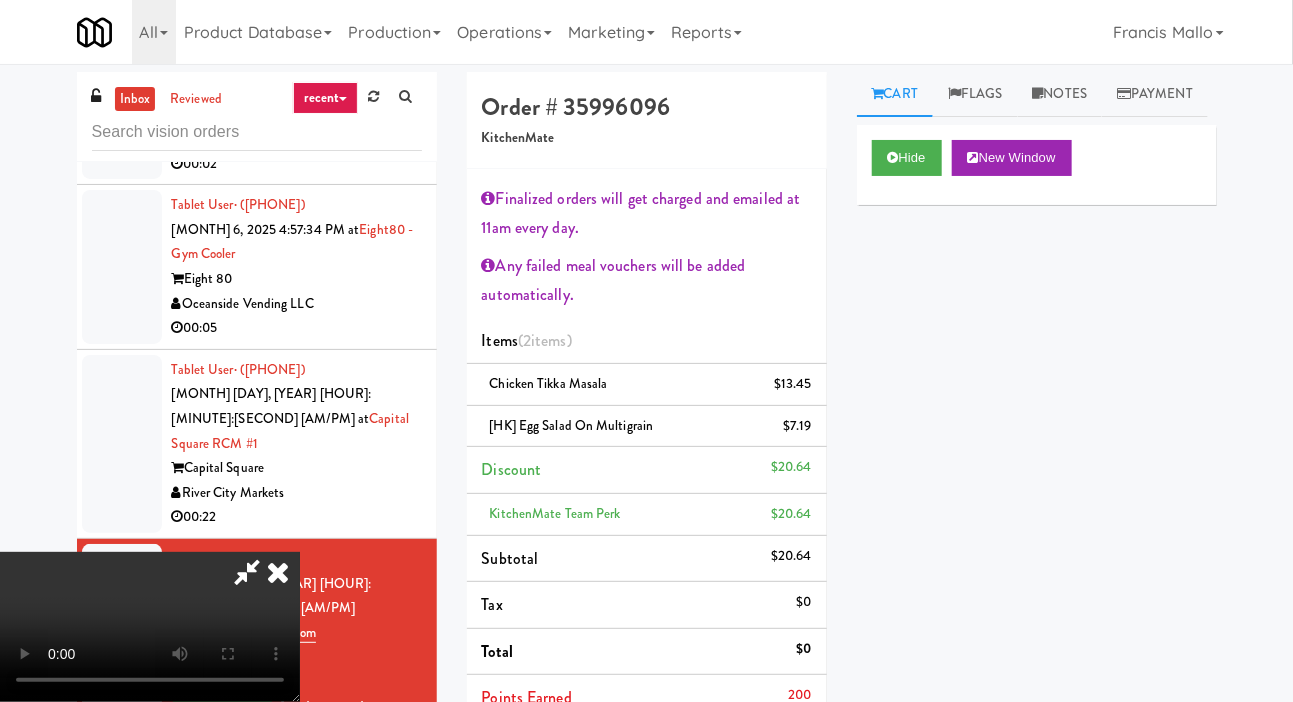 click at bounding box center [122, 797] 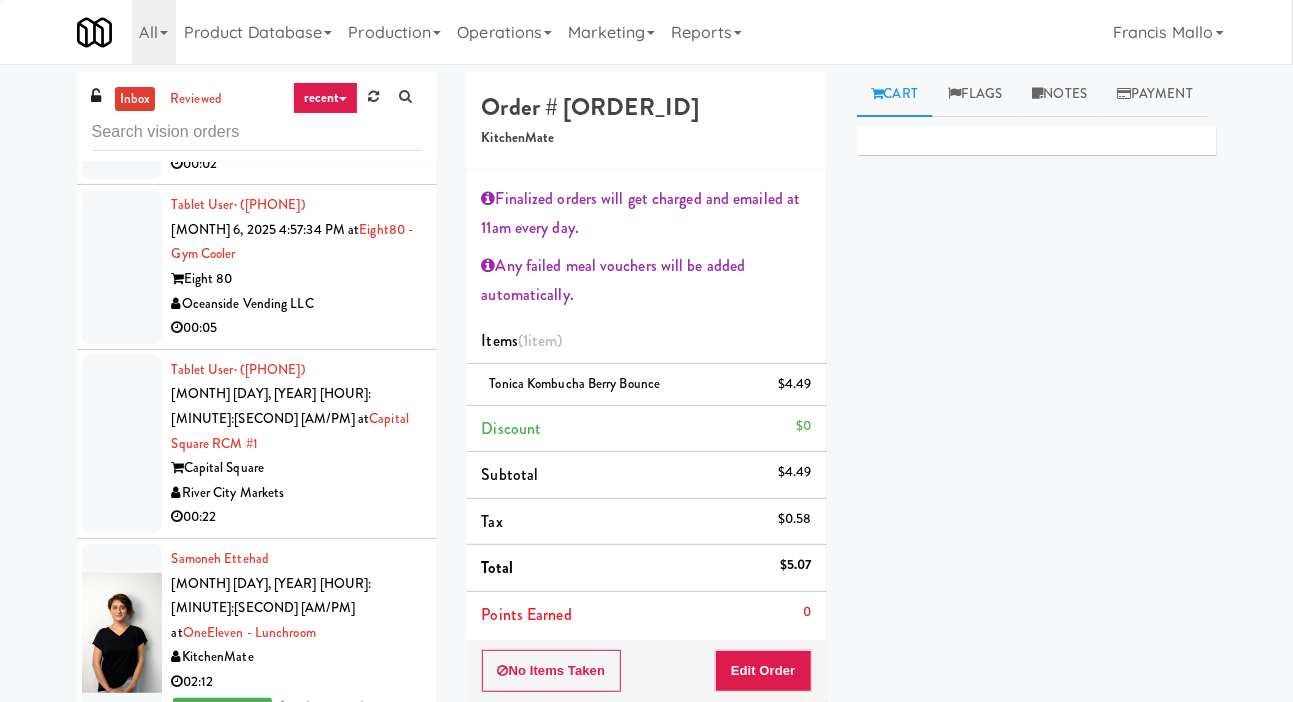click at bounding box center [122, 962] 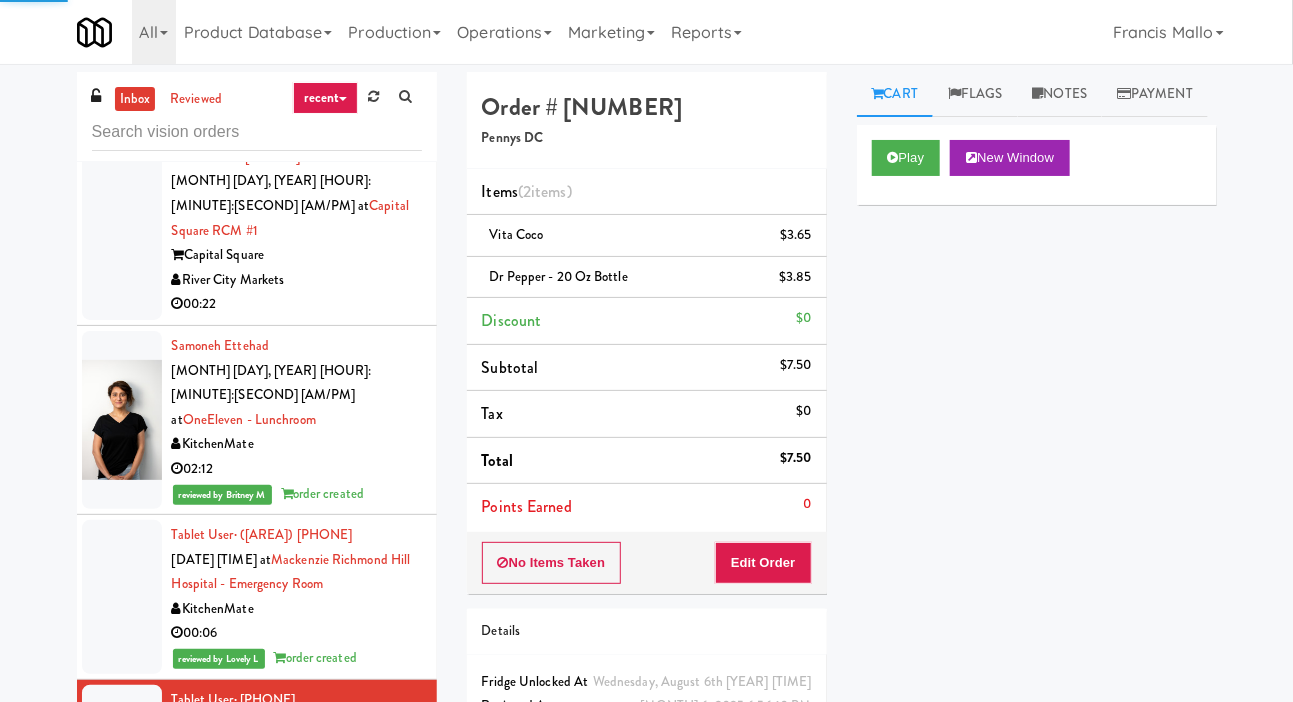 click at bounding box center (122, 938) 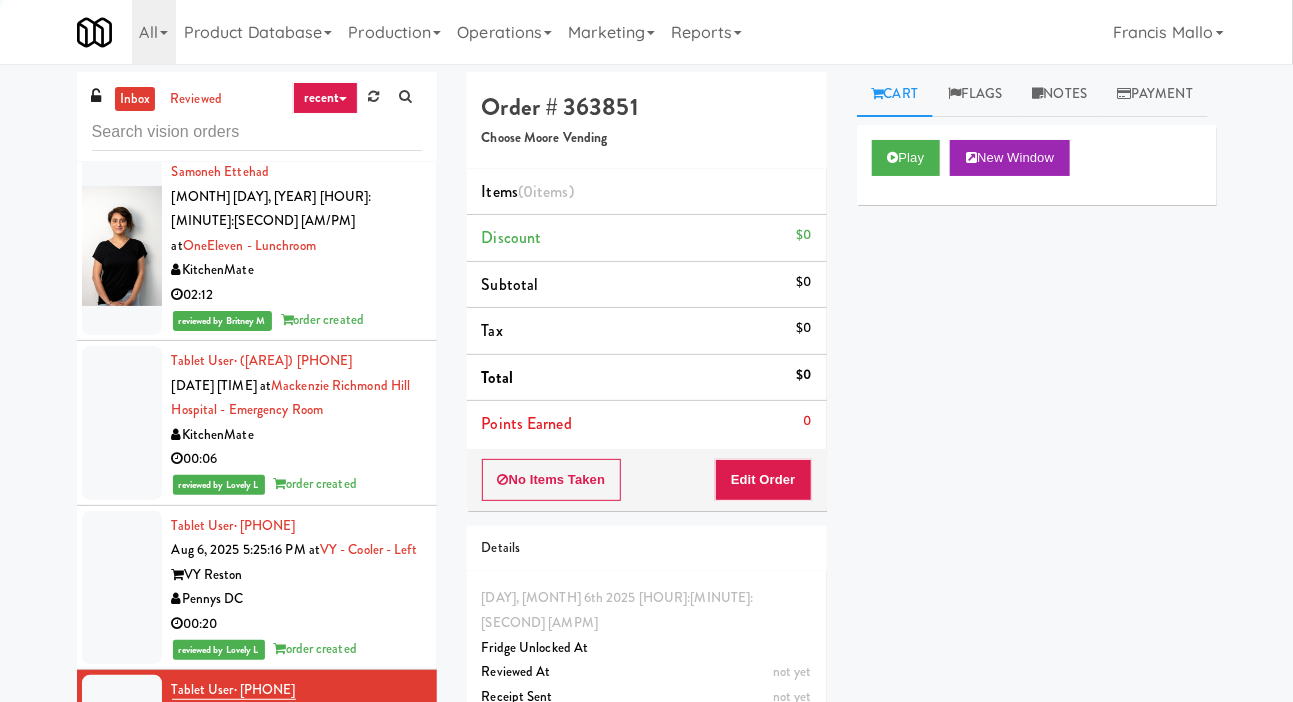 click at bounding box center [122, 941] 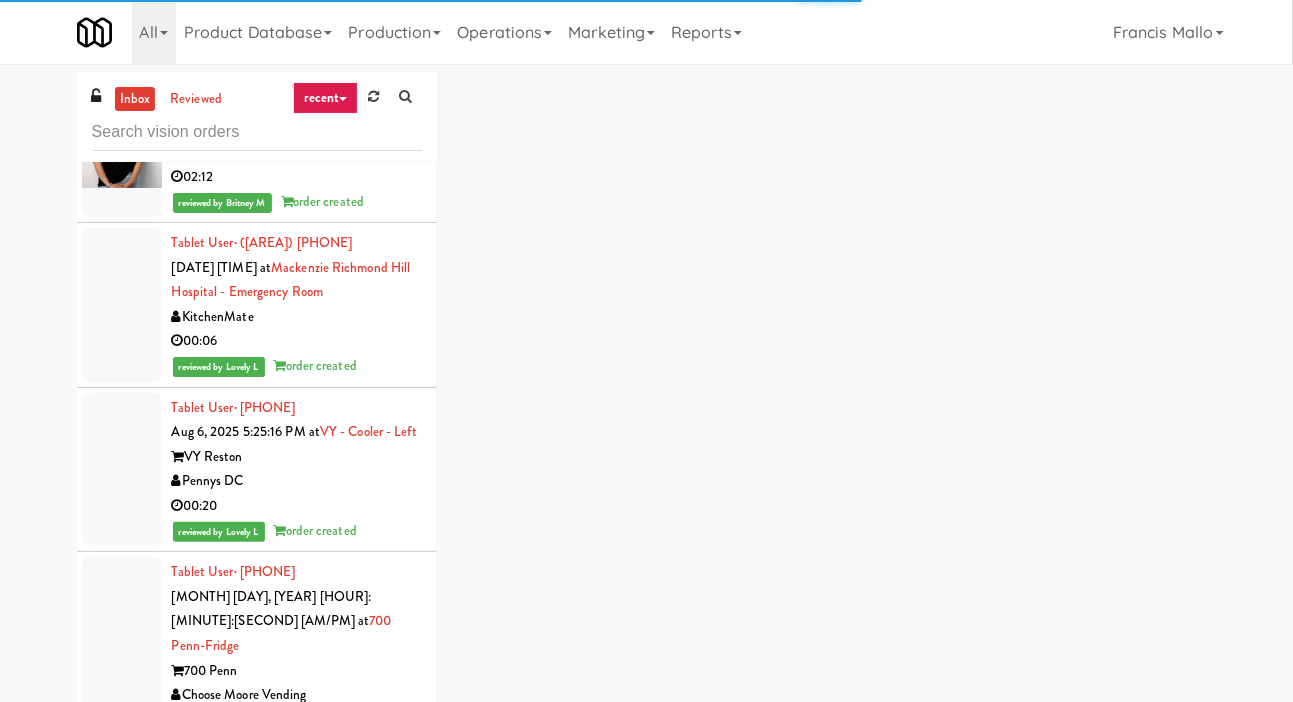 scroll, scrollTop: 3827, scrollLeft: 0, axis: vertical 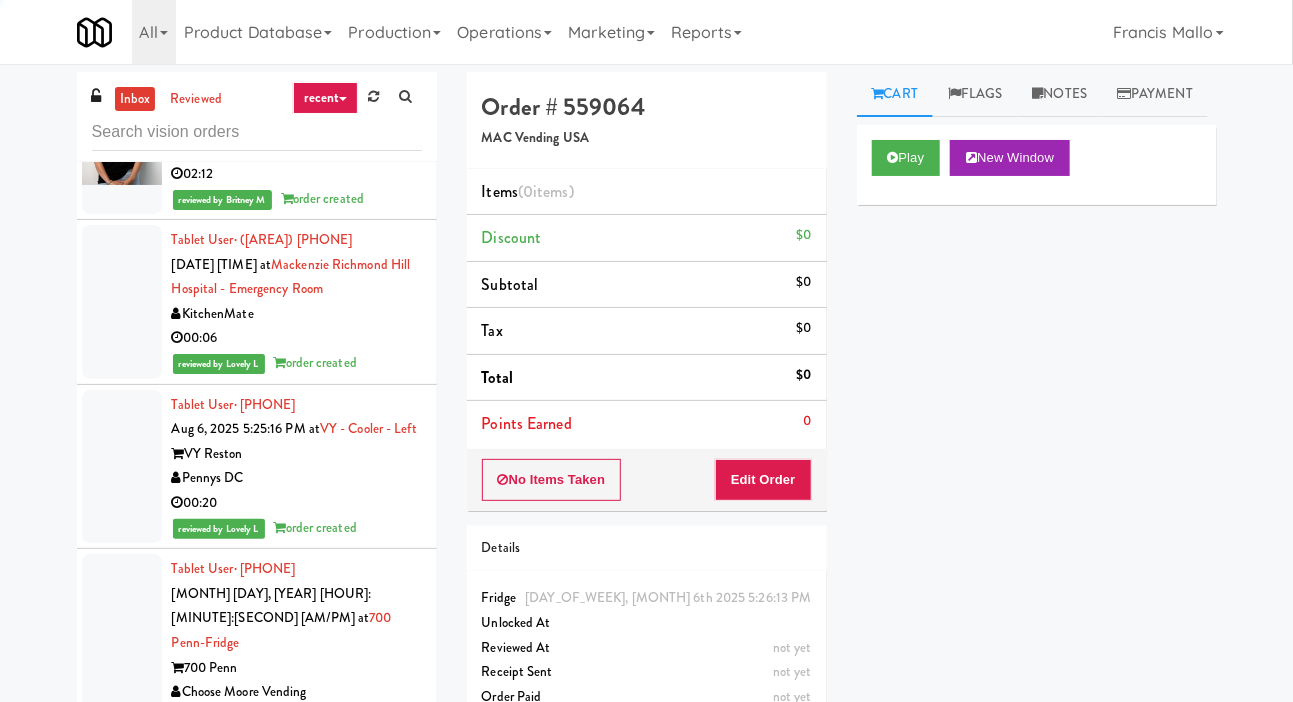 click at bounding box center (122, 985) 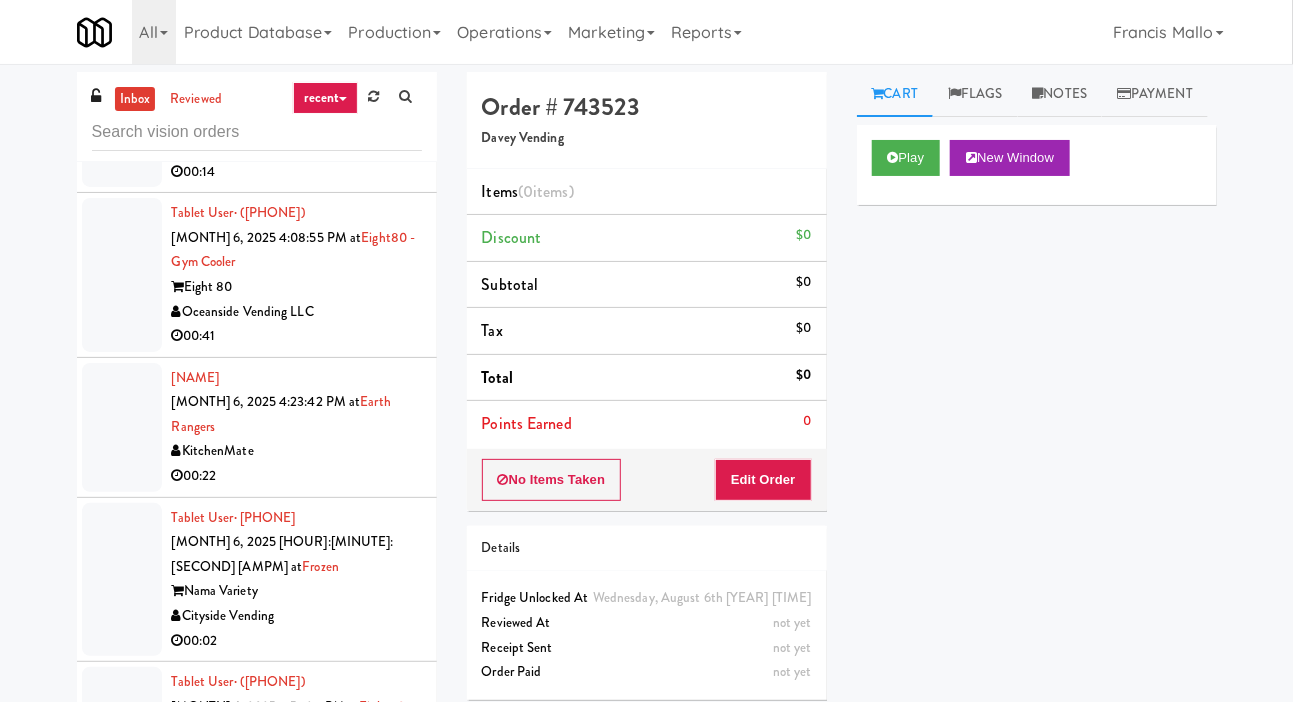 scroll, scrollTop: 2820, scrollLeft: 0, axis: vertical 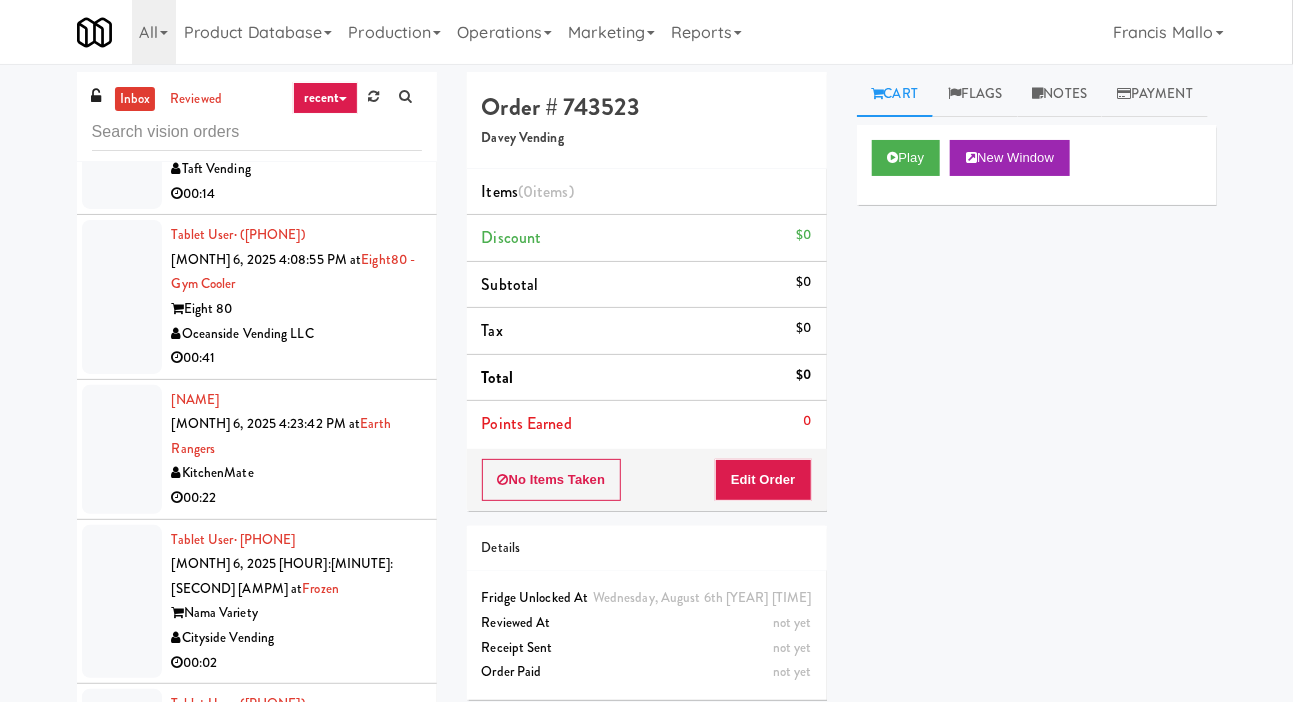 click at bounding box center (122, 766) 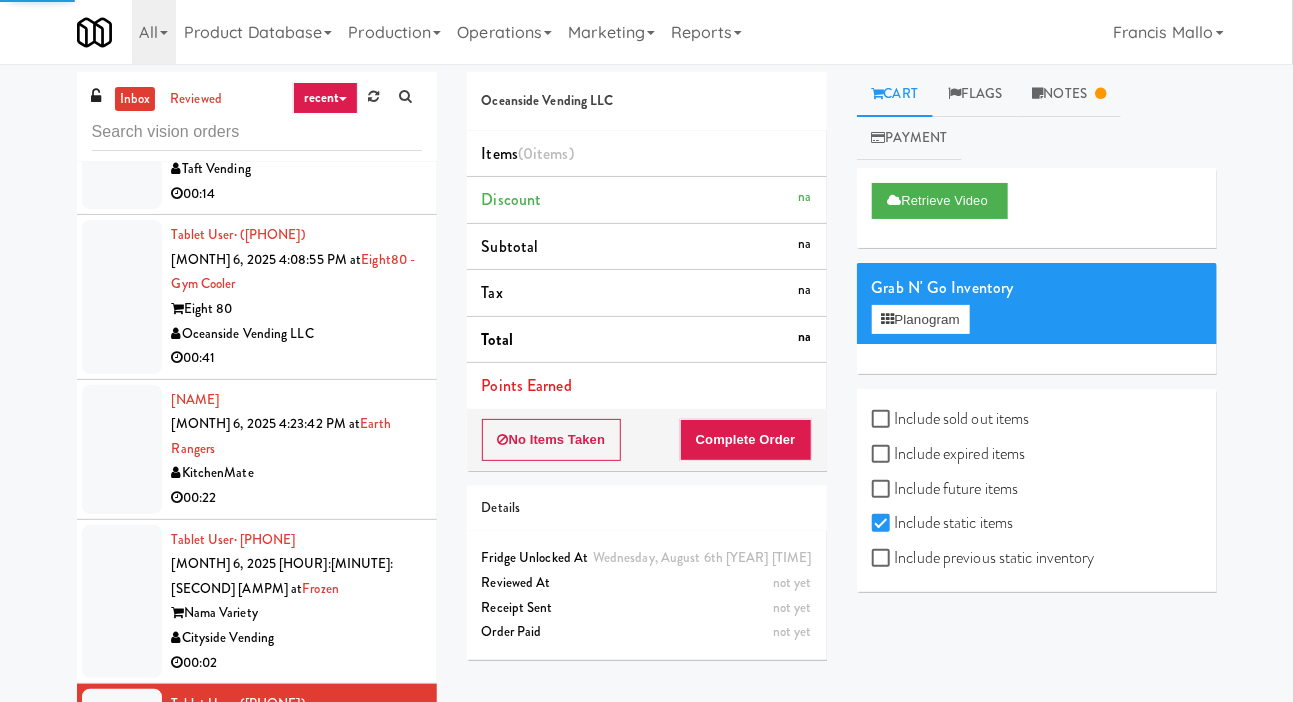 click at bounding box center [122, 602] 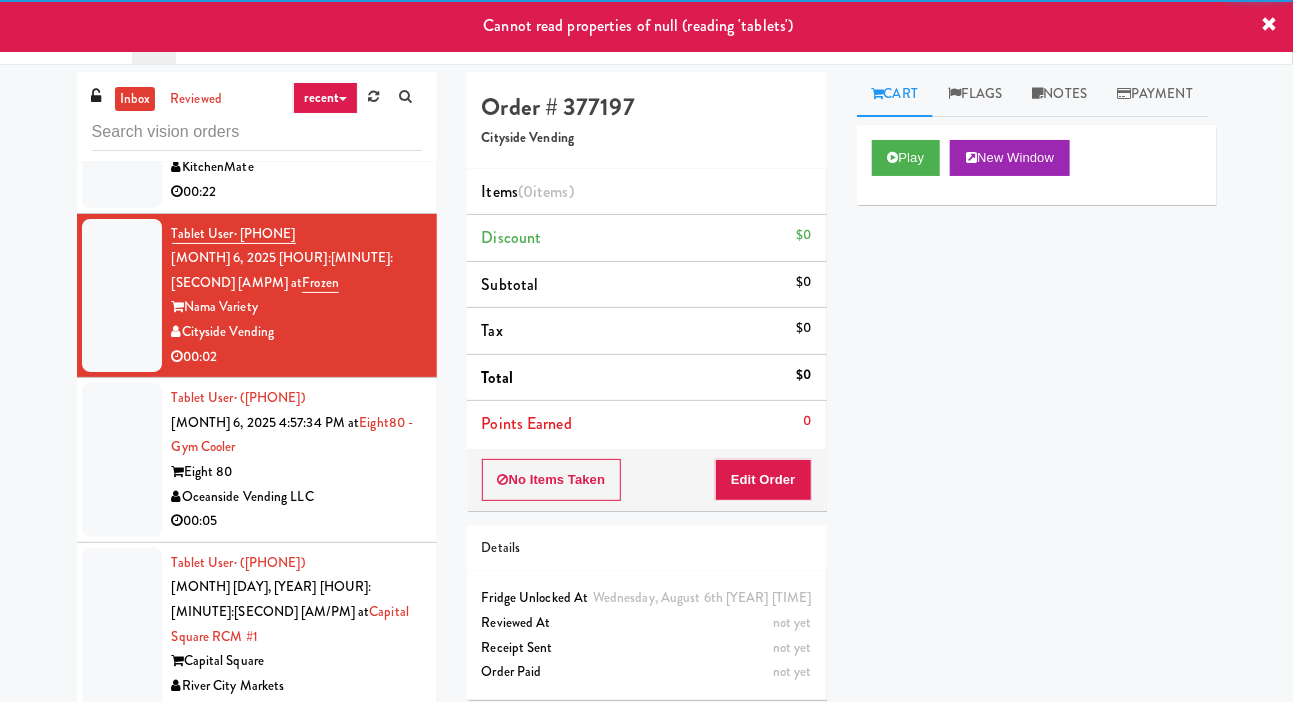 scroll, scrollTop: 3124, scrollLeft: 0, axis: vertical 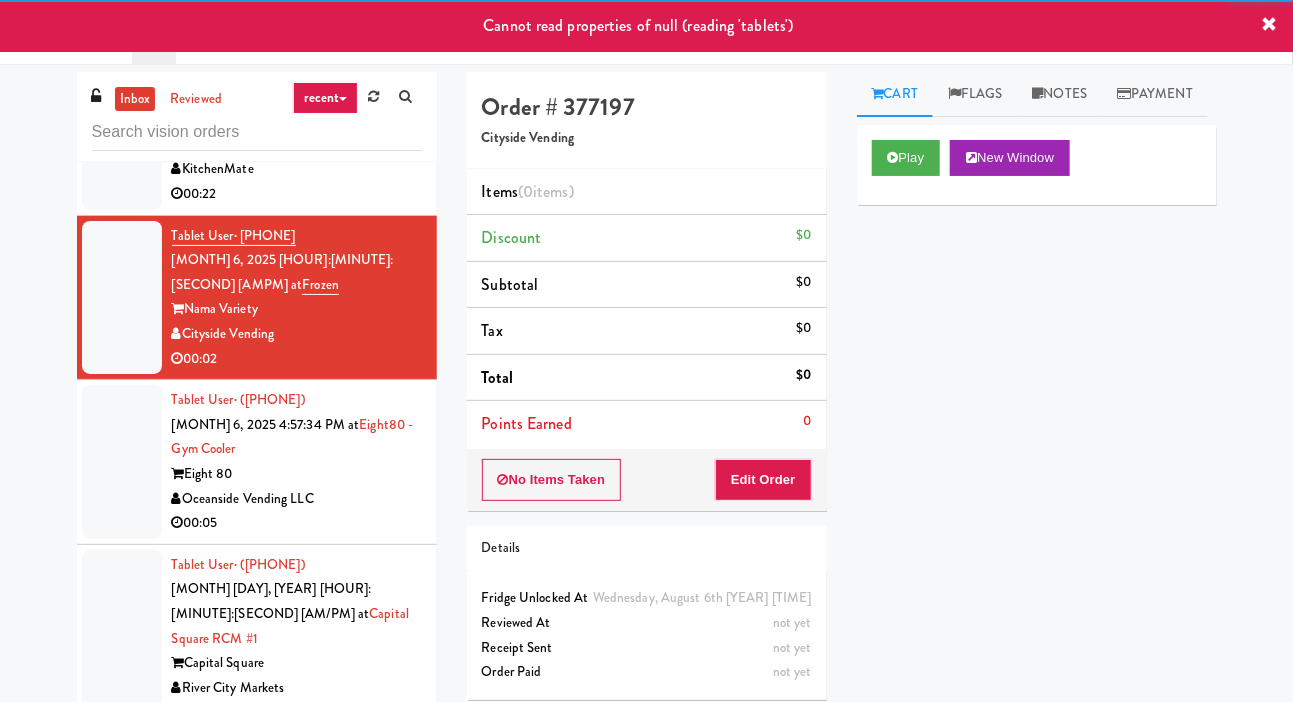 click at bounding box center [122, 828] 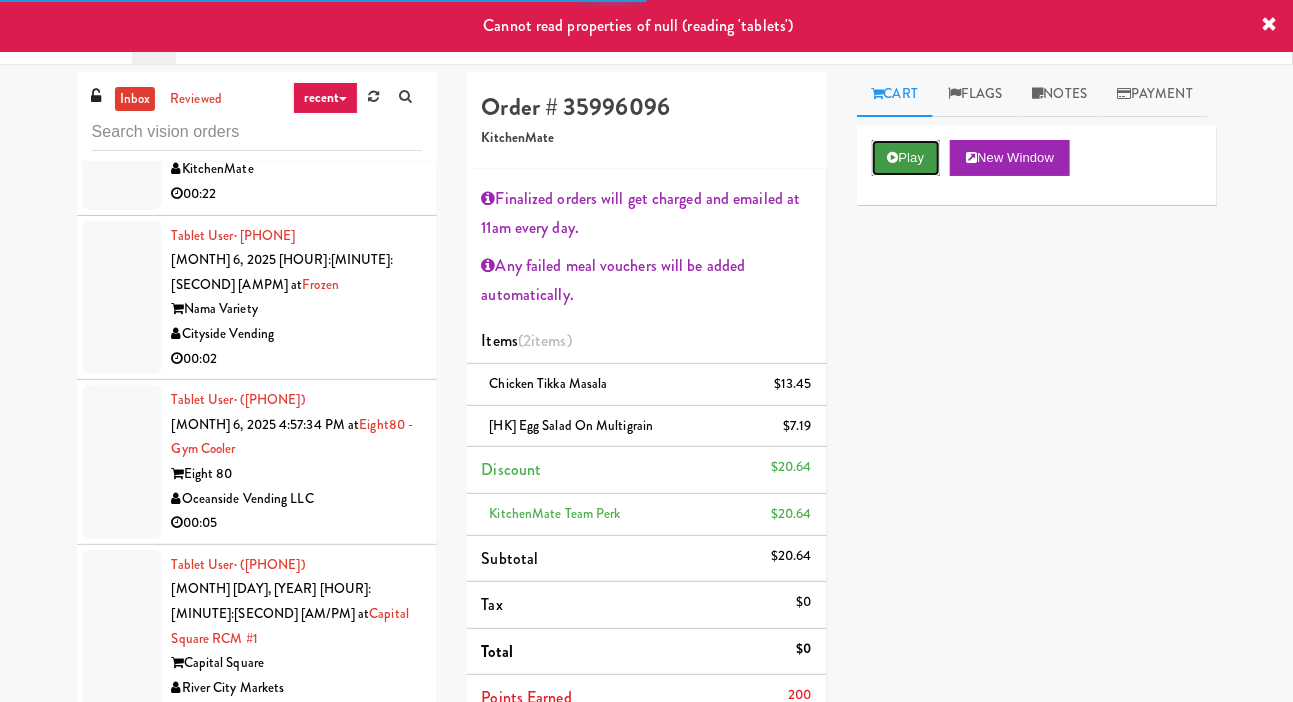 click on "Play" at bounding box center (906, 158) 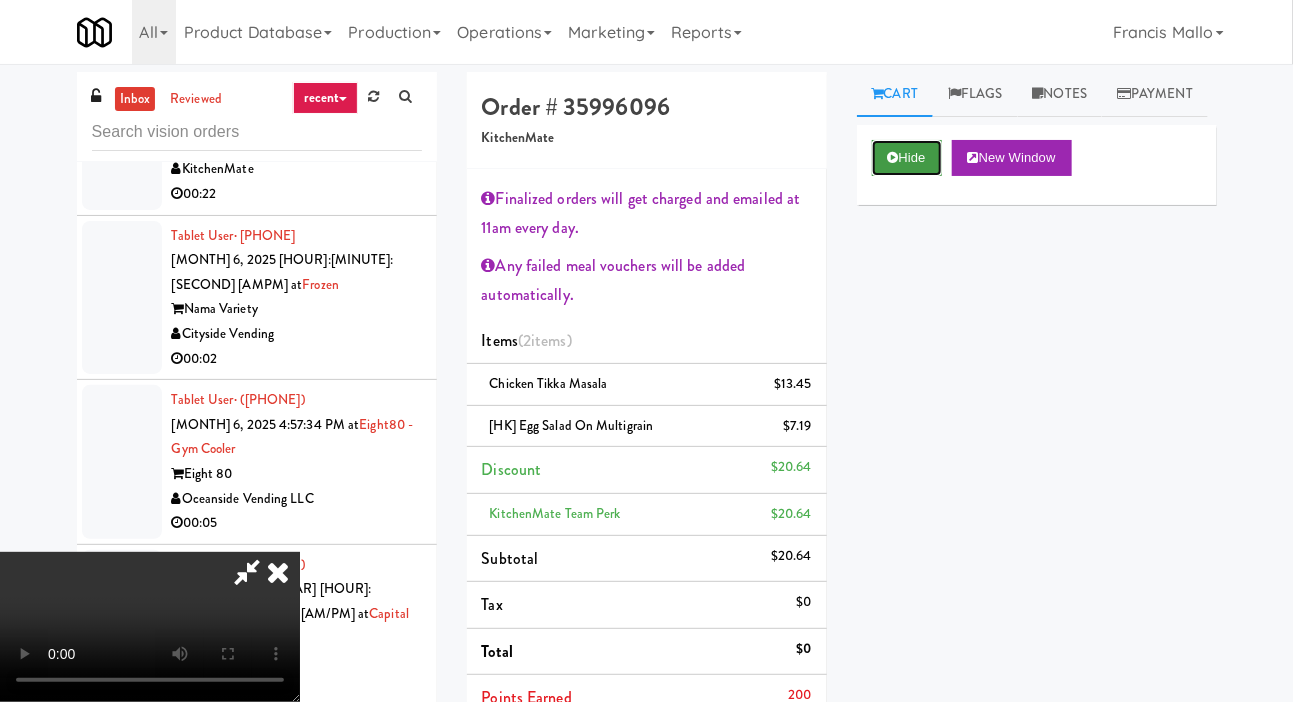 click on "Hide" at bounding box center (907, 158) 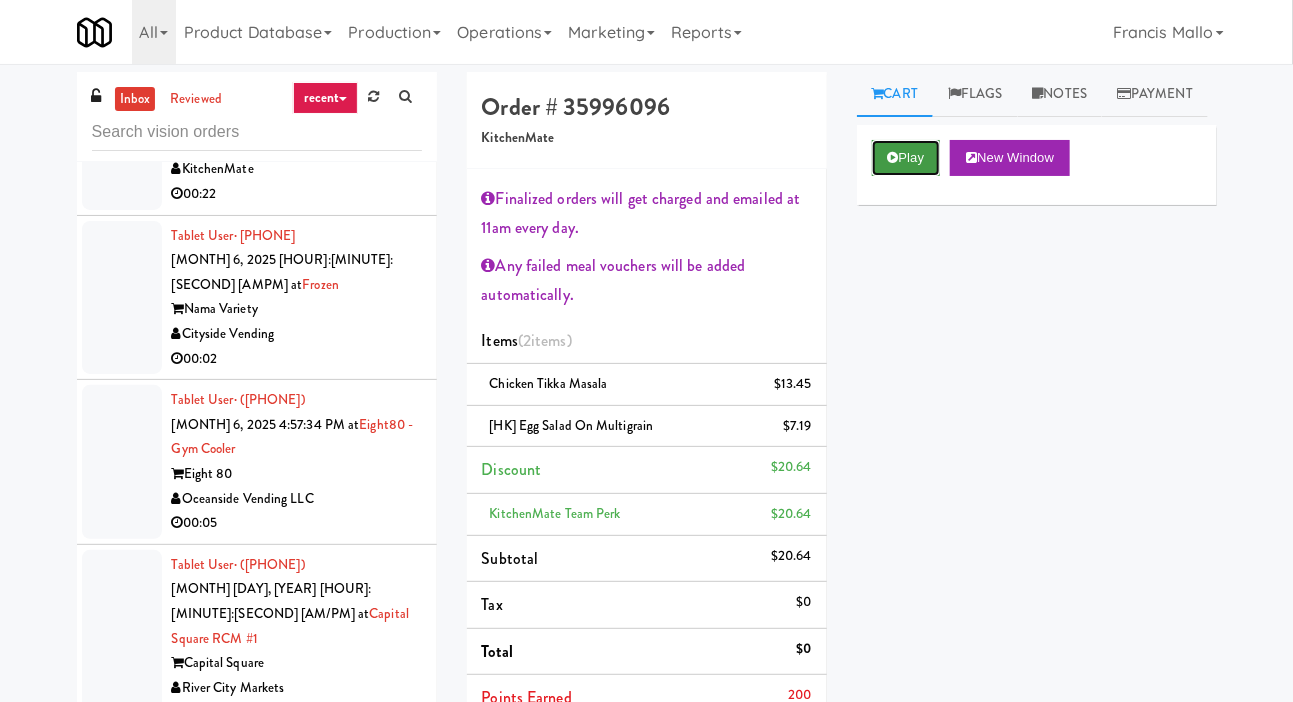 click on "Play" at bounding box center [906, 158] 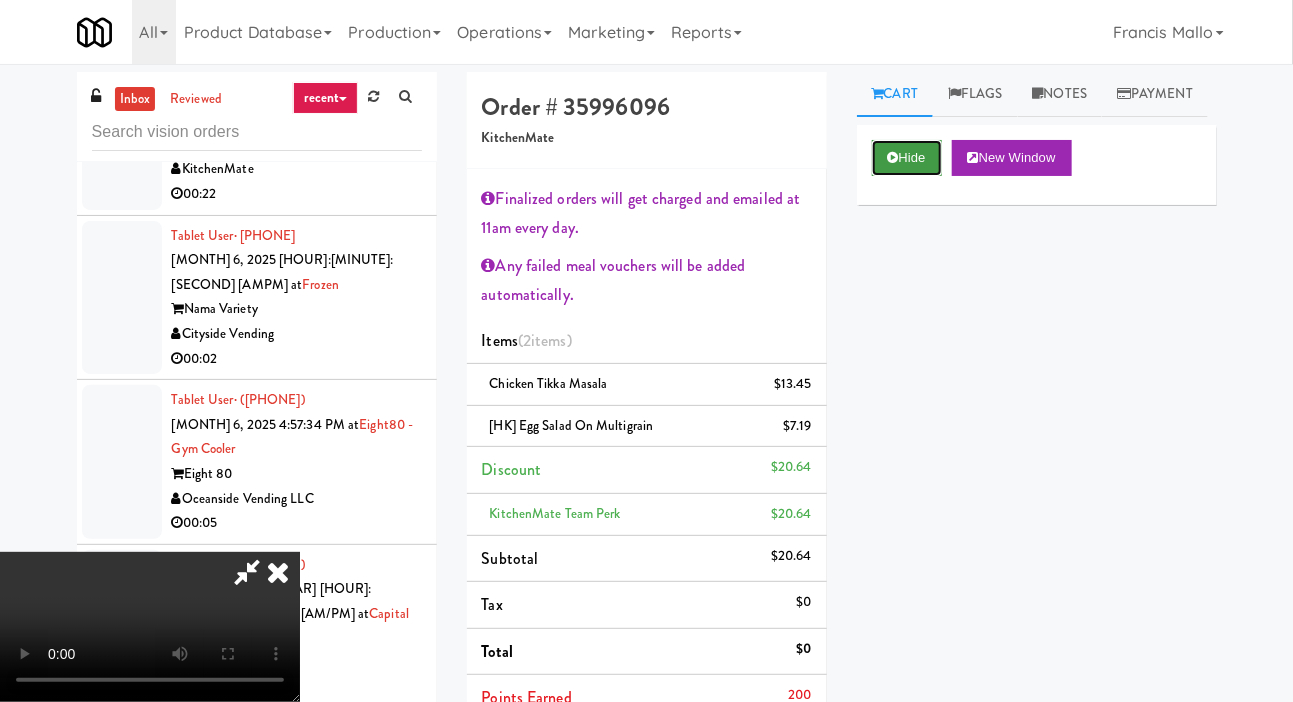 scroll, scrollTop: 109, scrollLeft: 0, axis: vertical 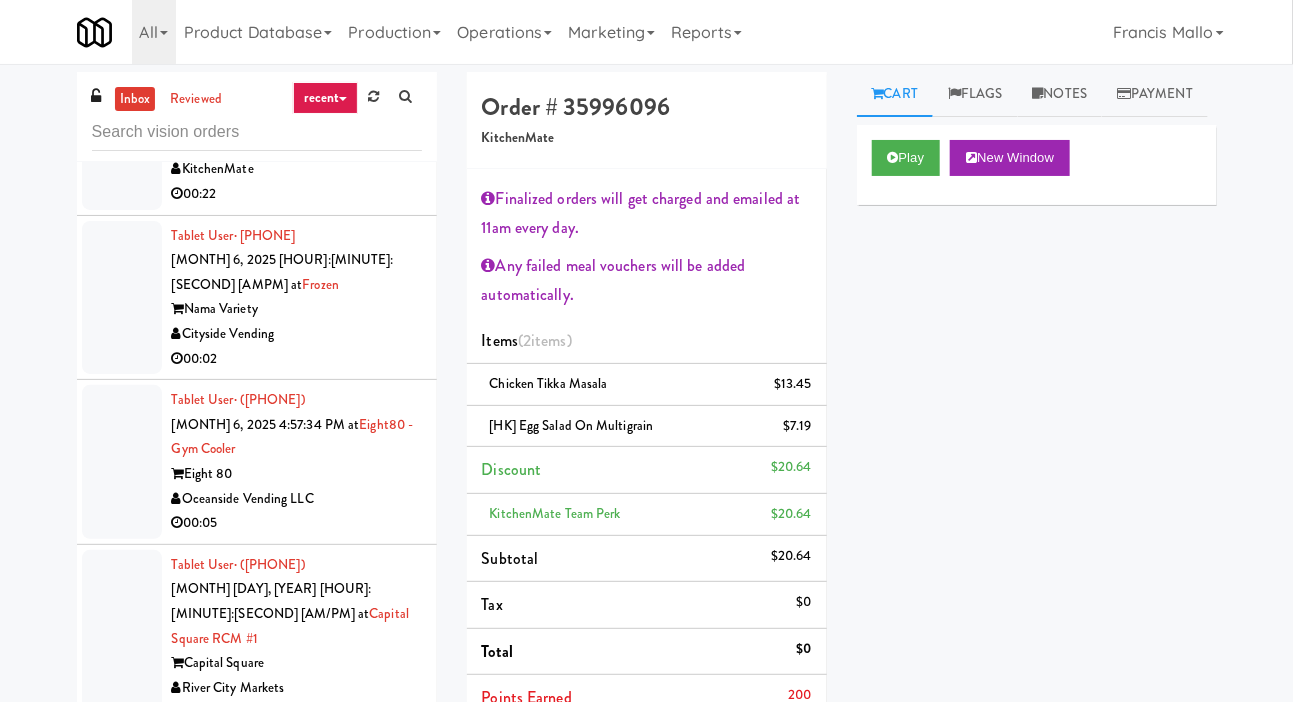 click at bounding box center [122, 639] 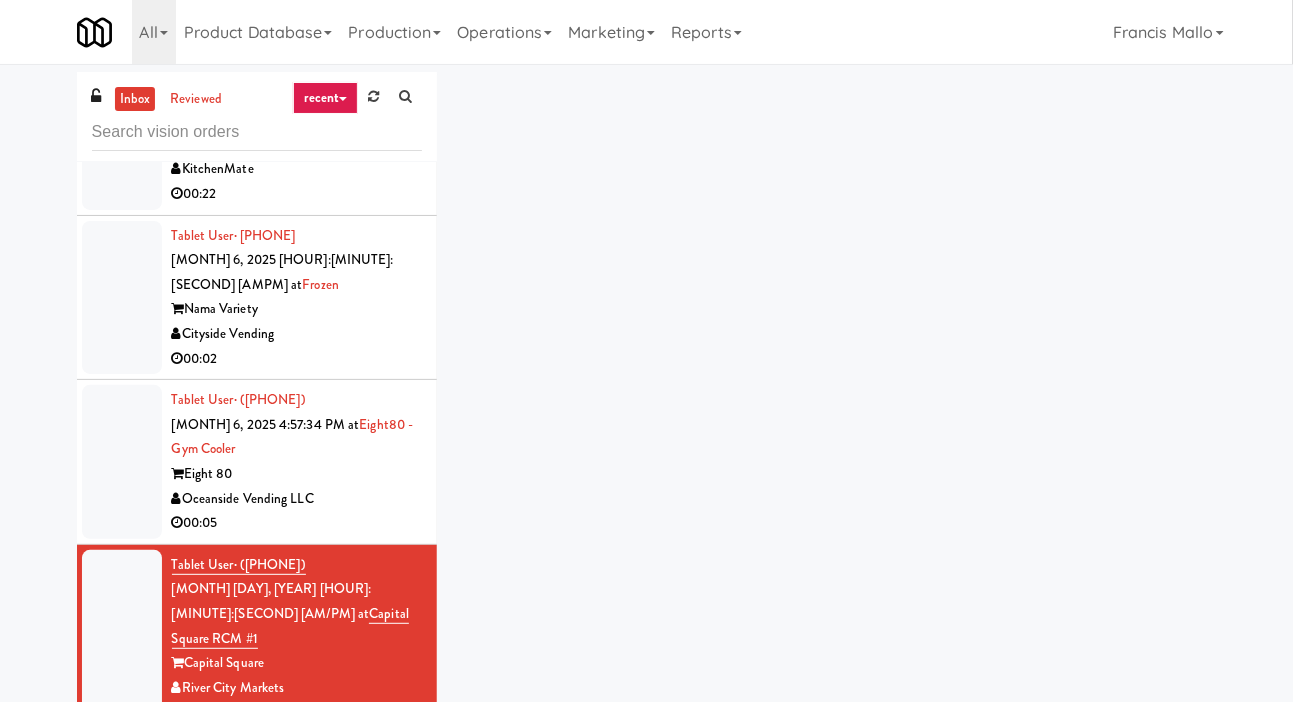 click at bounding box center (122, 462) 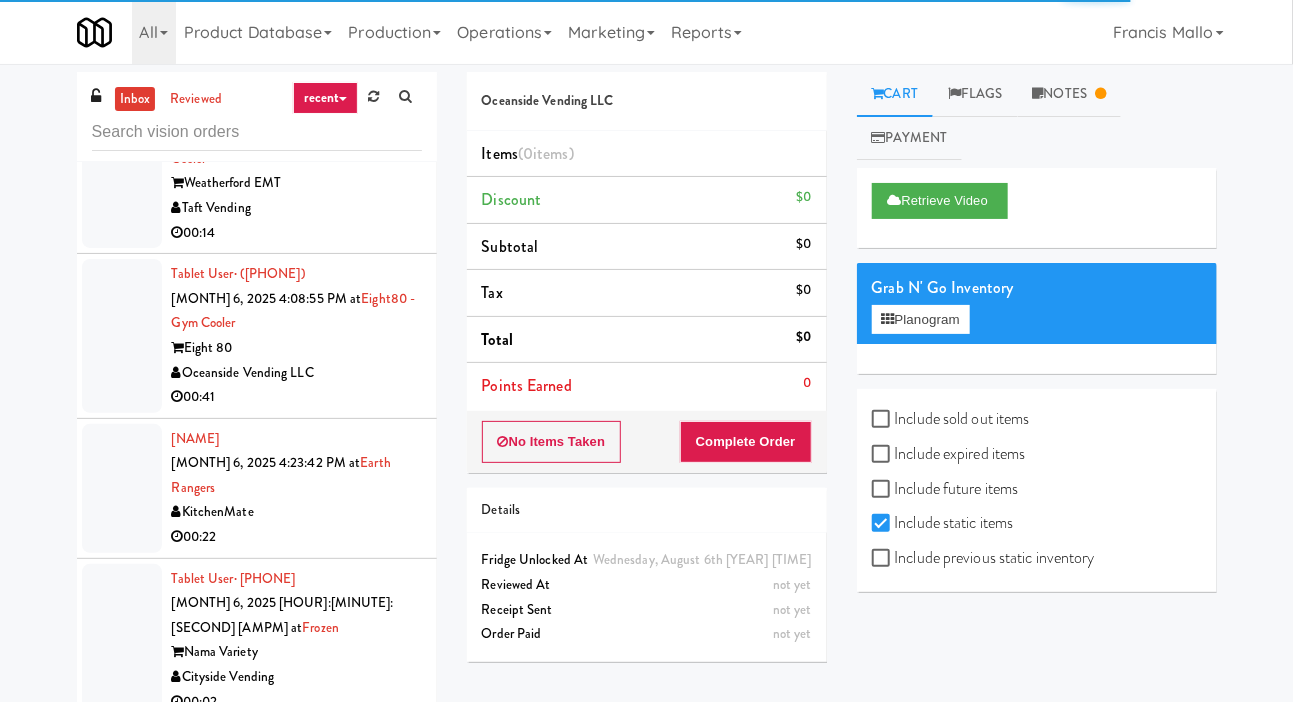 scroll, scrollTop: 2780, scrollLeft: 0, axis: vertical 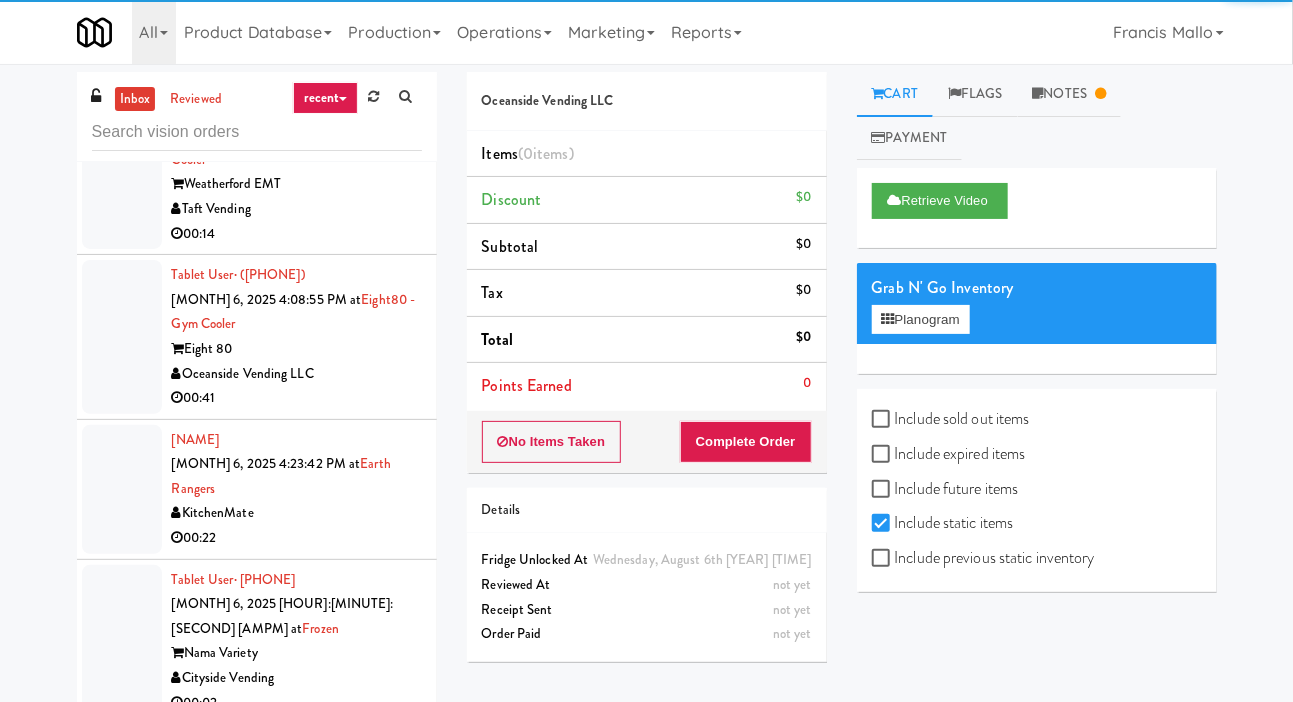 click at bounding box center (122, 642) 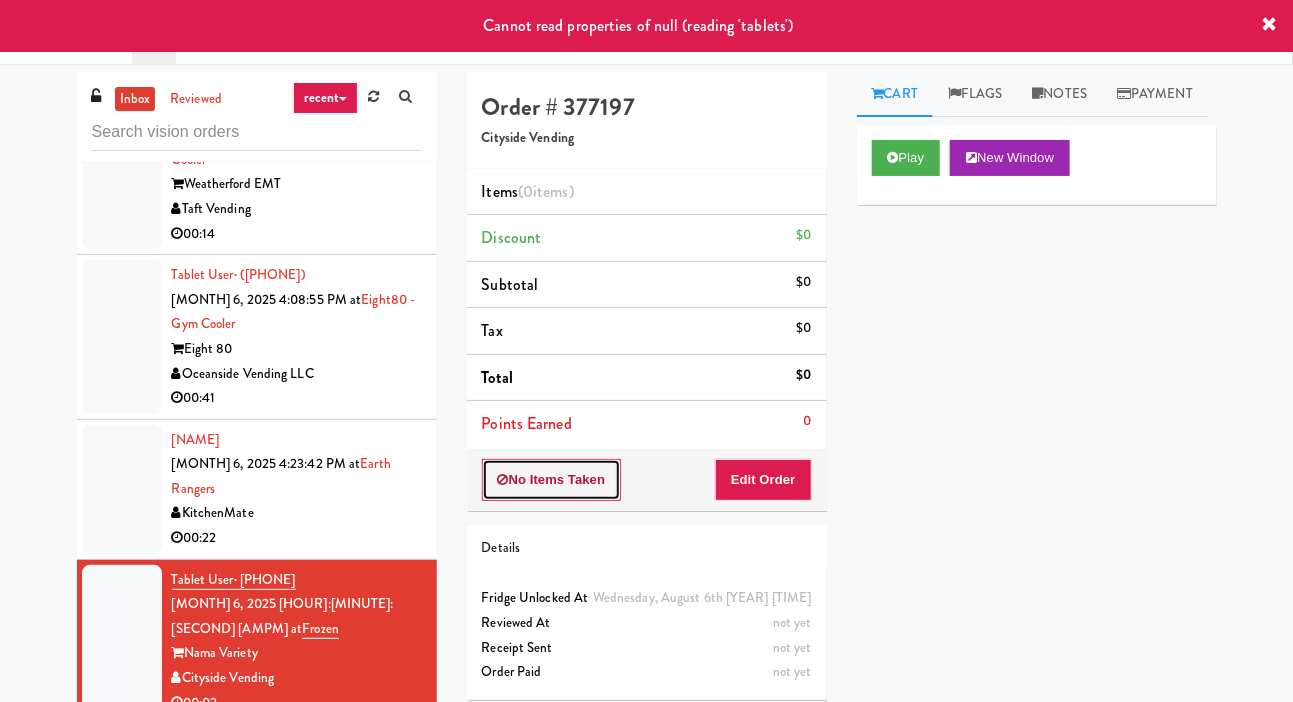 click at bounding box center [503, 479] 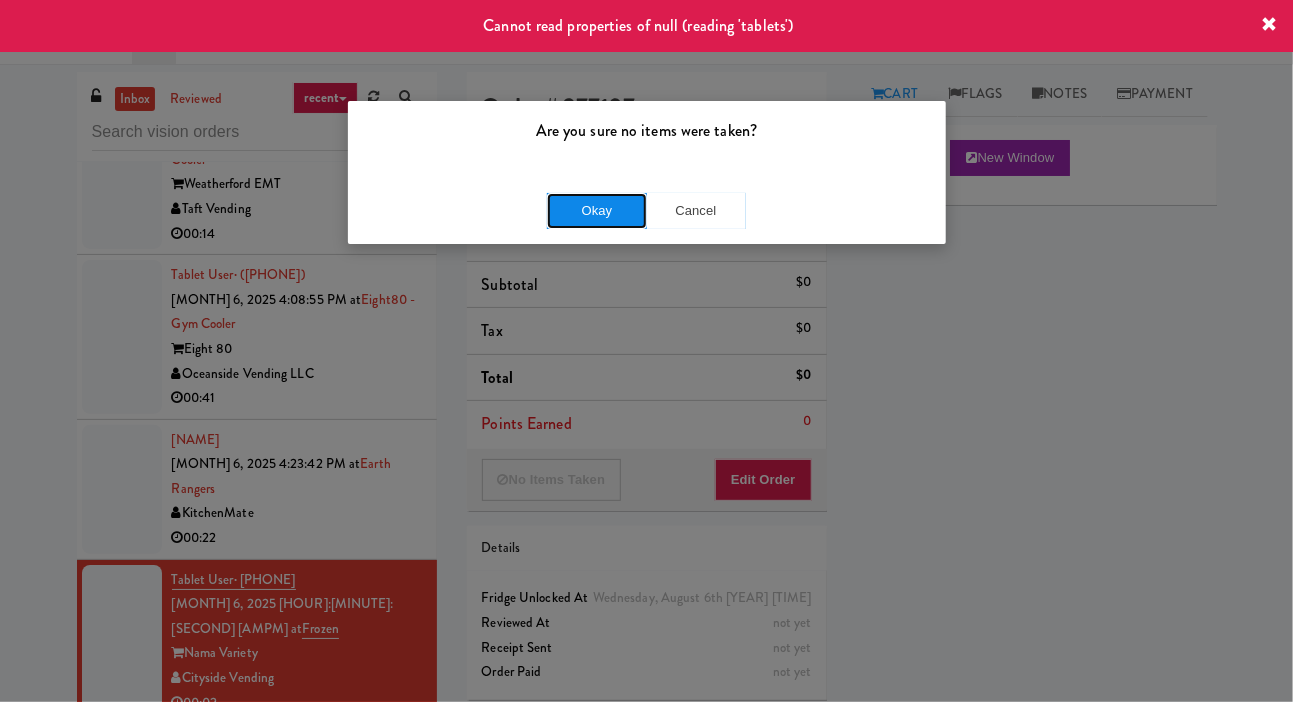 click on "Okay" at bounding box center [597, 211] 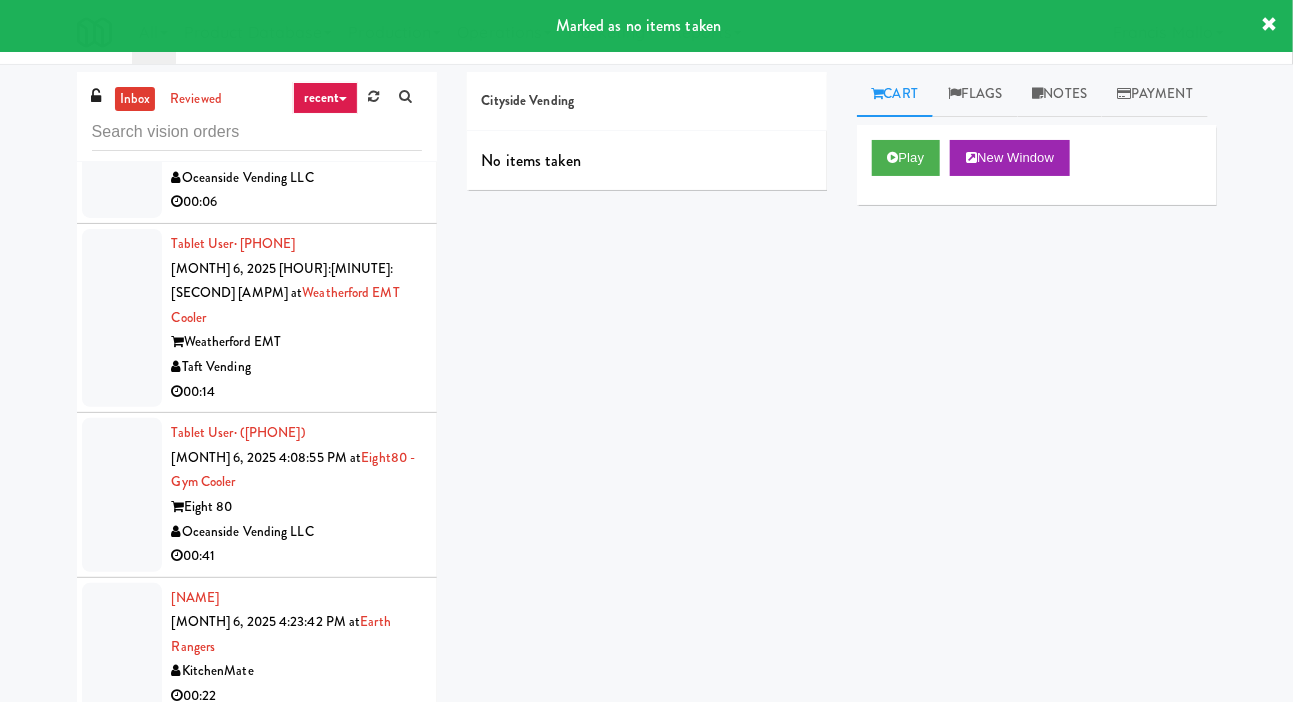 click at bounding box center [122, 647] 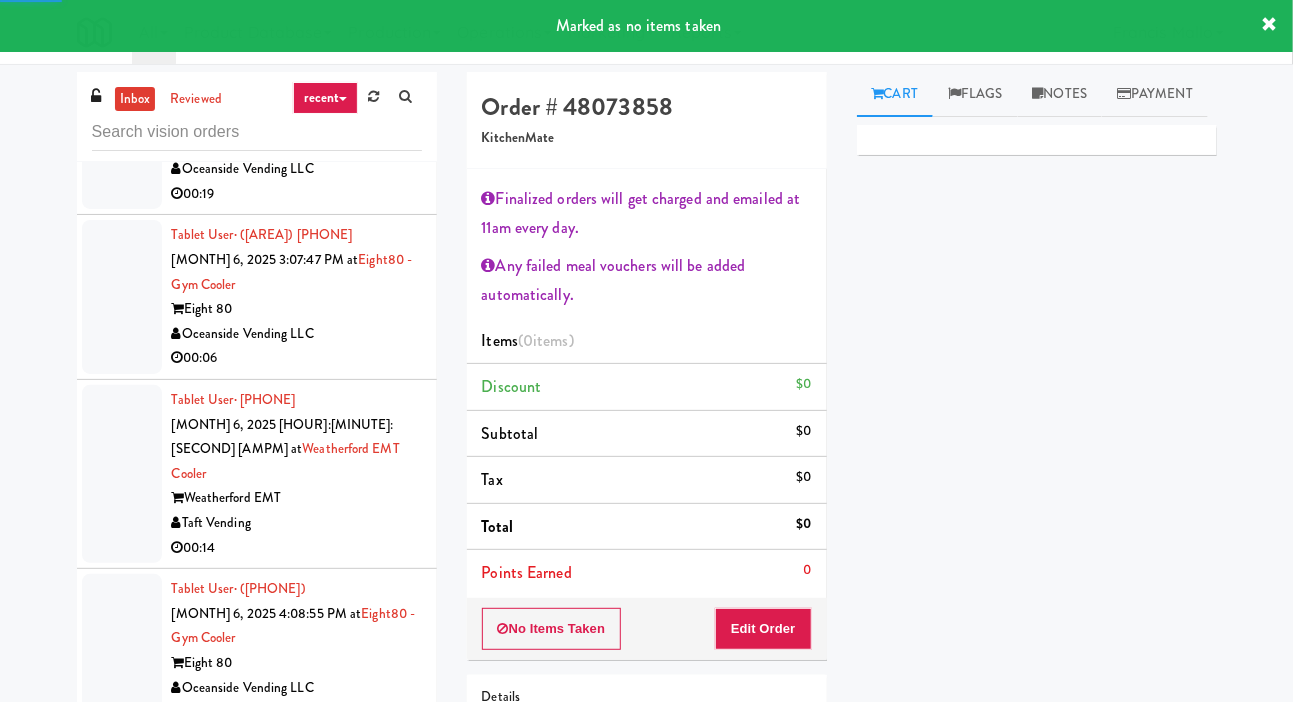 click at bounding box center (122, 651) 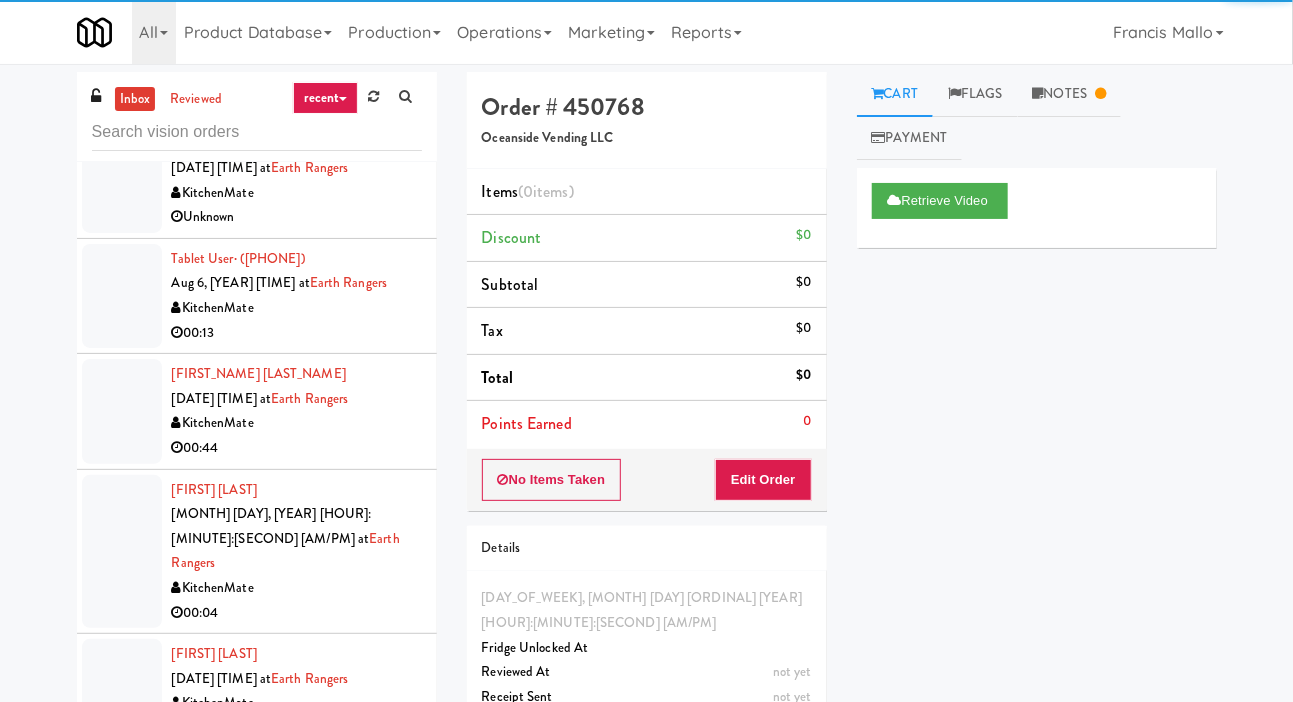 click at bounding box center (122, 411) 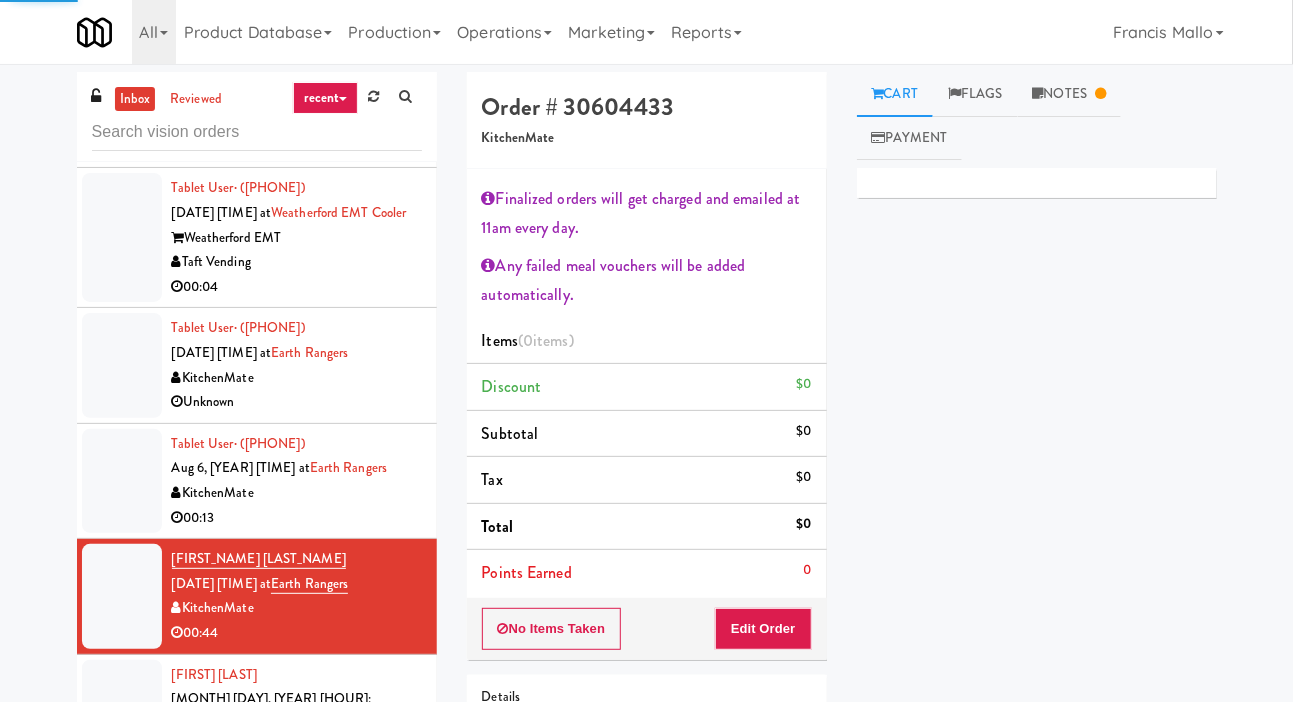 click at bounding box center [122, 481] 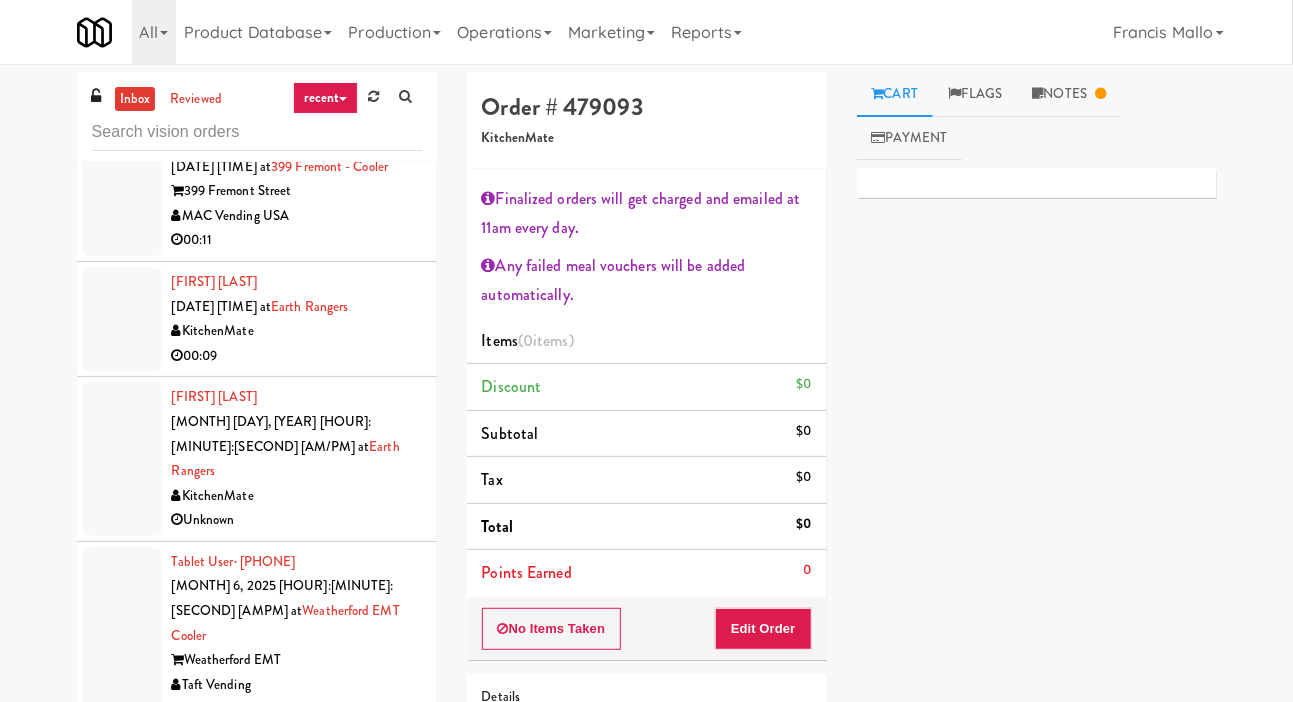 scroll, scrollTop: 0, scrollLeft: 0, axis: both 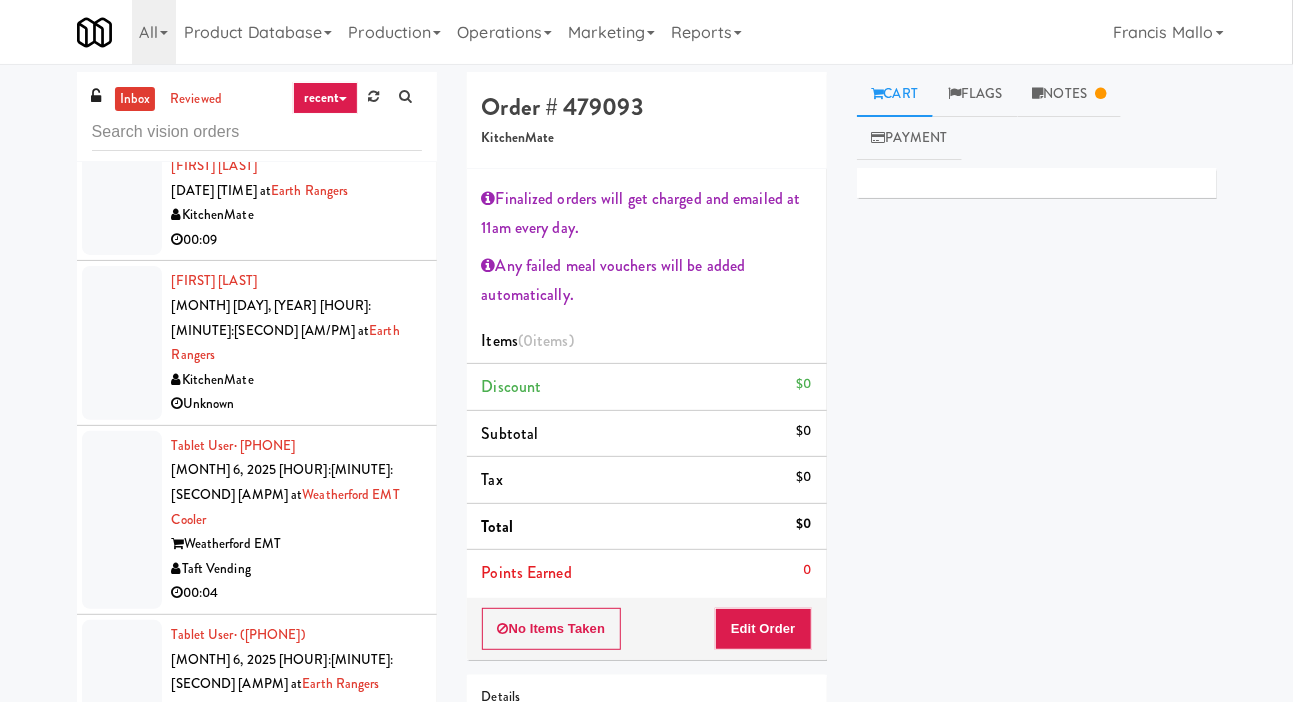 click at bounding box center (122, 520) 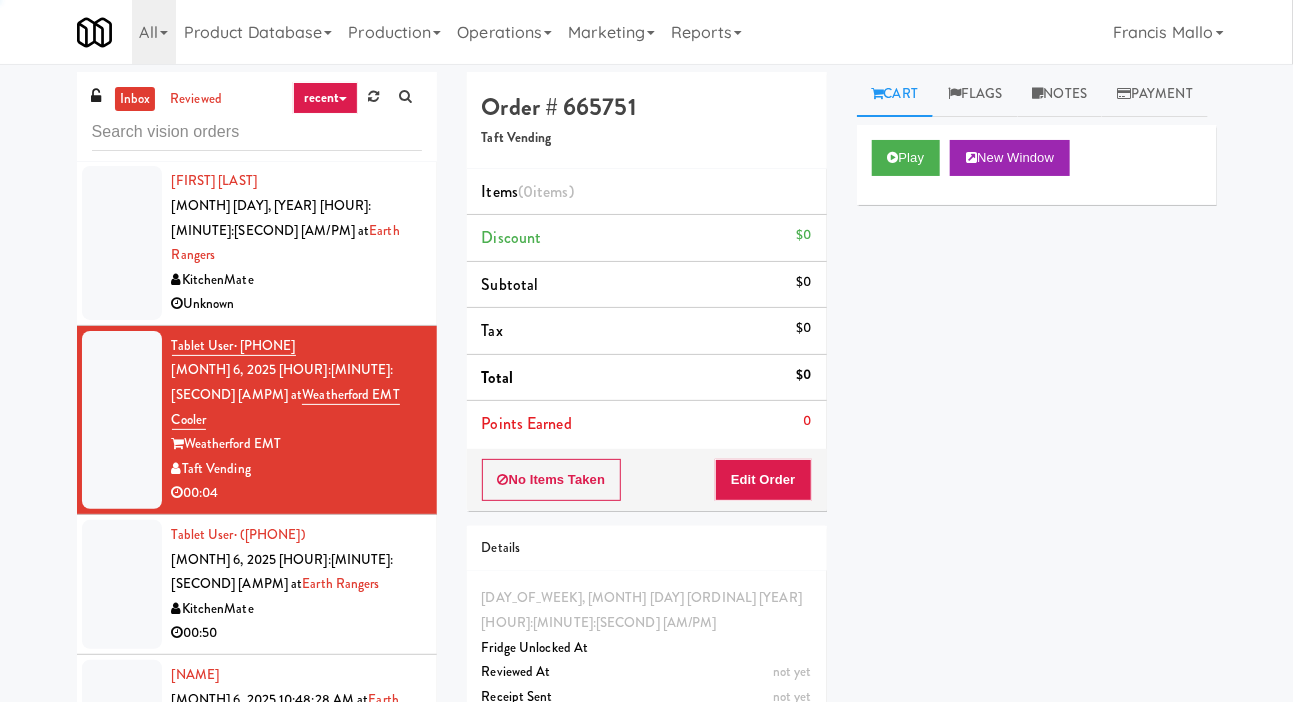 scroll, scrollTop: 258, scrollLeft: 0, axis: vertical 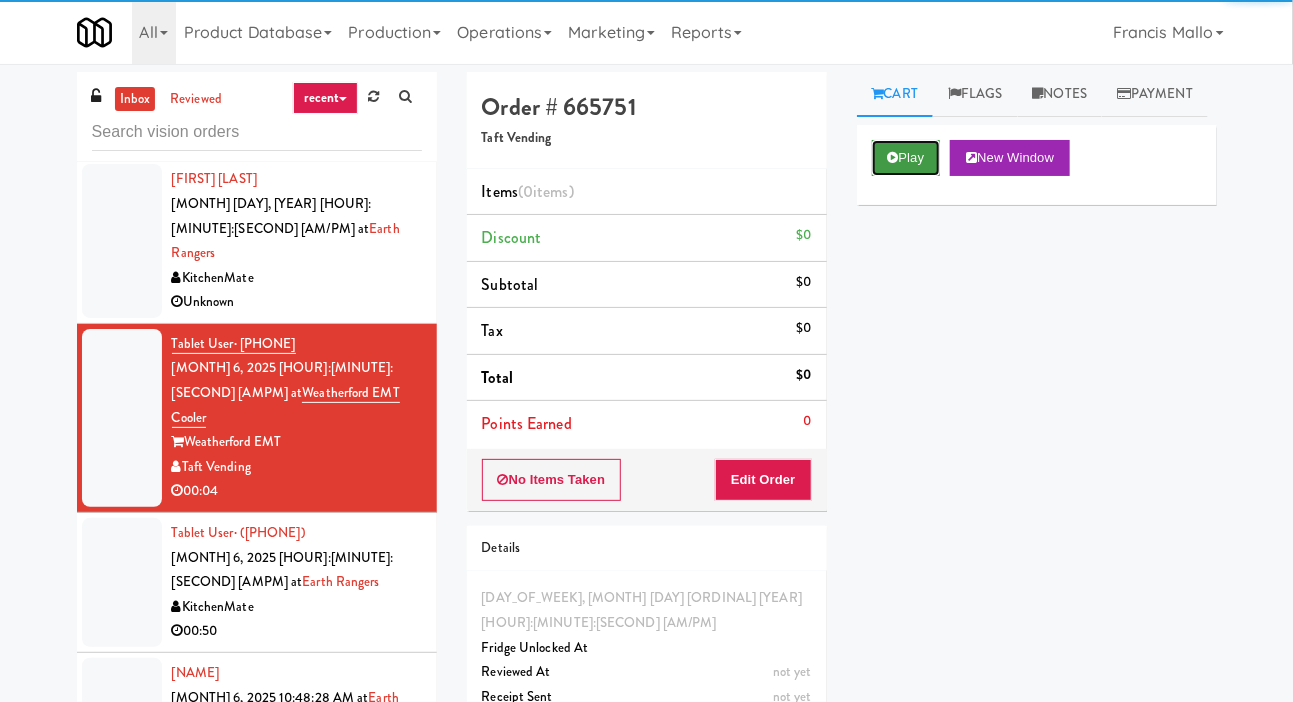 click on "Play" at bounding box center (906, 158) 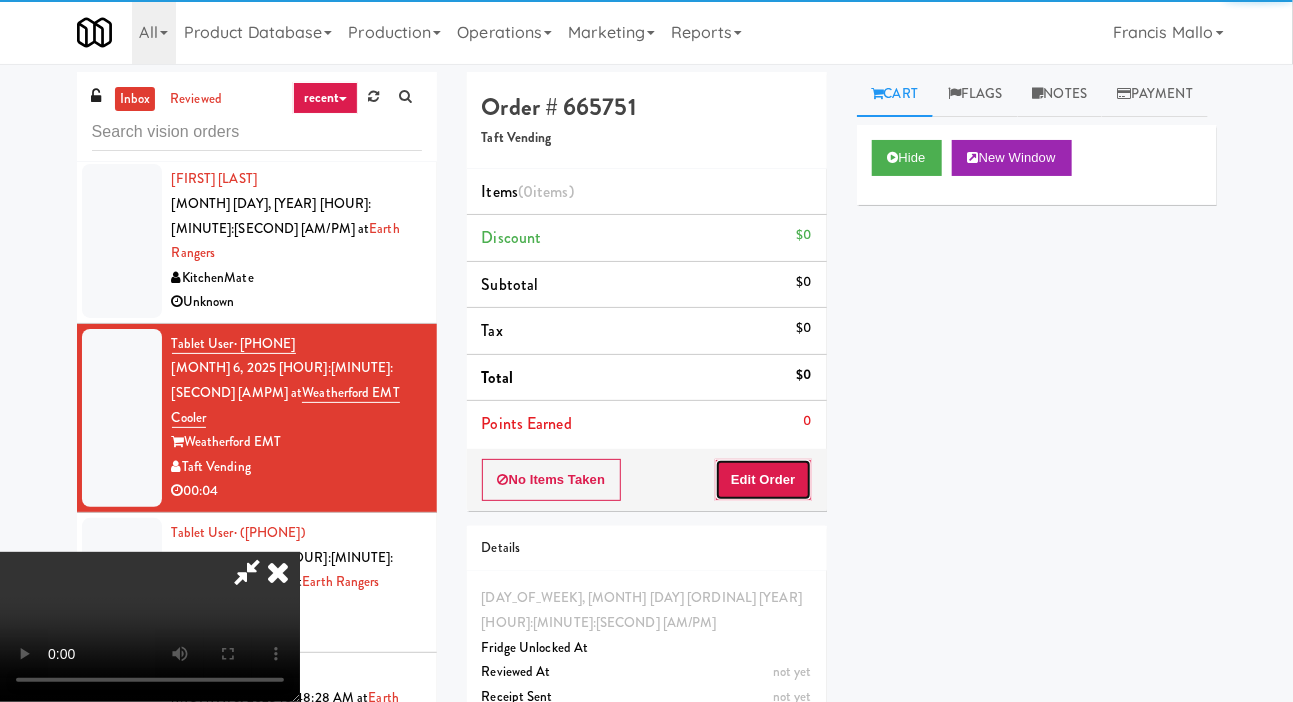 click on "Edit Order" at bounding box center (763, 480) 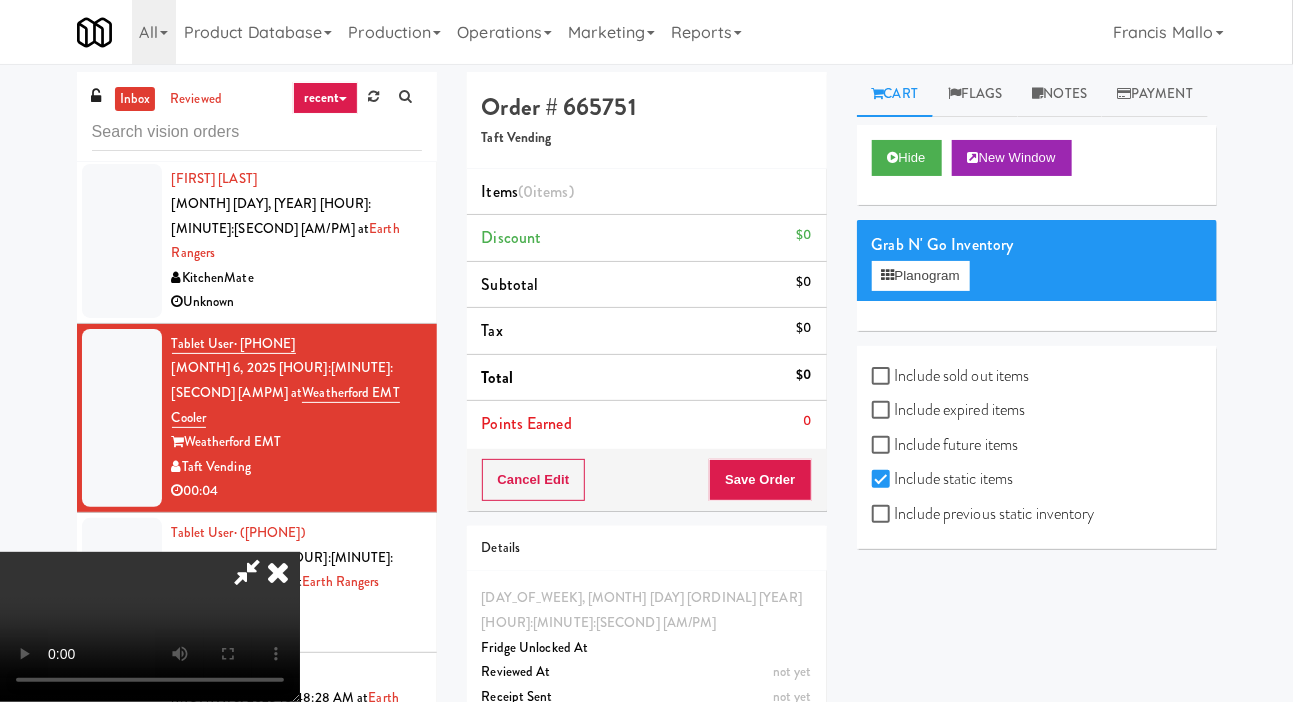 type 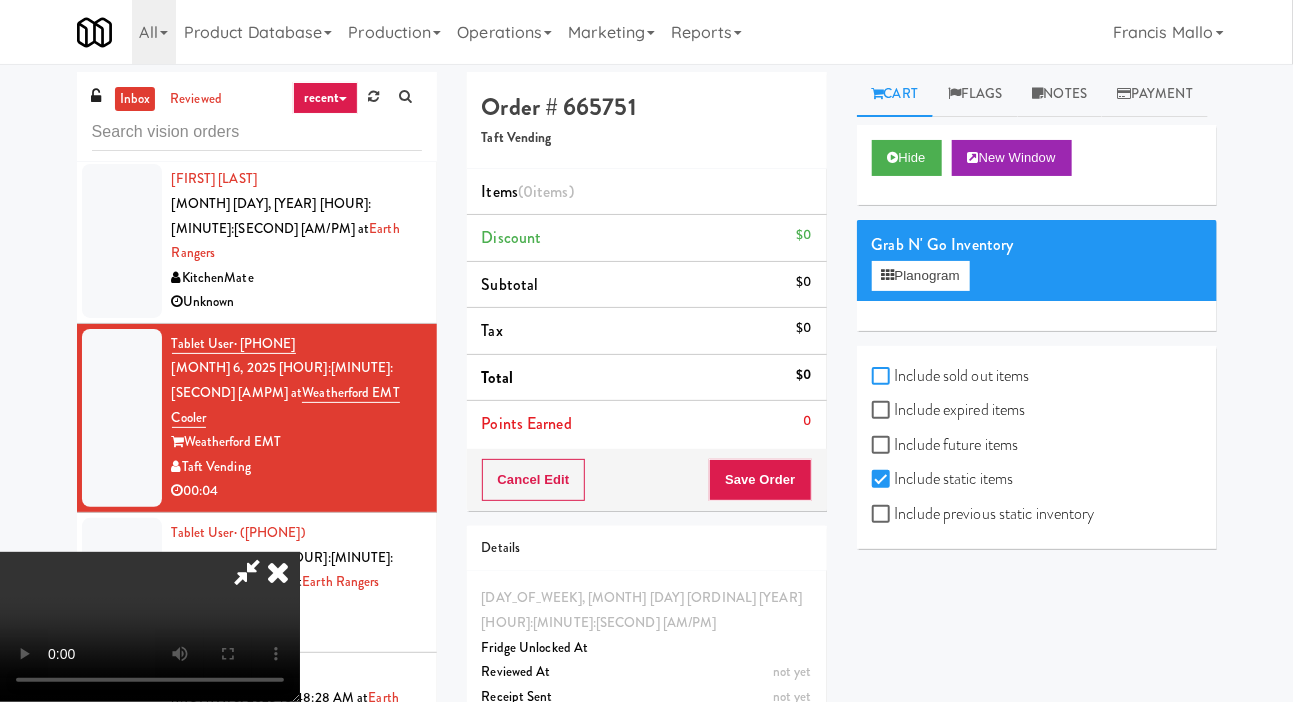 click on "Include sold out items" at bounding box center [883, 377] 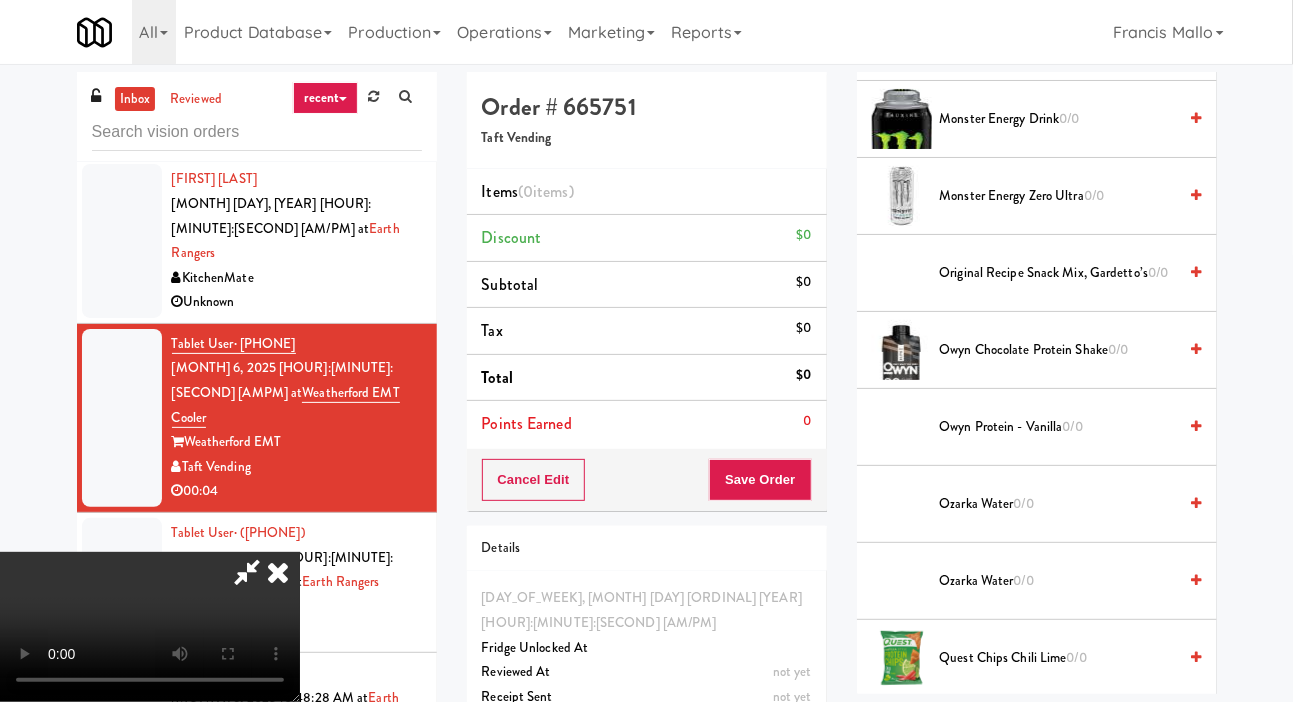 scroll, scrollTop: 1952, scrollLeft: 0, axis: vertical 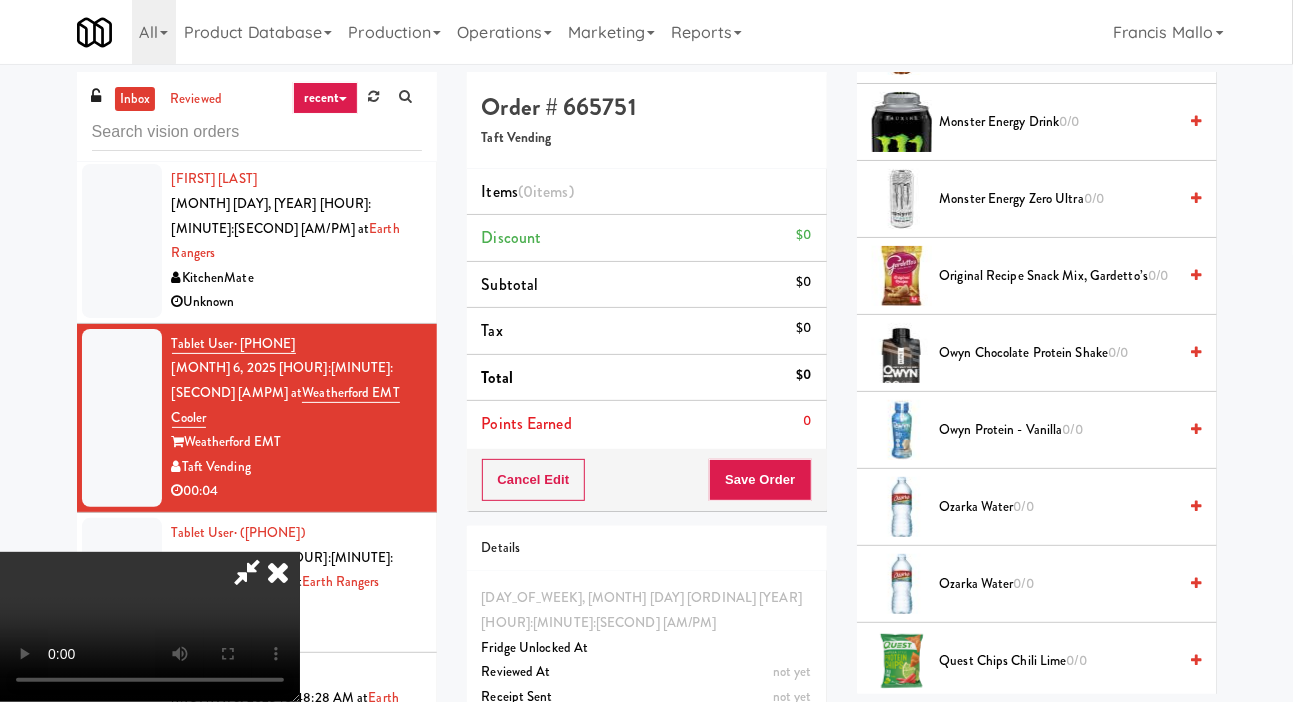 click on "0/0" at bounding box center [1070, 121] 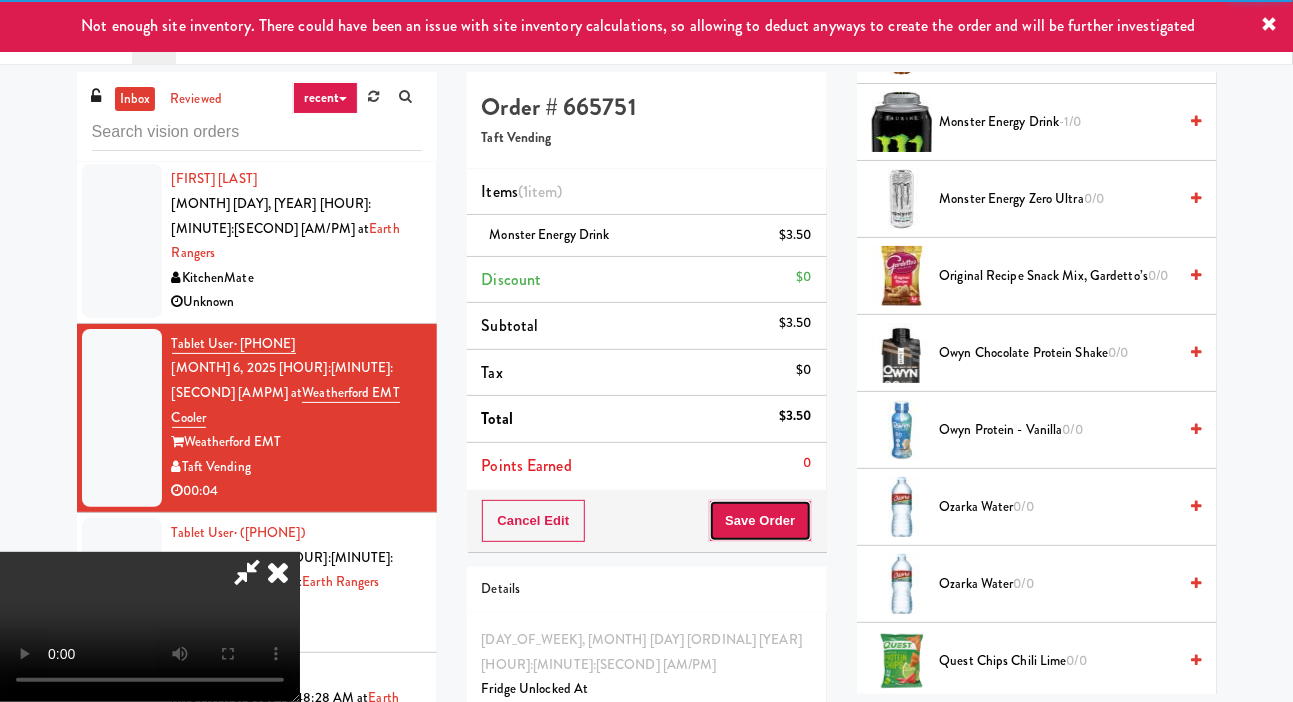 click on "Save Order" at bounding box center (760, 521) 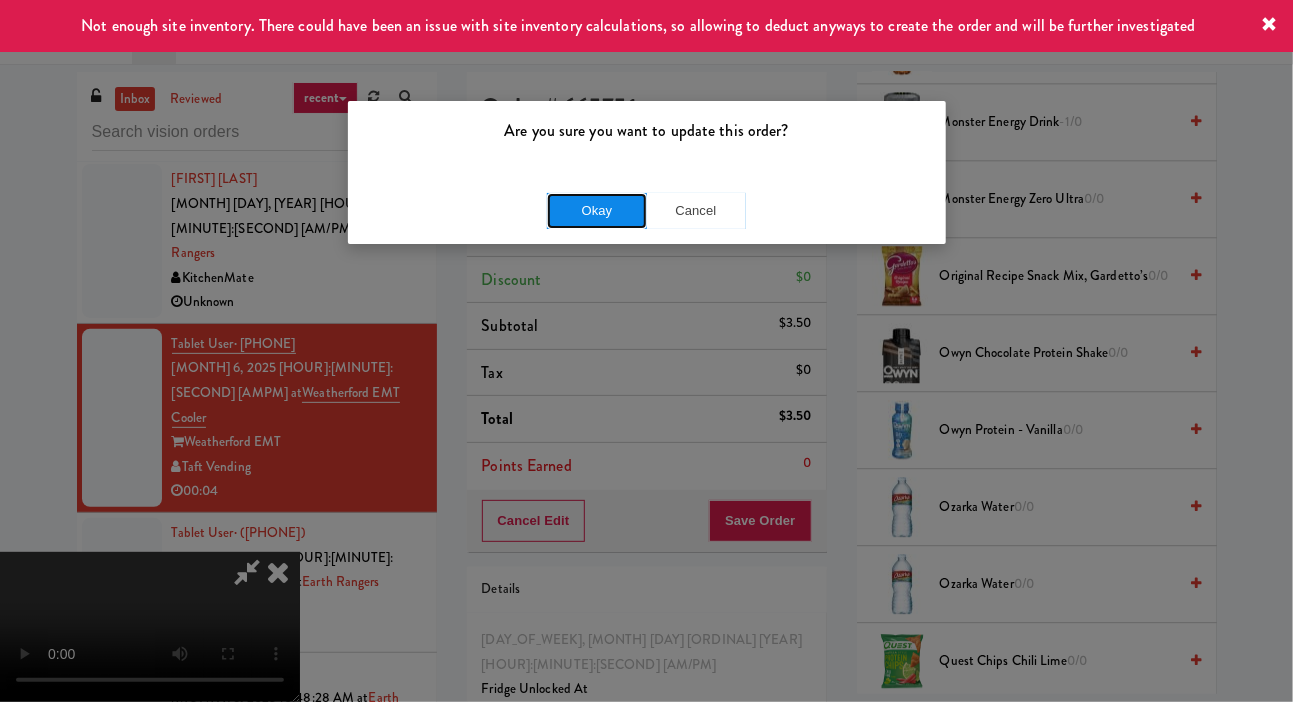 click on "Okay" at bounding box center (597, 211) 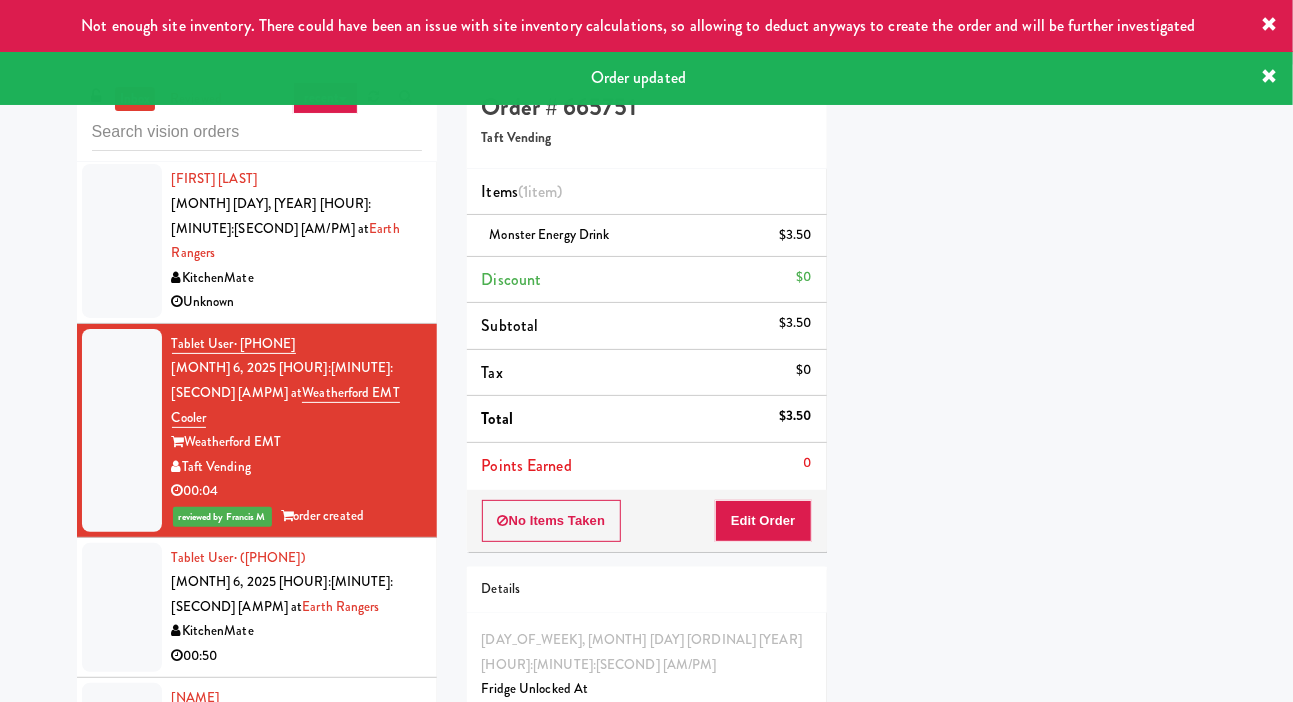 scroll, scrollTop: 0, scrollLeft: 0, axis: both 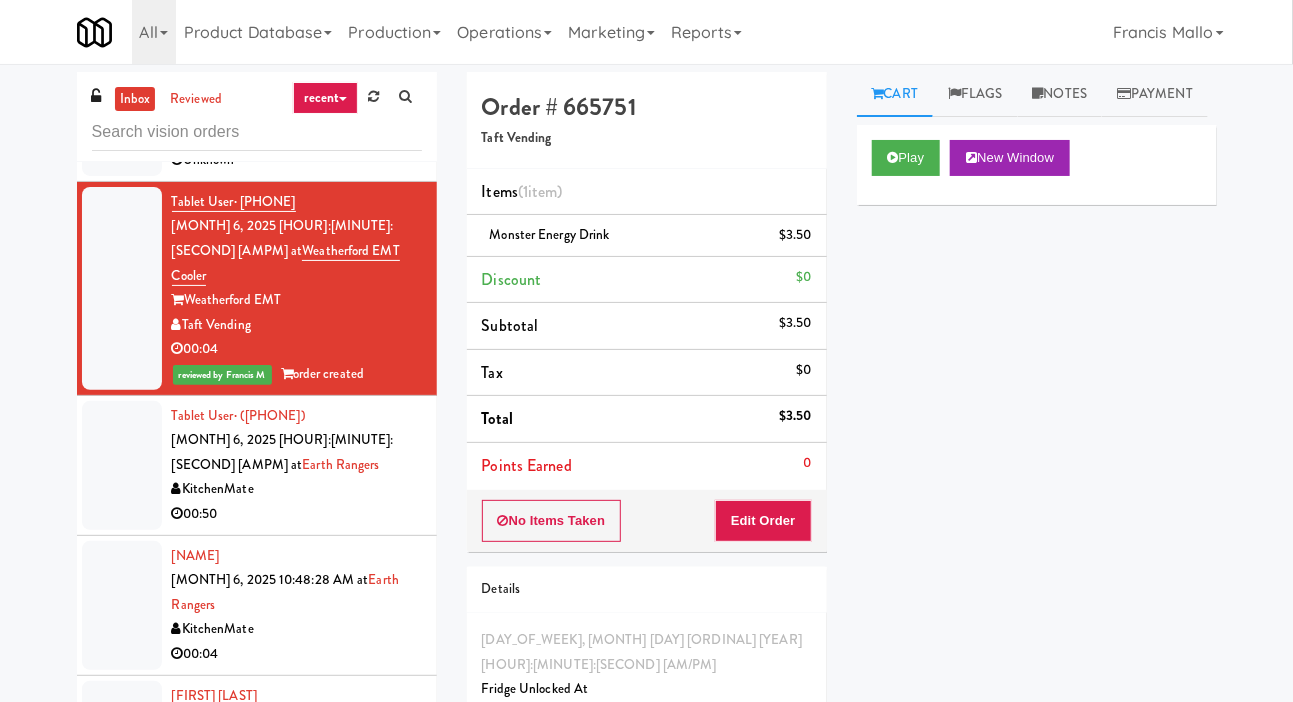 click at bounding box center [122, 465] 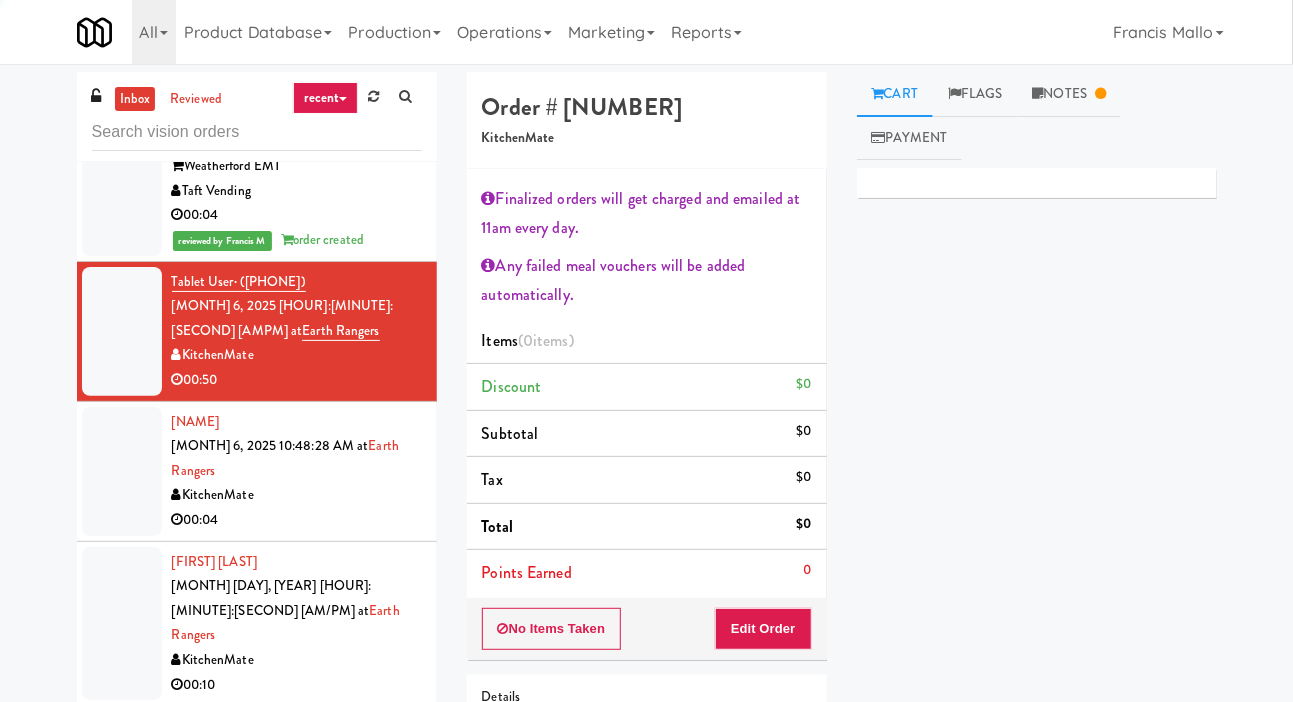 click at bounding box center (122, 624) 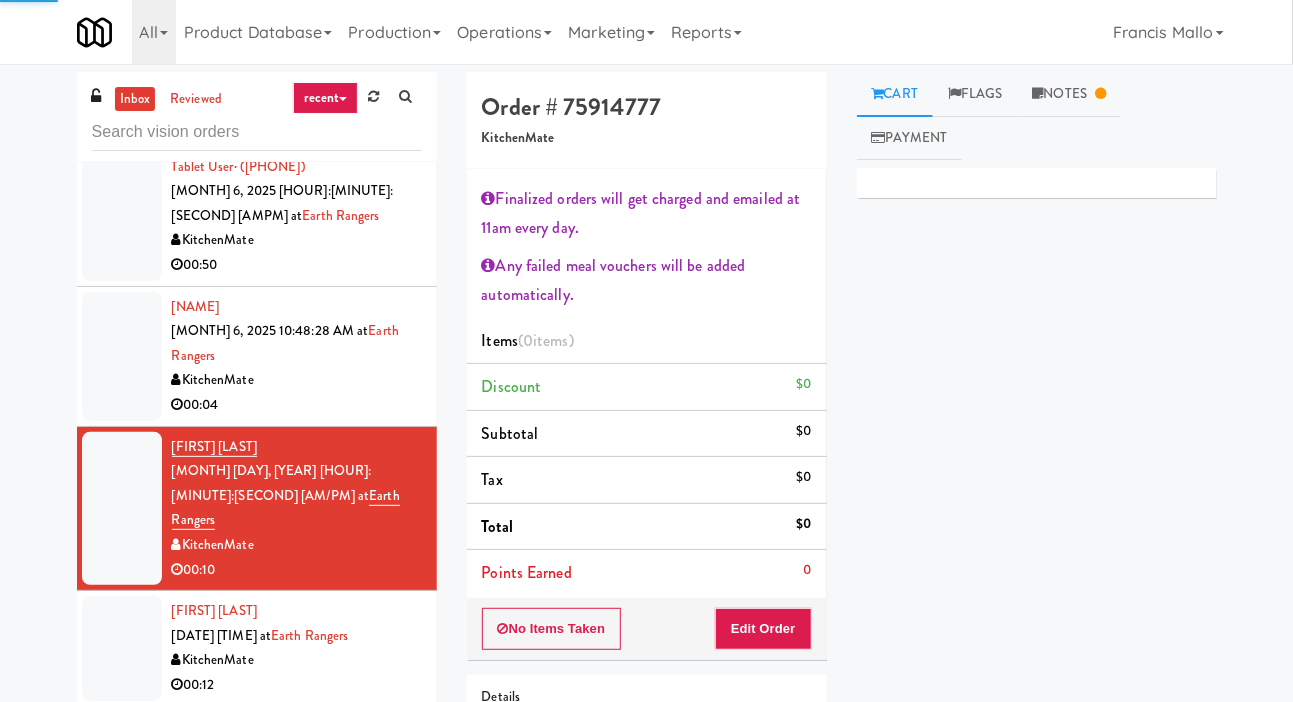 click at bounding box center (122, 648) 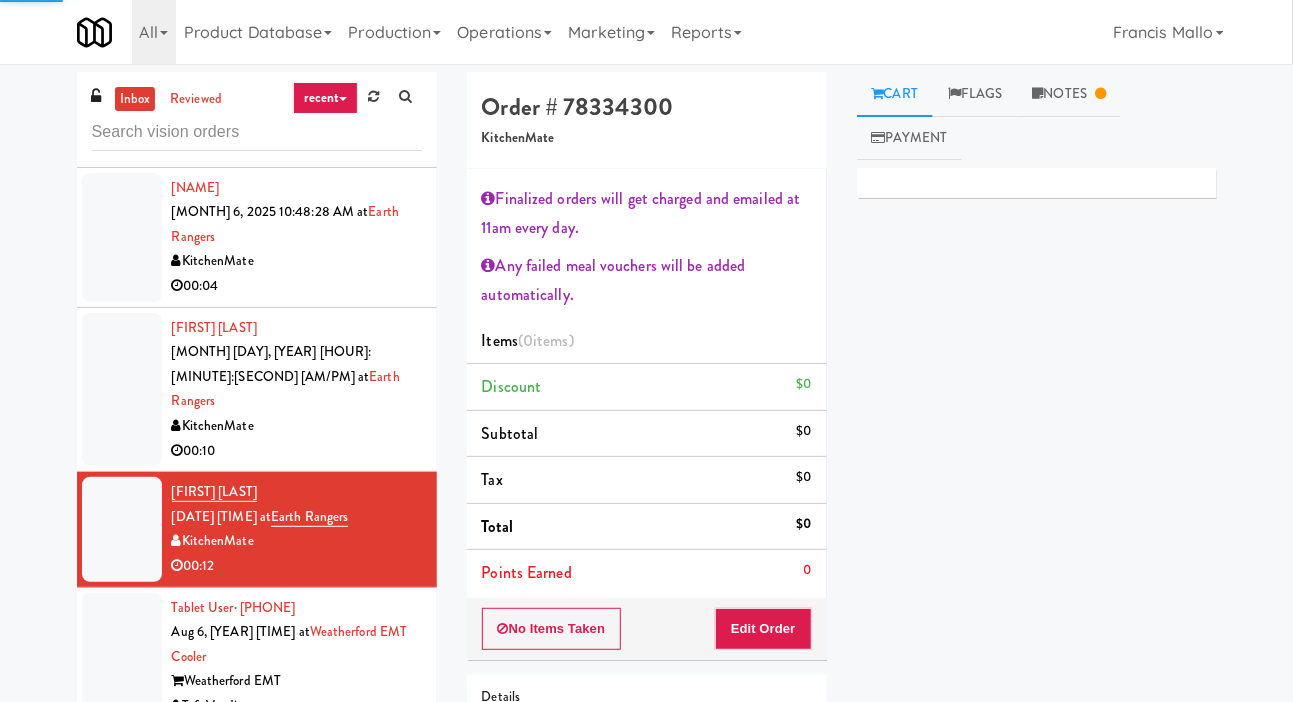click at bounding box center (122, 670) 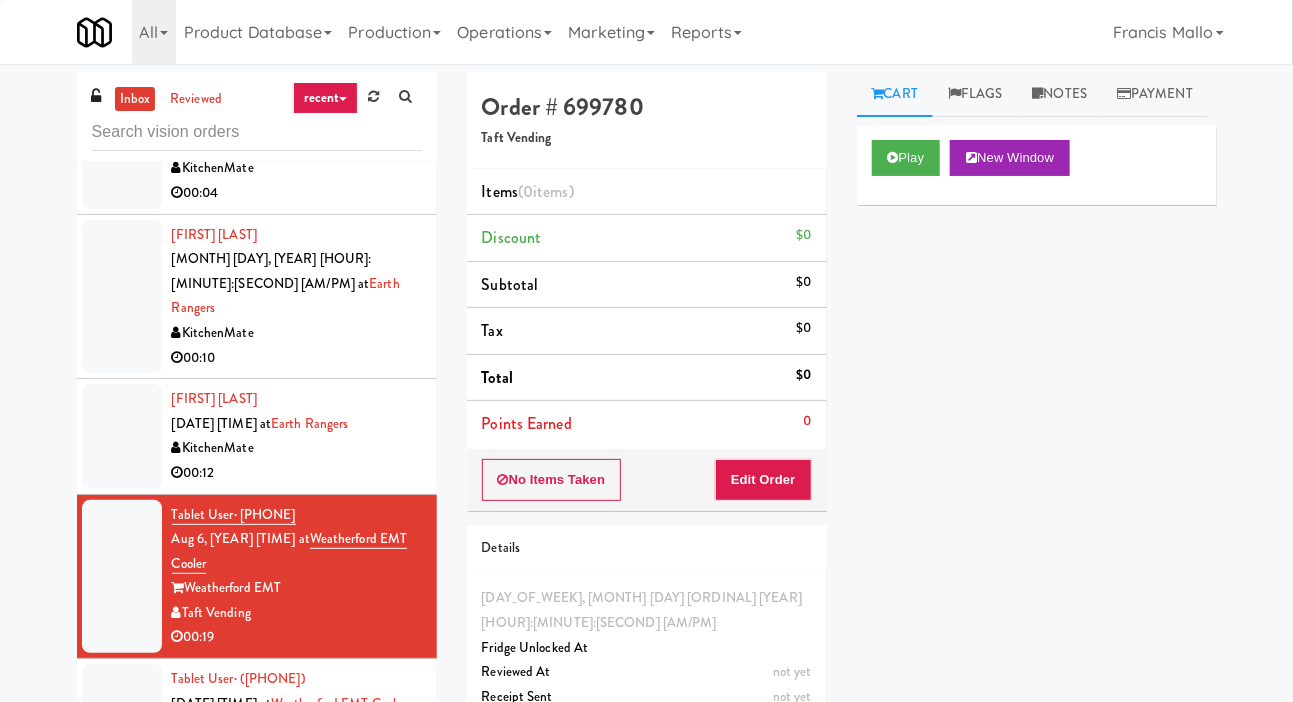 scroll, scrollTop: 931, scrollLeft: 0, axis: vertical 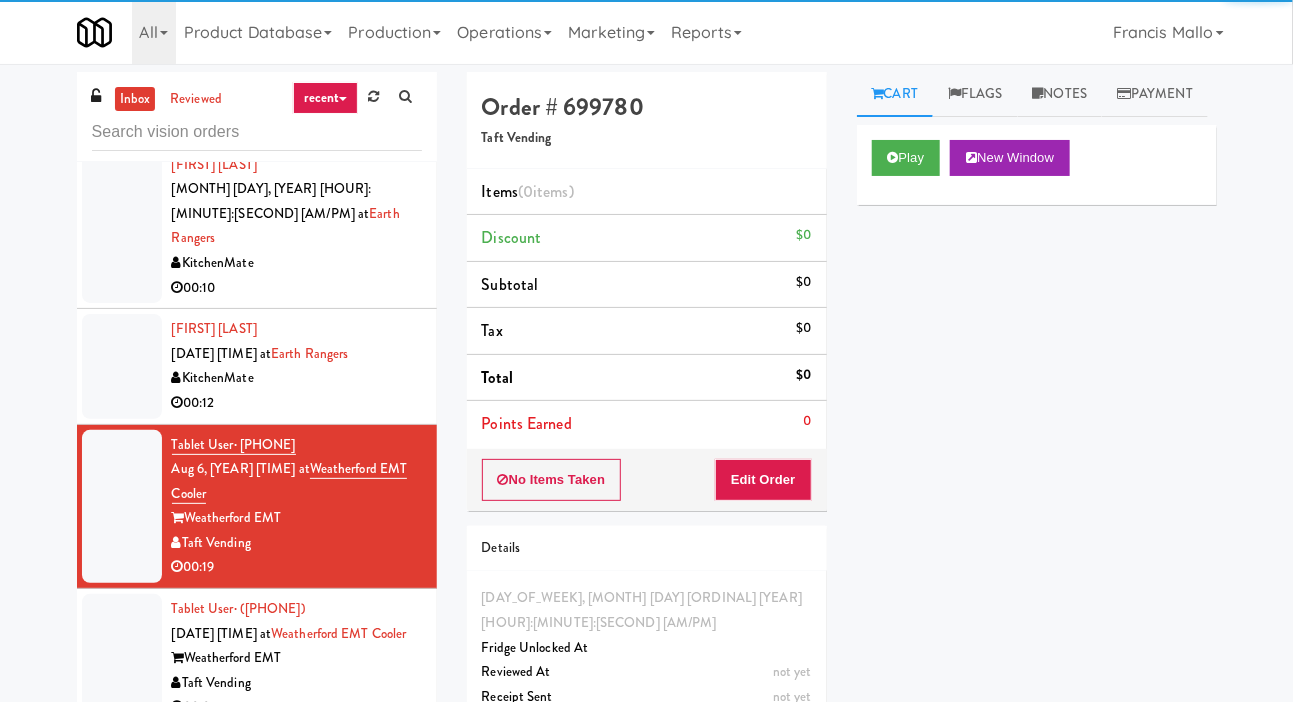 click at bounding box center [122, 658] 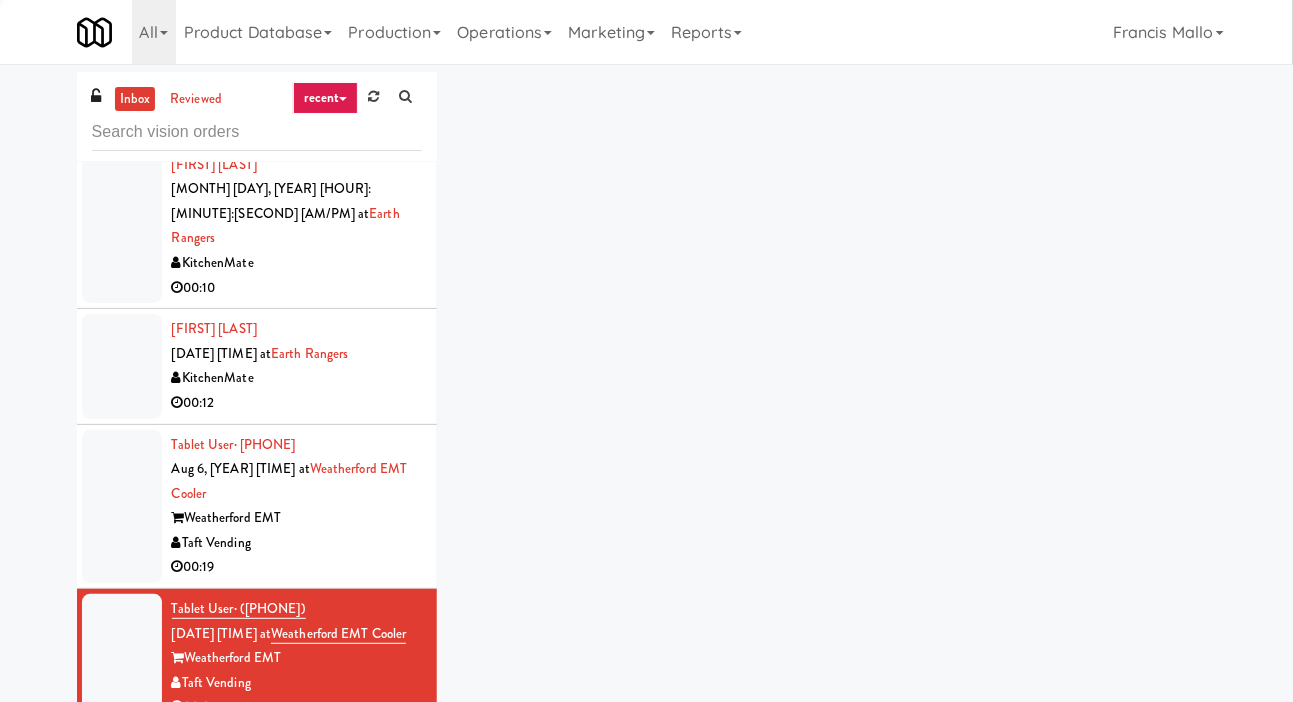 click at bounding box center (122, 507) 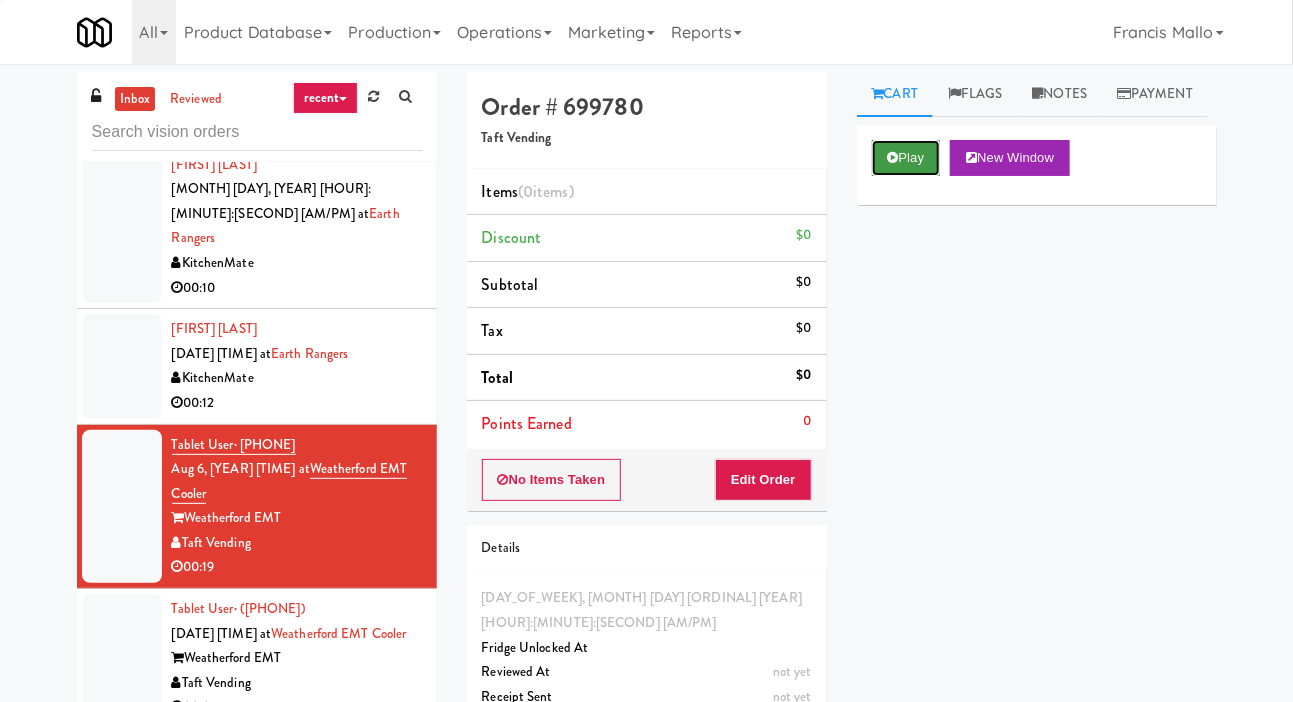 click on "Play" at bounding box center [906, 158] 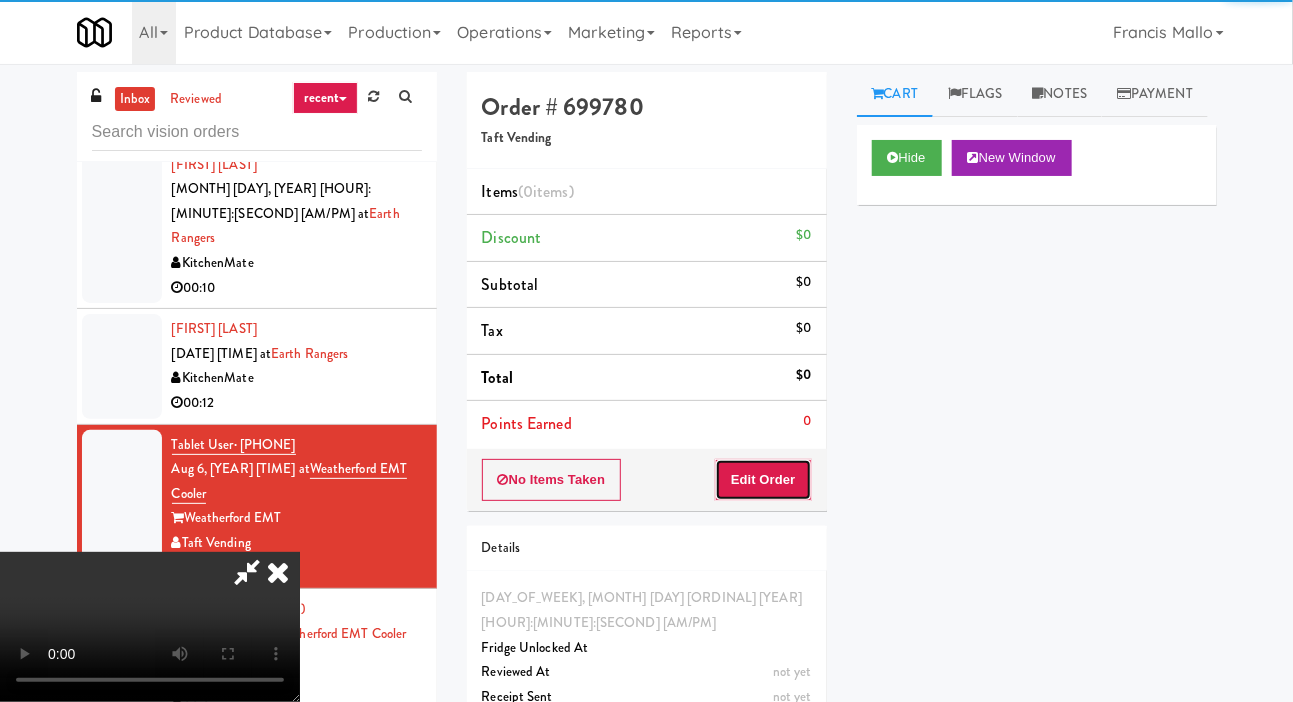 click on "Edit Order" at bounding box center [763, 480] 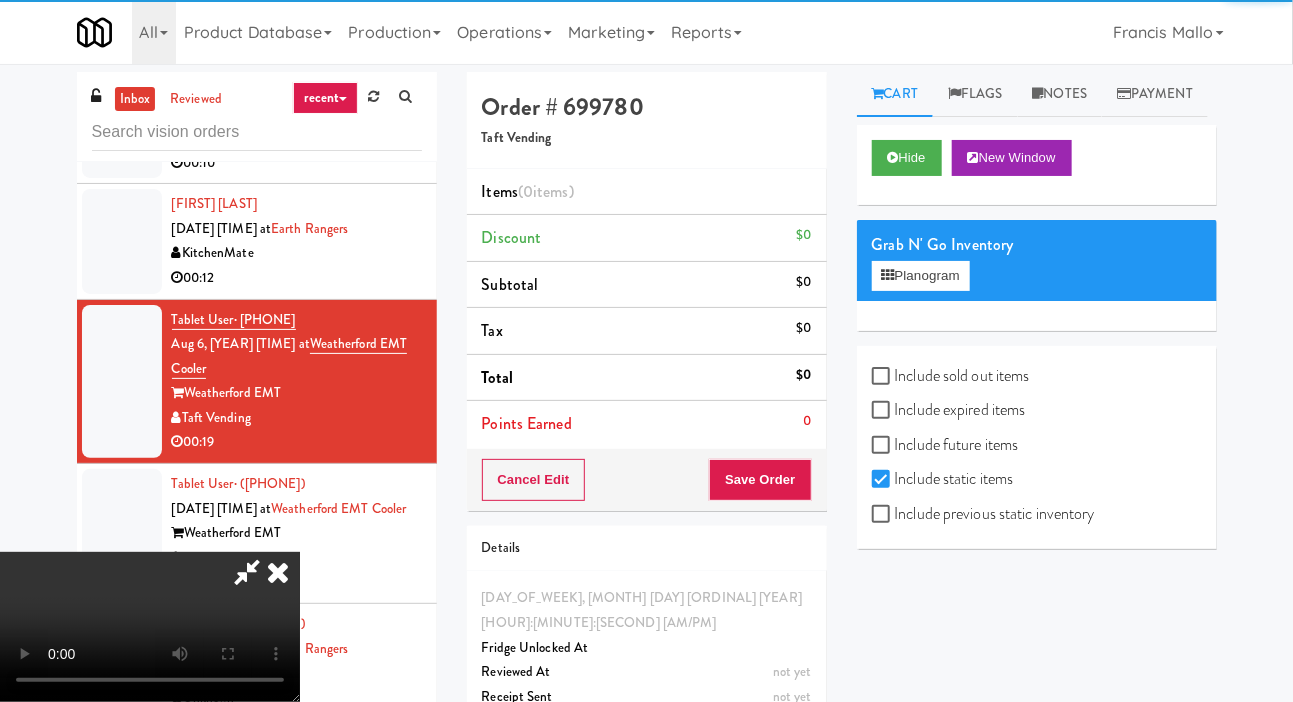 scroll, scrollTop: 1058, scrollLeft: 0, axis: vertical 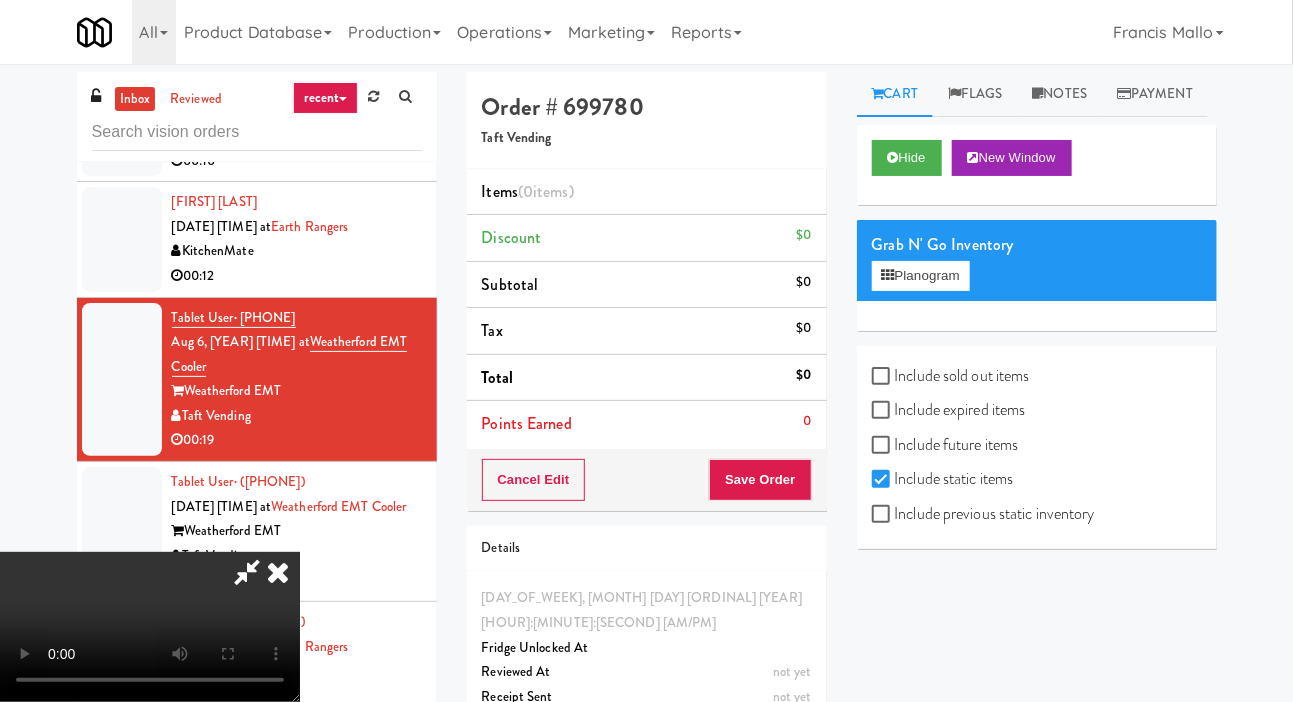 type 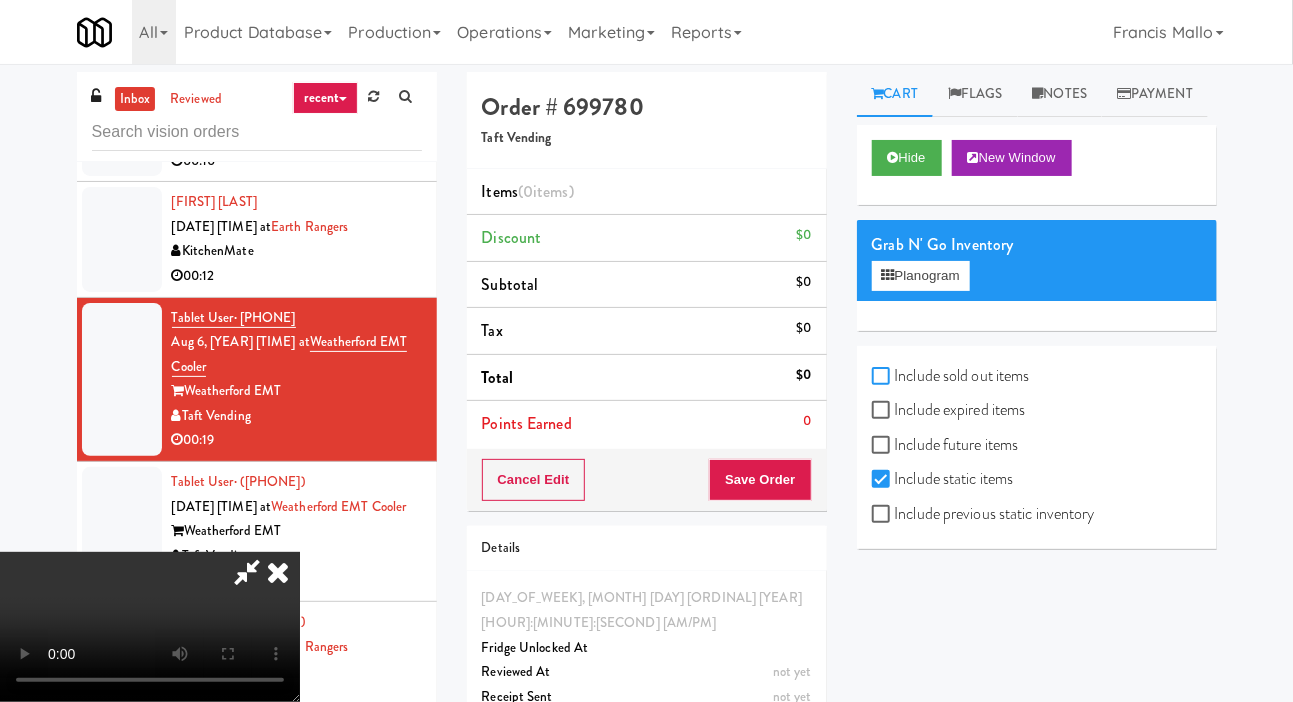click on "Include sold out items" at bounding box center [883, 377] 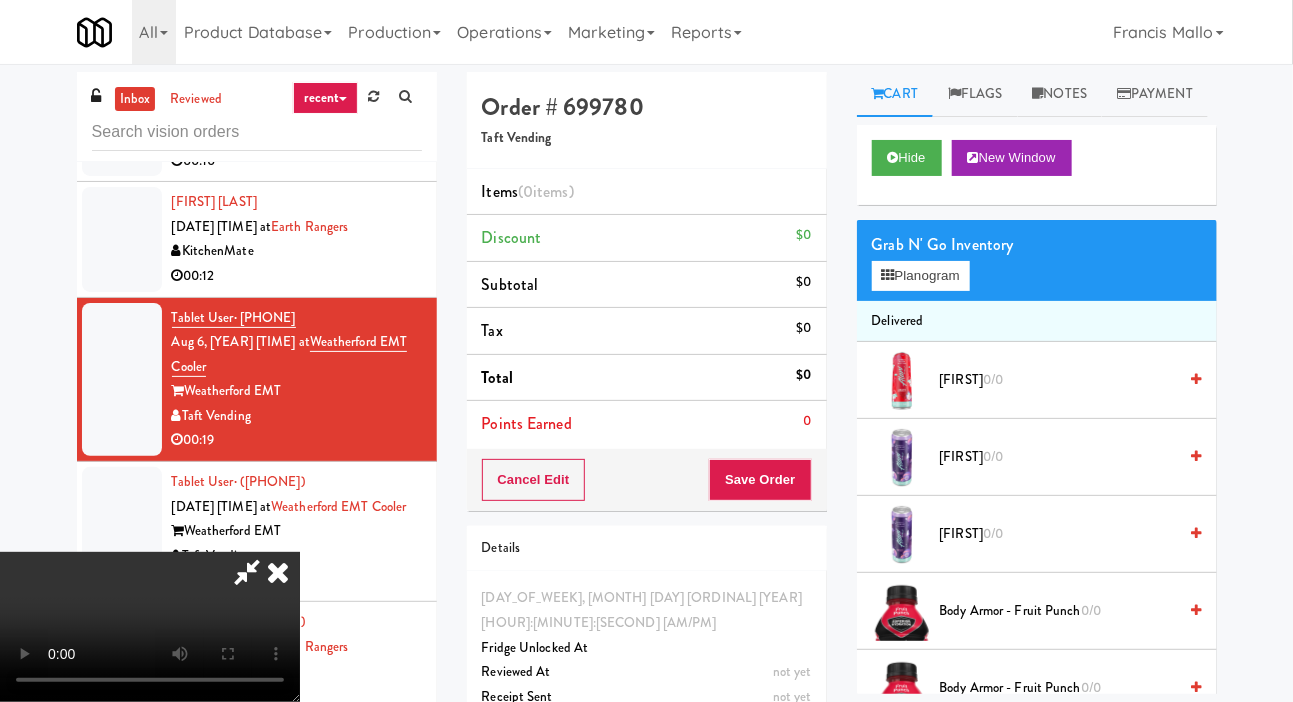 click on "Alani   0/0" at bounding box center (1058, 380) 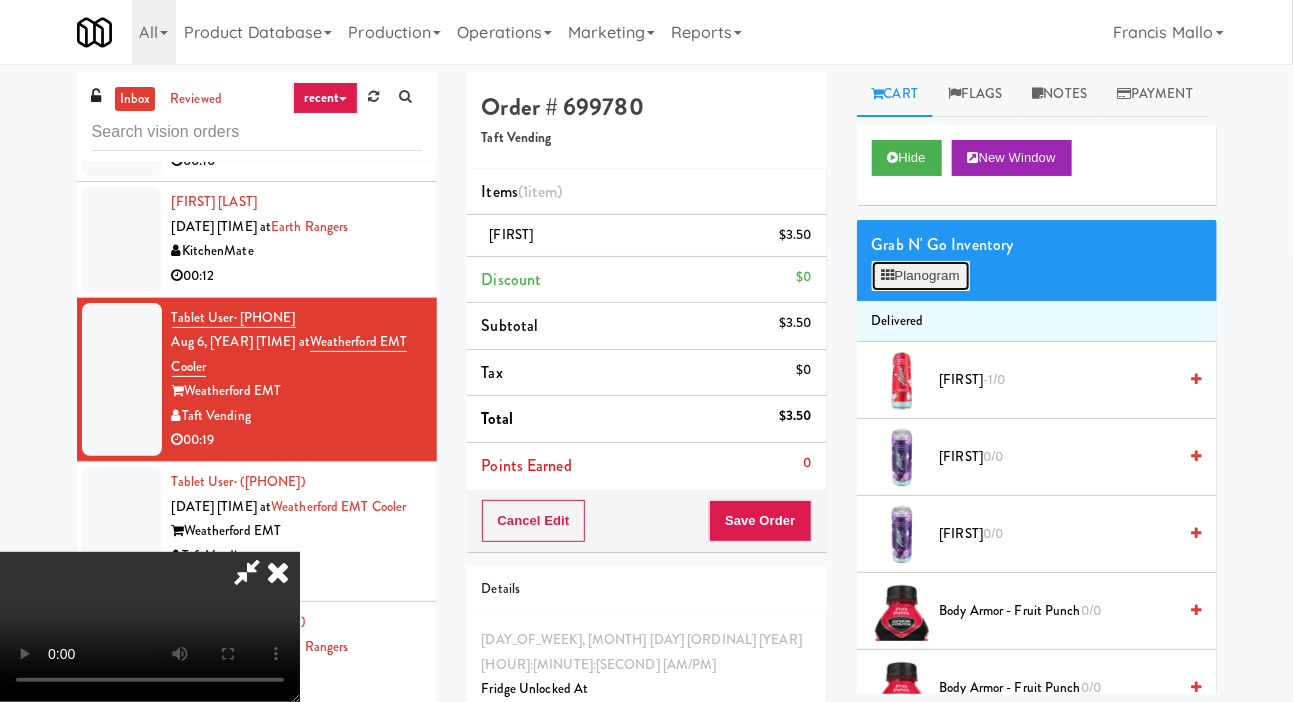 click on "Planogram" at bounding box center (921, 276) 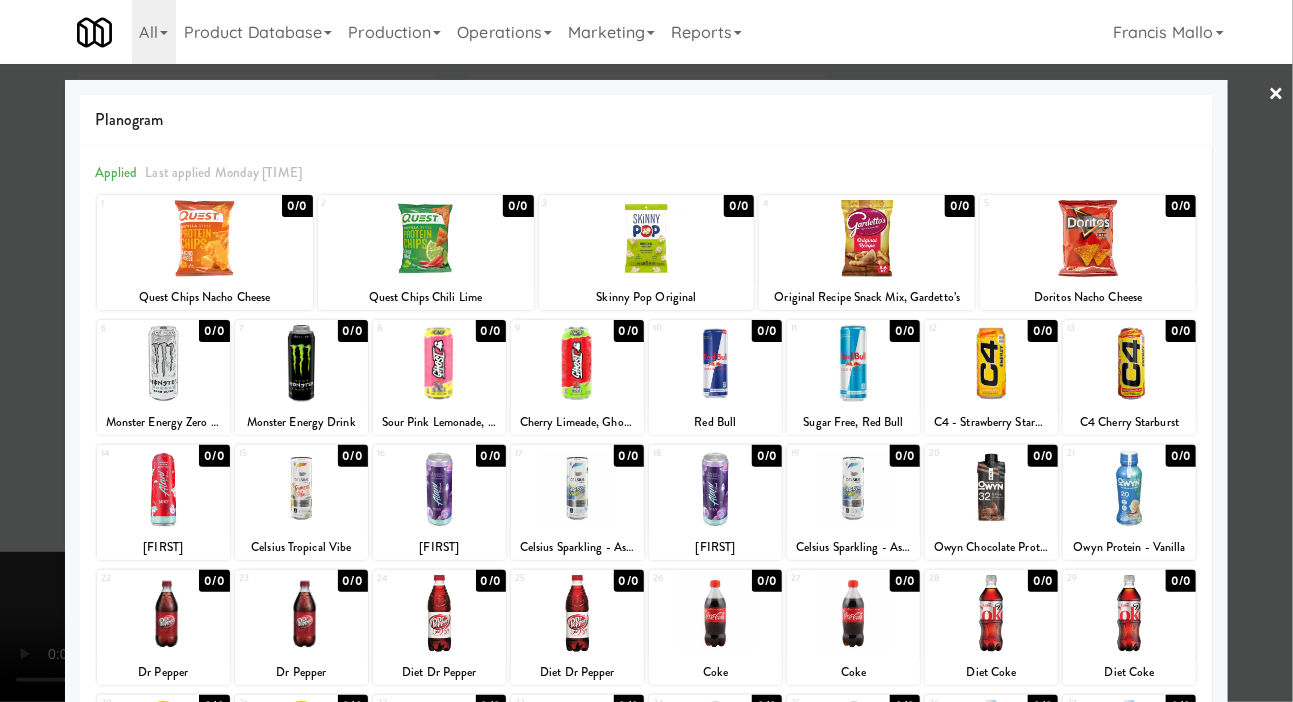 click at bounding box center (1129, 488) 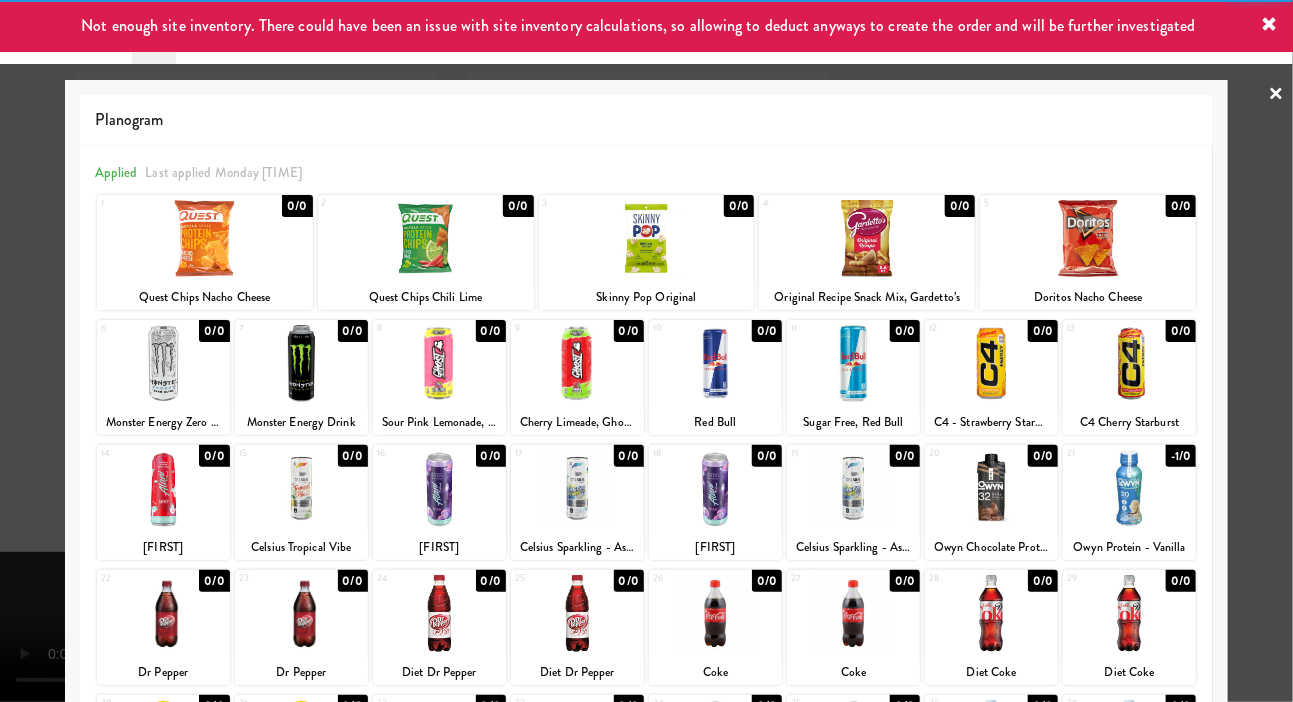 click at bounding box center [646, 351] 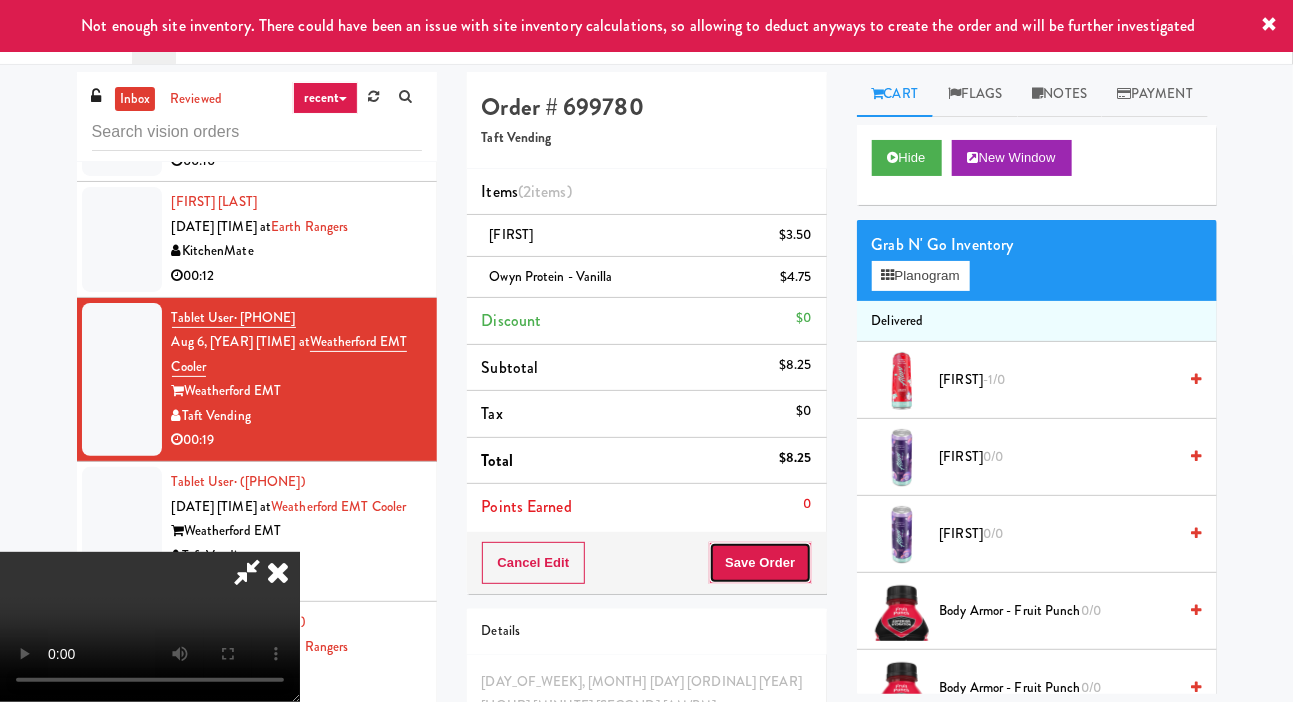 click on "Save Order" at bounding box center [760, 563] 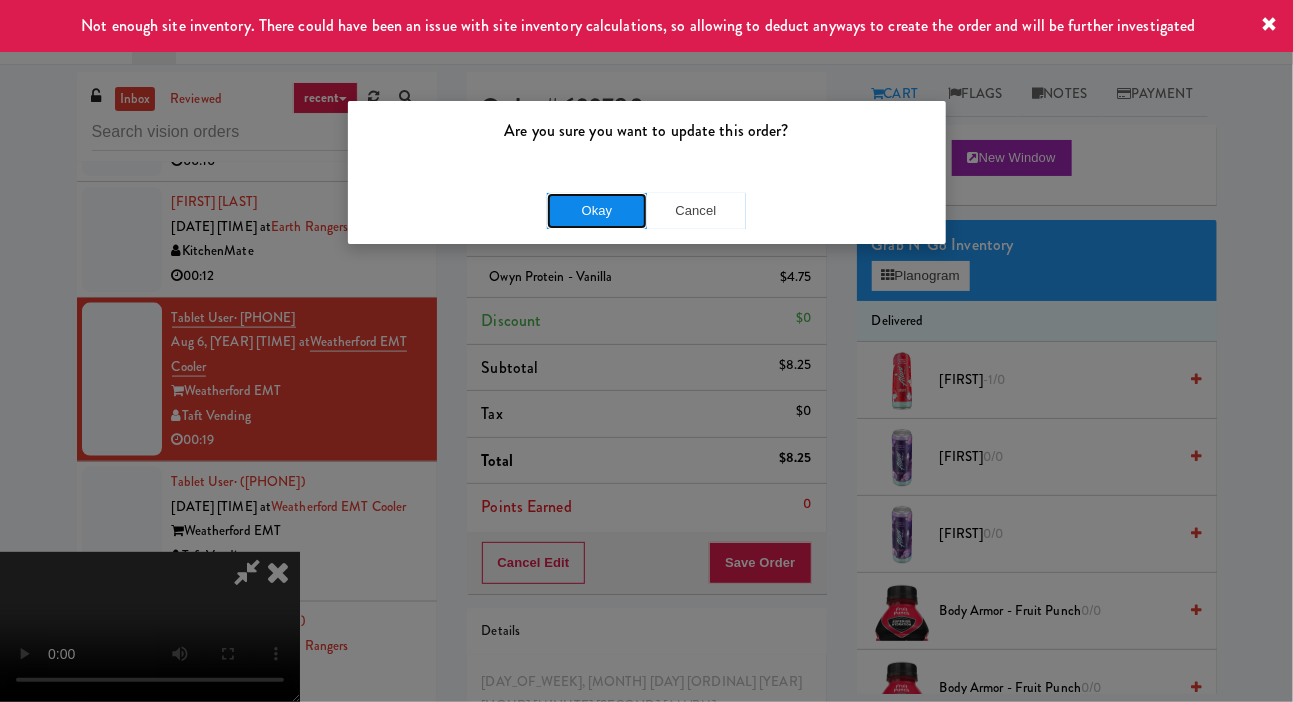 click on "Okay" at bounding box center [597, 211] 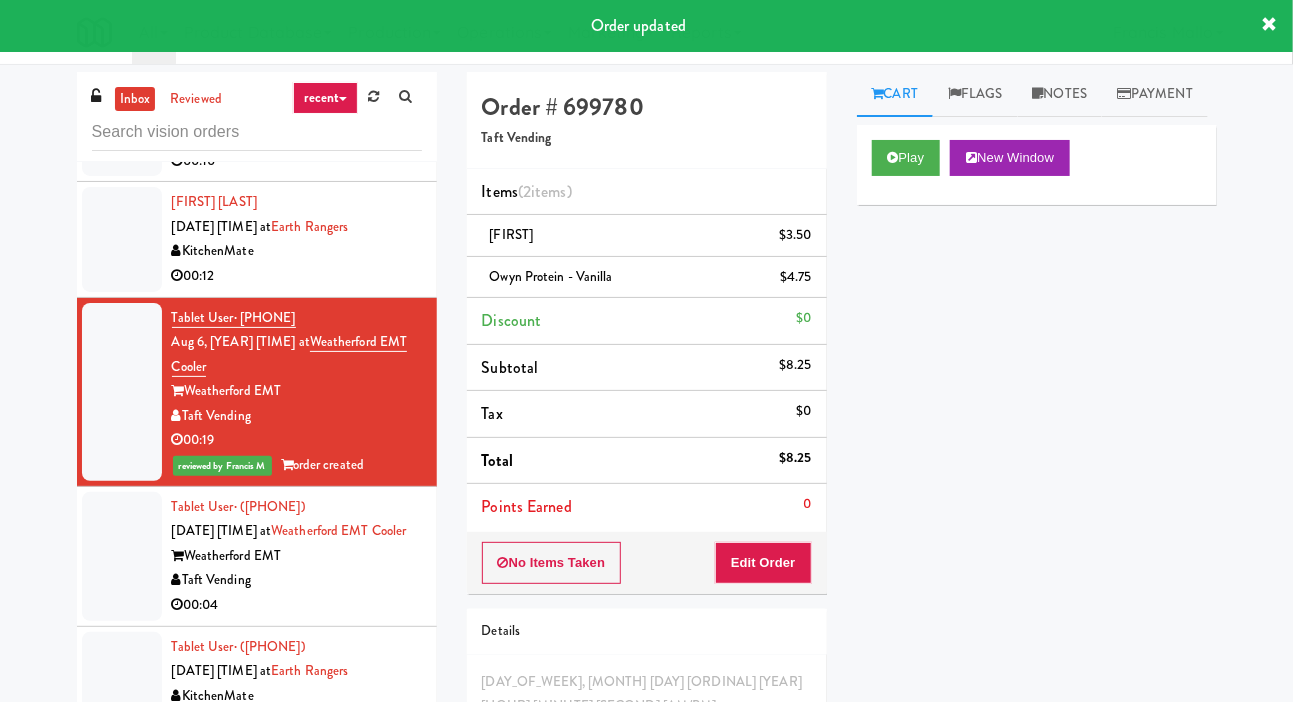 click at bounding box center [122, 556] 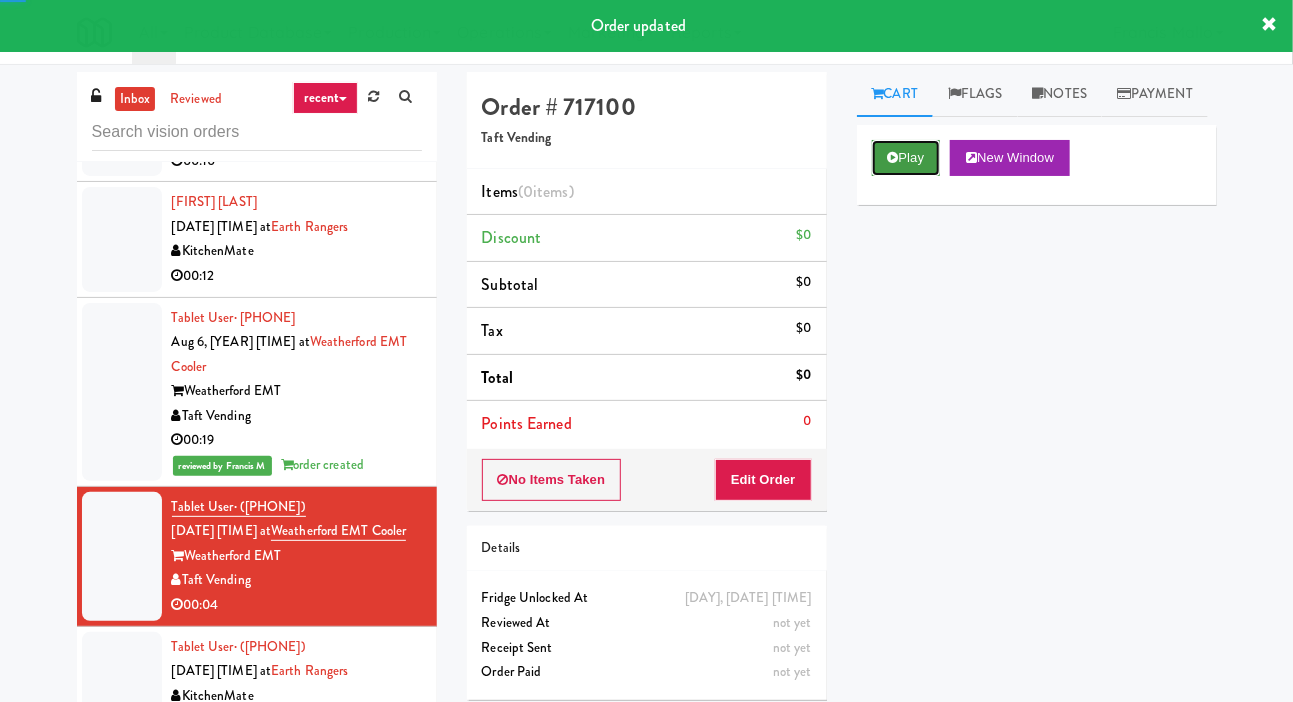 click on "Play" at bounding box center (906, 158) 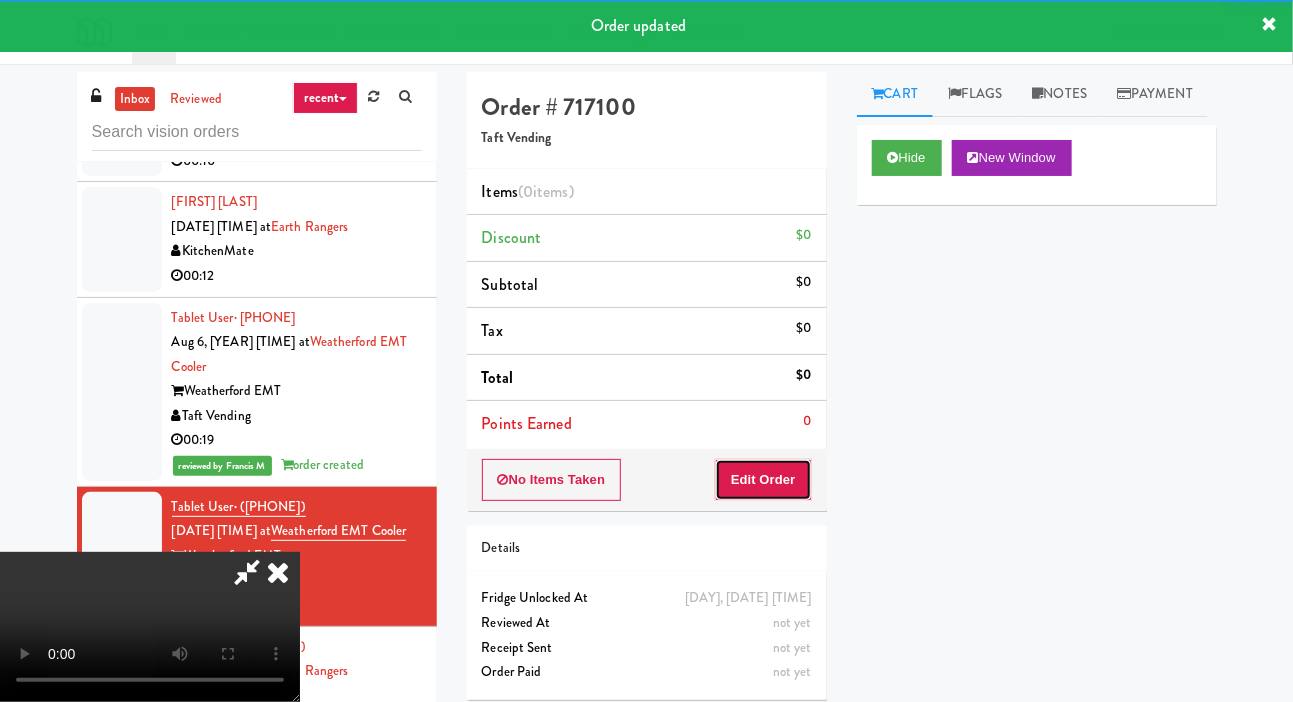 click on "Edit Order" at bounding box center (763, 480) 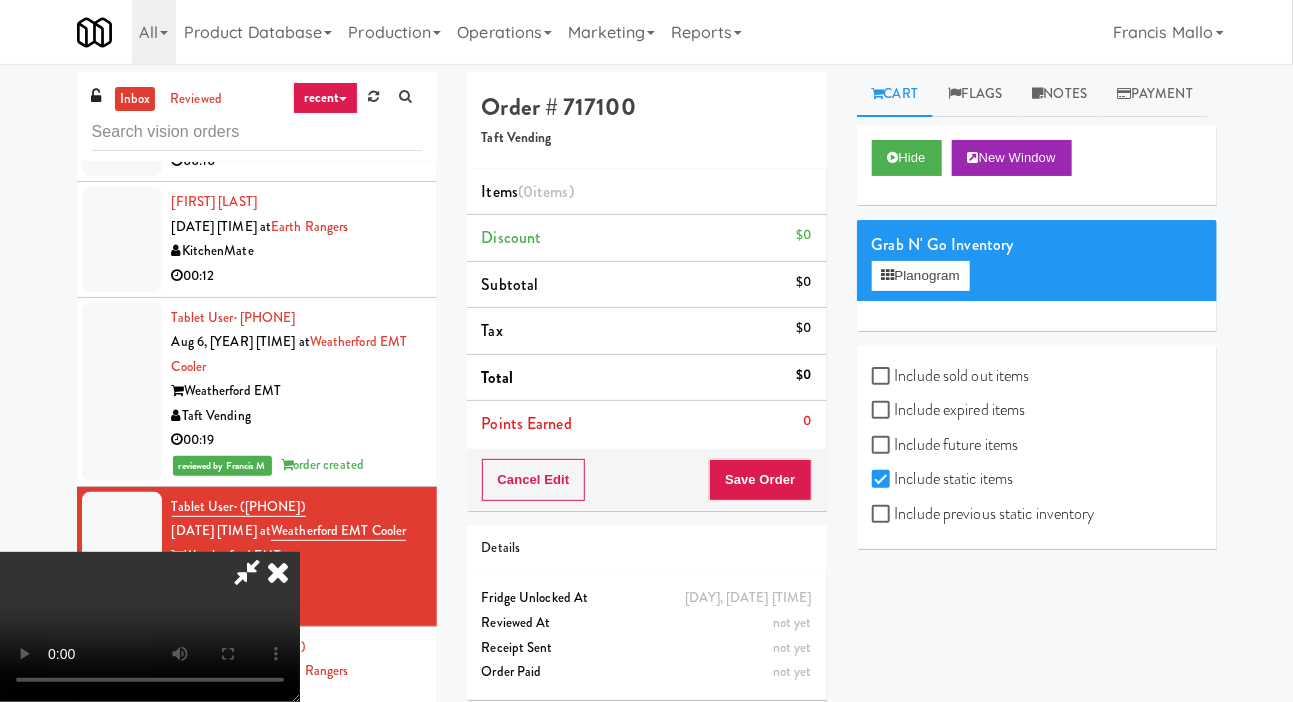 type 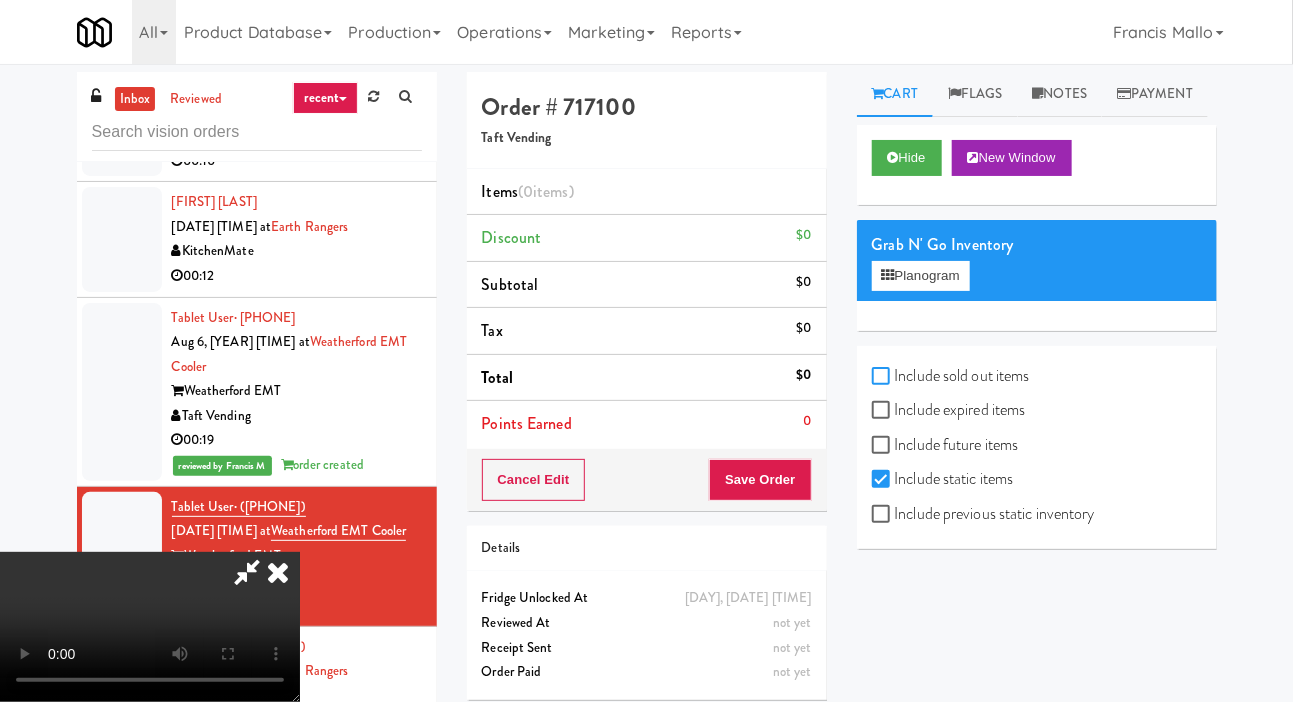 click on "Include sold out items" at bounding box center [883, 377] 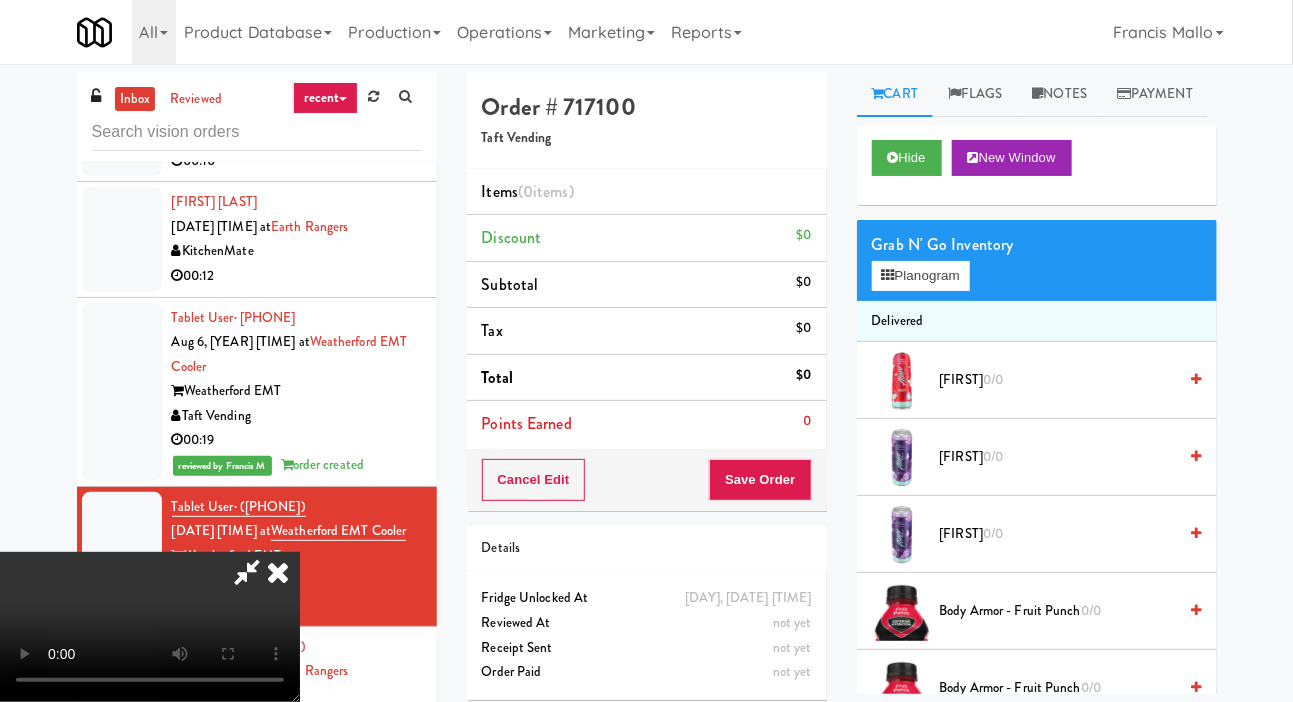 click on "Alani   0/0" at bounding box center (1058, 534) 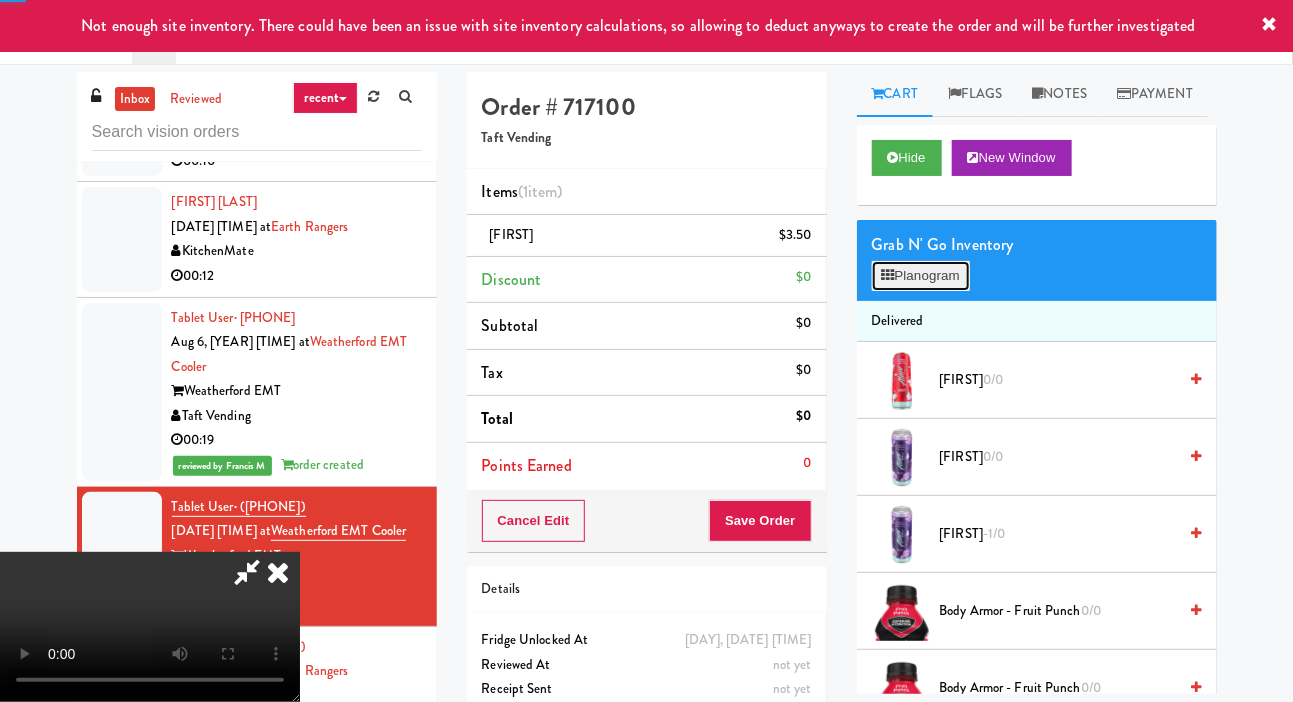 click on "Planogram" at bounding box center [921, 276] 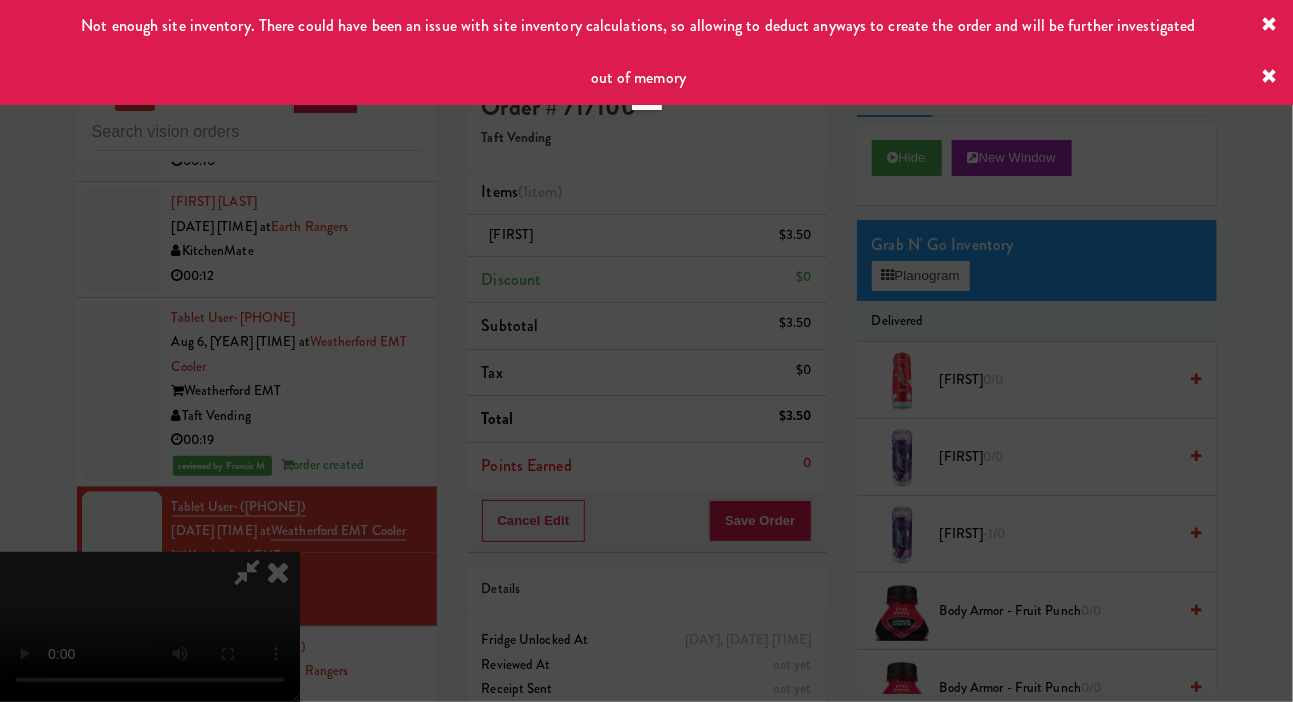 click at bounding box center (646, 351) 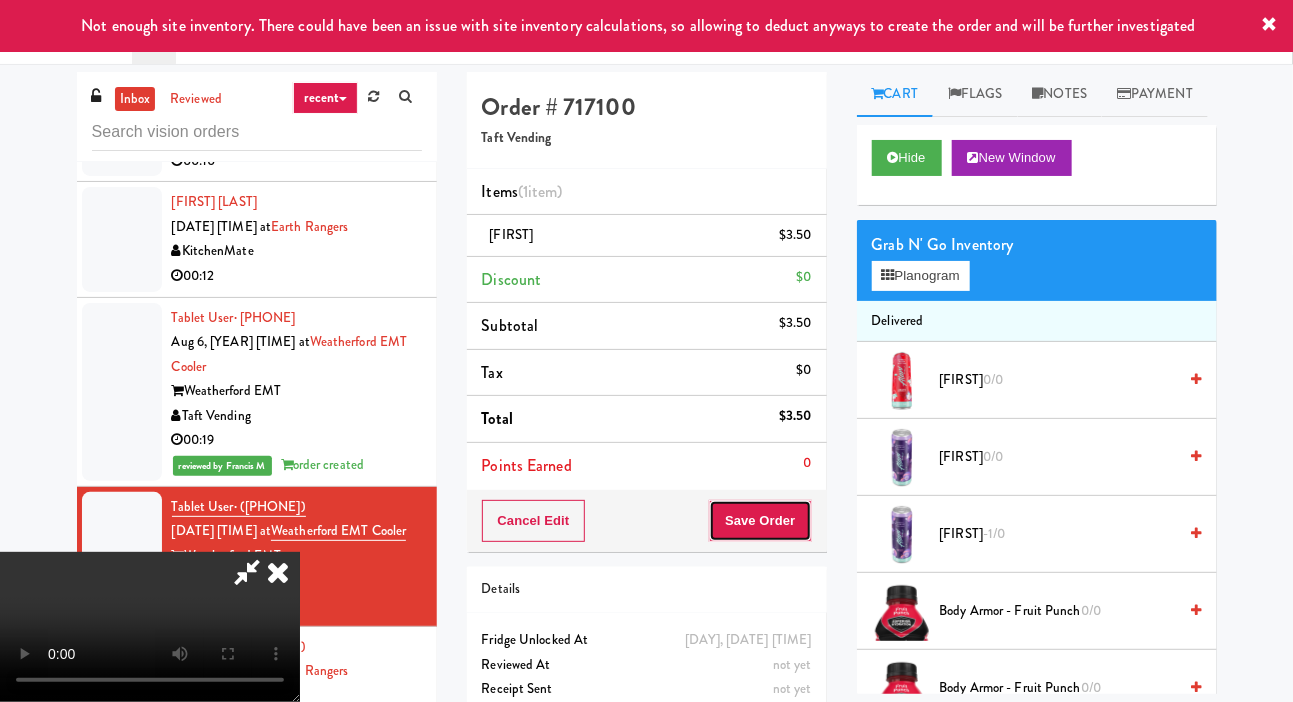 click on "Save Order" at bounding box center [760, 521] 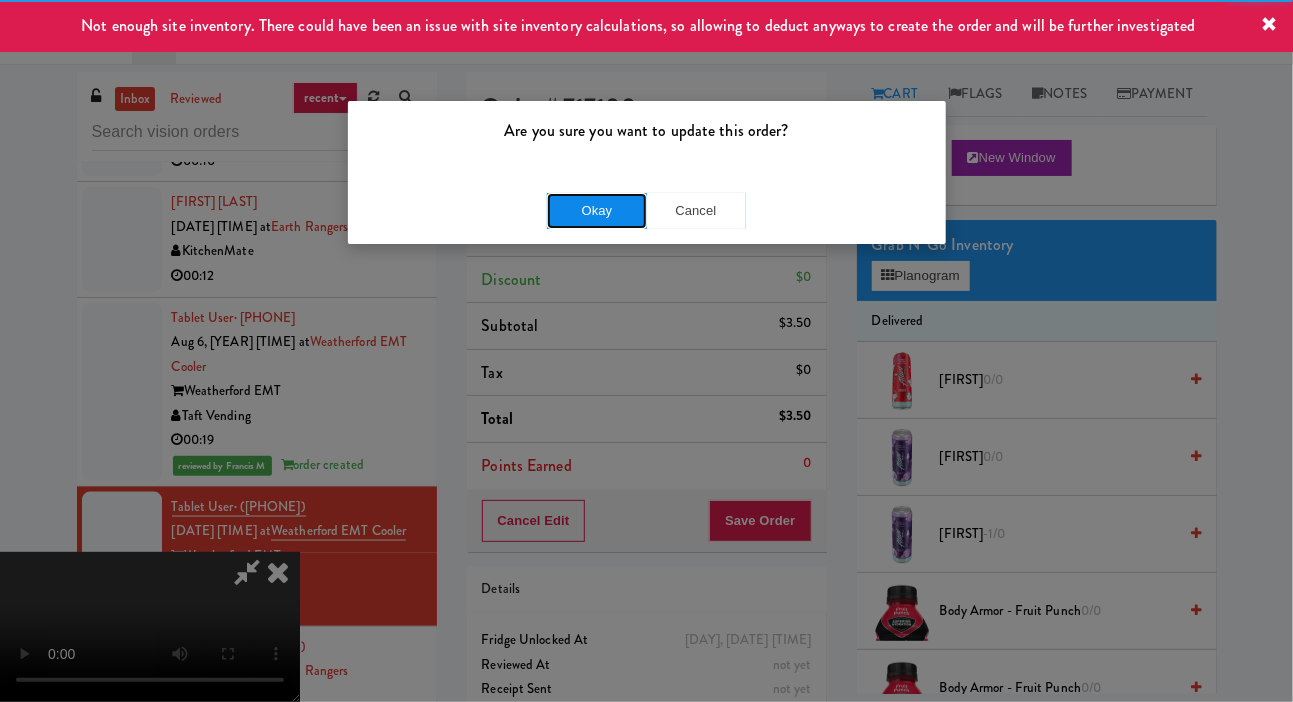 click on "Okay" at bounding box center [597, 211] 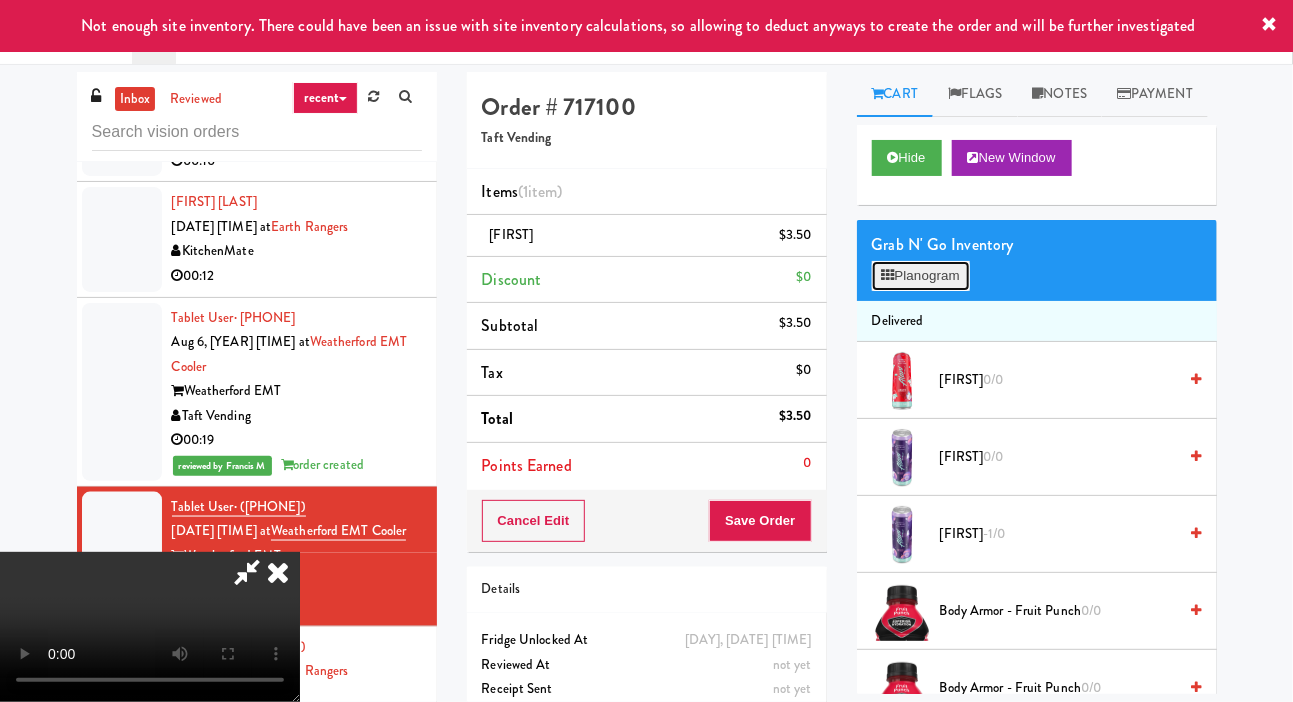 click on "Planogram" at bounding box center [921, 276] 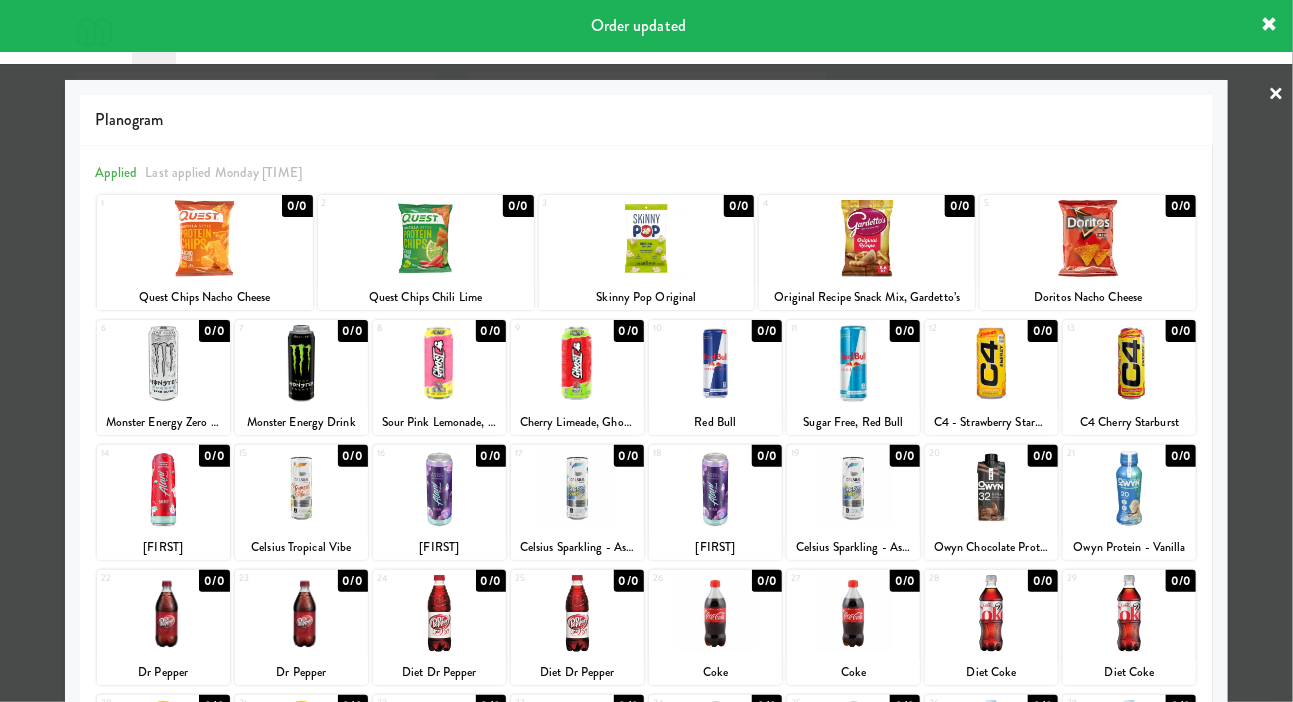 click at bounding box center (646, 351) 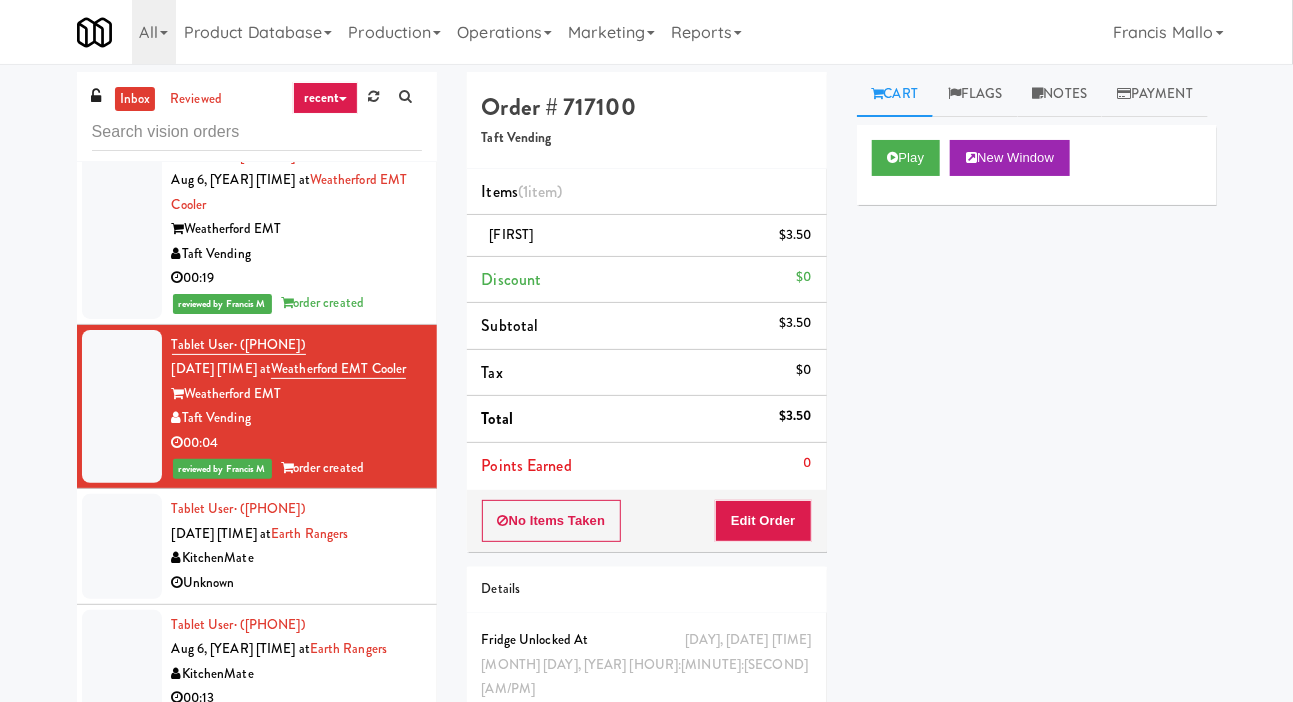 scroll, scrollTop: 1217, scrollLeft: 0, axis: vertical 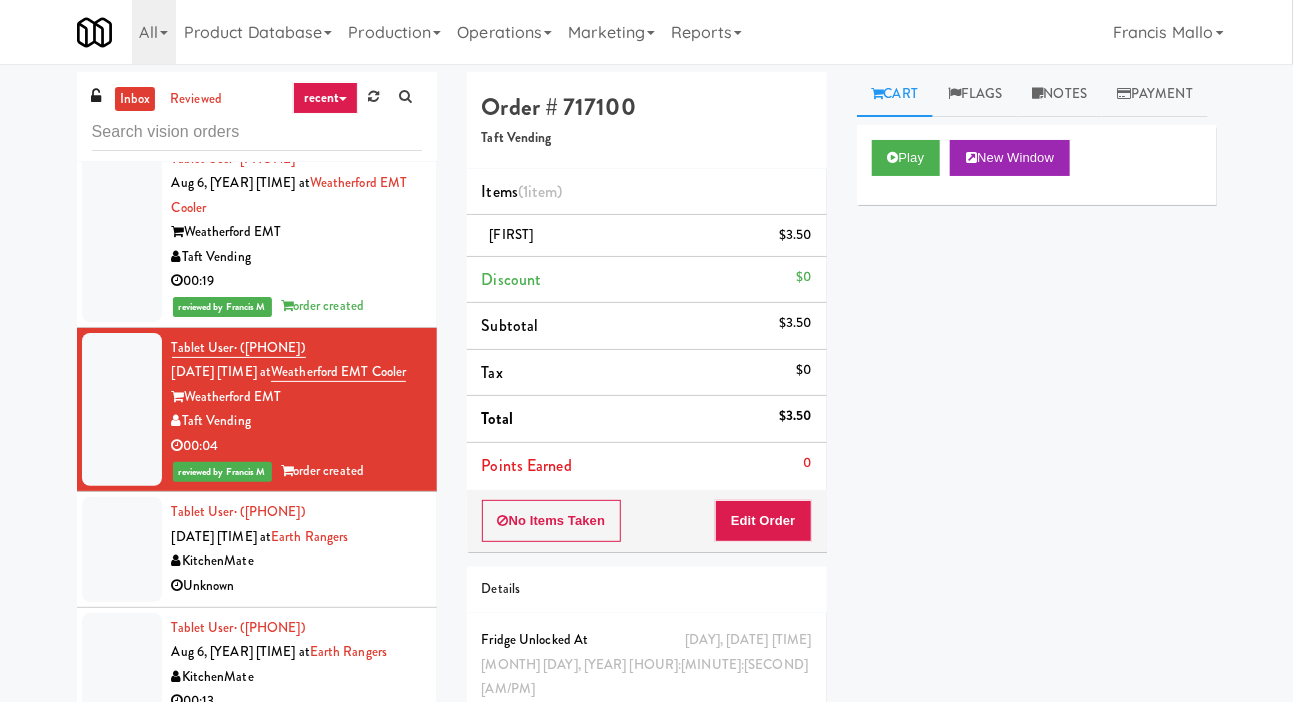 click at bounding box center (122, 549) 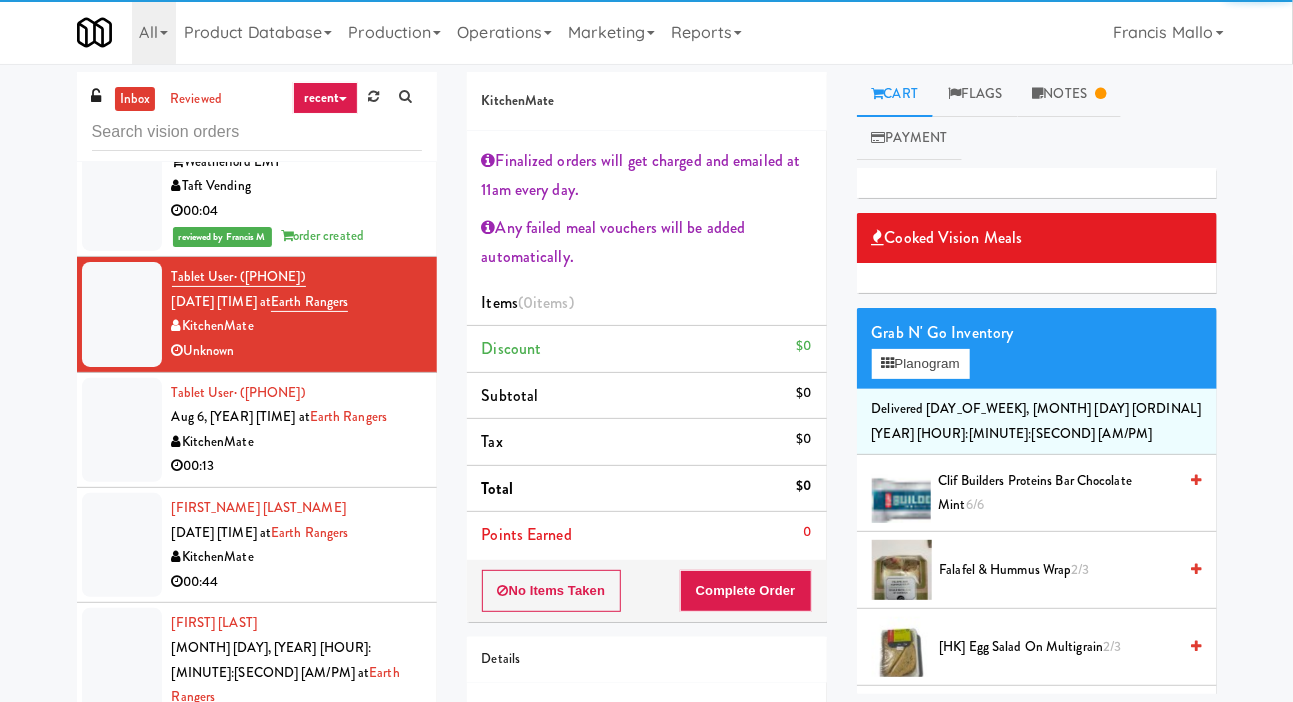 click at bounding box center (122, 545) 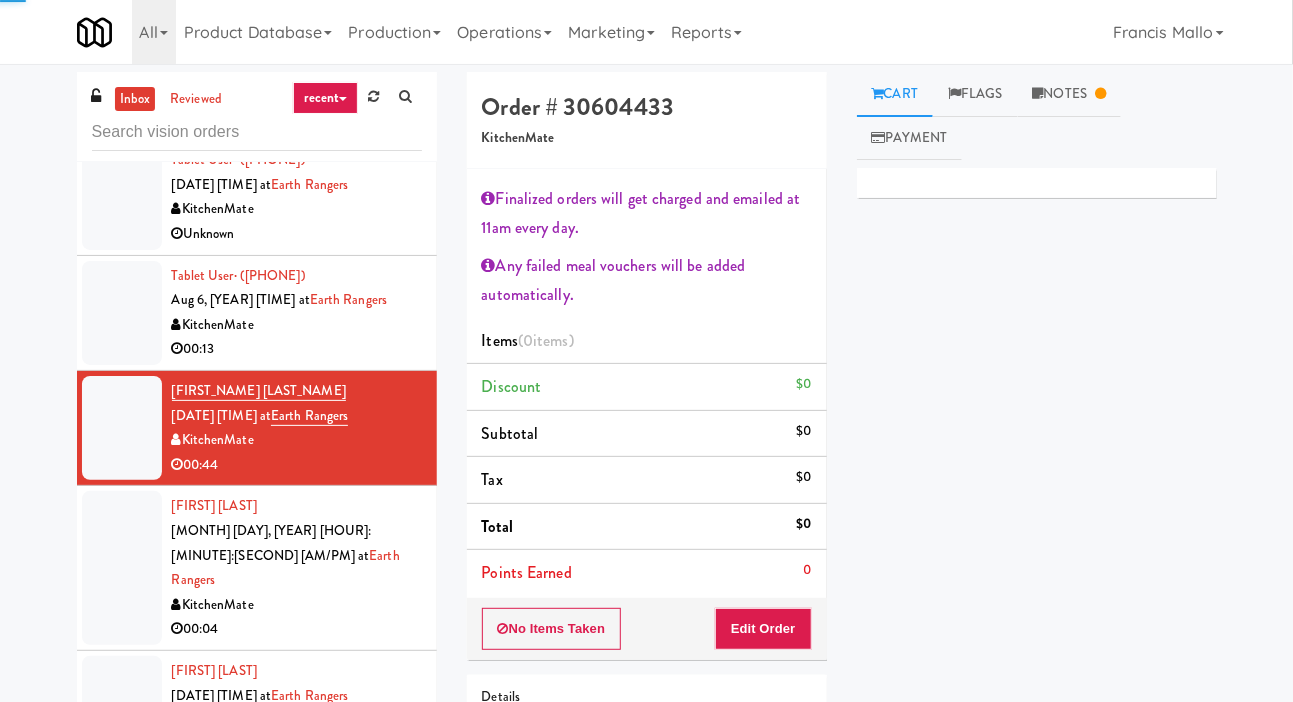 scroll, scrollTop: 1571, scrollLeft: 0, axis: vertical 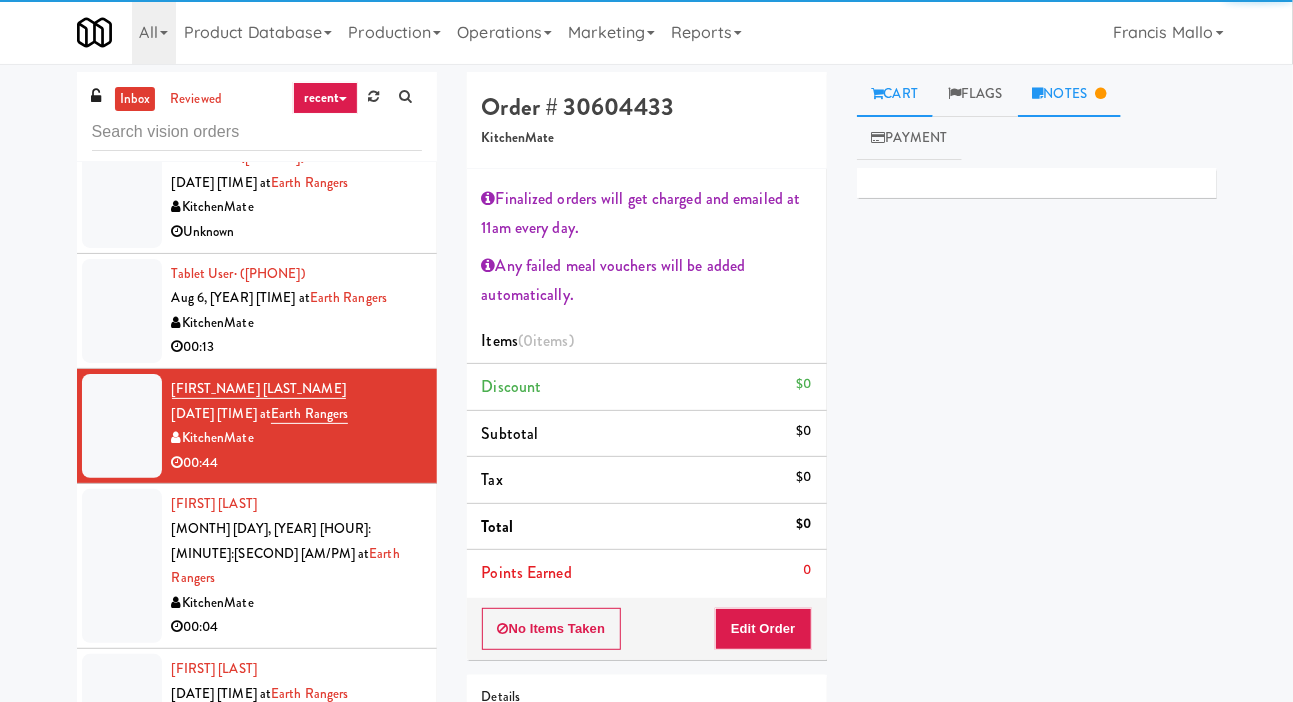 click on "Notes" at bounding box center [1070, 94] 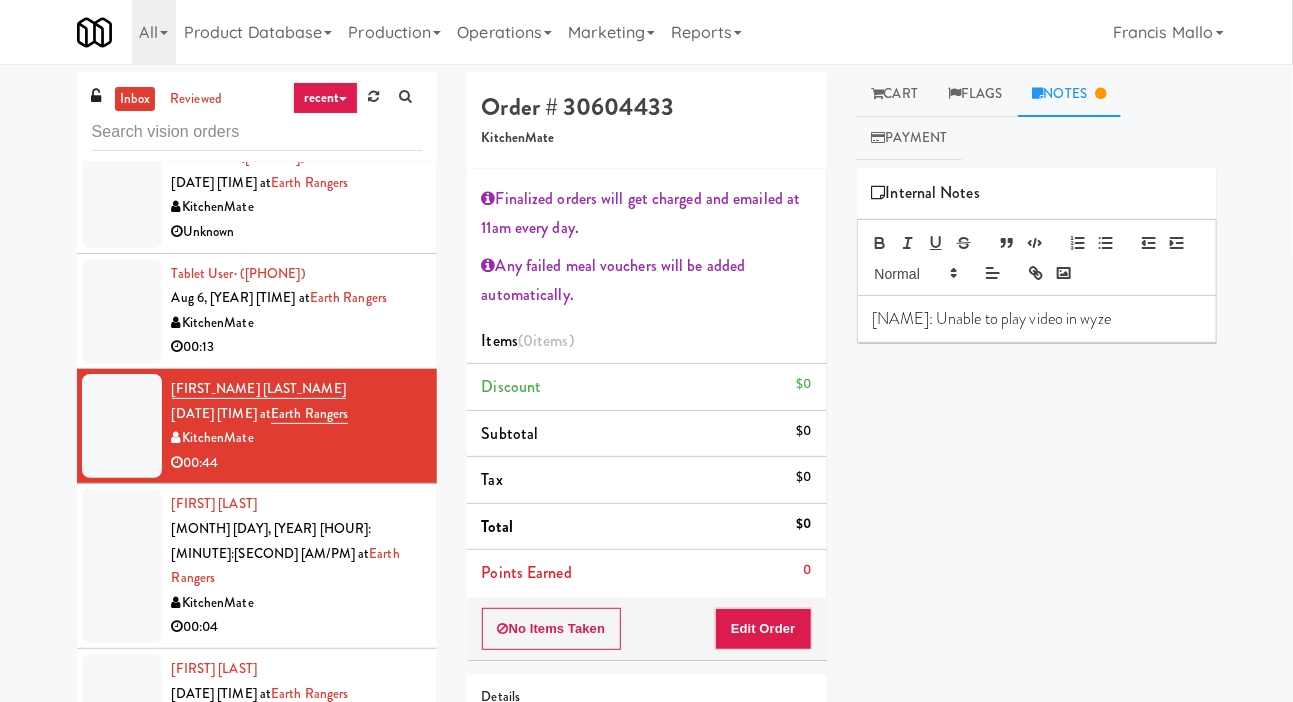 click at bounding box center [122, 566] 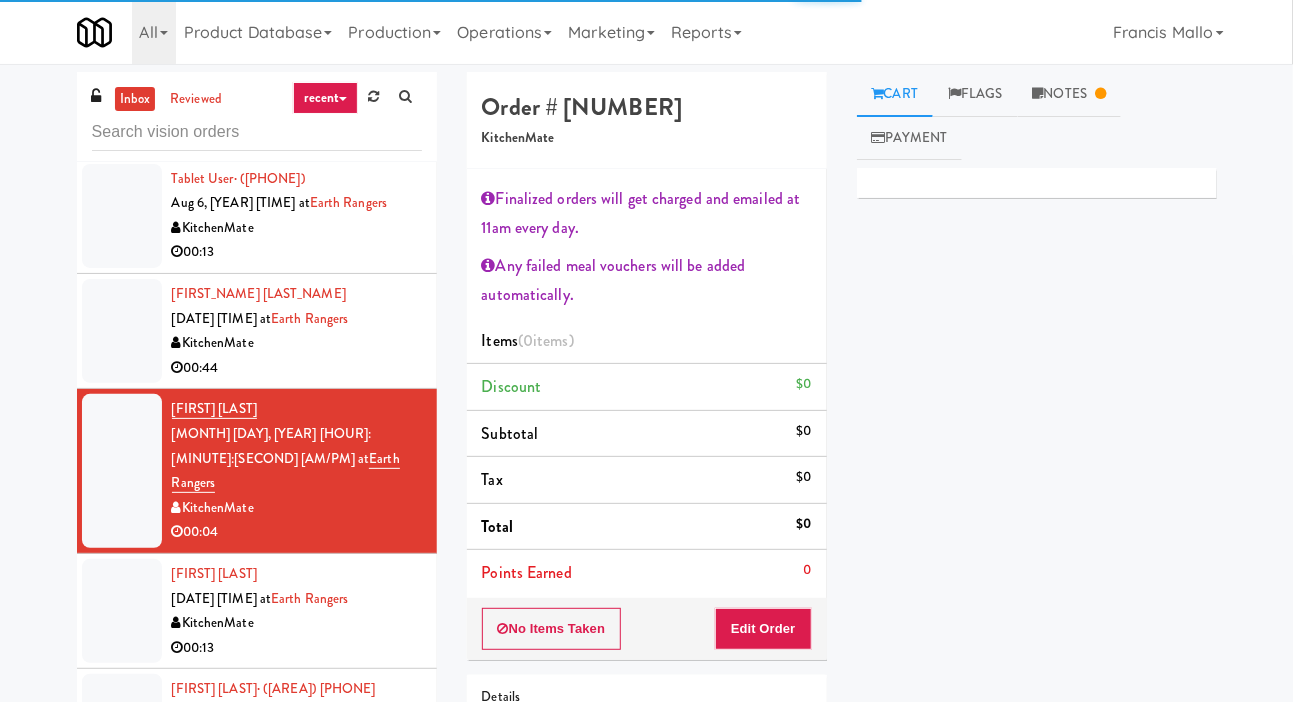 click at bounding box center [122, 611] 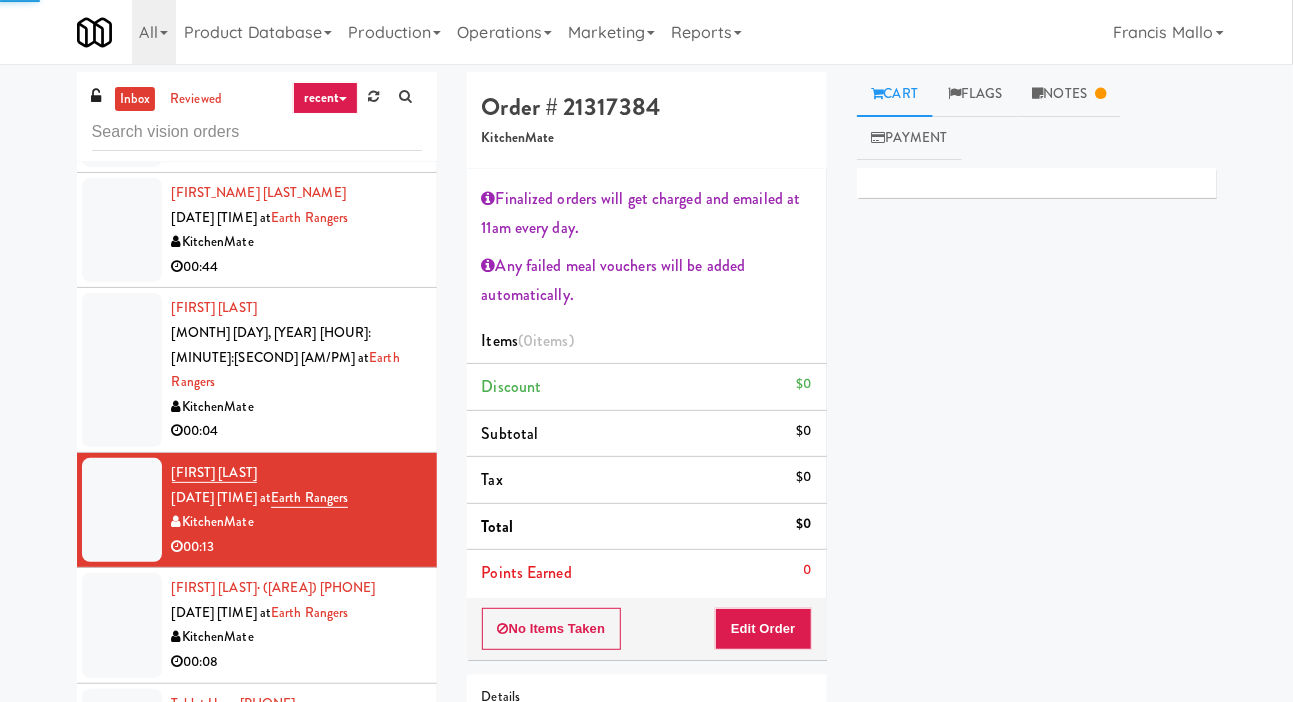 click at bounding box center [122, 625] 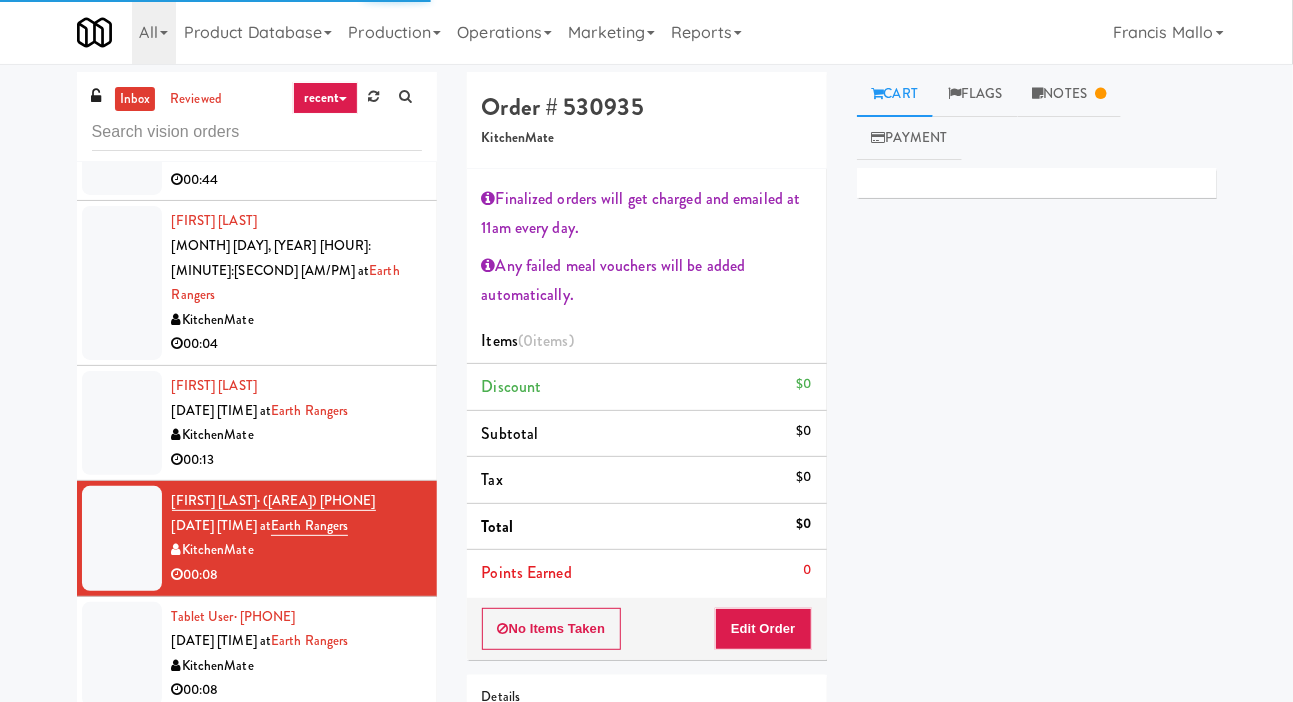 click at bounding box center [122, 654] 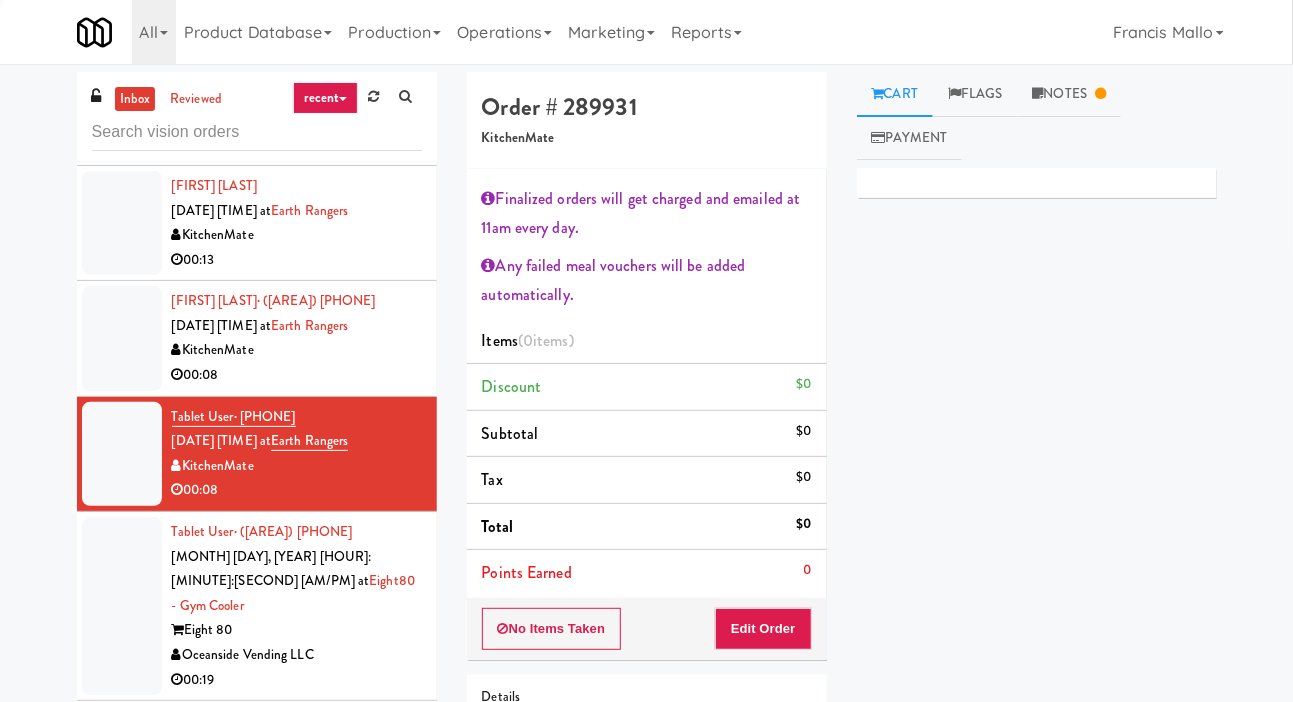 scroll, scrollTop: 2090, scrollLeft: 0, axis: vertical 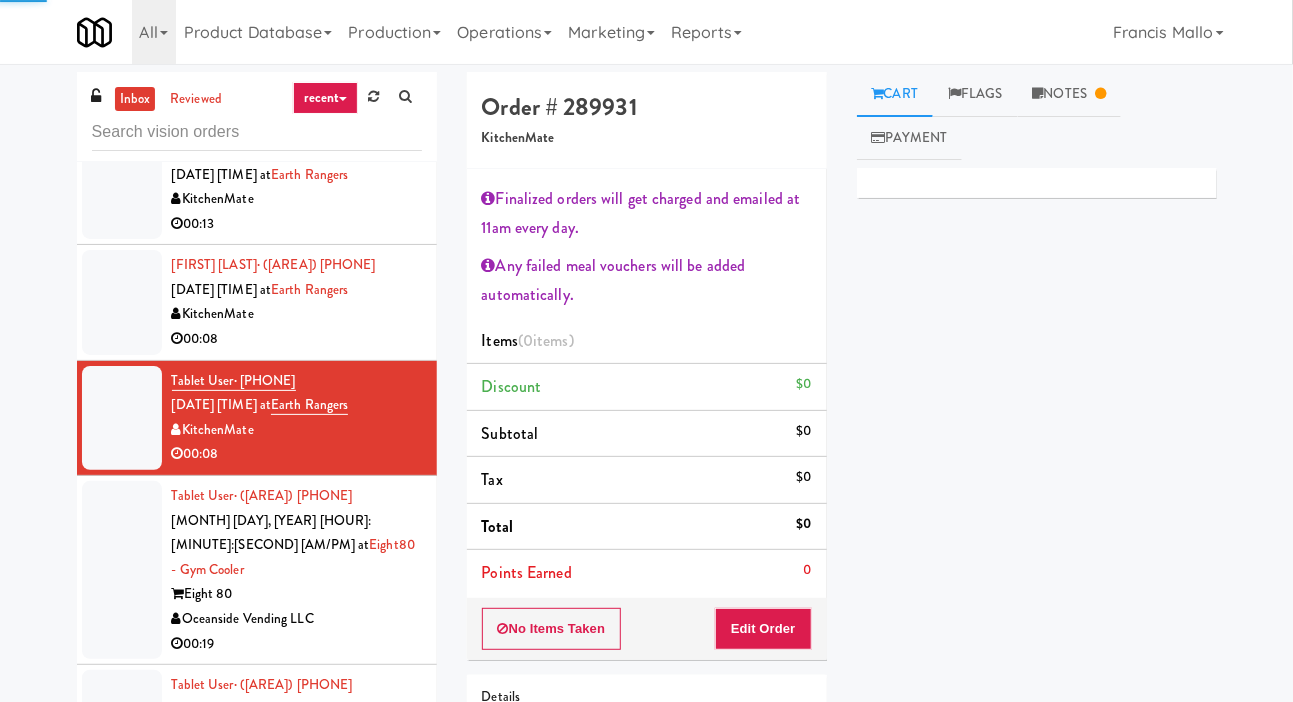 click at bounding box center [122, 570] 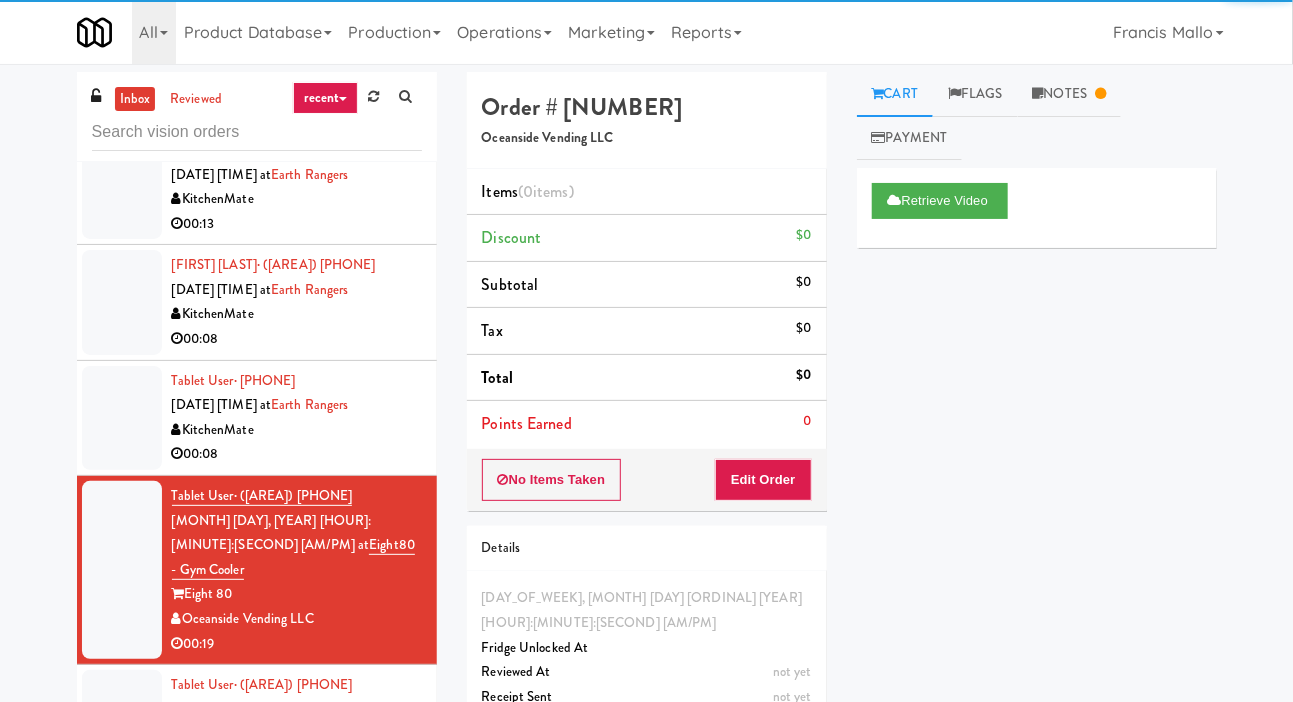 click at bounding box center [122, 747] 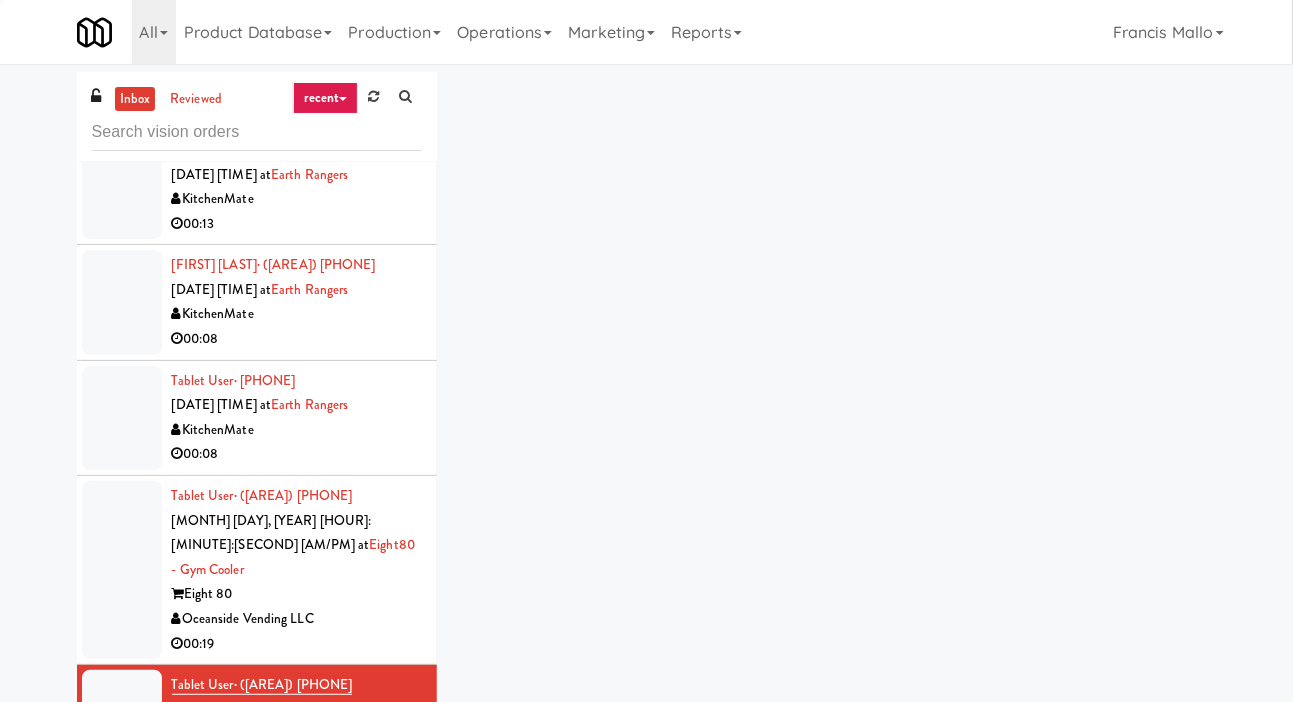 click at bounding box center (122, 570) 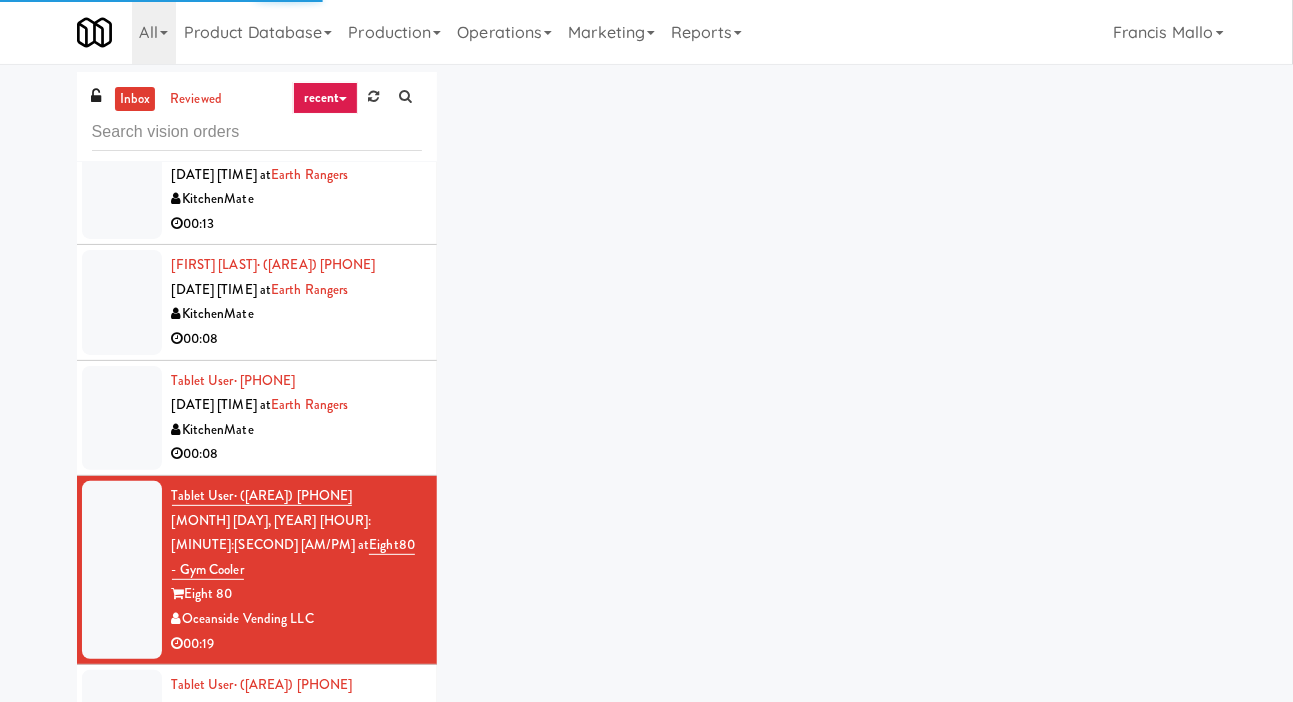 click on "inbox reviewed recent    all     unclear take     inventory issue     suspicious     failed     recent   Tablet User  · (234) 567-8900 Aug 6, 2025 2:58:20 AM at  399 Fremont - Cooler  399 Fremont Street  MAC Vending USA  00:11     Natasha Gonsalves Aug 6, 2025 8:36:14 AM at  Earth Rangers  KitchenMate  00:09     Natasha Gonsalves Aug 6, 2025 8:39:54 AM at  Earth Rangers  KitchenMate  Unknown     Tablet User  · (214) 458-6471 Aug 6, 2025 8:59:14 AM at  Weatherford EMT Cooler  Weatherford EMT  Taft Vending  00:04 reviewed by Francis M  order created     Tablet User  · (416) 559-0176 Aug 6, 2025 10:18:58 AM at  Earth Rangers  KitchenMate  00:50     Steve Bruno Aug 6, 2025 10:48:28 AM at  Earth Rangers  KitchenMate  00:04     Colwyn Alletson Aug 6, 2025 10:50:33 AM at  Earth Rangers  KitchenMate  00:10     Jeff Vandenberg Aug 6, 2025 11:30:05 AM at  Earth Rangers  KitchenMate  00:12     Tablet User  · (817) 694-0252 Aug 6, 2025 11:34:30 AM at  Weatherford EMT Cooler  Weatherford EMT  00:19" at bounding box center [647, 424] 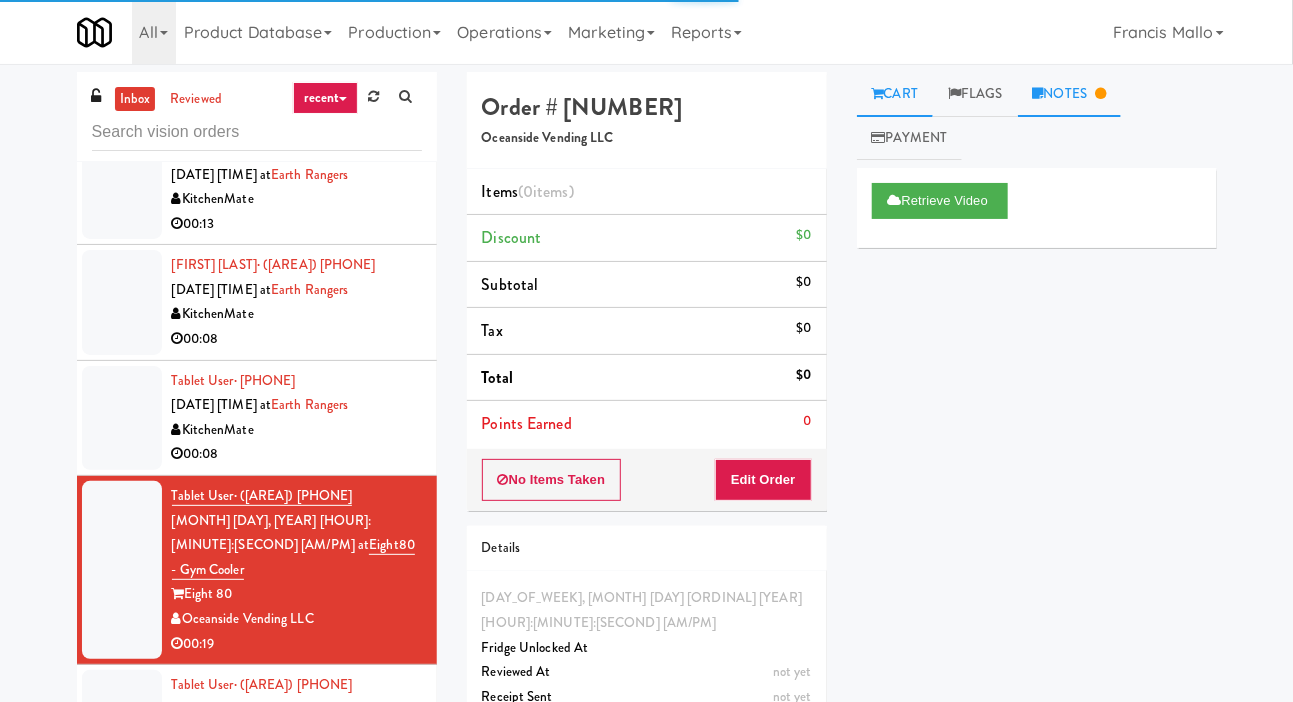 click on "Notes" at bounding box center (1070, 94) 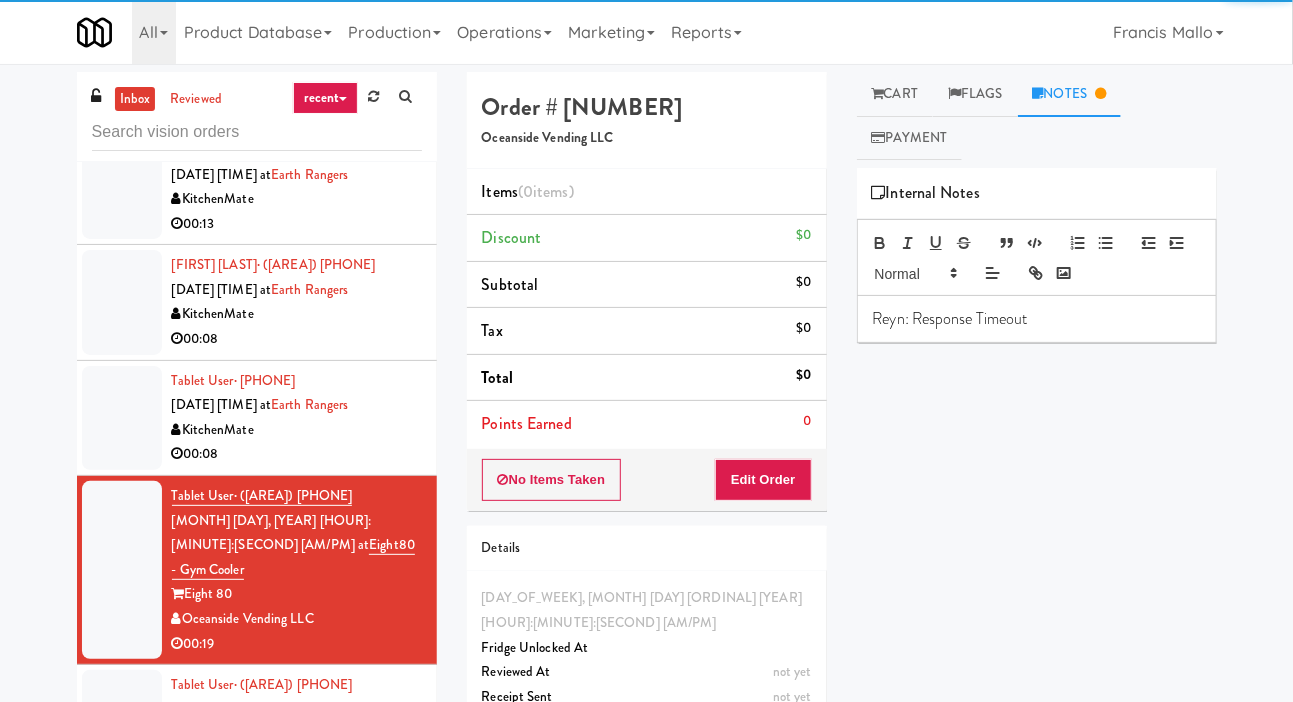 click at bounding box center (122, 747) 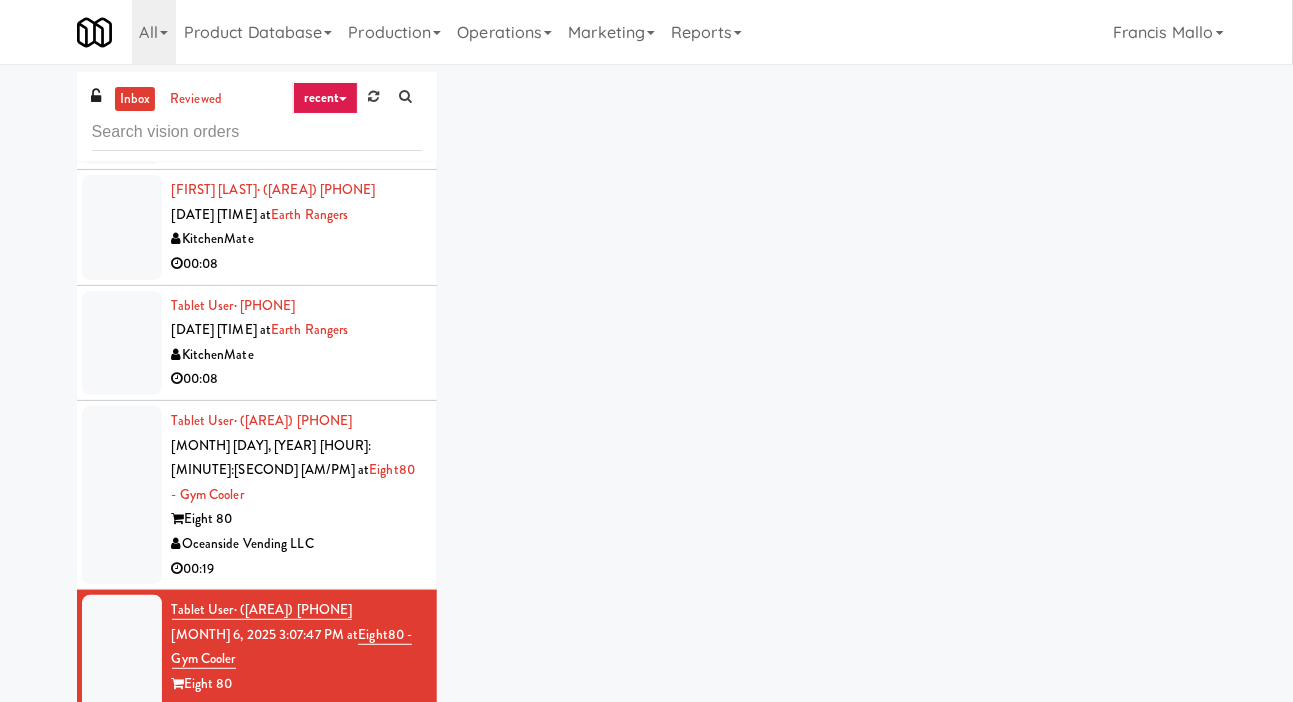 scroll, scrollTop: 2212, scrollLeft: 0, axis: vertical 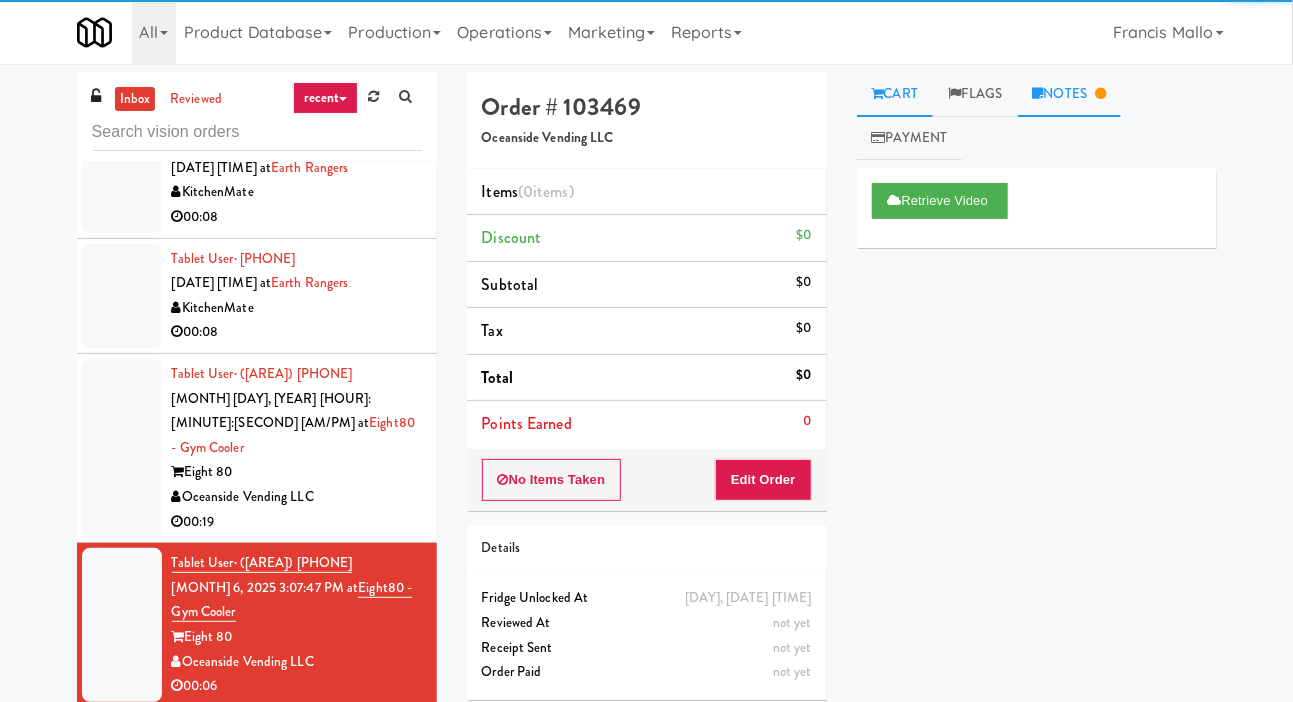 click on "Notes" at bounding box center (1070, 94) 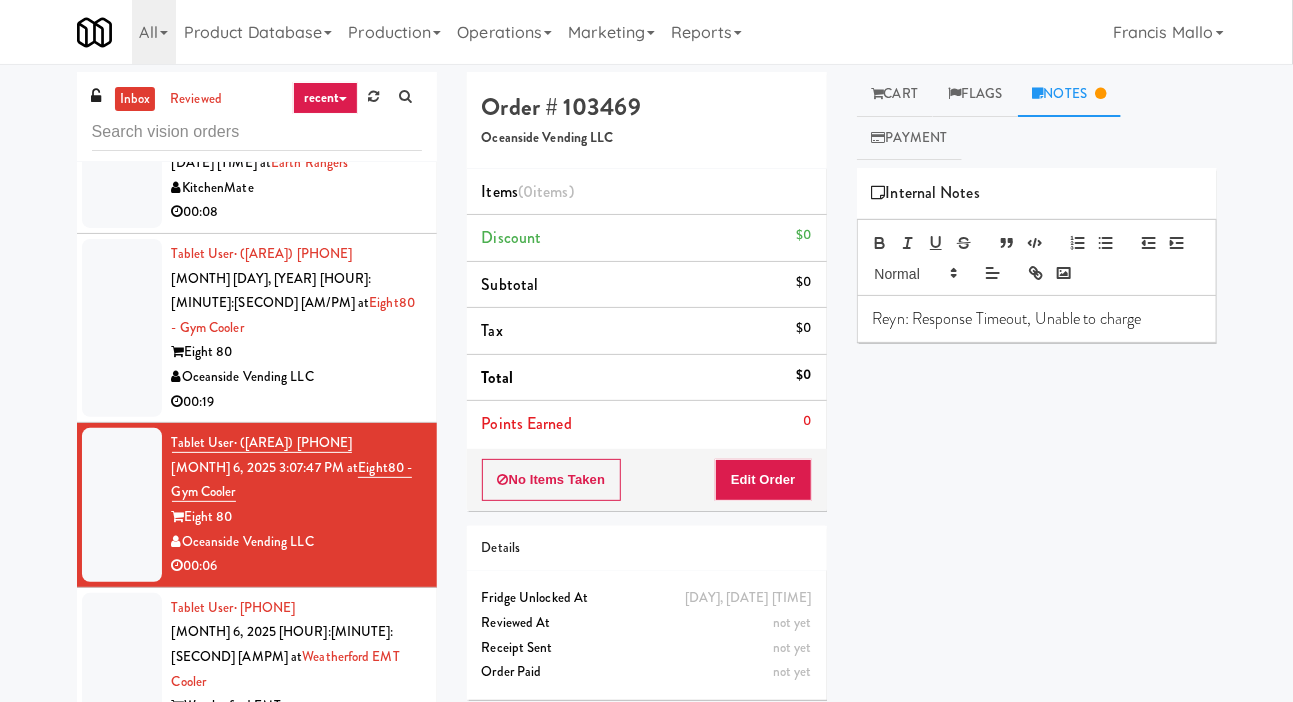click at bounding box center (122, 682) 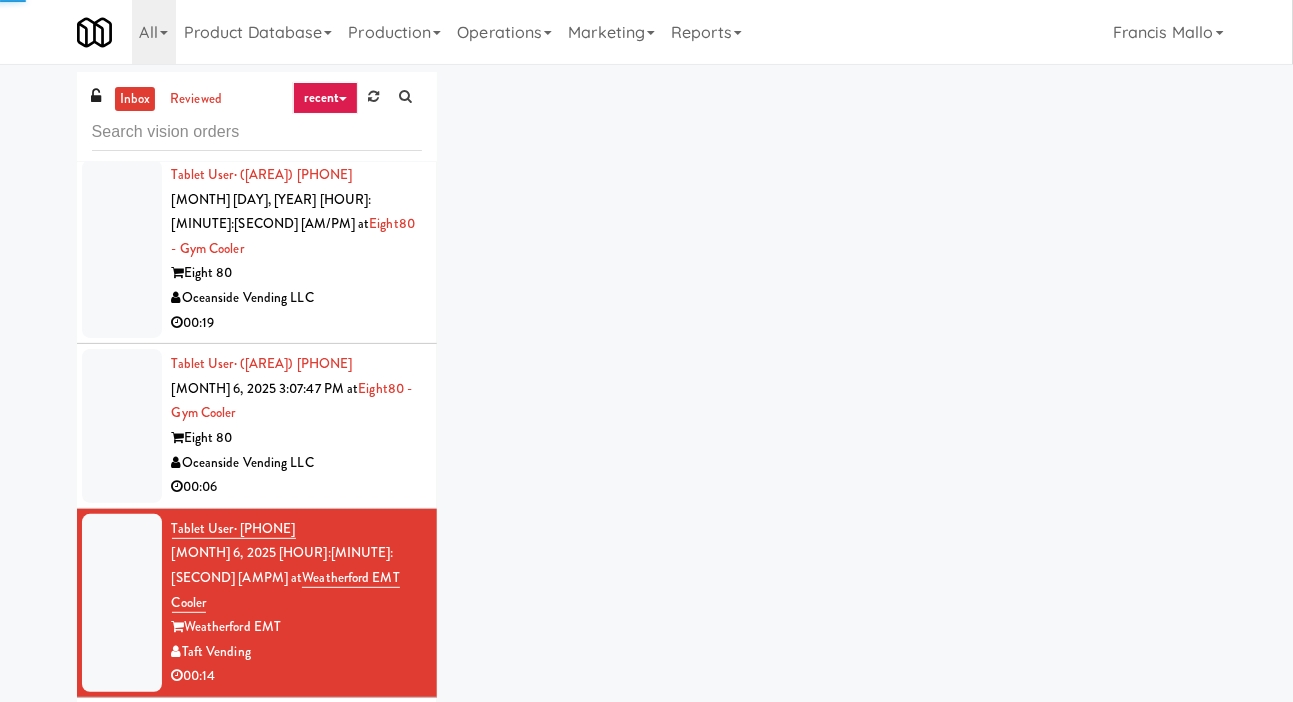 scroll, scrollTop: 2451, scrollLeft: 0, axis: vertical 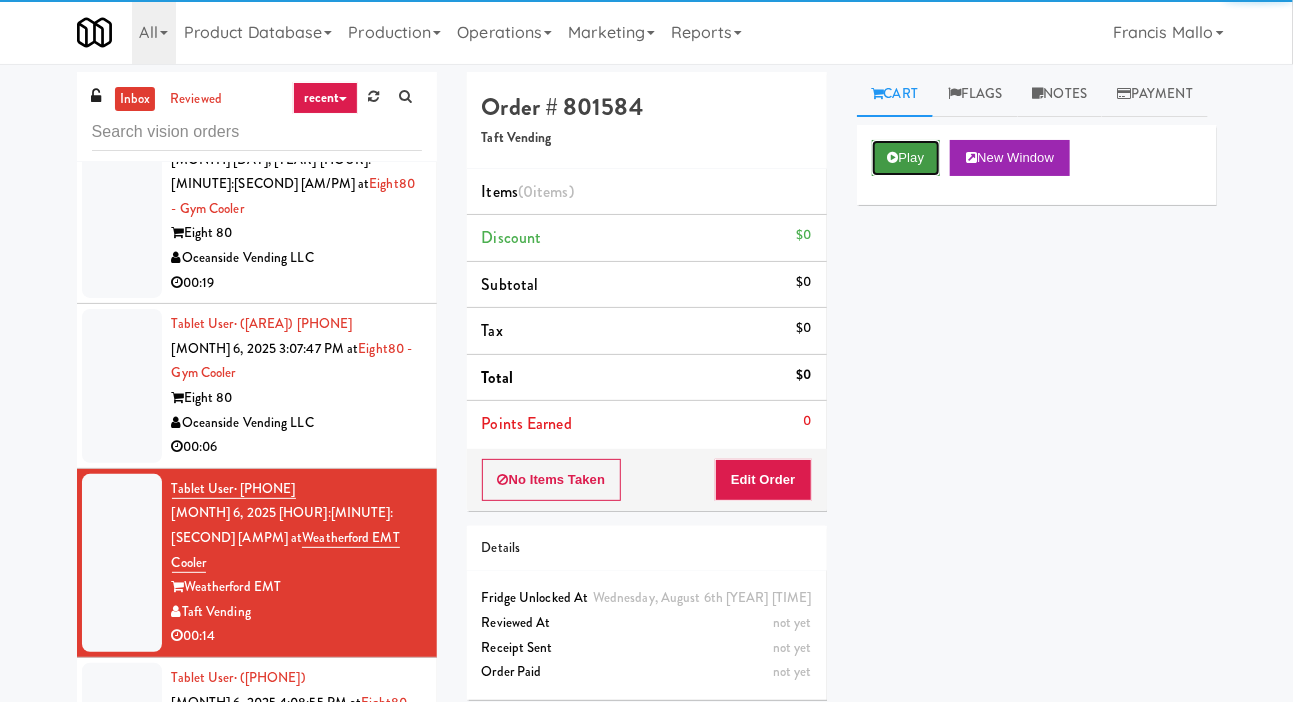 click on "Play" at bounding box center (906, 158) 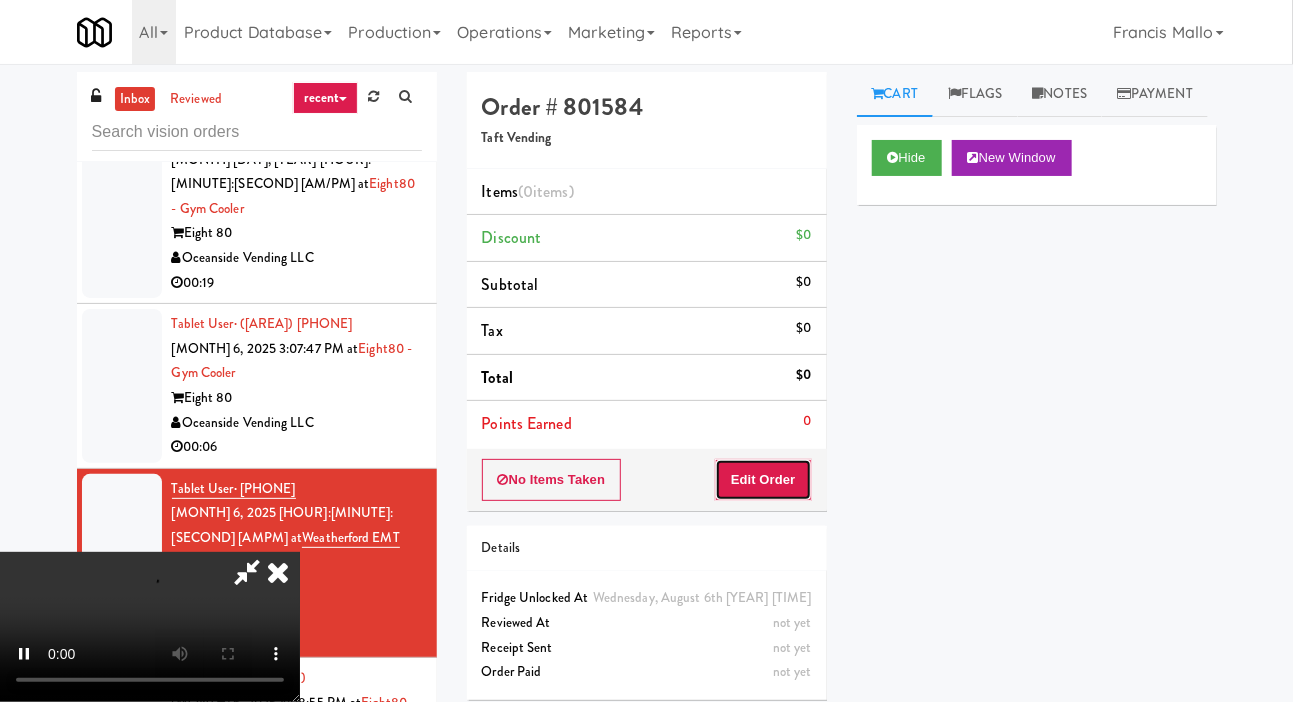 click on "Edit Order" at bounding box center (763, 480) 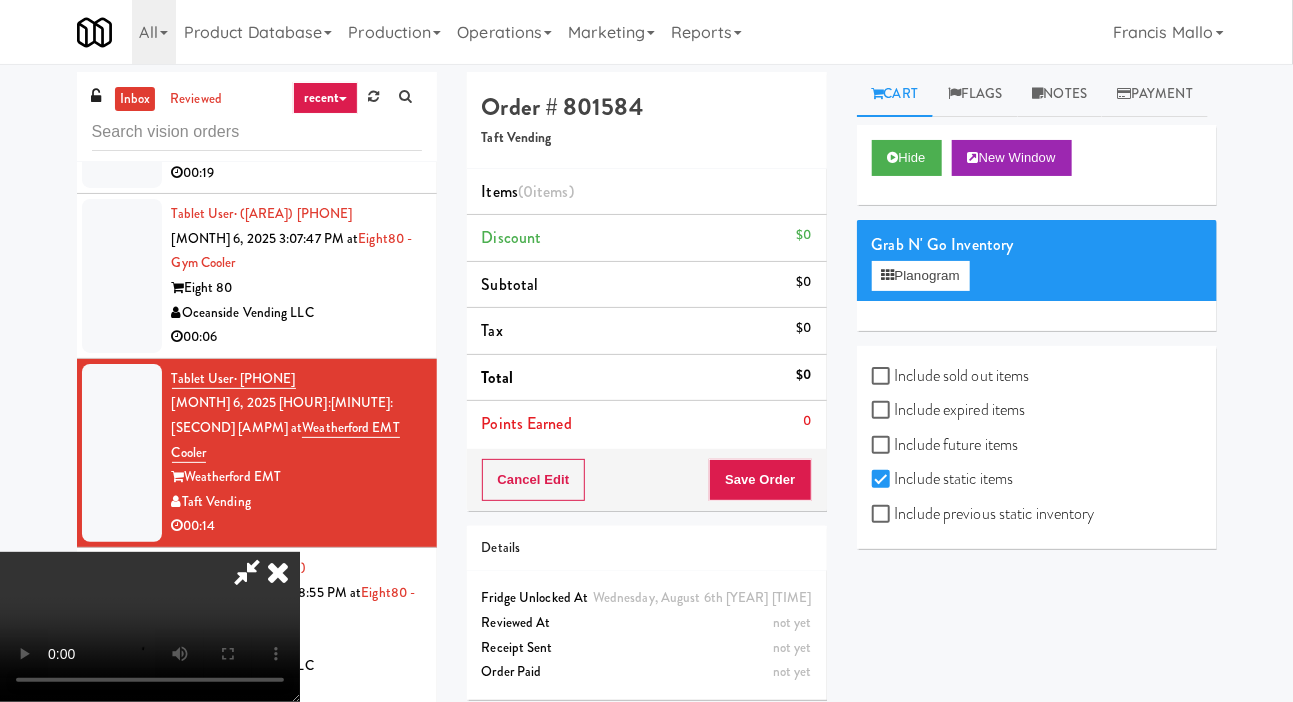 scroll, scrollTop: 2573, scrollLeft: 0, axis: vertical 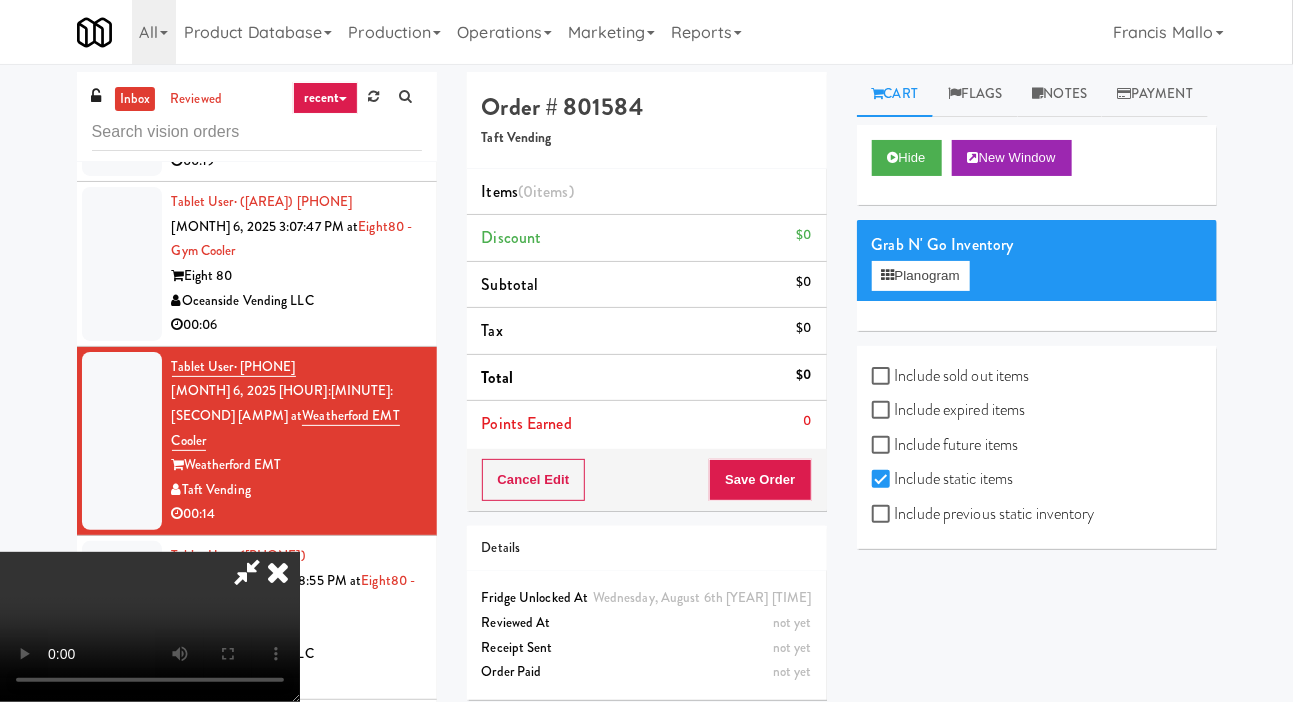 type 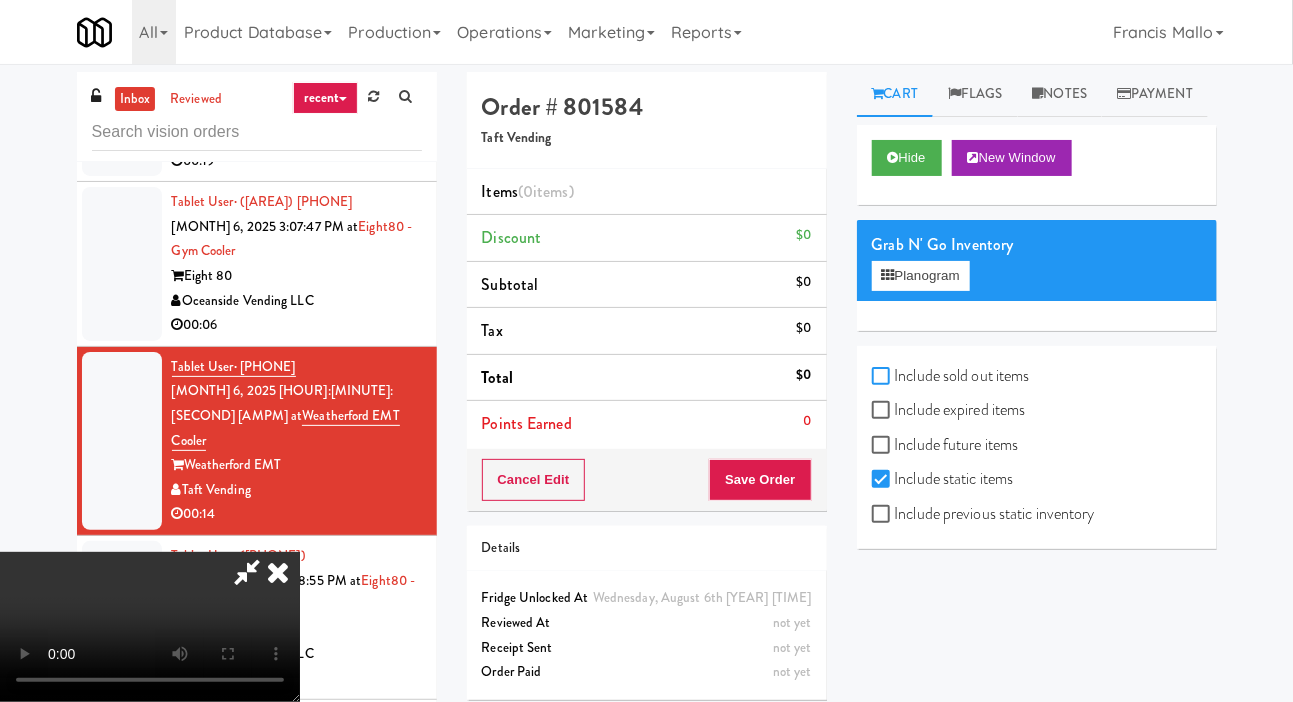 click on "Include sold out items" at bounding box center (883, 377) 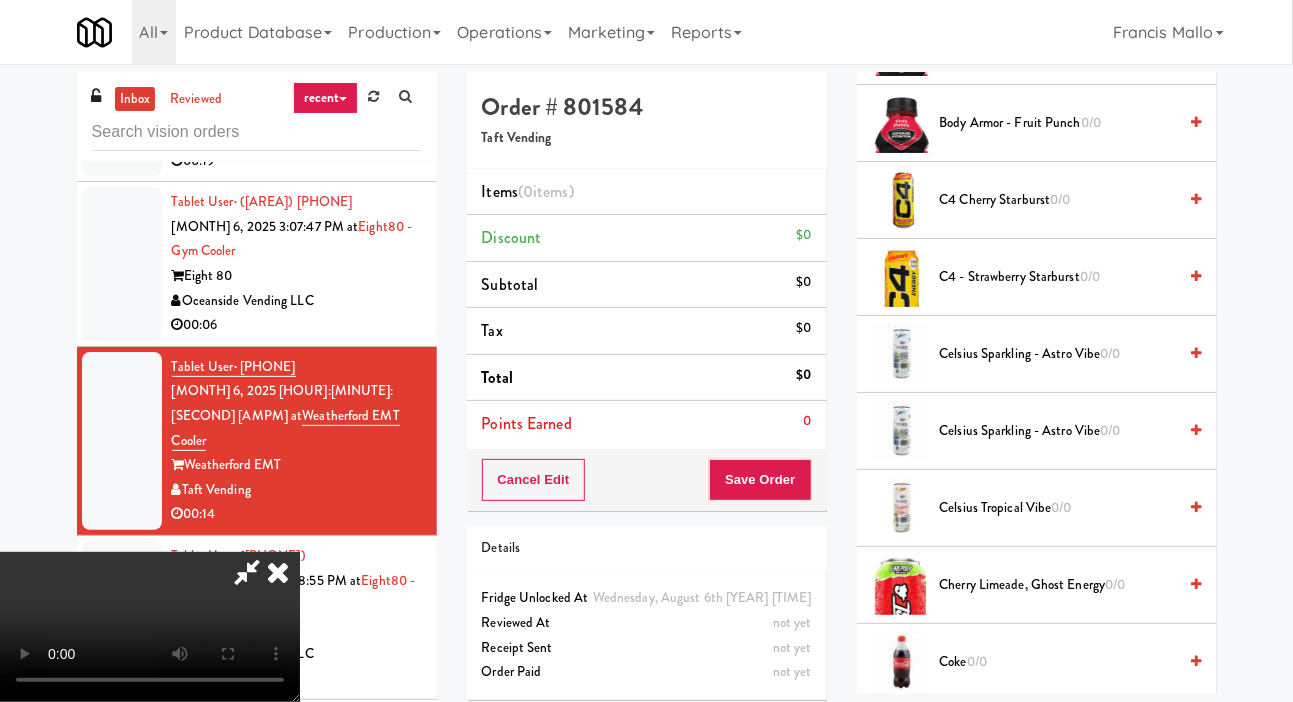 scroll, scrollTop: 582, scrollLeft: 0, axis: vertical 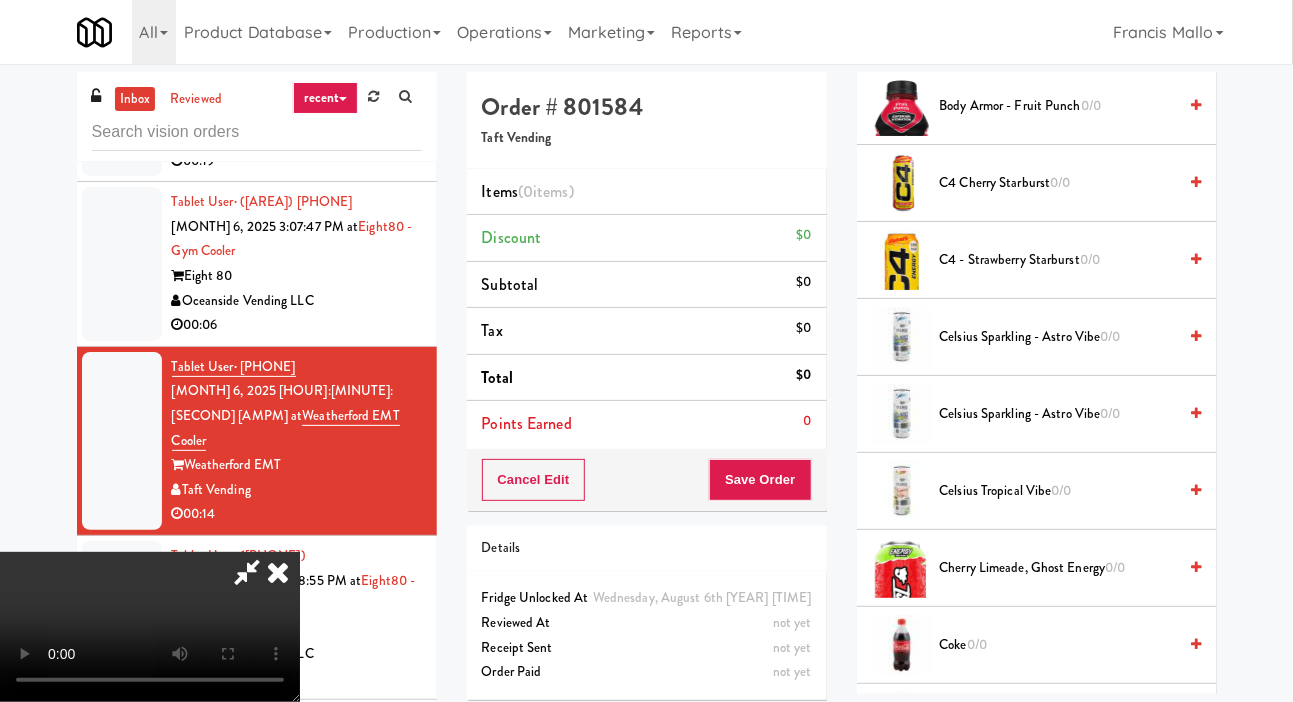 click on "Celsius Tropical Vibe  0/0" at bounding box center (1058, 491) 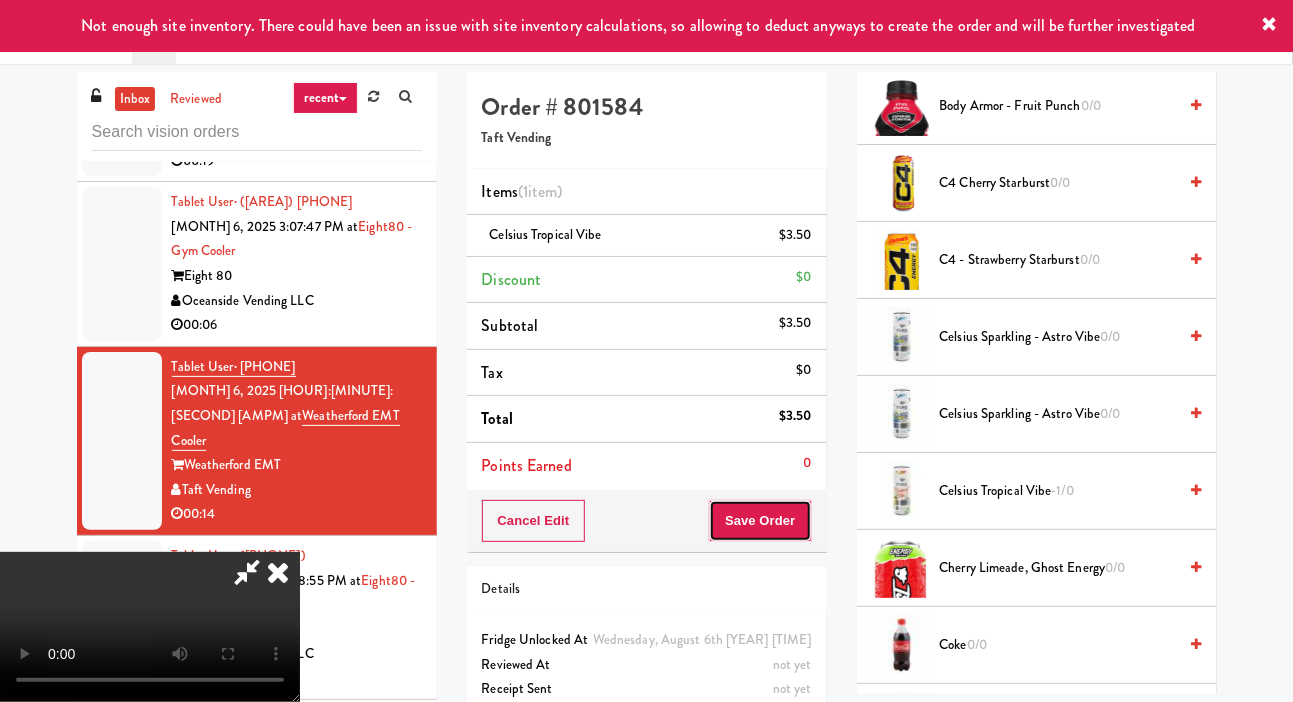 click on "Save Order" at bounding box center (760, 521) 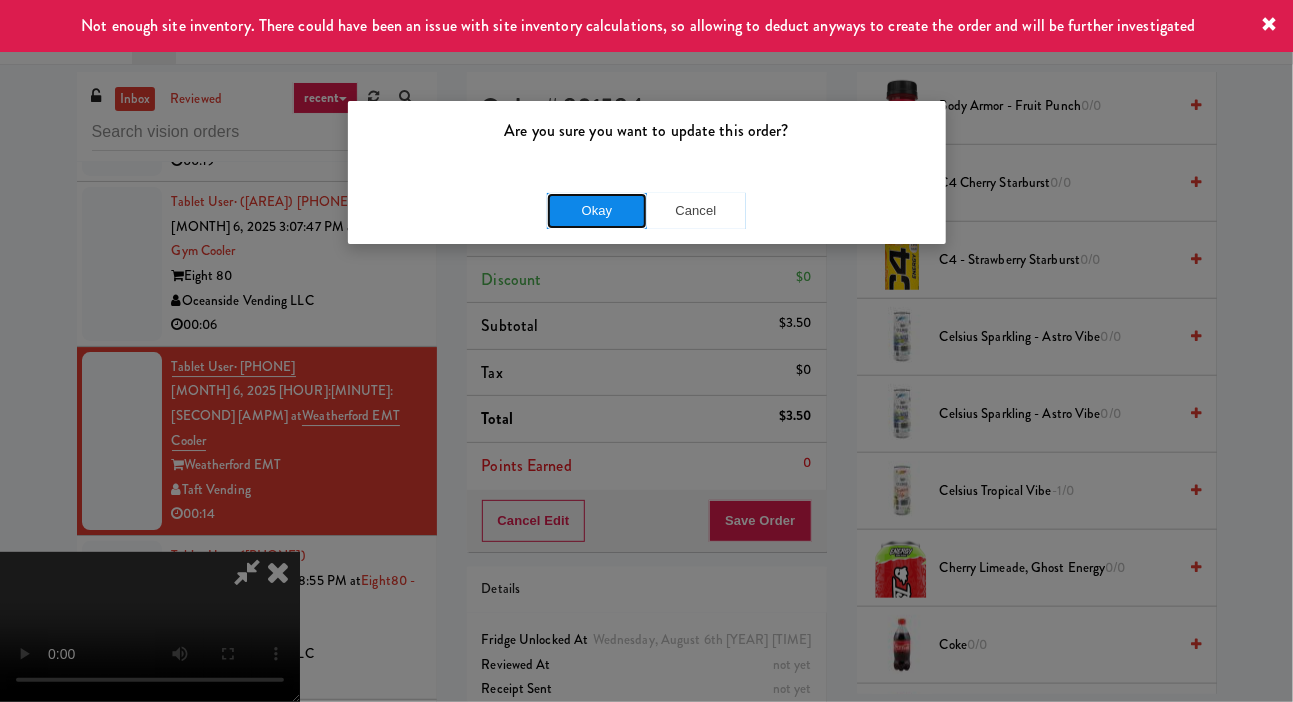 click on "Okay" at bounding box center (597, 211) 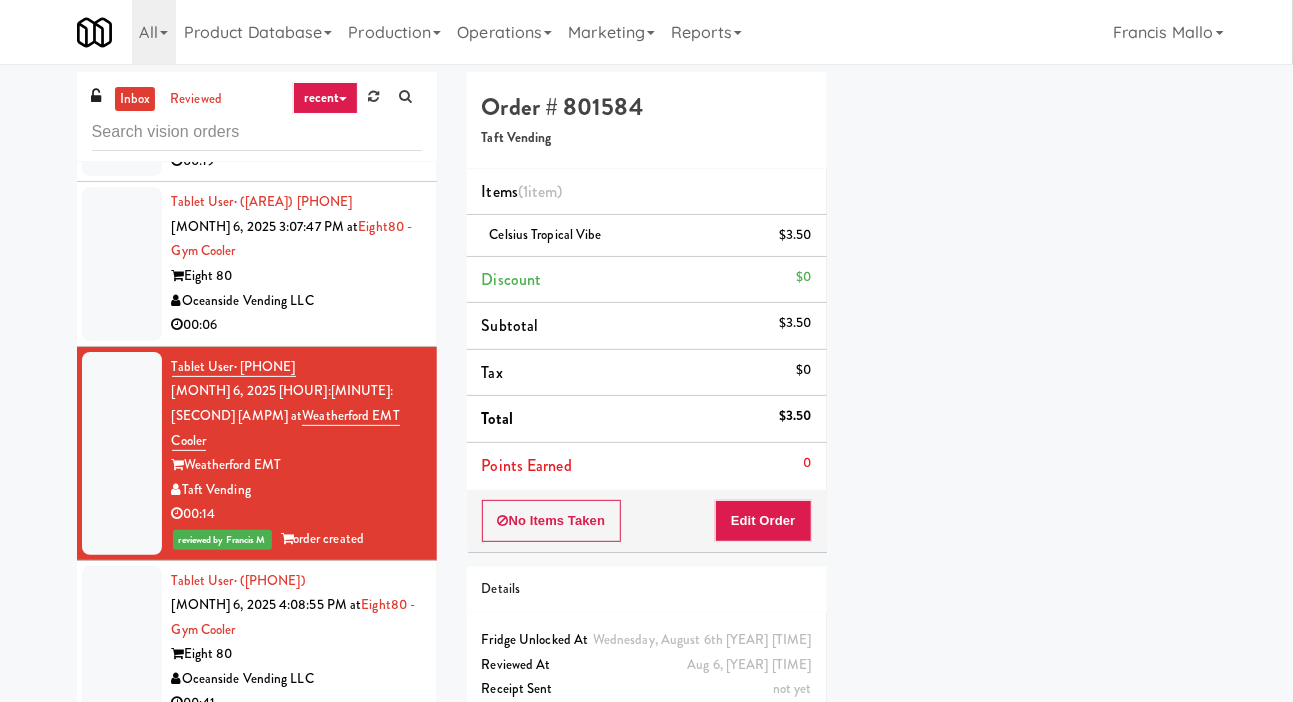 scroll, scrollTop: 116, scrollLeft: 0, axis: vertical 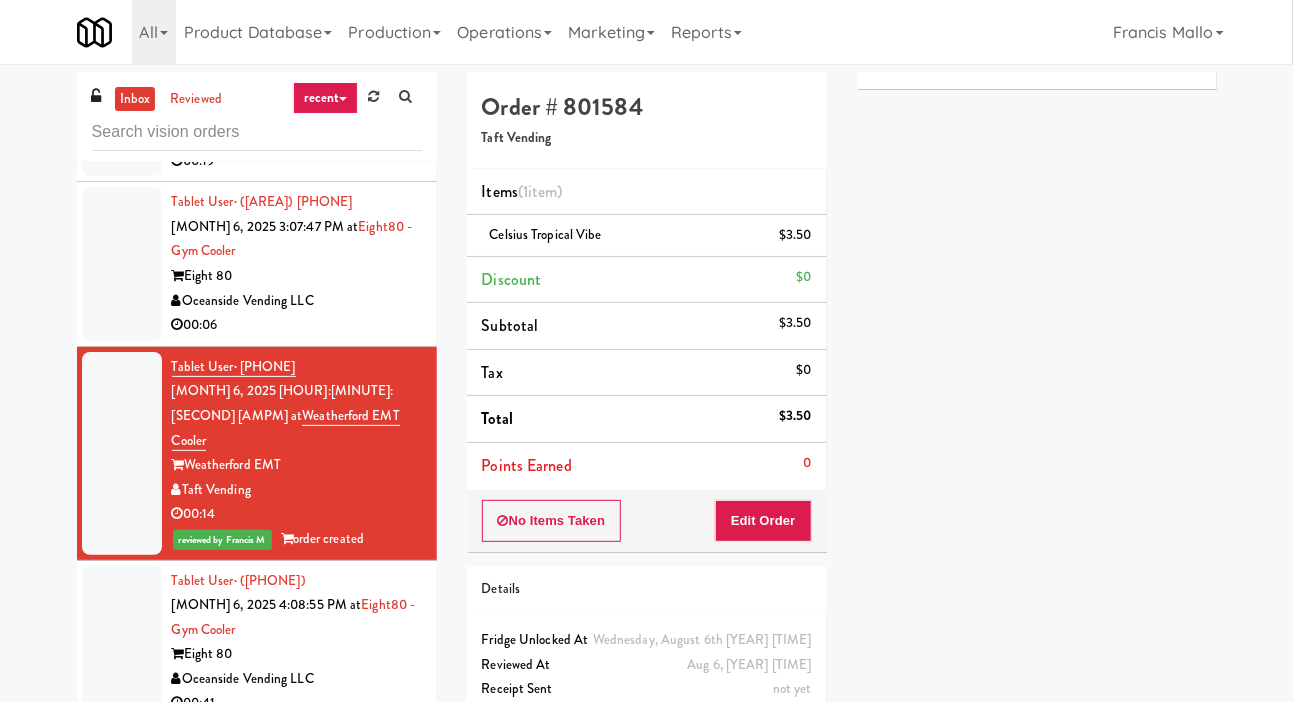click at bounding box center (122, 643) 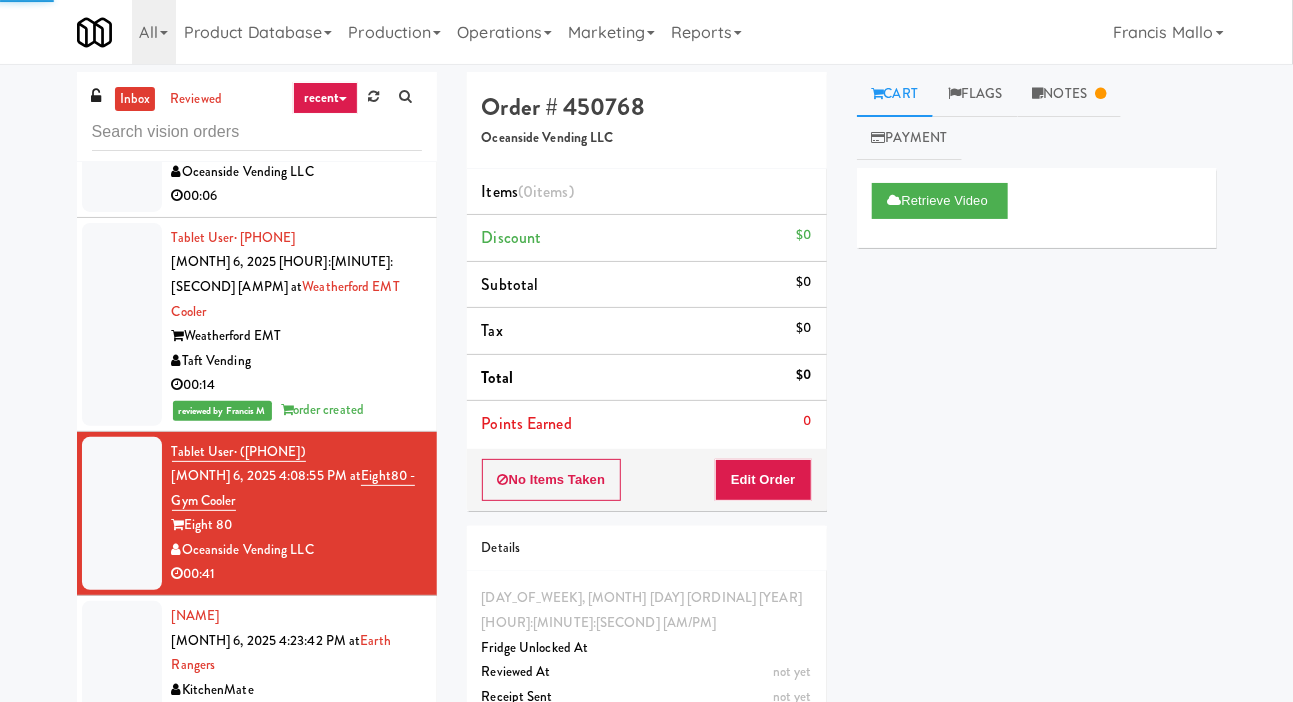 click at bounding box center (122, 665) 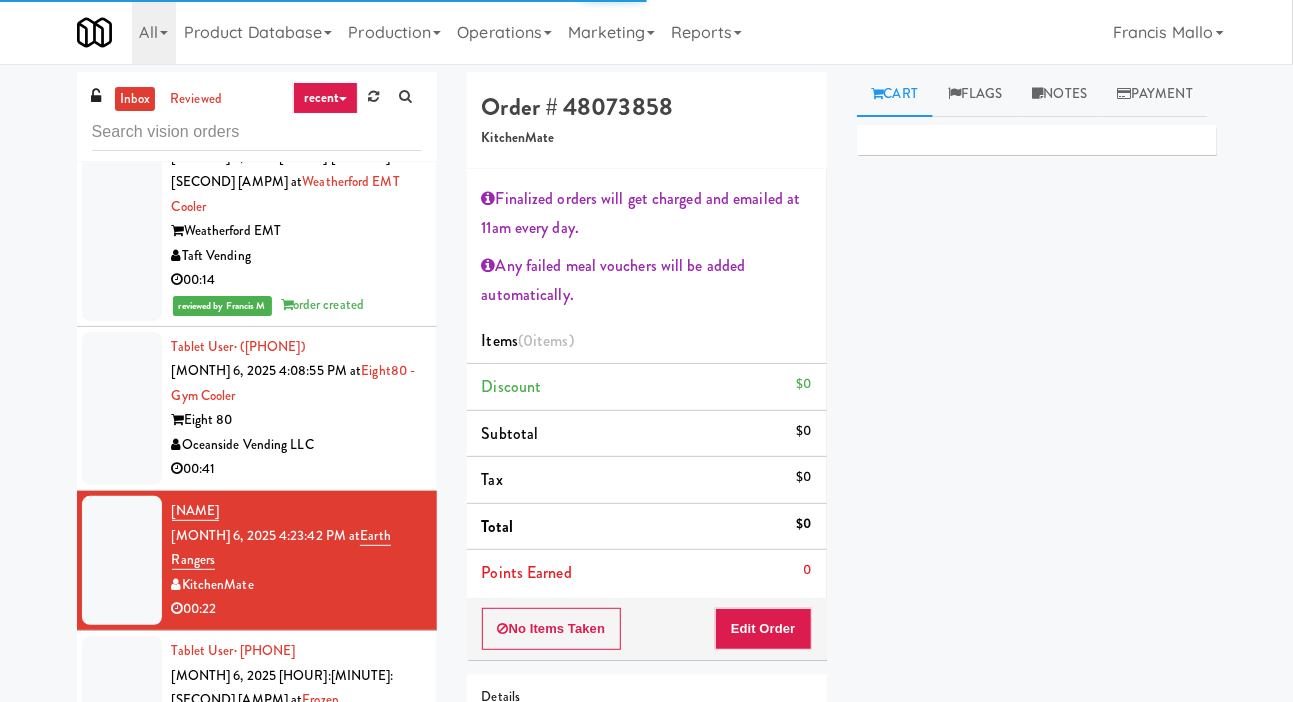 click on "Tablet User  · (949) 872-7580 Aug 6, 2025 4:57:34 PM at  Eight80 - Gym Cooler  Eight 80  Oceanside Vending LLC  00:05" at bounding box center [257, 902] 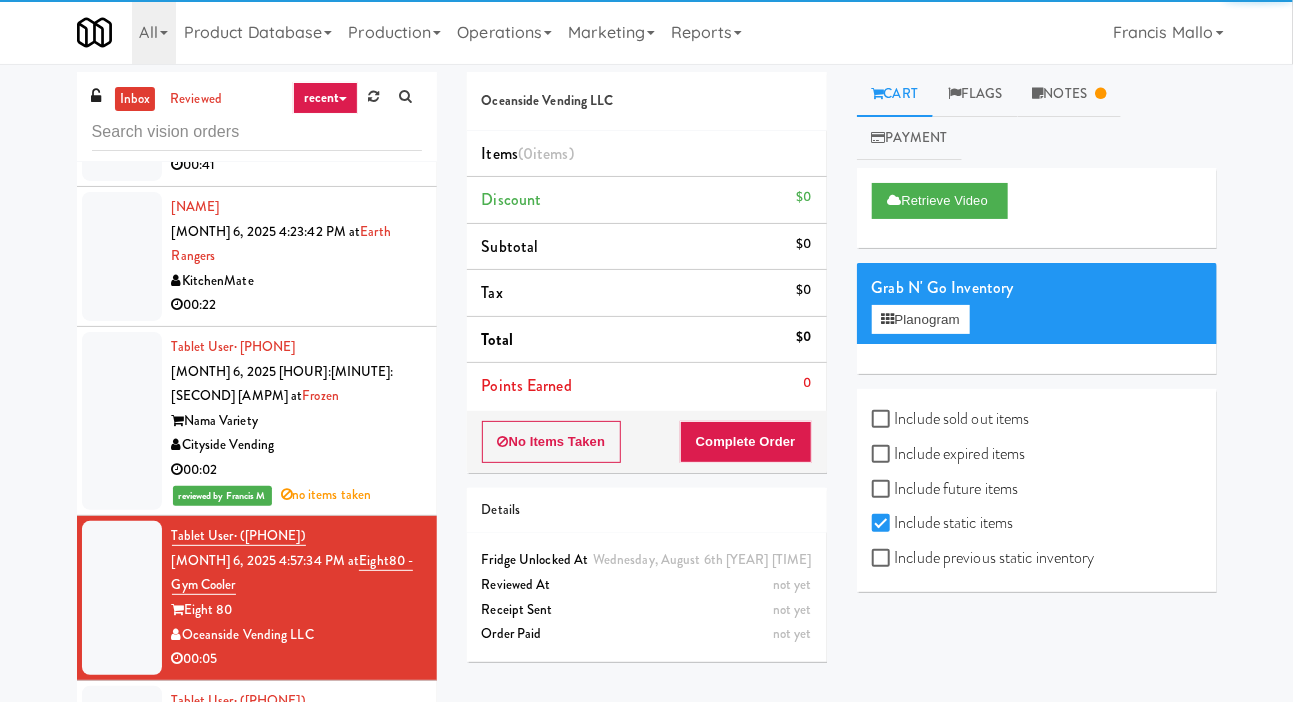 click at bounding box center (122, 787) 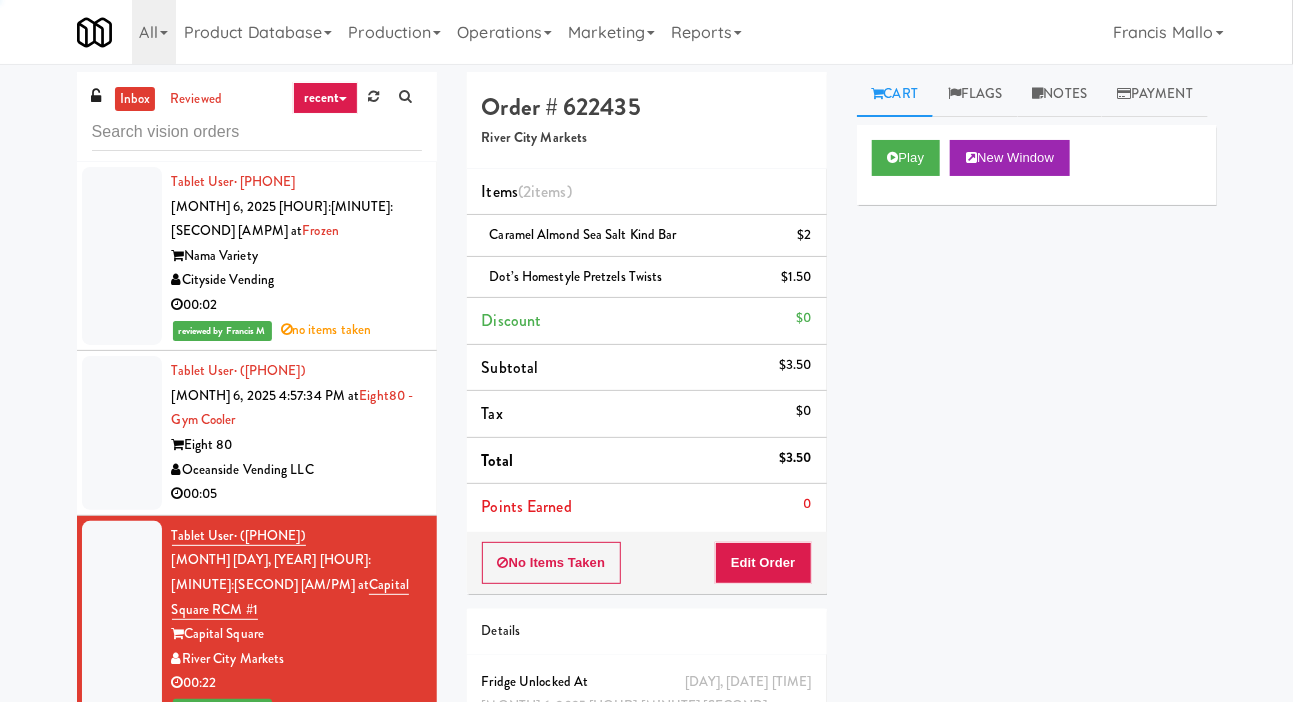 click at bounding box center (122, 824) 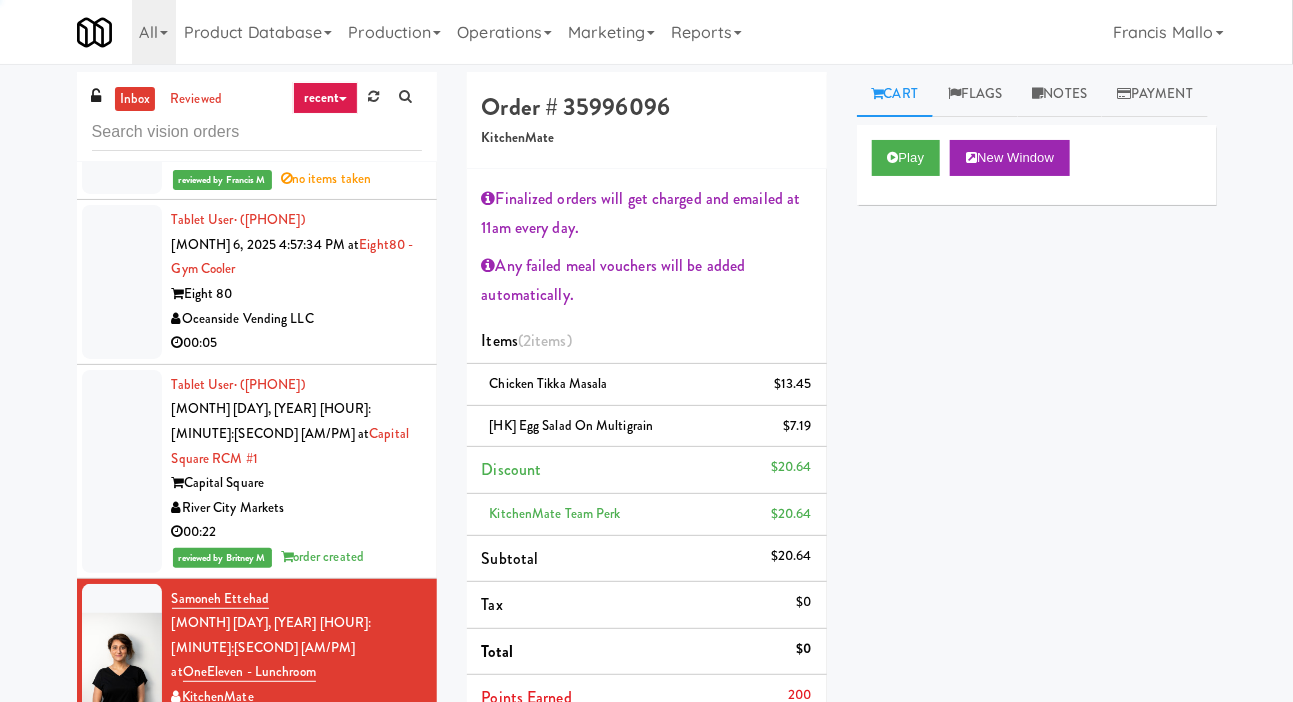 click at bounding box center (122, 850) 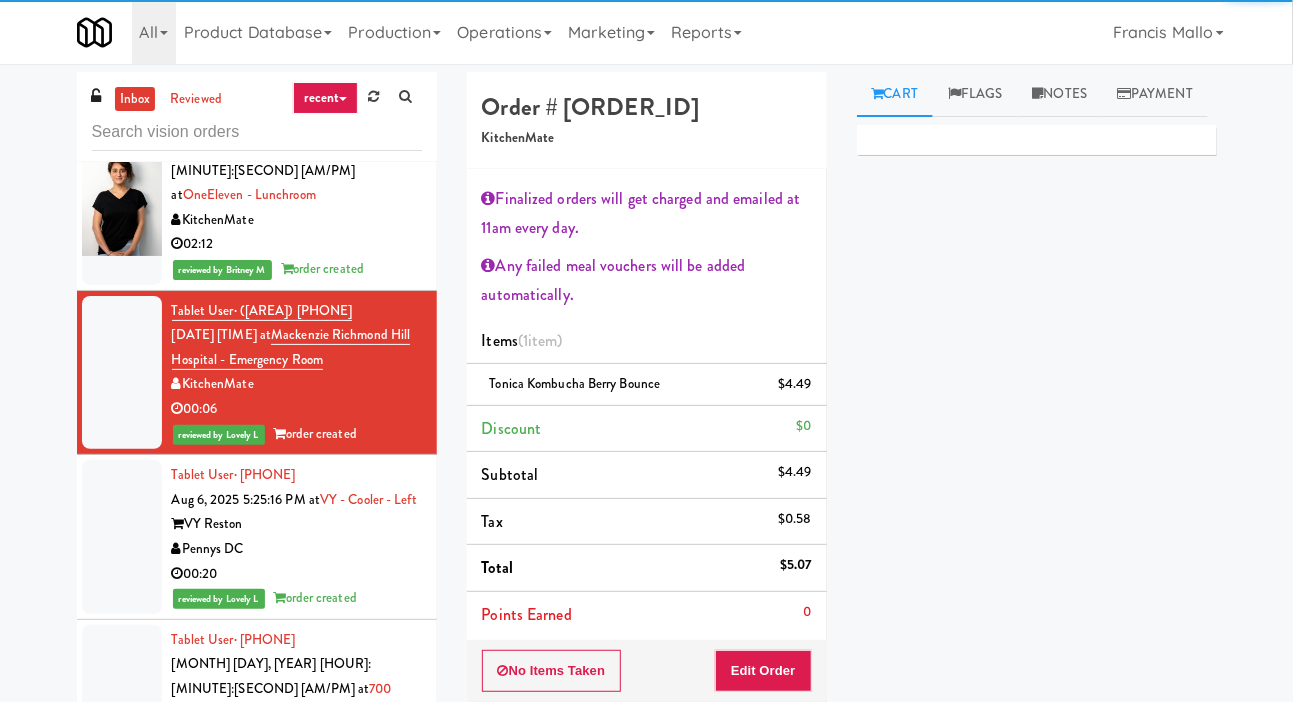 scroll, scrollTop: 3952, scrollLeft: 0, axis: vertical 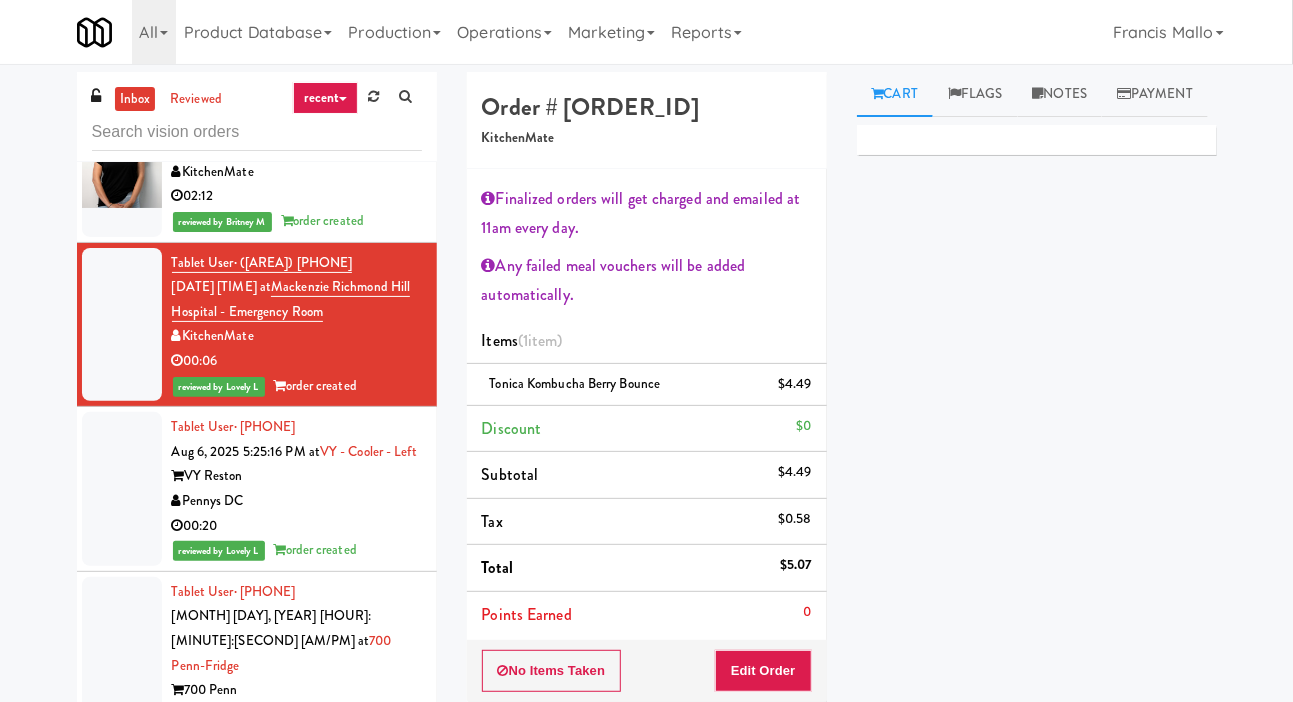 click at bounding box center (122, 666) 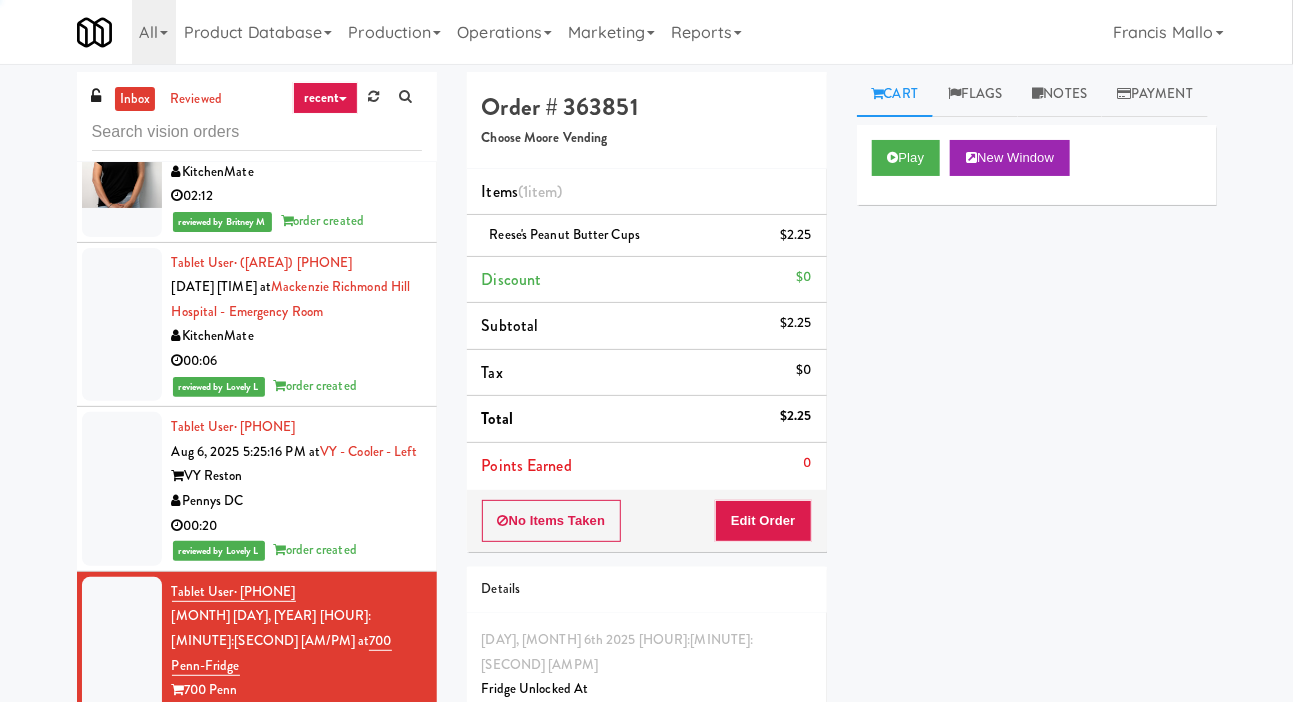 click at bounding box center [122, 868] 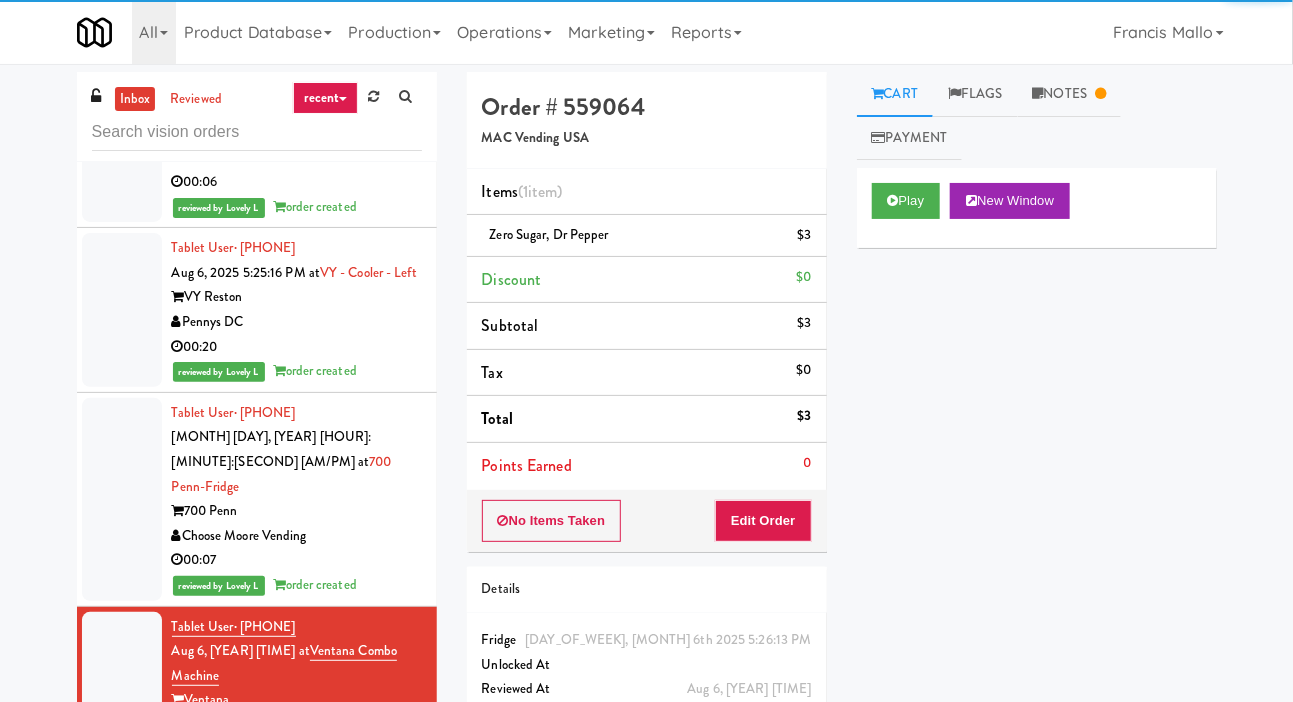 click at bounding box center [122, 878] 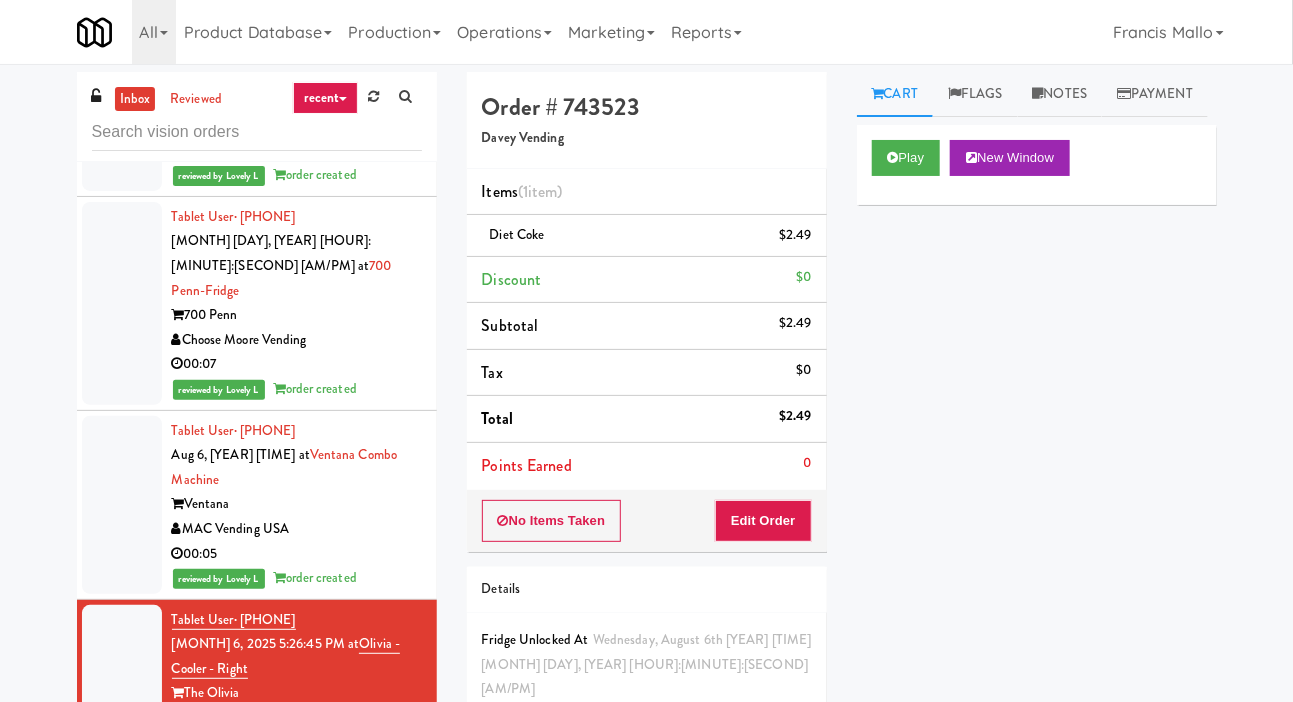 click at bounding box center [122, 883] 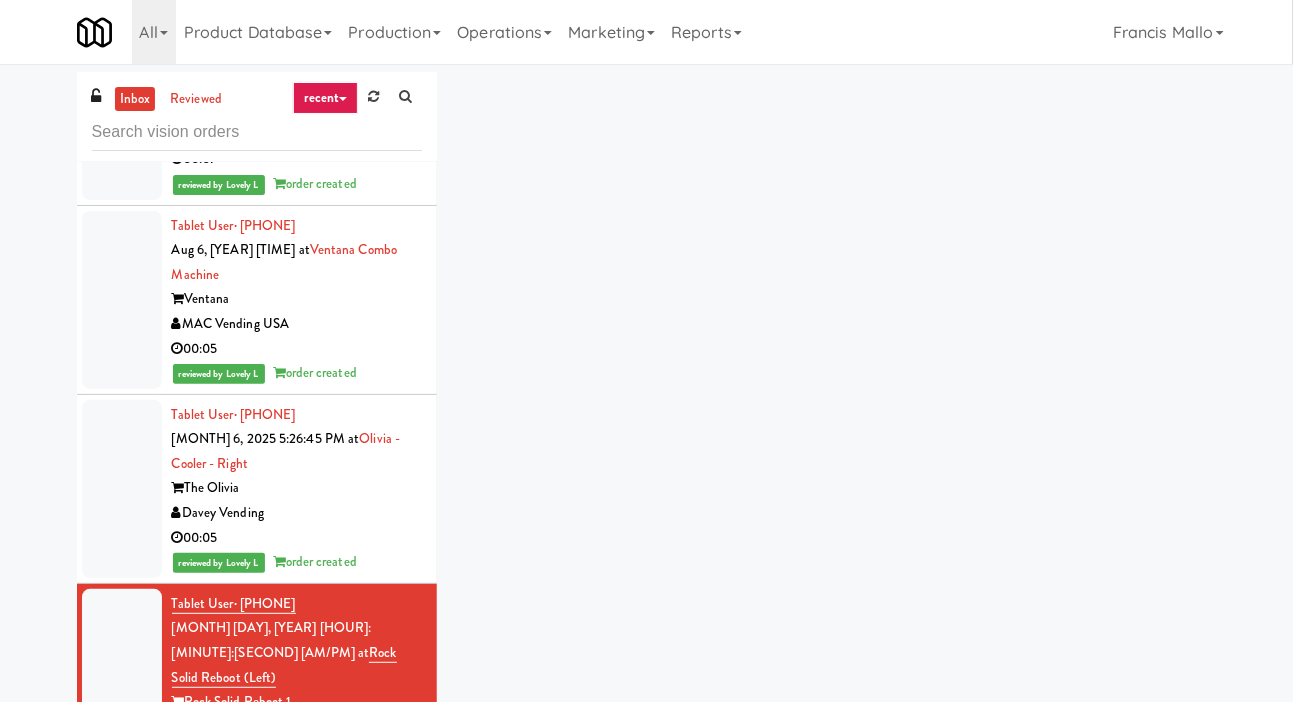 click on "Tablet User  · (619) 876-6663 Aug 6, 2025 5:27:27 PM at  River Run - Cooler  River Run  Premier Markets & Vending  00:07" at bounding box center [257, 1020] 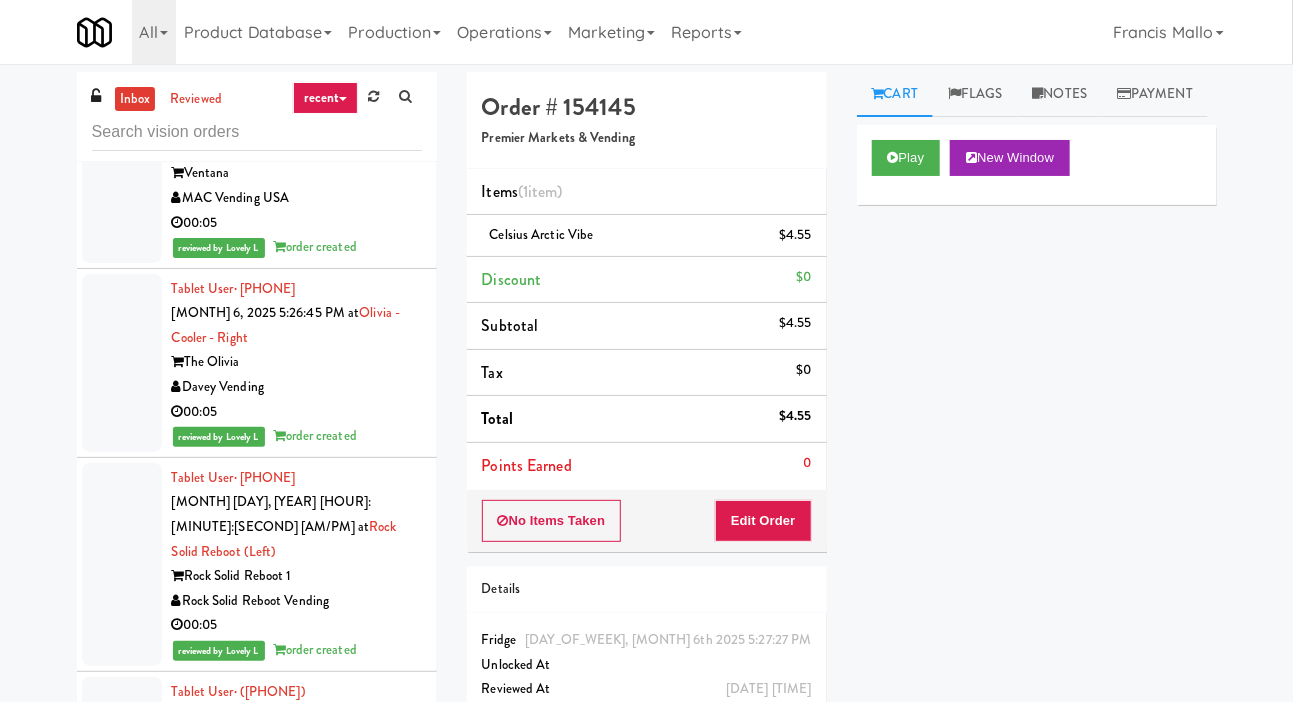 click at bounding box center (122, 754) 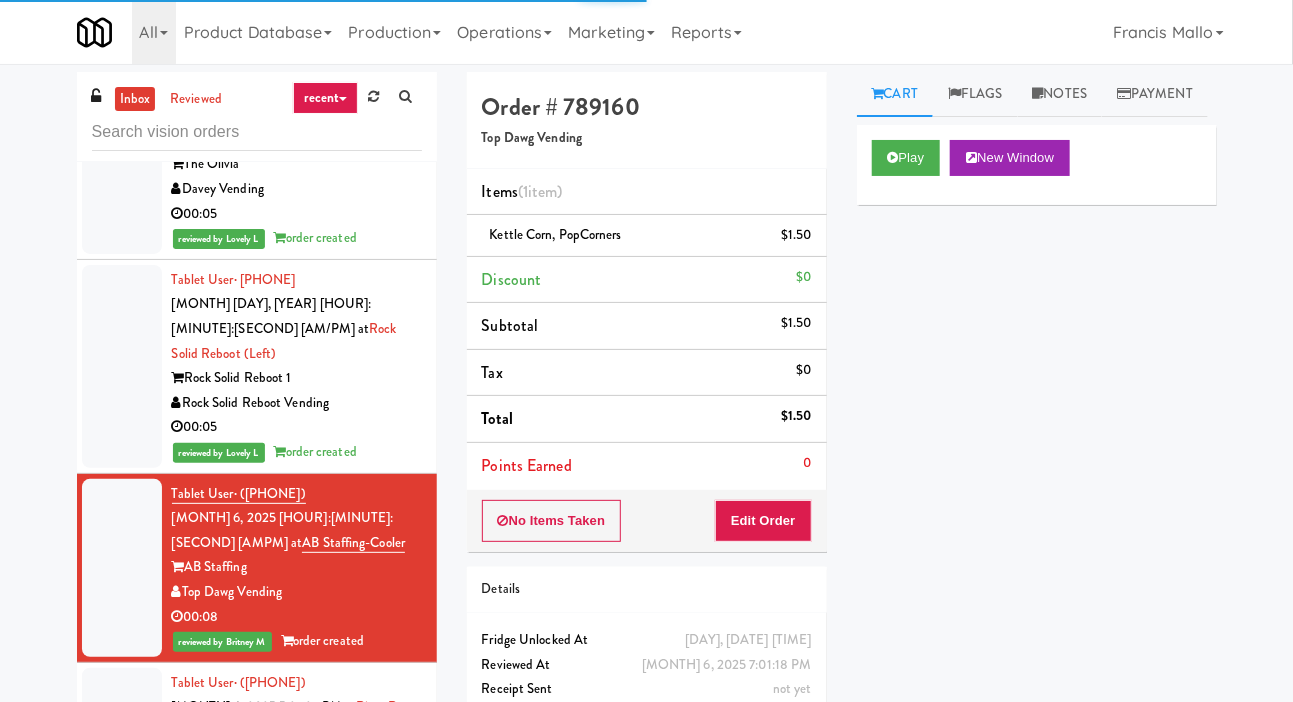 click at bounding box center [122, 921] 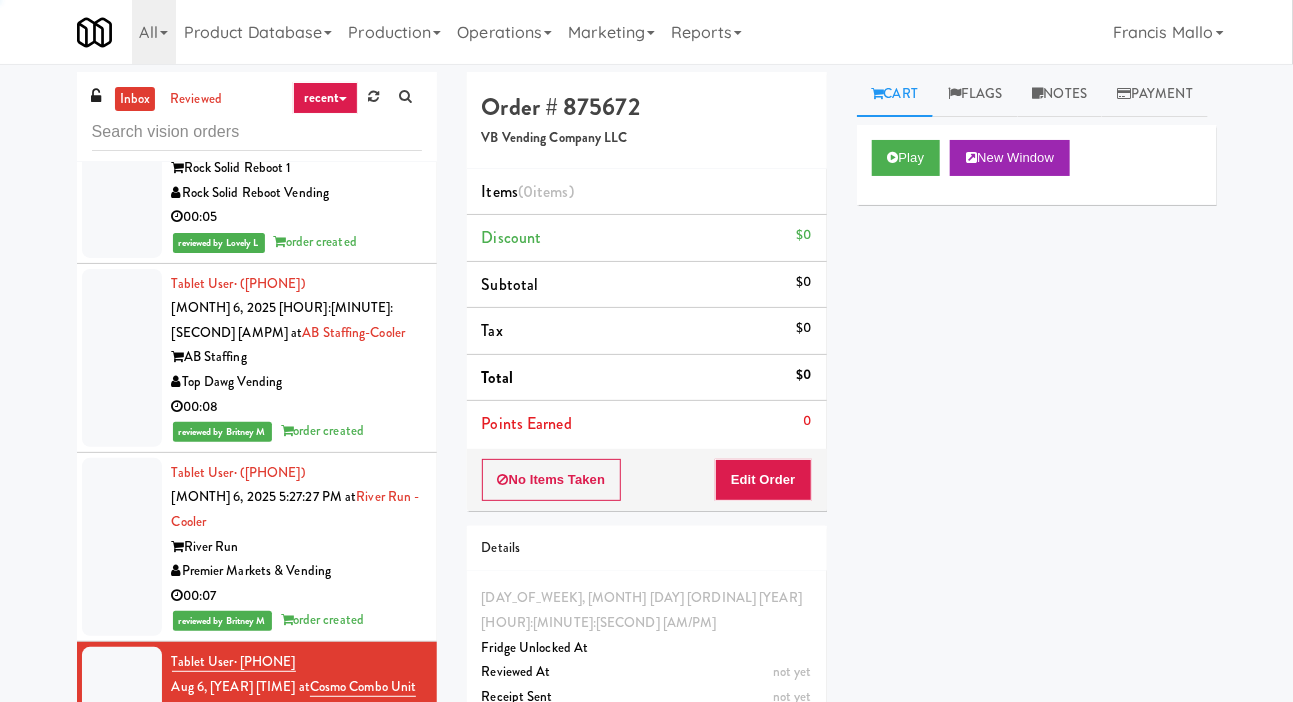 click at bounding box center [122, 876] 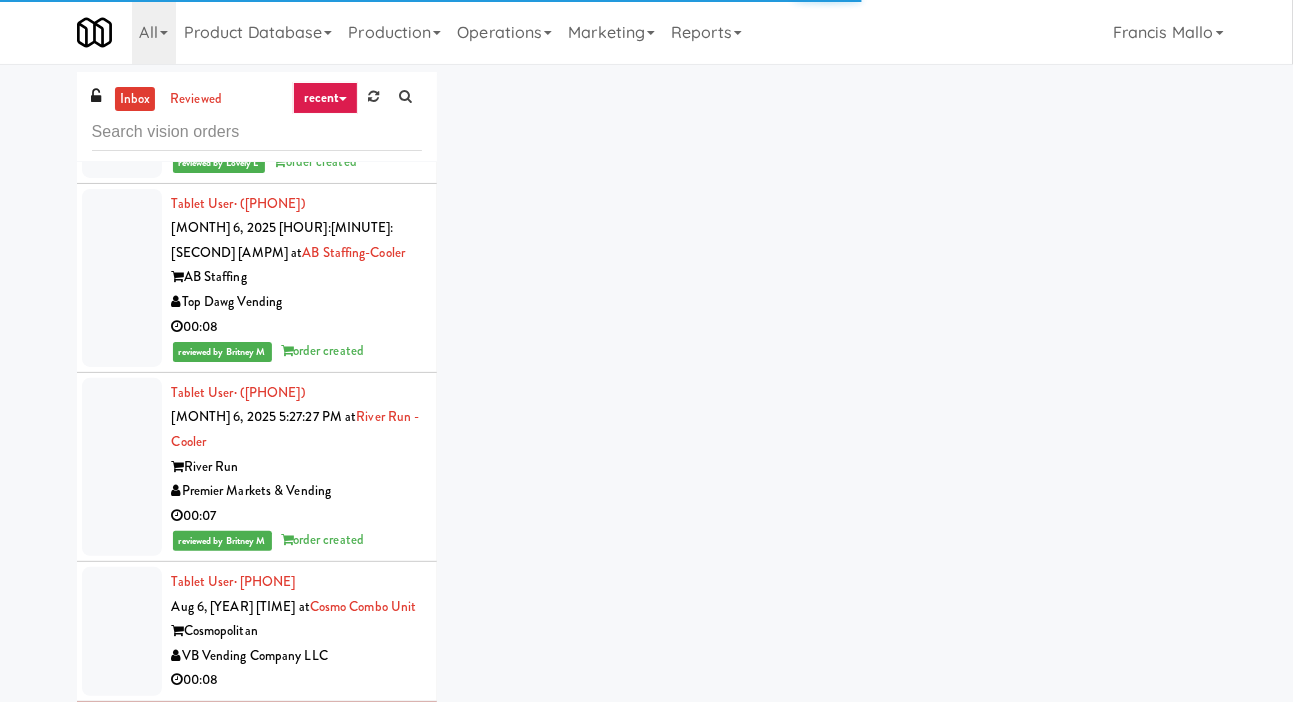 scroll, scrollTop: 5191, scrollLeft: 0, axis: vertical 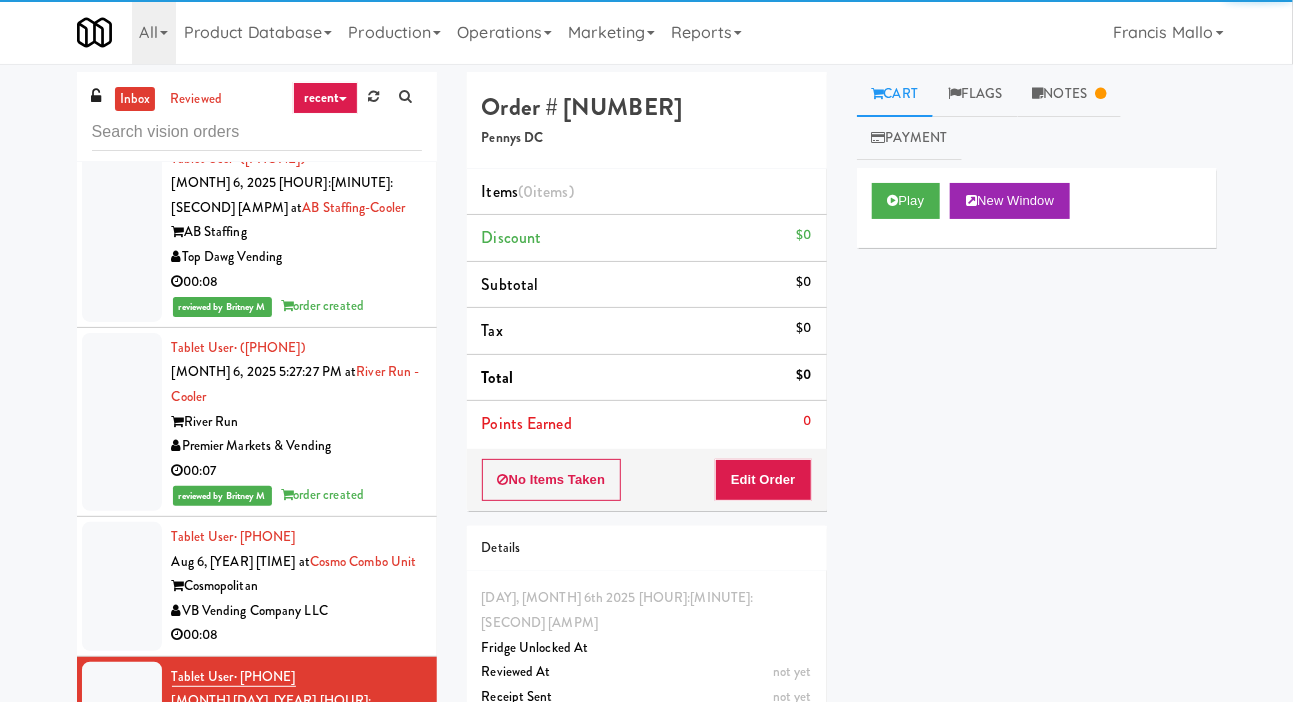 click at bounding box center (122, 586) 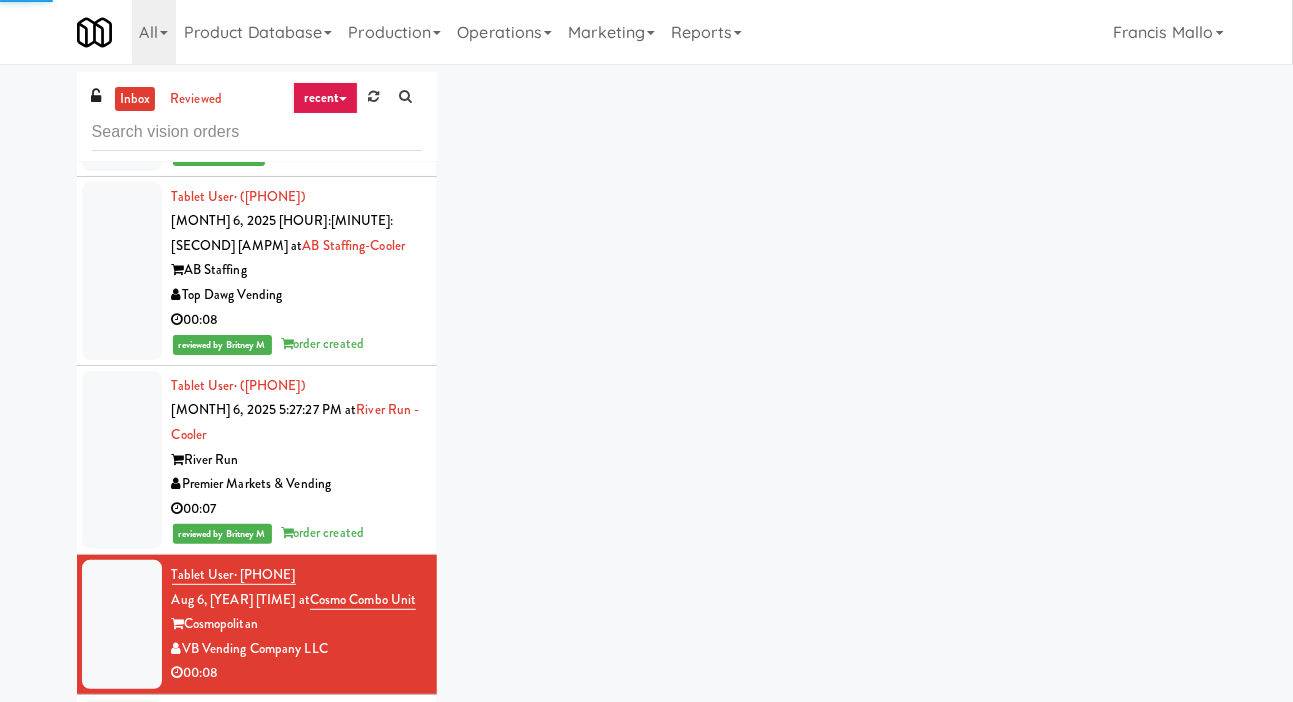scroll, scrollTop: 5128, scrollLeft: 0, axis: vertical 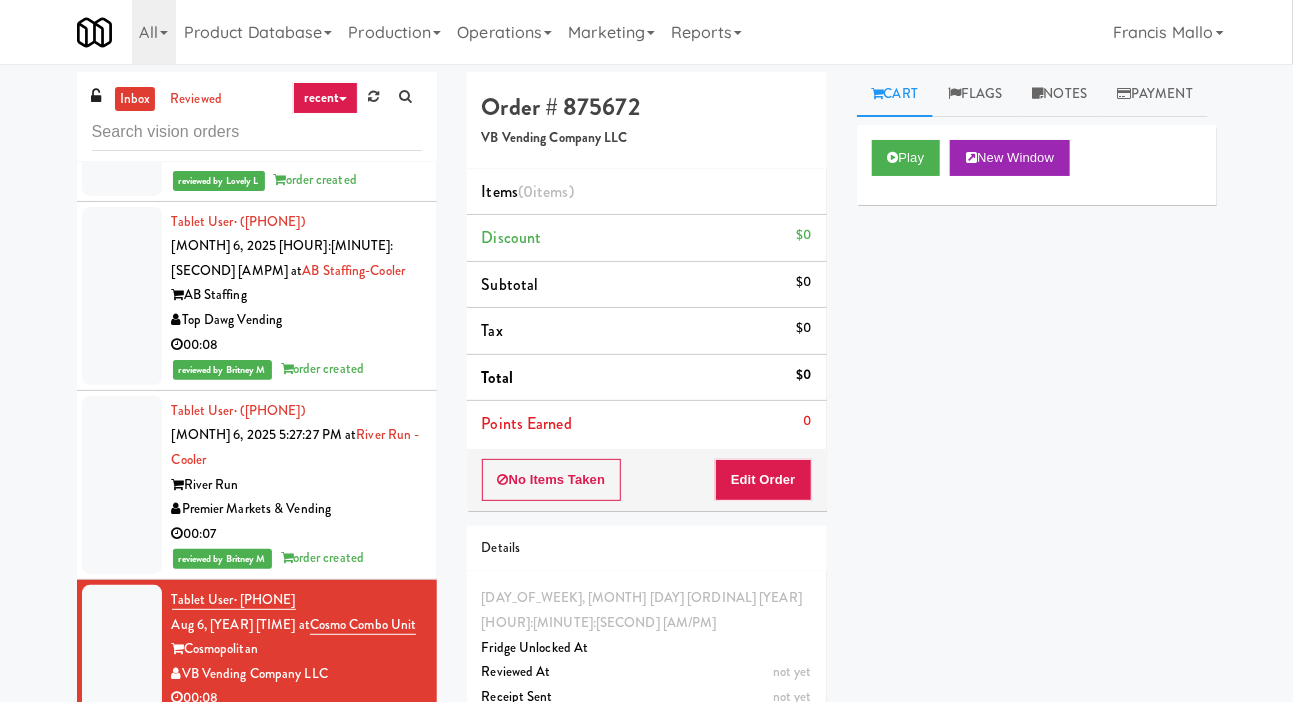 click at bounding box center (122, 814) 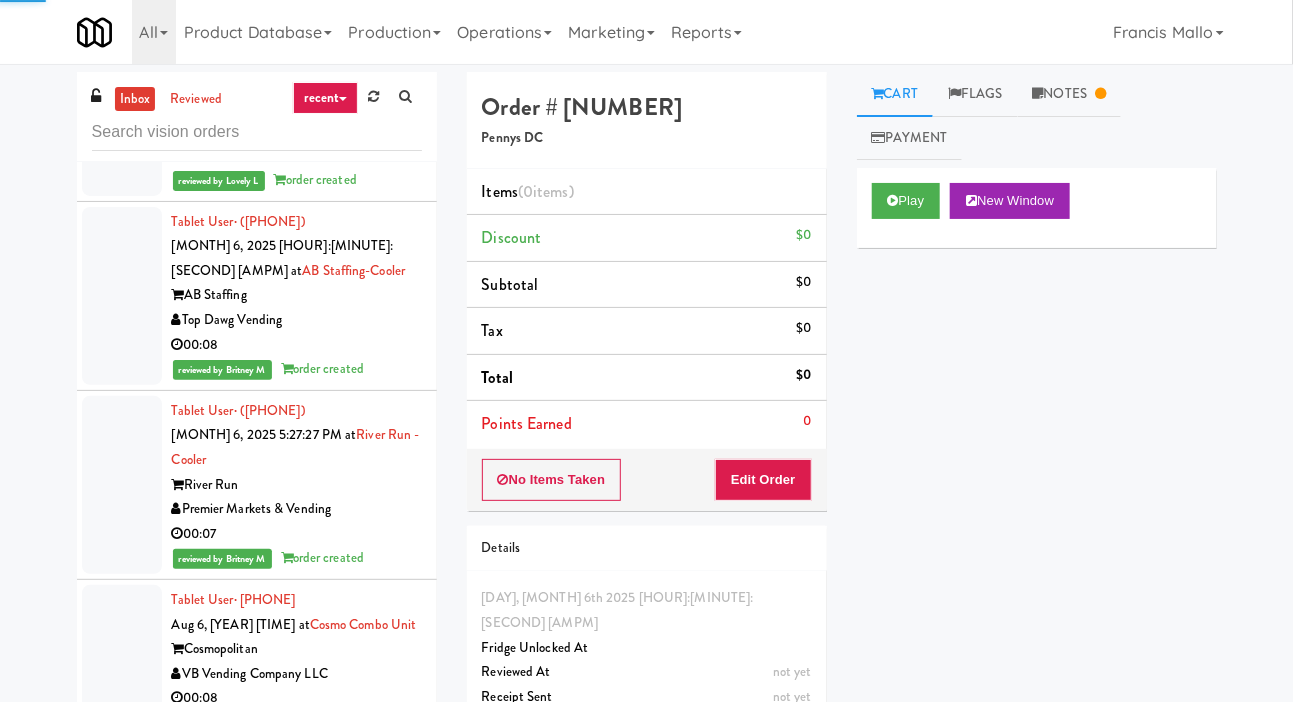 click at bounding box center [122, 978] 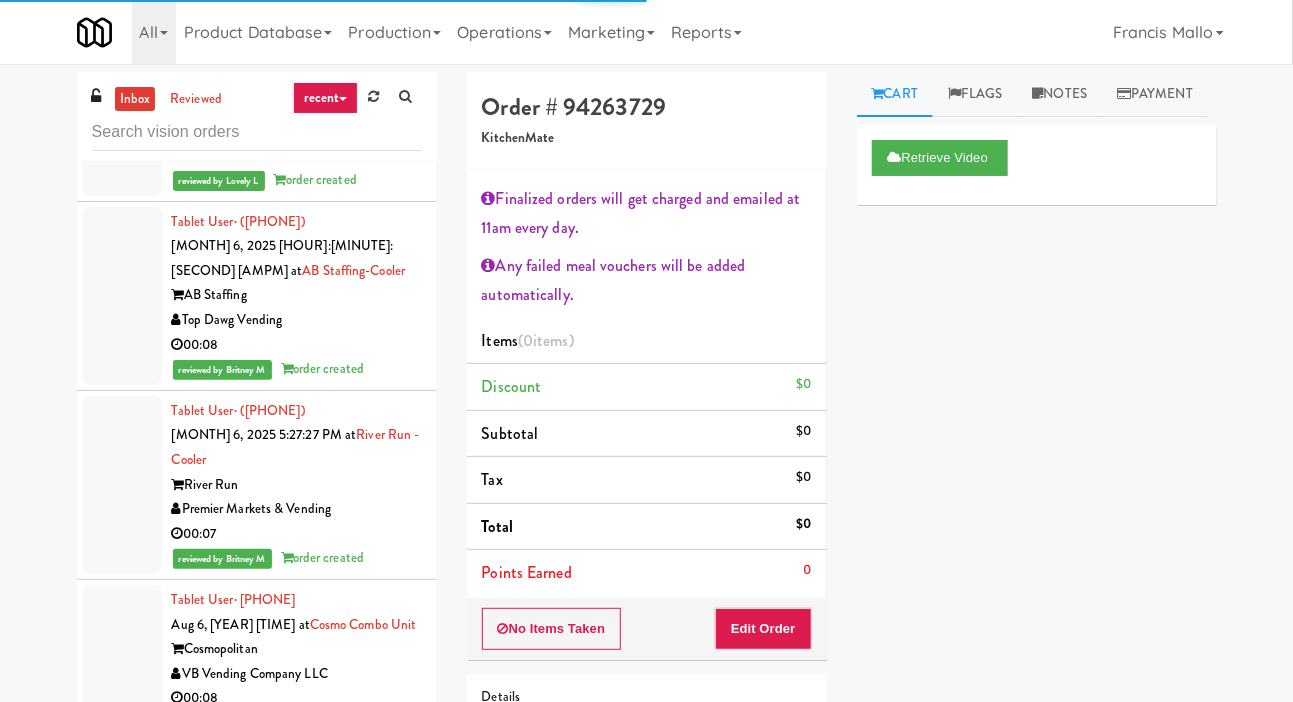 click at bounding box center [122, 649] 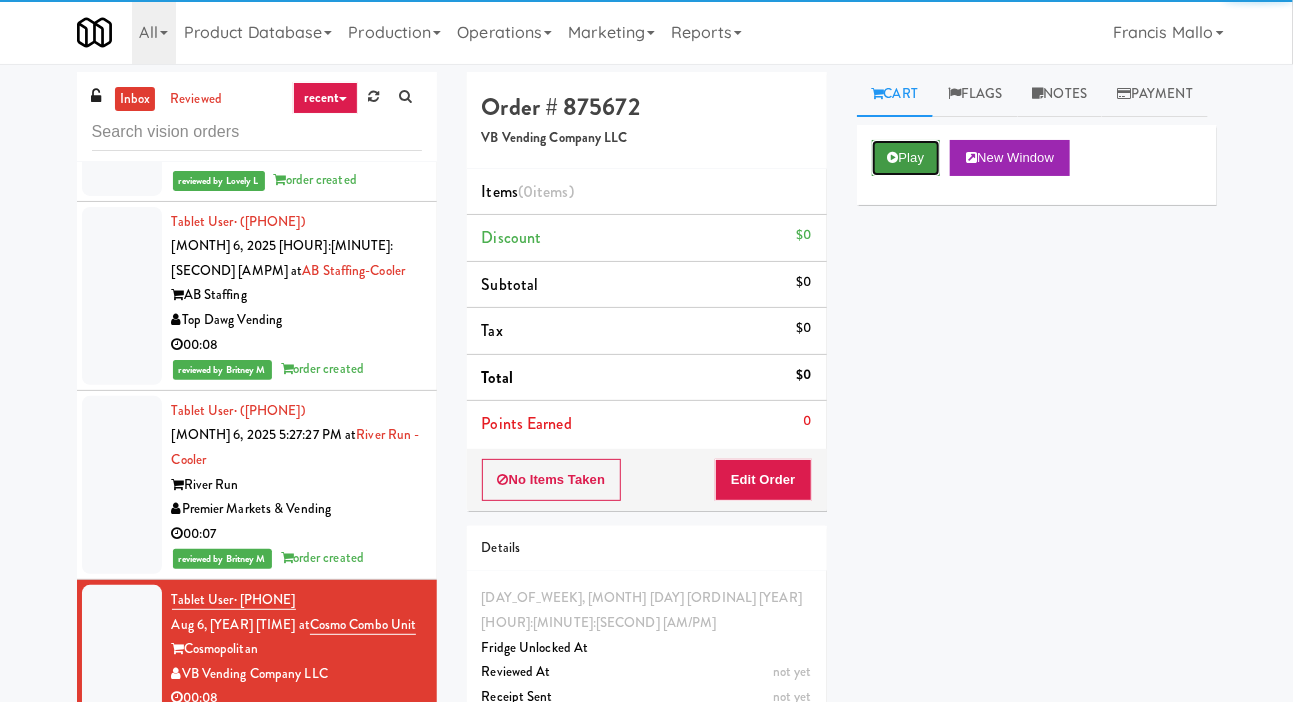 click on "Play" at bounding box center (906, 158) 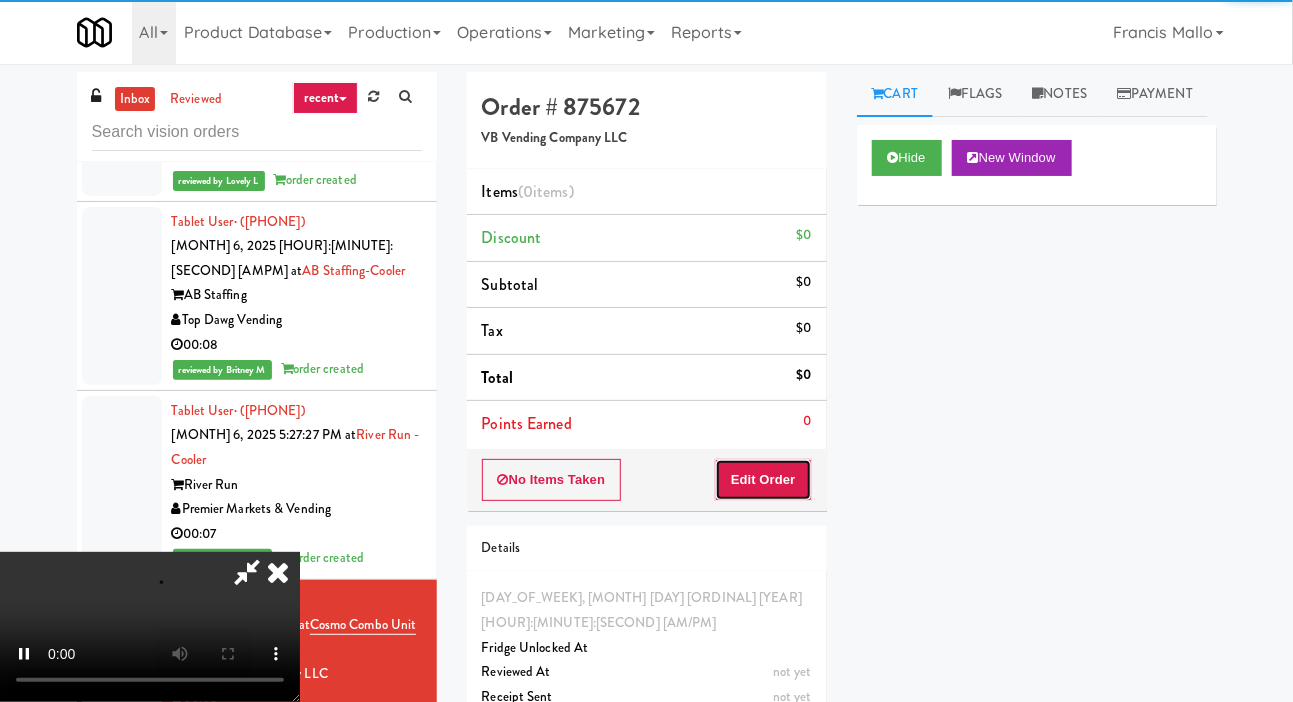 click on "Edit Order" at bounding box center (763, 480) 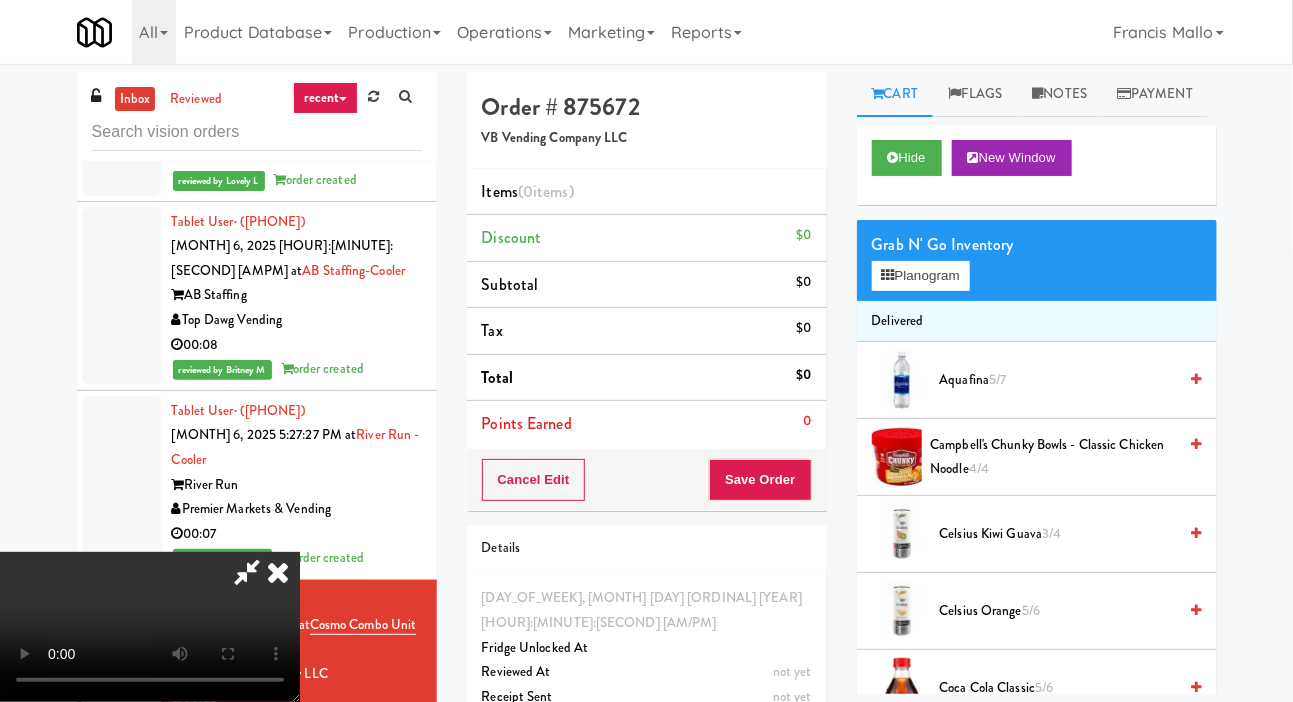type 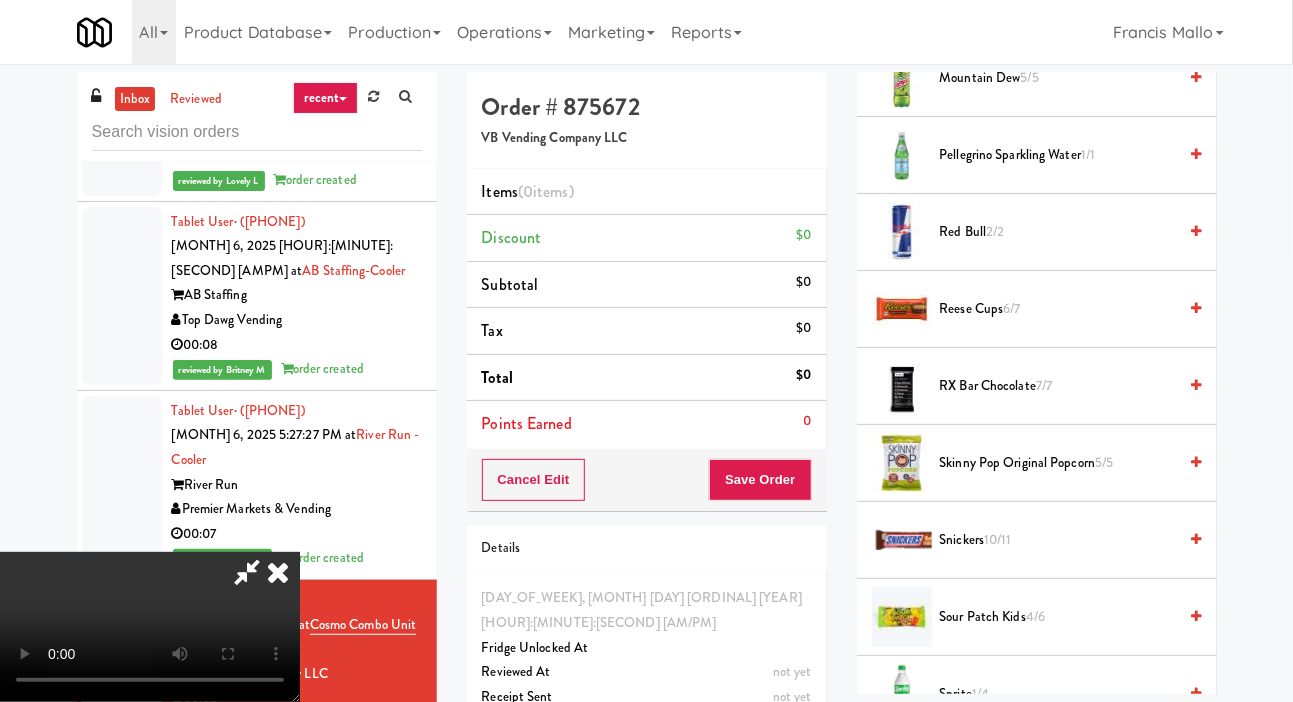 scroll, scrollTop: 1847, scrollLeft: 0, axis: vertical 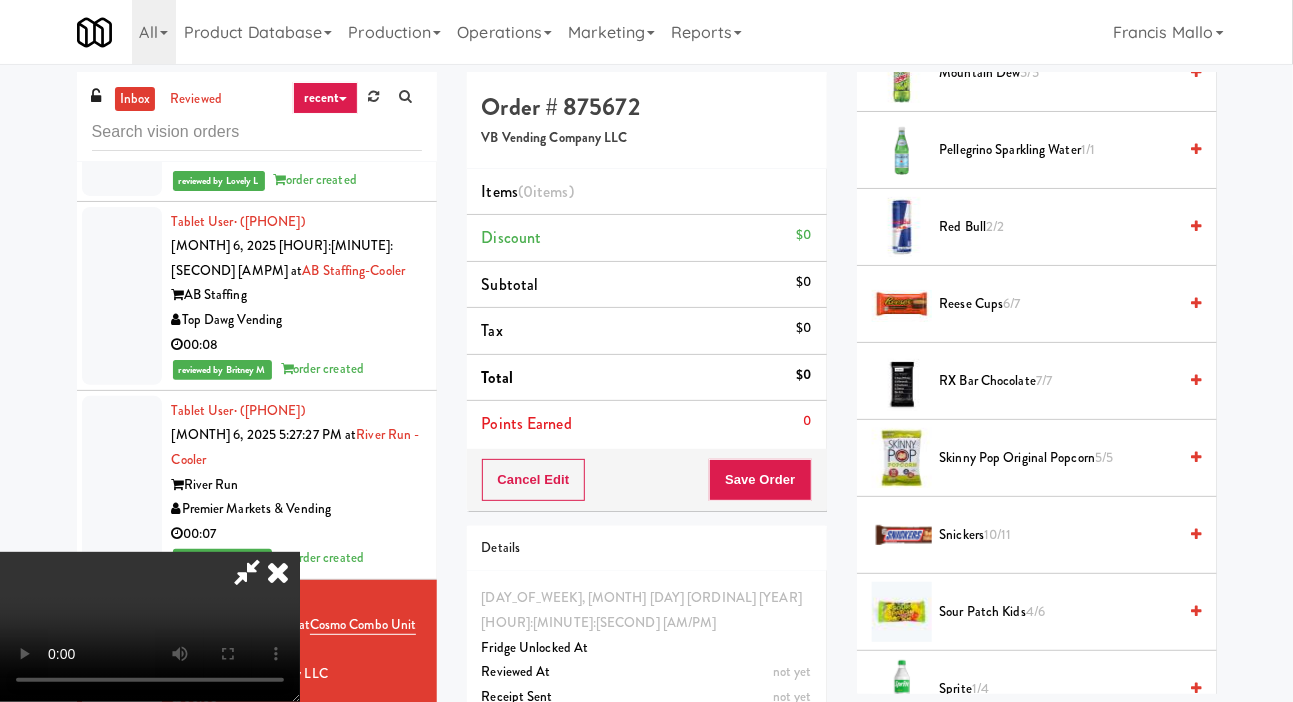 click on "Reese Cups  6/7" at bounding box center (1058, 304) 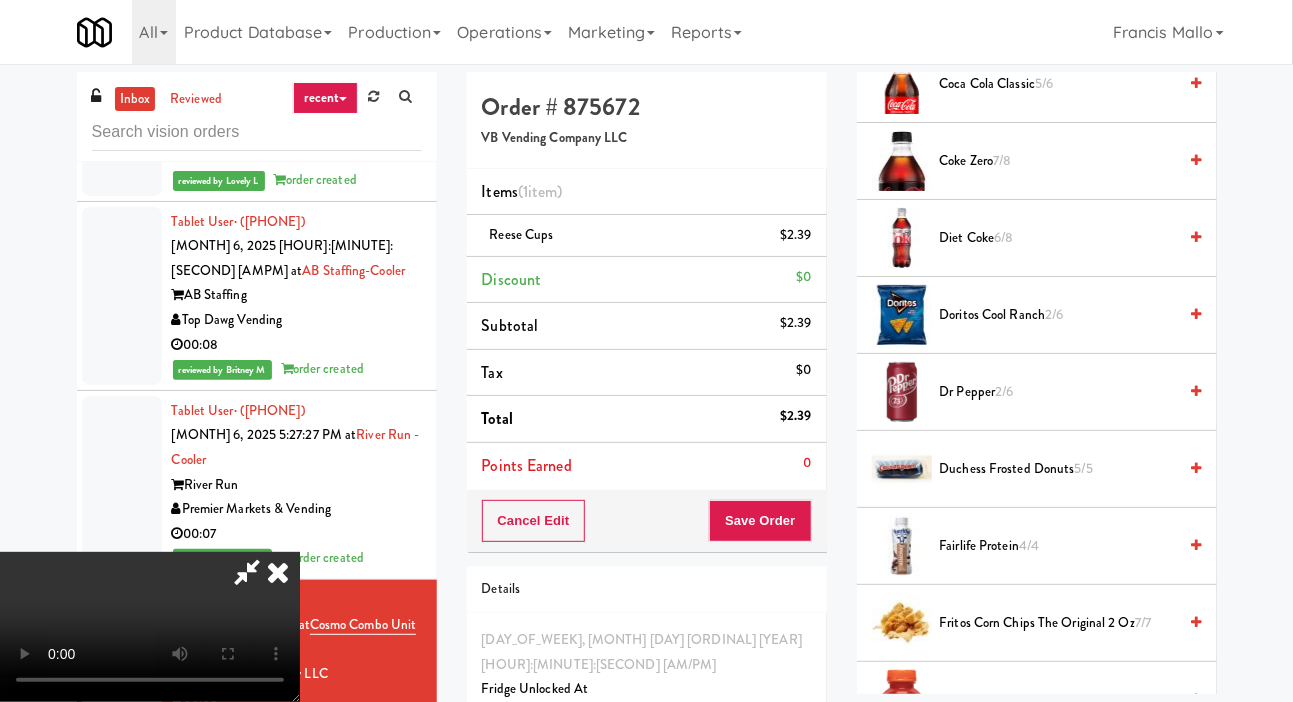 scroll, scrollTop: 605, scrollLeft: 0, axis: vertical 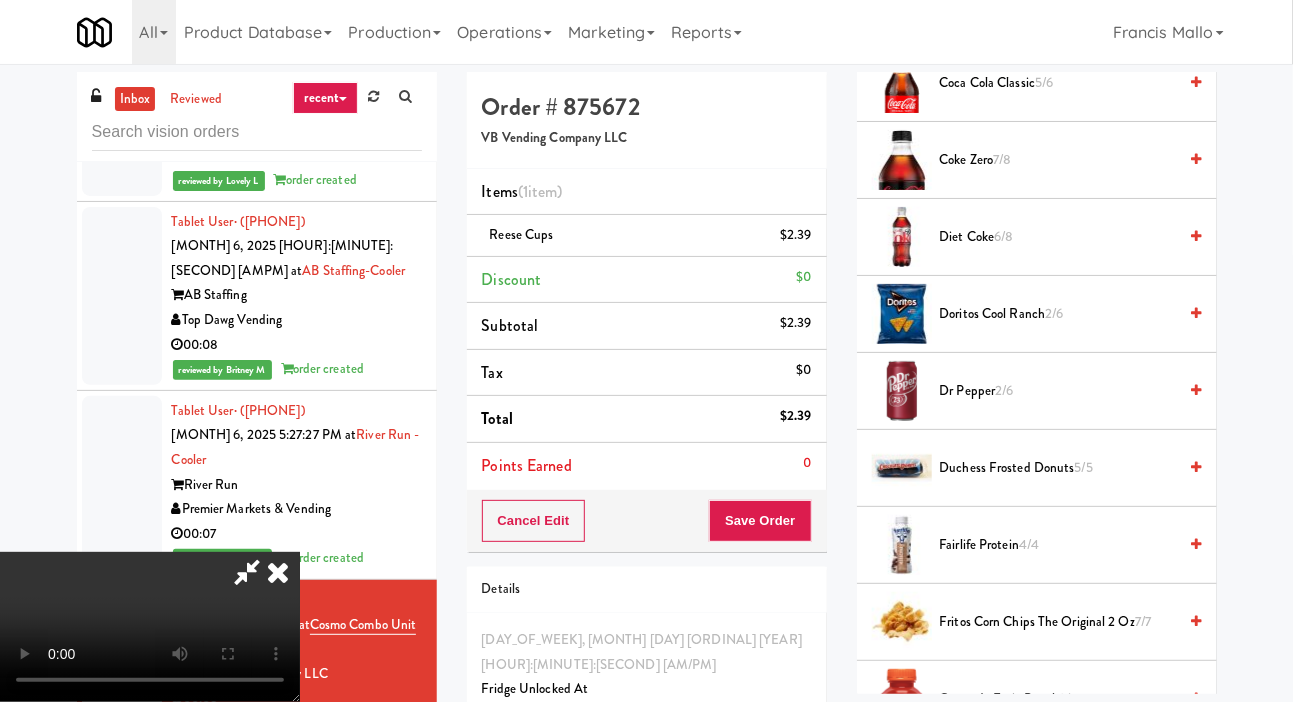 click on "5/6" at bounding box center [1044, 82] 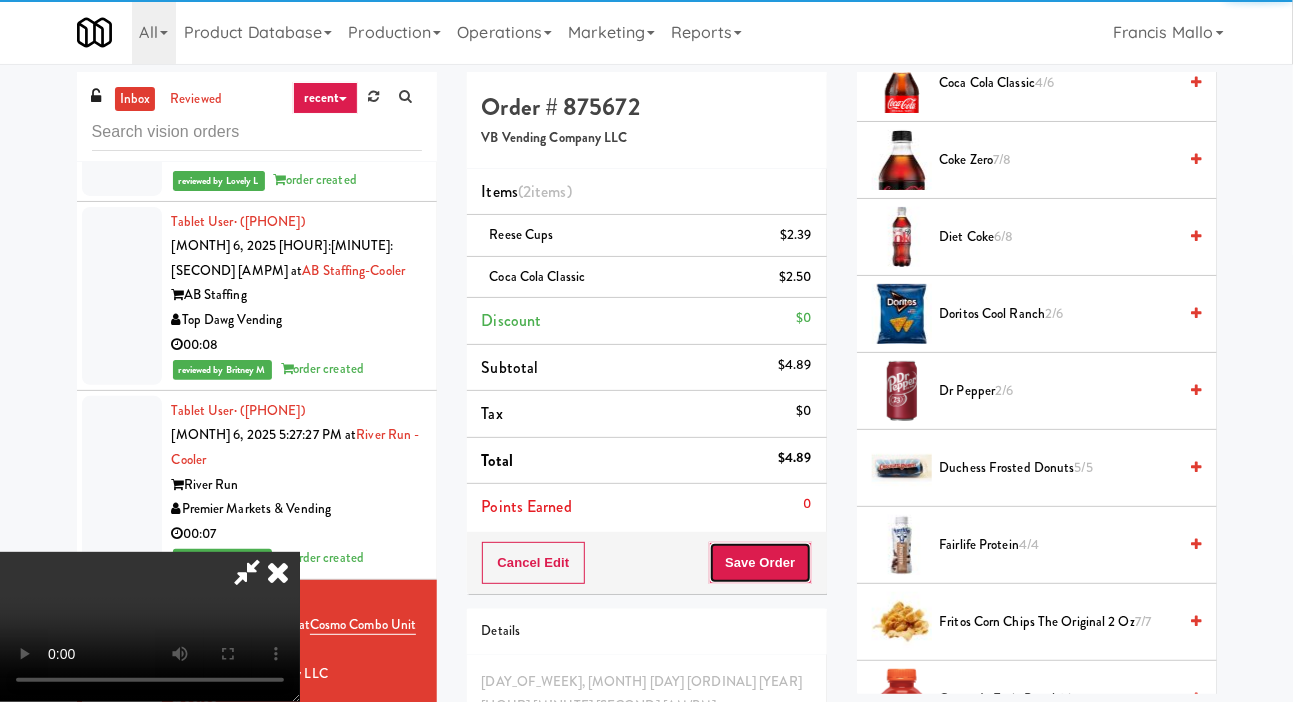 click on "Save Order" at bounding box center [760, 563] 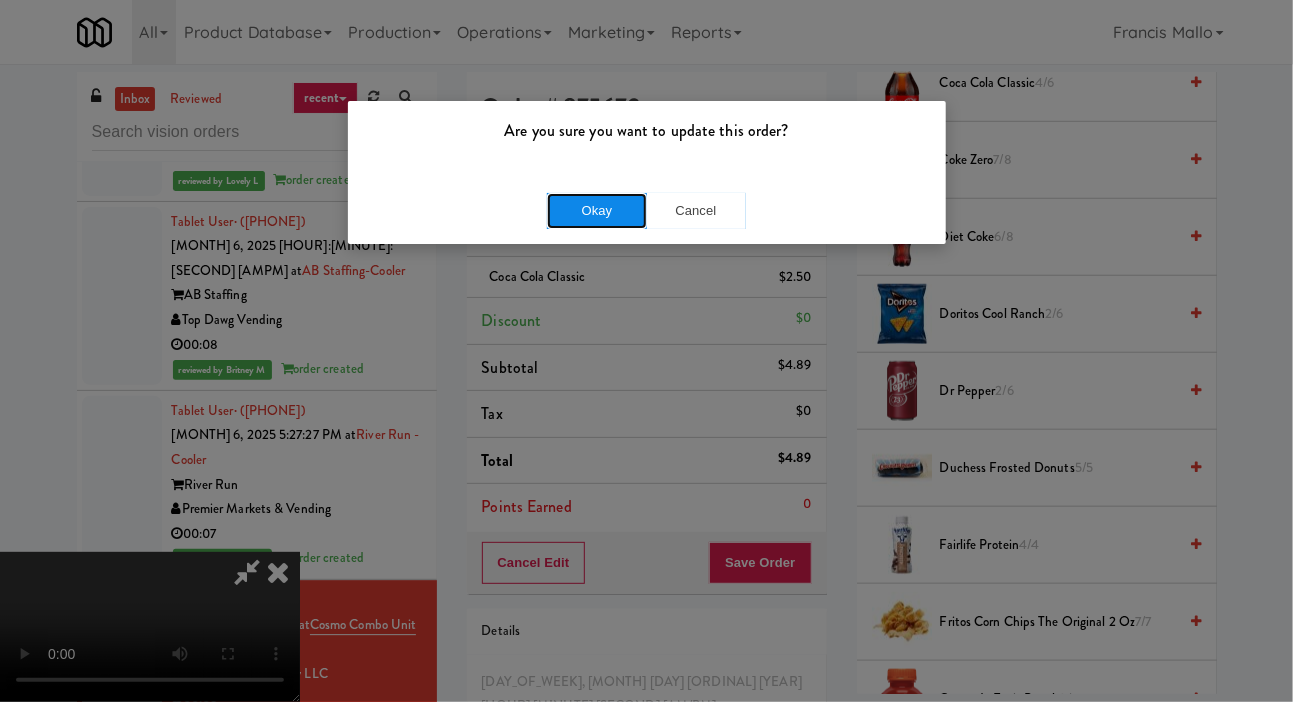 click on "Okay" at bounding box center (597, 211) 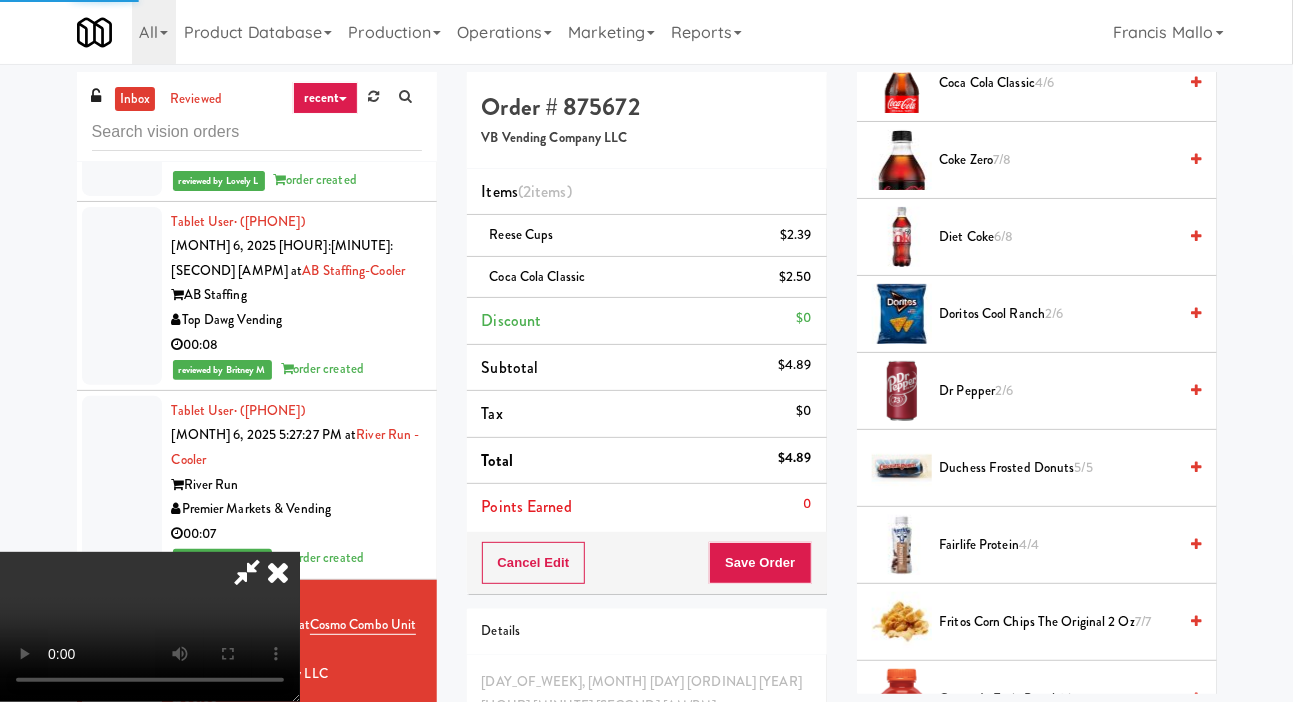 scroll, scrollTop: 116, scrollLeft: 0, axis: vertical 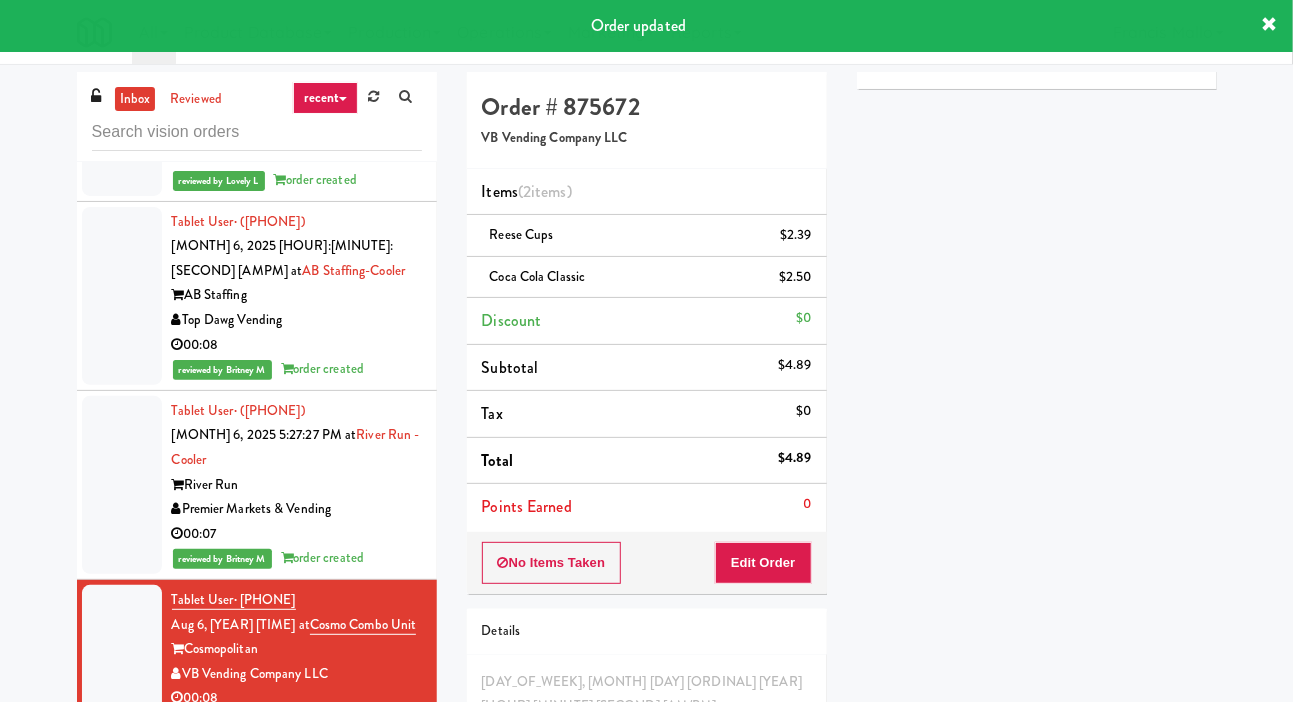 click at bounding box center [122, 838] 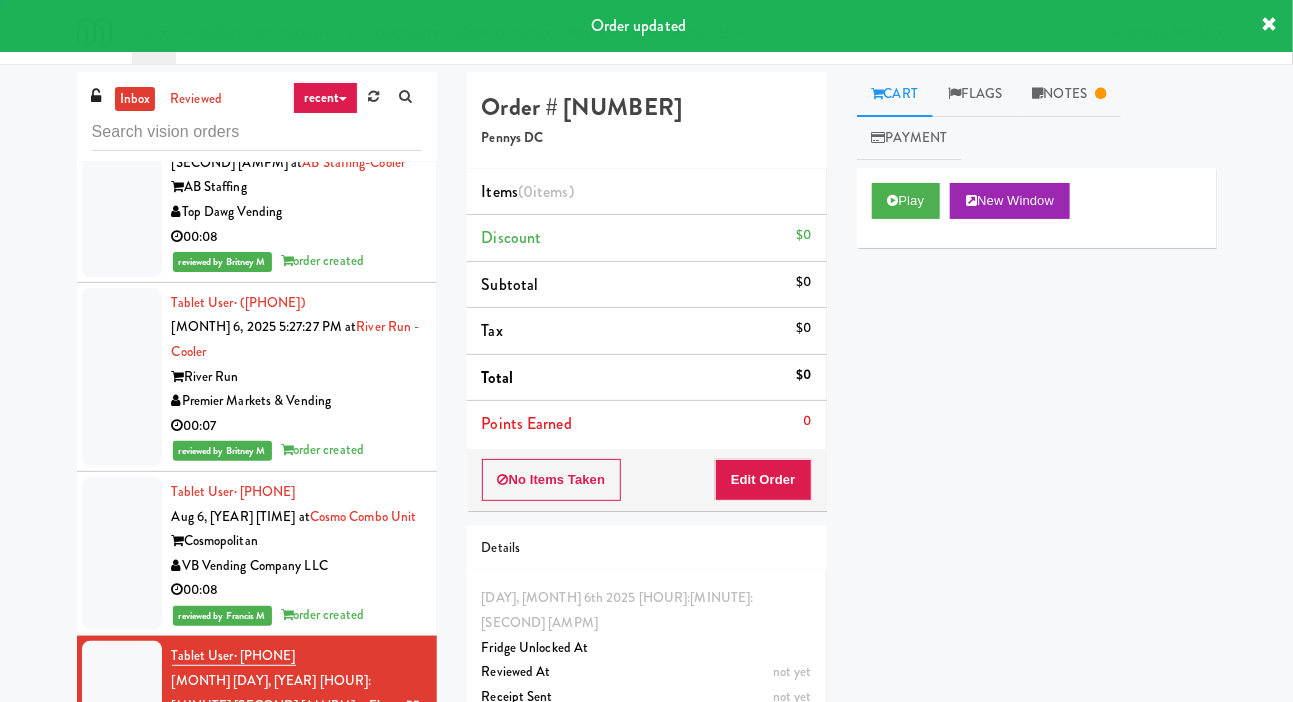 scroll, scrollTop: 5236, scrollLeft: 0, axis: vertical 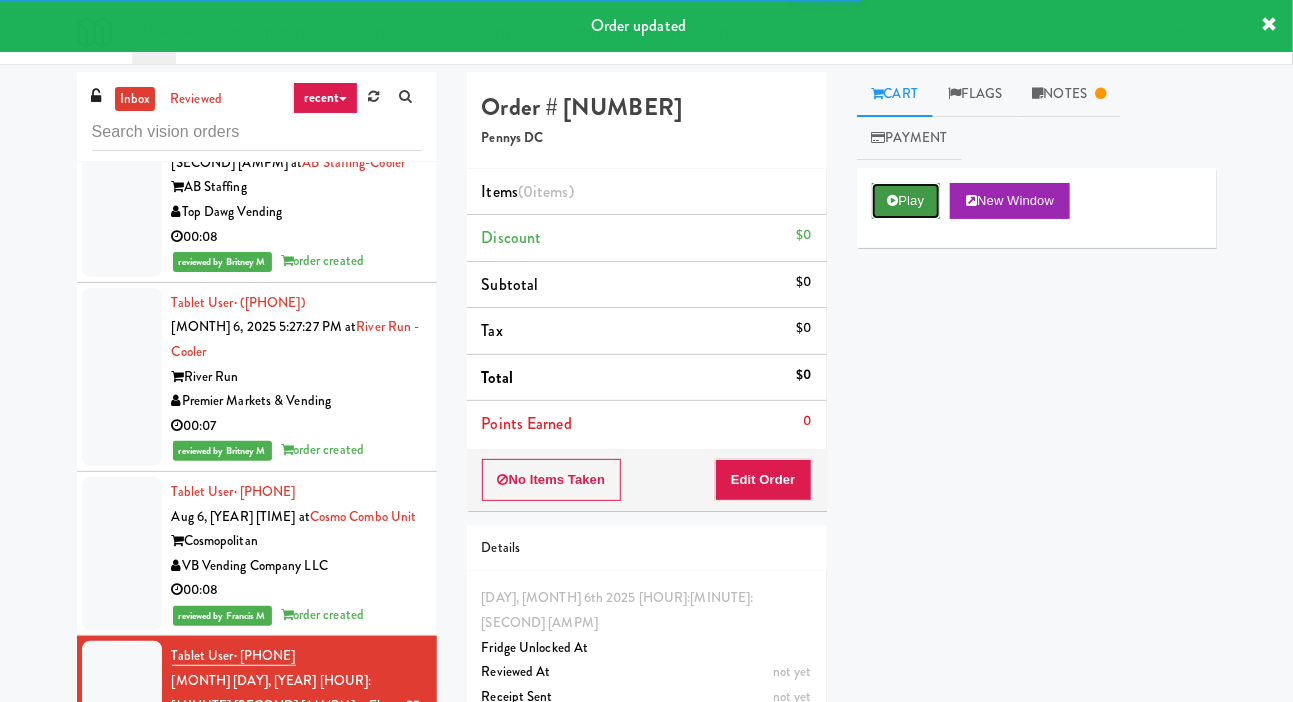 click on "Play" at bounding box center [906, 201] 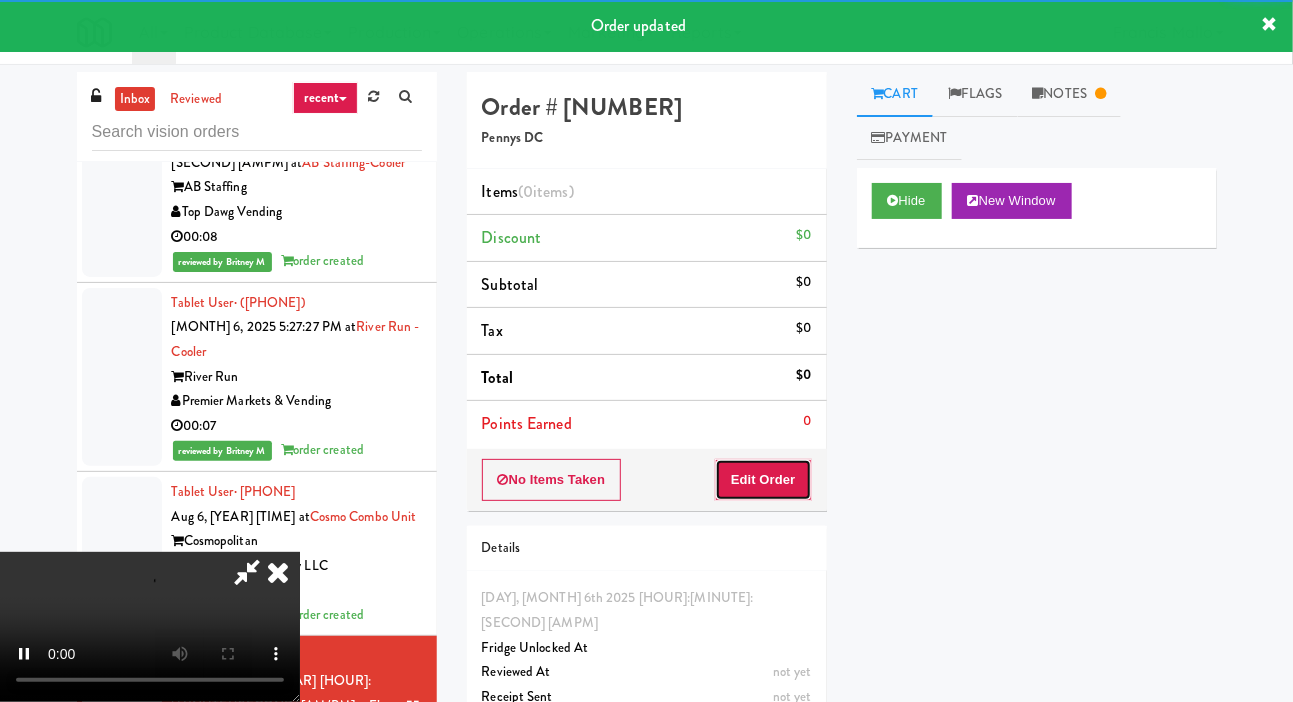 click on "Edit Order" at bounding box center [763, 480] 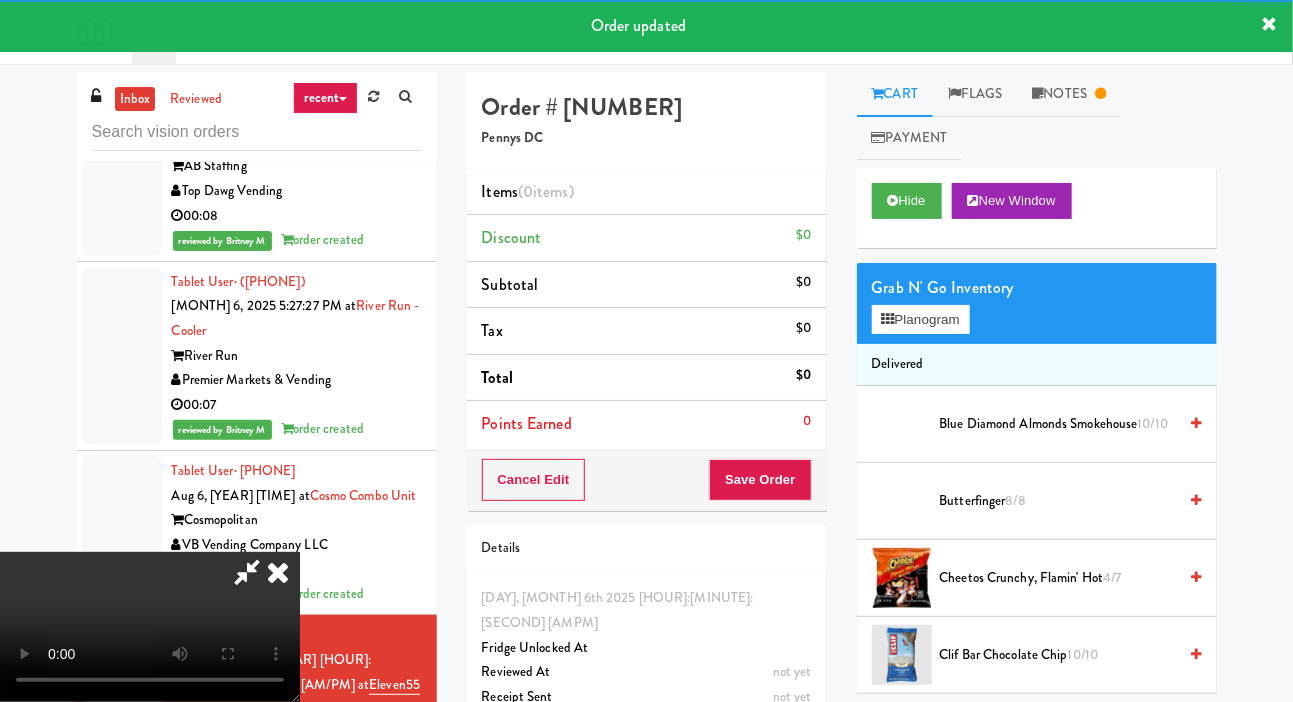scroll, scrollTop: 5266, scrollLeft: 0, axis: vertical 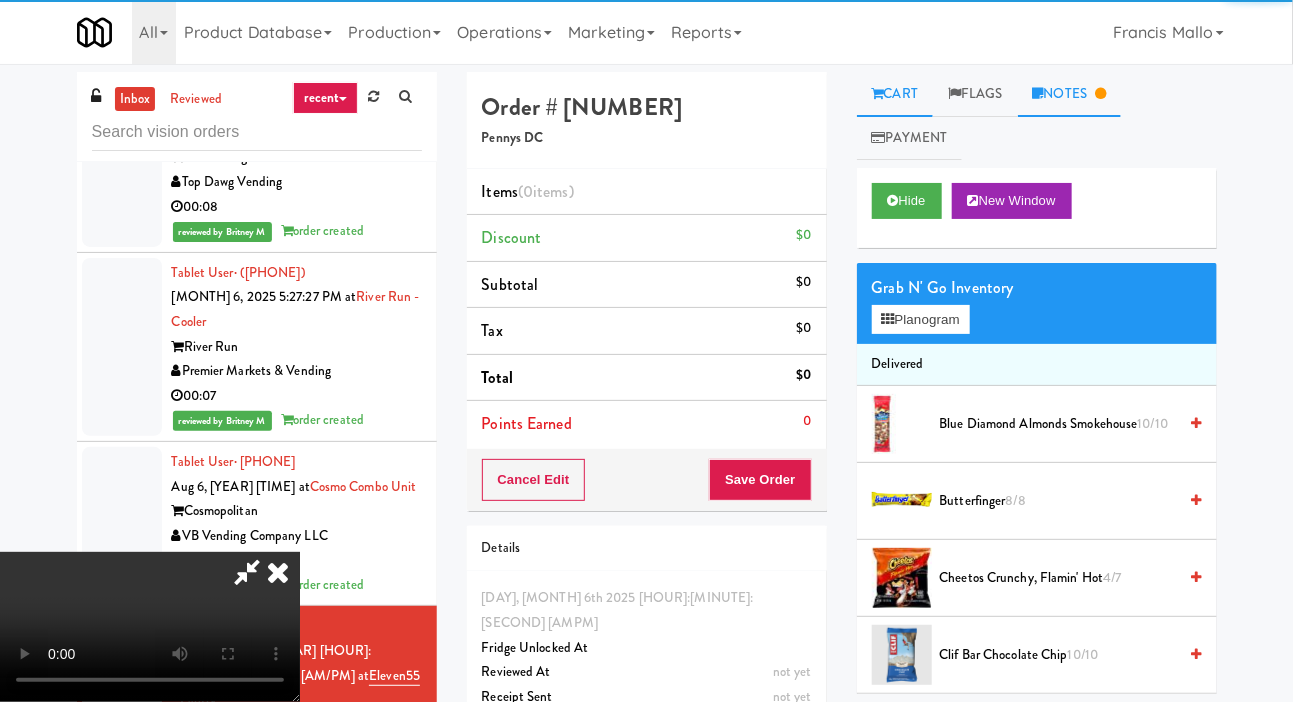 click on "Notes" at bounding box center [1070, 94] 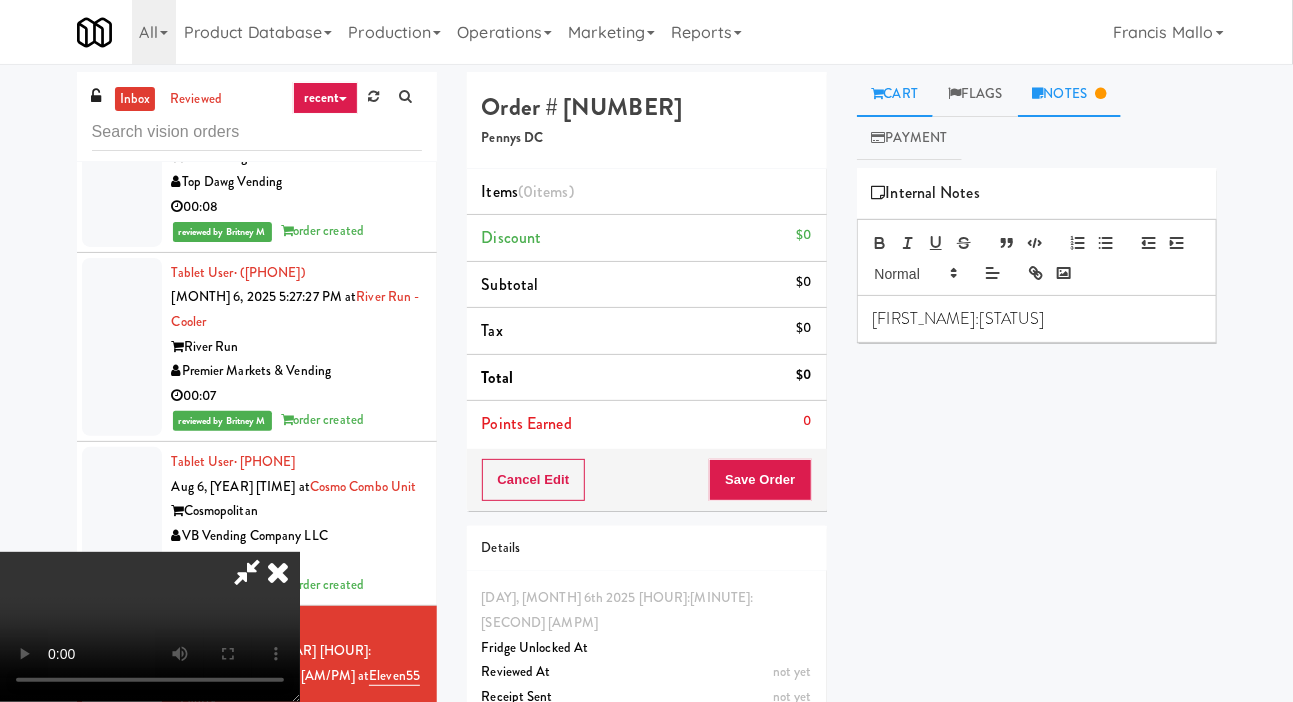 click on "Cart" at bounding box center [895, 94] 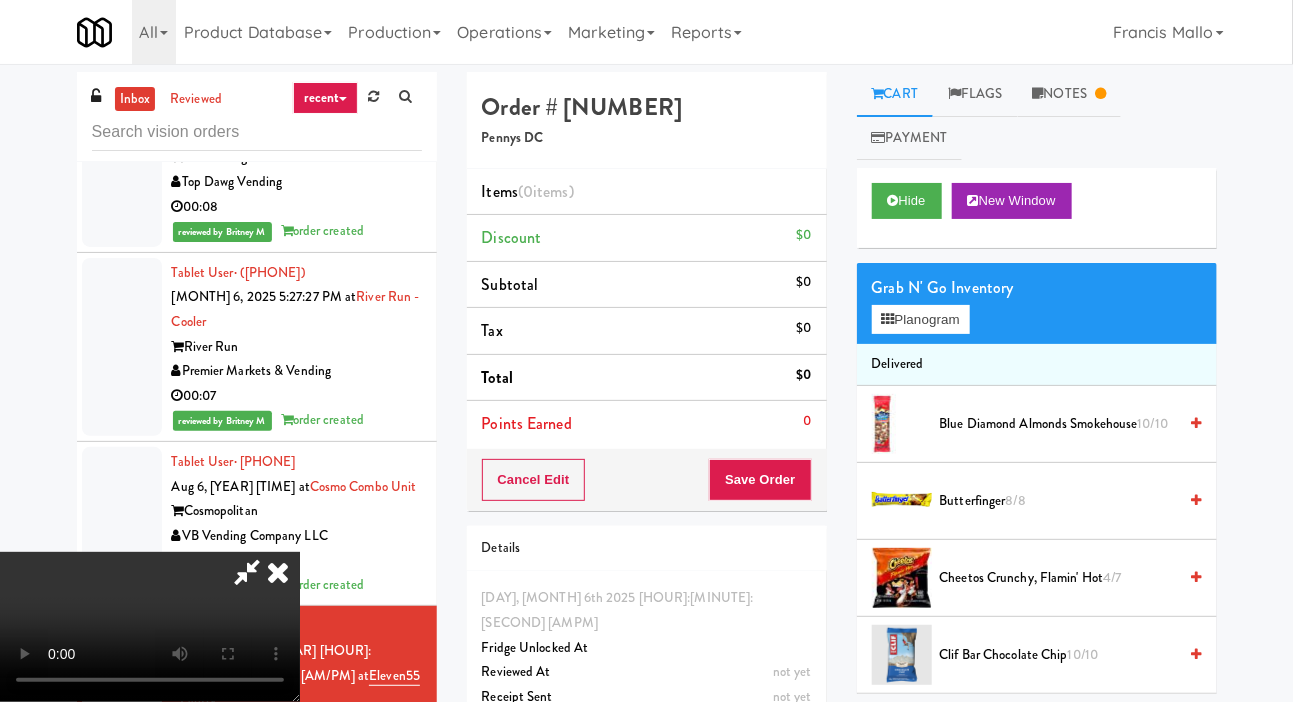 scroll, scrollTop: 73, scrollLeft: 0, axis: vertical 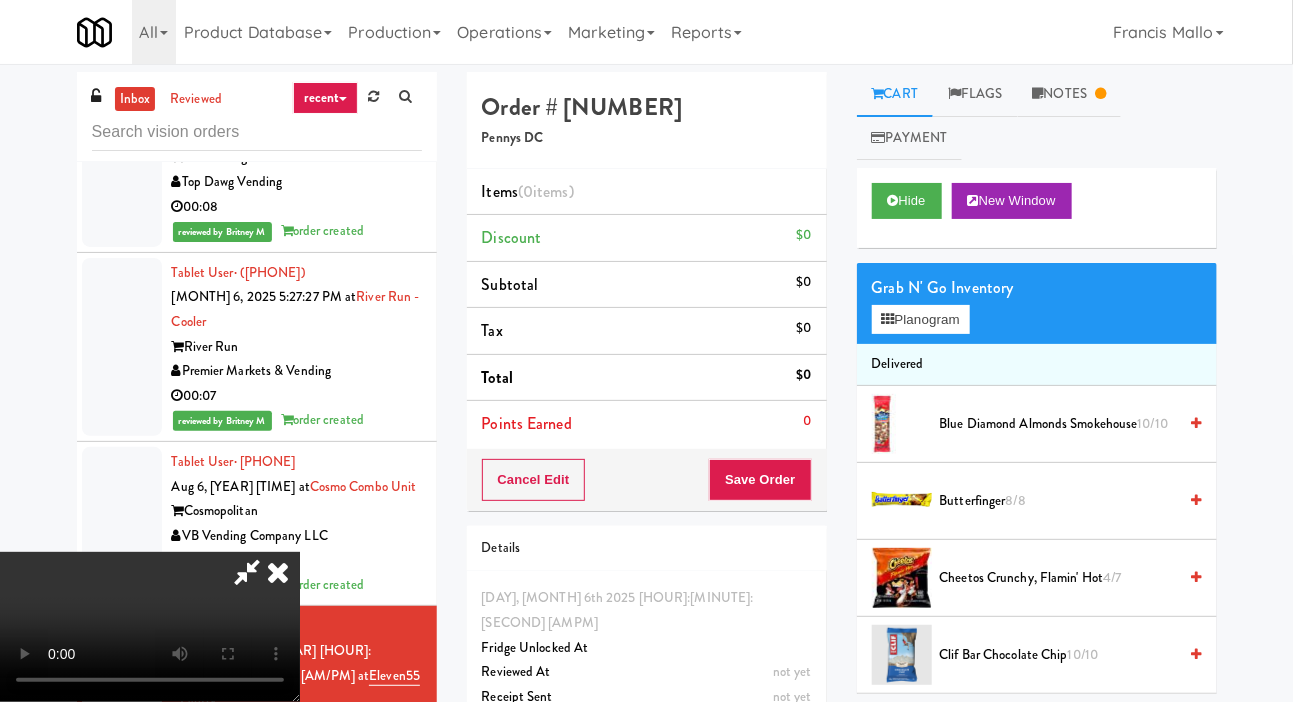 type 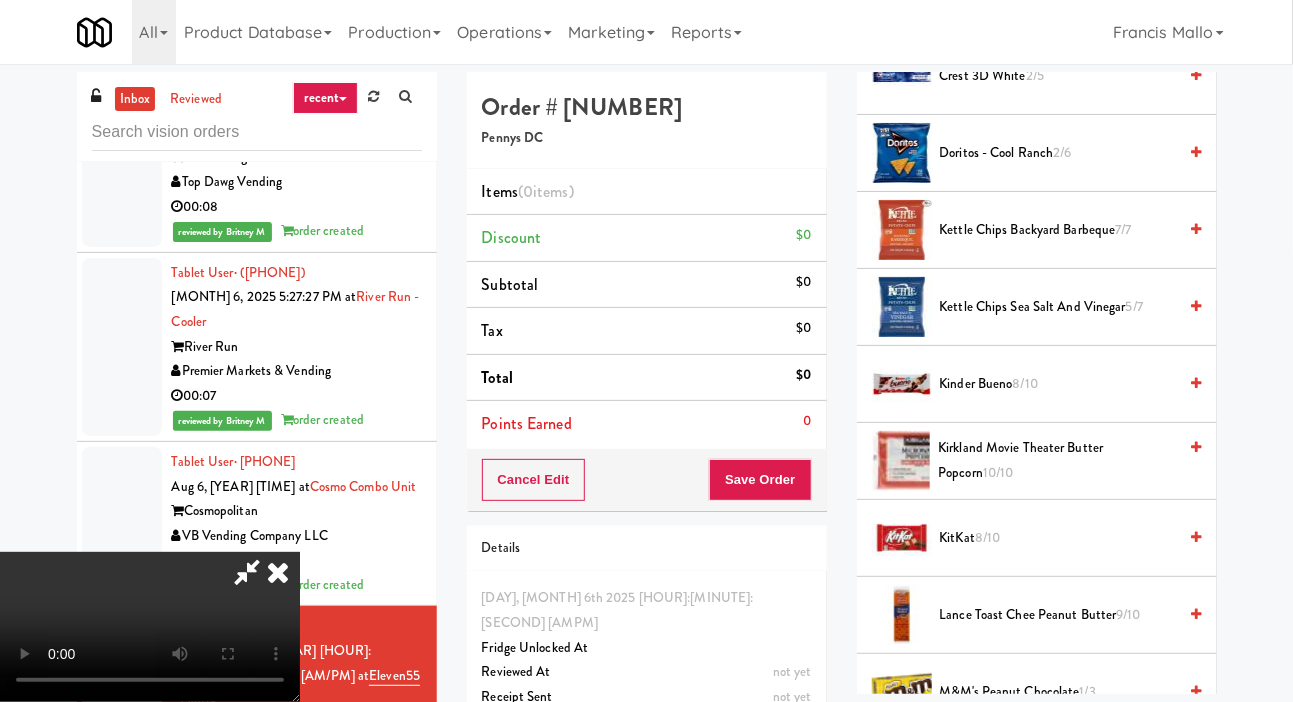 scroll, scrollTop: 655, scrollLeft: 0, axis: vertical 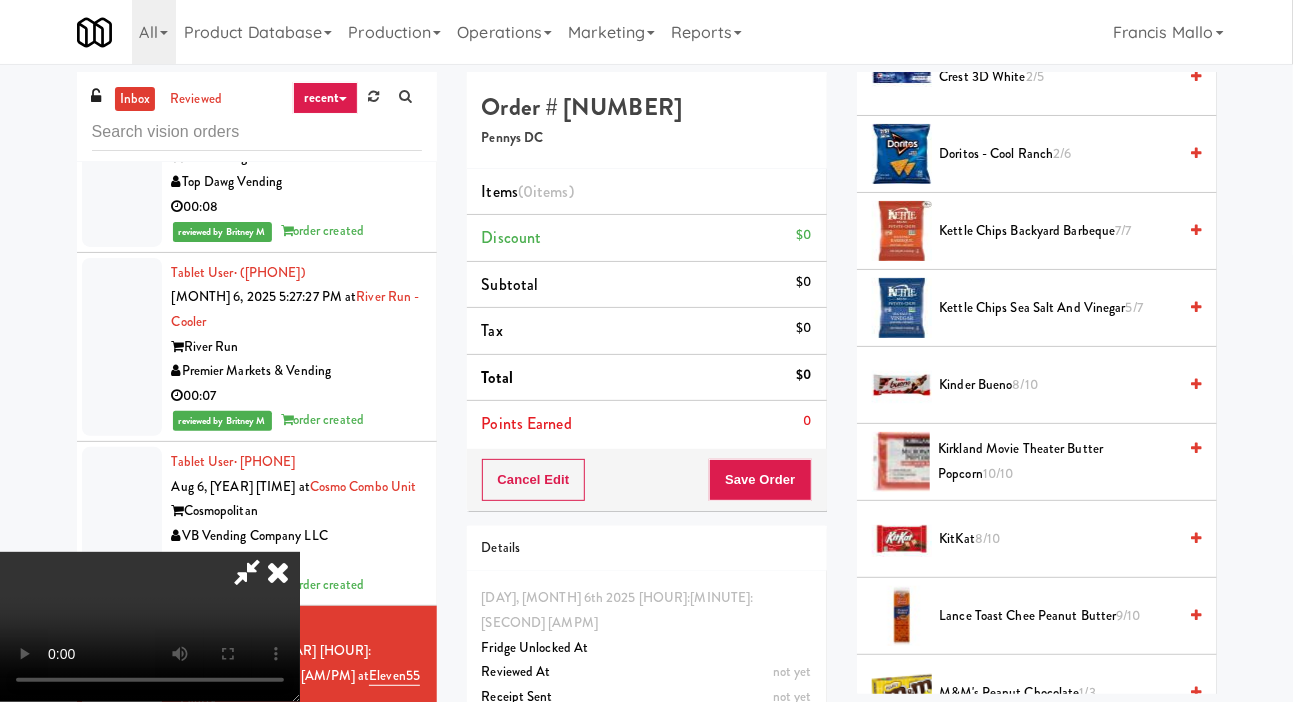 click on "Kirkland Movie Theater Butter Popcorn  10/10" at bounding box center (1057, 461) 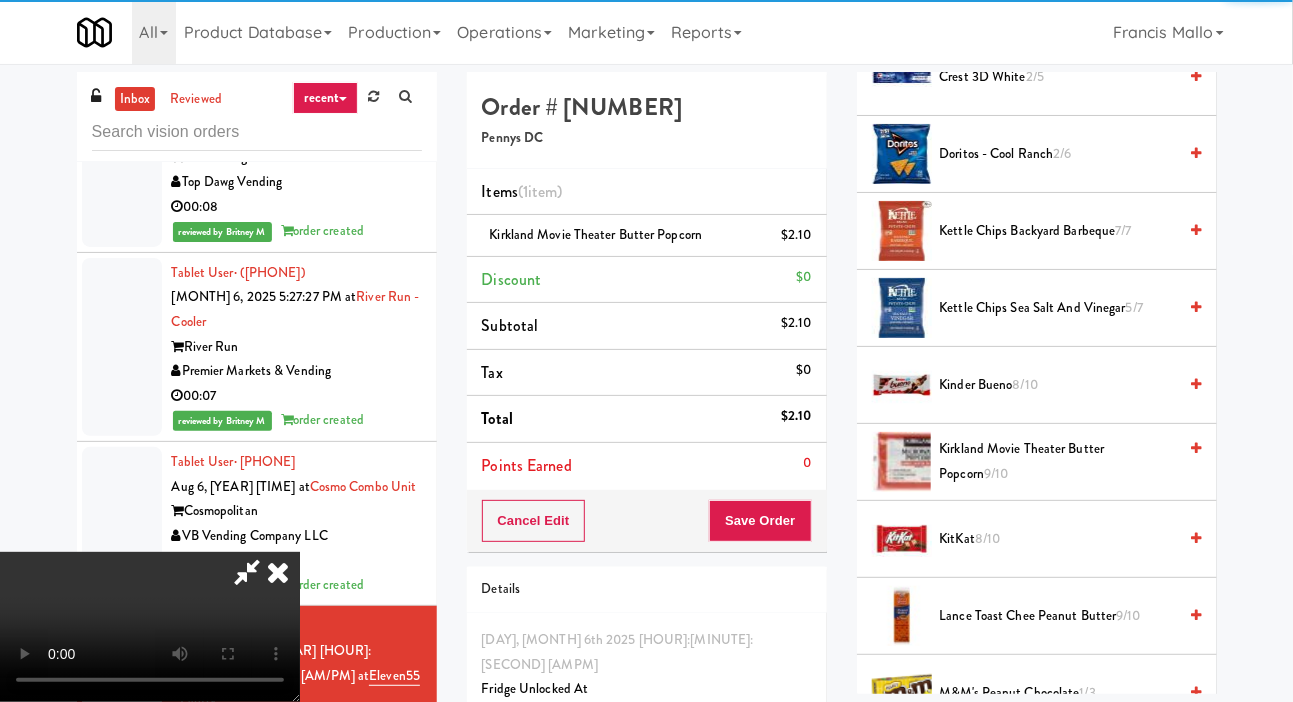 click on "Save Order" at bounding box center [760, 521] 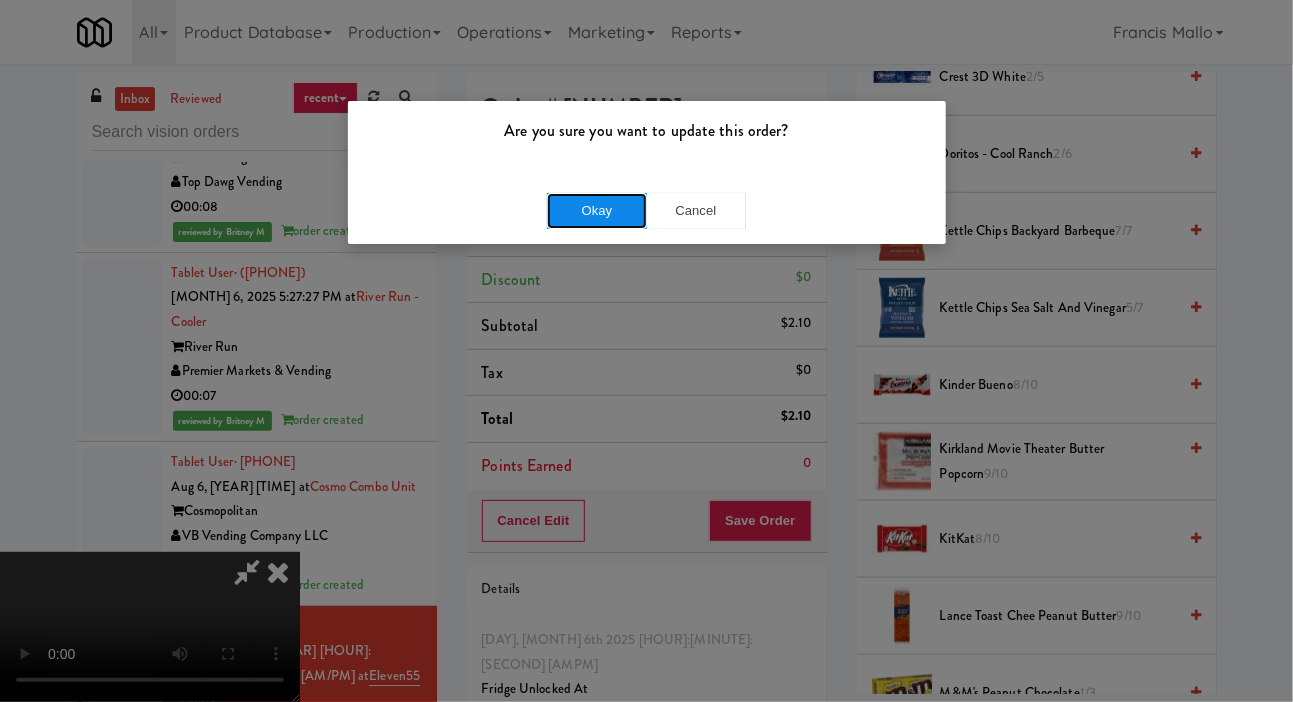 click on "Okay" at bounding box center [597, 211] 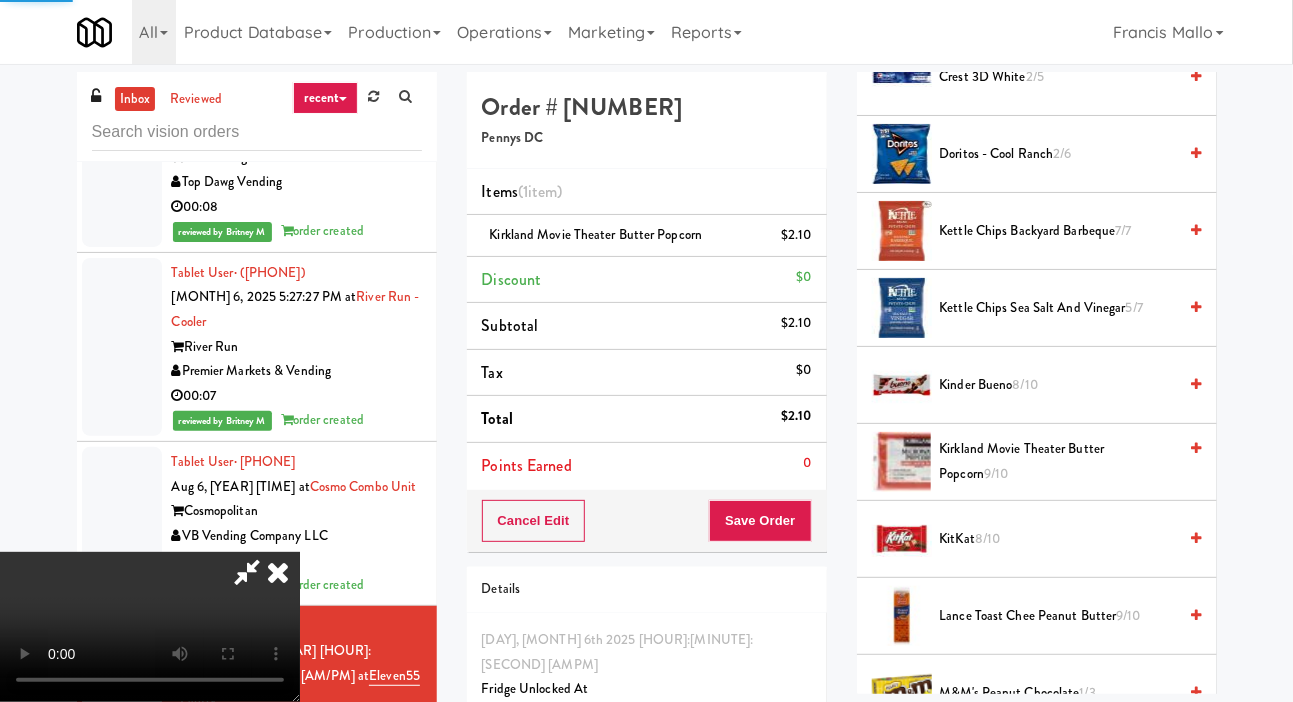 scroll, scrollTop: 116, scrollLeft: 0, axis: vertical 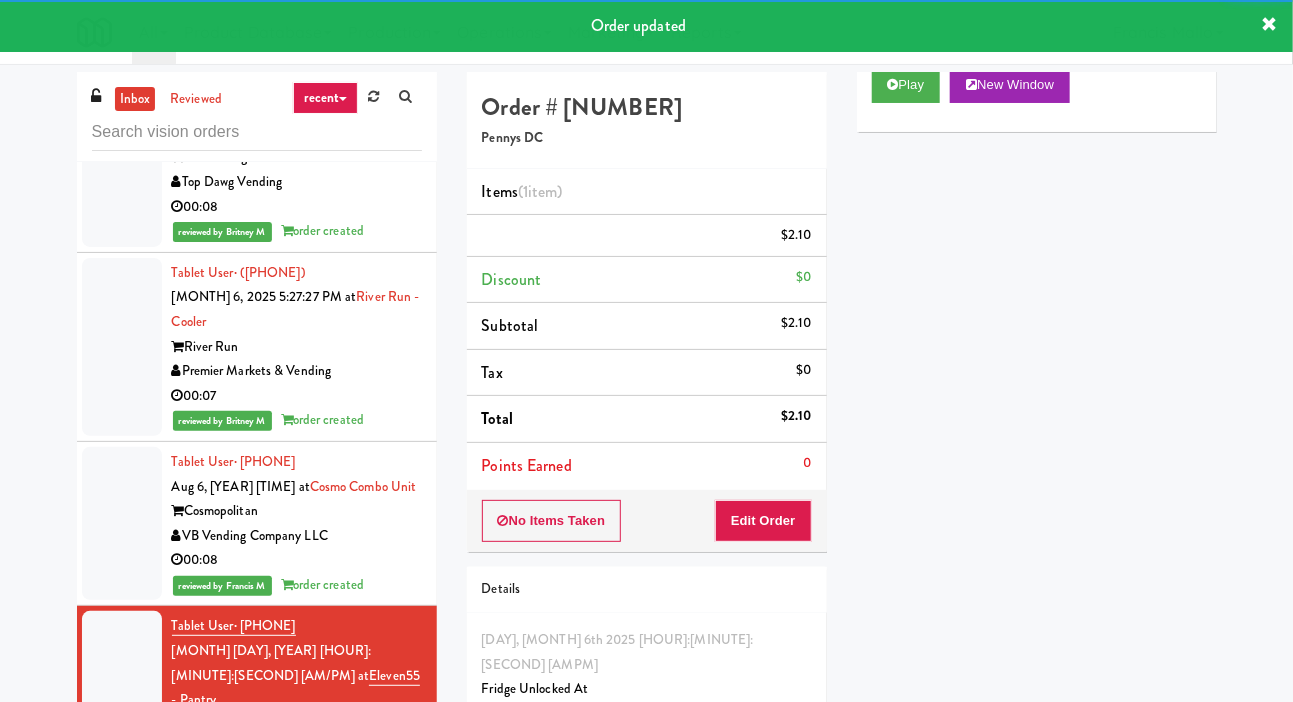 click at bounding box center [122, 865] 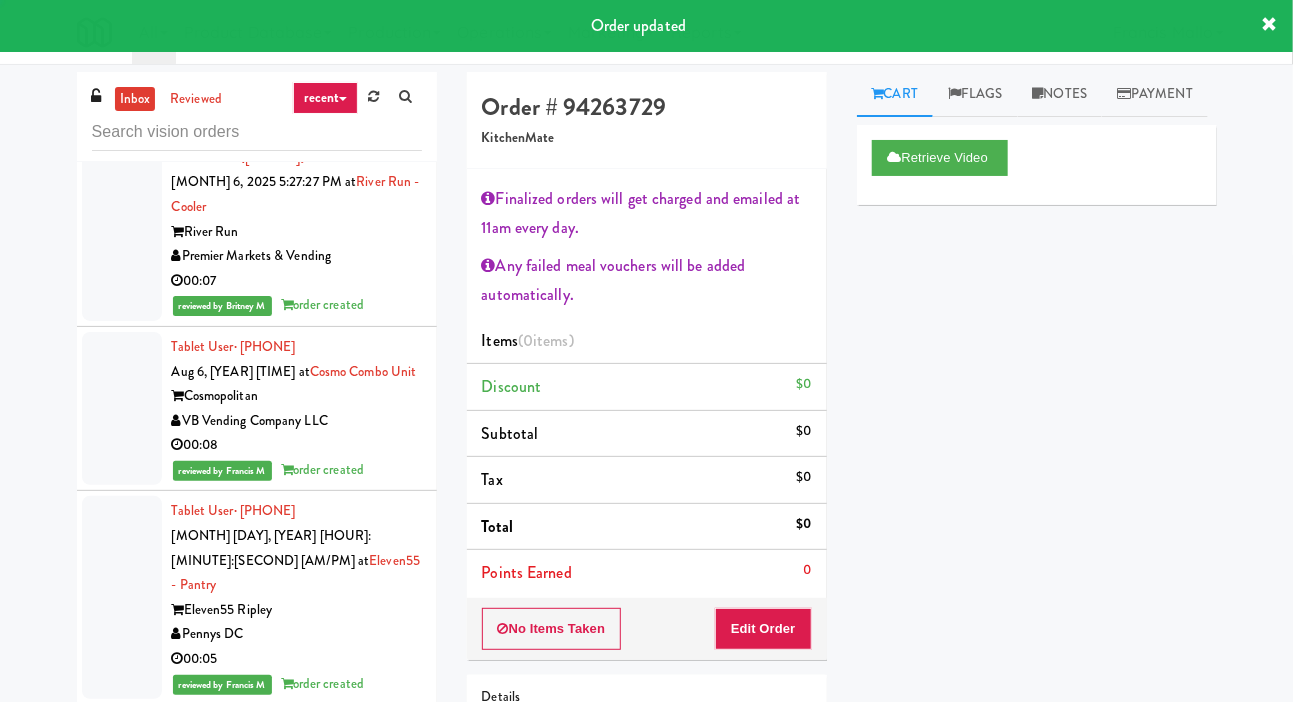 click at bounding box center [122, 914] 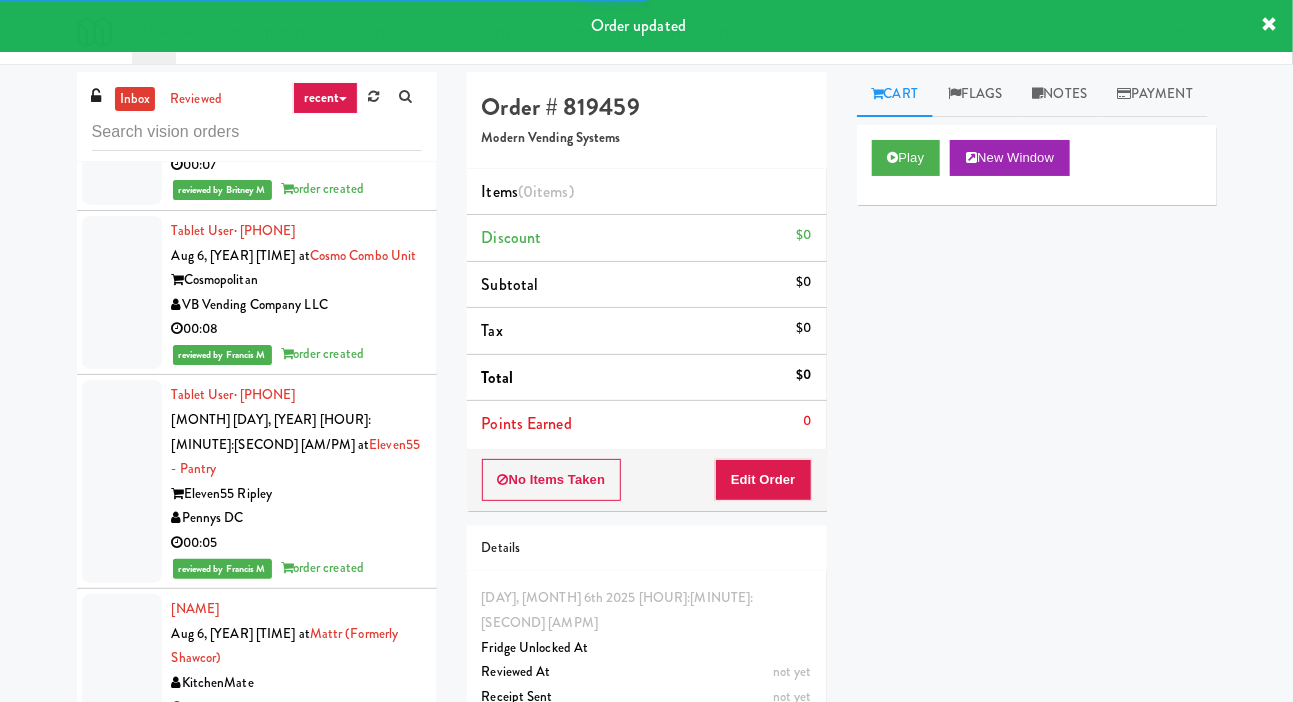 click at bounding box center (122, 951) 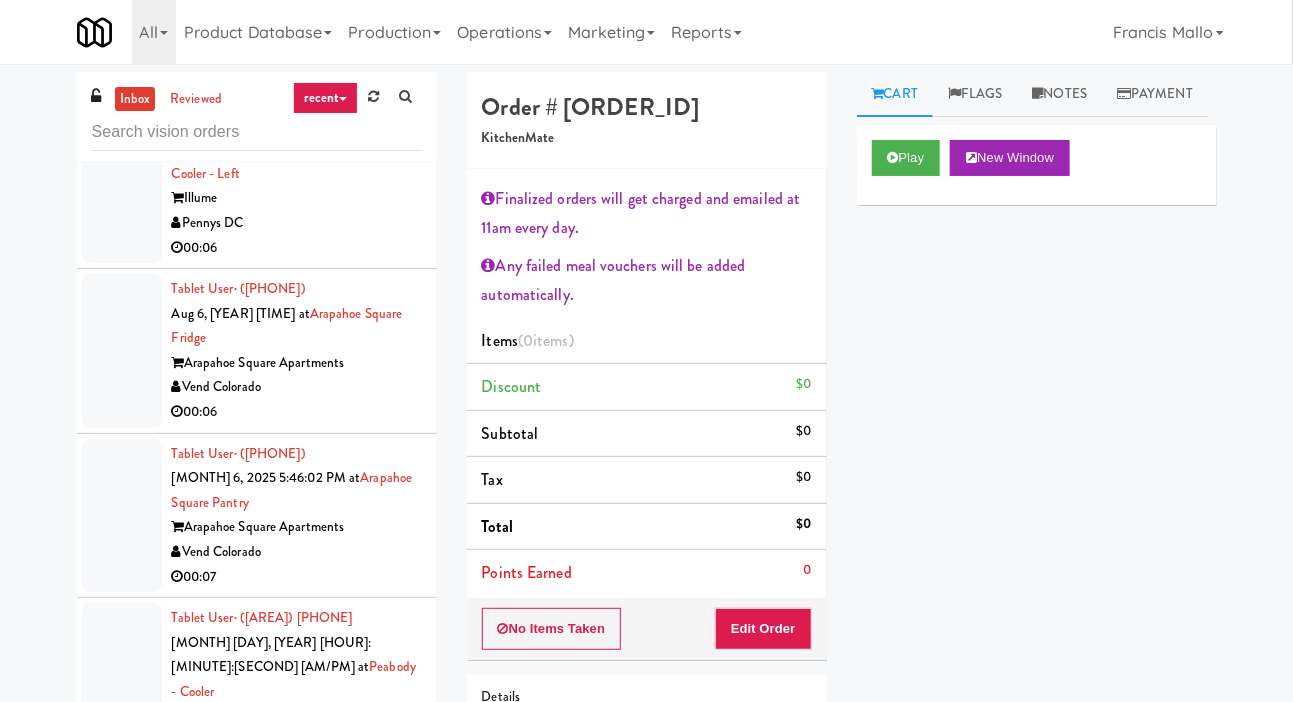 scroll, scrollTop: 11840, scrollLeft: 0, axis: vertical 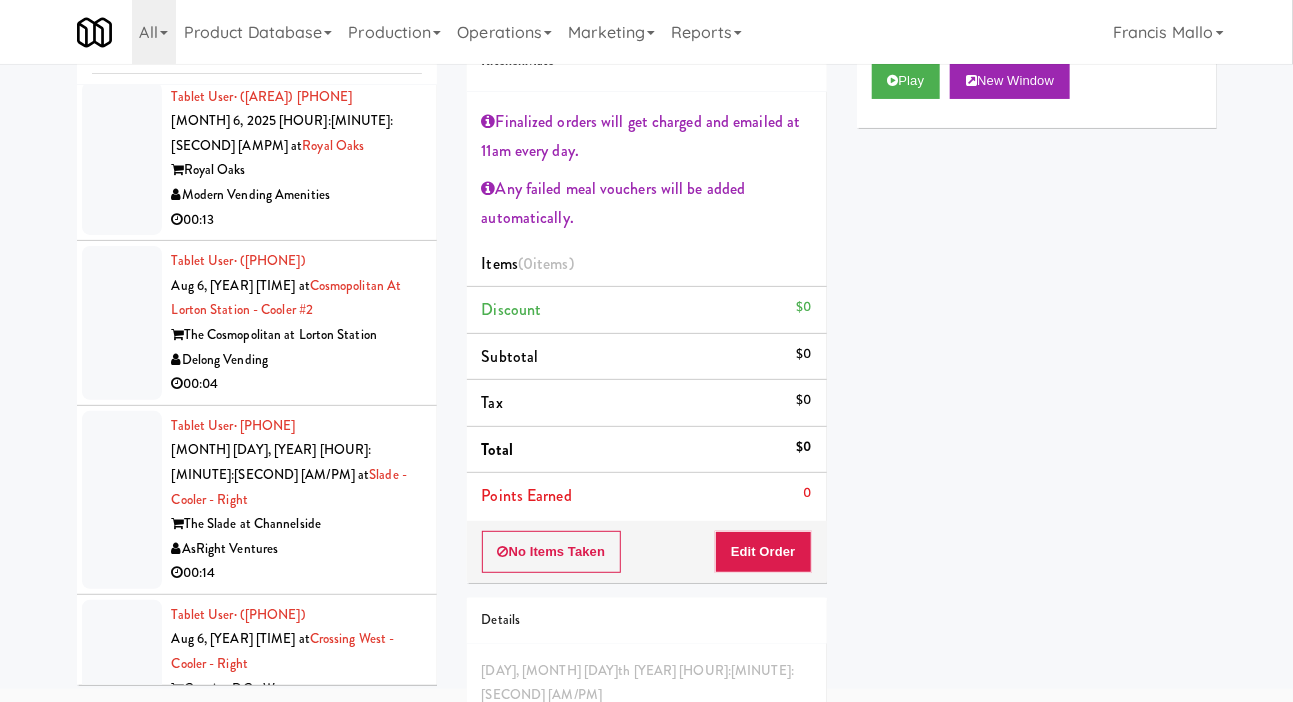 click at bounding box center [122, 2932] 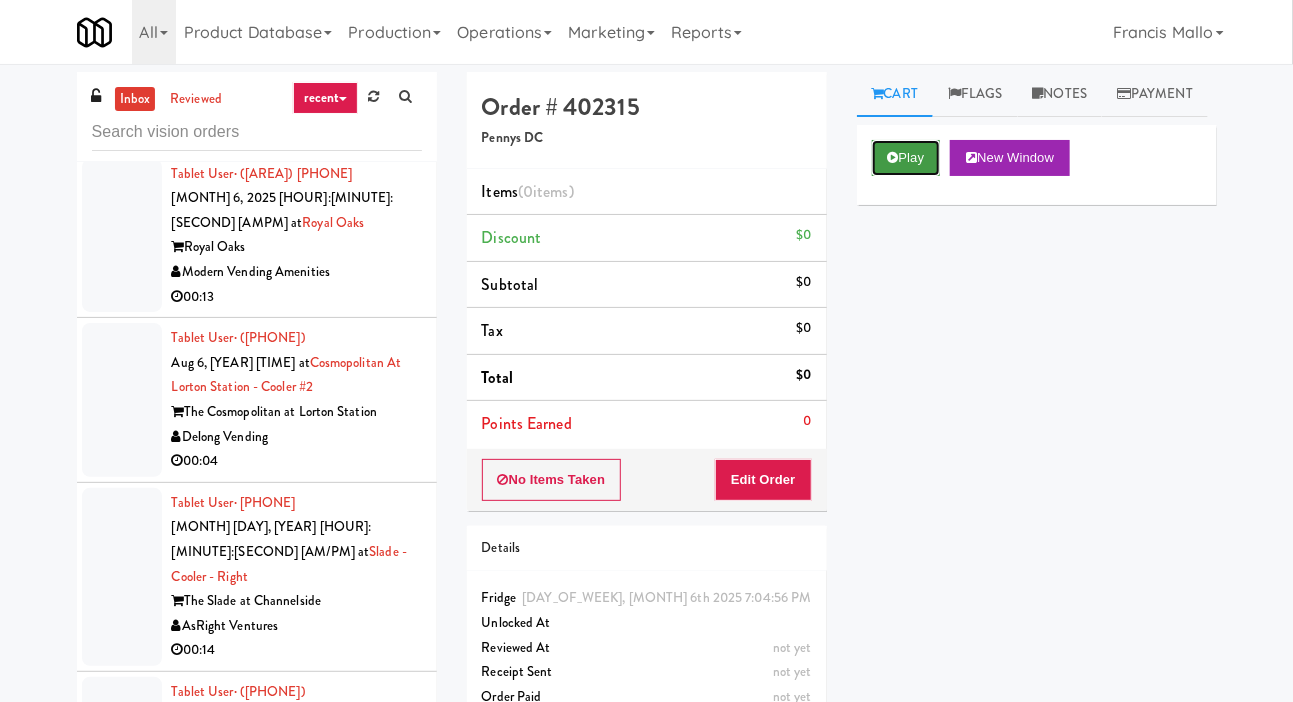 click on "Play" at bounding box center [906, 158] 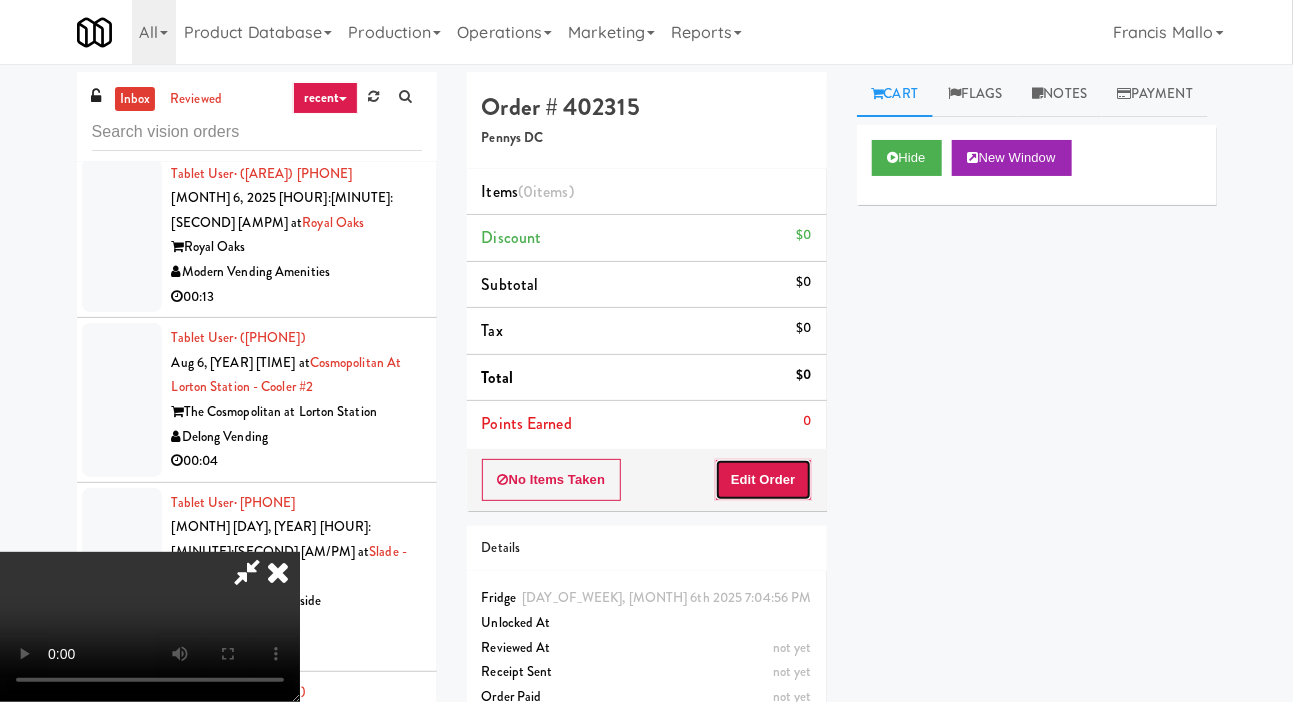 click on "Edit Order" at bounding box center [763, 480] 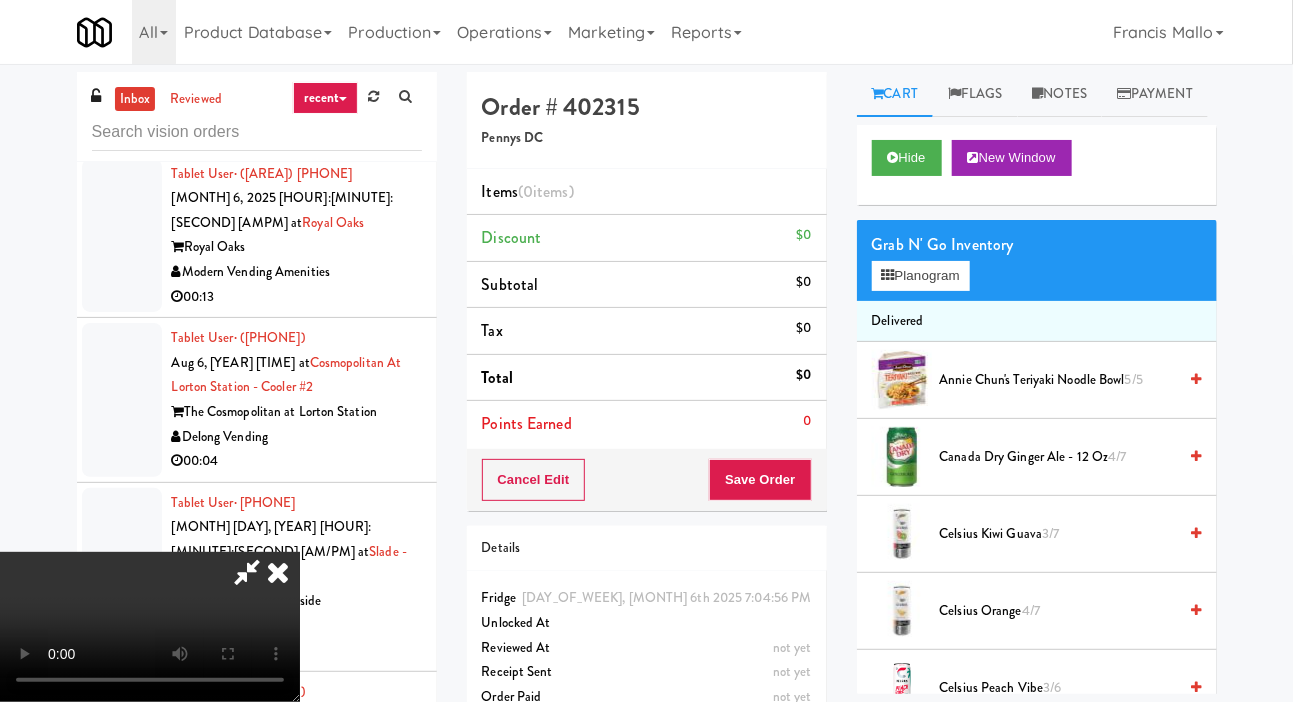 type 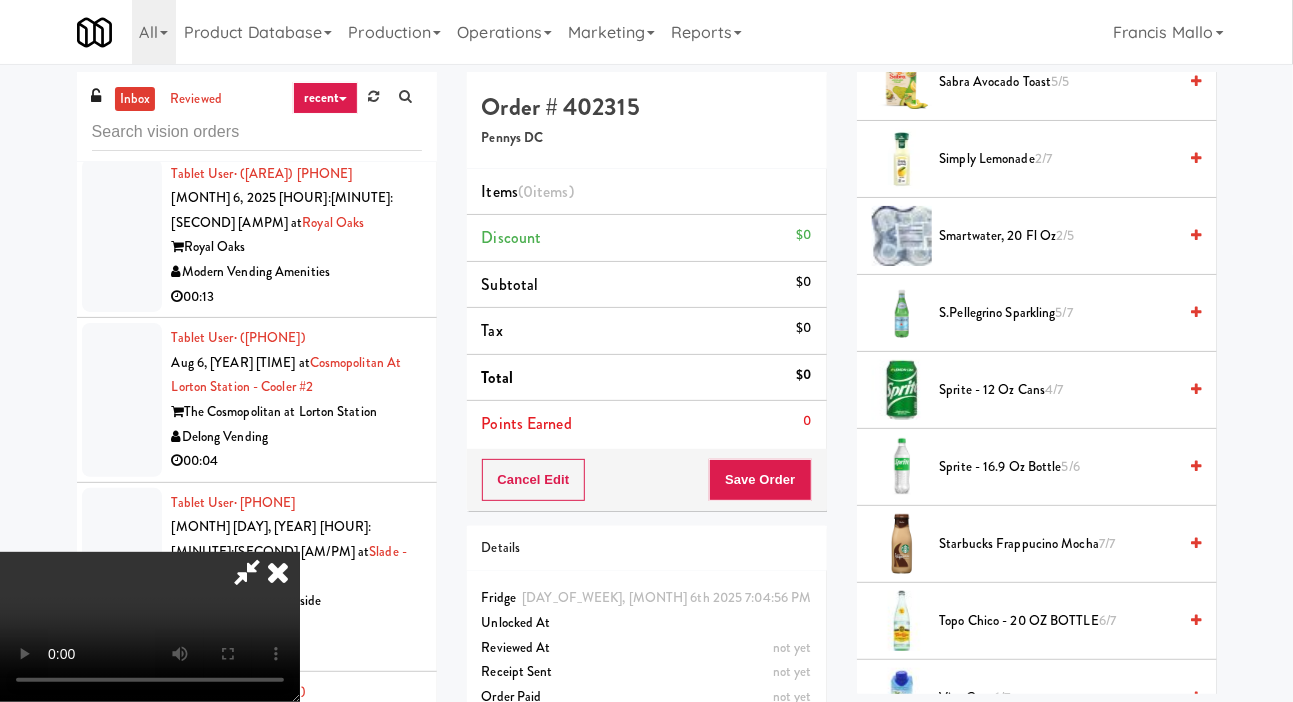 scroll, scrollTop: 2297, scrollLeft: 0, axis: vertical 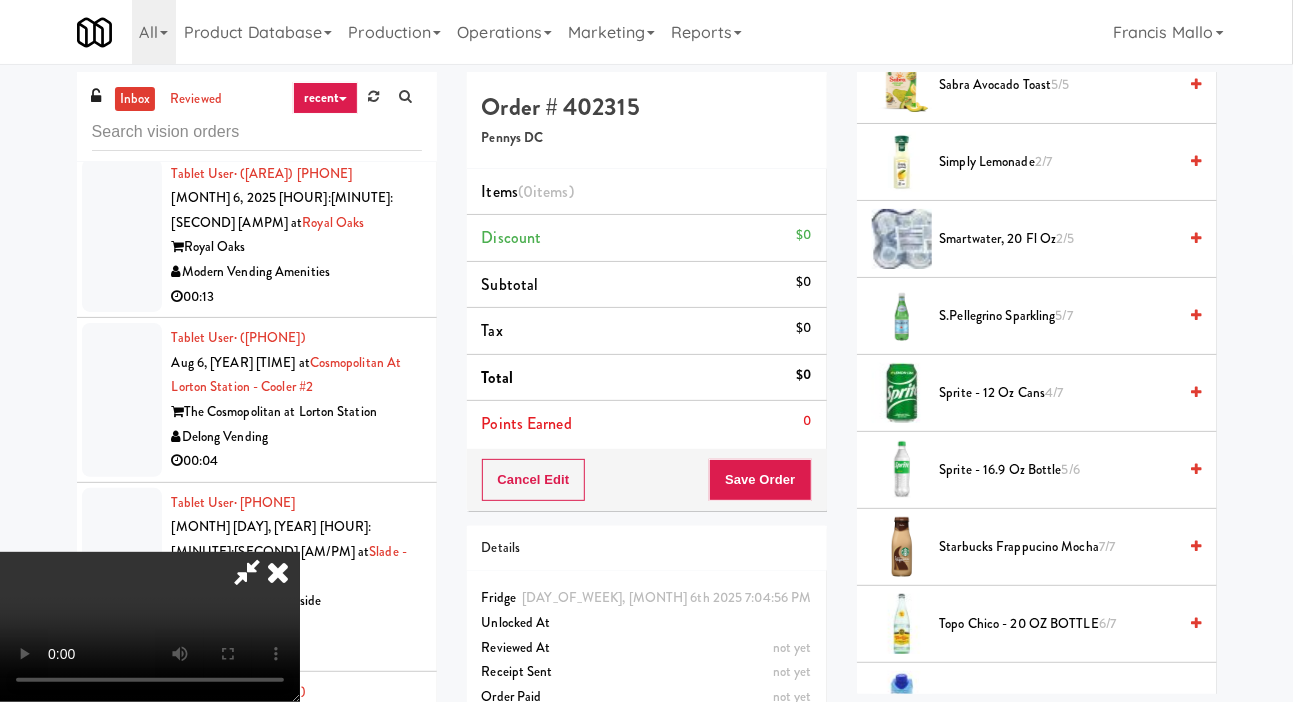 click on "smartwater, 20 fl oz  2/5" at bounding box center (1058, 239) 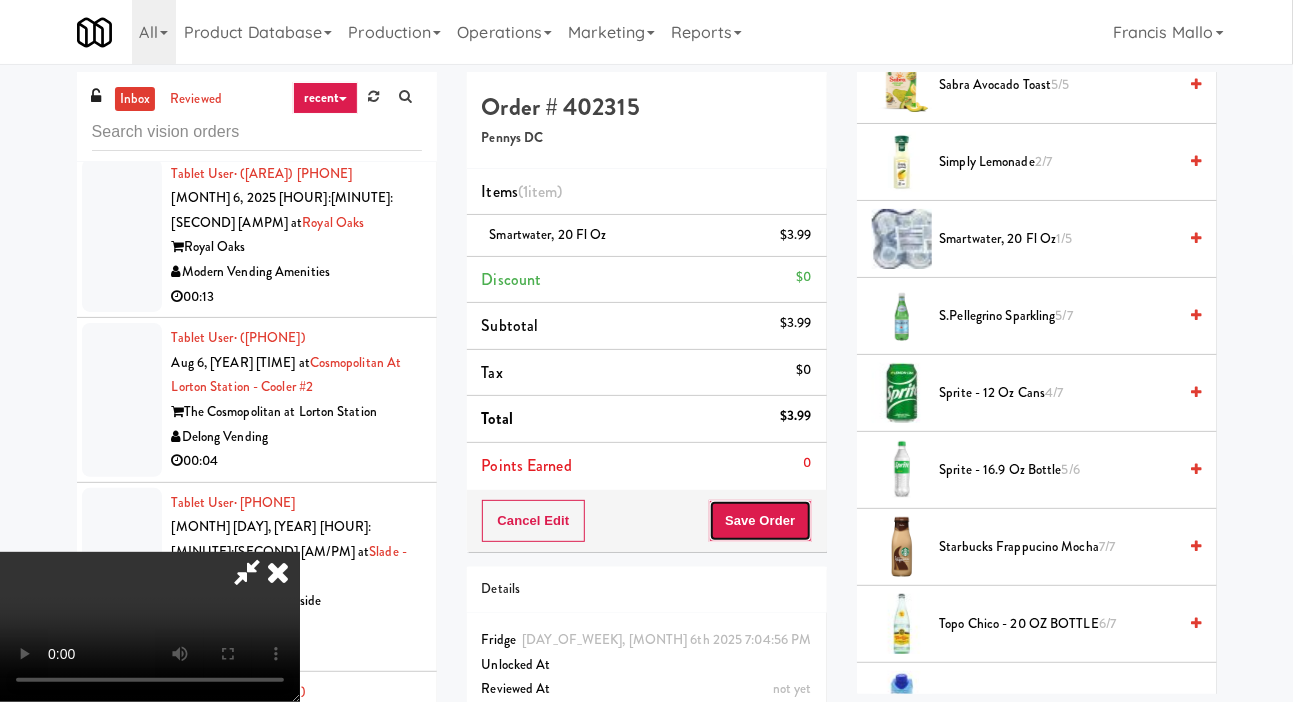click on "Save Order" at bounding box center (760, 521) 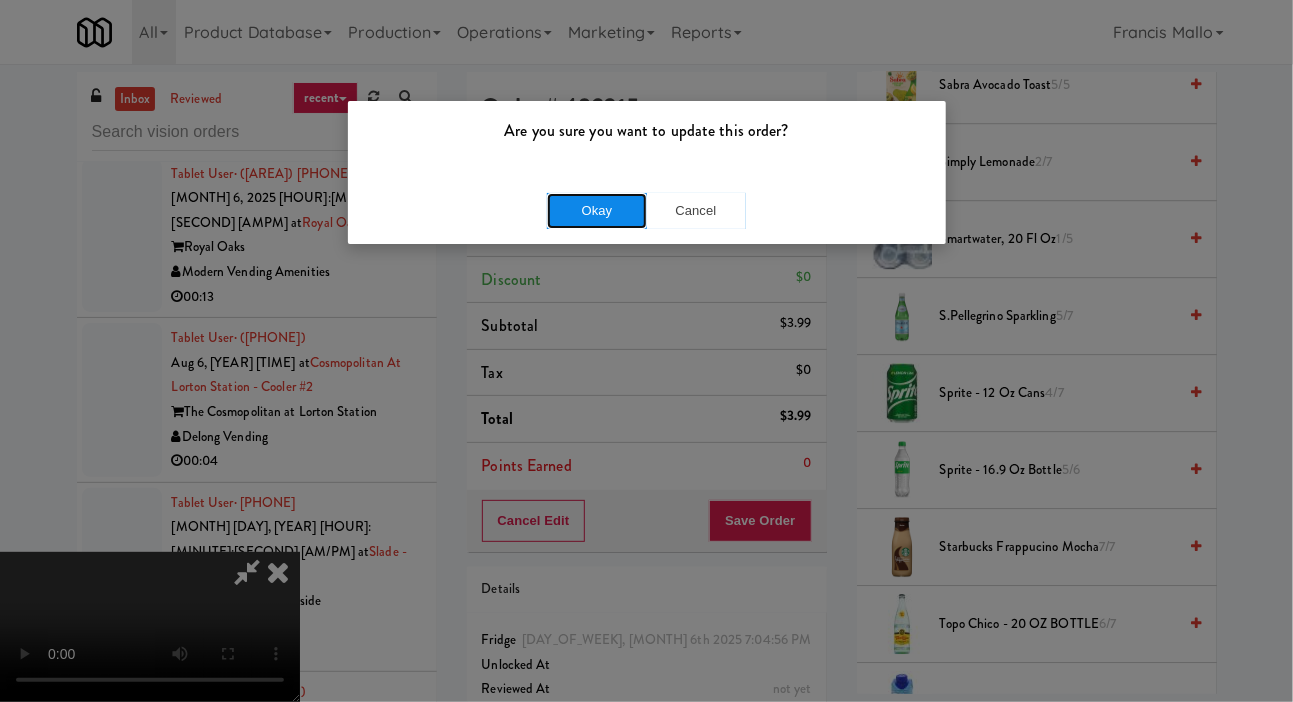 click on "Okay" at bounding box center (597, 211) 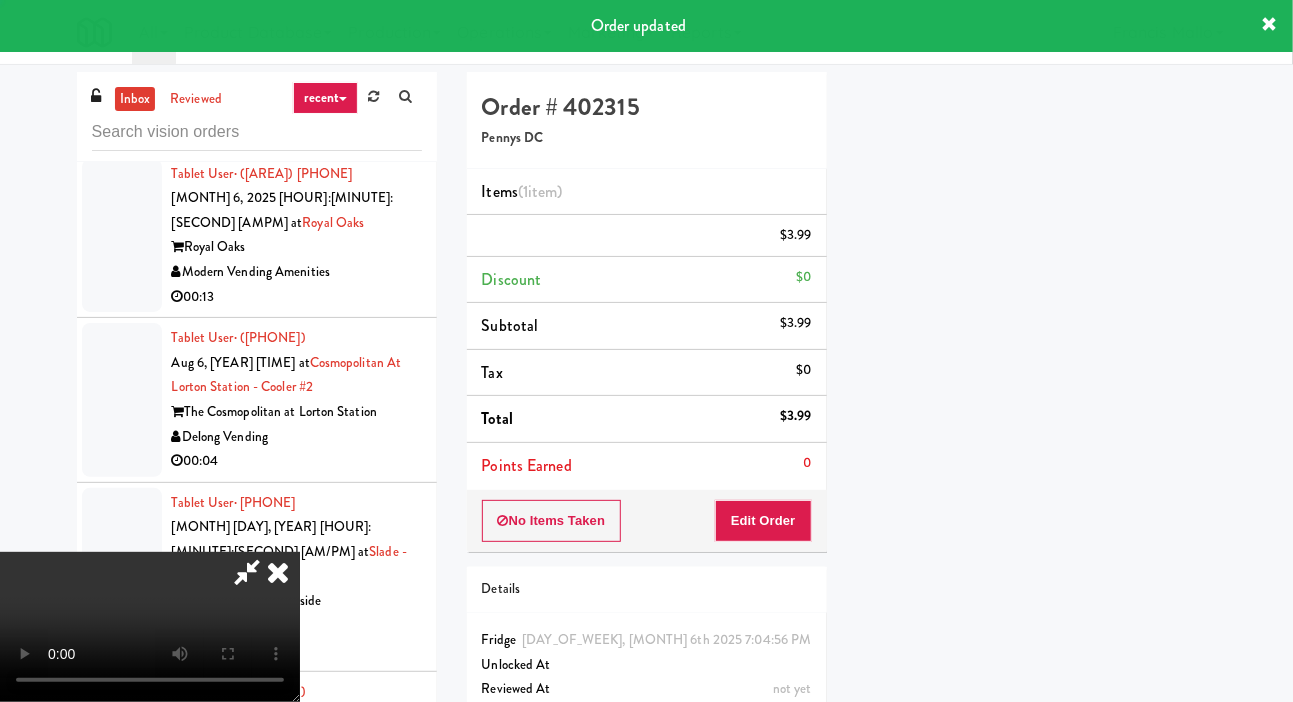 scroll, scrollTop: 116, scrollLeft: 0, axis: vertical 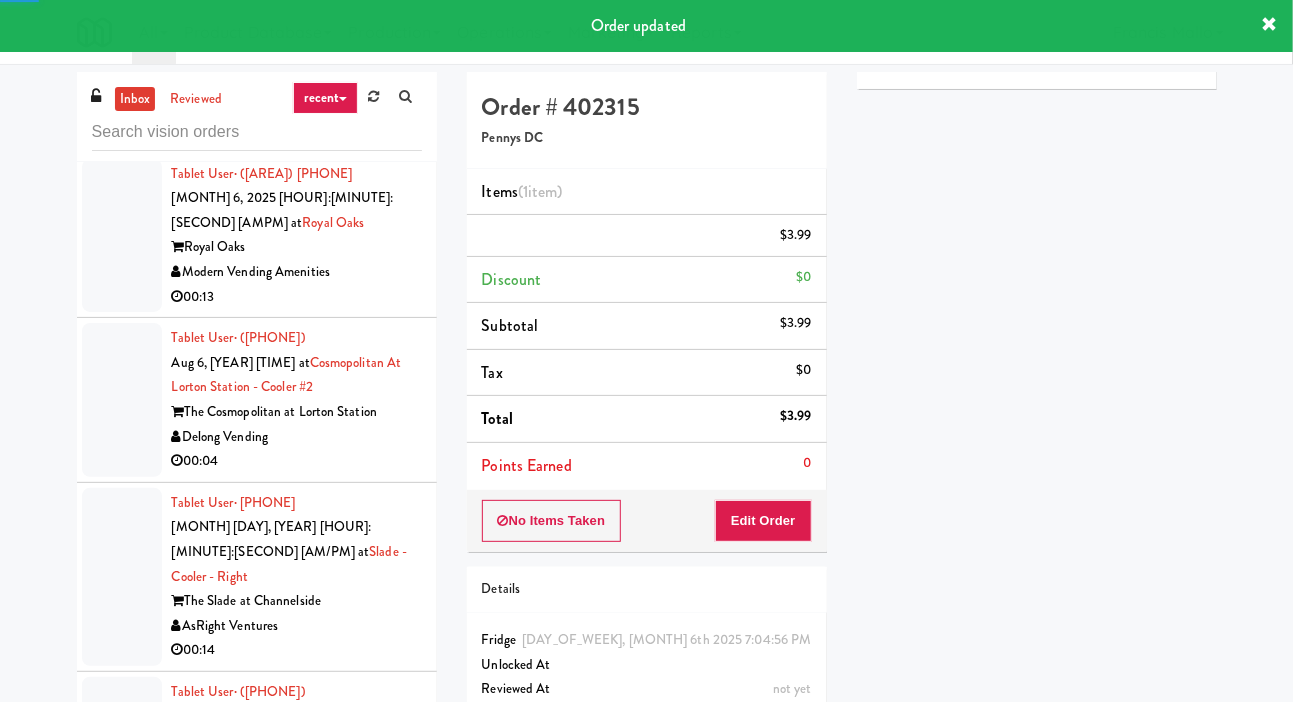 click at bounding box center [122, 2844] 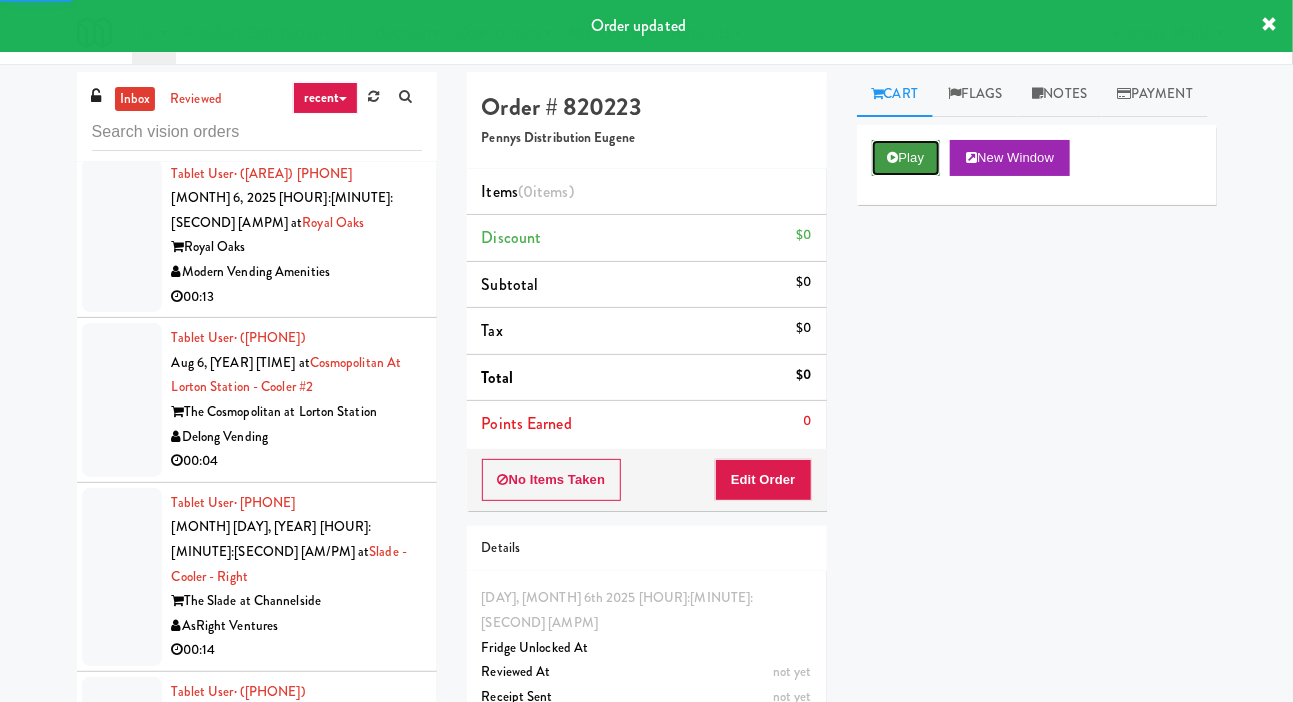 click on "Play" at bounding box center [906, 158] 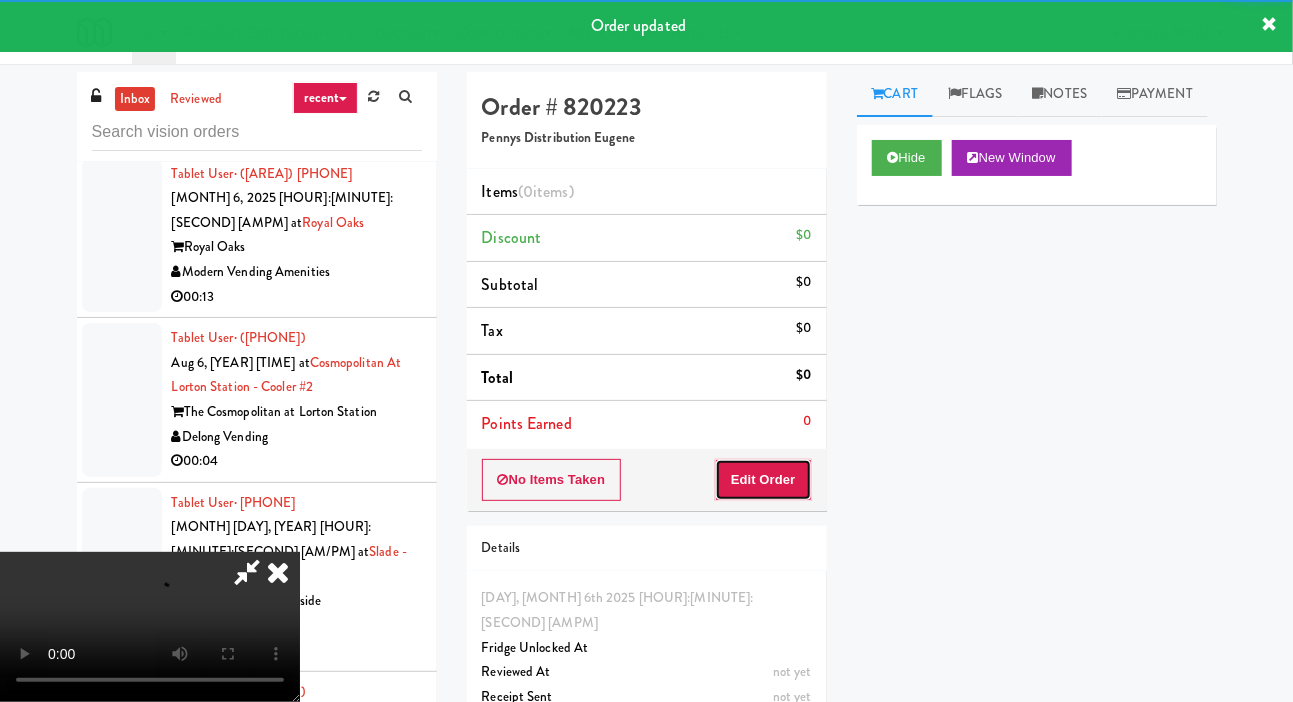 click on "Edit Order" at bounding box center (763, 480) 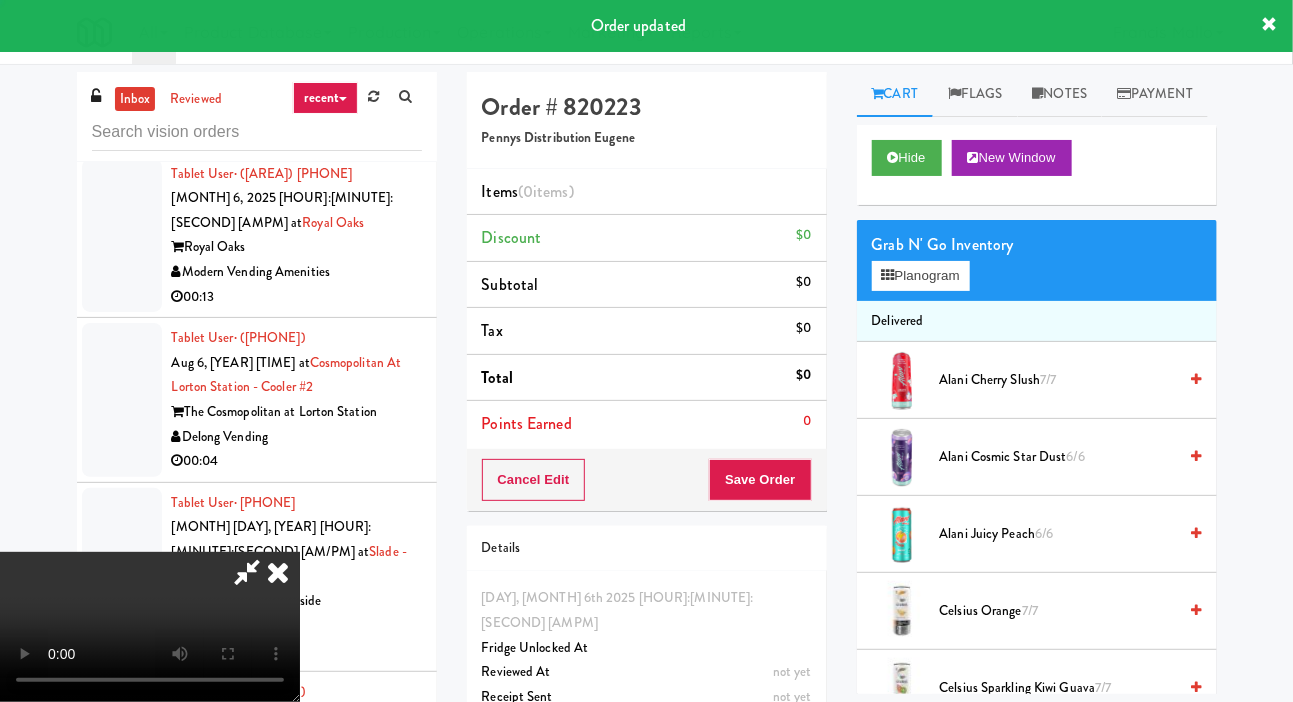 scroll, scrollTop: 46440, scrollLeft: 0, axis: vertical 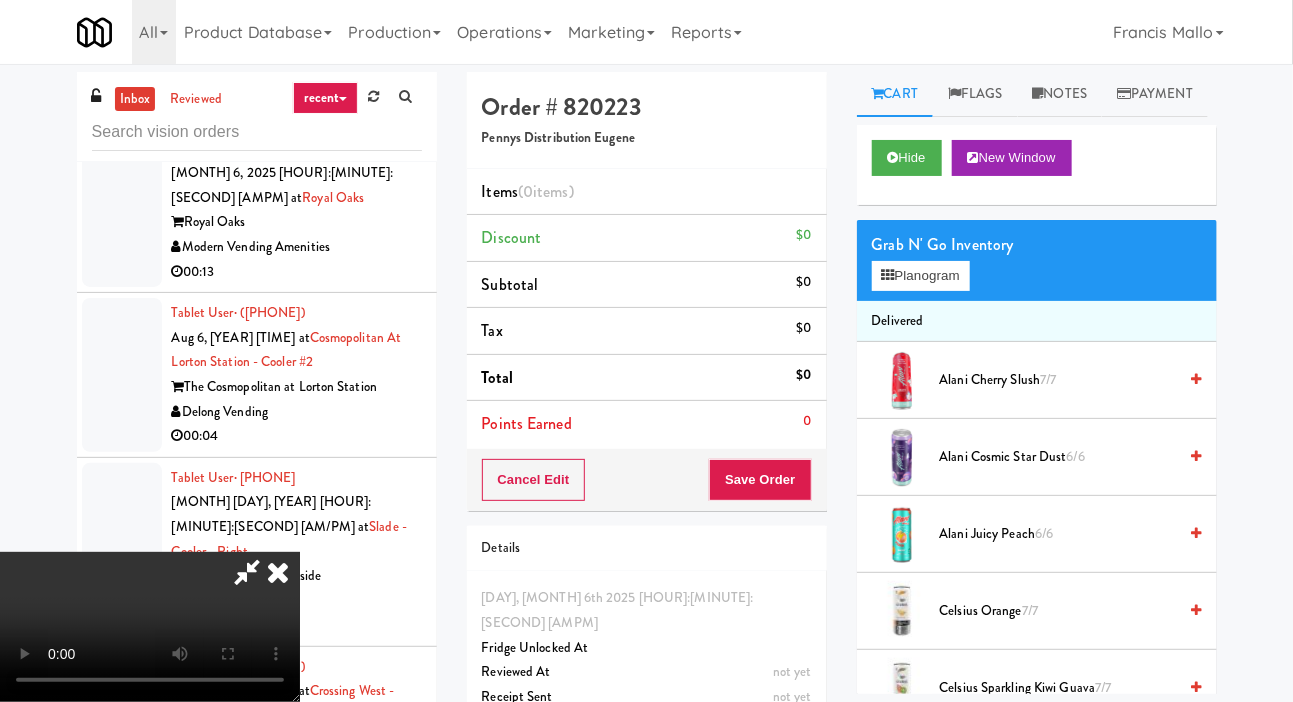 type 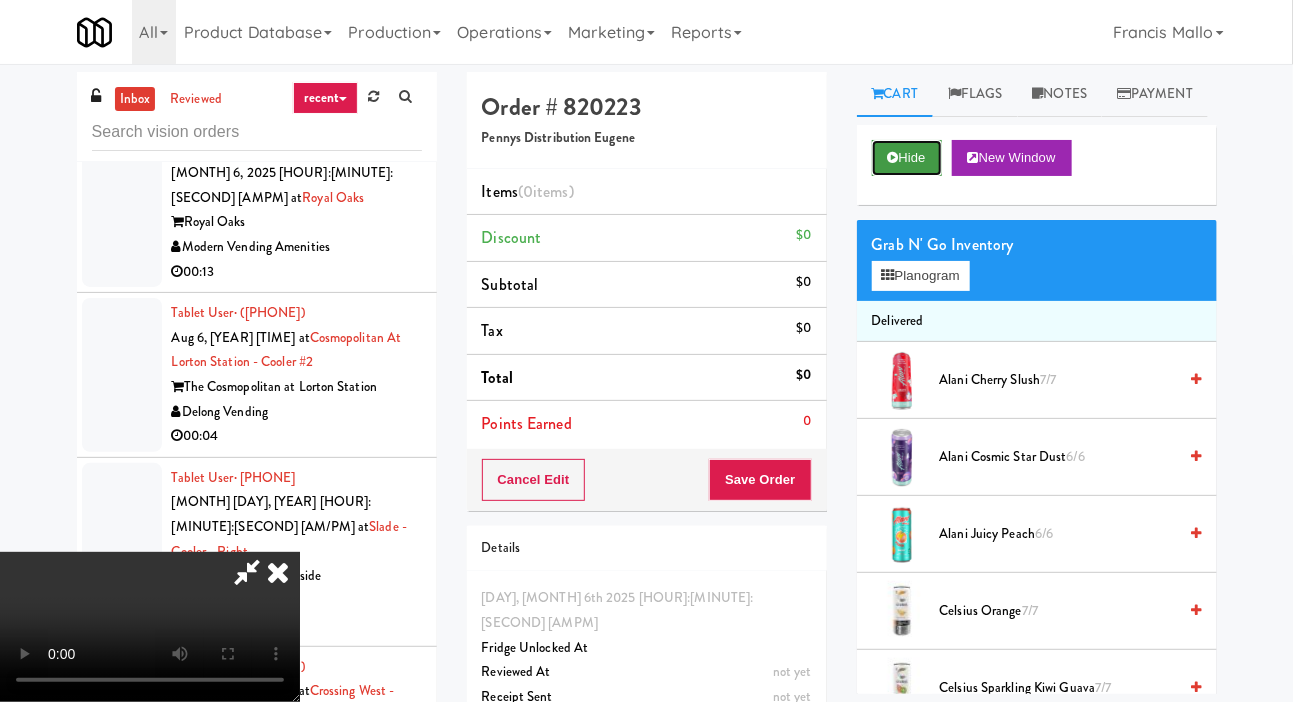 click on "Hide" at bounding box center (907, 158) 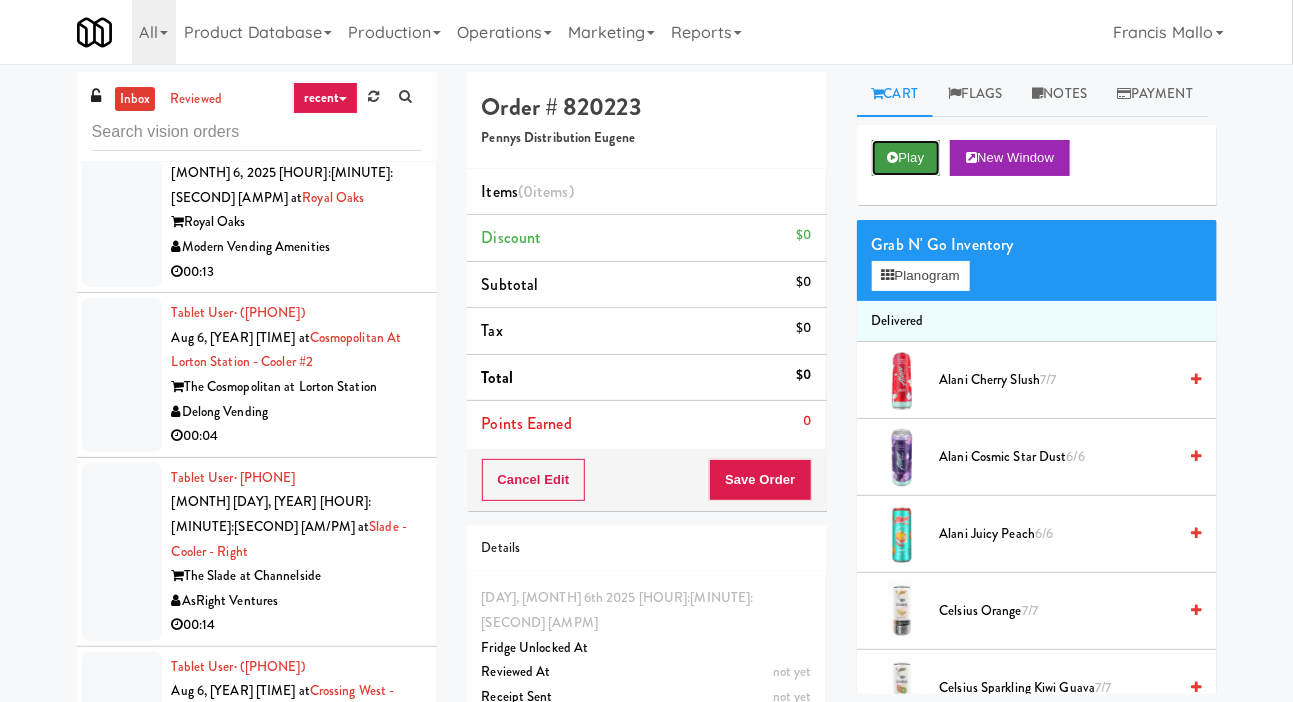 click on "Play" at bounding box center (906, 158) 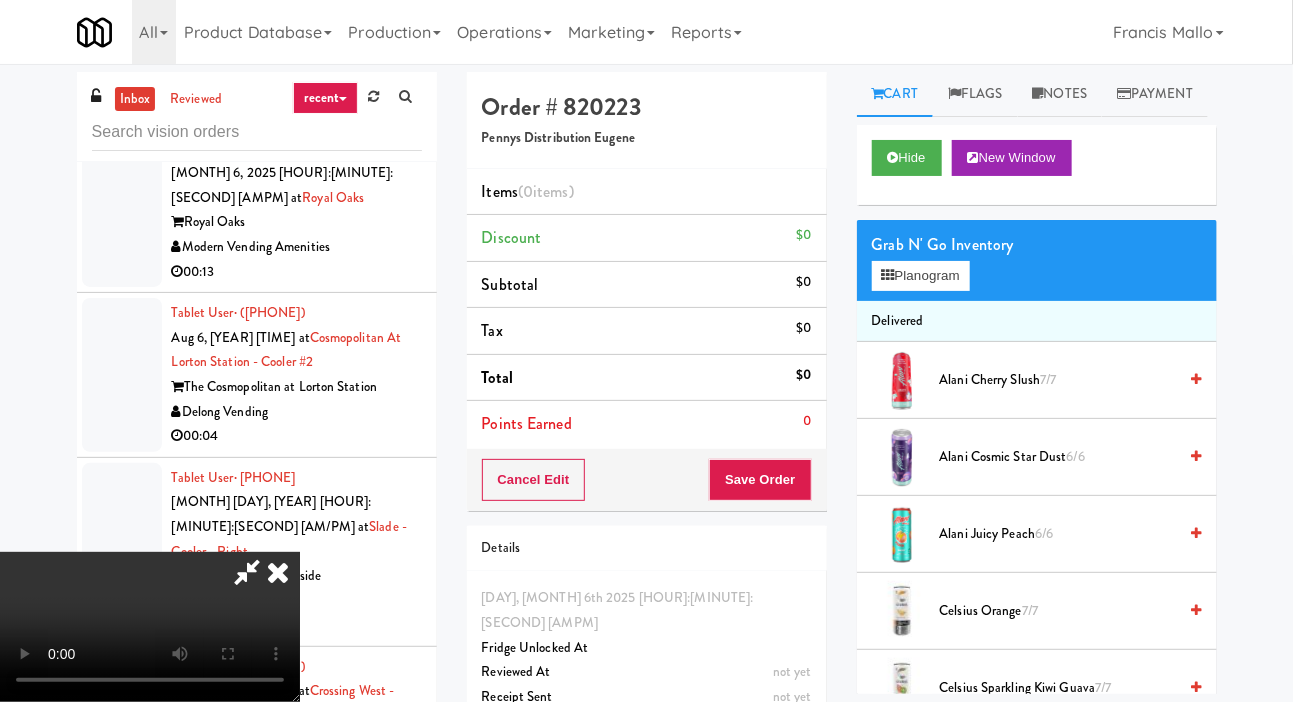 type 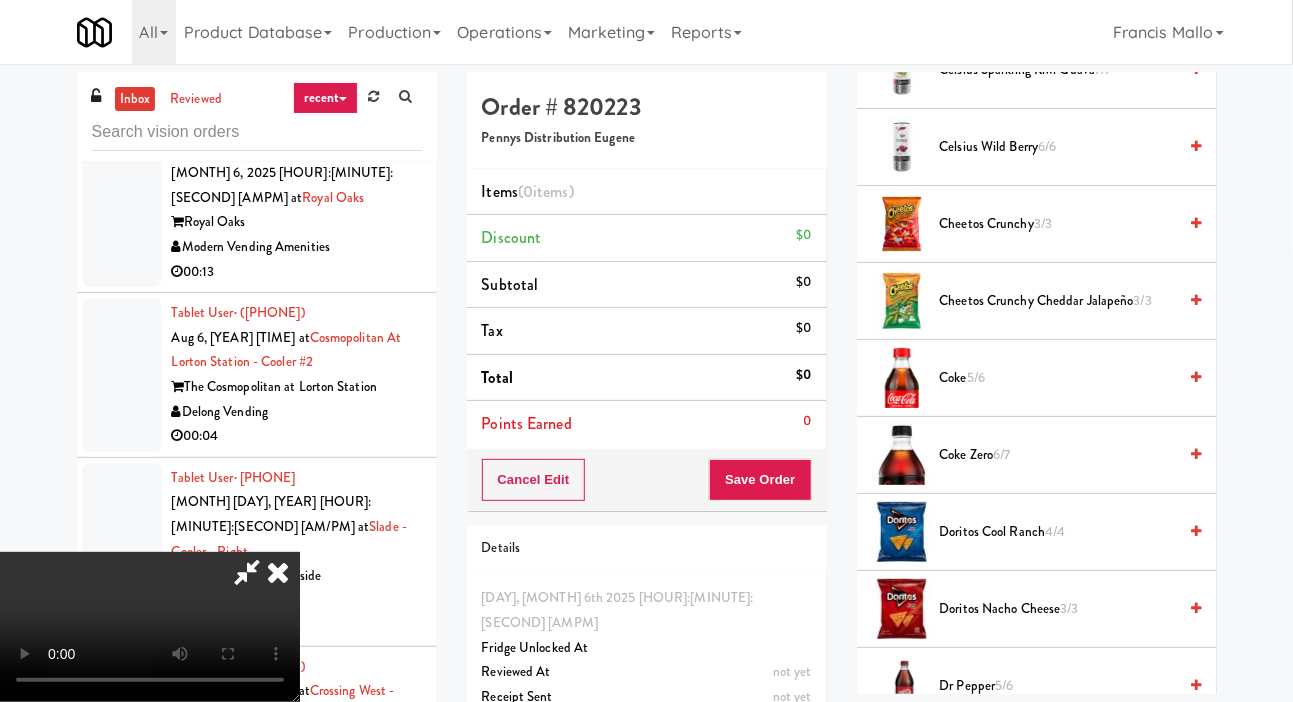 scroll, scrollTop: 629, scrollLeft: 0, axis: vertical 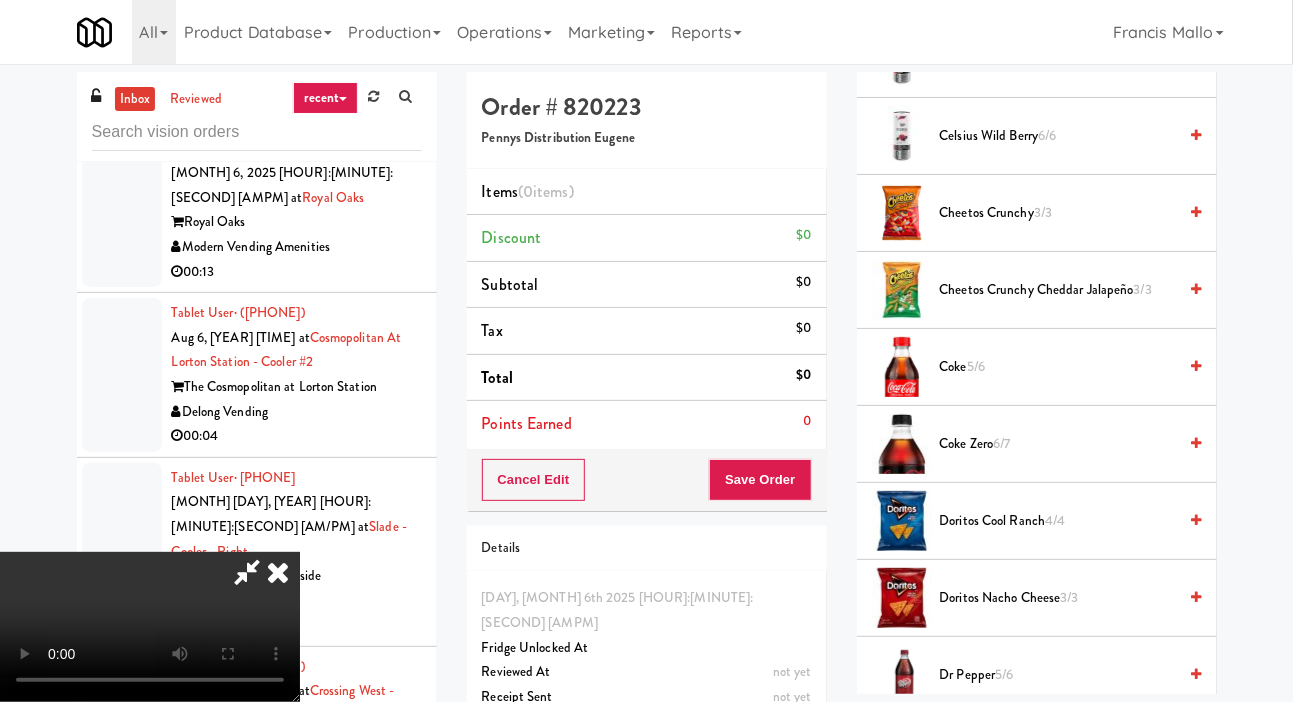 click on "Coke  5/6" at bounding box center [1058, 367] 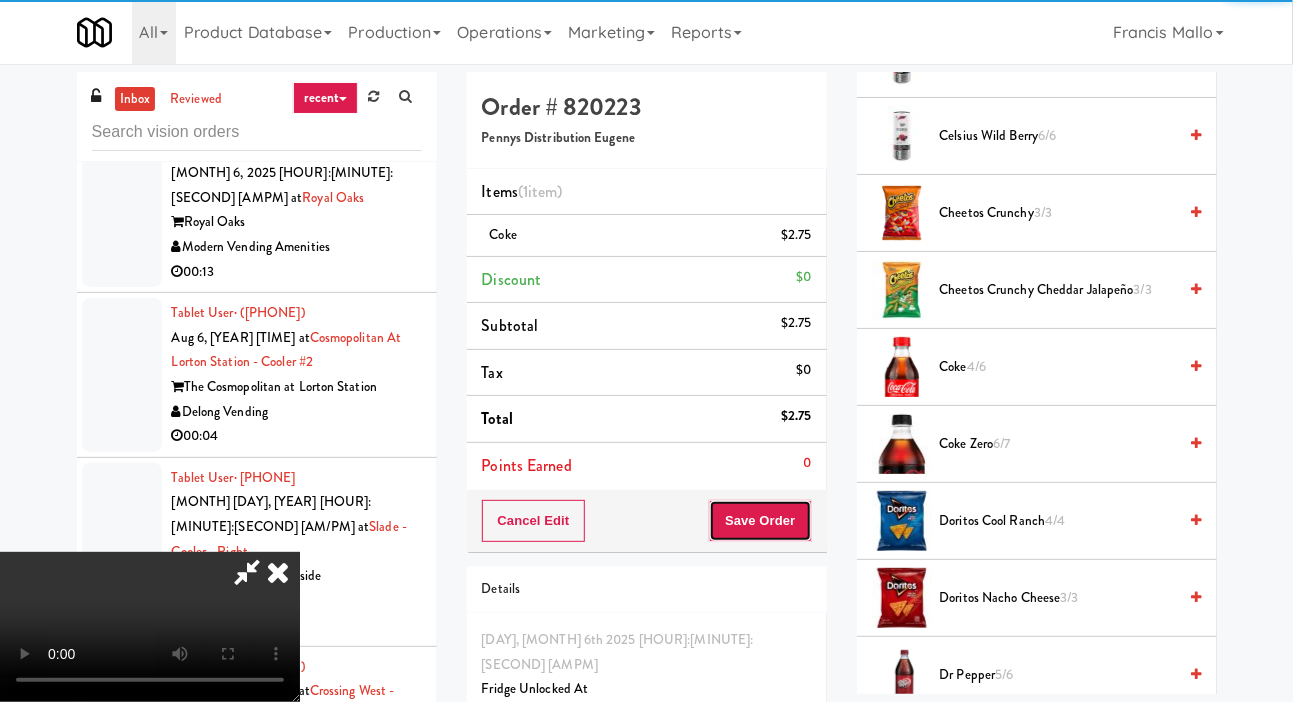 click on "Save Order" at bounding box center [760, 521] 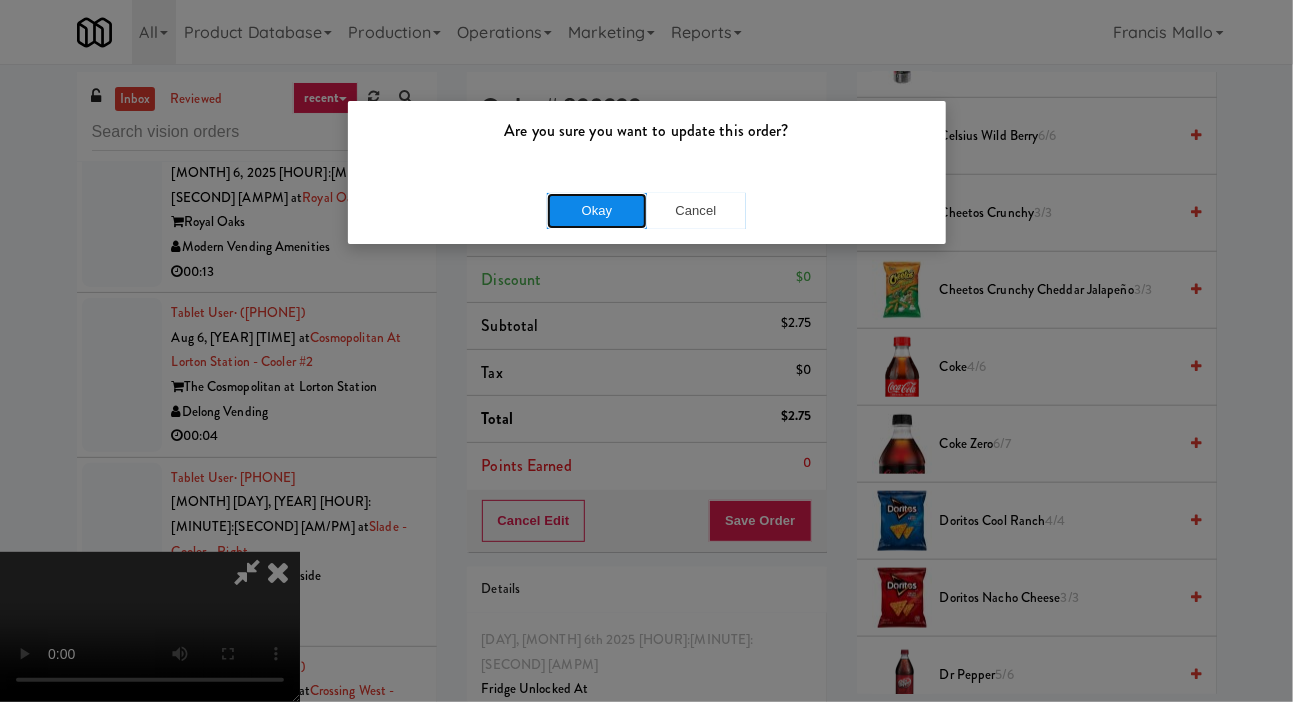 click on "Okay" at bounding box center (597, 211) 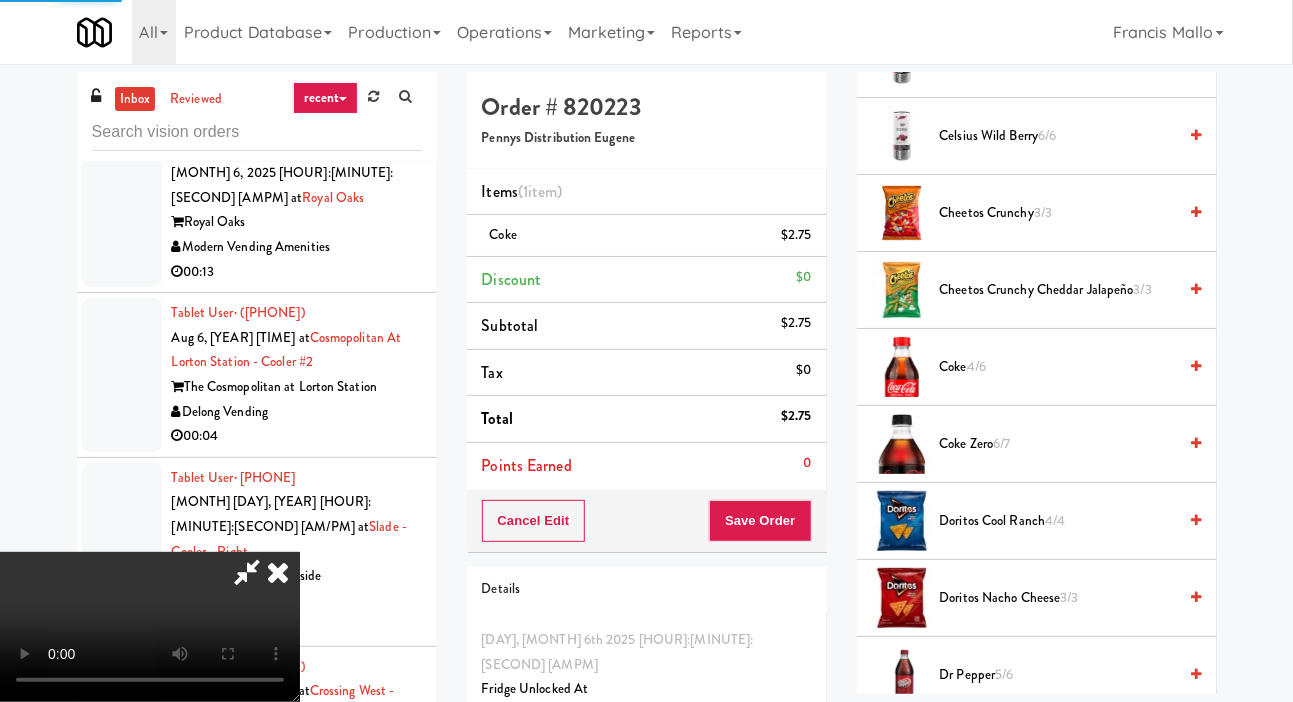 scroll, scrollTop: 116, scrollLeft: 0, axis: vertical 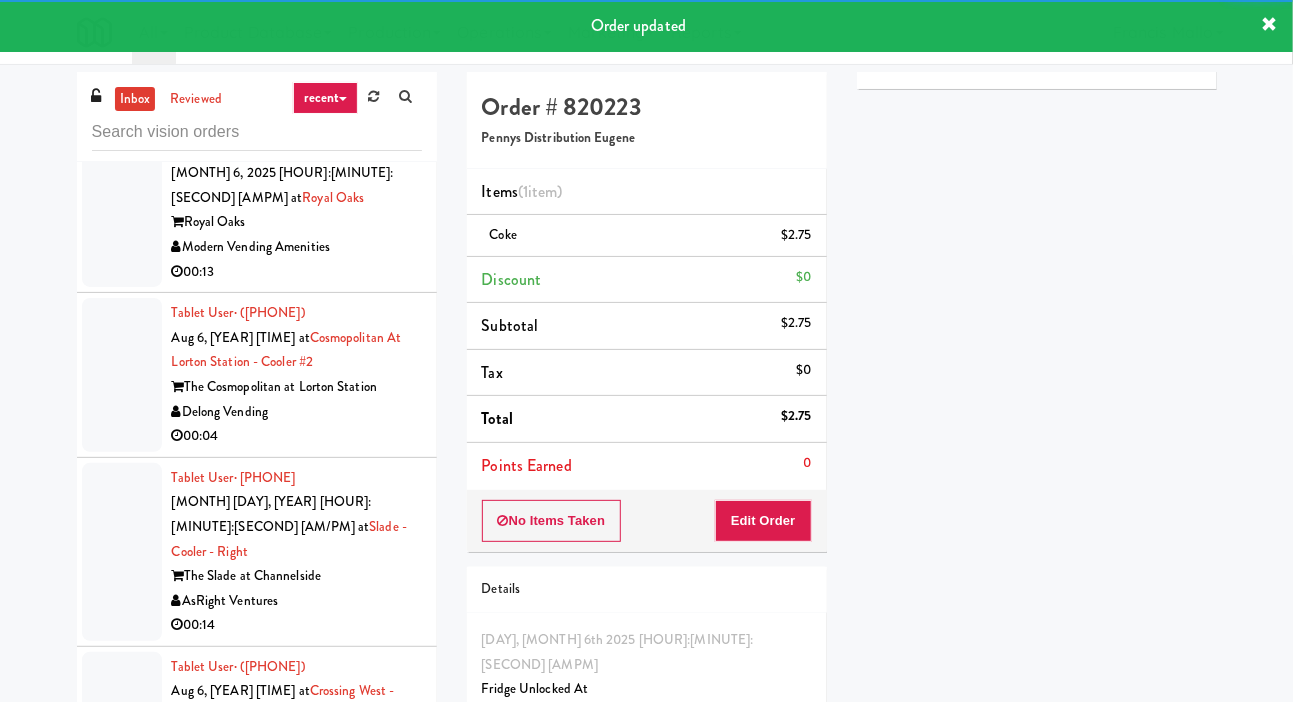 click at bounding box center [122, 2654] 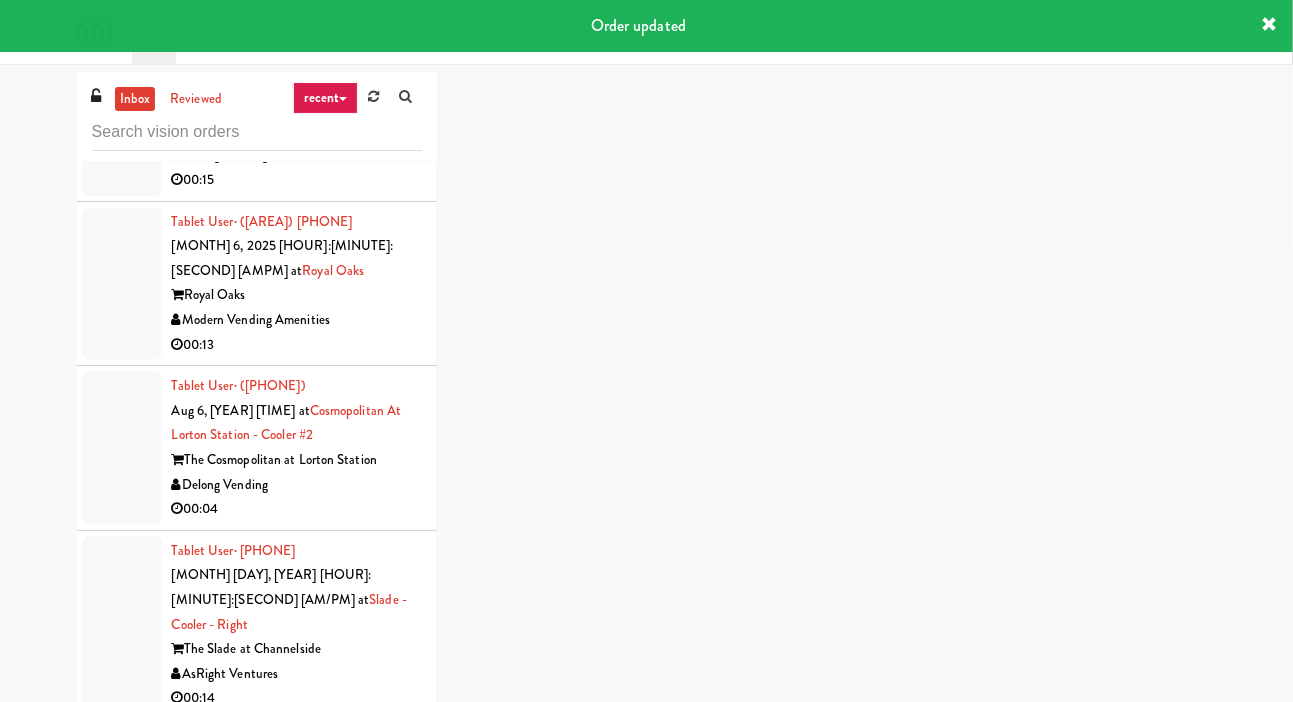 scroll, scrollTop: 46353, scrollLeft: 0, axis: vertical 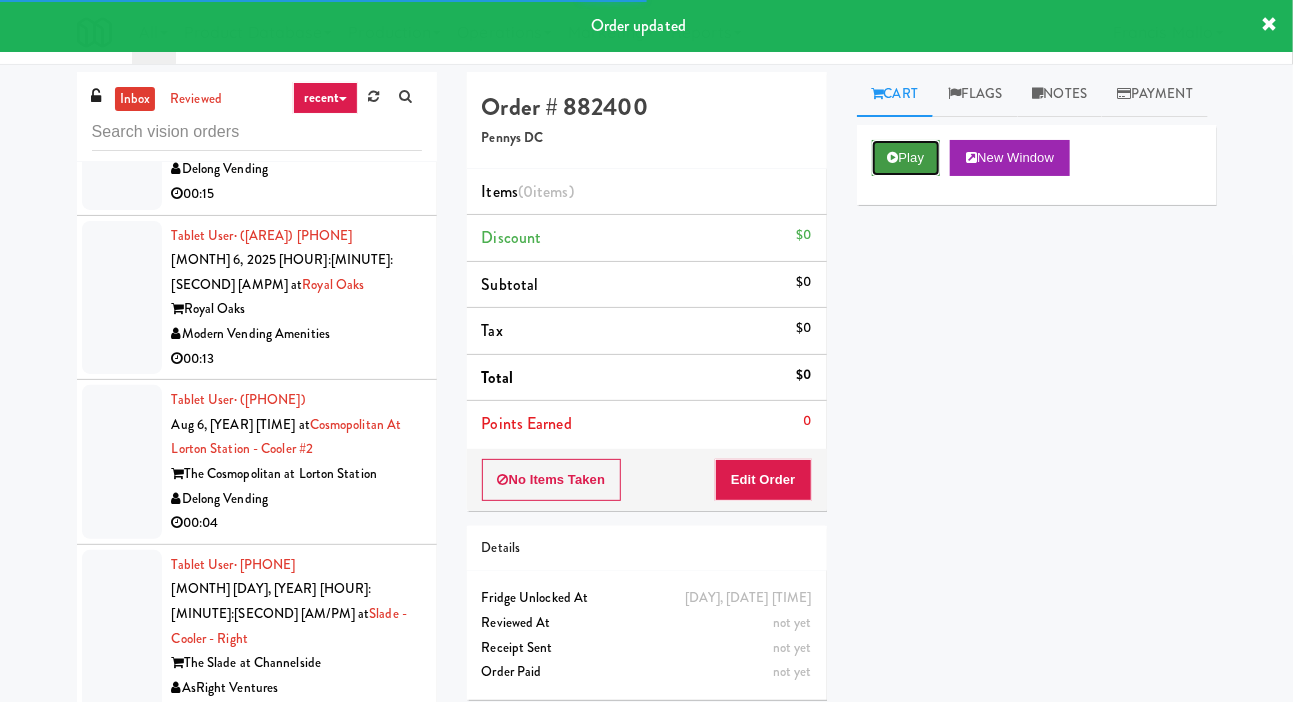 click on "Play" at bounding box center (906, 158) 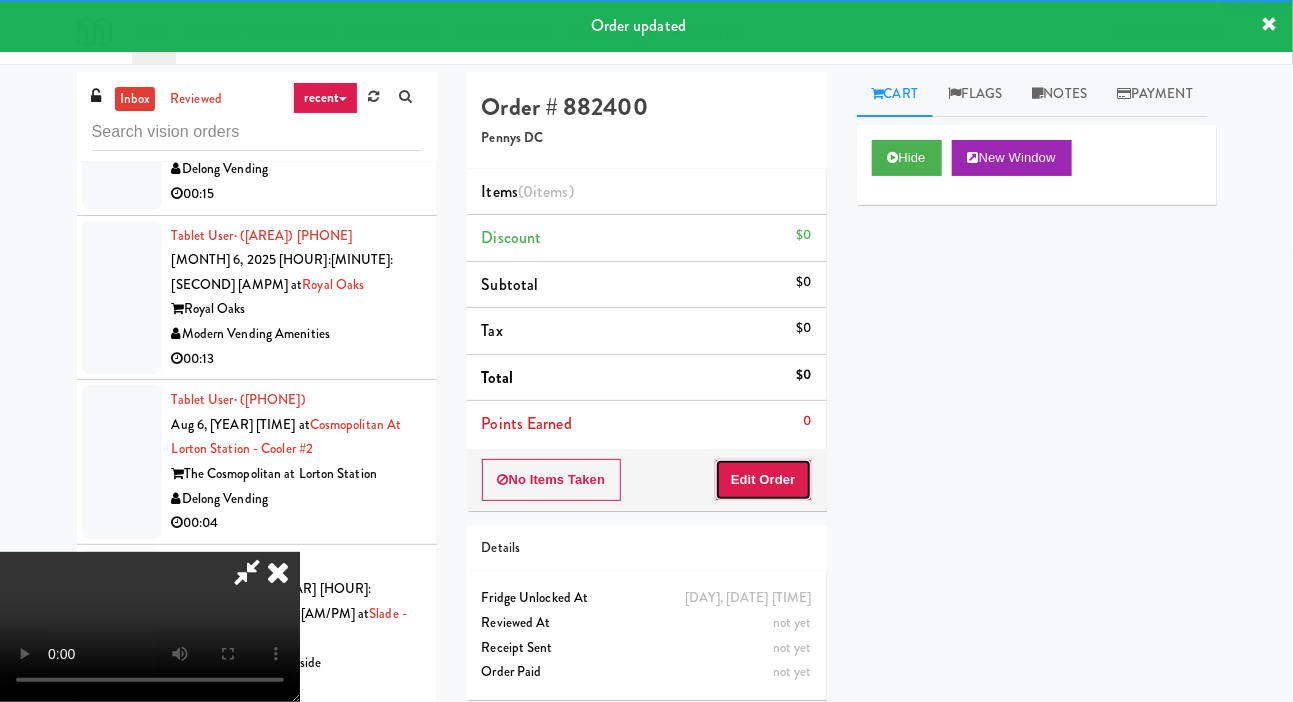 click on "Edit Order" at bounding box center [763, 480] 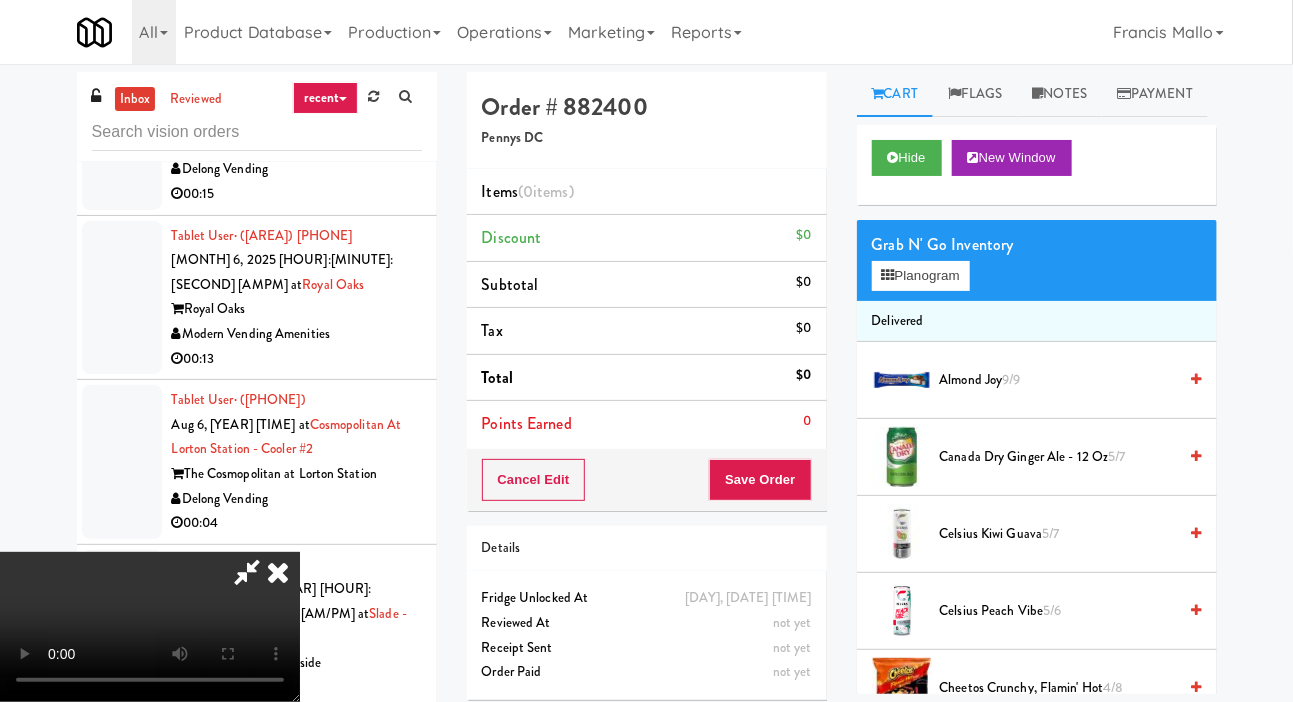 scroll, scrollTop: 73, scrollLeft: 0, axis: vertical 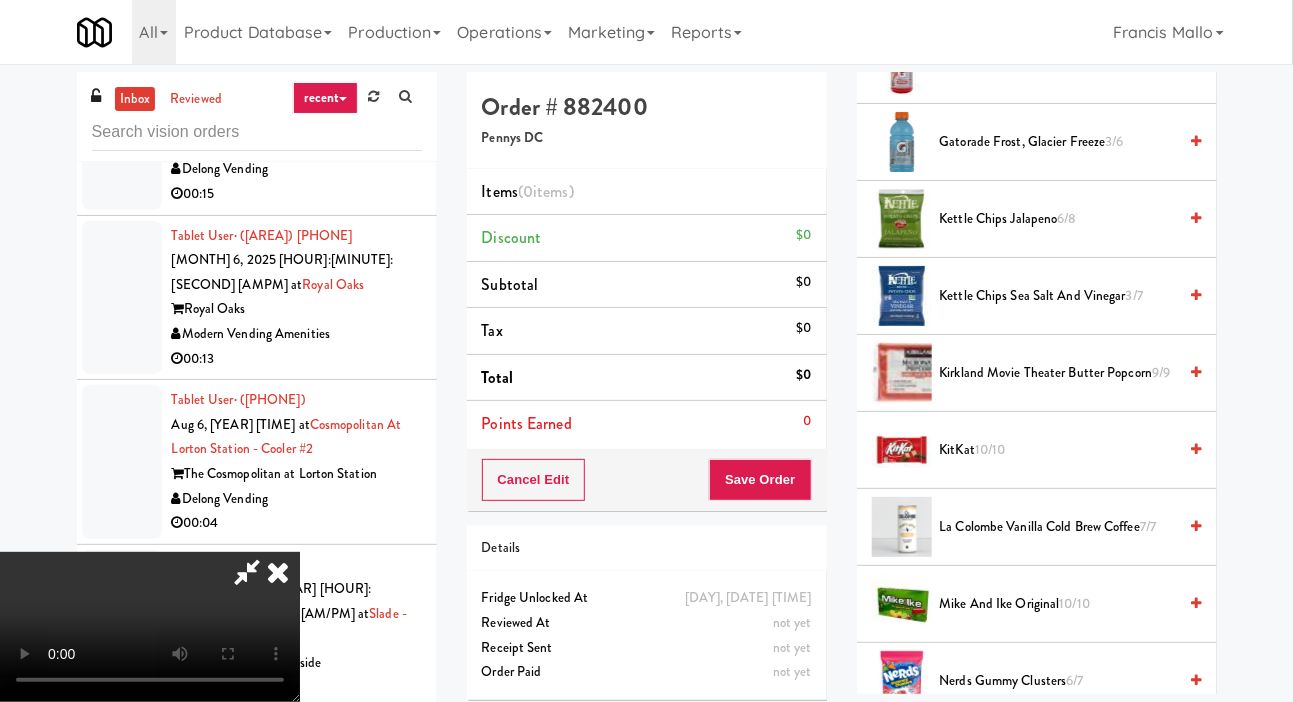 click on "Kettle Chips Sea Salt and Vinegar  3/7" at bounding box center [1058, 296] 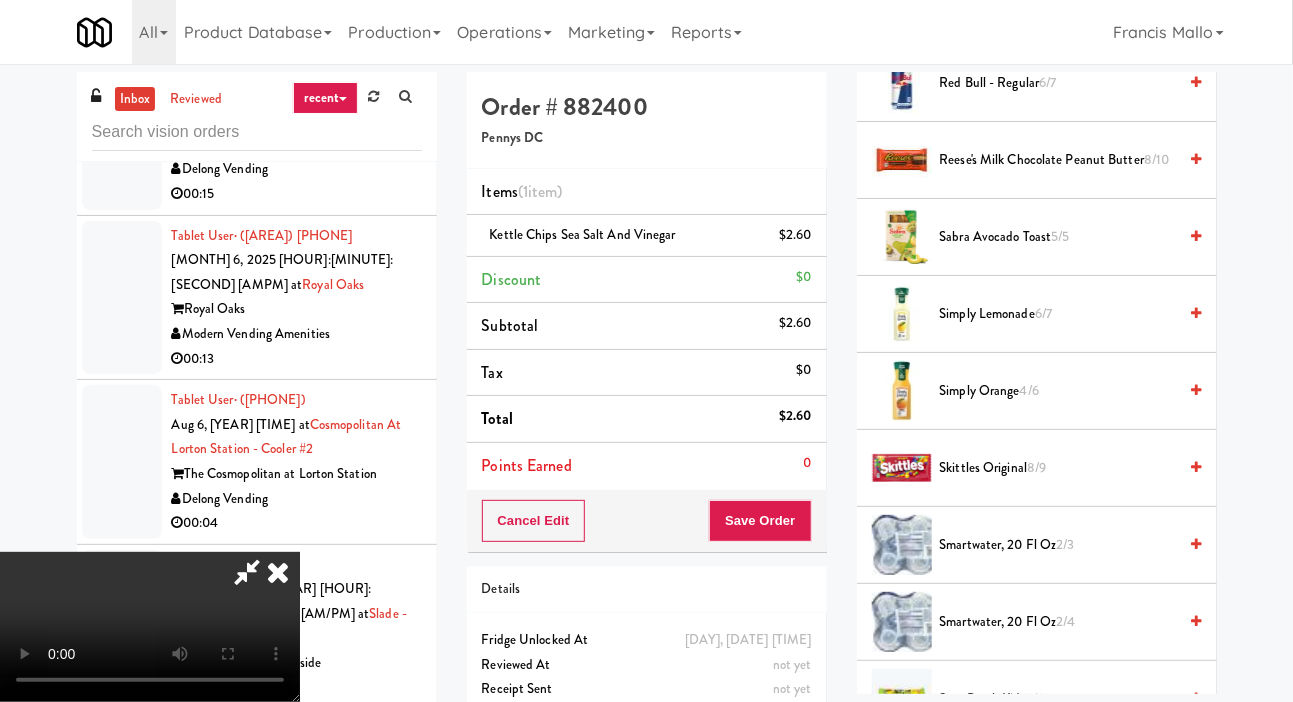 scroll, scrollTop: 1967, scrollLeft: 0, axis: vertical 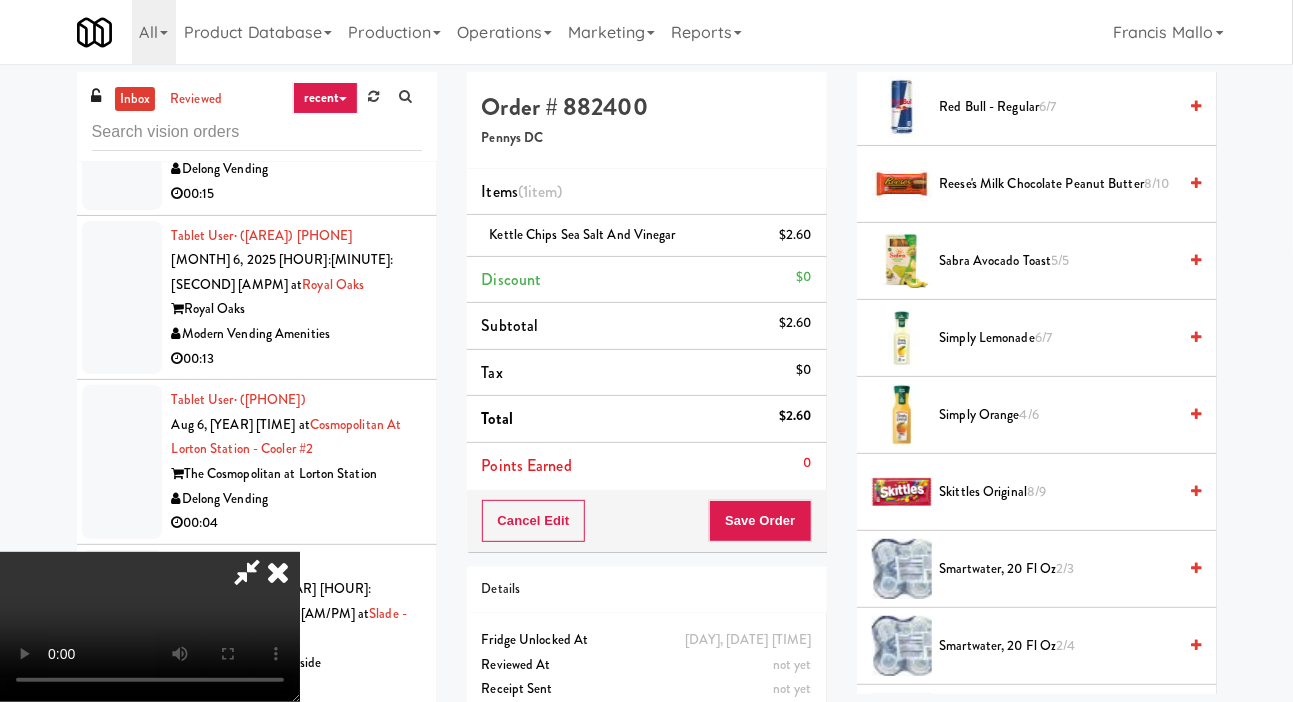 click on "Reese's Milk Chocolate Peanut Butter  8/10" at bounding box center [1058, 184] 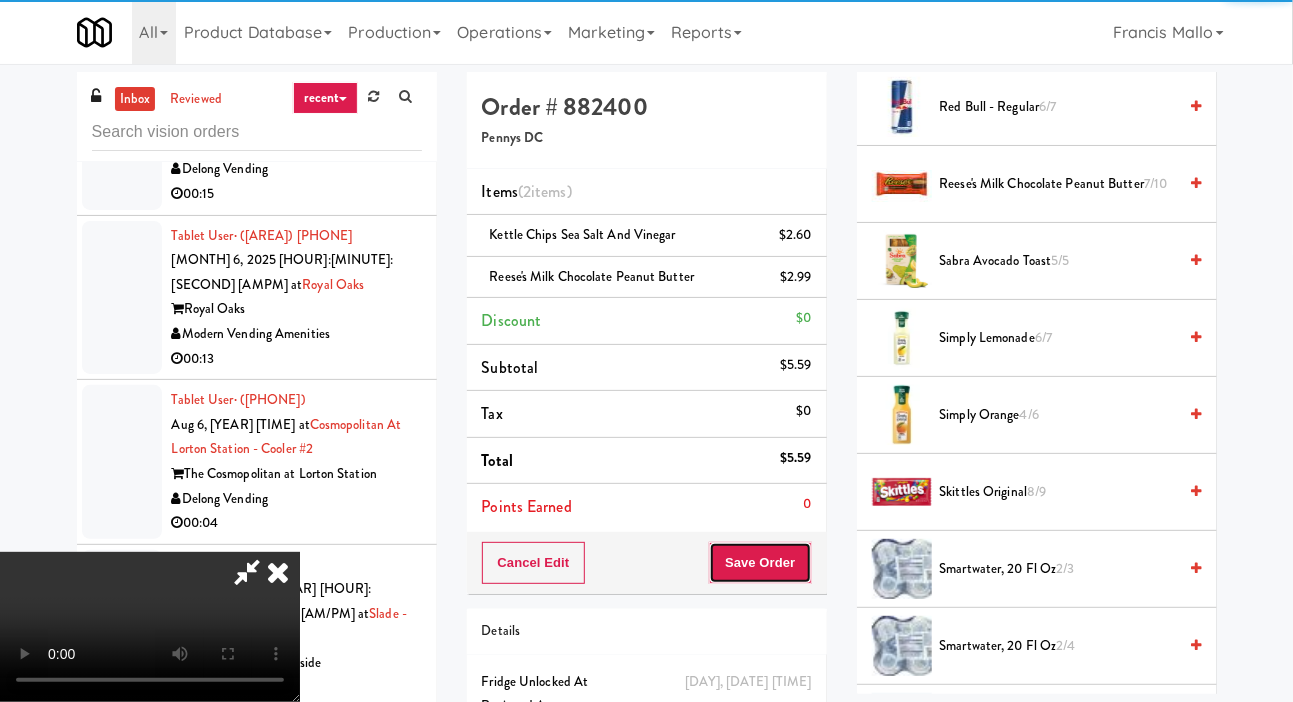 click on "Save Order" at bounding box center [760, 563] 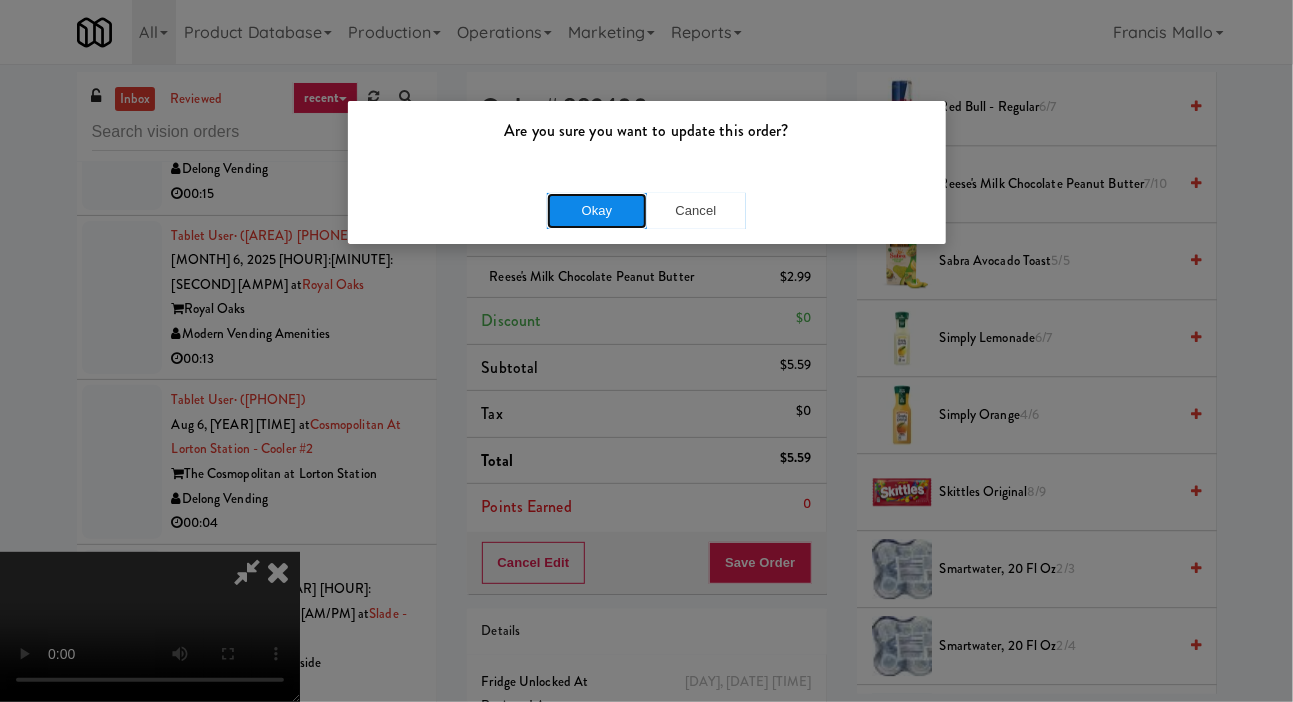 click on "Okay" at bounding box center [597, 211] 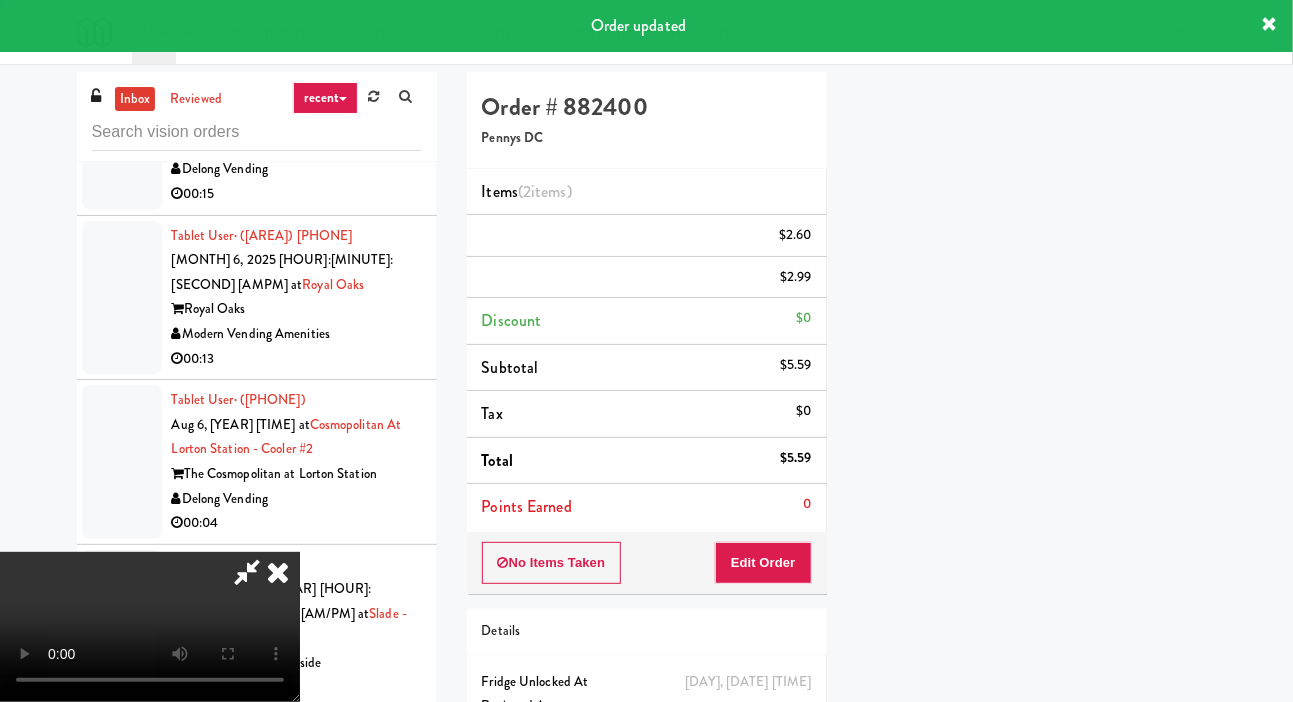 scroll, scrollTop: 116, scrollLeft: 0, axis: vertical 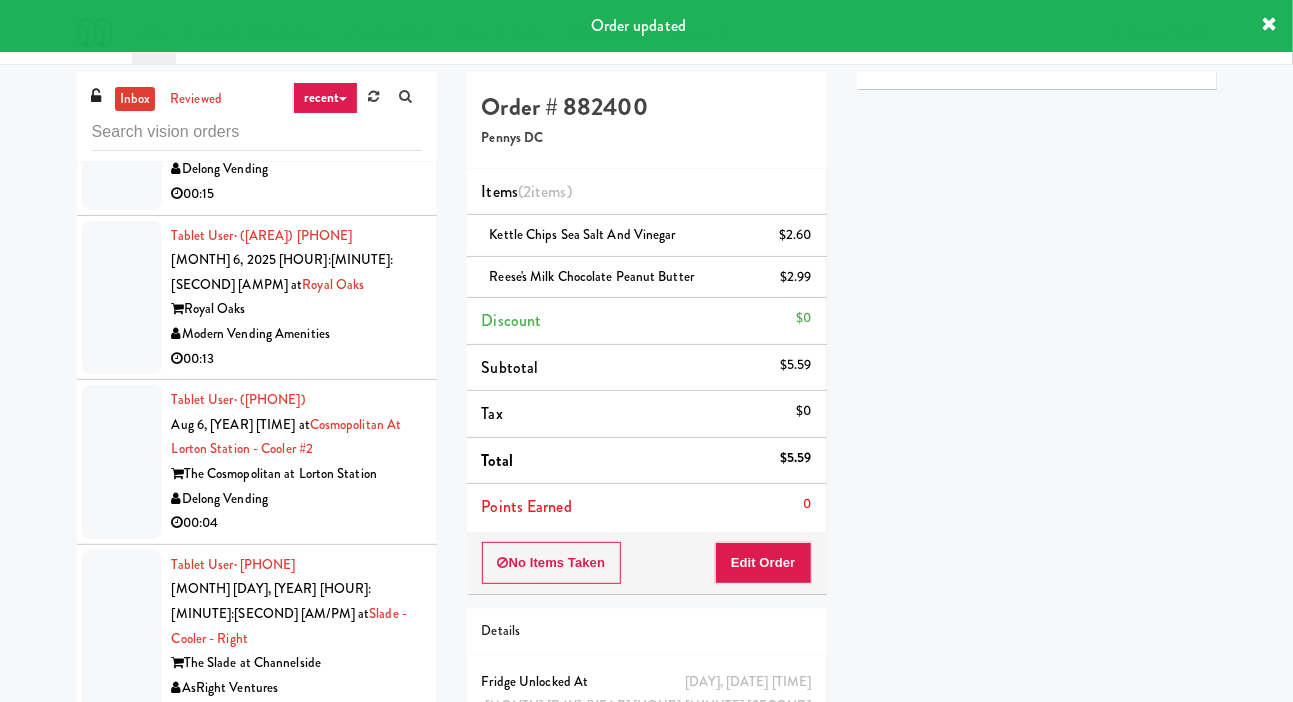 click at bounding box center (122, 2588) 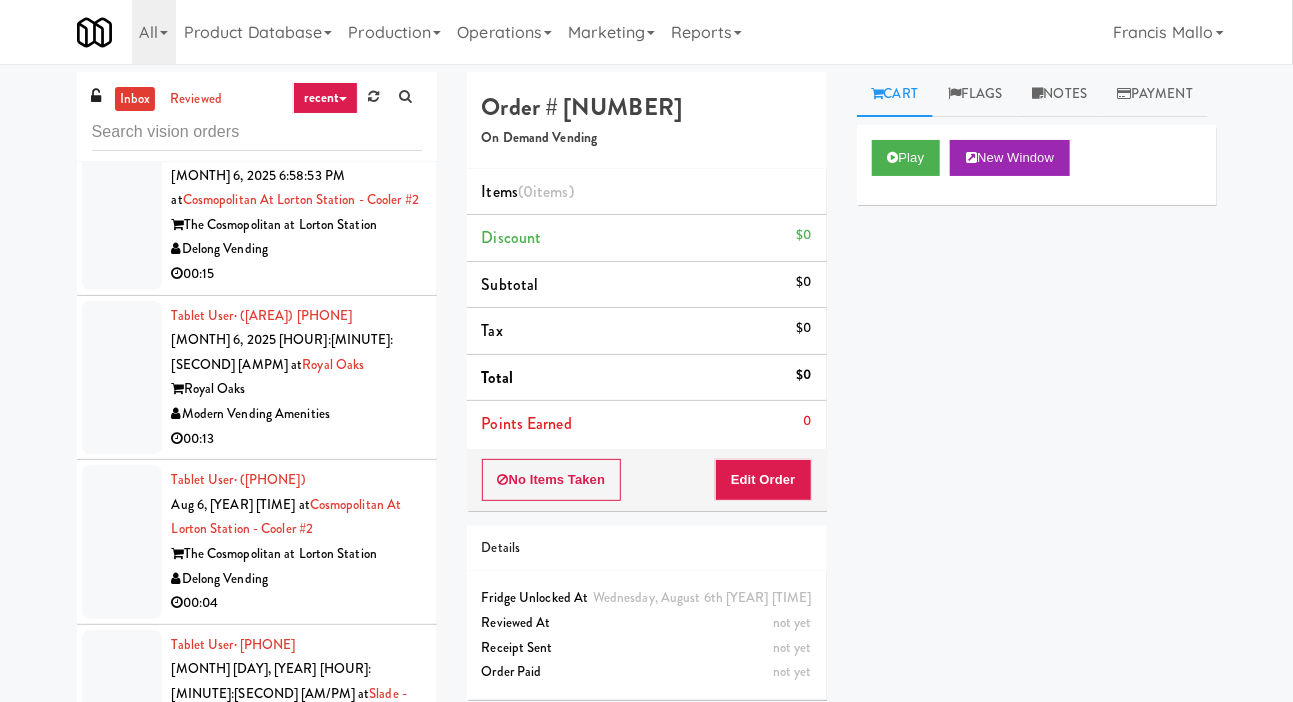 scroll, scrollTop: 46263, scrollLeft: 0, axis: vertical 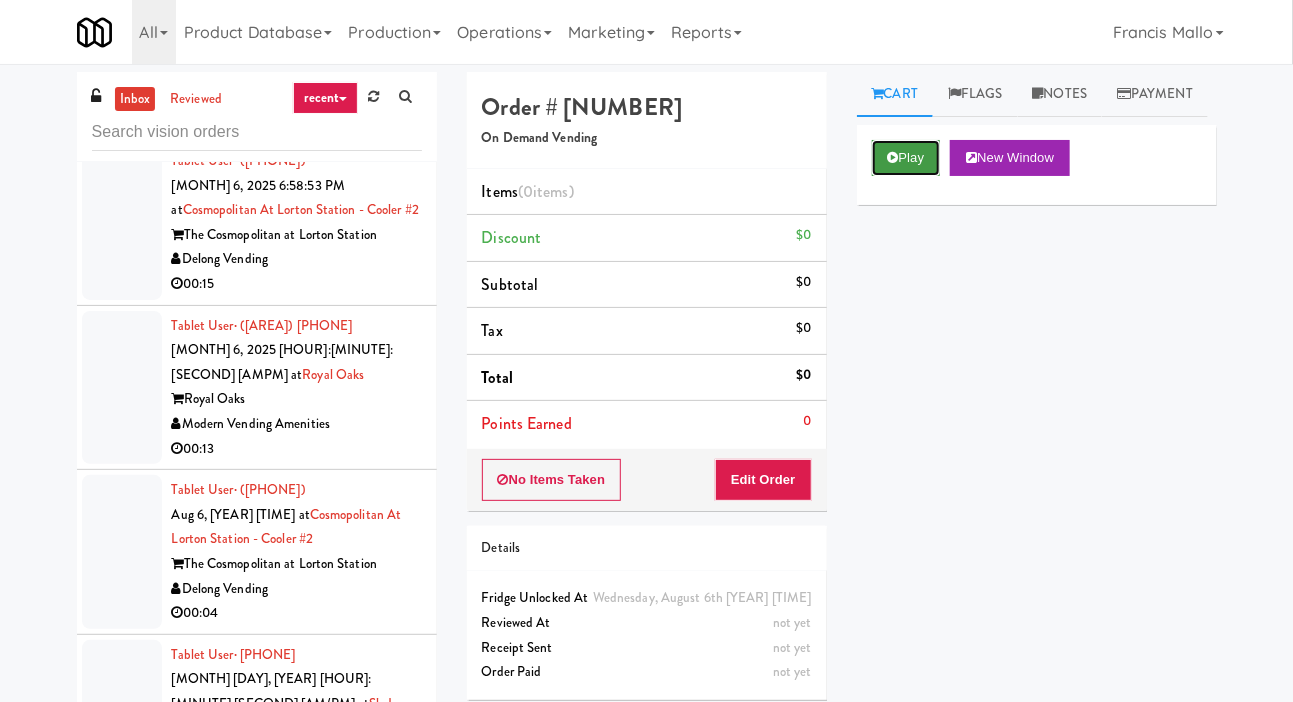 click on "Play" at bounding box center (906, 158) 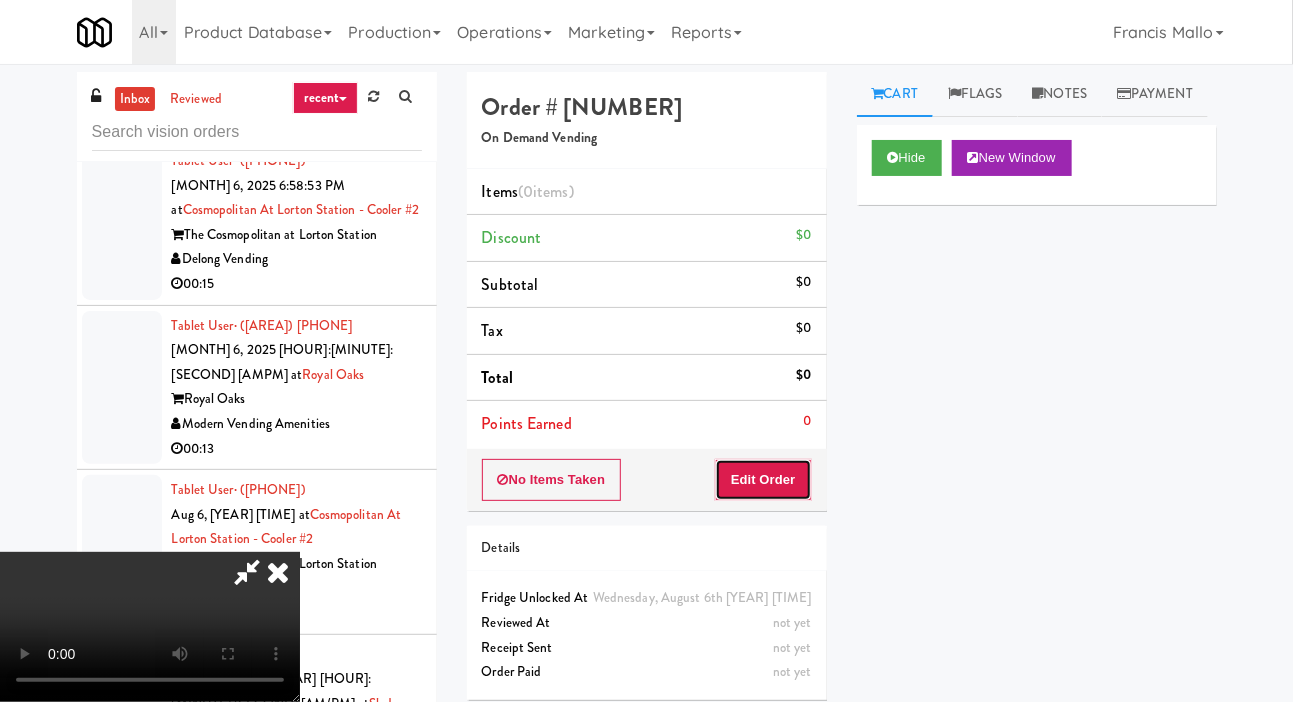 click on "Edit Order" at bounding box center (763, 480) 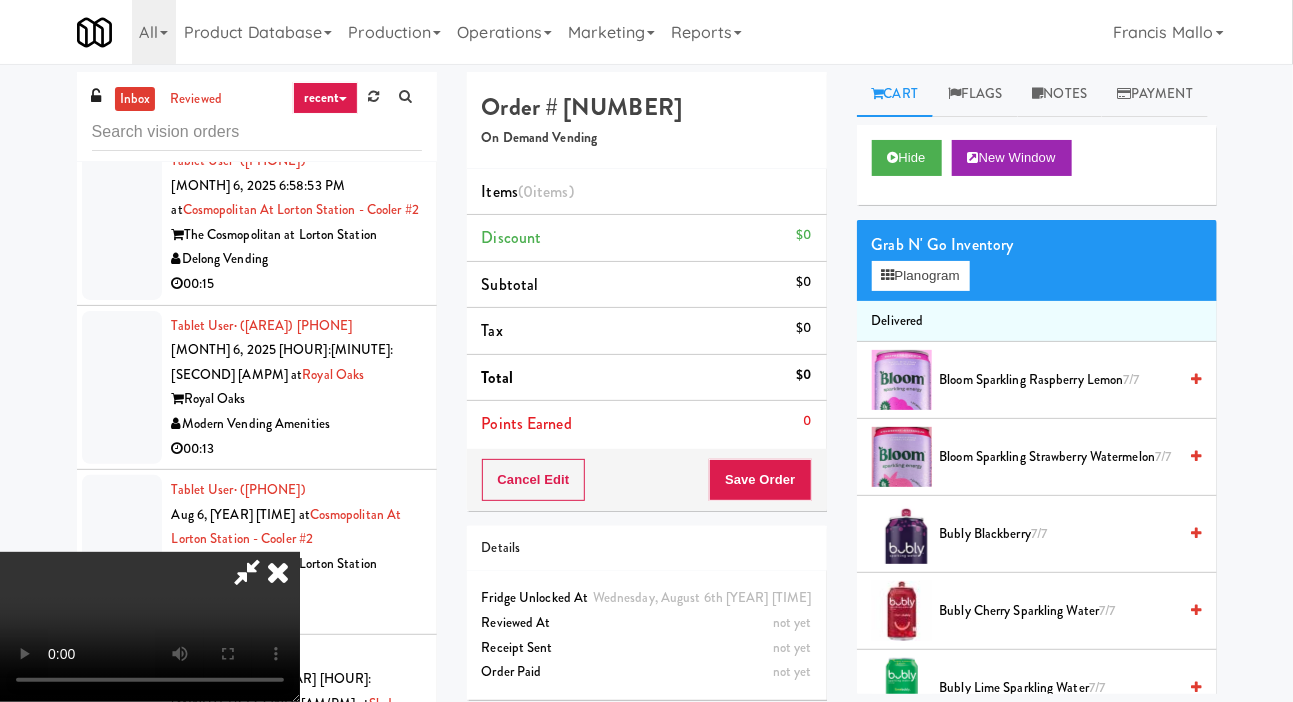 type 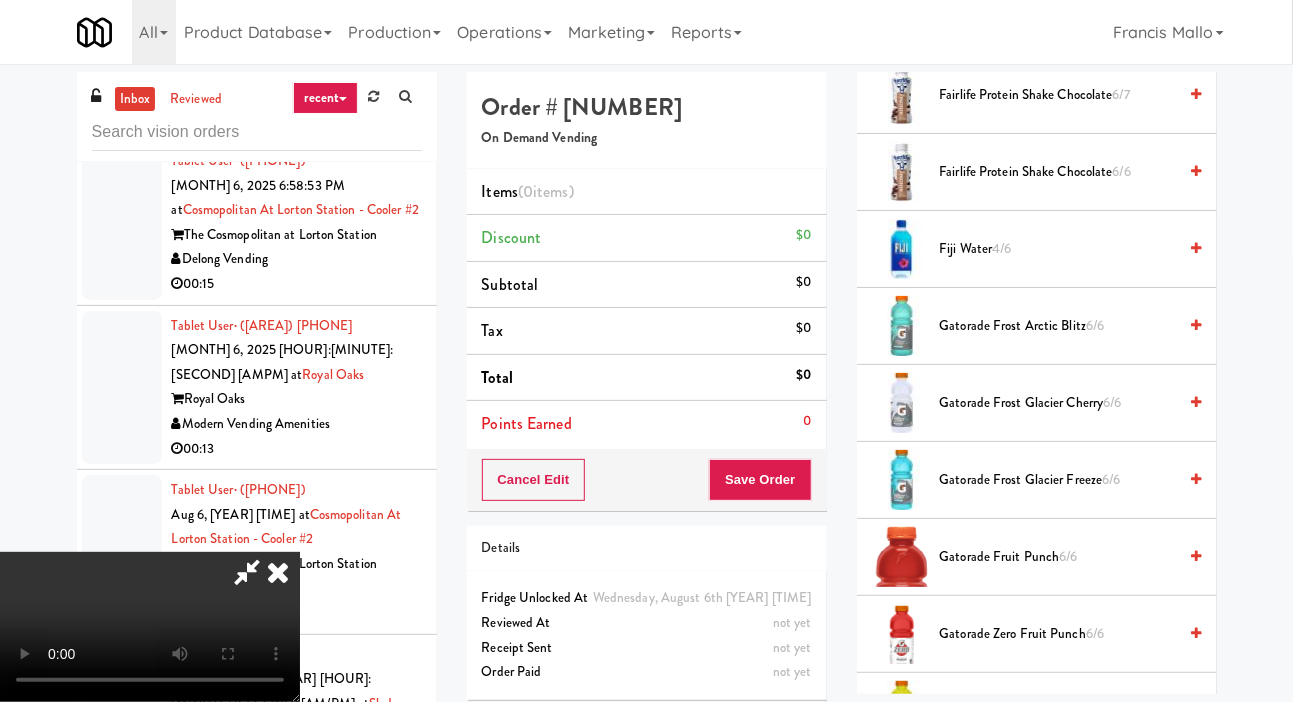 scroll, scrollTop: 1462, scrollLeft: 0, axis: vertical 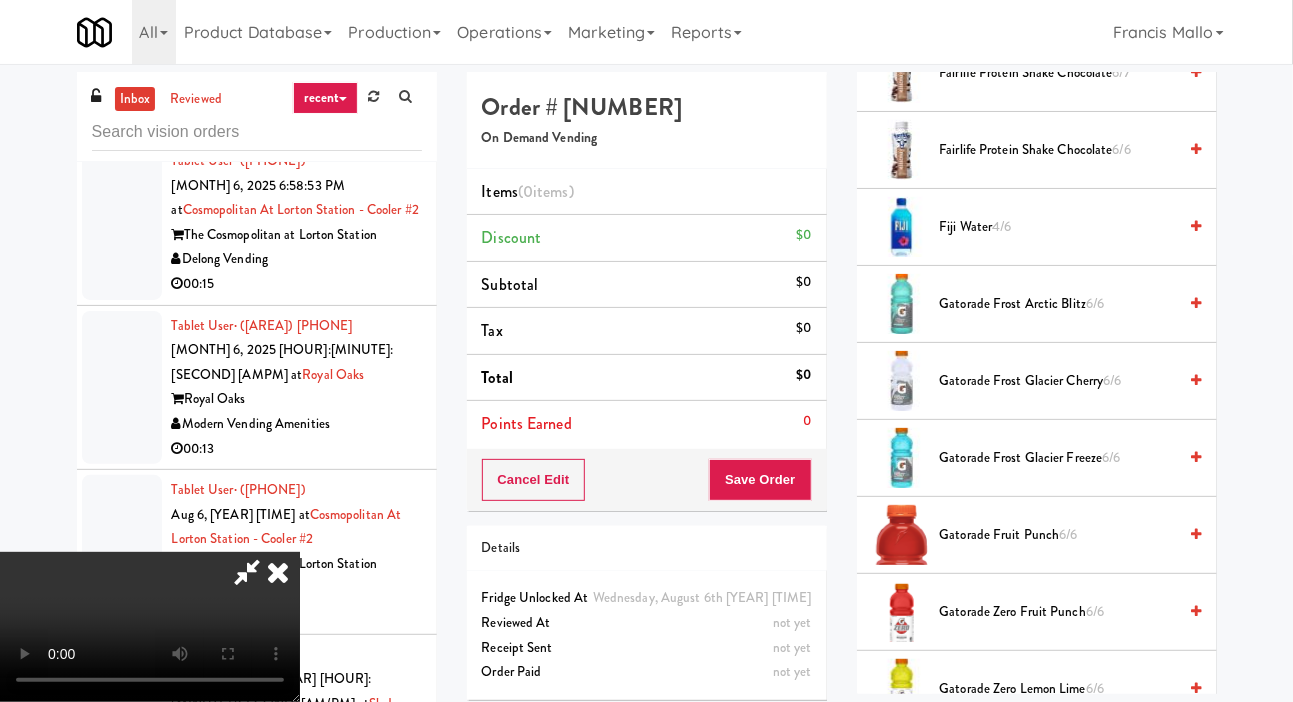 click on "Gatorade Fruit Punch  6/6" at bounding box center (1058, 535) 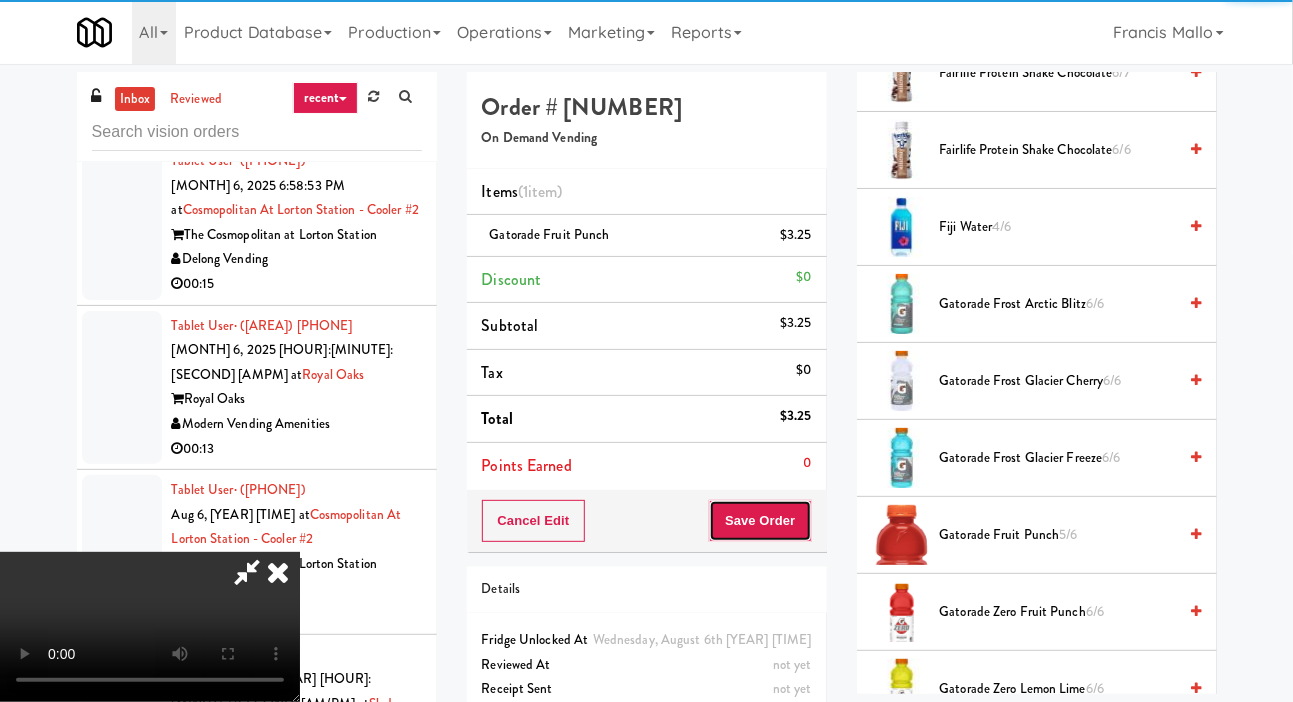 click on "Save Order" at bounding box center [760, 521] 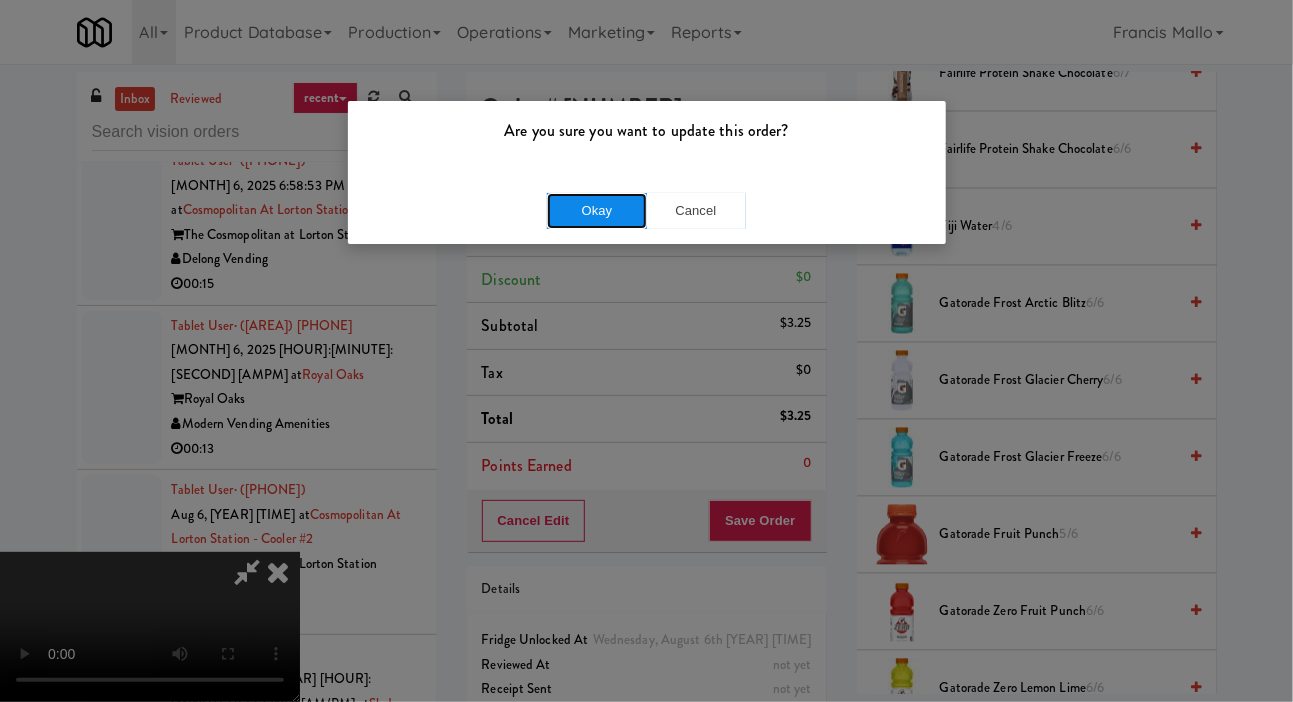 click on "Okay" at bounding box center [597, 211] 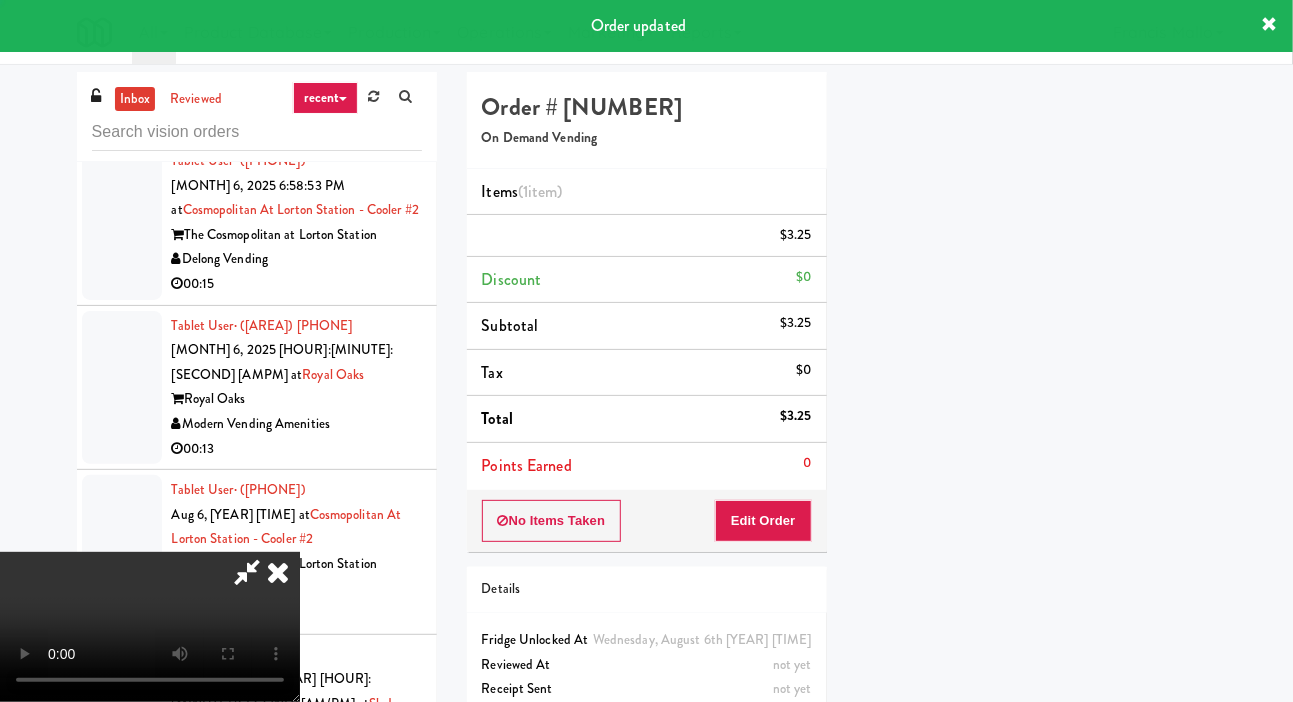 scroll, scrollTop: 116, scrollLeft: 0, axis: vertical 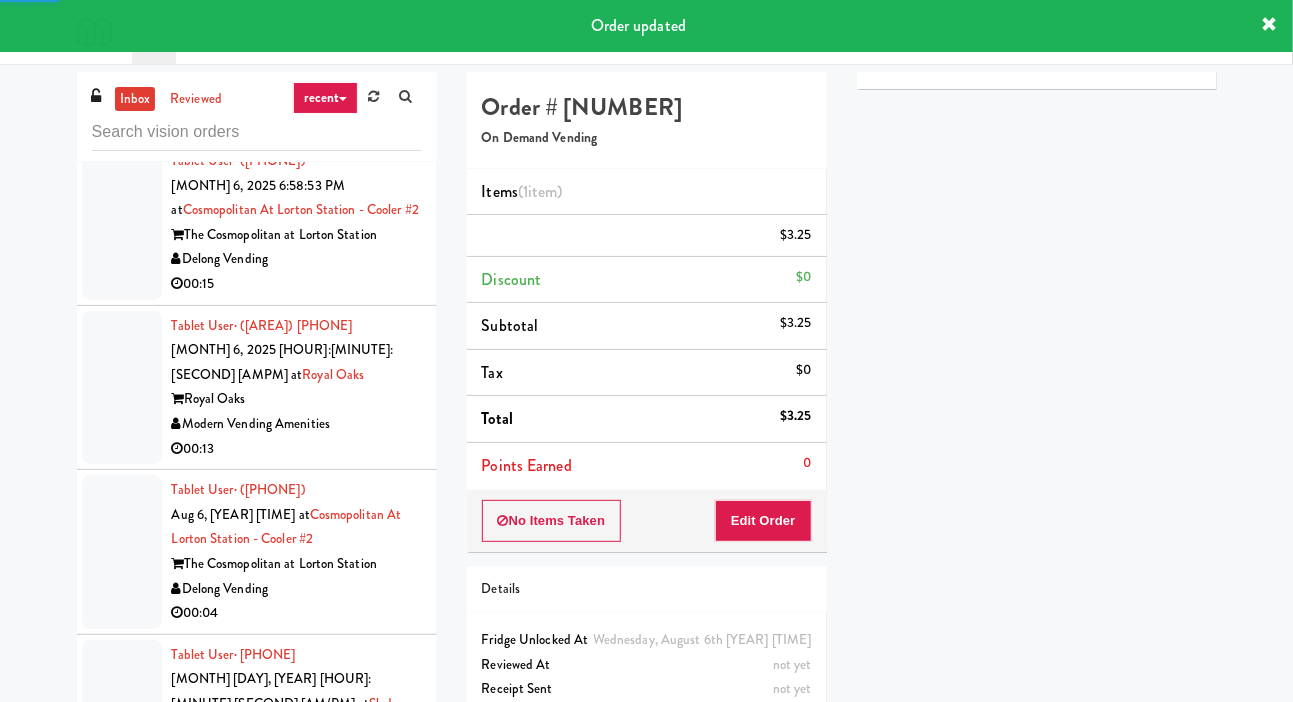 click at bounding box center [122, 2514] 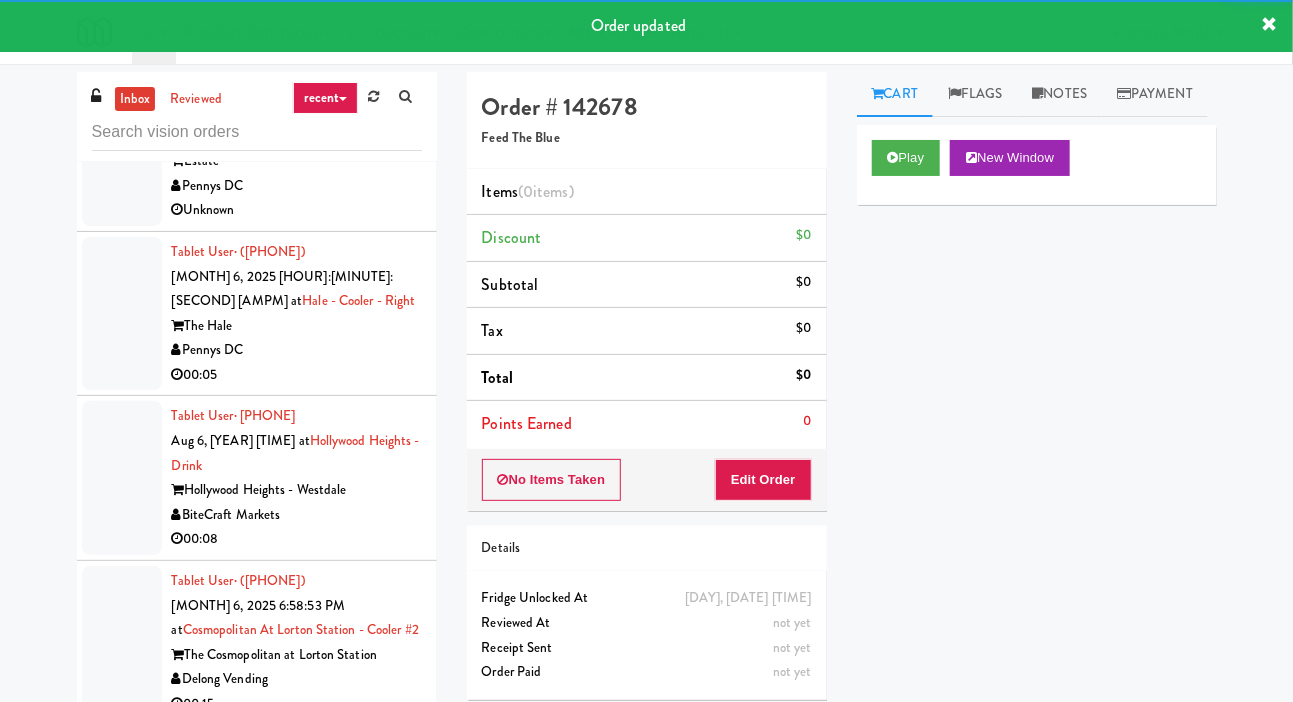 scroll, scrollTop: 45850, scrollLeft: 0, axis: vertical 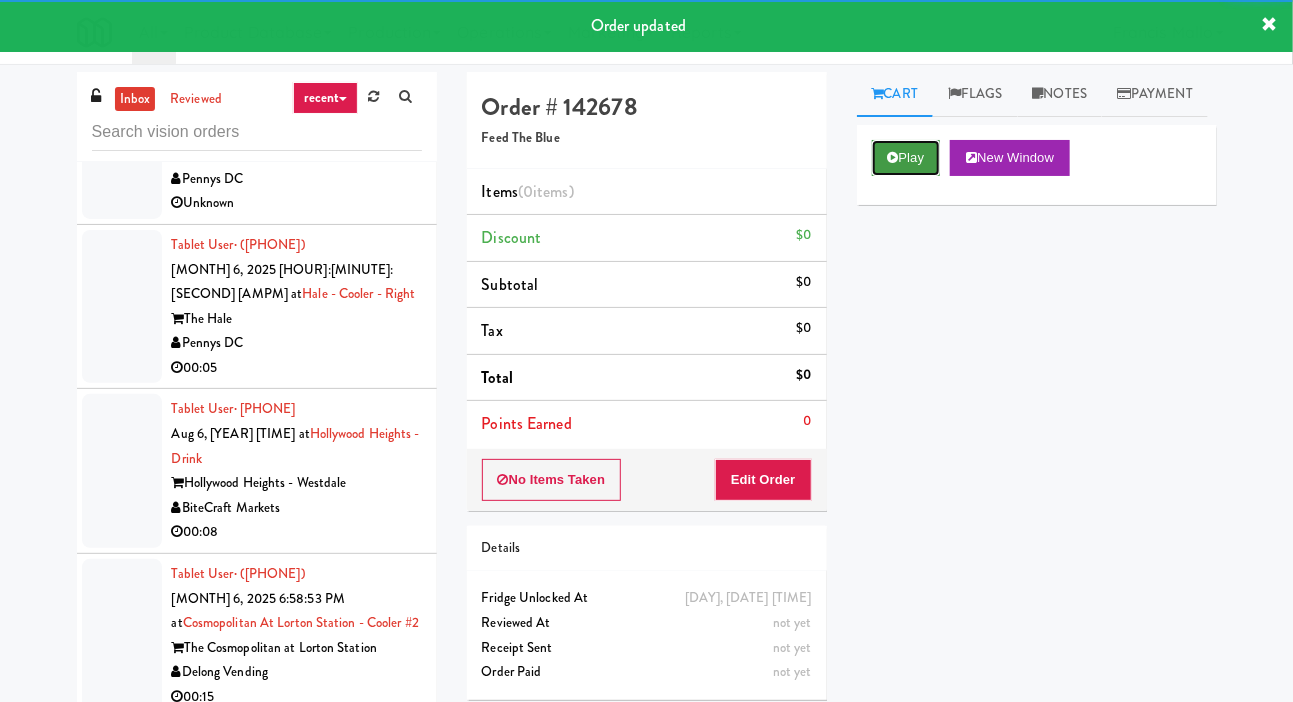 click on "Play" at bounding box center [906, 158] 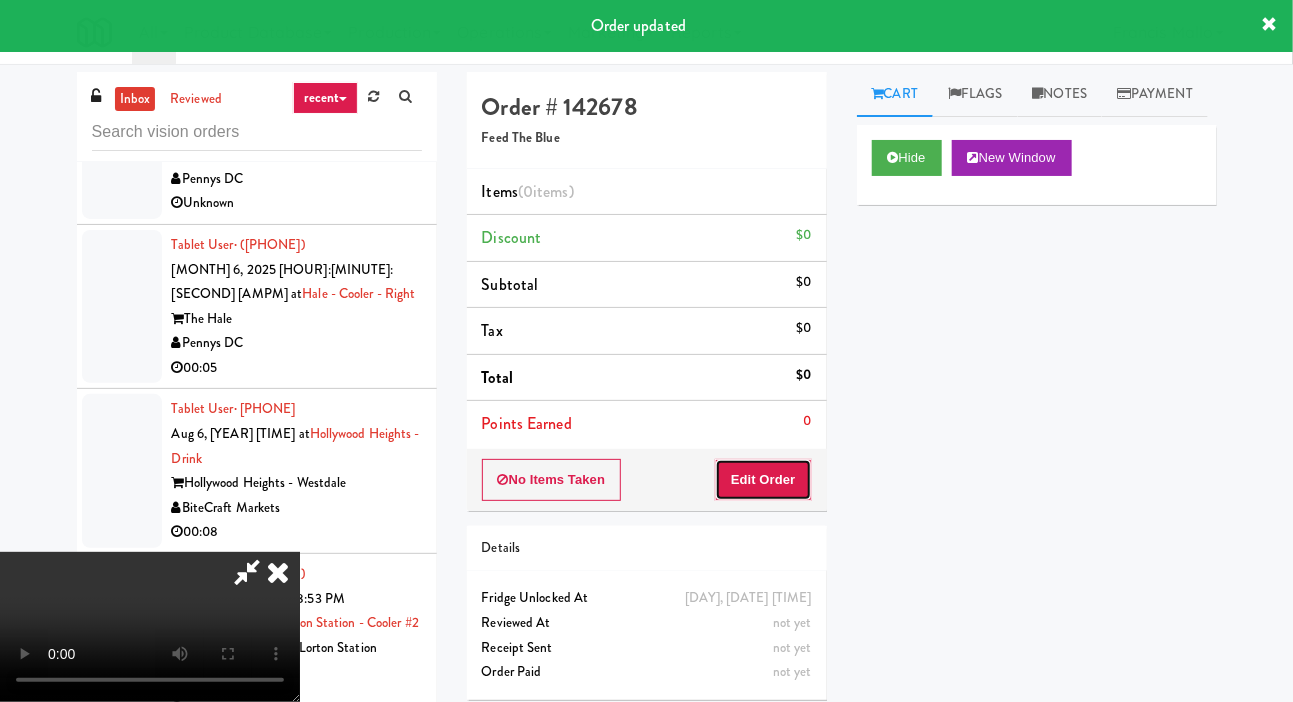 click on "Edit Order" at bounding box center (763, 480) 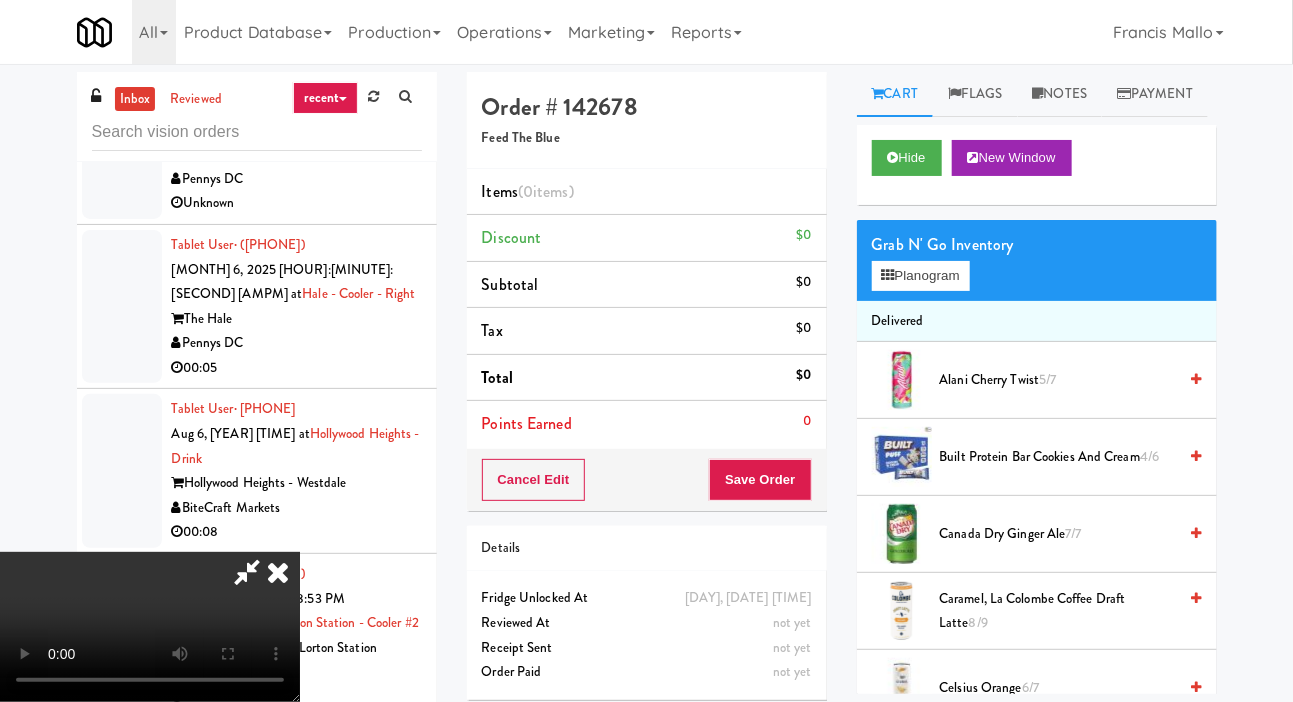 type 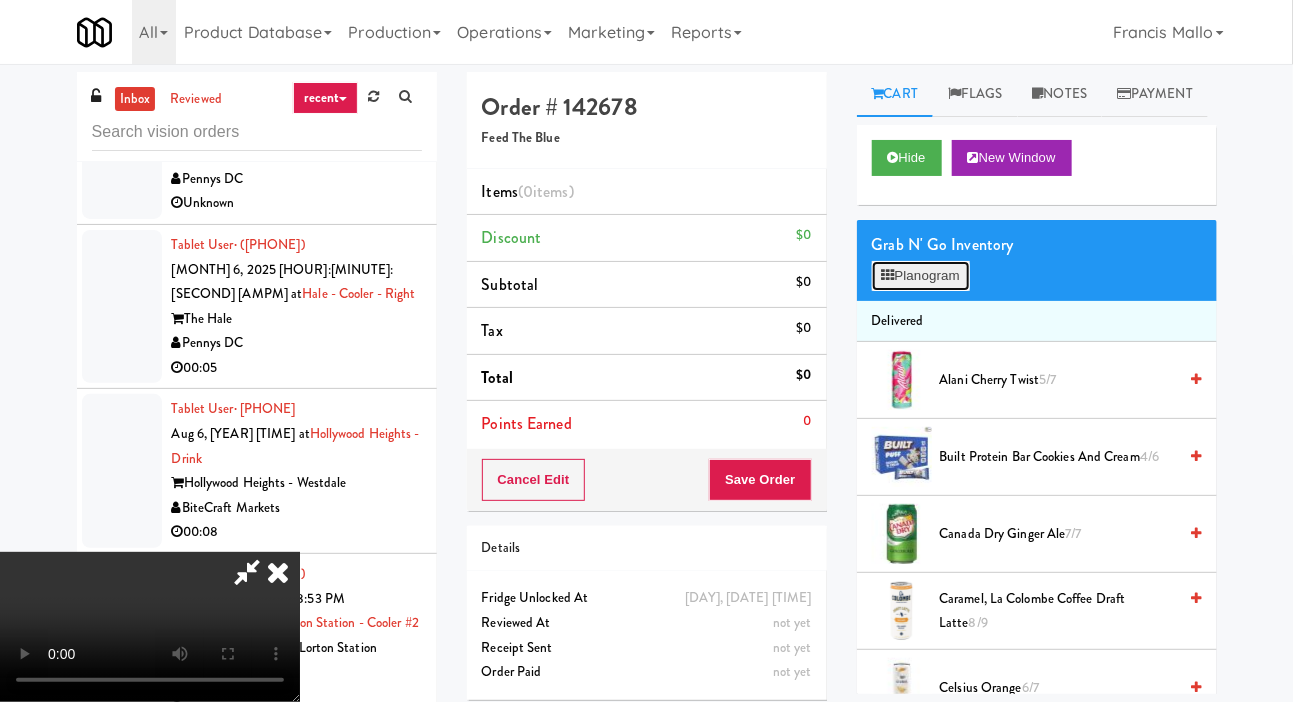 click on "Planogram" at bounding box center [921, 276] 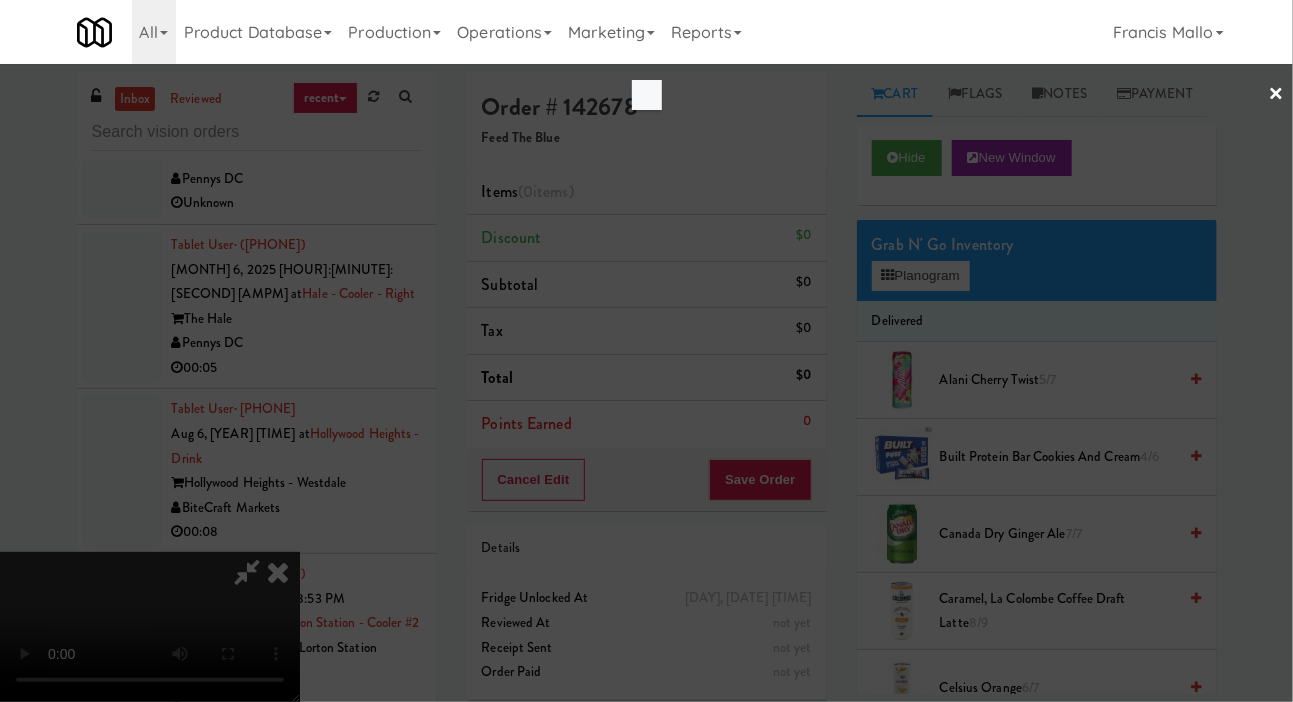 click at bounding box center [646, 351] 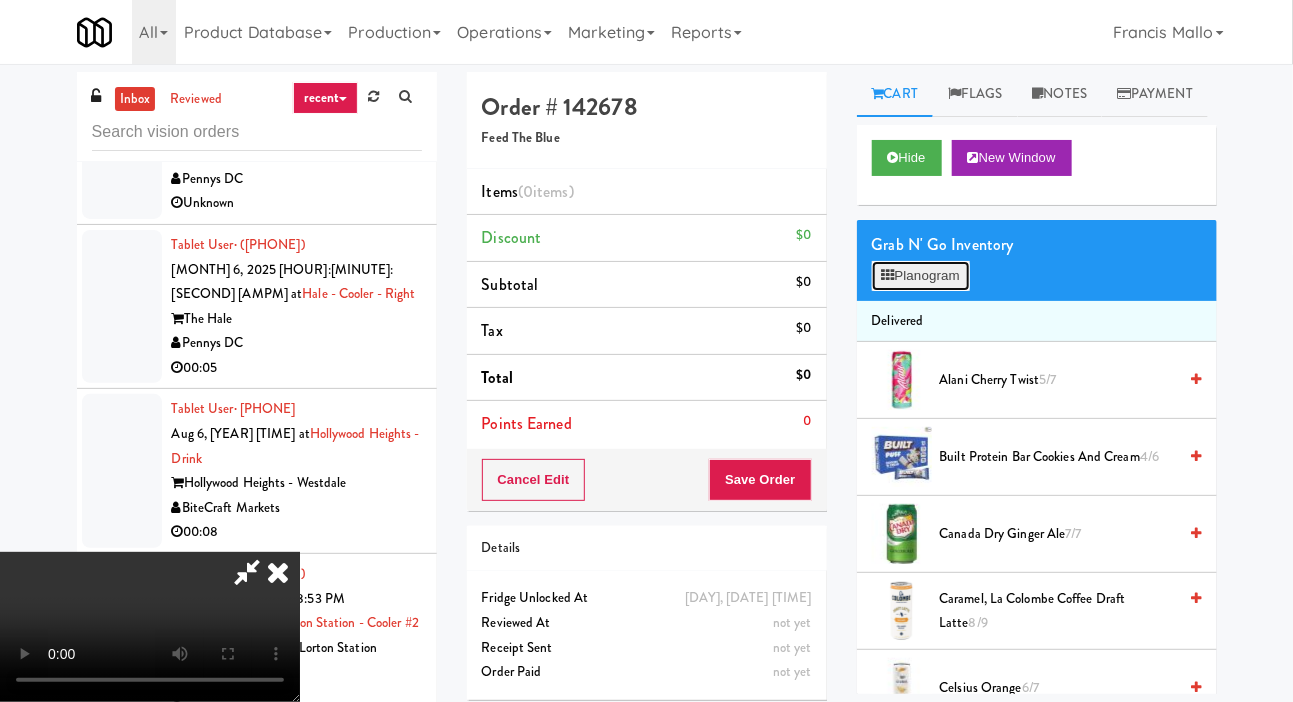 click on "Planogram" at bounding box center [921, 276] 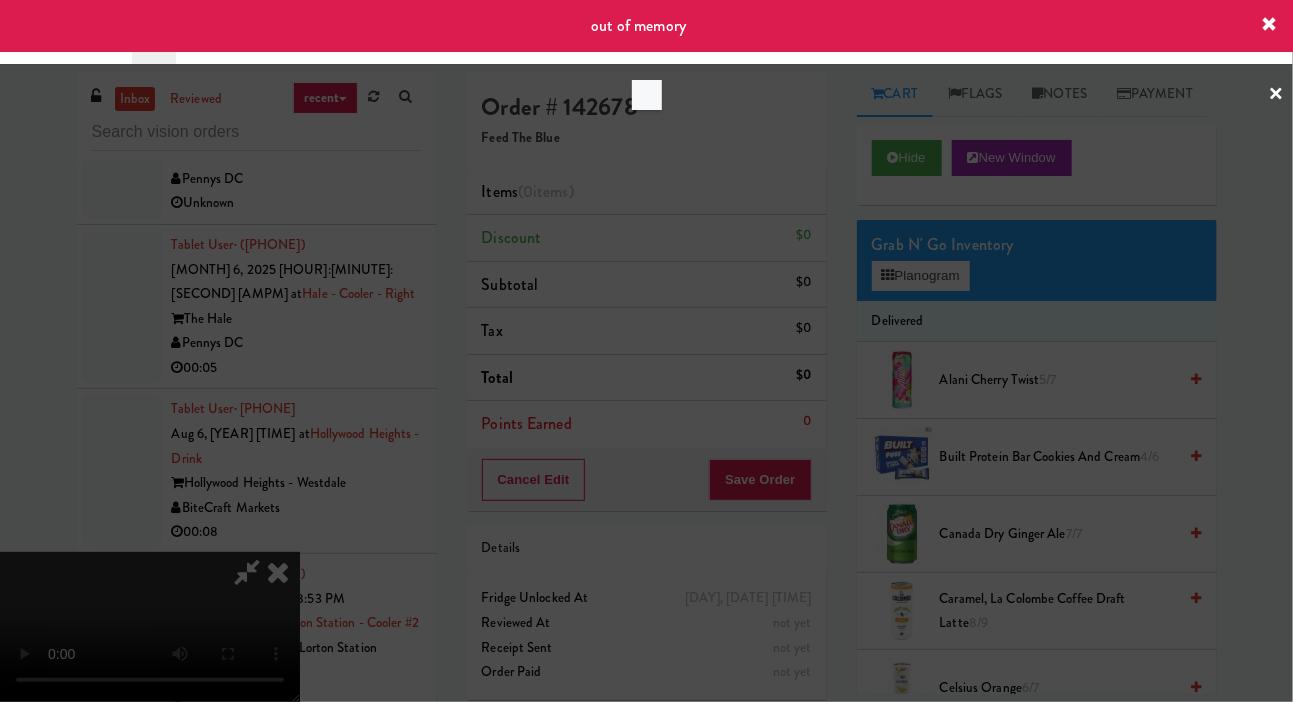 click at bounding box center [646, 351] 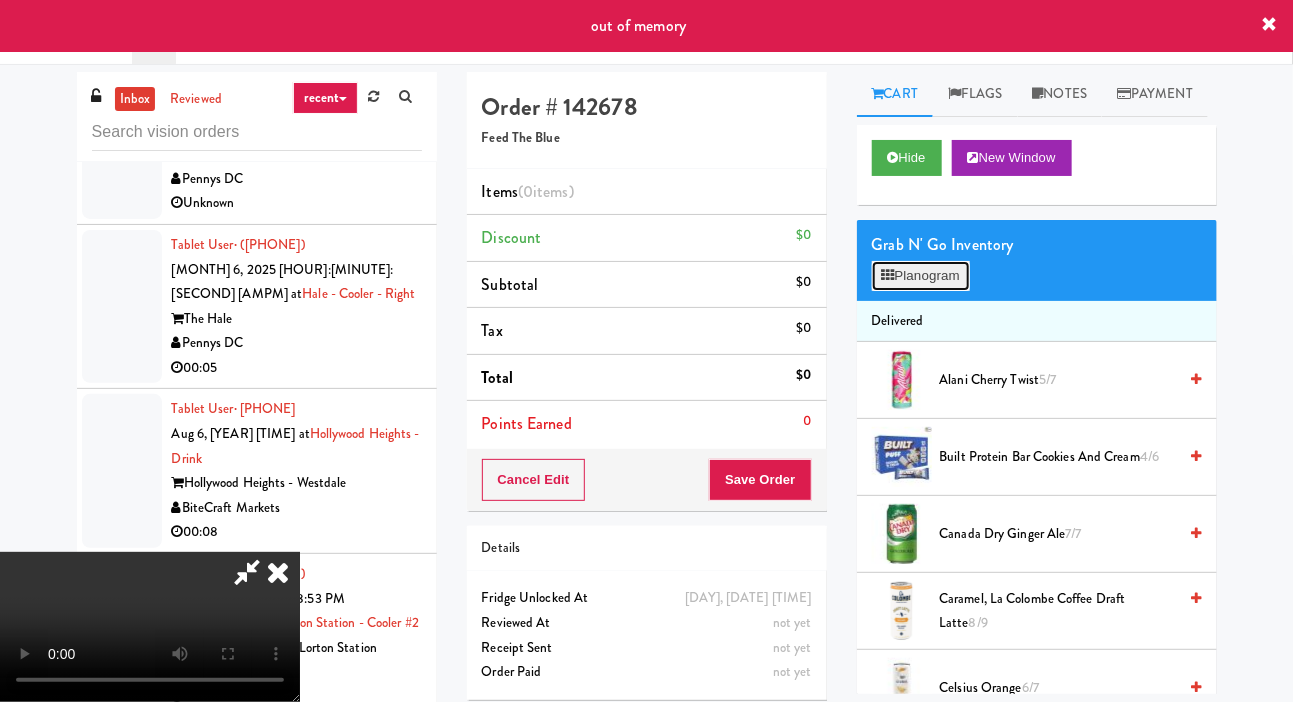 click on "Planogram" at bounding box center (921, 276) 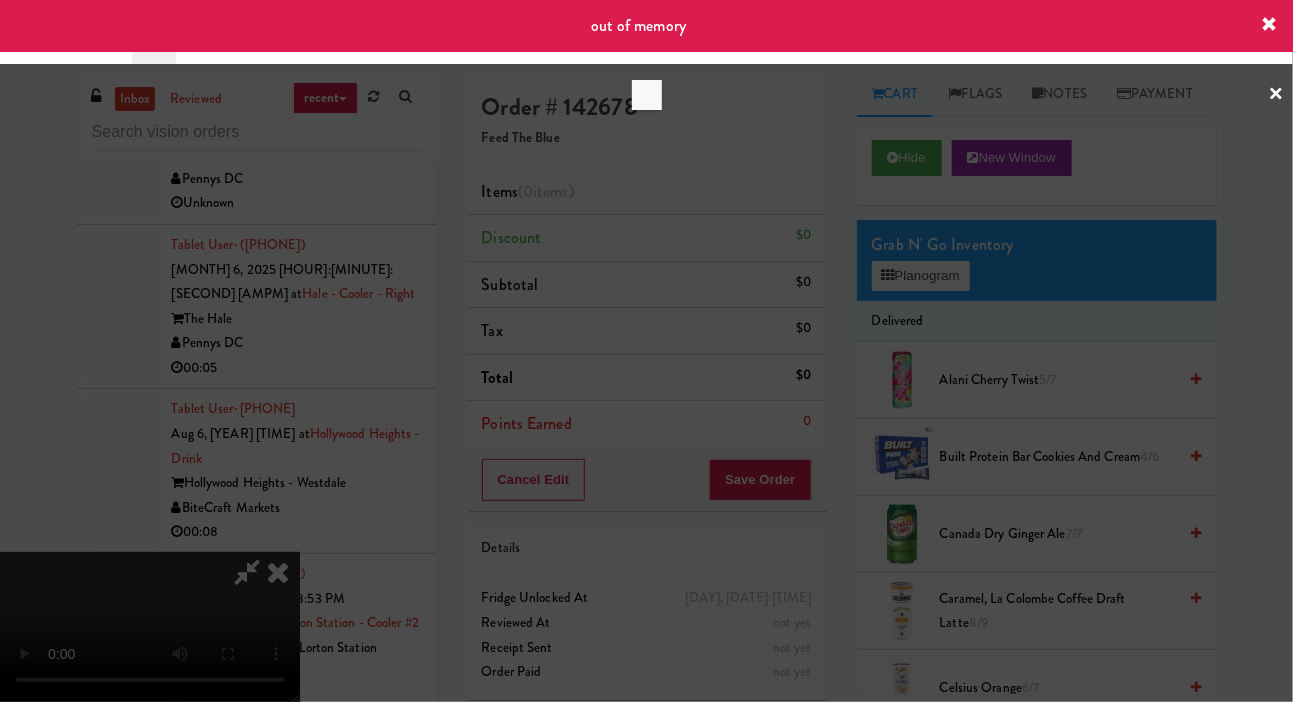 click at bounding box center (646, 351) 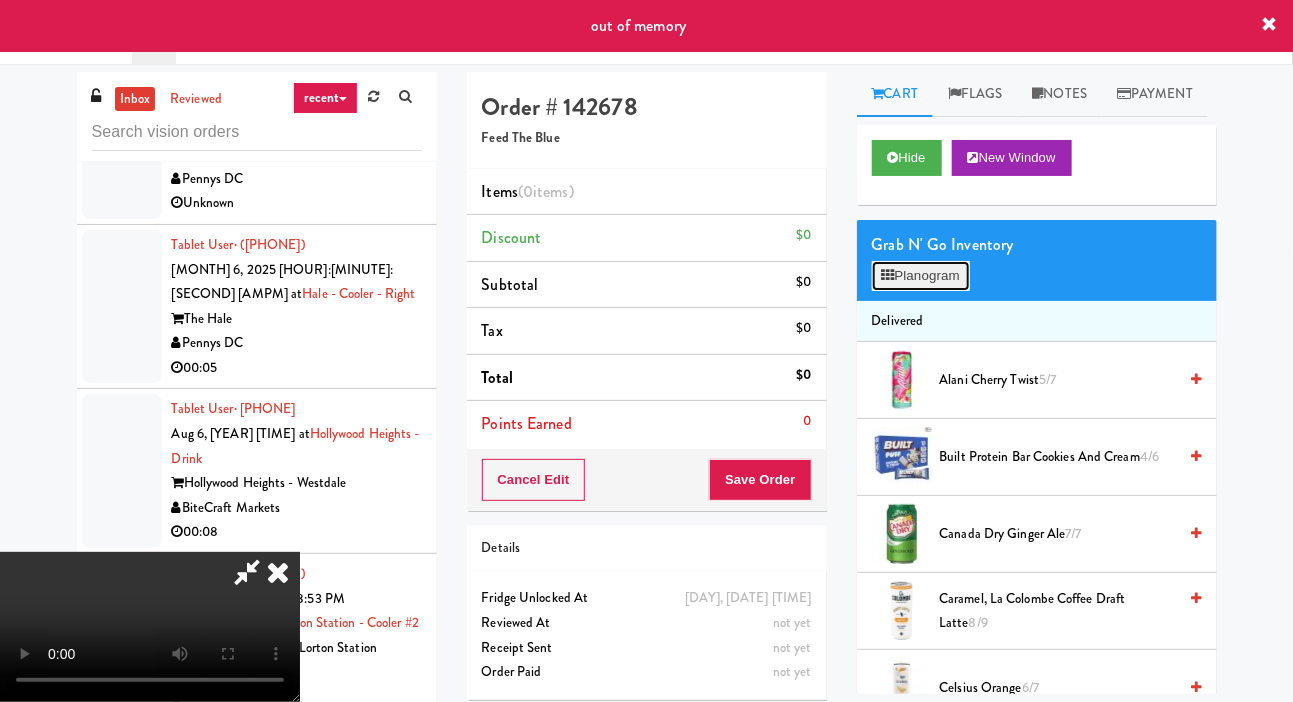 click on "Planogram" at bounding box center (921, 276) 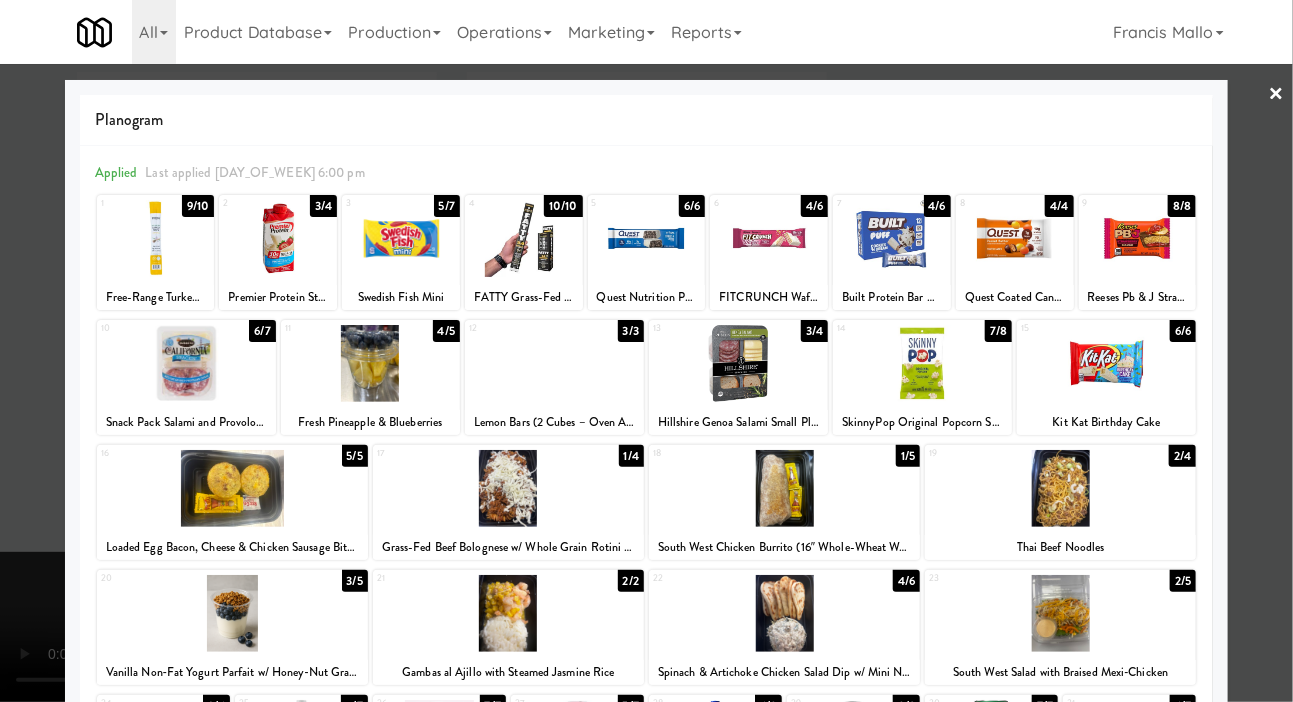 click at bounding box center (784, 488) 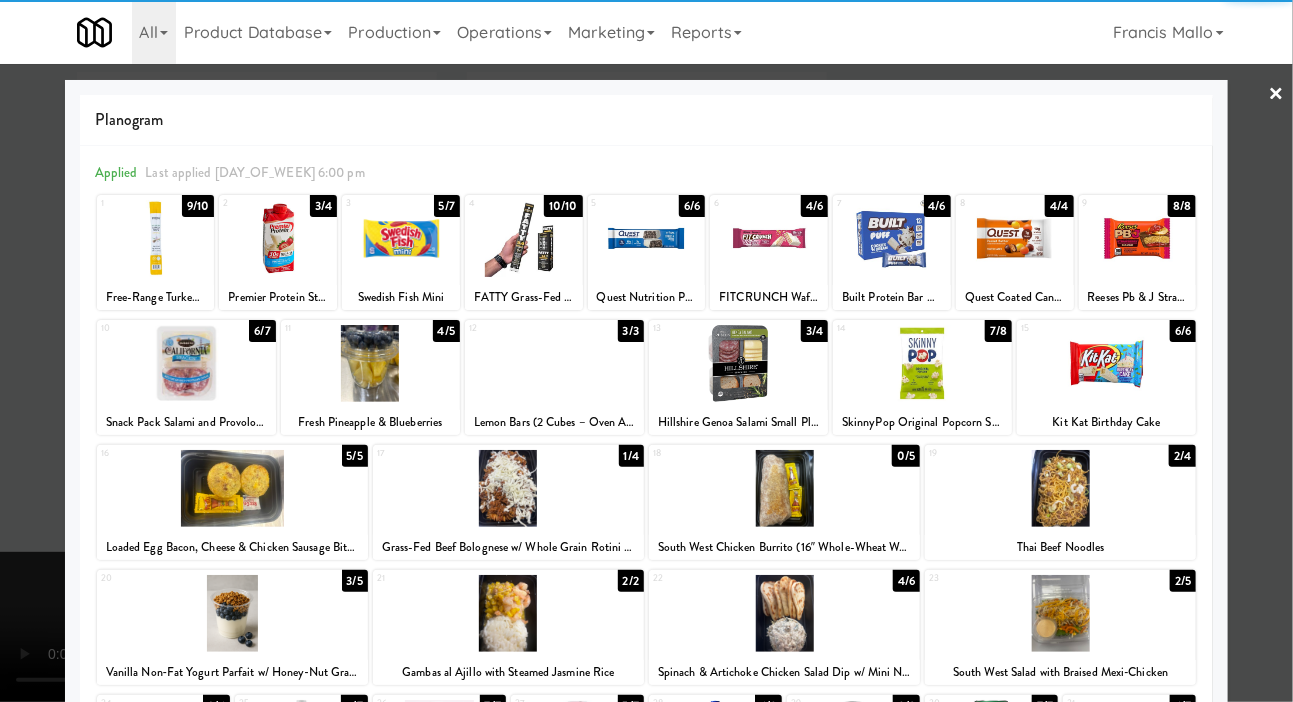 click at bounding box center (646, 351) 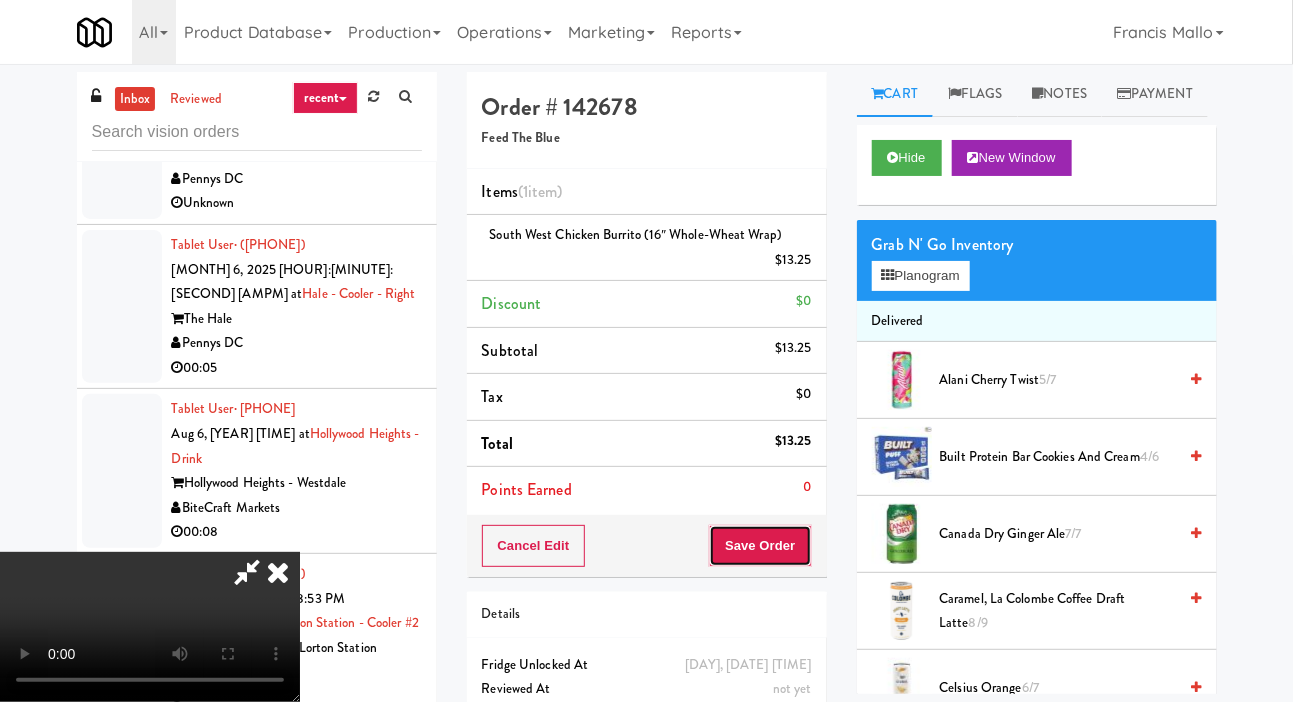 click on "Save Order" at bounding box center (760, 546) 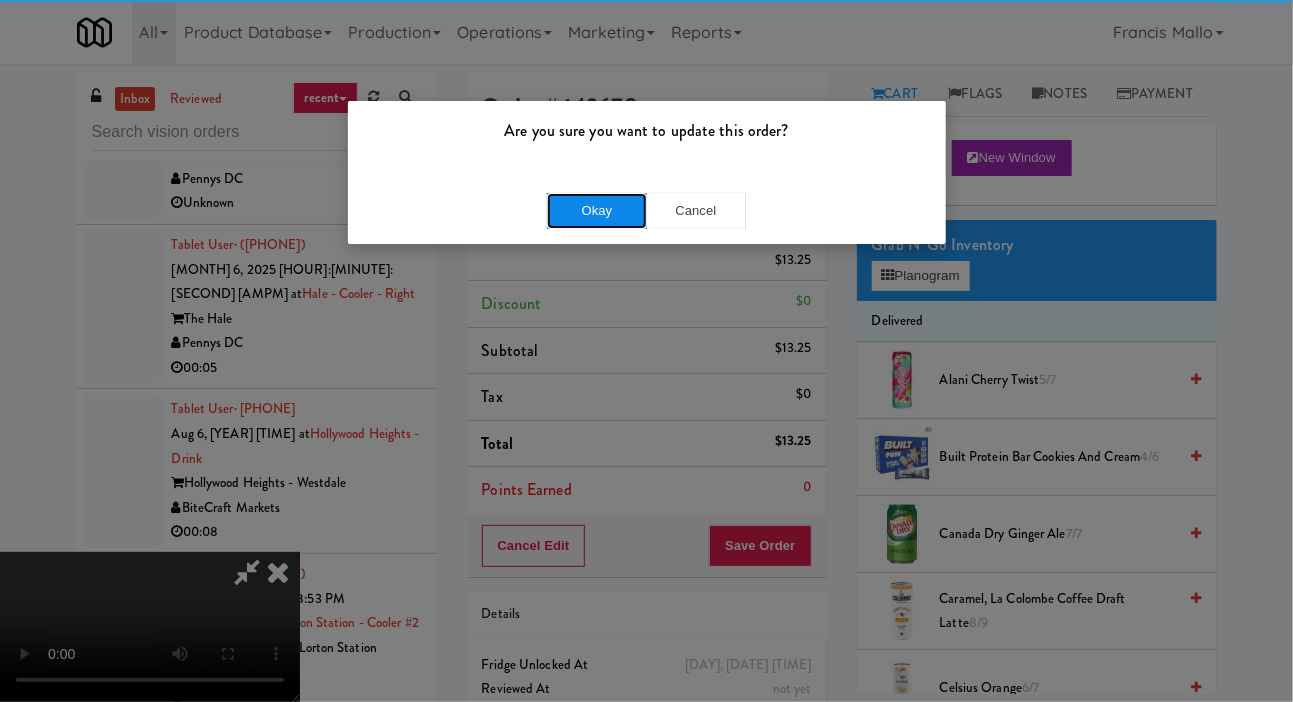 click on "Okay" at bounding box center (597, 211) 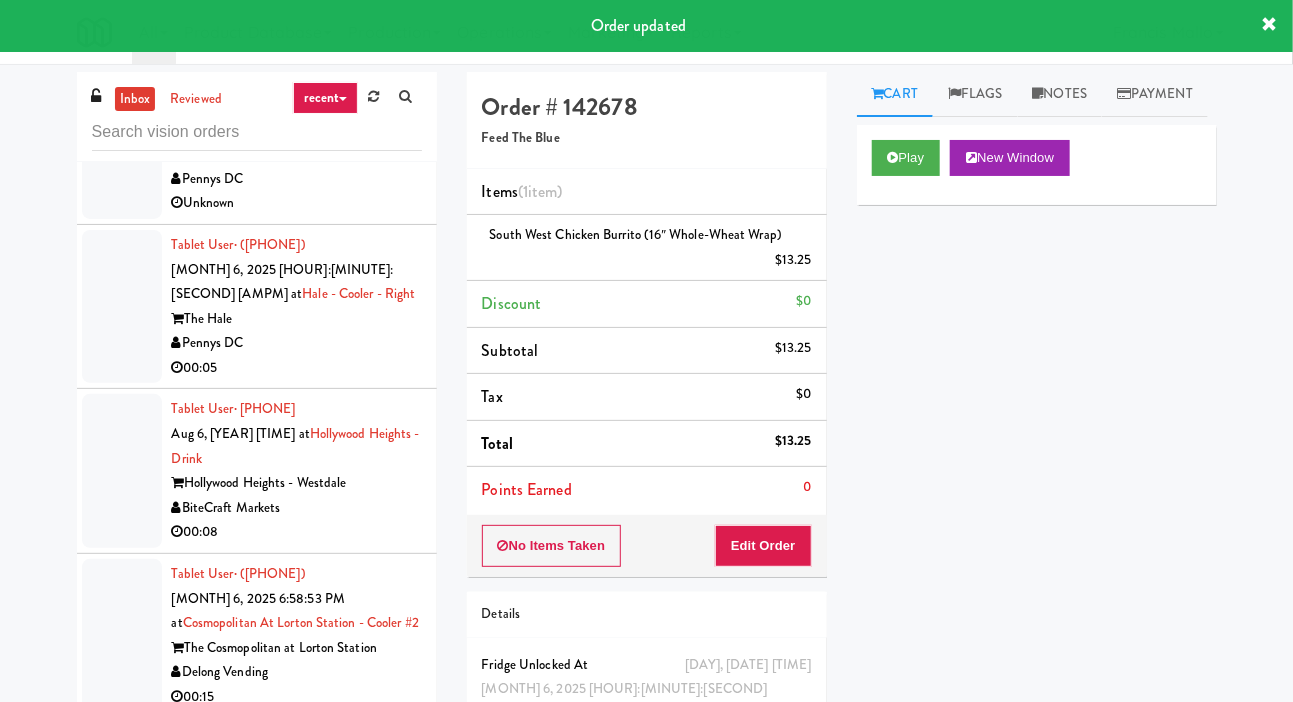 click at bounding box center (122, 2738) 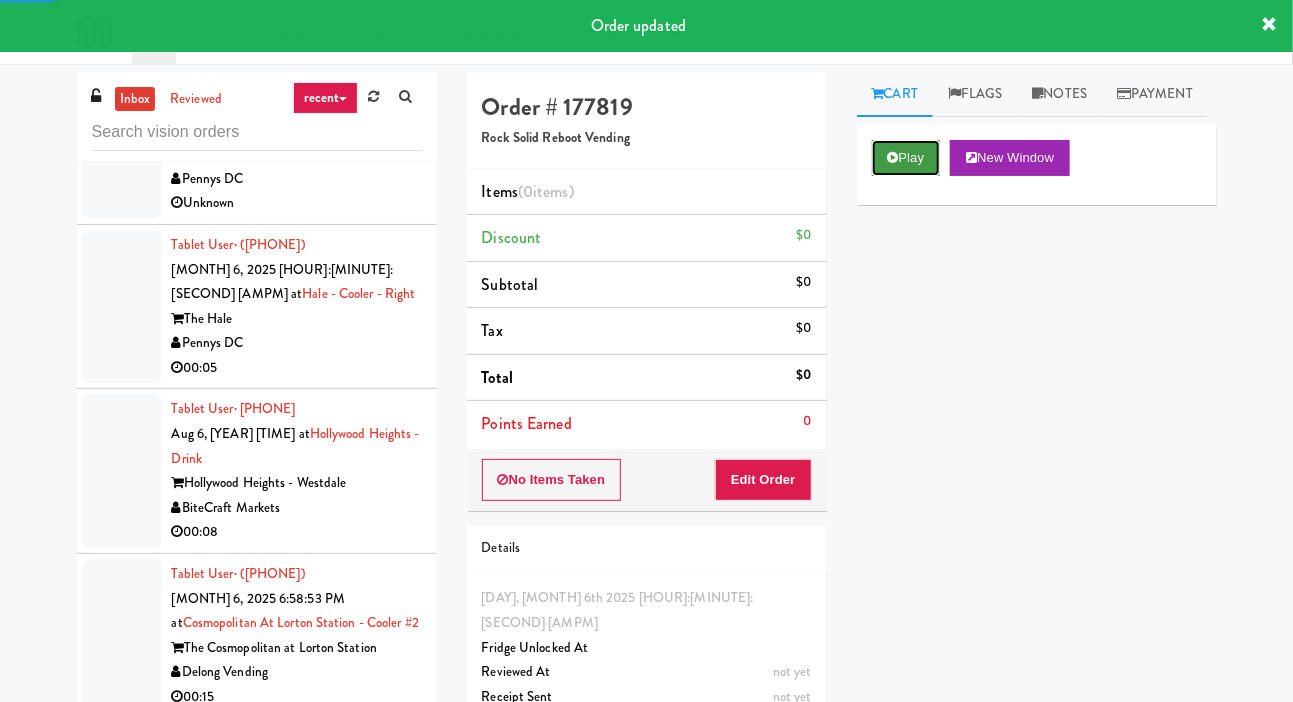 click on "Play" at bounding box center [906, 158] 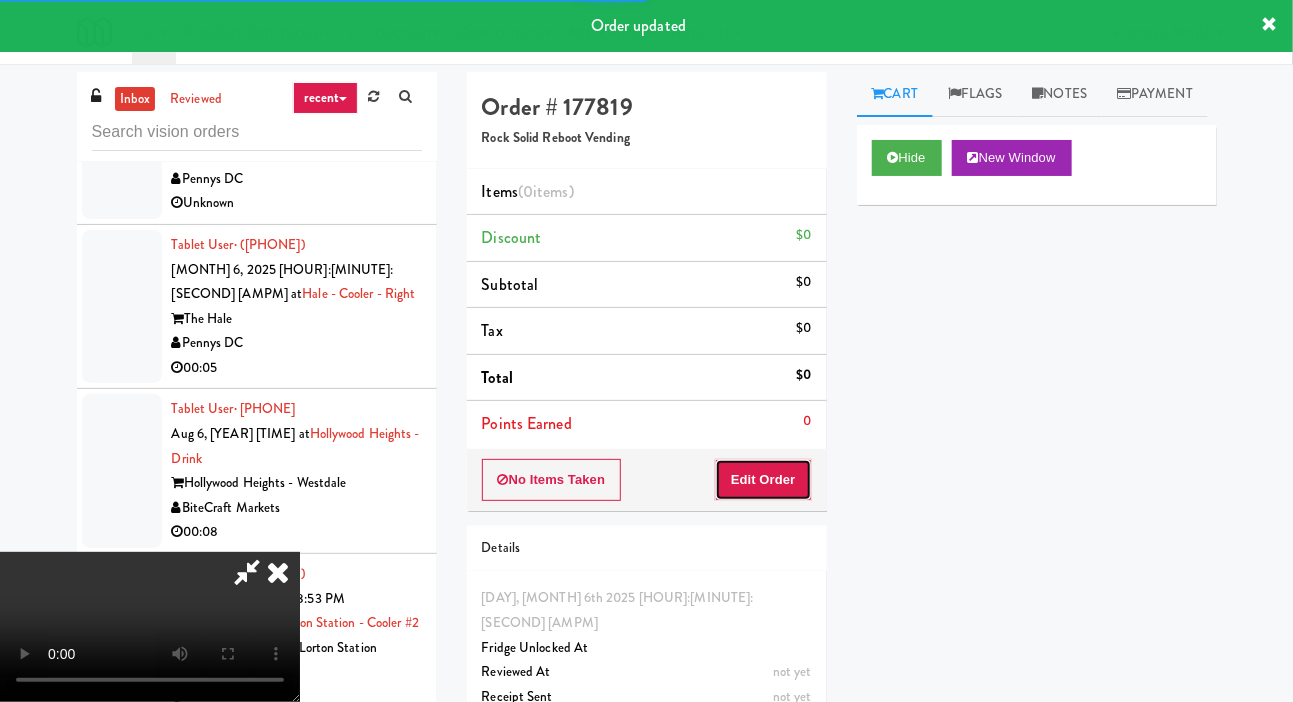 click on "Edit Order" at bounding box center (763, 480) 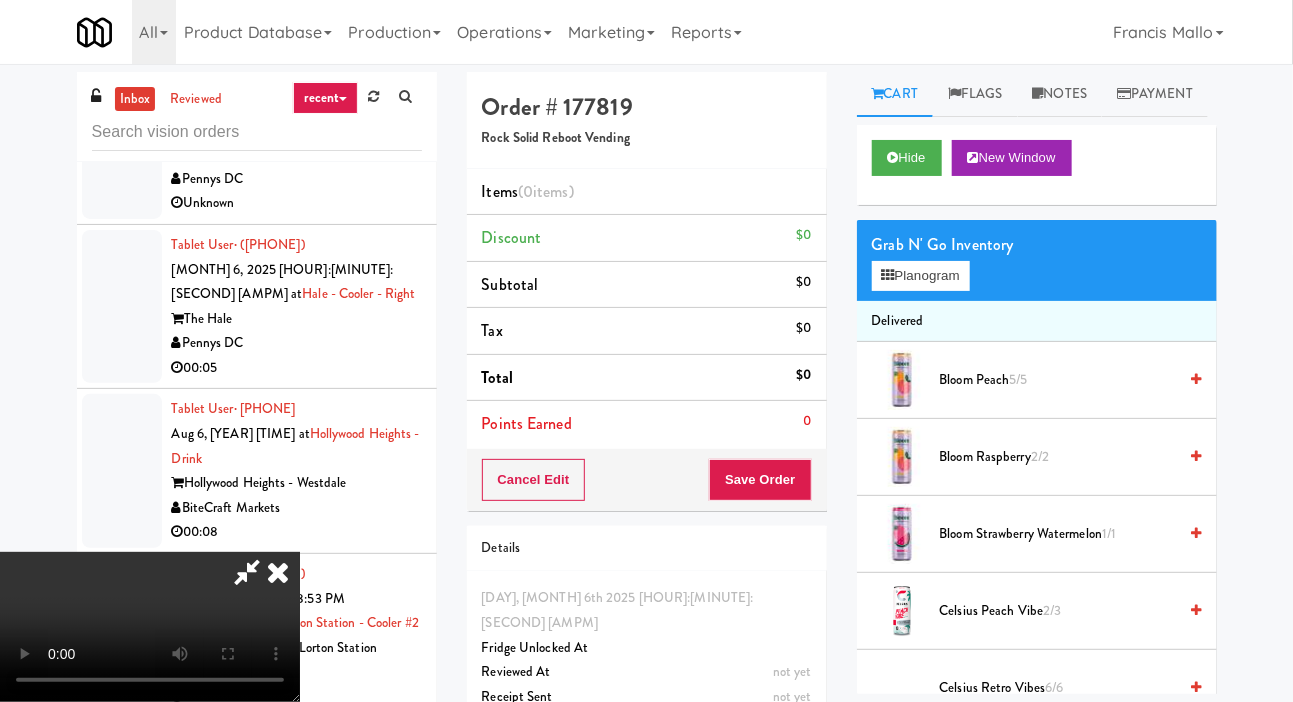 scroll, scrollTop: 73, scrollLeft: 0, axis: vertical 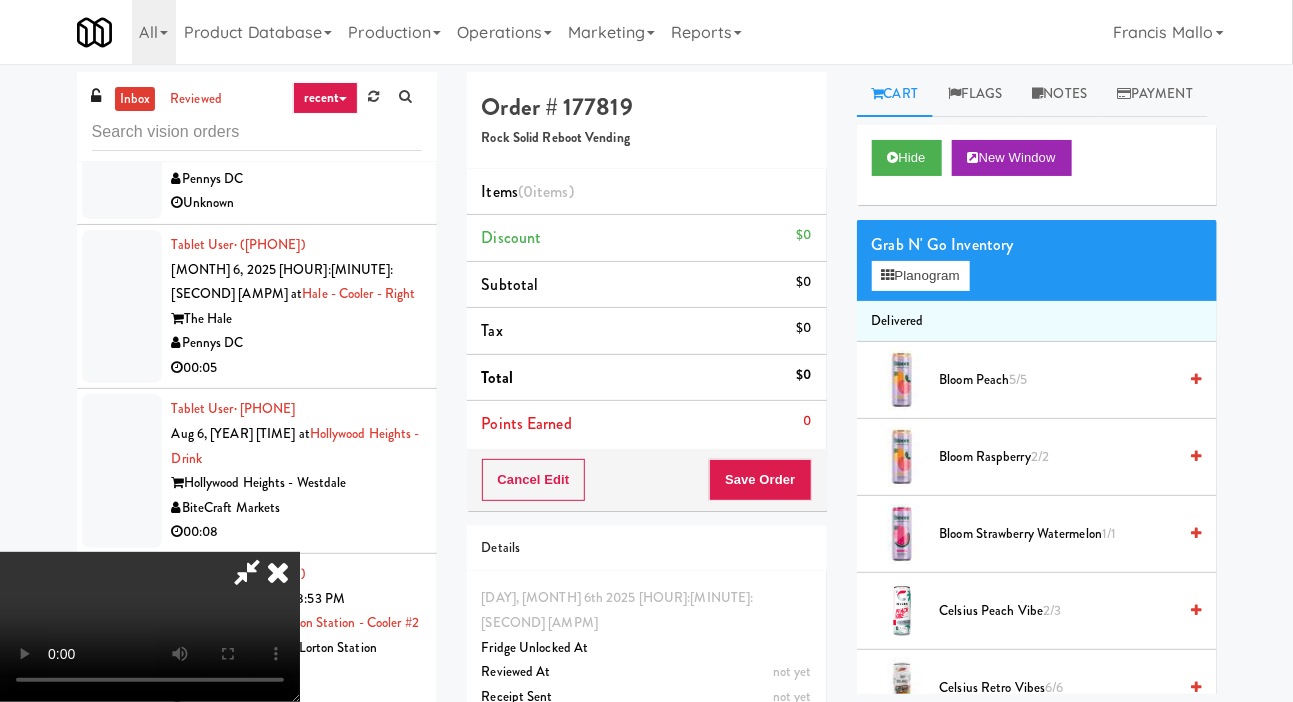 type 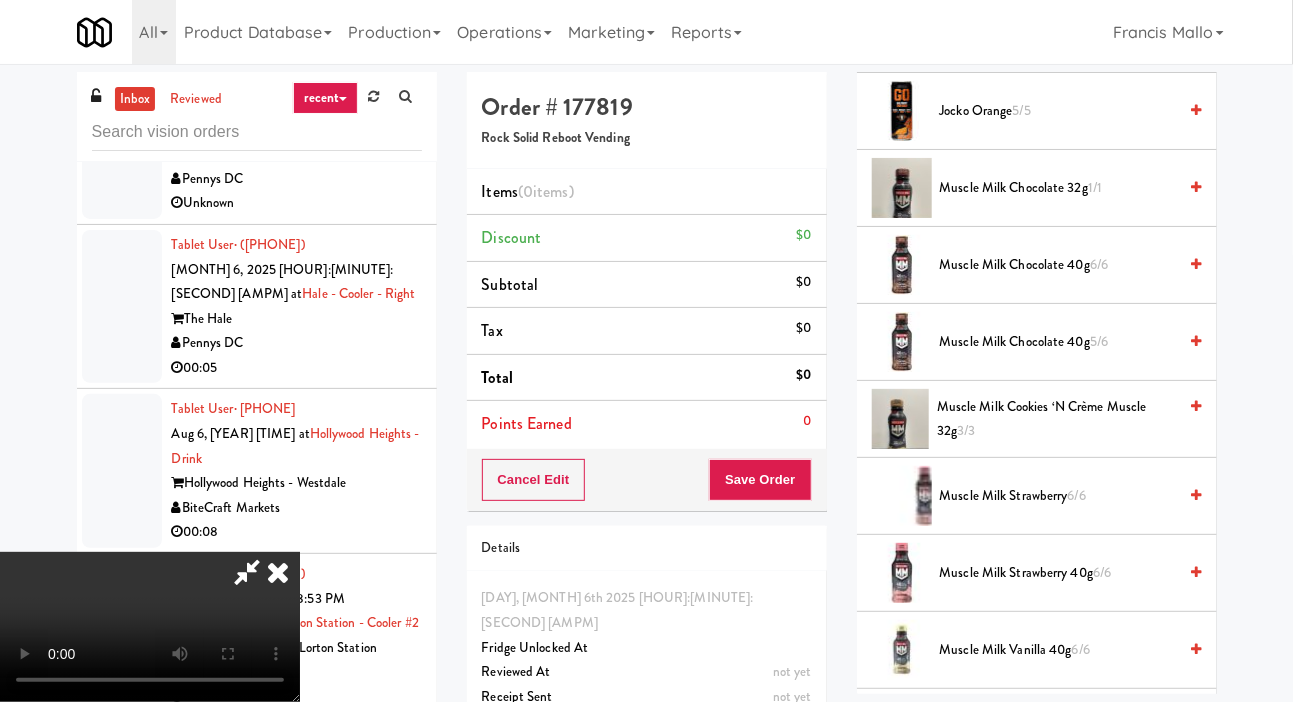 scroll, scrollTop: 2120, scrollLeft: 0, axis: vertical 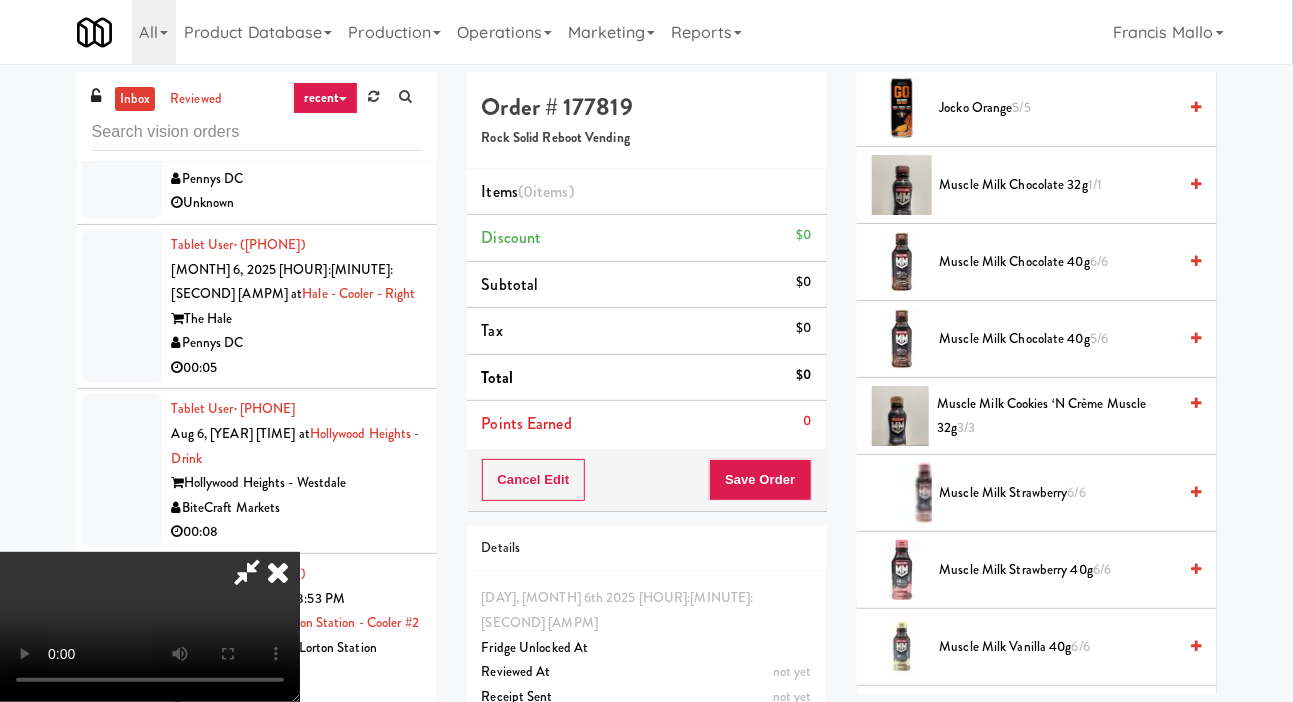 click on "Muscle Milk Strawberry 40g  6/6" at bounding box center (1058, 570) 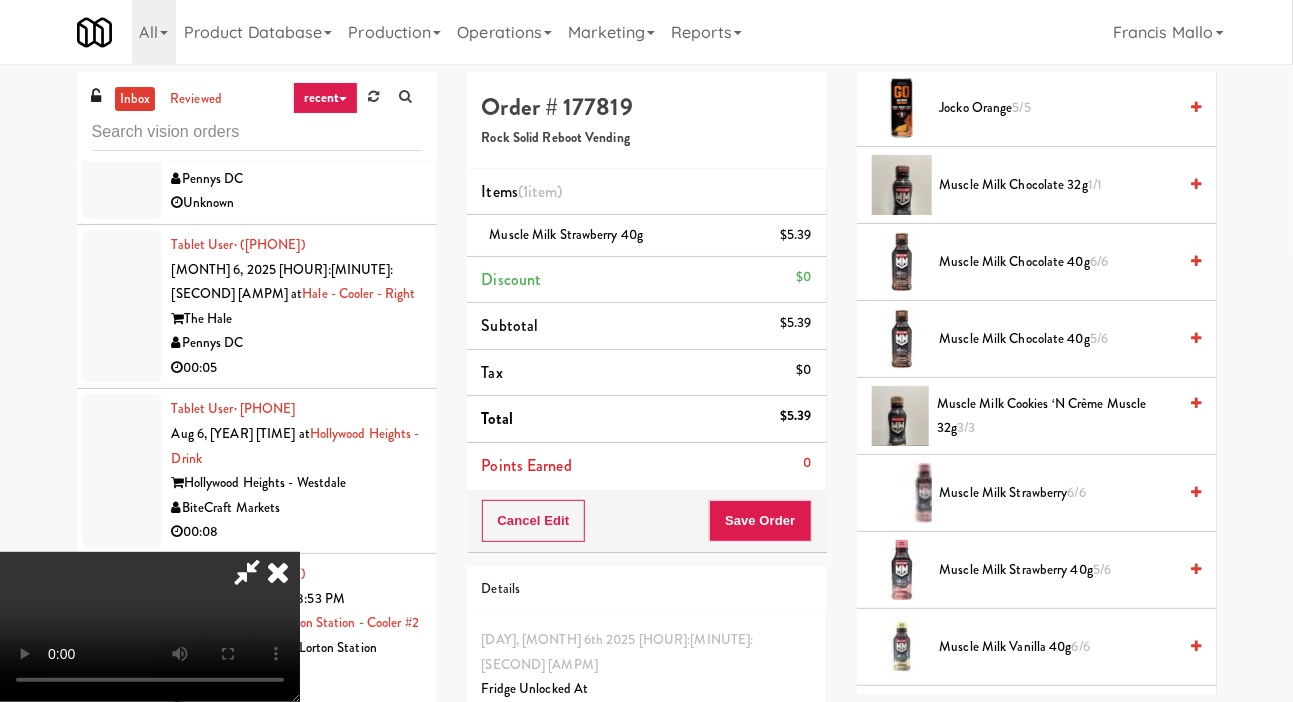 scroll, scrollTop: 73, scrollLeft: 0, axis: vertical 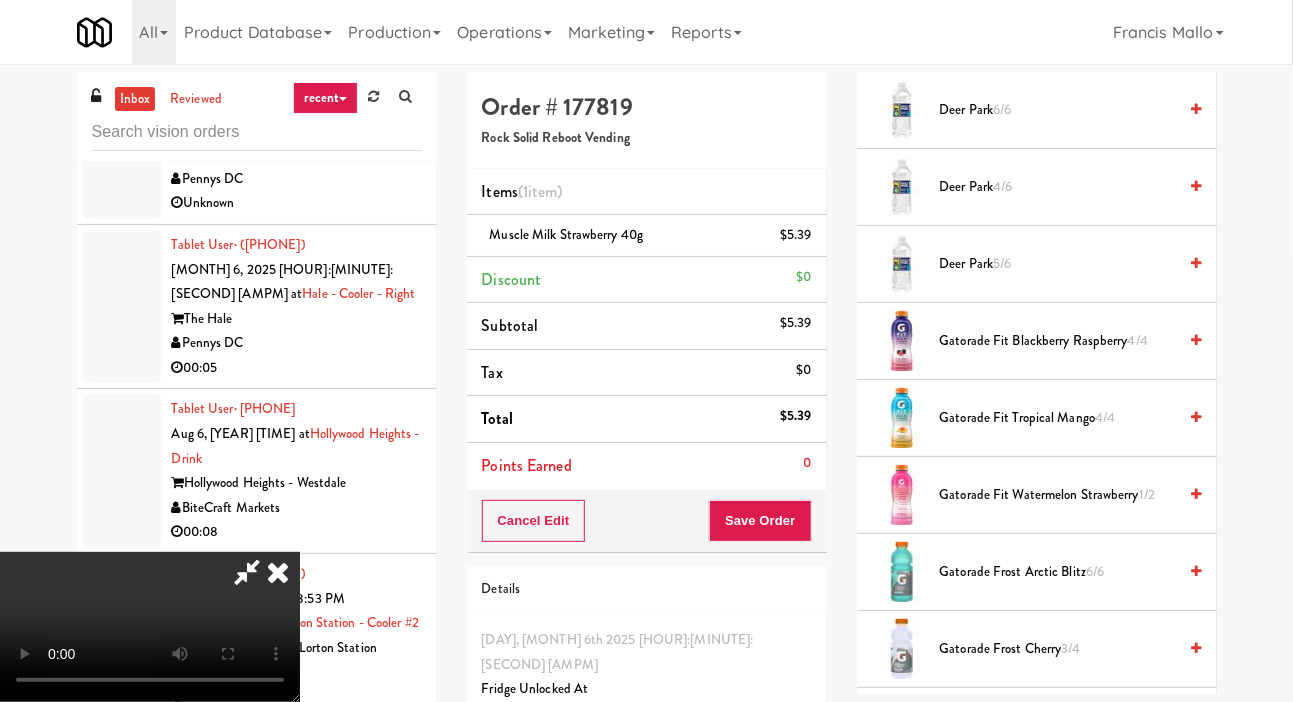 click on "Gatorade Fit Watermelon Strawberry  1/2" at bounding box center (1058, 495) 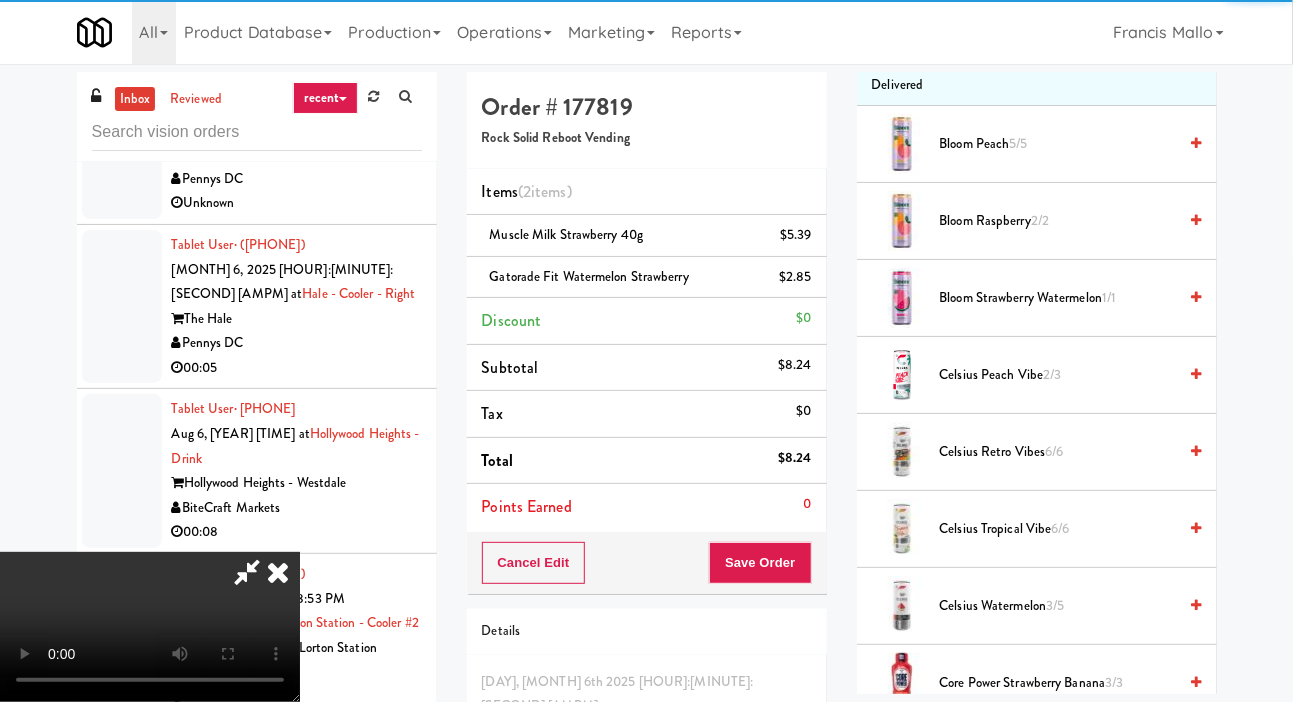 scroll, scrollTop: 0, scrollLeft: 0, axis: both 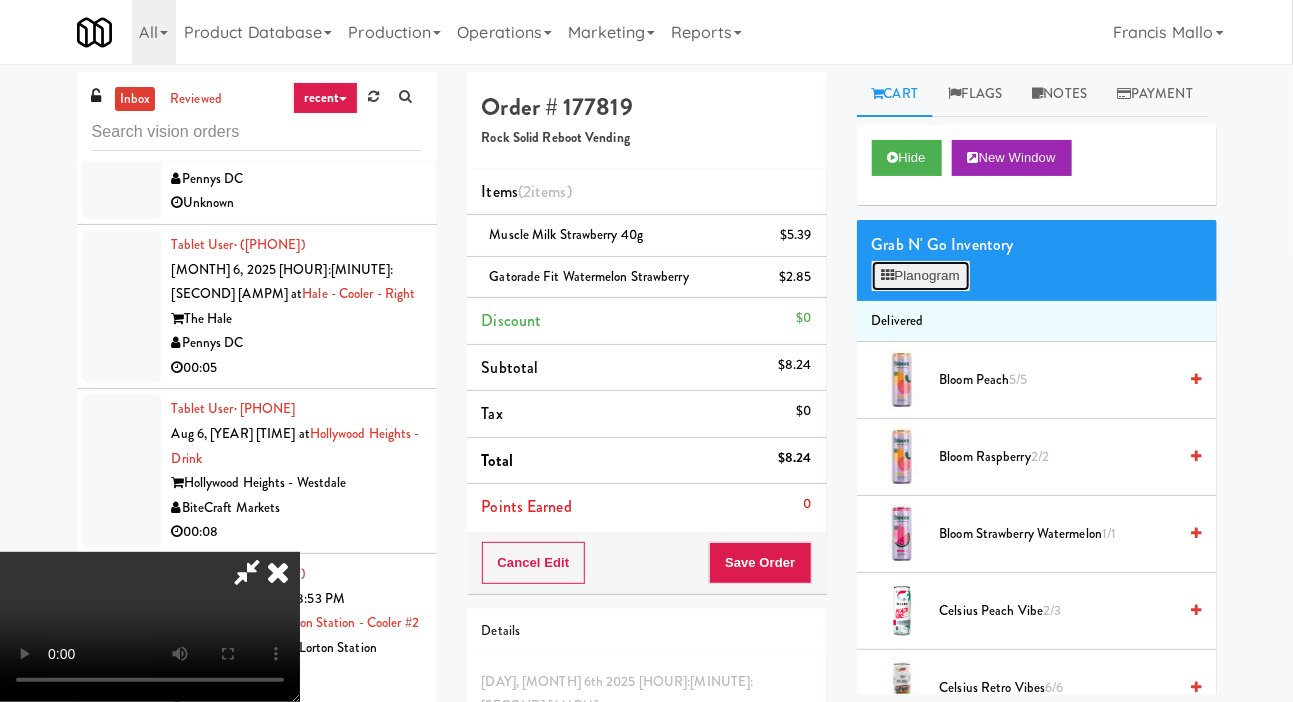 click on "Planogram" at bounding box center [921, 276] 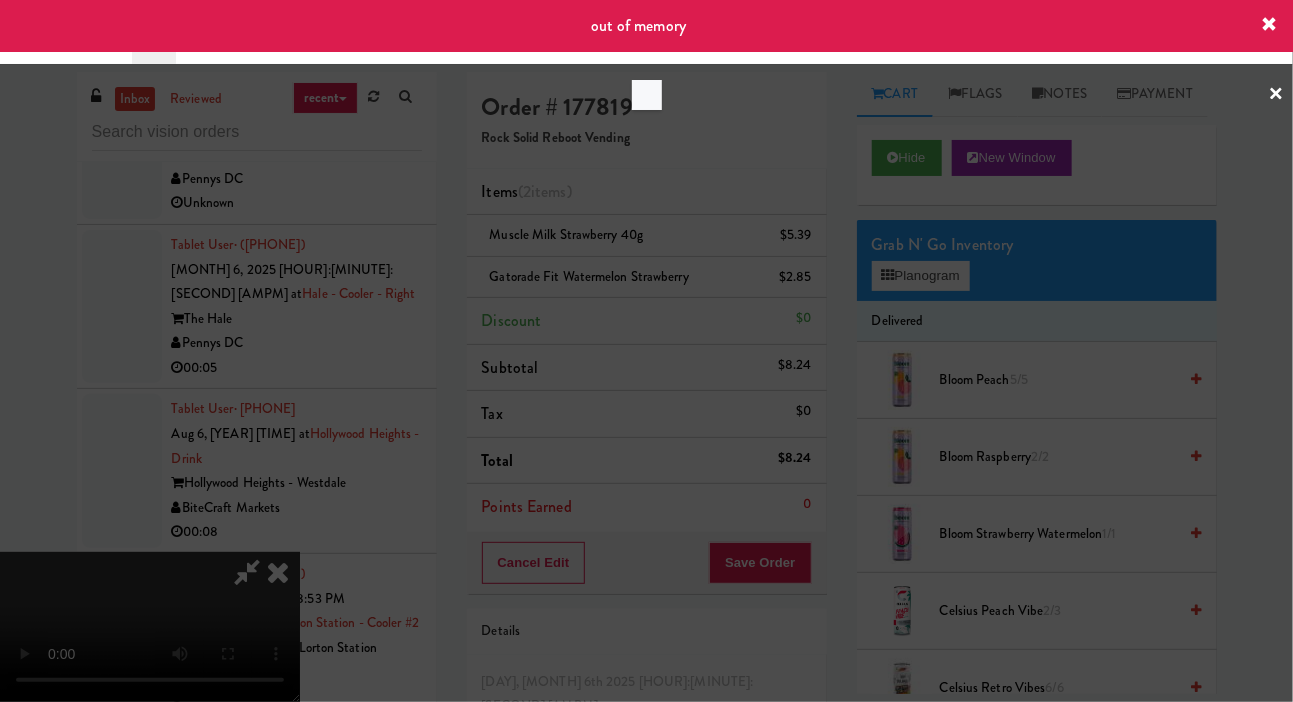 click at bounding box center [646, 351] 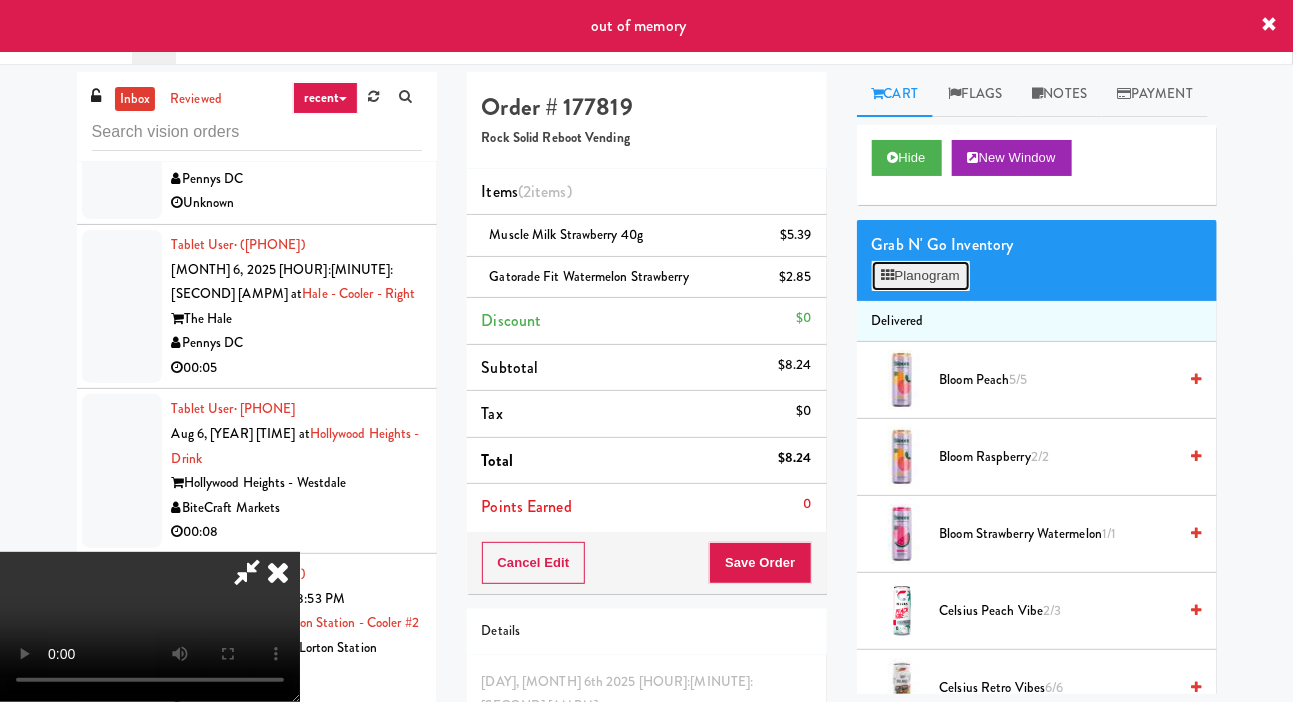 click on "Planogram" at bounding box center (921, 276) 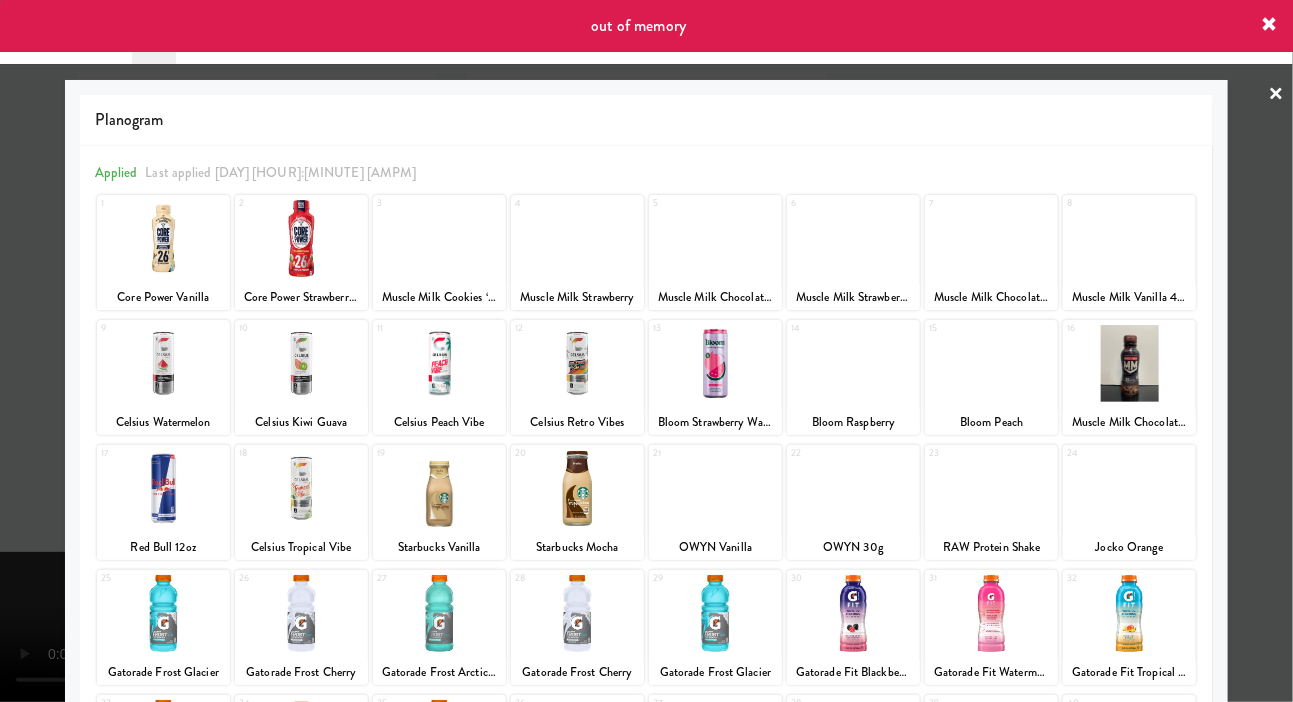 click at bounding box center (1129, 363) 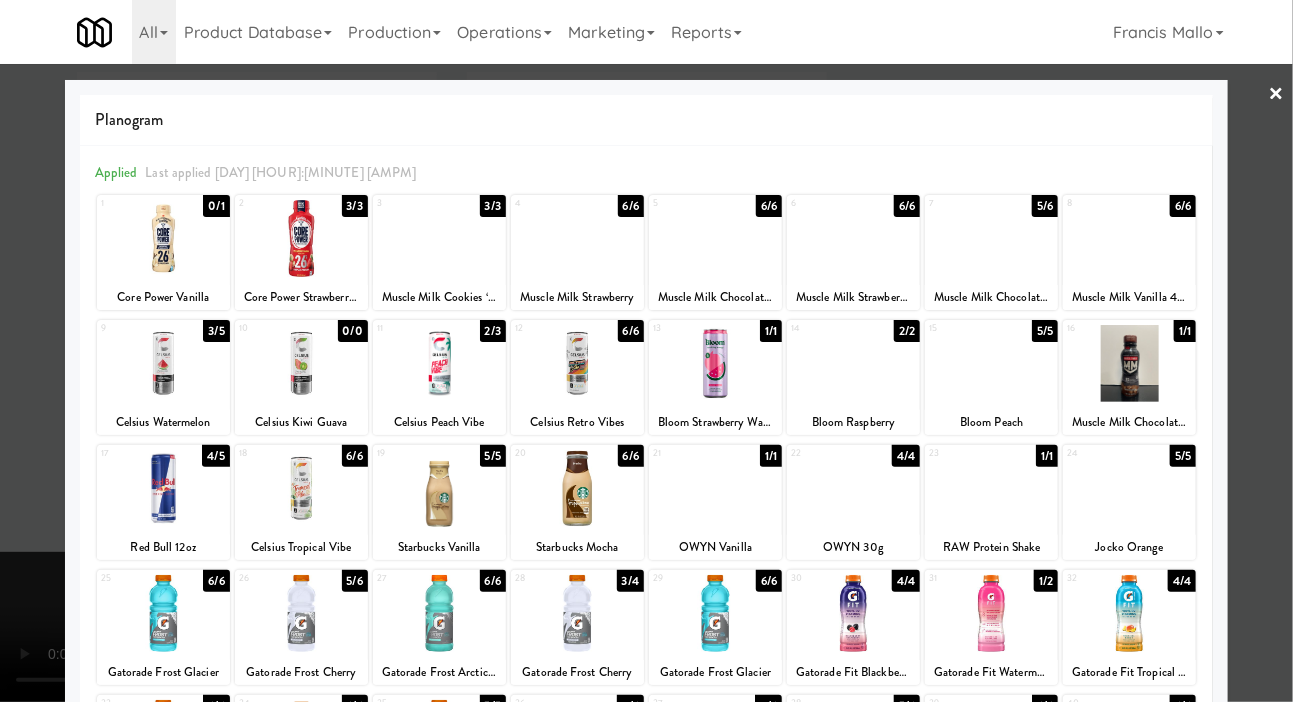 click at bounding box center (577, 238) 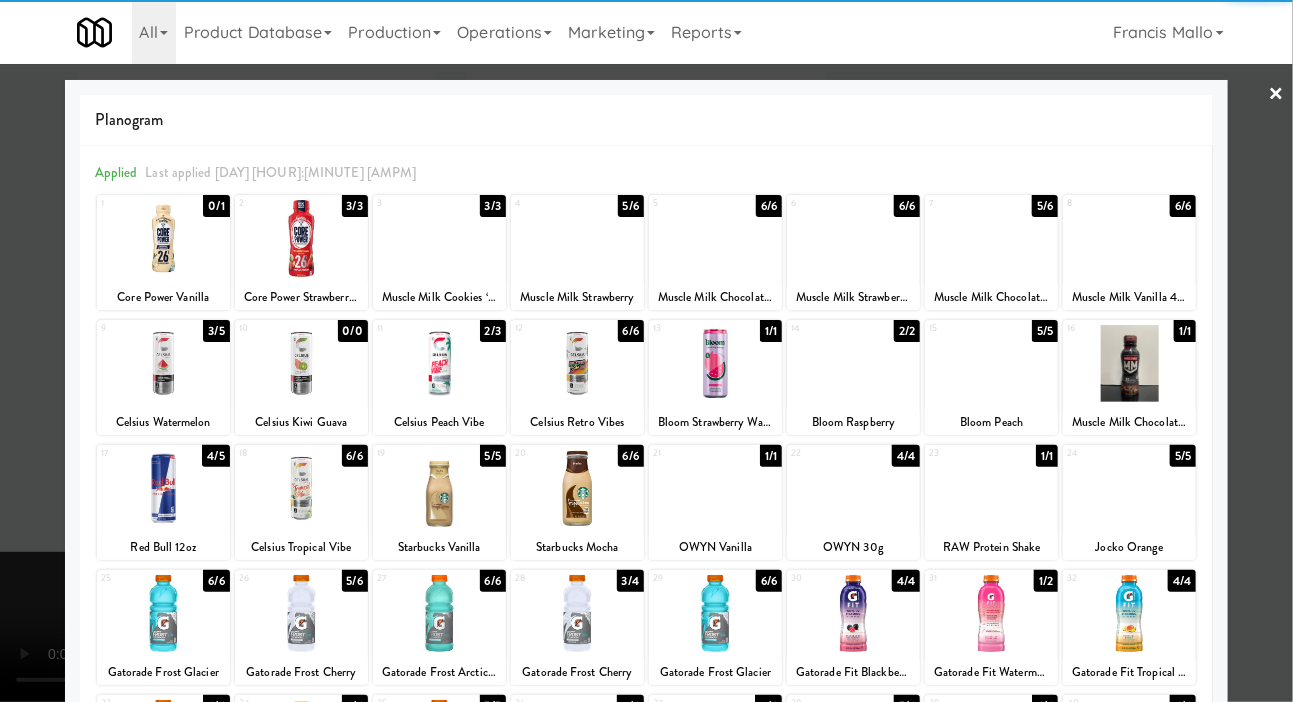 click at bounding box center [646, 351] 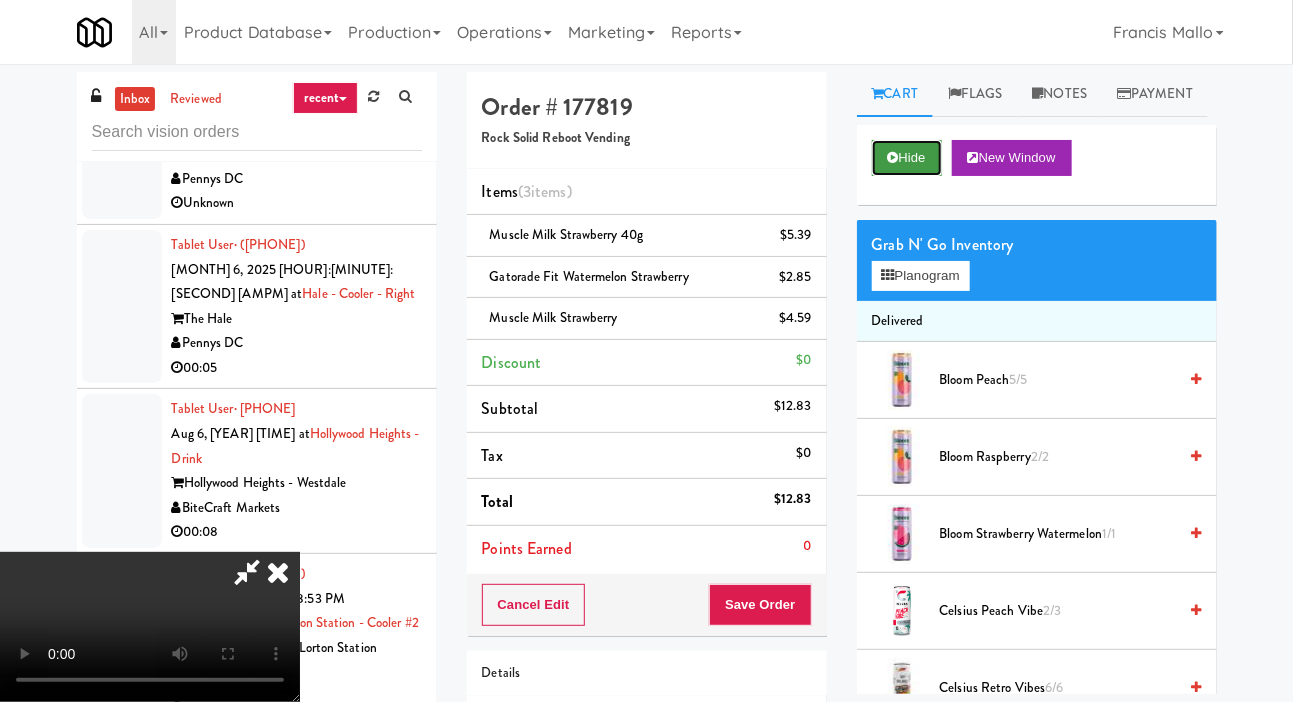 click on "Hide" at bounding box center (907, 158) 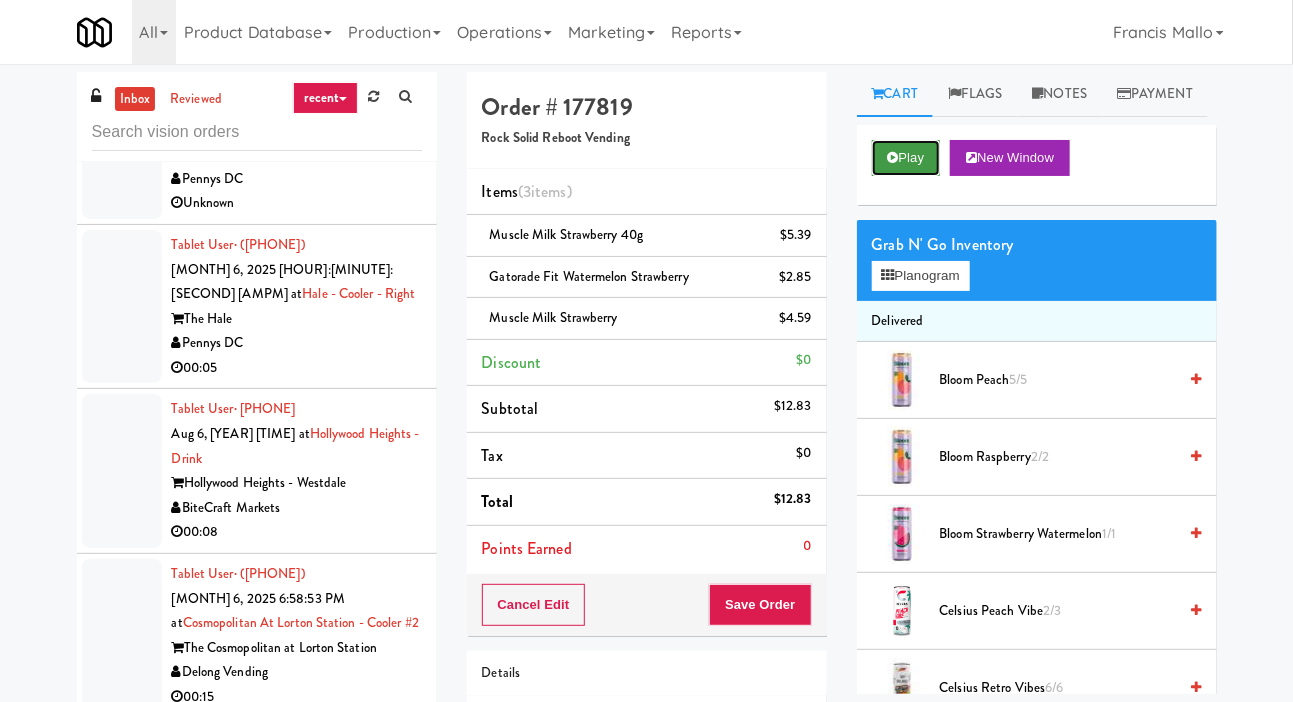 scroll, scrollTop: 0, scrollLeft: 0, axis: both 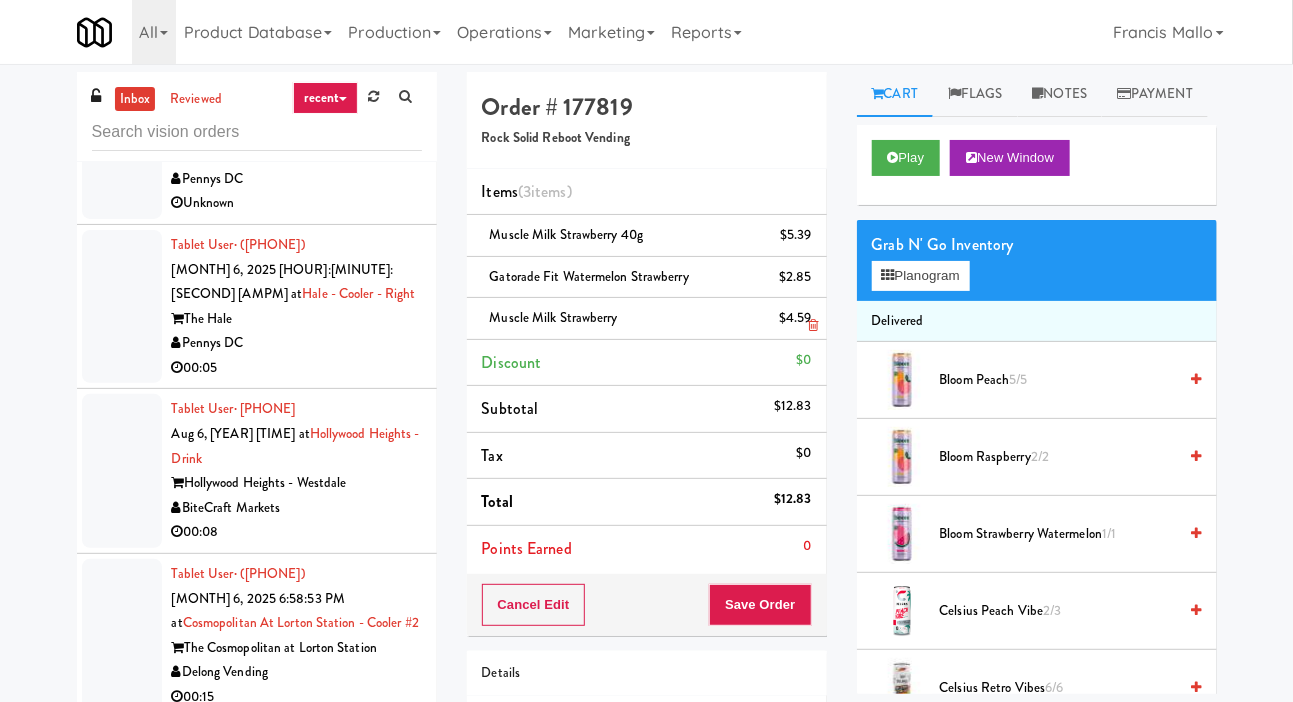 click on "$4.59" at bounding box center [795, 318] 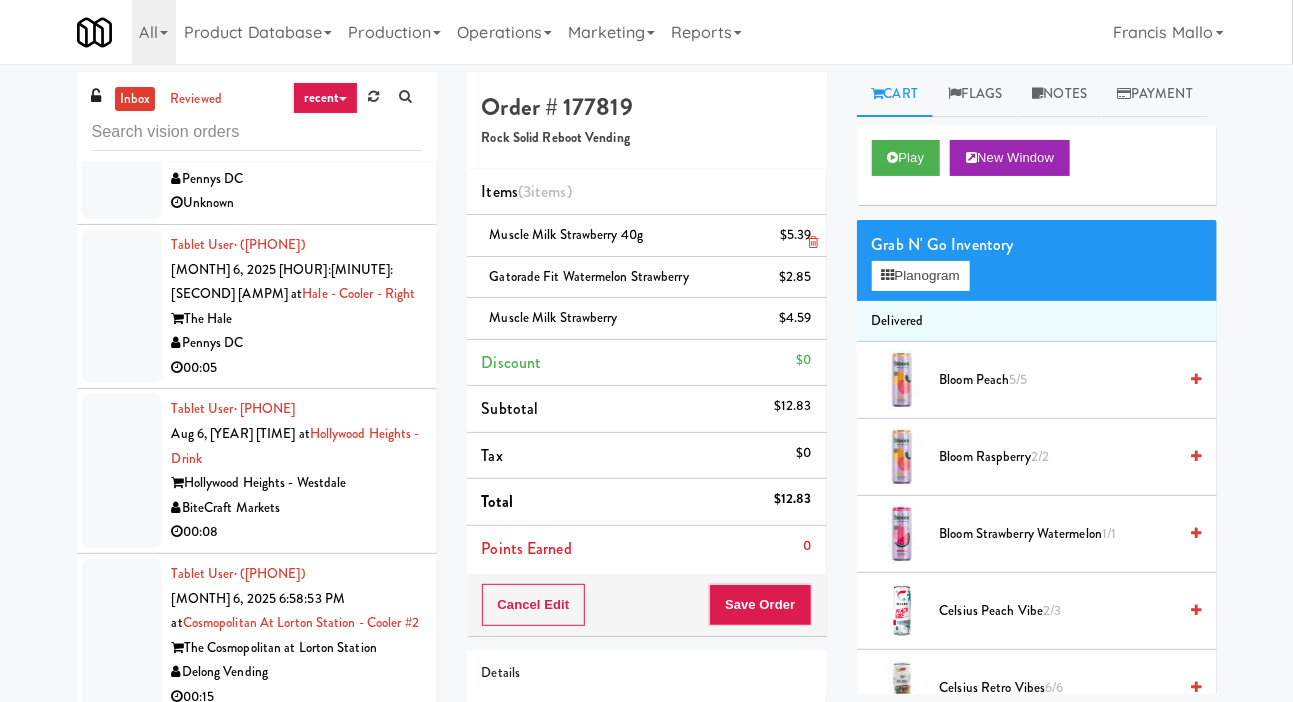 click on "$5.39" at bounding box center (796, 235) 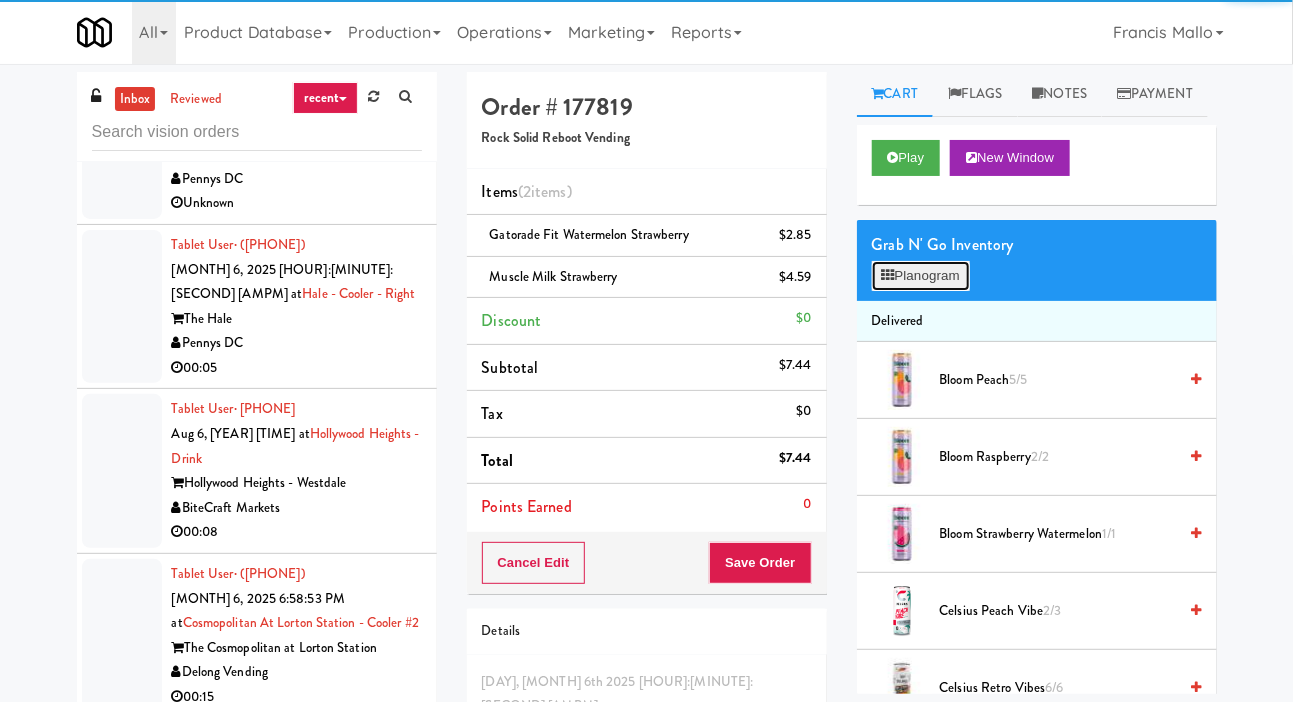 click on "Planogram" at bounding box center [921, 276] 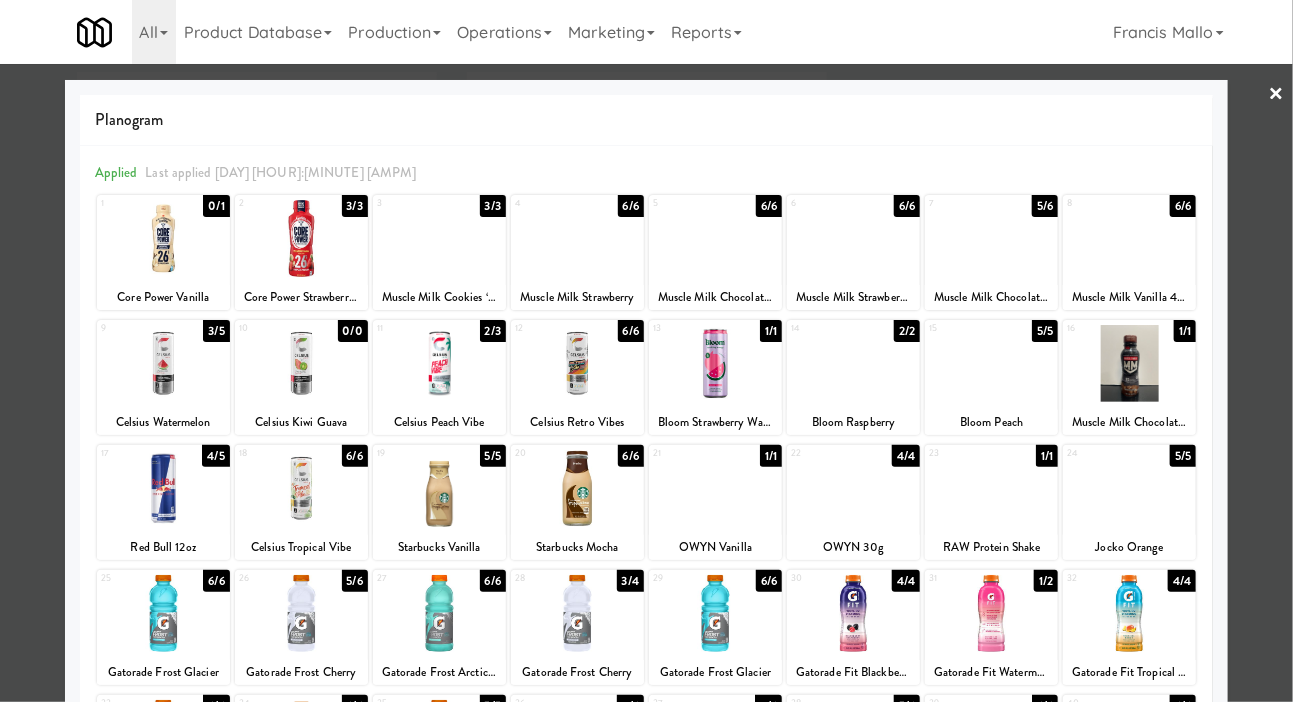click at bounding box center [646, 351] 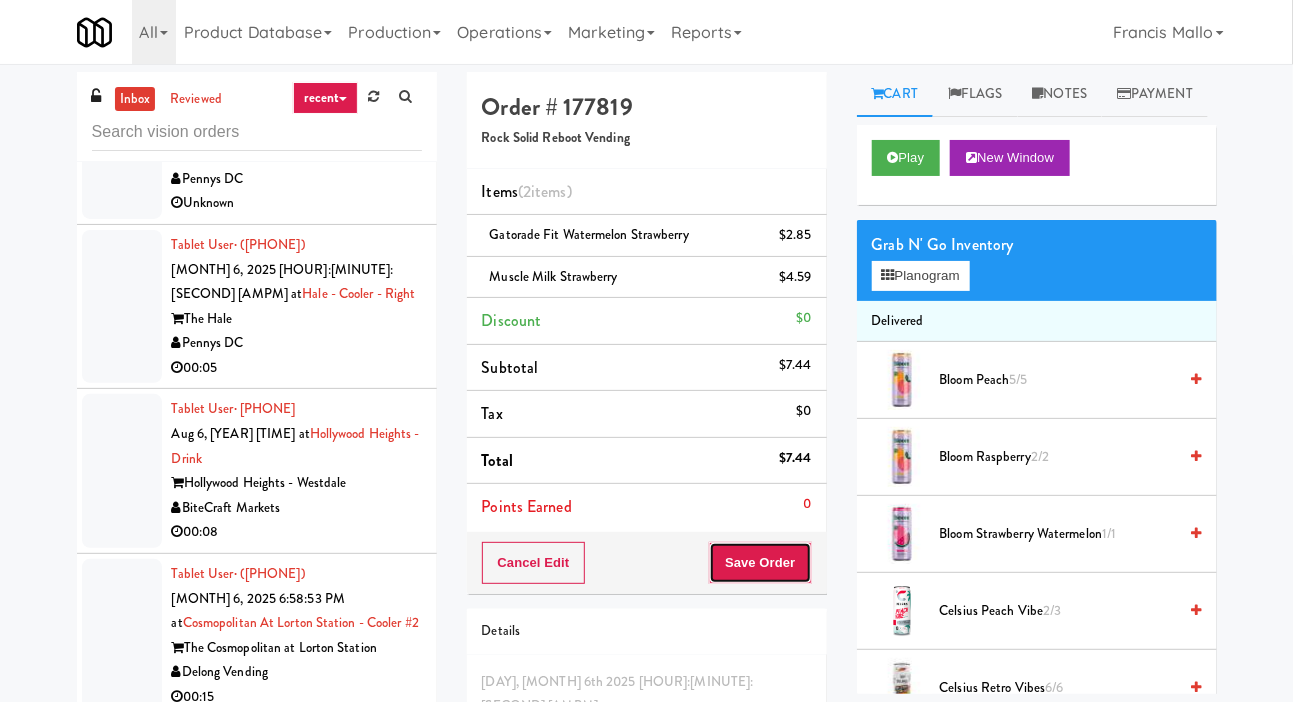 click on "Save Order" at bounding box center [760, 563] 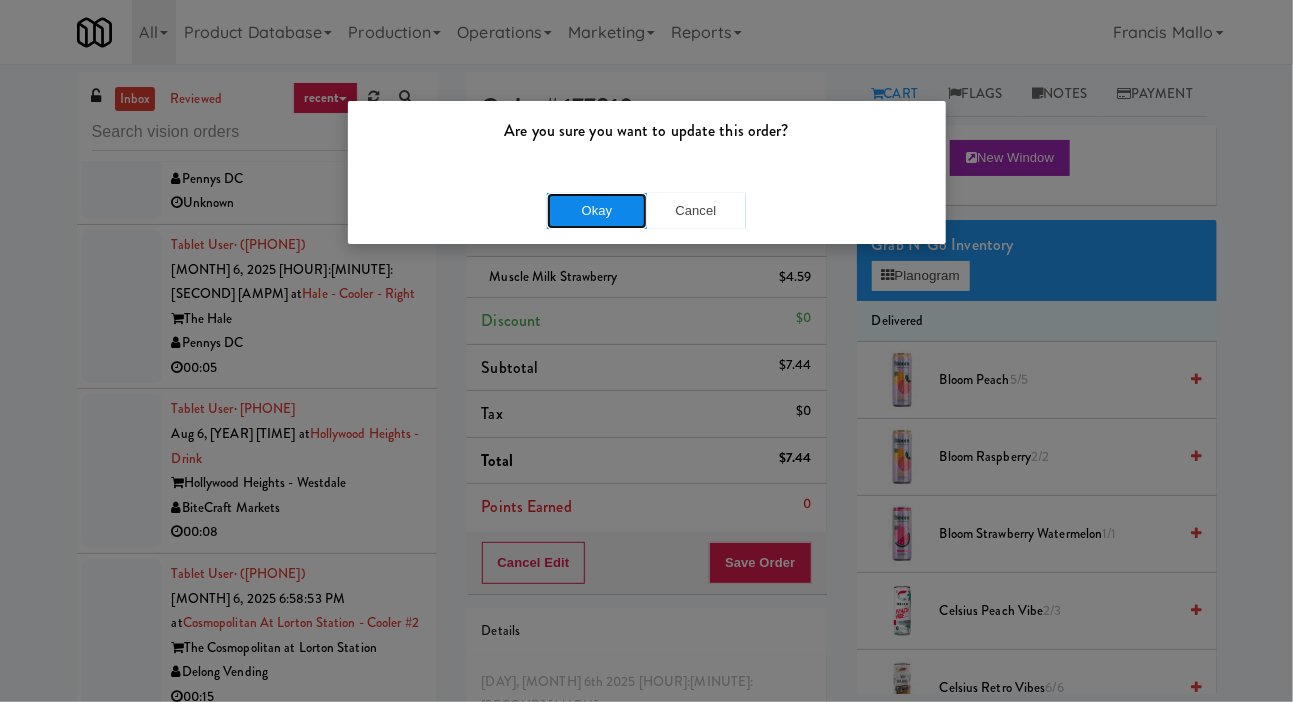 click on "Okay" at bounding box center (597, 211) 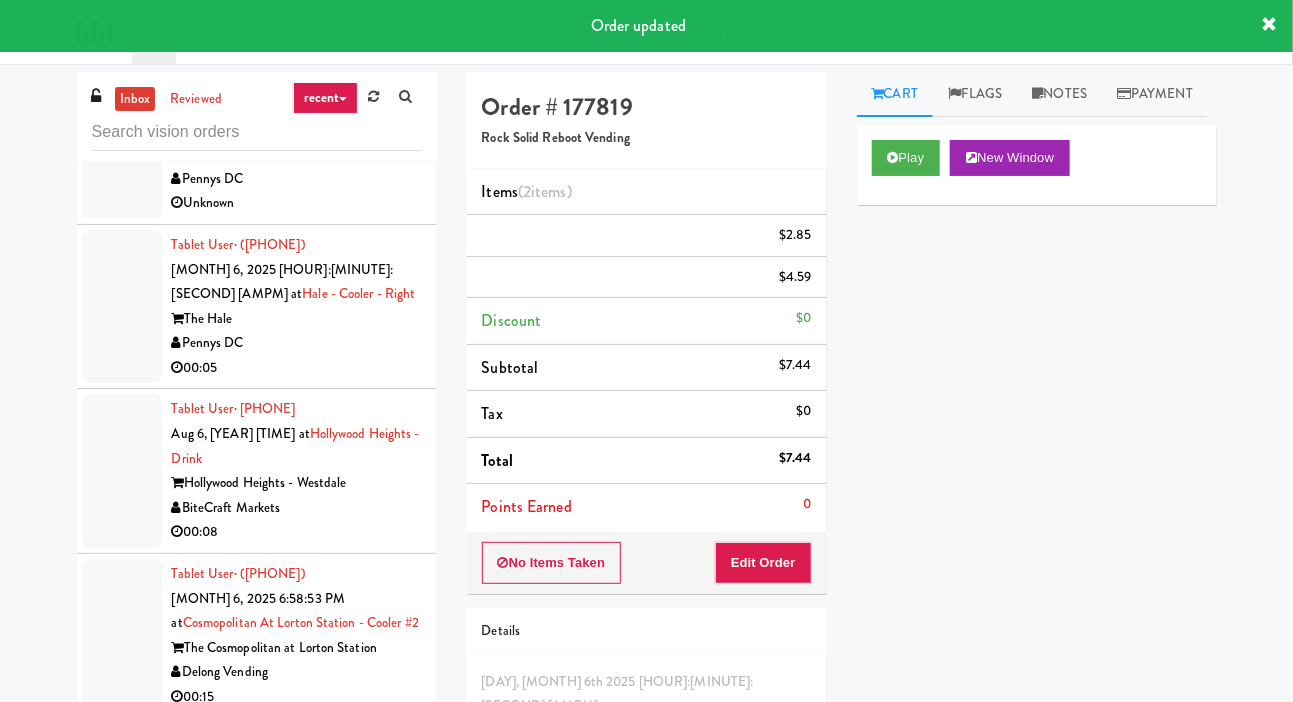 click at bounding box center [122, 2549] 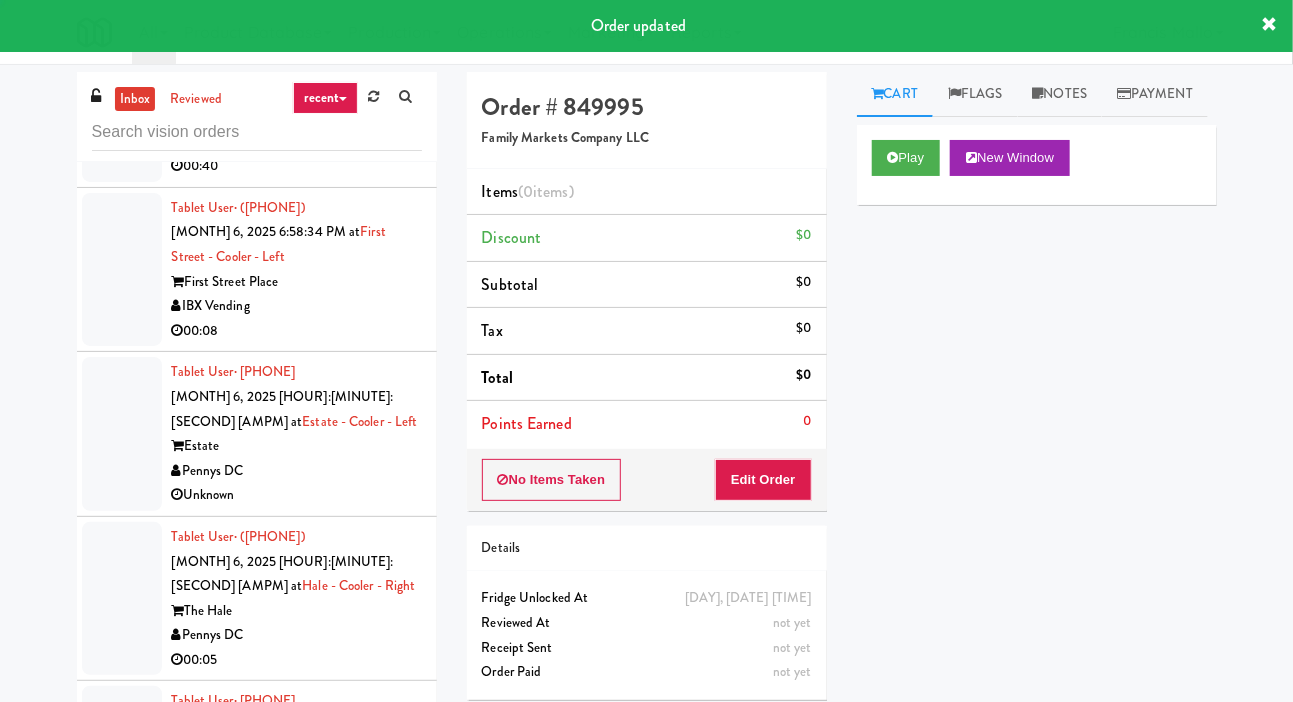 scroll, scrollTop: 45536, scrollLeft: 0, axis: vertical 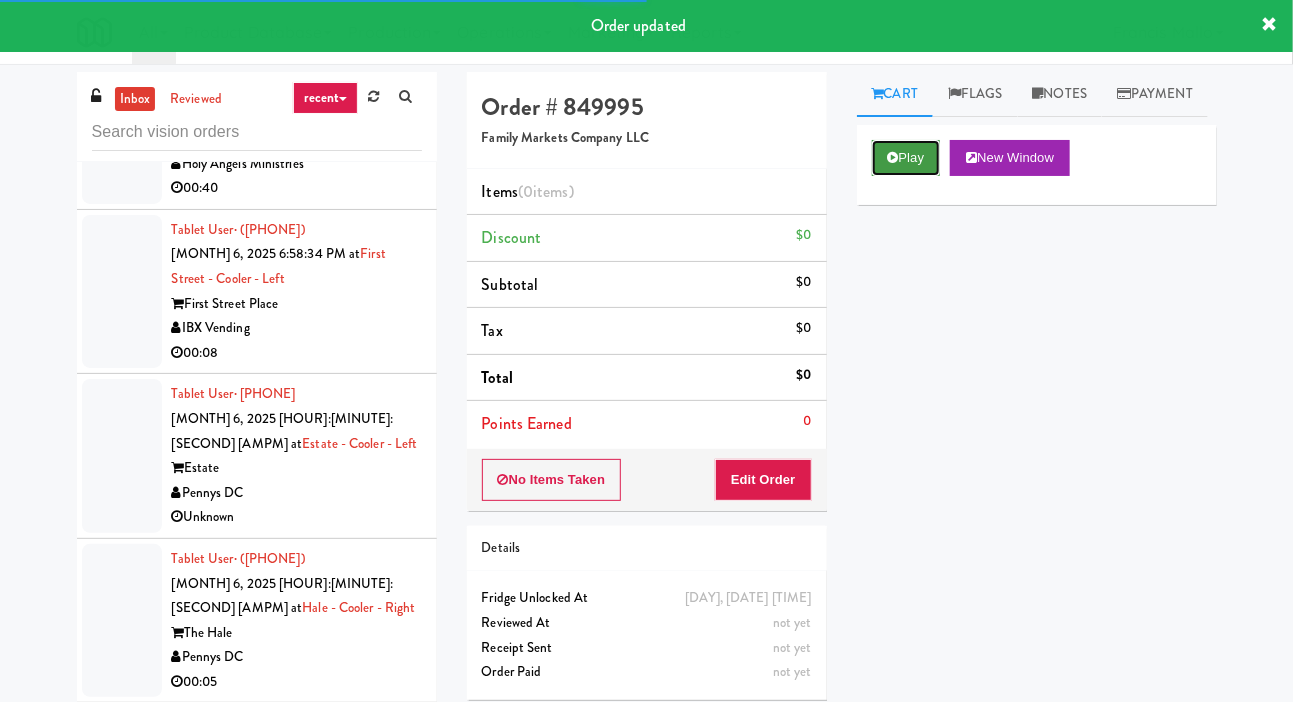click on "Play" at bounding box center (906, 158) 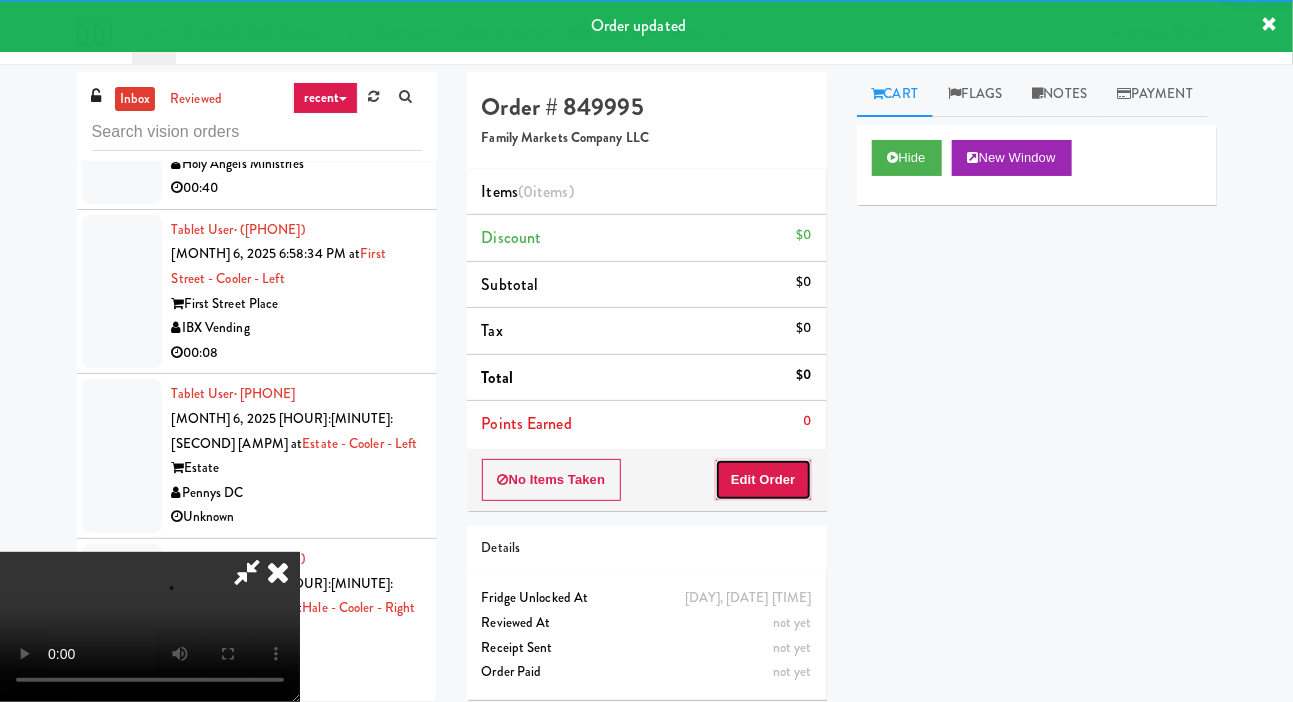 click on "Edit Order" at bounding box center (763, 480) 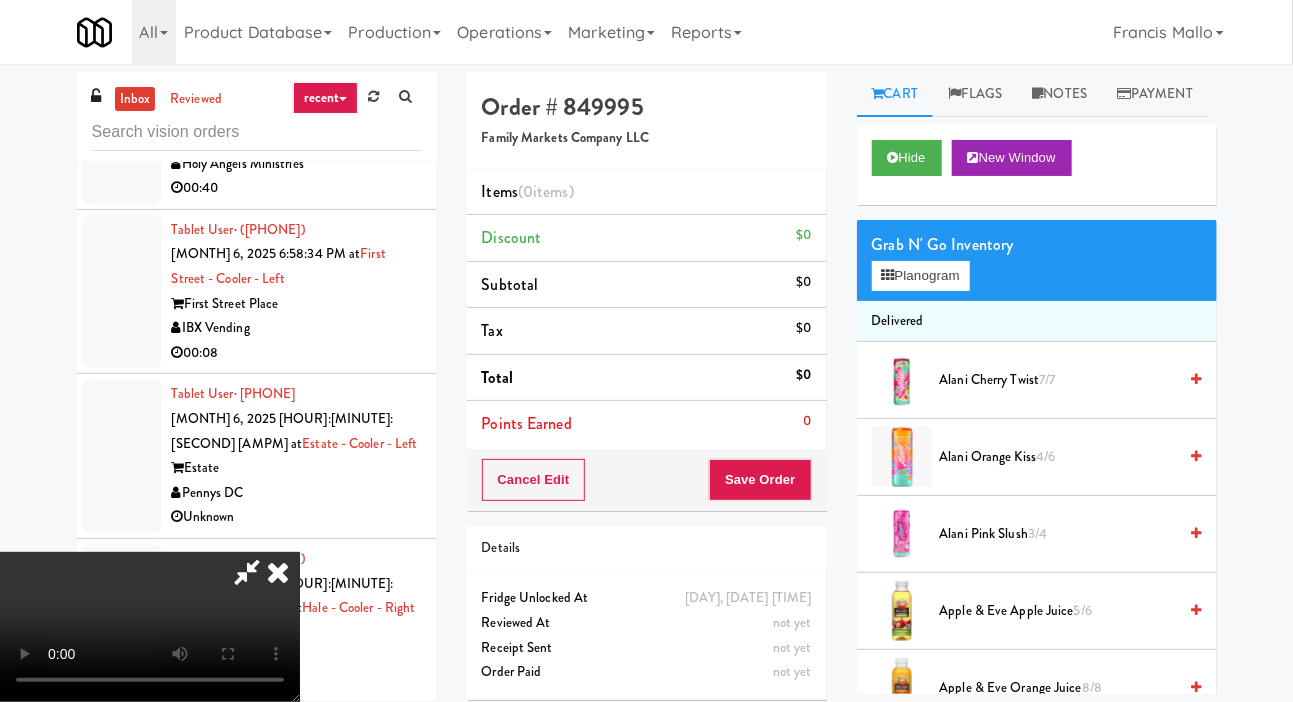 type 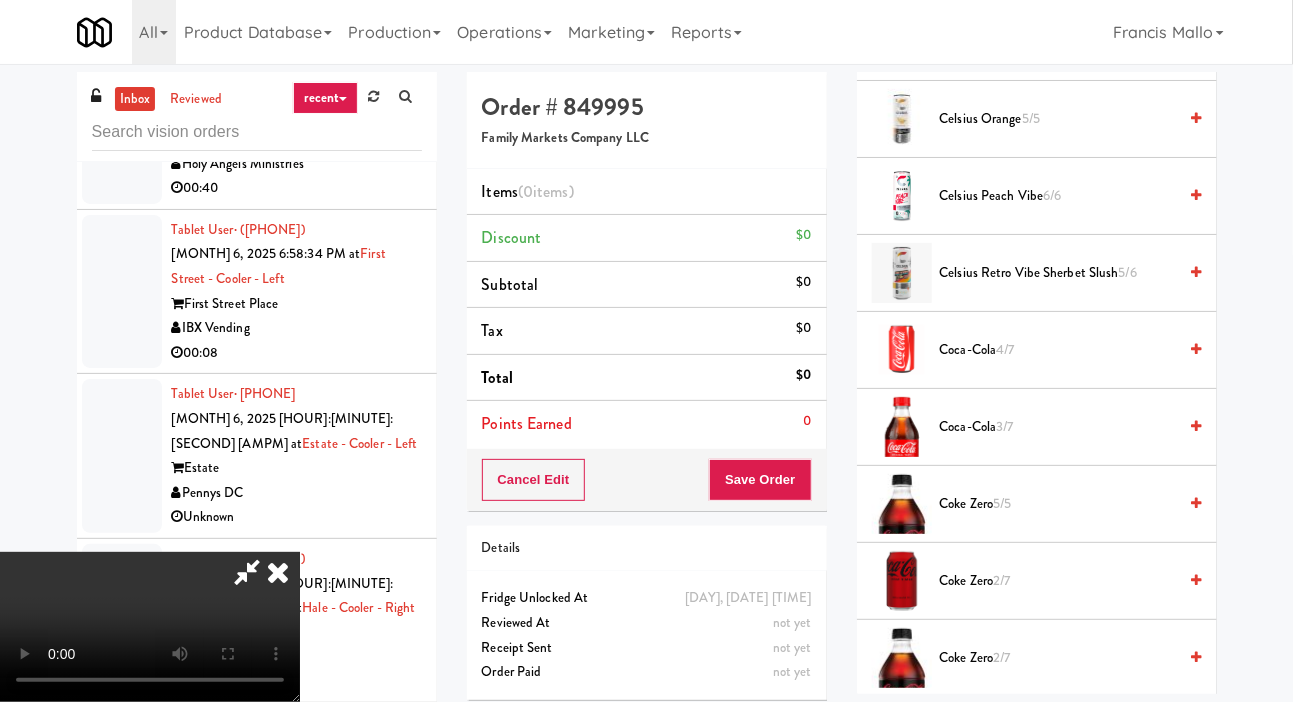 scroll, scrollTop: 1113, scrollLeft: 0, axis: vertical 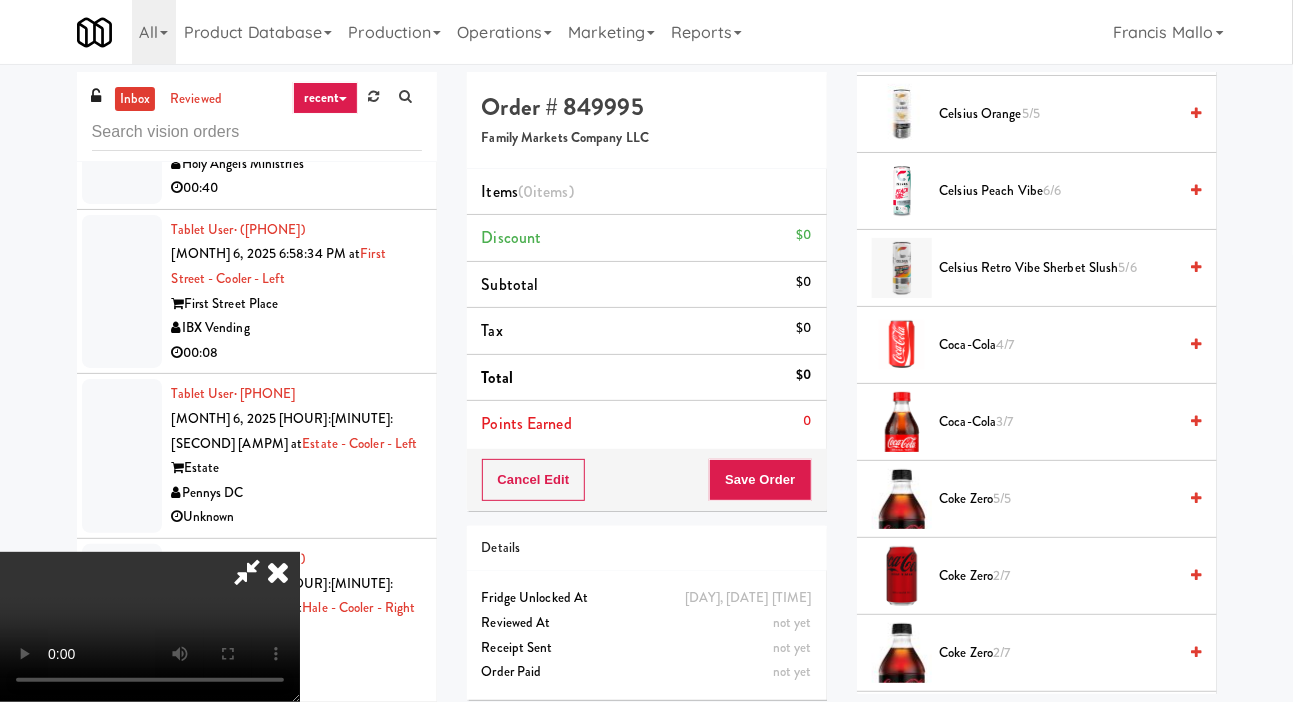 click on "Coke Zero  5/5" at bounding box center [1058, 499] 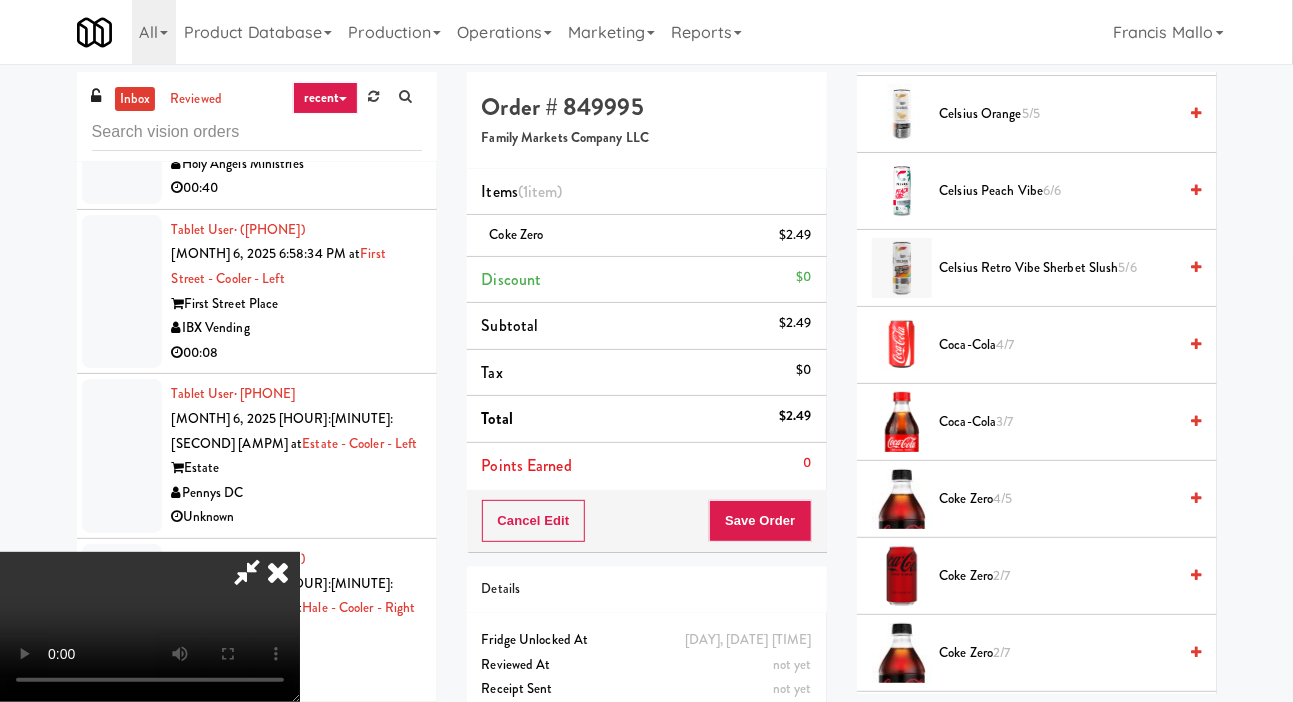 click on "Coke Zero  2/7" at bounding box center (1058, 576) 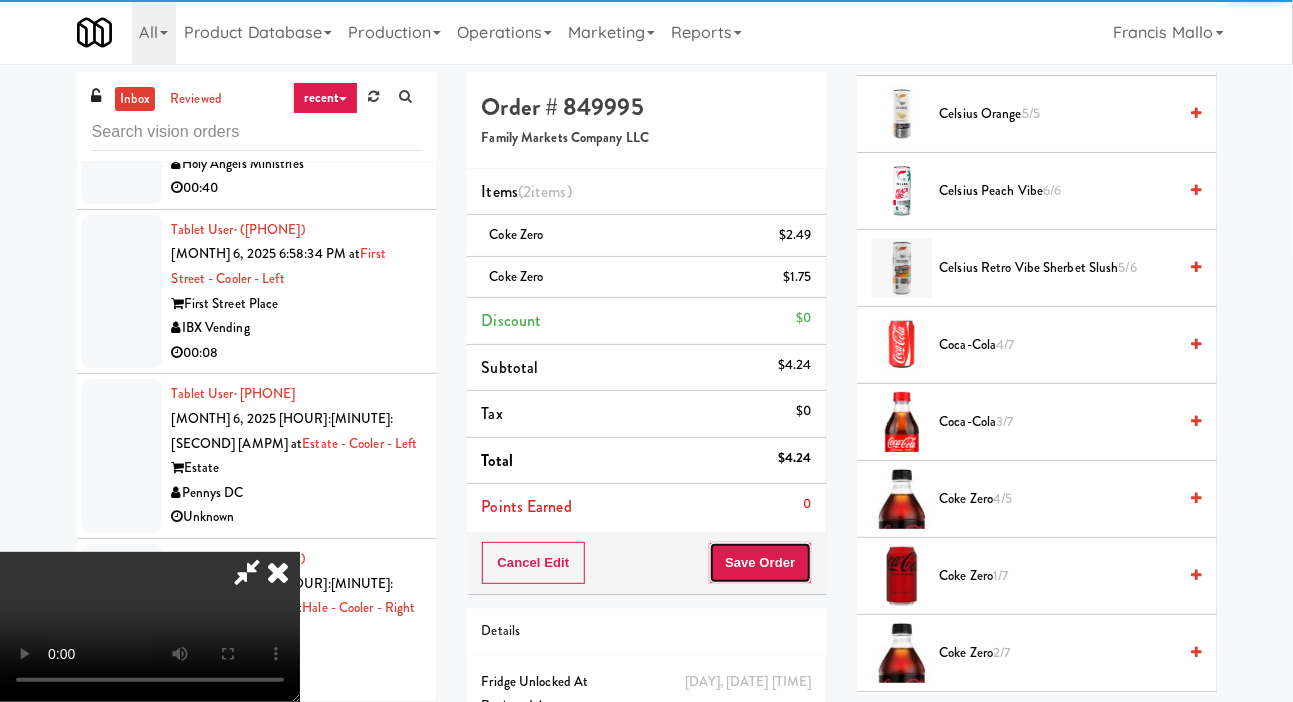 click on "Save Order" at bounding box center (760, 563) 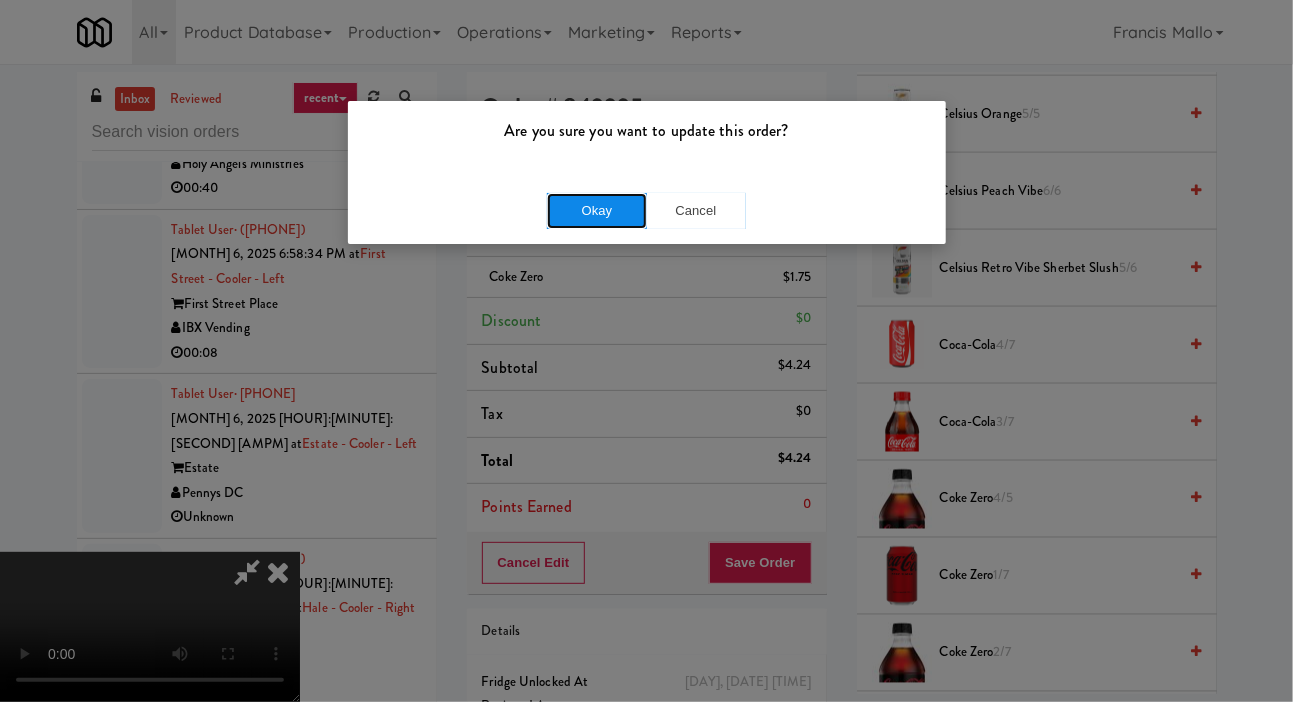 click on "Okay" at bounding box center (597, 211) 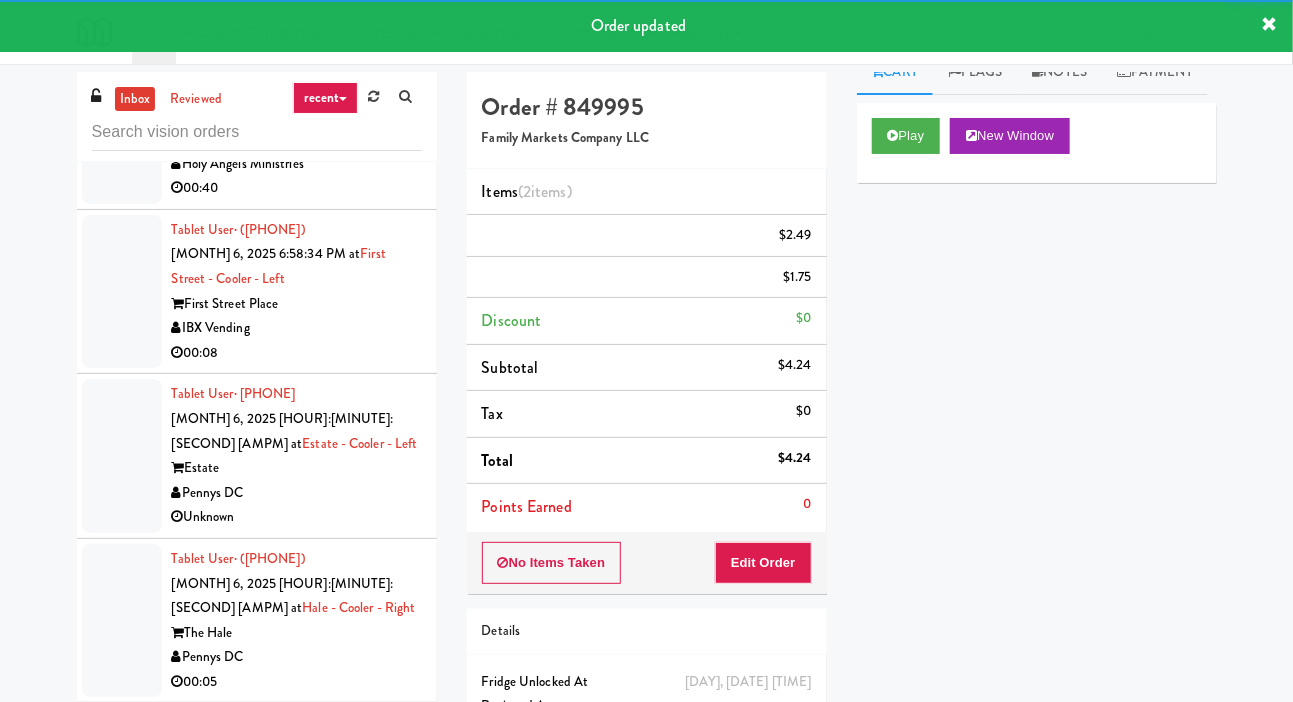 scroll, scrollTop: 0, scrollLeft: 0, axis: both 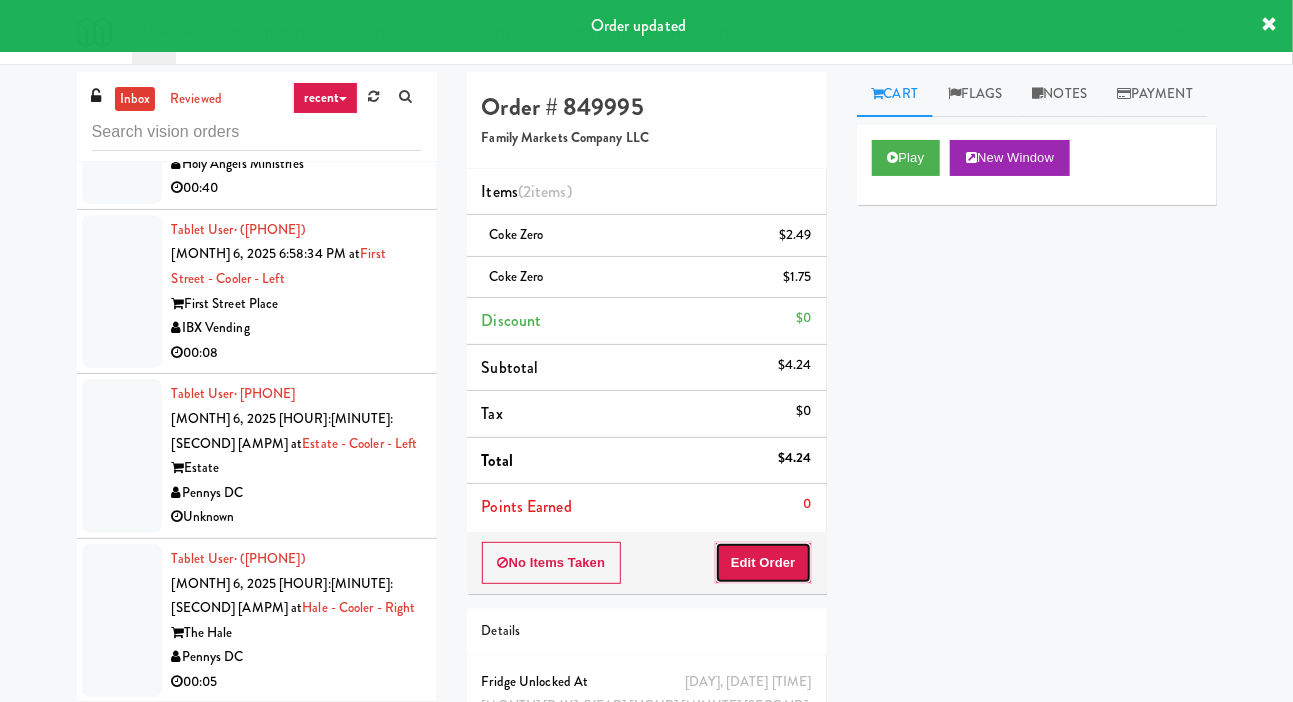 click on "Edit Order" at bounding box center (763, 563) 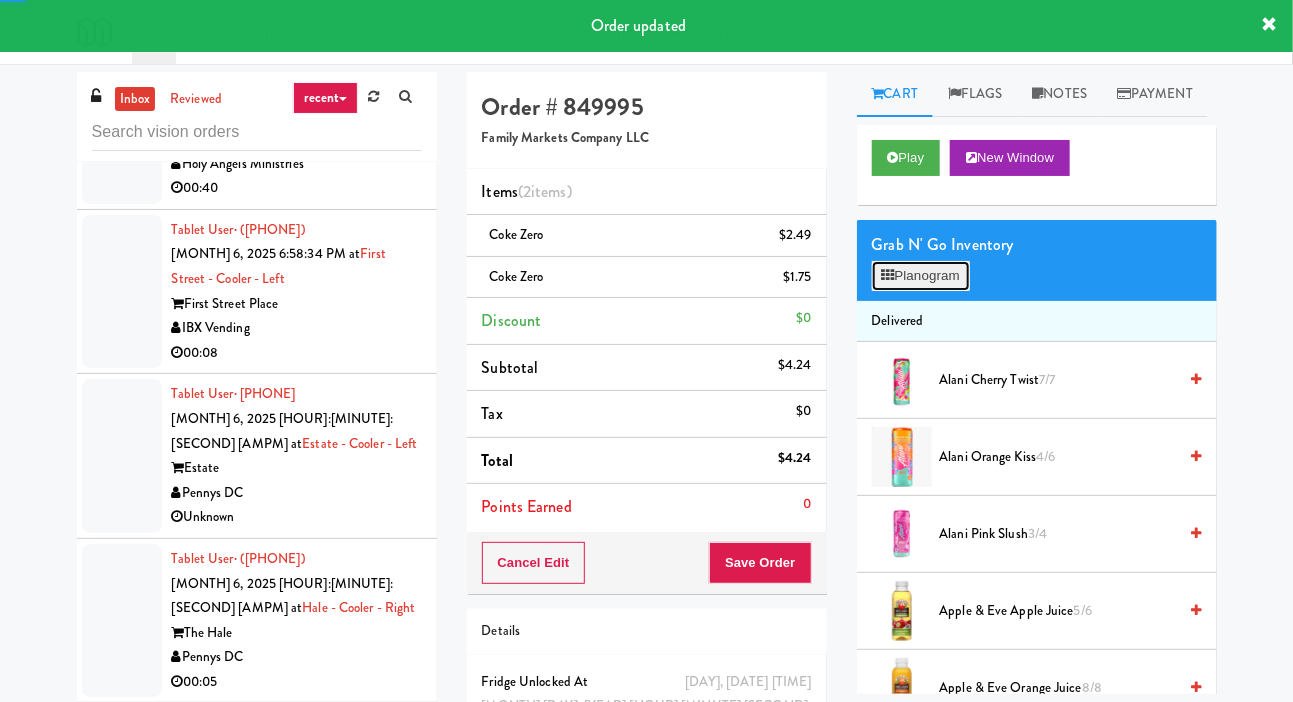 click on "Planogram" at bounding box center [921, 276] 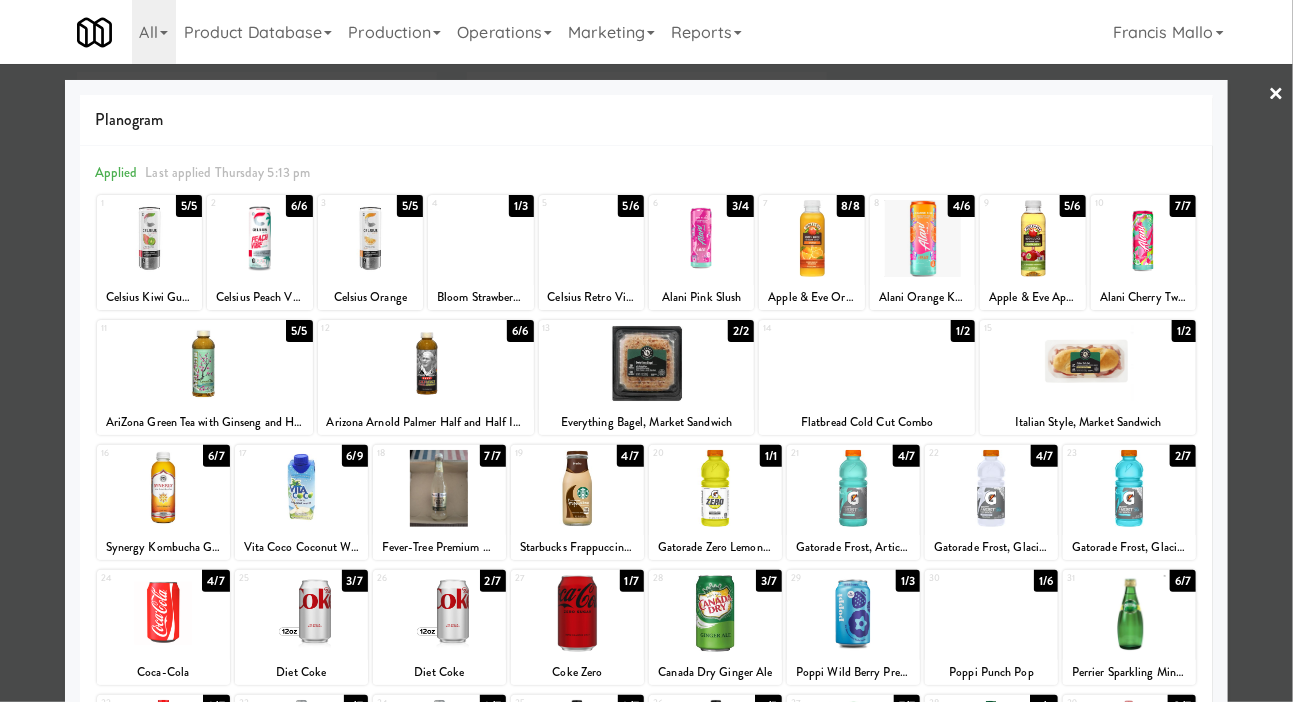 click at bounding box center (646, 351) 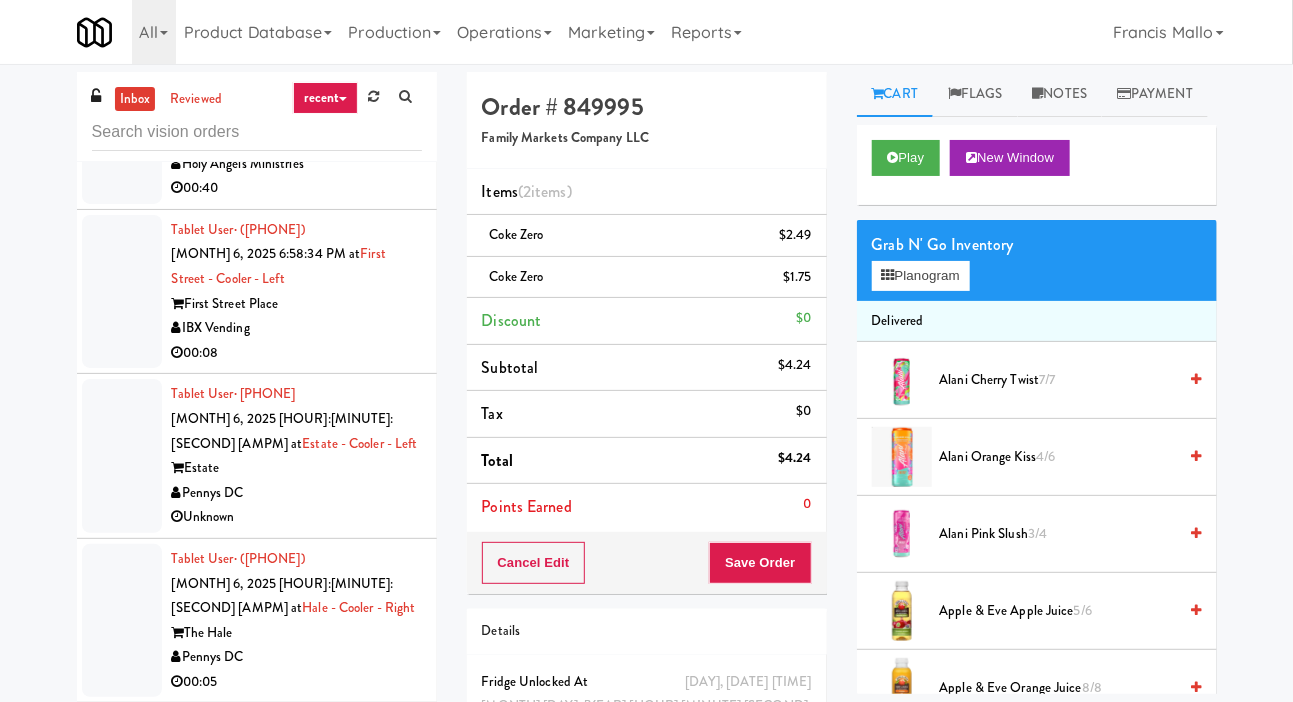 click at bounding box center (122, 2698) 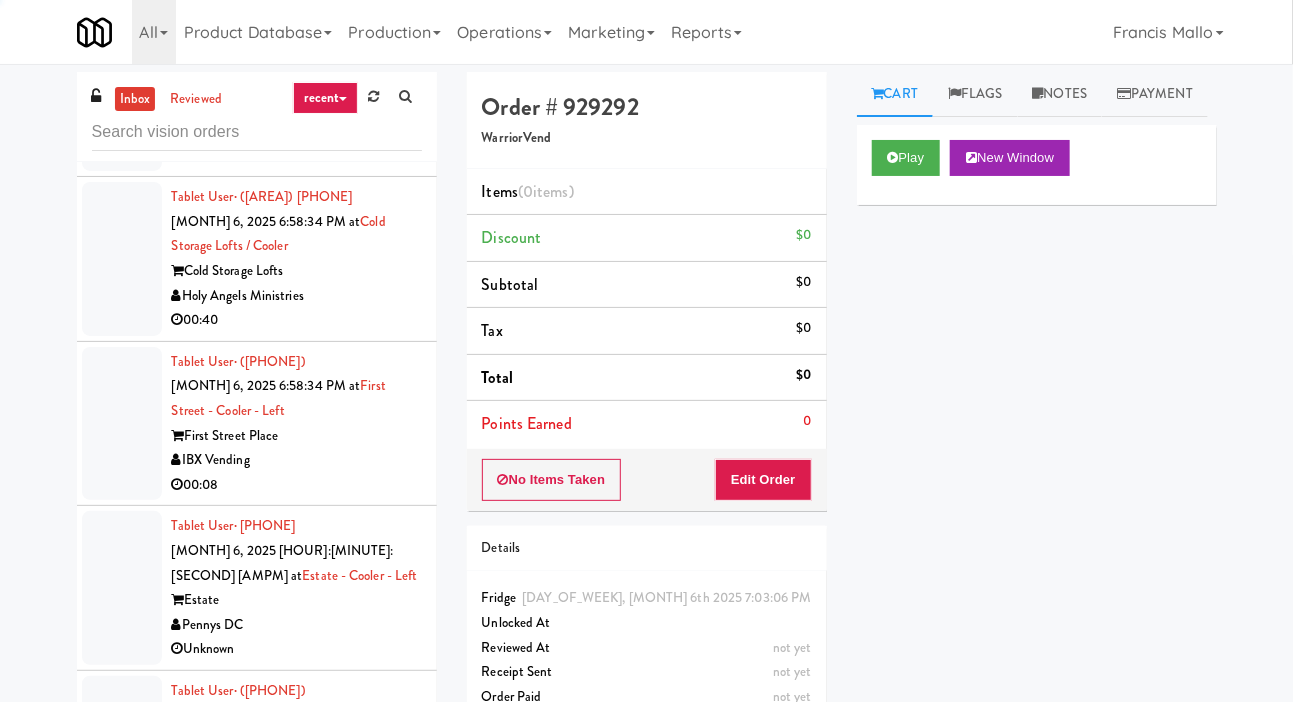 scroll, scrollTop: 45396, scrollLeft: 0, axis: vertical 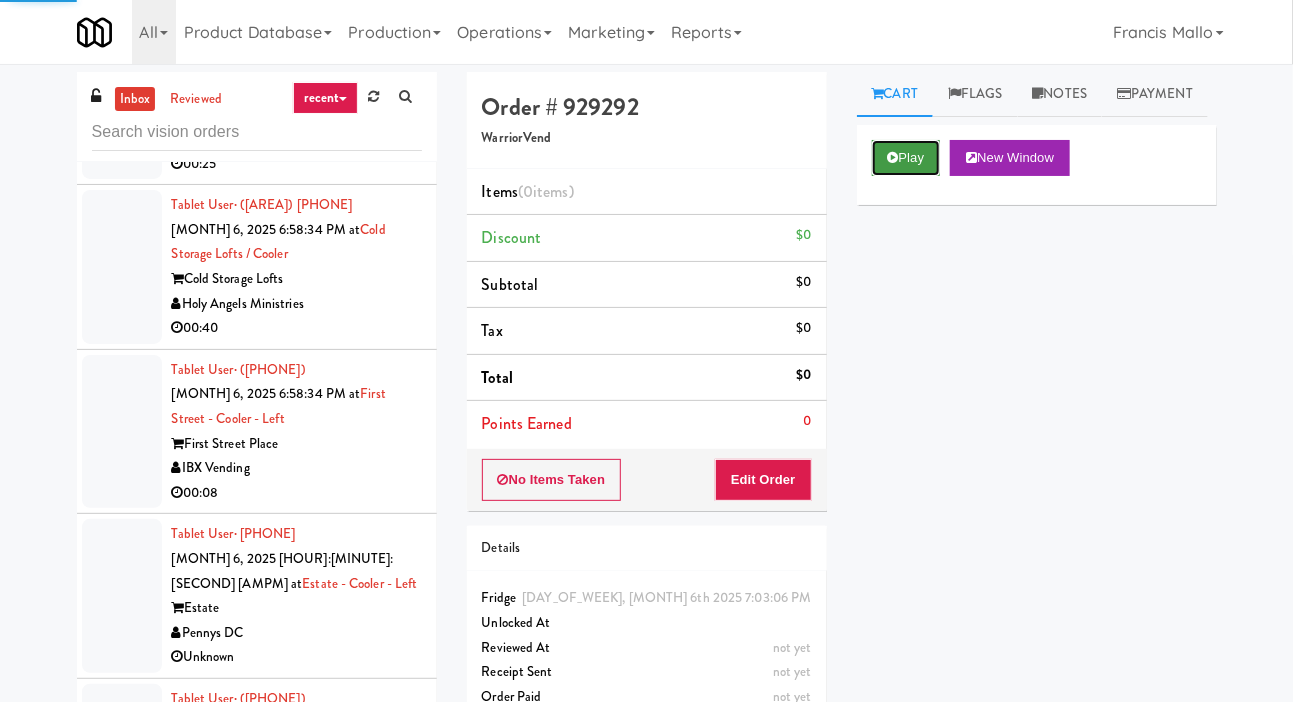 click at bounding box center (893, 157) 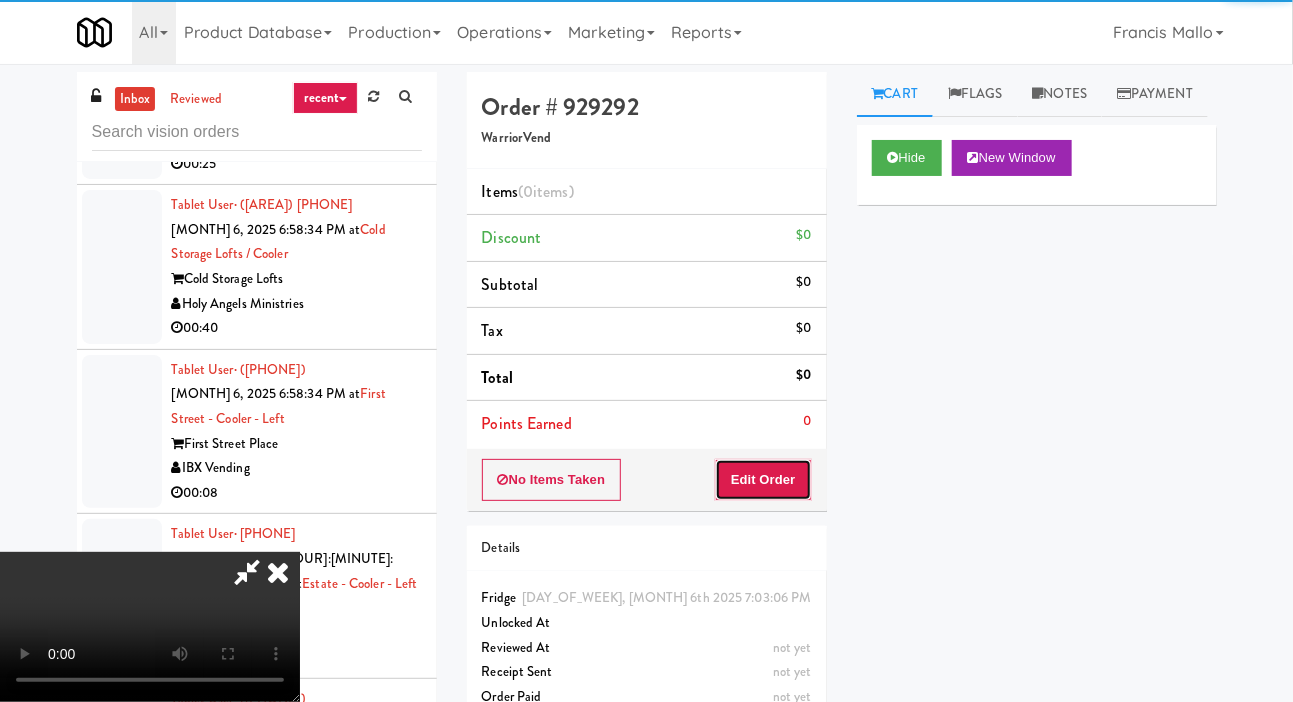 click on "Edit Order" at bounding box center (763, 480) 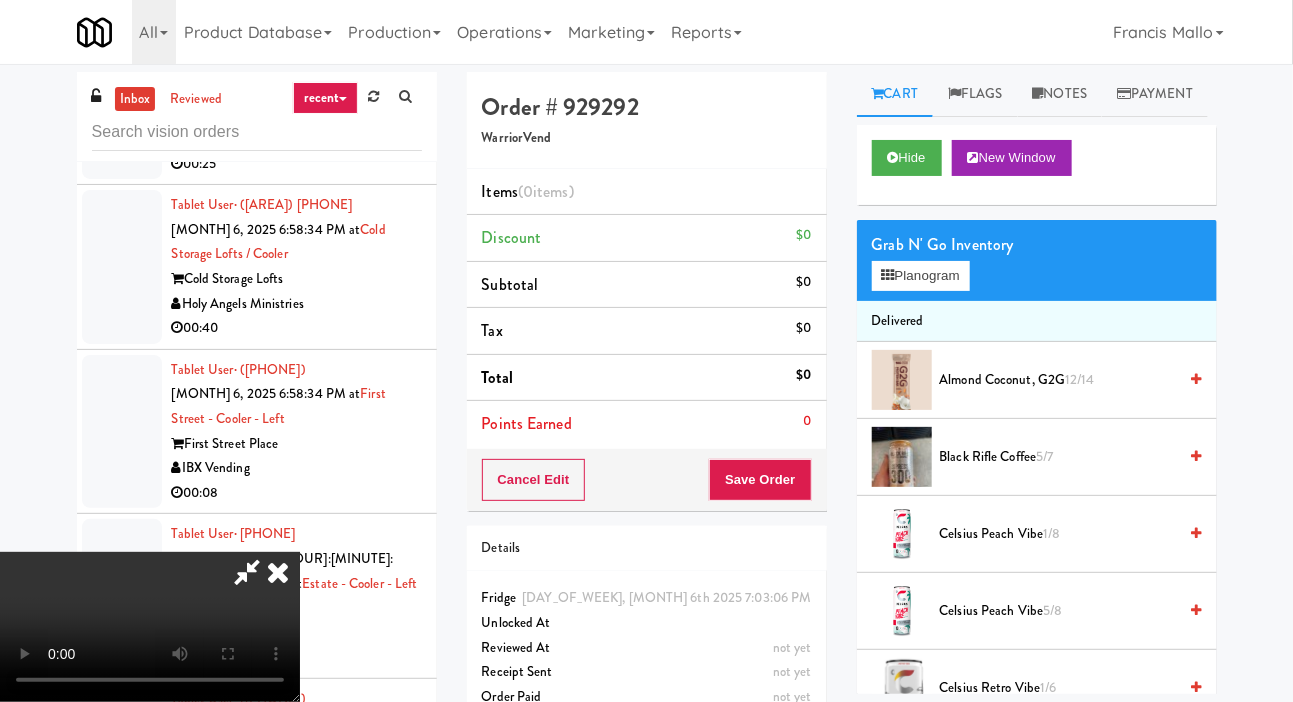 scroll, scrollTop: 73, scrollLeft: 0, axis: vertical 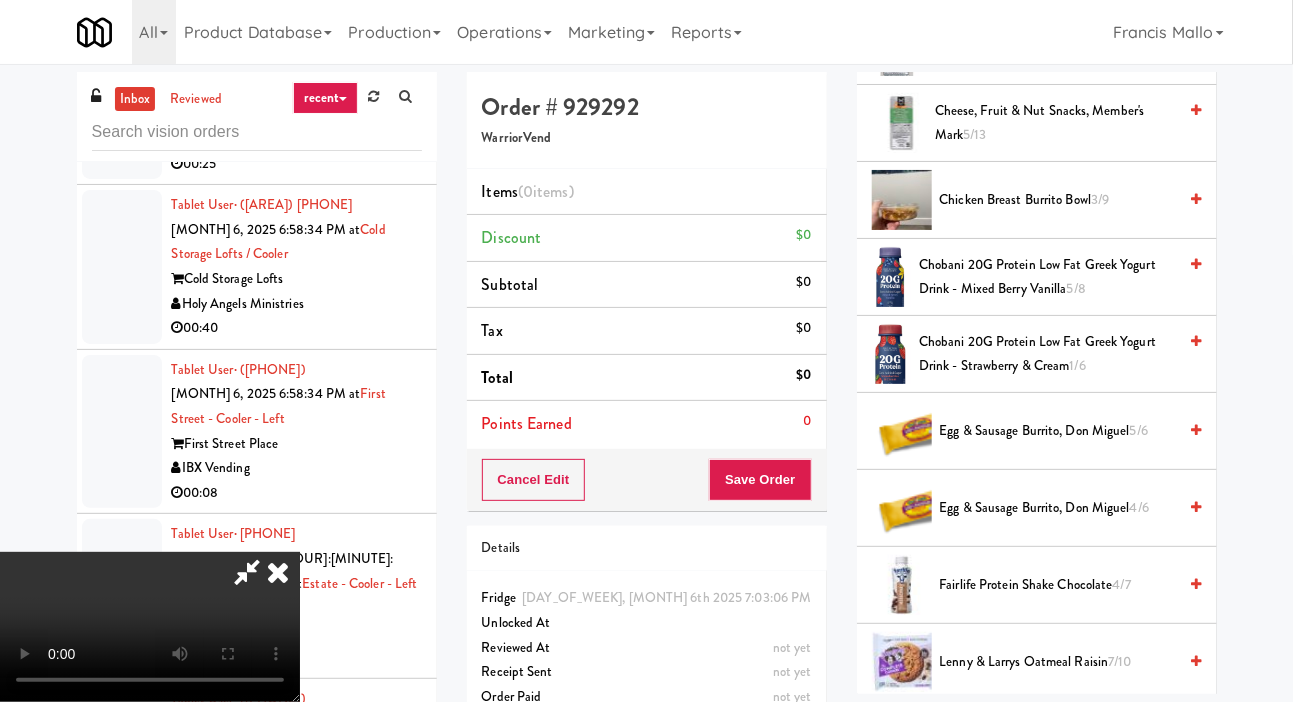 click on "Chobani 20G Protein Low Fat Greek Yogurt Drink - Strawberry & Cream  1/6" at bounding box center (1047, 354) 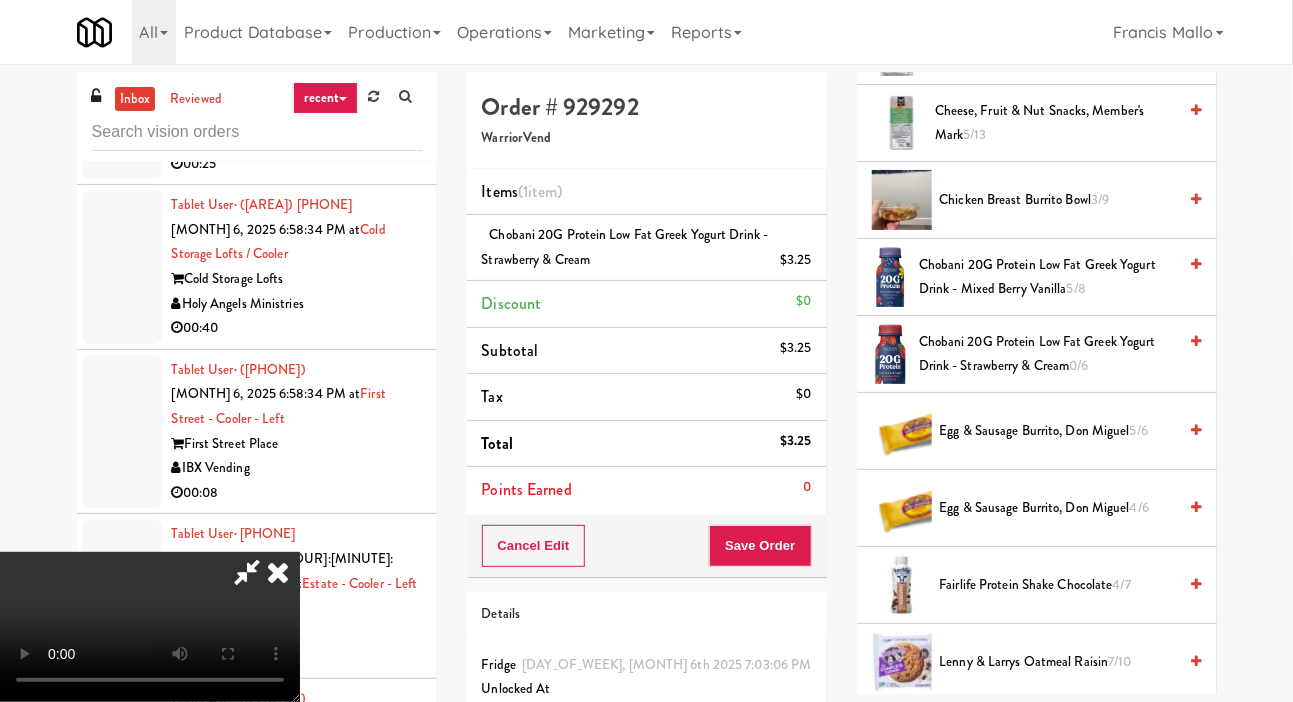 scroll, scrollTop: 0, scrollLeft: 0, axis: both 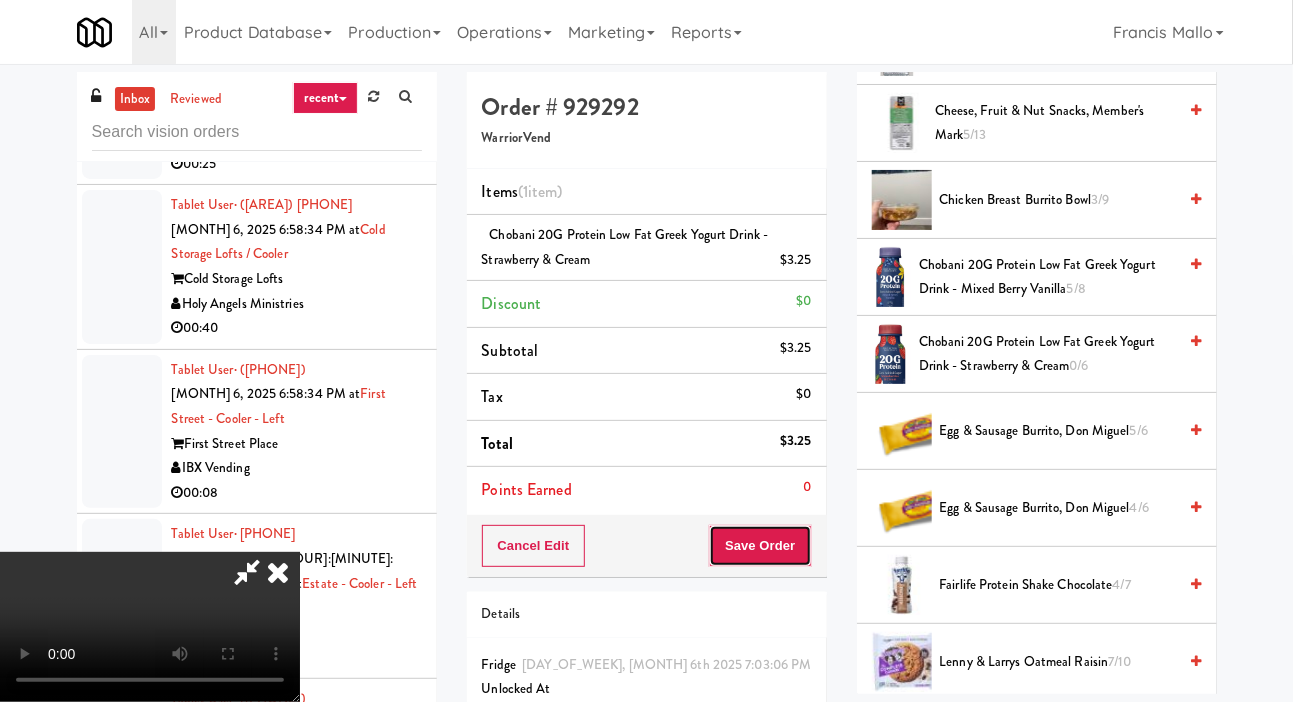 click on "Save Order" at bounding box center (760, 546) 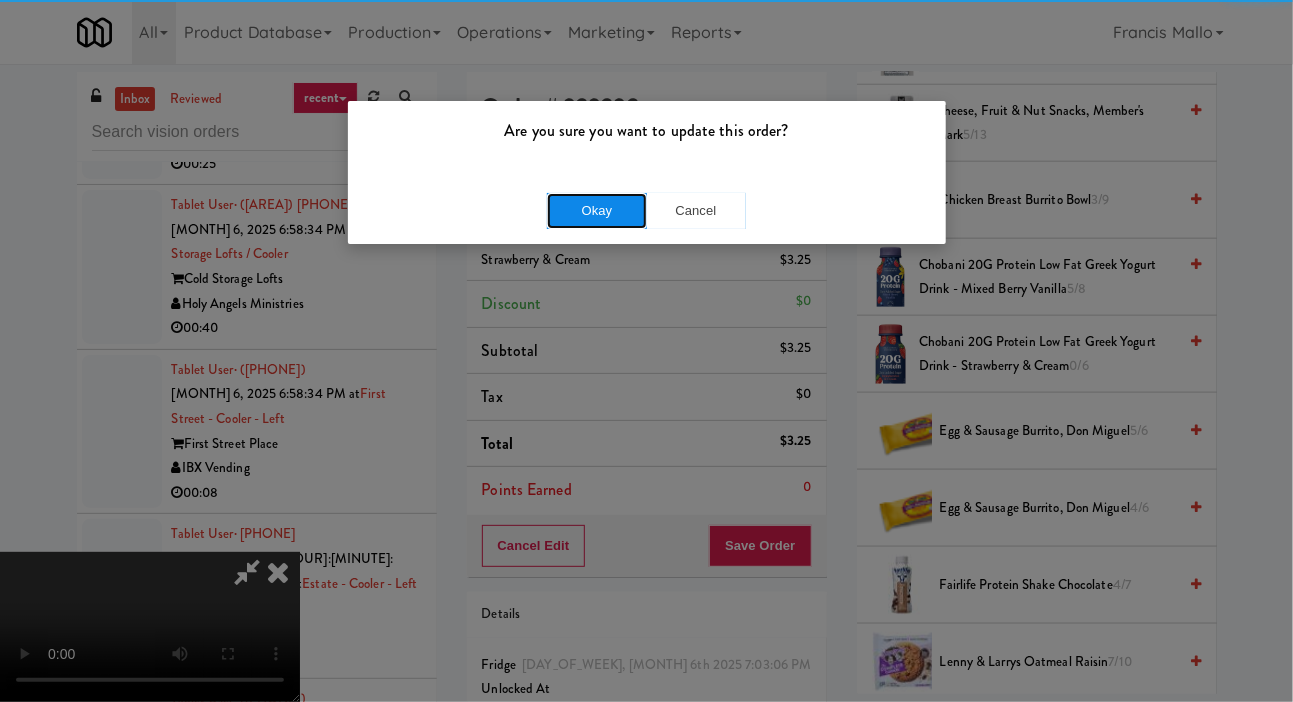 click on "Okay" at bounding box center [597, 211] 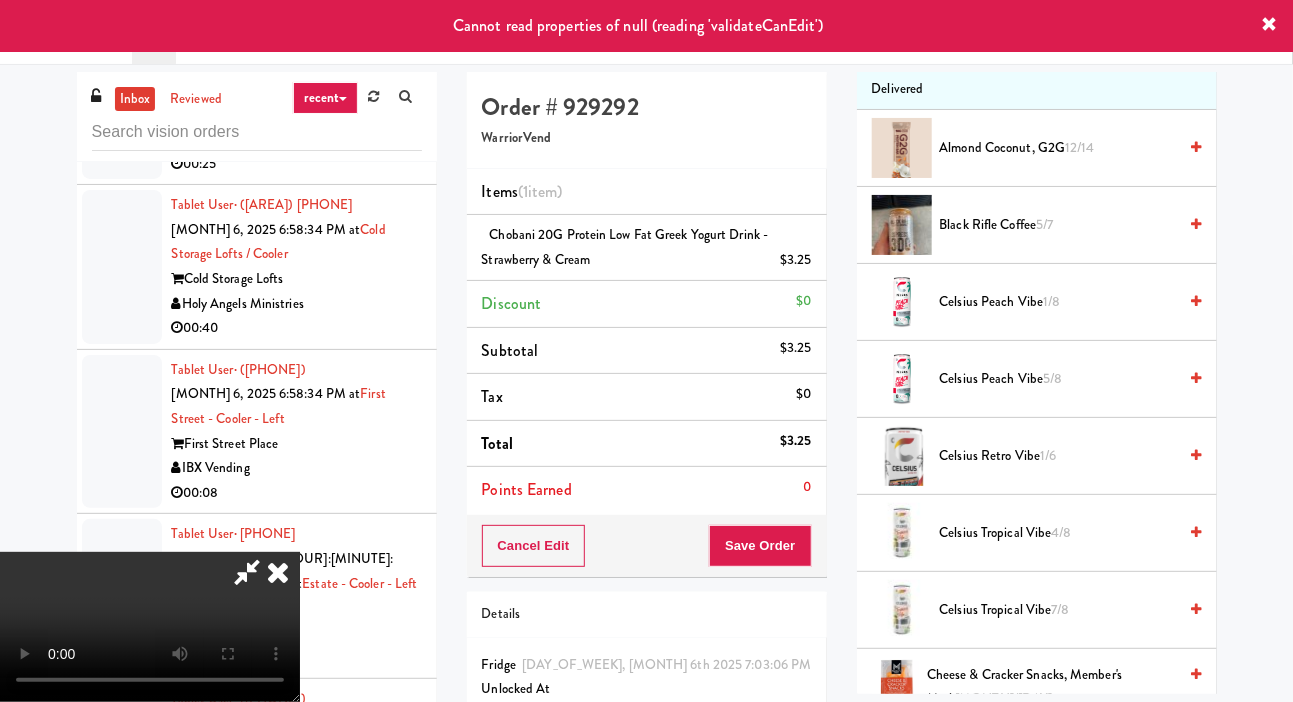 scroll, scrollTop: 0, scrollLeft: 0, axis: both 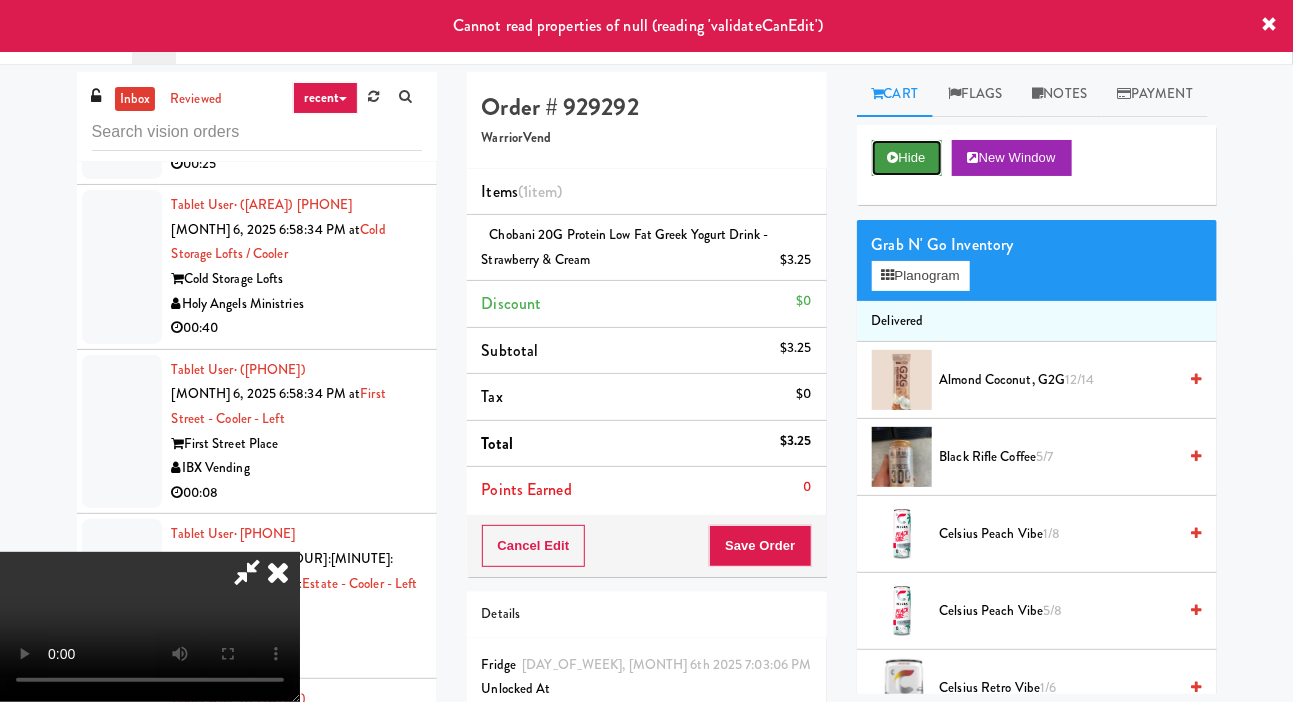 click on "Hide" at bounding box center [907, 158] 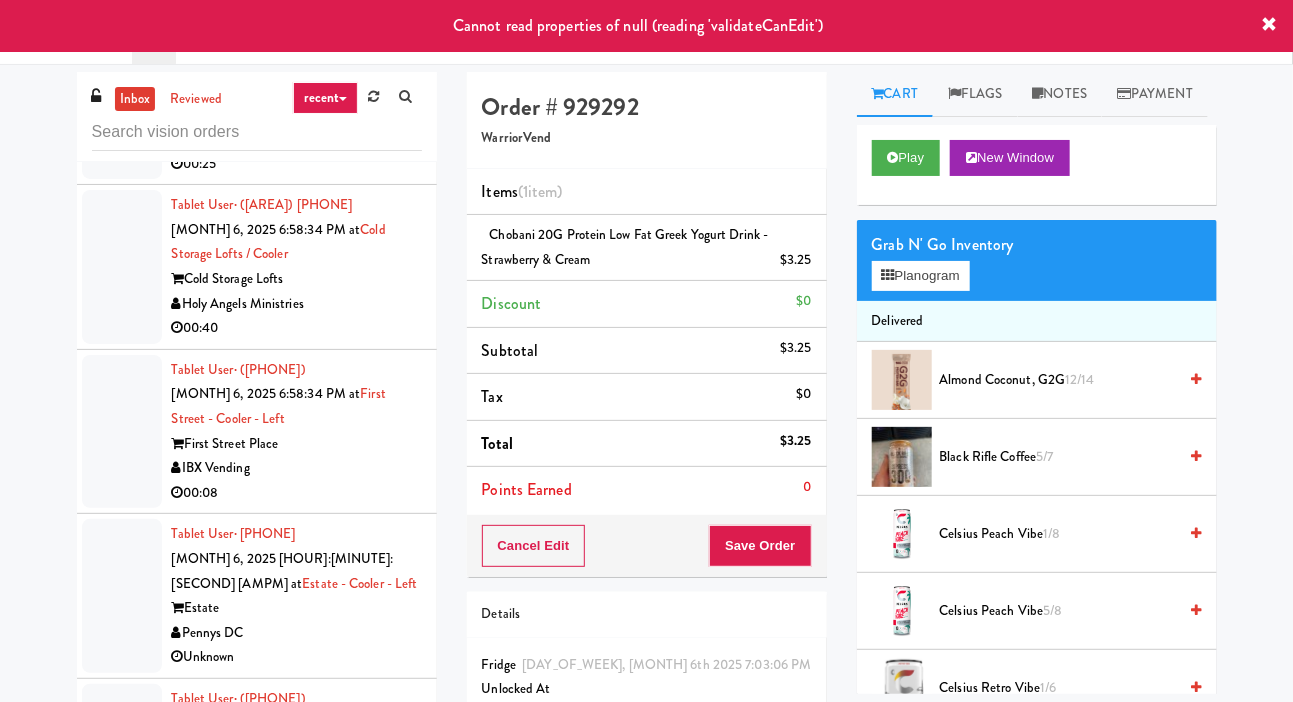click at bounding box center (122, 2711) 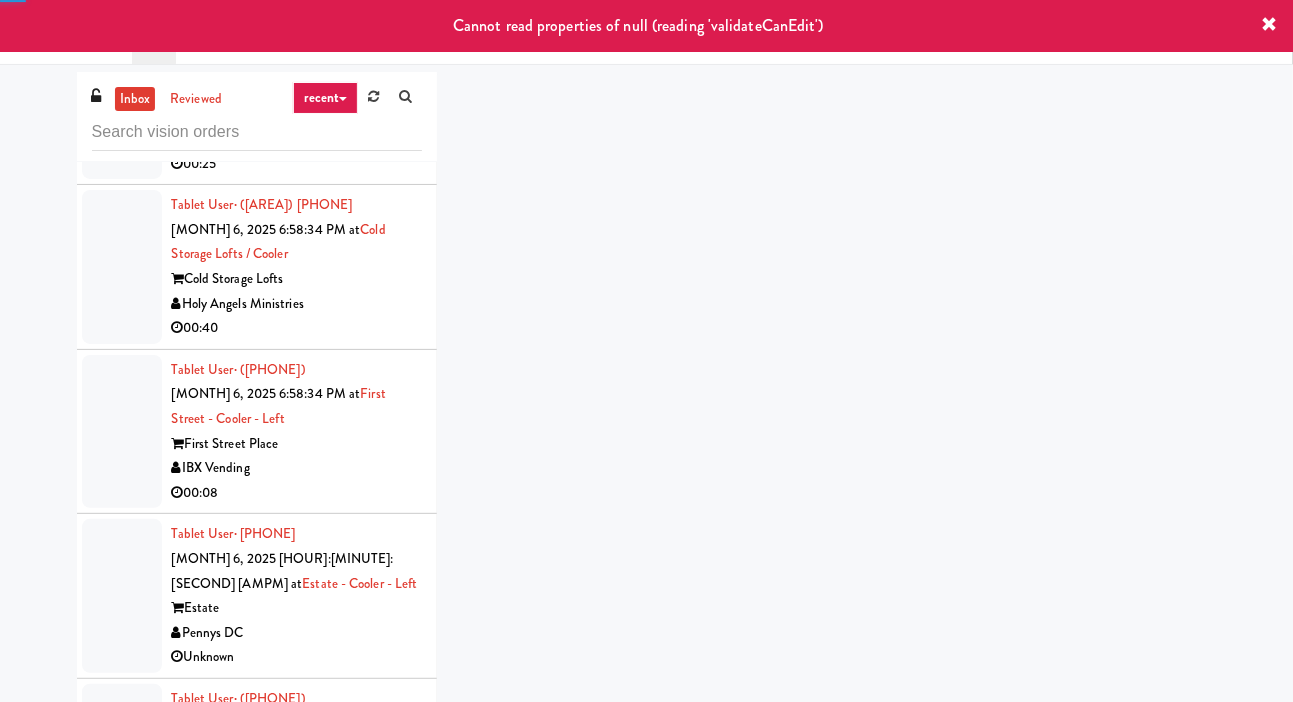 click at bounding box center (122, 2838) 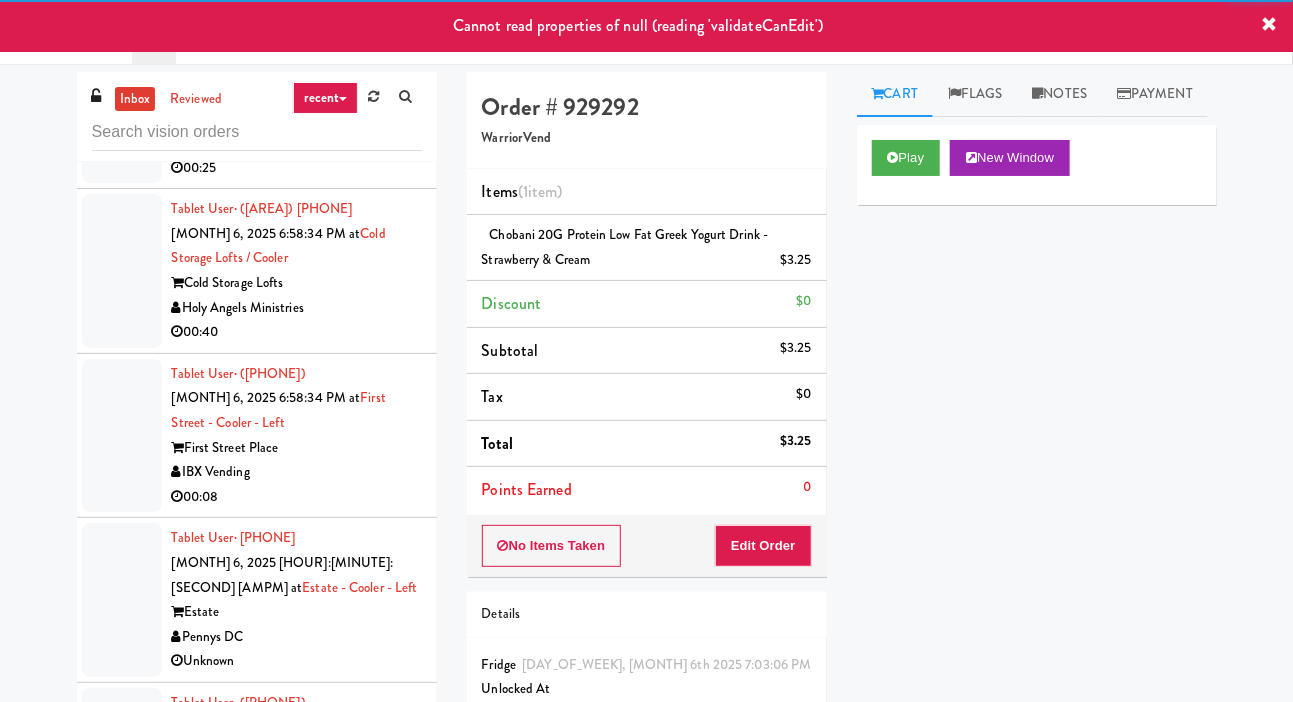 scroll, scrollTop: 45367, scrollLeft: 0, axis: vertical 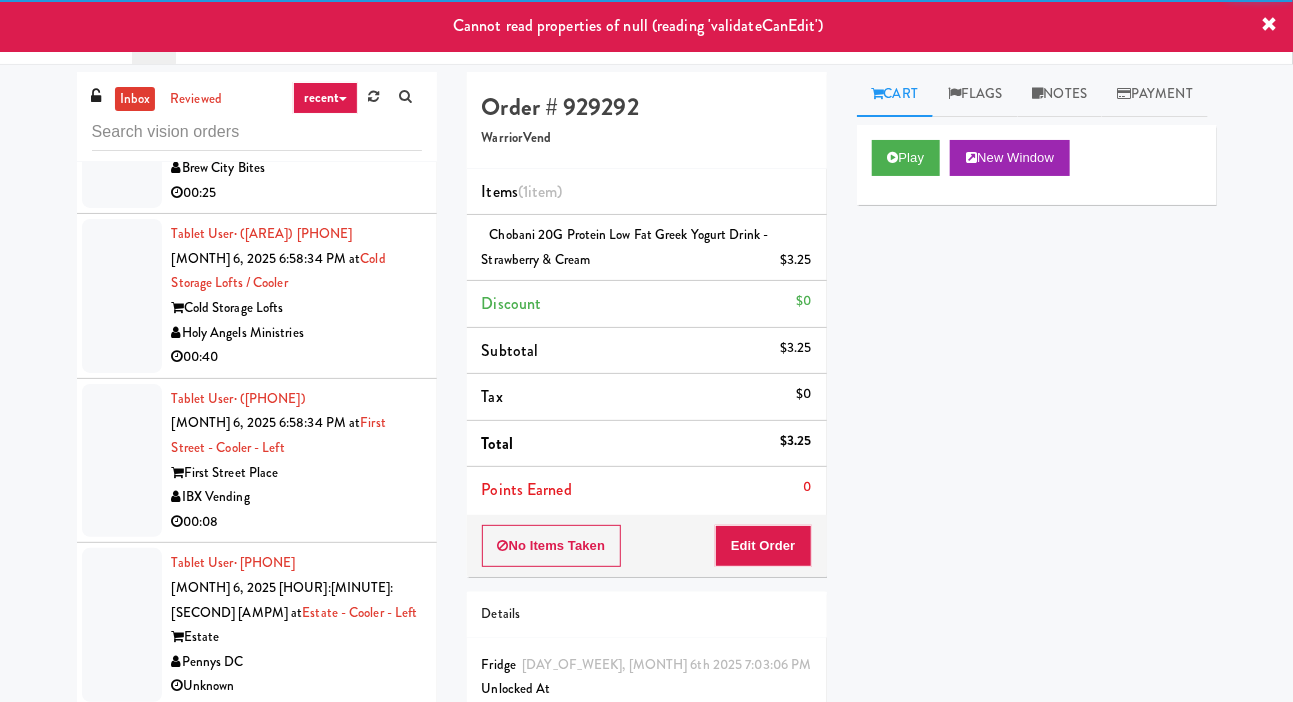 click at bounding box center [122, 2740] 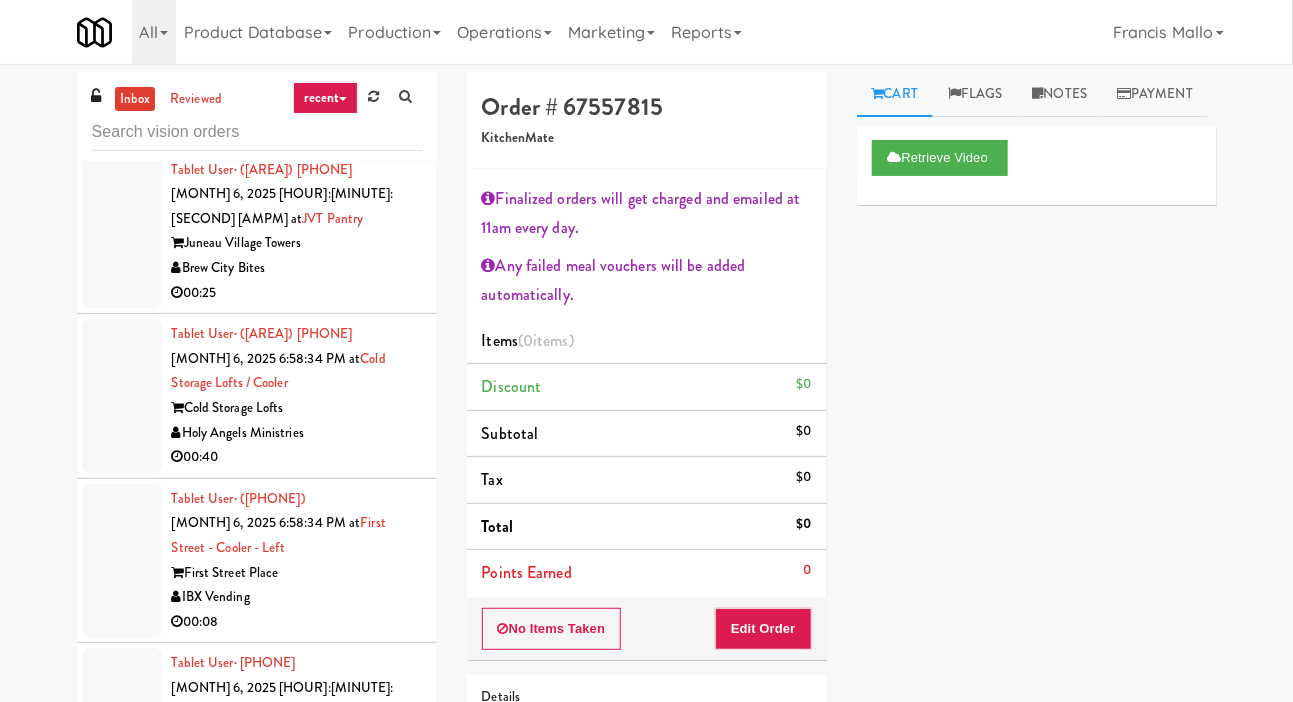 click at bounding box center (122, 2712) 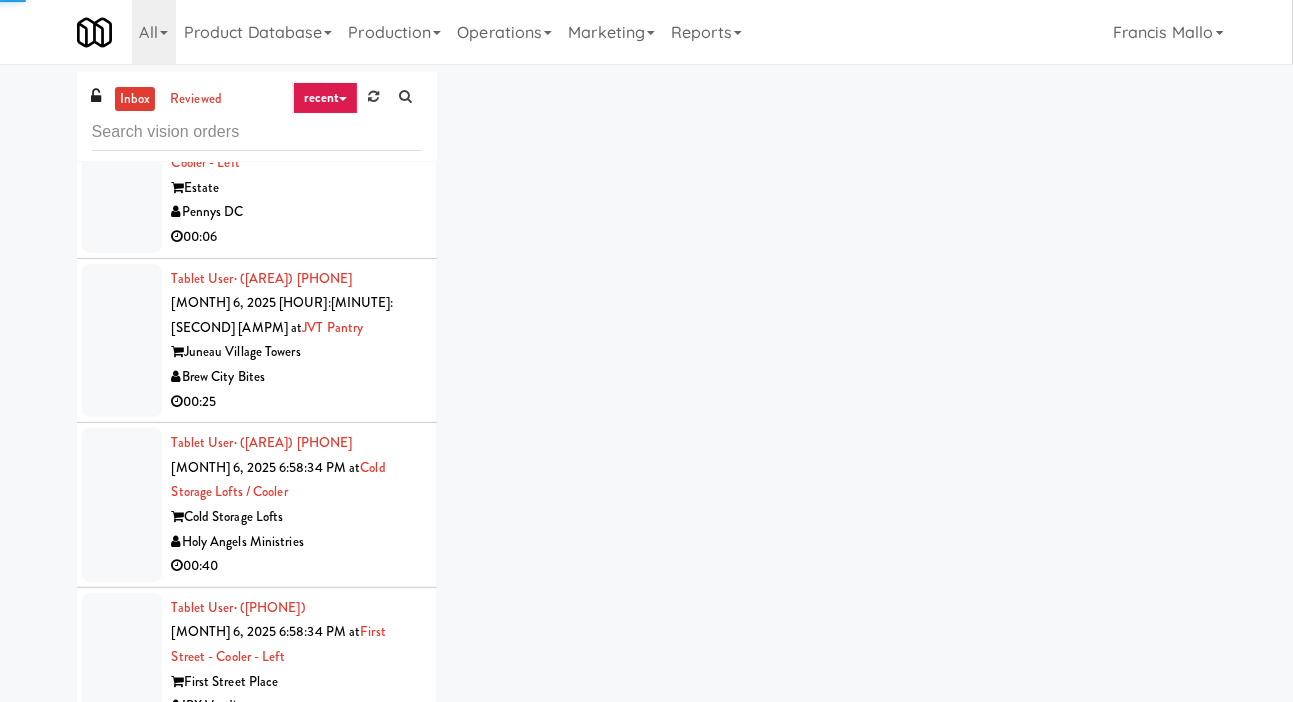 scroll, scrollTop: 45160, scrollLeft: 0, axis: vertical 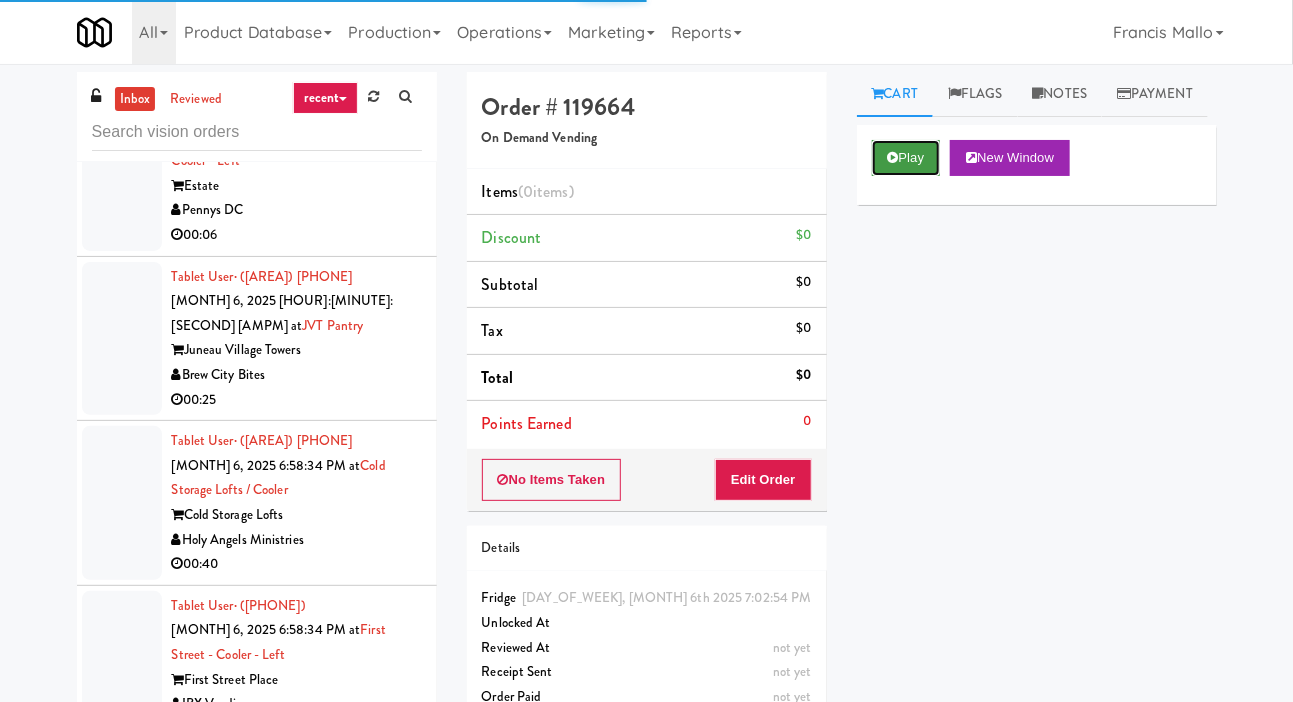 click on "Play" at bounding box center [906, 158] 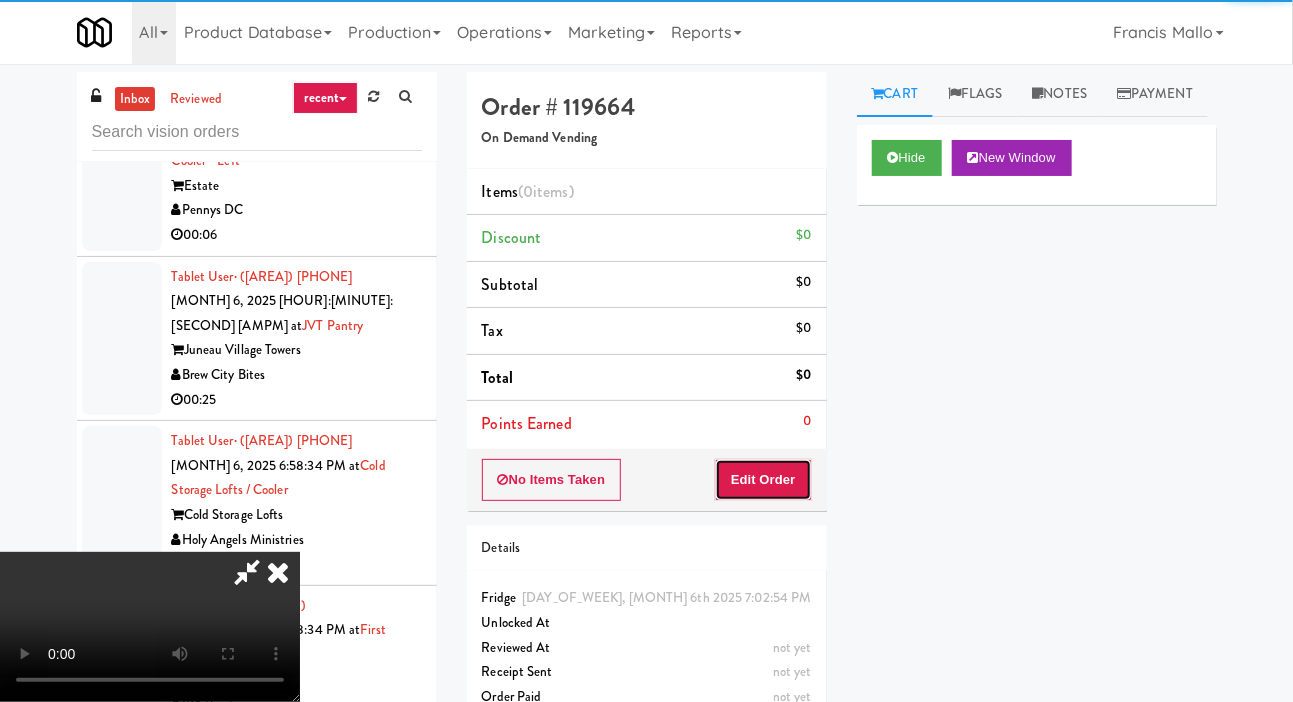 click on "Edit Order" at bounding box center [763, 480] 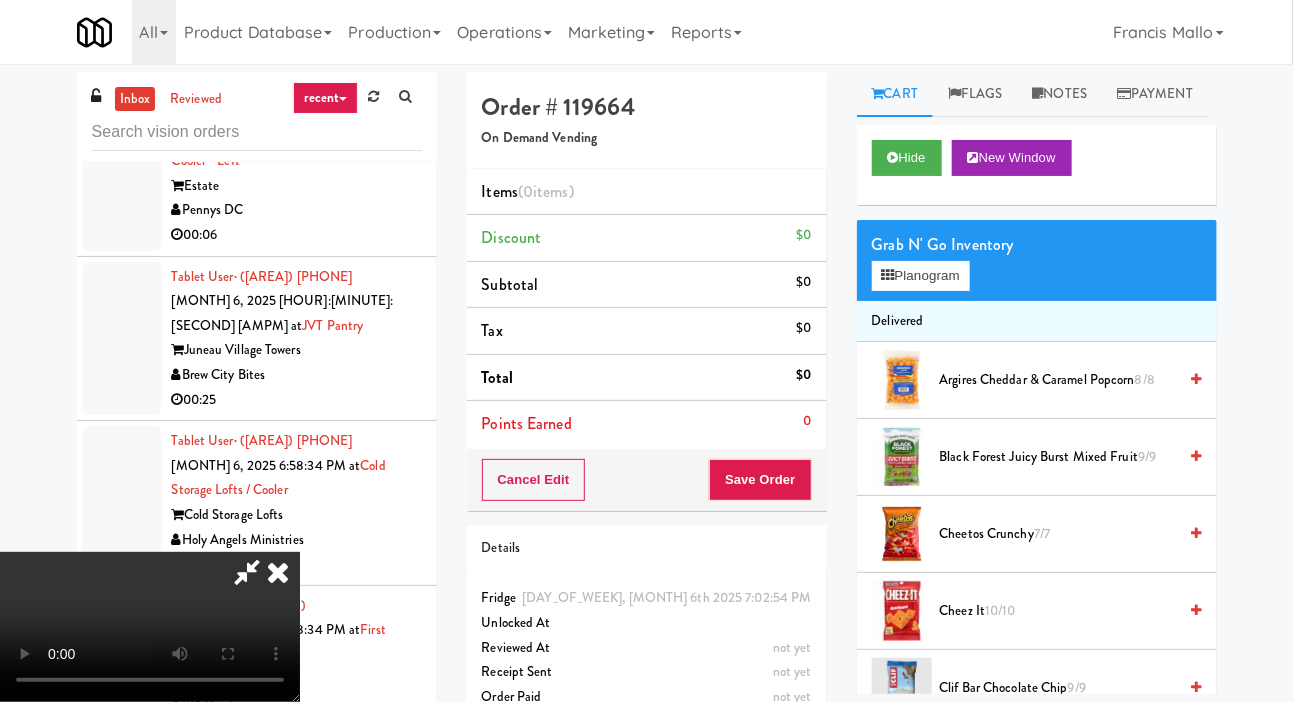 type 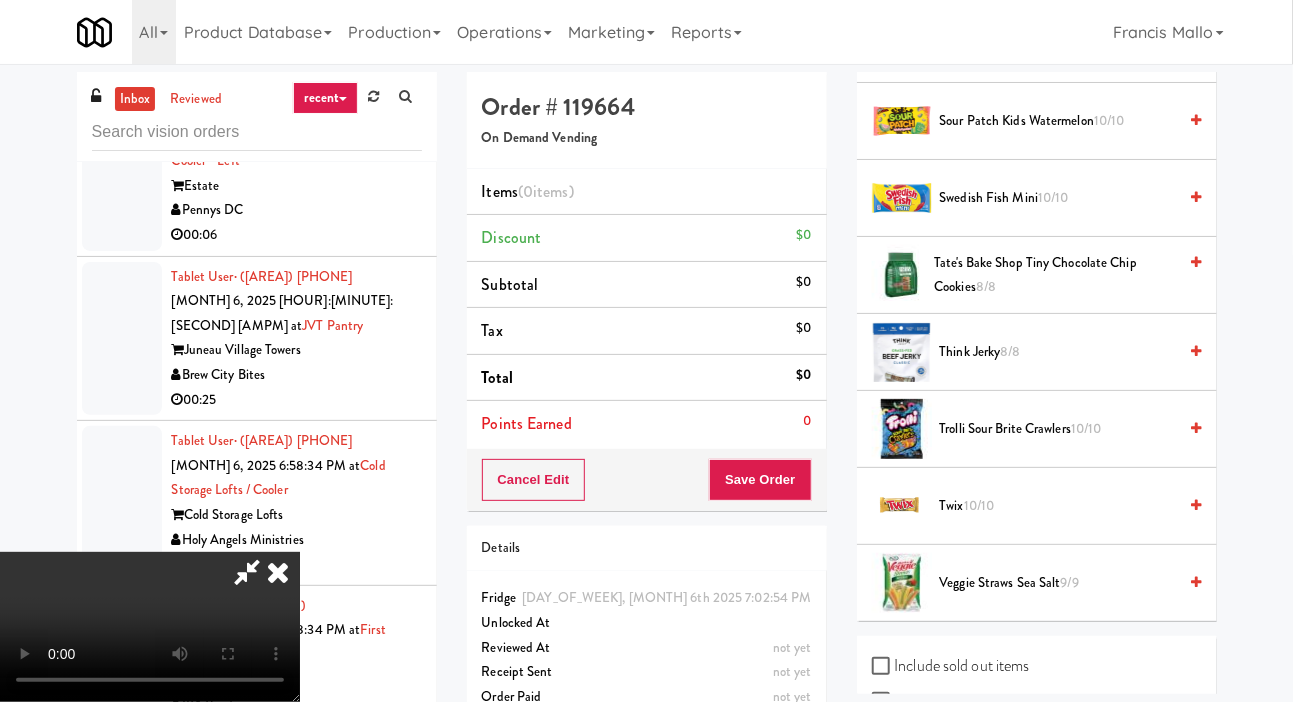 scroll, scrollTop: 2350, scrollLeft: 0, axis: vertical 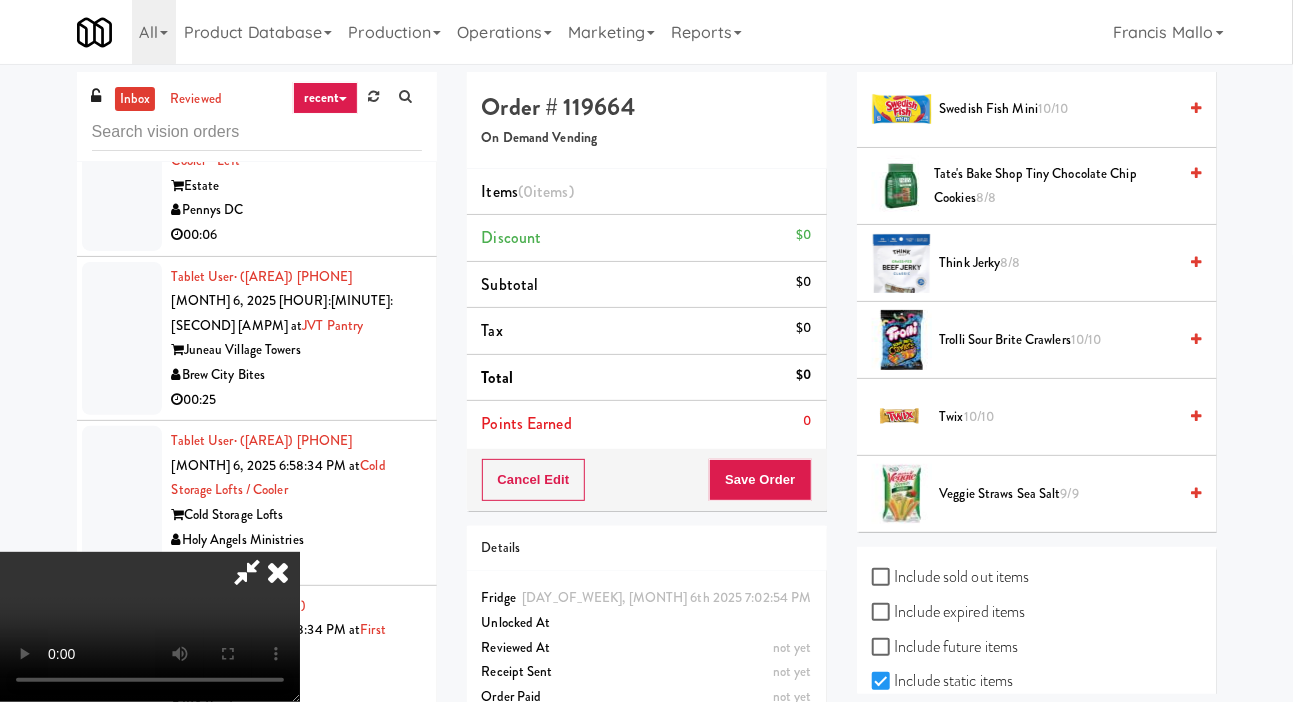 click on "Veggie Straws Sea Salt  9/9" at bounding box center (1058, 494) 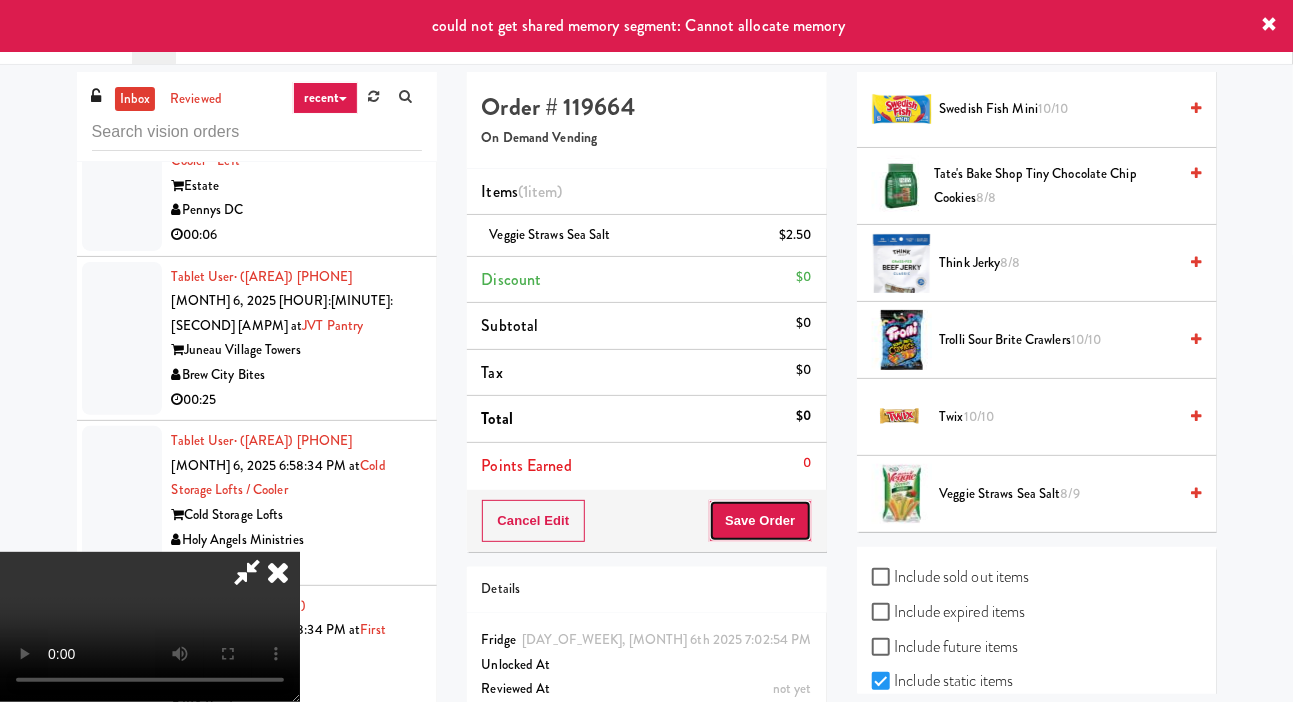 click on "Save Order" at bounding box center (760, 521) 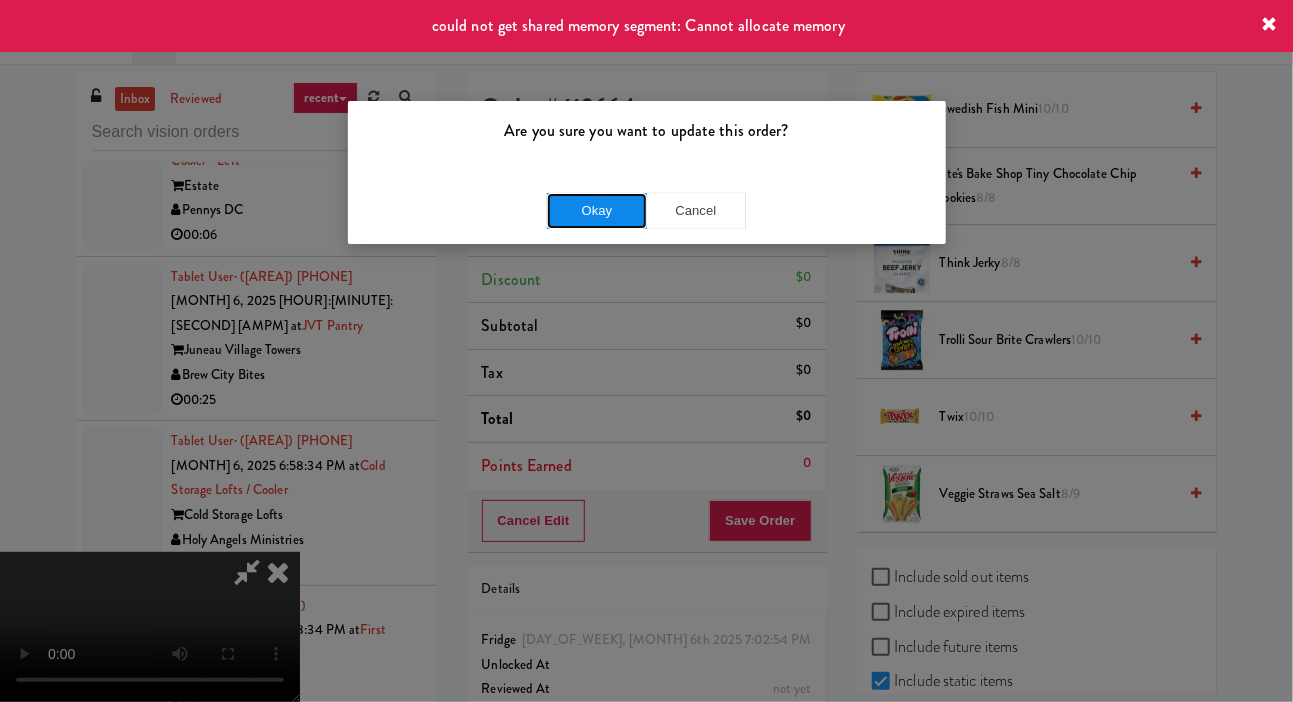 click on "Okay" at bounding box center [597, 211] 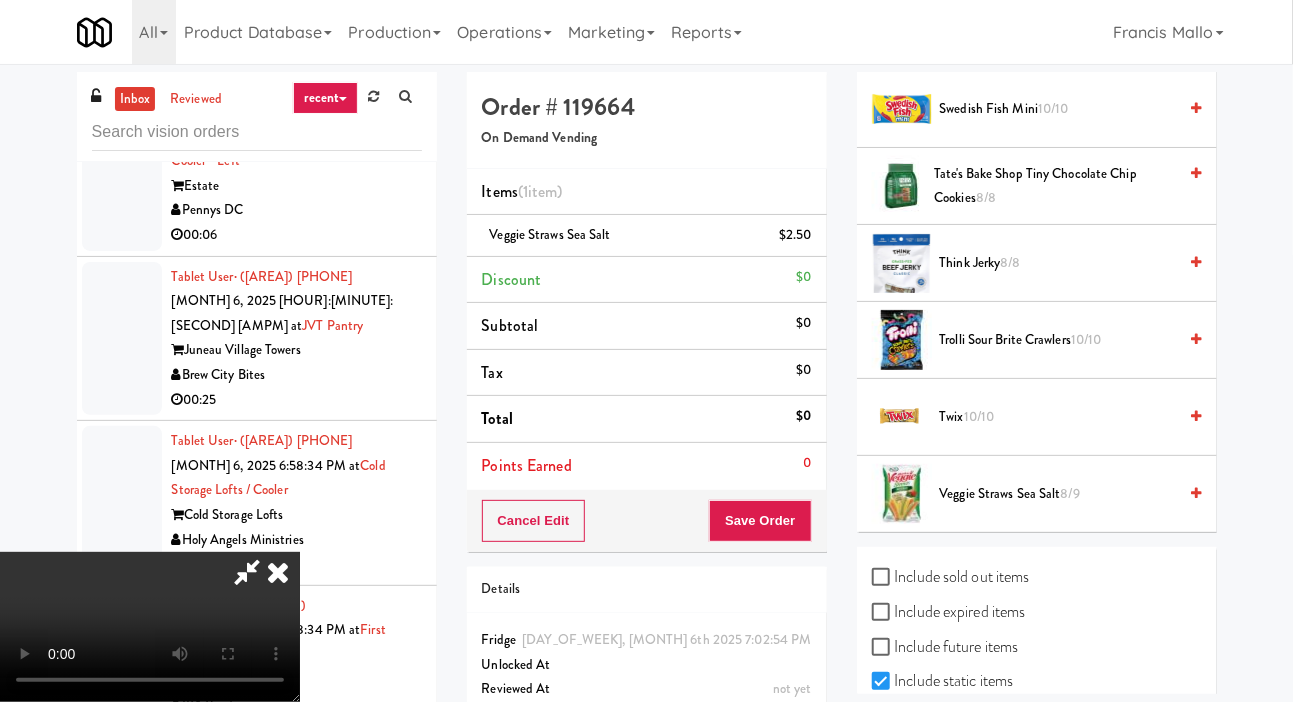 click at bounding box center [278, 572] 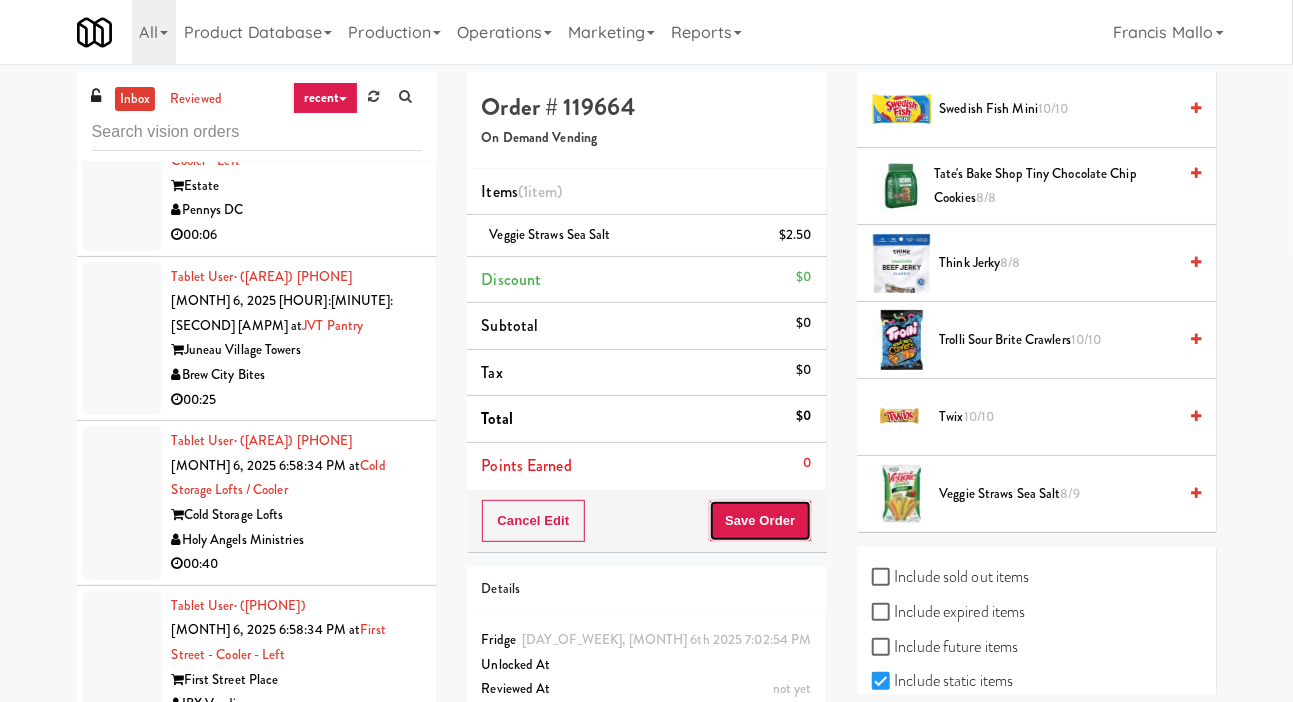 click on "Save Order" at bounding box center (760, 521) 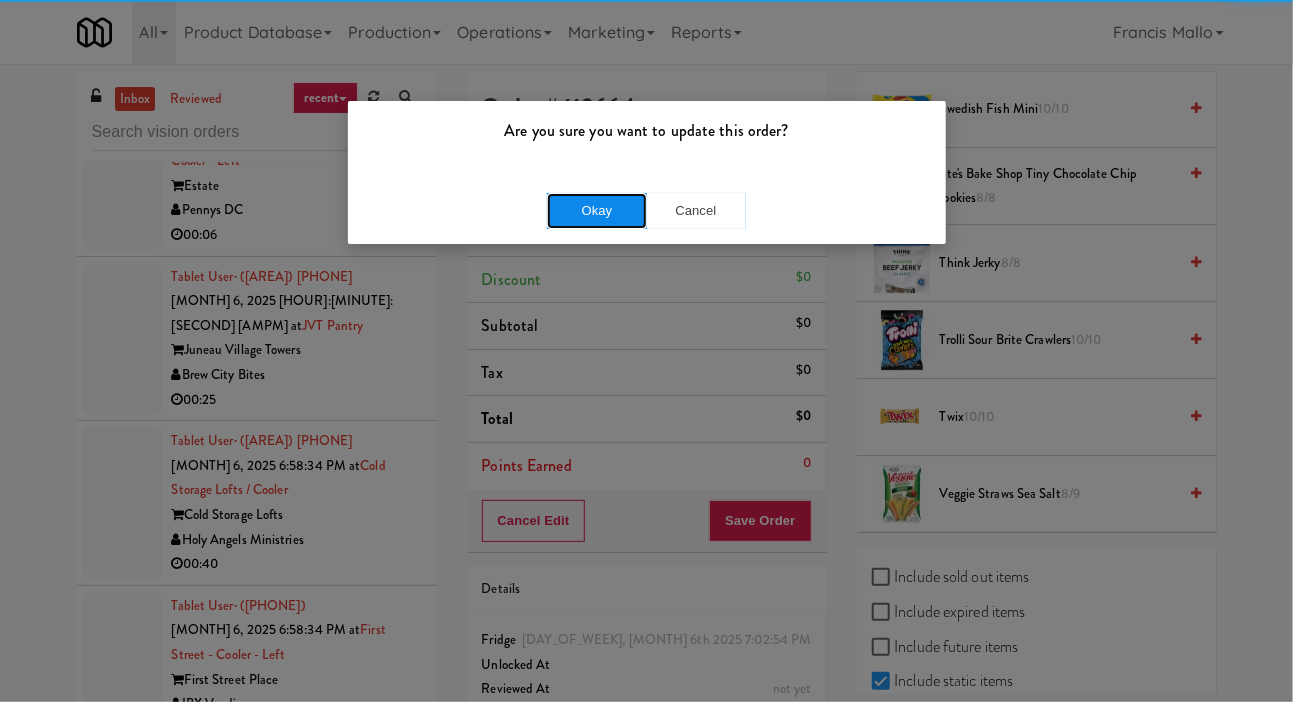 click on "Okay" at bounding box center (597, 211) 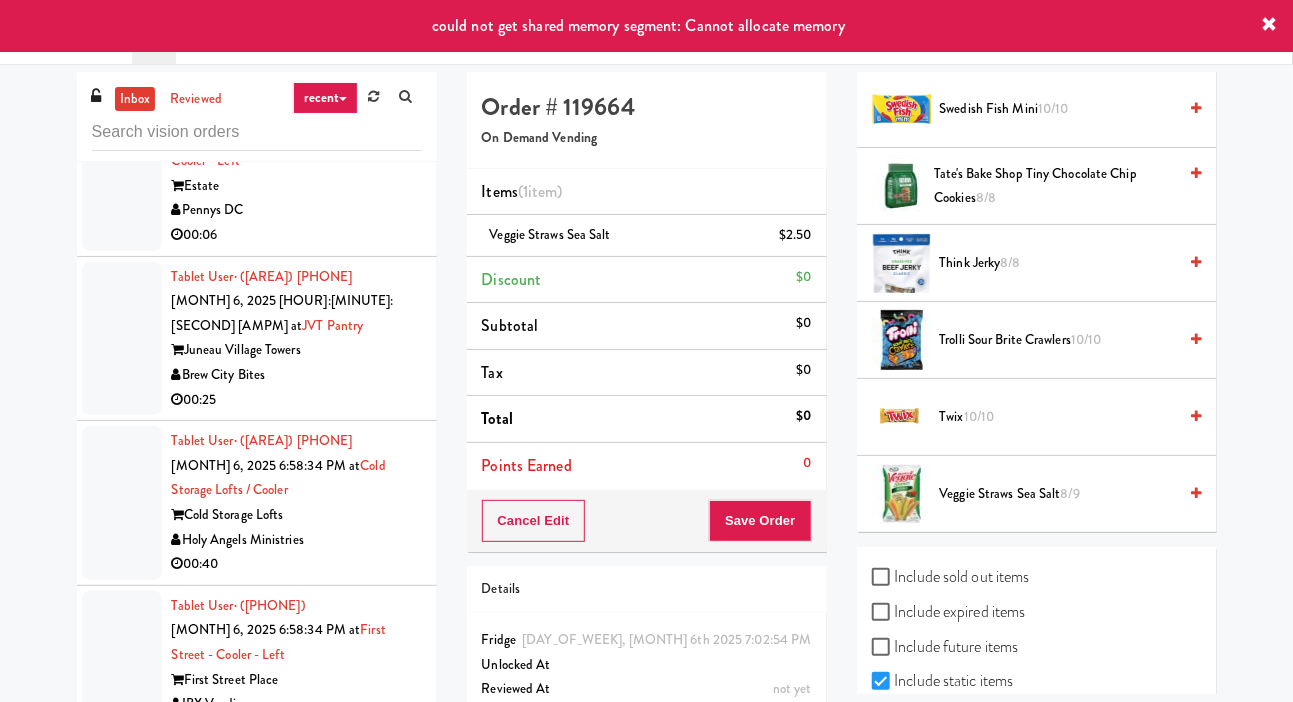 click at bounding box center (122, 2679) 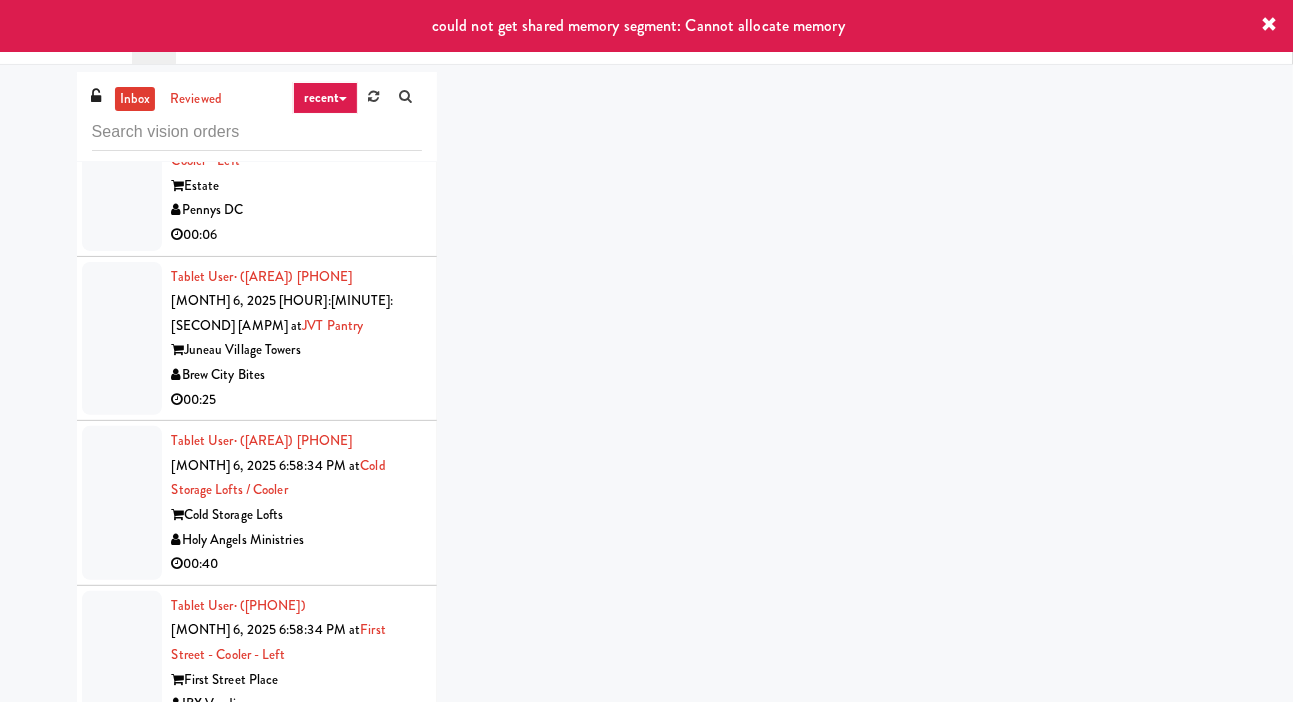 click at bounding box center [122, 2819] 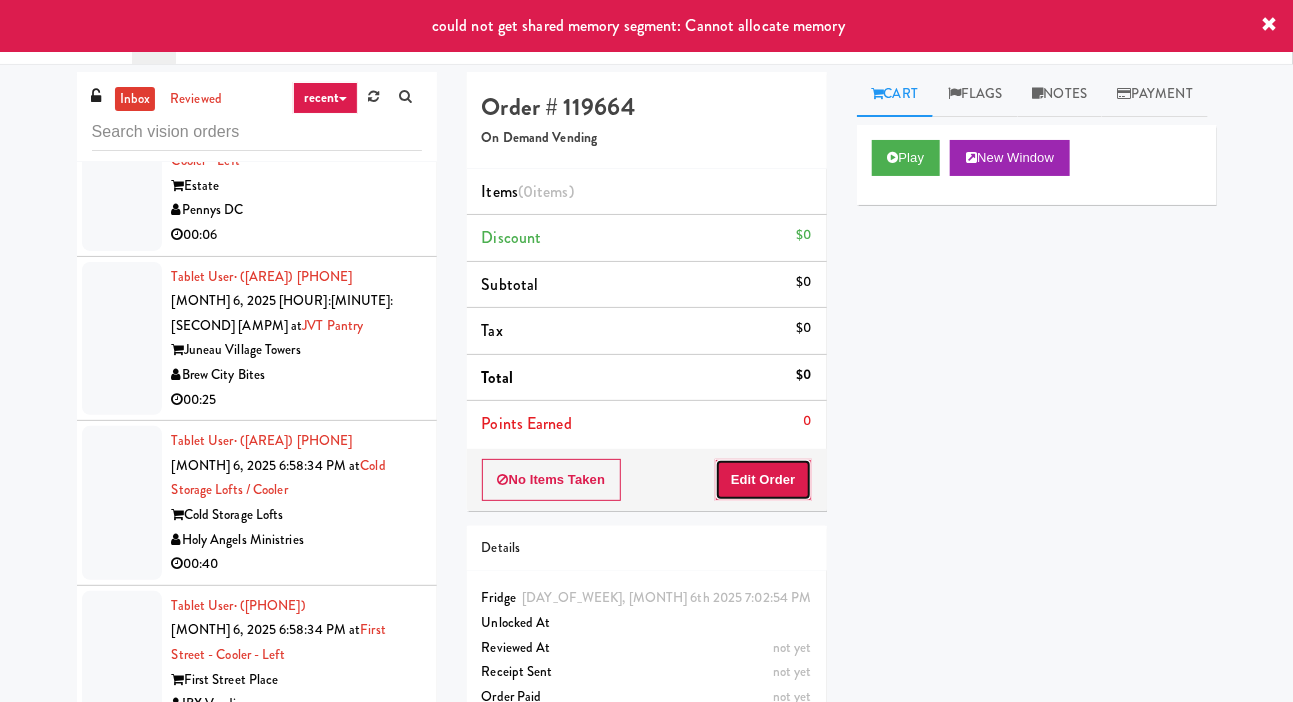 click on "Edit Order" at bounding box center (763, 480) 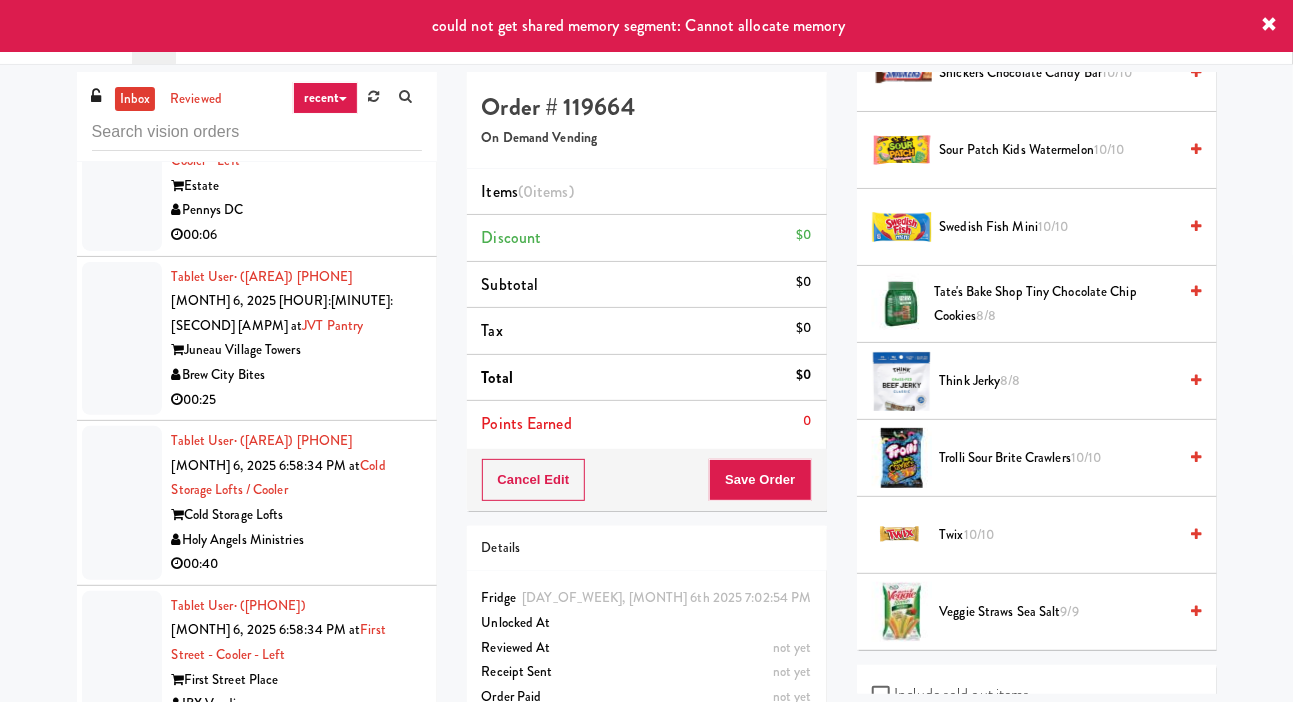 scroll, scrollTop: 2350, scrollLeft: 0, axis: vertical 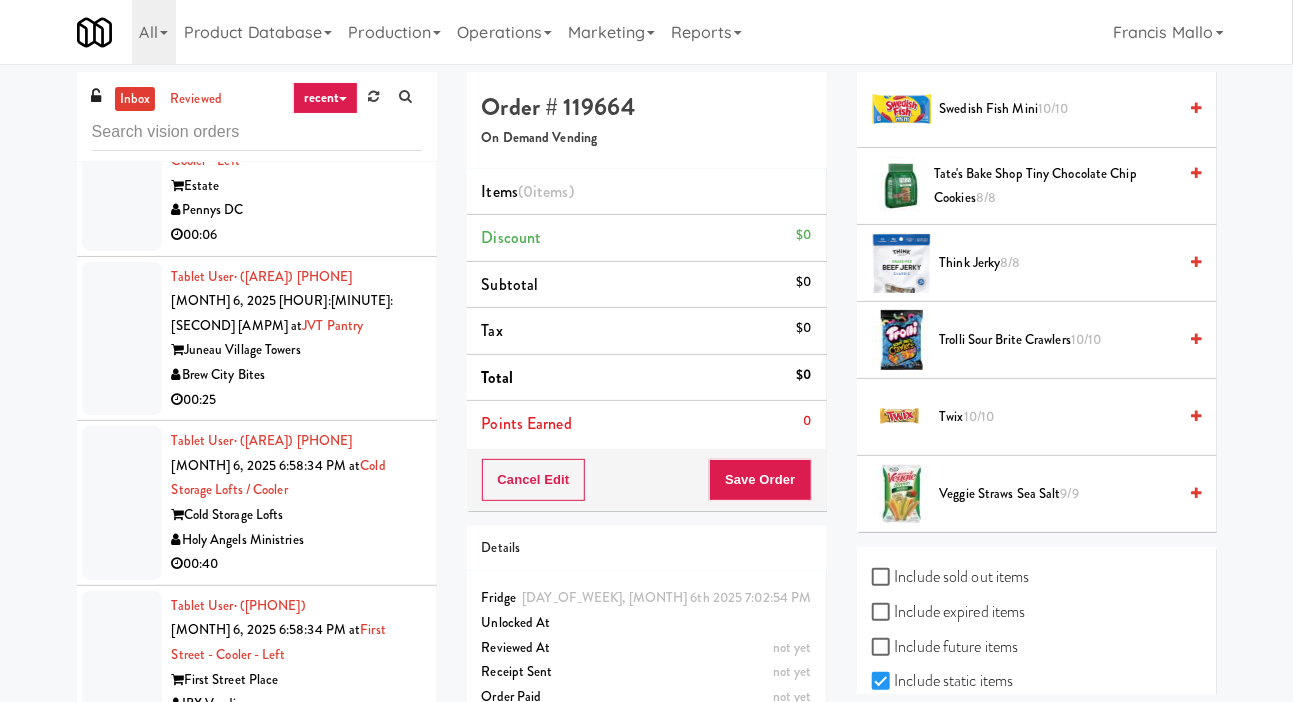 click on "Veggie Straws Sea Salt  9/9" at bounding box center (1058, 494) 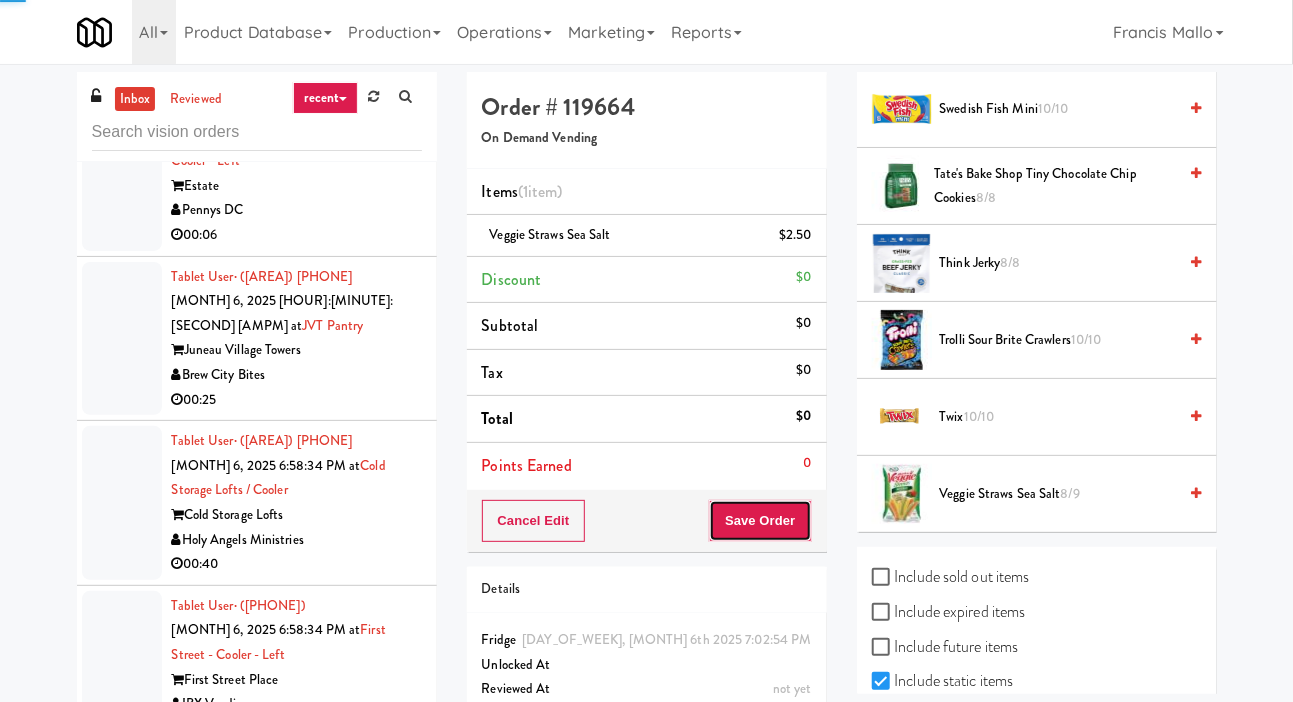 click on "Save Order" at bounding box center (760, 521) 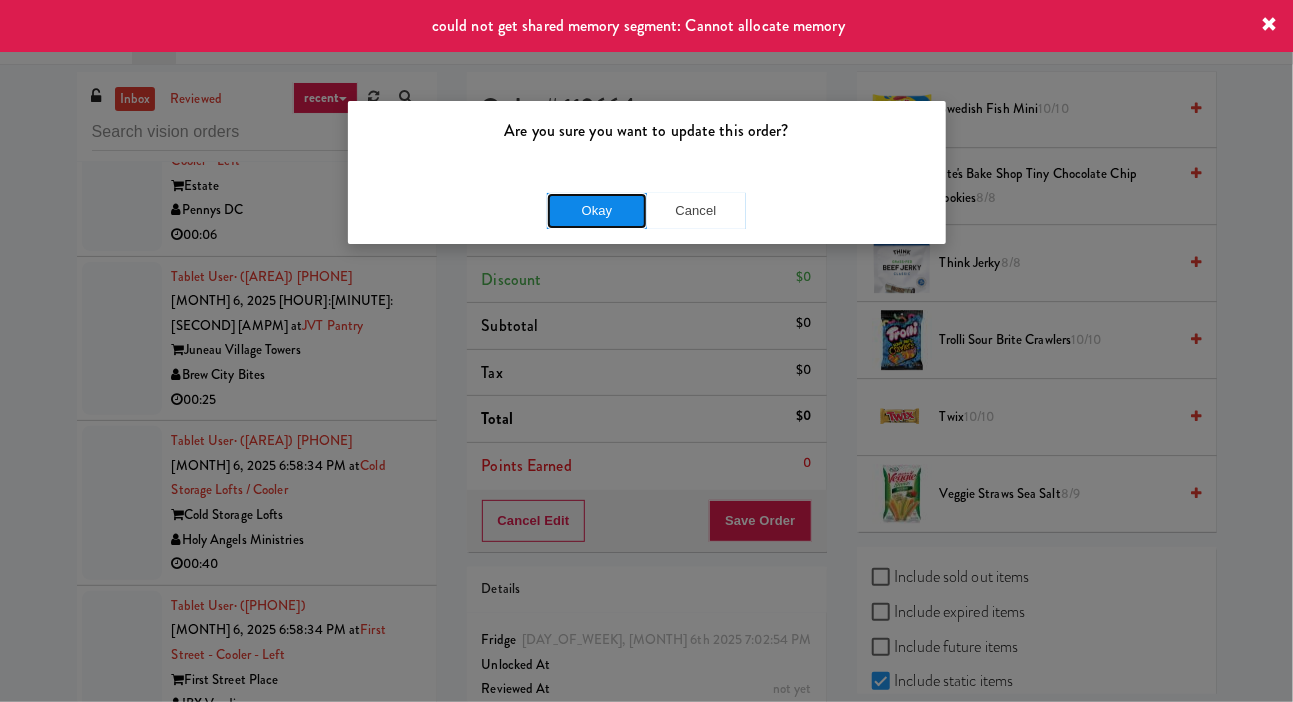 click on "Okay" at bounding box center (597, 211) 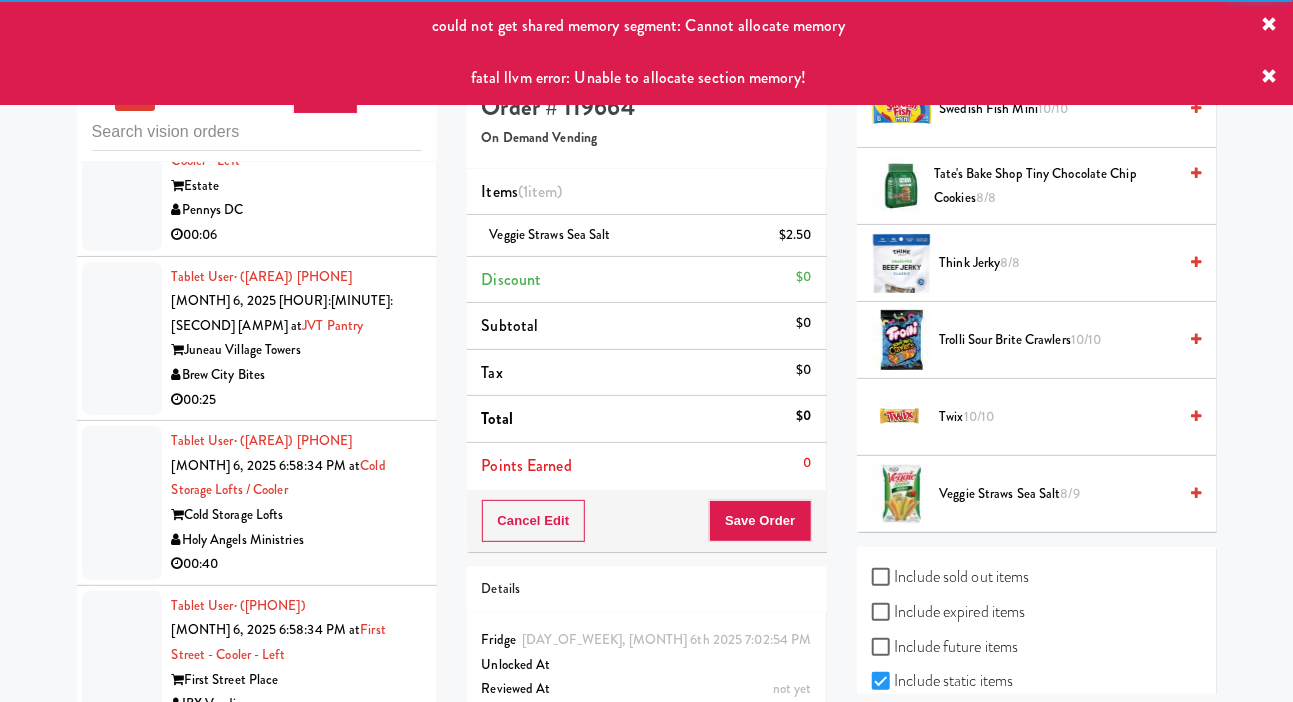 click at bounding box center (122, 2679) 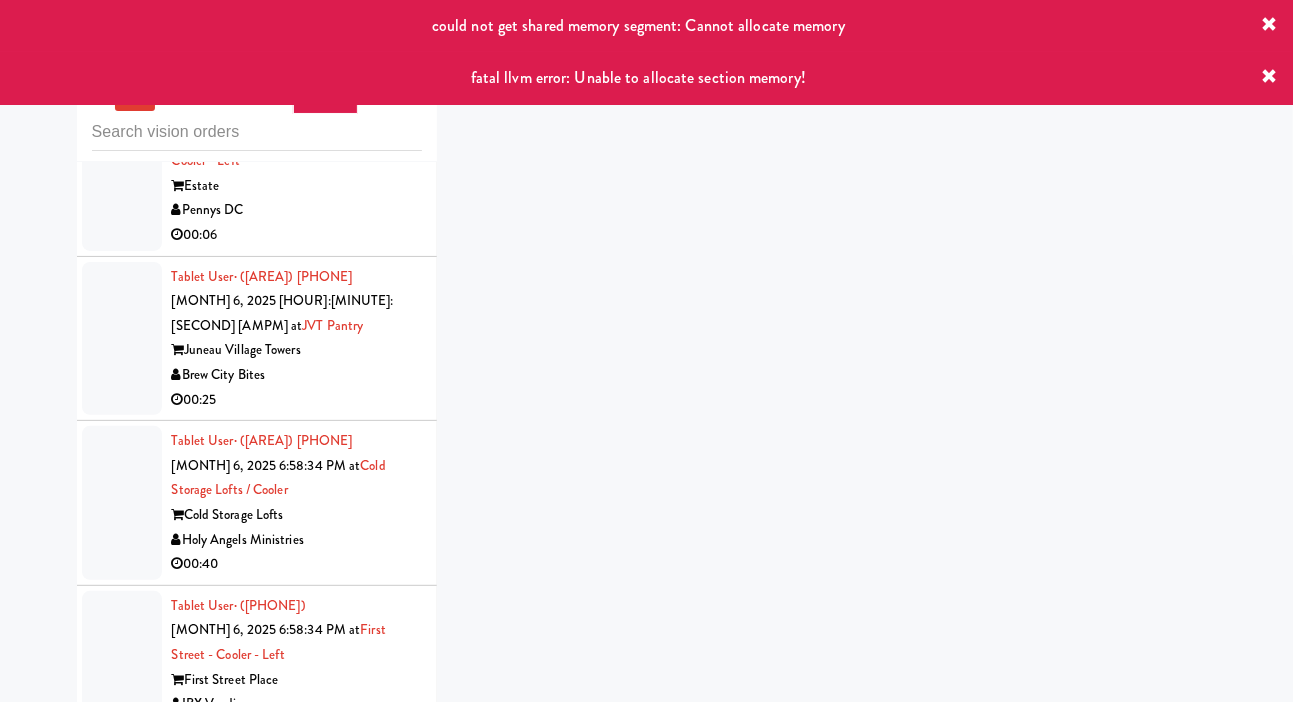 click at bounding box center [122, 2819] 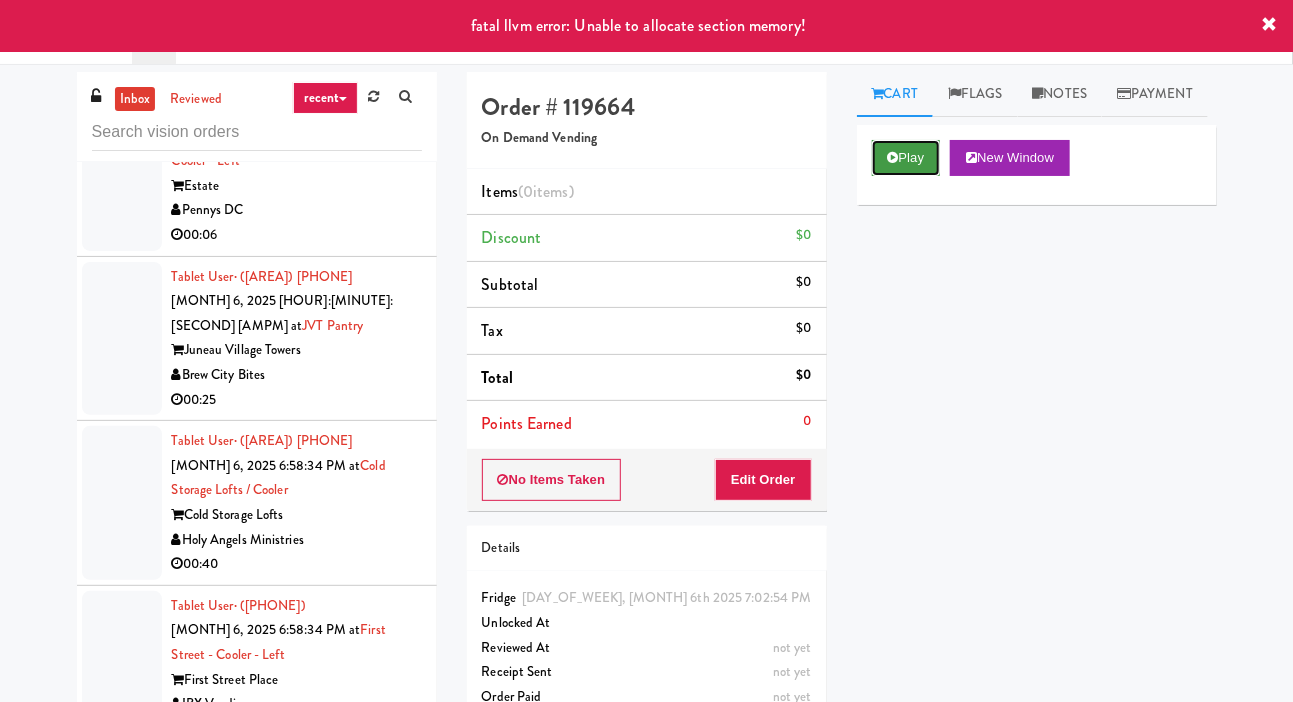 click on "Play" at bounding box center [906, 158] 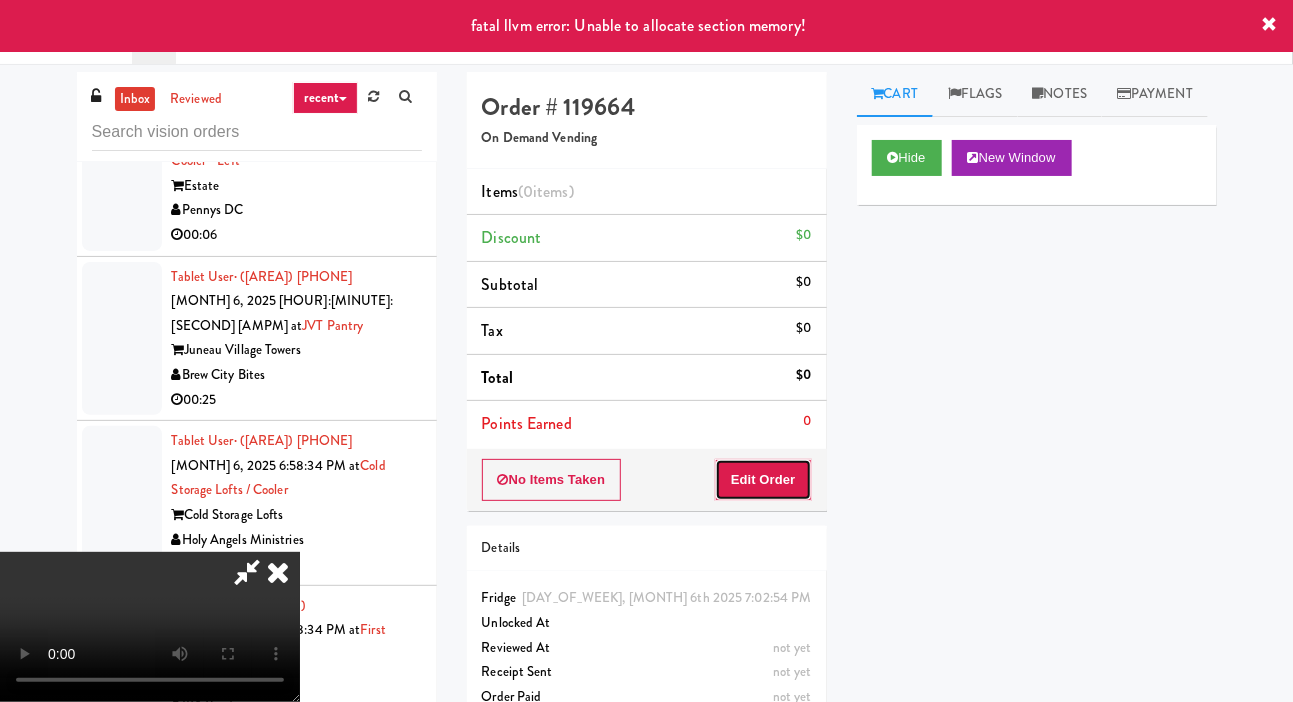 click on "Edit Order" at bounding box center [763, 480] 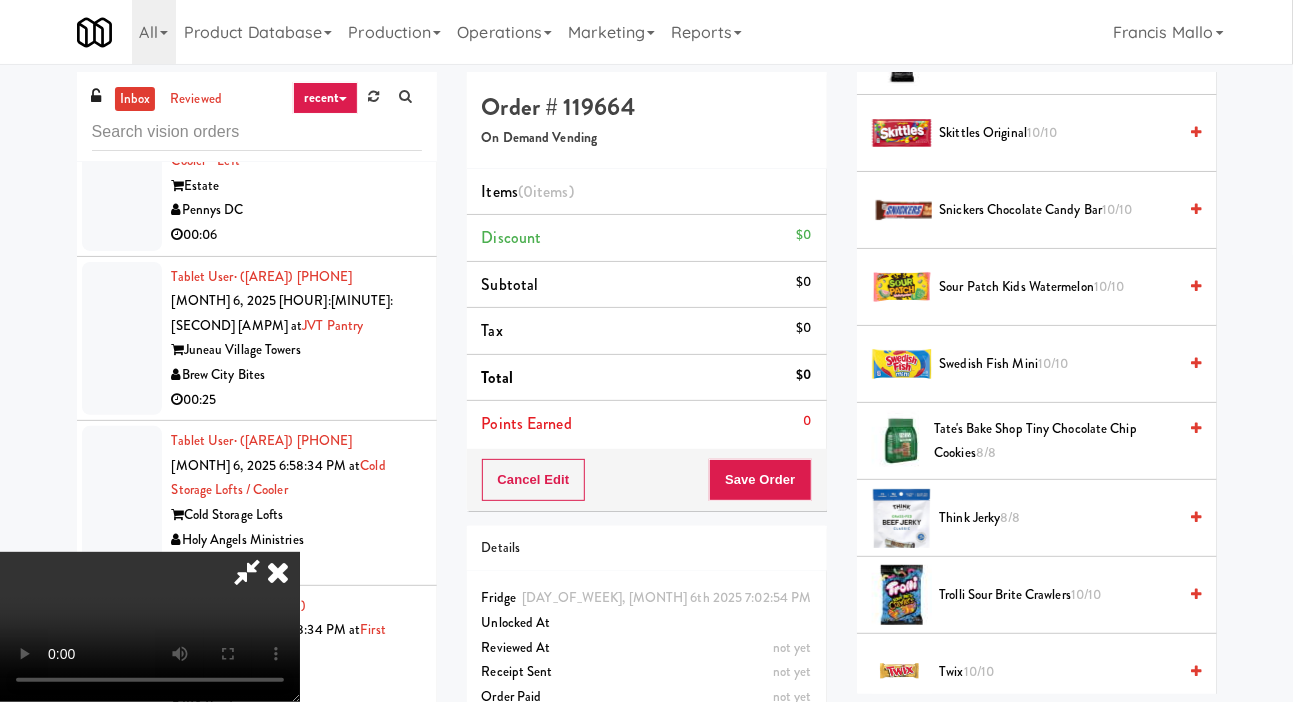scroll, scrollTop: 2350, scrollLeft: 0, axis: vertical 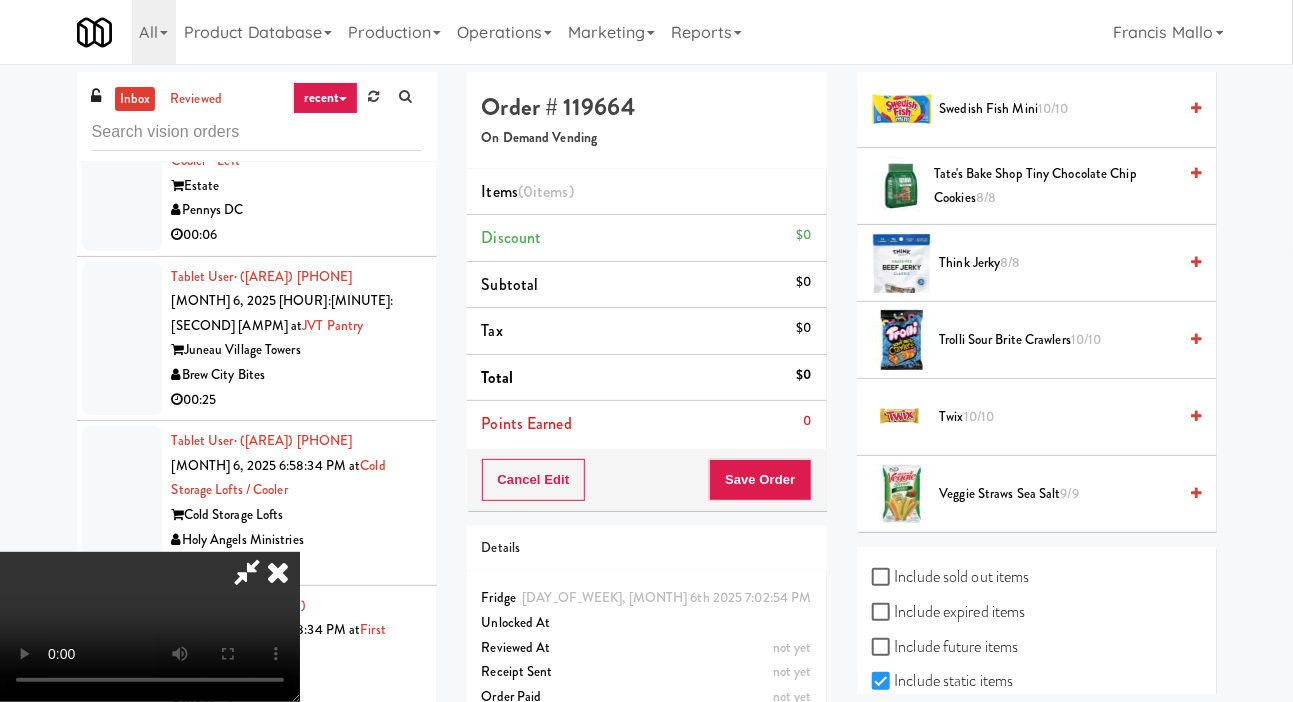click on "Veggie Straws Sea Salt  9/9" at bounding box center [1058, 494] 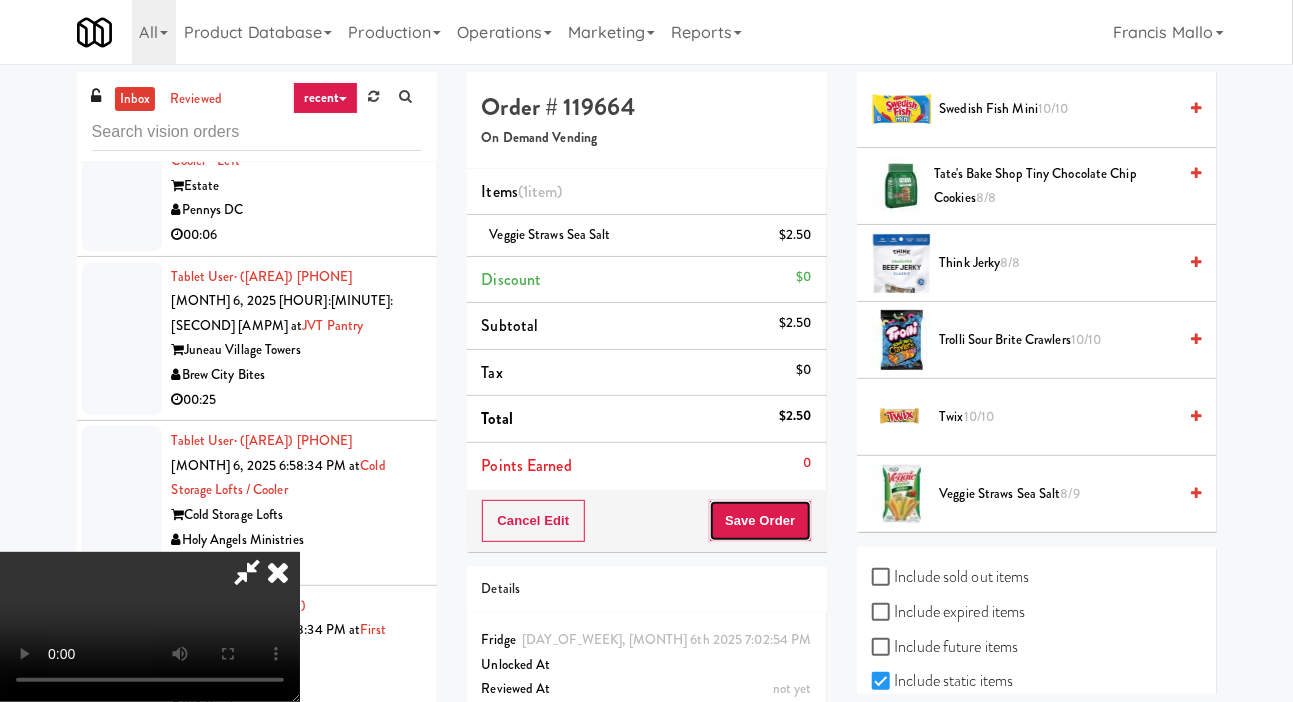 click on "Save Order" at bounding box center (760, 521) 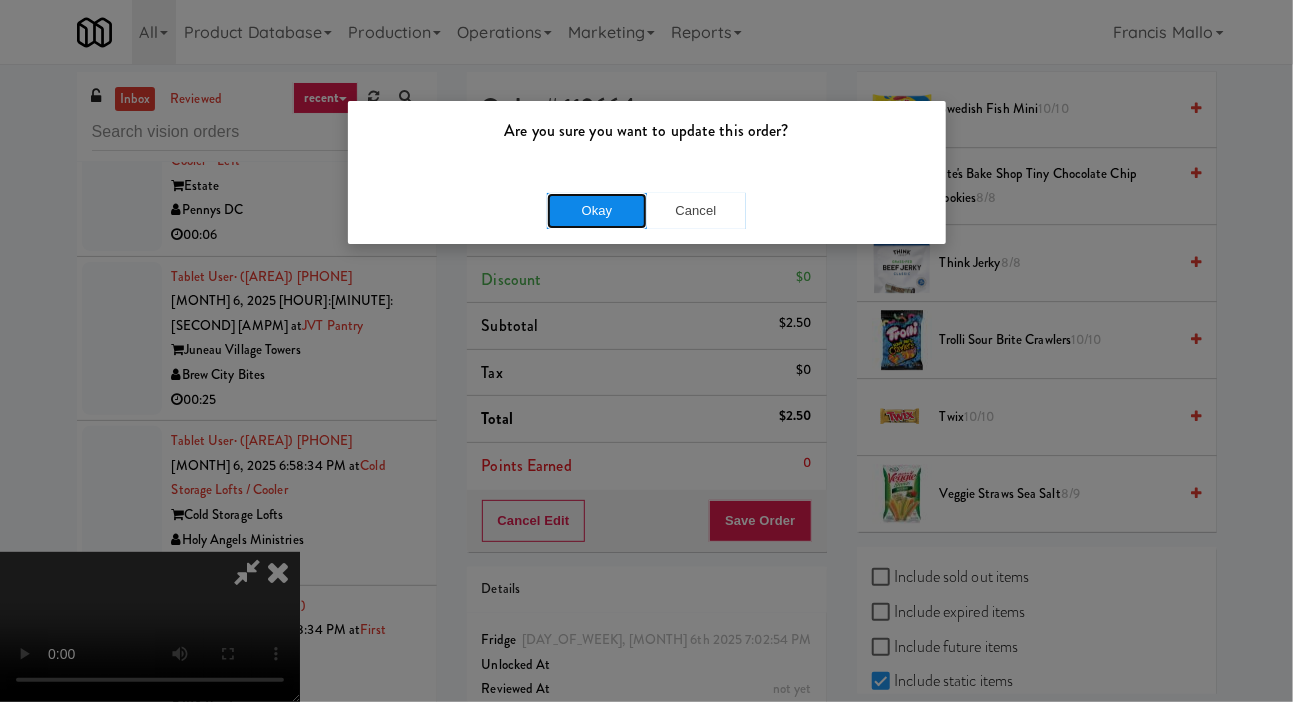 click on "Okay" at bounding box center (597, 211) 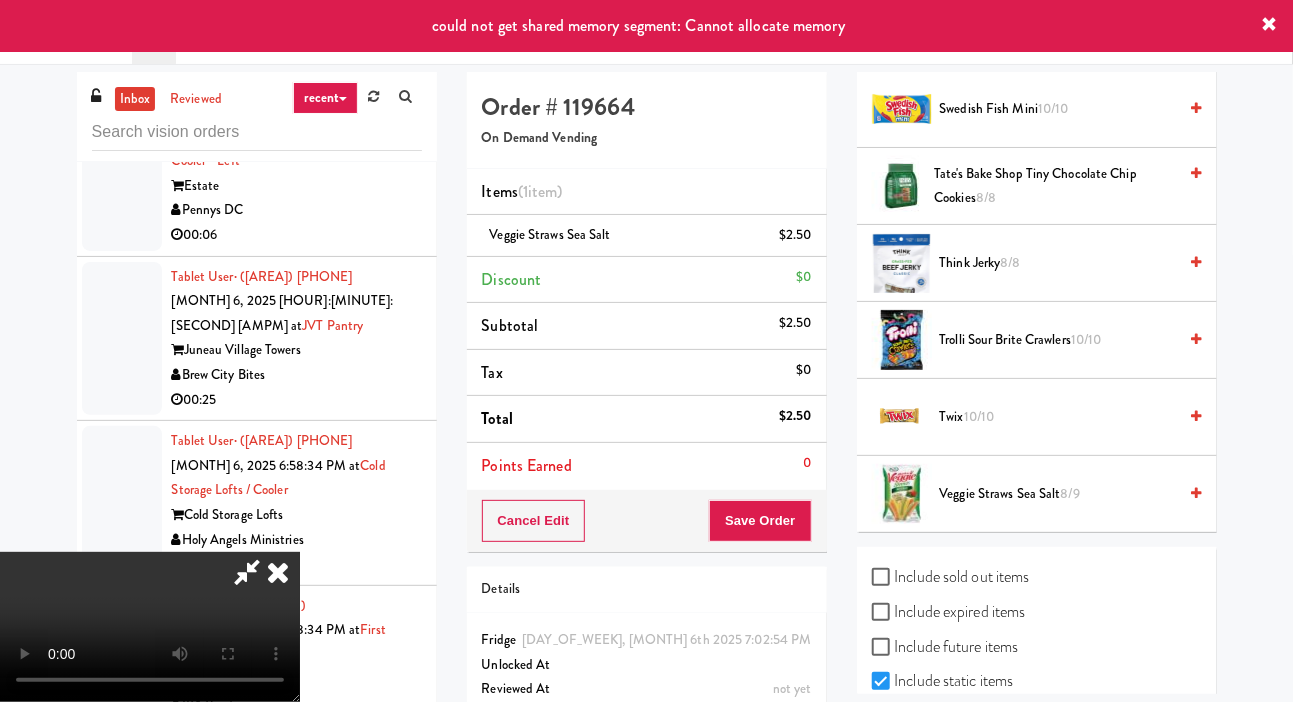 click at bounding box center [278, 572] 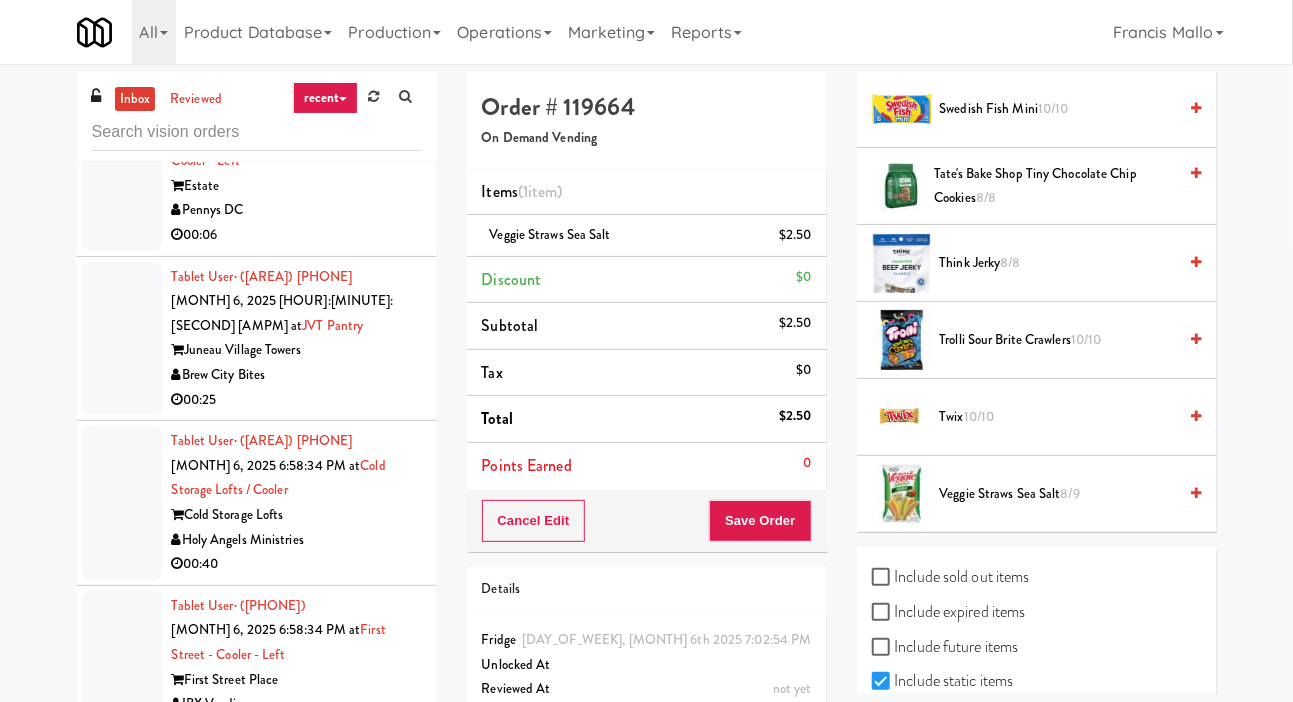 click at bounding box center (122, 2679) 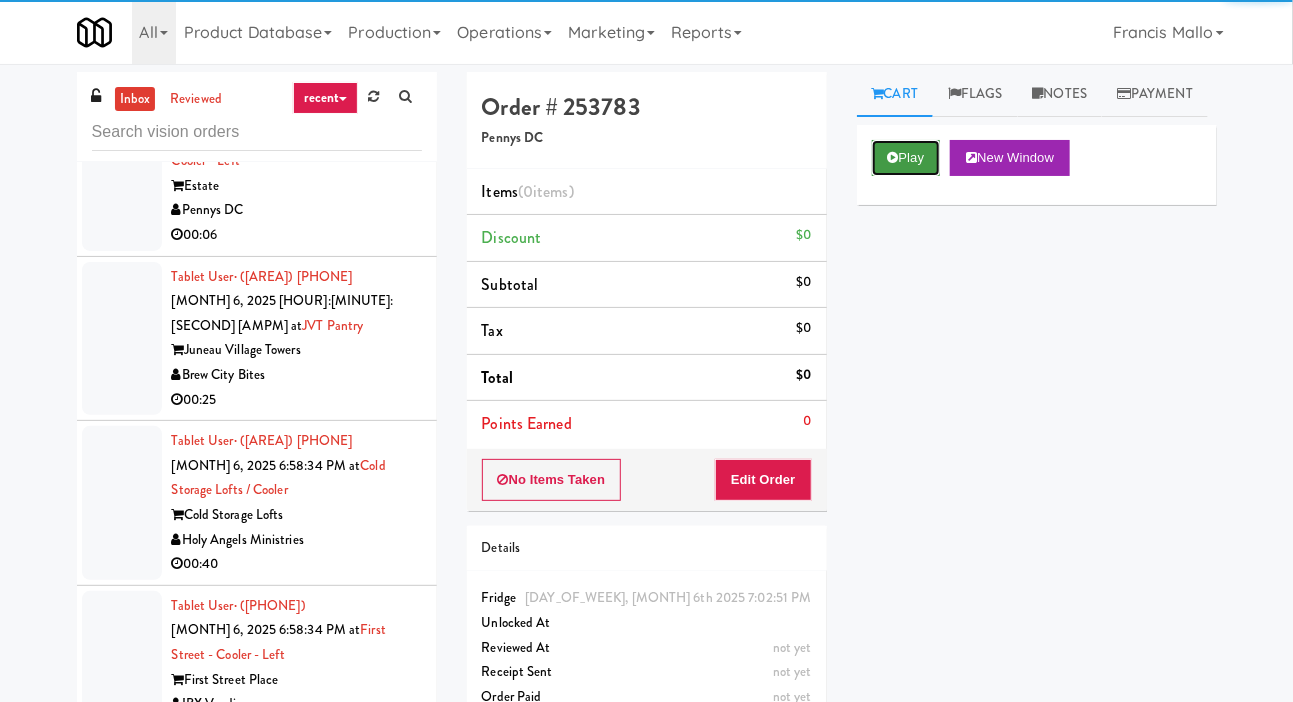 click on "Play" at bounding box center [906, 158] 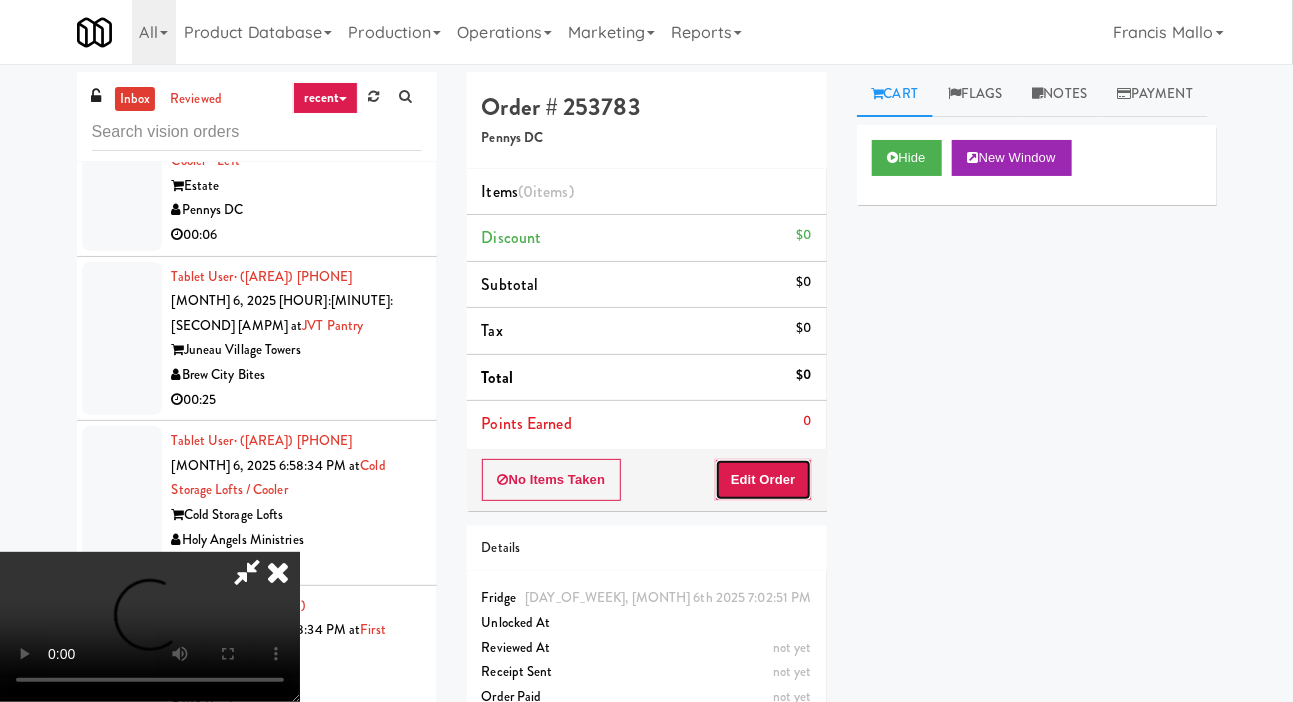 click on "Edit Order" at bounding box center [763, 480] 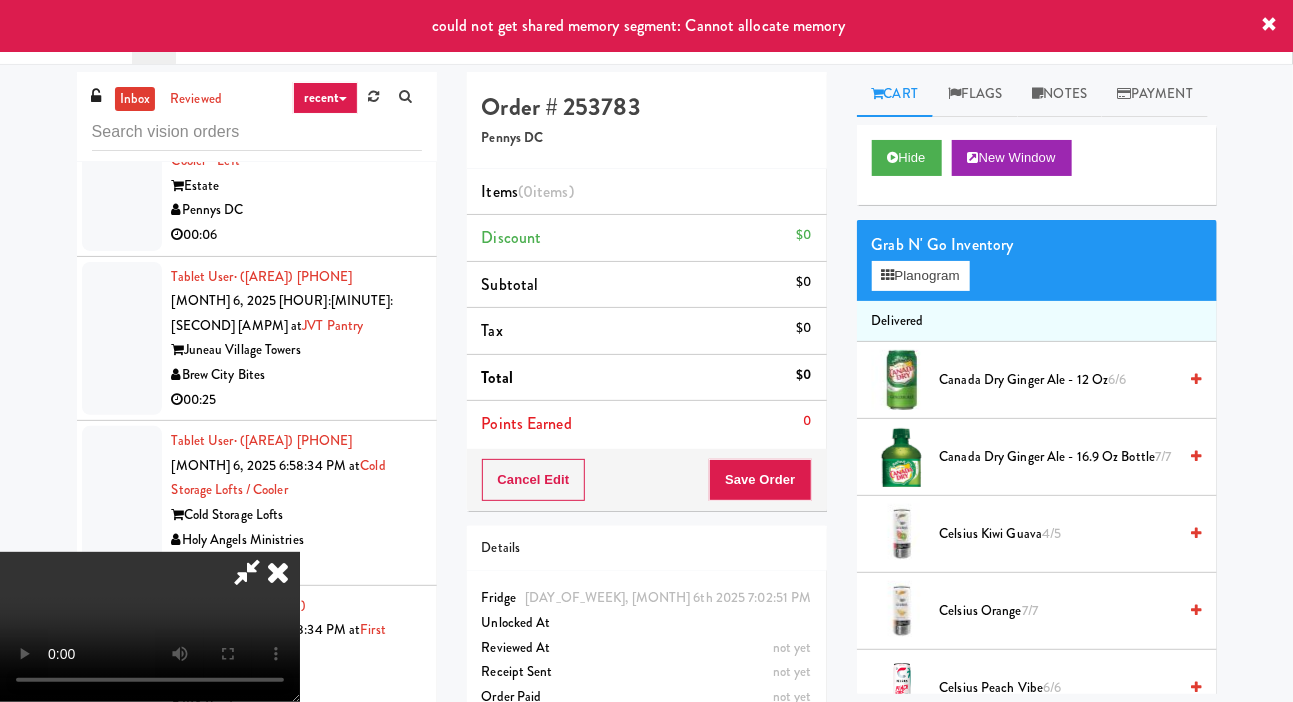 scroll, scrollTop: 73, scrollLeft: 0, axis: vertical 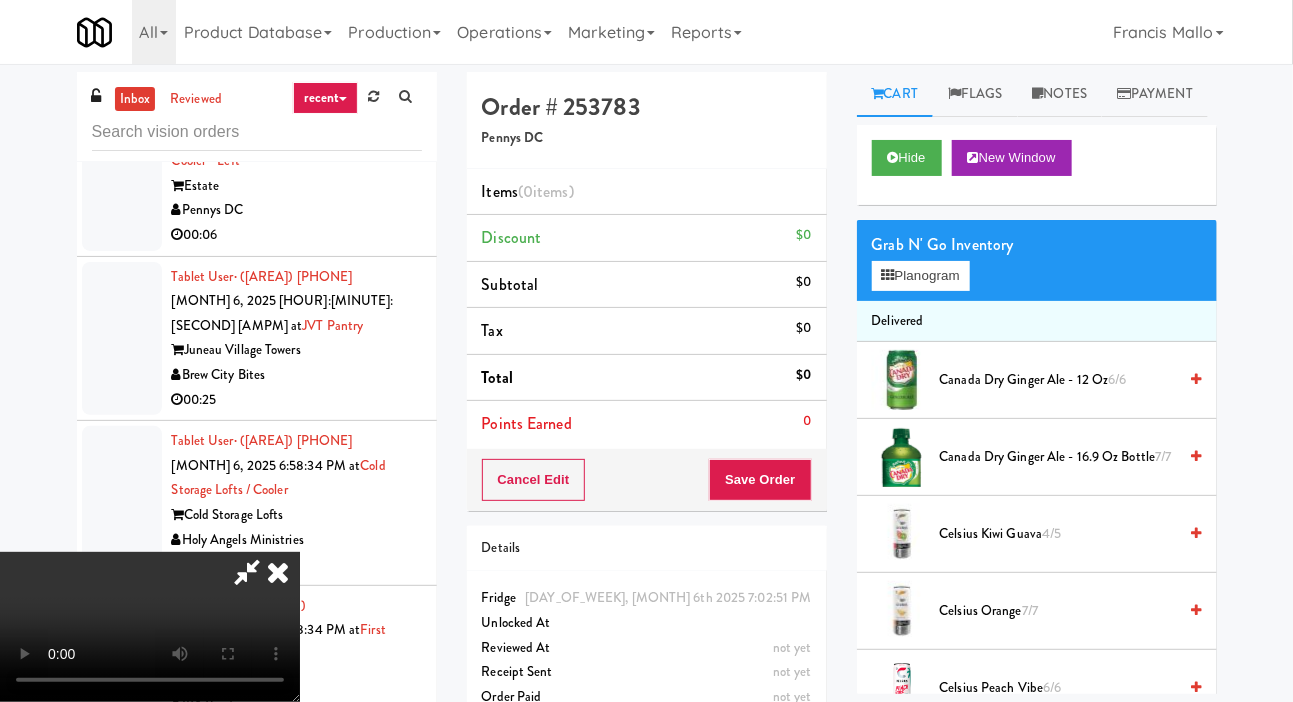 type 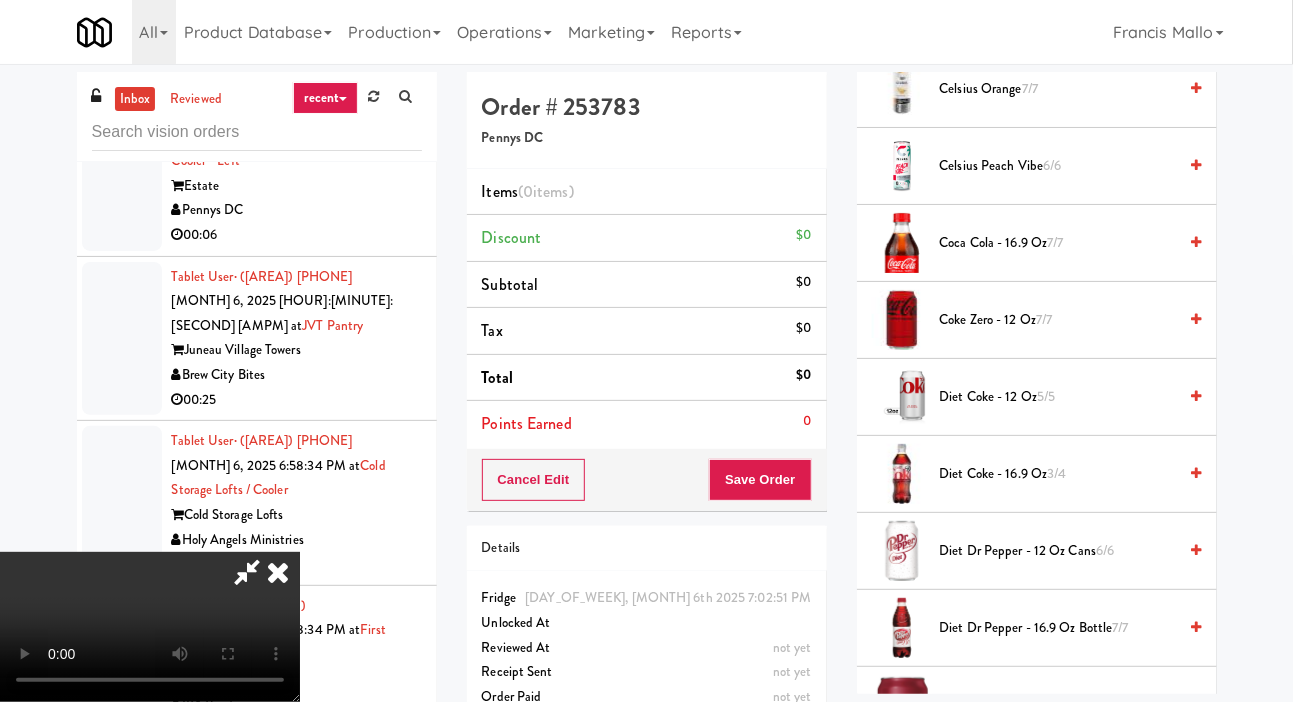 scroll, scrollTop: 541, scrollLeft: 0, axis: vertical 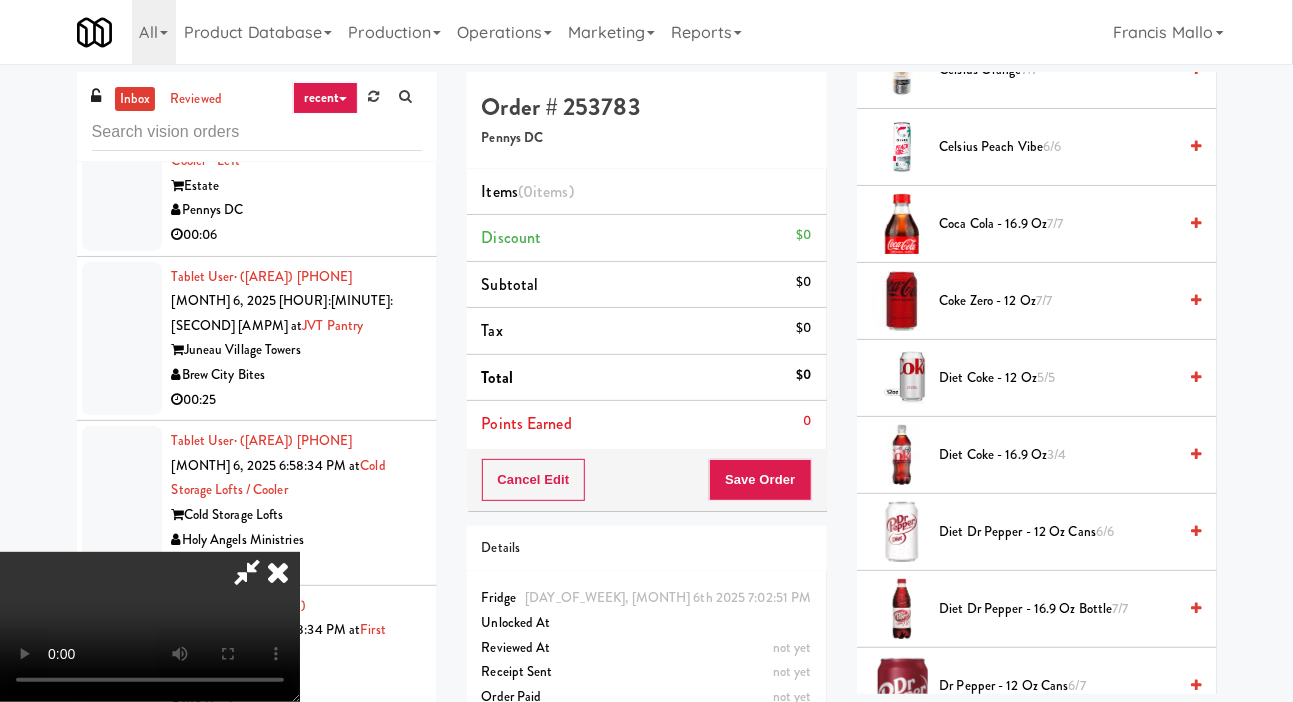 click on "Diet Coke - 16.9 oz  3/4" at bounding box center (1058, 455) 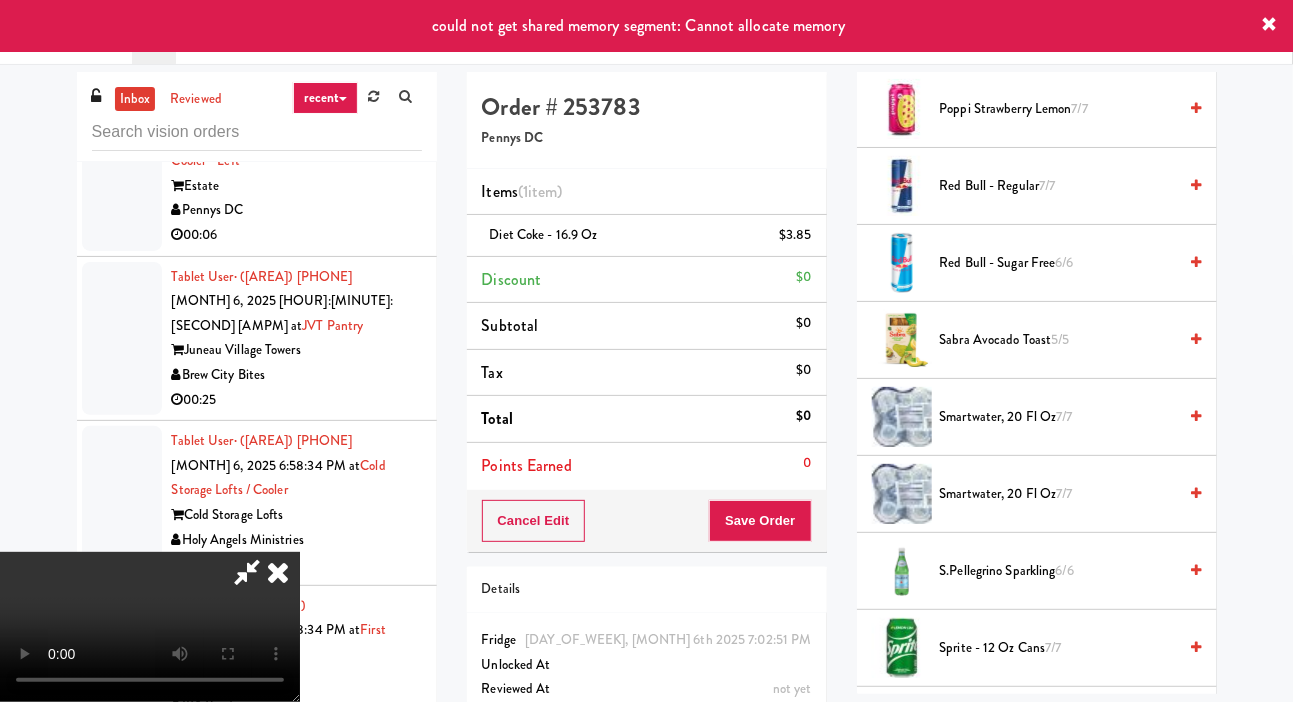 scroll, scrollTop: 2580, scrollLeft: 0, axis: vertical 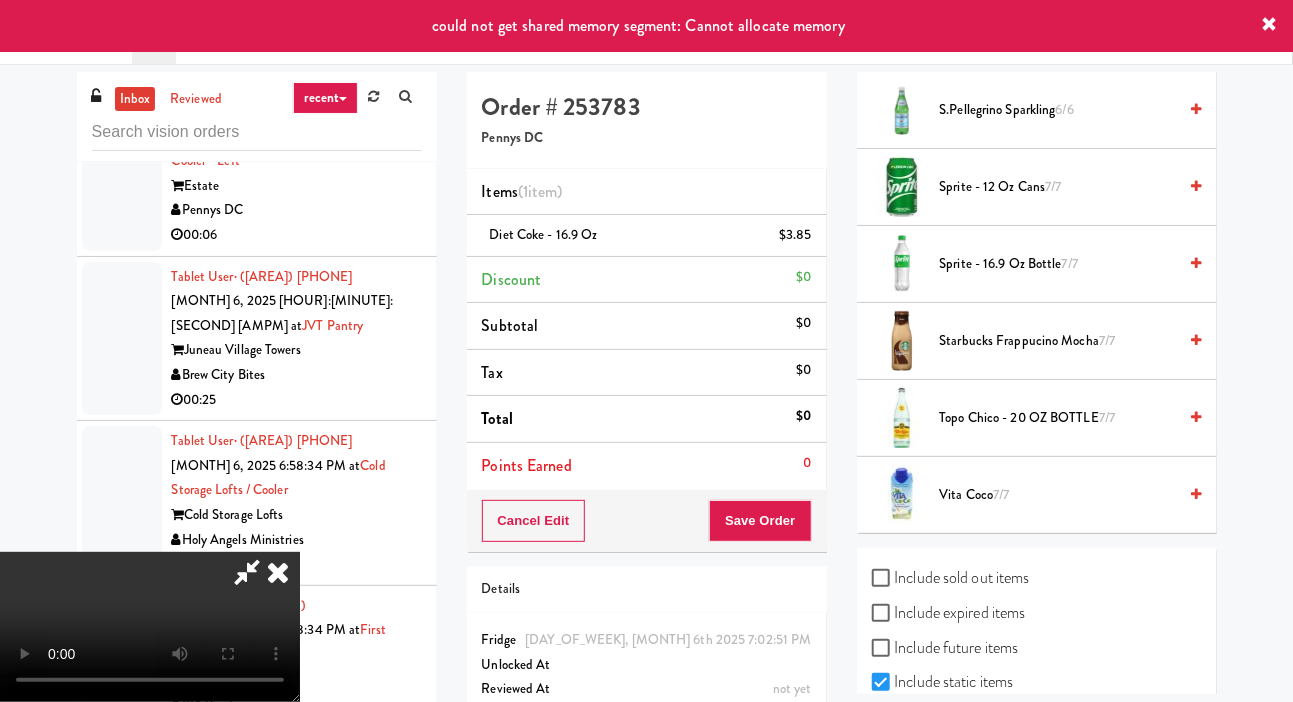click on "Sprite - 16.9 oz Bottle  7/7" at bounding box center [1058, 264] 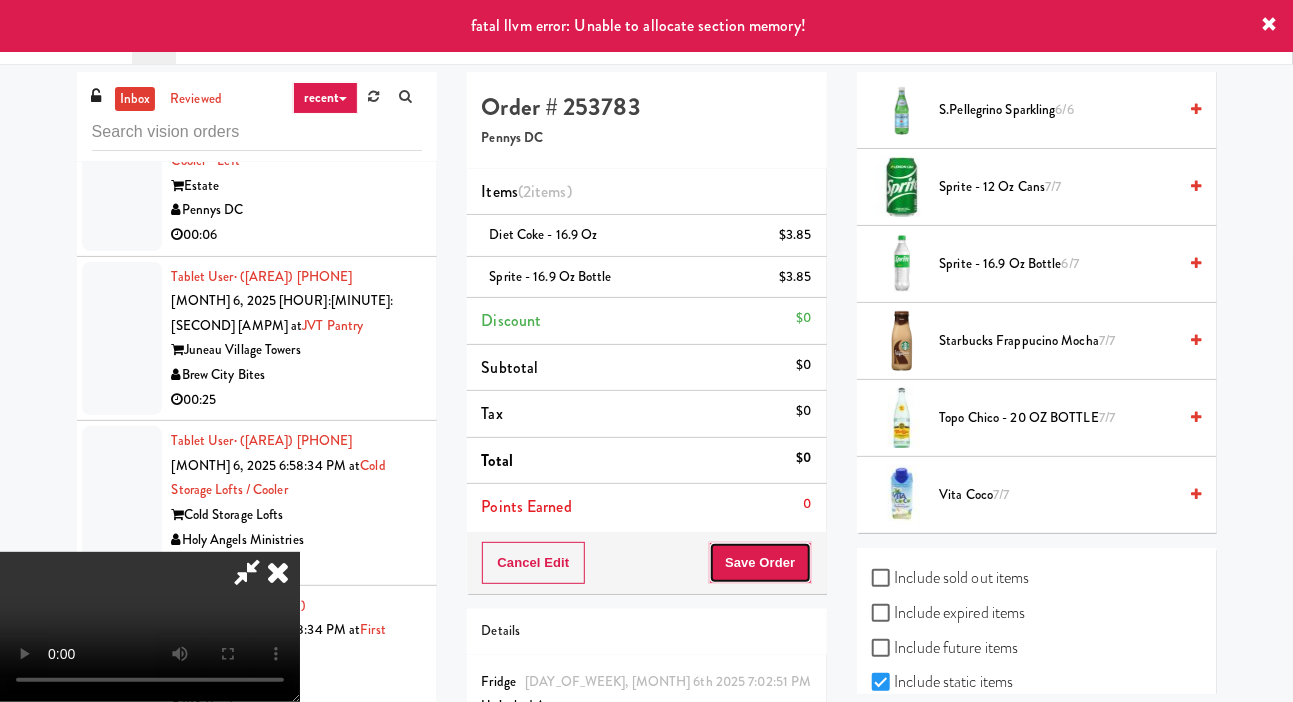 click on "Save Order" at bounding box center (760, 563) 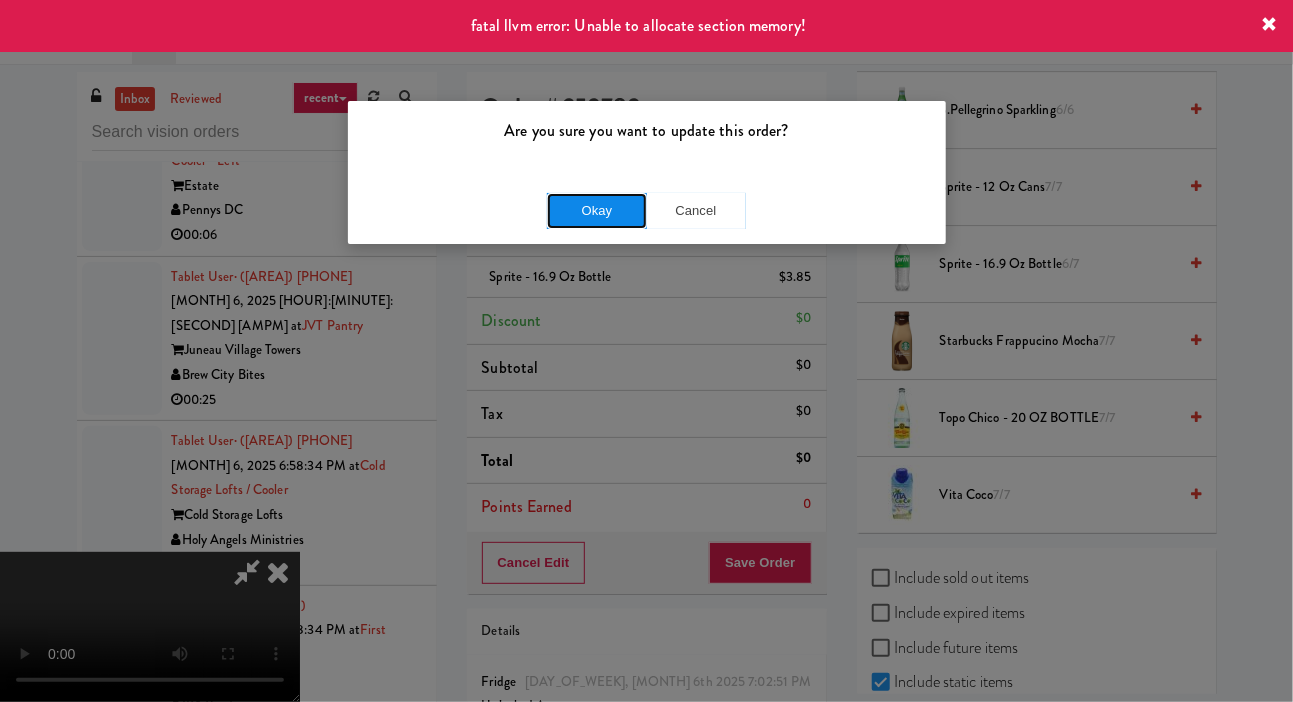 click on "Okay" at bounding box center [597, 211] 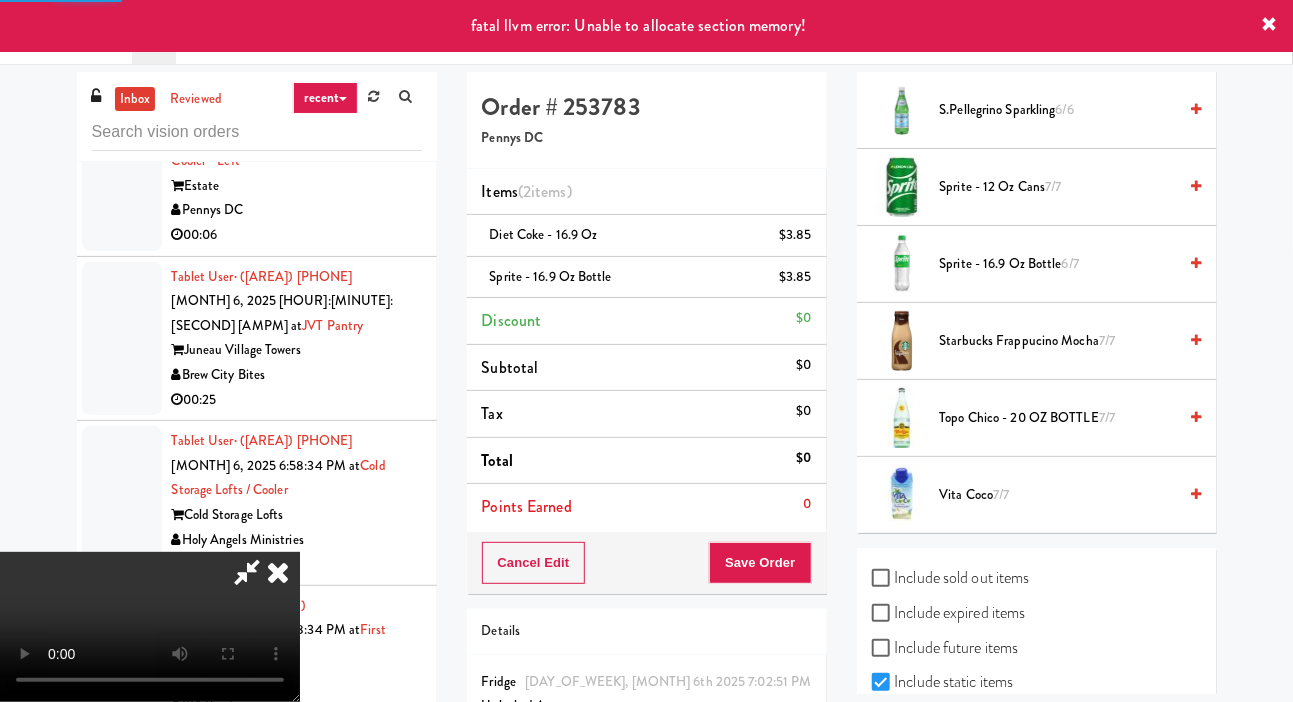 scroll, scrollTop: 116, scrollLeft: 0, axis: vertical 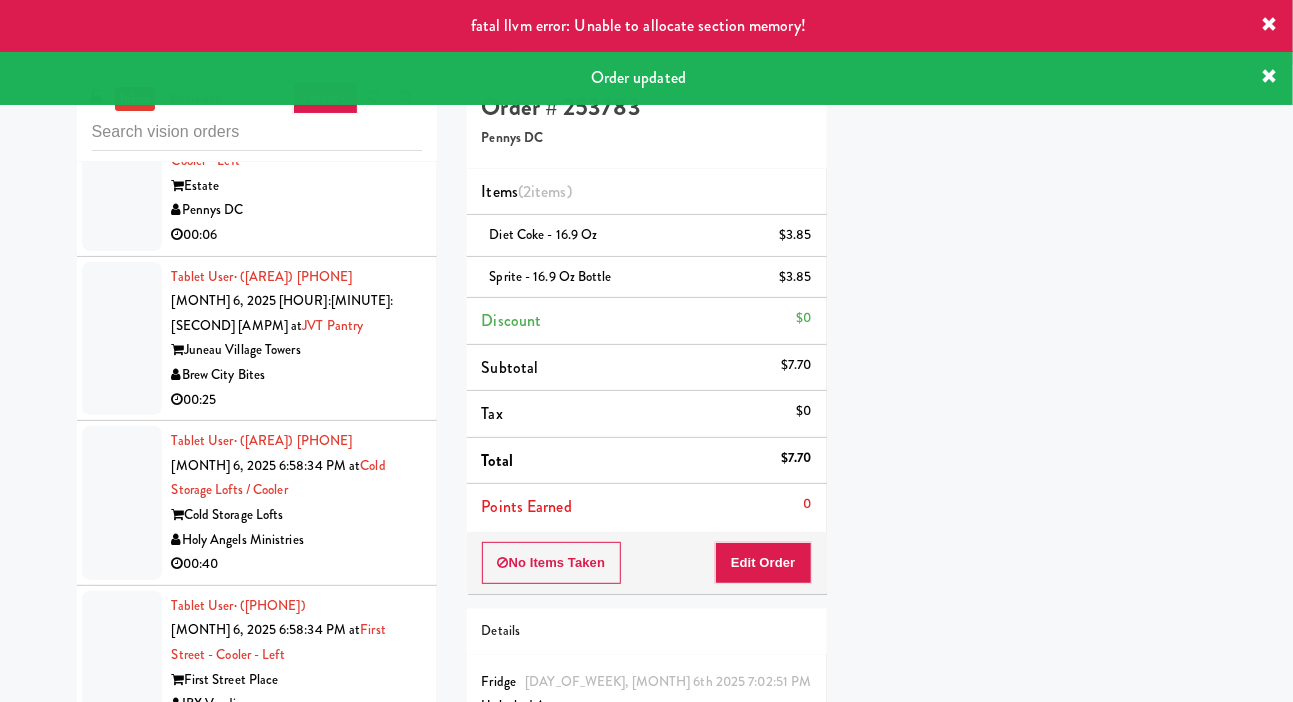 click at bounding box center [122, 2843] 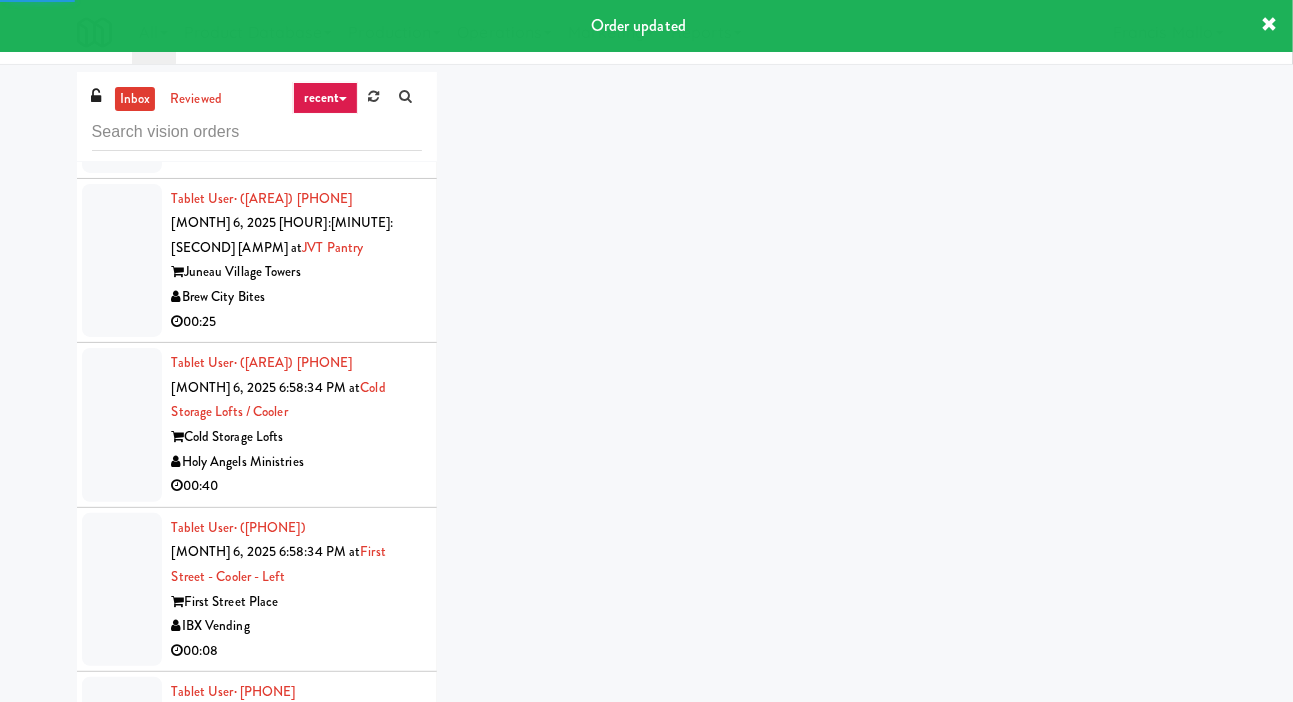 scroll, scrollTop: 45282, scrollLeft: 0, axis: vertical 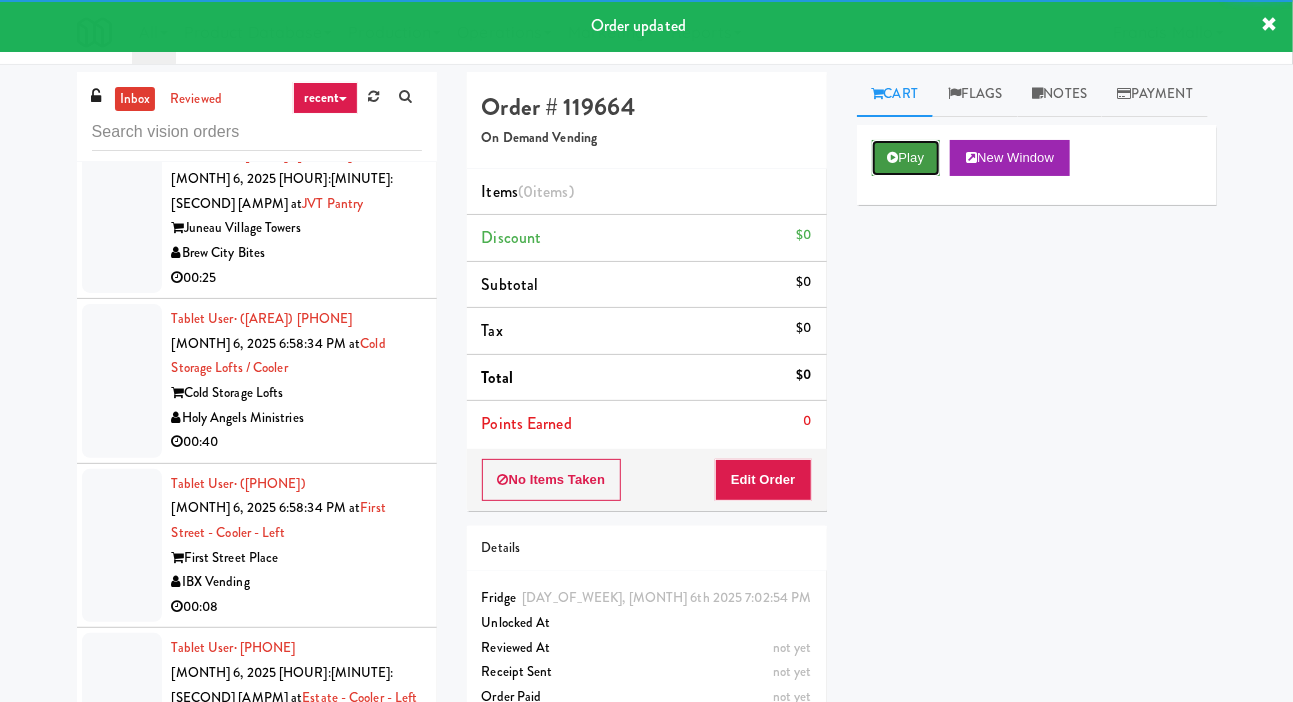 click on "Play" at bounding box center (906, 158) 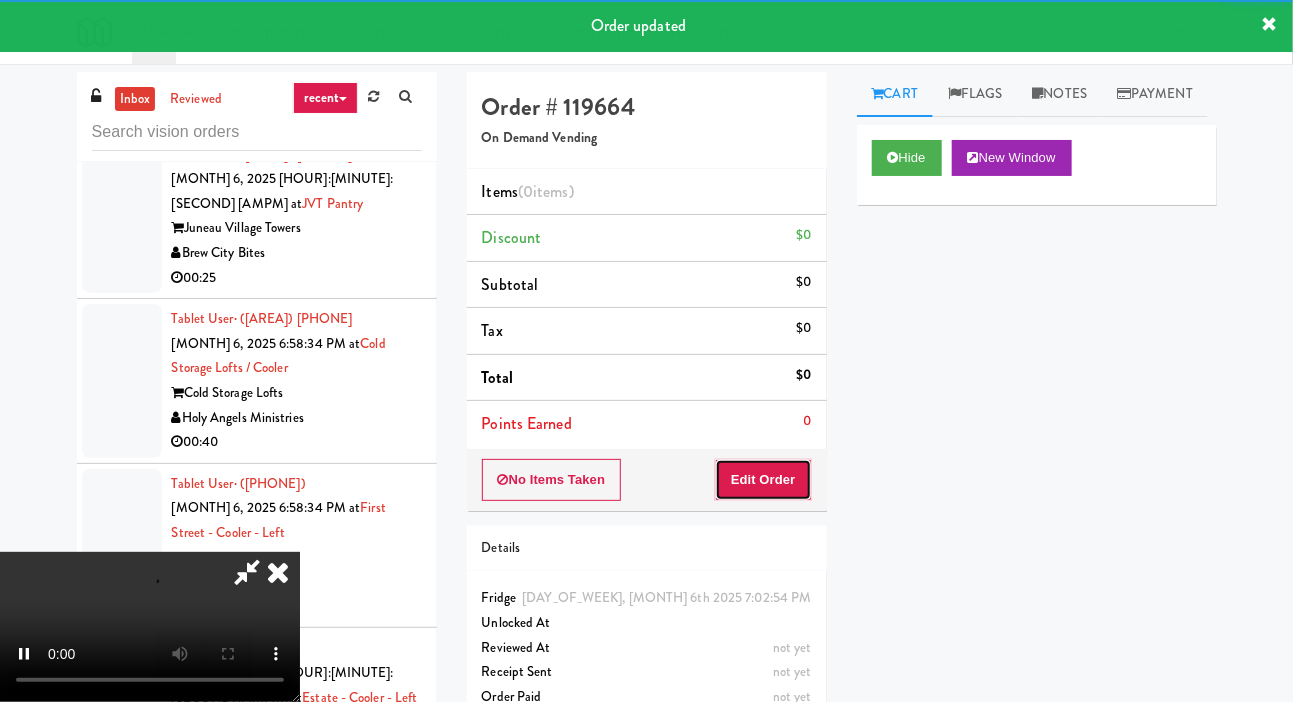 click on "Edit Order" at bounding box center (763, 480) 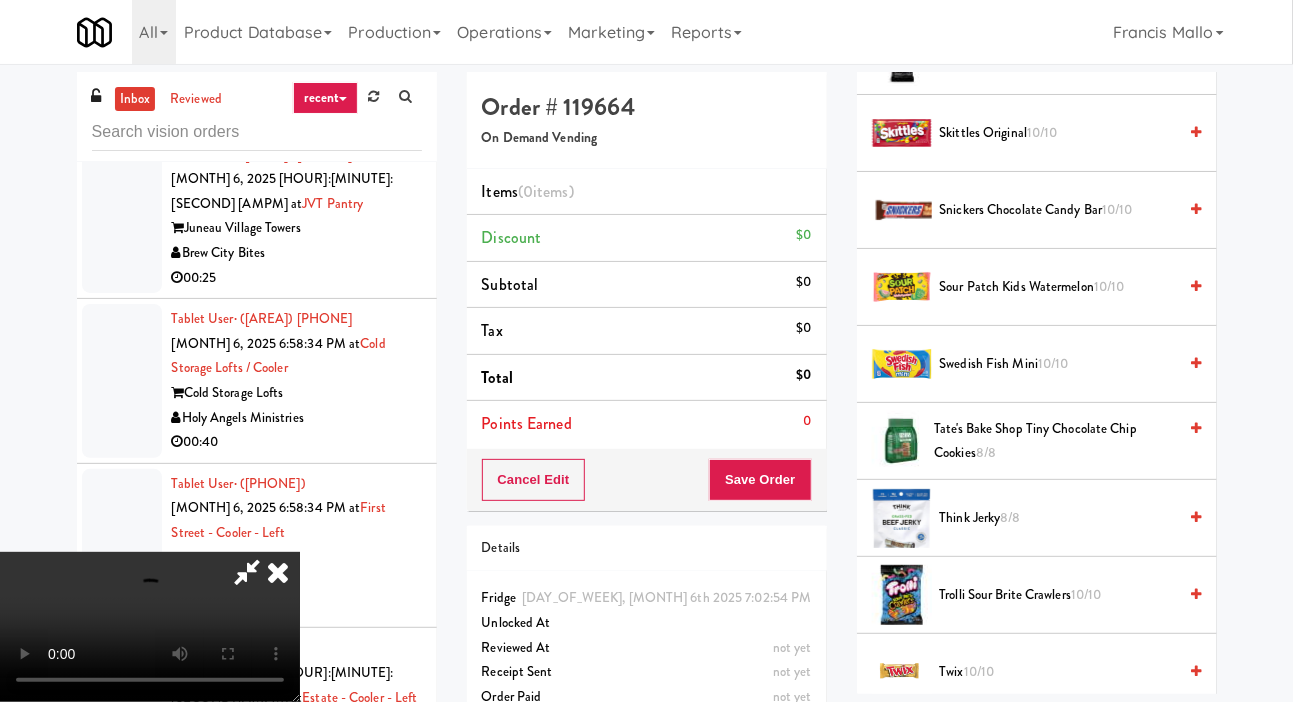 scroll, scrollTop: 2350, scrollLeft: 0, axis: vertical 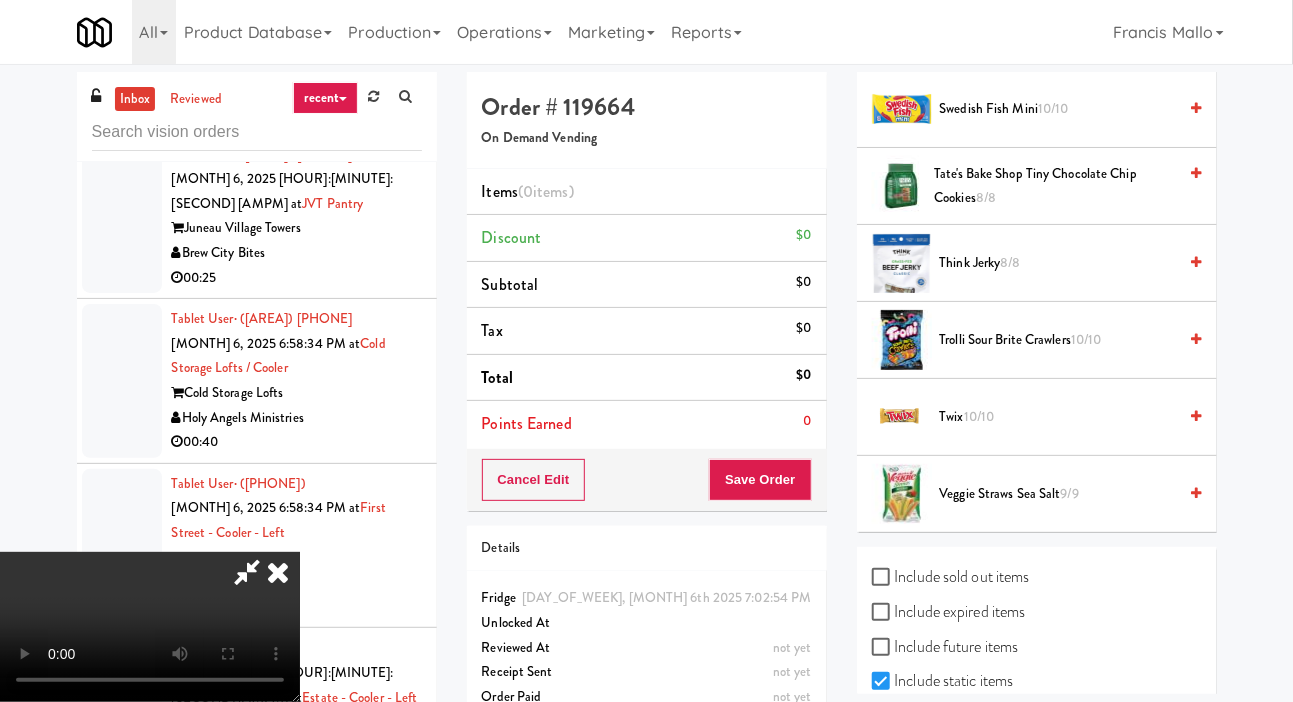 click on "Veggie Straws Sea Salt  9/9" at bounding box center [1058, 494] 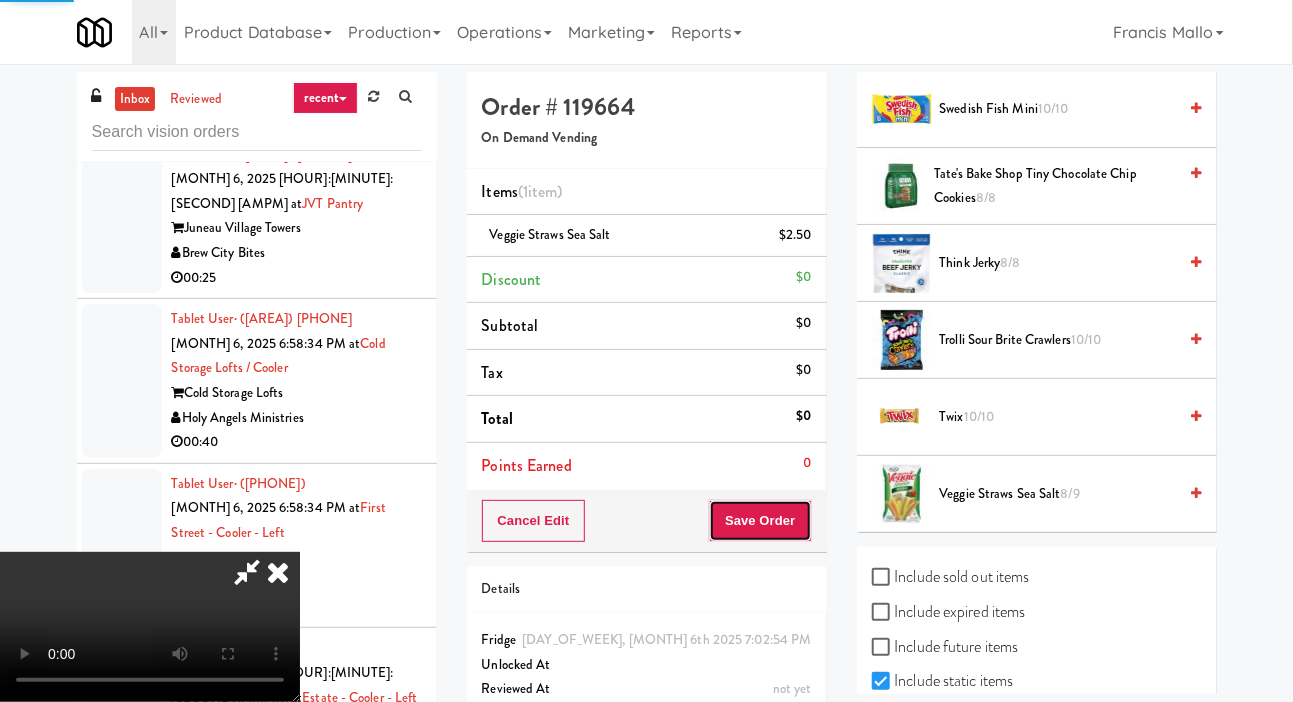 click on "Save Order" at bounding box center (760, 521) 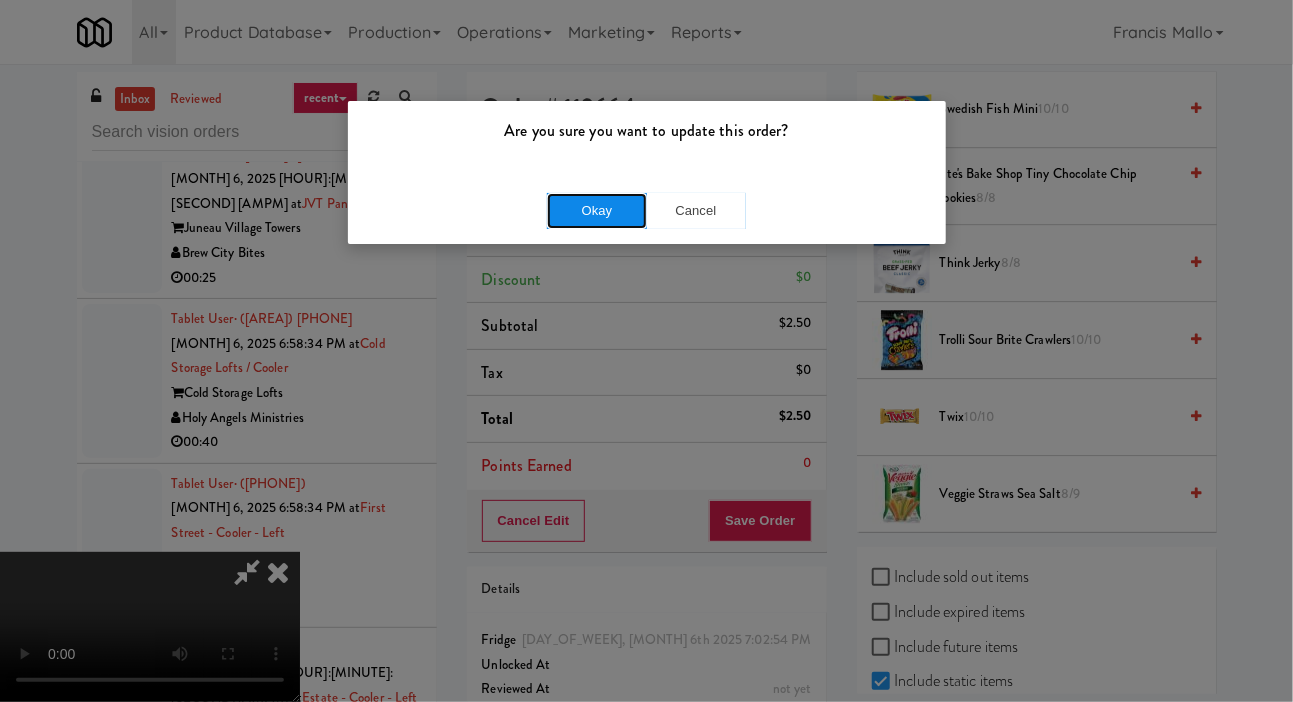 click on "Okay" at bounding box center [597, 211] 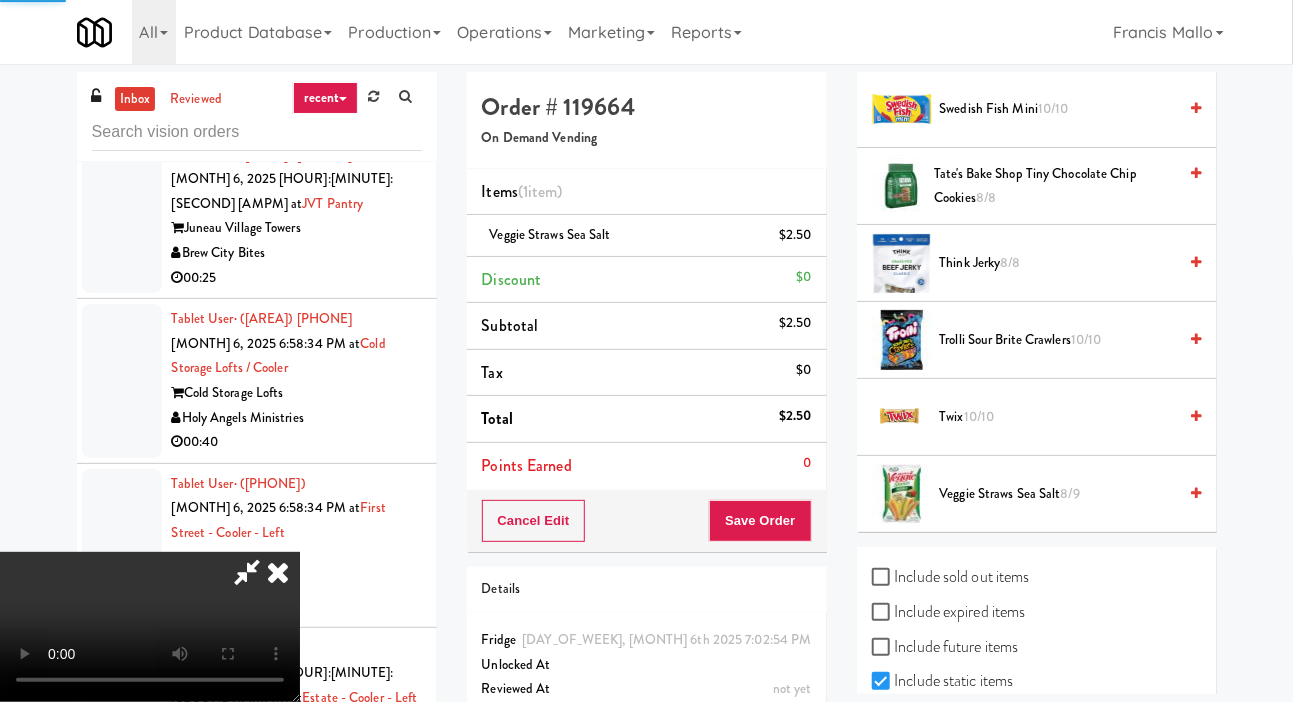 scroll, scrollTop: 116, scrollLeft: 0, axis: vertical 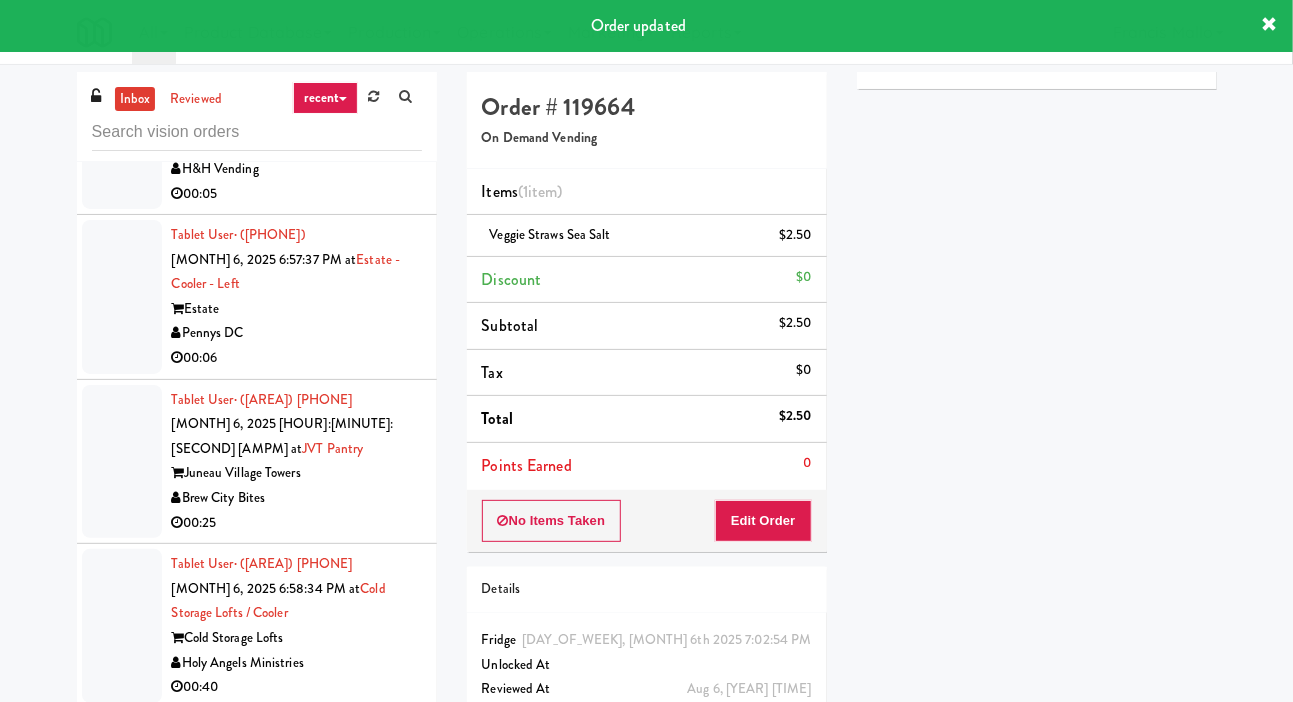 click at bounding box center (122, 2650) 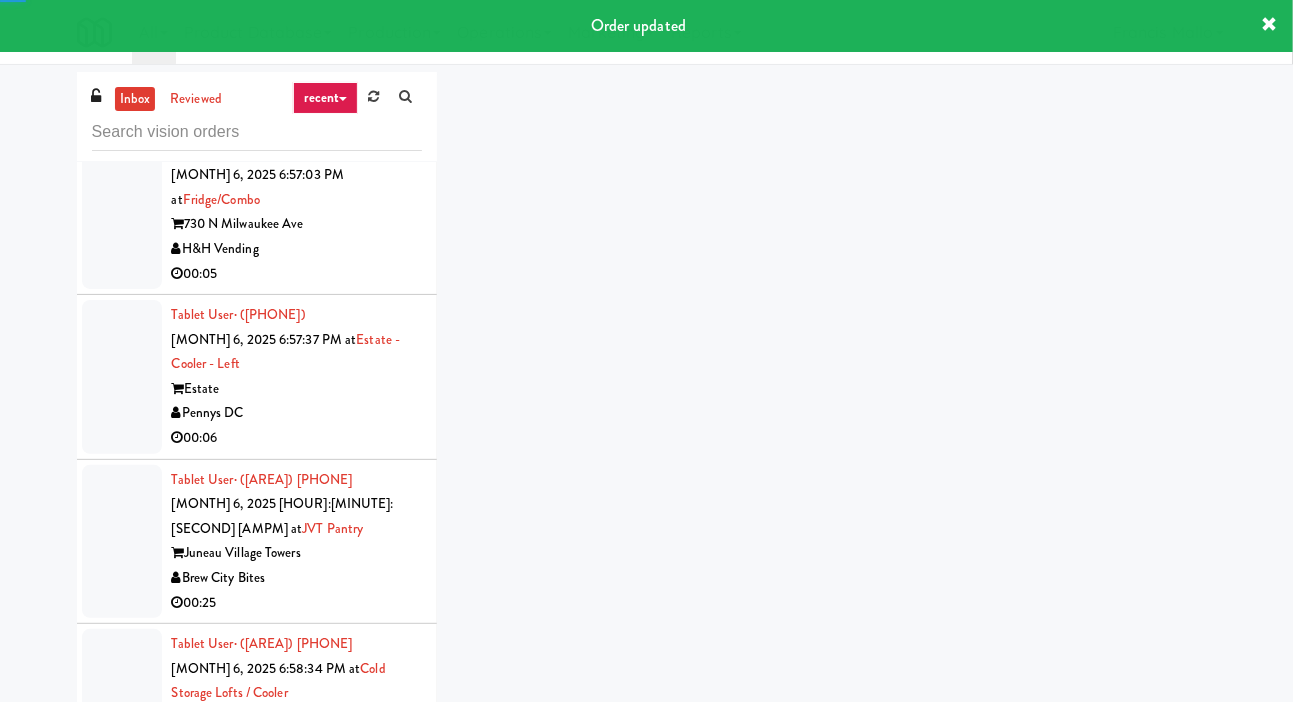 scroll, scrollTop: 44855, scrollLeft: 0, axis: vertical 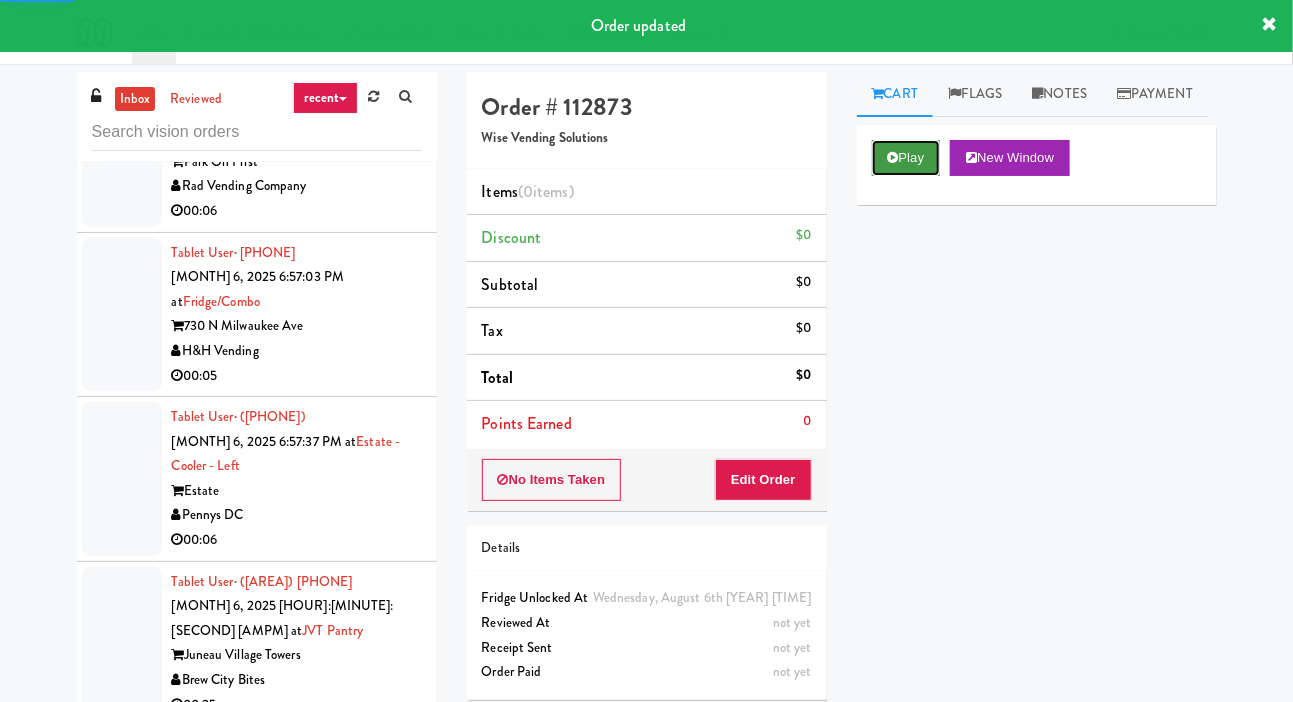 click on "Play" at bounding box center [906, 158] 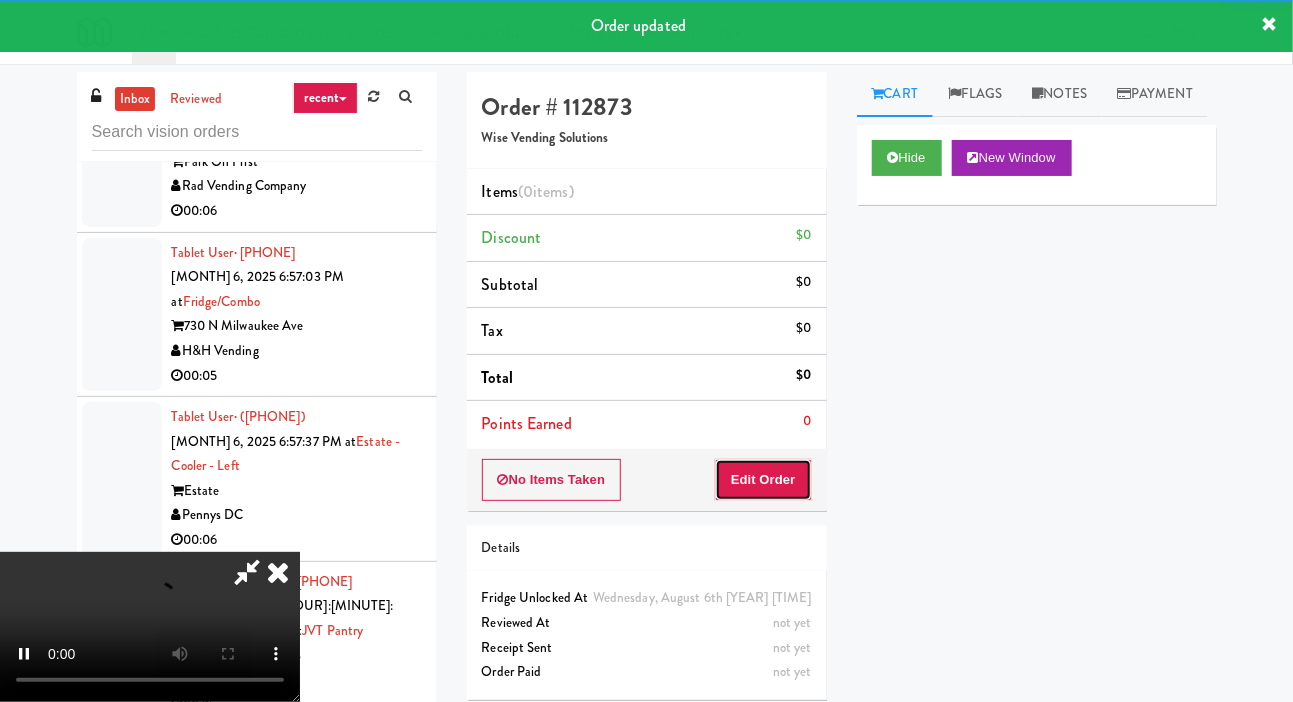 click on "Edit Order" at bounding box center [763, 480] 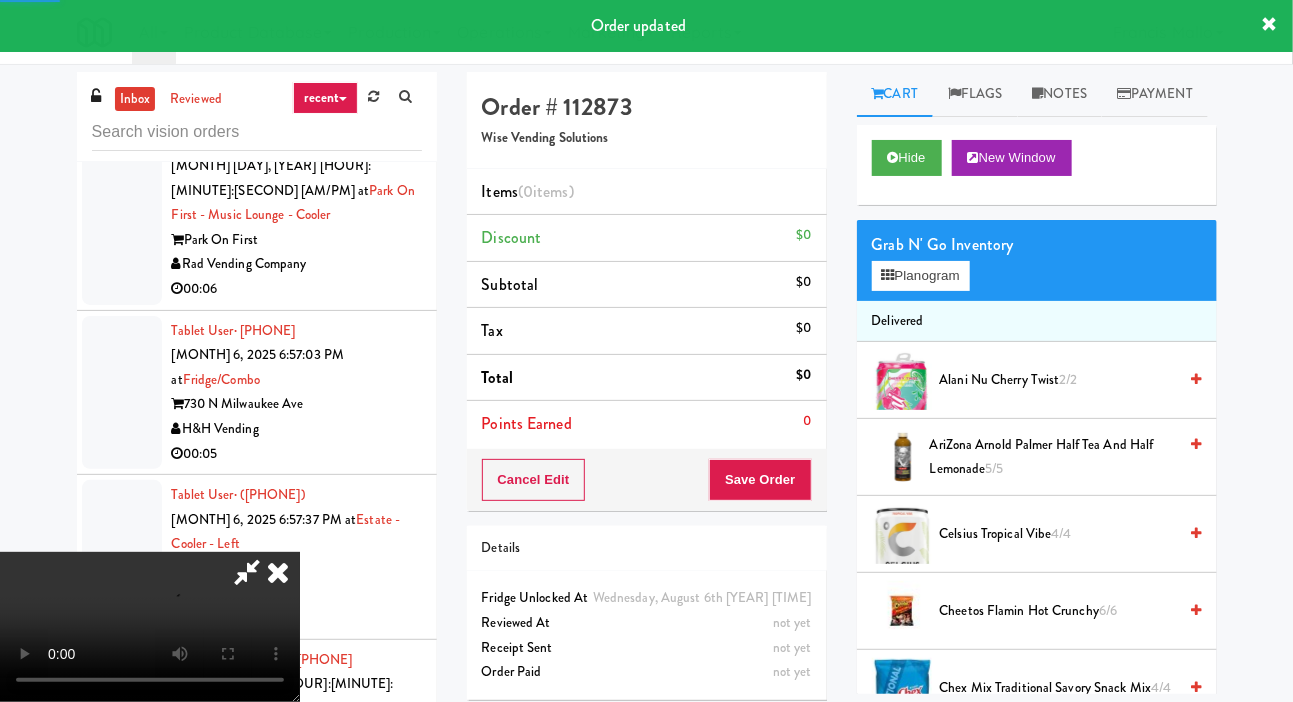 scroll, scrollTop: 44744, scrollLeft: 0, axis: vertical 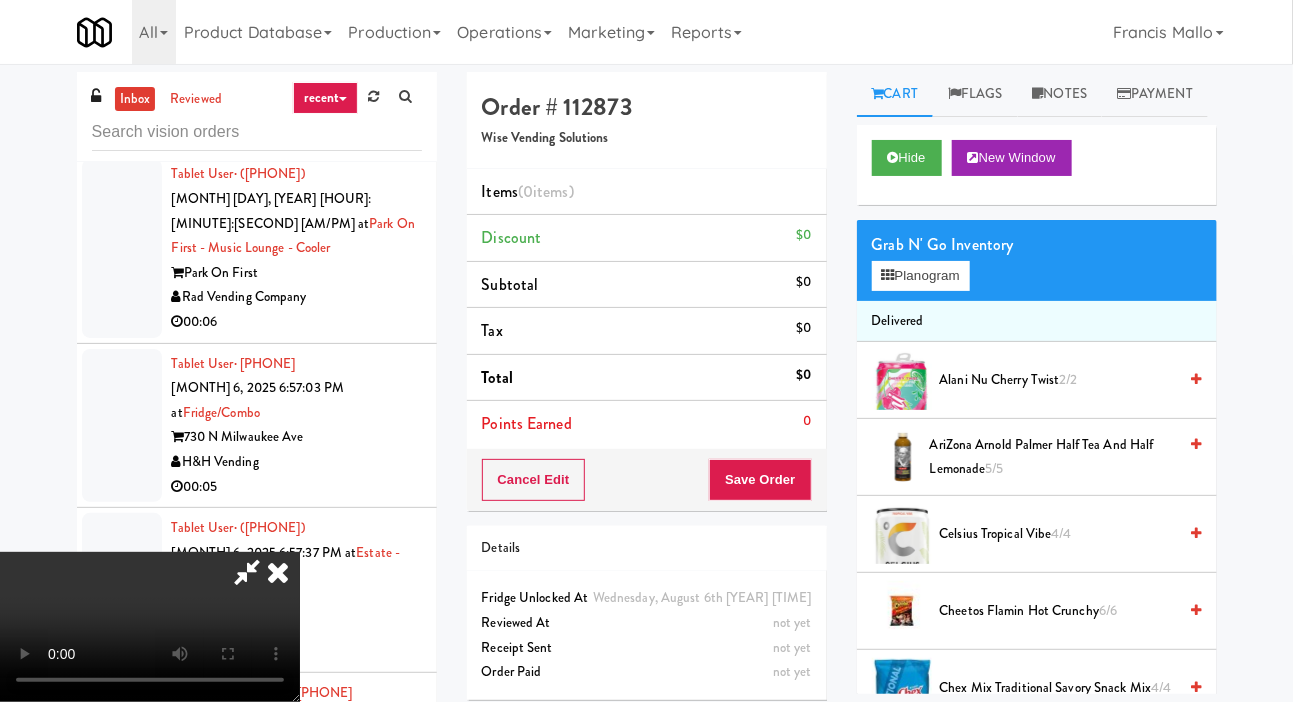 type 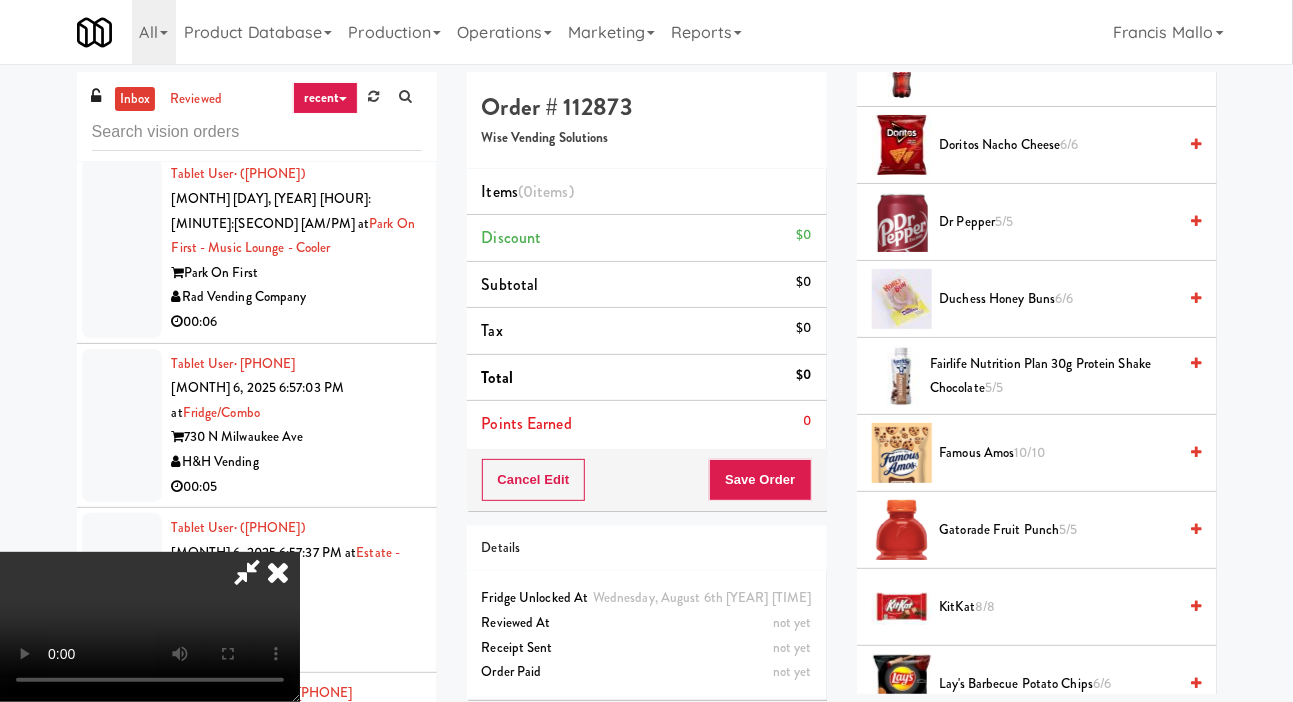 scroll, scrollTop: 784, scrollLeft: 0, axis: vertical 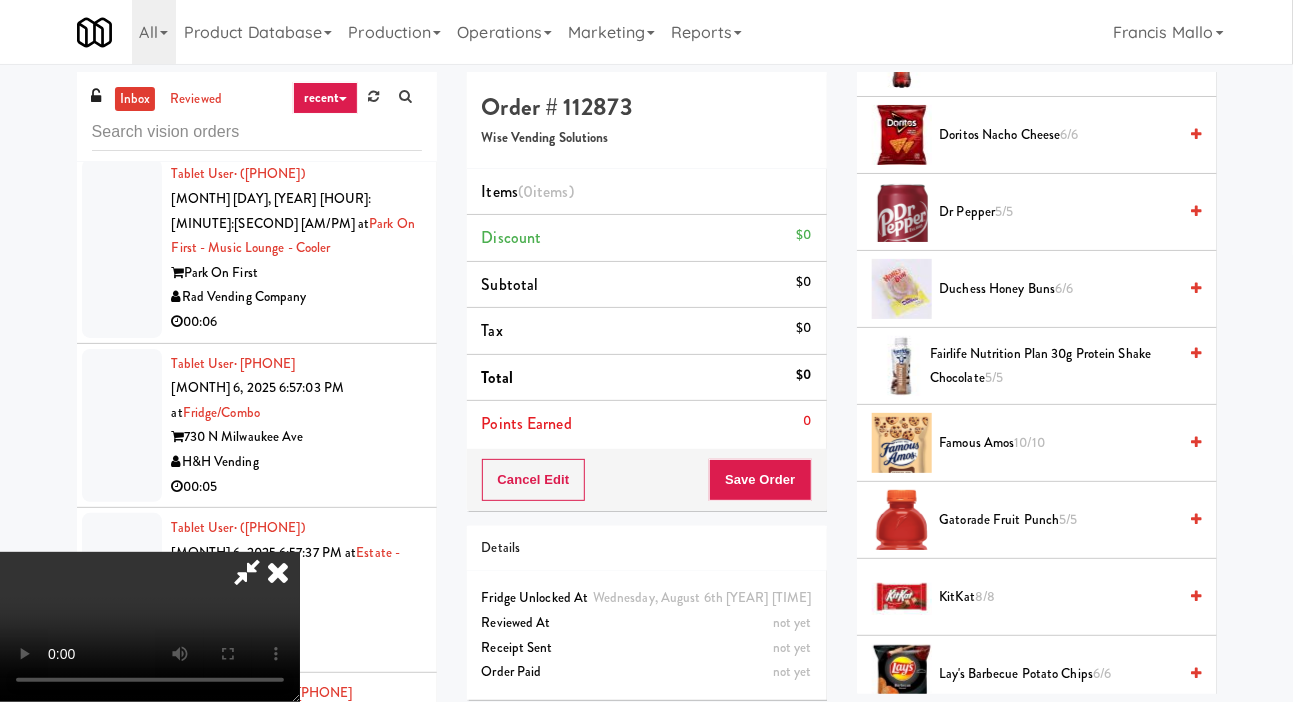 click on "Dr Pepper  5/5" at bounding box center [1058, 212] 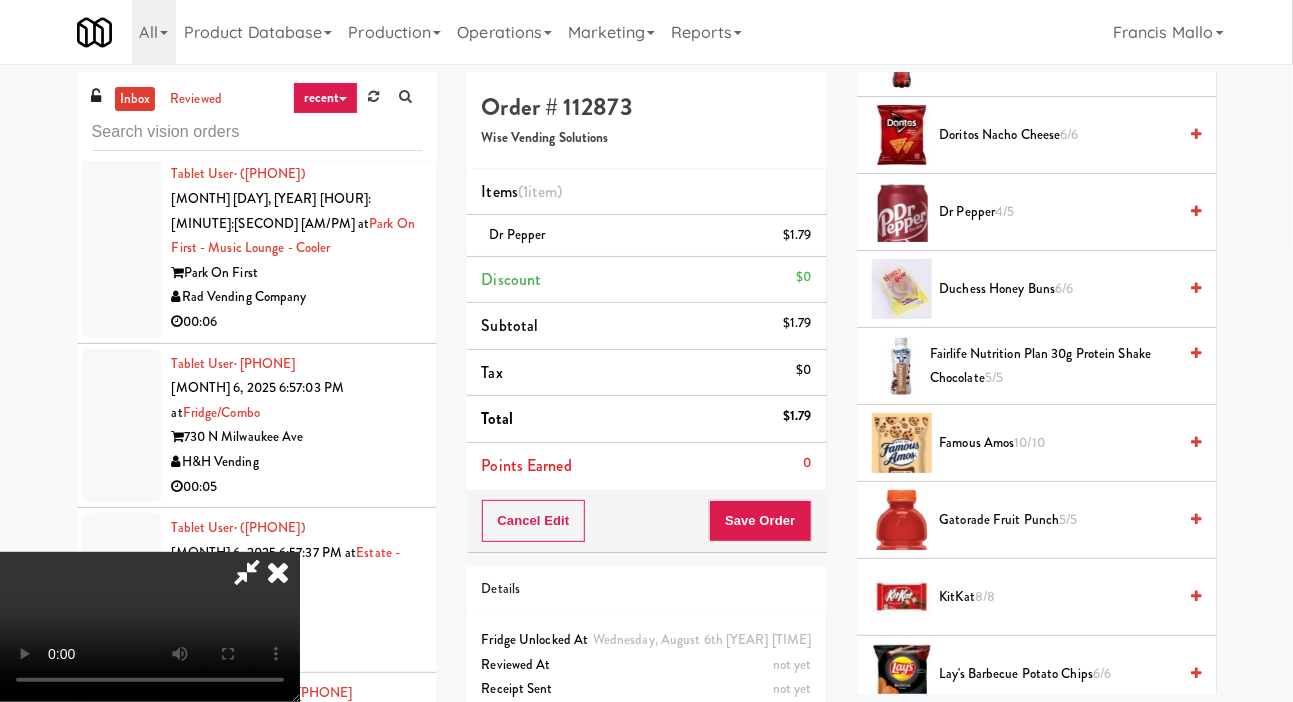 click on "Dr Pepper  4/5" at bounding box center [1058, 212] 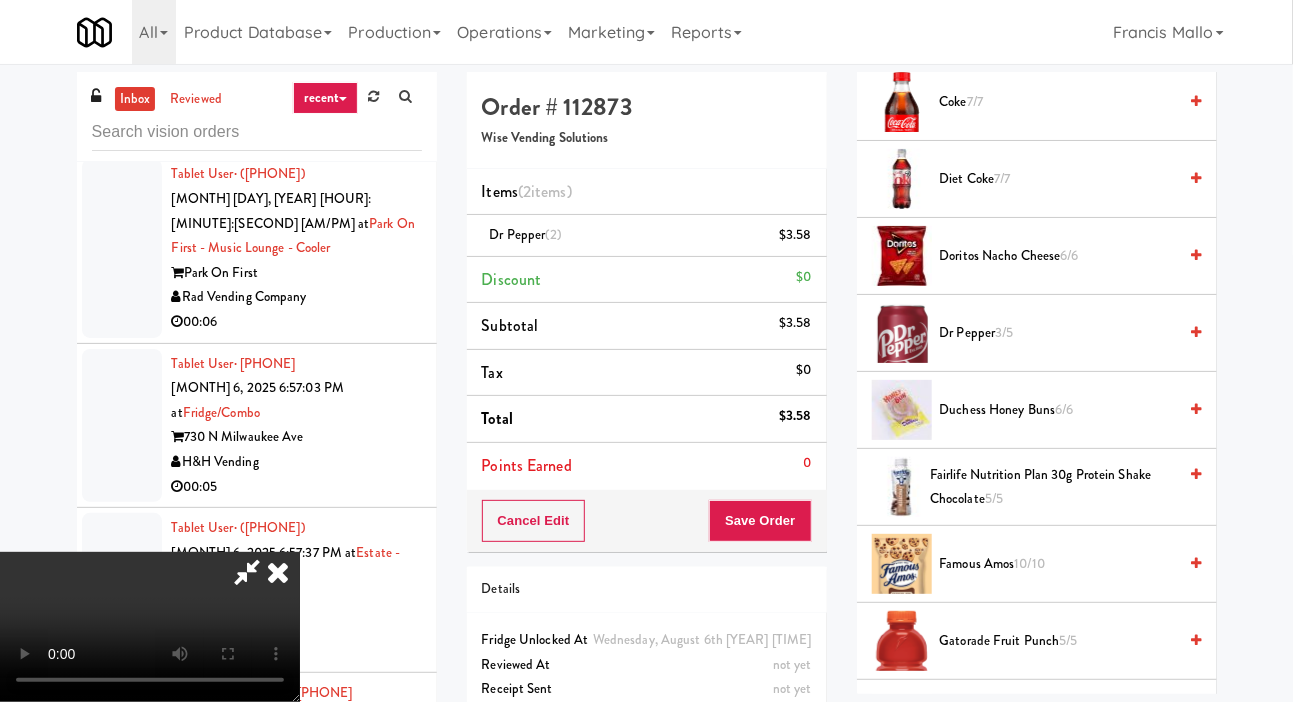 scroll, scrollTop: 664, scrollLeft: 0, axis: vertical 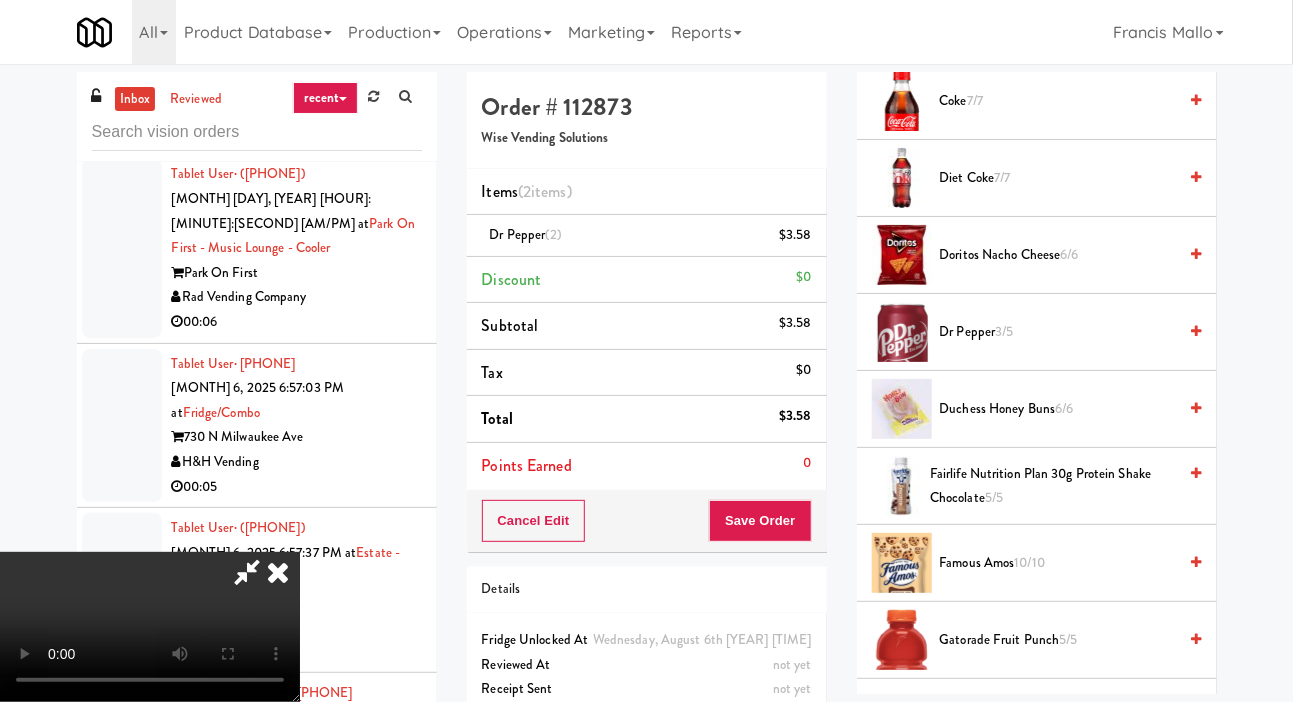 click on "Diet Coke  7/7" at bounding box center [1058, 178] 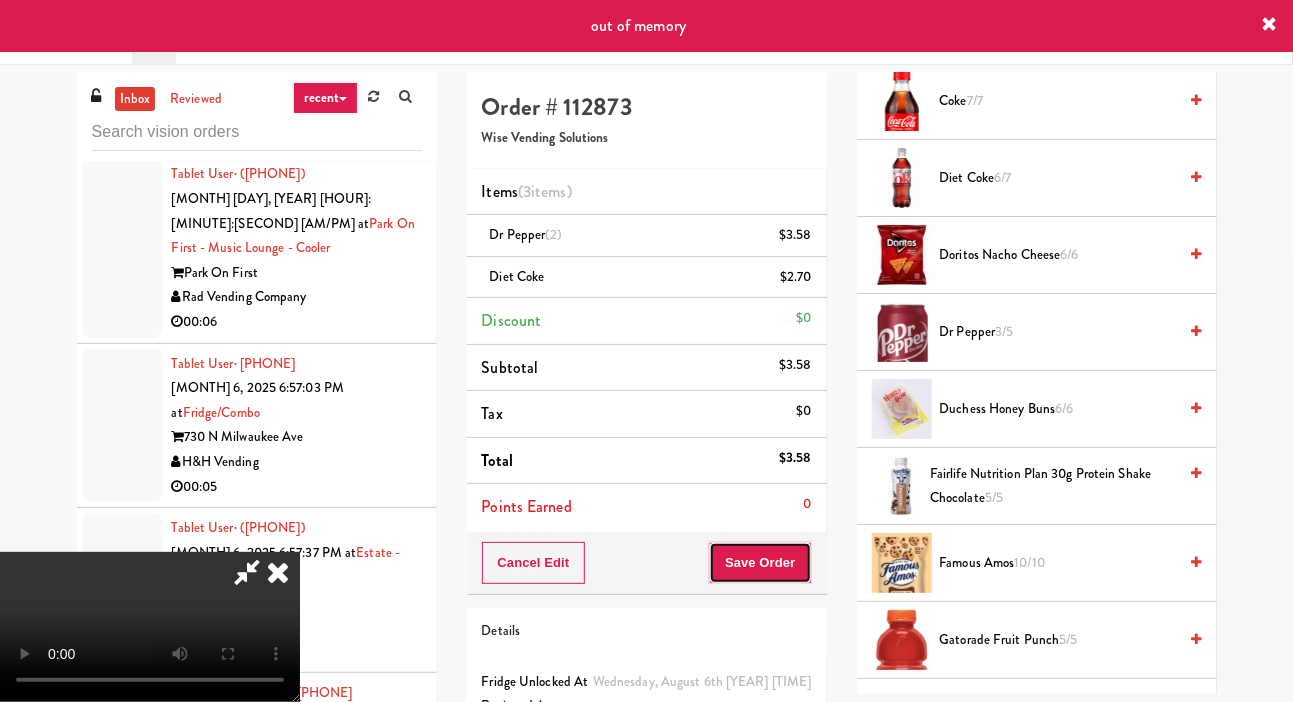click on "Save Order" at bounding box center (760, 563) 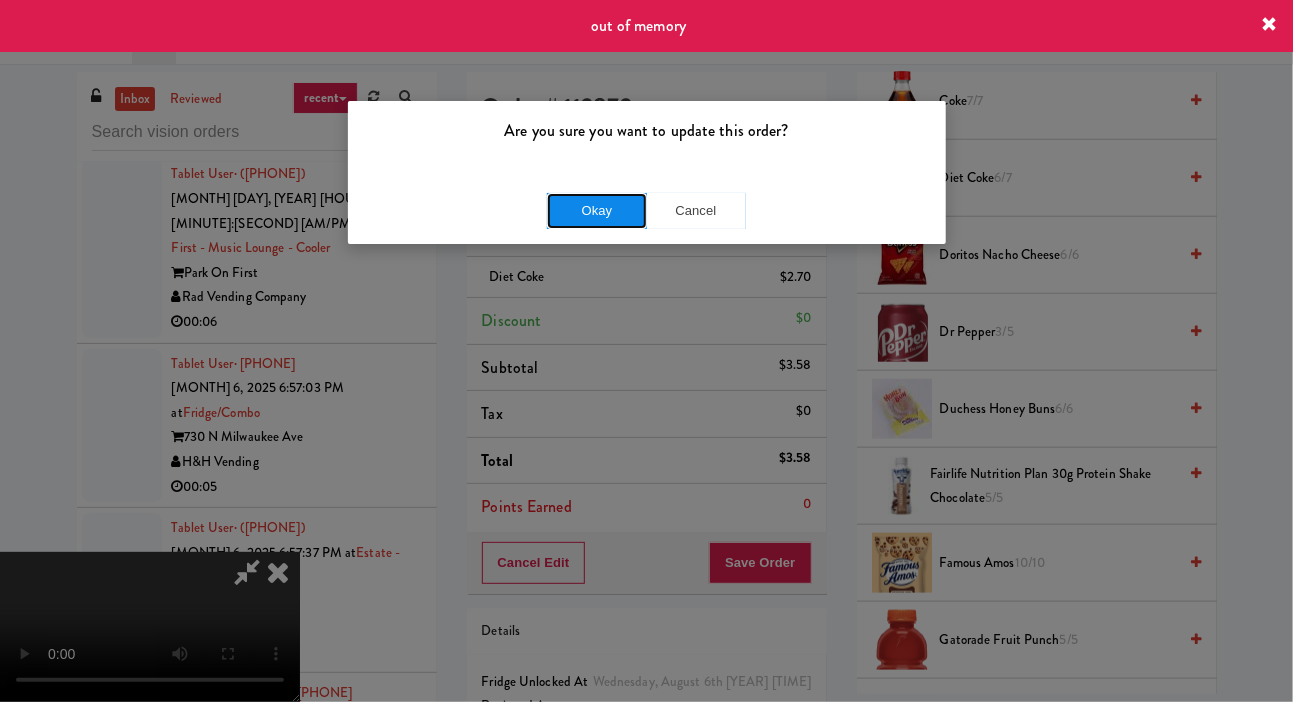 click on "Okay" at bounding box center (597, 211) 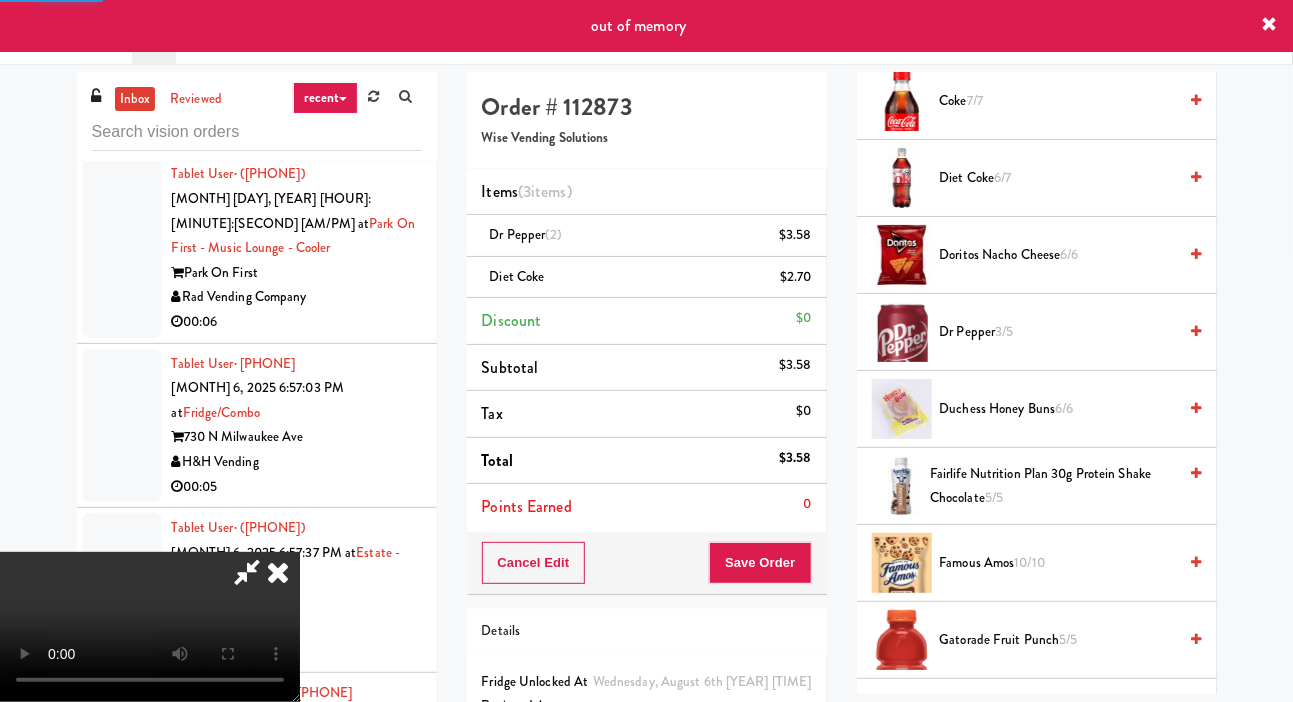 scroll, scrollTop: 116, scrollLeft: 0, axis: vertical 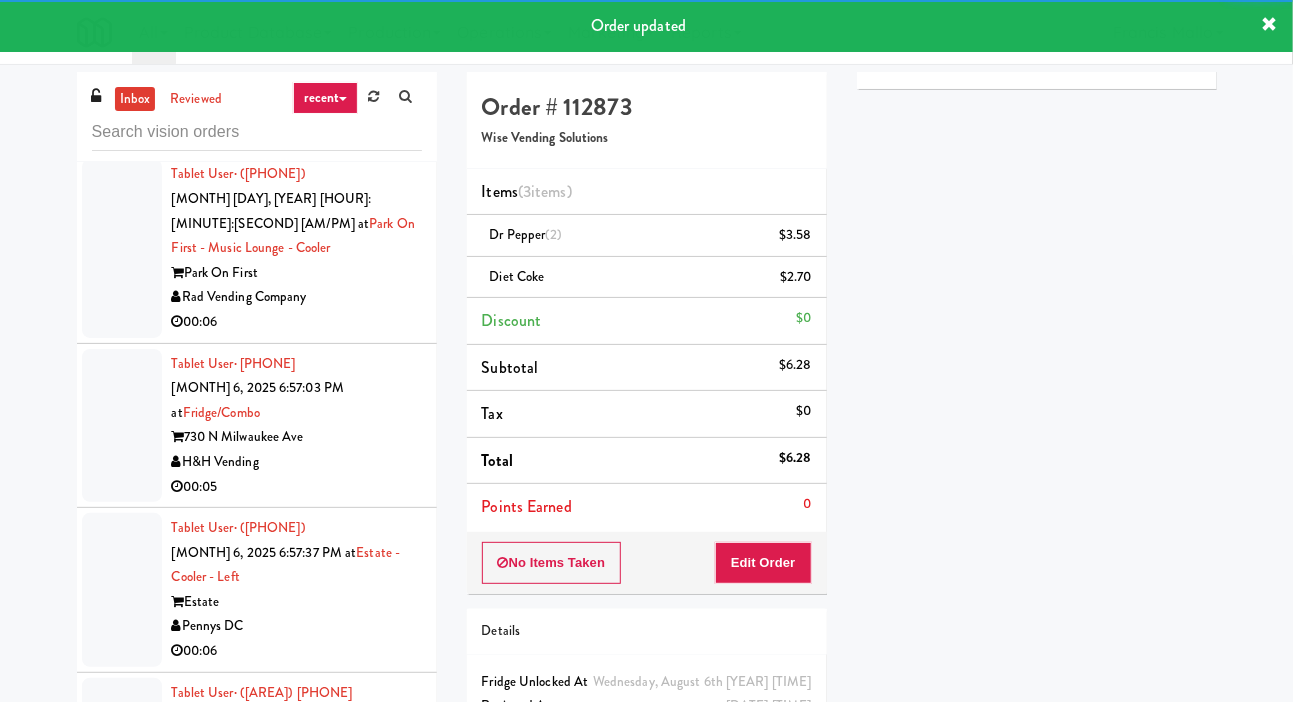 click at bounding box center [122, 2779] 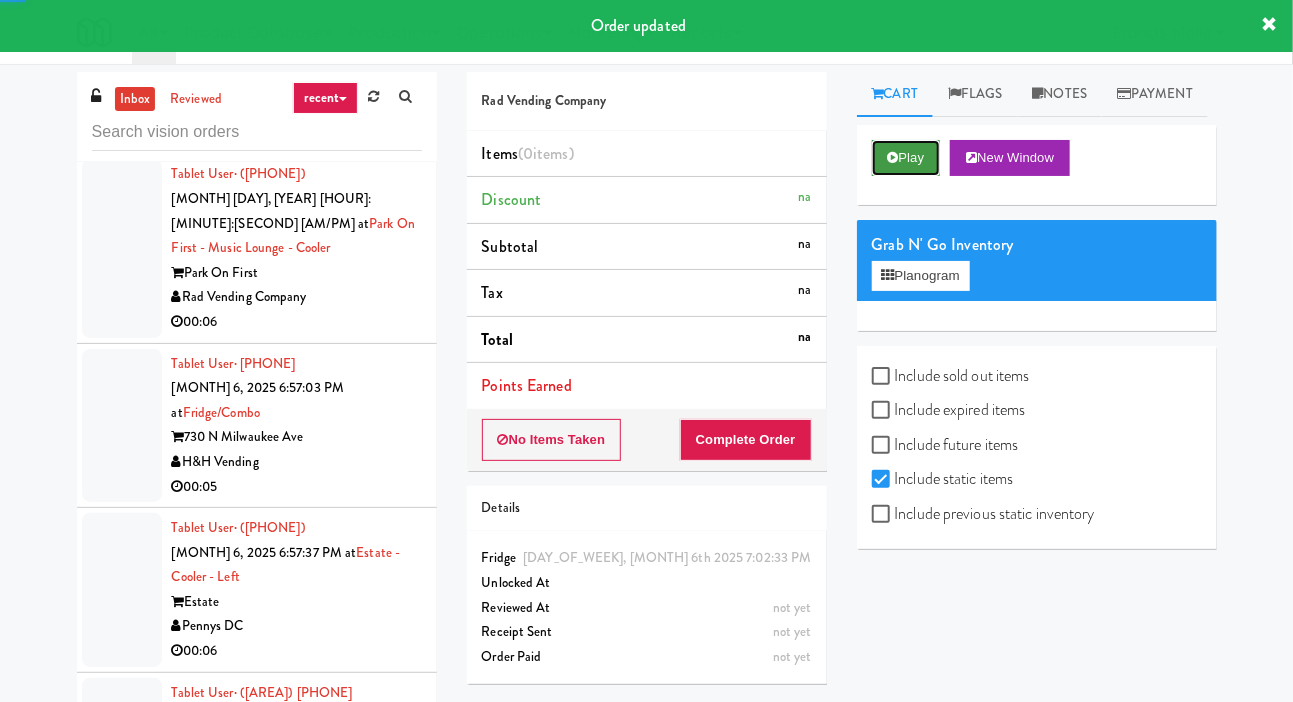 click on "Play" at bounding box center [906, 158] 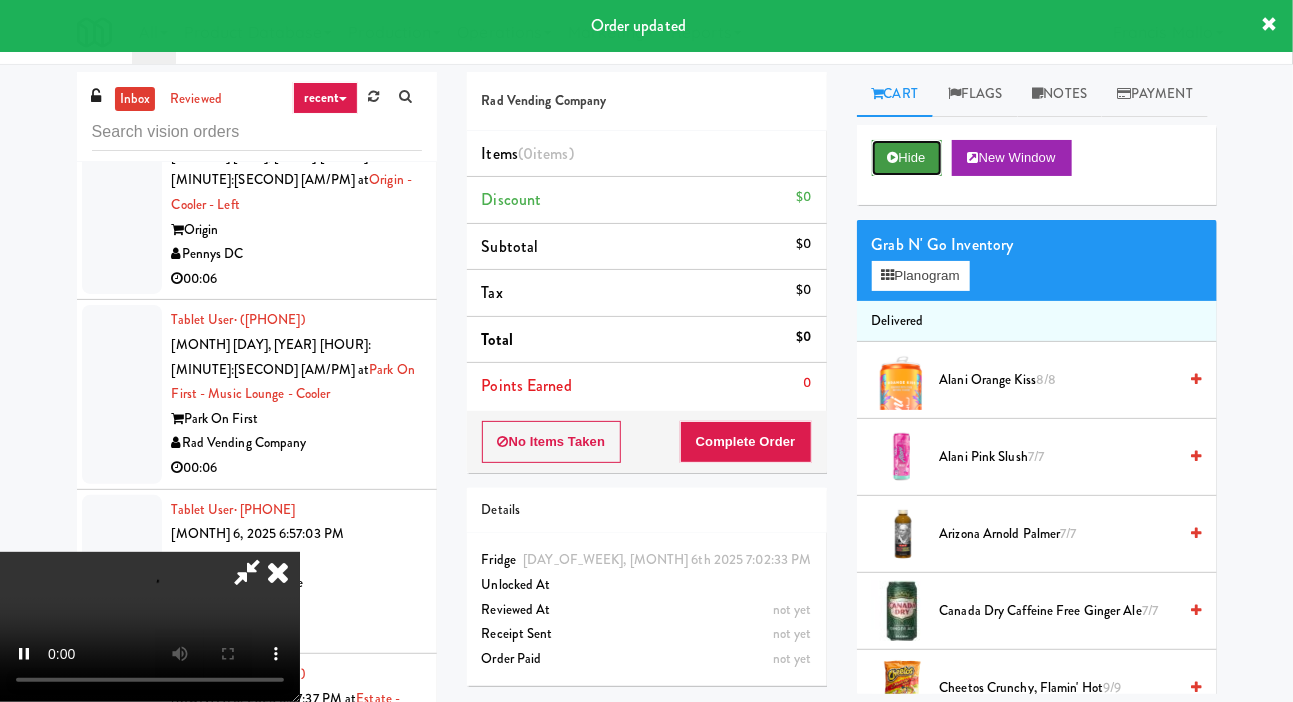 scroll, scrollTop: 44584, scrollLeft: 0, axis: vertical 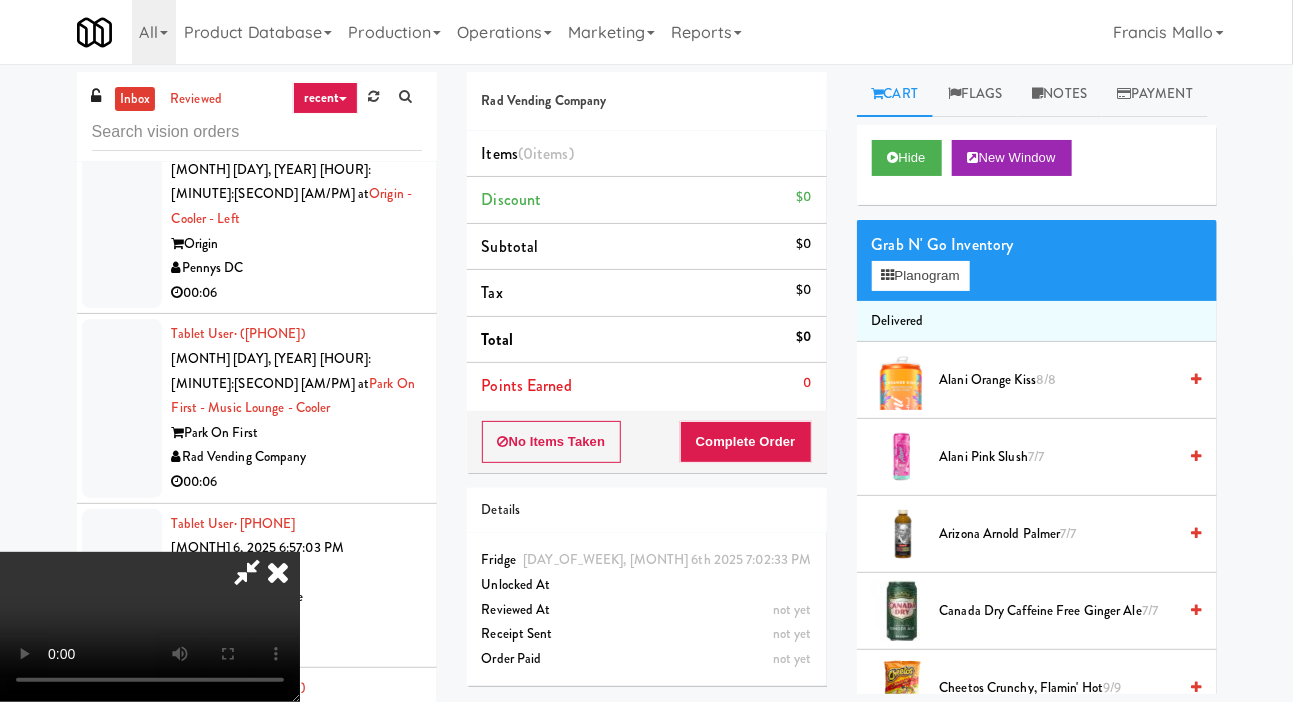 type 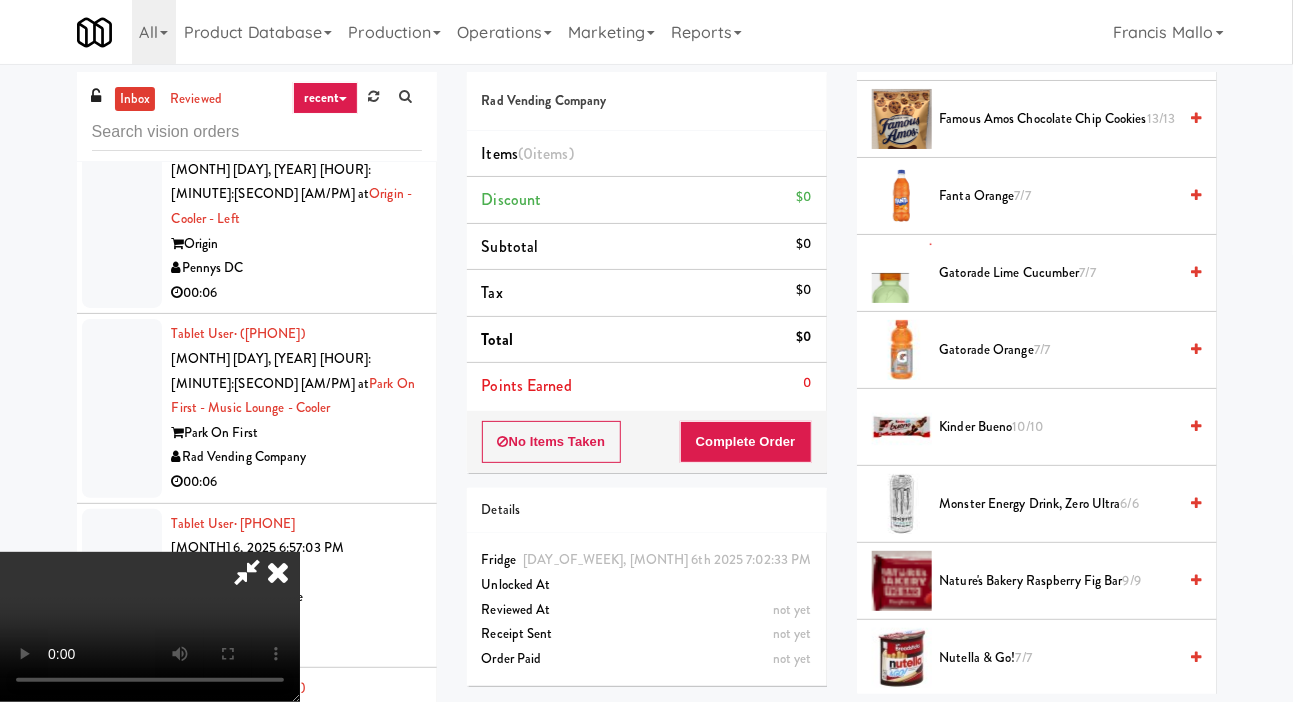 scroll, scrollTop: 1252, scrollLeft: 0, axis: vertical 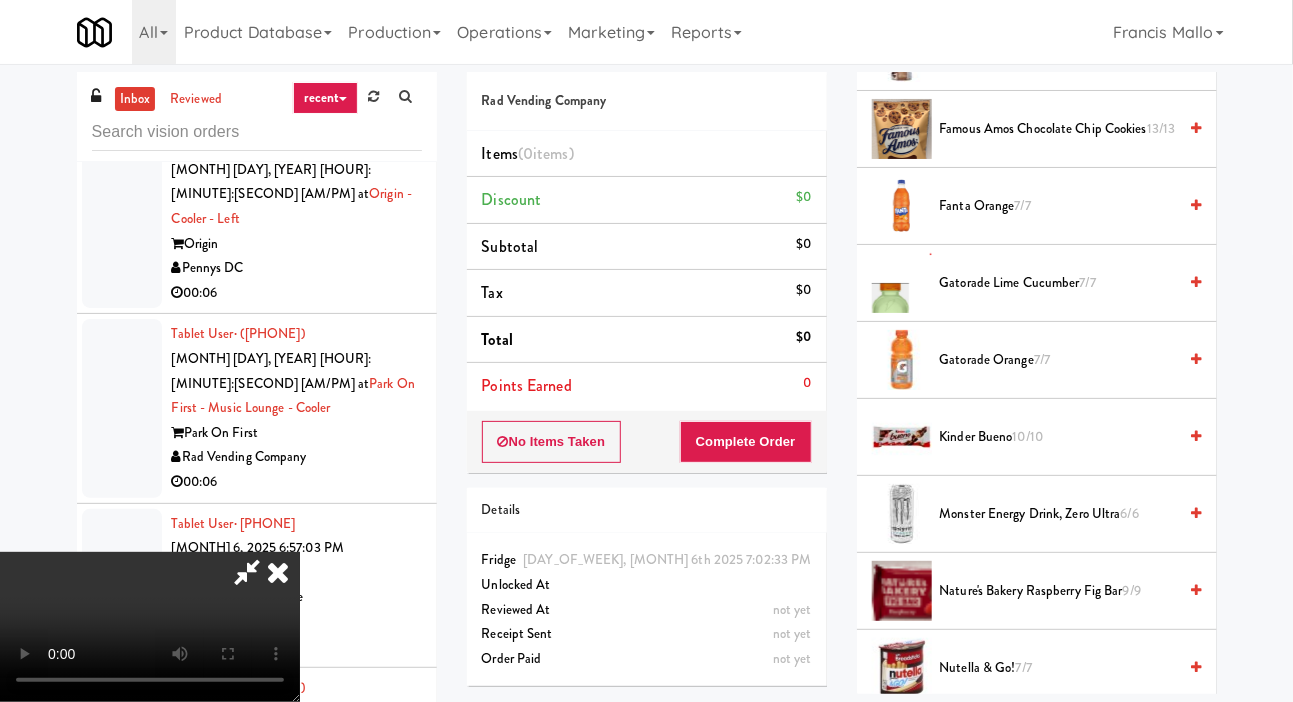 click on "Gatorade Orange  7/7" at bounding box center (1058, 360) 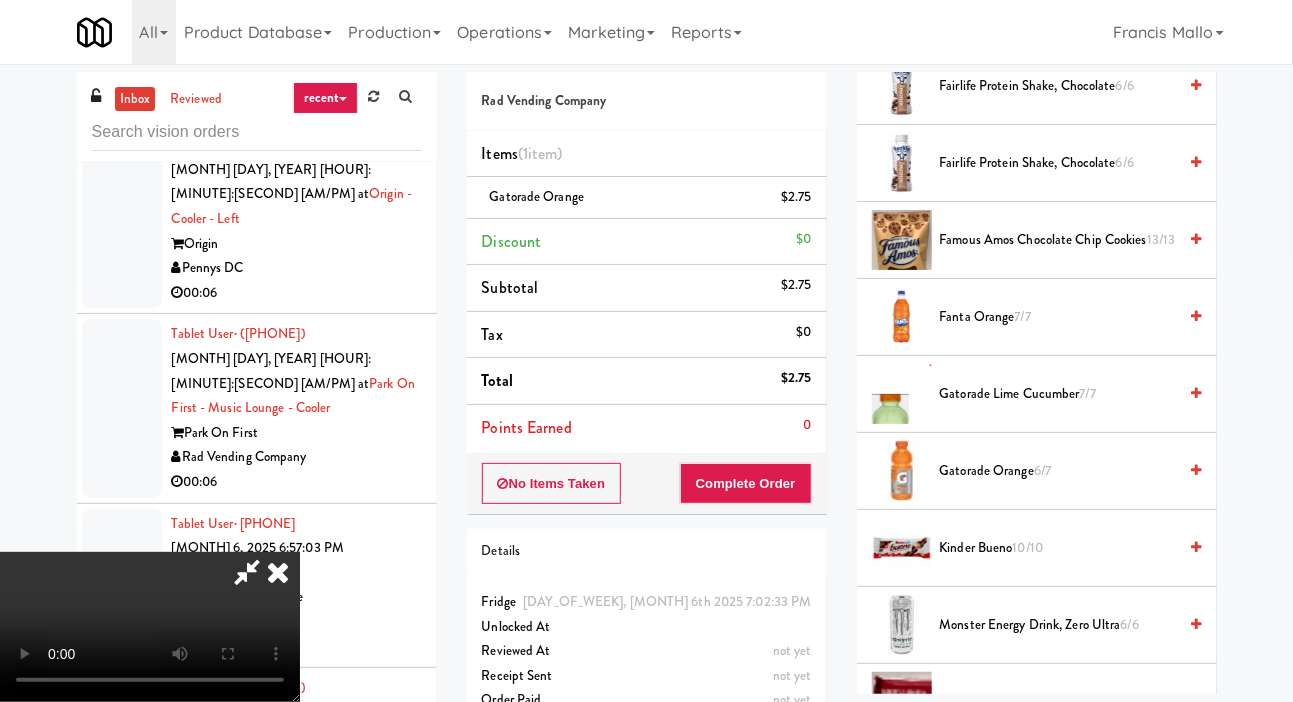 scroll, scrollTop: 1061, scrollLeft: 0, axis: vertical 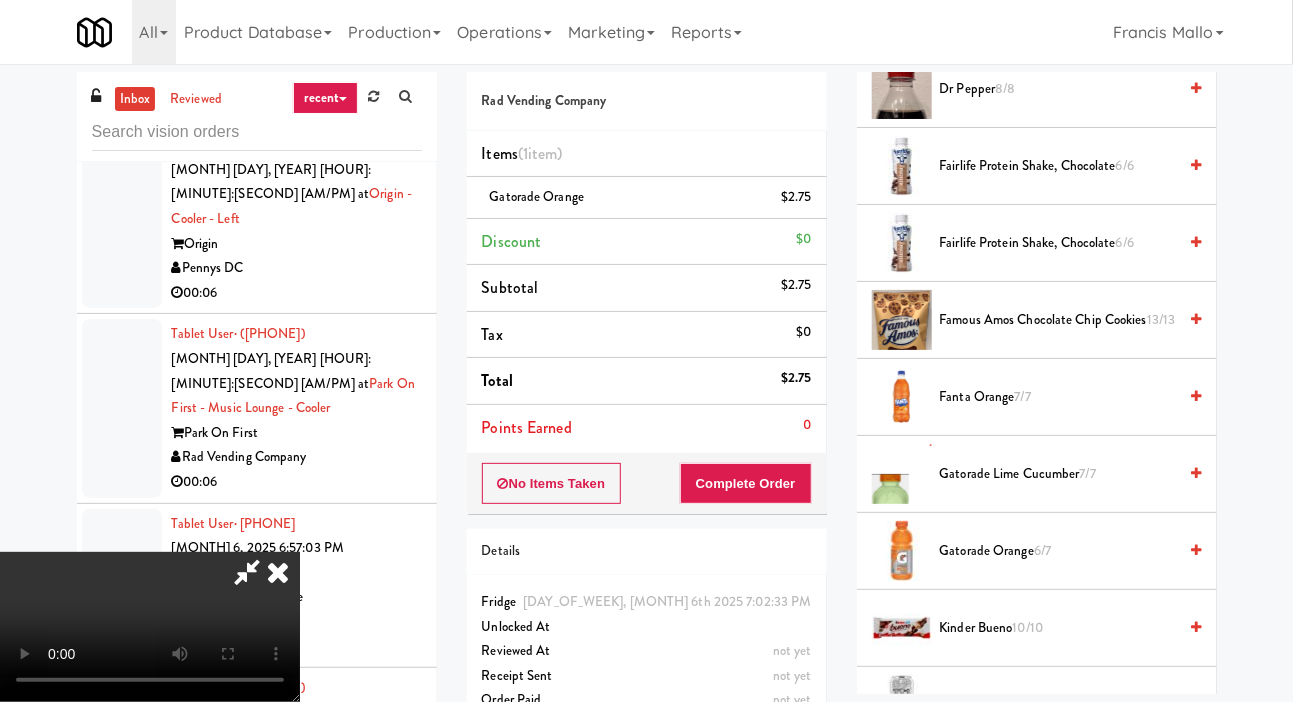 click on "Fairlife Protein Shake, Chocolate  6/6" at bounding box center [1058, 243] 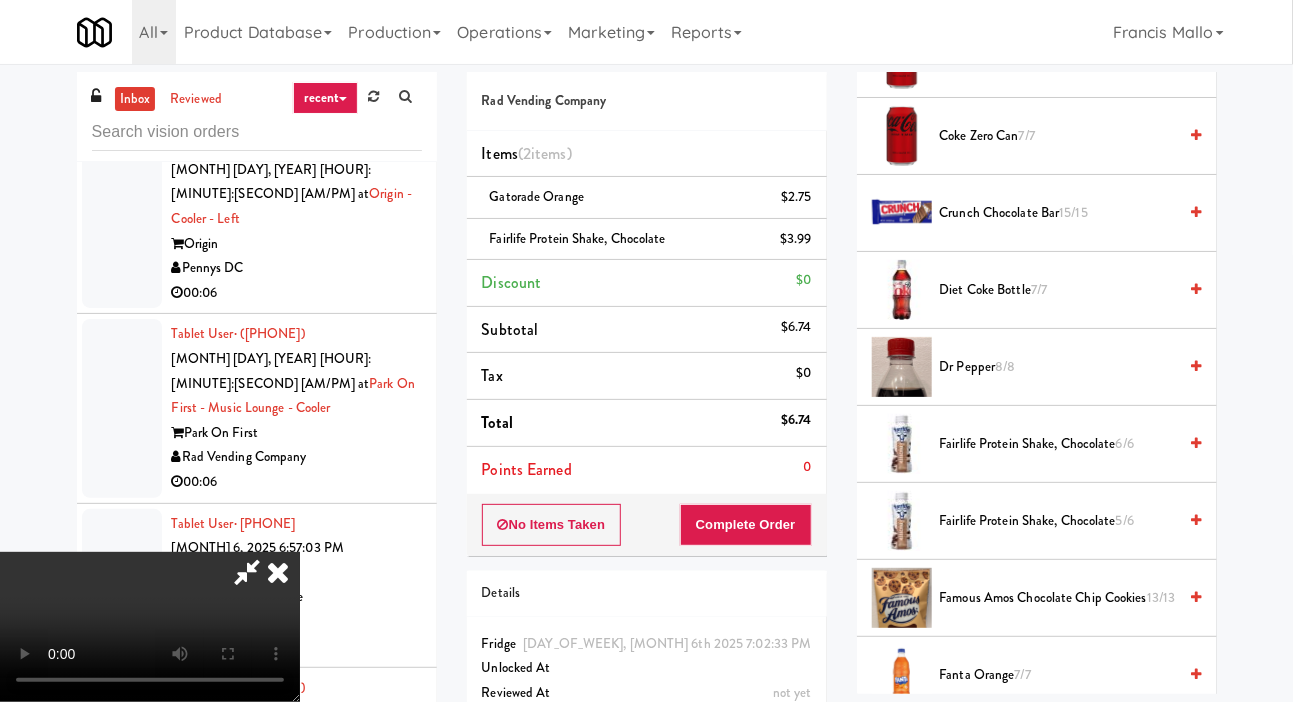 scroll, scrollTop: 748, scrollLeft: 0, axis: vertical 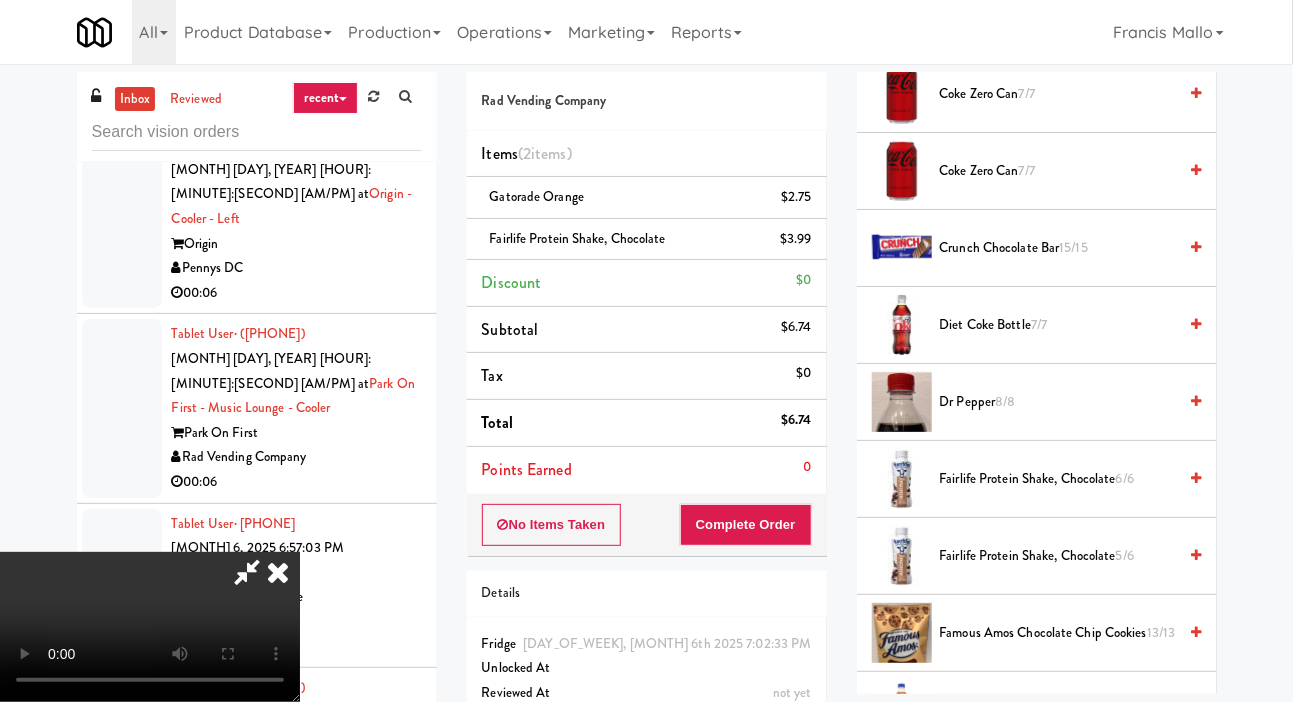 click on "Coke Zero Can  7/7" at bounding box center [1058, 171] 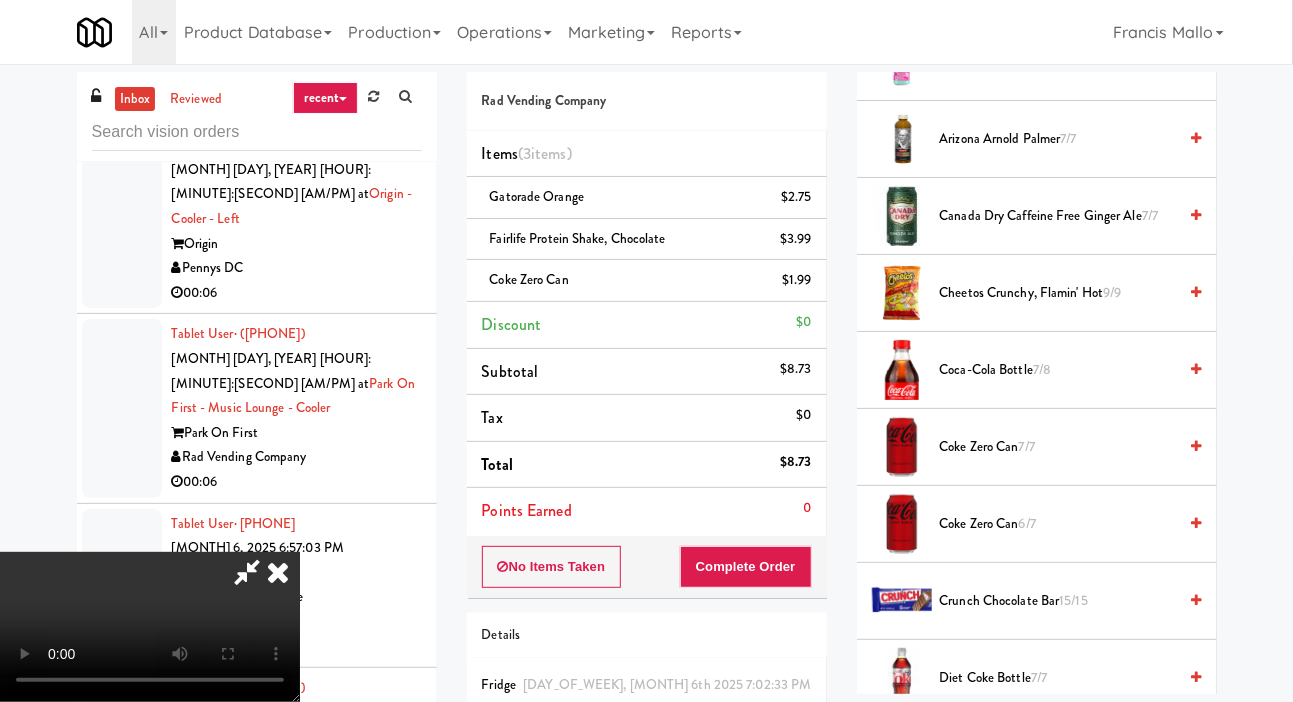 scroll, scrollTop: 0, scrollLeft: 0, axis: both 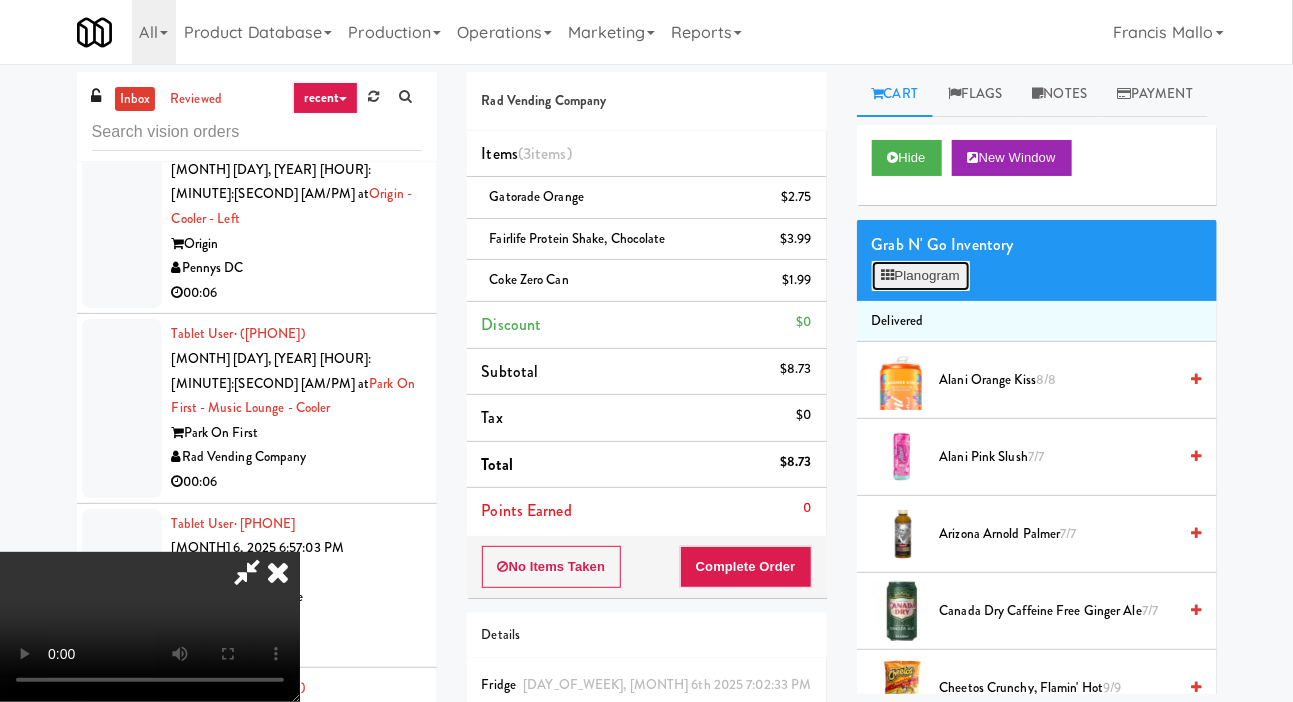 click on "Planogram" at bounding box center (921, 276) 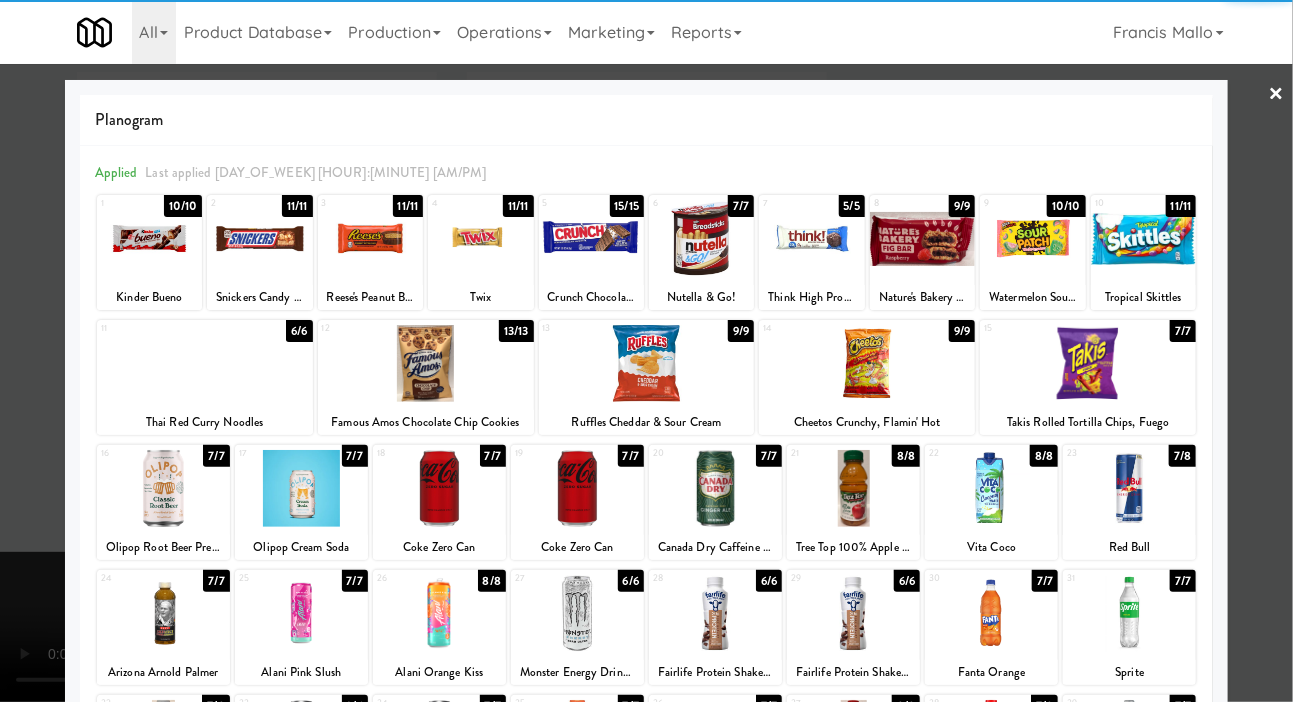 click at bounding box center [922, 238] 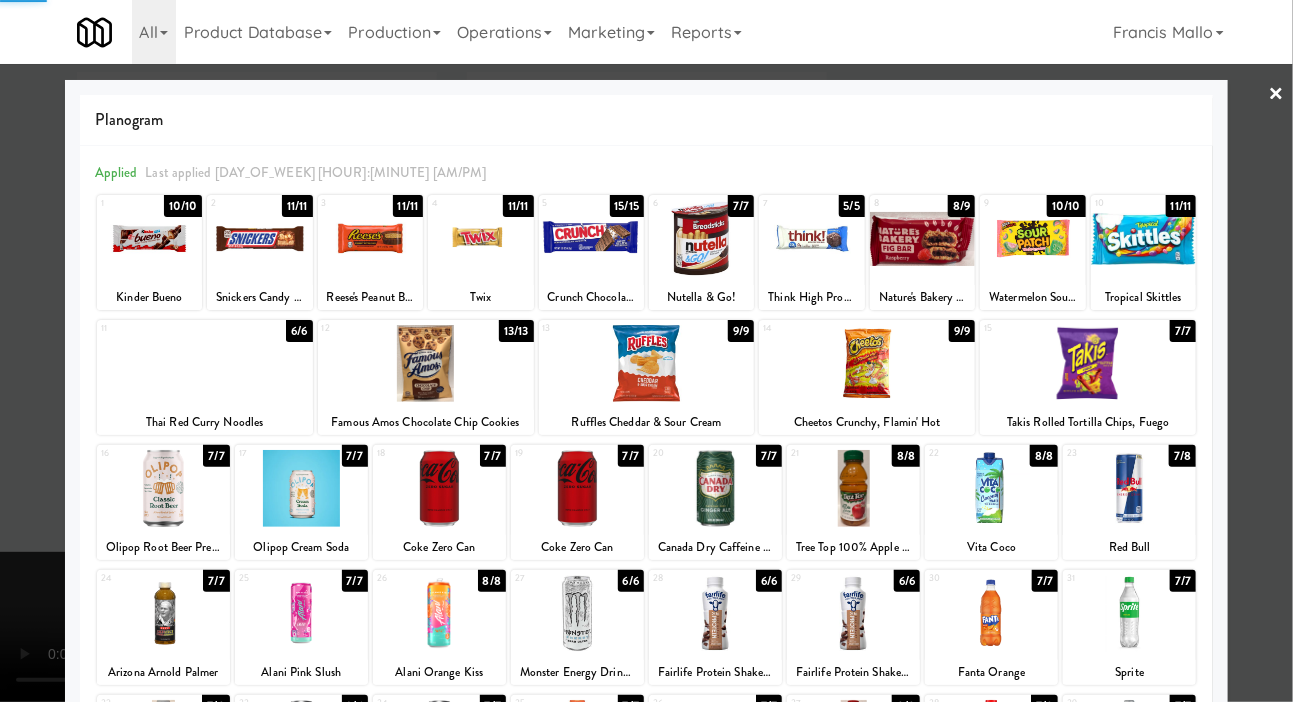 click at bounding box center (646, 351) 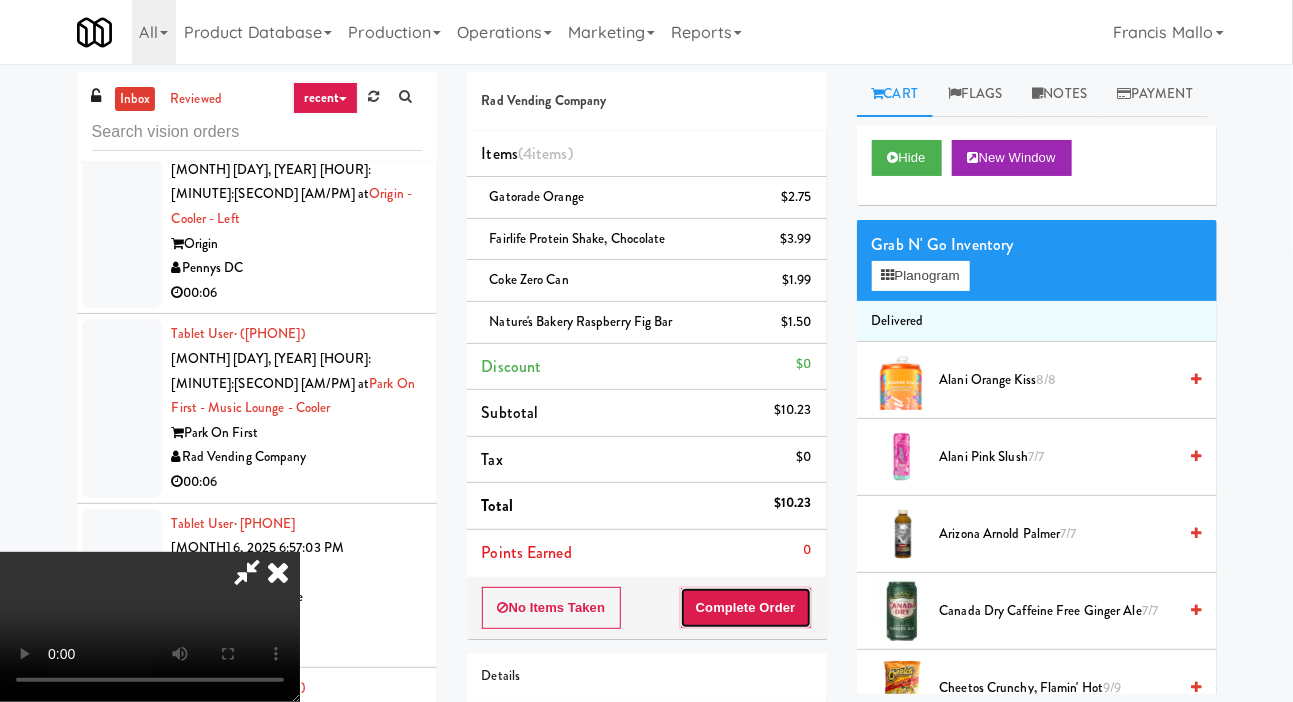 click on "Complete Order" at bounding box center (746, 608) 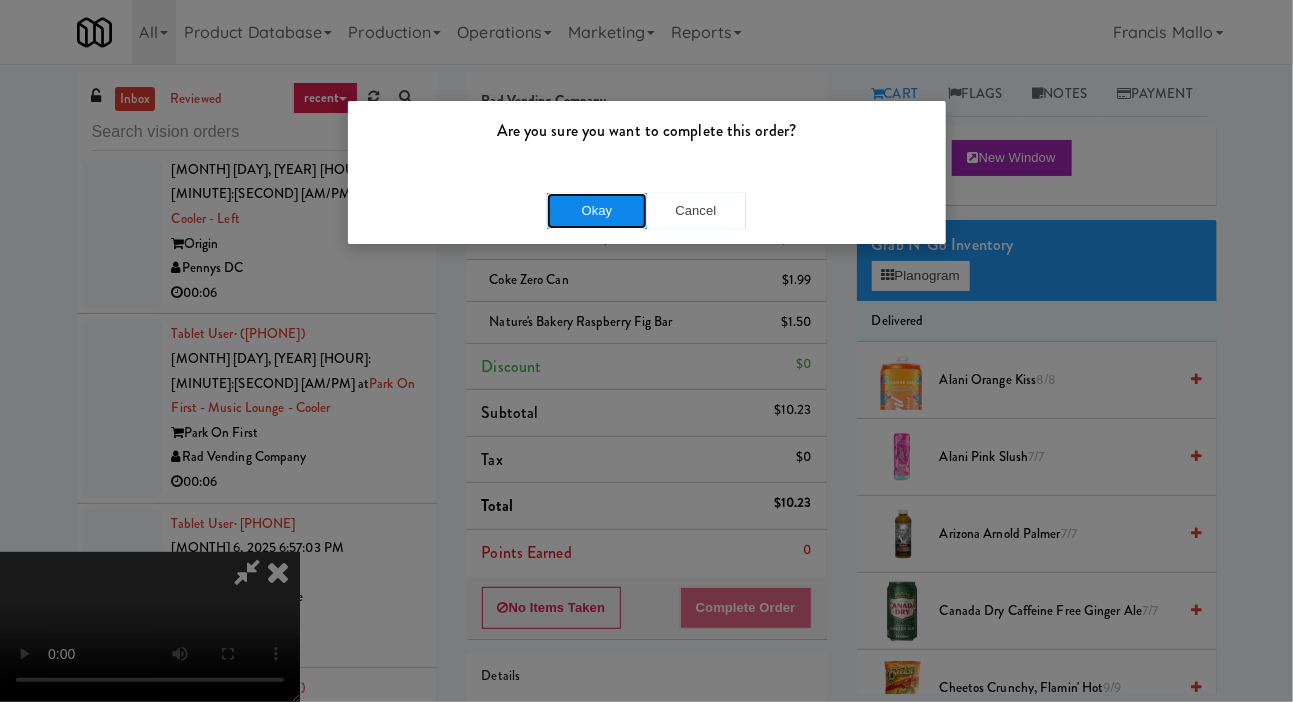 click on "Okay" at bounding box center (597, 211) 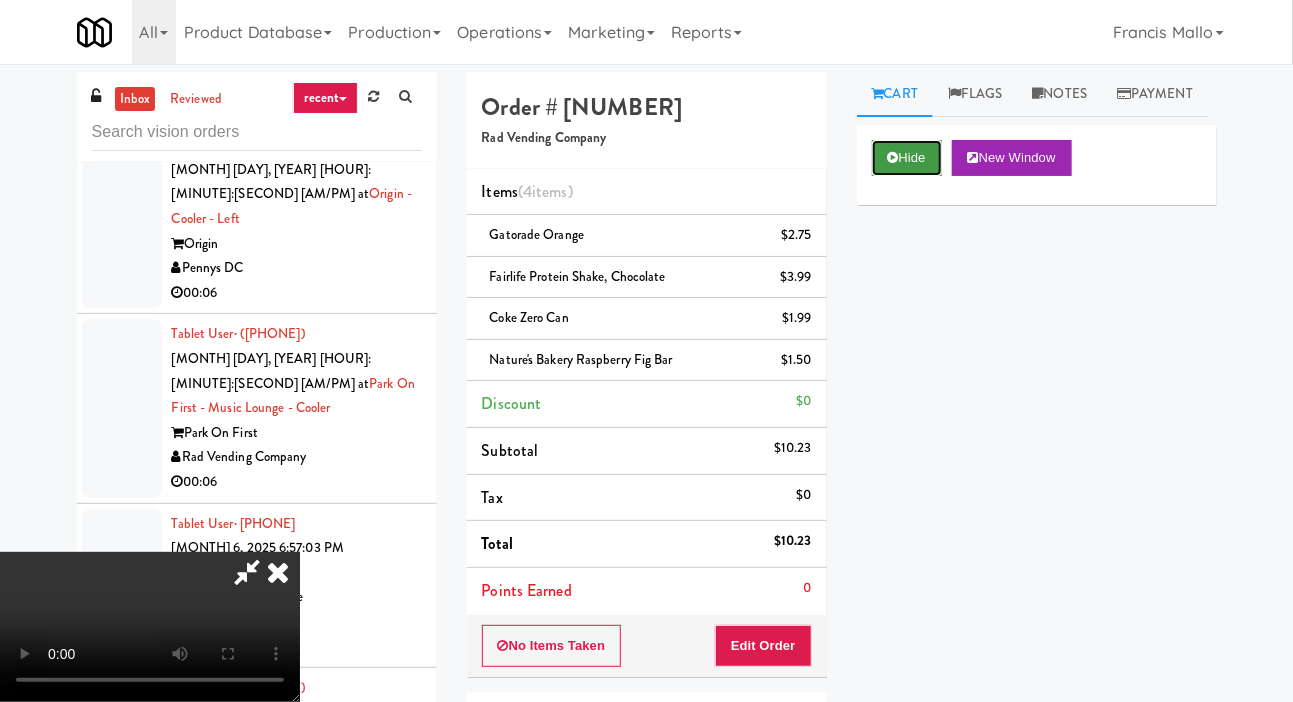 click on "Hide" at bounding box center (907, 158) 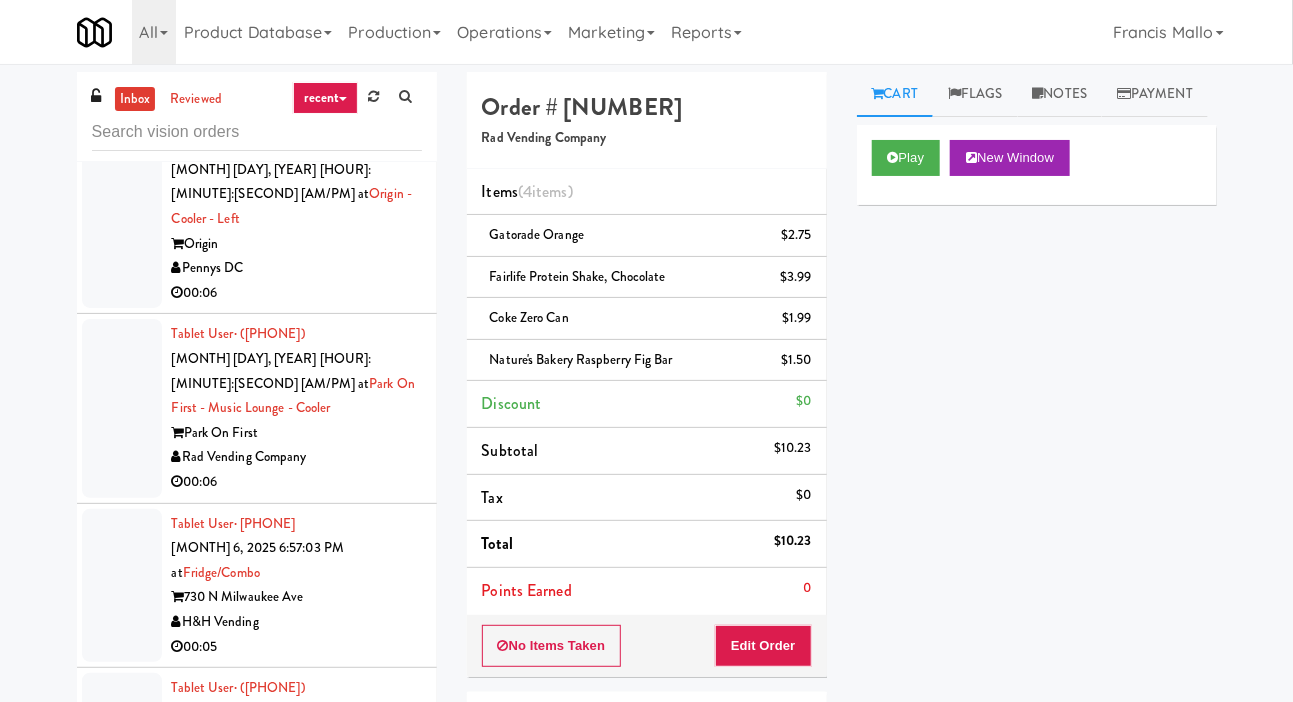 click at bounding box center [122, 2761] 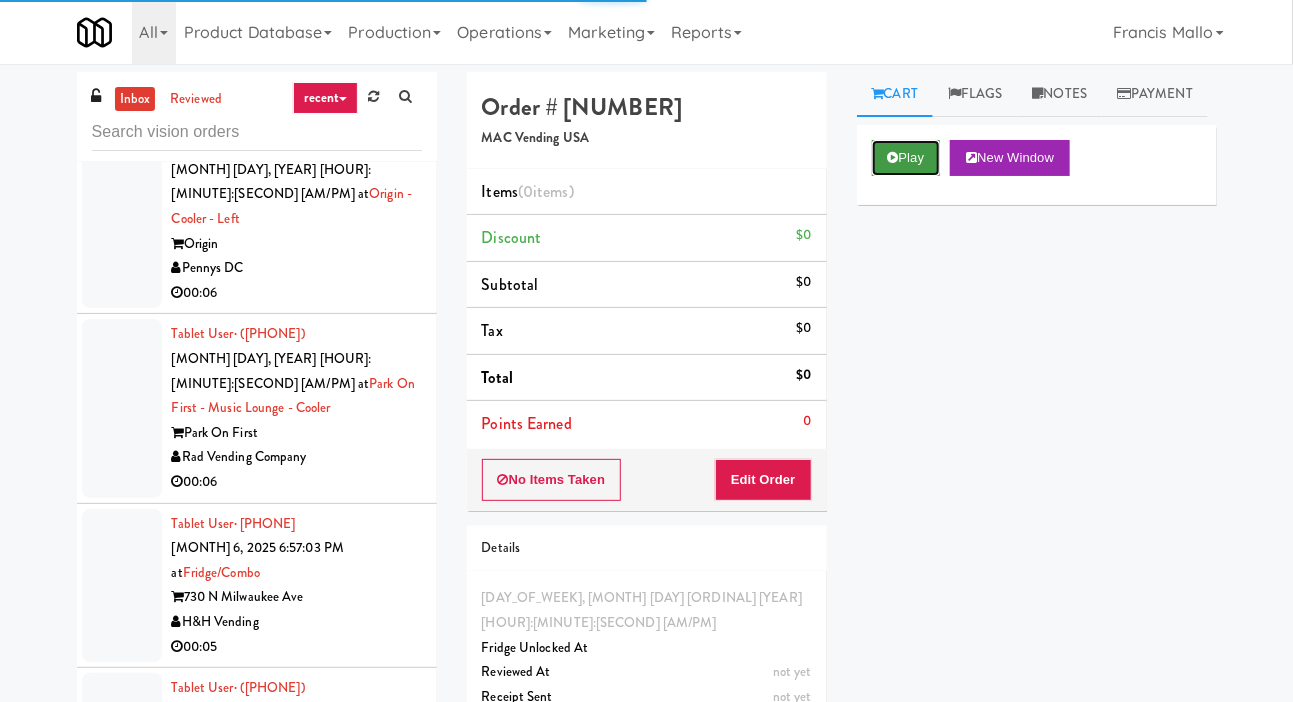 click on "Play" at bounding box center (906, 158) 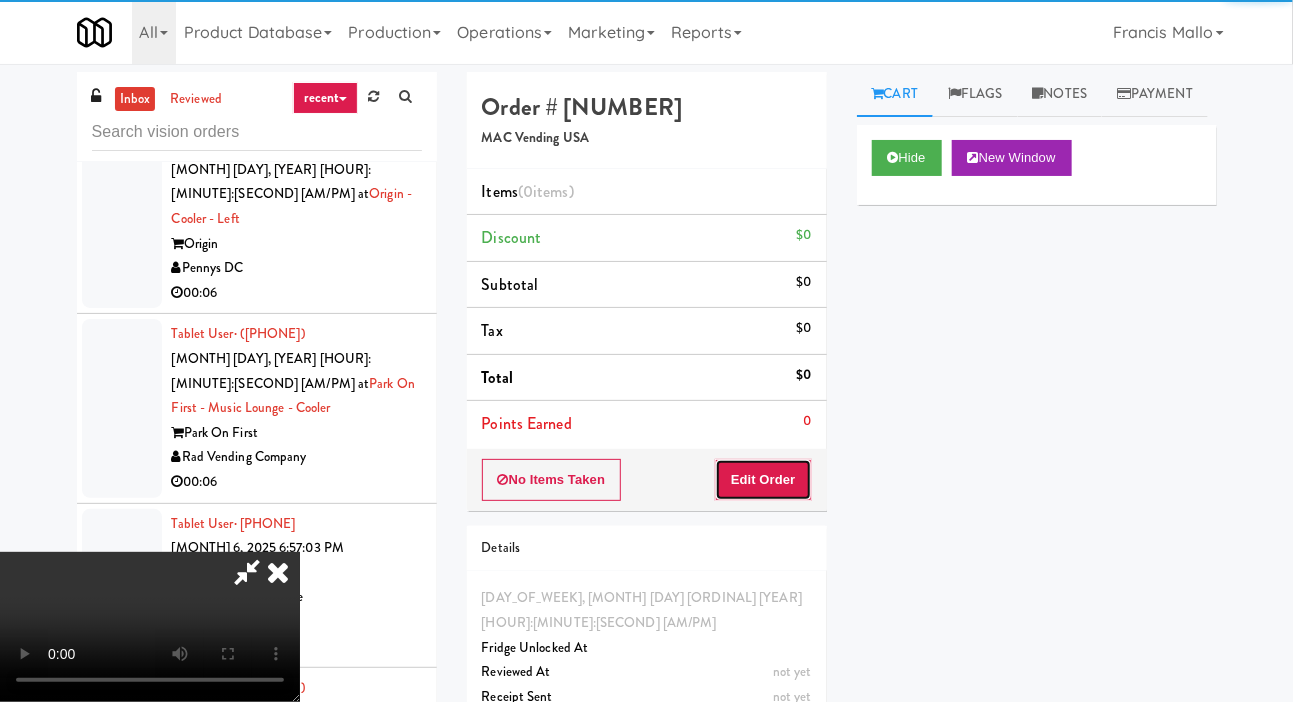 click on "Edit Order" at bounding box center (763, 480) 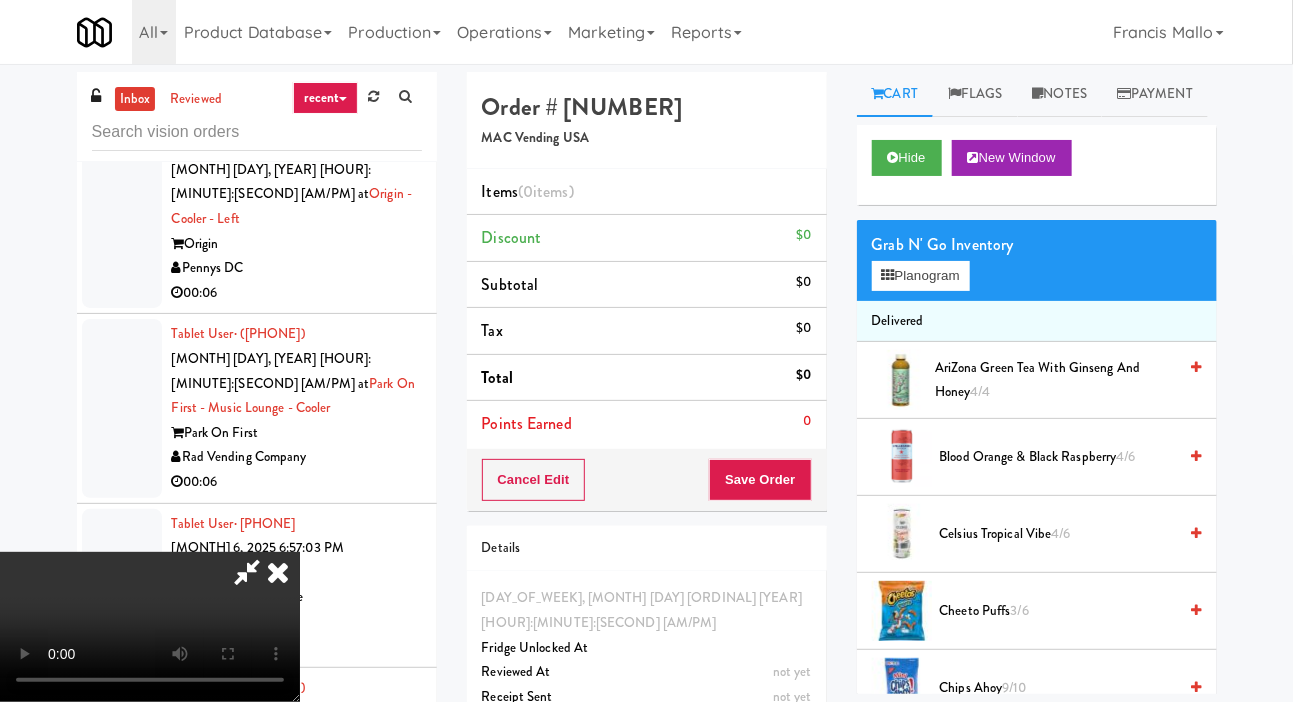 scroll, scrollTop: 73, scrollLeft: 0, axis: vertical 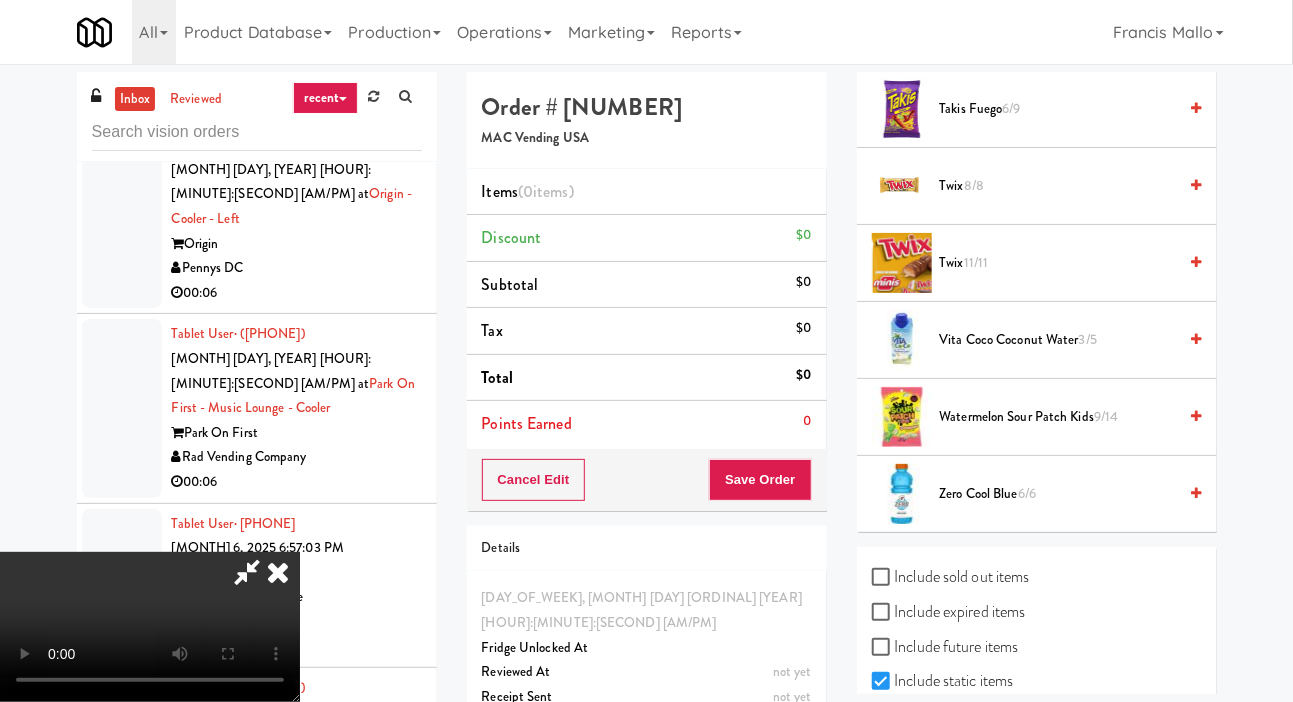 click on "6/6" at bounding box center [1027, 493] 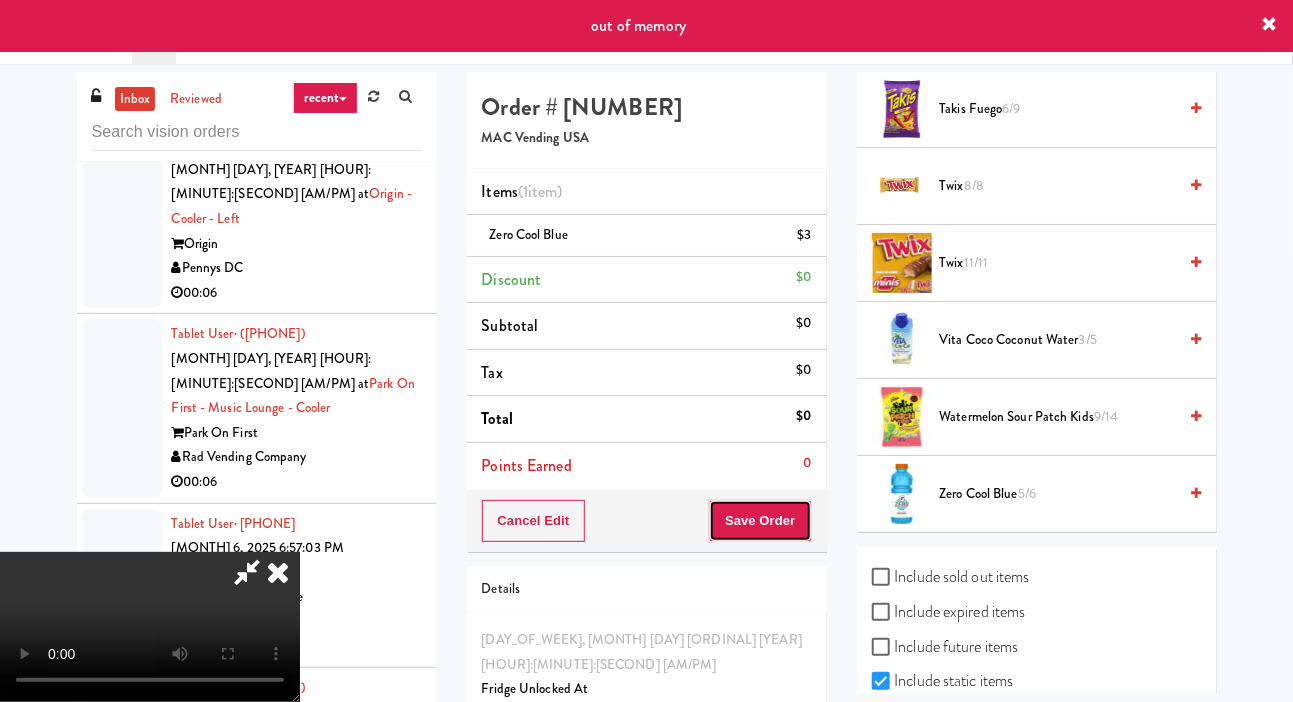 click on "Save Order" at bounding box center (760, 521) 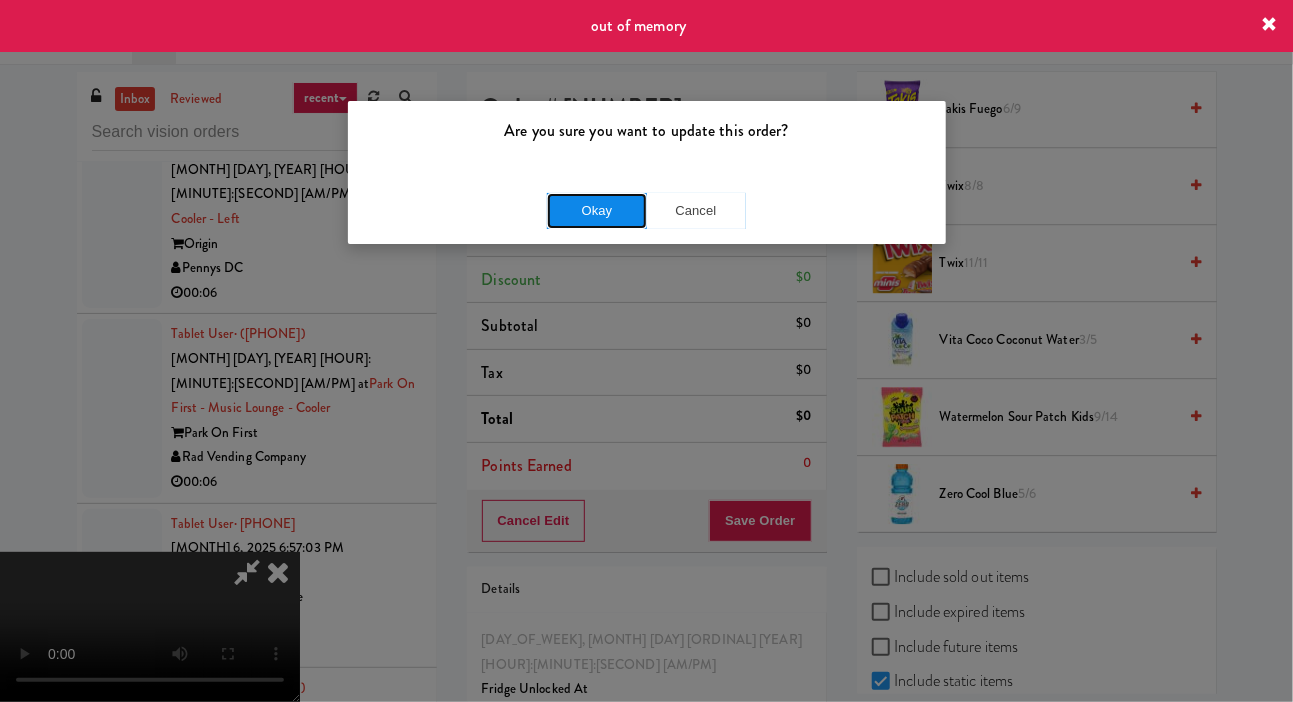 click on "Okay" at bounding box center (597, 211) 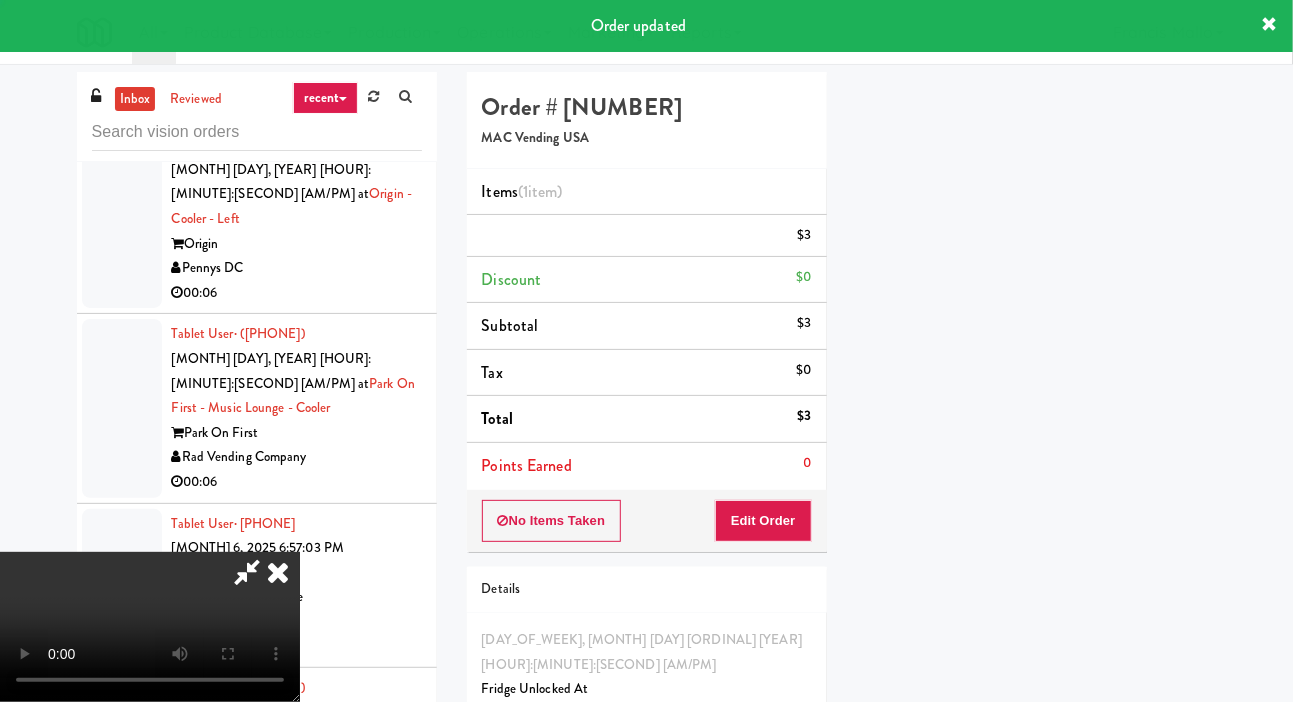 scroll, scrollTop: 116, scrollLeft: 0, axis: vertical 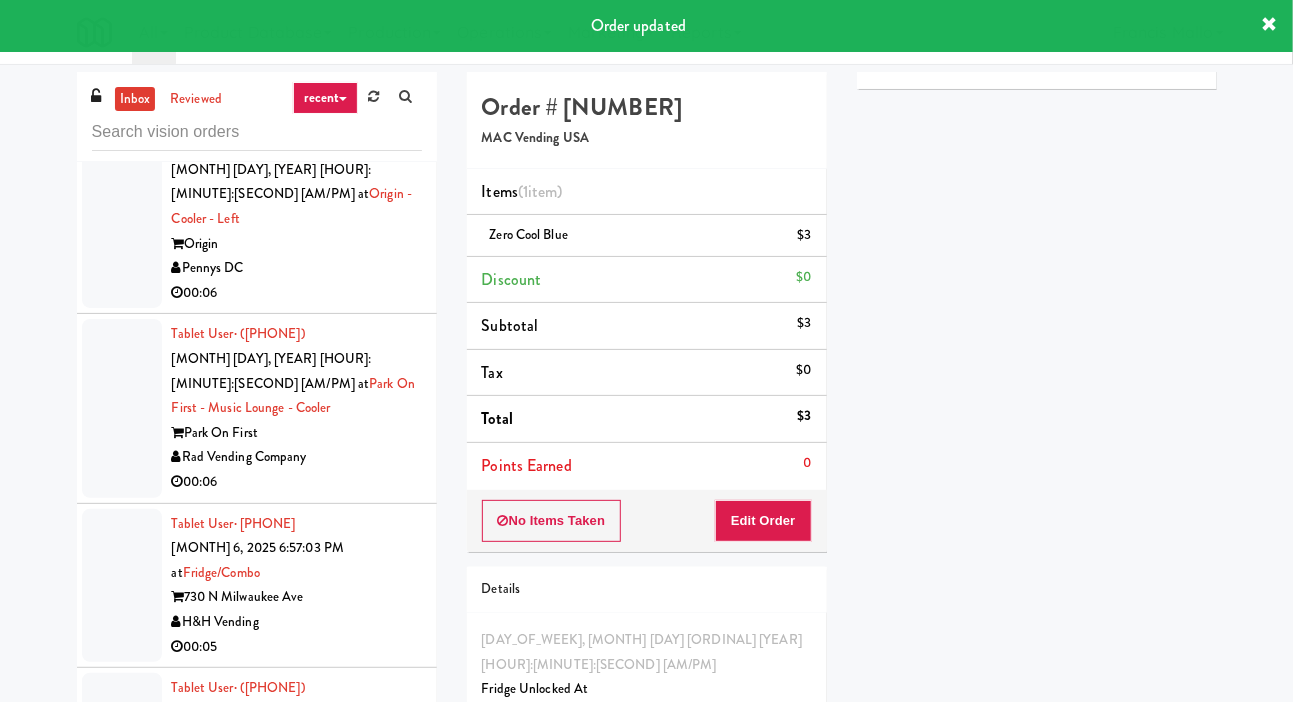 click at bounding box center (122, 2585) 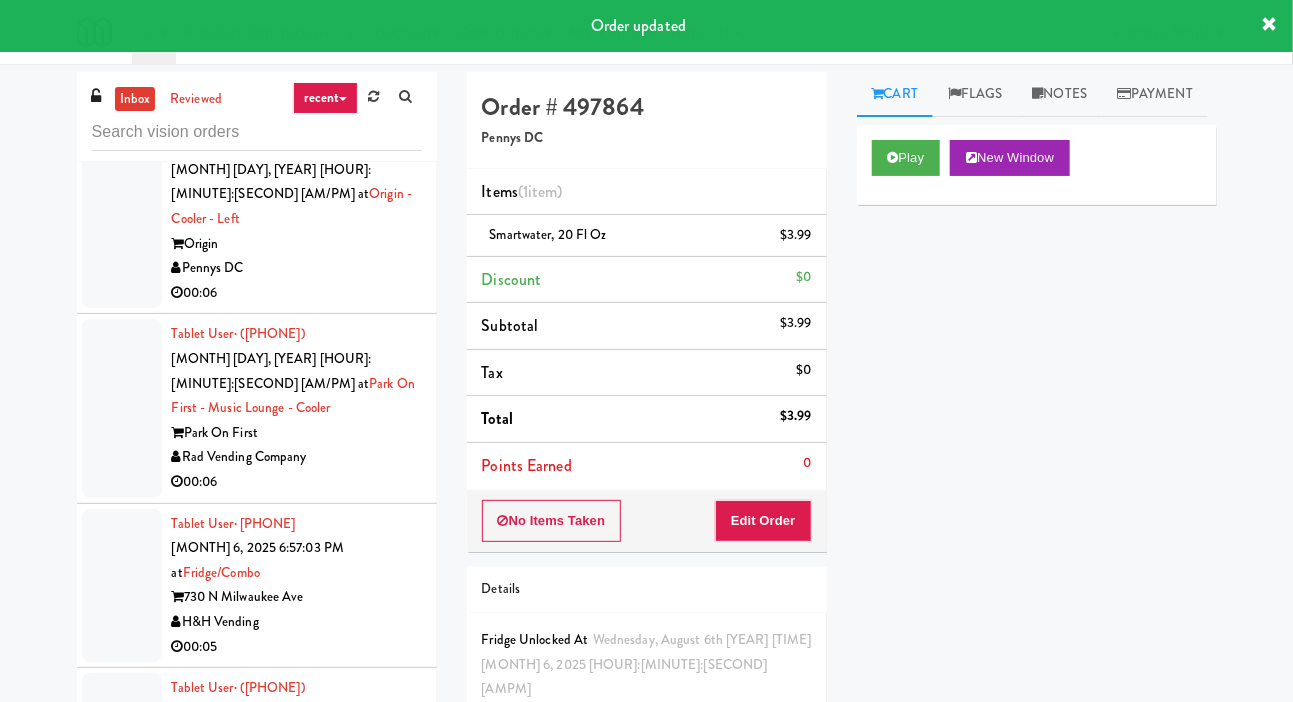 click at bounding box center (122, 2798) 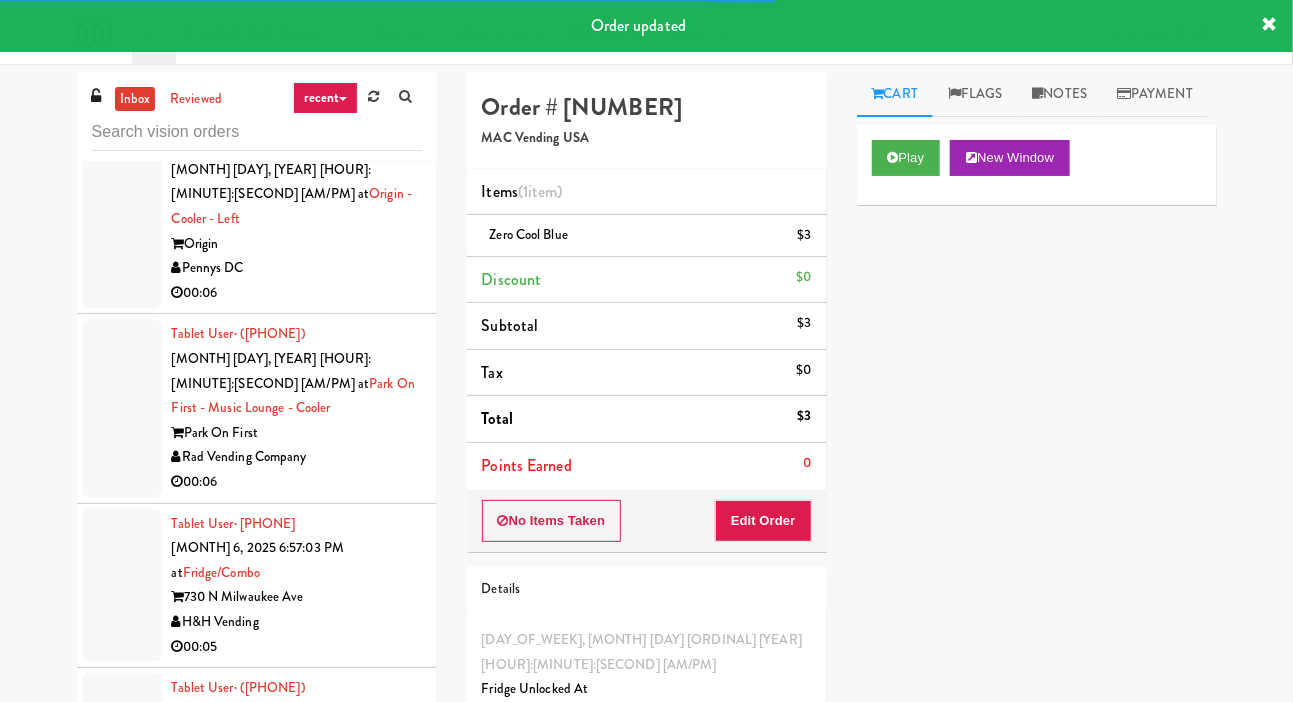 click at bounding box center (122, 2597) 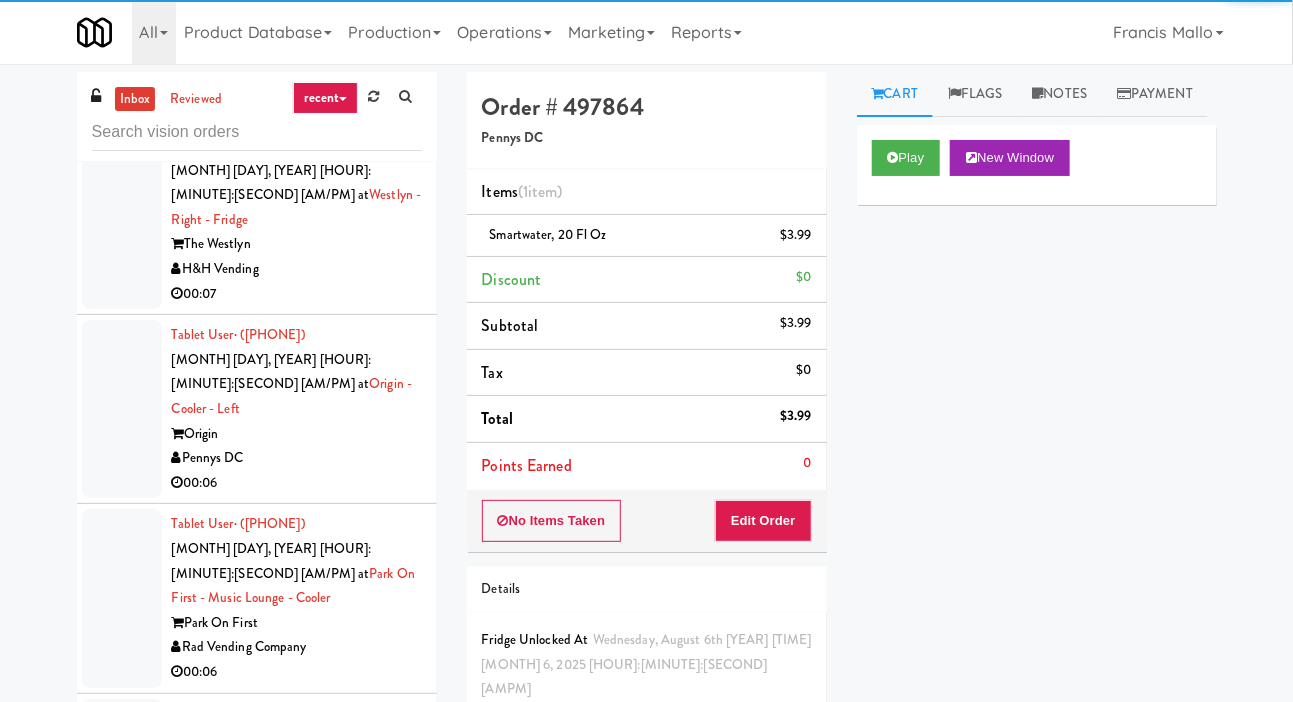 click at bounding box center [122, 2598] 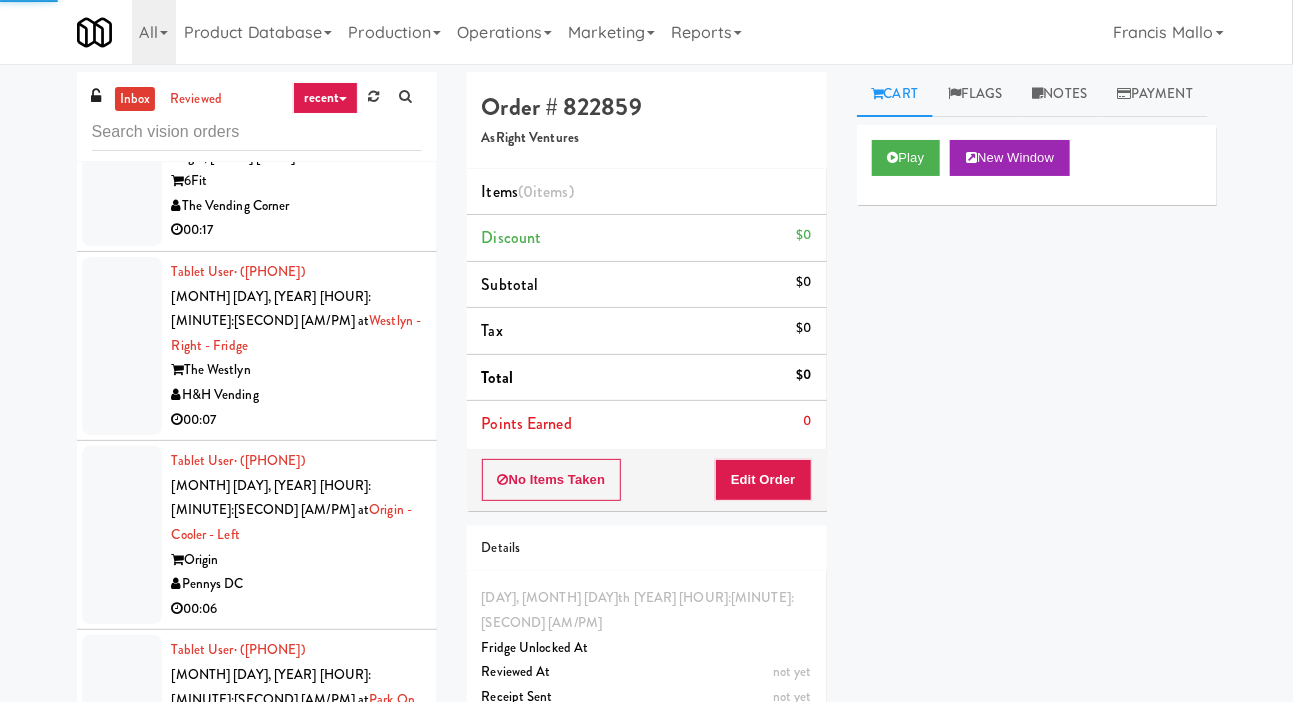 click at bounding box center [122, 2547] 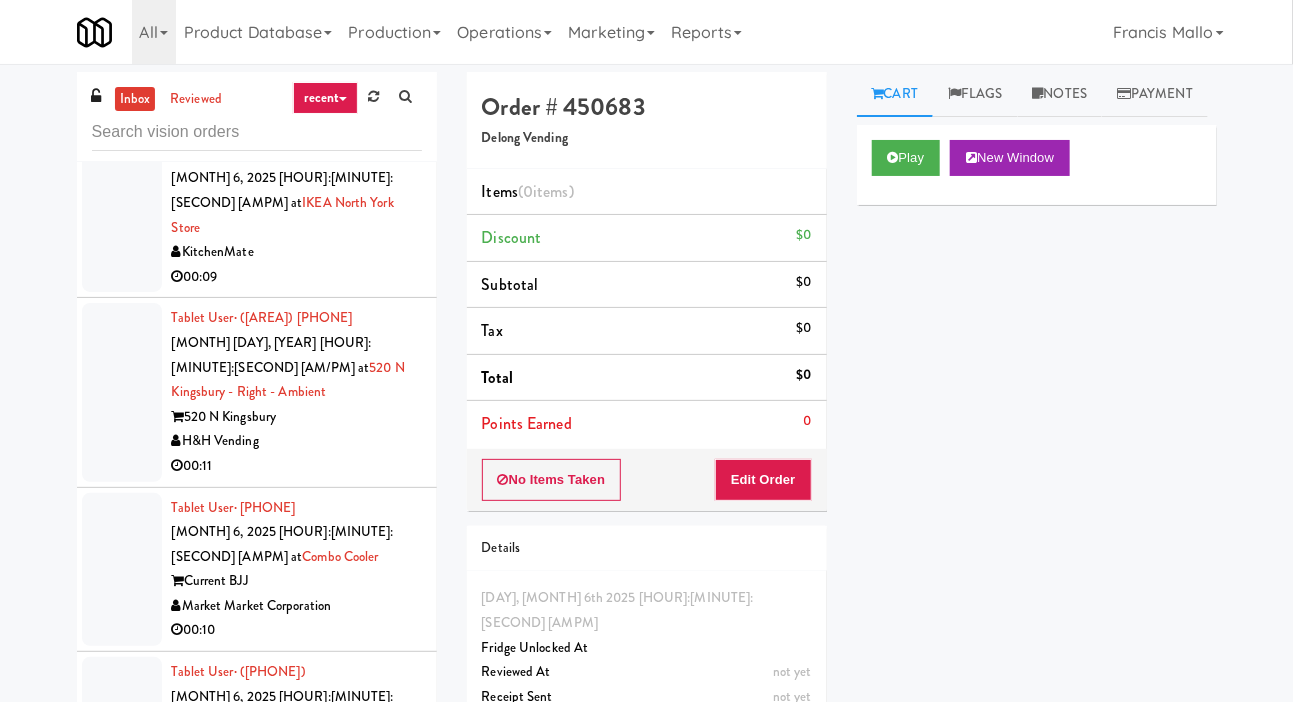 scroll, scrollTop: 31662, scrollLeft: 0, axis: vertical 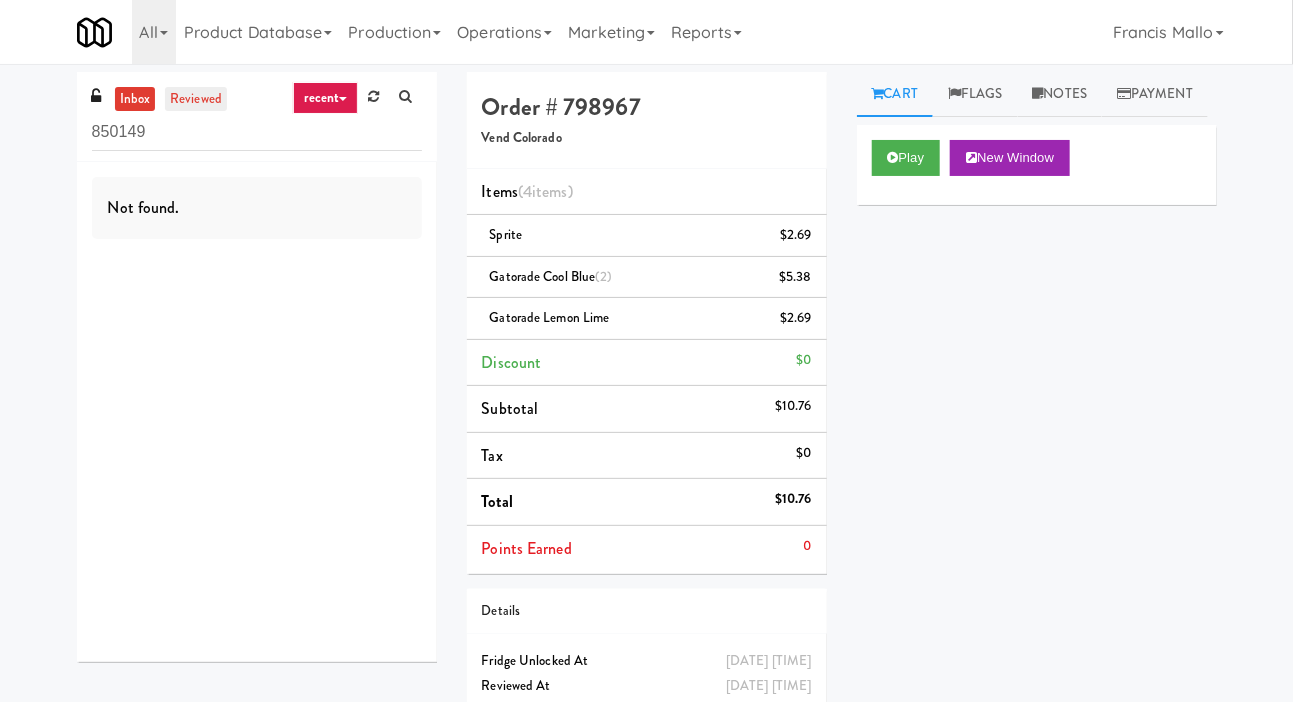 click on "reviewed" at bounding box center [196, 99] 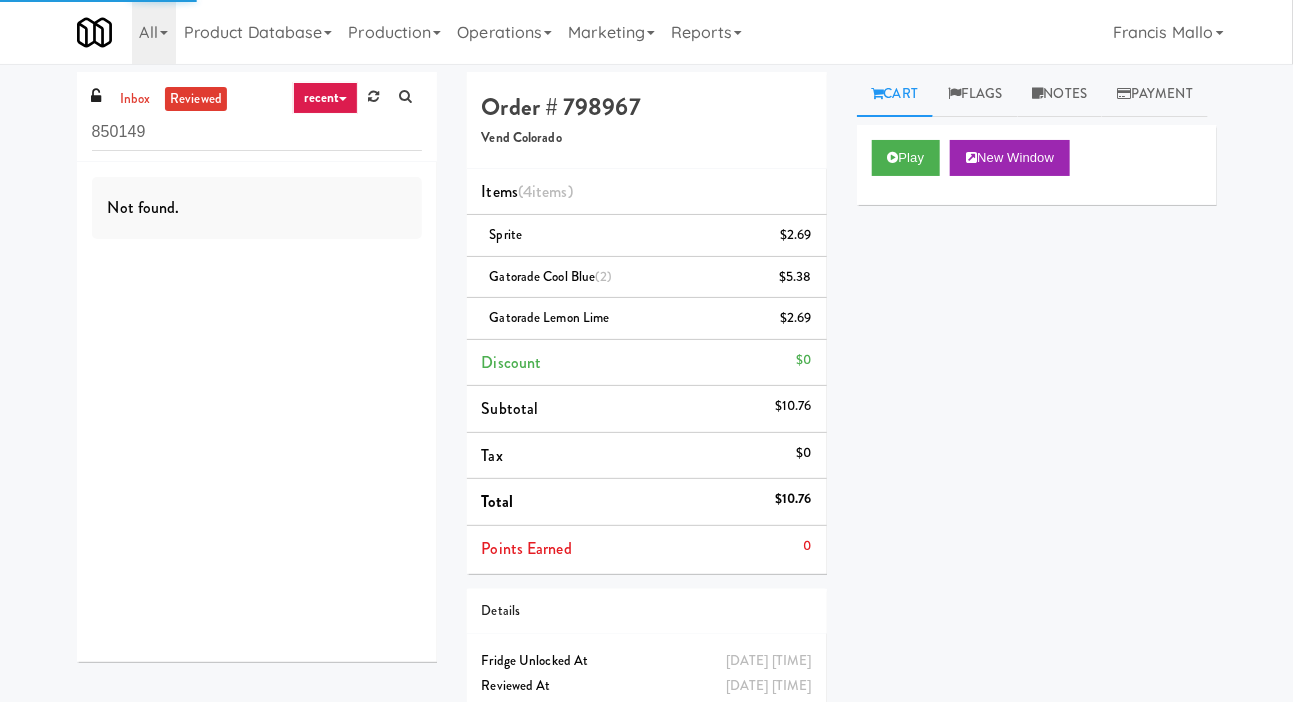 click on "reviewed" at bounding box center (196, 99) 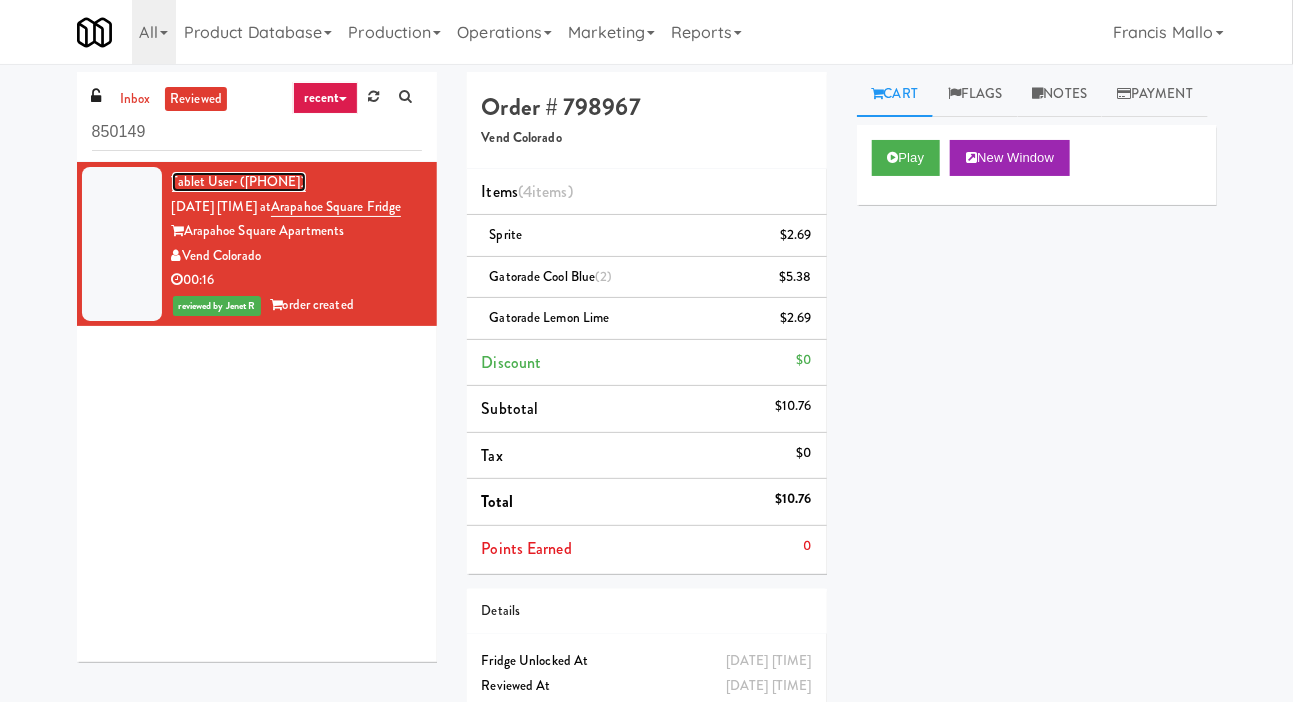 click on "· (720) 600-8741" at bounding box center (270, 181) 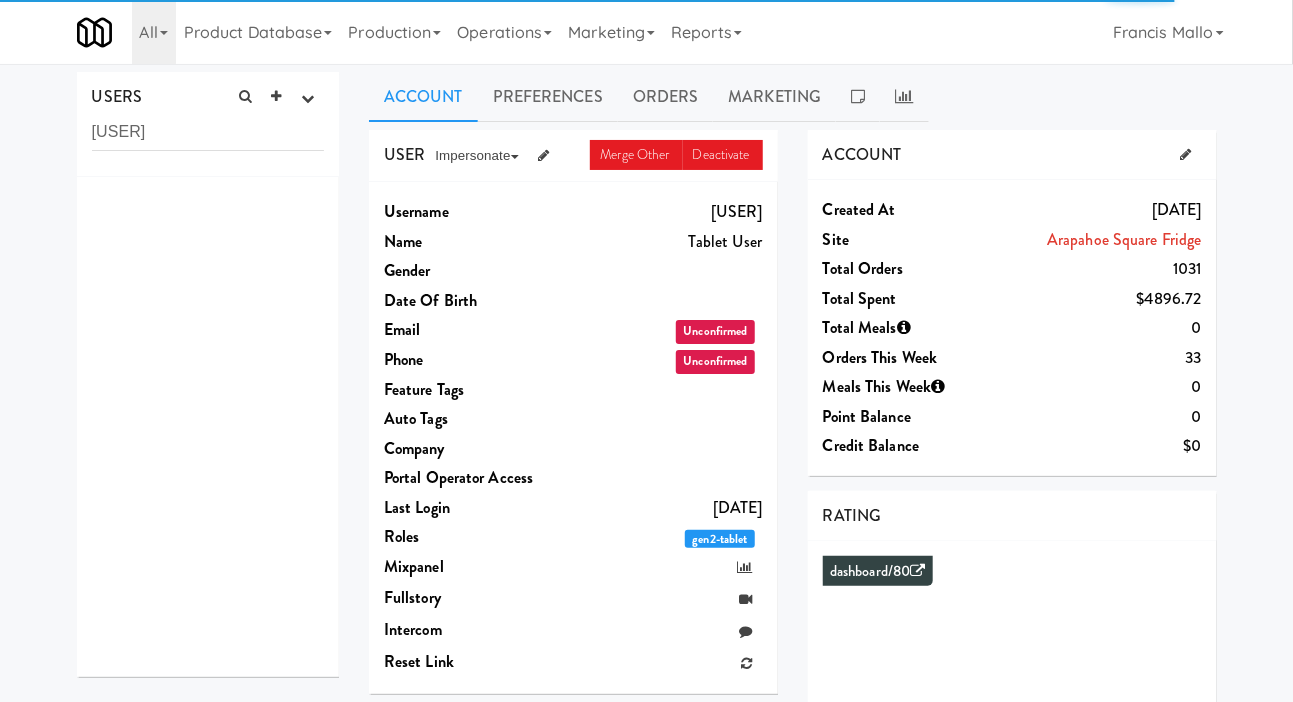 click on "USERS active Ordered this week Didn't order this week 1 this week 2 this week 3 this week 4+ this week inactive all tabletus9966 Account Preferences Orders Marketing     USER Merge Other    Deactivate   Impersonate  on App  on Classic Portal  on Platform  Username tabletus9966  Name Tablet User Gender Date Of Birth Email Unconfirmed   Phone   Unconfirmed   Feature Tags Auto Tags Company Portal Operator Access Last login Aug 5, 2025 Roles gen2-tablet Mixpanel Fullstory Intercom Reset link   ACCOUNT Created at Apr 23, 2025 Site   Arapahoe Square Fridge Total Orders 1031 Total Spent $4896.72 Total Meals  0 Orders This Week 33 Meals This Week  0 Point Balance 0 Credit Balance $0 RATING
dashboard/80
NOTES No notes found   PREFERENCES Diets Allergies Disliked Ingredient Categories Disliked Ingredient Types Goals Is Breakfast Challenging No Lunches from Home Dinners at Work VOTES  No requests found ORDERS #   Item Mate Date Points Subtotal Discount Total Card 732086   0 $0 $0" at bounding box center [646, 534] 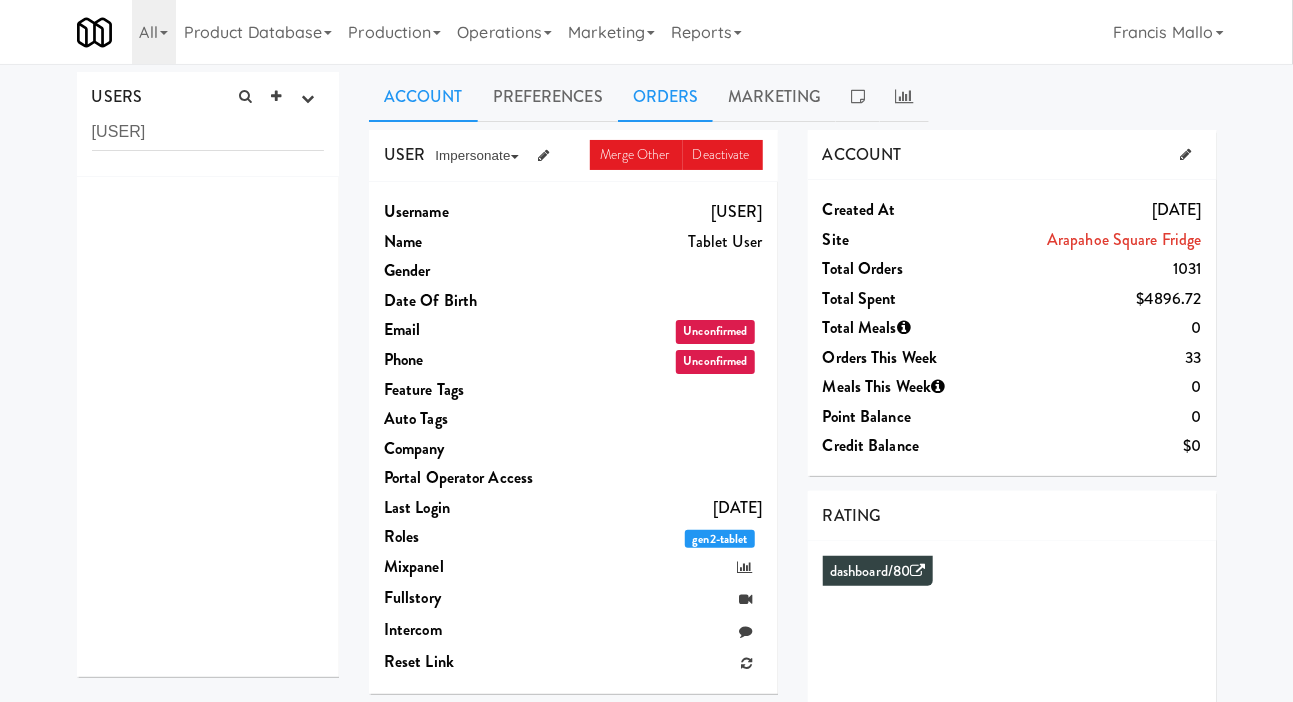 click on "Orders" at bounding box center [666, 97] 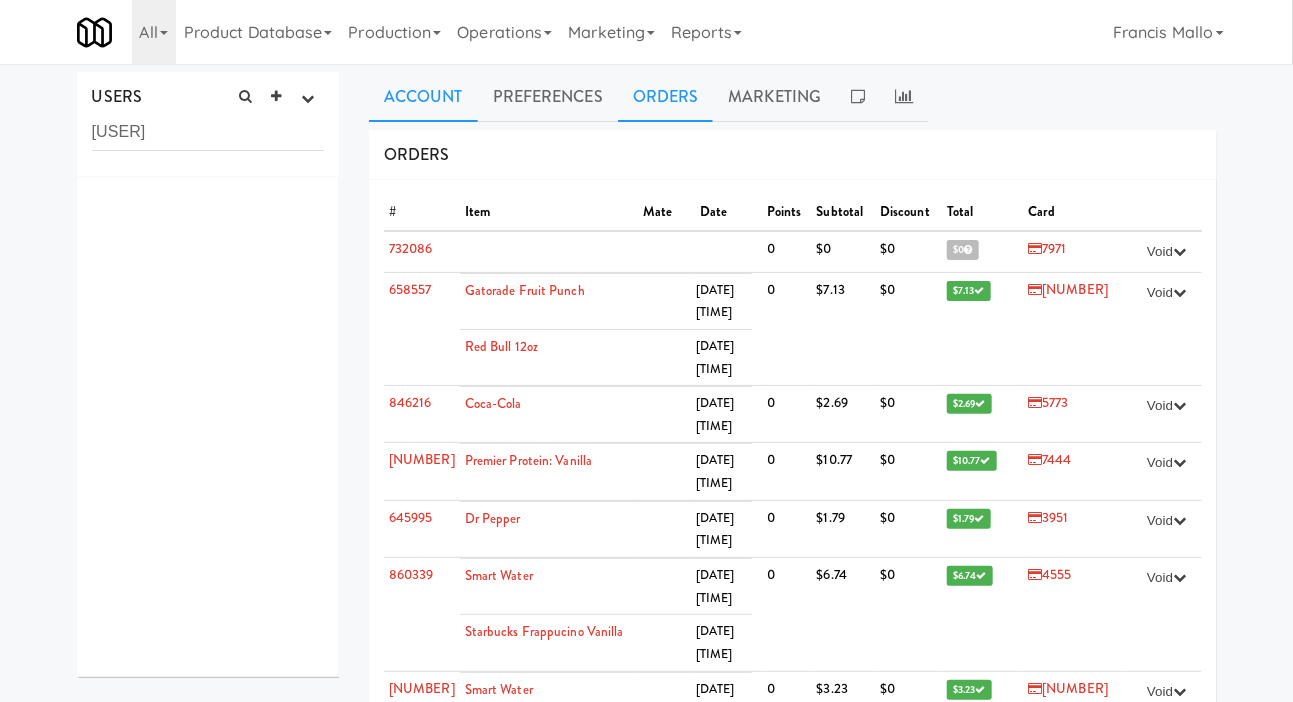 click on "Account" at bounding box center [423, 97] 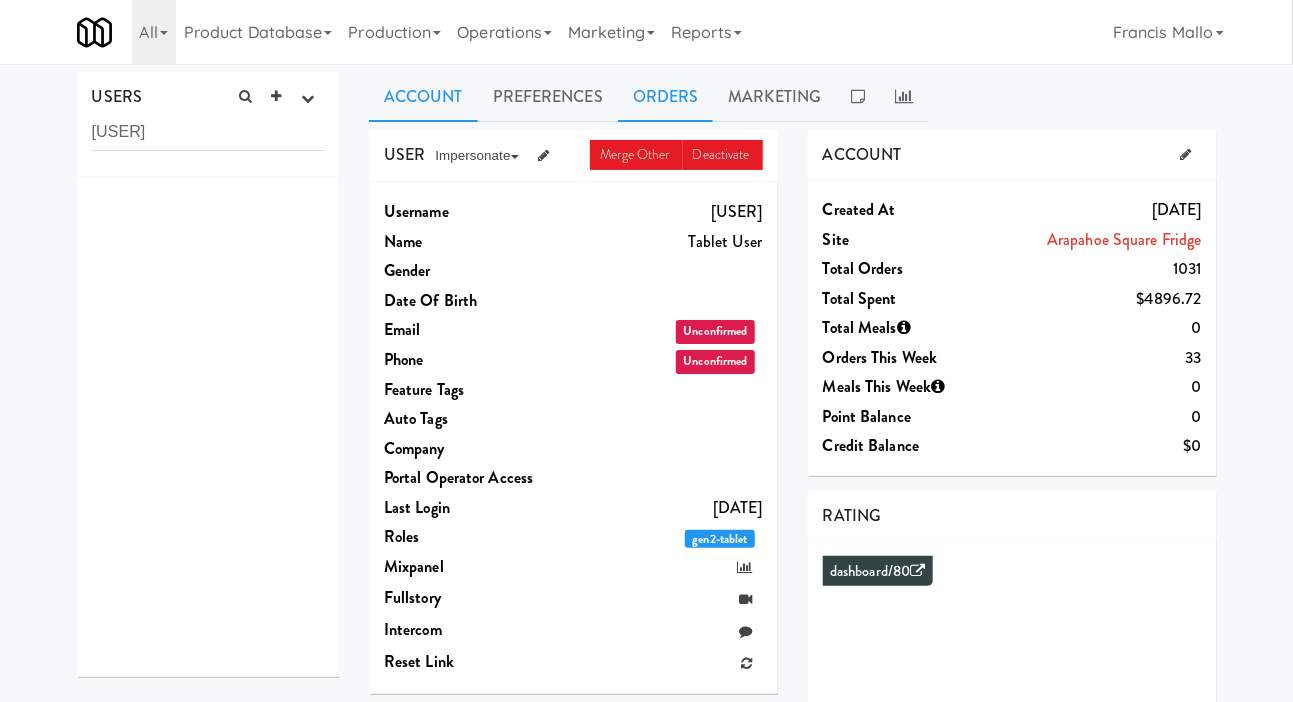 click on "Orders" at bounding box center (666, 97) 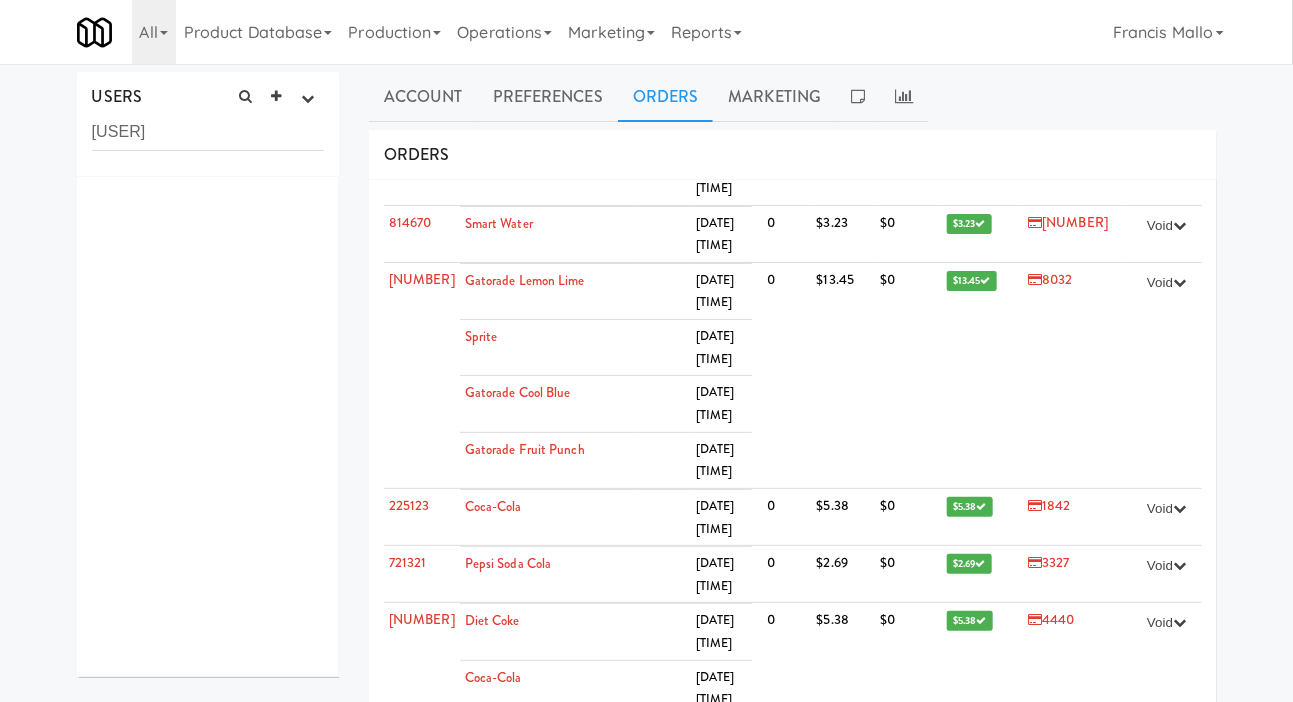 scroll, scrollTop: 1652, scrollLeft: 0, axis: vertical 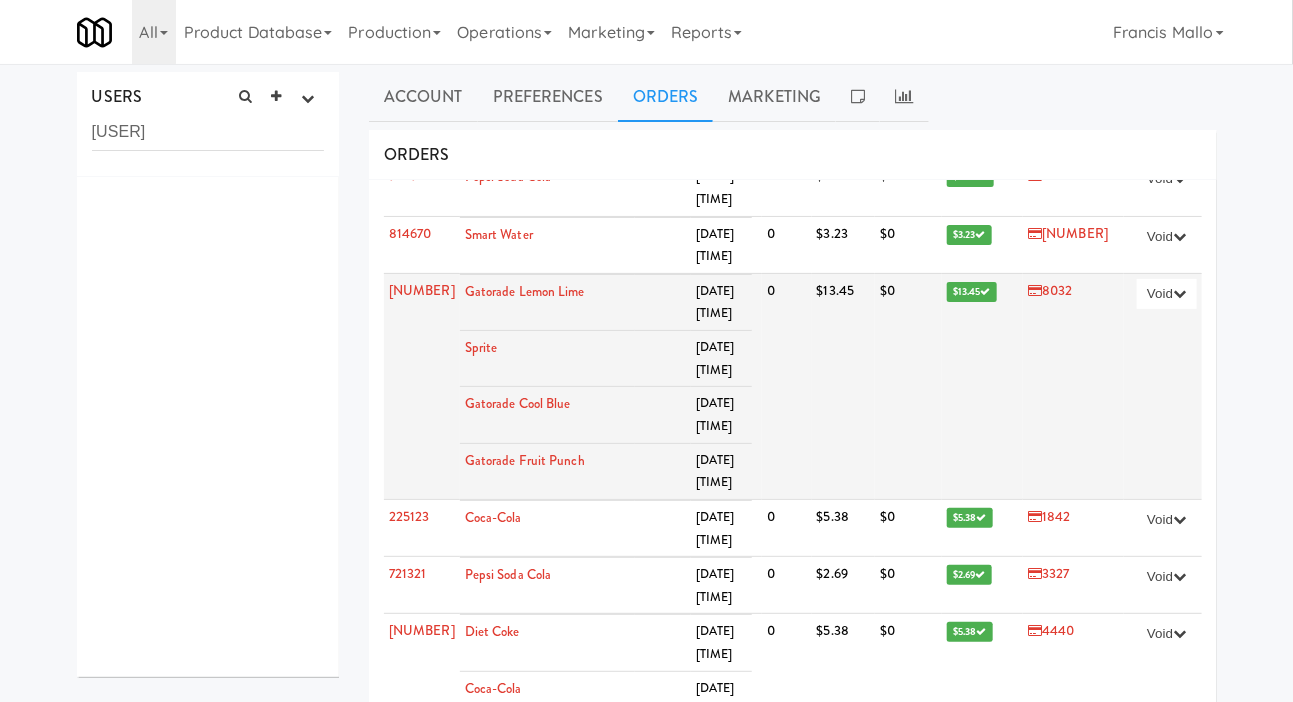 click on "8032" at bounding box center [1050, 290] 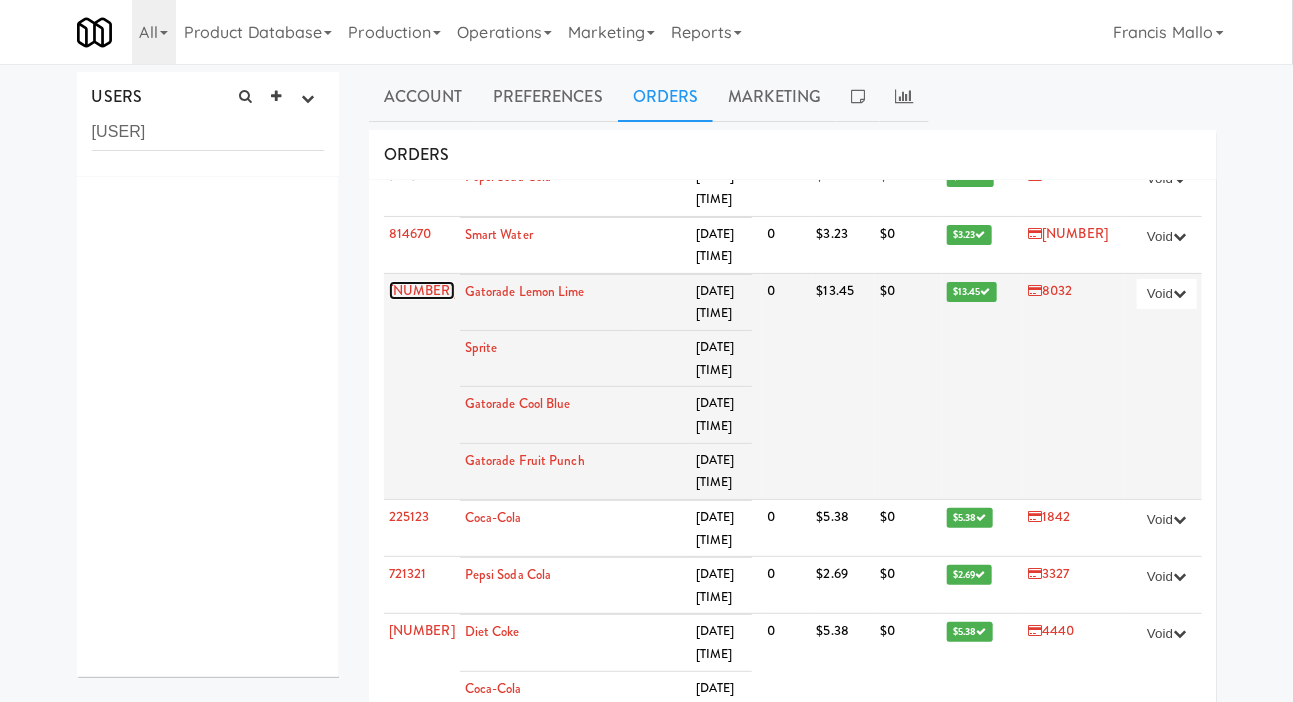click on "898749" at bounding box center (422, 290) 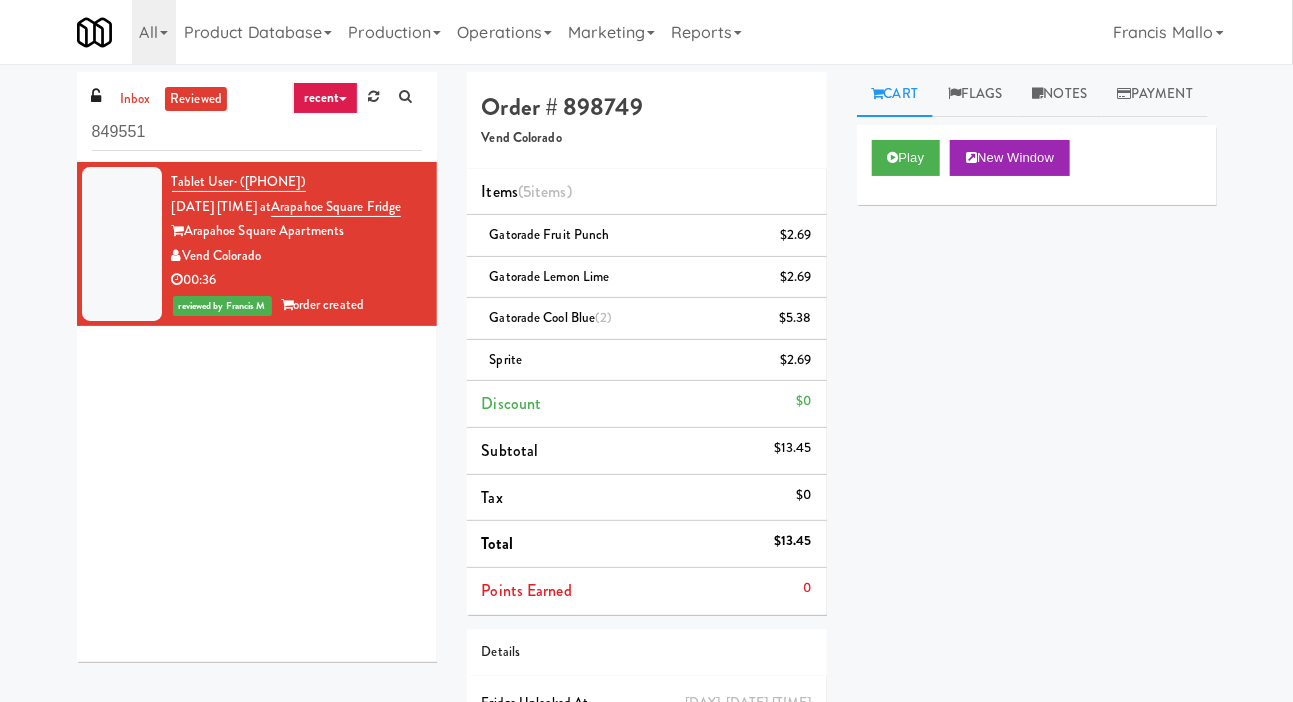 click on "Order # 898749 Vend Colorado" at bounding box center (647, 120) 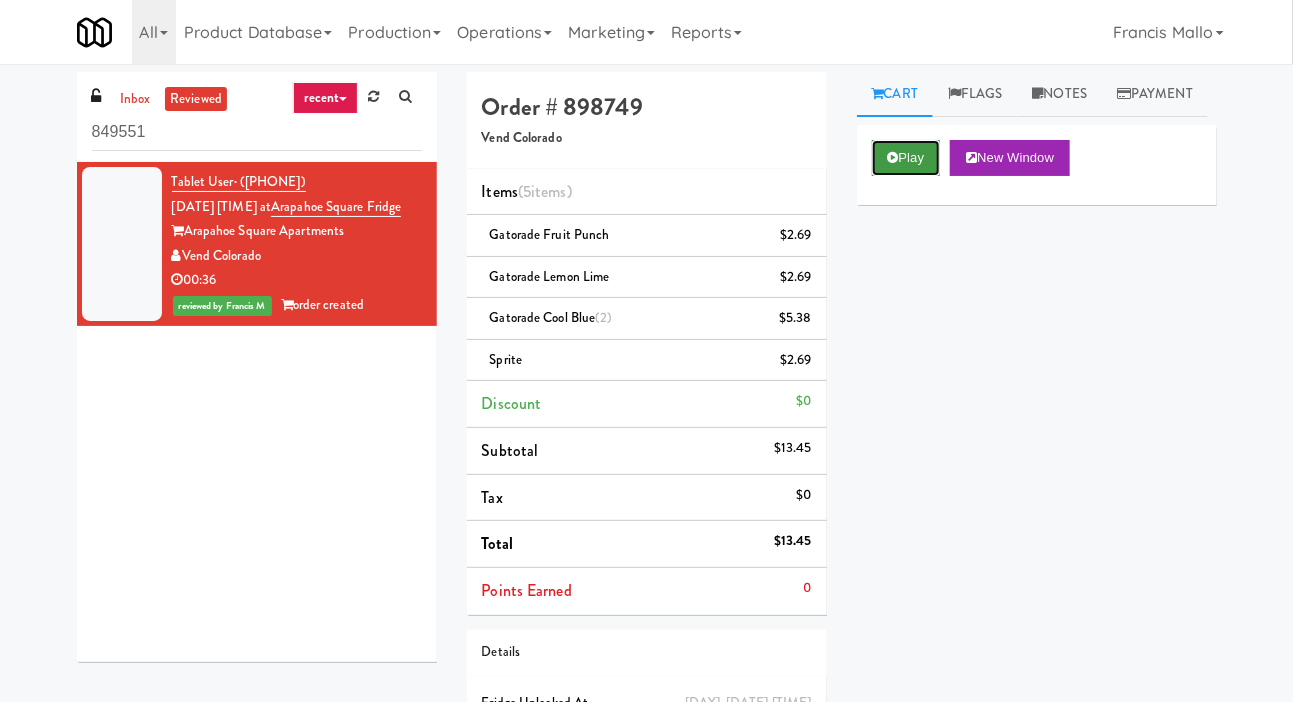 click on "Play" at bounding box center [906, 158] 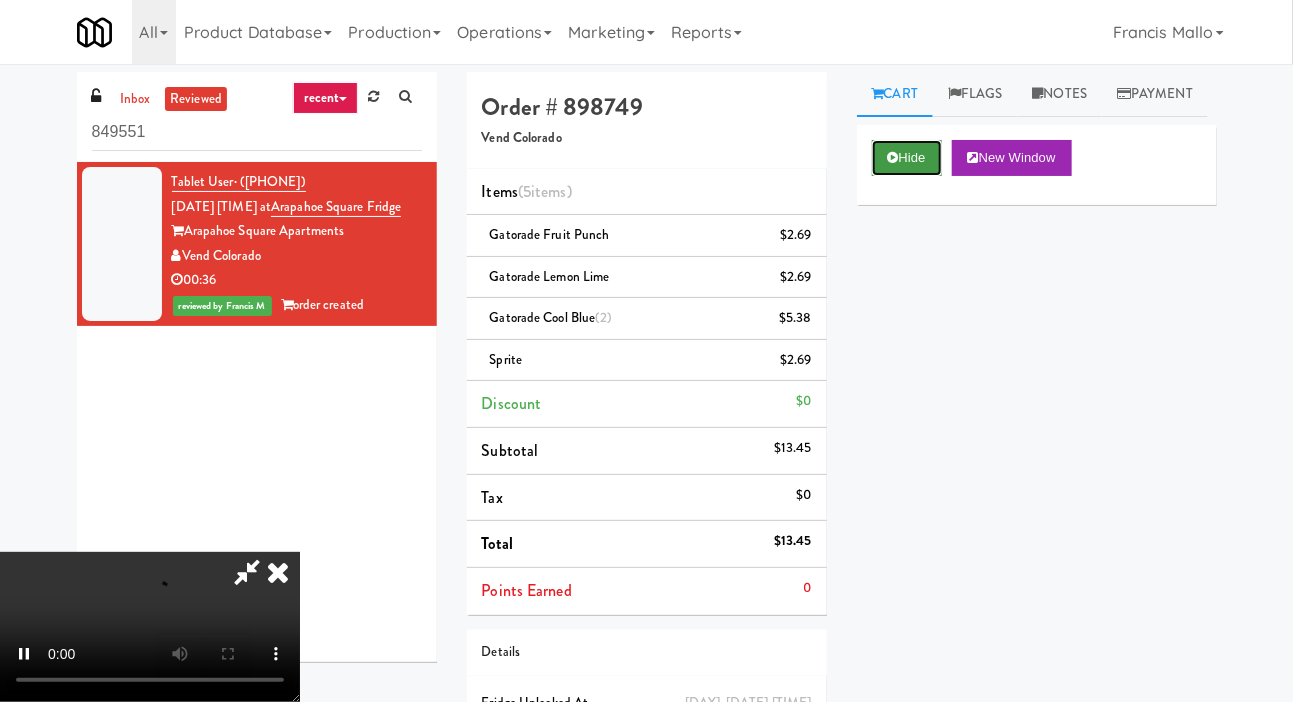 scroll, scrollTop: 73, scrollLeft: 0, axis: vertical 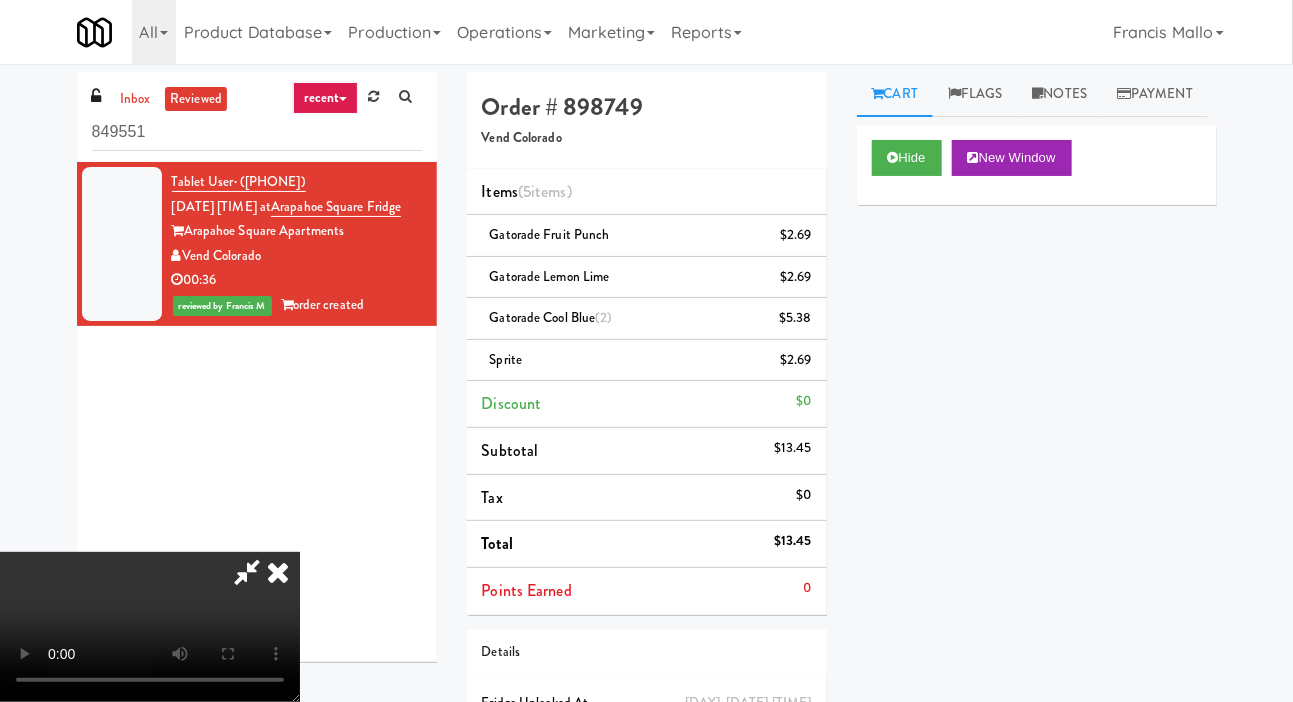 type 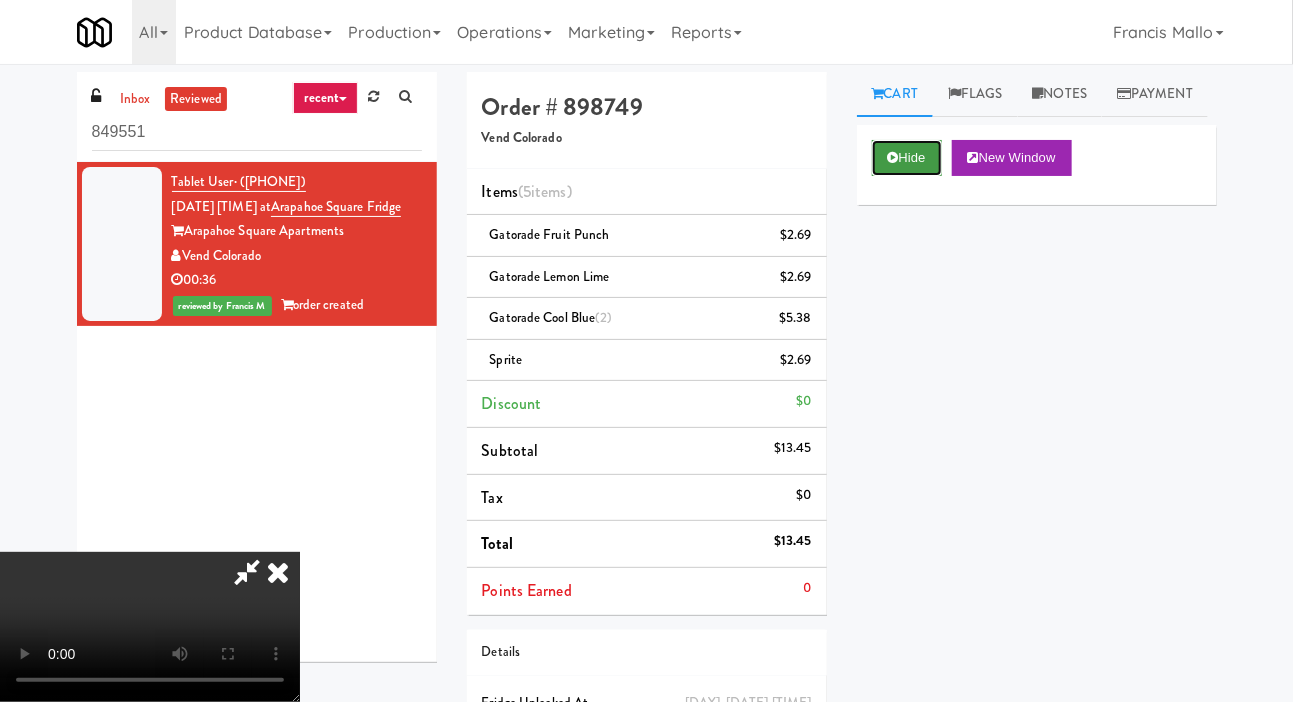 click on "Hide" at bounding box center [907, 158] 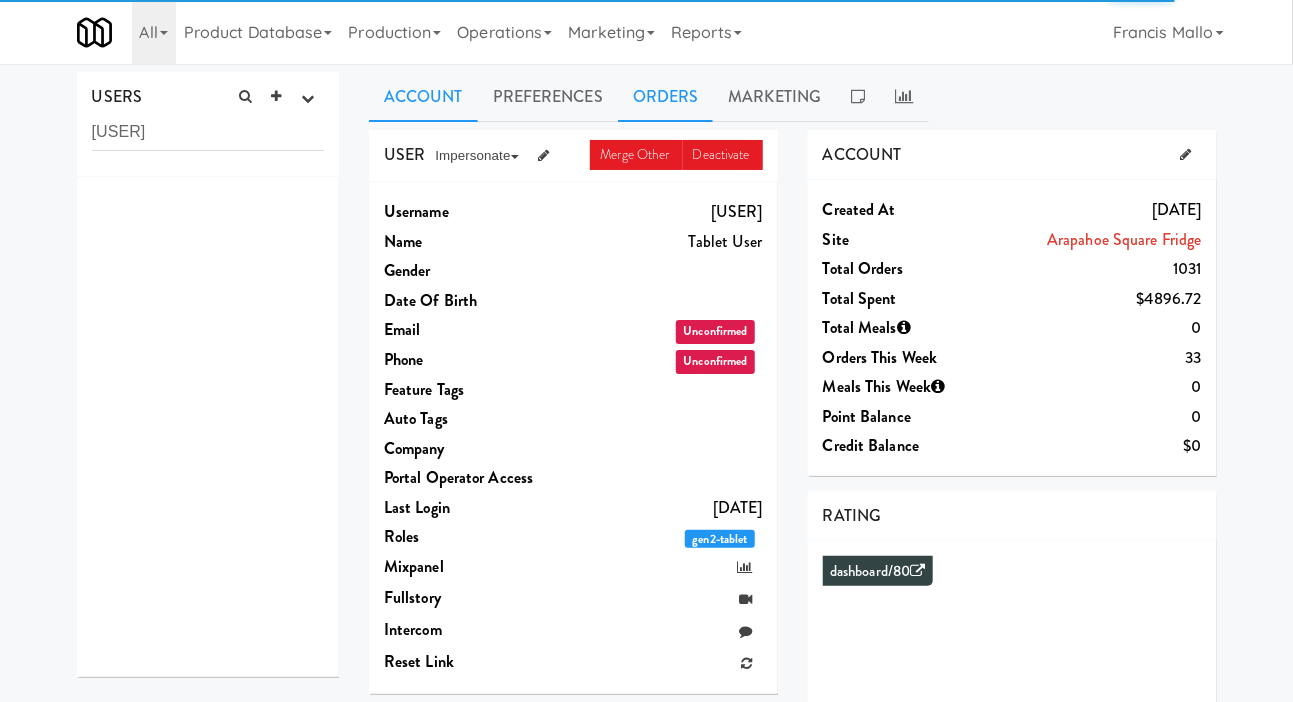 click on "Orders" at bounding box center [666, 97] 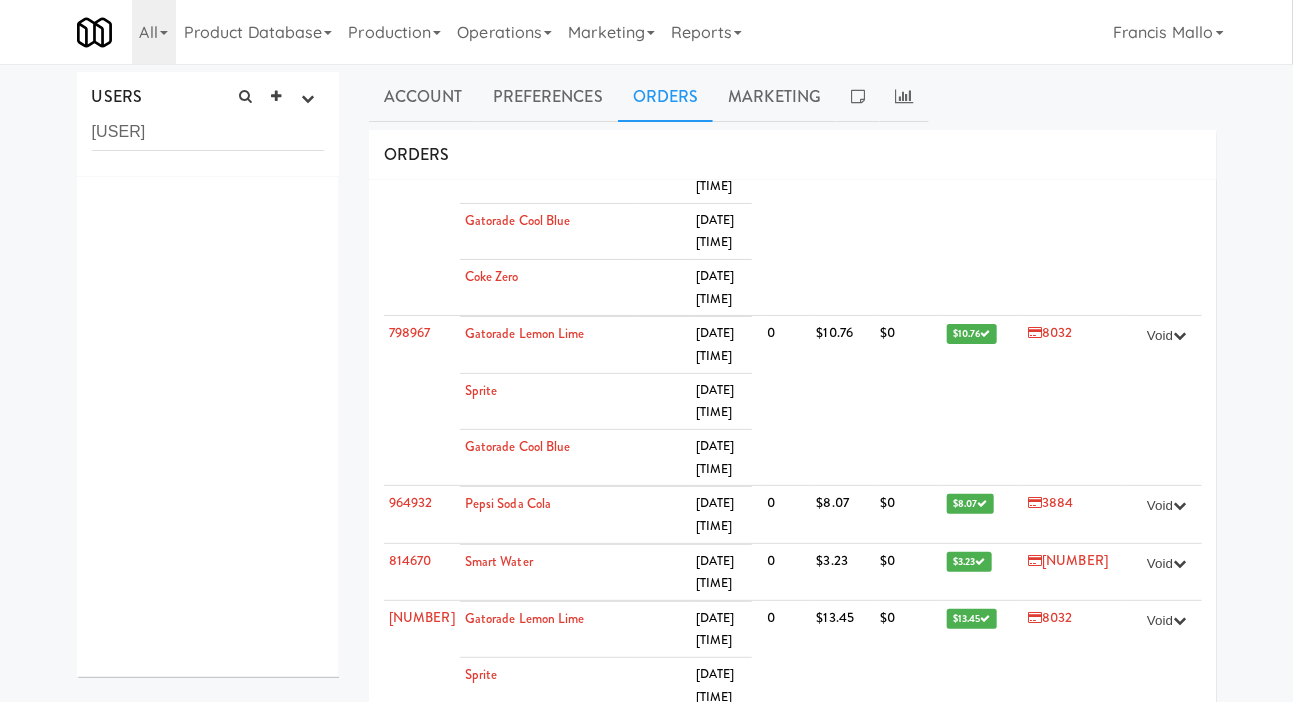 scroll, scrollTop: 1322, scrollLeft: 0, axis: vertical 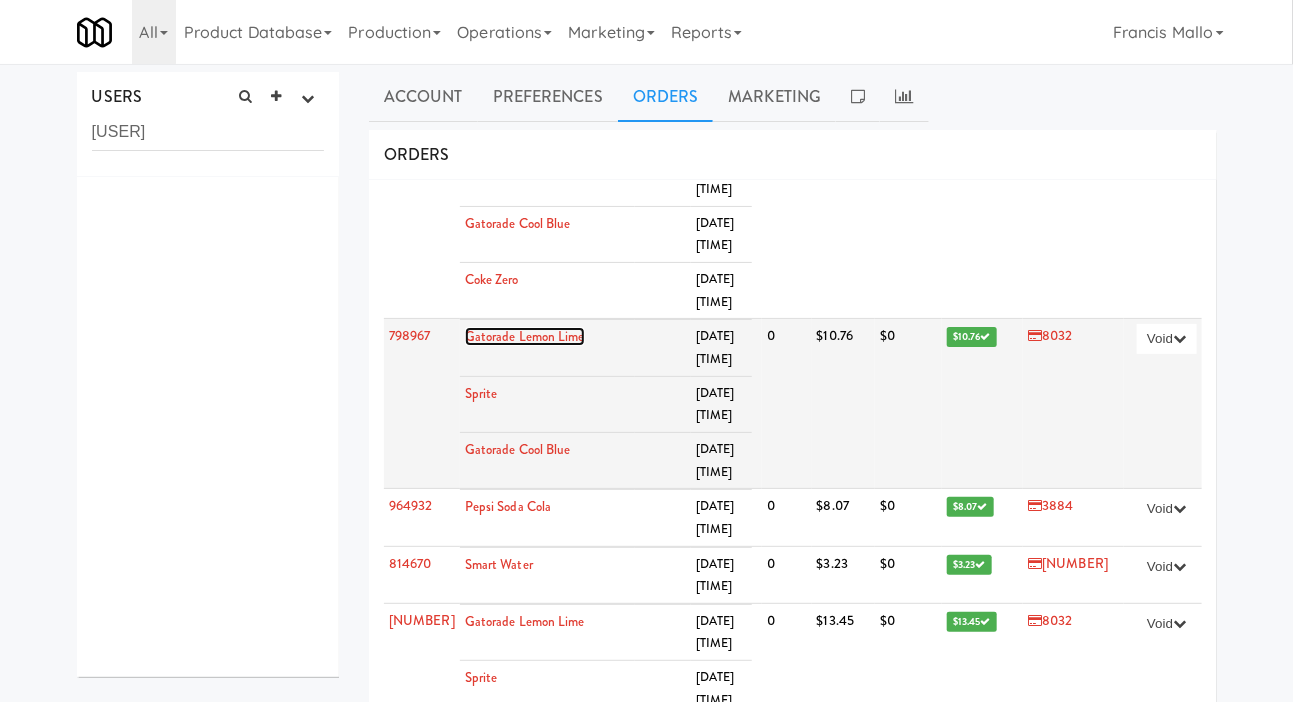 click on "Gatorade Lemon Lime" at bounding box center (525, 336) 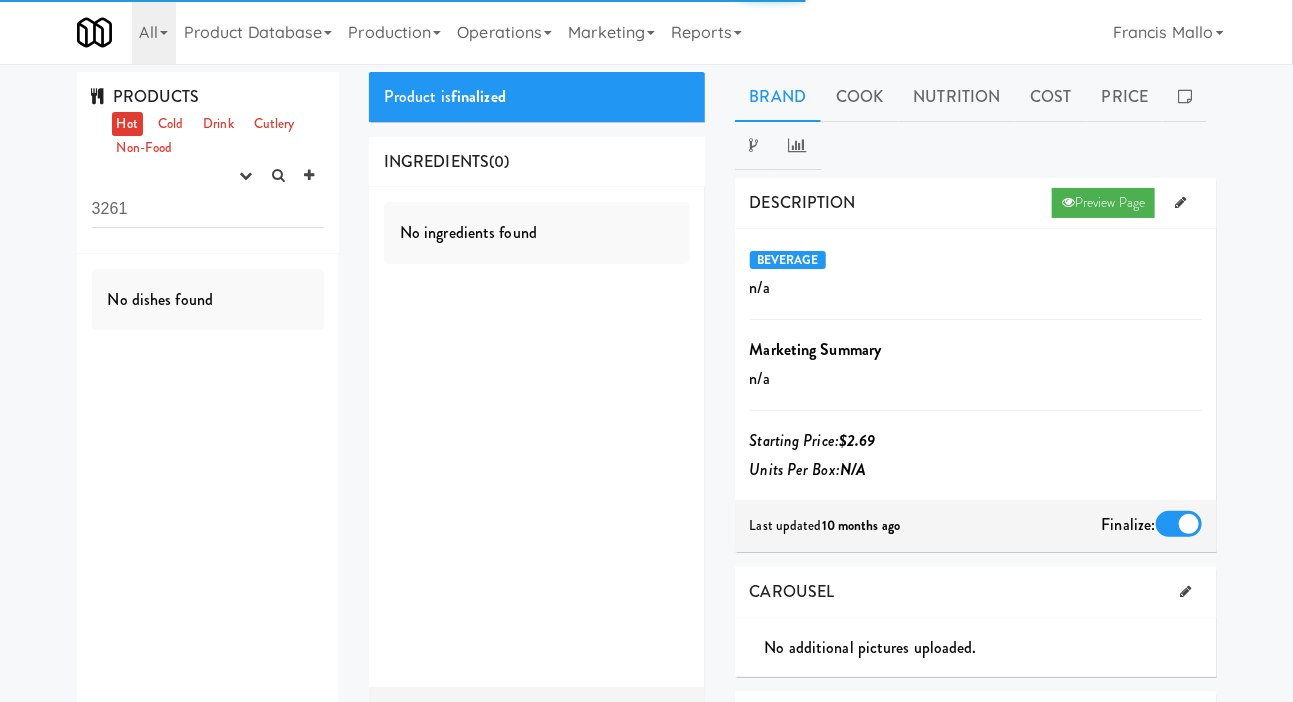 click on "PRODUCTS Hot Cold Drink Cutlery Non-Food experimenting finalized shipped discontinued 3261 No dishes found   Product is  finalized INGREDIENTS  (0) No ingredients found Total: 0g
(0 oz) Brand Cook Nutrition Cost Price DESCRIPTION  Preview Page   BEVERAGE  n/a Marketing Summary  n/a Starting Price:   $2.69  Units Per Box:
N/A Last updated  10 months ago Finalize: CAROUSEL No additional pictures uploaded.   TIPS PACKAGING PICTURE No packaging picture uploaded. TRANSPARENT BACKGROUND PICTURE No transparent picture uploaded. UPC    Enter UPC code only if packaged item is bought Add UPC SERVING SIZE Per 1 item   NUTRITION No nutrition data found   SHELF LIFE Best Before 5 Days   Expires in 8 Days Store in fridge Store outside   Vend Colorado 1 Manufacturer Ingredient Dish Price $2.69 Manufacturer Cost $NaN Gross Margin 100.00% Dish Price $2.69 Ingredient Cost na Food Cost 0.00% Dish Price $2.69 Ingredient Cost na Food Cost 0.00%  Edits only affects future inventory
RECIPE PRICING  Default Price $2.69" at bounding box center [646, 683] 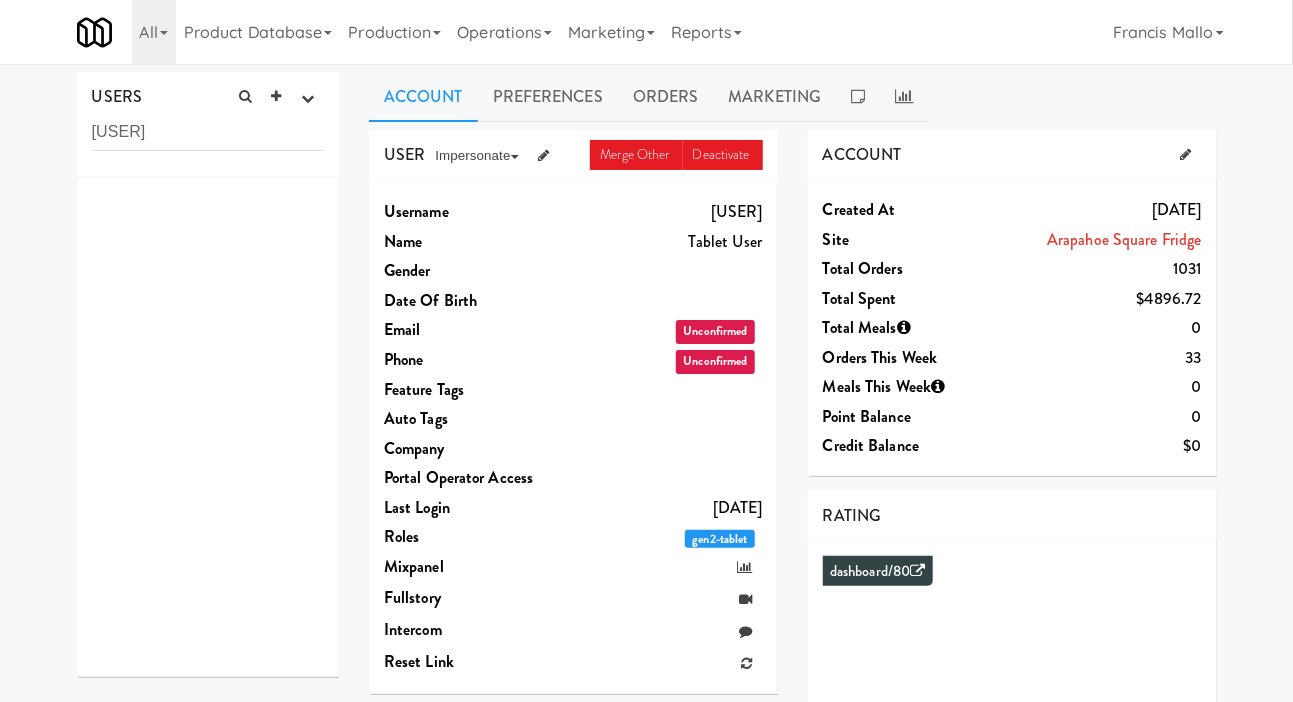 click at bounding box center [208, 427] 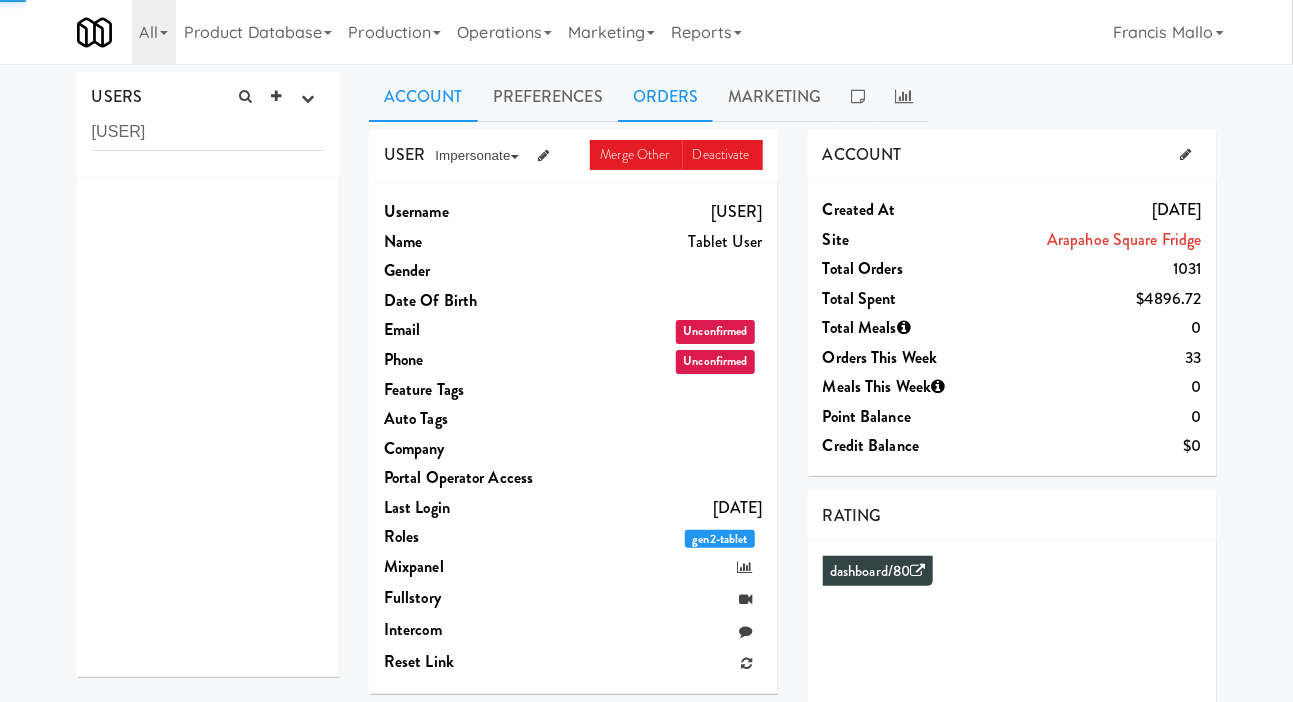 click on "Orders" at bounding box center [666, 97] 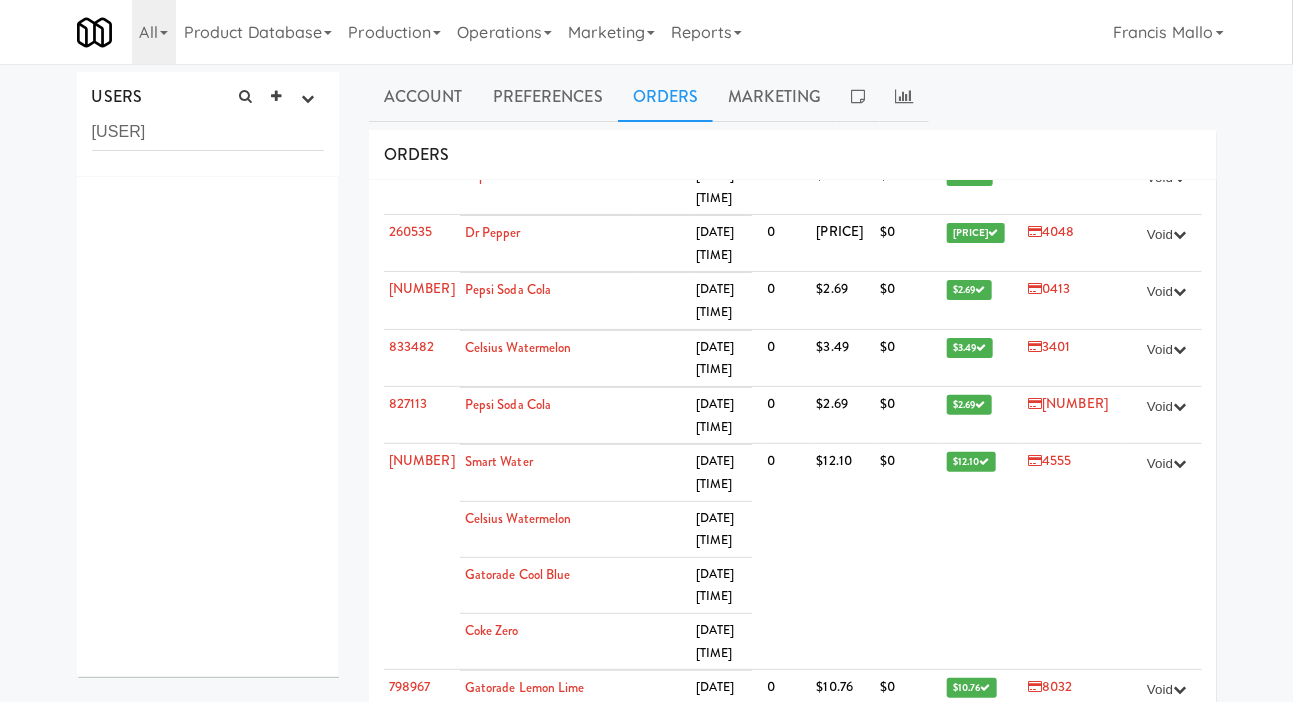 scroll, scrollTop: 979, scrollLeft: 0, axis: vertical 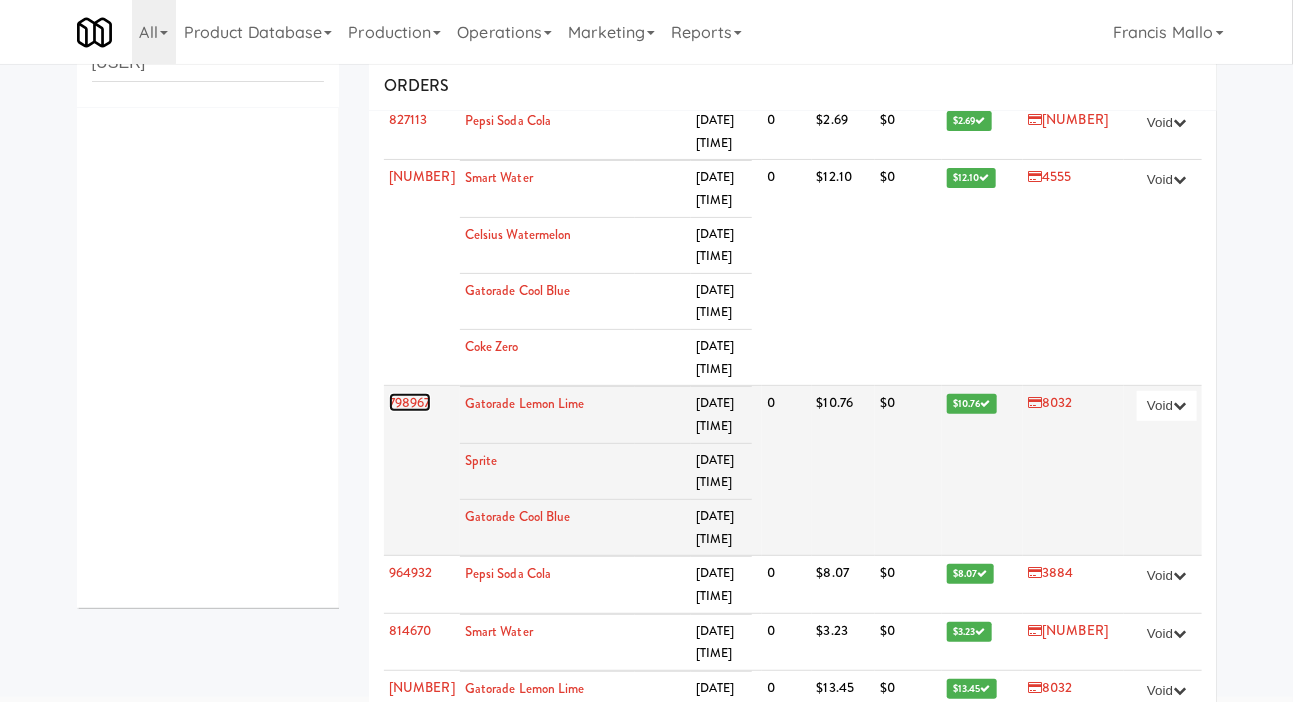 click on "798967" at bounding box center (410, 402) 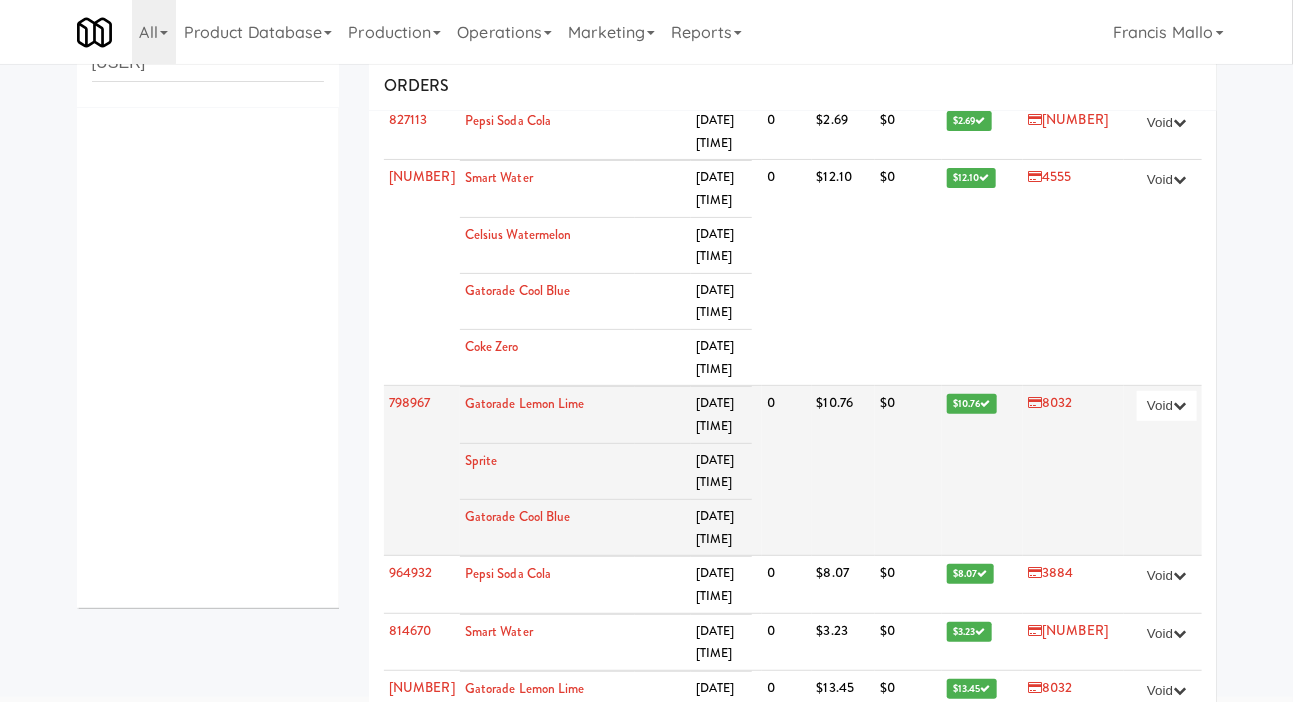 scroll, scrollTop: 0, scrollLeft: 0, axis: both 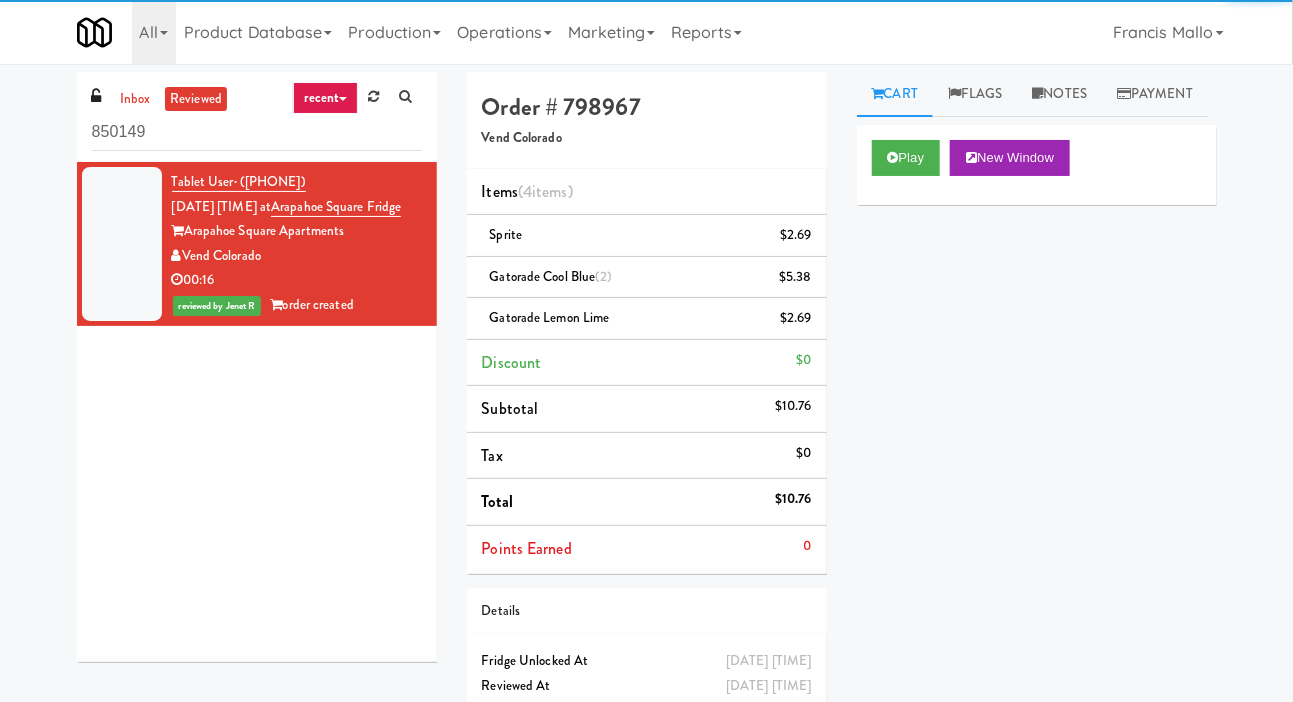 click on "inbox reviewed recent    all     unclear take     inventory issue     suspicious     failed     recent   850149 Tablet User  · (720) 600-8741 Aug 5, 2025 6:52:45 AM at  Arapahoe Square Fridge  Arapahoe Square Apartments  Vend Colorado  00:16 reviewed by Jenet R  order created     Order # 798967 Vend Colorado Items  (4  items ) Sprite  $2.69 Gatorade Cool Blue  (2) $5.38 Gatorade Lemon Lime  $2.69 Discount  $0 Subtotal $10.76 Tax $0 Total $10.76 Points Earned  0 Details Tuesday, August 5th 2025 6:52:45 AM Fridge Unlocked At Aug 5, 2025 6:56:51 AM Reviewed At not yet Receipt Sent Aug 5, 2025 8:01:48 AM Order Paid  Cart  Flags  Notes  Payment  Play  New Window  Primary Flag  Clear     Flag if unable to determine what was taken or order not processable due to inventory issues Unclear Take - No Video Unclear Take - Short or Cut Off Unclear Take - Obstructed Inventory Issue - Product Not in Inventory Inventory Issue - Product prices as $0  Additional Concerns  Clear Flag as Suspicious" at bounding box center (646, 425) 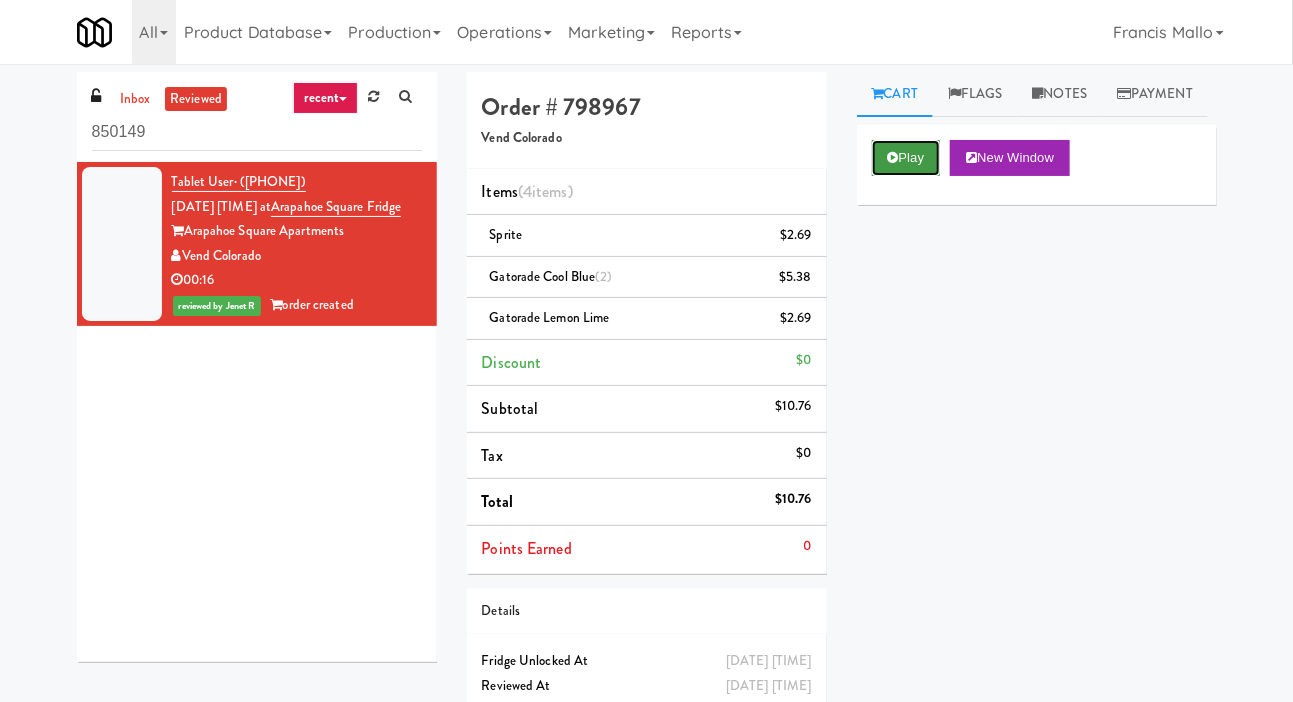 click on "Play" at bounding box center (906, 158) 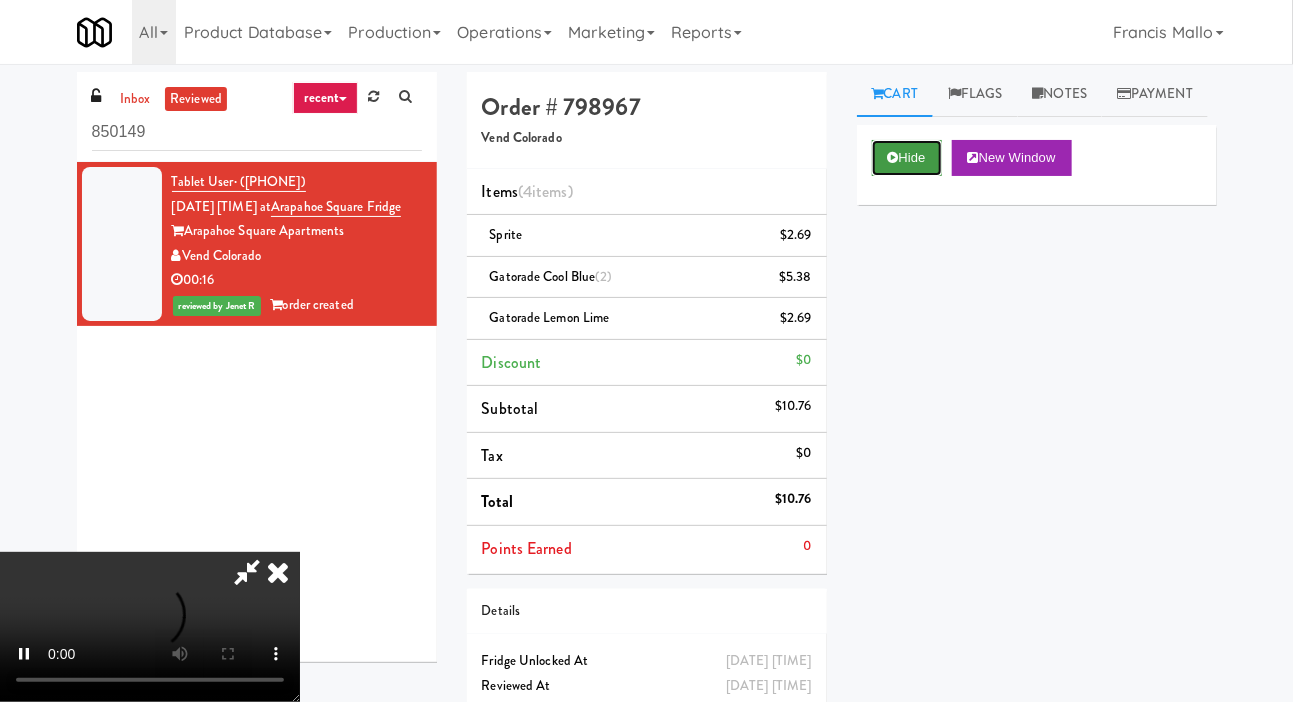 scroll, scrollTop: 73, scrollLeft: 0, axis: vertical 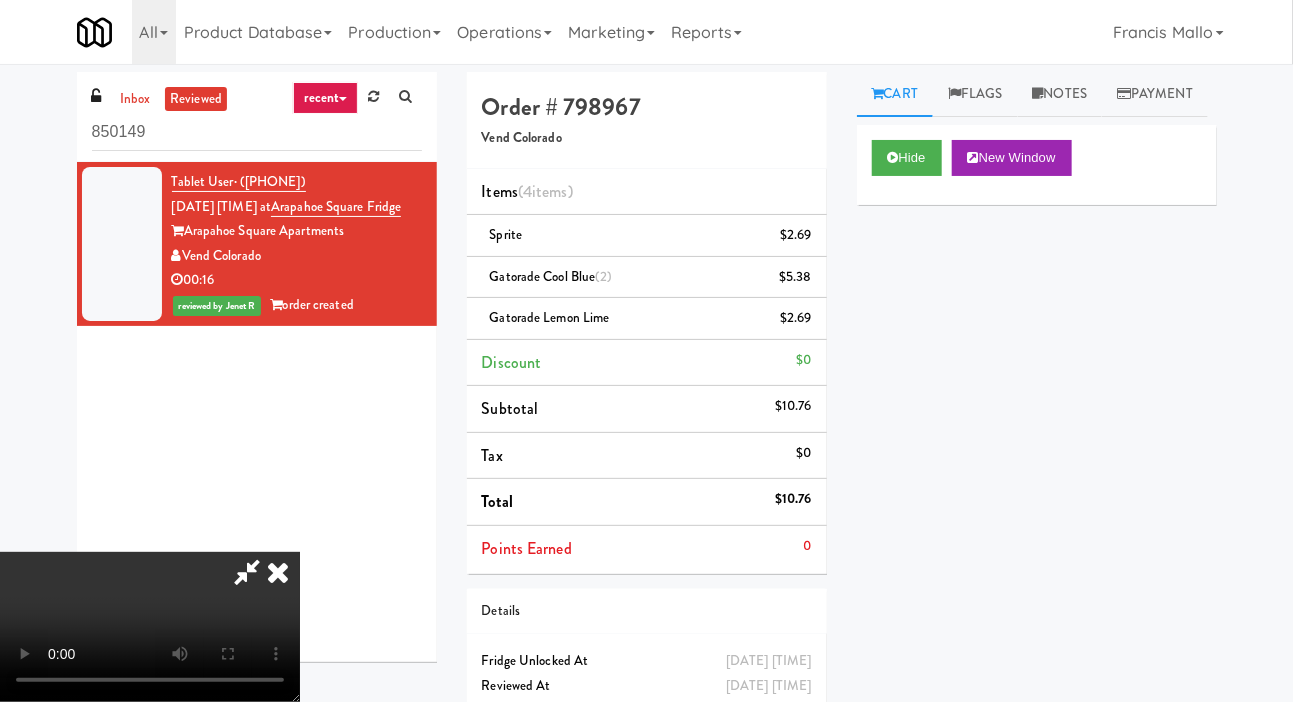 type 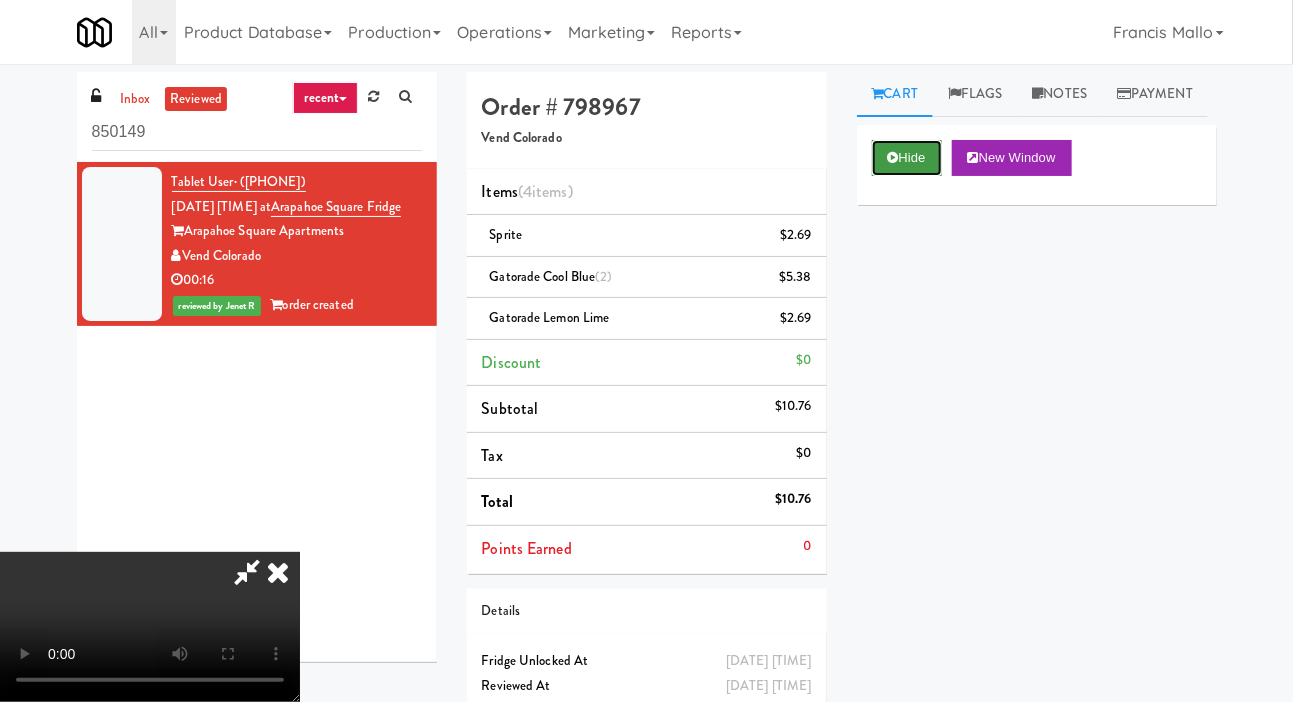 click on "Hide" at bounding box center [907, 158] 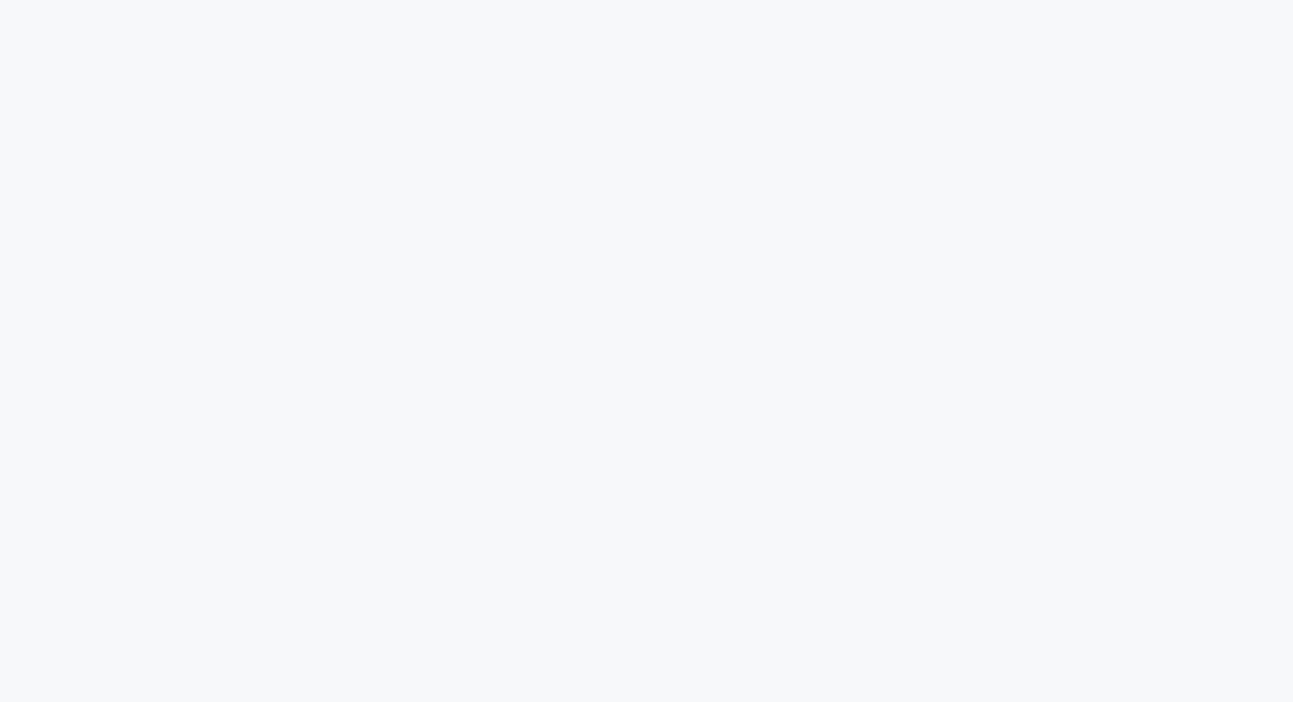 scroll, scrollTop: 0, scrollLeft: 0, axis: both 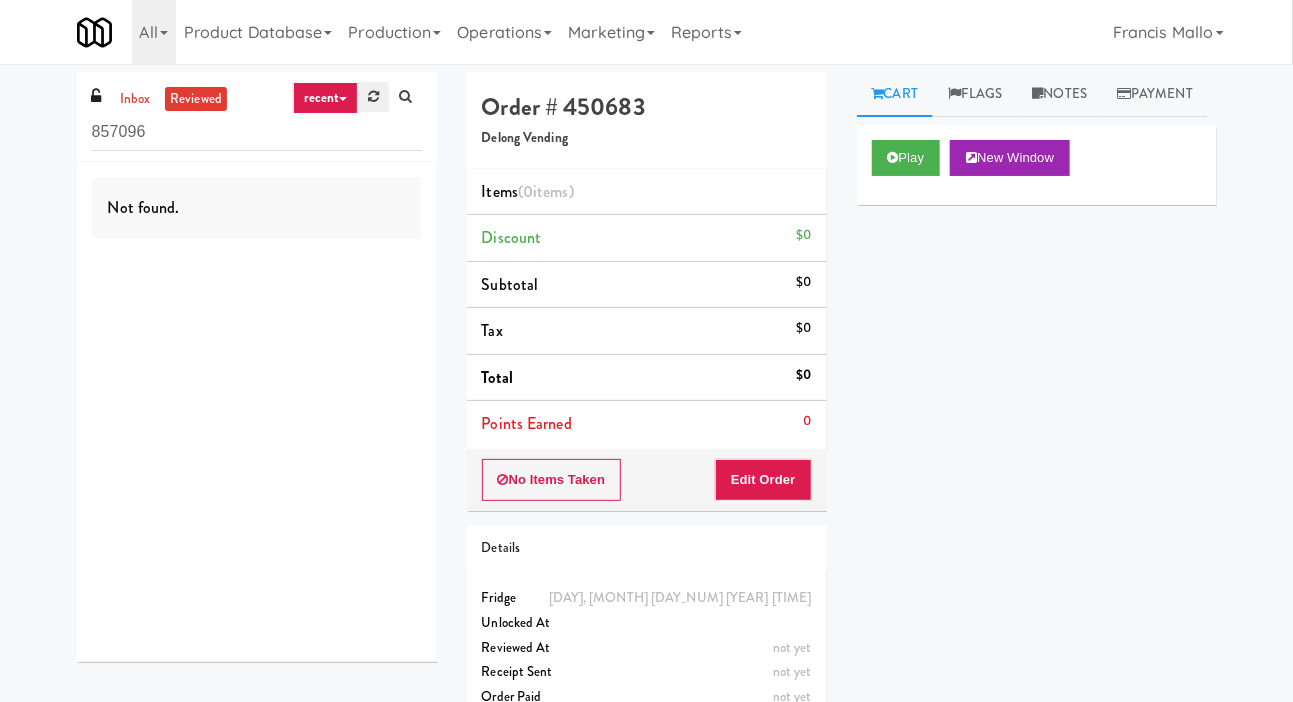 click at bounding box center (373, 97) 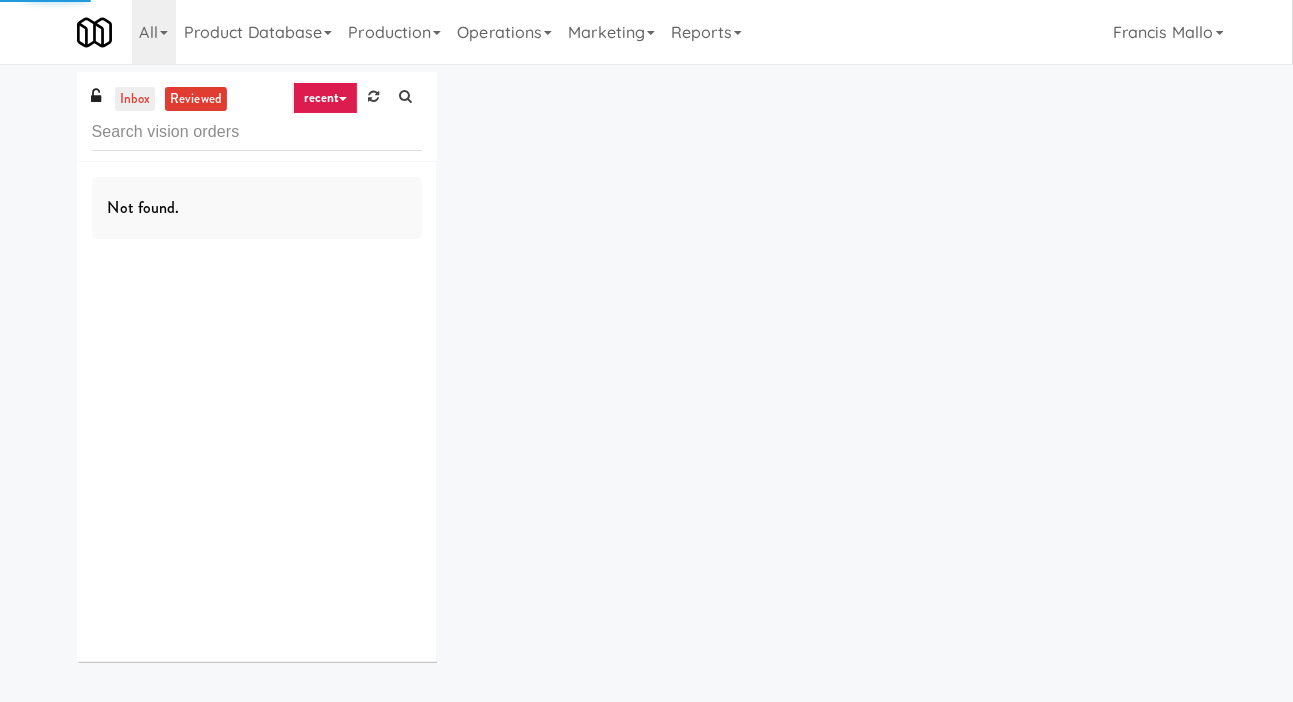 click on "inbox" at bounding box center (135, 99) 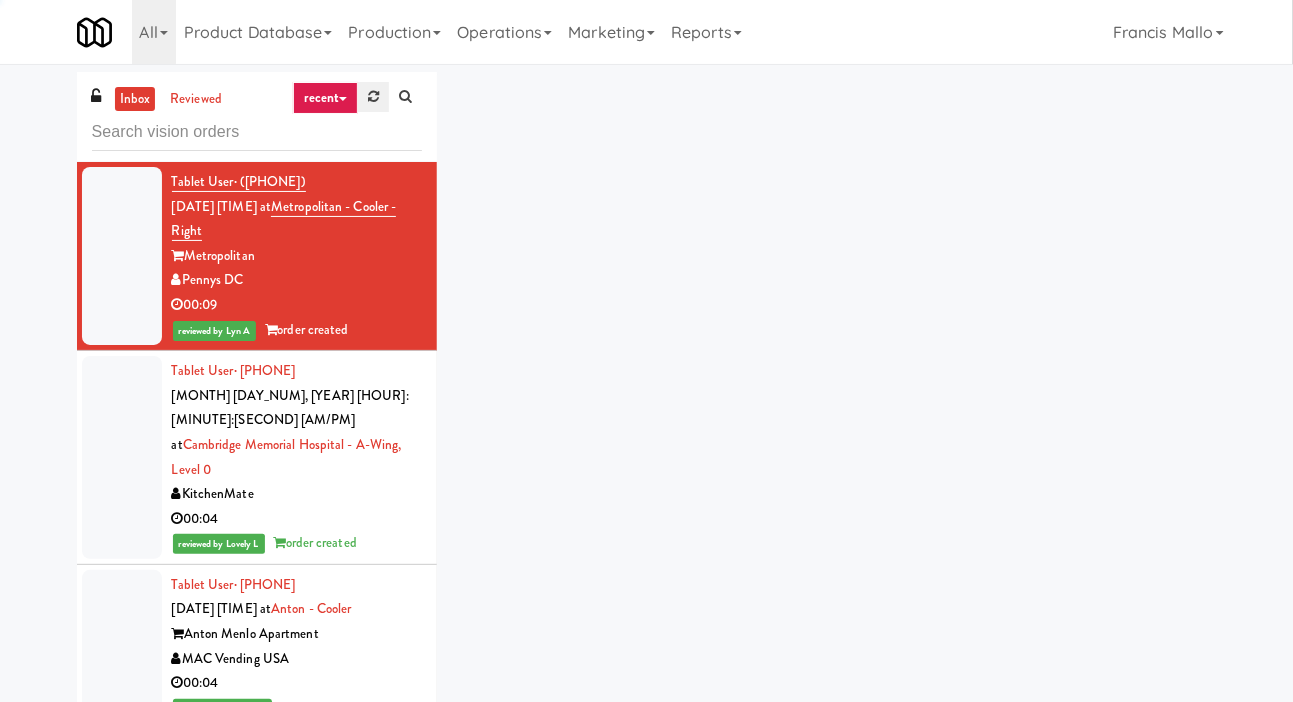 click at bounding box center [373, 97] 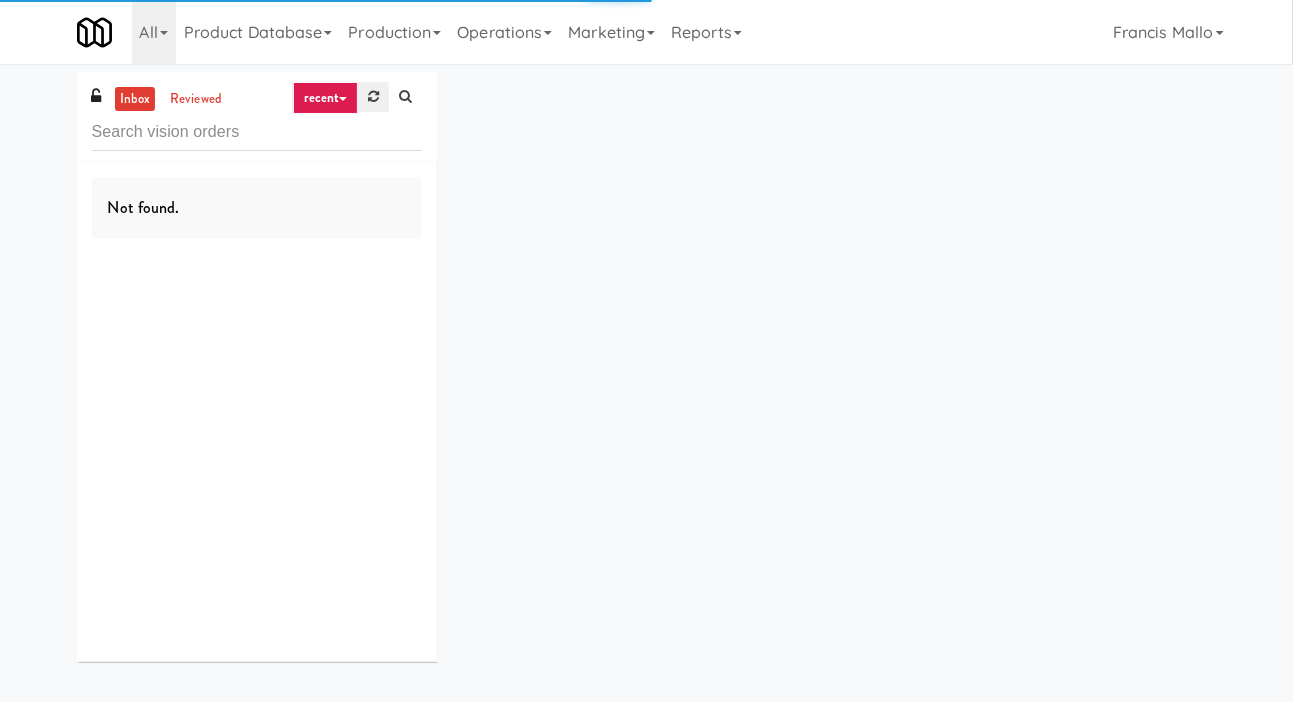click at bounding box center [373, 97] 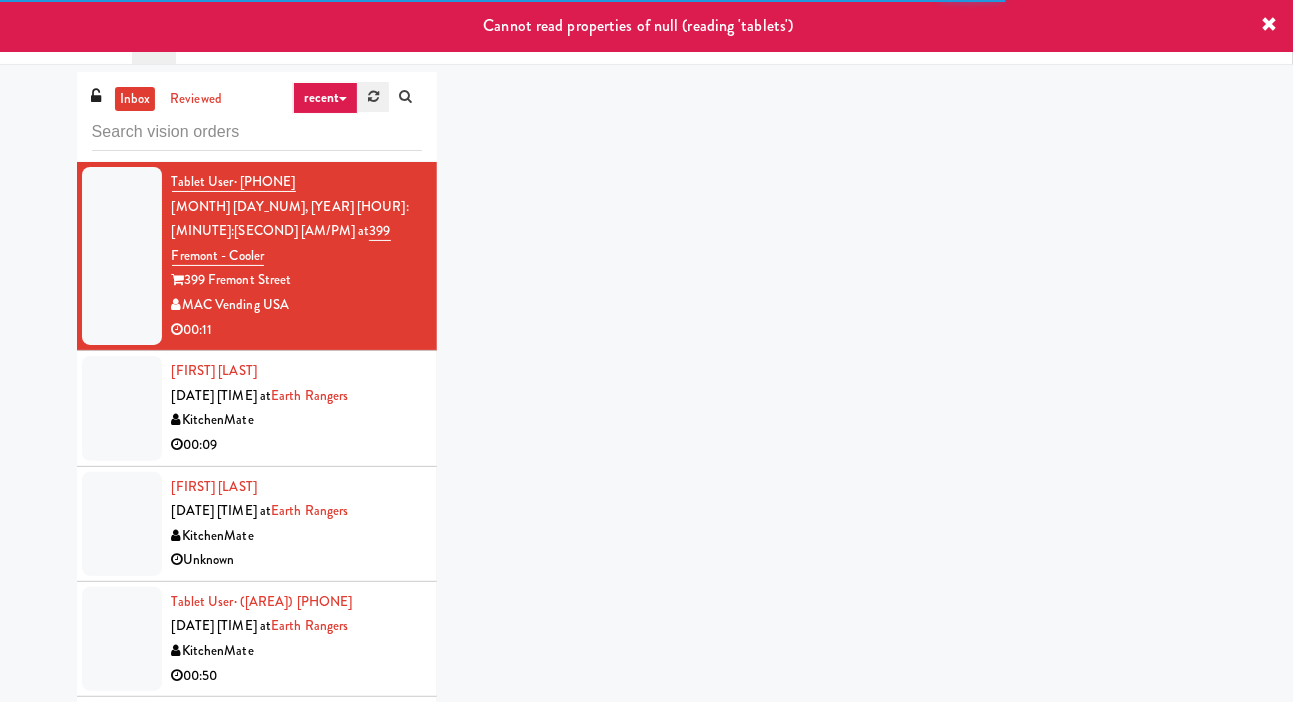click at bounding box center (373, 97) 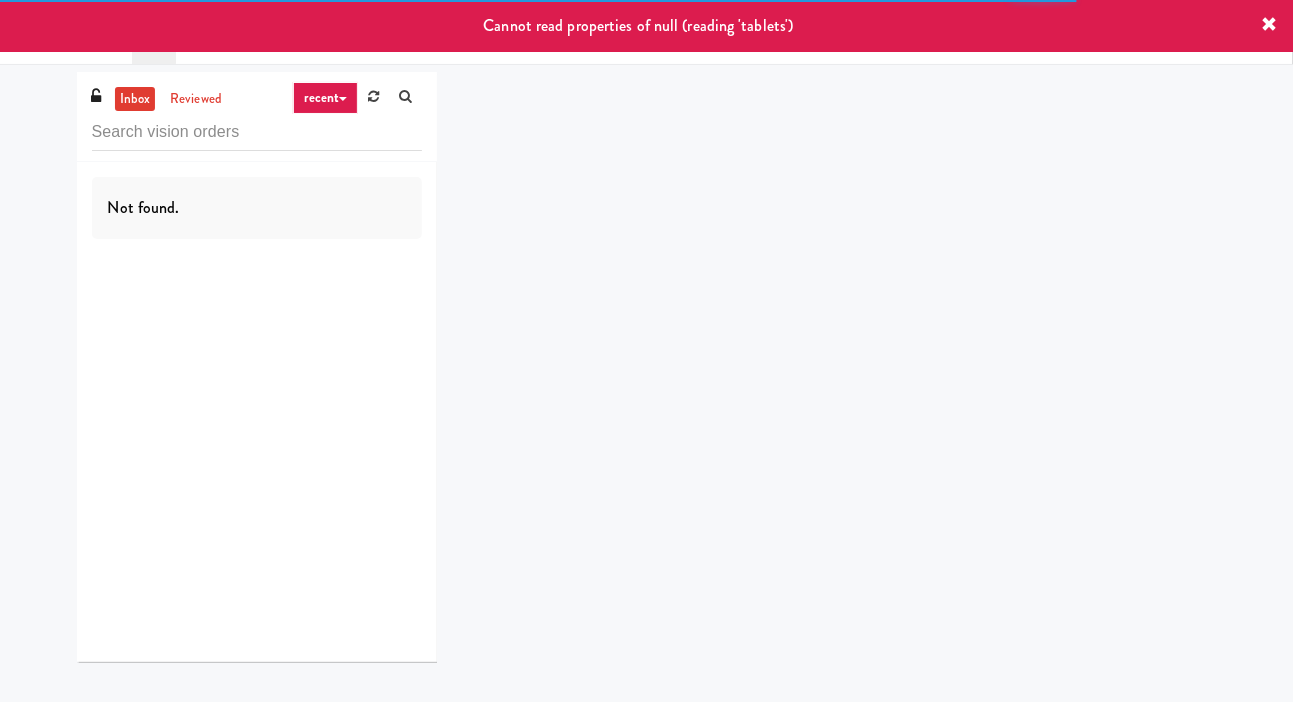 click on "inbox reviewed recent    all     unclear take     inventory issue     suspicious     failed     recent     Not found." at bounding box center [646, 374] 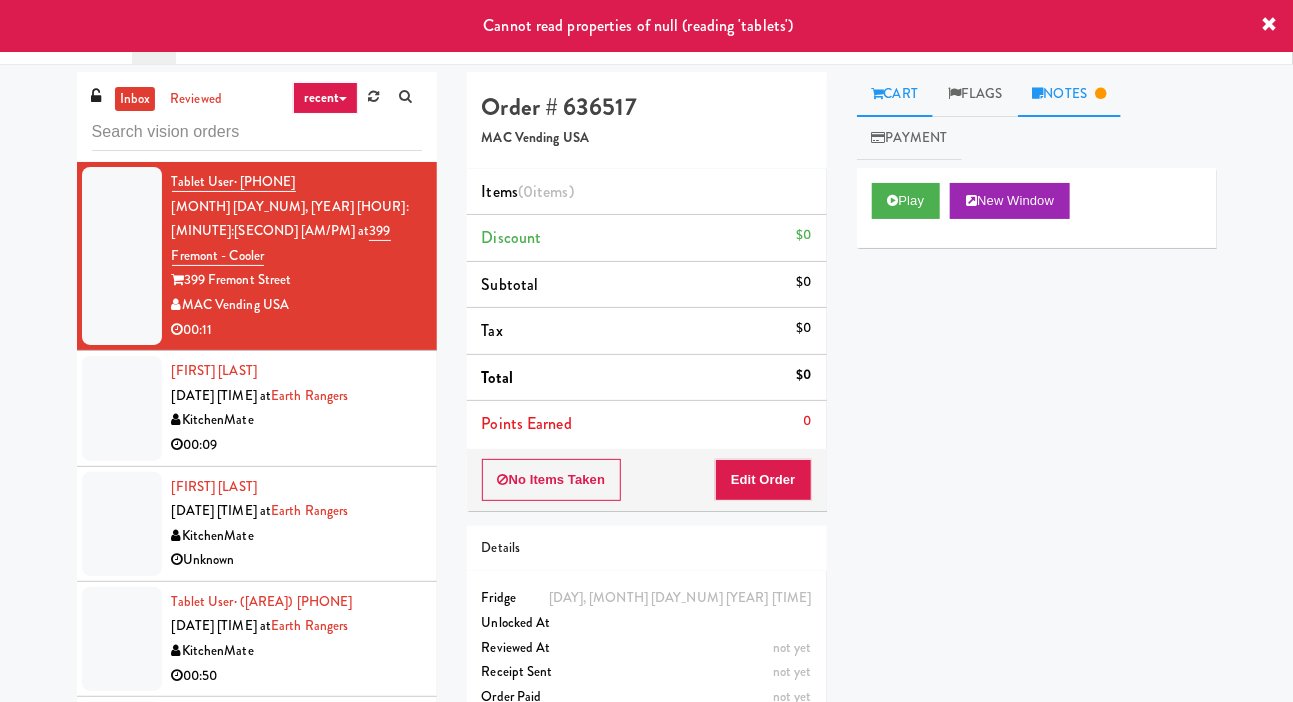 click on "Notes" at bounding box center (1070, 94) 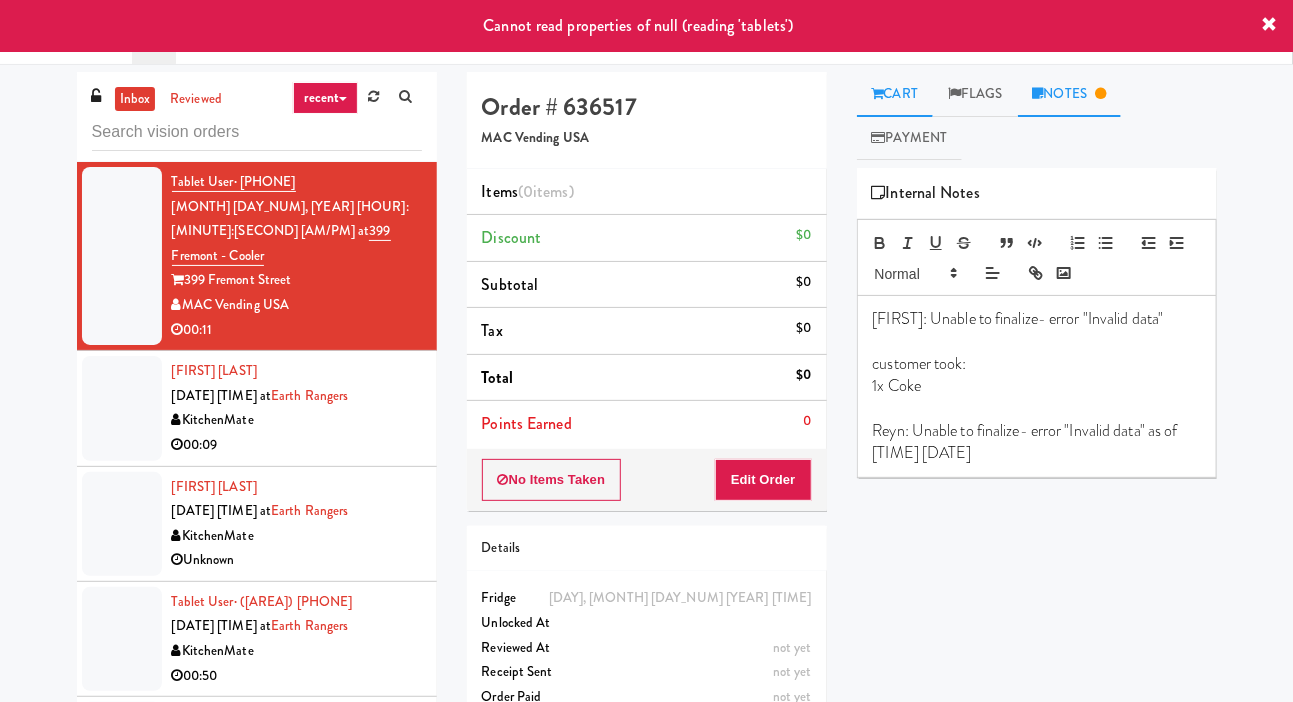 click on "Cart" at bounding box center (895, 94) 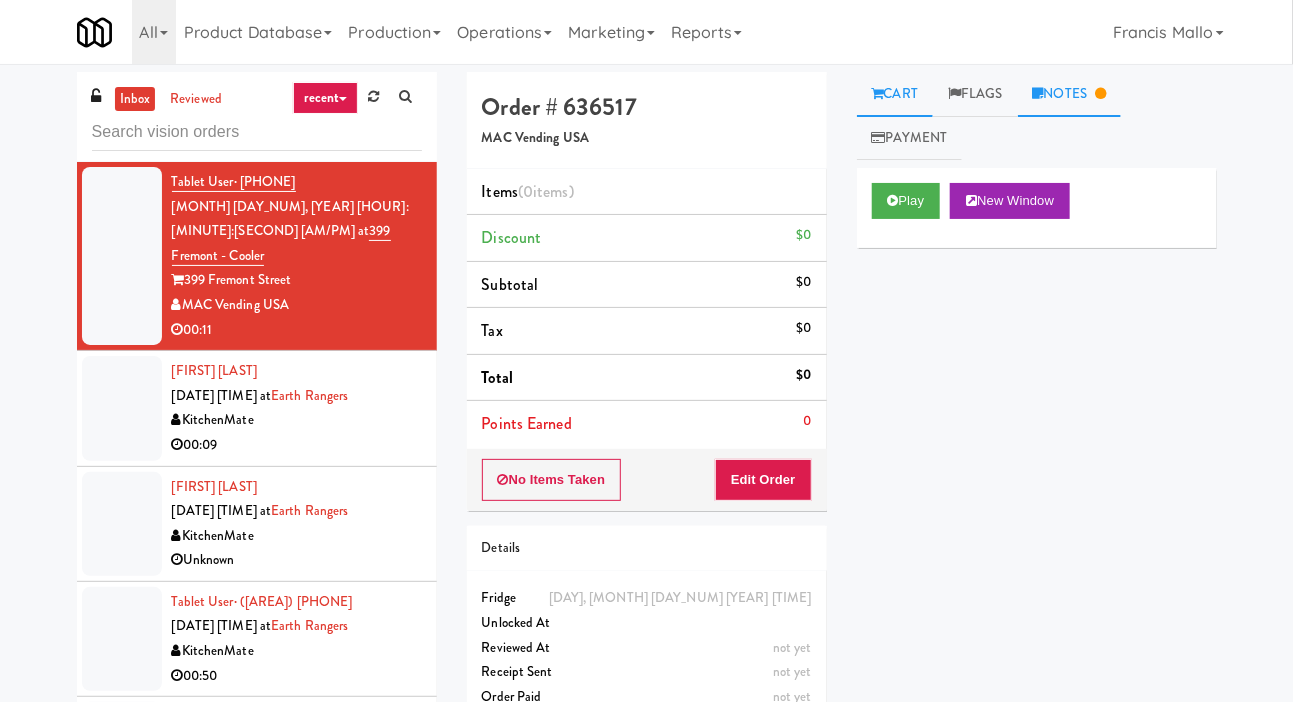 click on "Notes" at bounding box center (1070, 94) 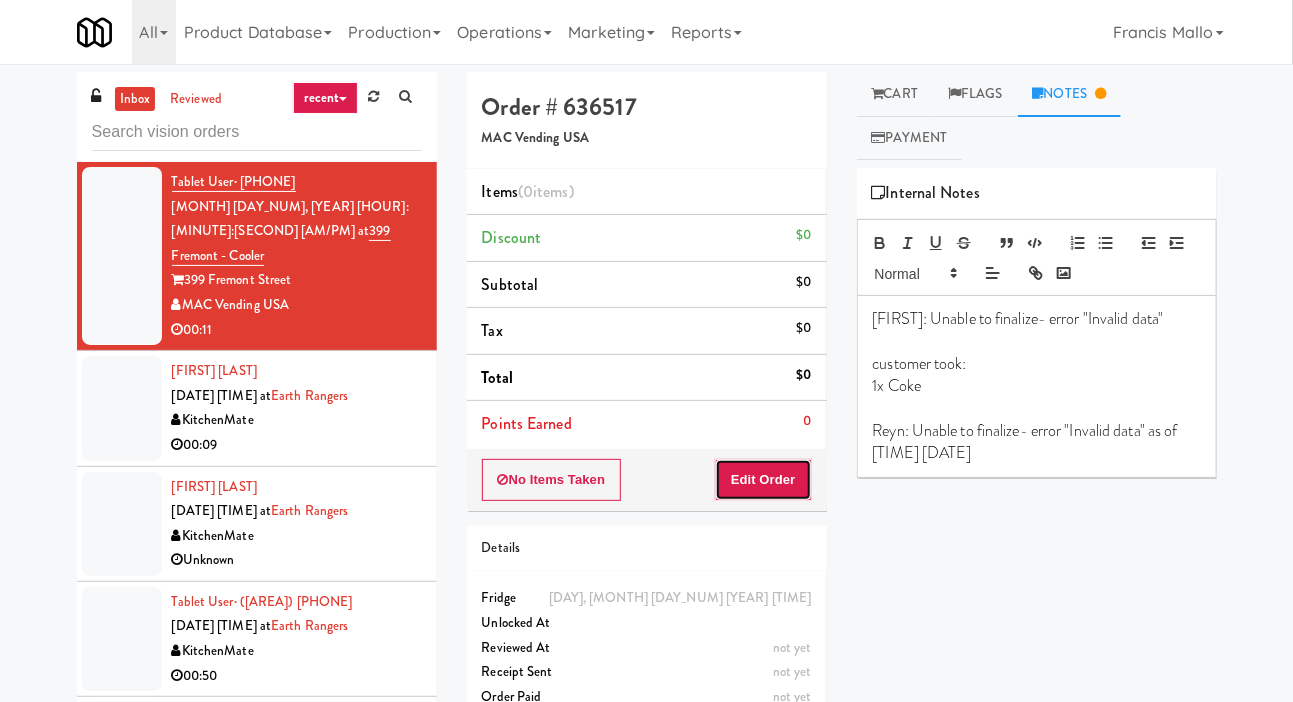 click on "Edit Order" at bounding box center (763, 480) 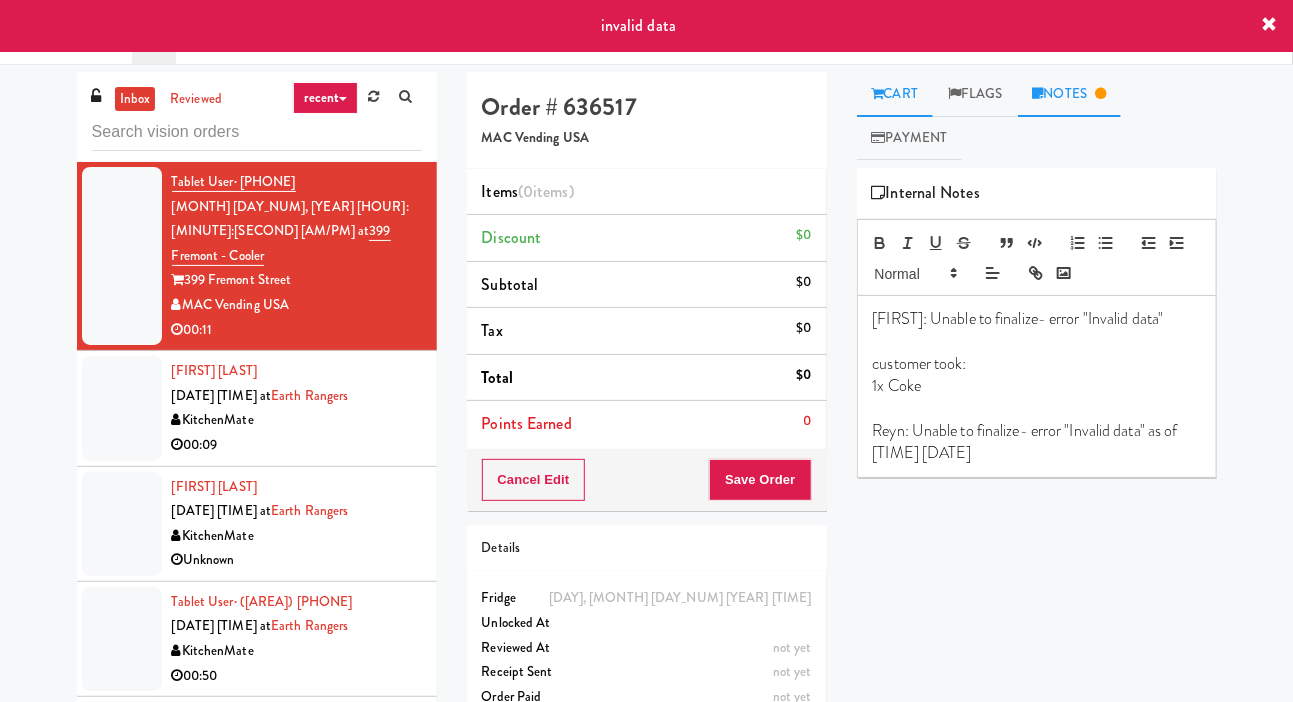 click on "Cart" at bounding box center [895, 94] 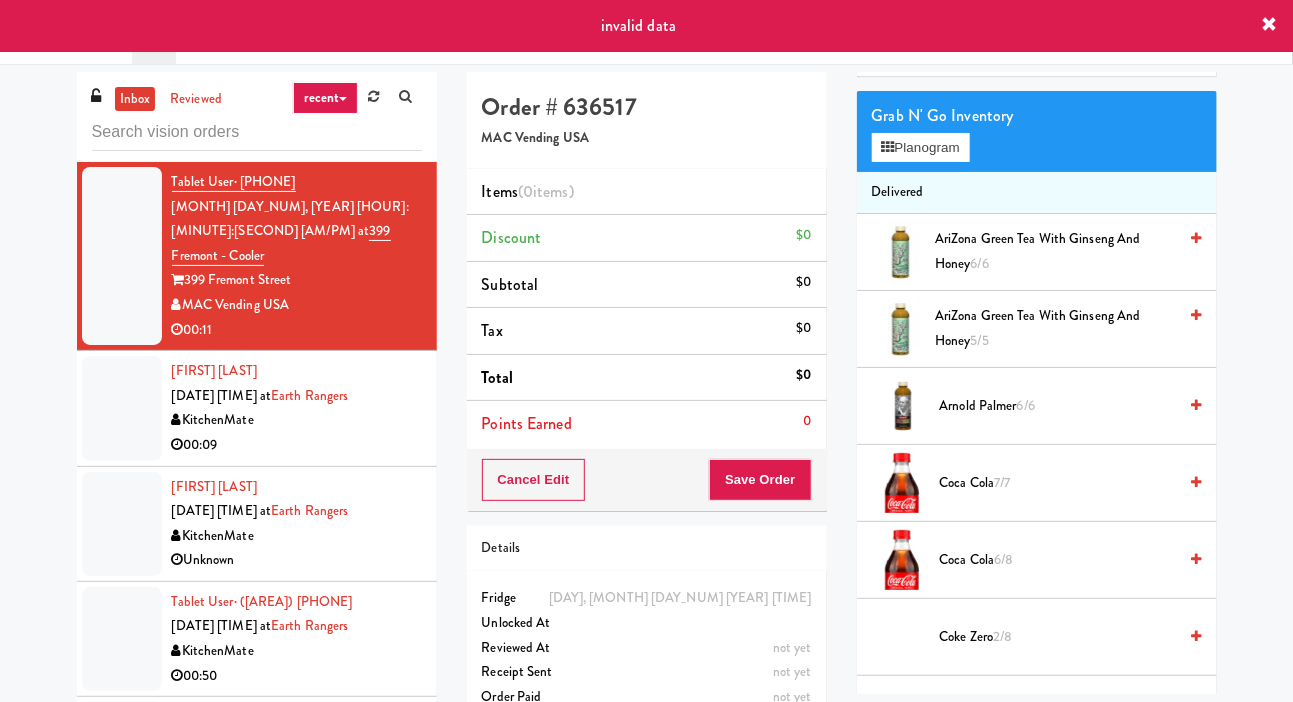 scroll, scrollTop: 166, scrollLeft: 0, axis: vertical 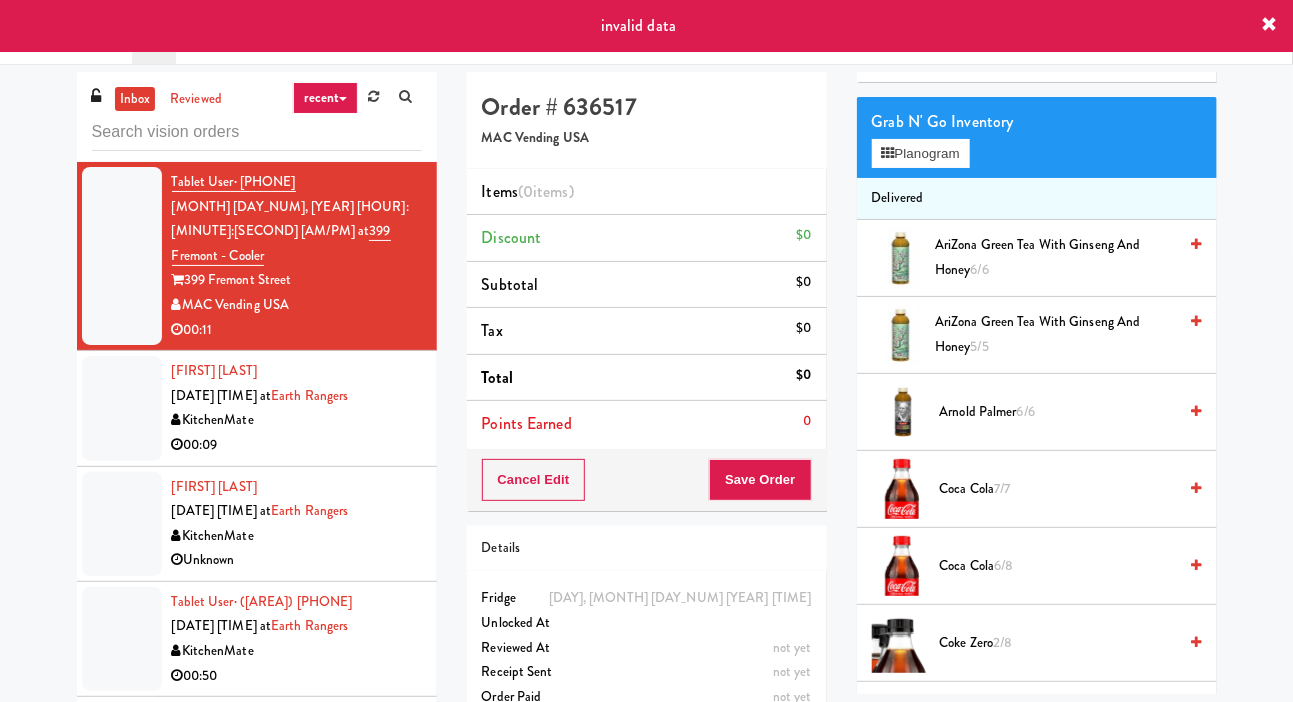 click on "Coca Cola  7/7" at bounding box center [1058, 489] 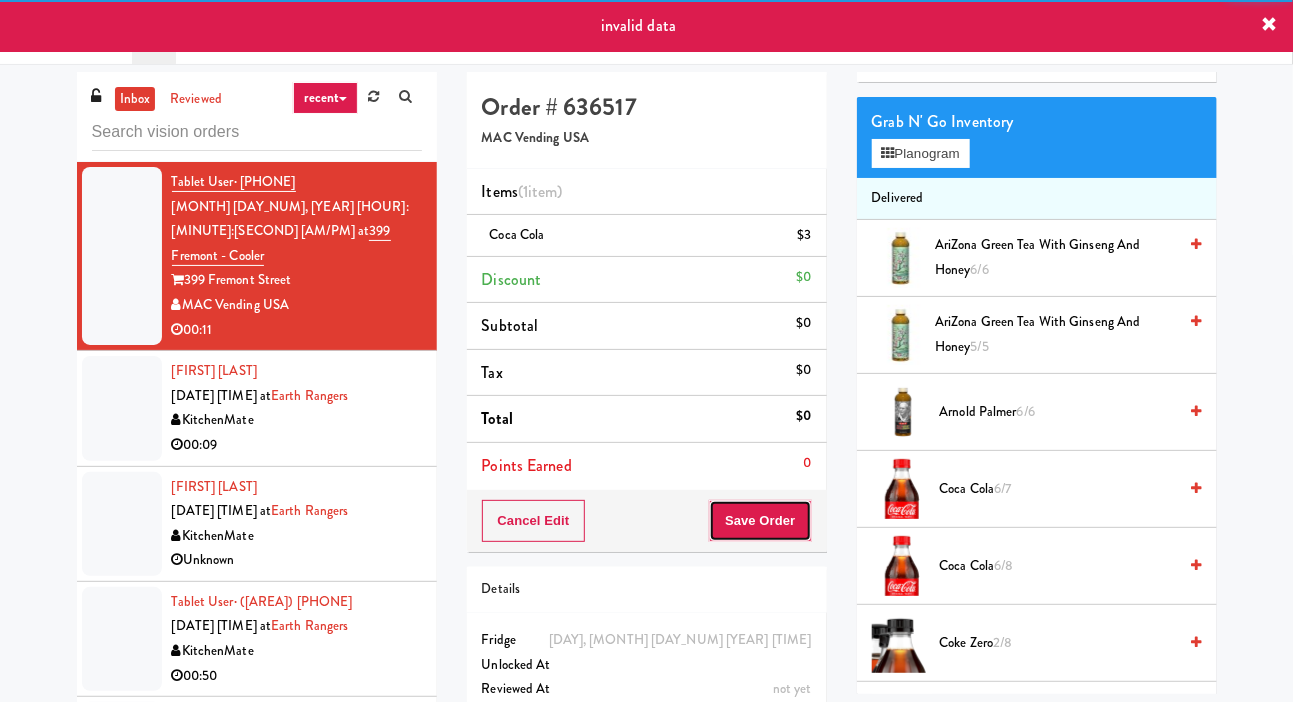 click on "Save Order" at bounding box center [760, 521] 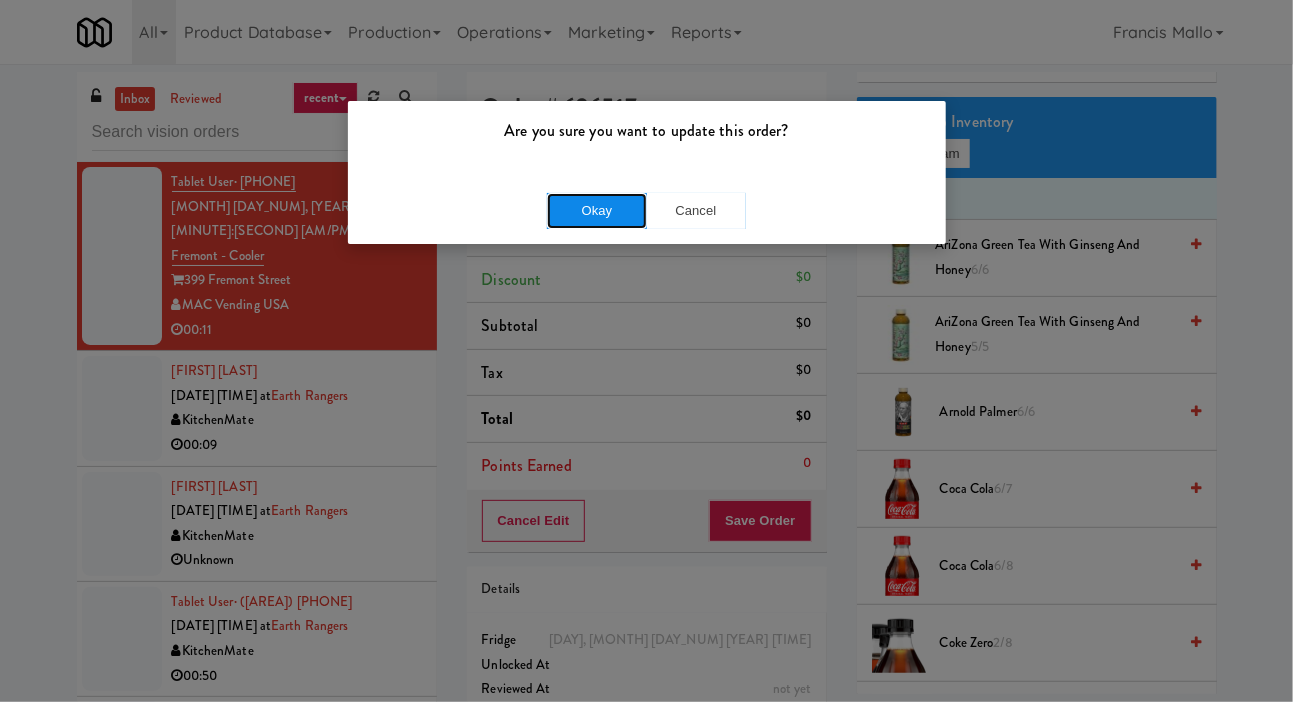 click on "Okay" at bounding box center (597, 211) 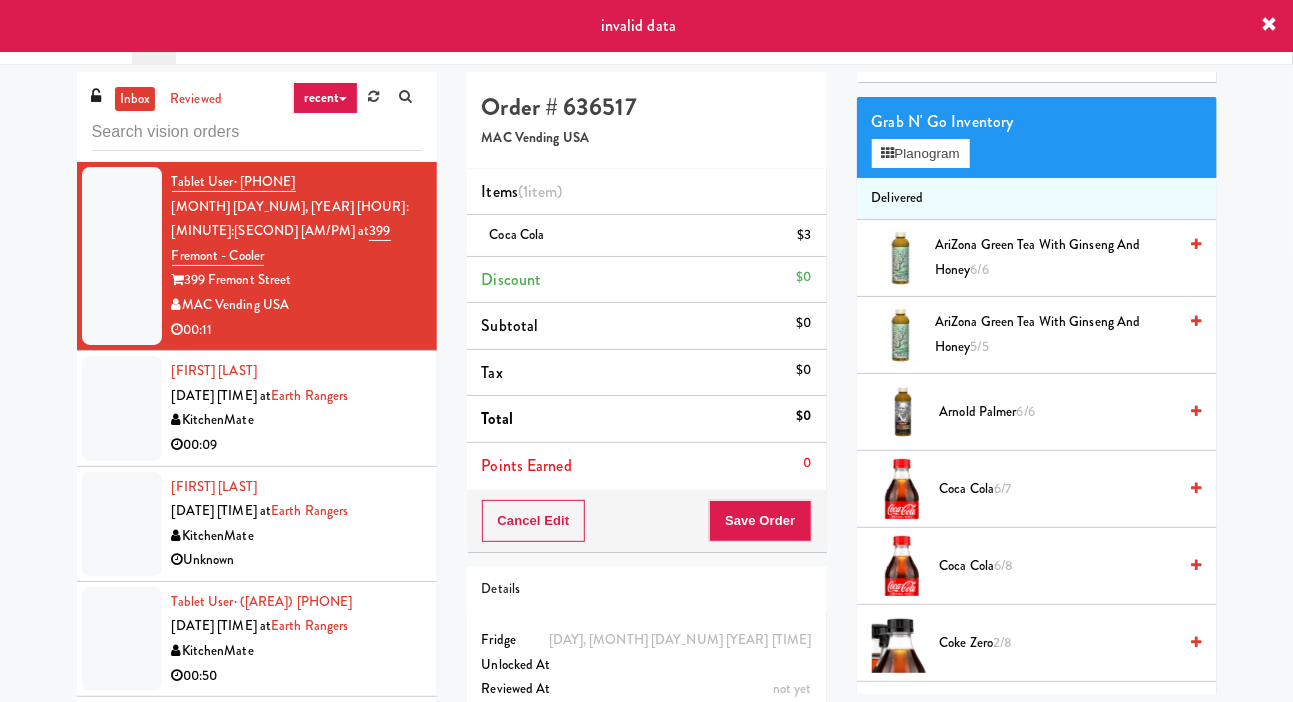 click at bounding box center (122, 408) 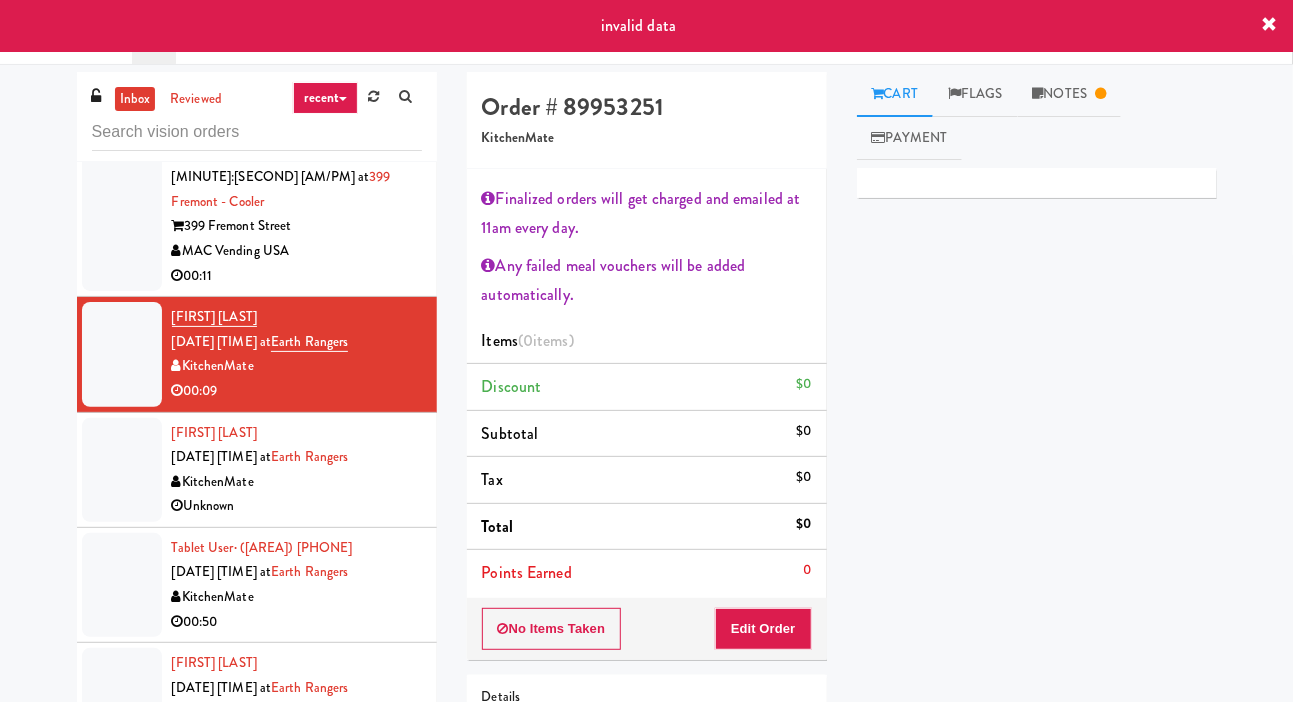 scroll, scrollTop: 62, scrollLeft: 0, axis: vertical 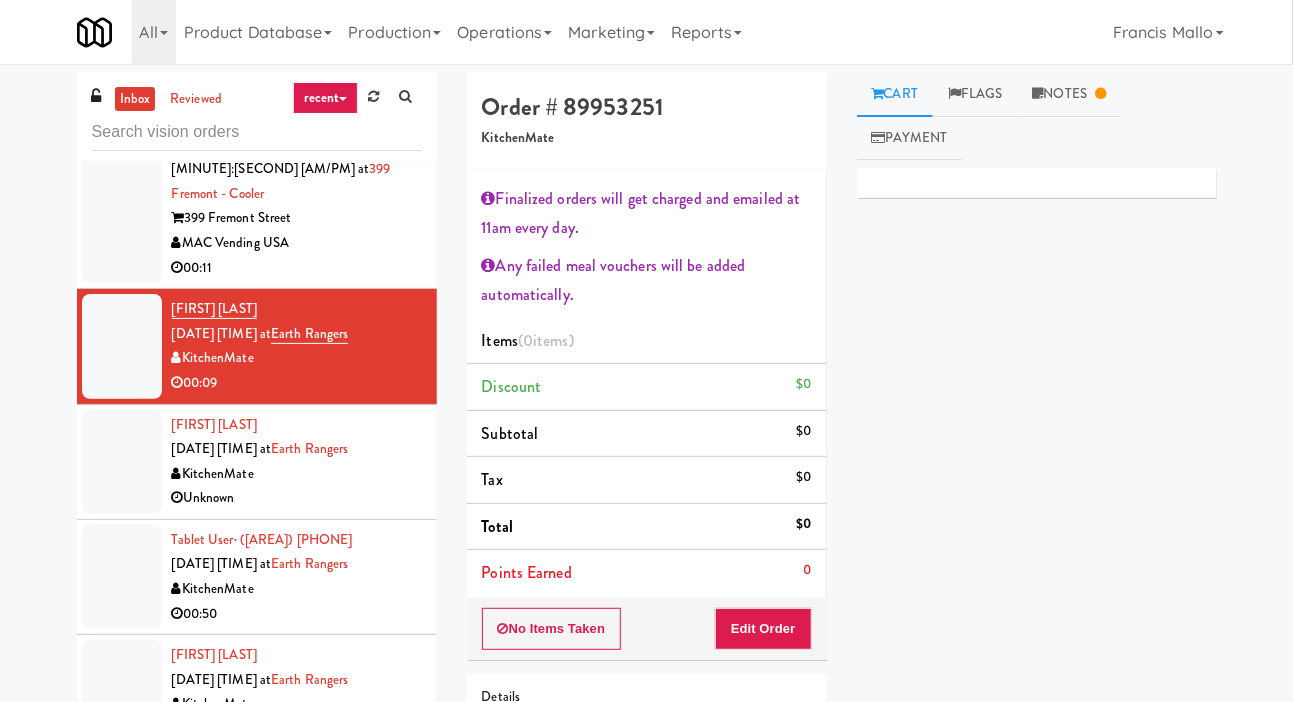 click at bounding box center (122, 462) 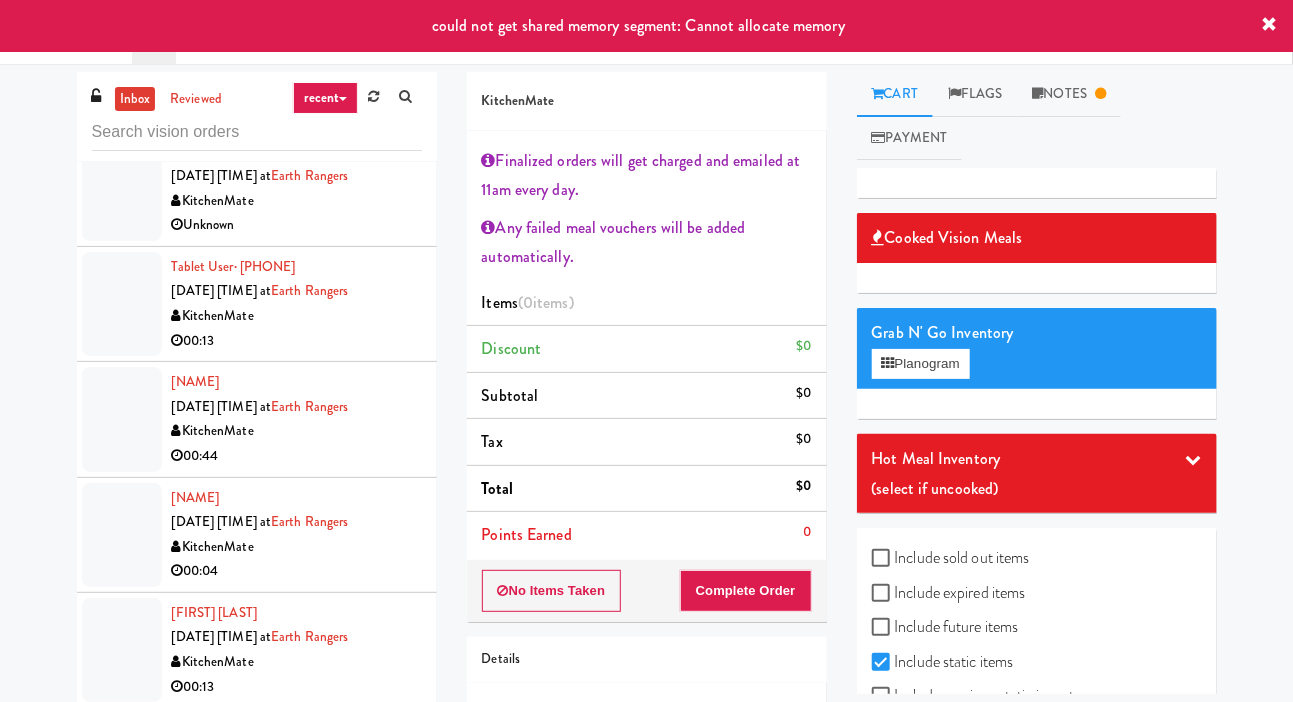 click at bounding box center [122, 419] 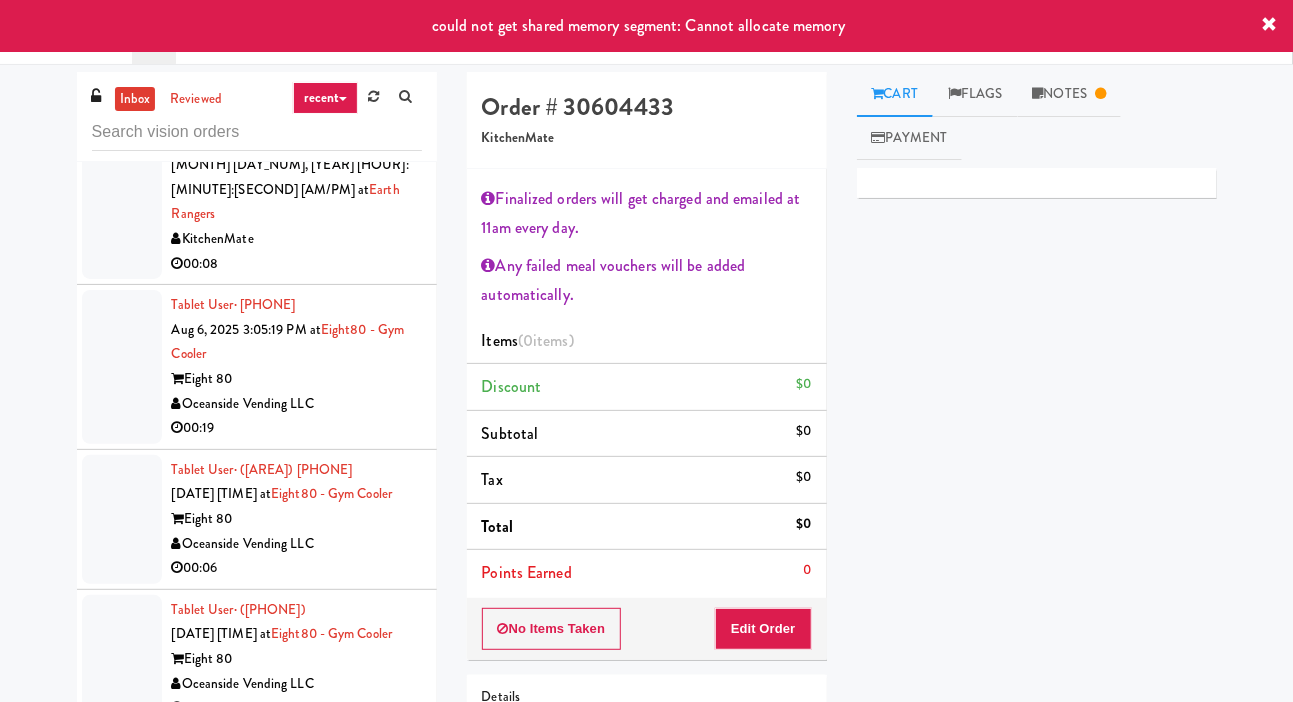 scroll, scrollTop: 1617, scrollLeft: 0, axis: vertical 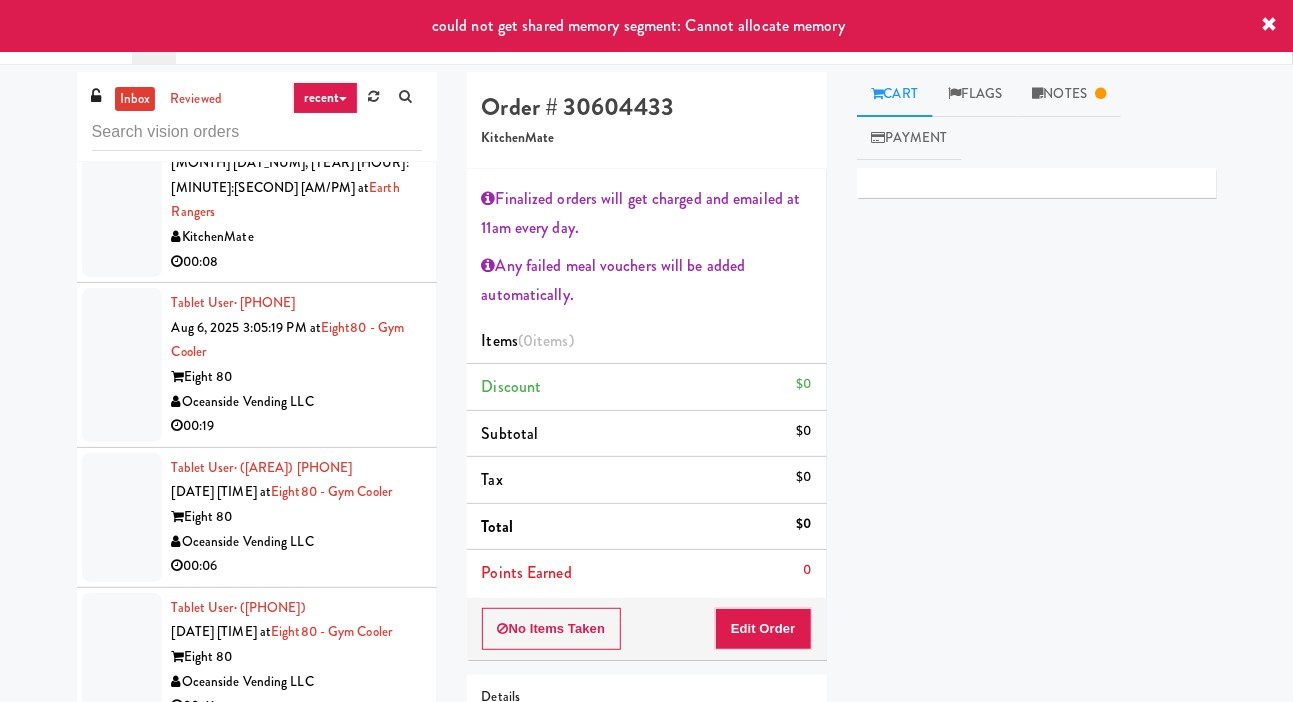 click at bounding box center (122, 365) 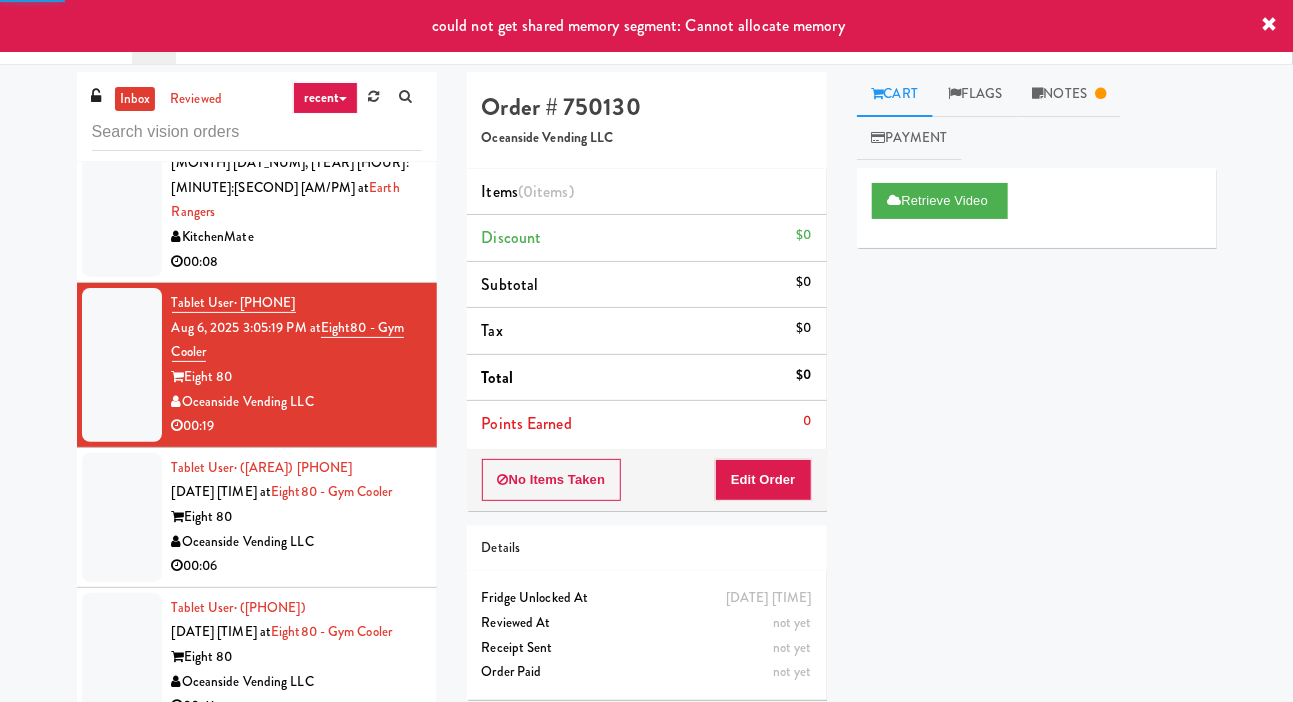 click at bounding box center (122, 517) 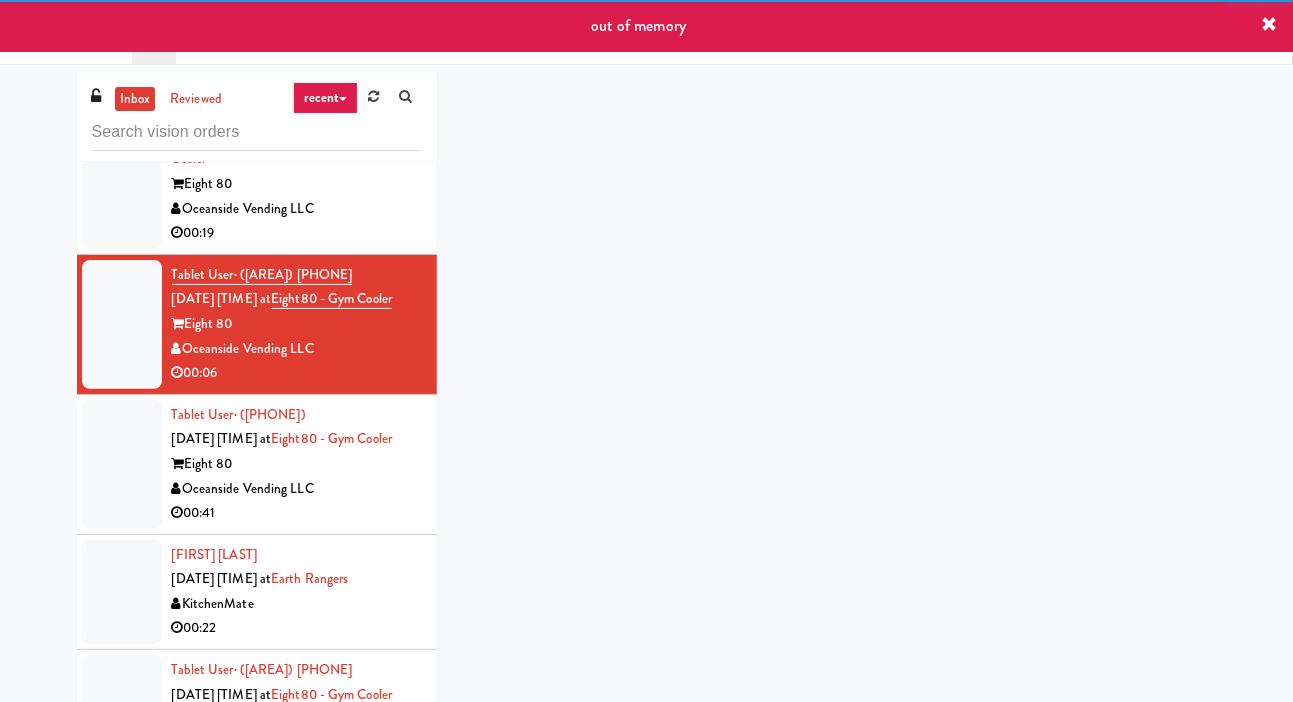 click at bounding box center (122, 464) 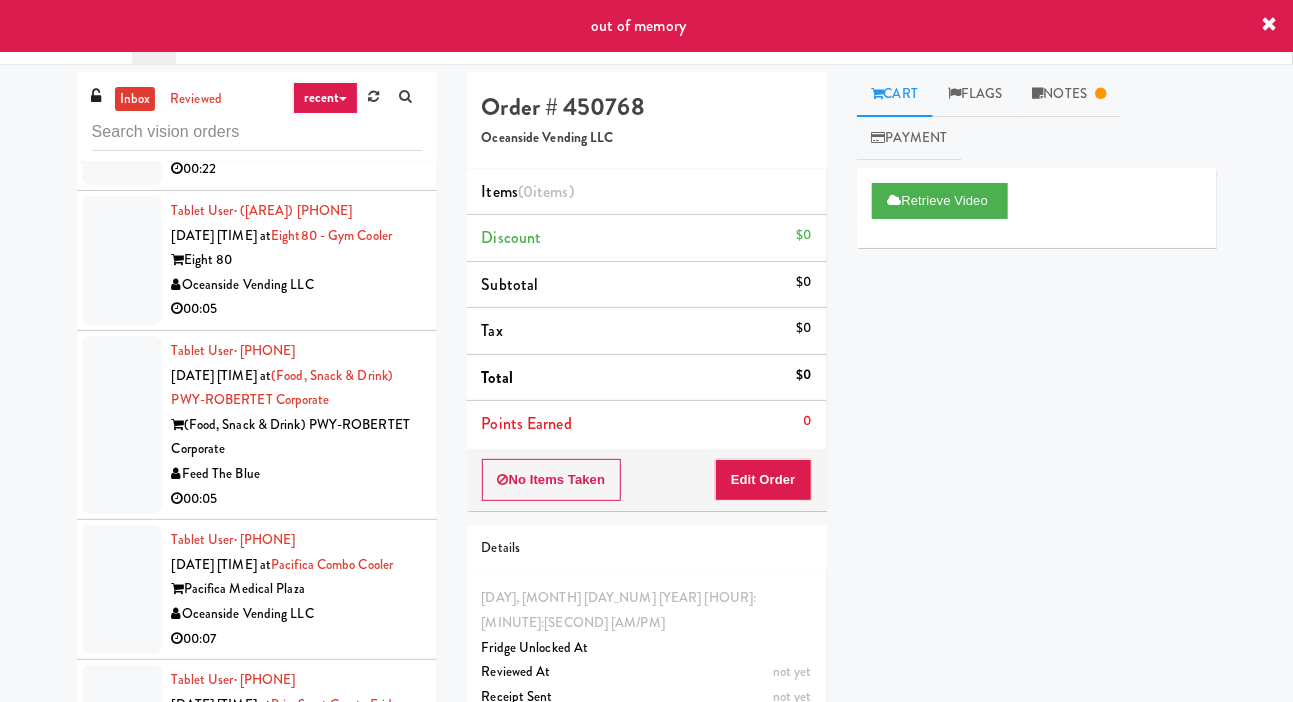click at bounding box center [122, 425] 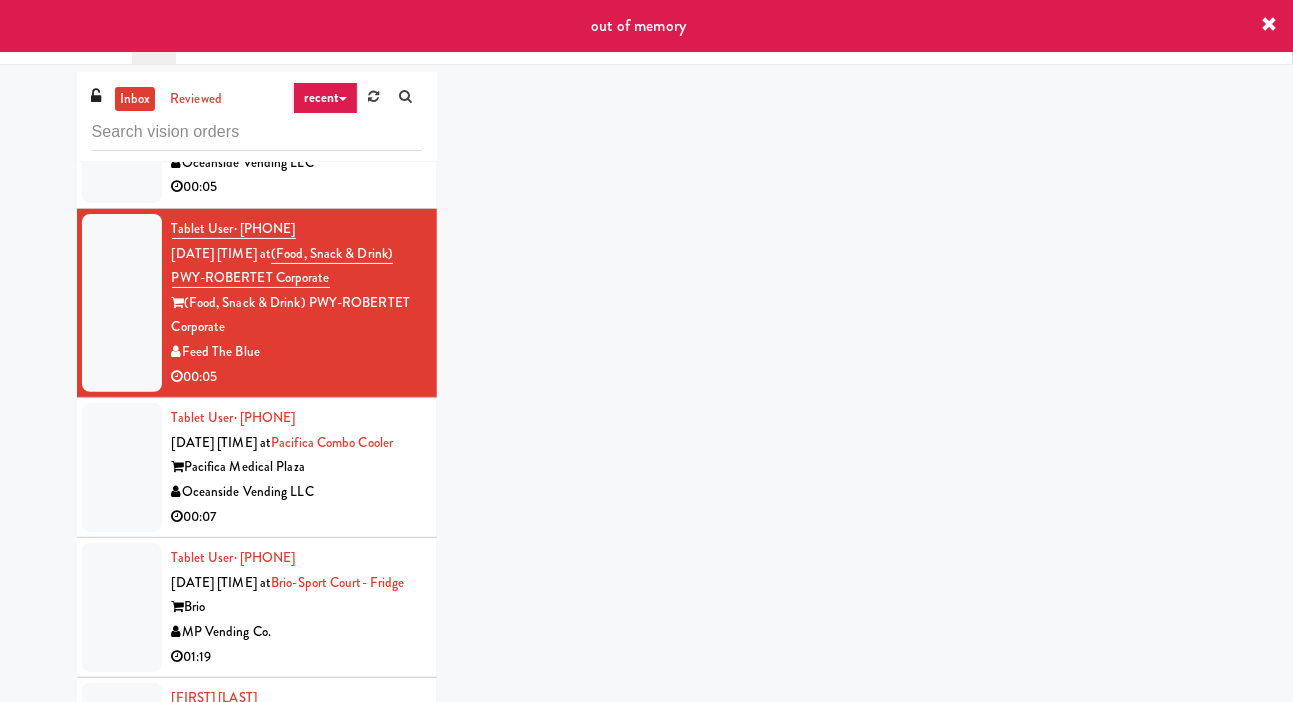scroll, scrollTop: 2392, scrollLeft: 0, axis: vertical 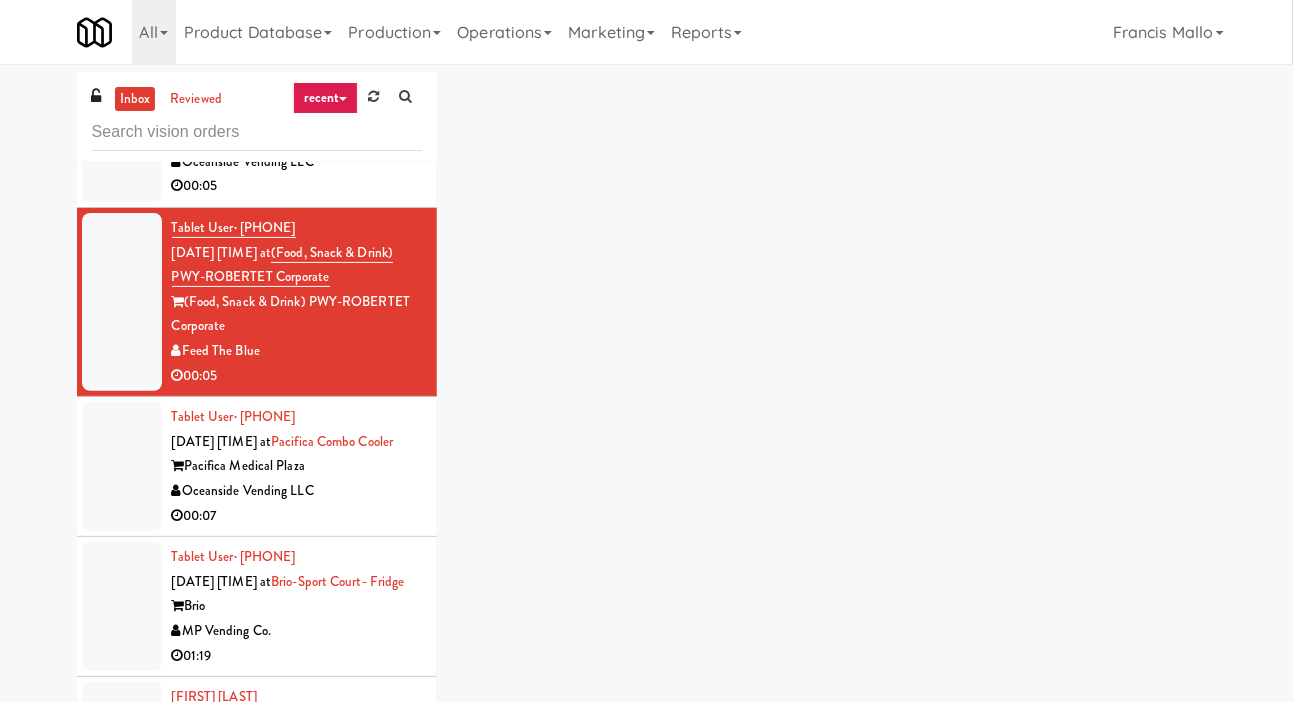 click at bounding box center (122, 466) 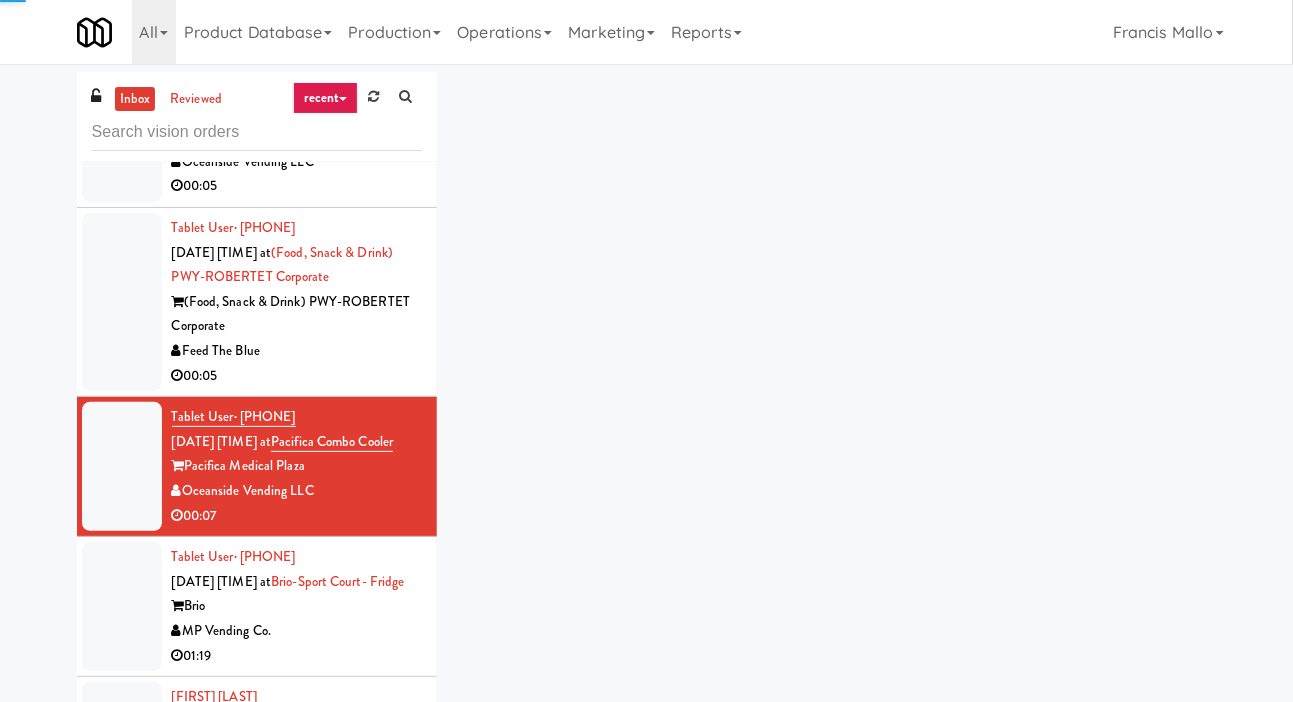 click at bounding box center (122, 302) 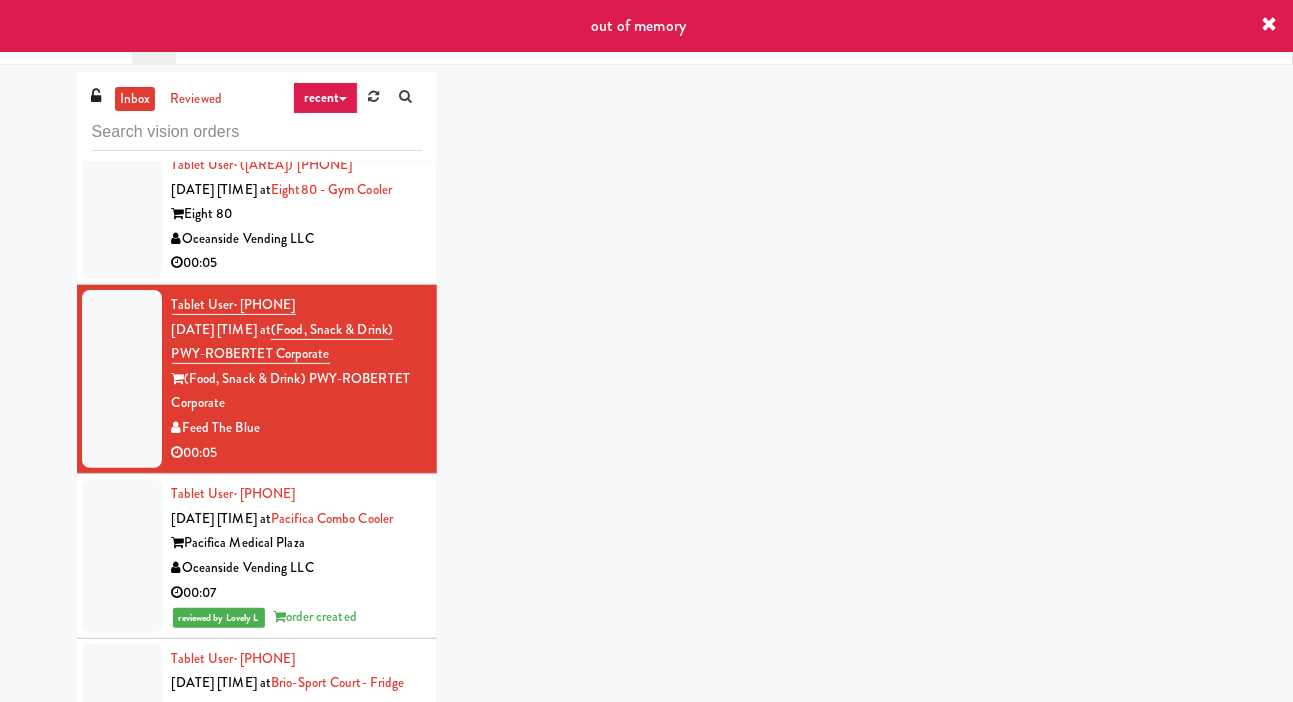 scroll, scrollTop: 2247, scrollLeft: 0, axis: vertical 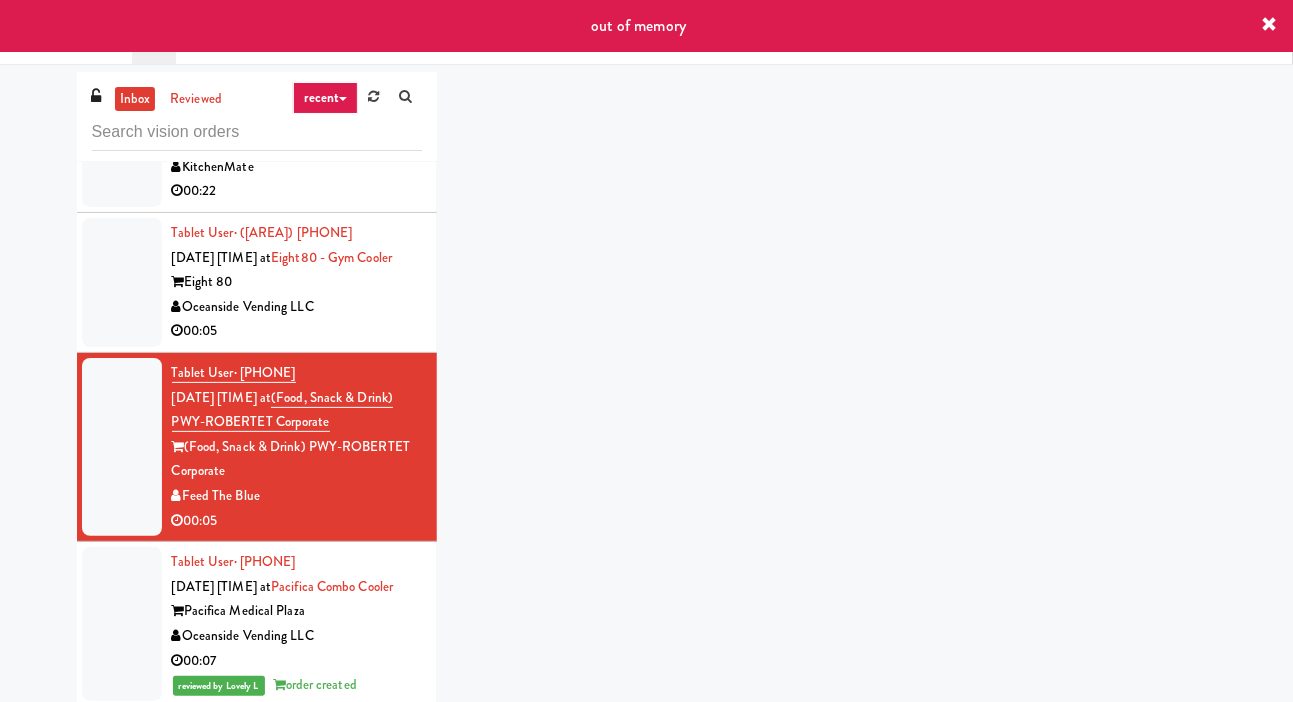 click at bounding box center [122, 282] 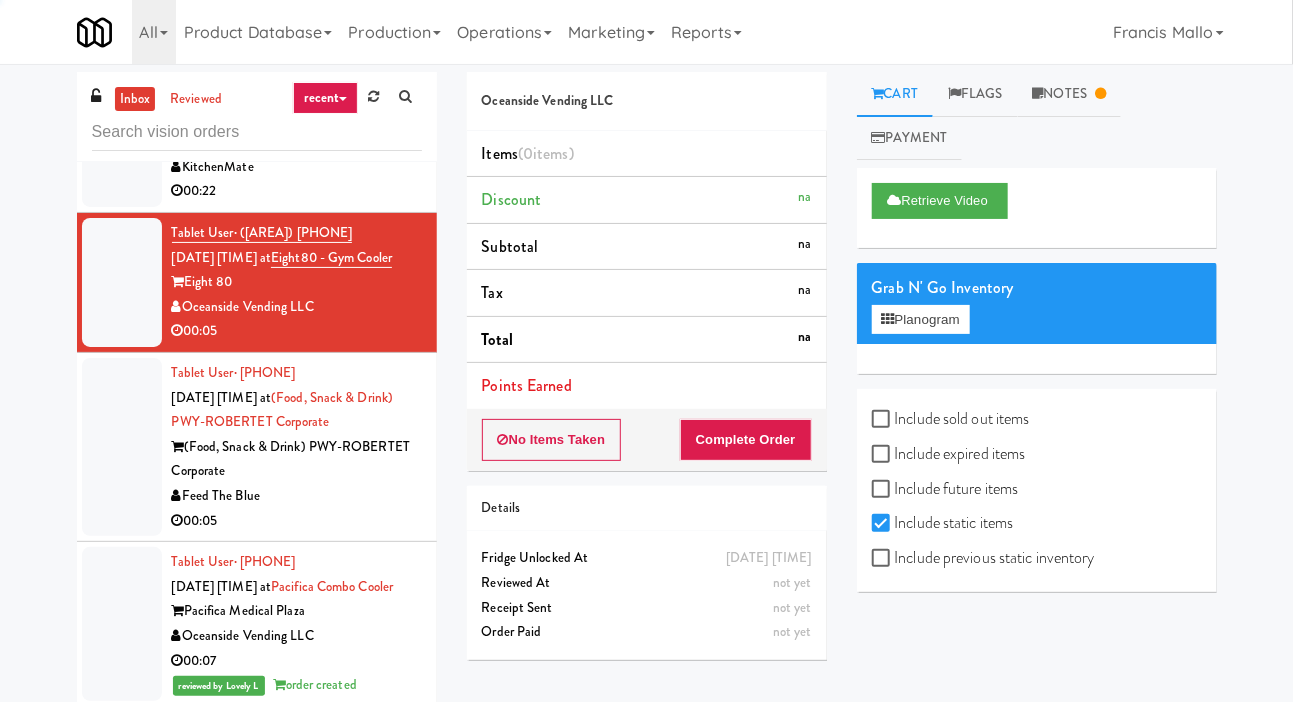 click at bounding box center (122, 447) 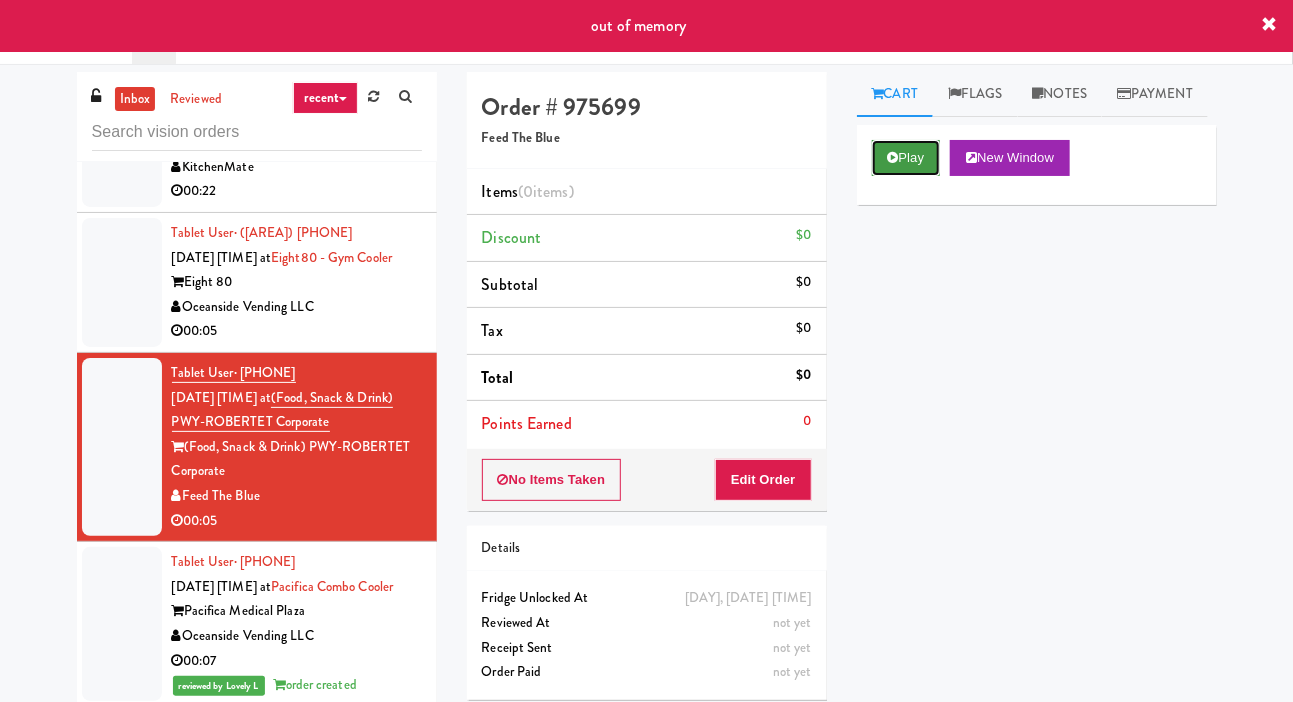 click on "Play" at bounding box center [906, 158] 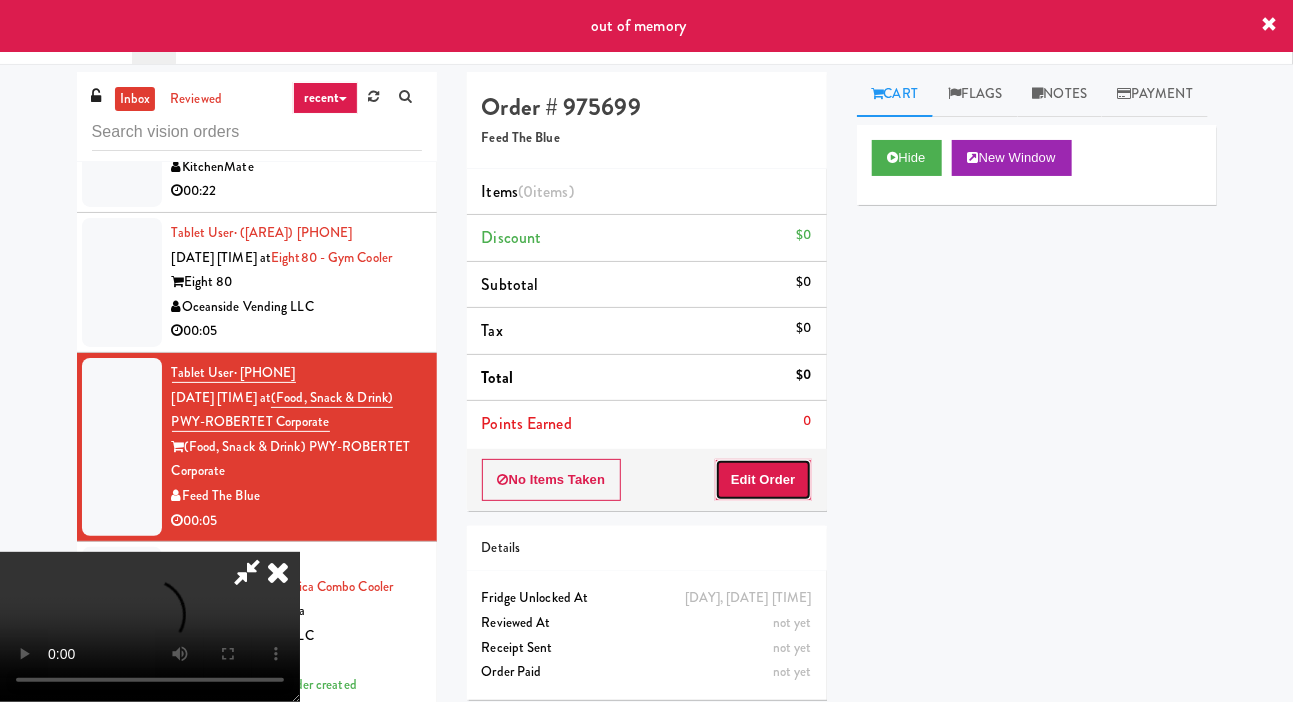 click on "Edit Order" at bounding box center (763, 480) 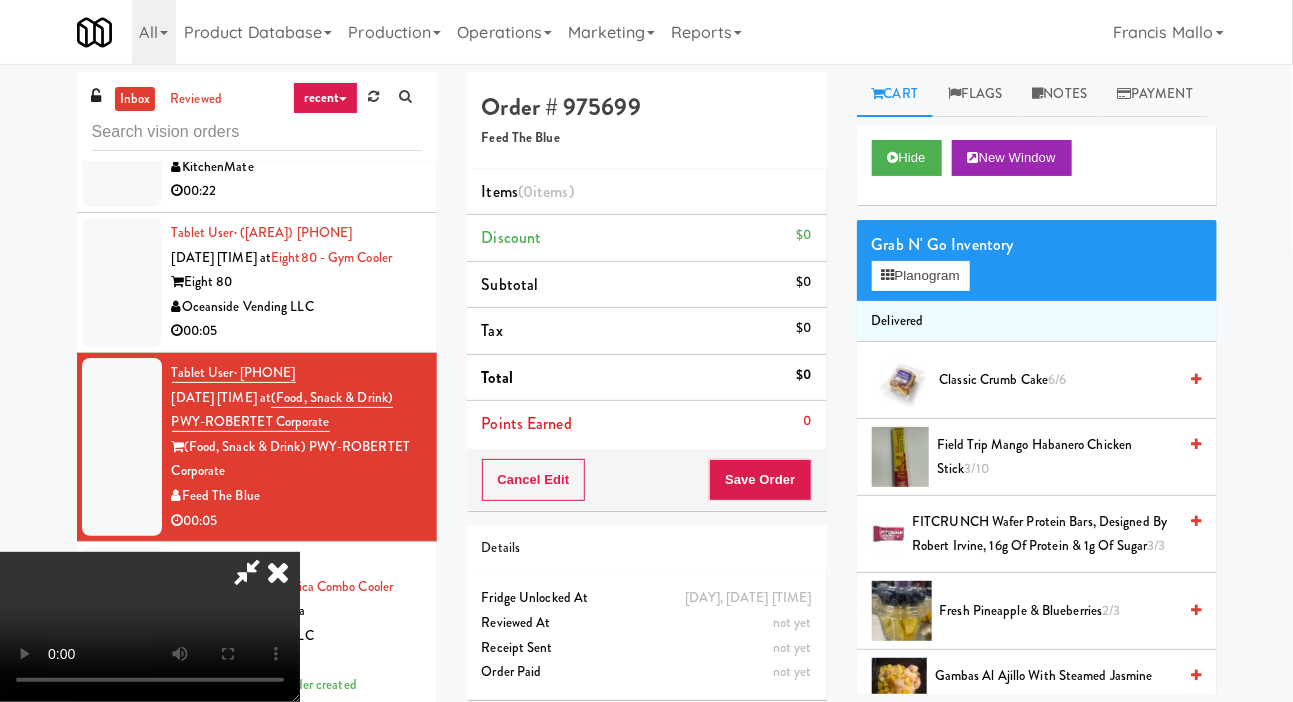 type 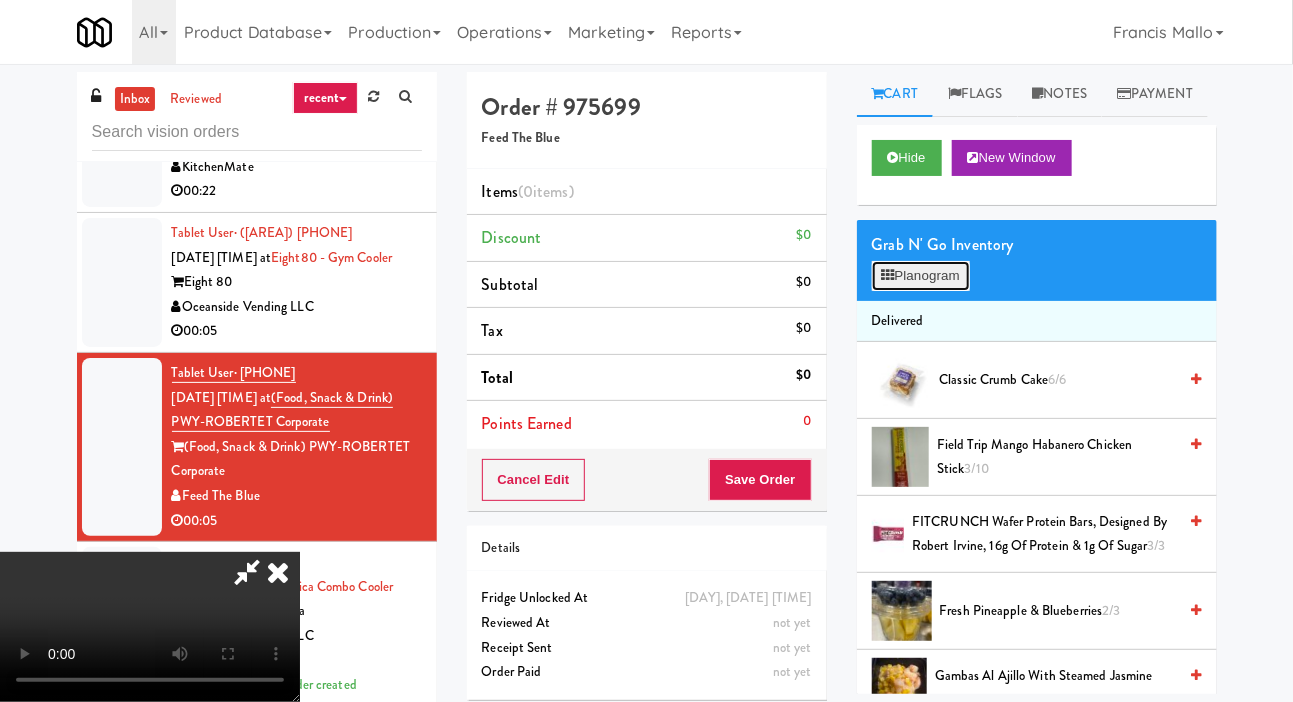 click on "Planogram" at bounding box center (921, 276) 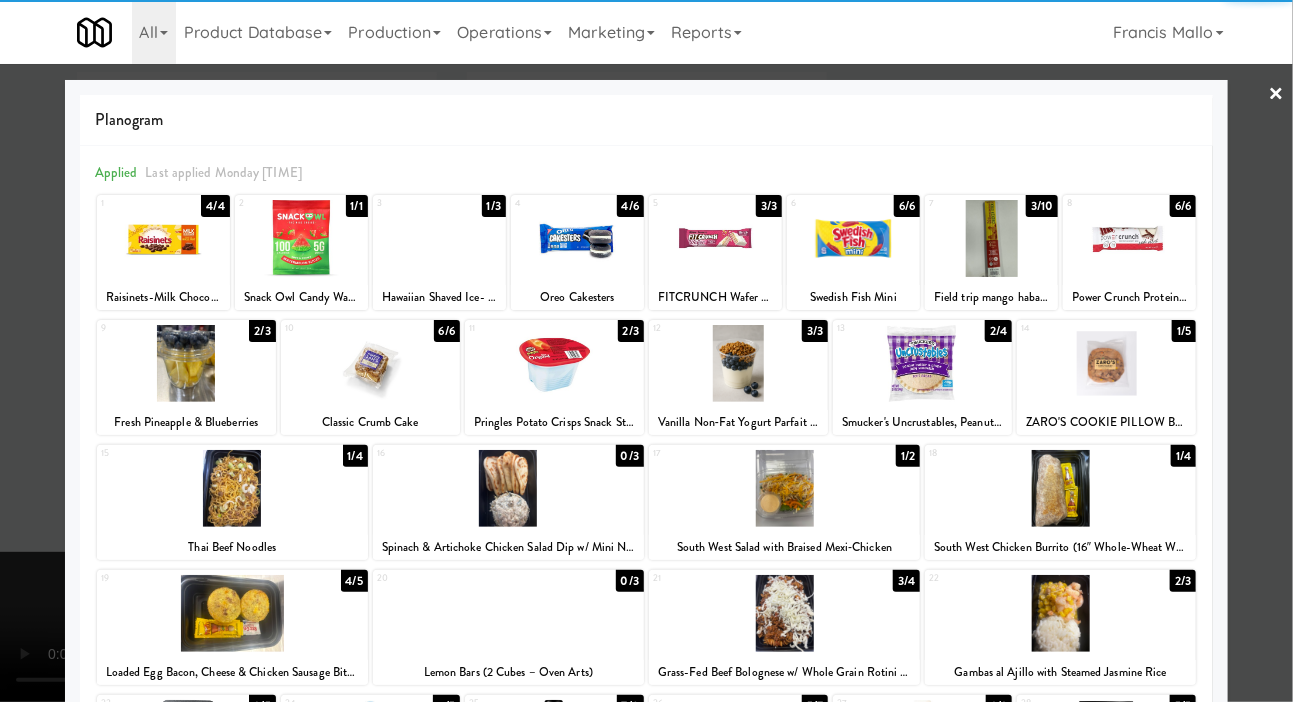 click at bounding box center (163, 238) 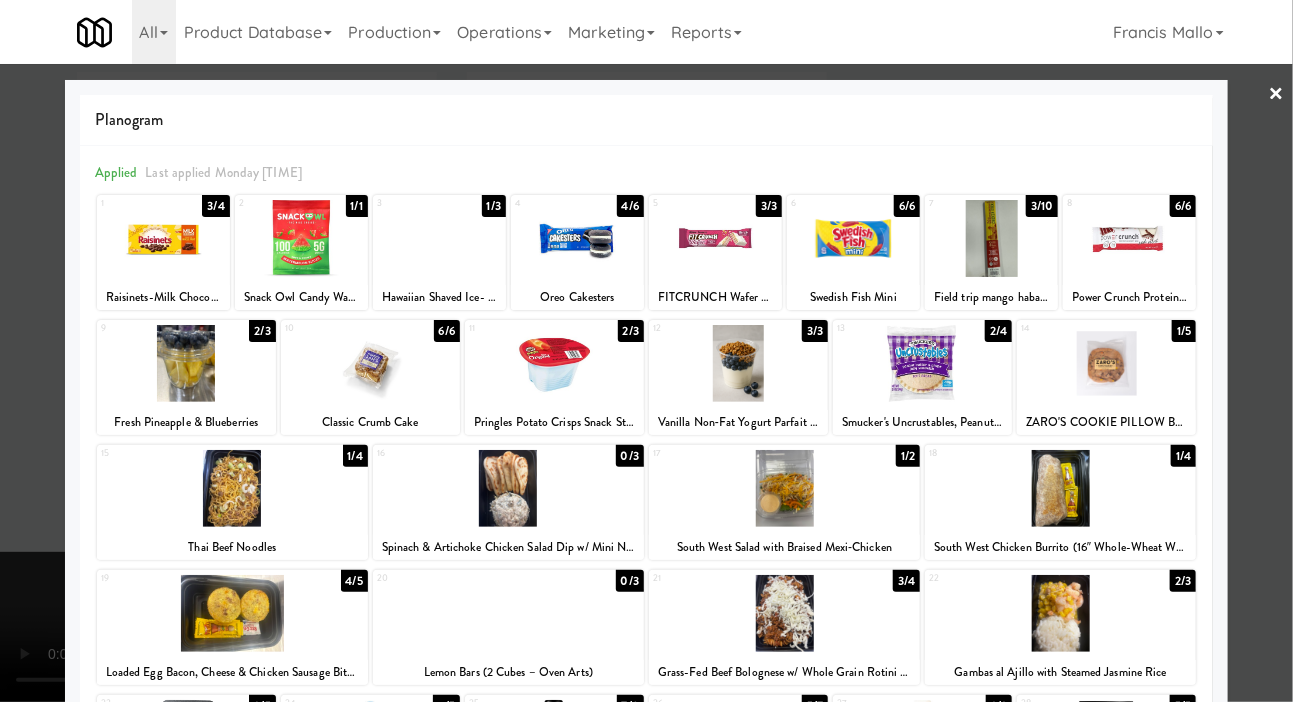 click at bounding box center (646, 351) 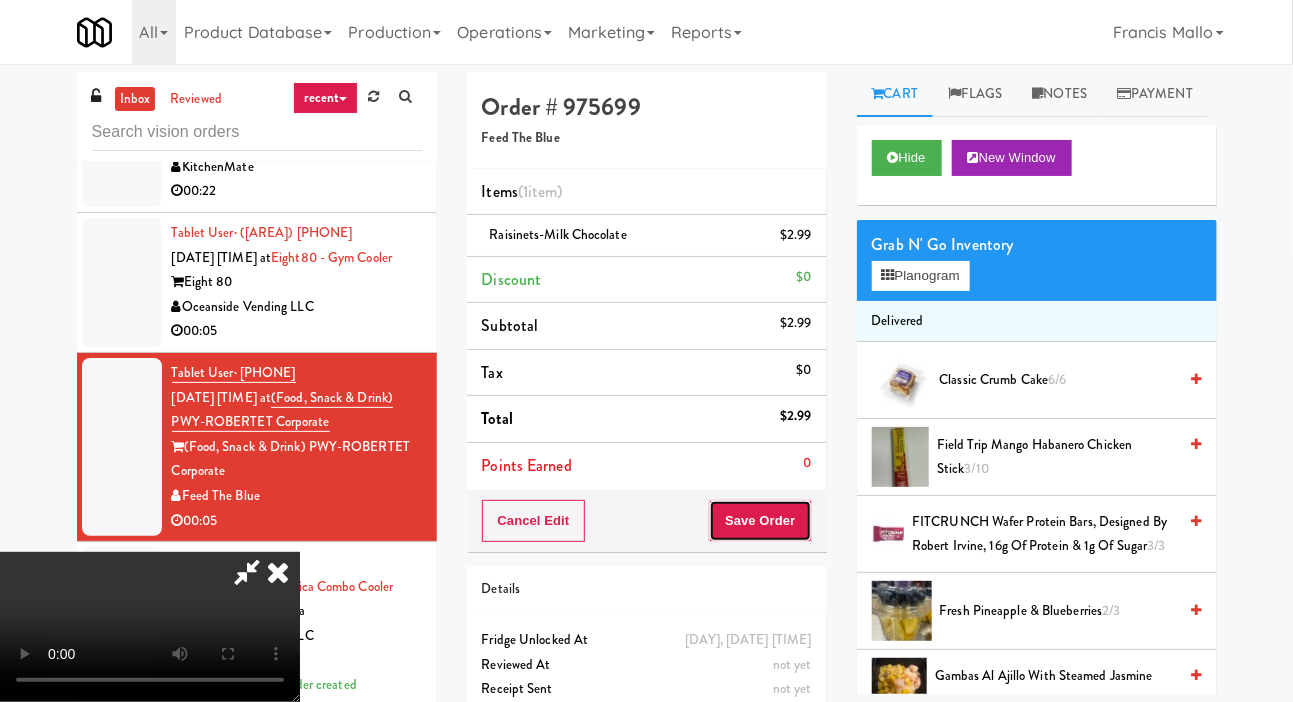 click on "Save Order" at bounding box center [760, 521] 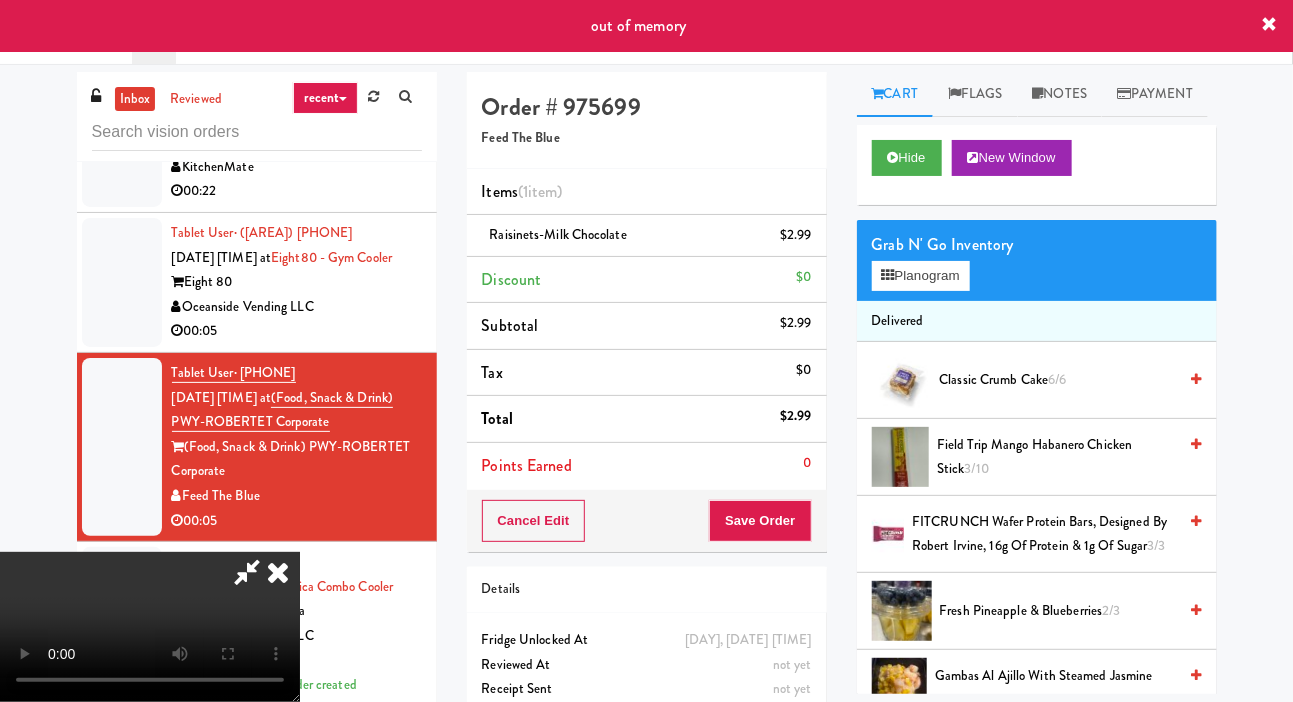 click at bounding box center [278, 572] 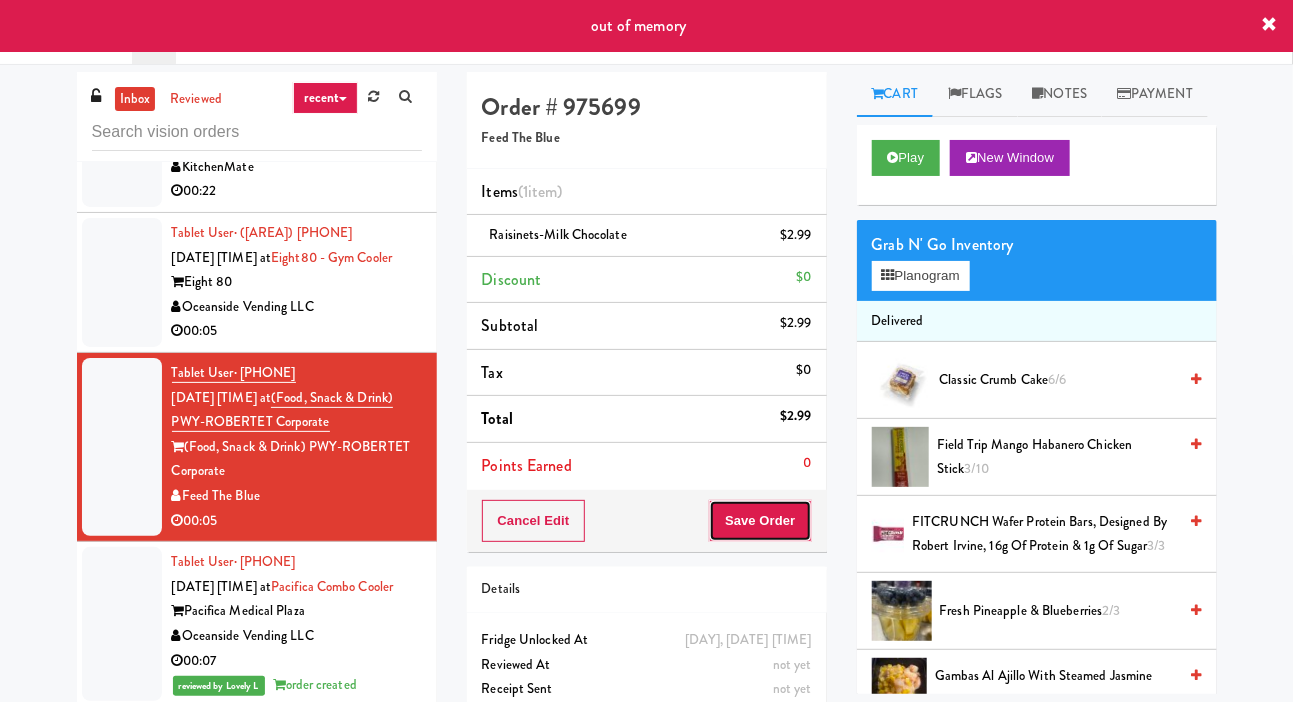 click on "Save Order" at bounding box center (760, 521) 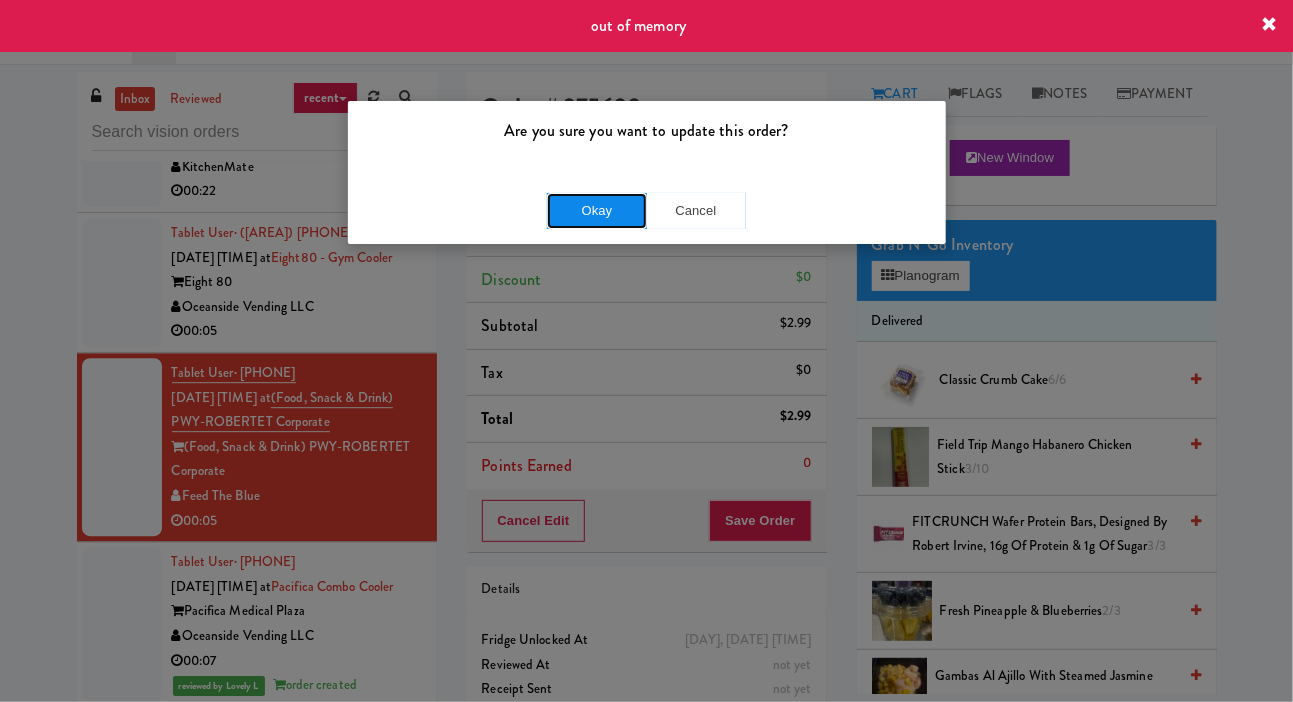 click on "Okay" at bounding box center (597, 211) 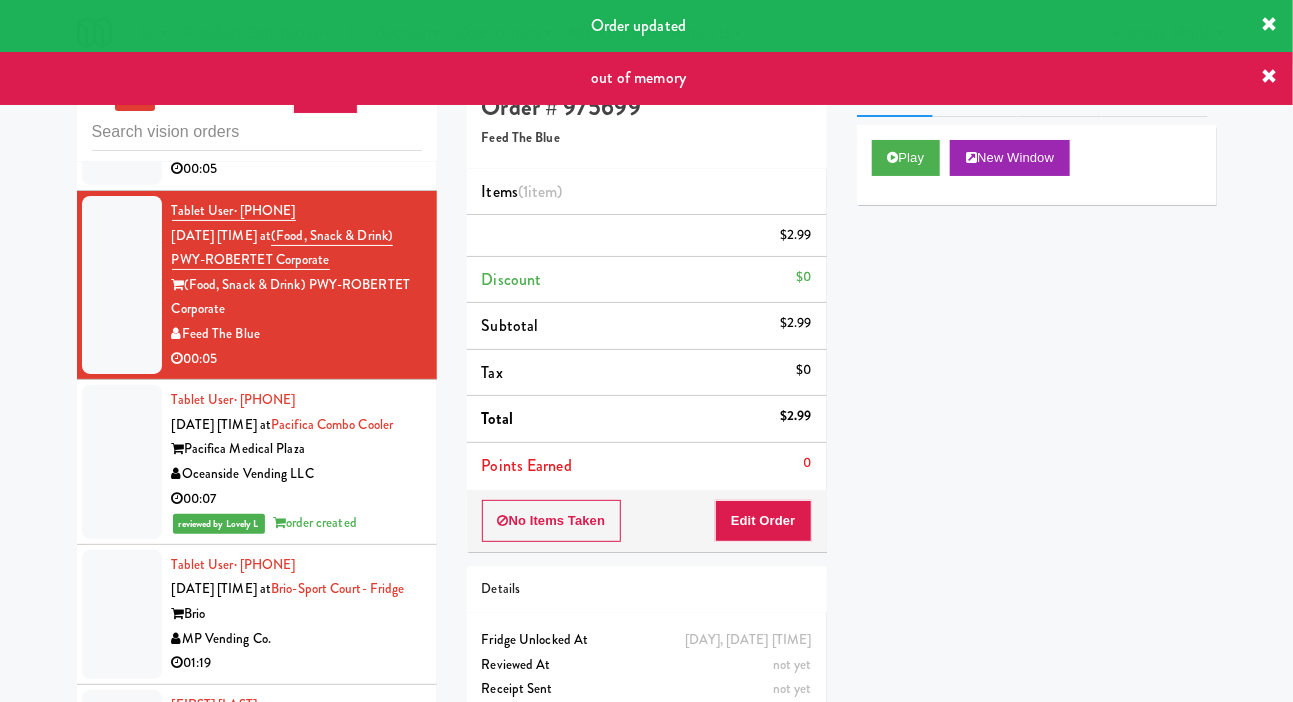 scroll, scrollTop: 2365, scrollLeft: 0, axis: vertical 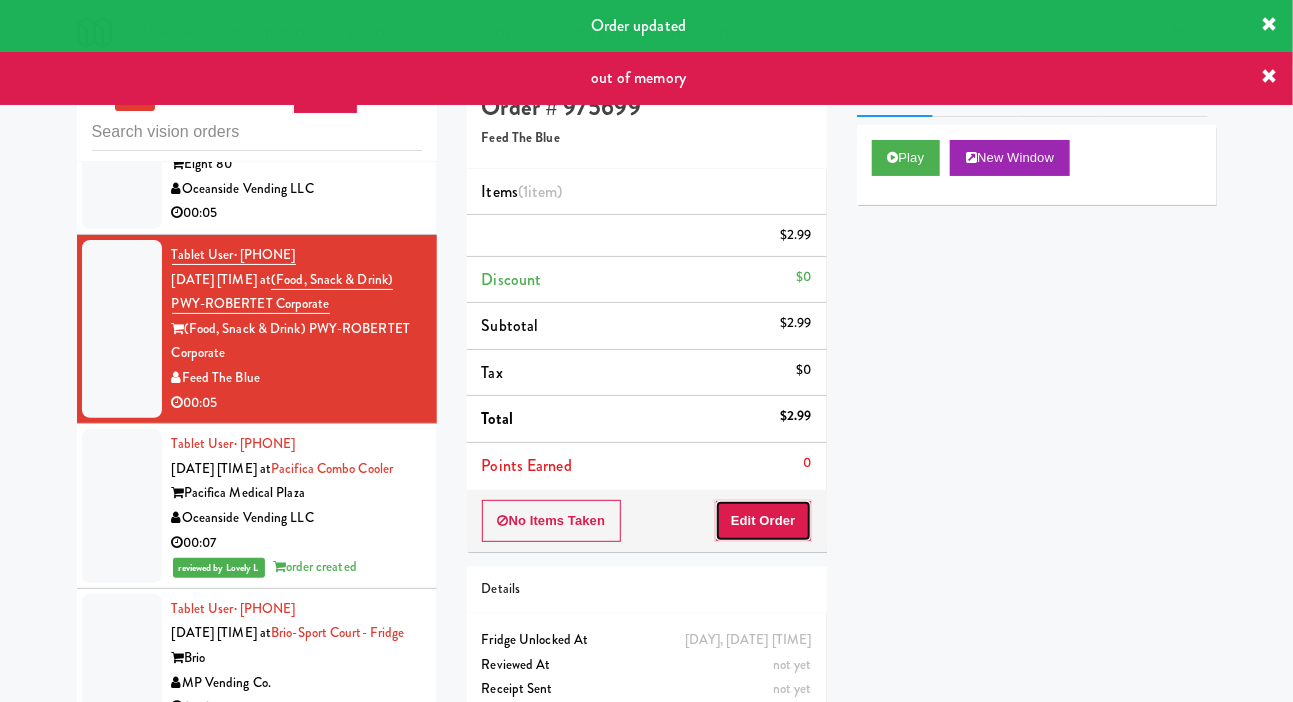 click on "Edit Order" at bounding box center (763, 521) 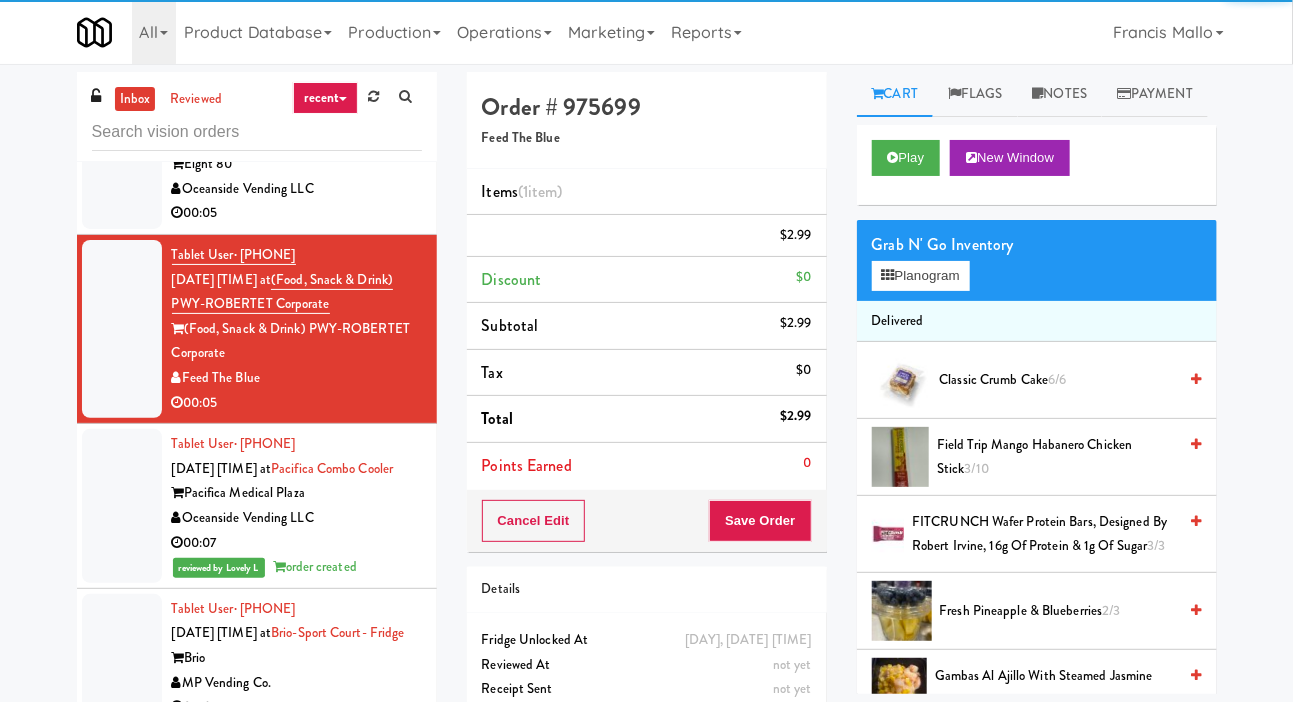 click at bounding box center [122, 164] 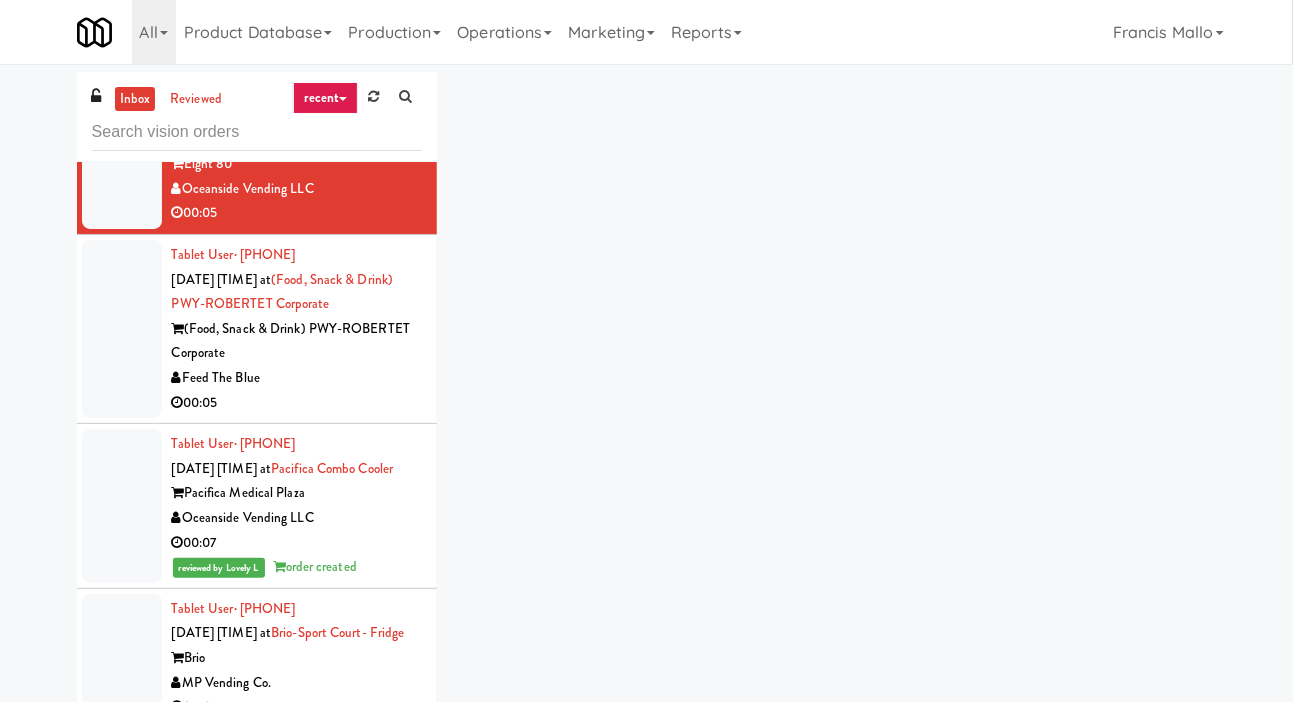 click at bounding box center (122, 329) 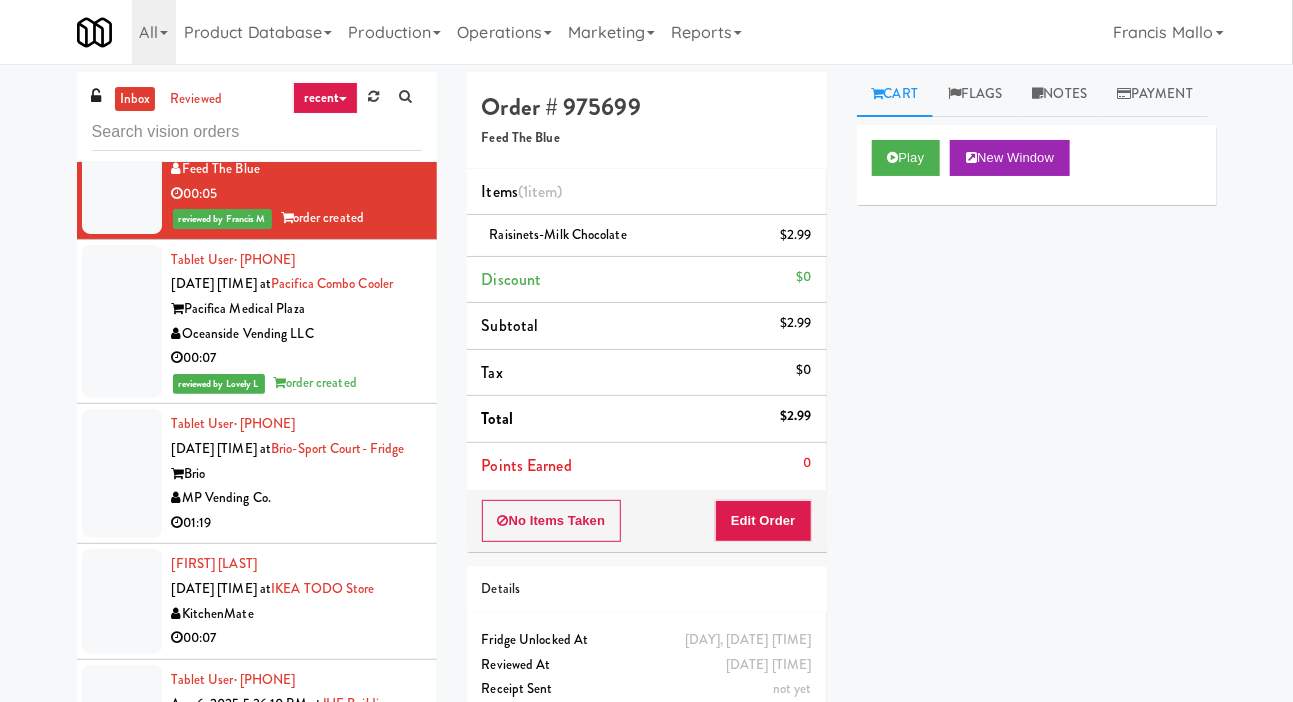 click at bounding box center (122, 473) 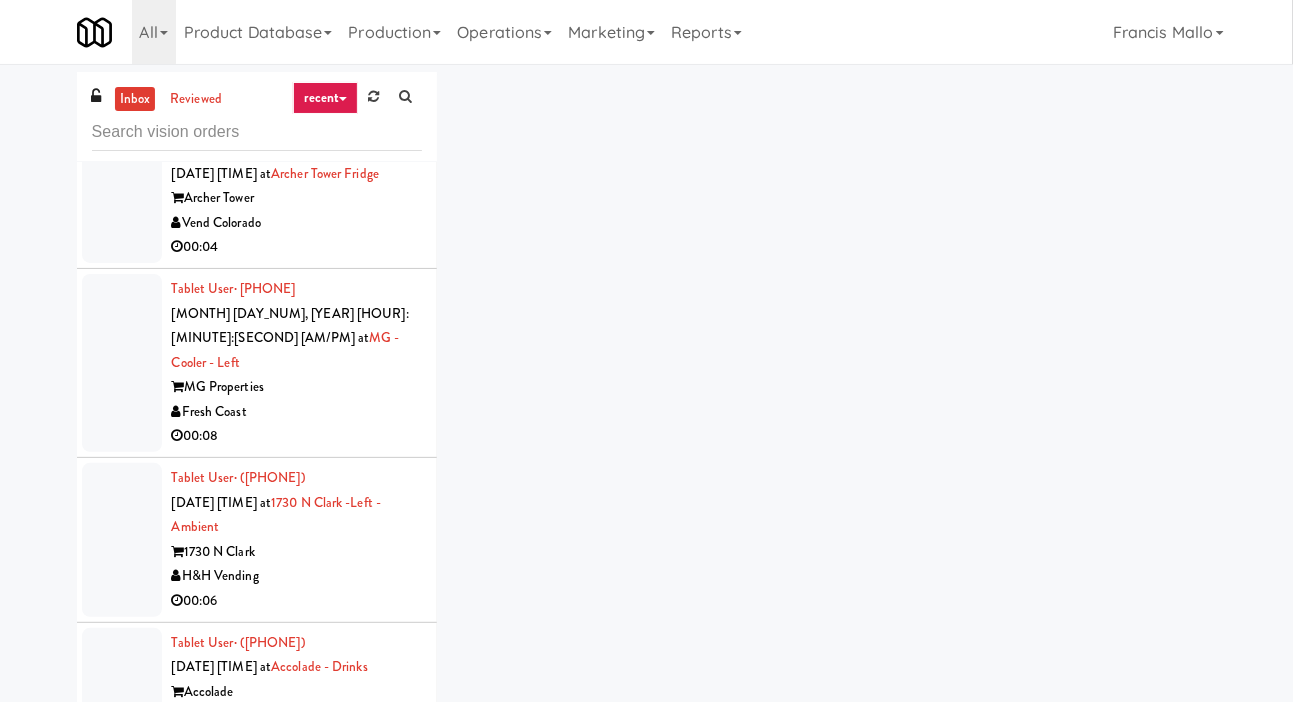 scroll, scrollTop: 17753, scrollLeft: 0, axis: vertical 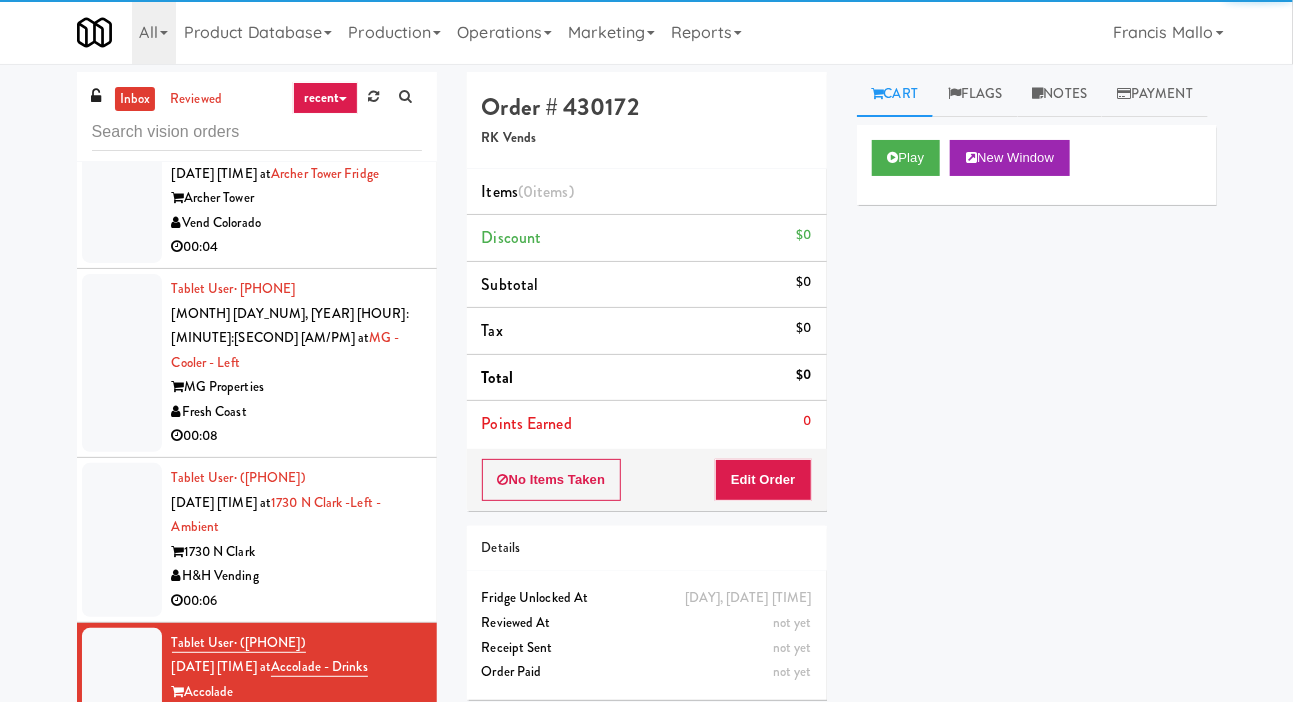 click at bounding box center [122, 540] 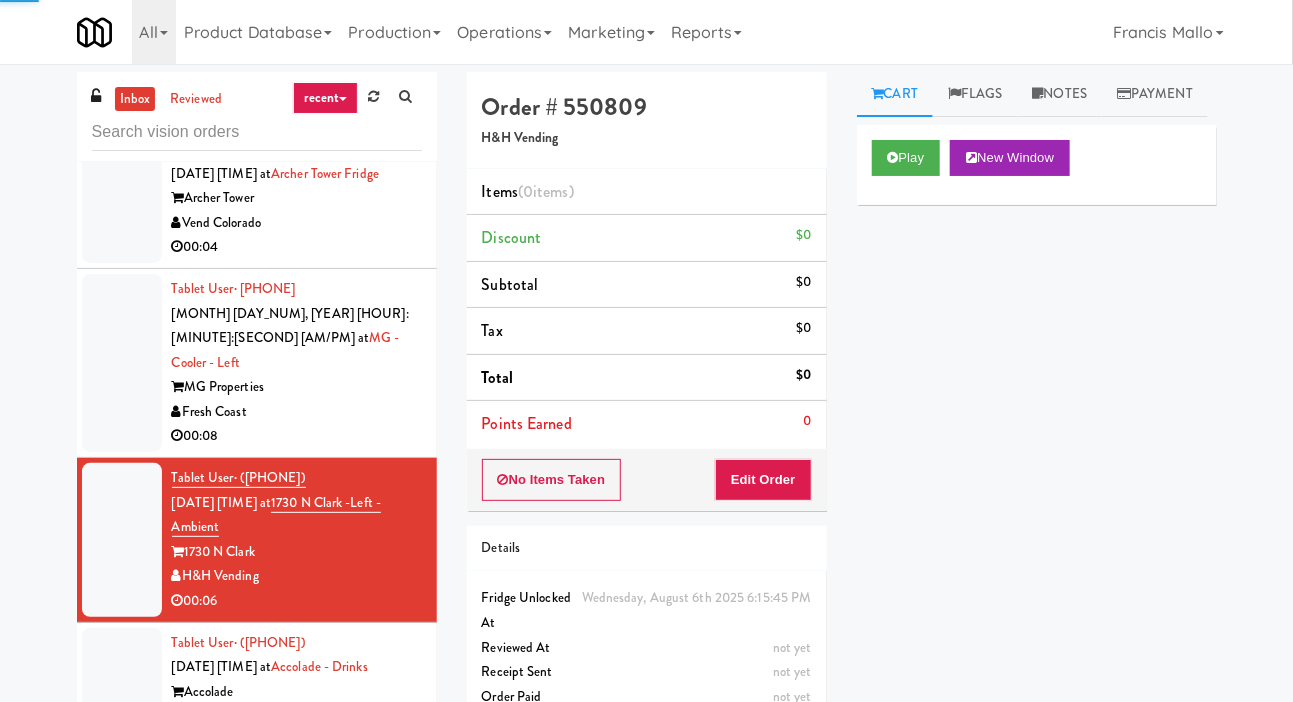 click at bounding box center (122, 692) 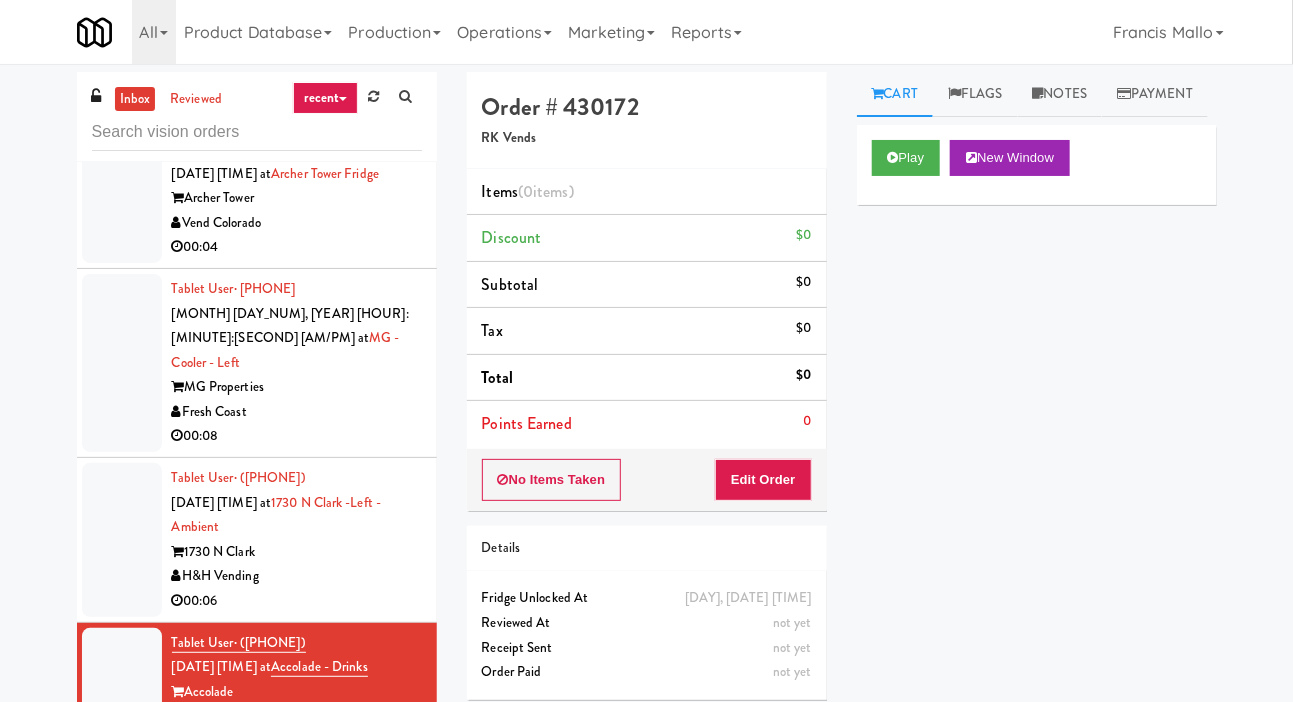 scroll, scrollTop: 17753, scrollLeft: 0, axis: vertical 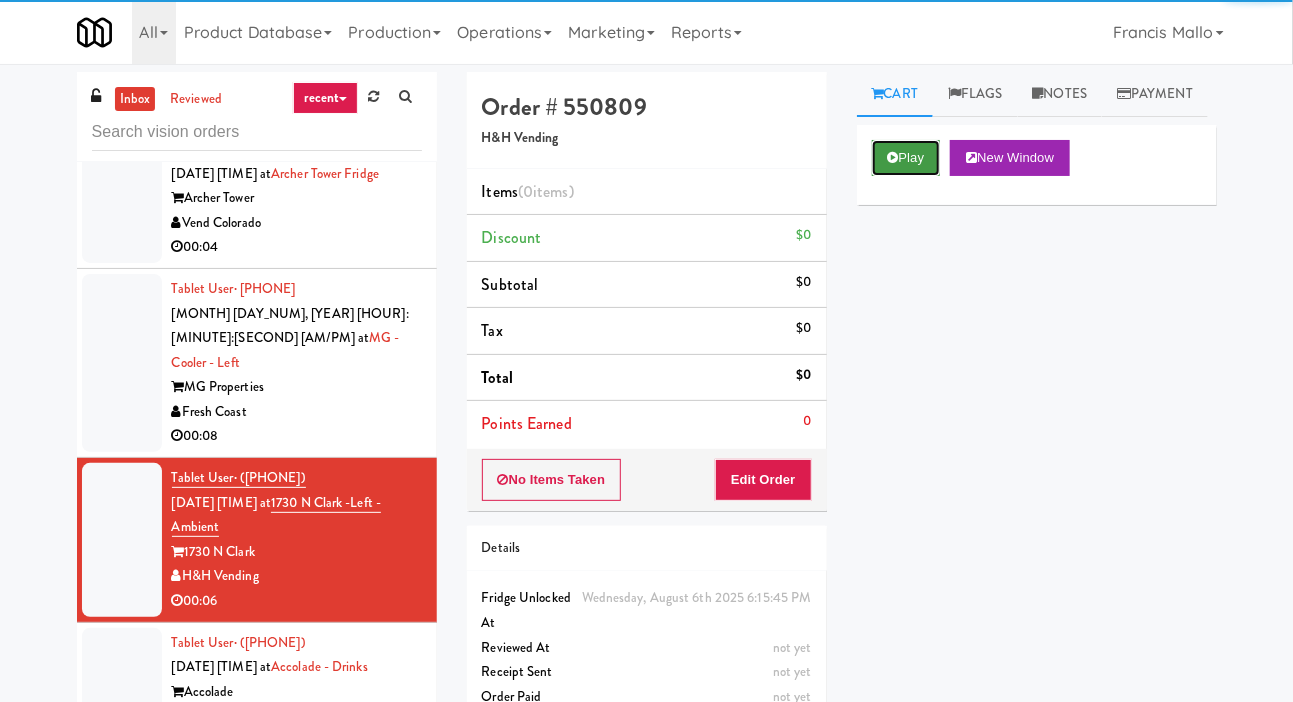click on "Play" at bounding box center [906, 158] 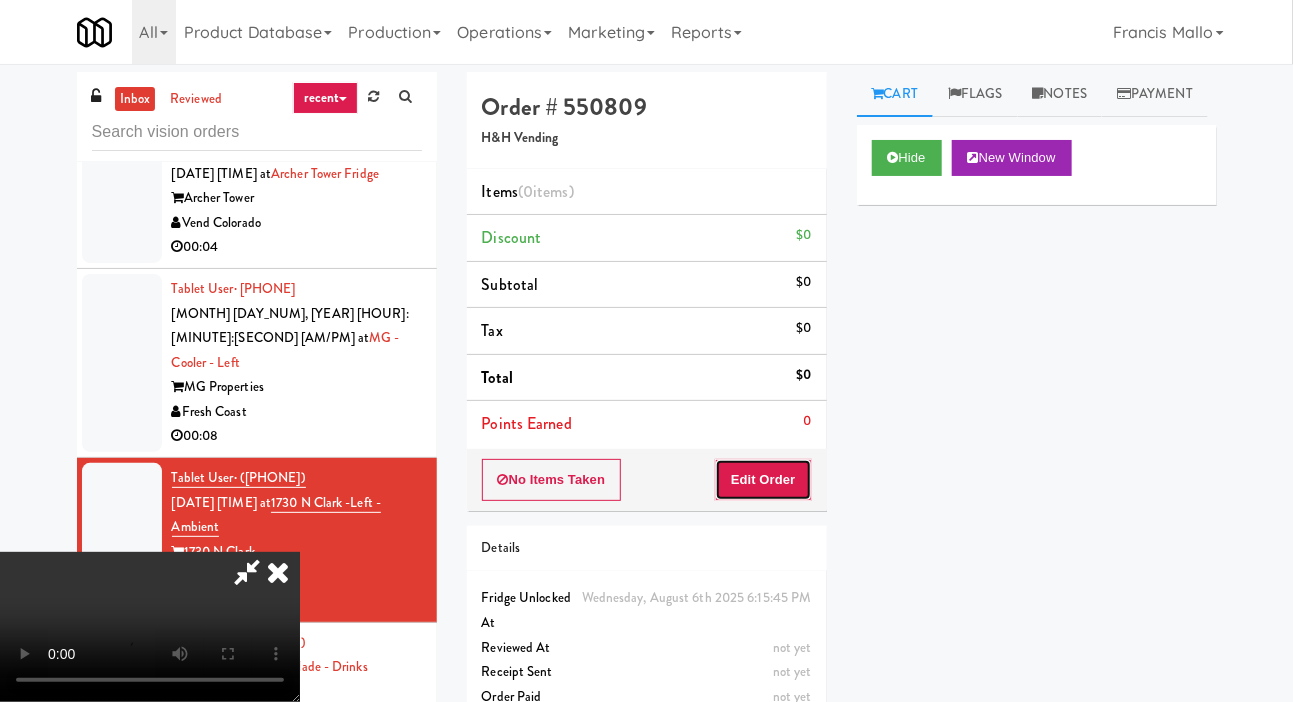 click on "Edit Order" at bounding box center (763, 480) 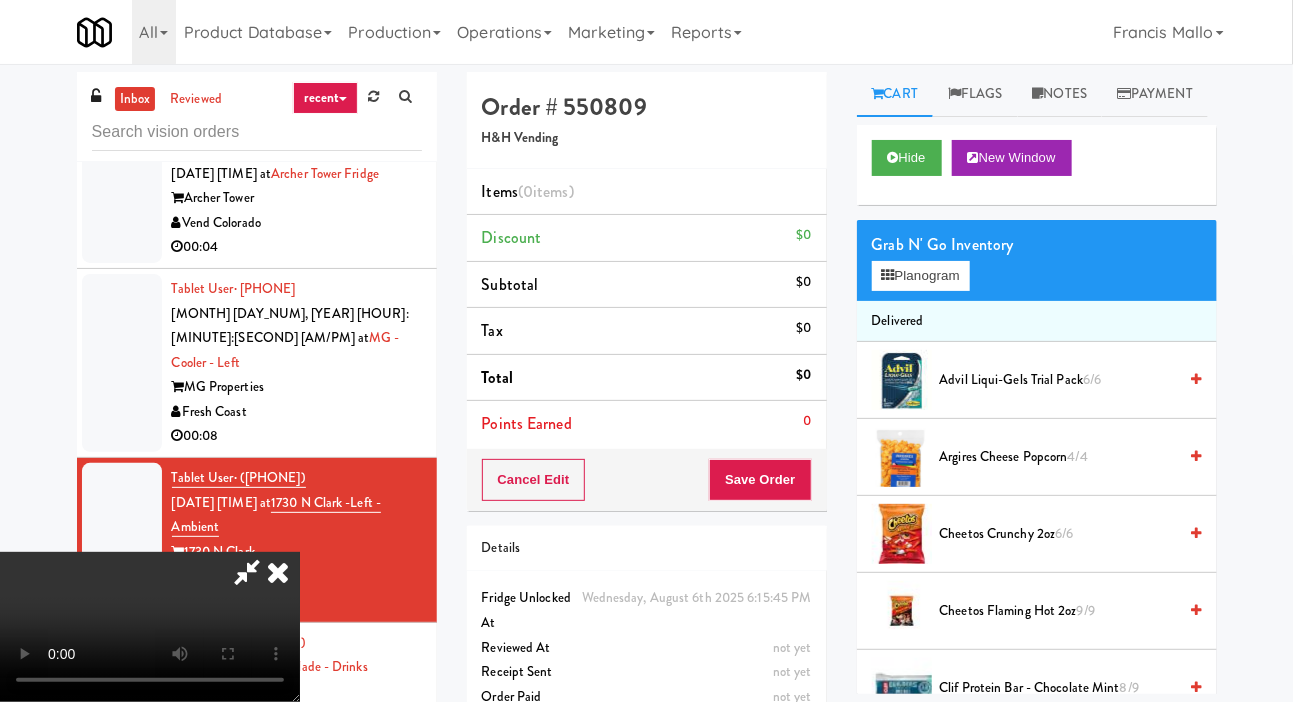 scroll, scrollTop: 73, scrollLeft: 0, axis: vertical 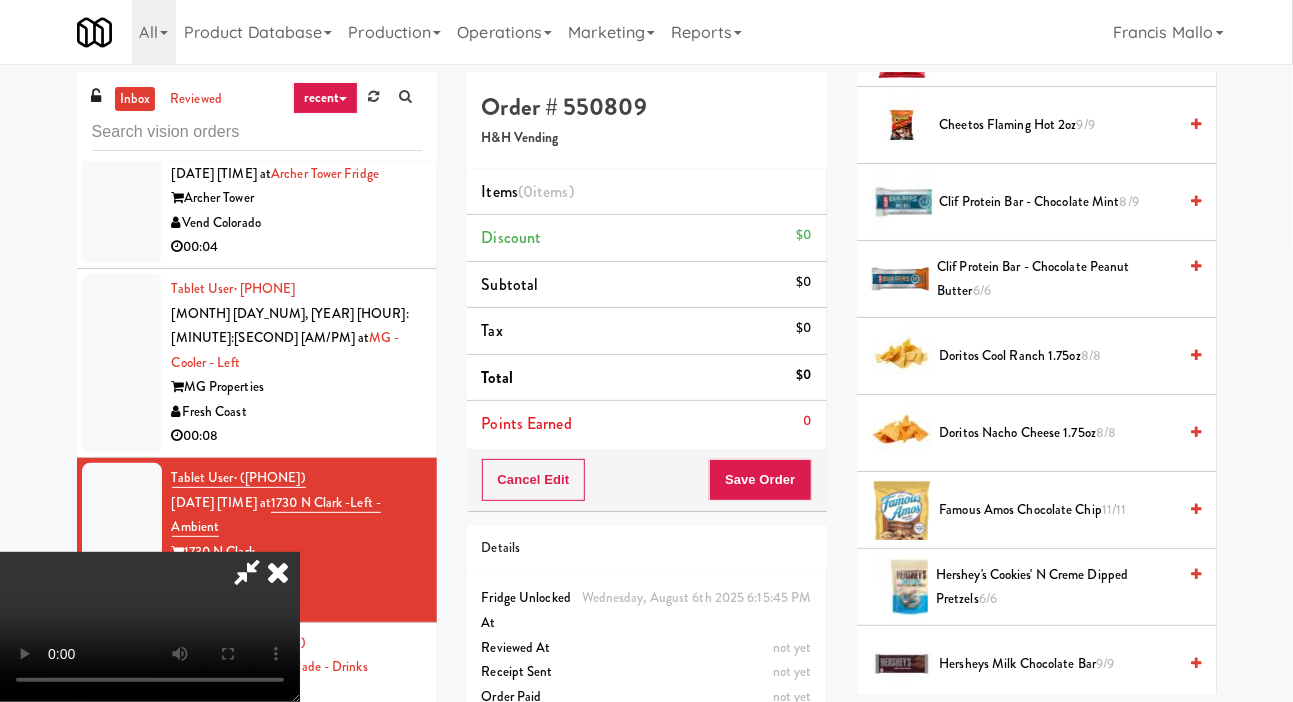 click on "Clif Protein Bar - Chocolate Peanut Butter  6/6" at bounding box center [1056, 279] 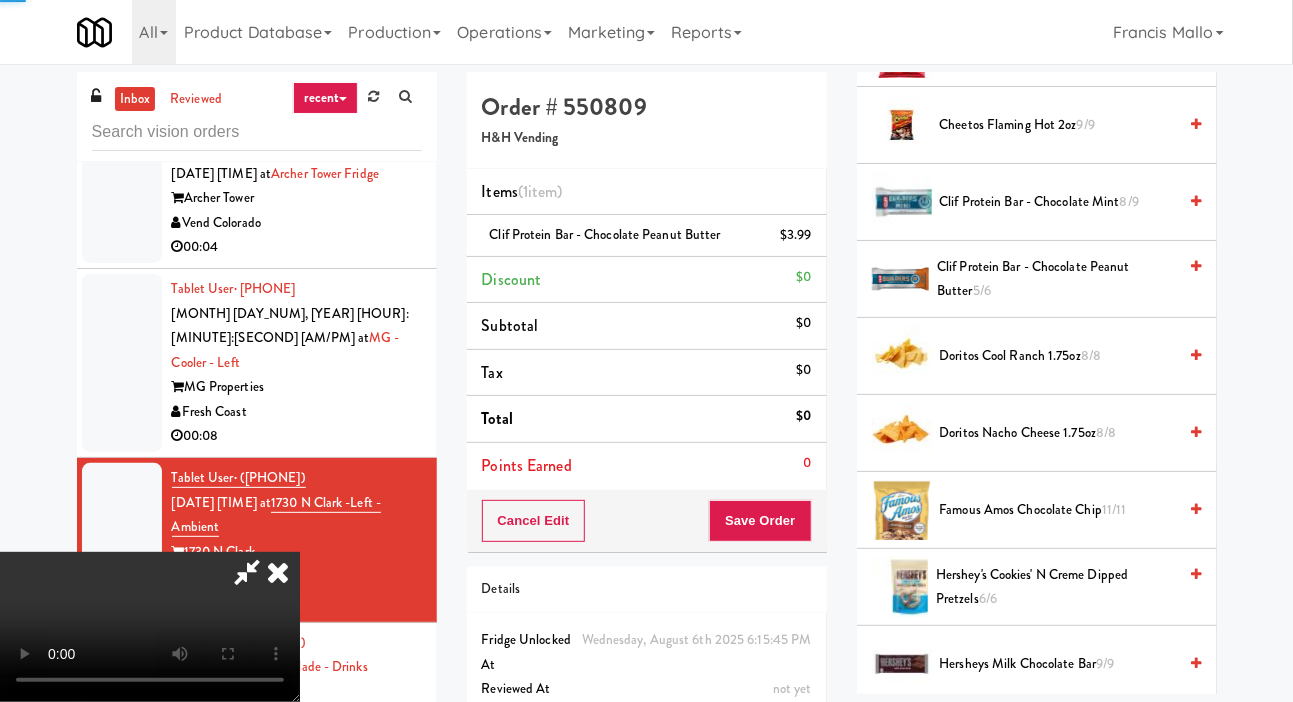 click on "Clif Protein Bar - Chocolate Mint  8/9" at bounding box center [1058, 202] 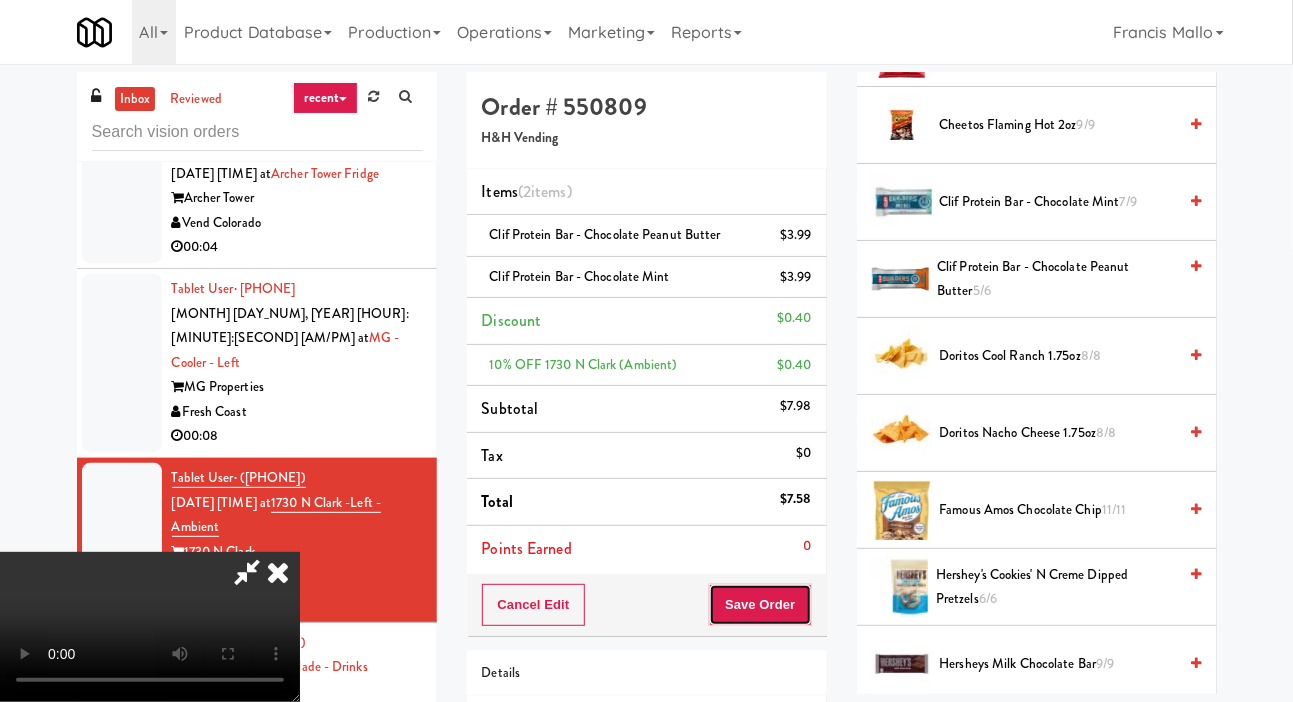 click on "Save Order" at bounding box center (760, 605) 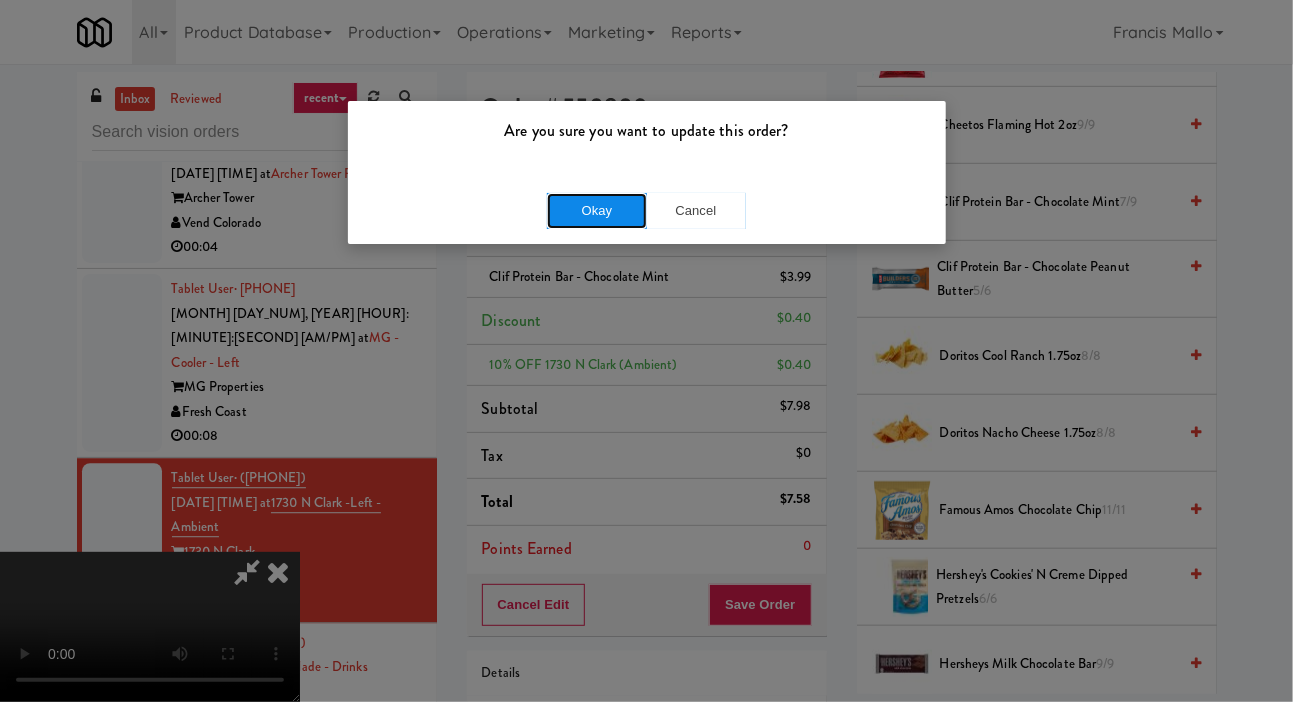 click on "Okay" at bounding box center [597, 211] 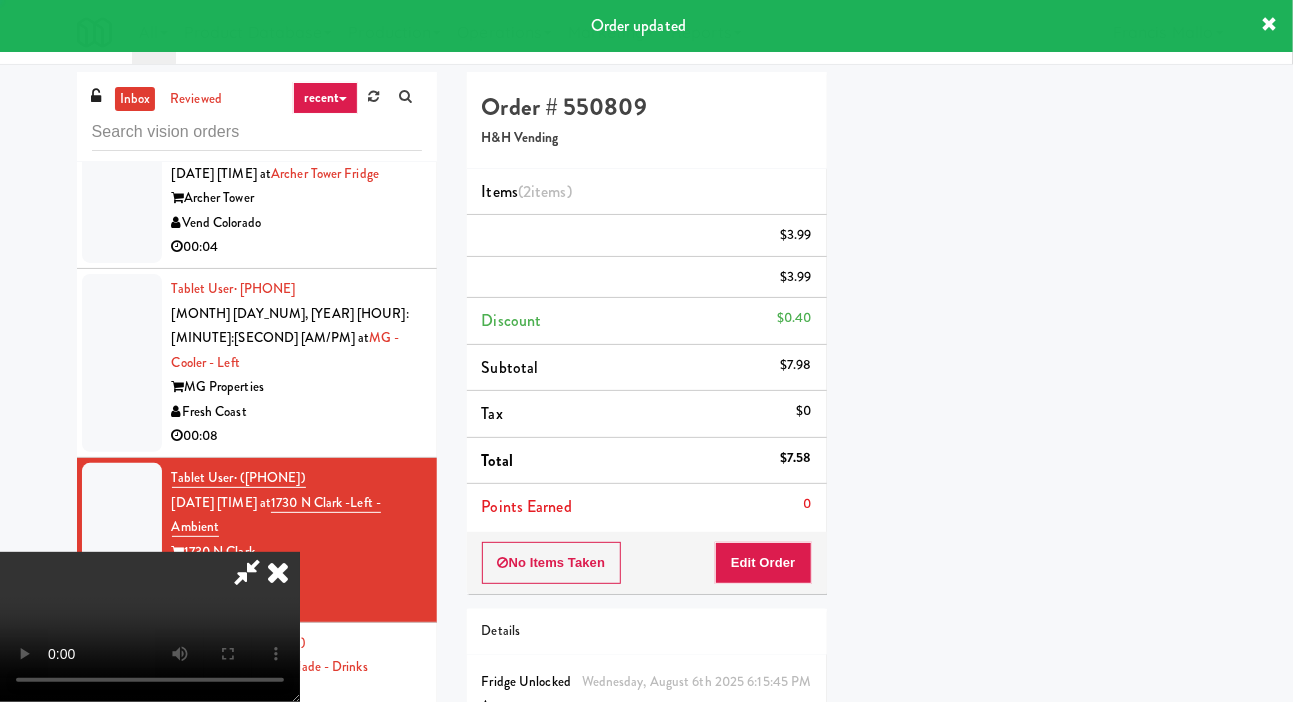 scroll, scrollTop: 116, scrollLeft: 0, axis: vertical 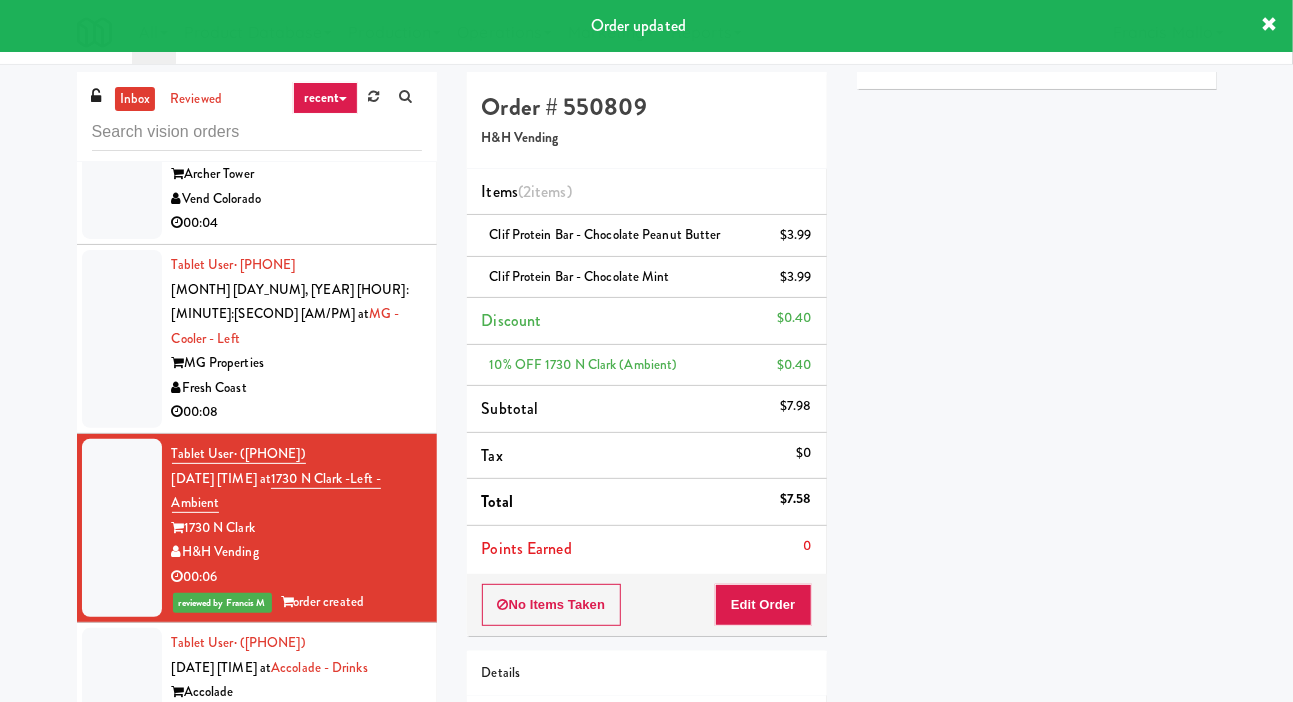 click at bounding box center [122, 692] 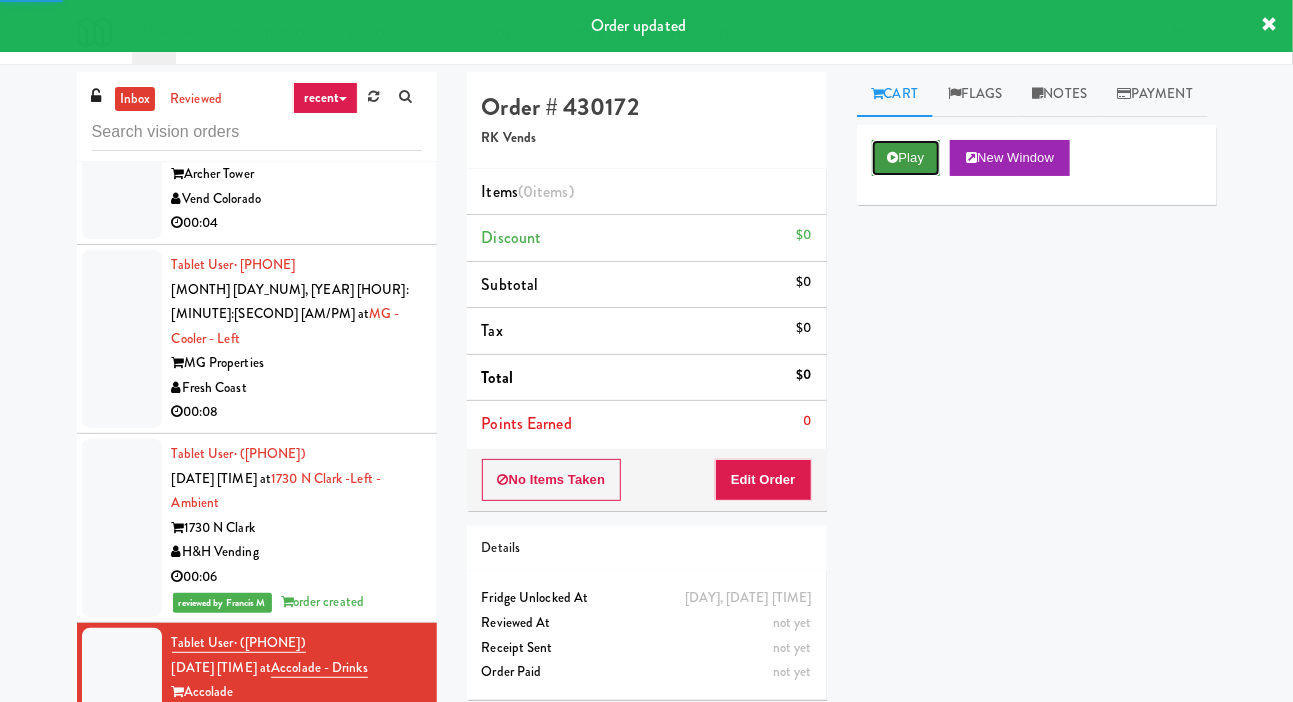 click on "Play" at bounding box center [906, 158] 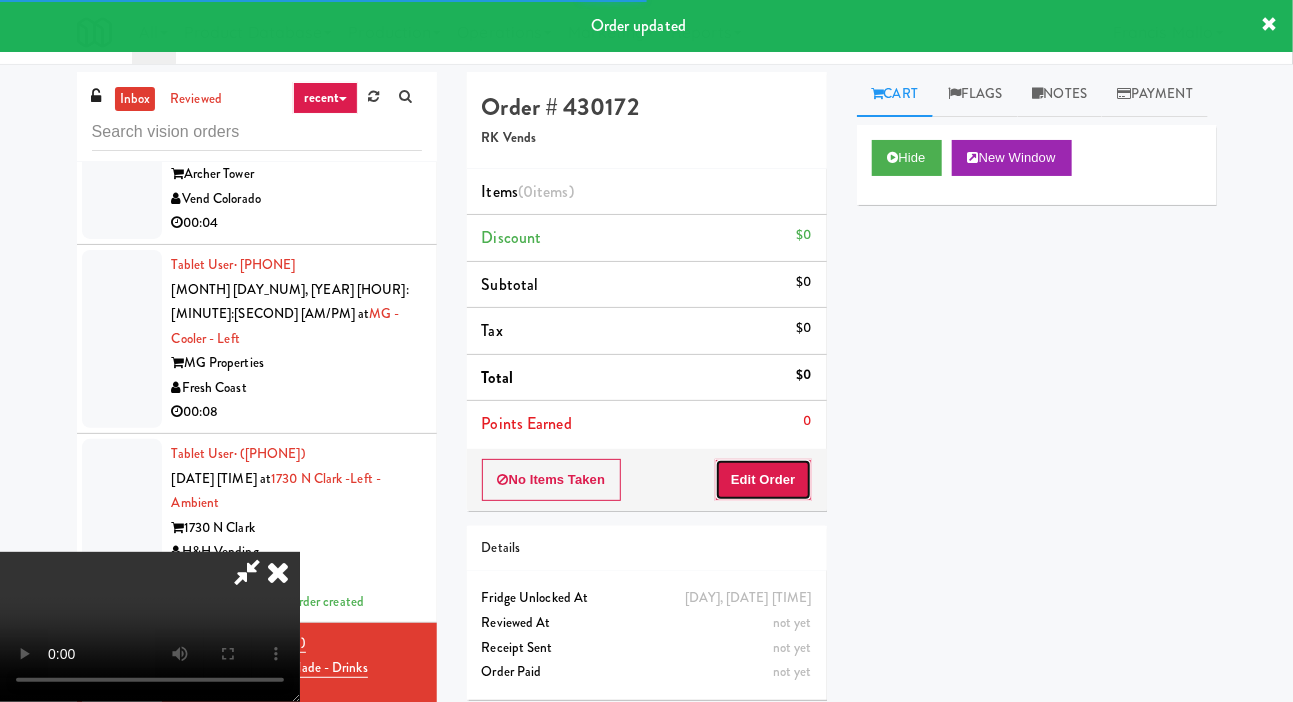 click on "Edit Order" at bounding box center (763, 480) 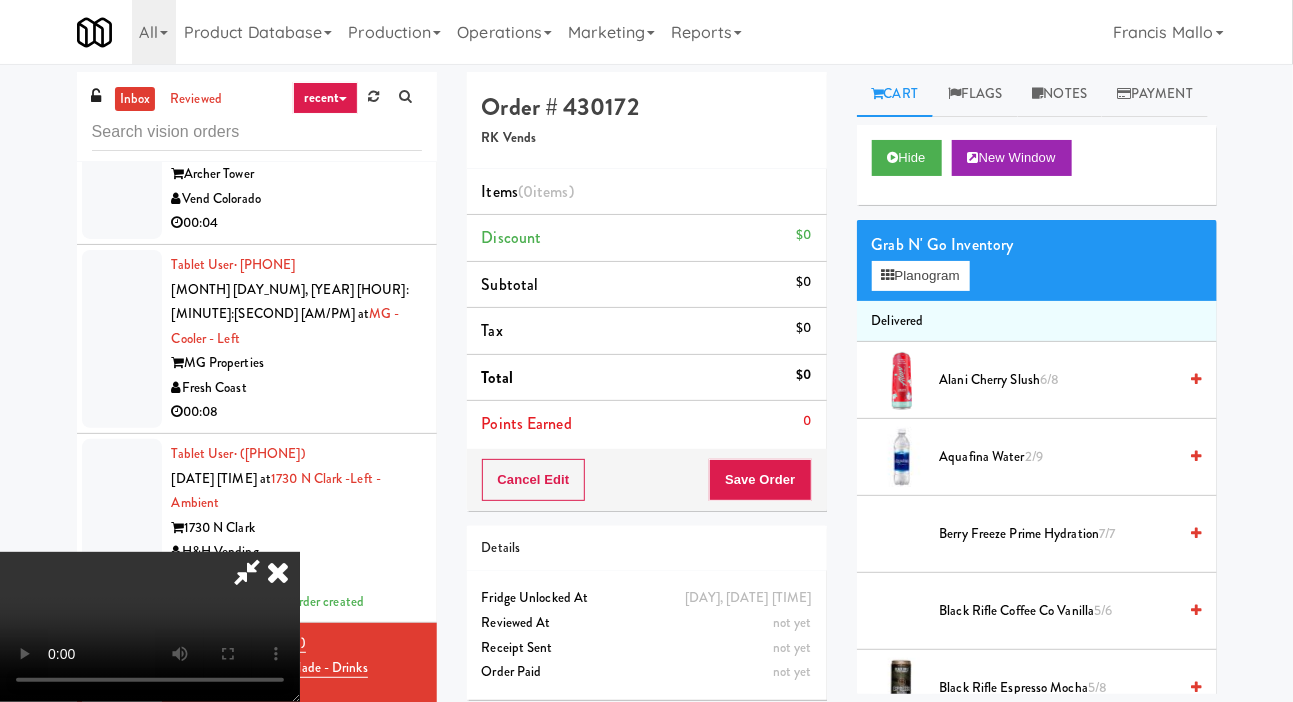 scroll, scrollTop: 73, scrollLeft: 0, axis: vertical 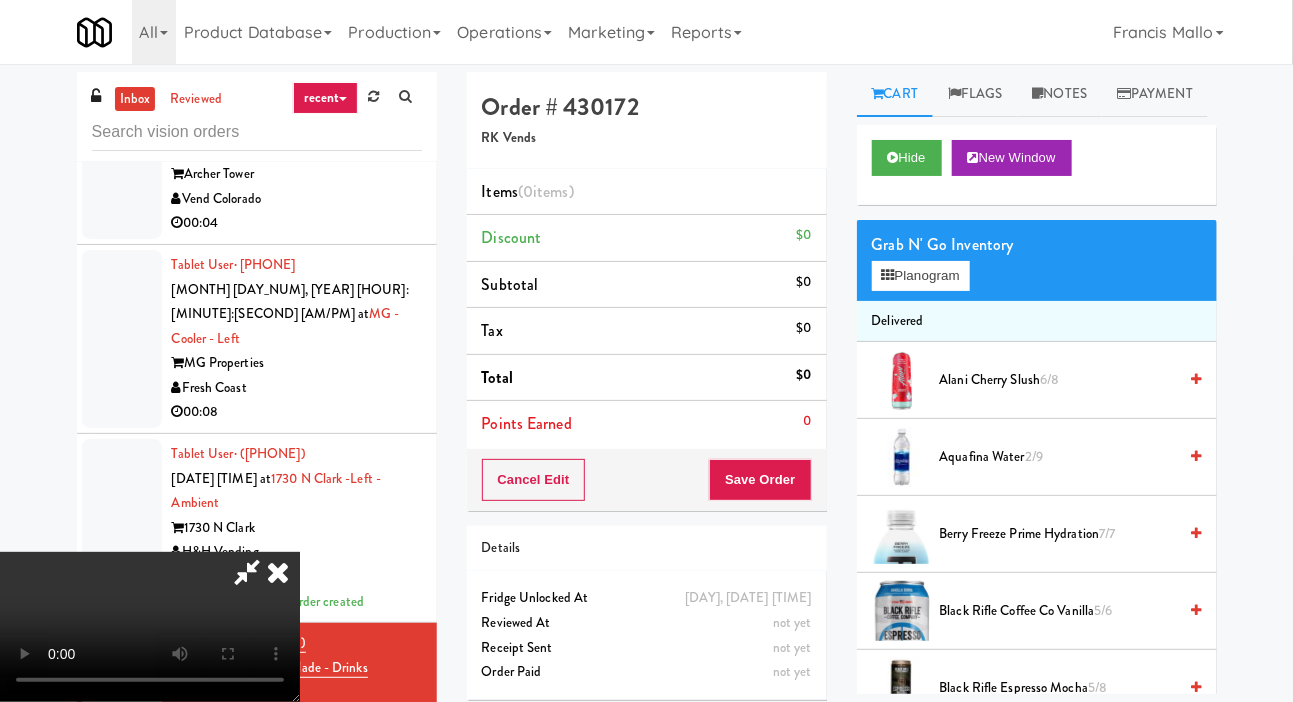 type 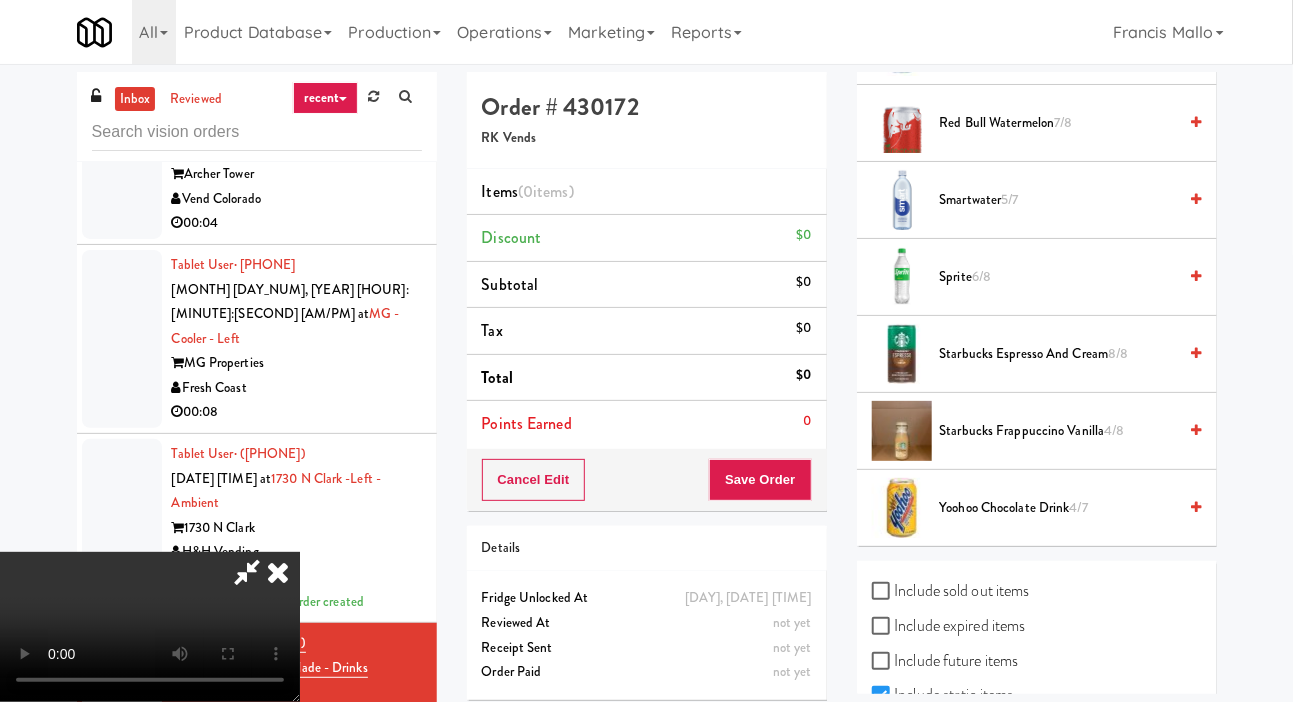 scroll, scrollTop: 2734, scrollLeft: 0, axis: vertical 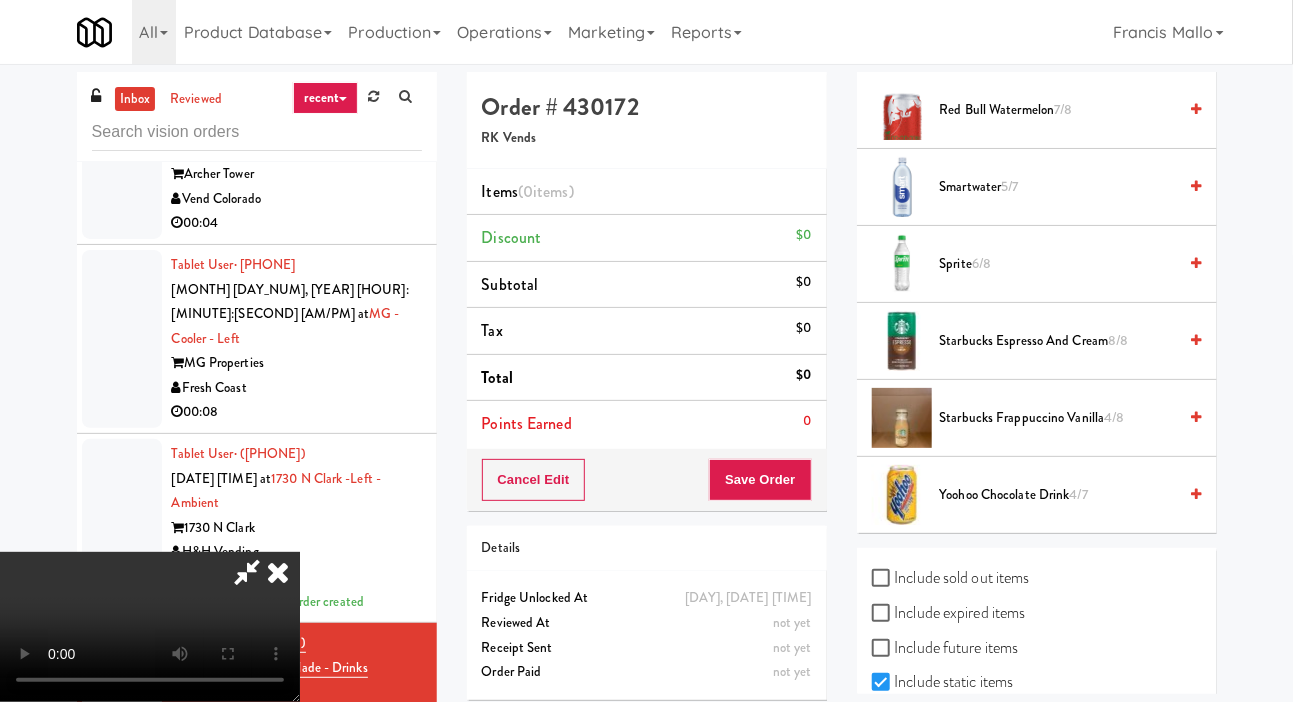 click on "Include sold out items" at bounding box center [951, 578] 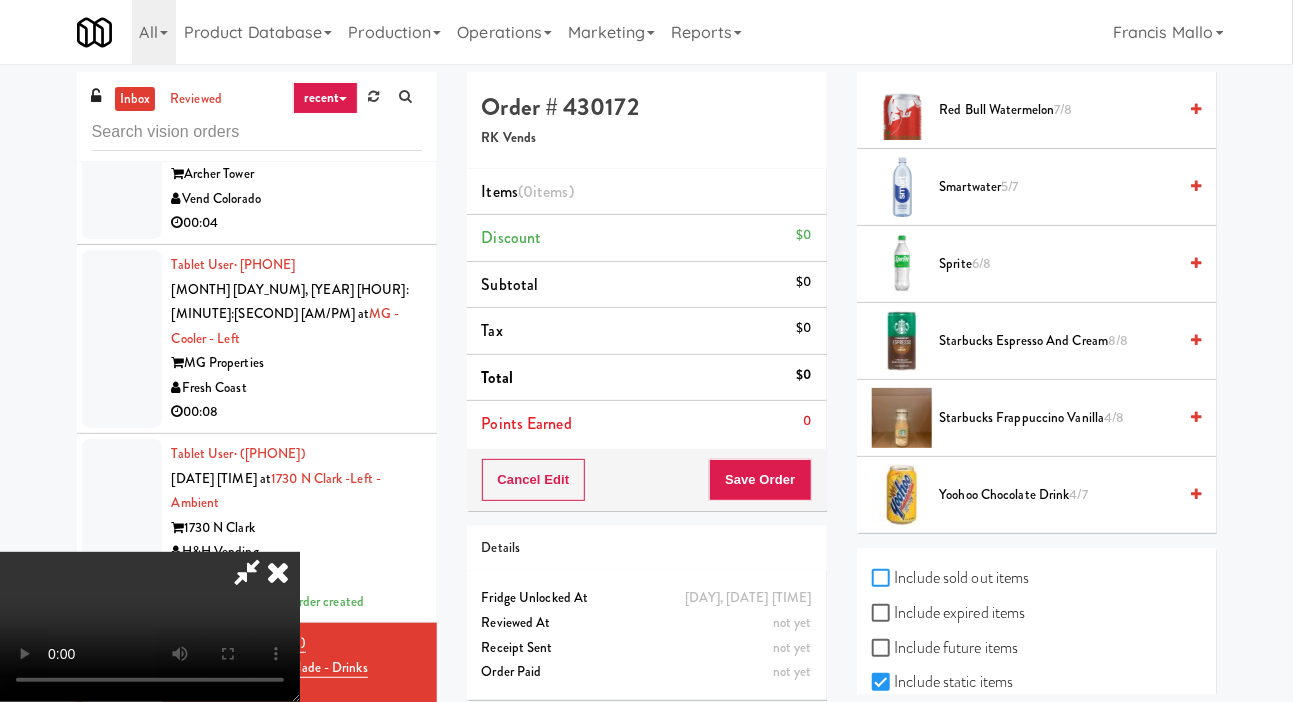 click on "Include sold out items" at bounding box center [883, 579] 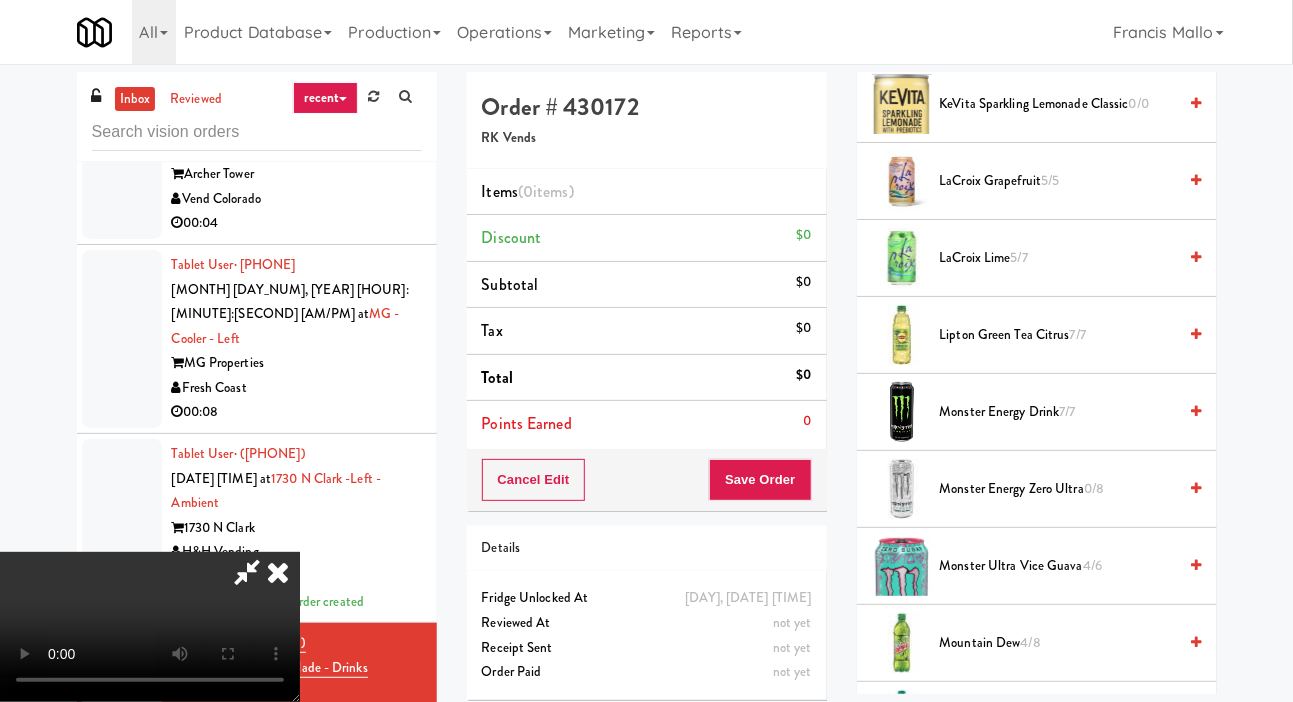 scroll, scrollTop: 1814, scrollLeft: 0, axis: vertical 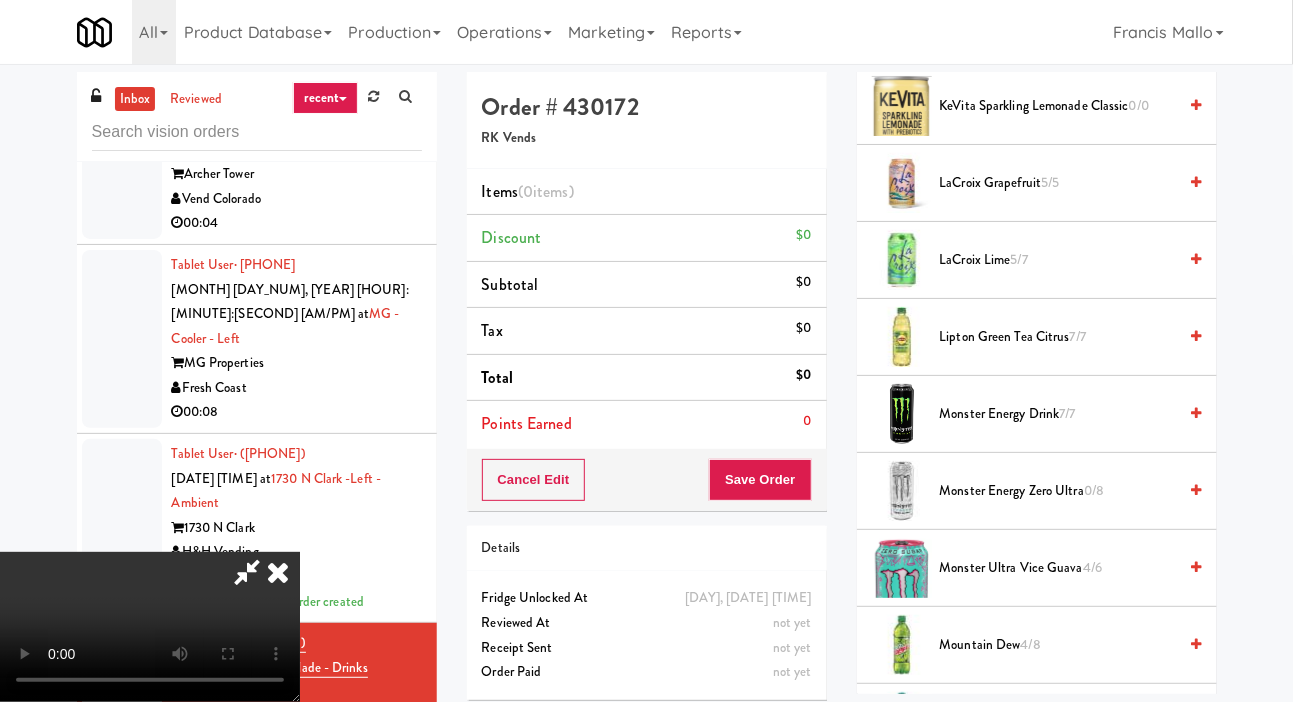click on "Monster Energy Zero Ultra  0/8" at bounding box center (1058, 491) 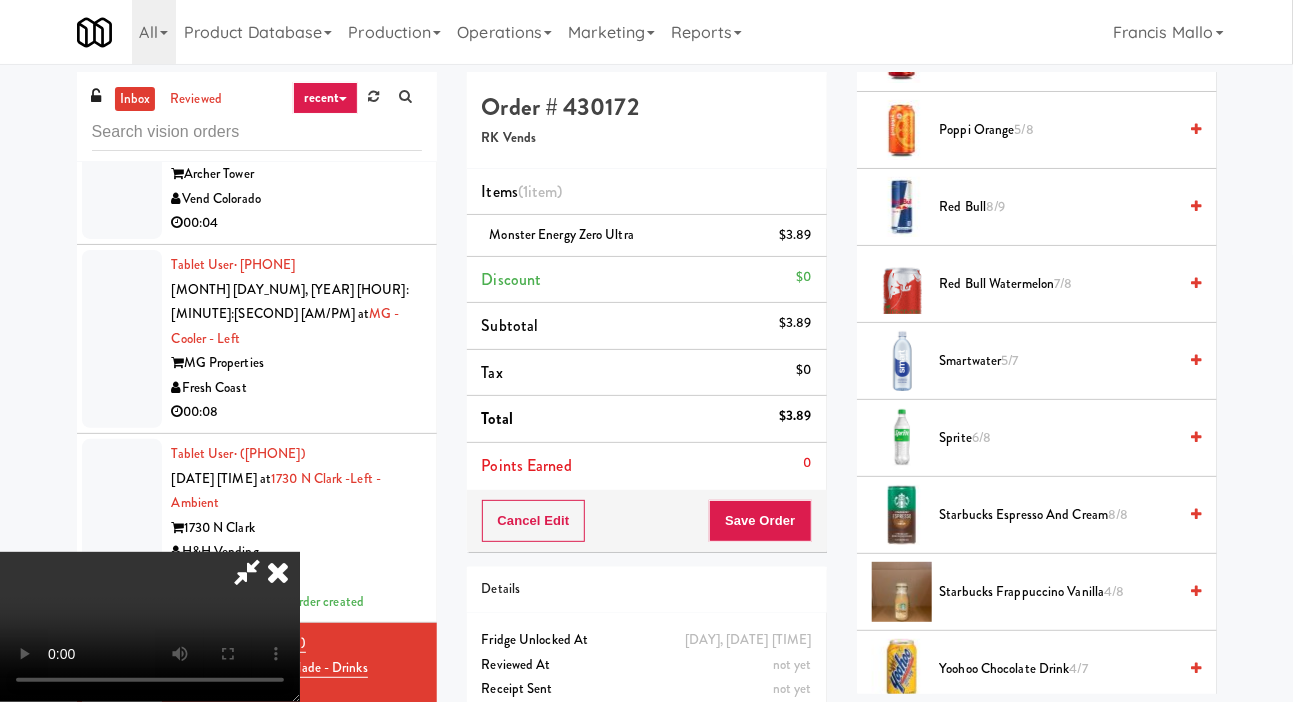 scroll, scrollTop: 2621, scrollLeft: 0, axis: vertical 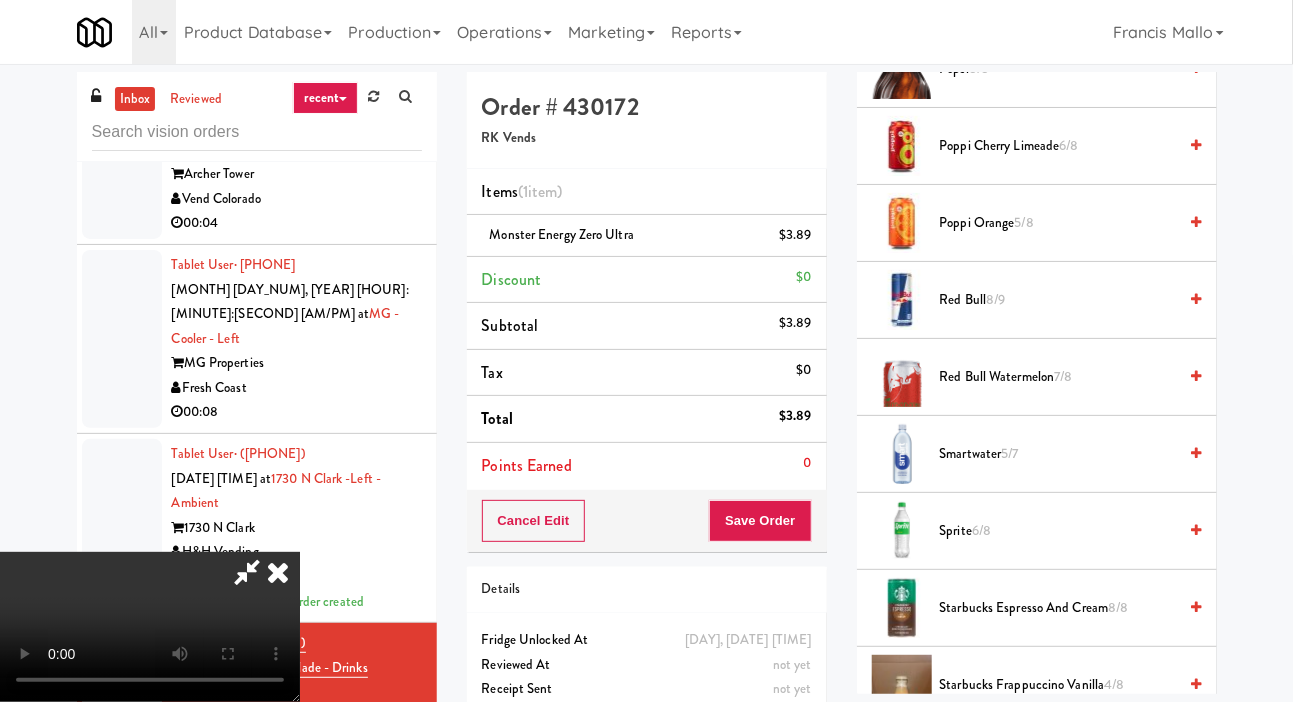 click on "Red Bull  8/9" at bounding box center (1058, 300) 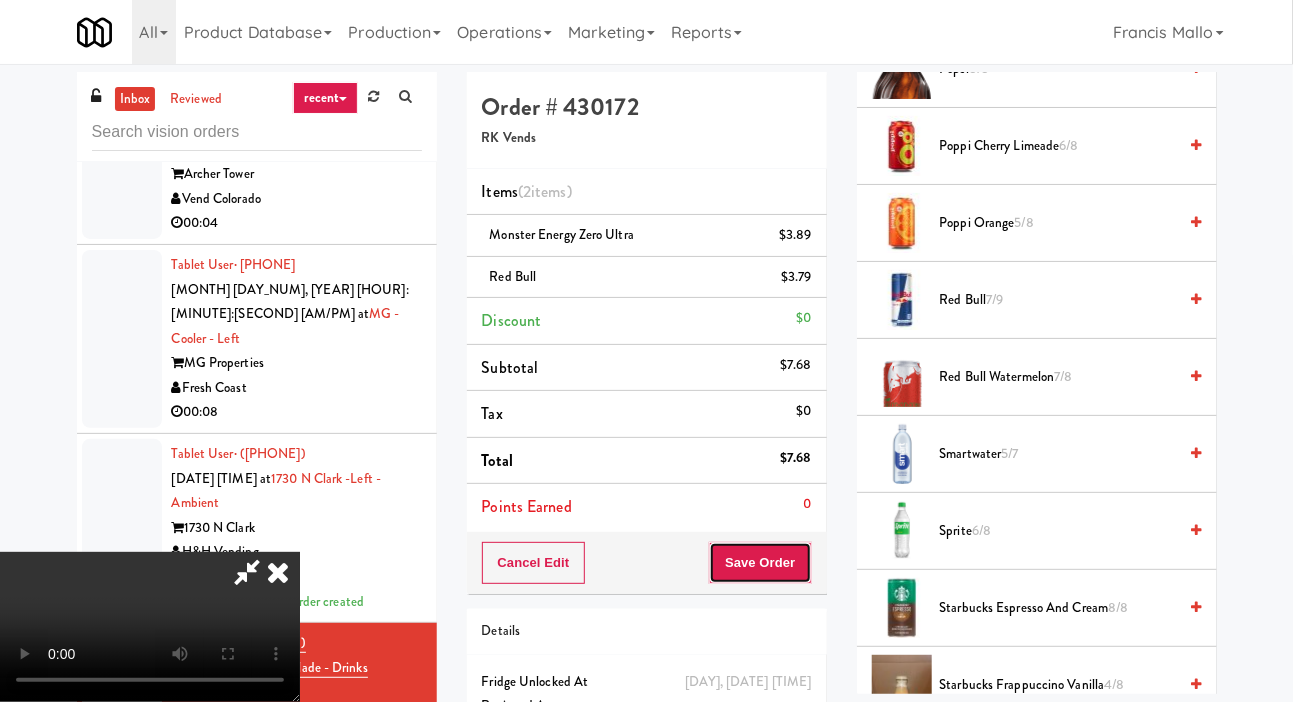 click on "Save Order" at bounding box center [760, 563] 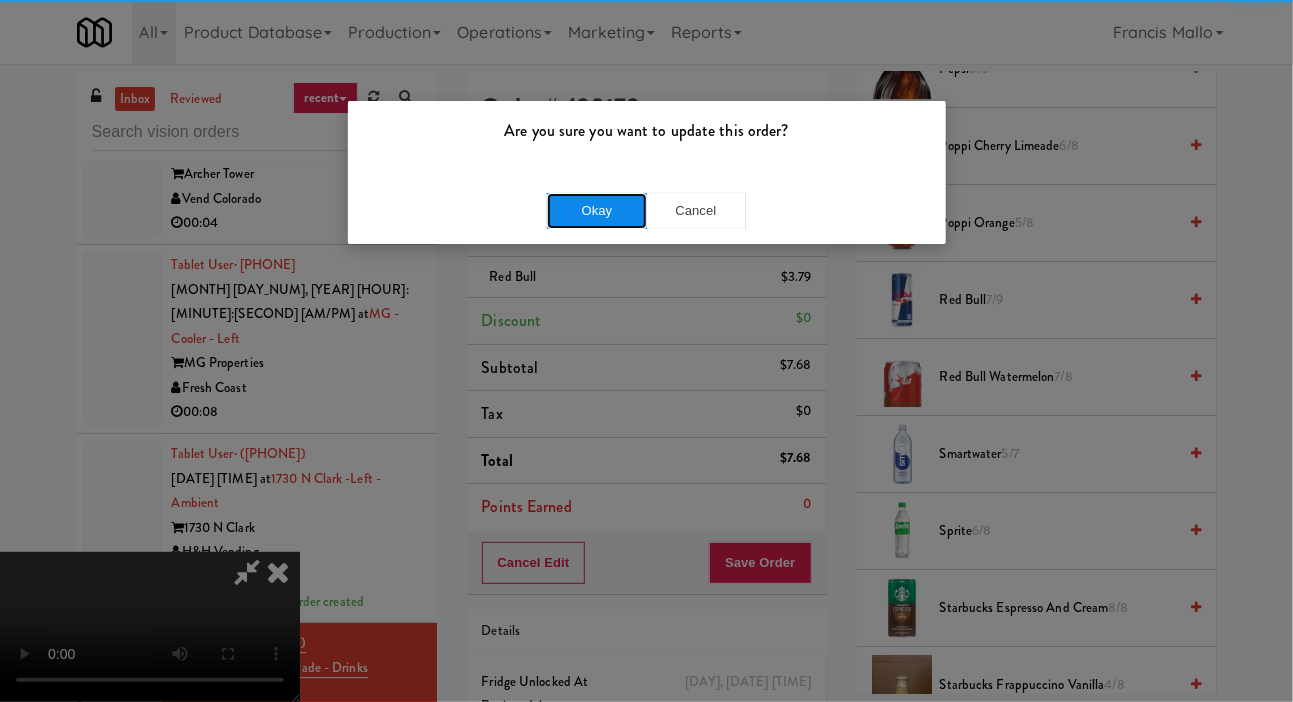 click on "Okay" at bounding box center (597, 211) 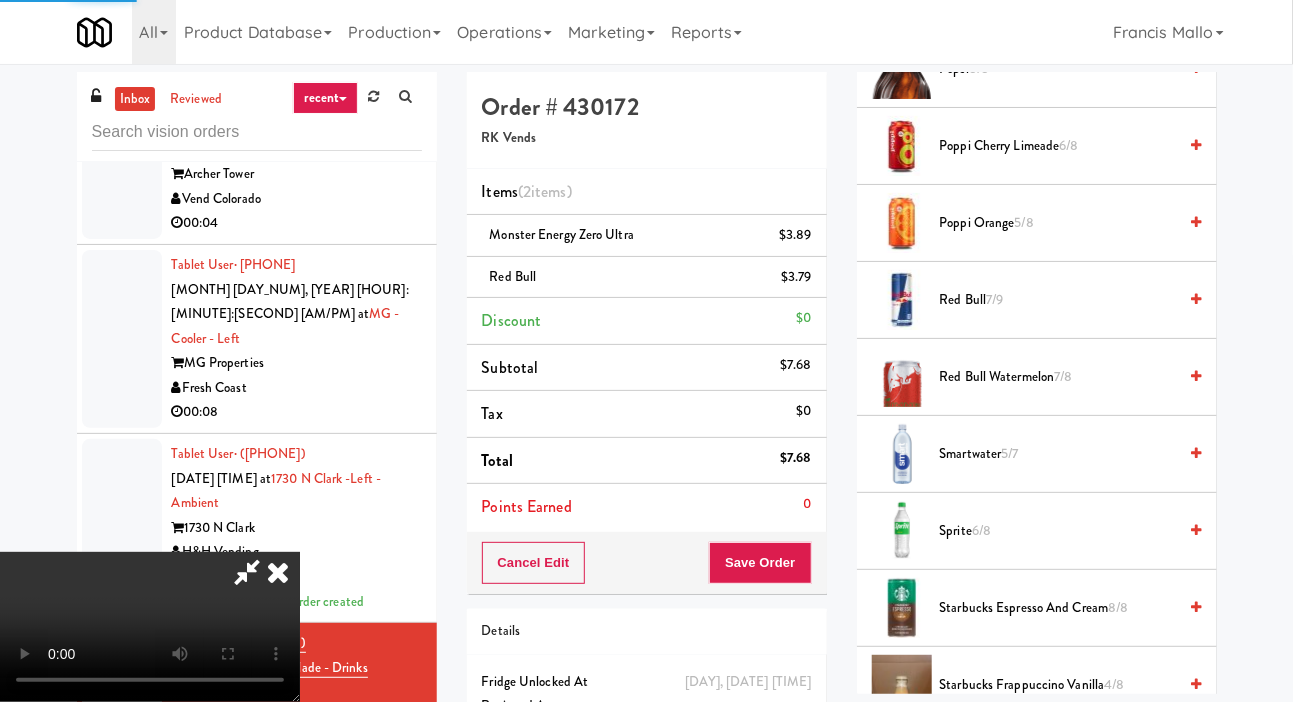 scroll, scrollTop: 116, scrollLeft: 0, axis: vertical 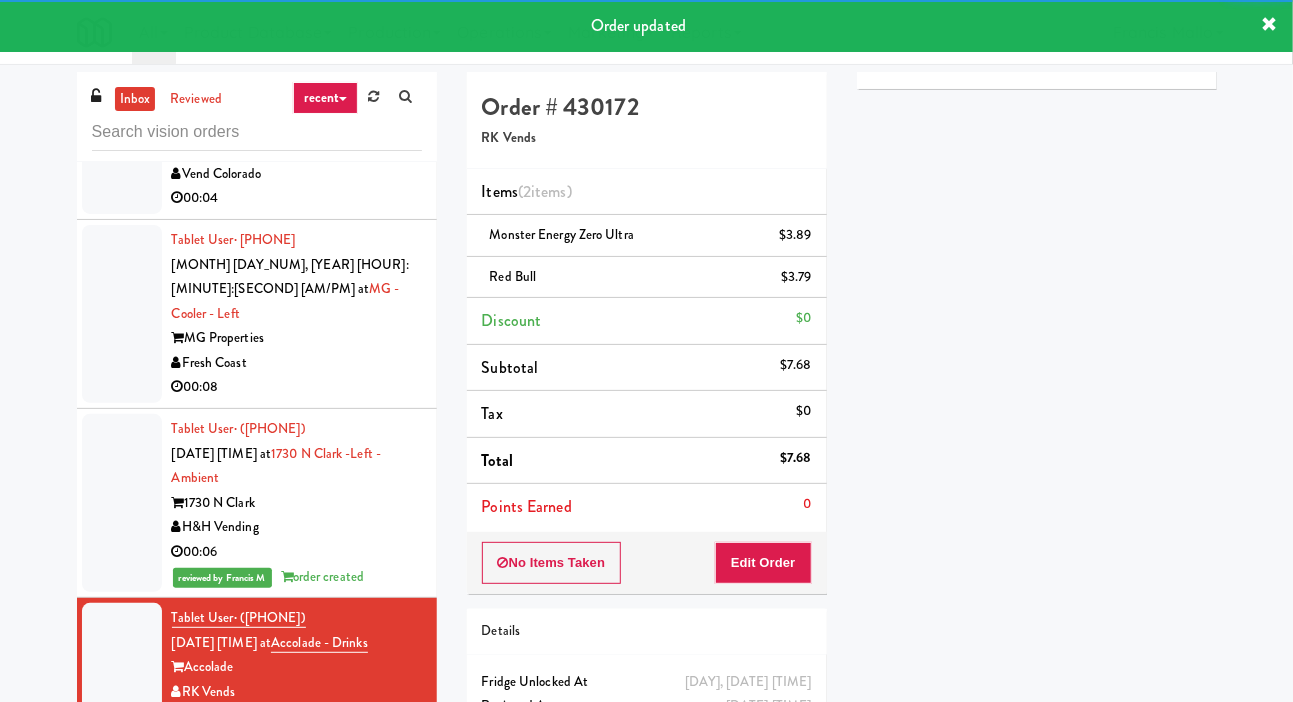 click at bounding box center (122, 314) 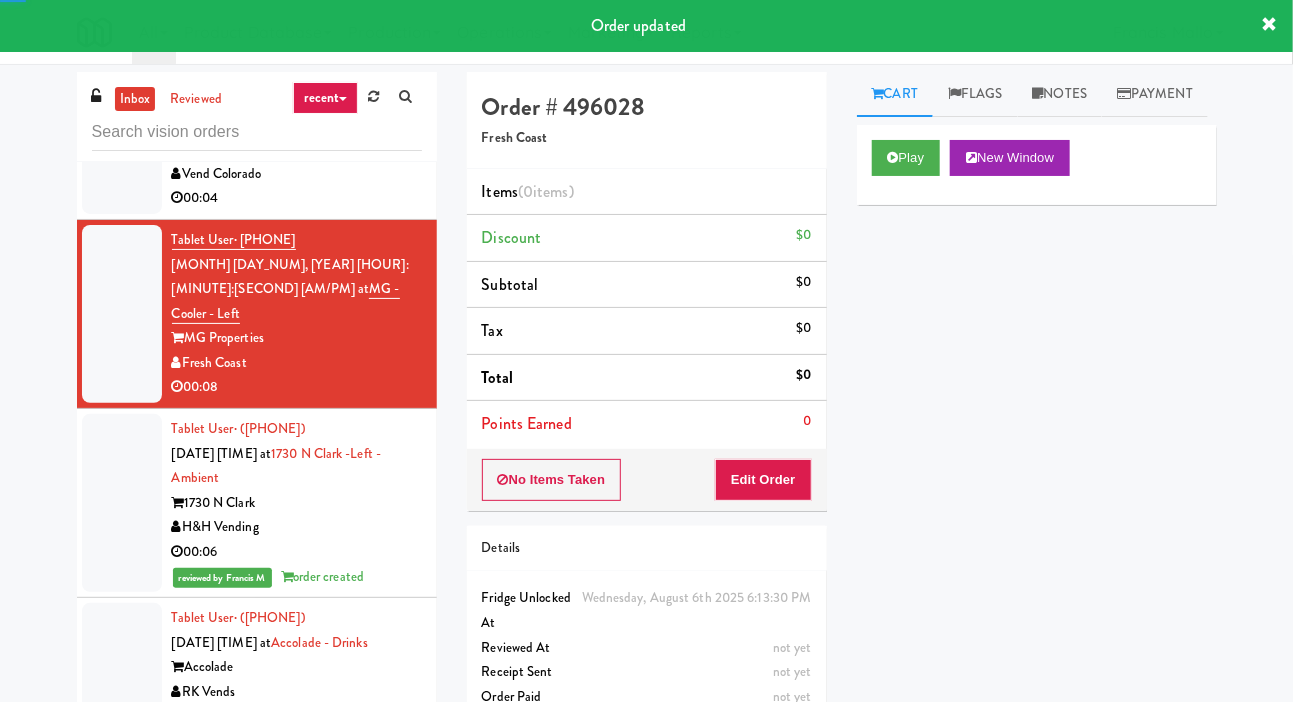 scroll, scrollTop: 17587, scrollLeft: 0, axis: vertical 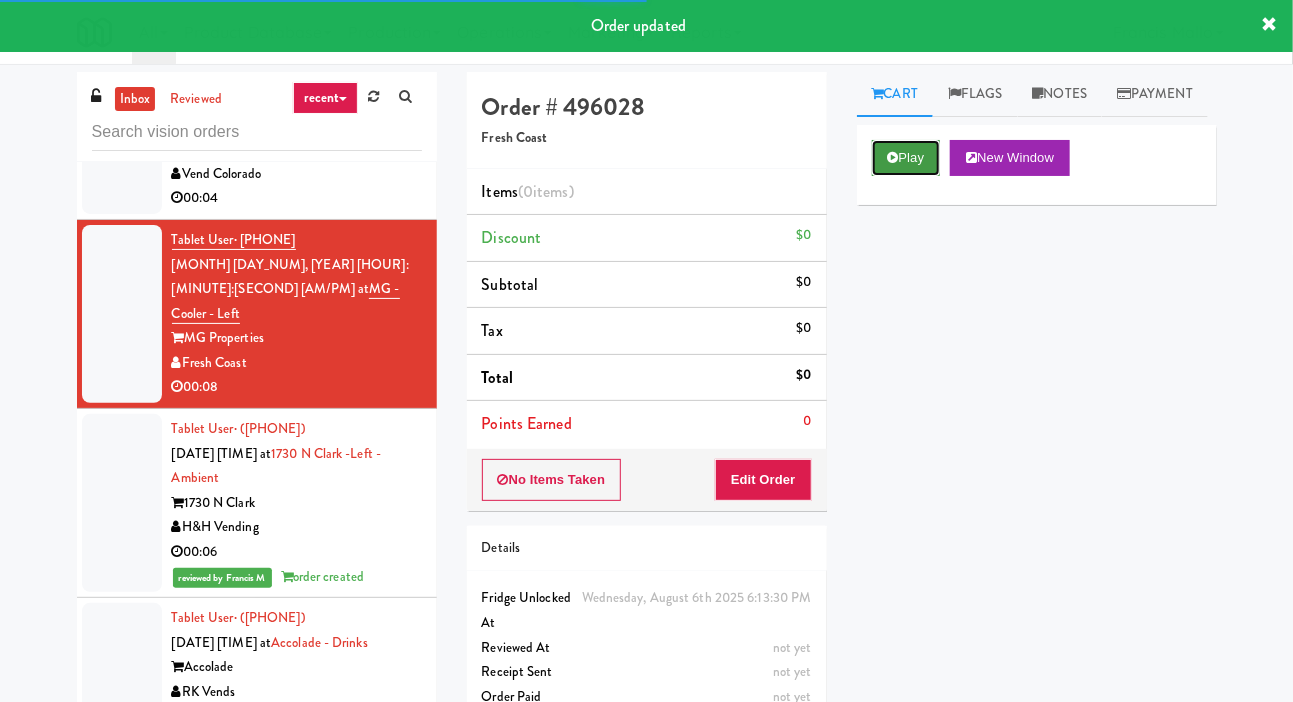 click on "Play" at bounding box center (906, 158) 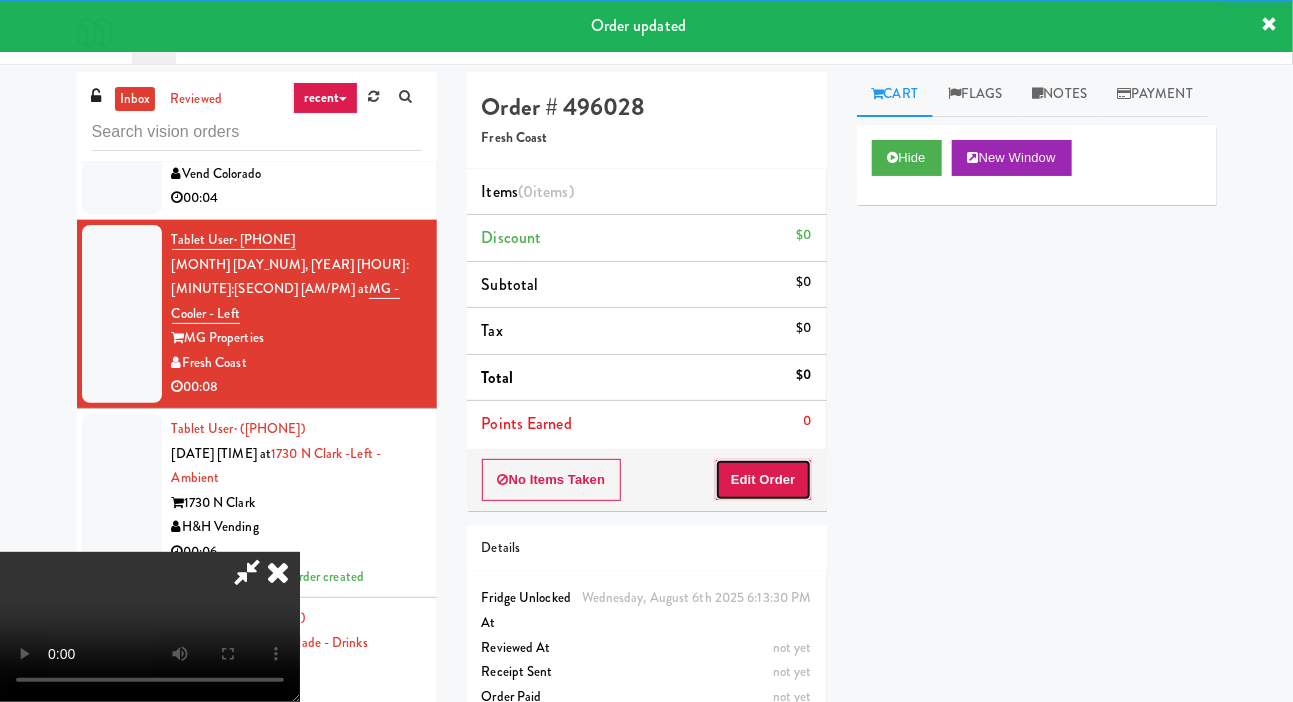 click on "Edit Order" at bounding box center (763, 480) 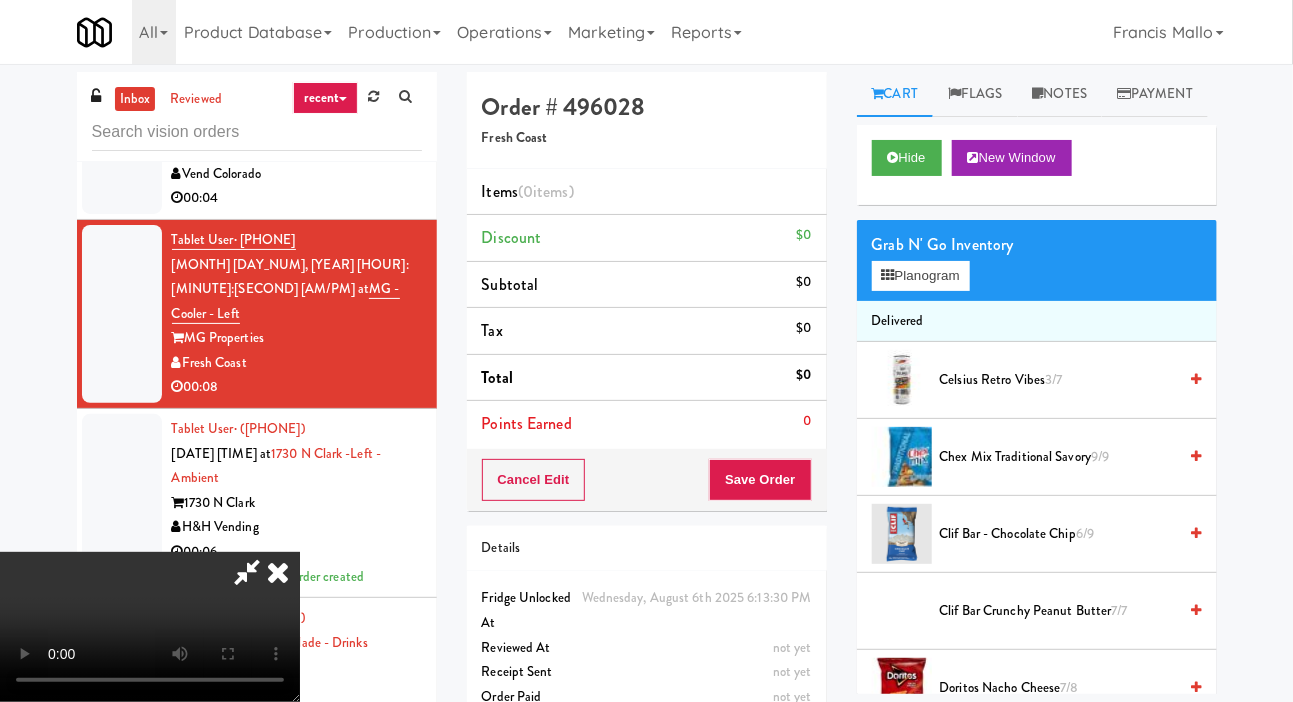 type 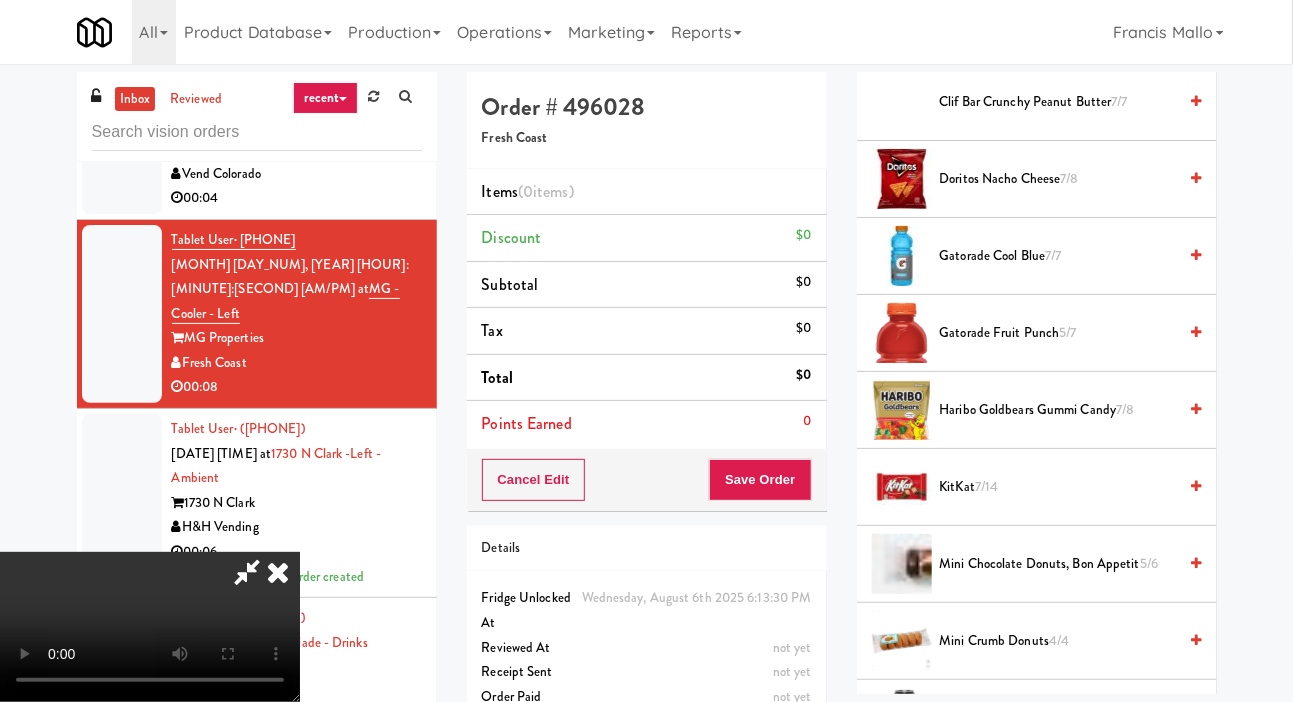 scroll, scrollTop: 506, scrollLeft: 0, axis: vertical 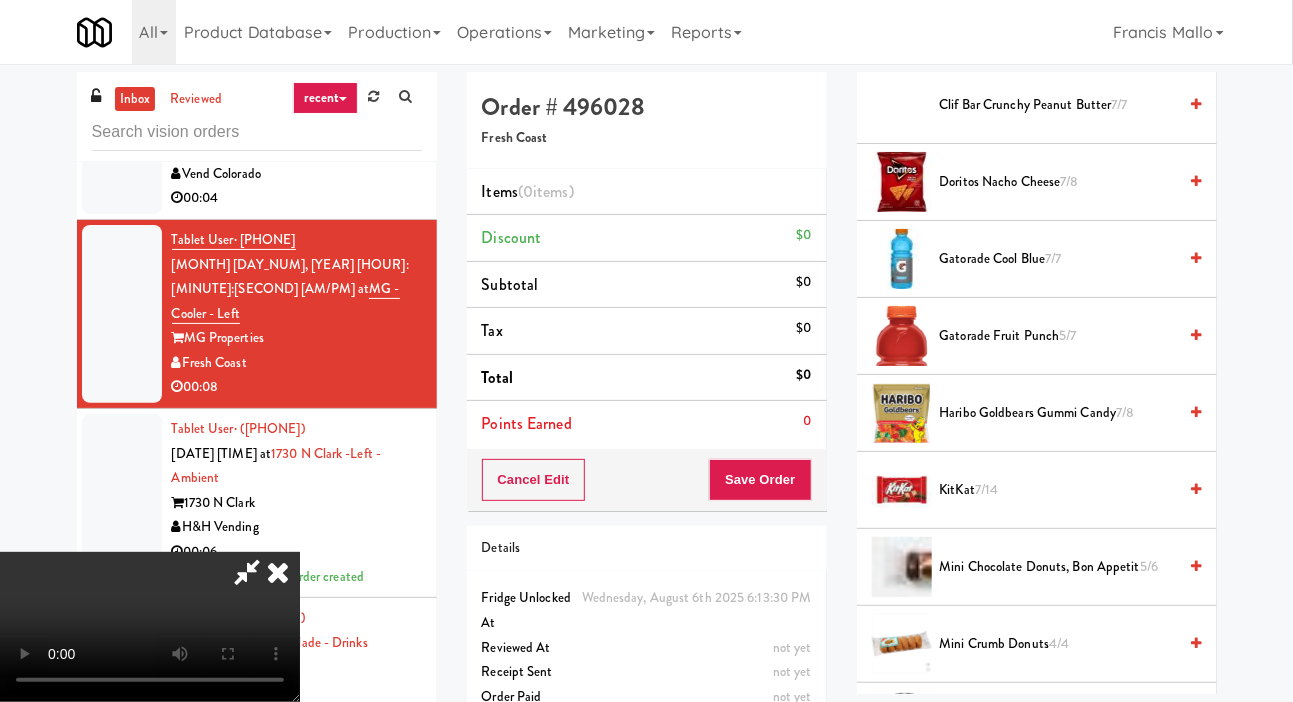 click on "Gatorade Fruit Punch  5/7" at bounding box center [1058, 336] 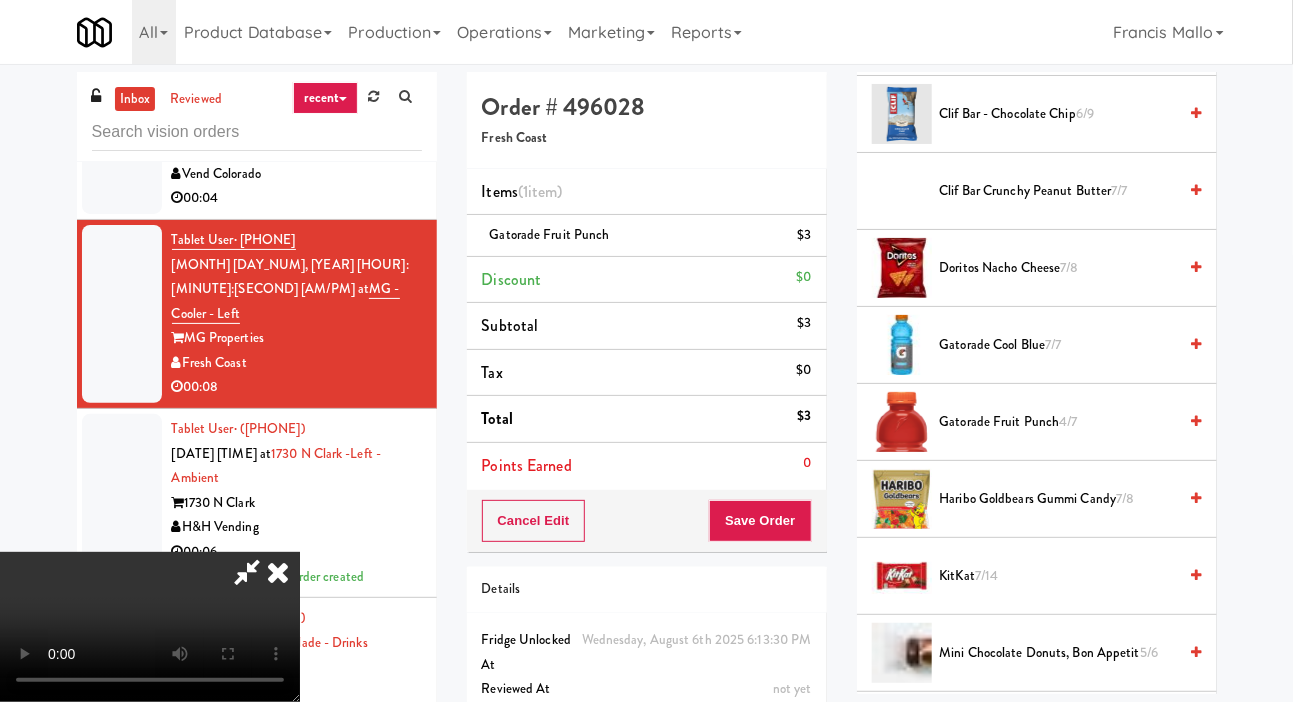 scroll, scrollTop: 417, scrollLeft: 0, axis: vertical 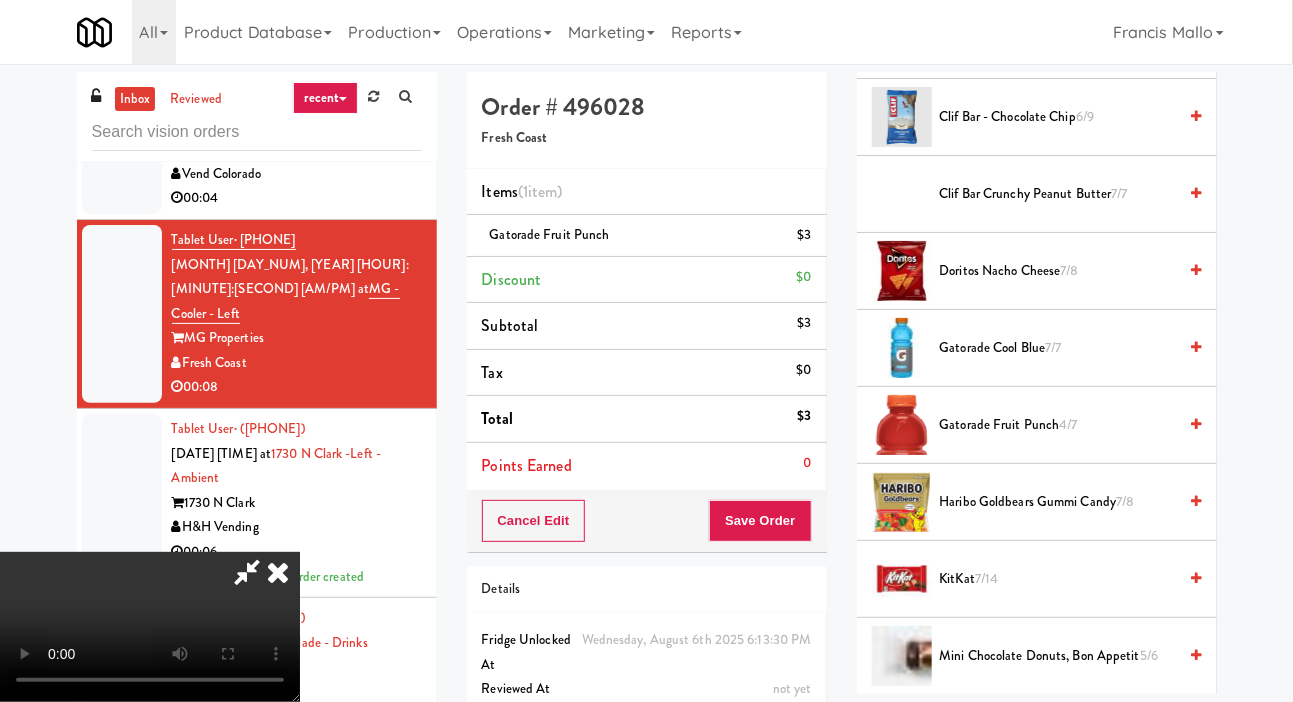 click on "Doritos Nacho Cheese  7/8" at bounding box center (1058, 271) 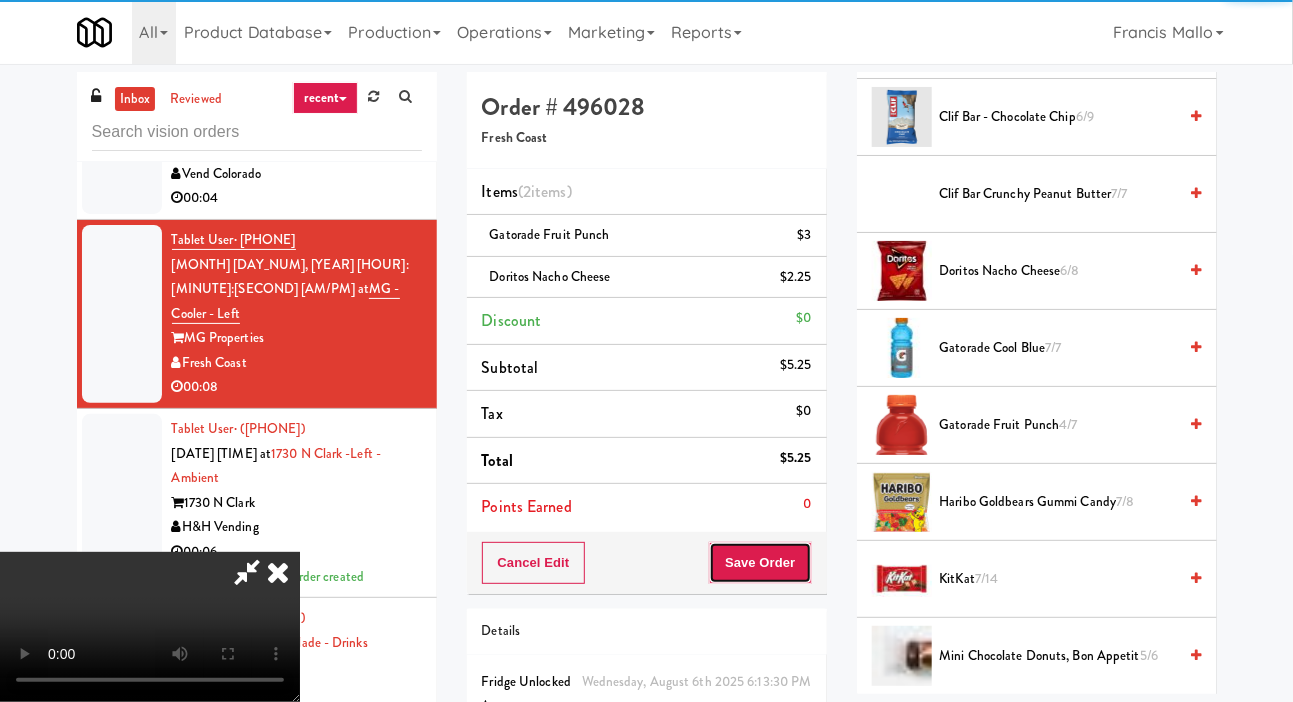 click on "Save Order" at bounding box center (760, 563) 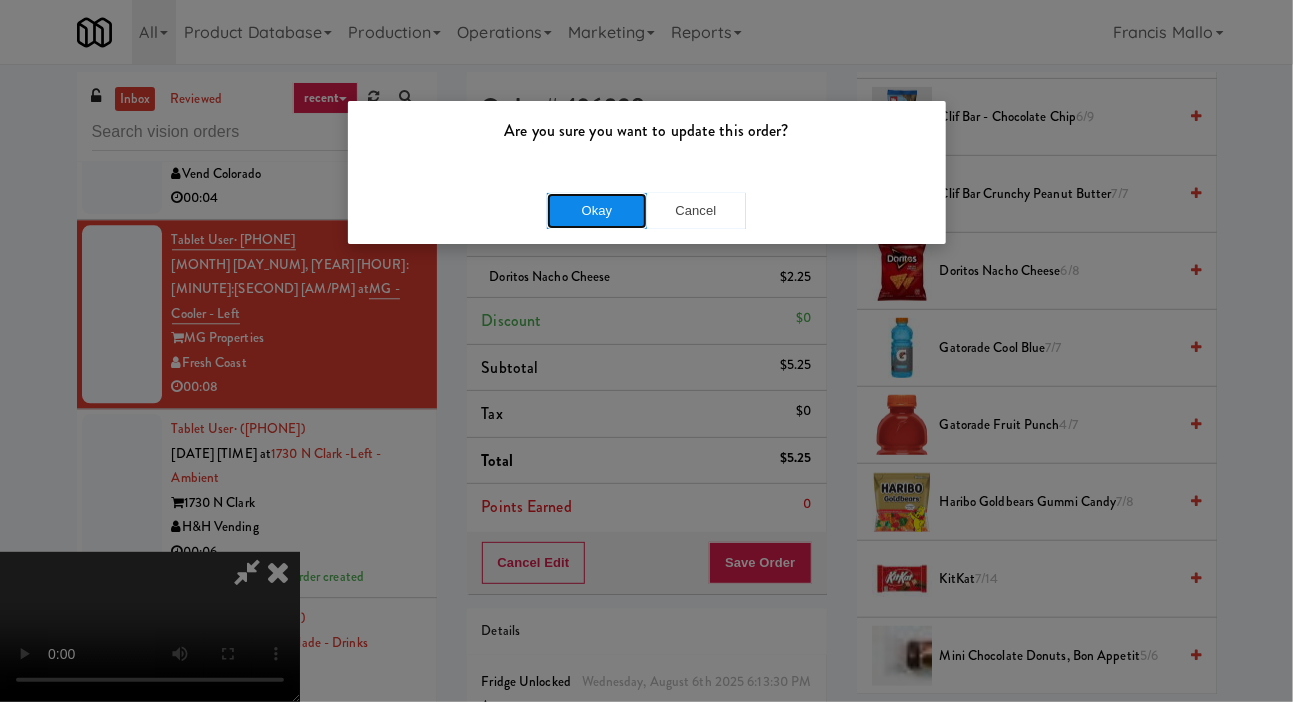 click on "Okay" at bounding box center [597, 211] 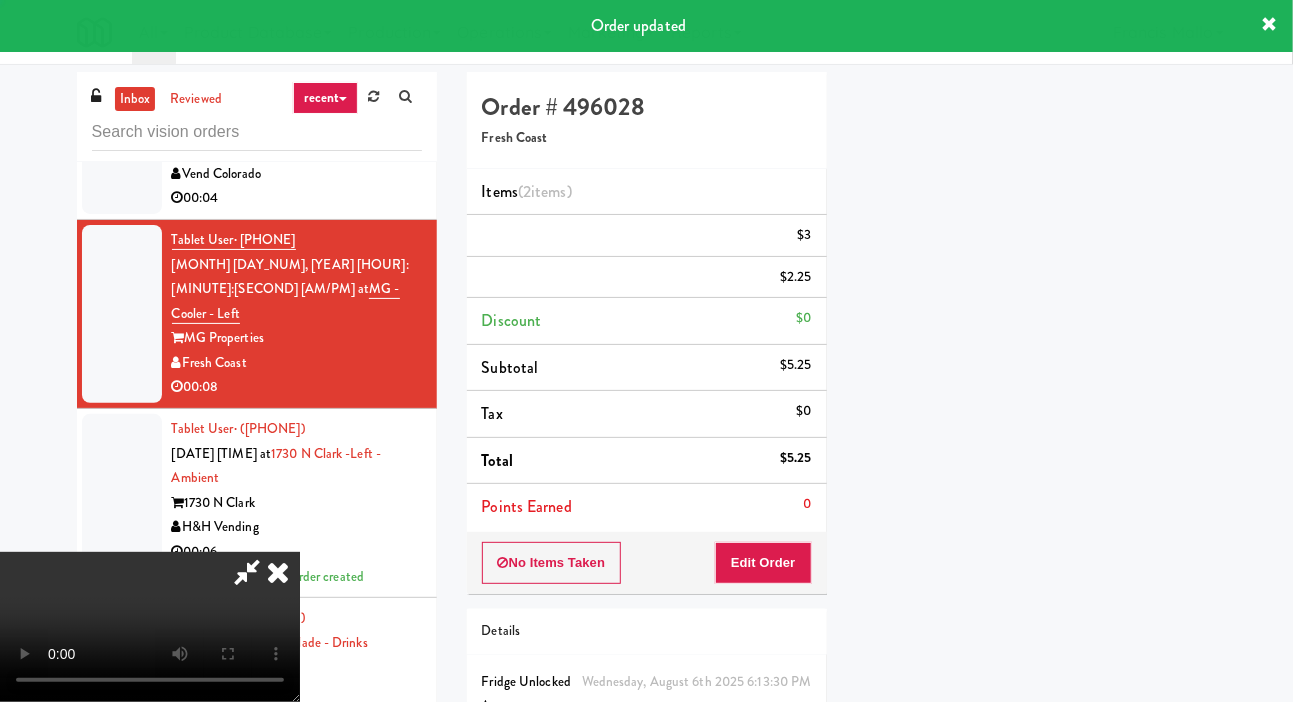 scroll, scrollTop: 116, scrollLeft: 0, axis: vertical 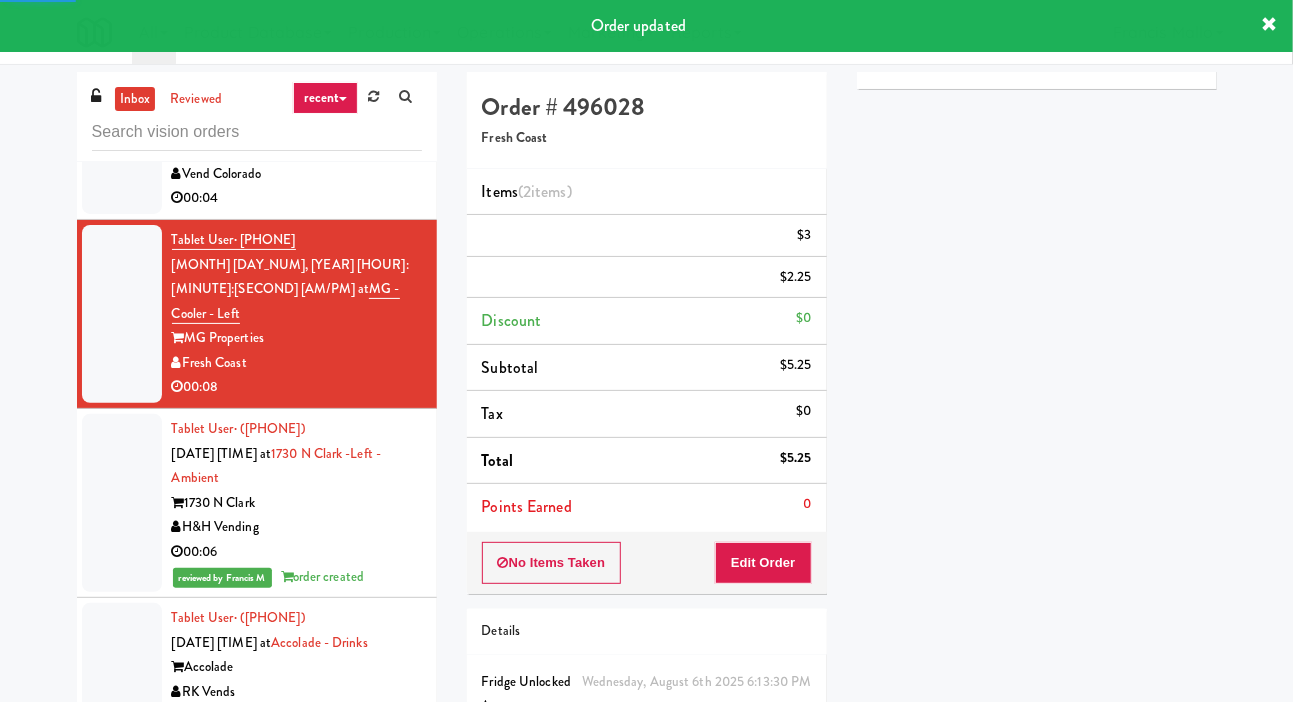 click at bounding box center [122, 149] 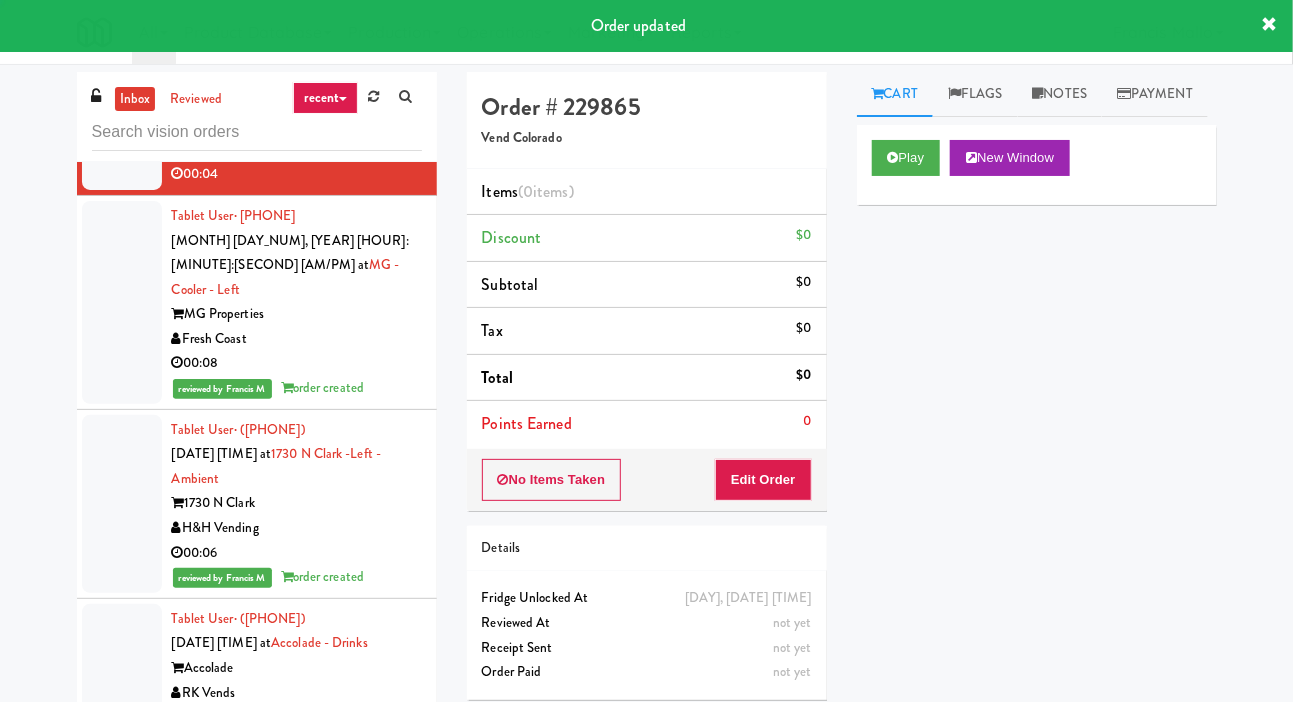 scroll, scrollTop: 17318, scrollLeft: 0, axis: vertical 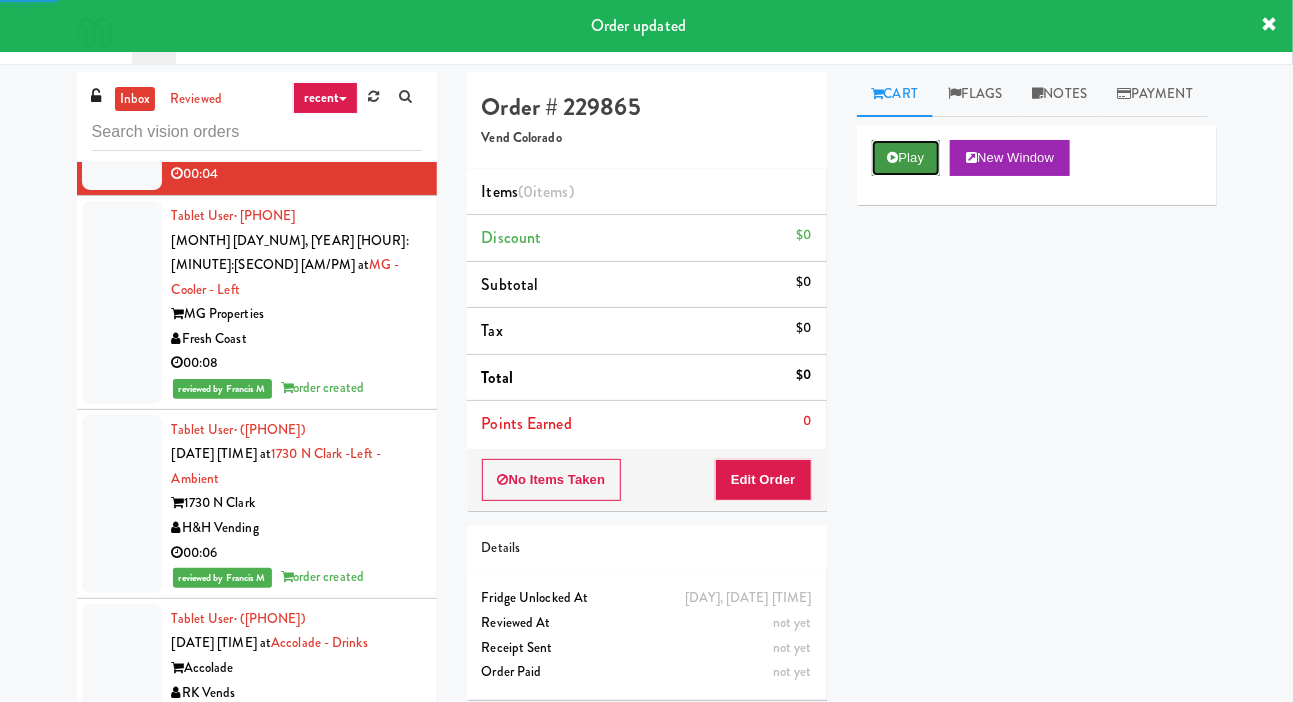 click on "Play" at bounding box center (906, 158) 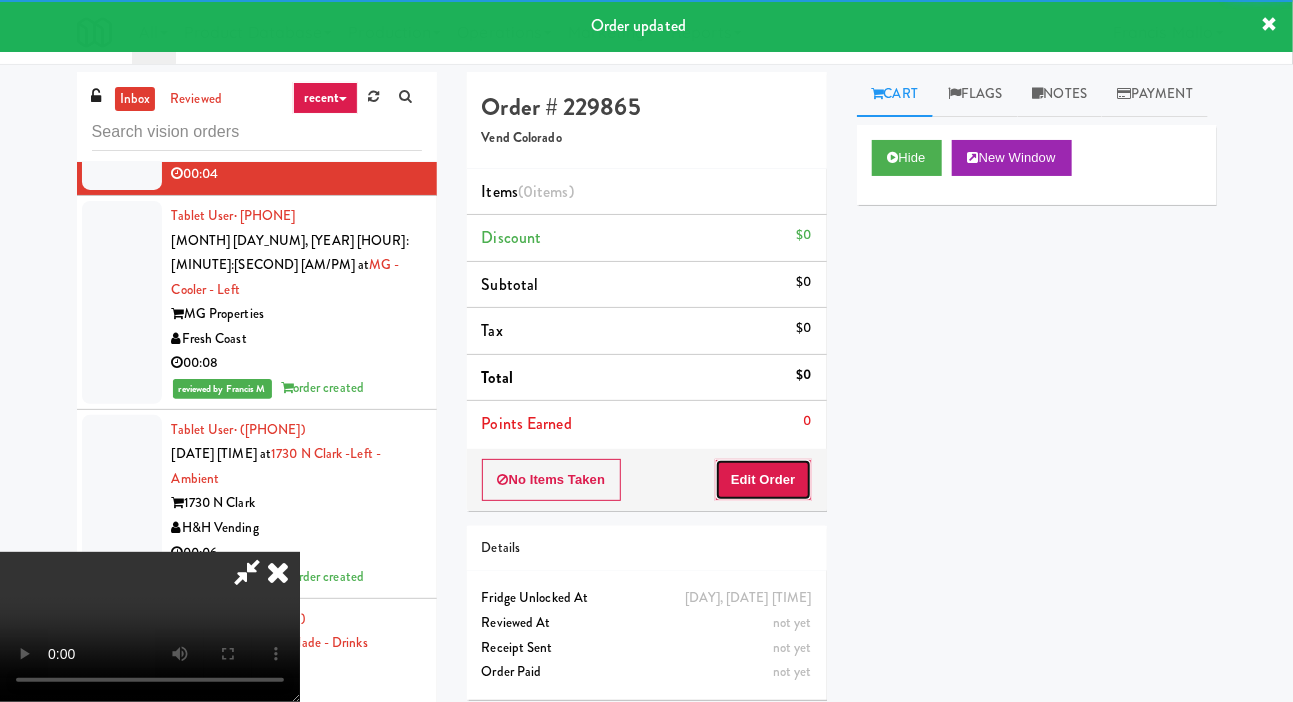 click on "Edit Order" at bounding box center (763, 480) 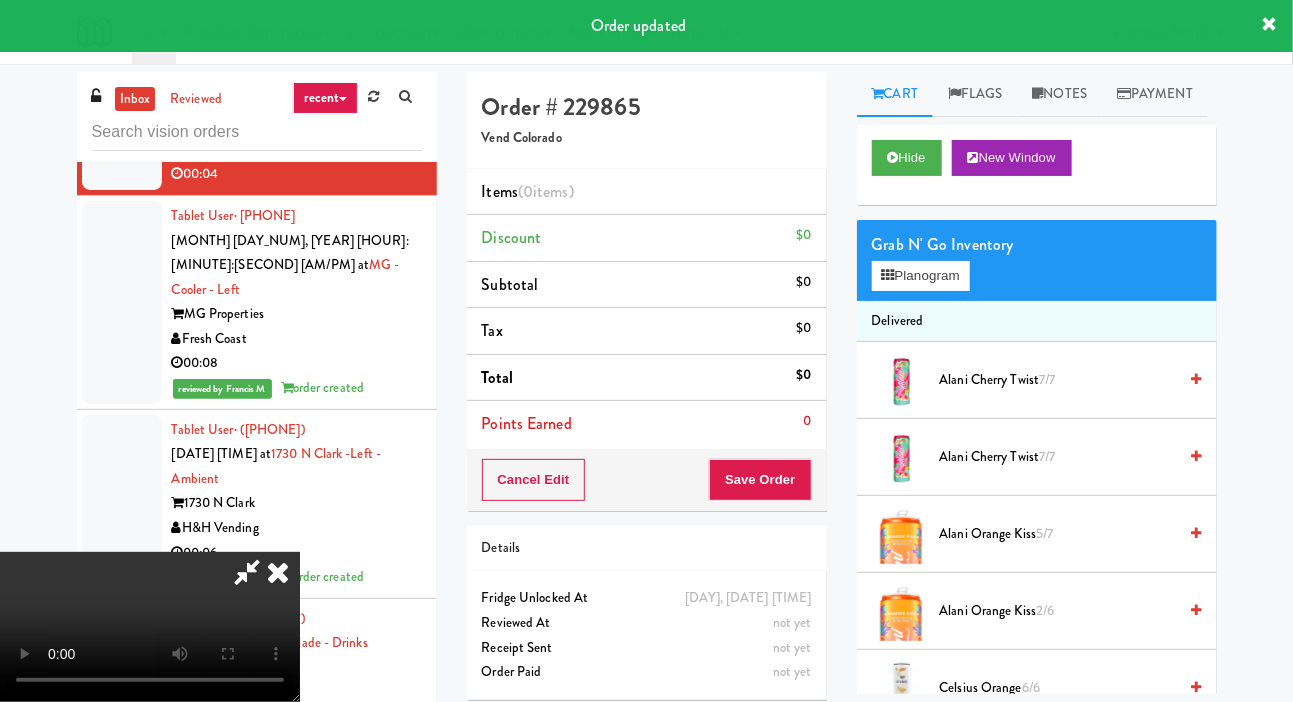 scroll, scrollTop: 17241, scrollLeft: 0, axis: vertical 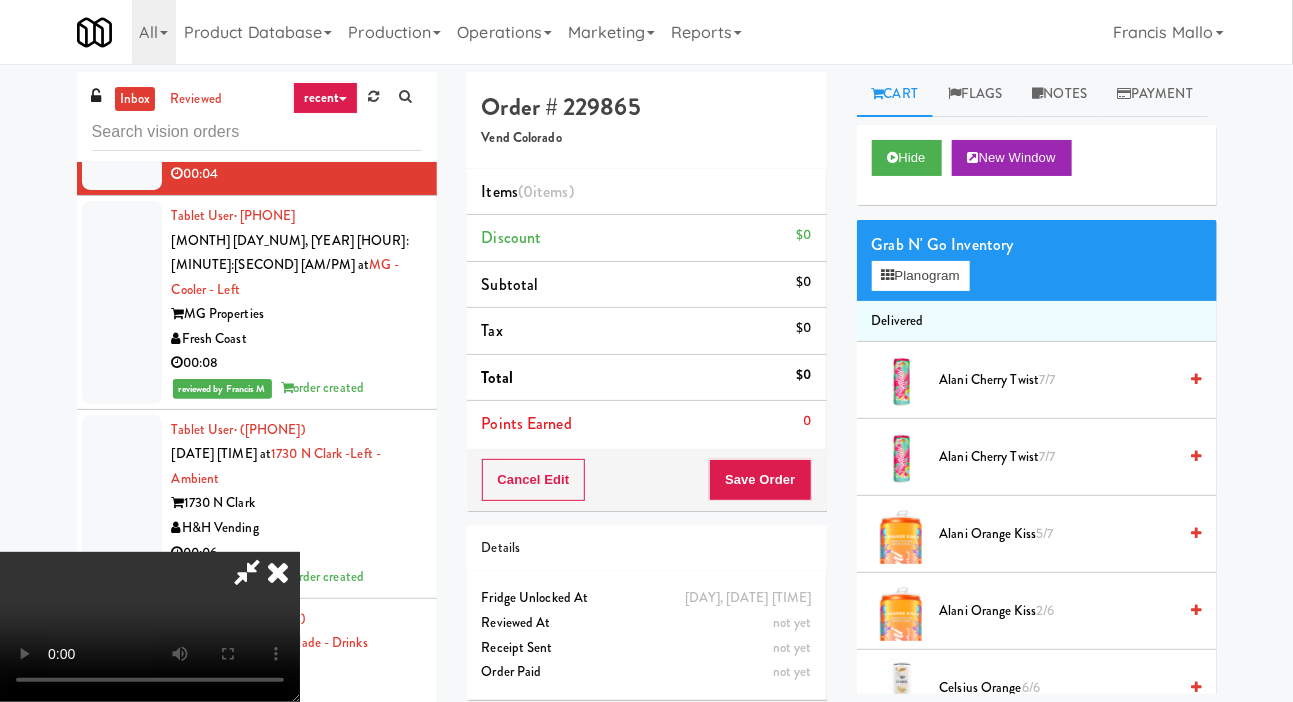 type 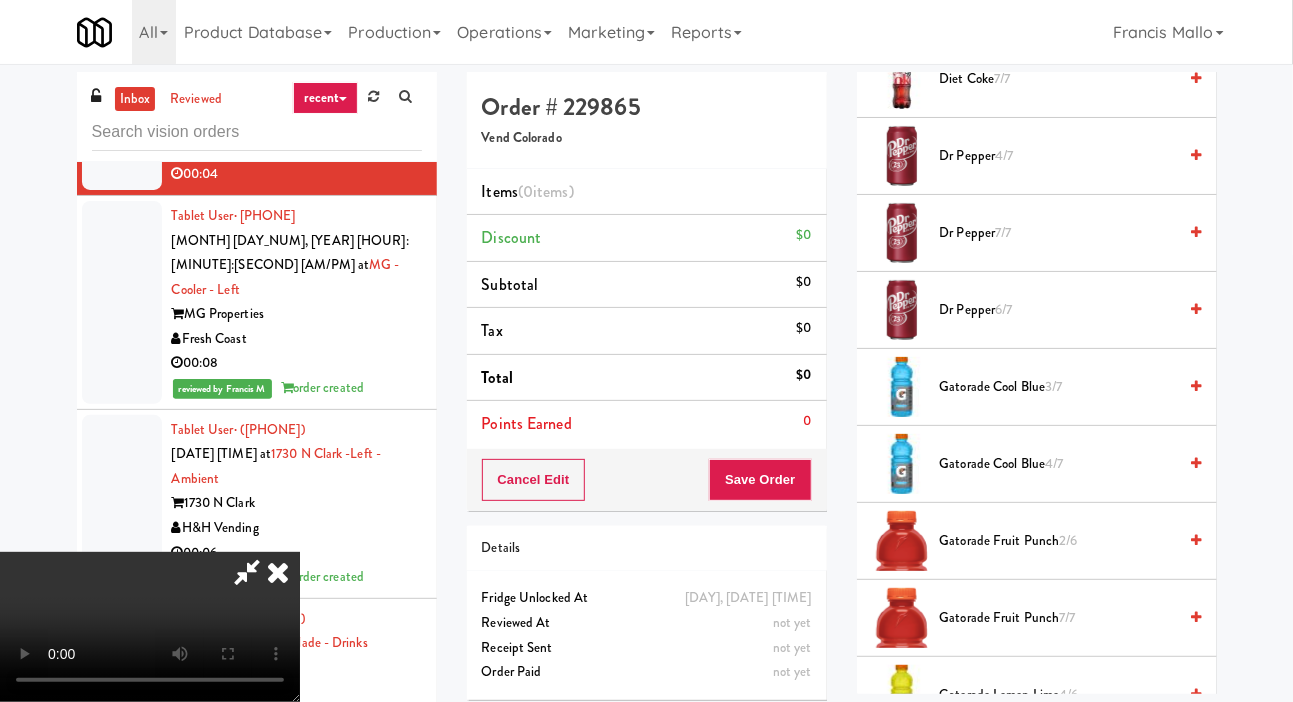 scroll, scrollTop: 1381, scrollLeft: 0, axis: vertical 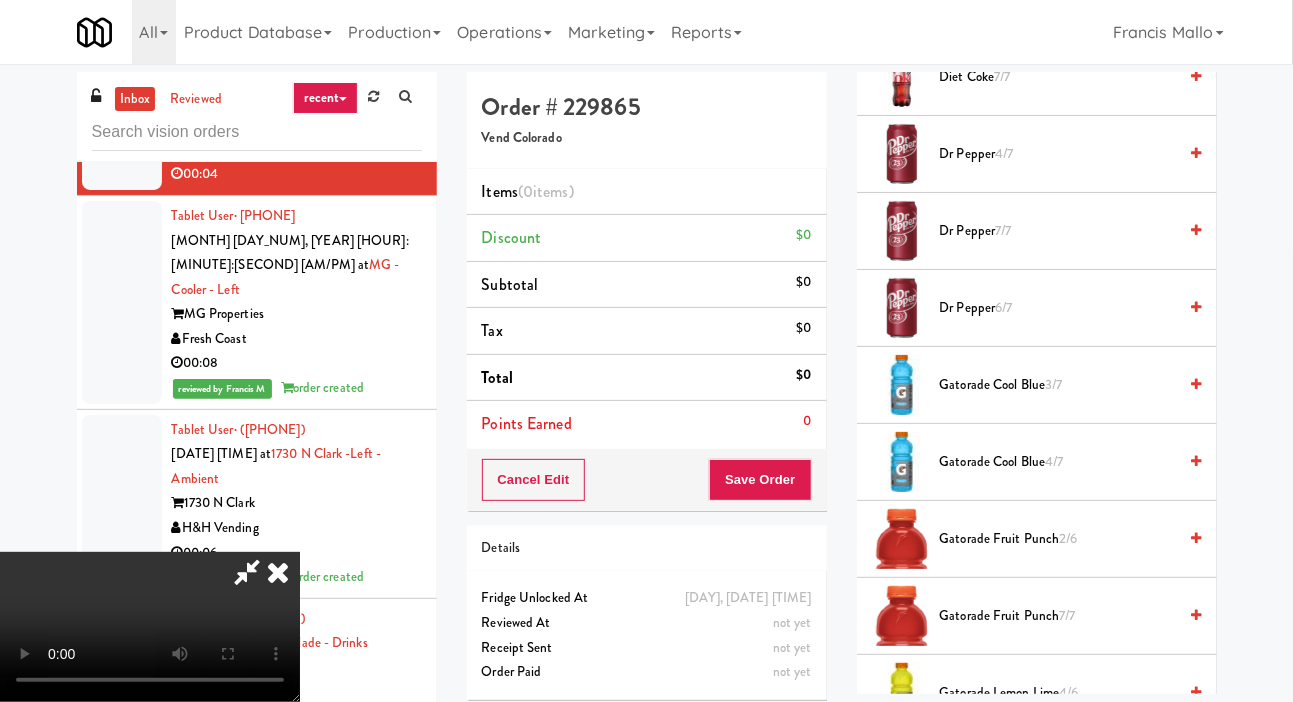 click on "Gatorade Cool Blue  4/7" at bounding box center [1058, 462] 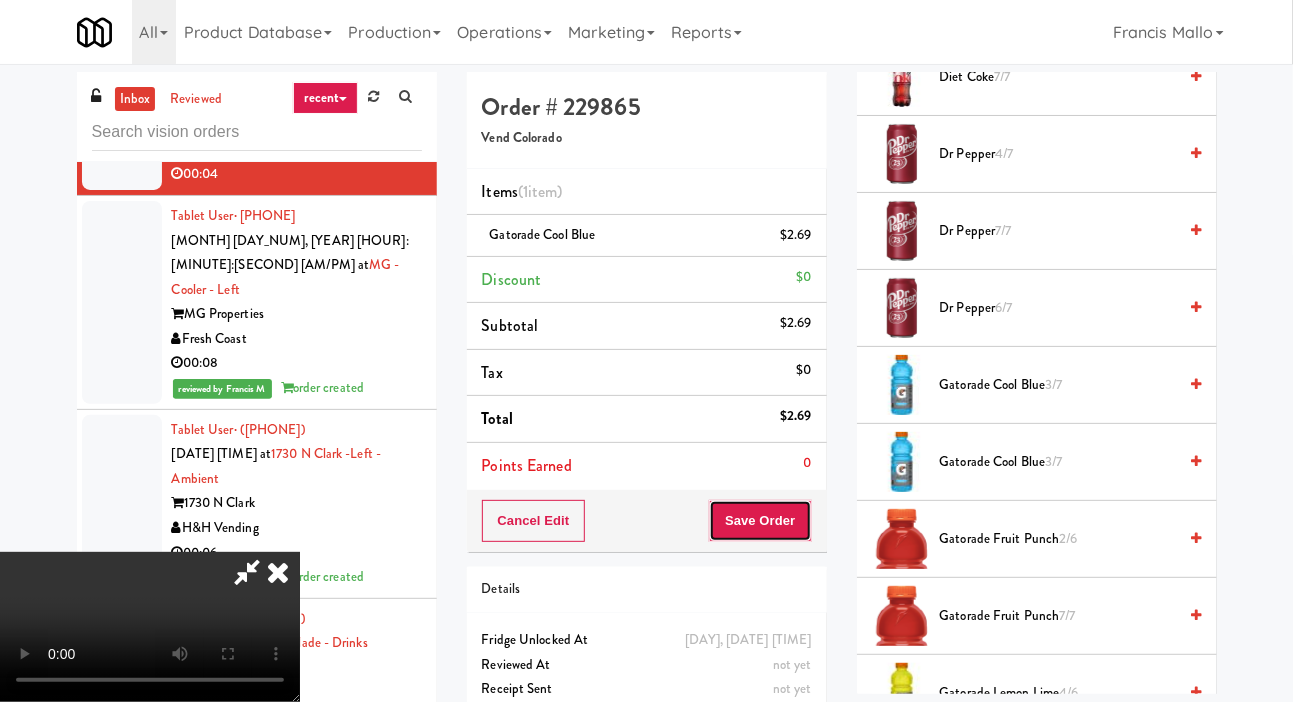 click on "Save Order" at bounding box center [760, 521] 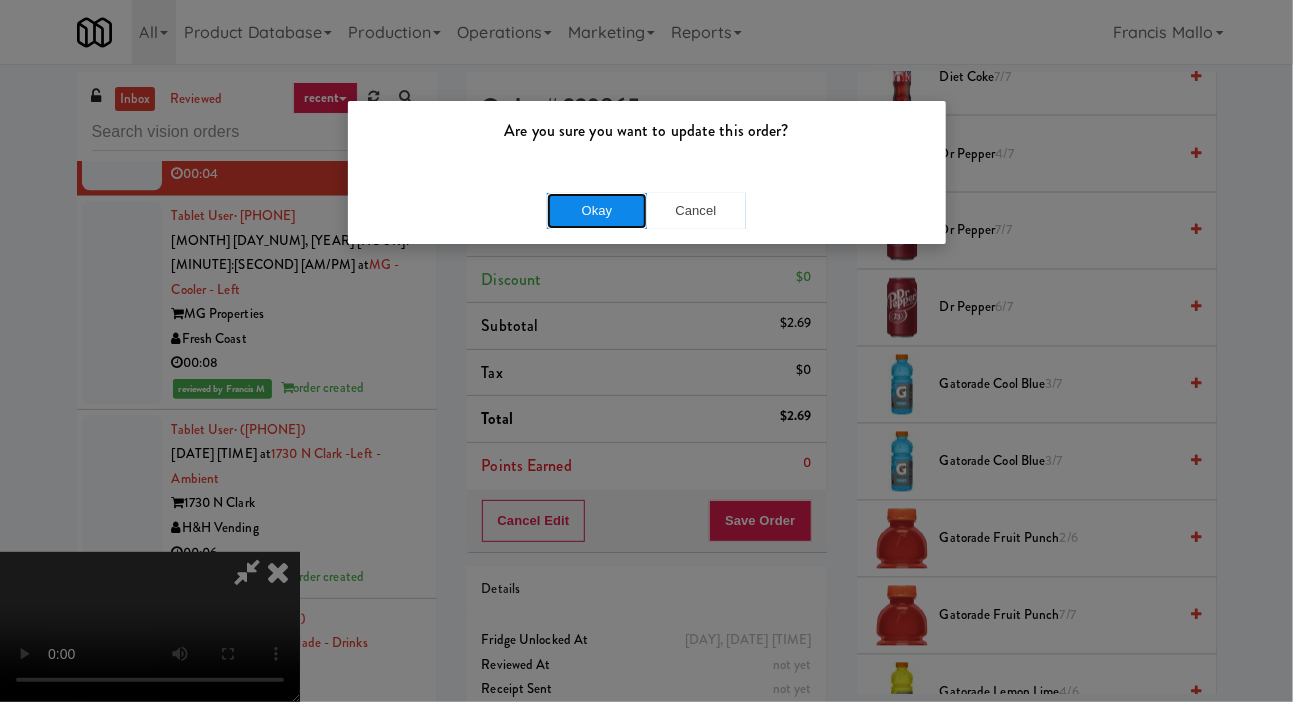 click on "Okay" at bounding box center [597, 211] 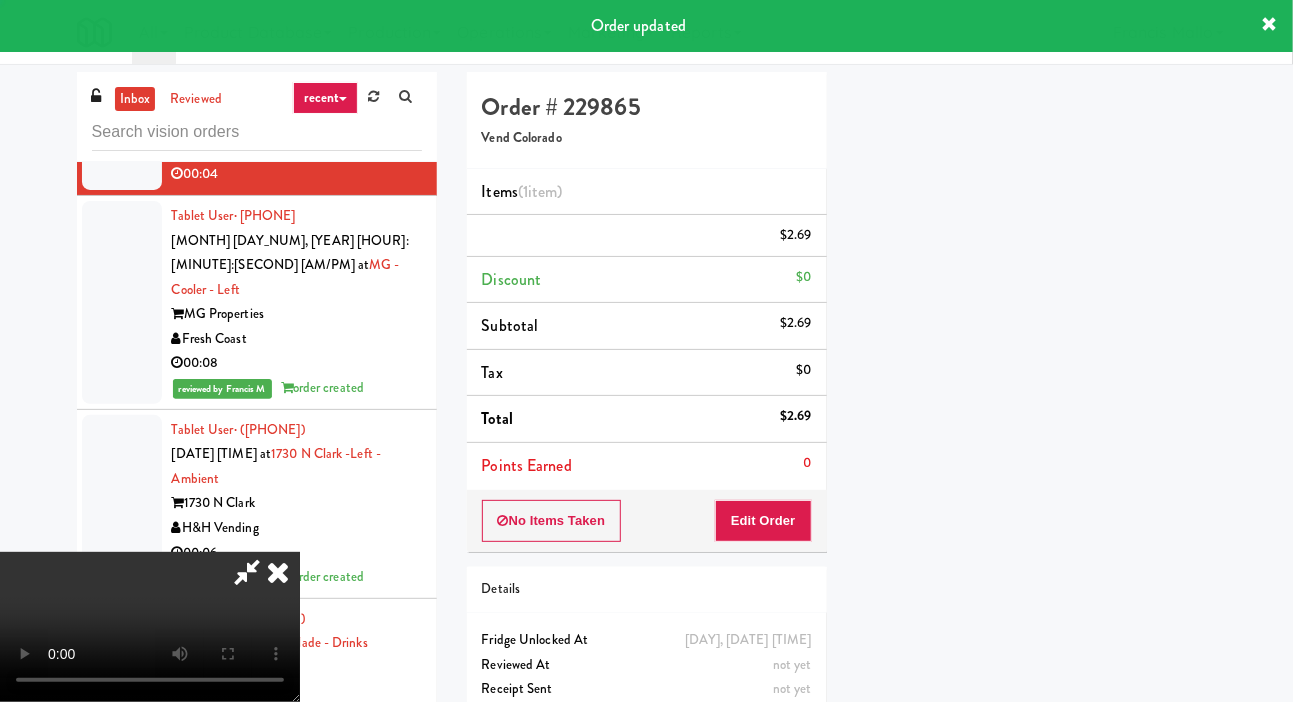 scroll, scrollTop: 116, scrollLeft: 0, axis: vertical 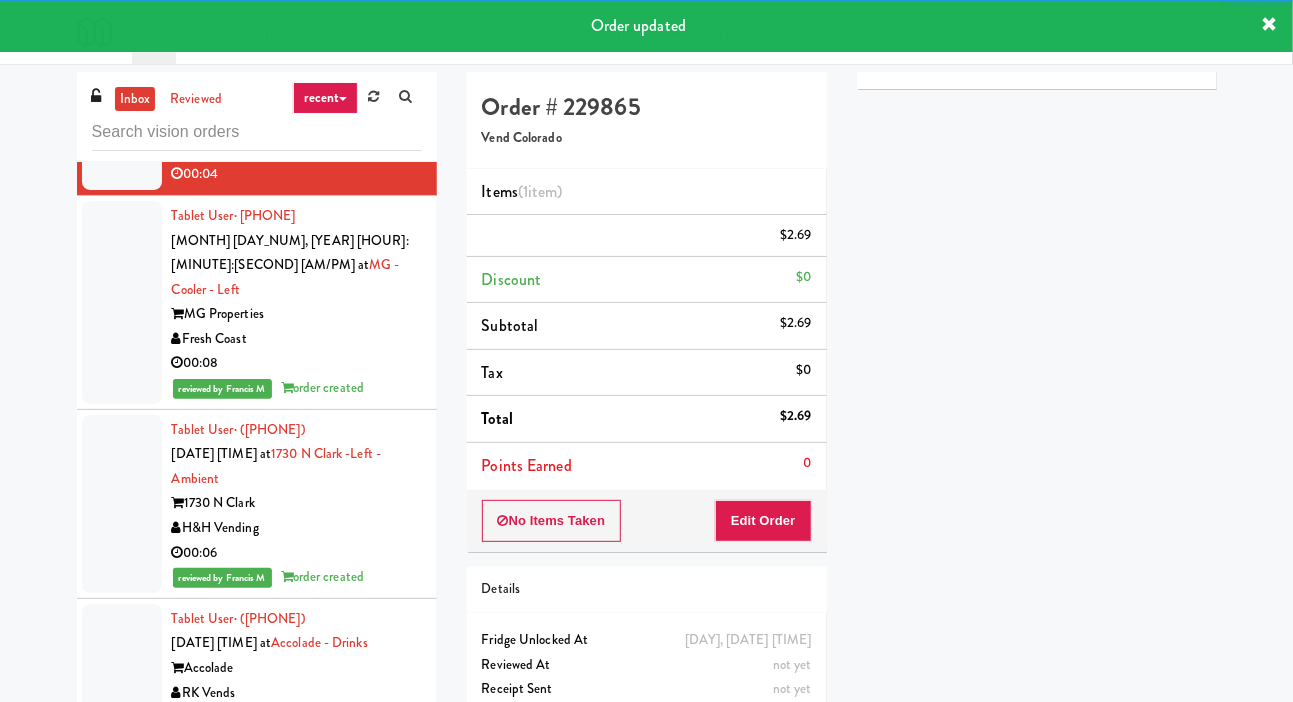 click at bounding box center (122, -15) 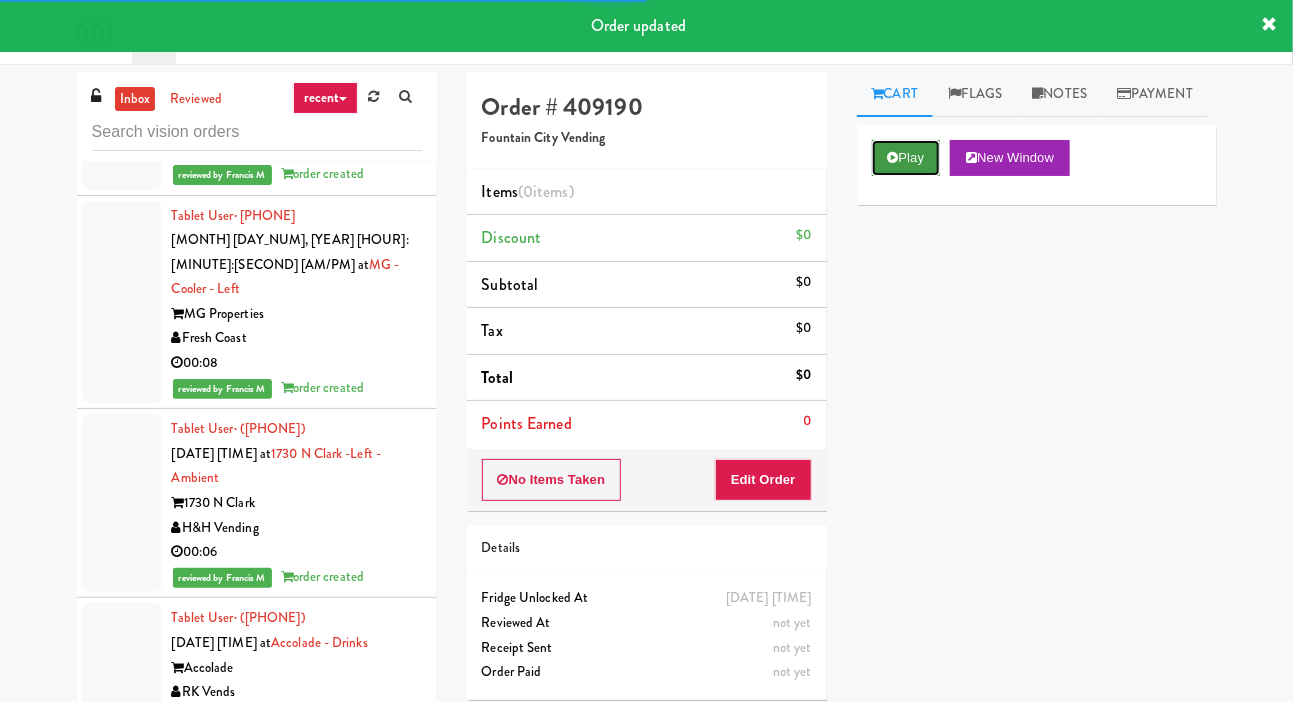 click at bounding box center (893, 157) 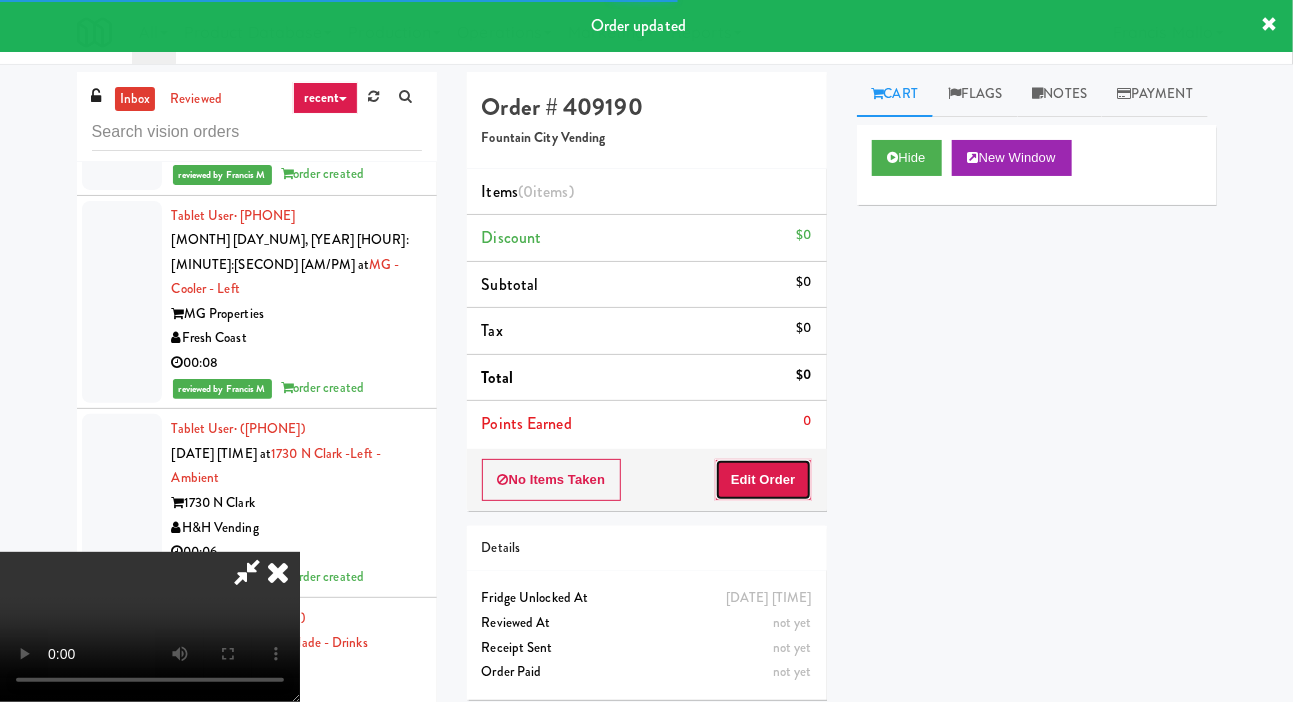 click on "Edit Order" at bounding box center (763, 480) 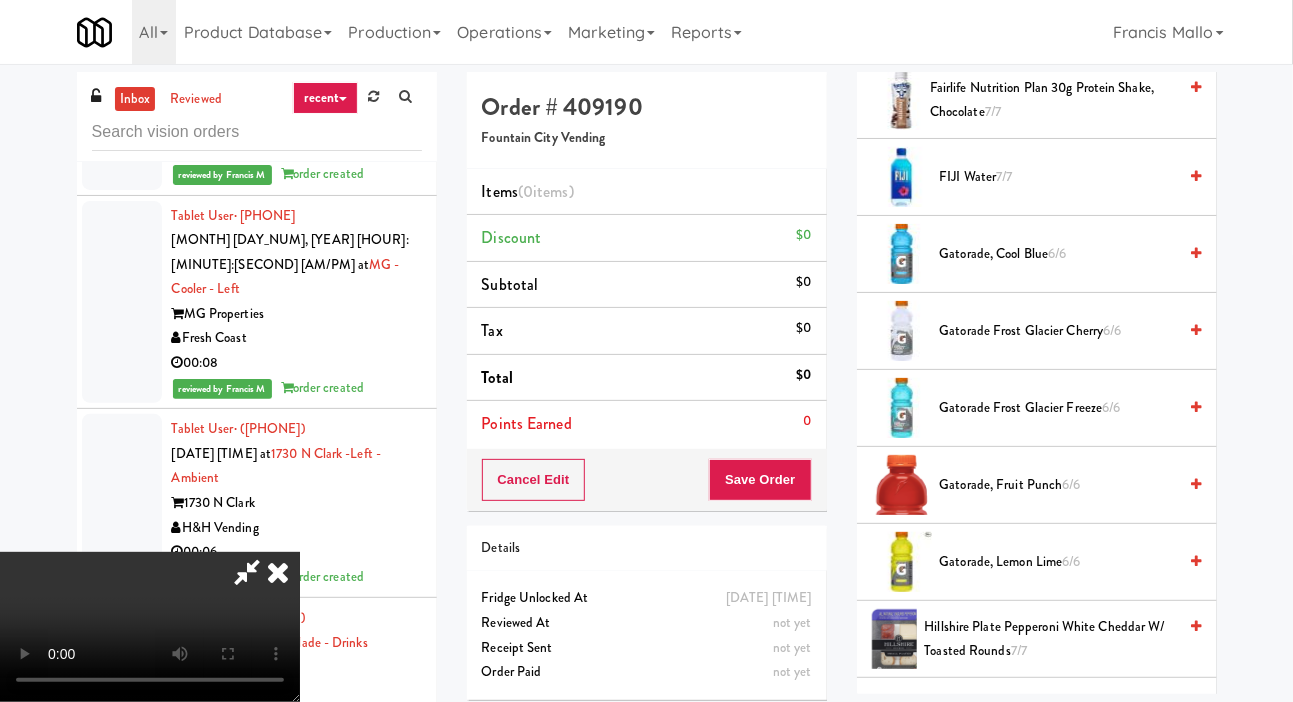 scroll, scrollTop: 1669, scrollLeft: 0, axis: vertical 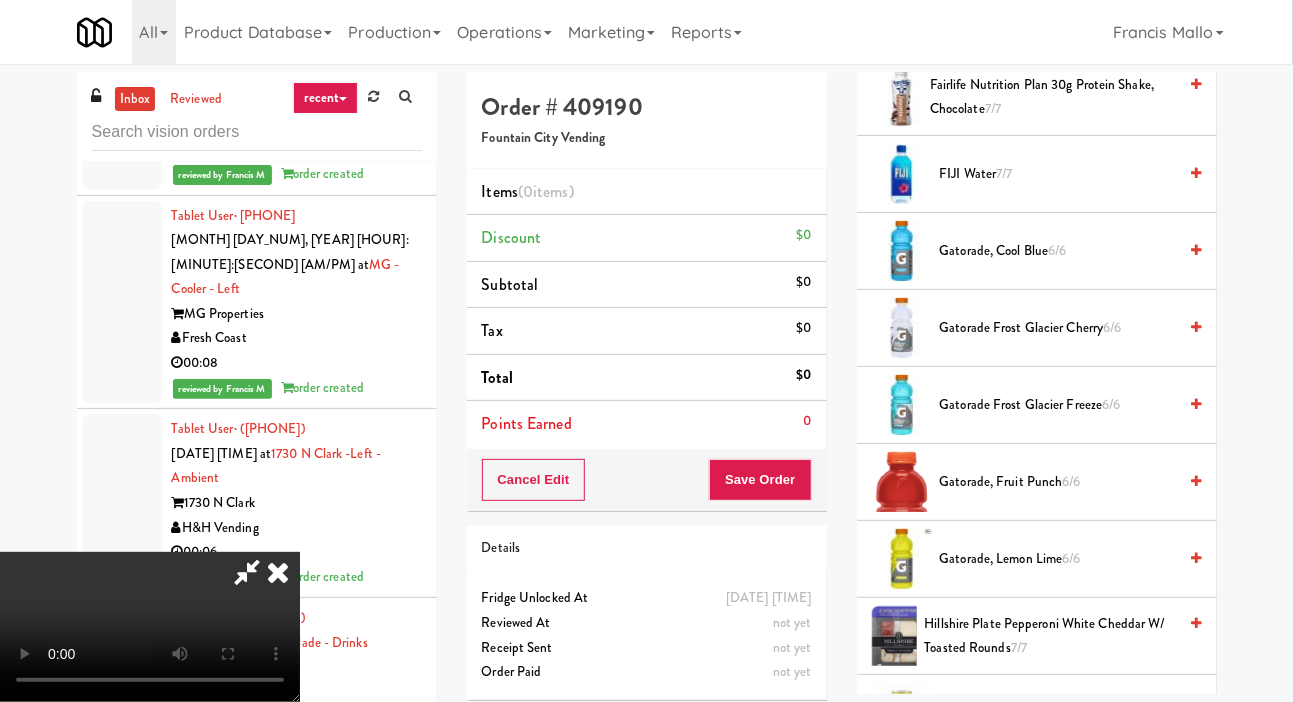 click on "Gatorade, Fruit Punch  6/6" at bounding box center [1058, 482] 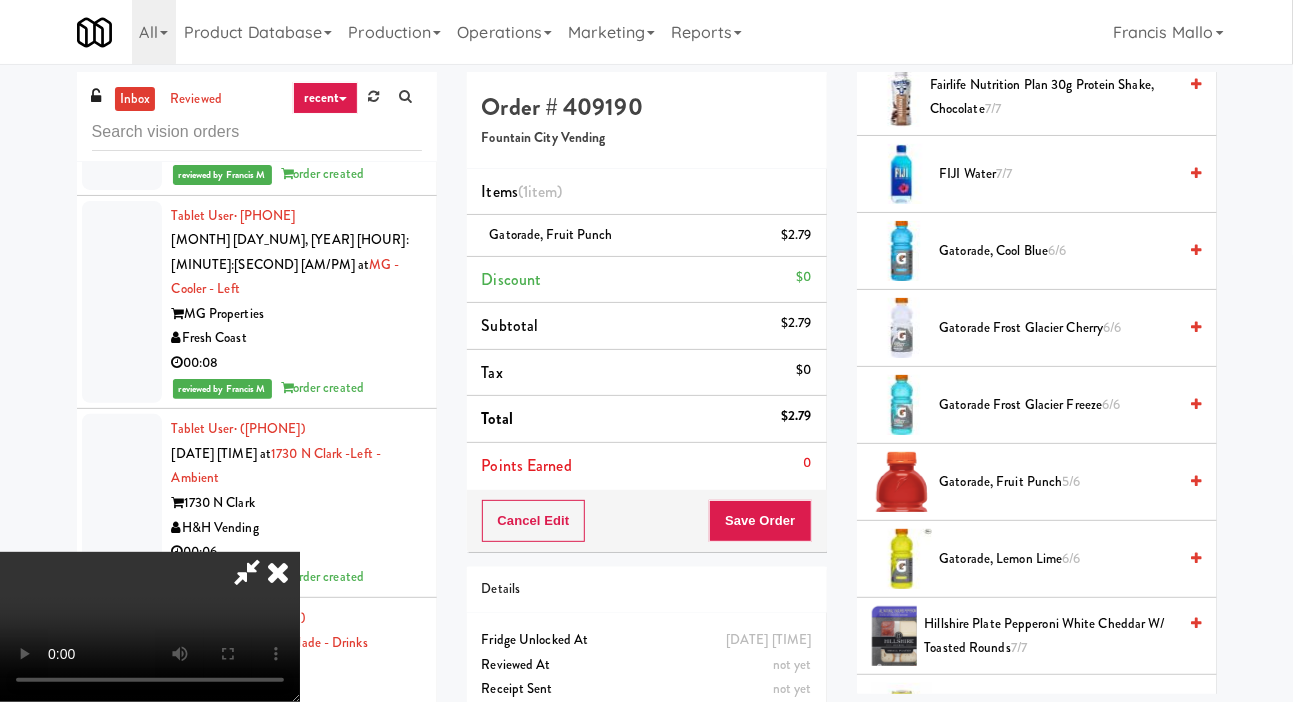 click on "Gatorade Frost Glacier Freeze  6/6" at bounding box center [1058, 405] 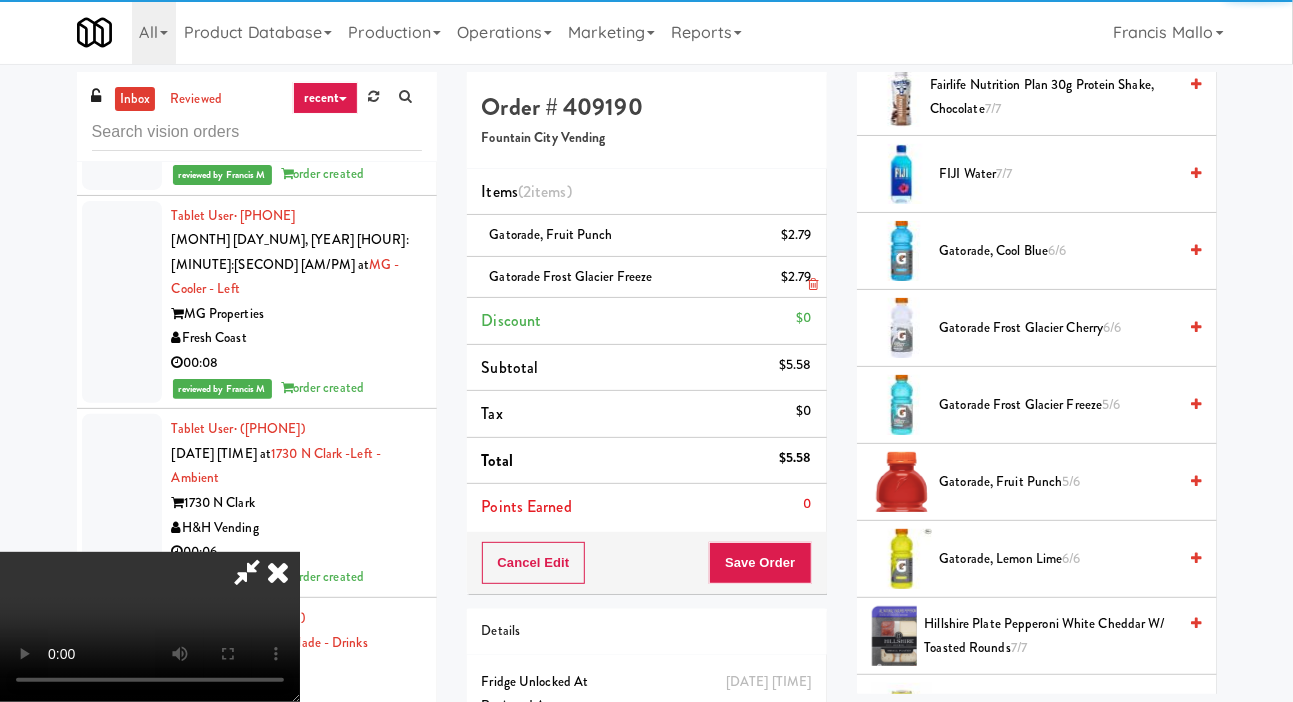 click on "Gatorade Frost Glacier Freeze  $2.79" at bounding box center [647, 278] 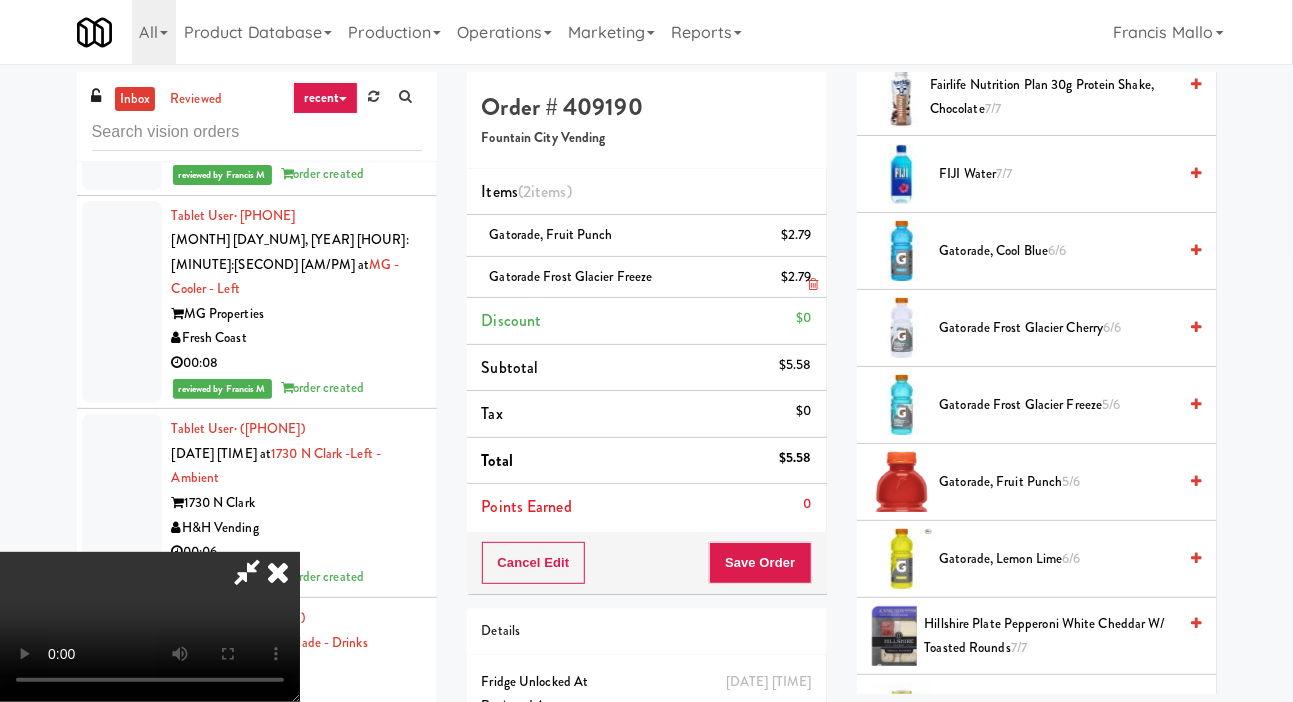 click at bounding box center [813, 284] 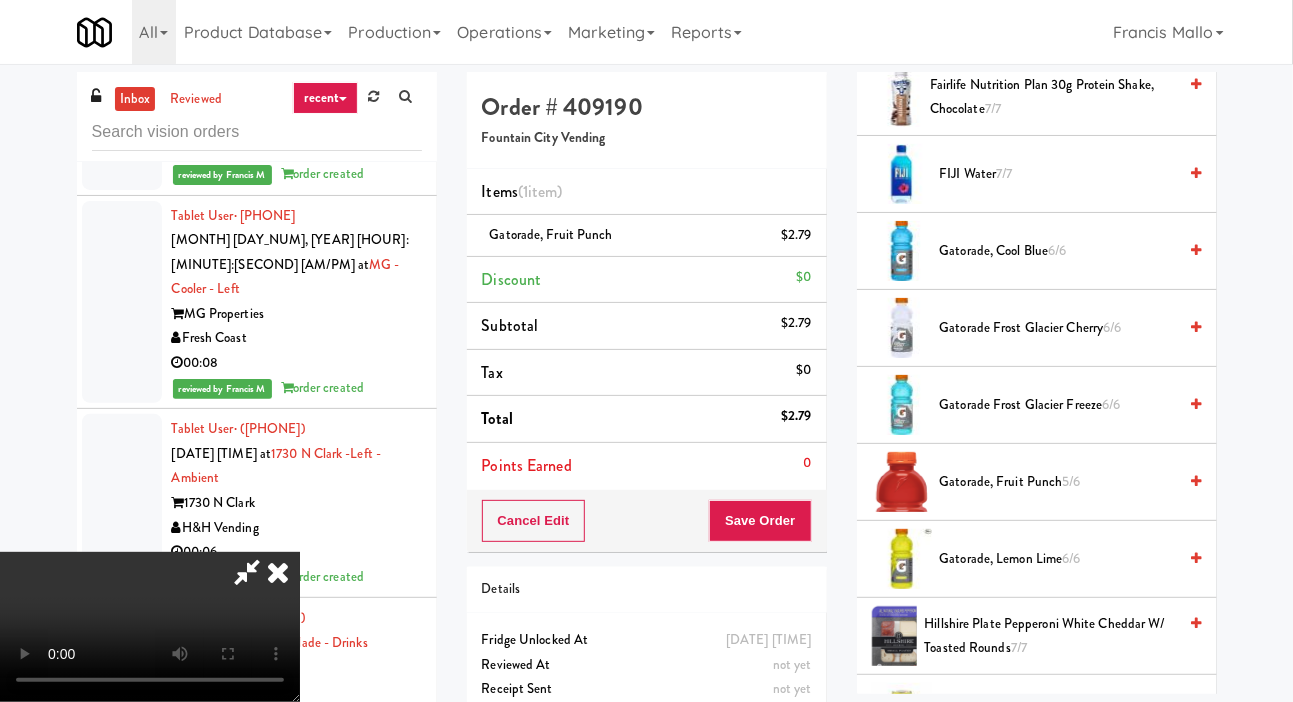 click on "6/6" at bounding box center (1057, 250) 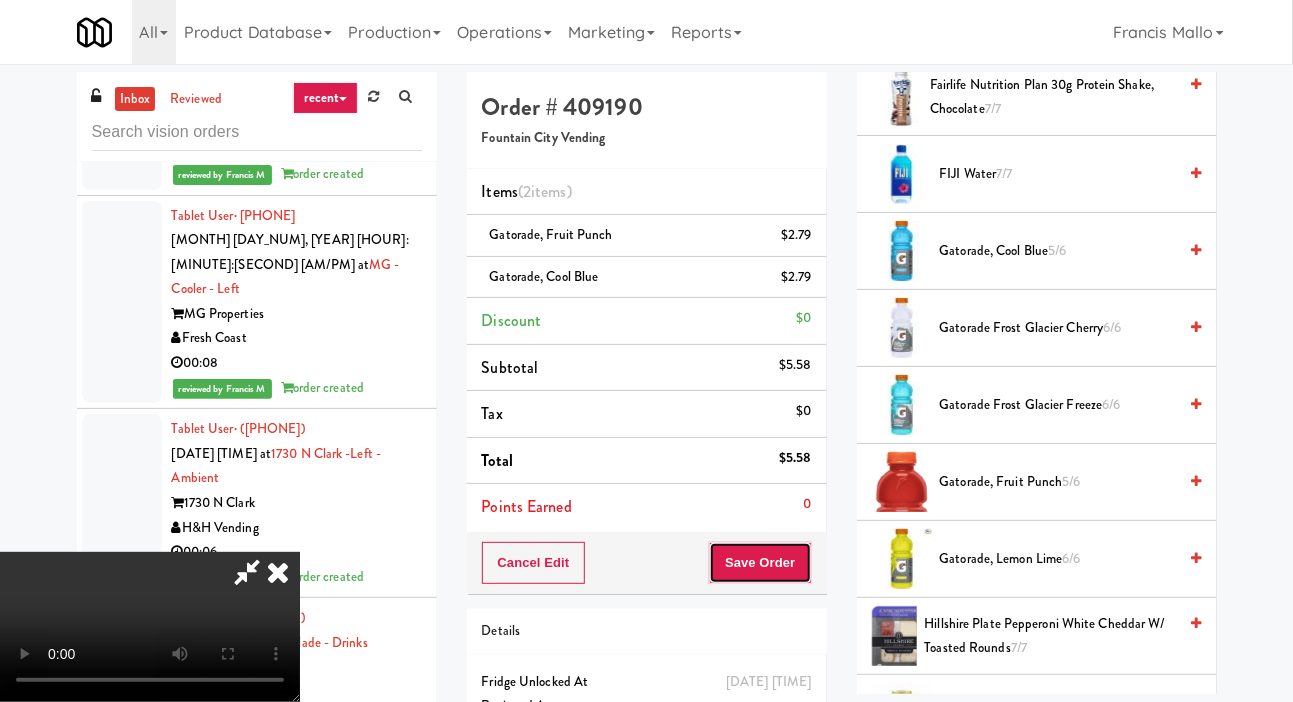 click on "Save Order" at bounding box center (760, 563) 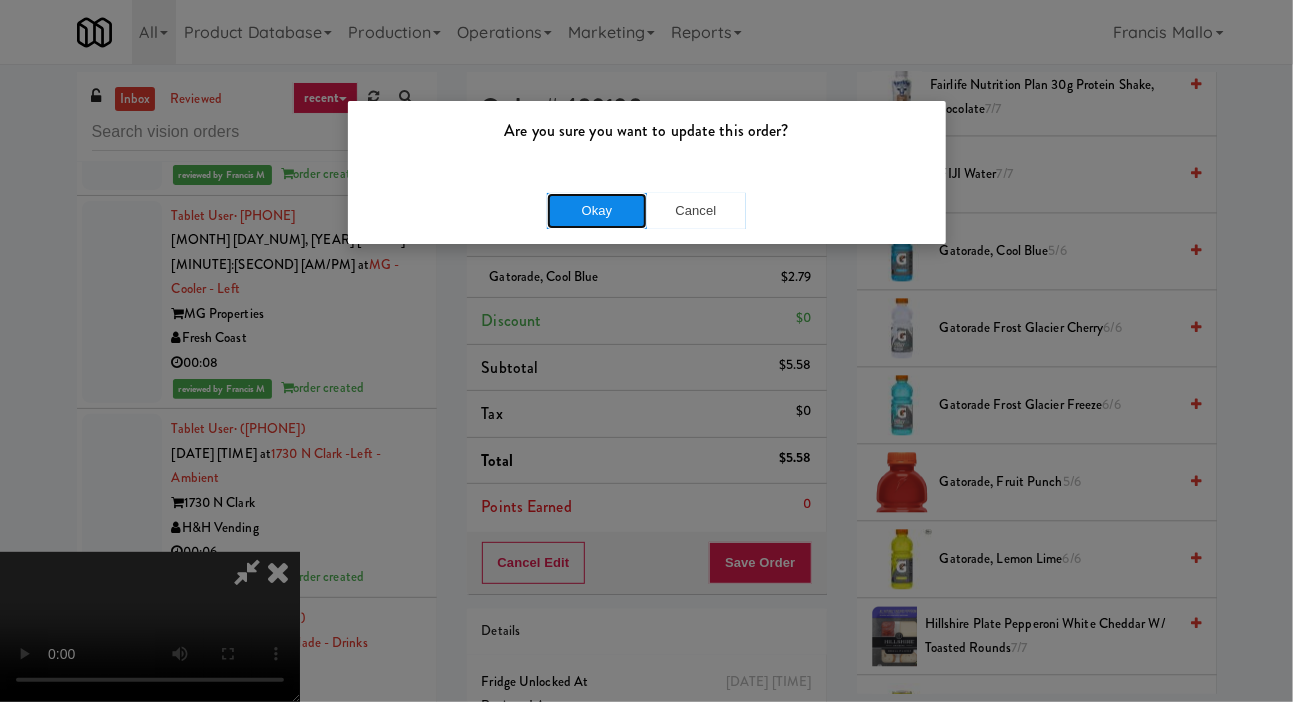 click on "Okay" at bounding box center (597, 211) 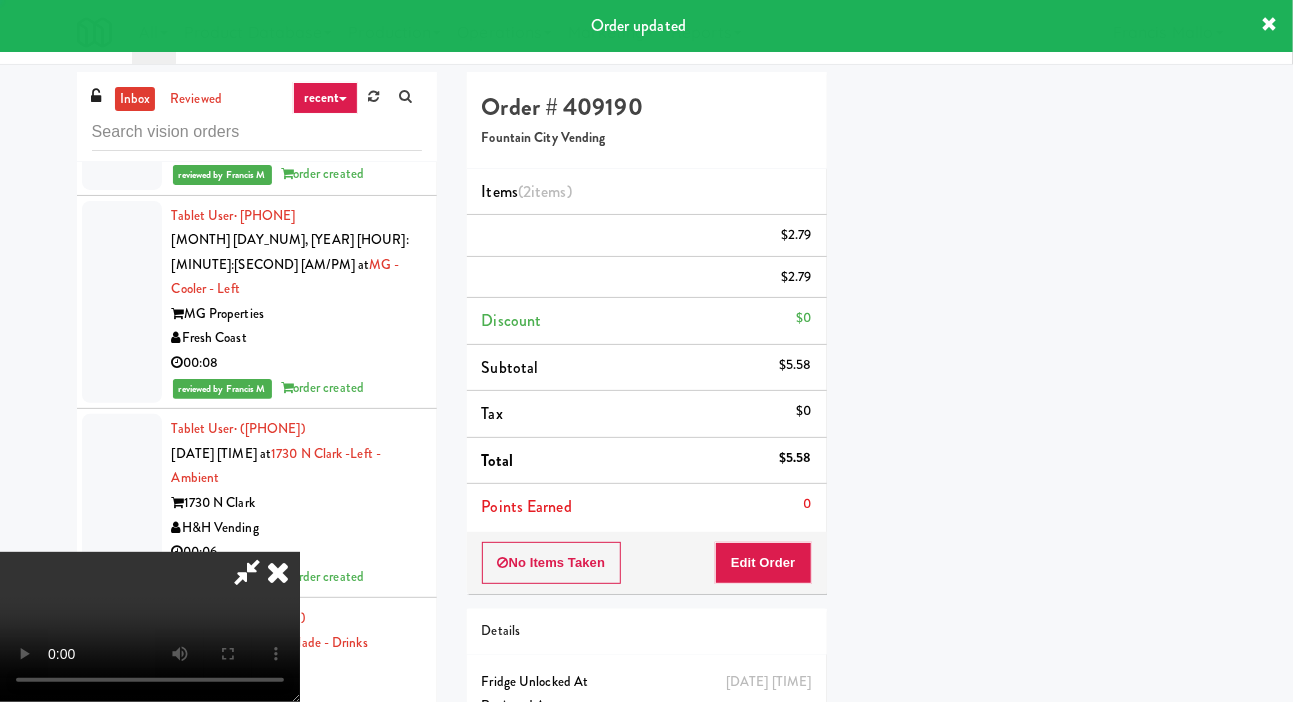scroll, scrollTop: 116, scrollLeft: 0, axis: vertical 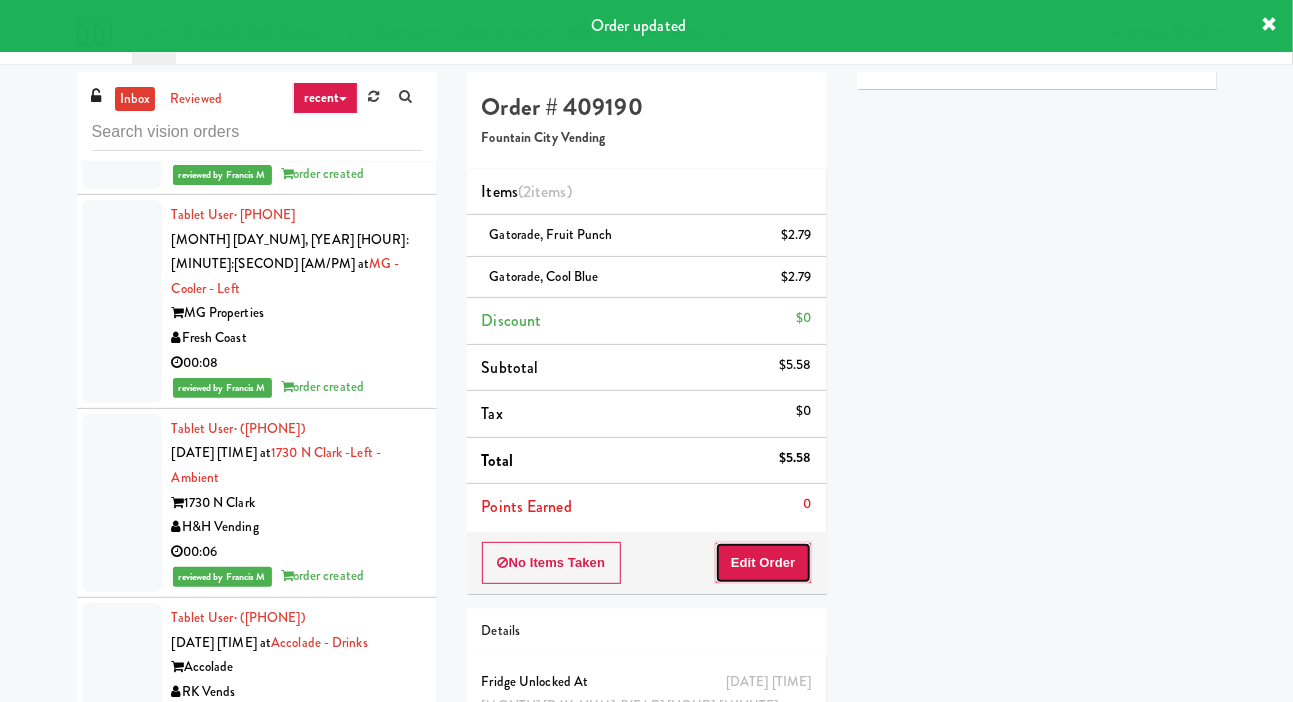 click on "Edit Order" at bounding box center [763, 563] 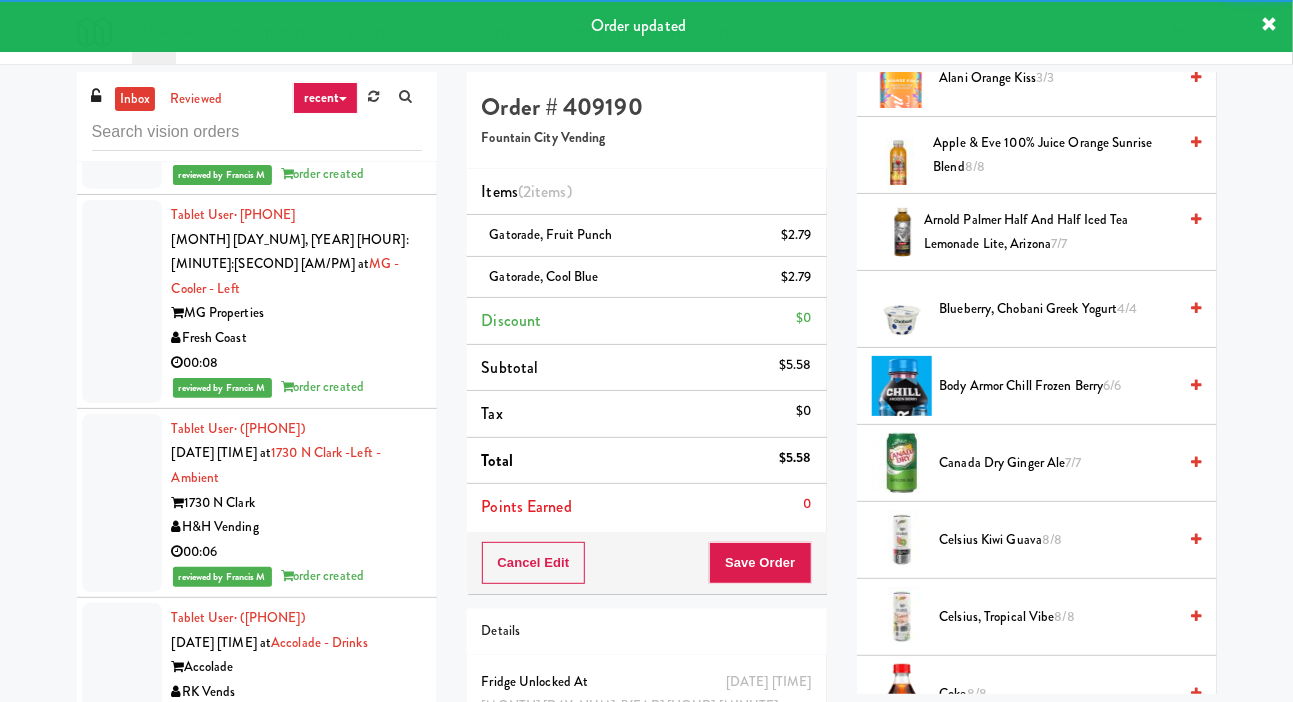 scroll, scrollTop: 0, scrollLeft: 0, axis: both 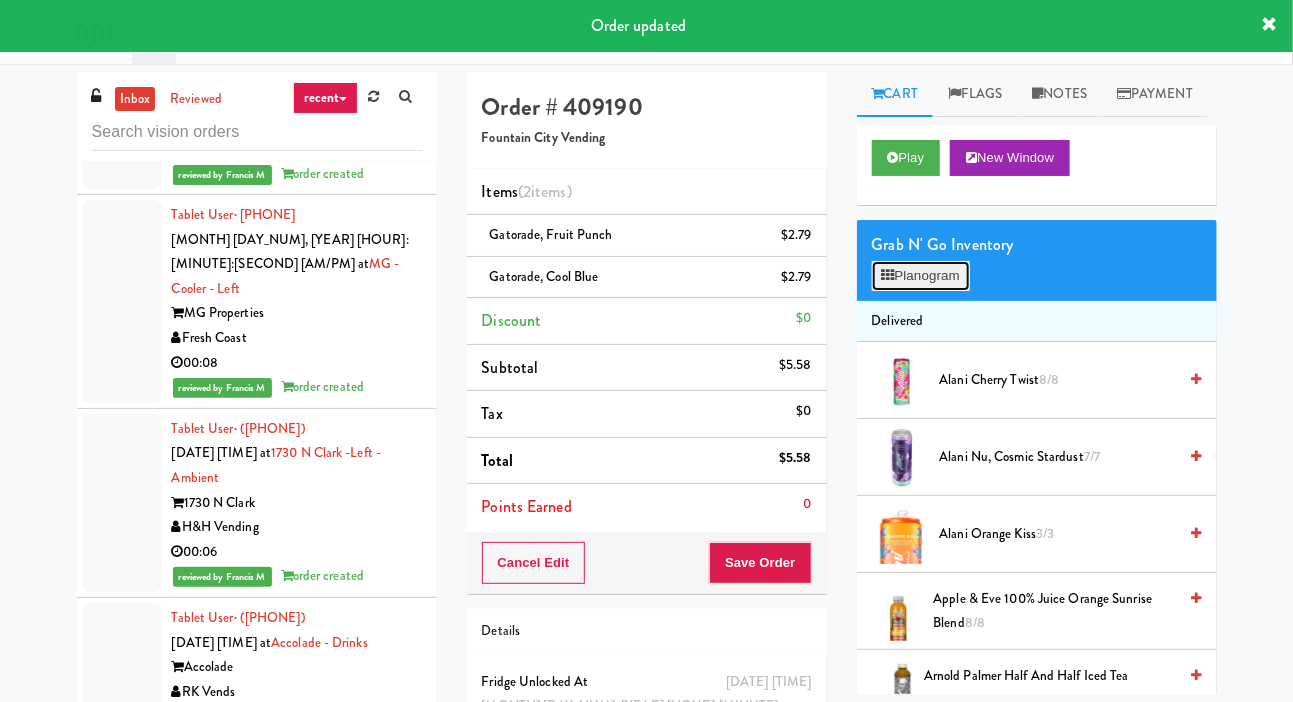 click on "Planogram" at bounding box center [921, 276] 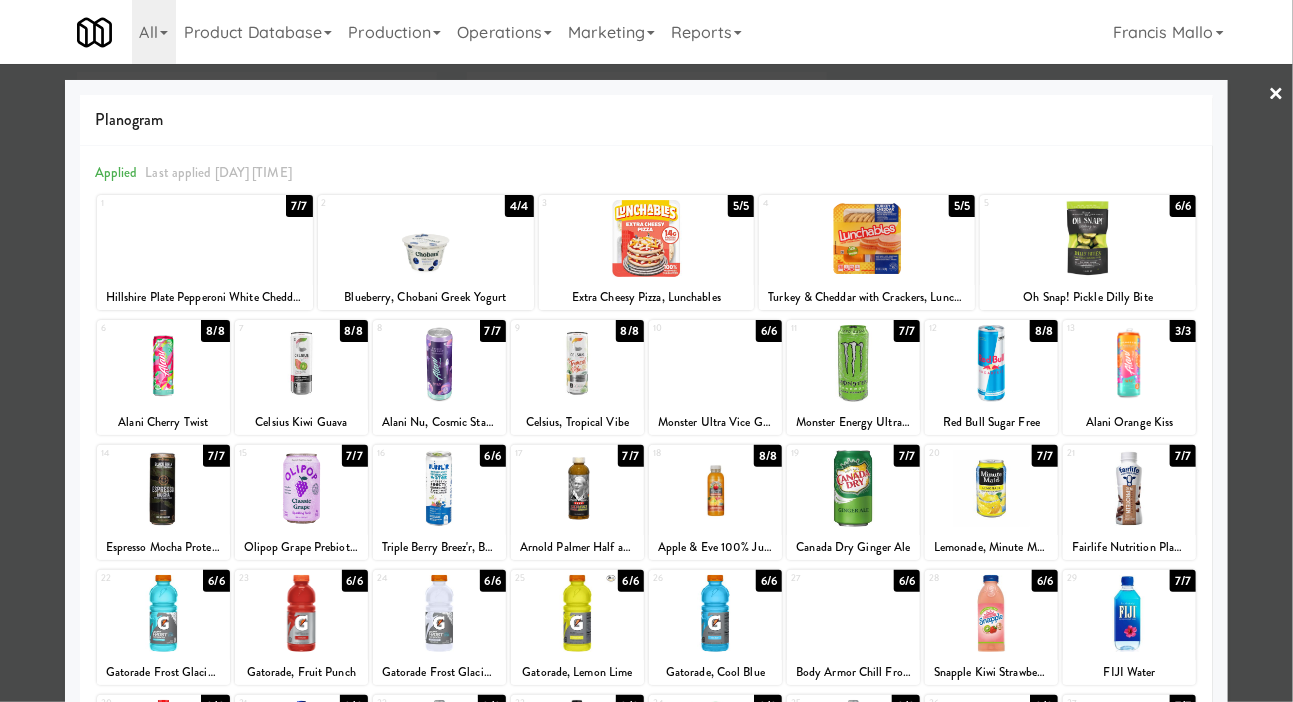 click at bounding box center [646, 351] 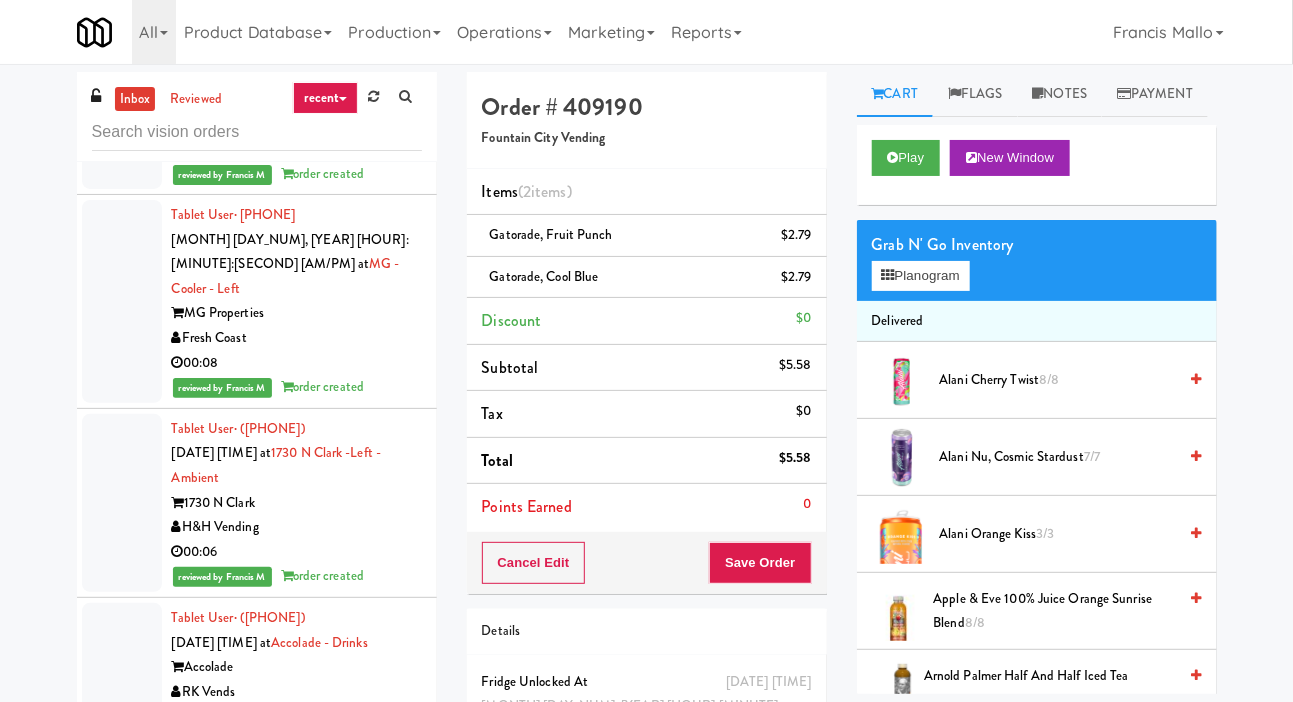 click at bounding box center [122, -205] 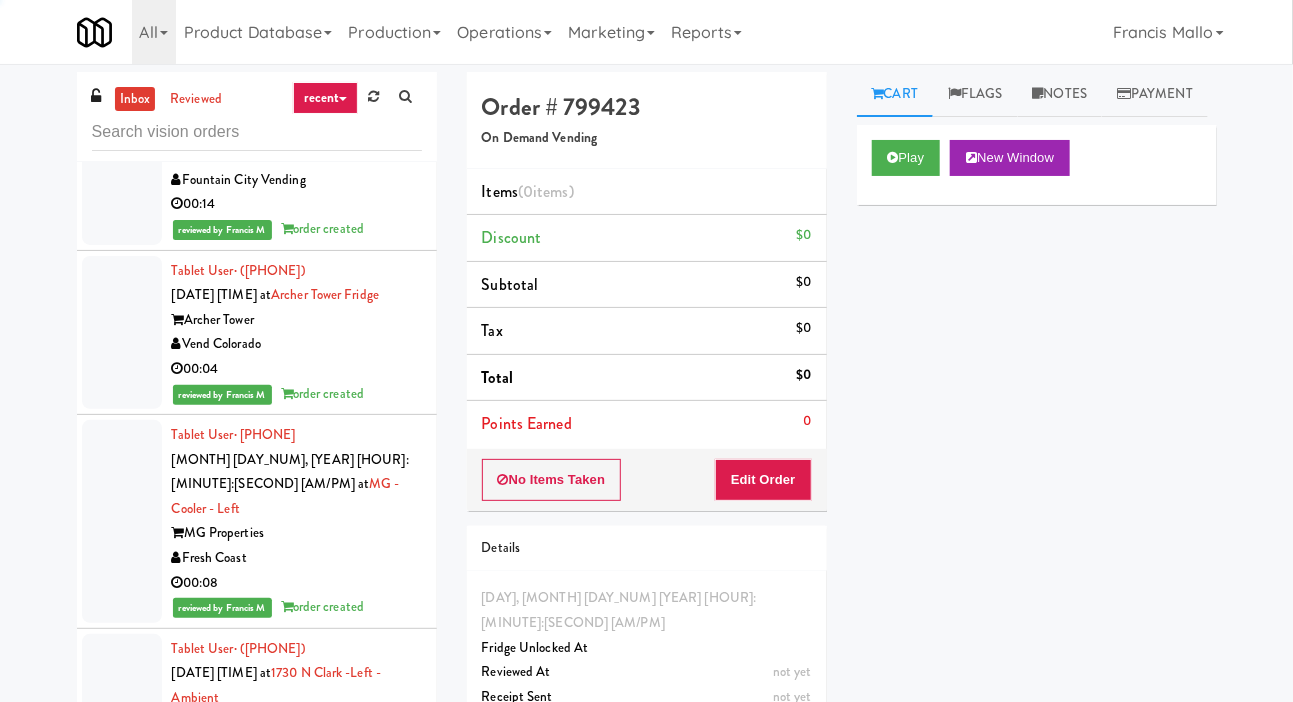 scroll, scrollTop: 16982, scrollLeft: 0, axis: vertical 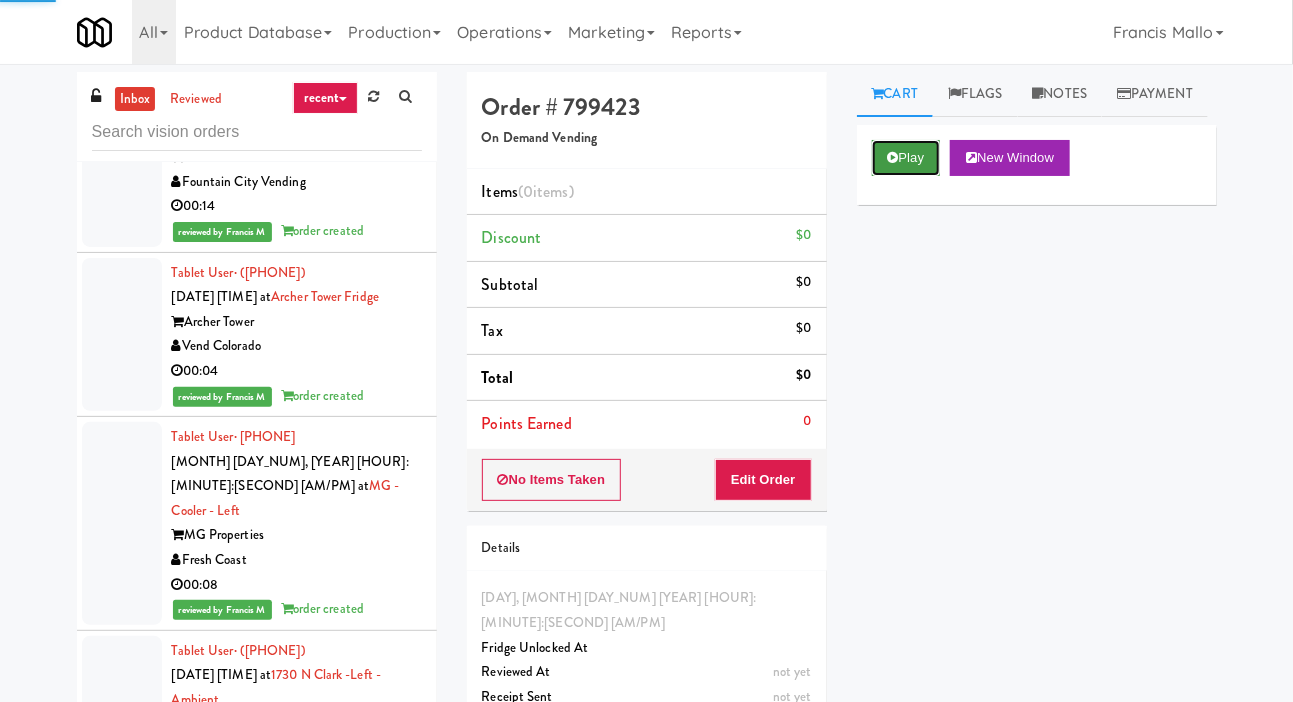 click on "Play" at bounding box center [906, 158] 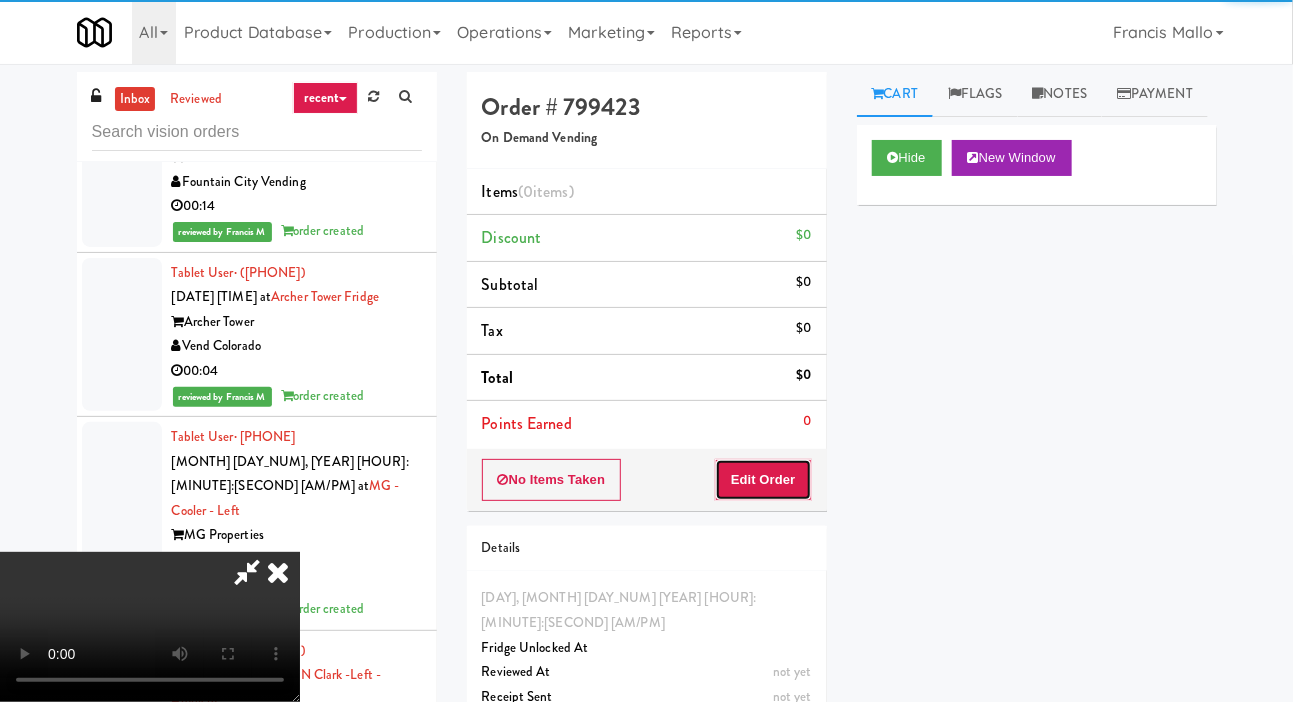 click on "Edit Order" at bounding box center [763, 480] 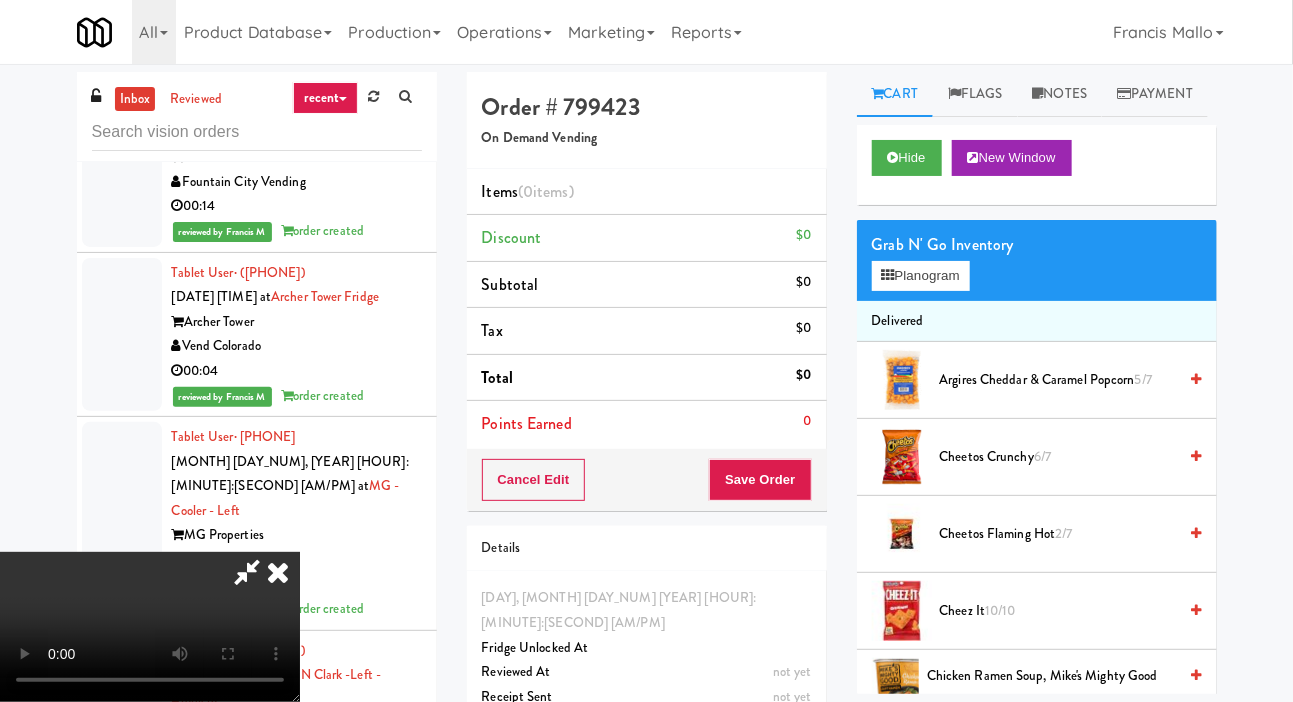 type 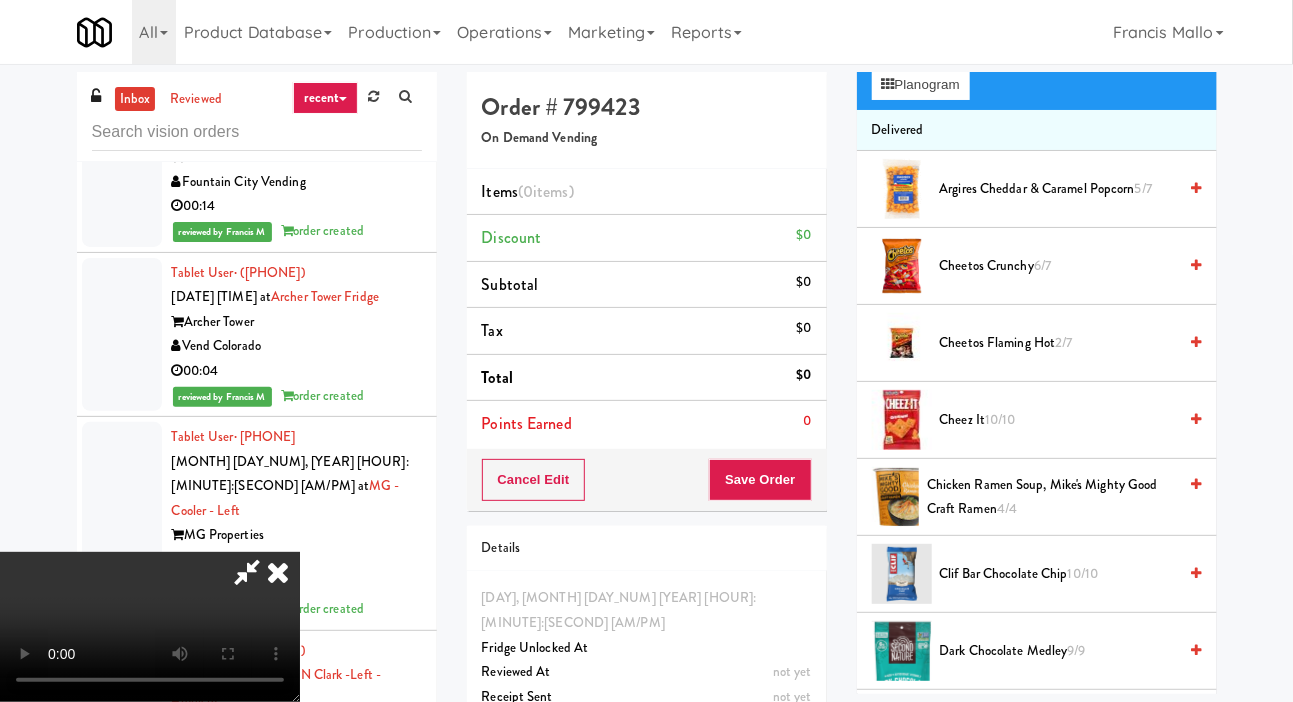 scroll, scrollTop: 194, scrollLeft: 0, axis: vertical 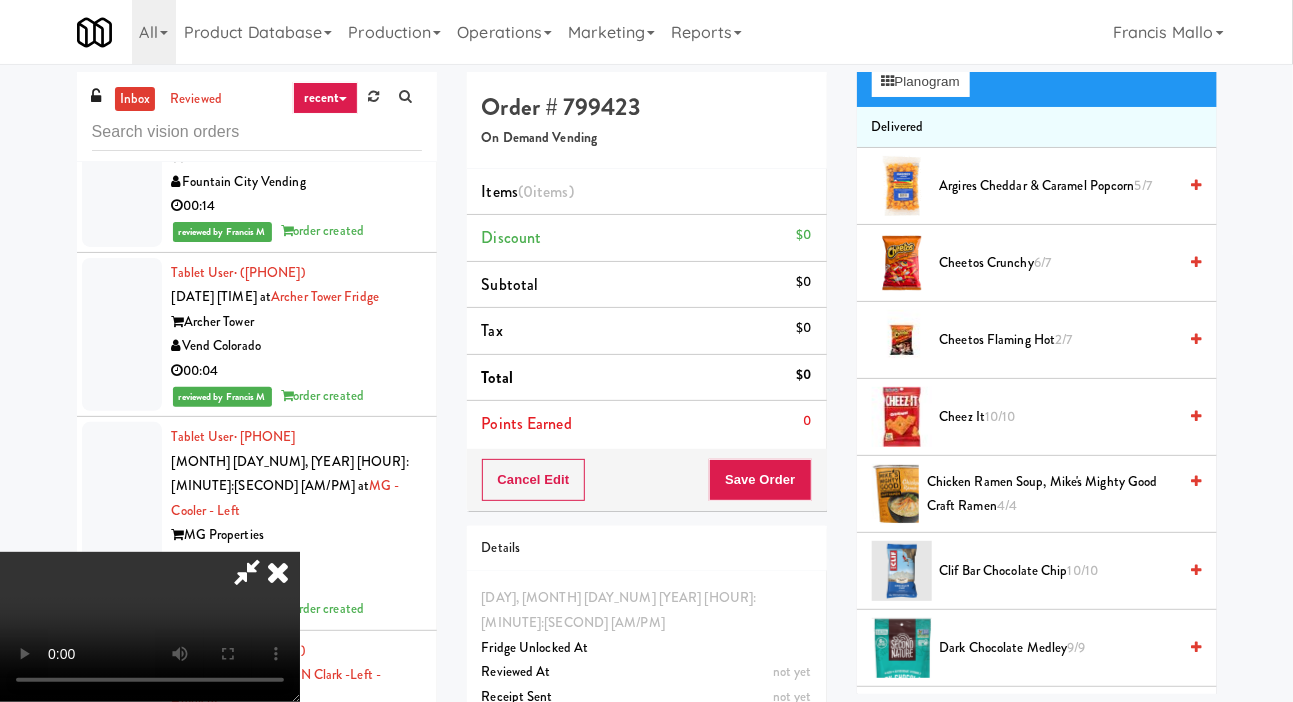 click on "Chicken Ramen Soup, Mike's Mighty Good Craft Ramen  4/4" at bounding box center [1051, 494] 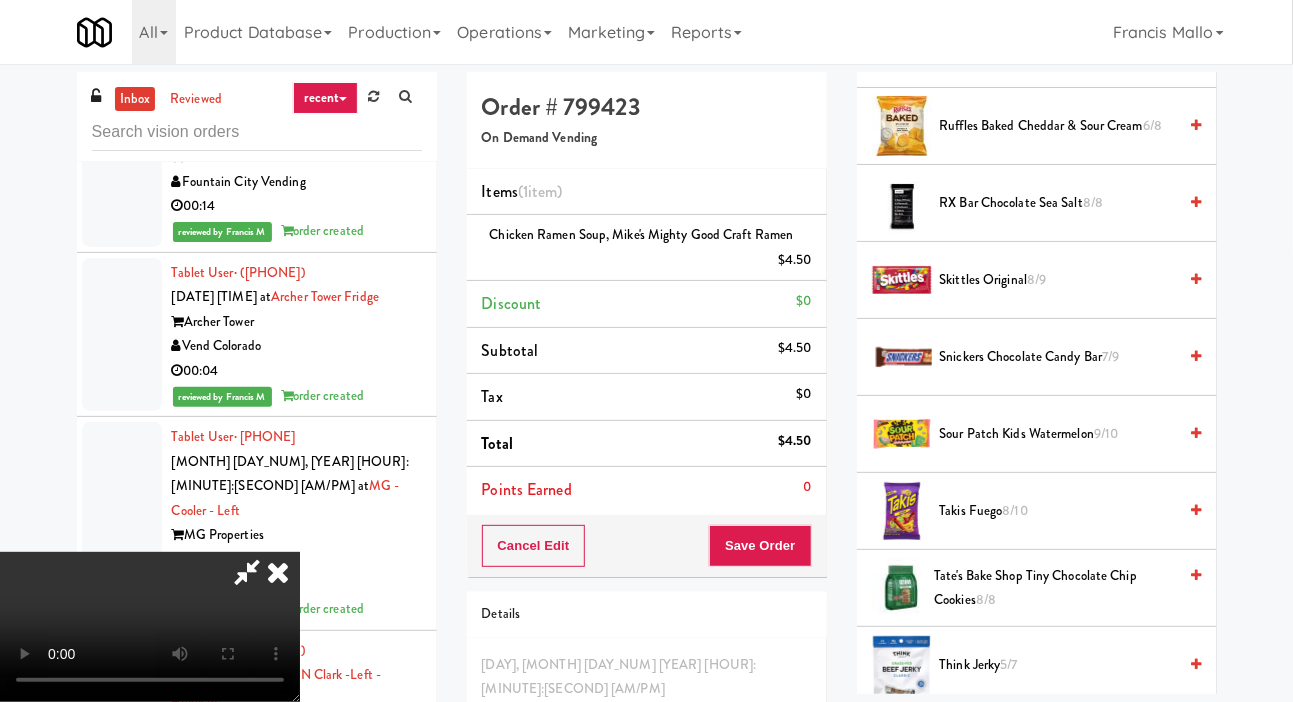 click on "Takis Fuego  8/10" at bounding box center [1058, 511] 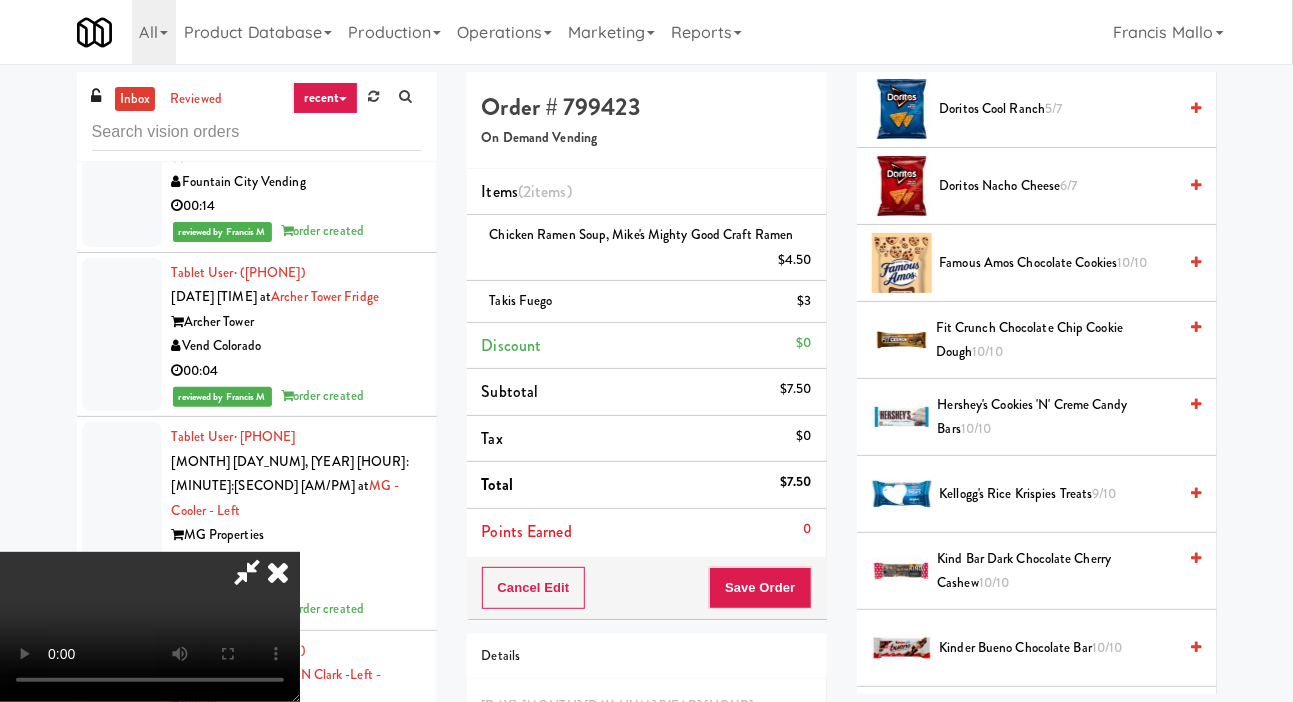 scroll, scrollTop: 0, scrollLeft: 0, axis: both 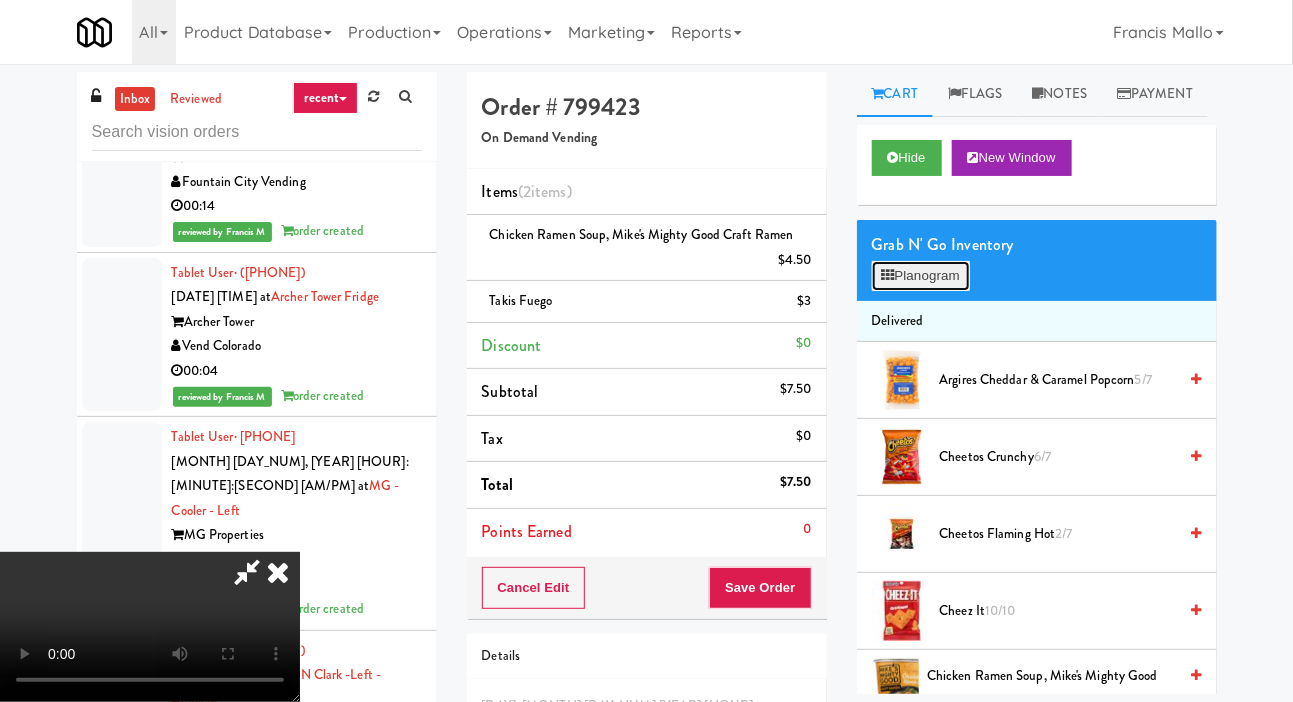 click on "Planogram" at bounding box center (921, 276) 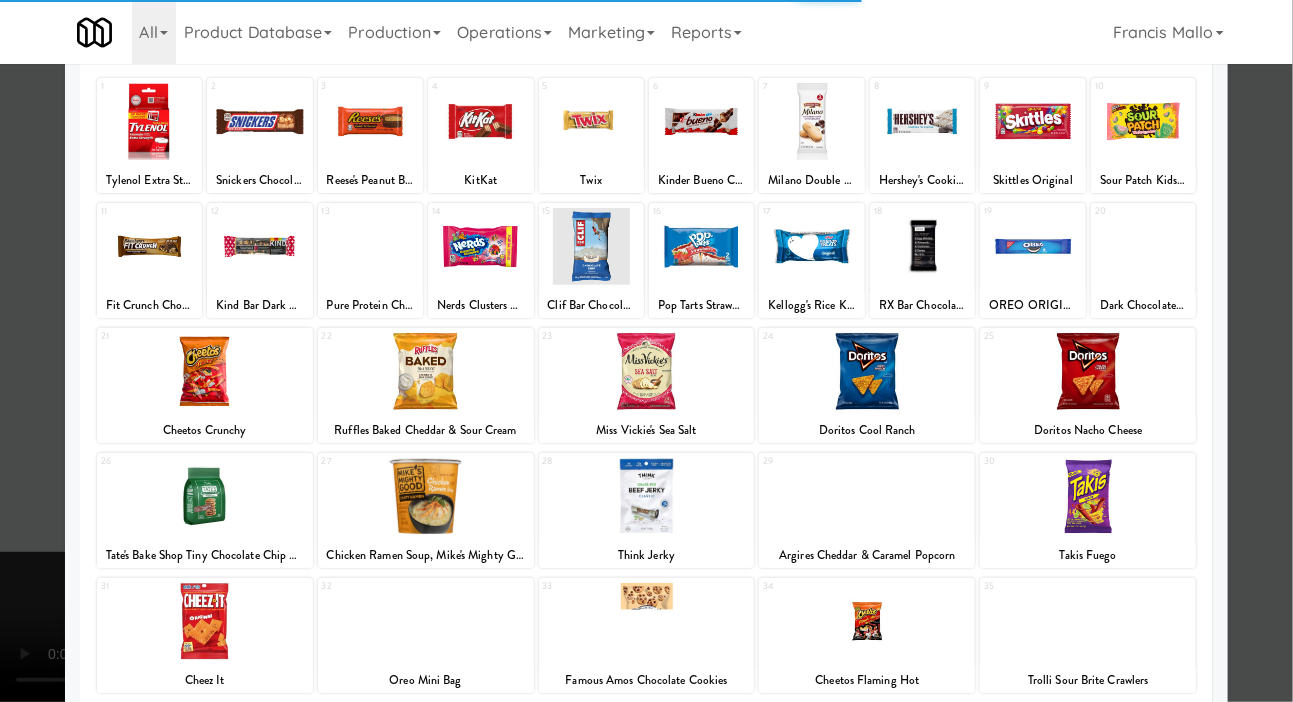 scroll, scrollTop: 172, scrollLeft: 0, axis: vertical 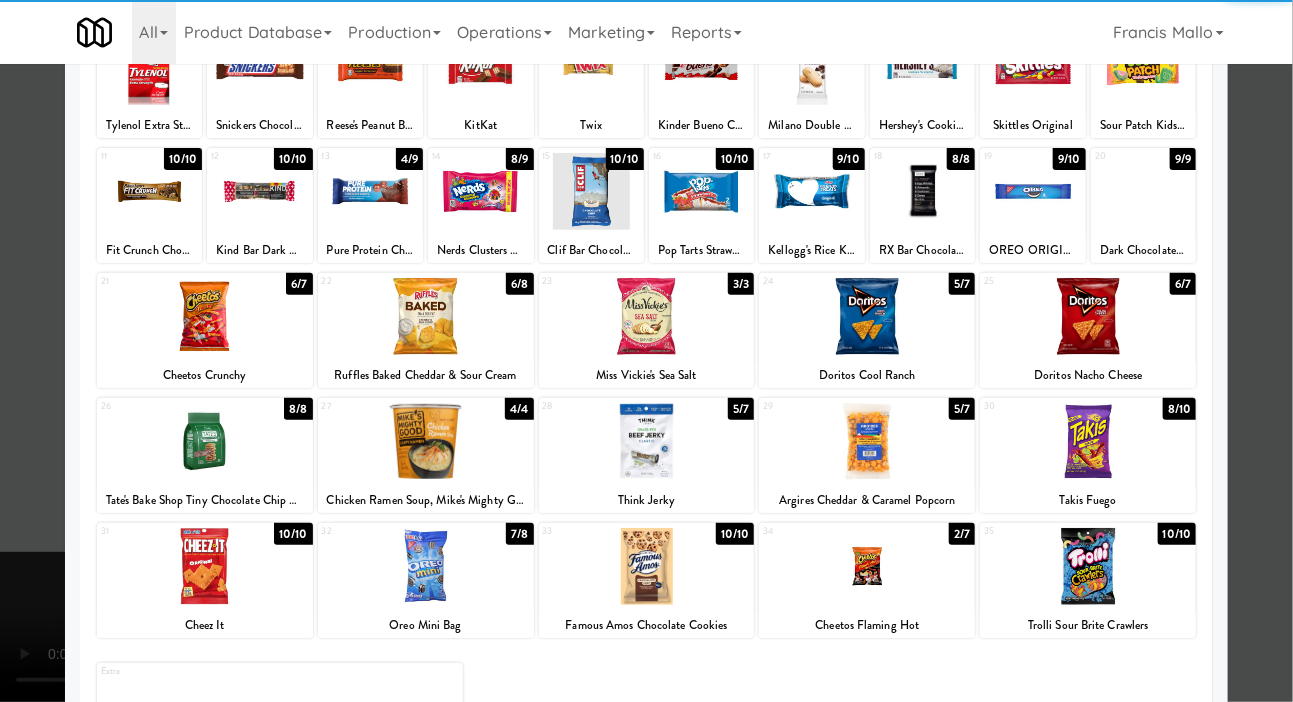 click at bounding box center (646, 351) 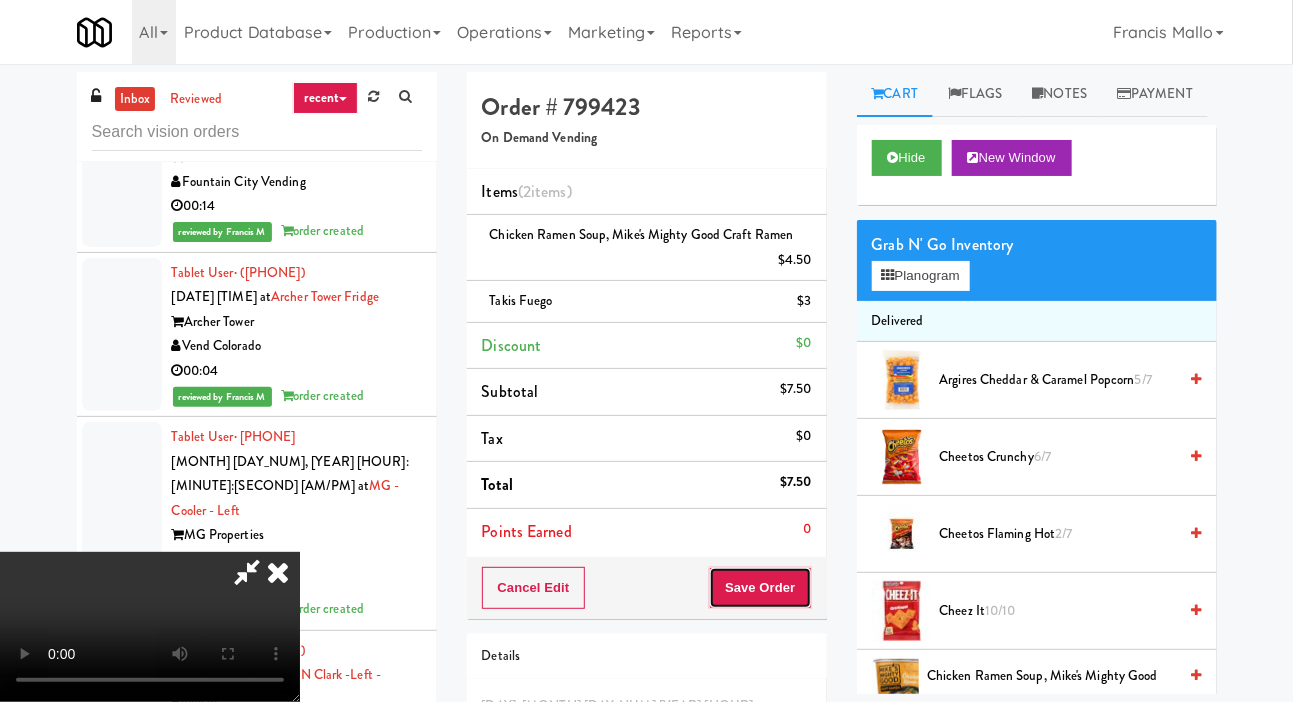 click on "Save Order" at bounding box center (760, 588) 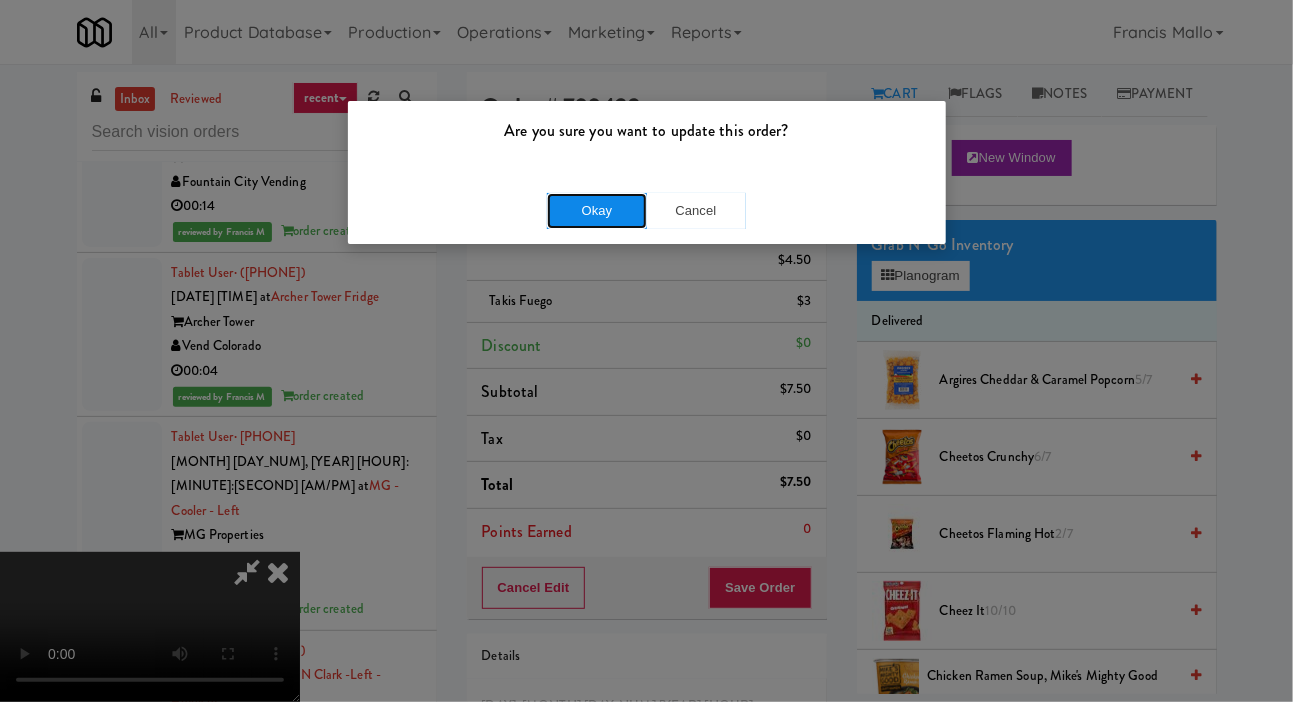 click on "Okay" at bounding box center [597, 211] 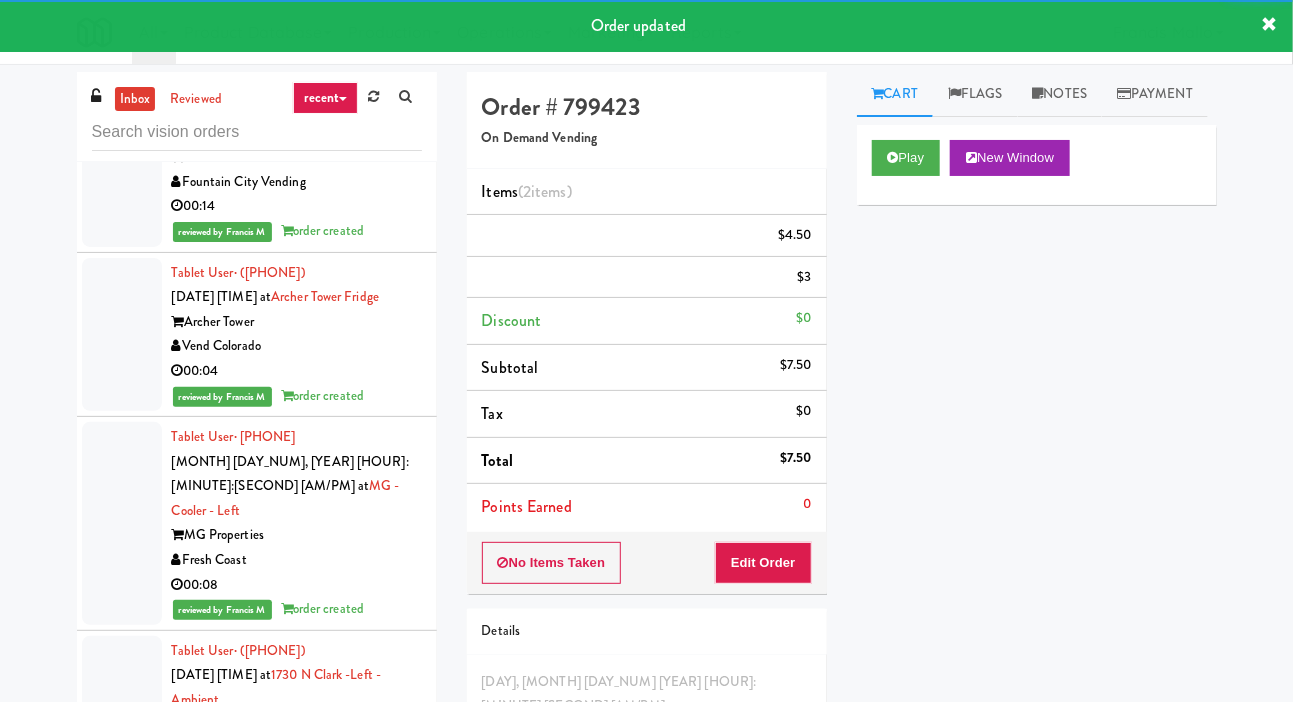 click at bounding box center (122, -147) 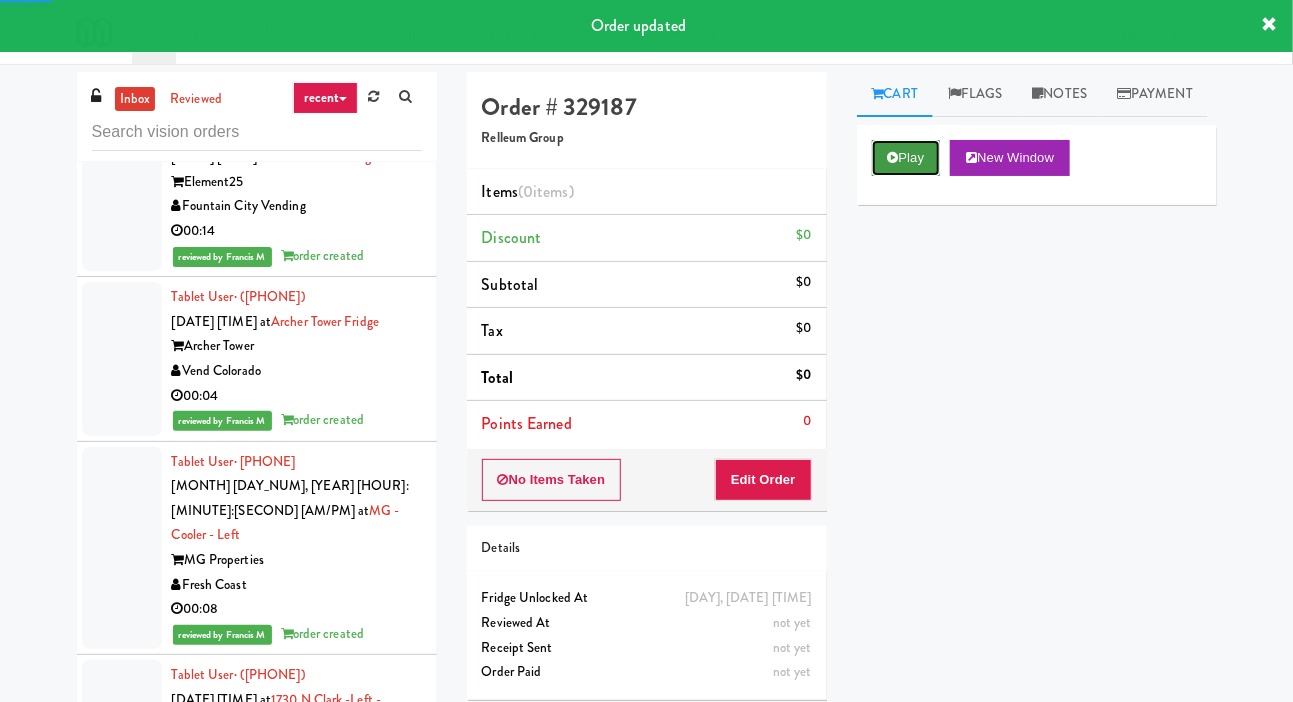 click on "Play" at bounding box center [906, 158] 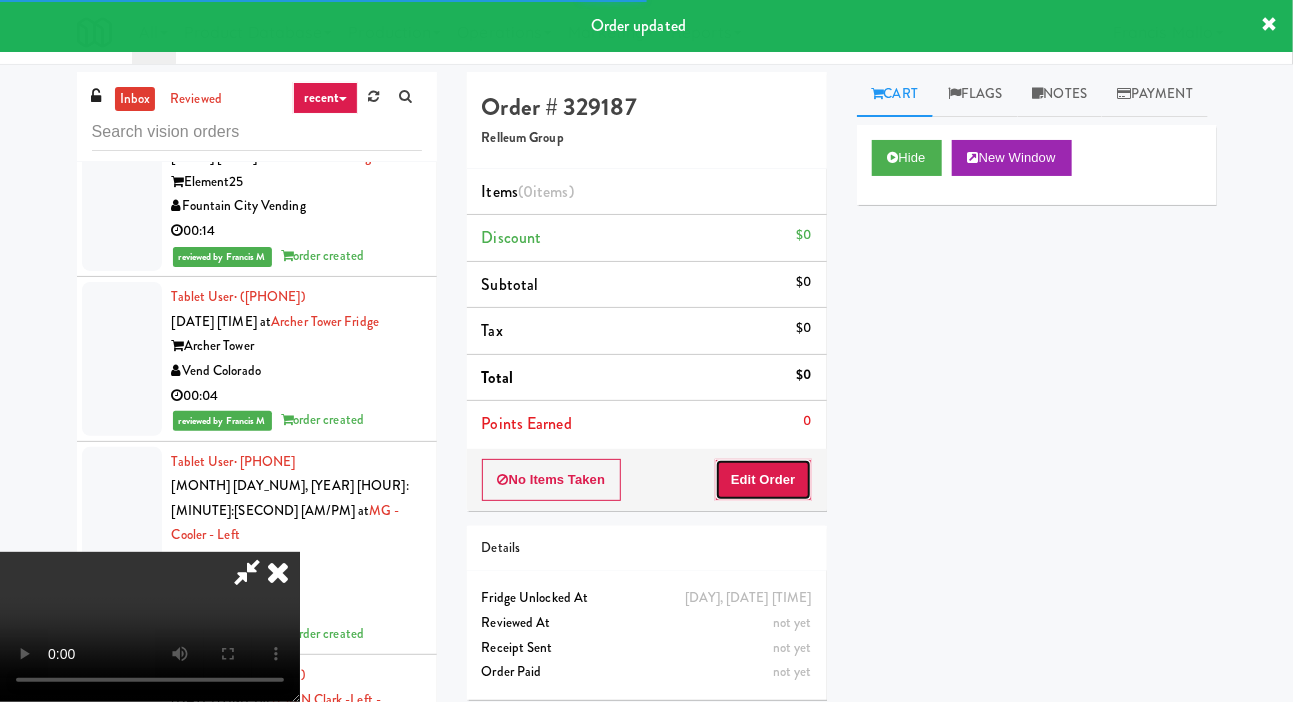 click on "Edit Order" at bounding box center [763, 480] 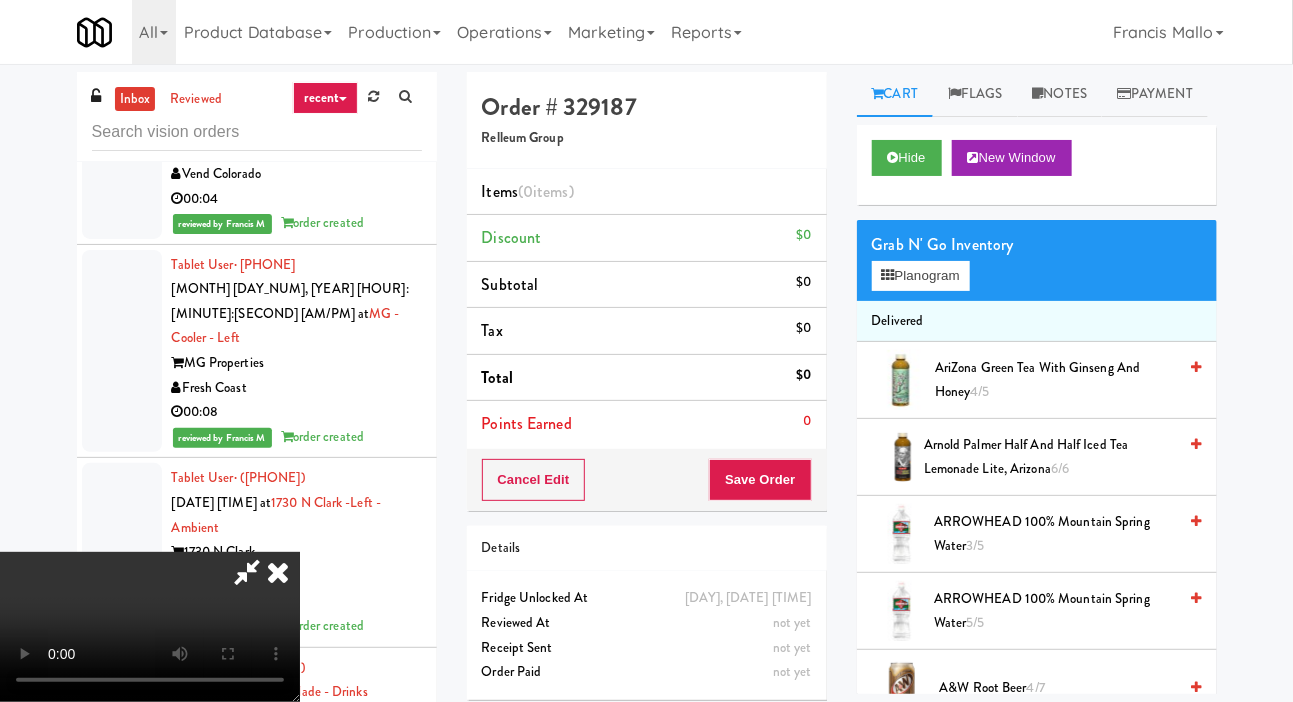 scroll, scrollTop: 17055, scrollLeft: 0, axis: vertical 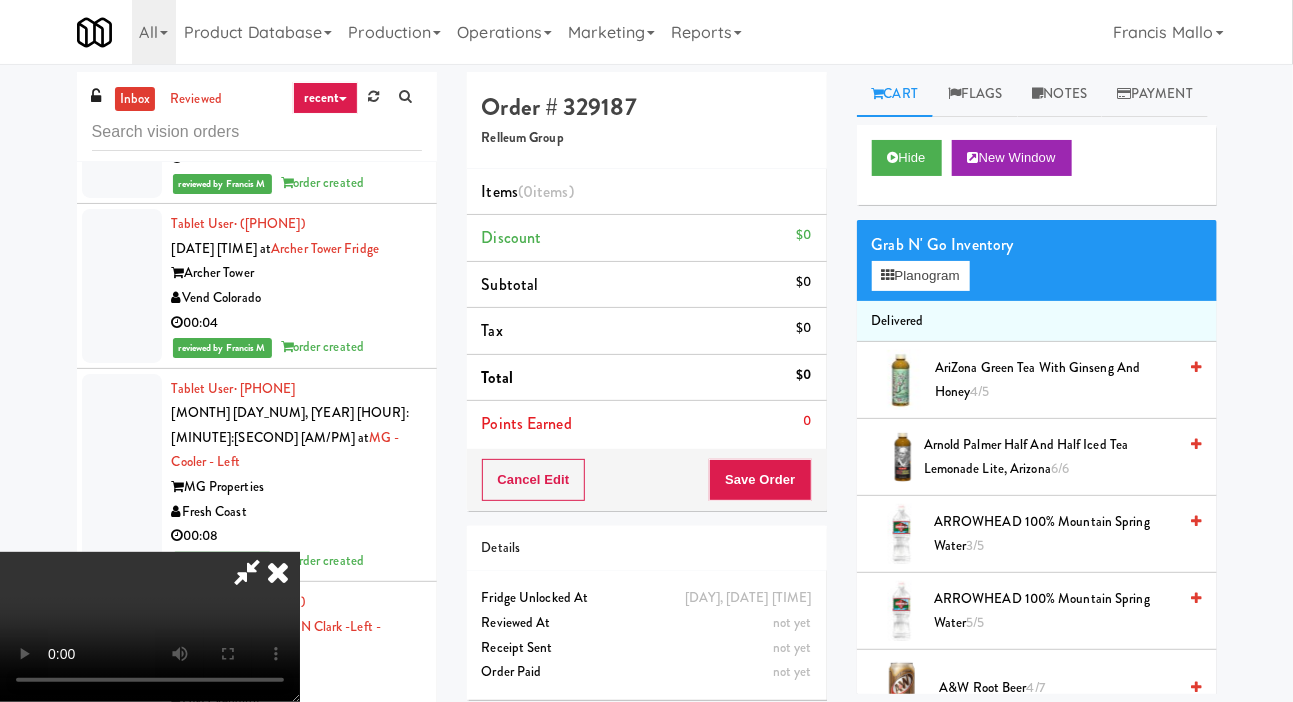 type 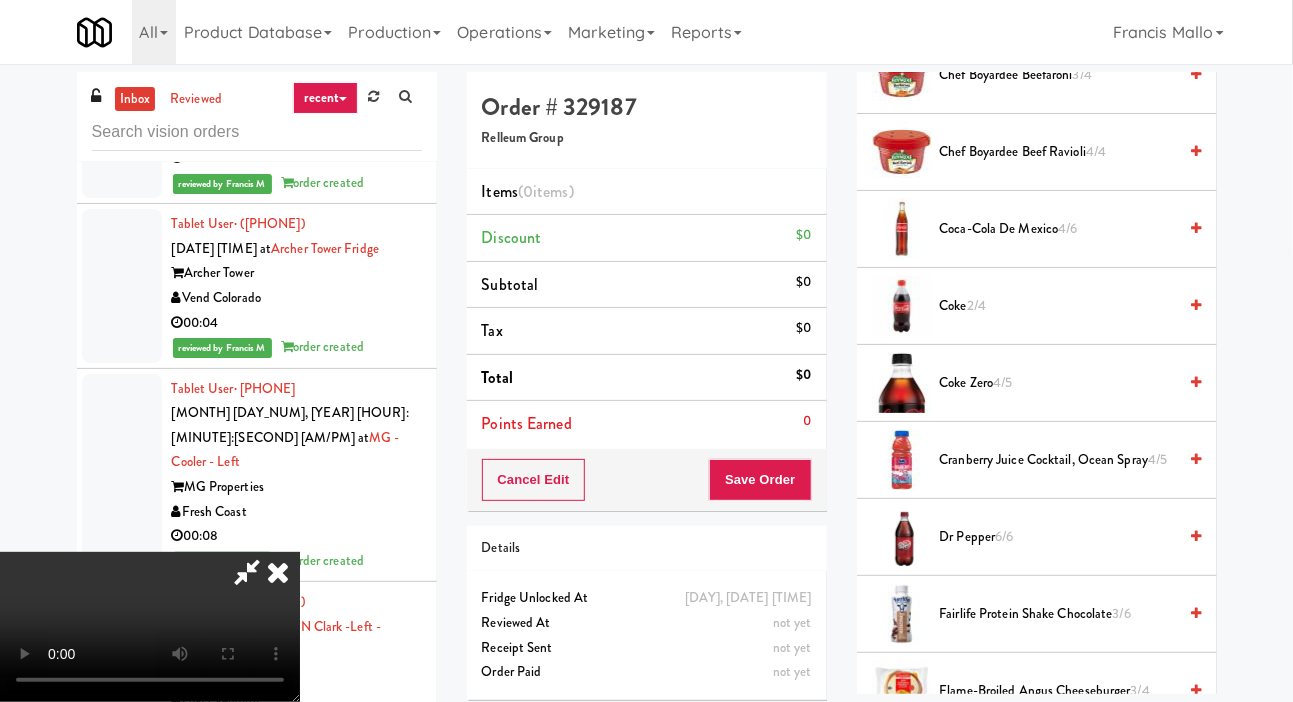 scroll, scrollTop: 1154, scrollLeft: 0, axis: vertical 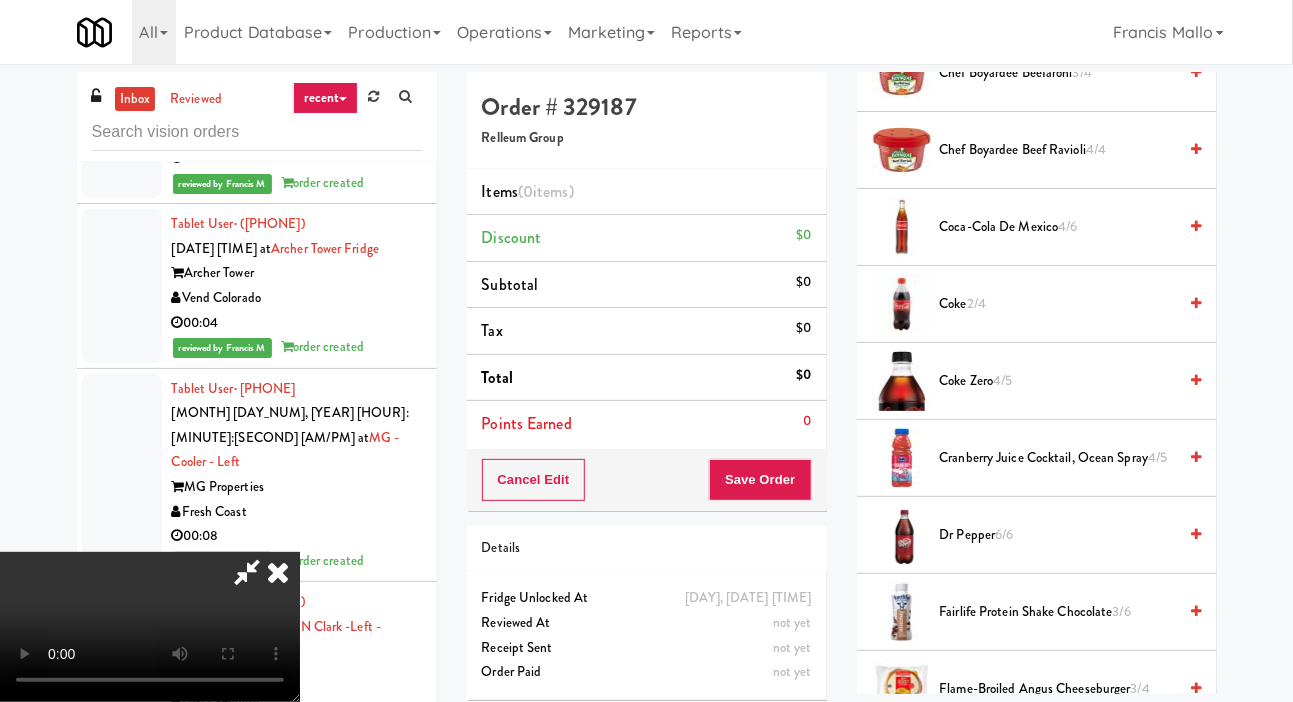click on "Coke  2/4" at bounding box center (1058, 304) 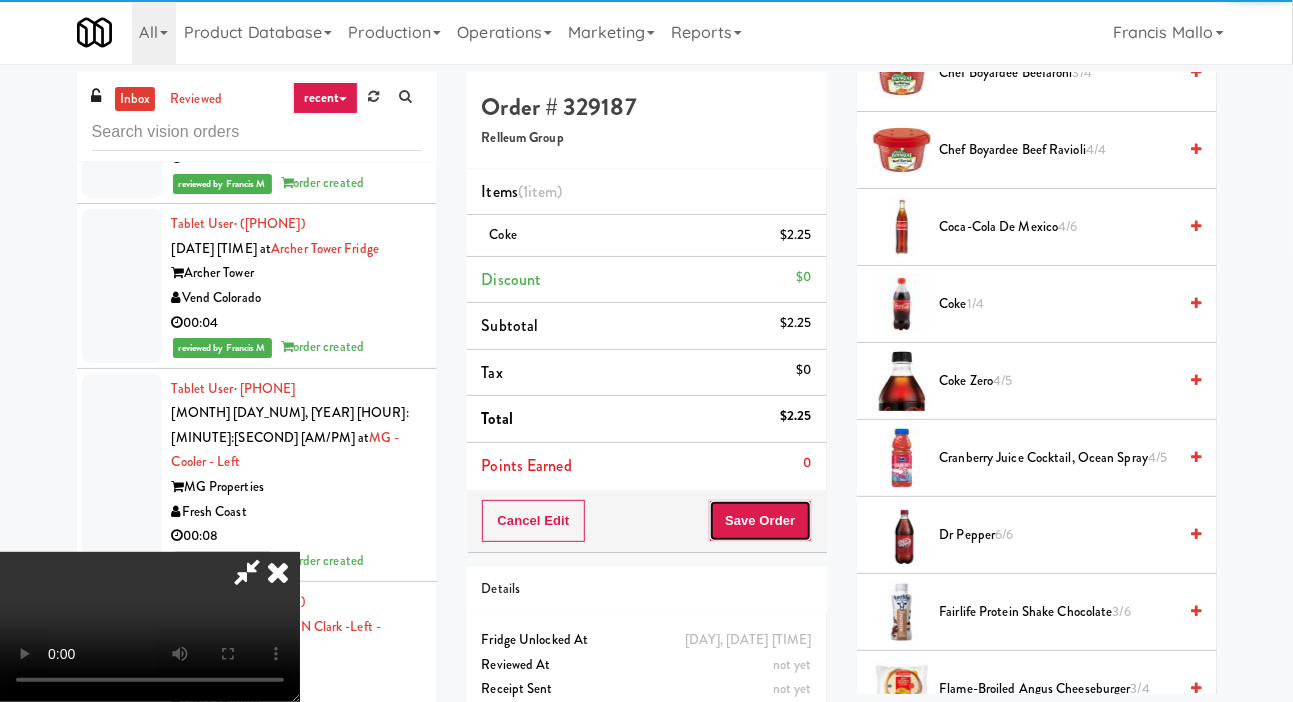 click on "Save Order" at bounding box center [760, 521] 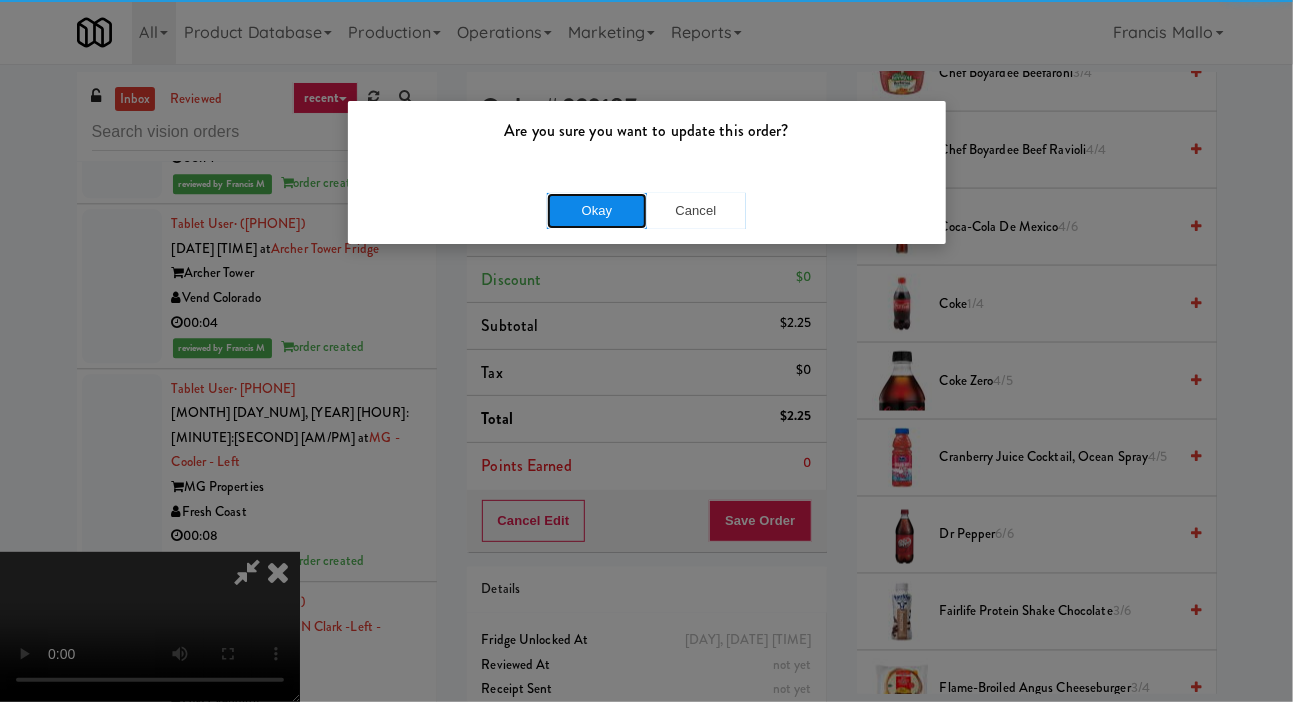 click on "Okay" at bounding box center [597, 211] 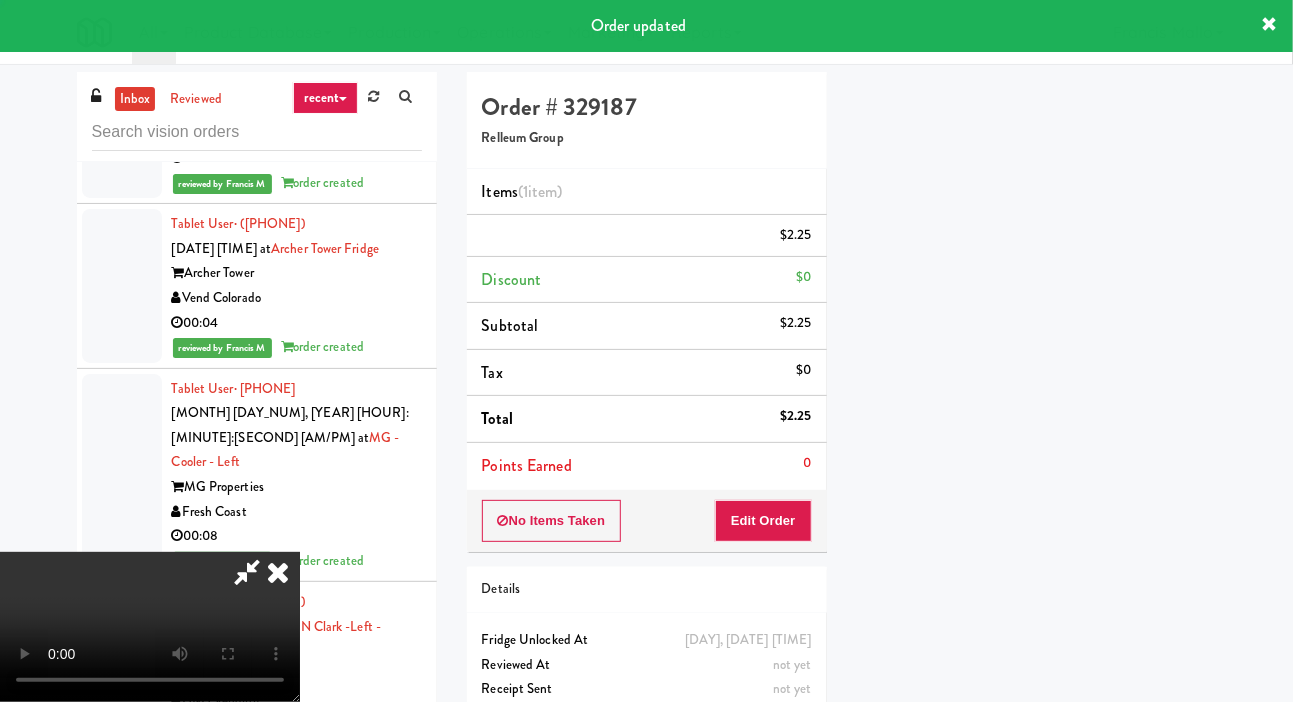 scroll, scrollTop: 116, scrollLeft: 0, axis: vertical 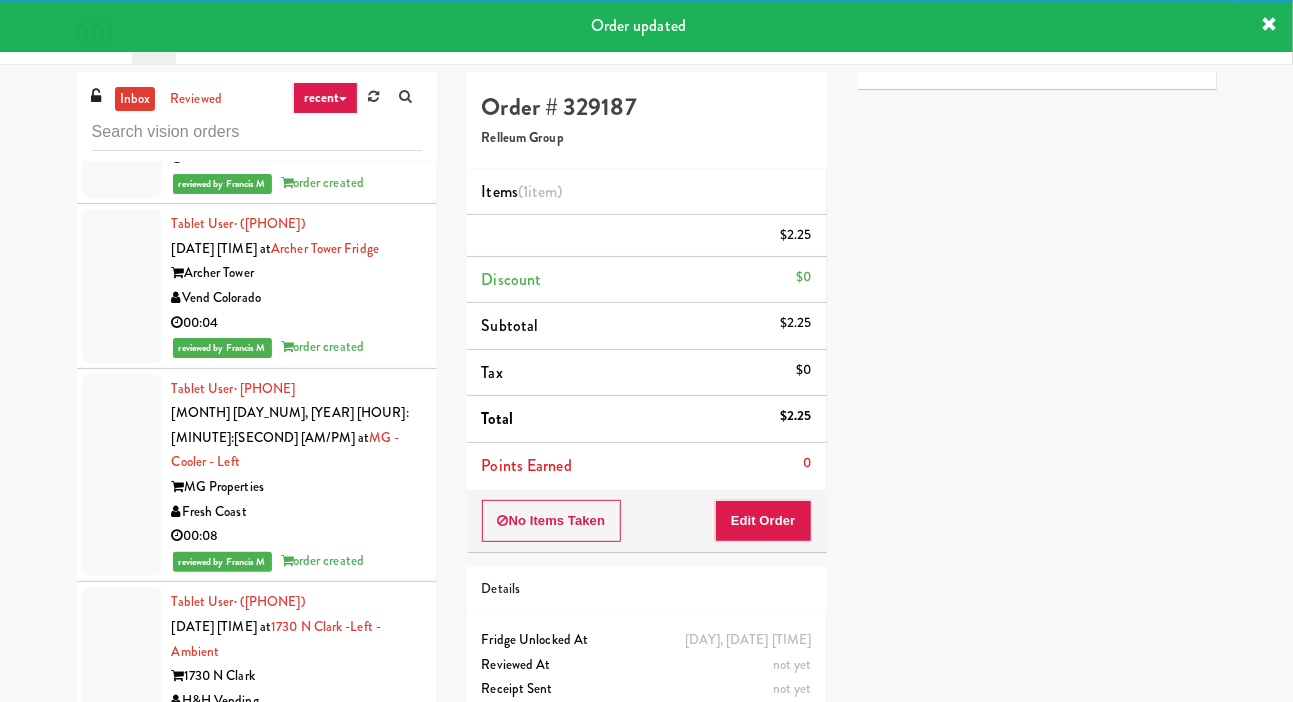 click at bounding box center (122, -385) 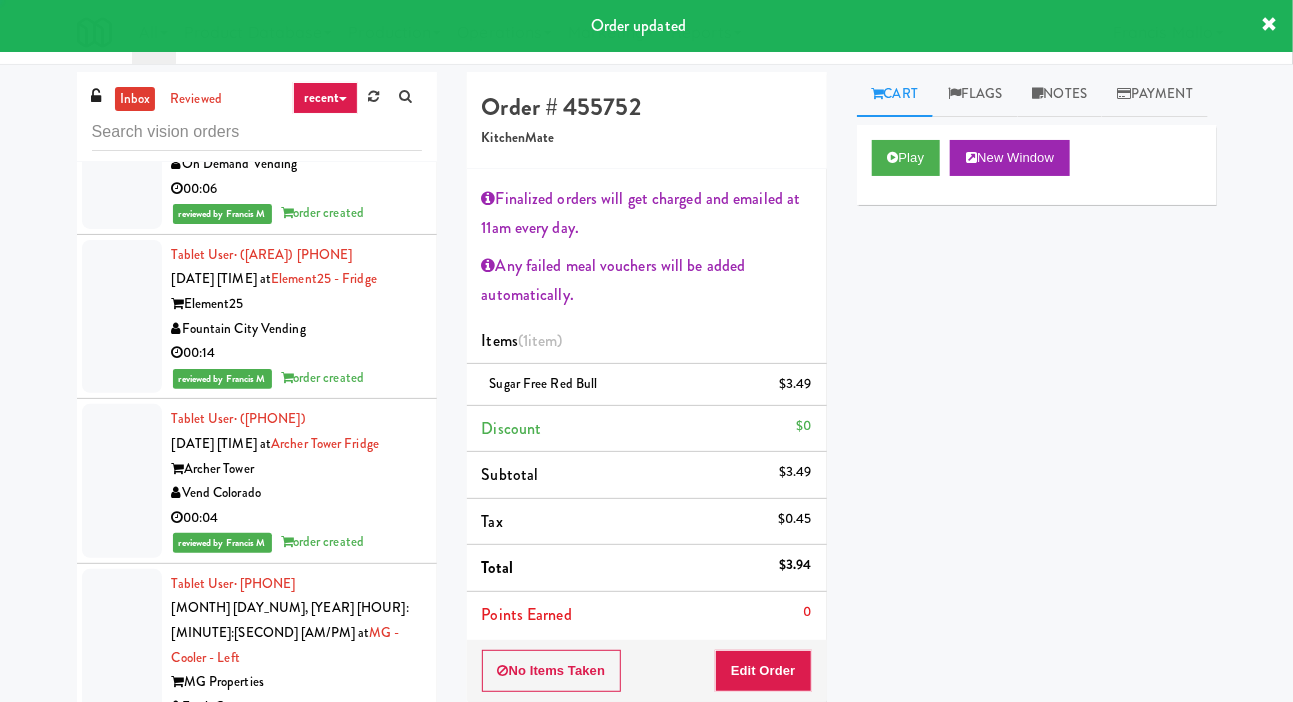 scroll, scrollTop: 16894, scrollLeft: 0, axis: vertical 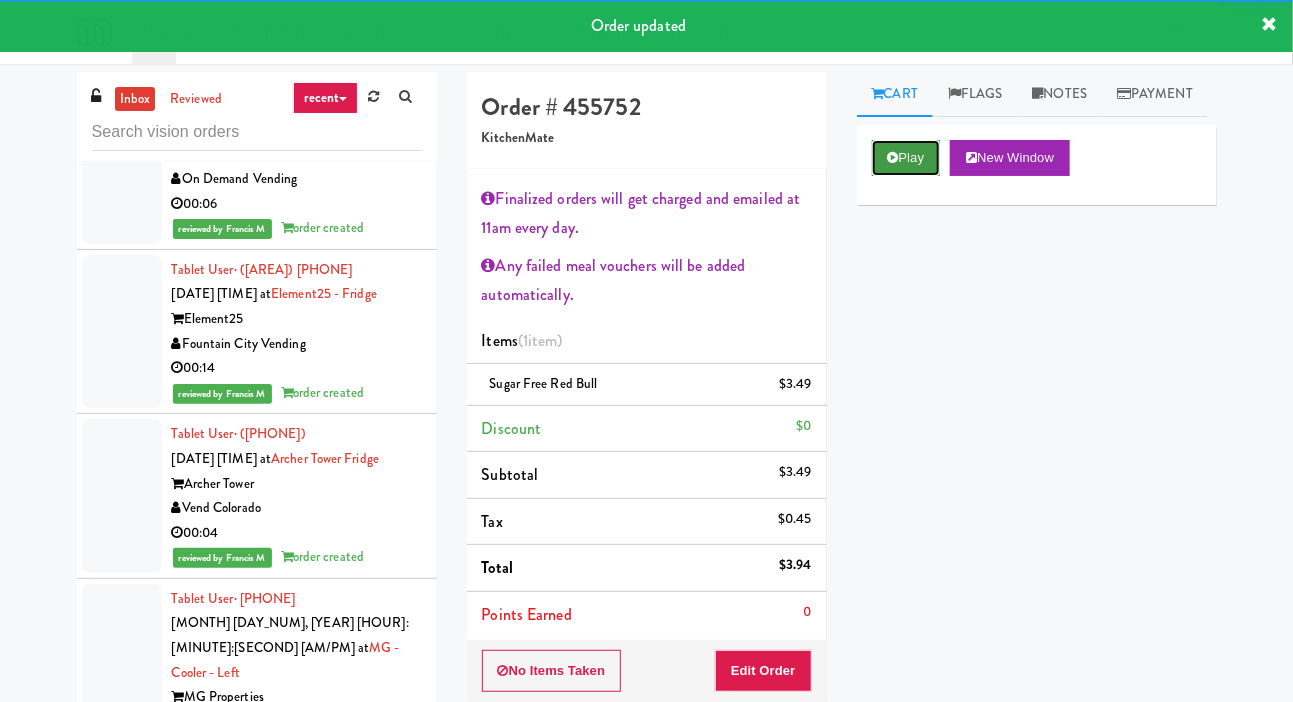 click at bounding box center (893, 157) 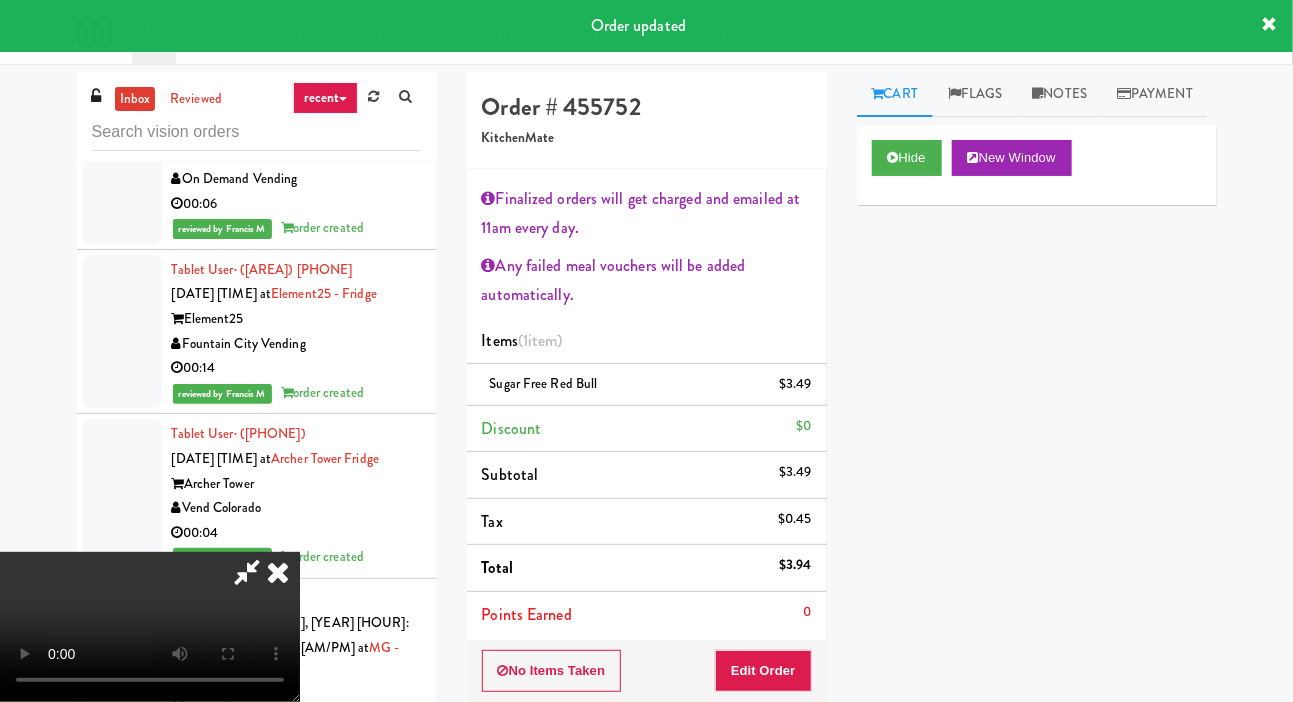 click at bounding box center (122, -364) 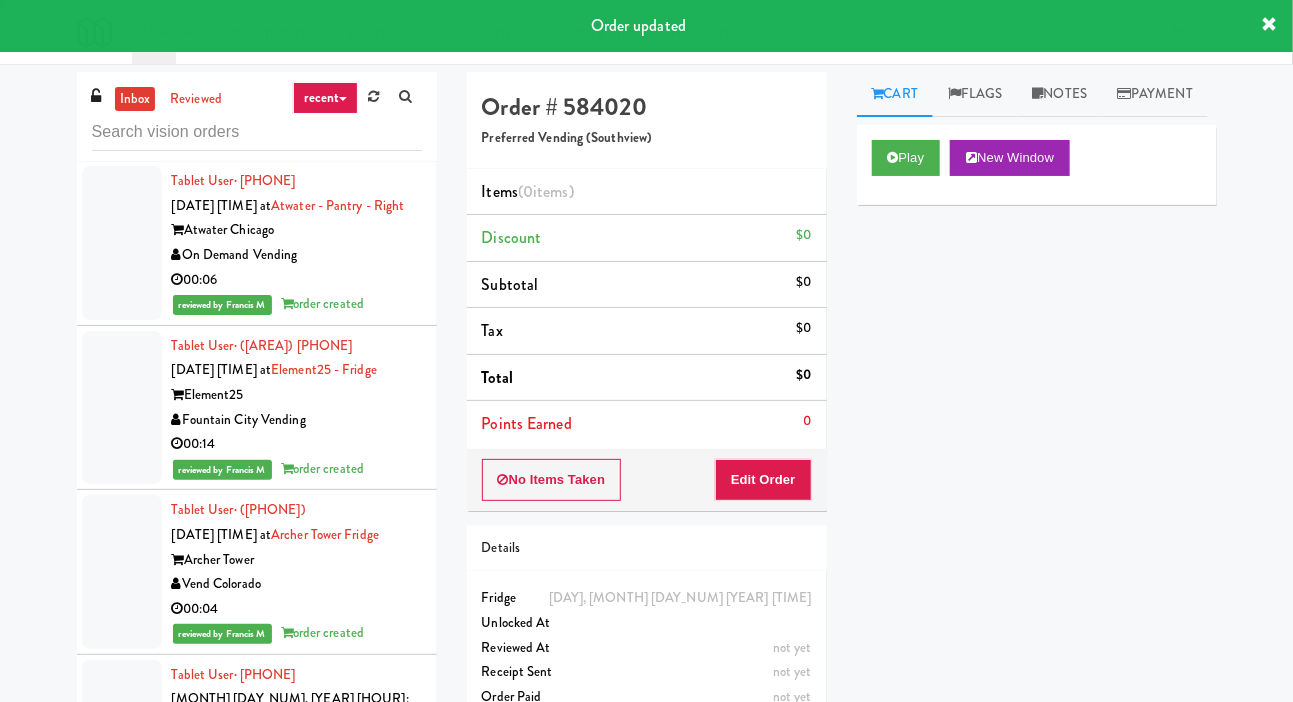 scroll, scrollTop: 16792, scrollLeft: 0, axis: vertical 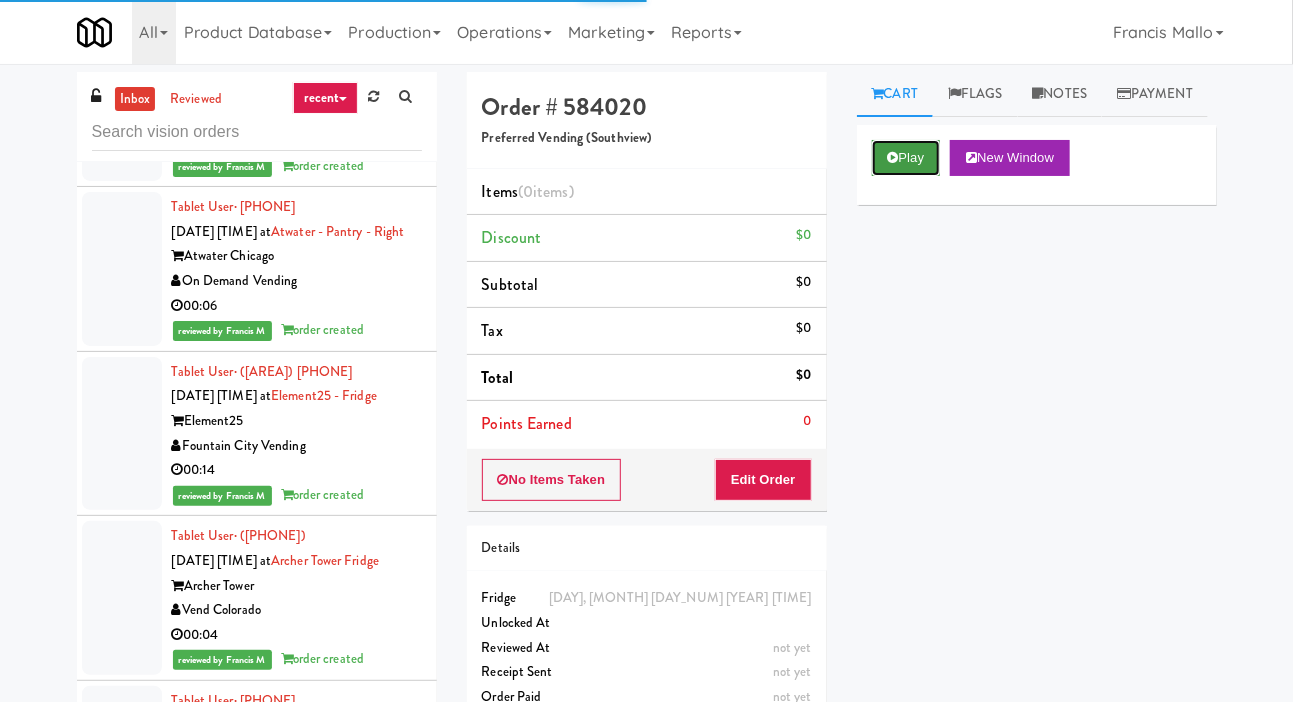 click at bounding box center (893, 157) 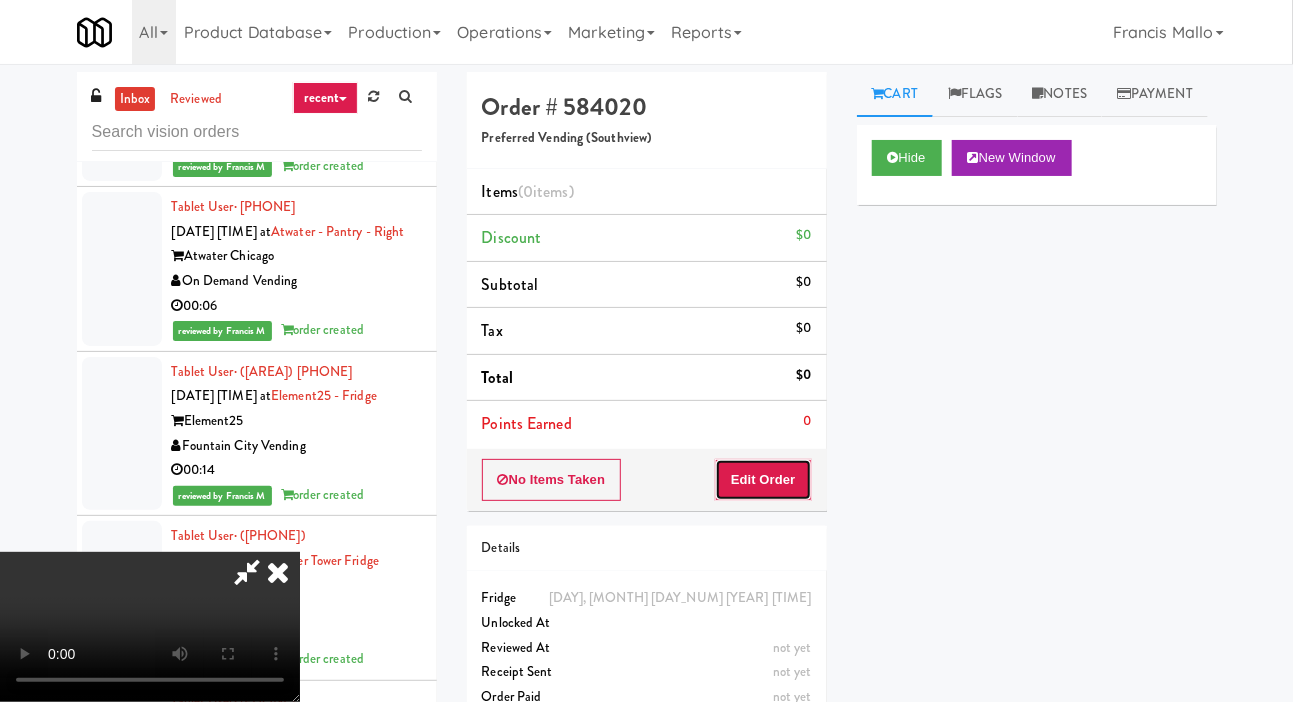 click on "Edit Order" at bounding box center [763, 480] 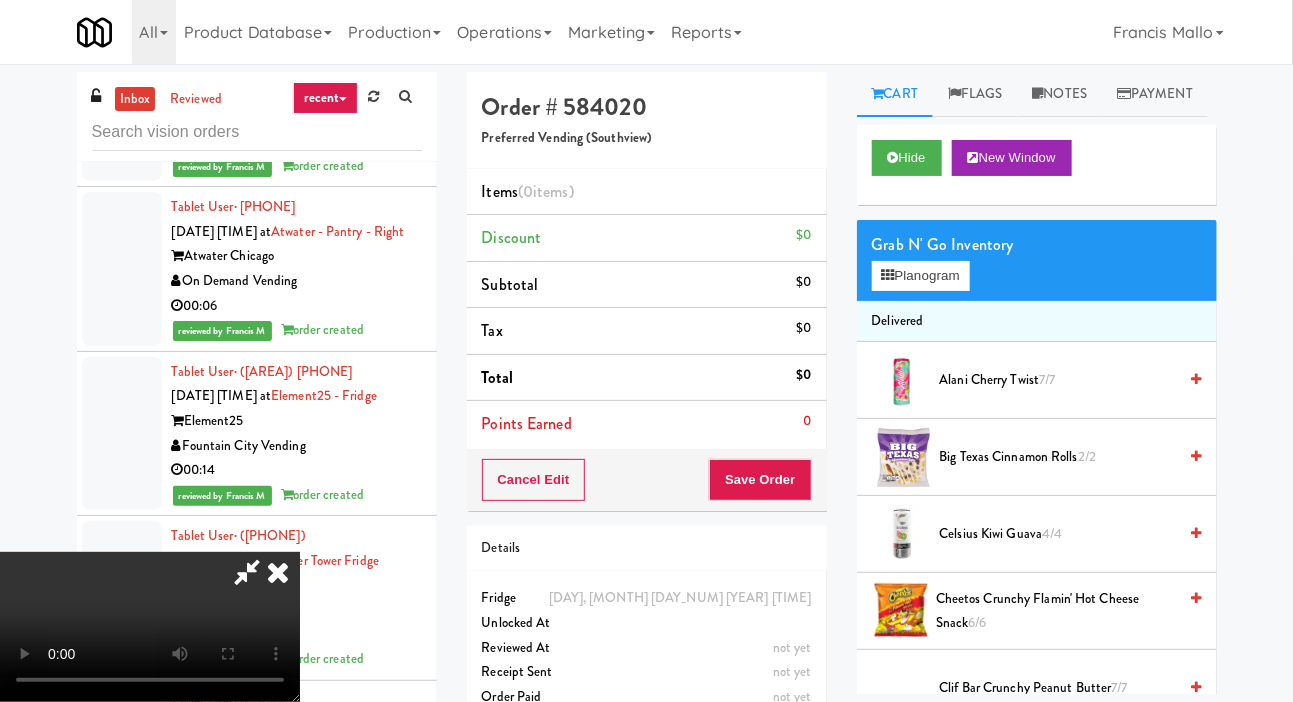 scroll, scrollTop: 73, scrollLeft: 0, axis: vertical 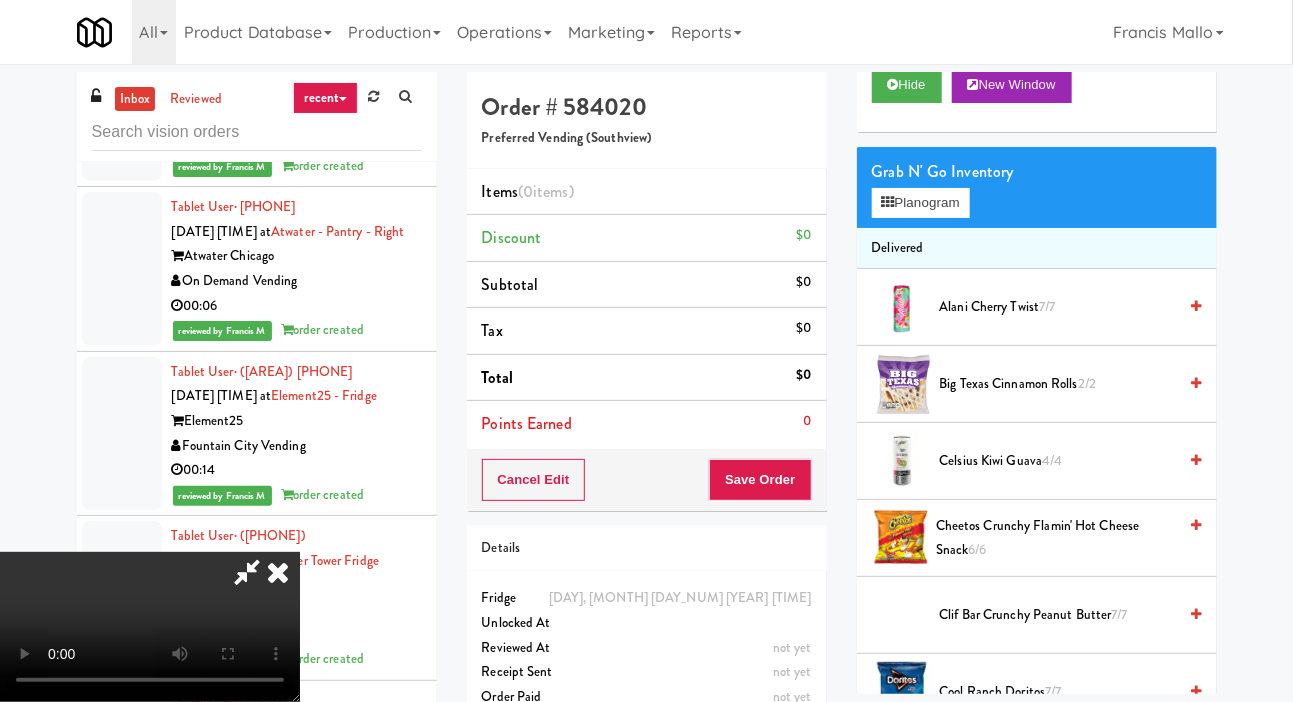 click on "Big Texas Cinnamon Rolls  2/2" at bounding box center (1058, 384) 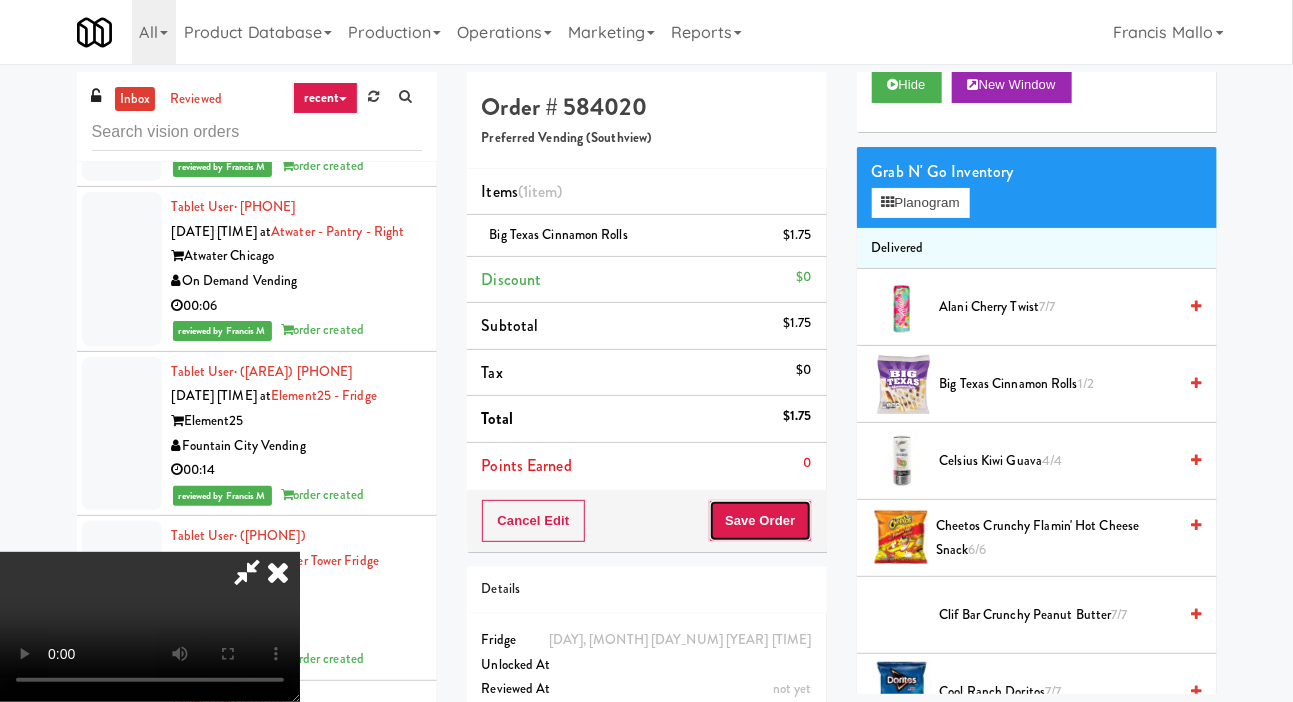 click on "Save Order" at bounding box center [760, 521] 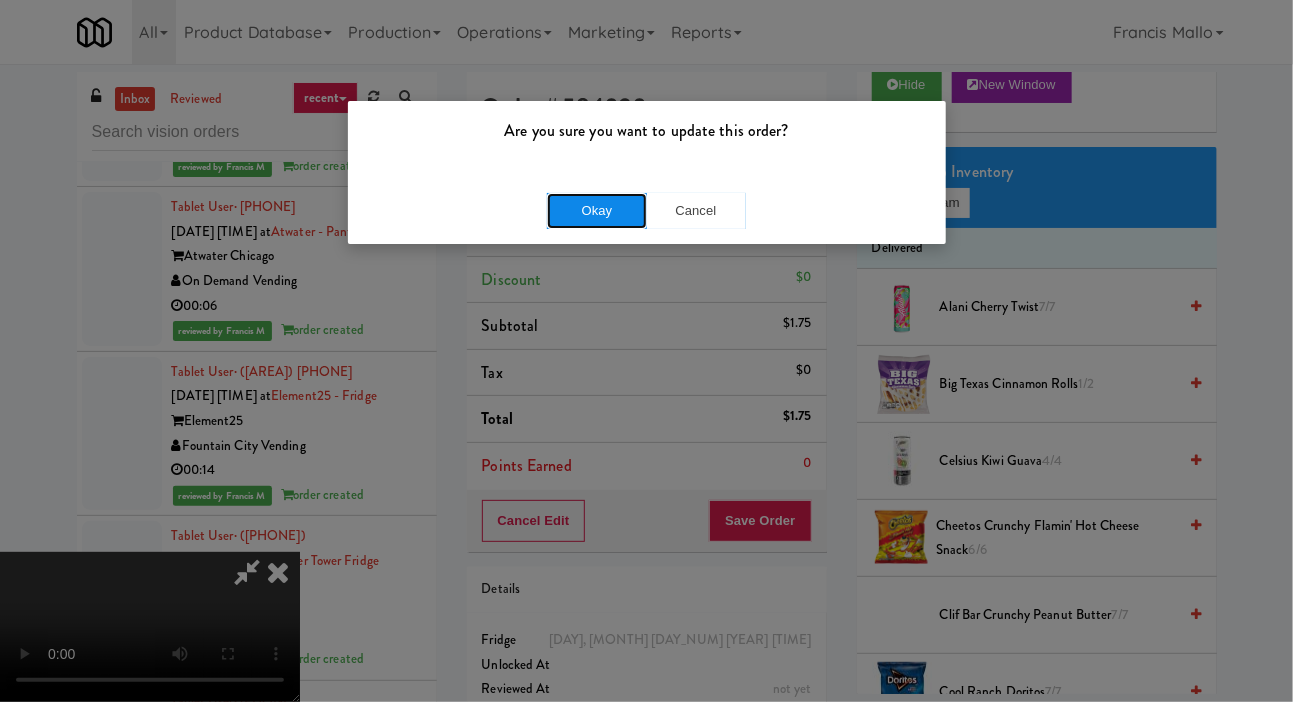 click on "Okay" at bounding box center (597, 211) 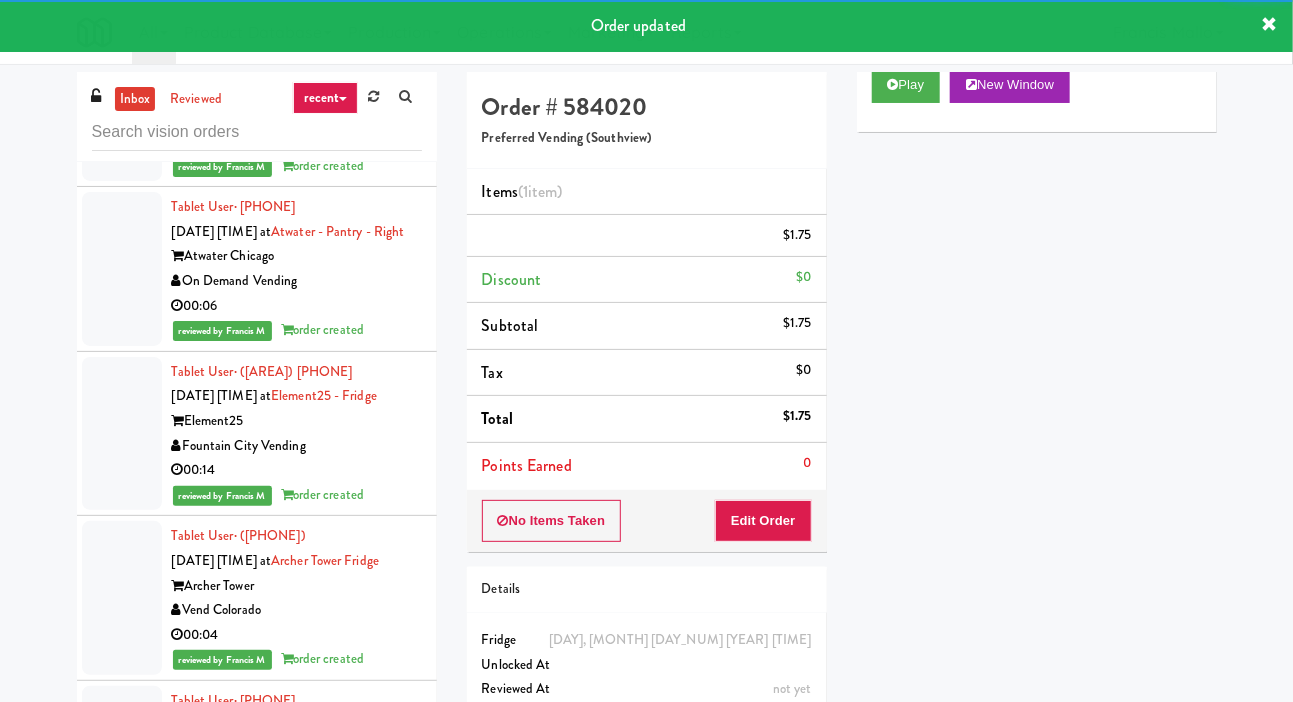 click at bounding box center (122, -402) 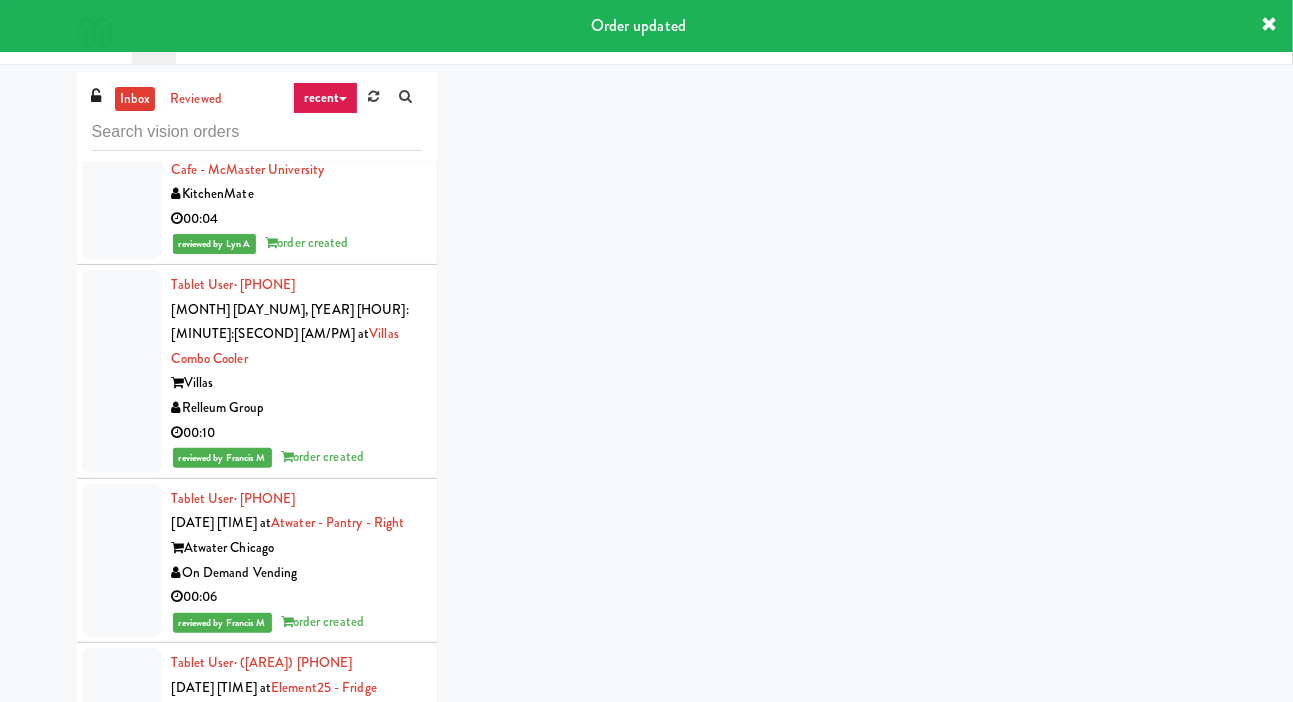 scroll, scrollTop: 16524, scrollLeft: 0, axis: vertical 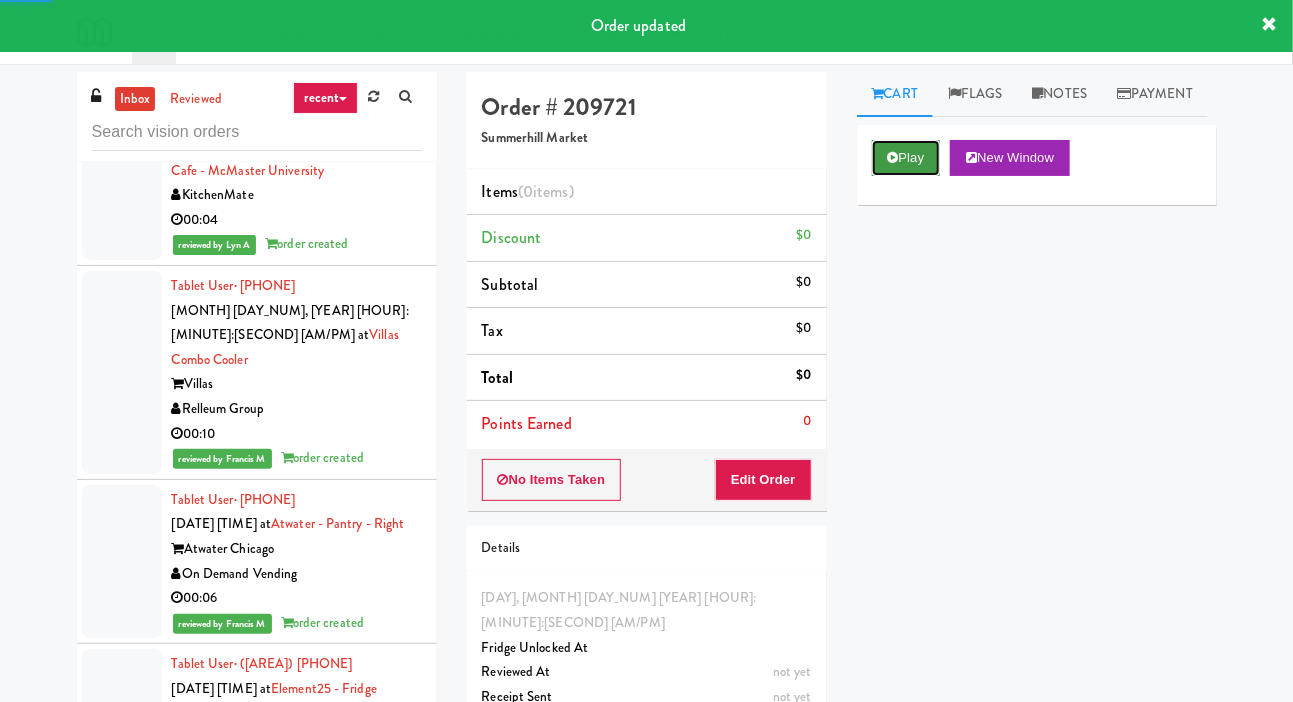 click on "Play" at bounding box center [906, 158] 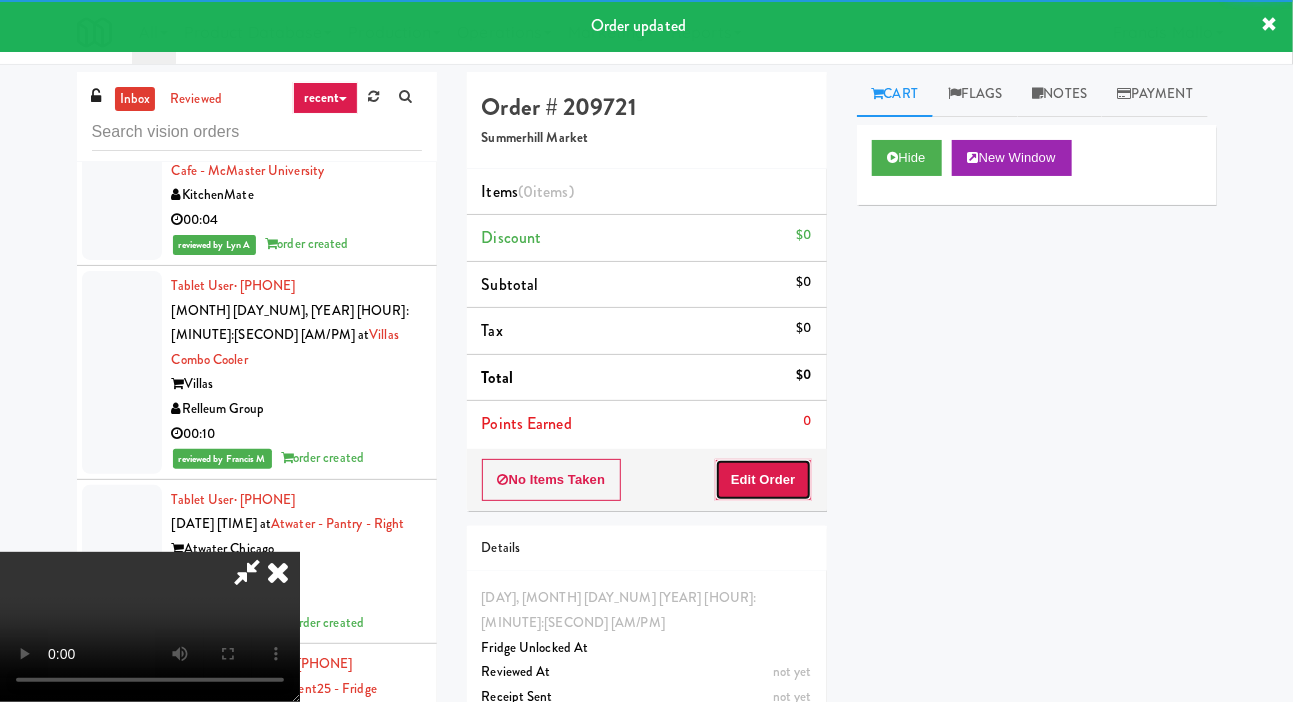 click on "Edit Order" at bounding box center (763, 480) 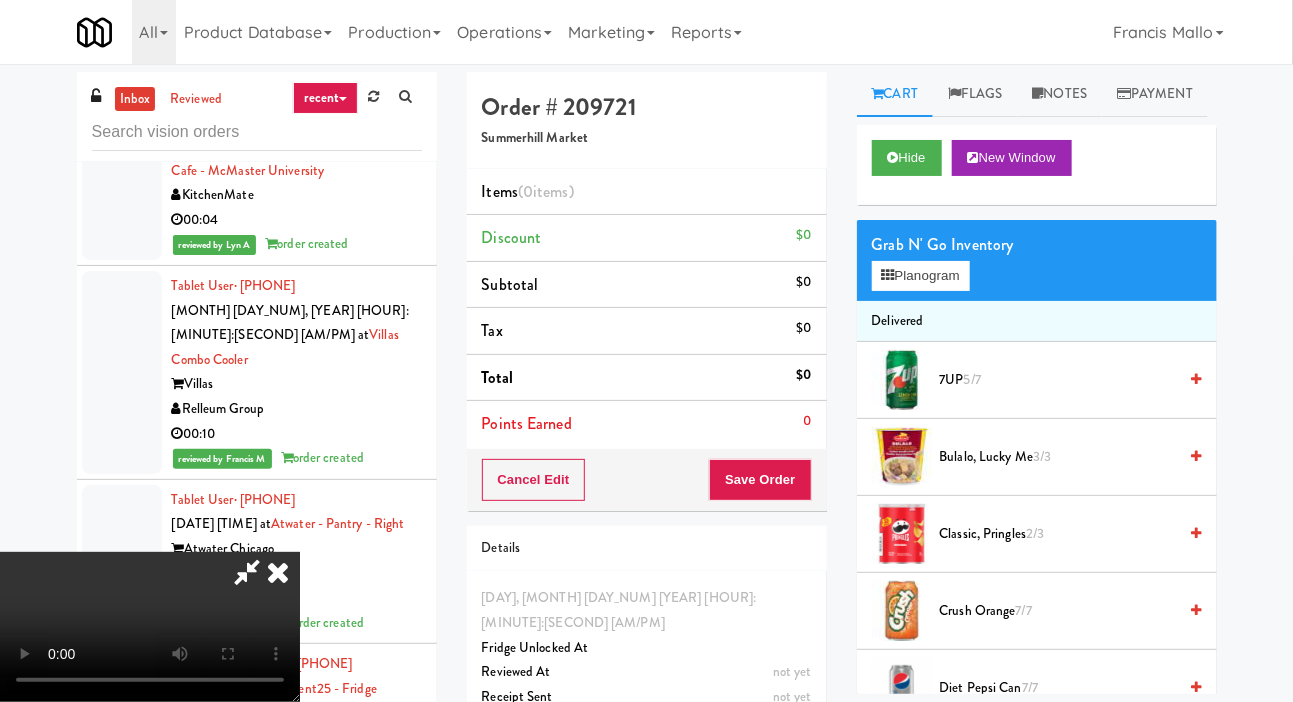 scroll, scrollTop: 73, scrollLeft: 0, axis: vertical 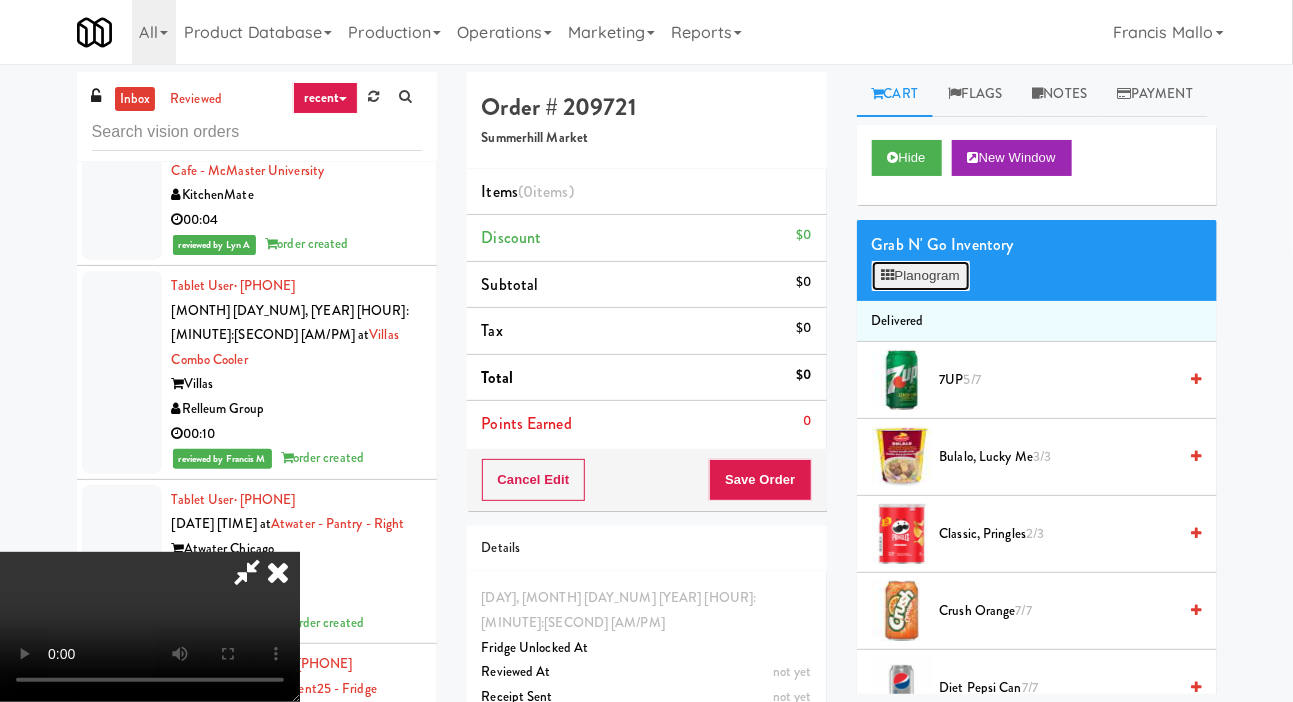 click on "Planogram" at bounding box center (921, 276) 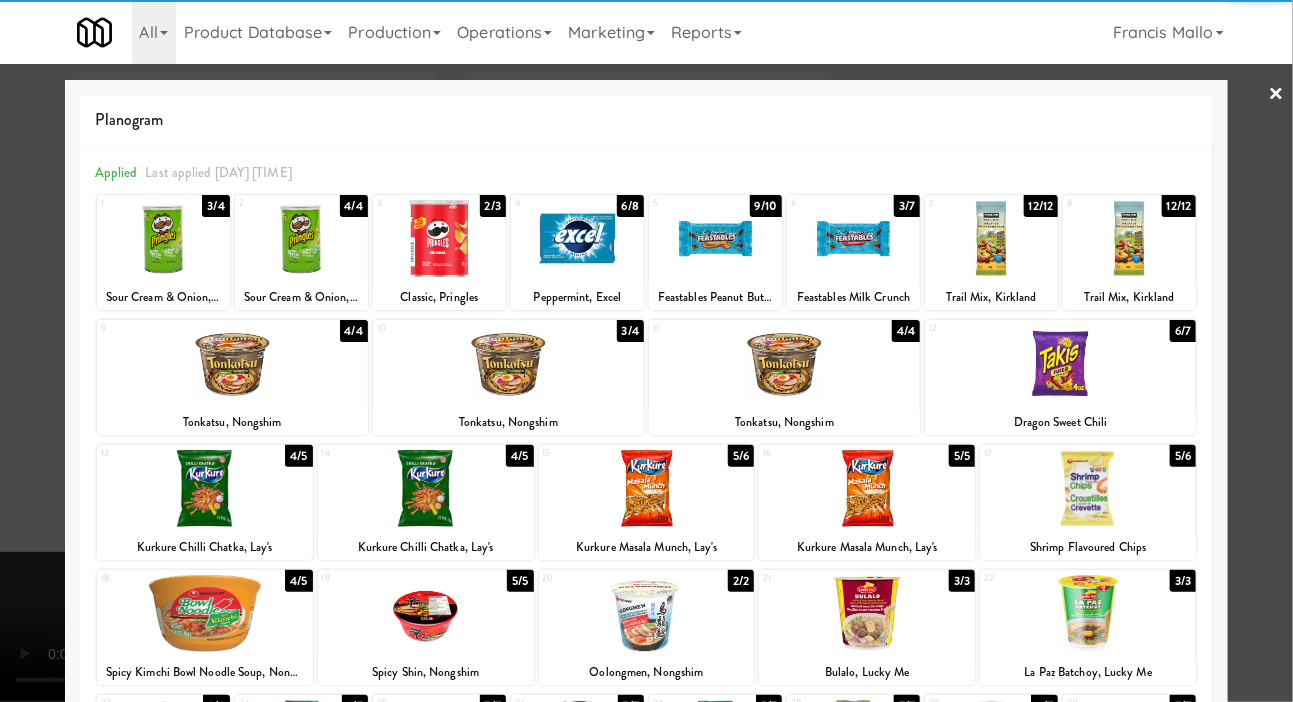 click at bounding box center (1088, 488) 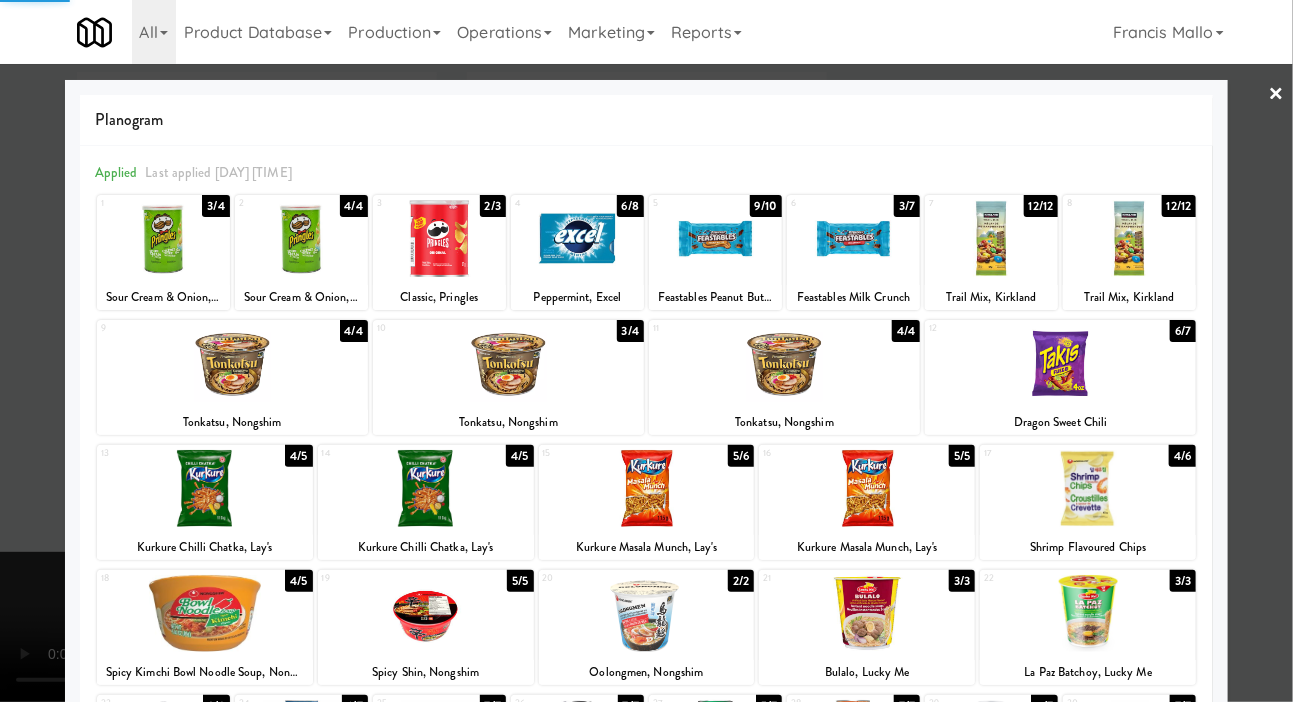 click at bounding box center (646, 351) 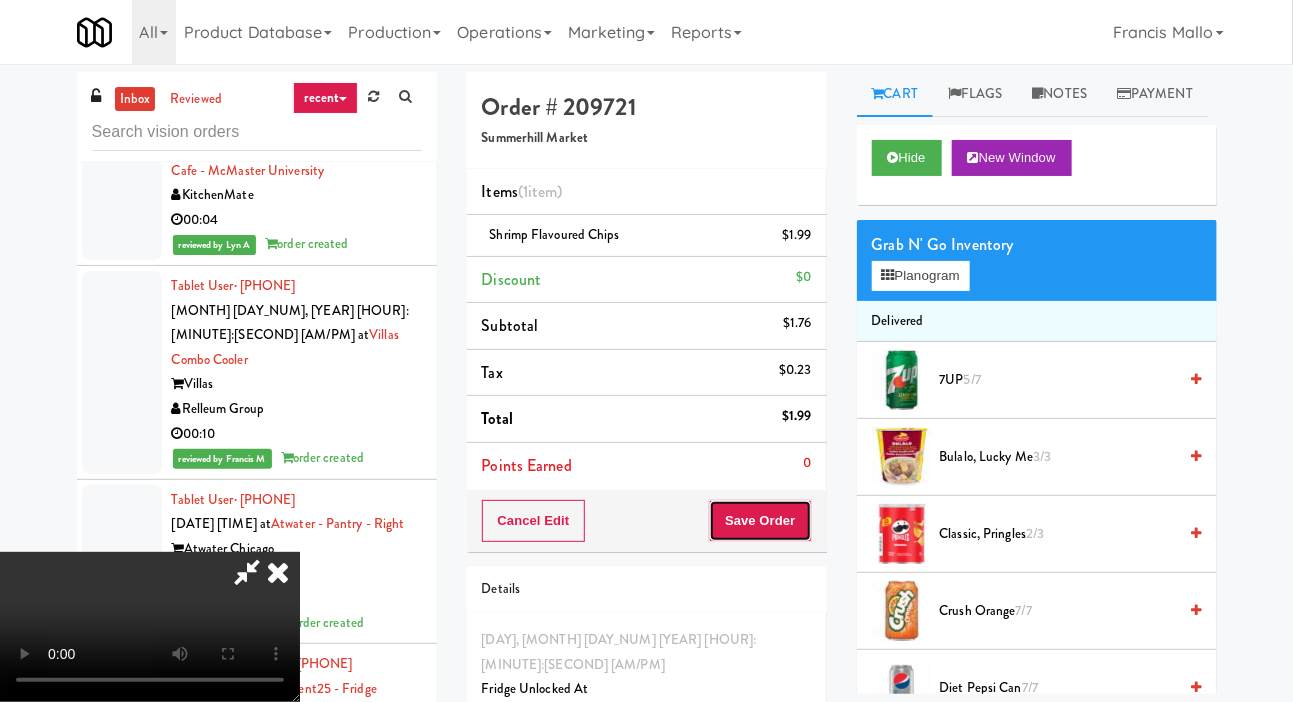 click on "Save Order" at bounding box center [760, 521] 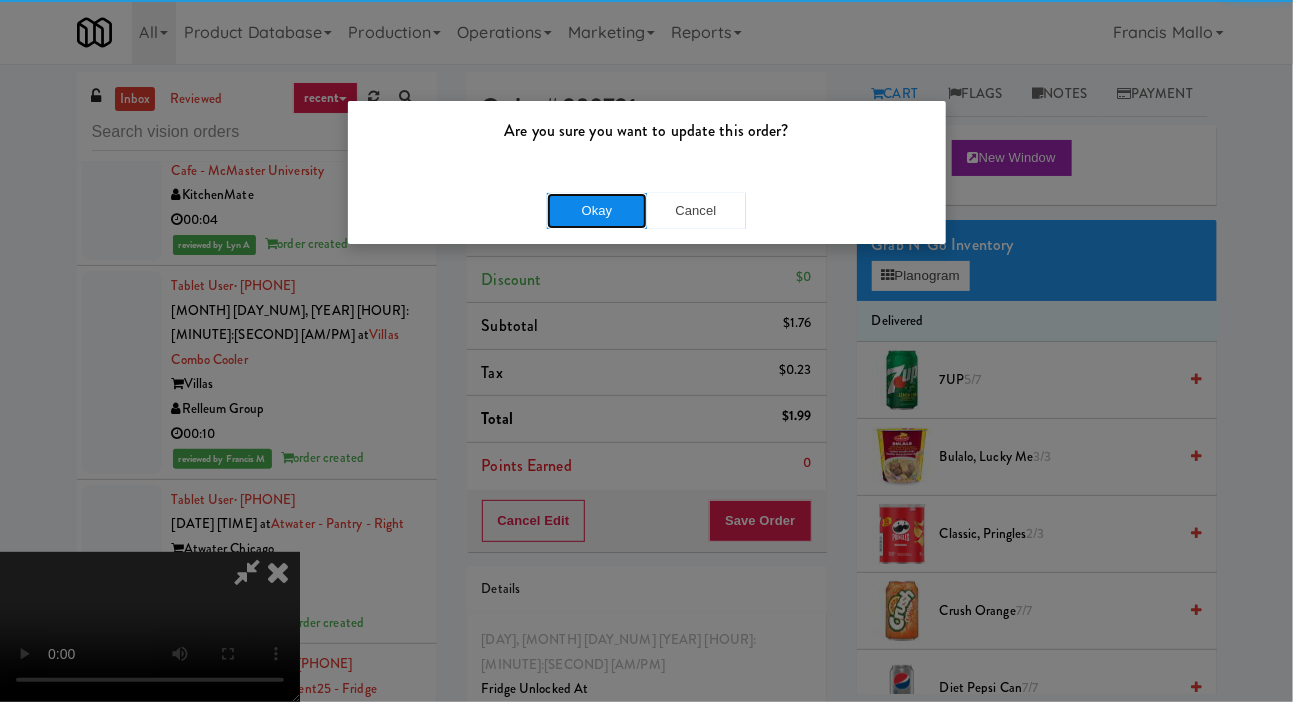 click on "Okay" at bounding box center (597, 211) 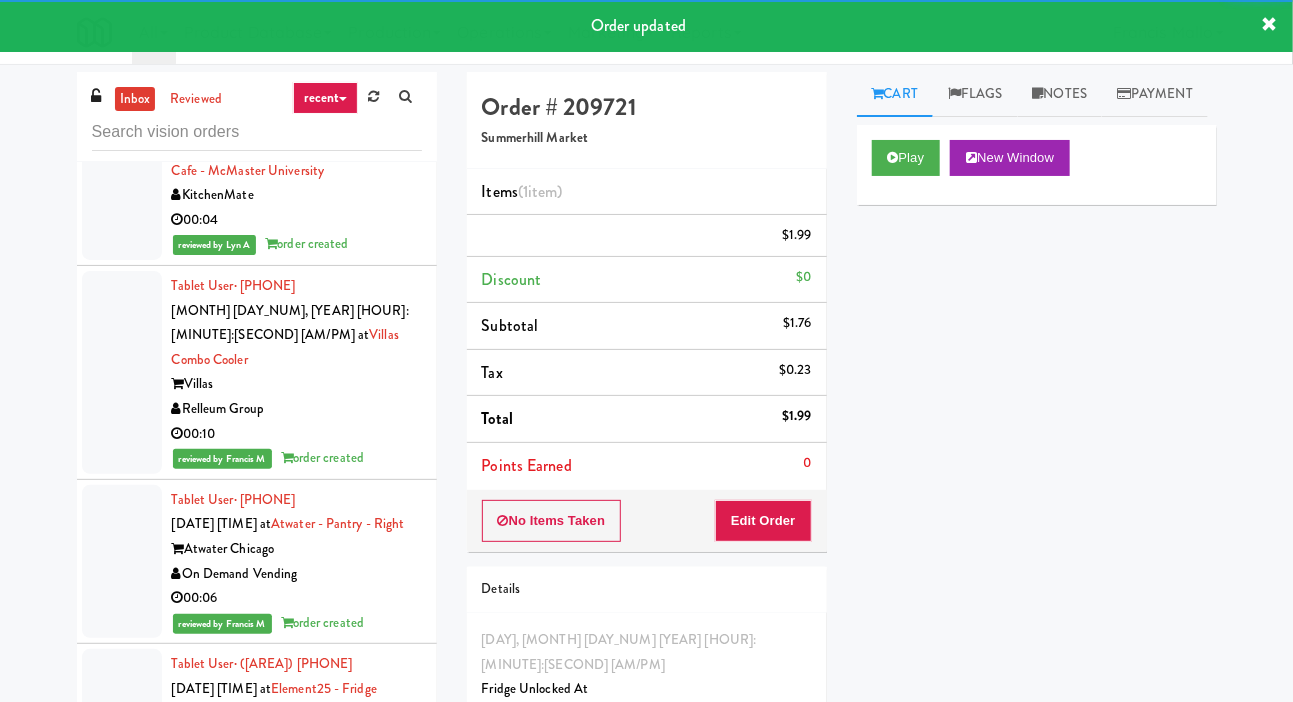 click at bounding box center [122, -286] 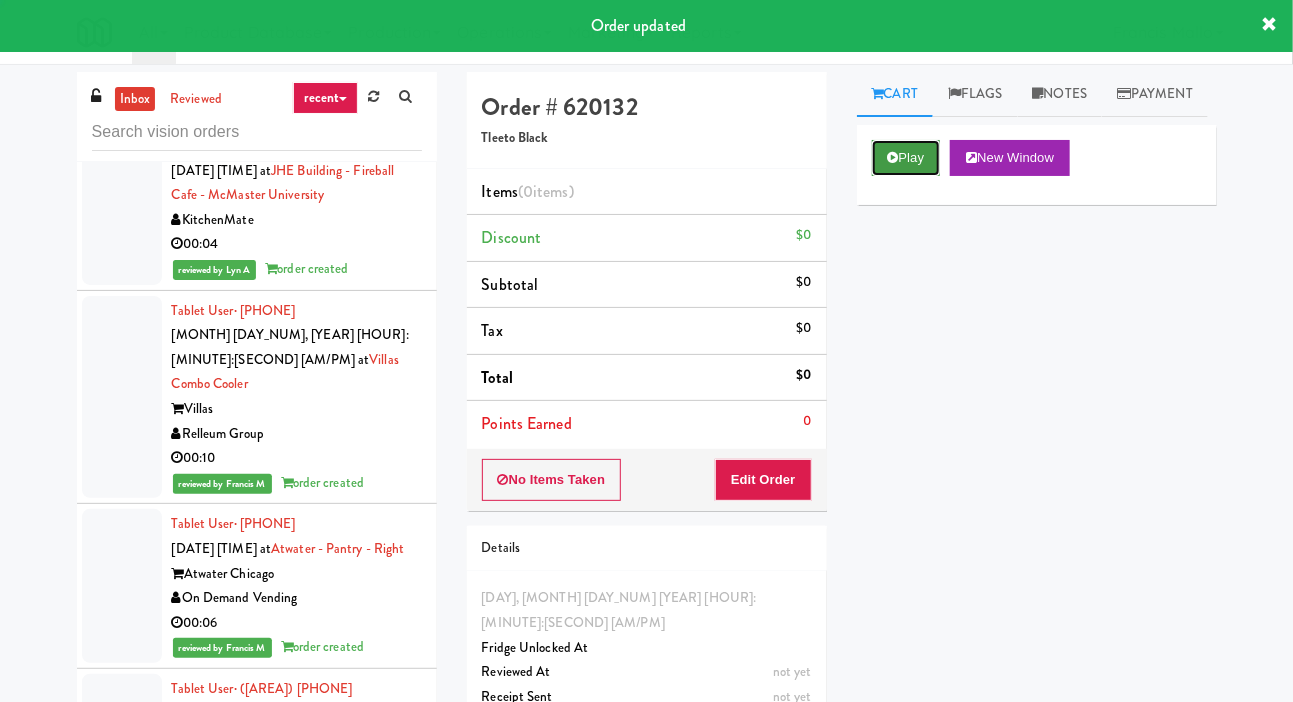 click on "Play" at bounding box center (906, 158) 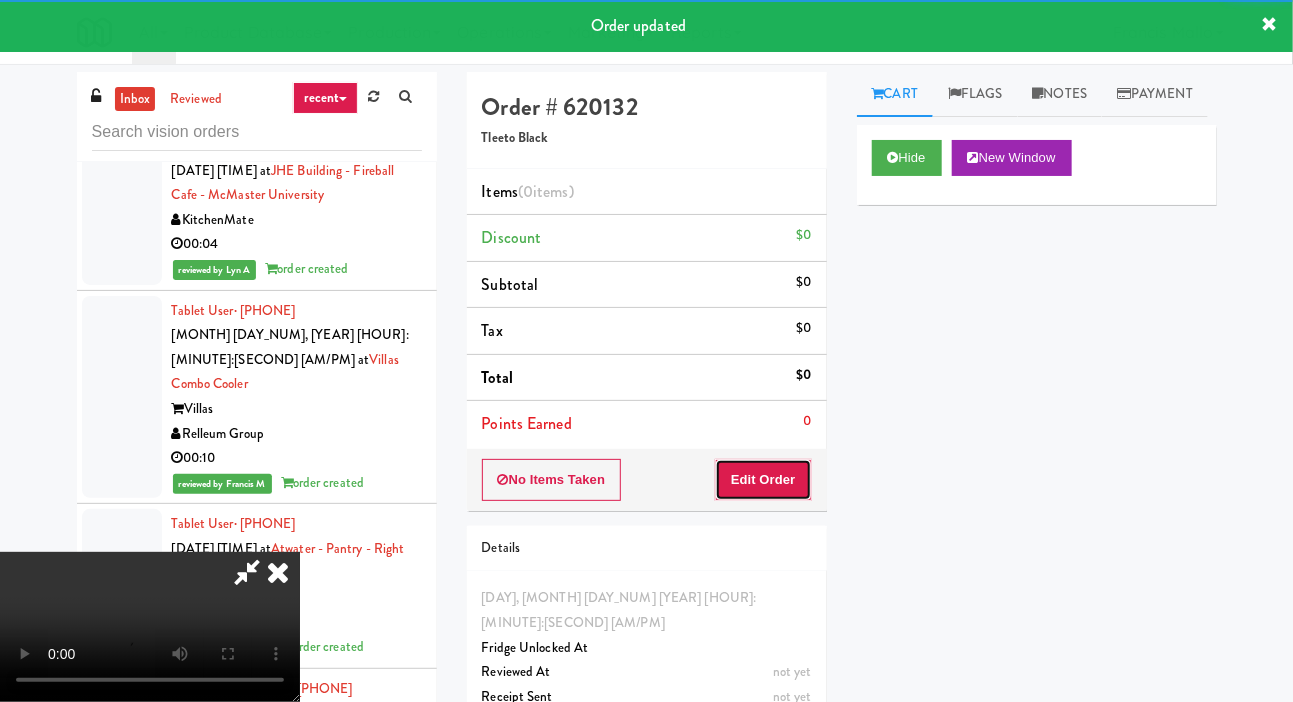 click on "Edit Order" at bounding box center [763, 480] 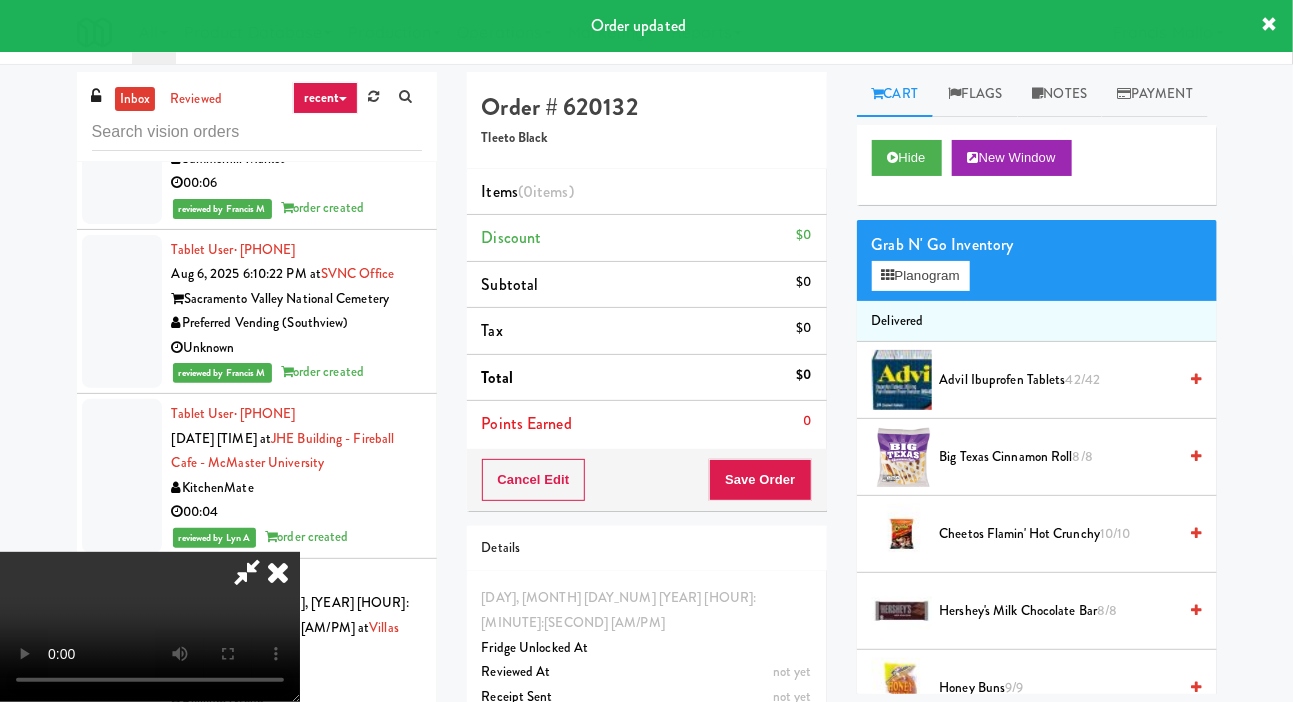 scroll, scrollTop: 16222, scrollLeft: 0, axis: vertical 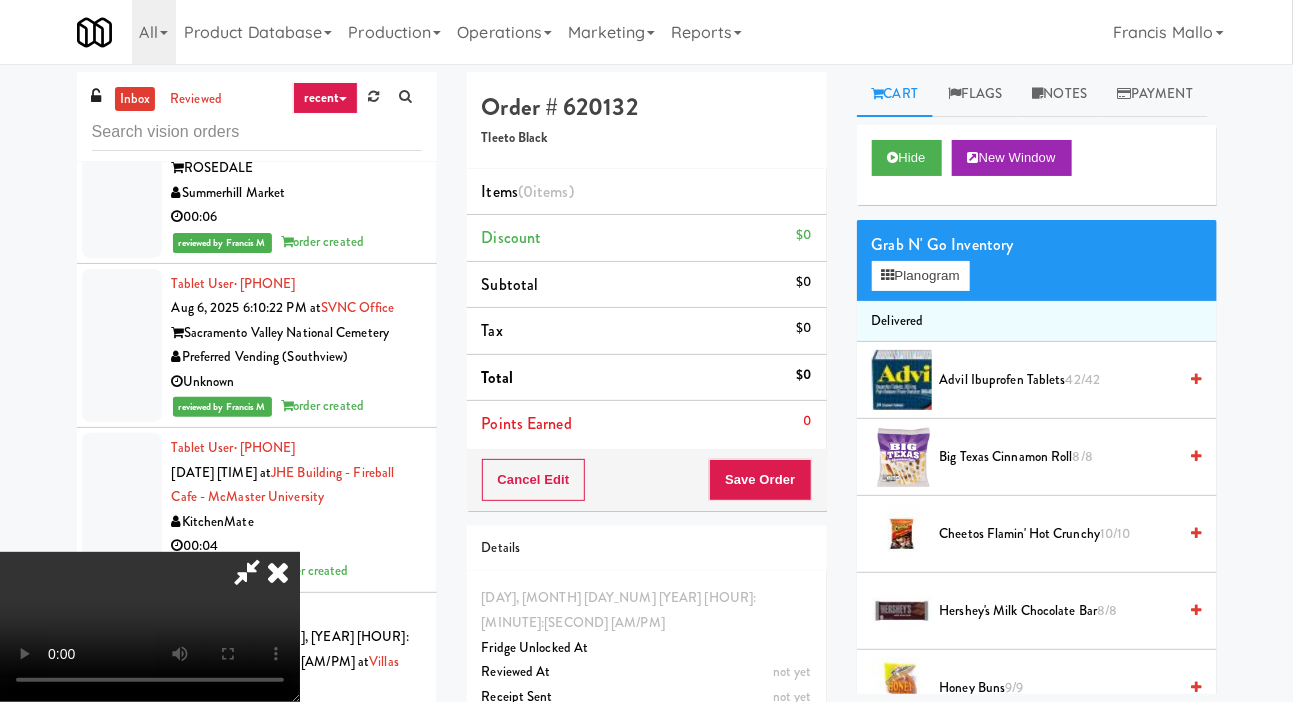 type 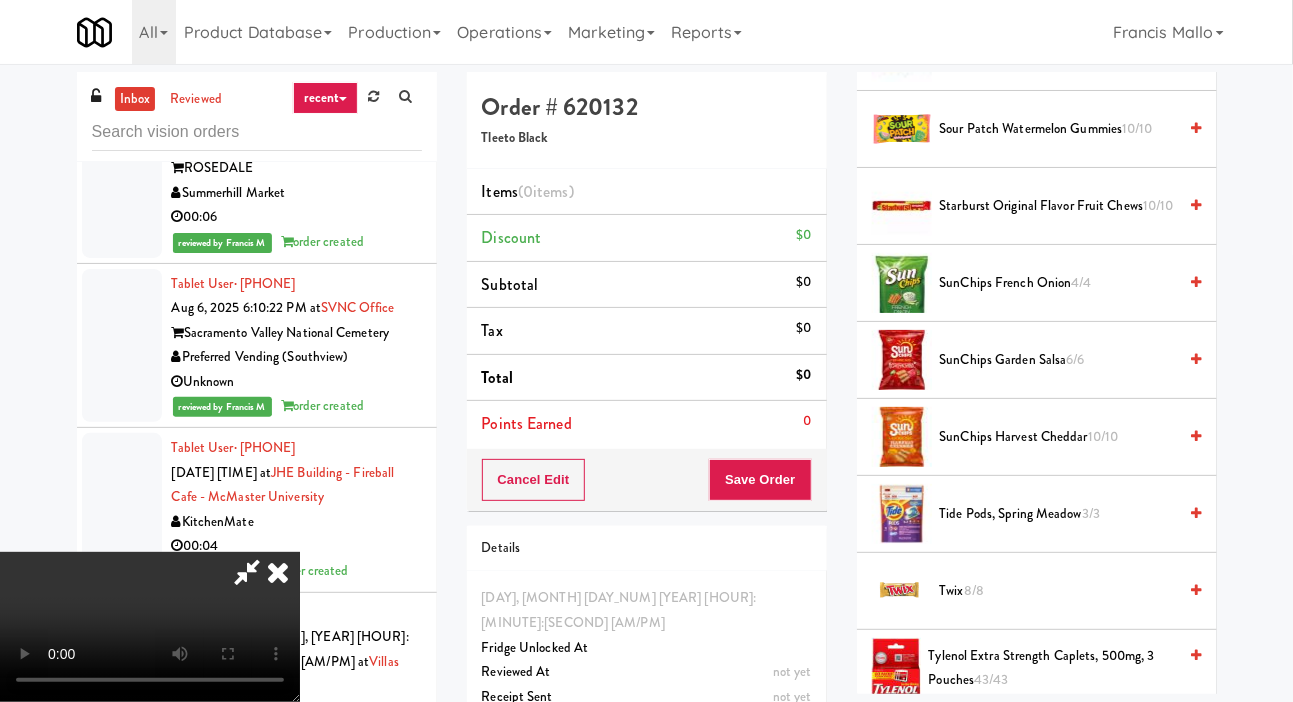 scroll, scrollTop: 1943, scrollLeft: 0, axis: vertical 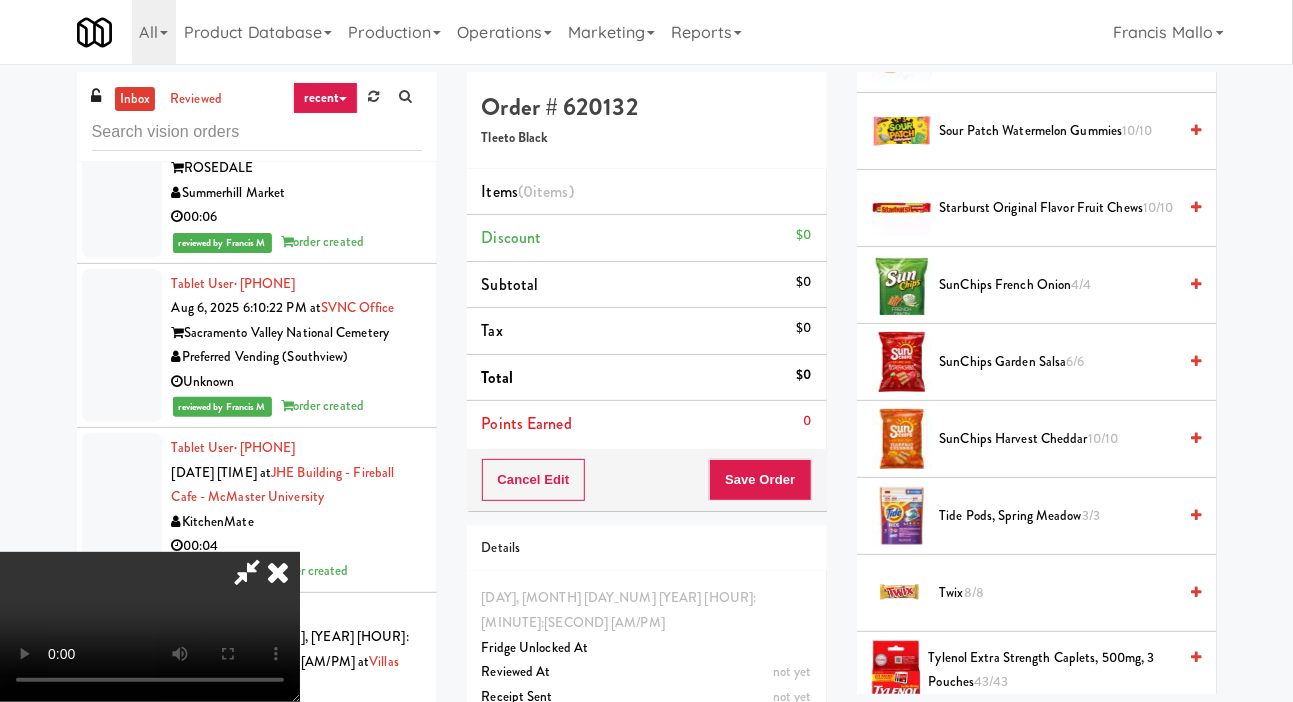 click on "Sour Patch Watermelon Gummies  10/10" at bounding box center (1058, 131) 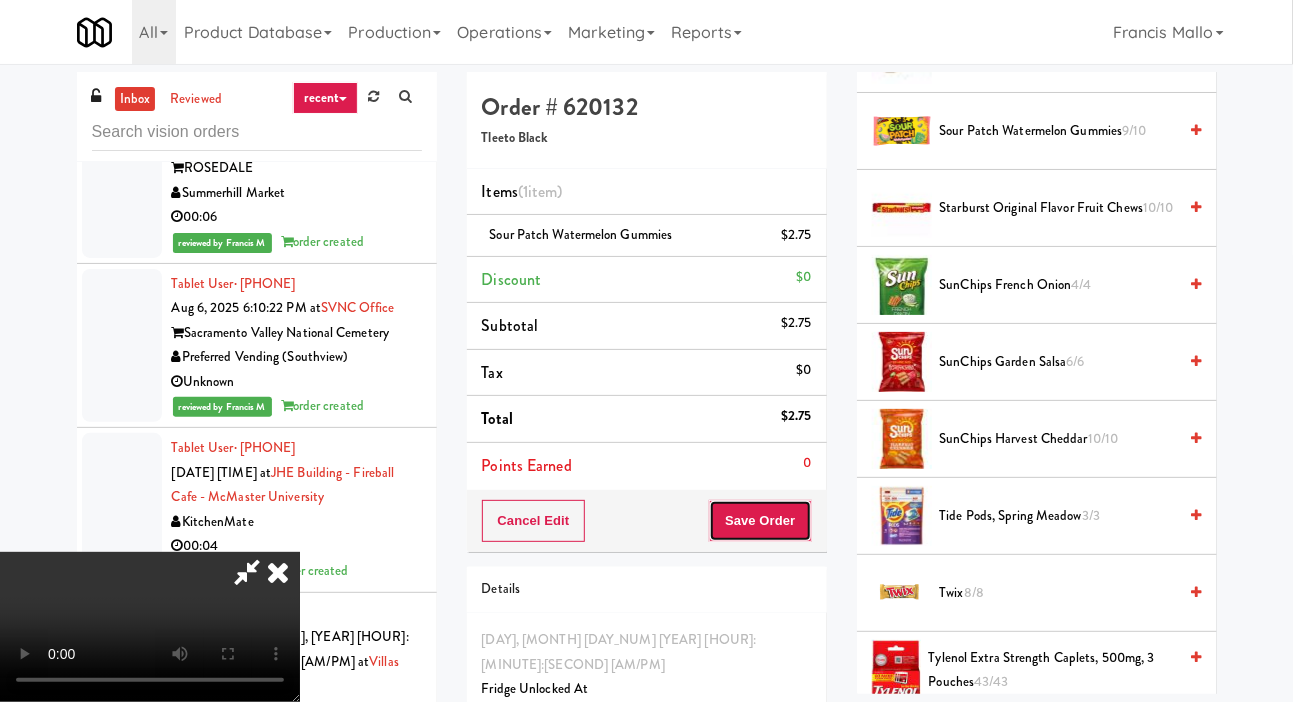 click on "Save Order" at bounding box center [760, 521] 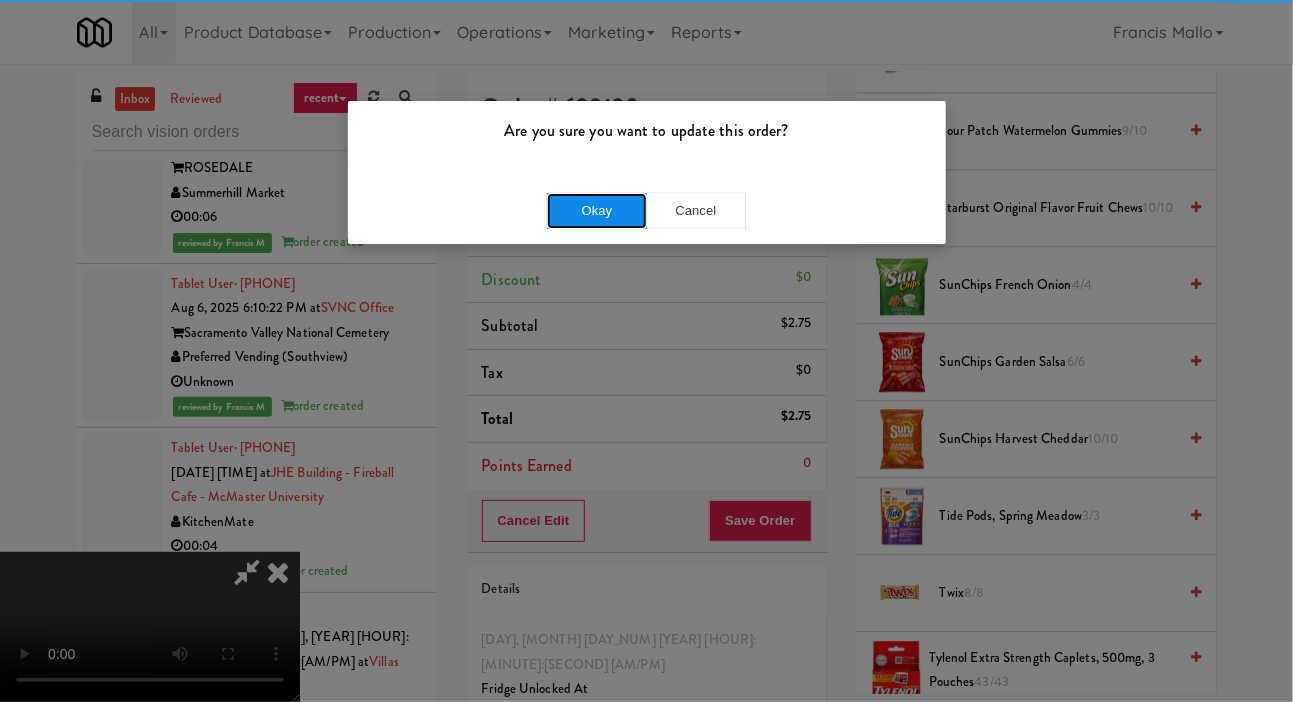 click on "Okay" at bounding box center (597, 211) 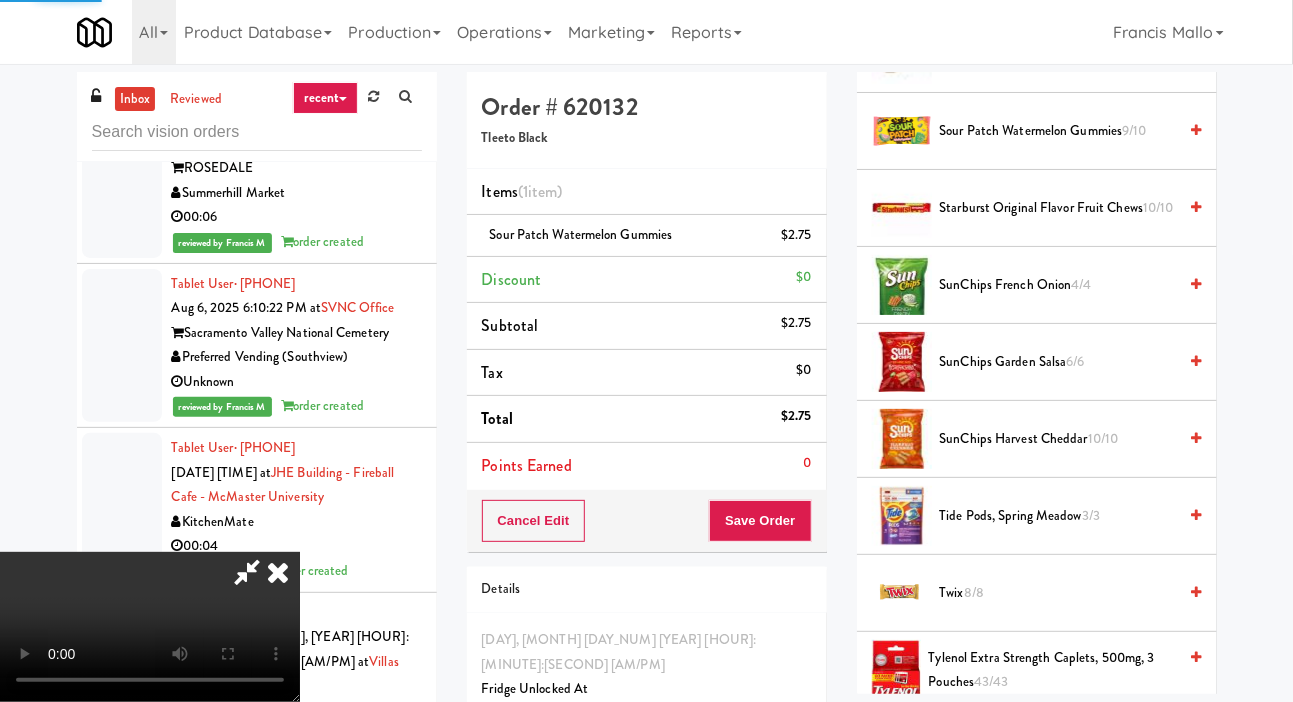 scroll, scrollTop: 116, scrollLeft: 0, axis: vertical 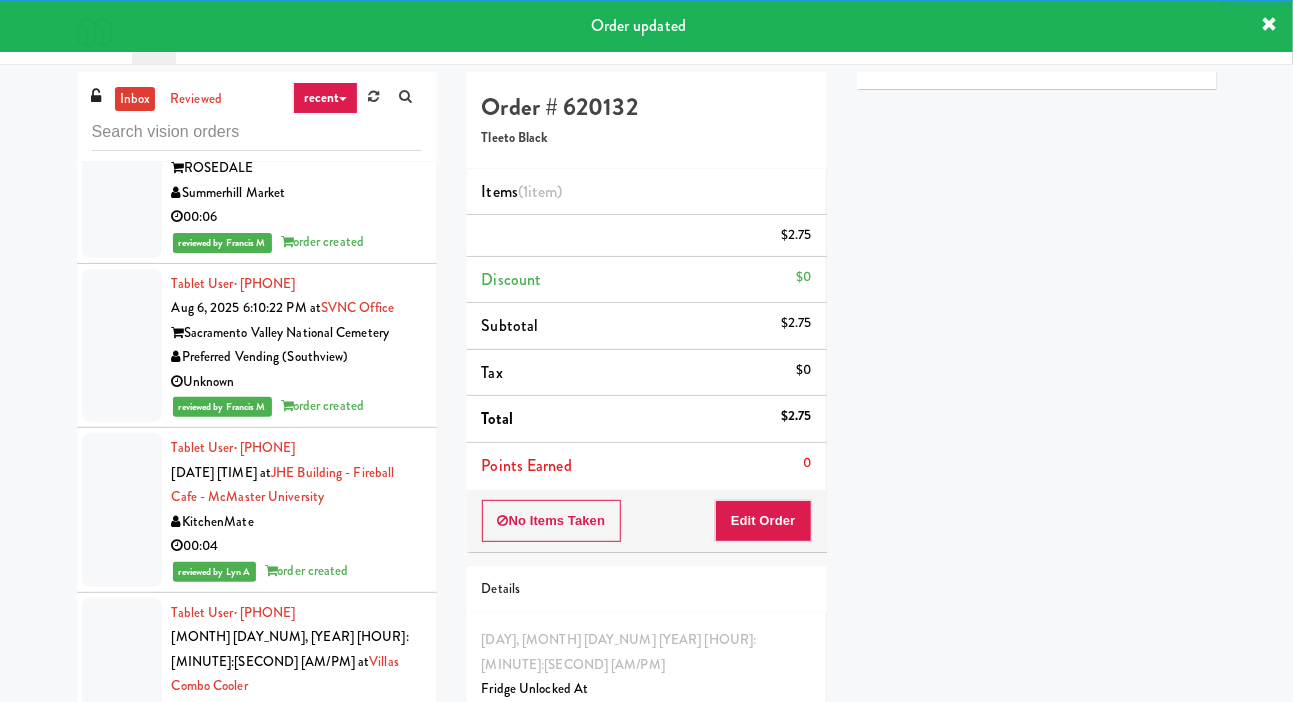 click at bounding box center (122, -161) 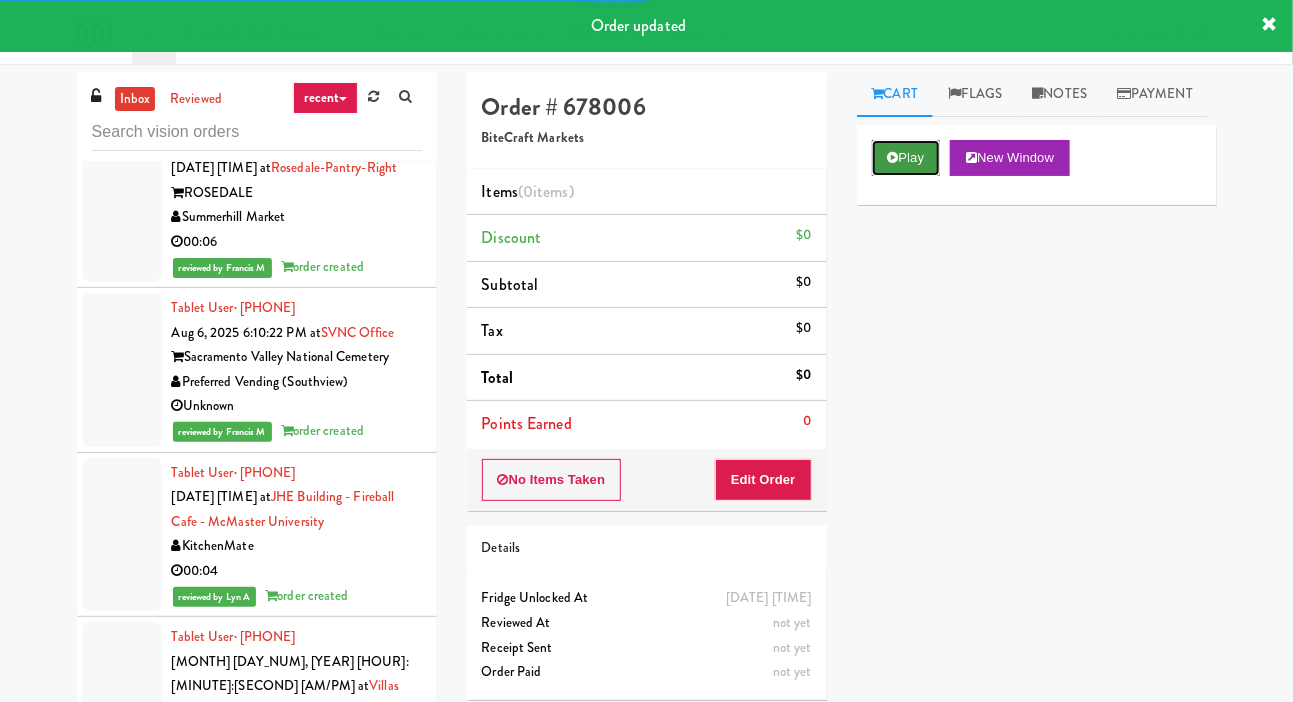 click on "Play" at bounding box center [906, 158] 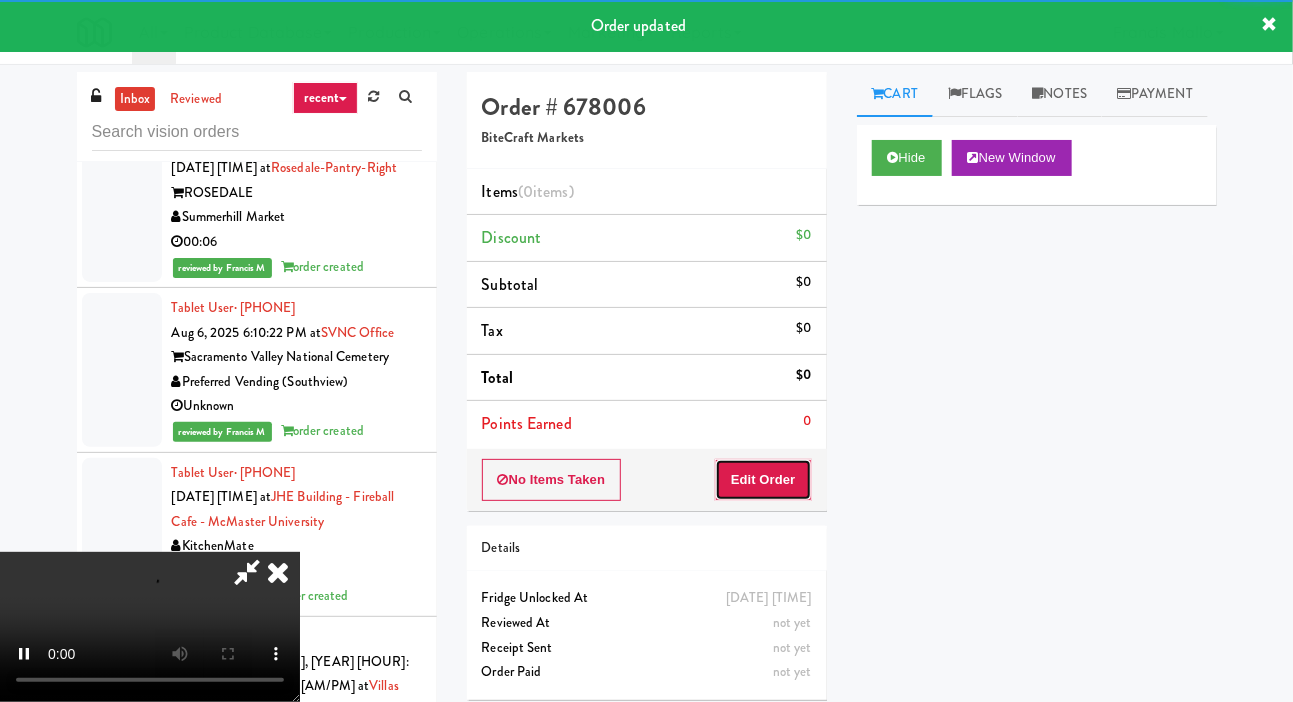 click on "Edit Order" at bounding box center (763, 480) 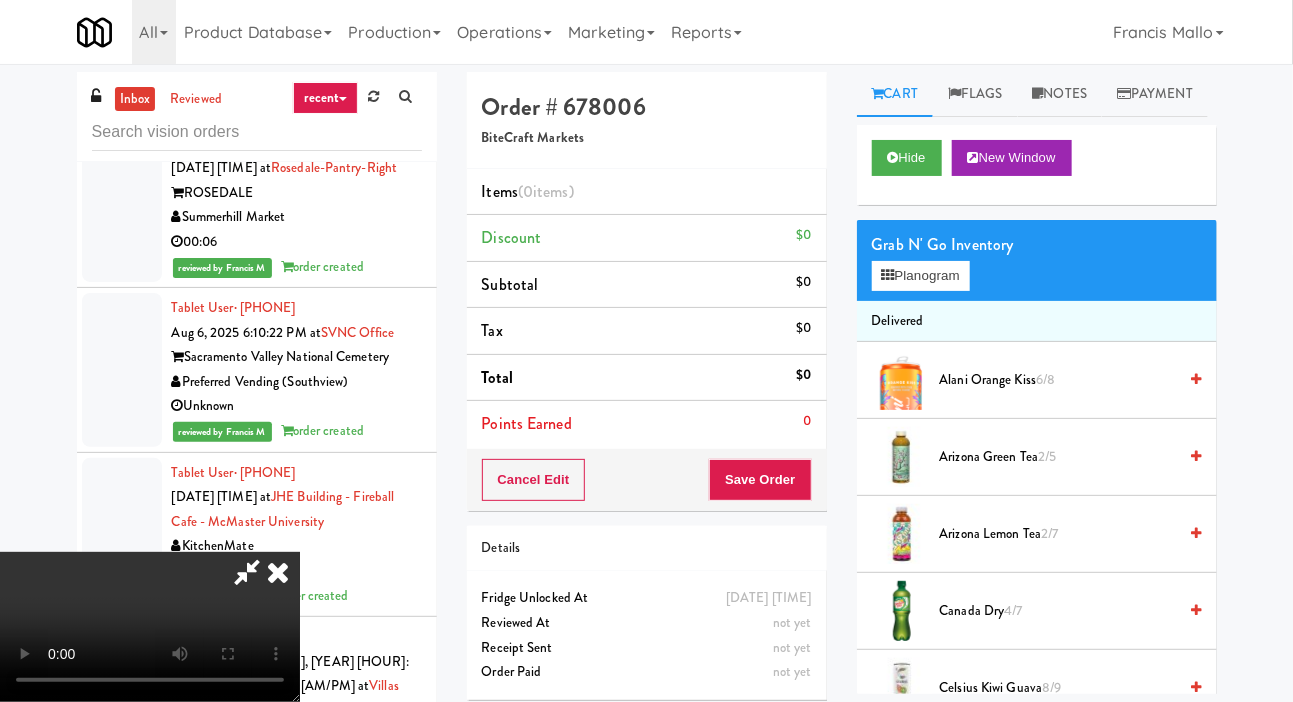 scroll, scrollTop: 73, scrollLeft: 0, axis: vertical 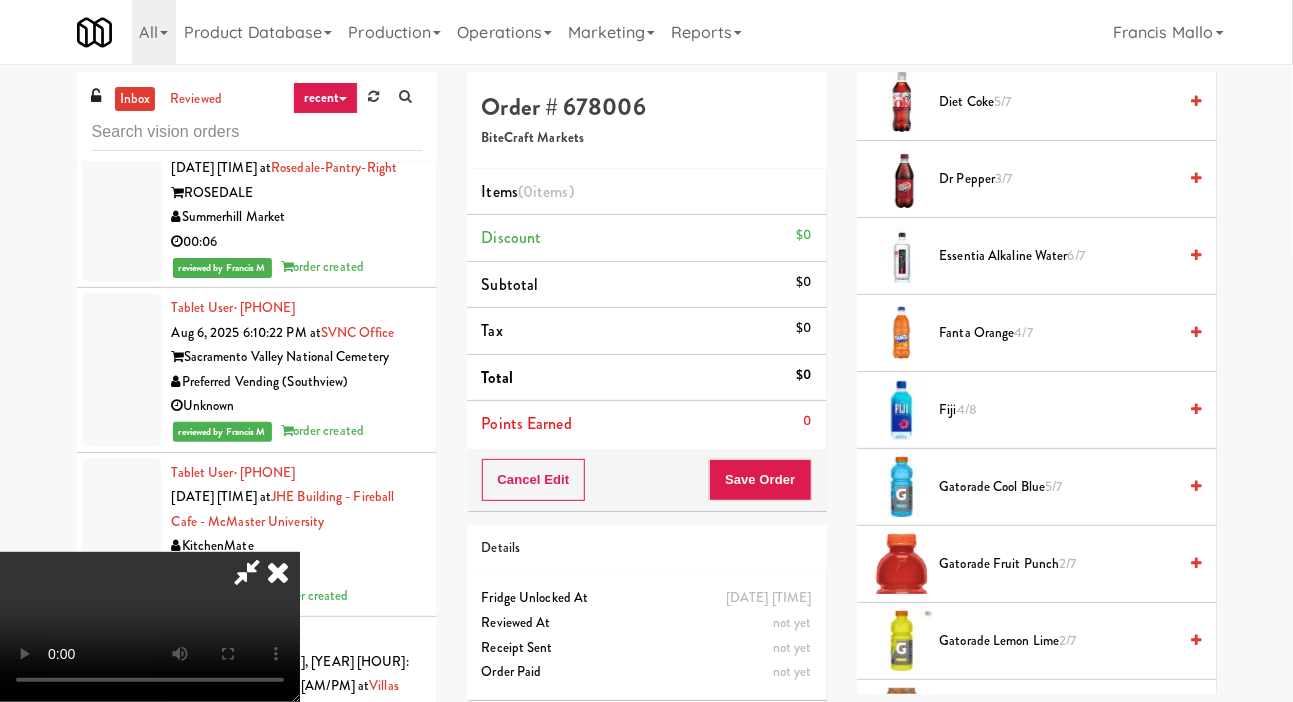 click on "Fiji  4/8" at bounding box center [1058, 410] 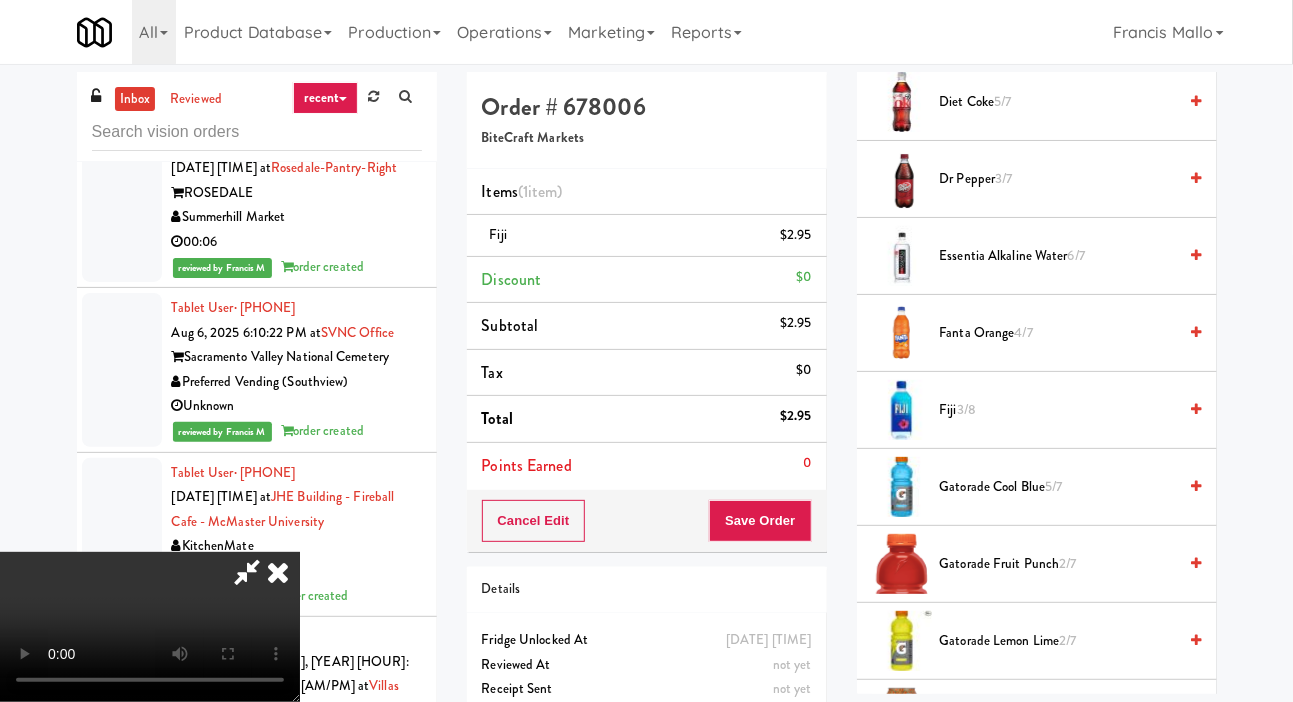 click on "Fiji  3/8" at bounding box center (1058, 410) 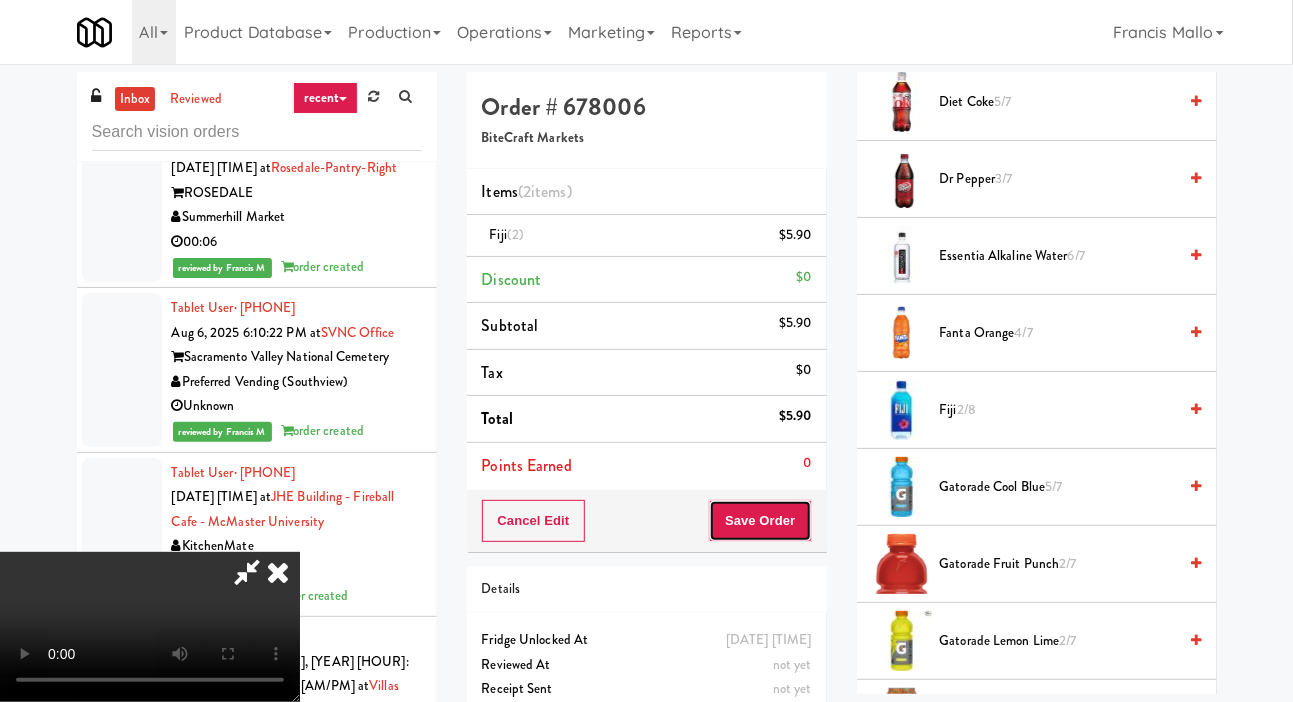 click on "Save Order" at bounding box center (760, 521) 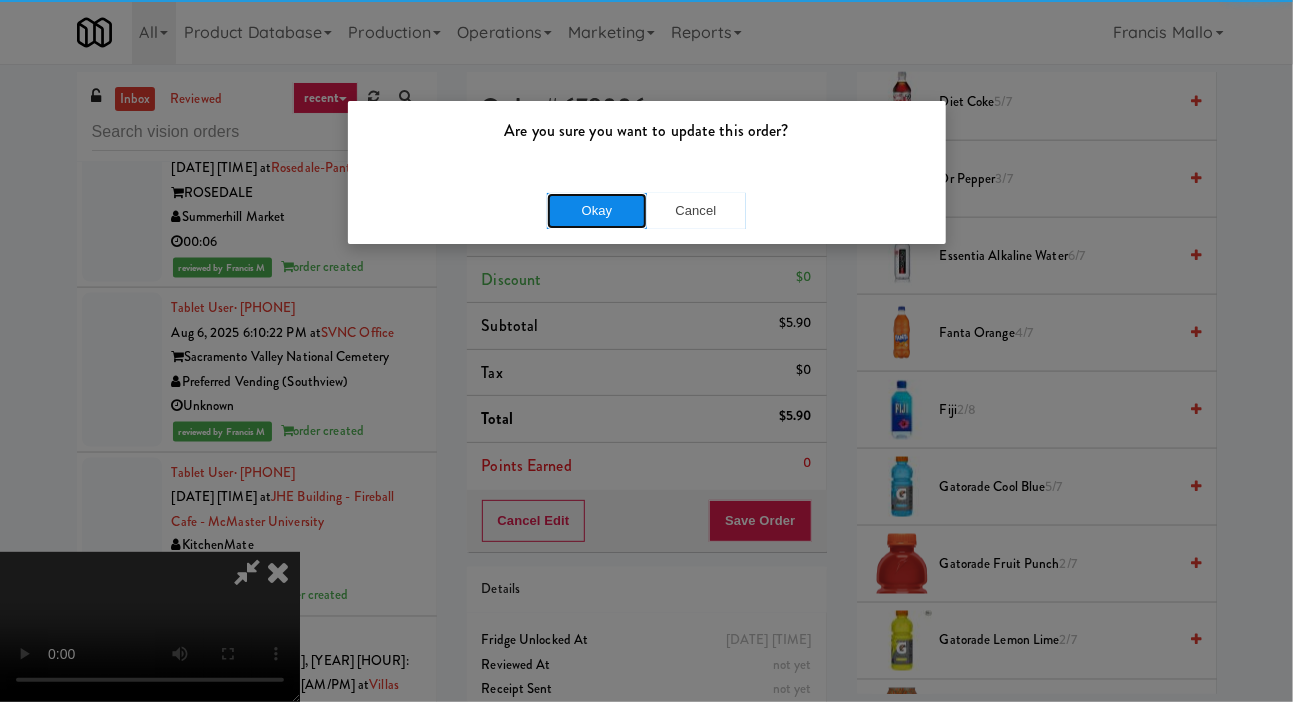 click on "Okay" at bounding box center [597, 211] 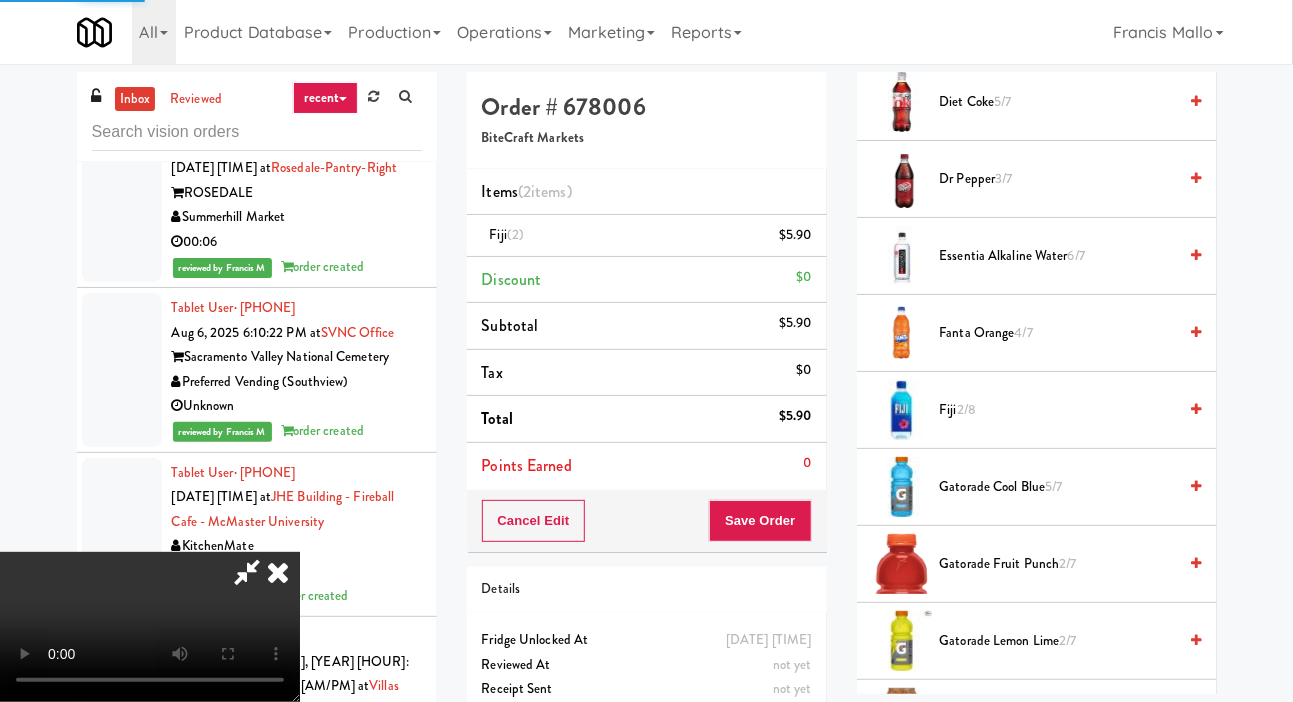scroll, scrollTop: 116, scrollLeft: 0, axis: vertical 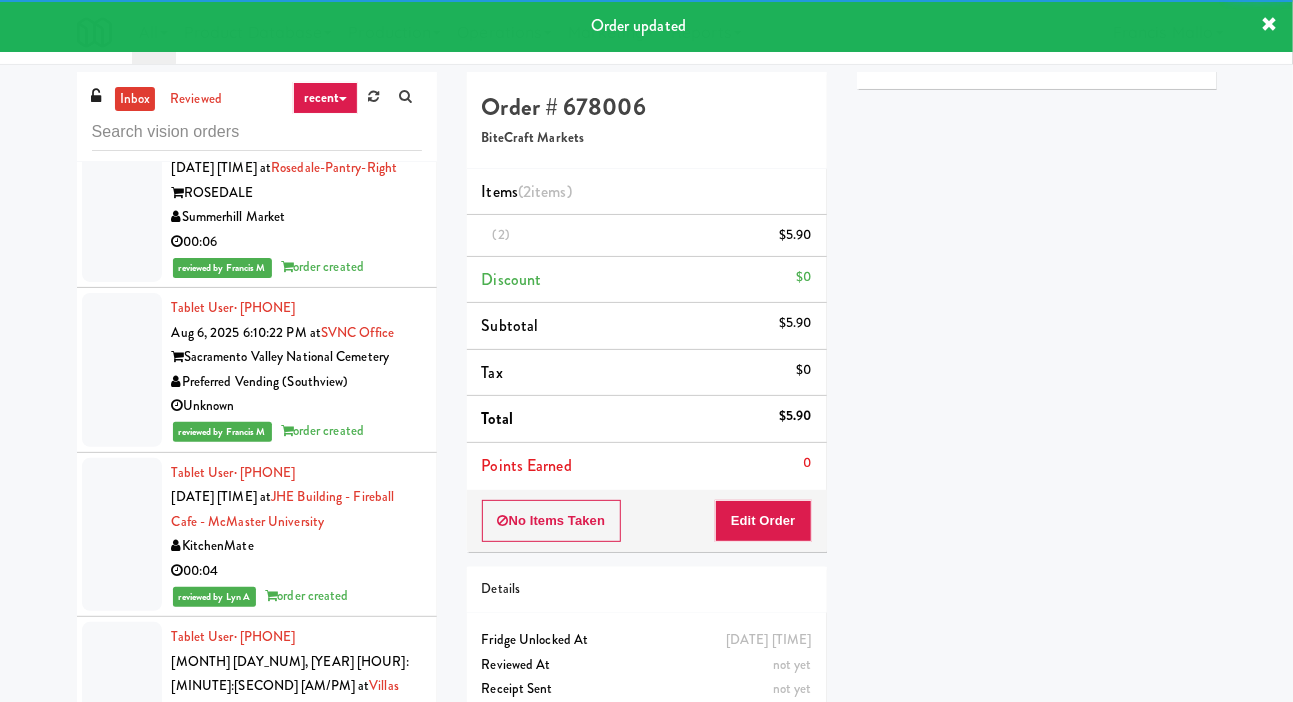 click at bounding box center [122, -326] 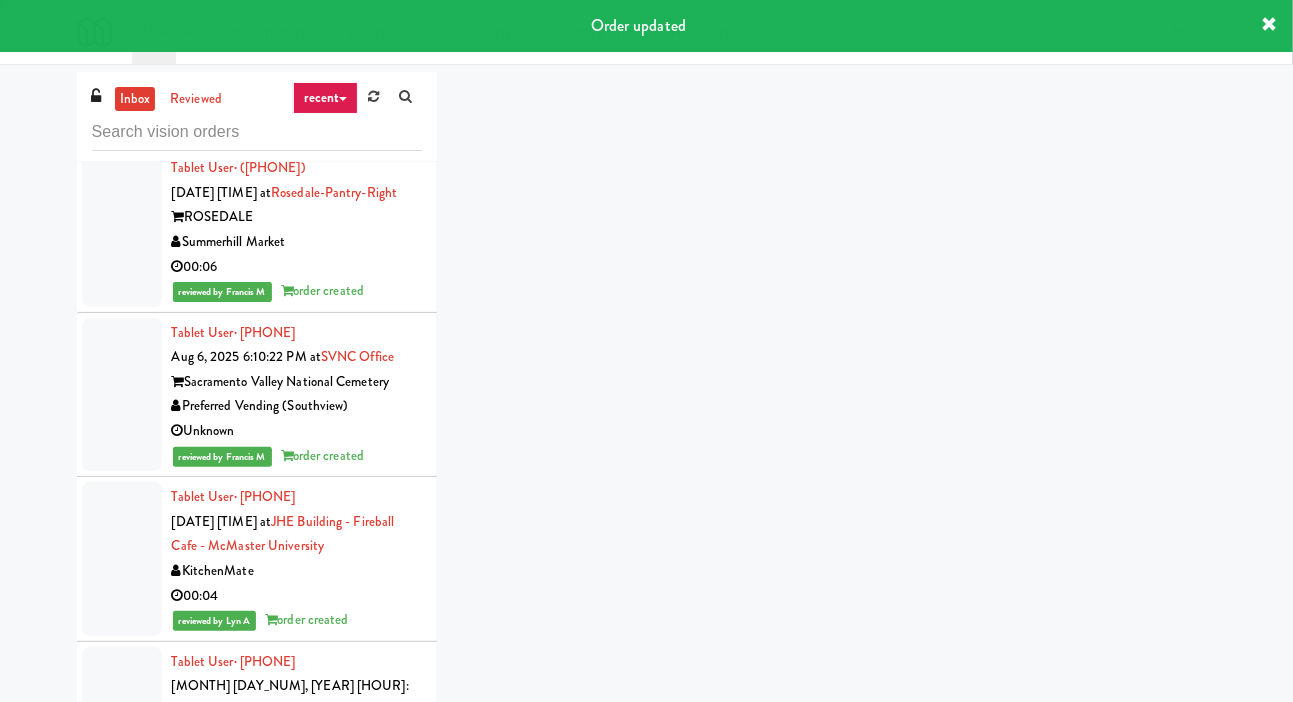 click at bounding box center [122, -326] 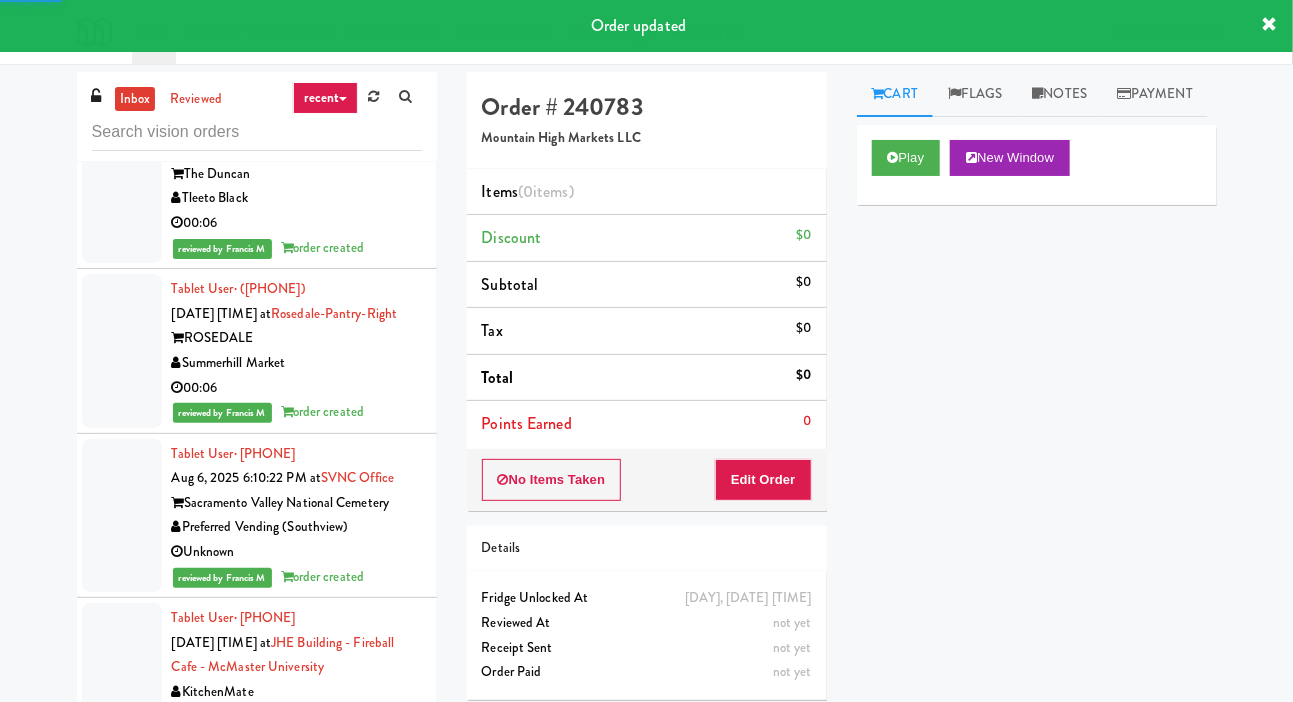 scroll, scrollTop: 16097, scrollLeft: 0, axis: vertical 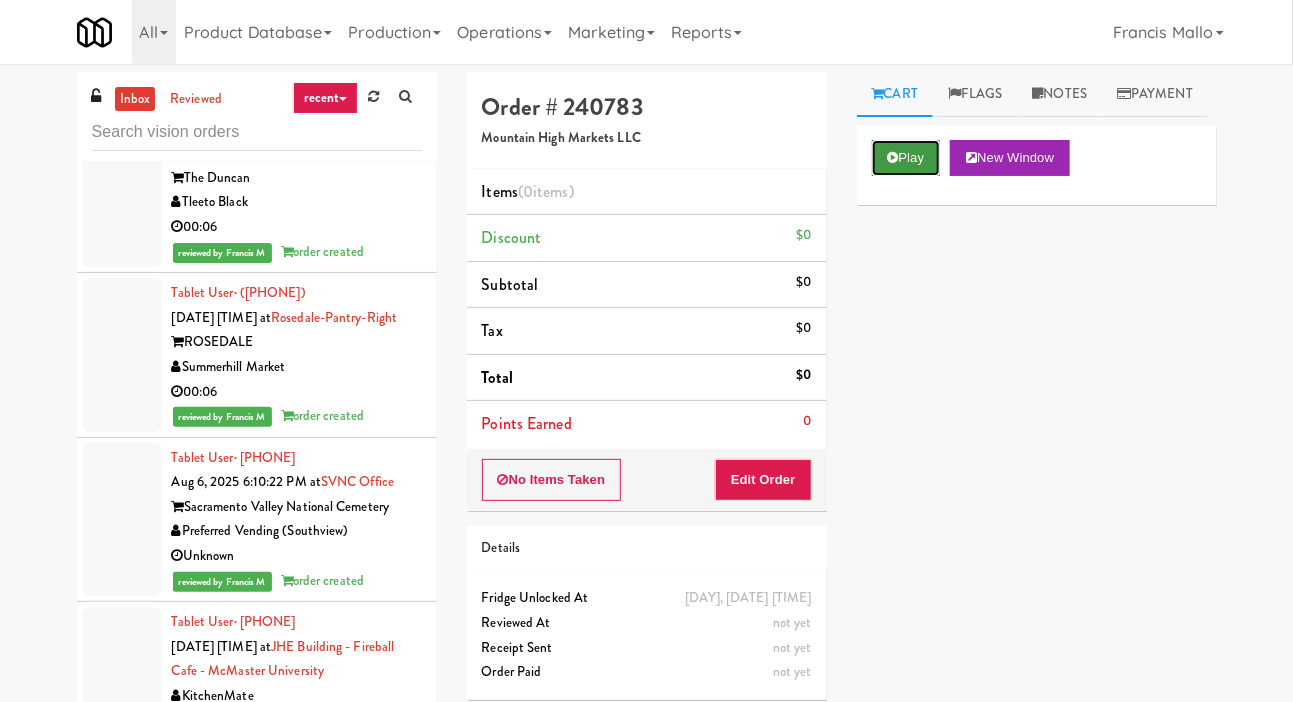 click on "Play" at bounding box center [906, 158] 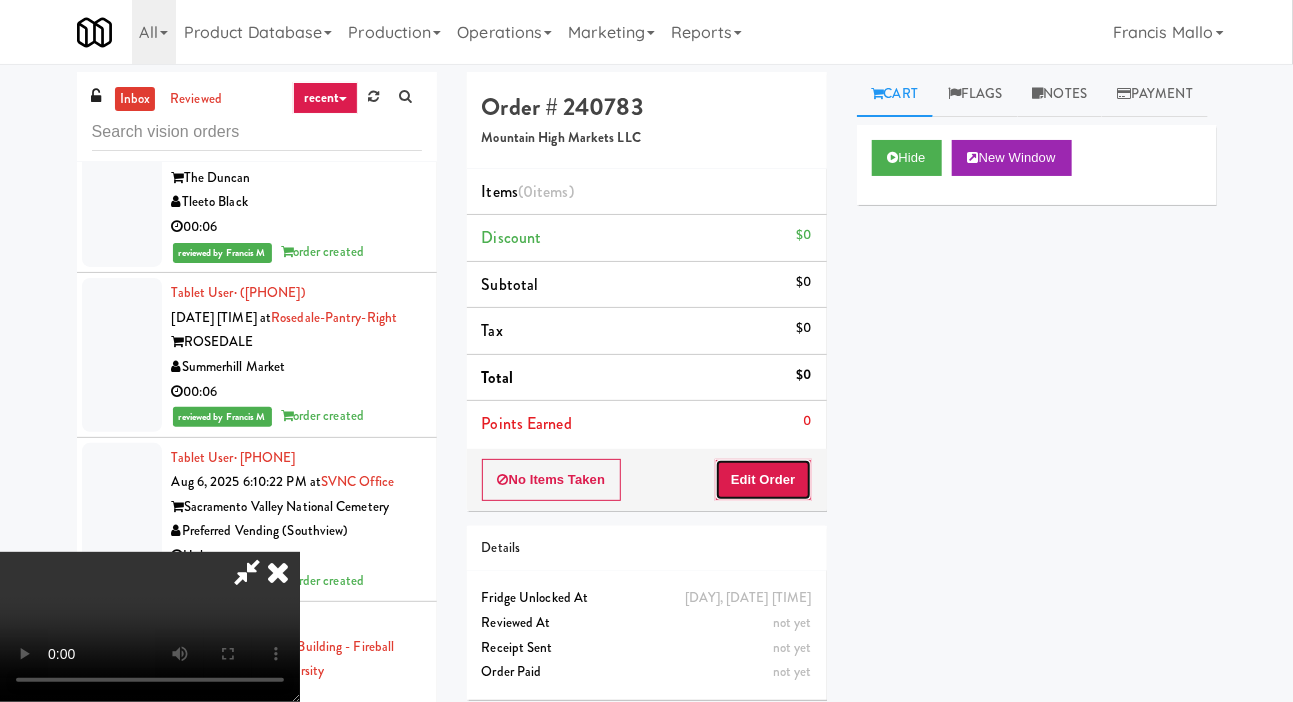 click on "Edit Order" at bounding box center (763, 480) 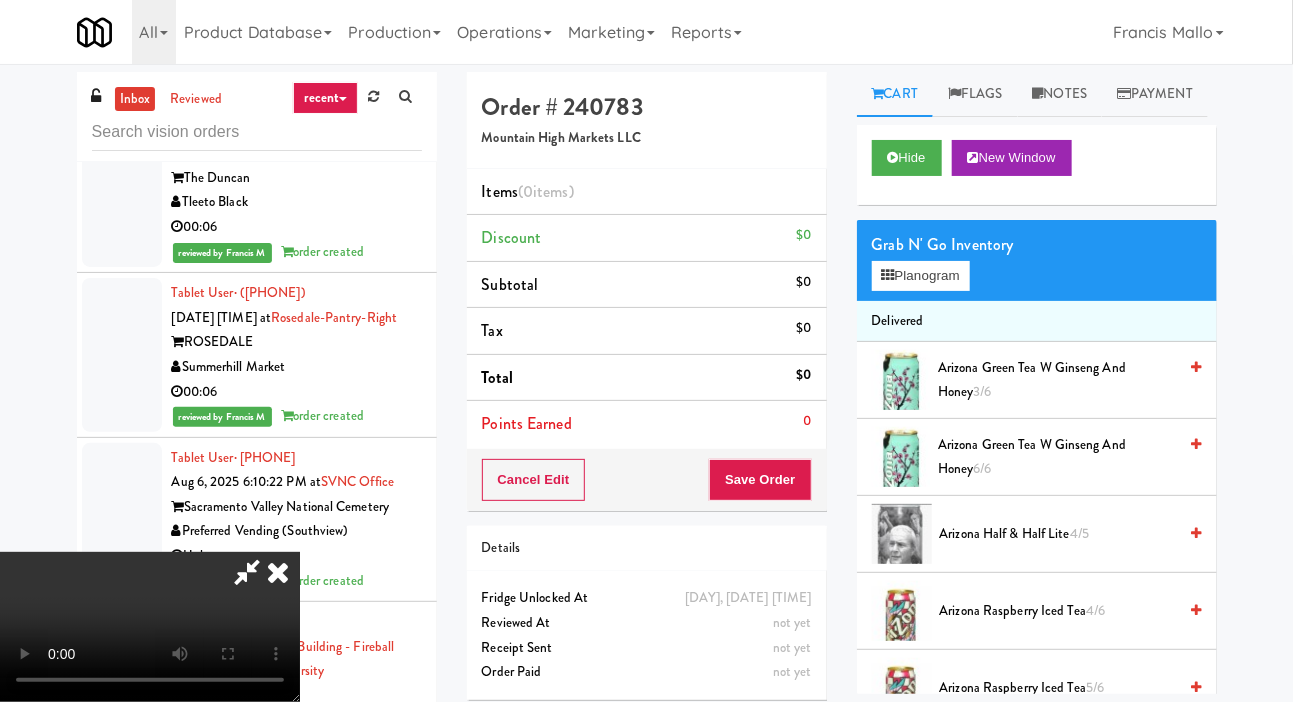 type 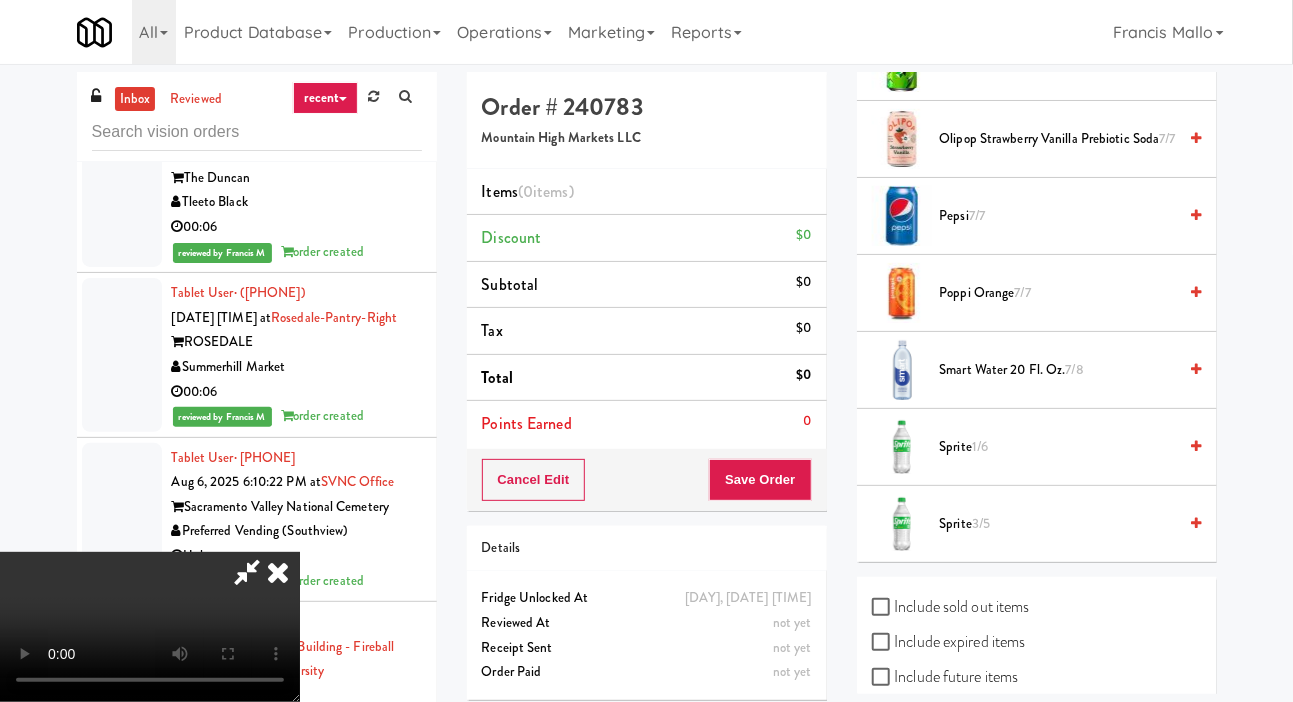 scroll, scrollTop: 2811, scrollLeft: 0, axis: vertical 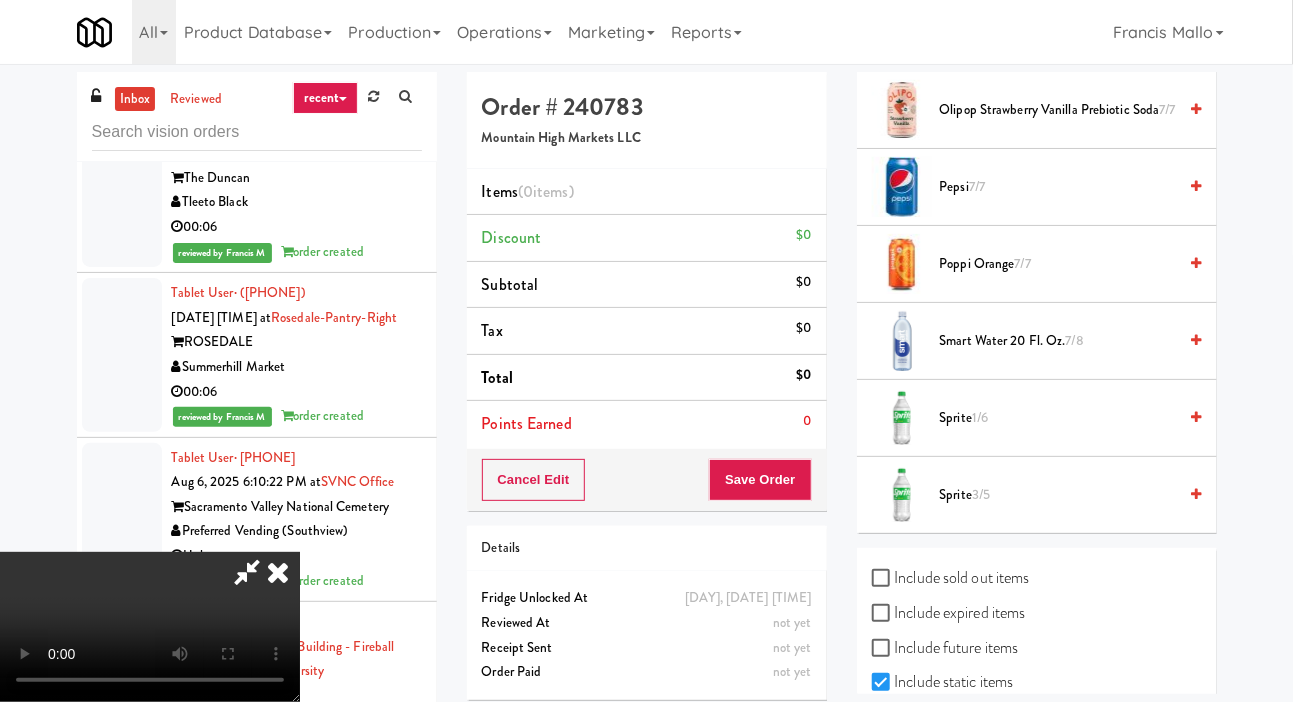 click on "Sprite  1/6" at bounding box center (1058, 418) 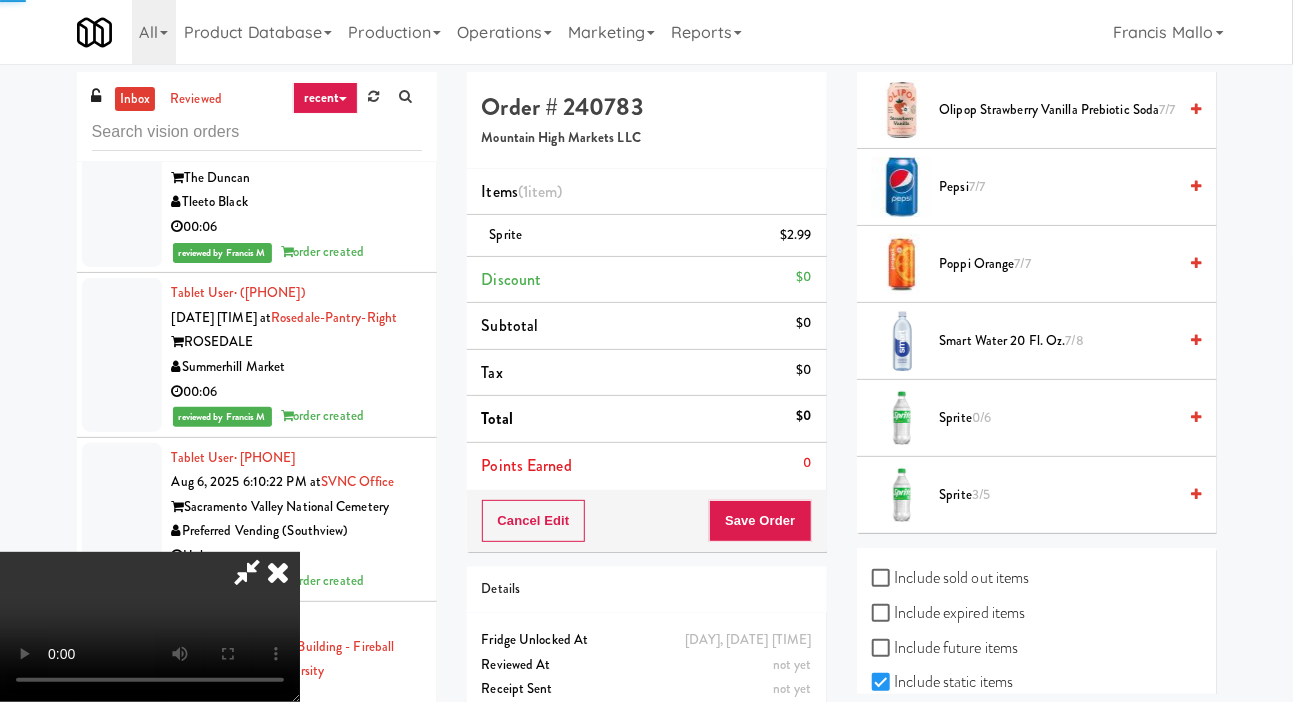 click on "Sprite  3/5" at bounding box center [1058, 495] 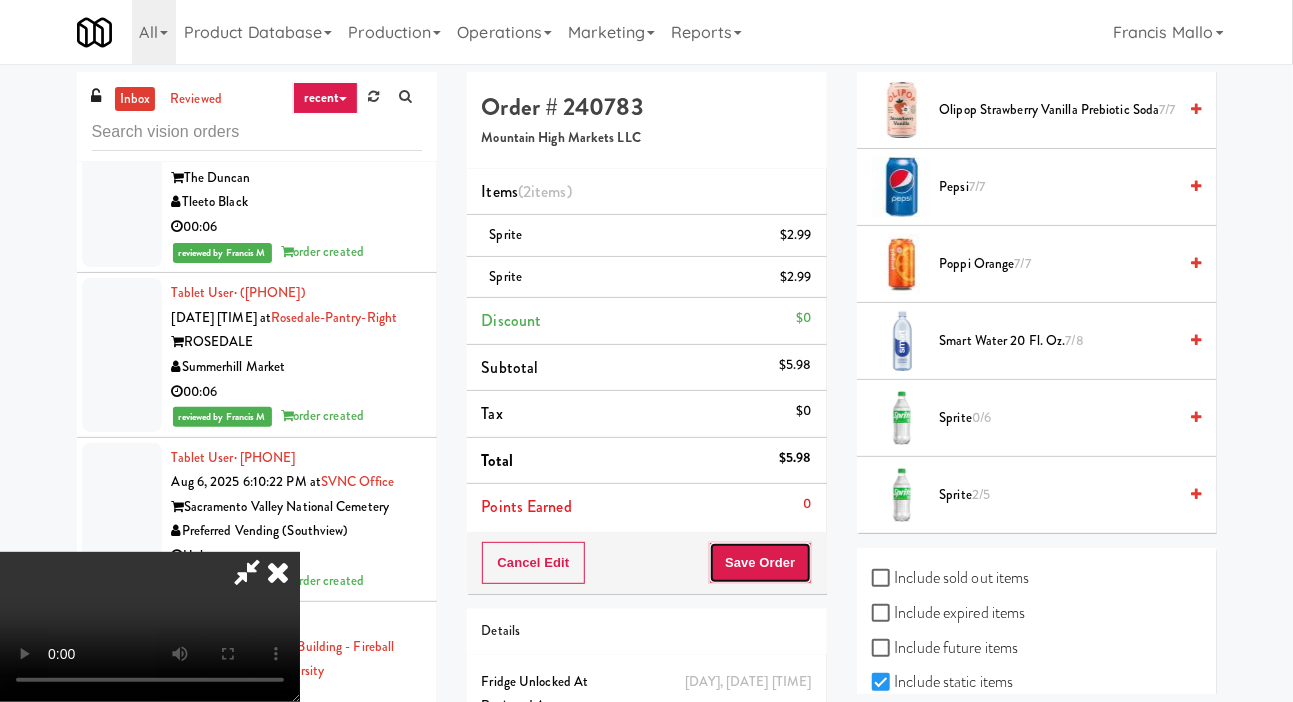 click on "Save Order" at bounding box center [760, 563] 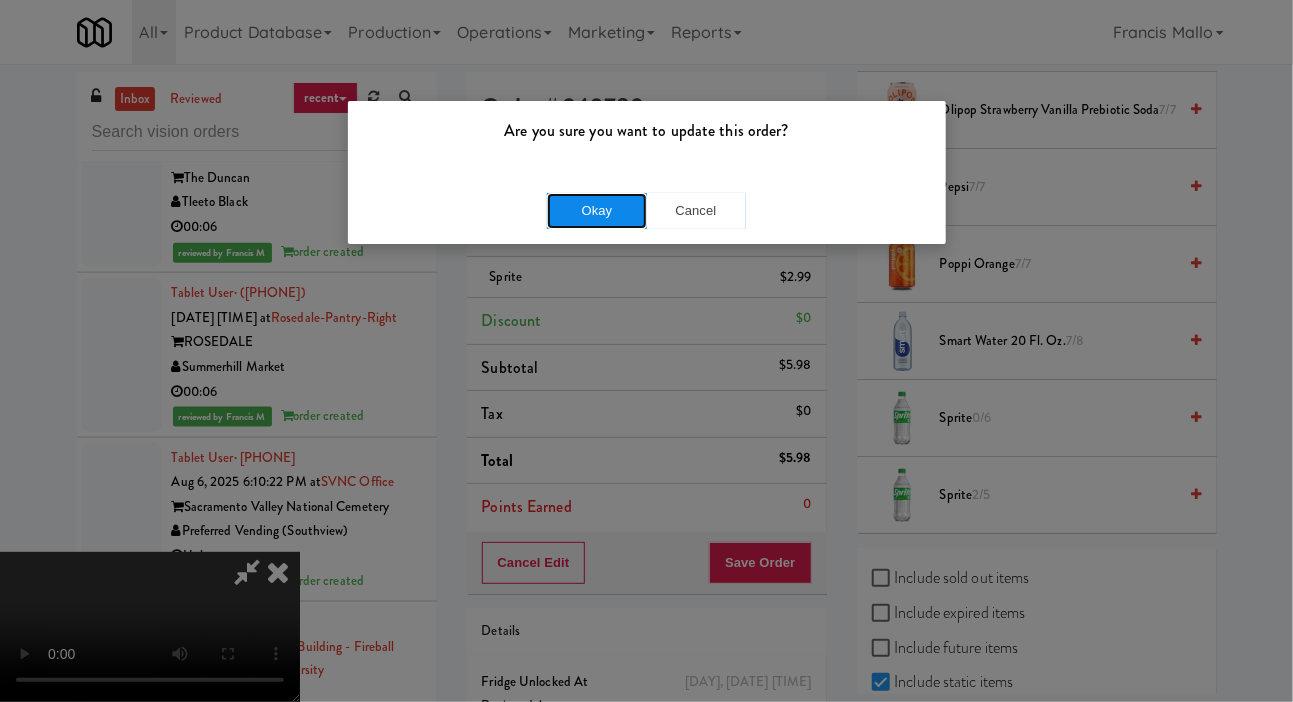 click on "Okay" at bounding box center (597, 211) 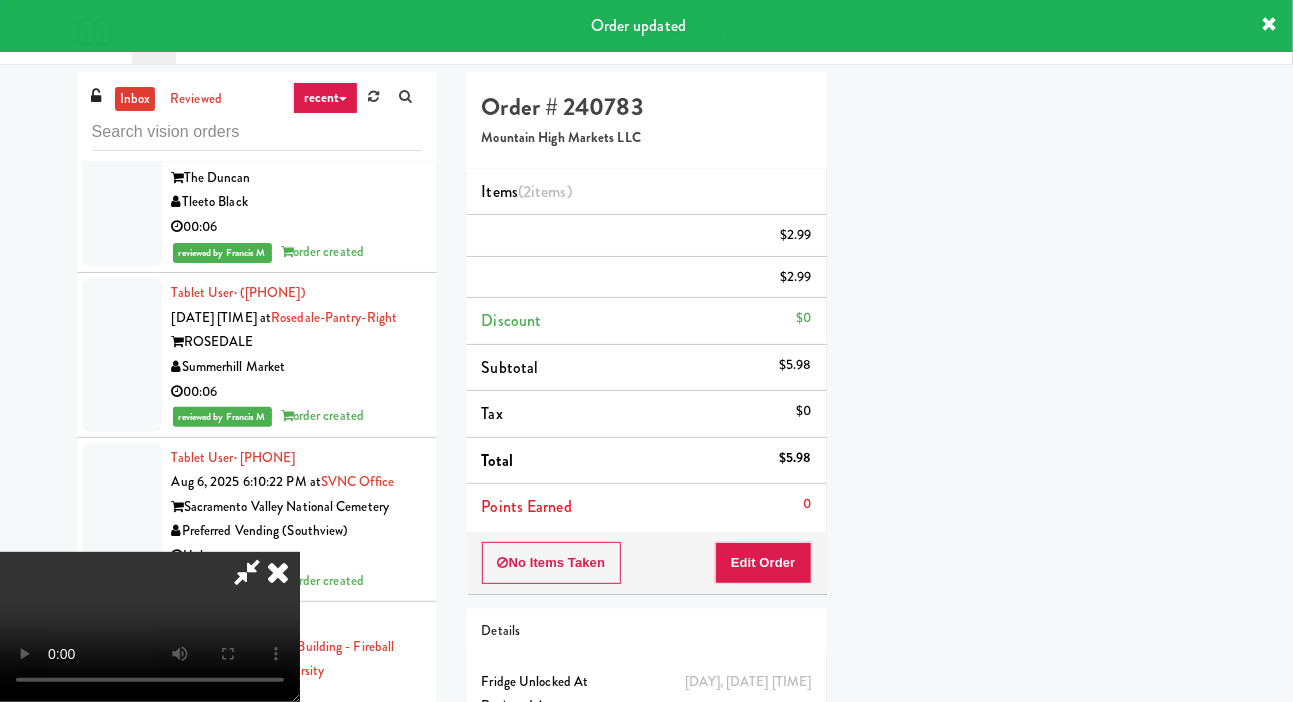 scroll, scrollTop: 116, scrollLeft: 0, axis: vertical 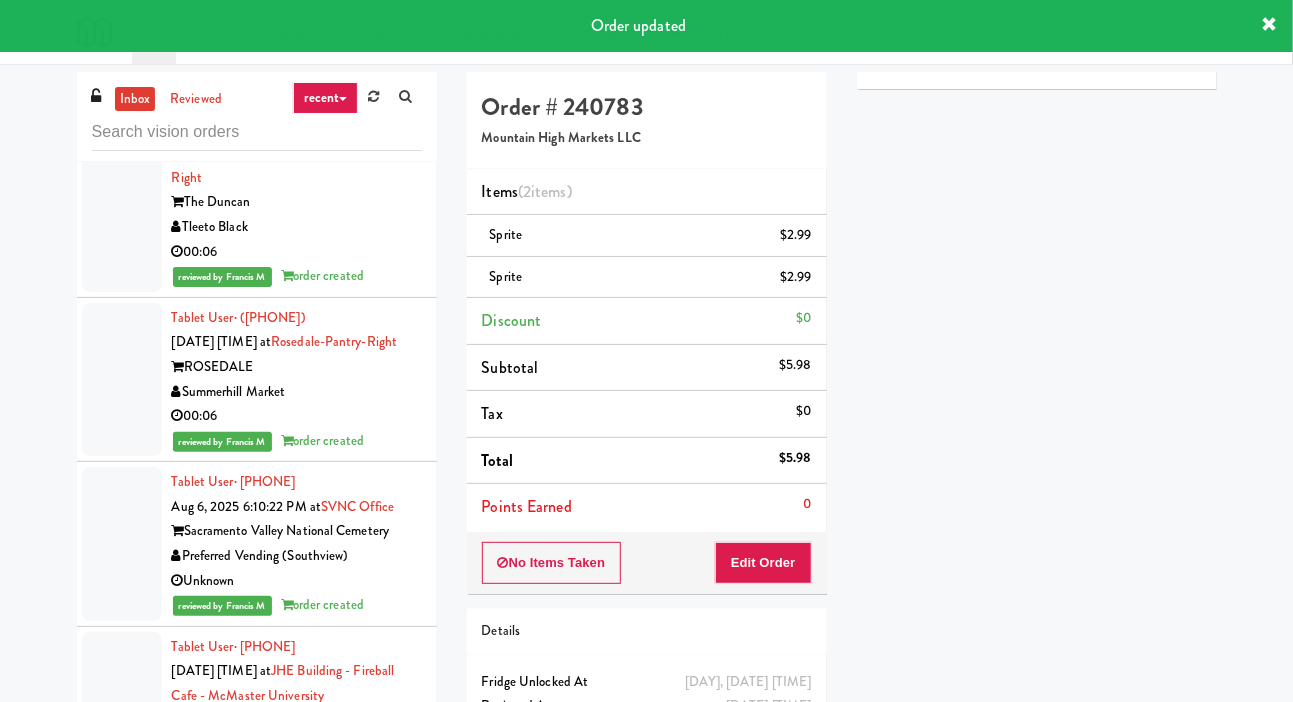 click at bounding box center [122, -341] 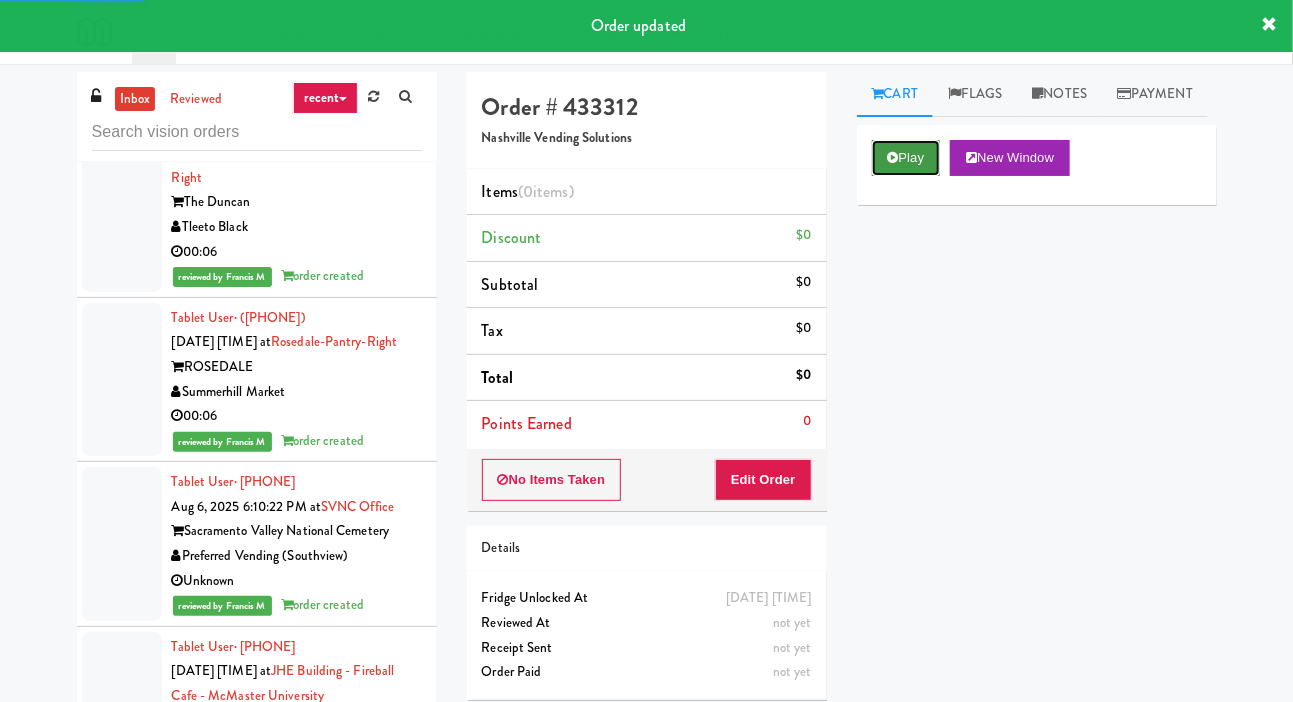 click on "Play" at bounding box center (906, 158) 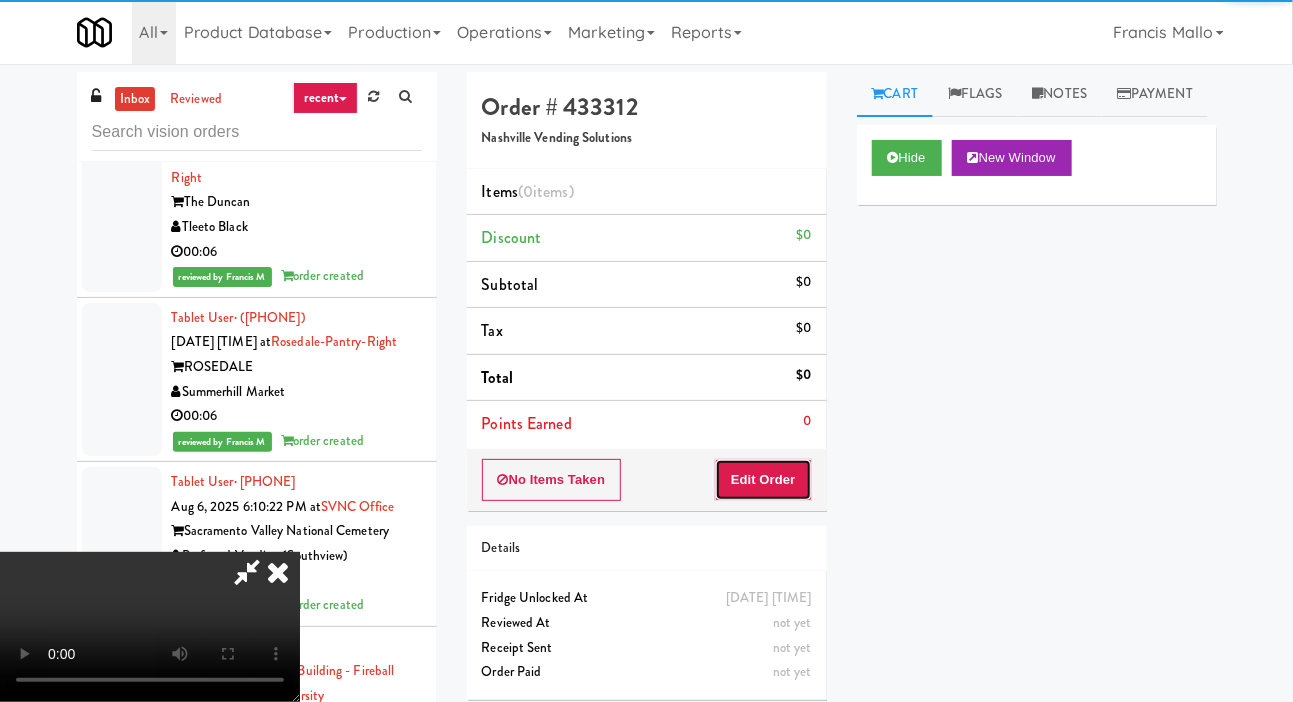 click on "Edit Order" at bounding box center (763, 480) 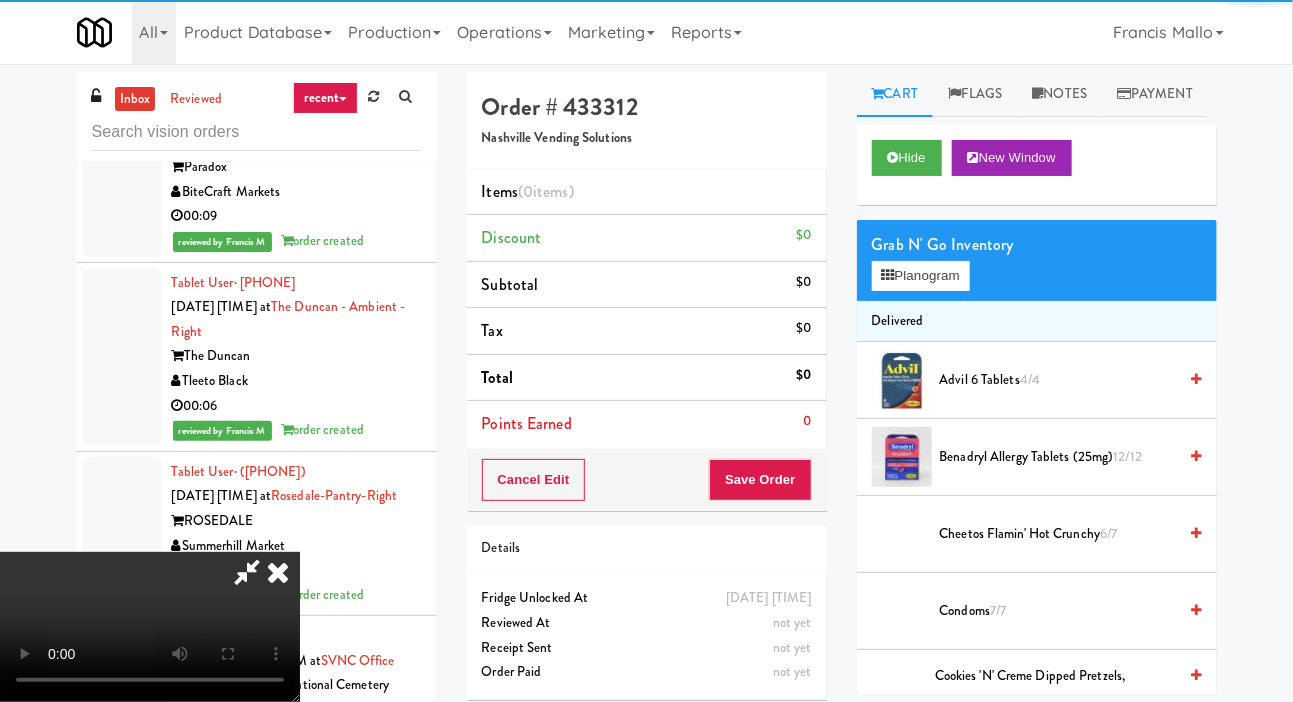 scroll, scrollTop: 15937, scrollLeft: 0, axis: vertical 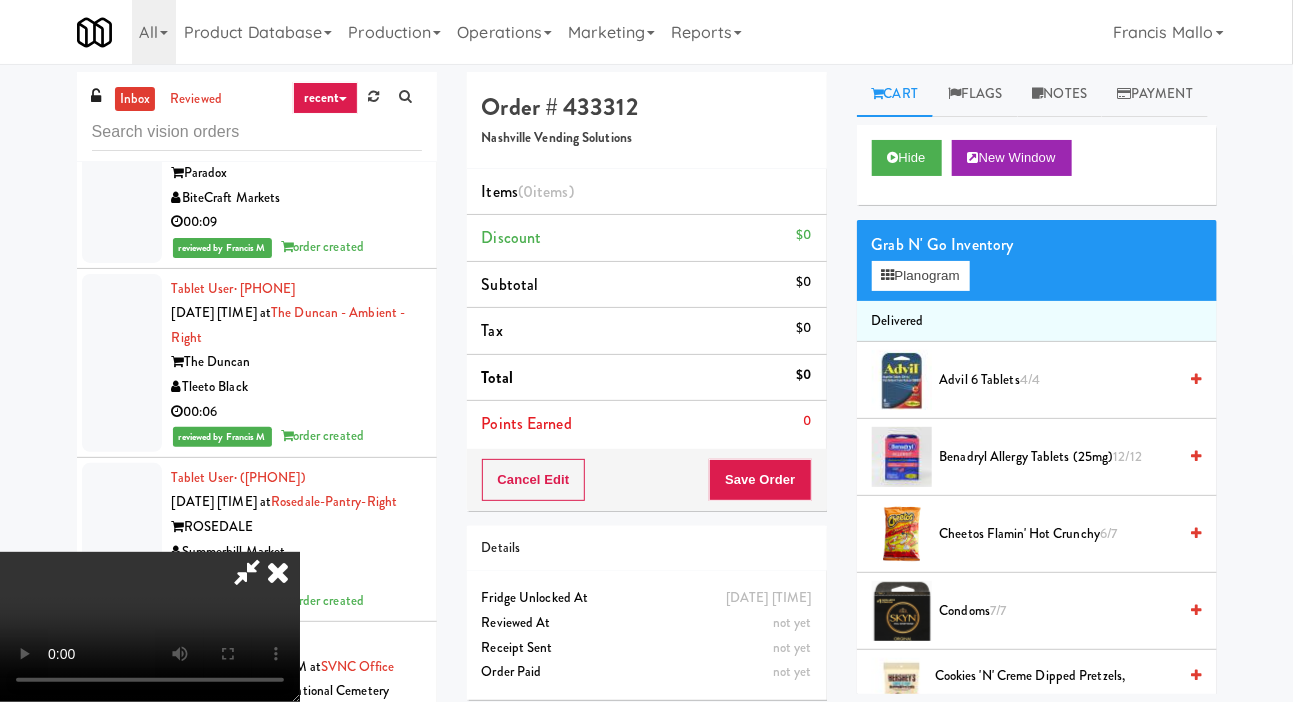 type 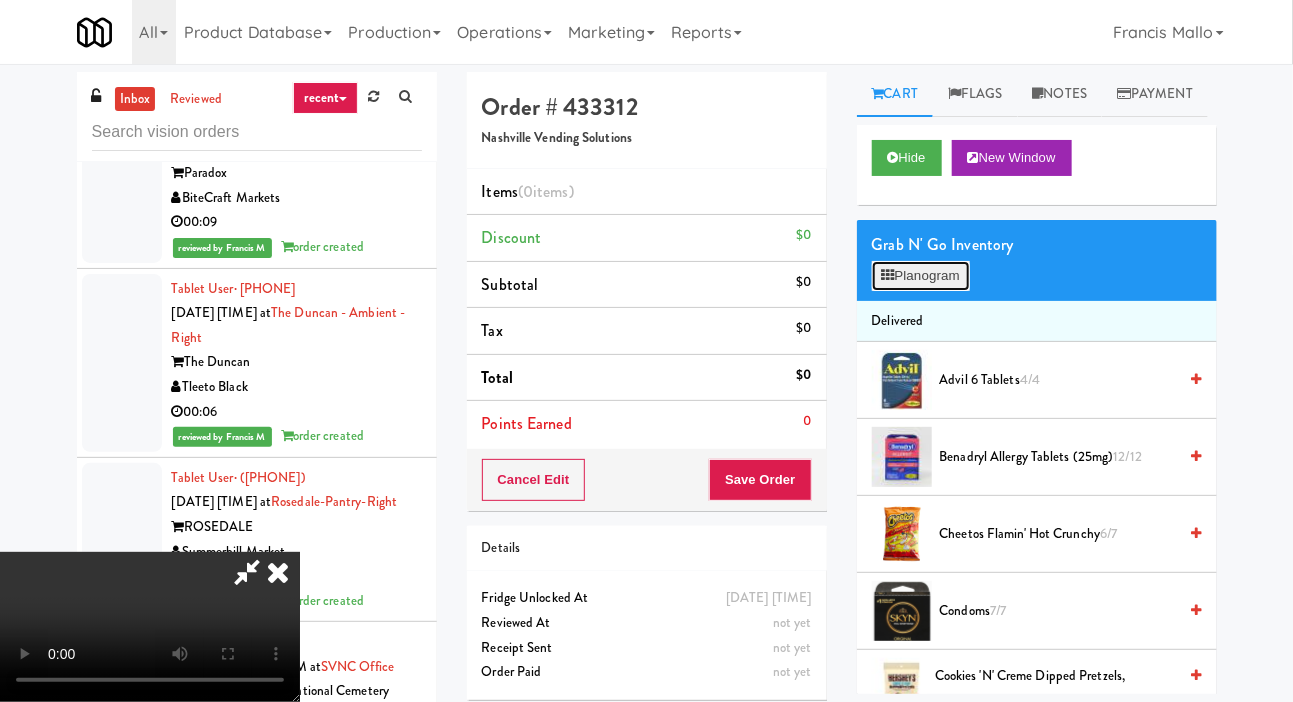click on "Planogram" at bounding box center (921, 276) 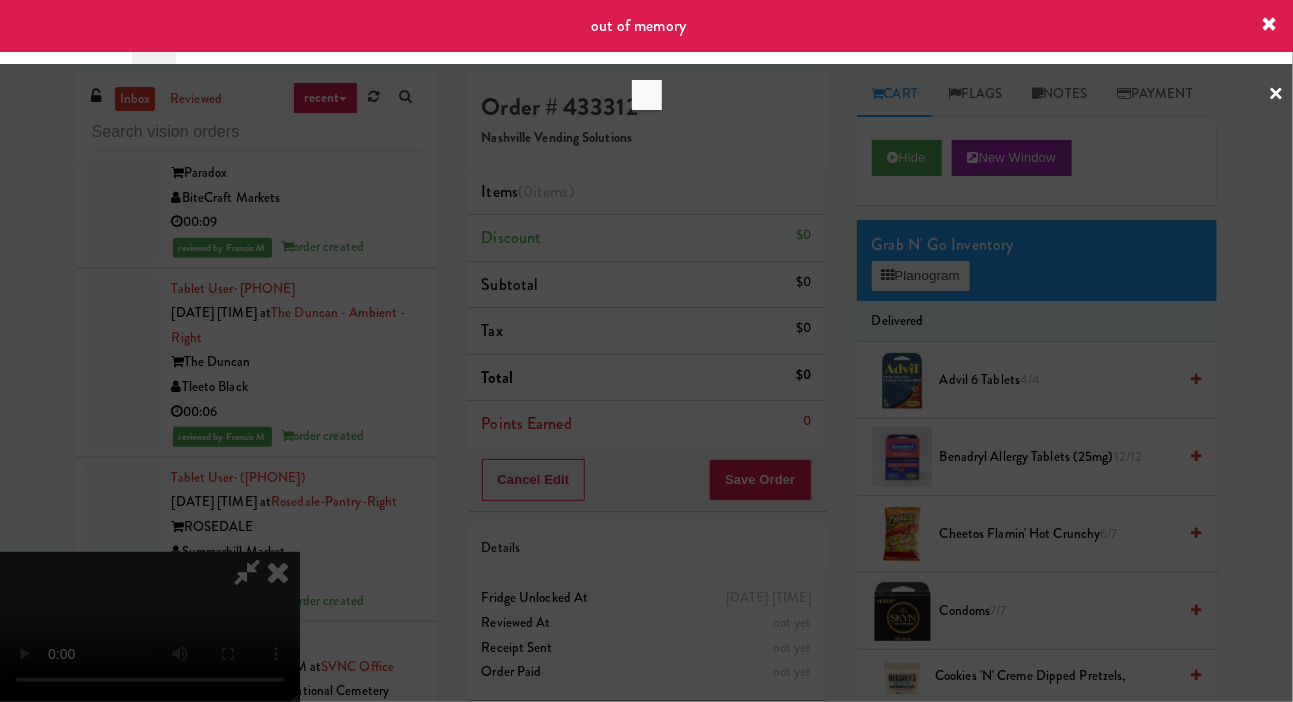 click at bounding box center [646, 351] 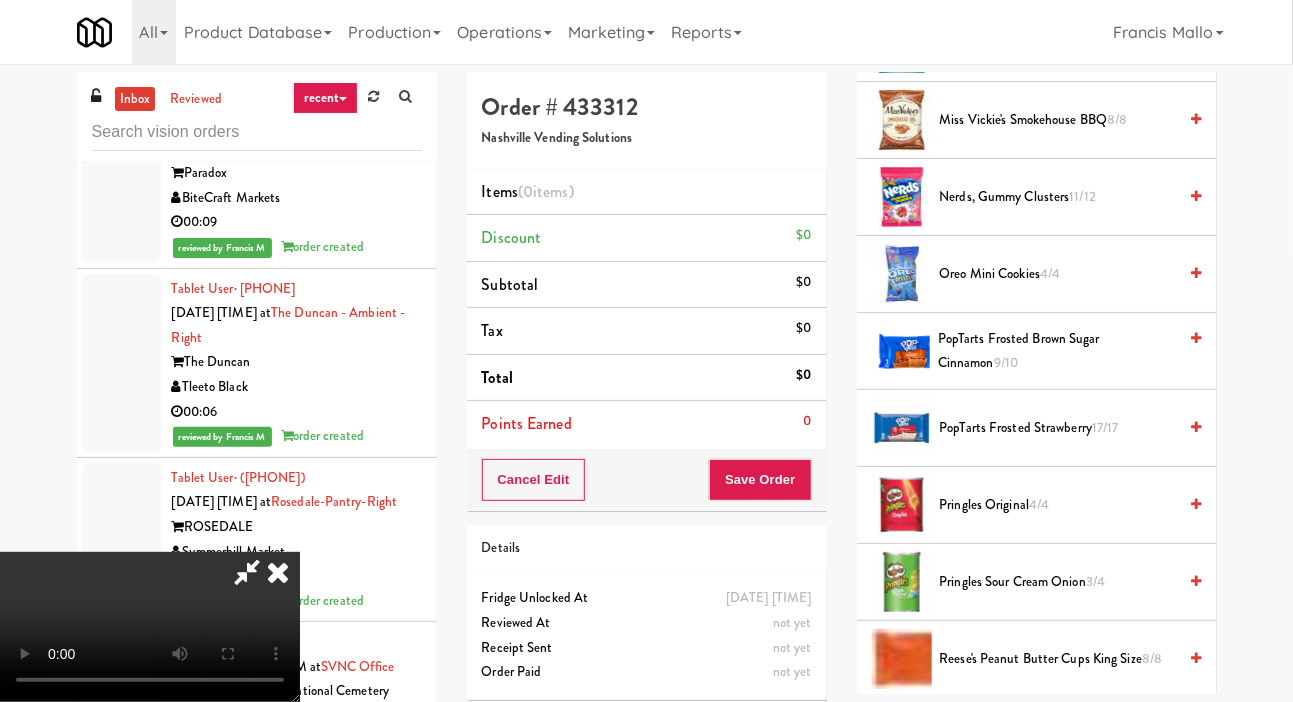 scroll, scrollTop: 1289, scrollLeft: 0, axis: vertical 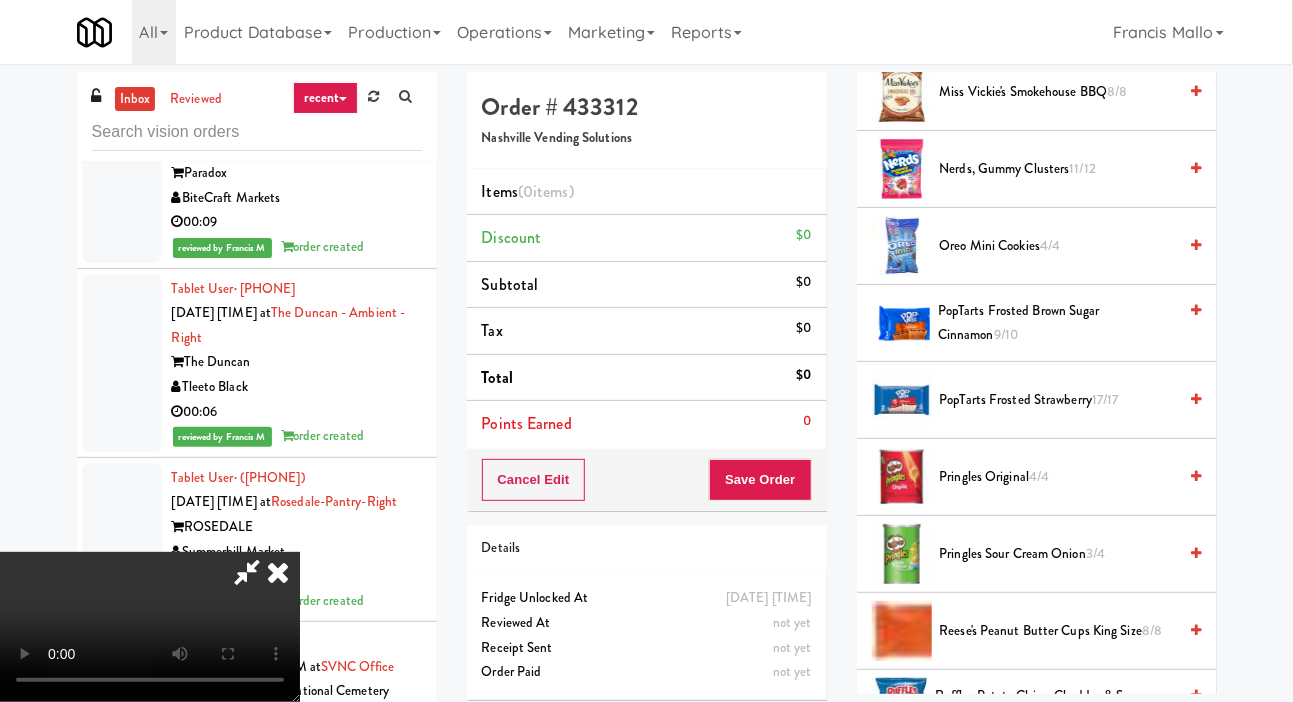click on "PopTarts Frosted Strawberry  17/17" at bounding box center (1058, 400) 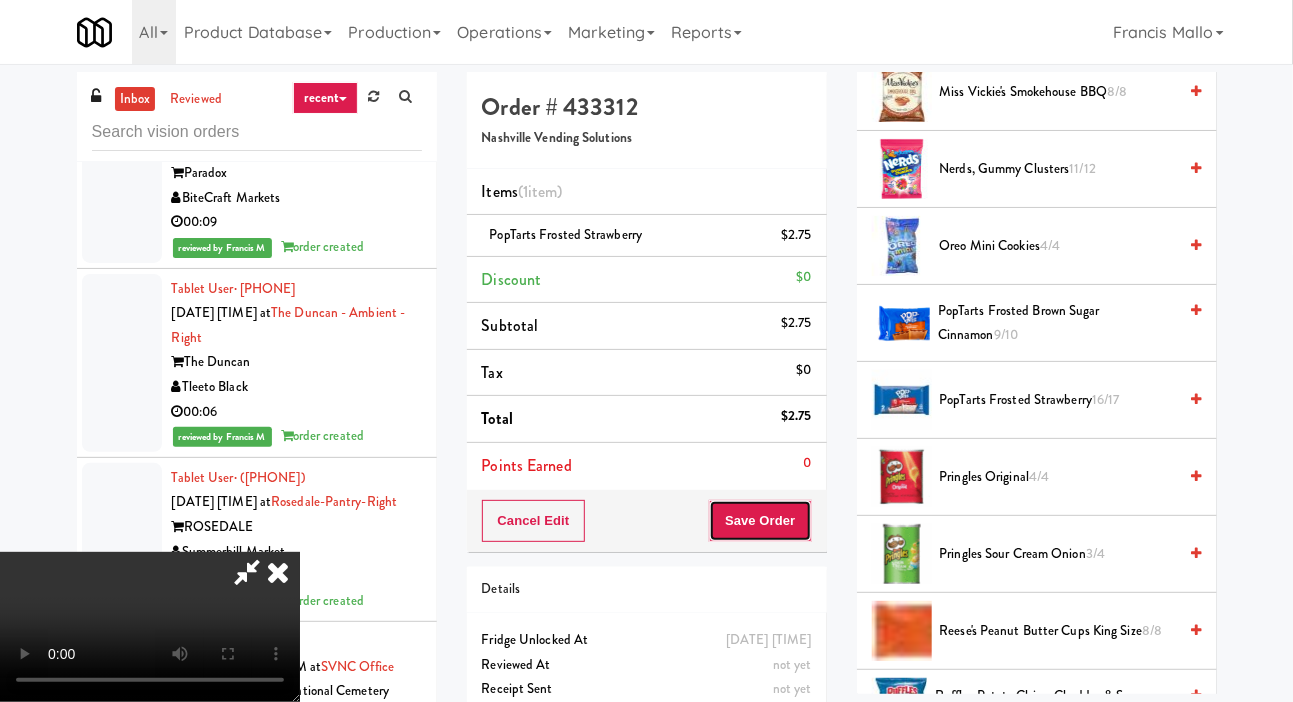 click on "Save Order" at bounding box center (760, 521) 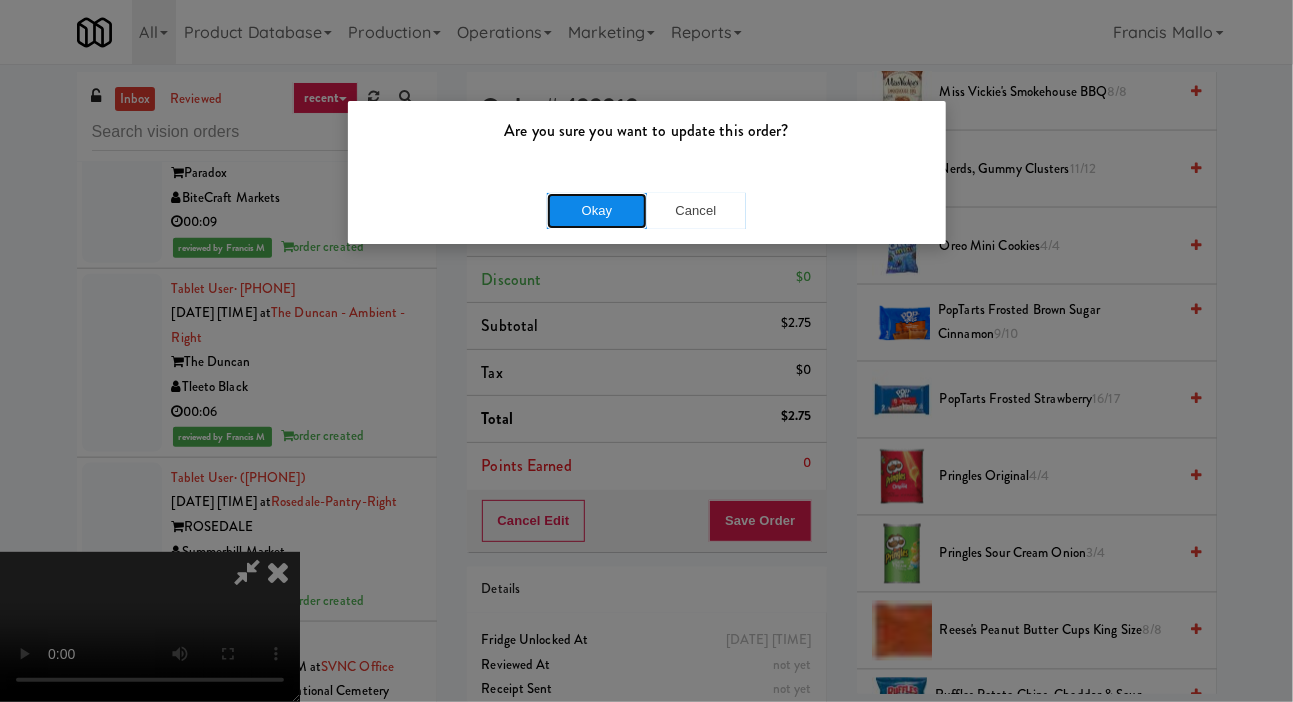 click on "Okay" at bounding box center (597, 211) 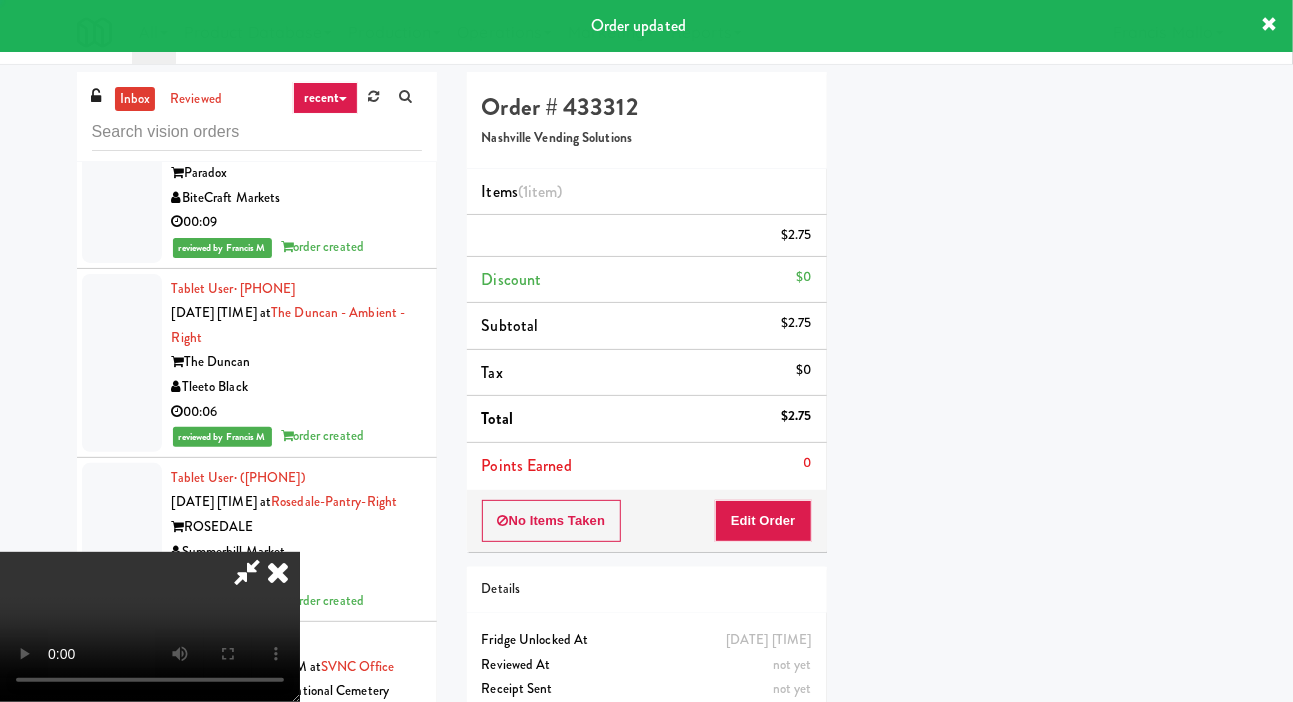 scroll, scrollTop: 116, scrollLeft: 0, axis: vertical 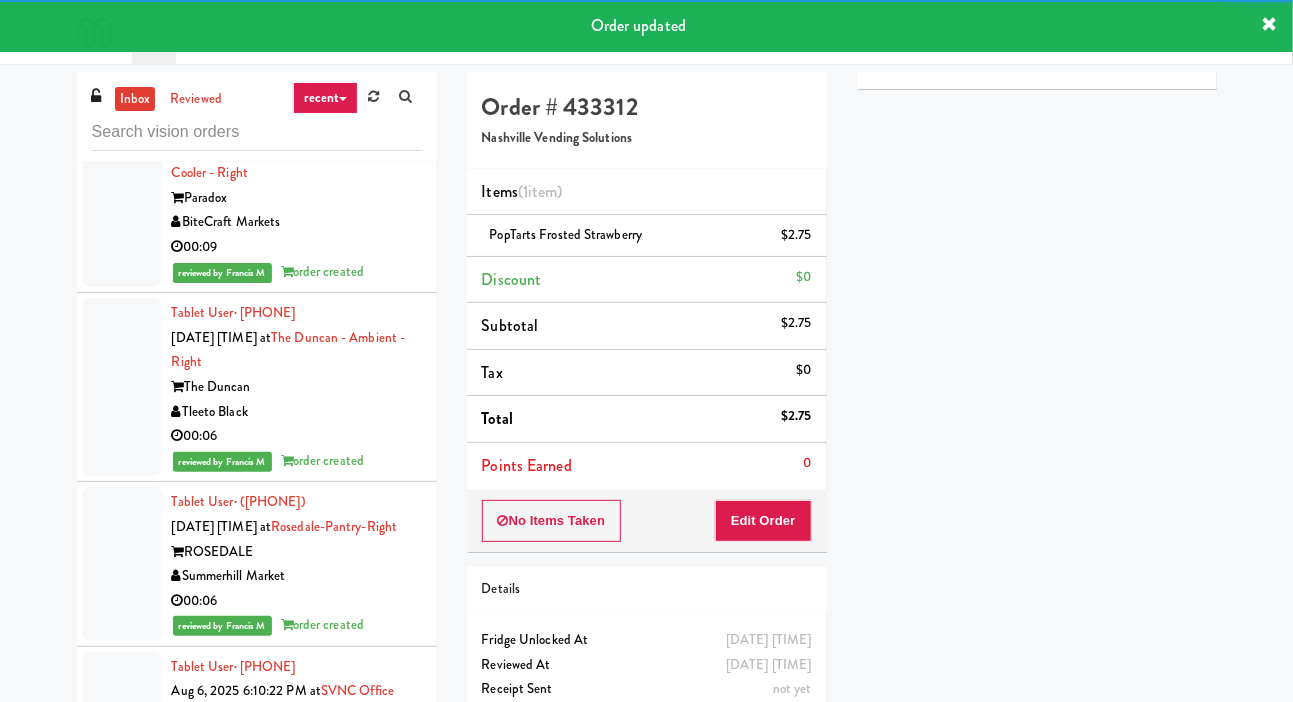 click at bounding box center [122, -321] 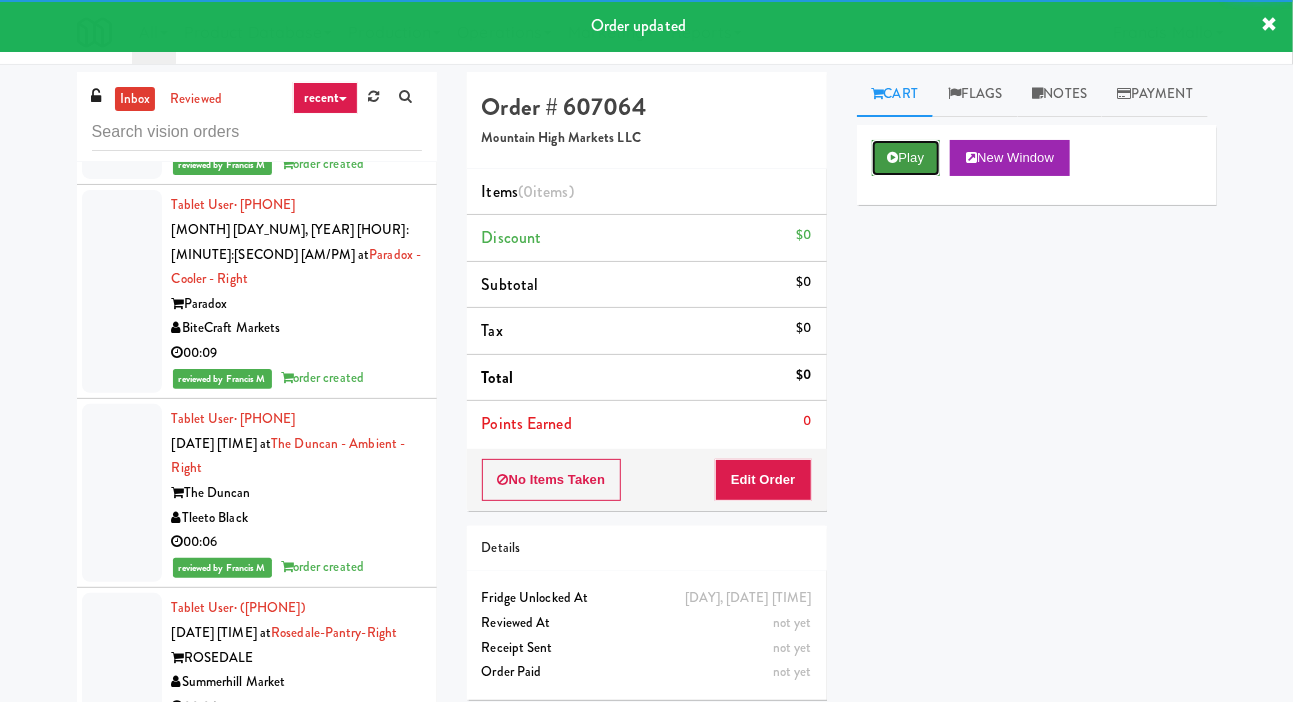 click at bounding box center (893, 157) 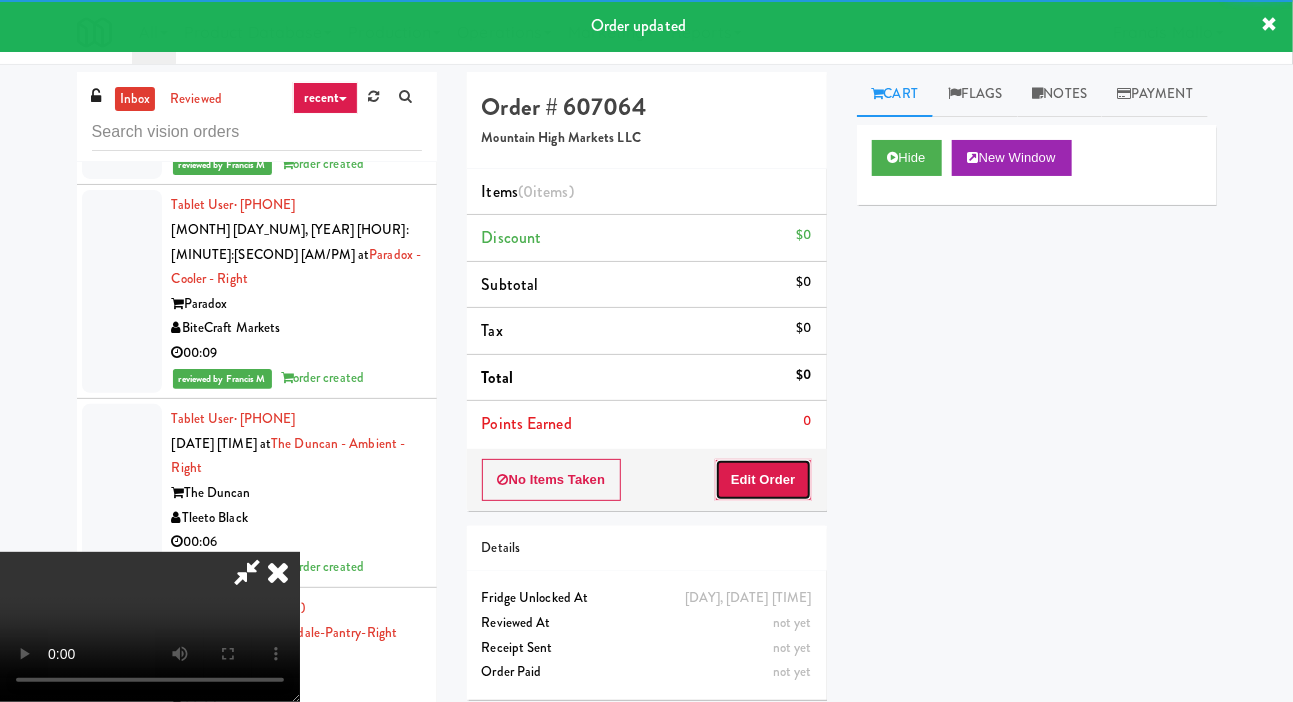 click on "Edit Order" at bounding box center [763, 480] 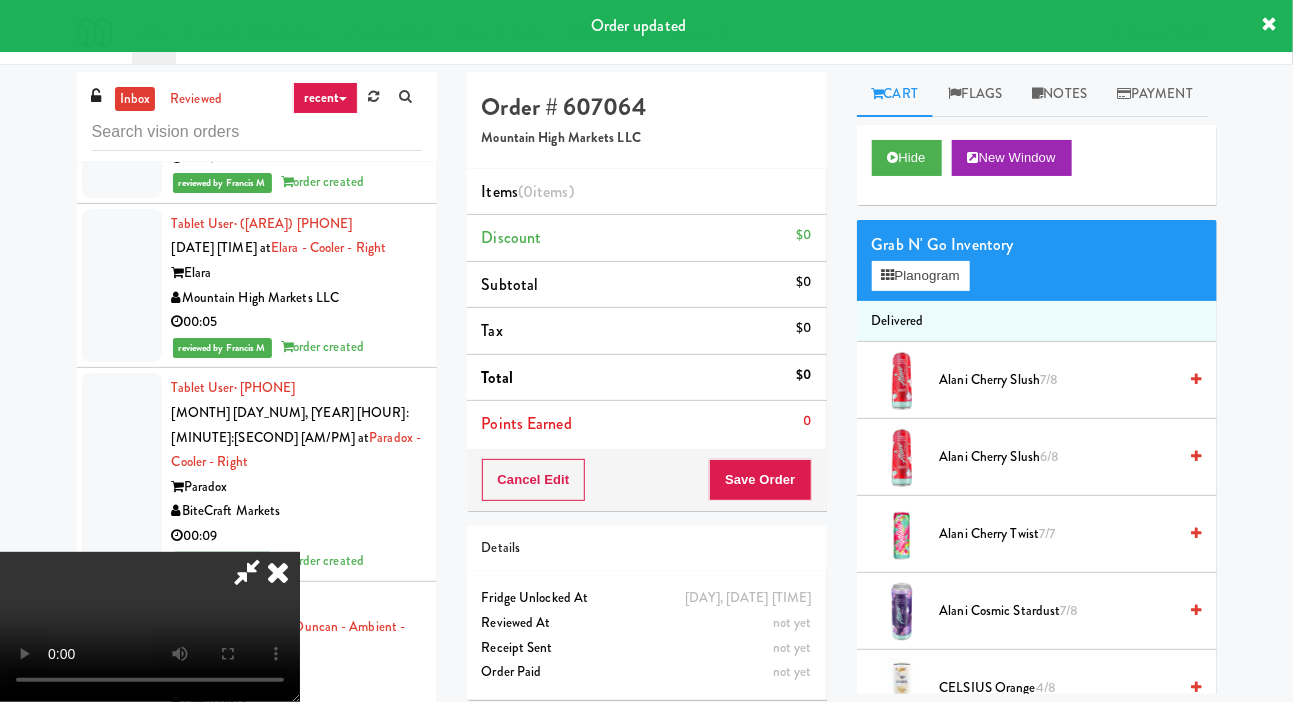 scroll, scrollTop: 15648, scrollLeft: 0, axis: vertical 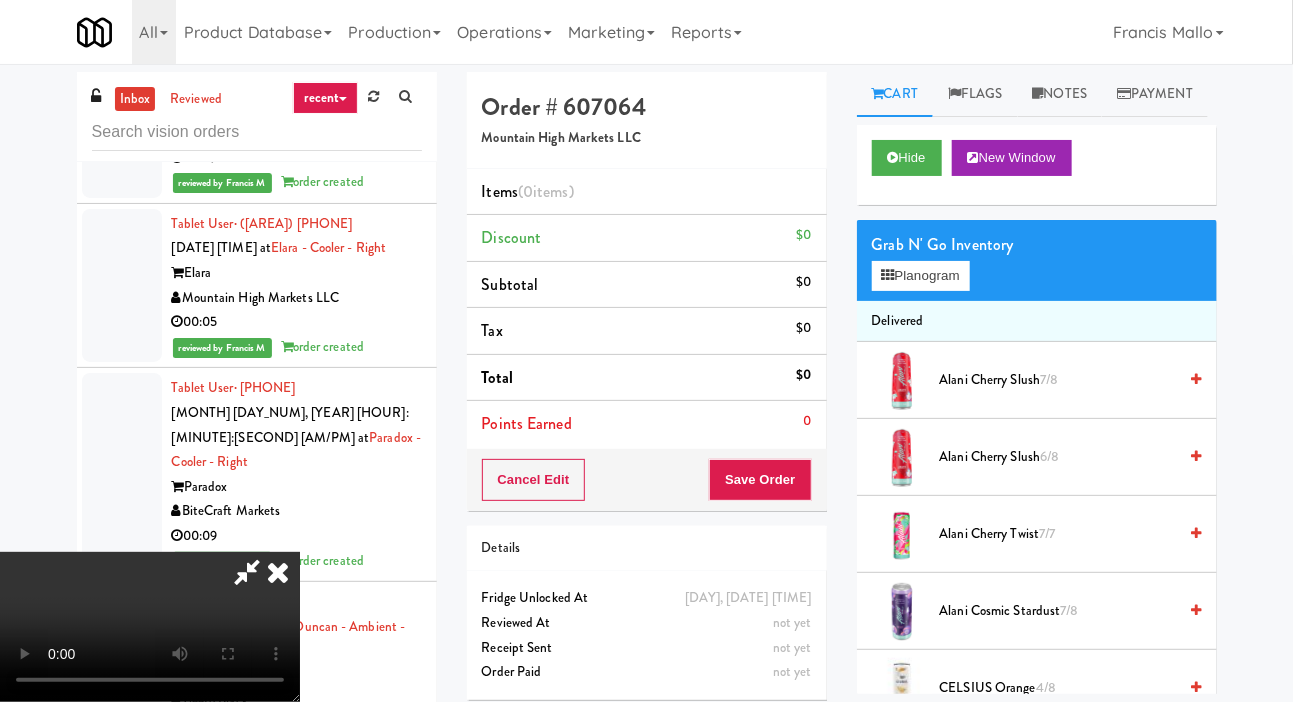 type 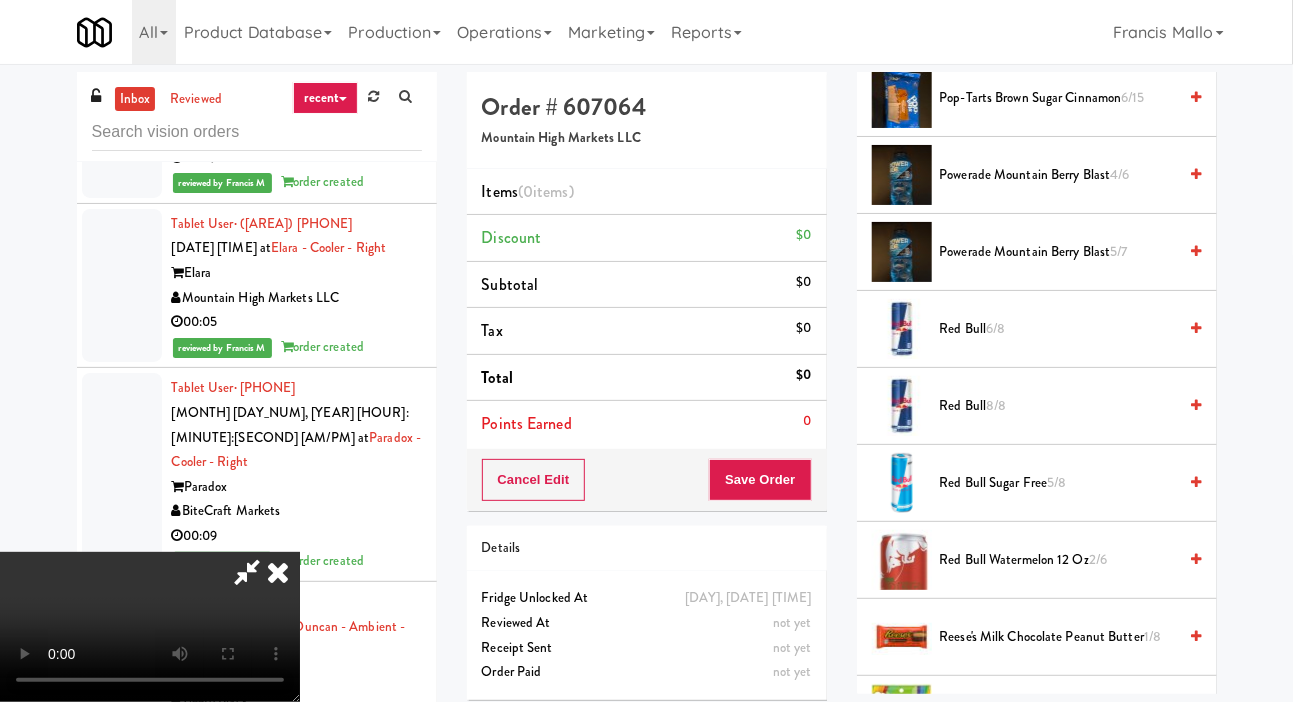 scroll, scrollTop: 2128, scrollLeft: 0, axis: vertical 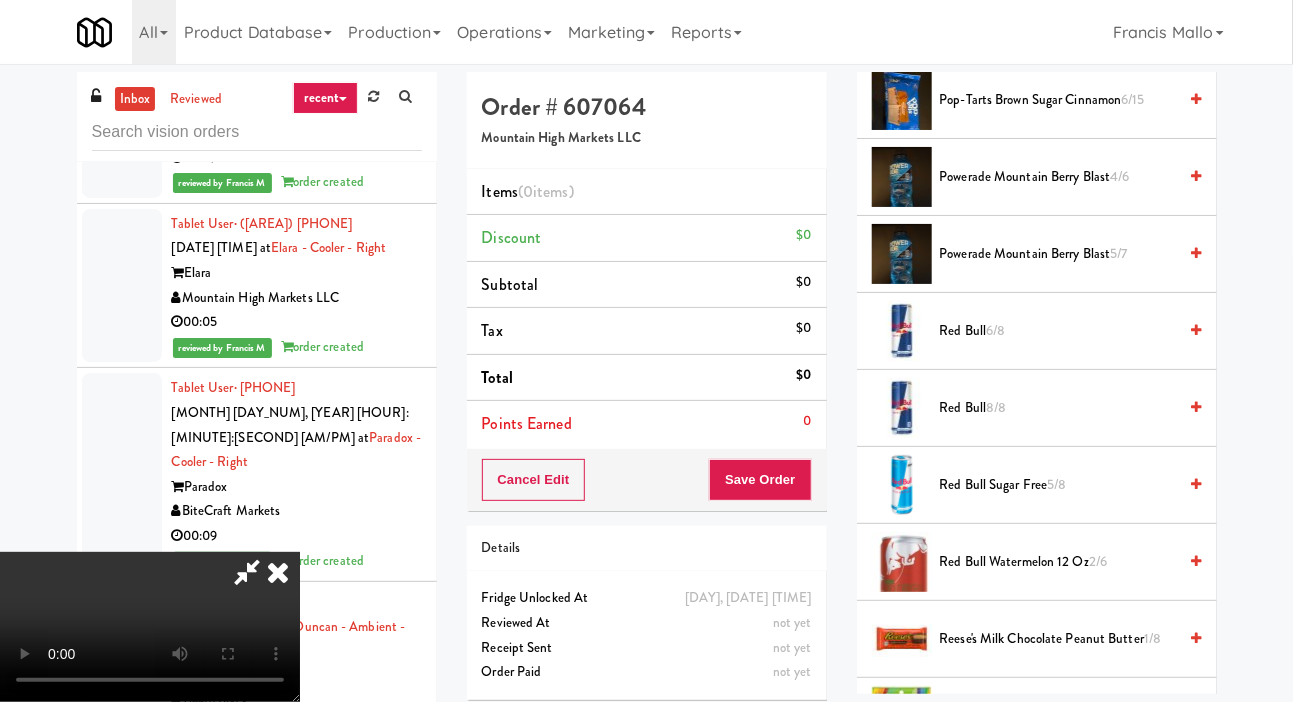 click on "Red Bull  8/8" at bounding box center [1058, 408] 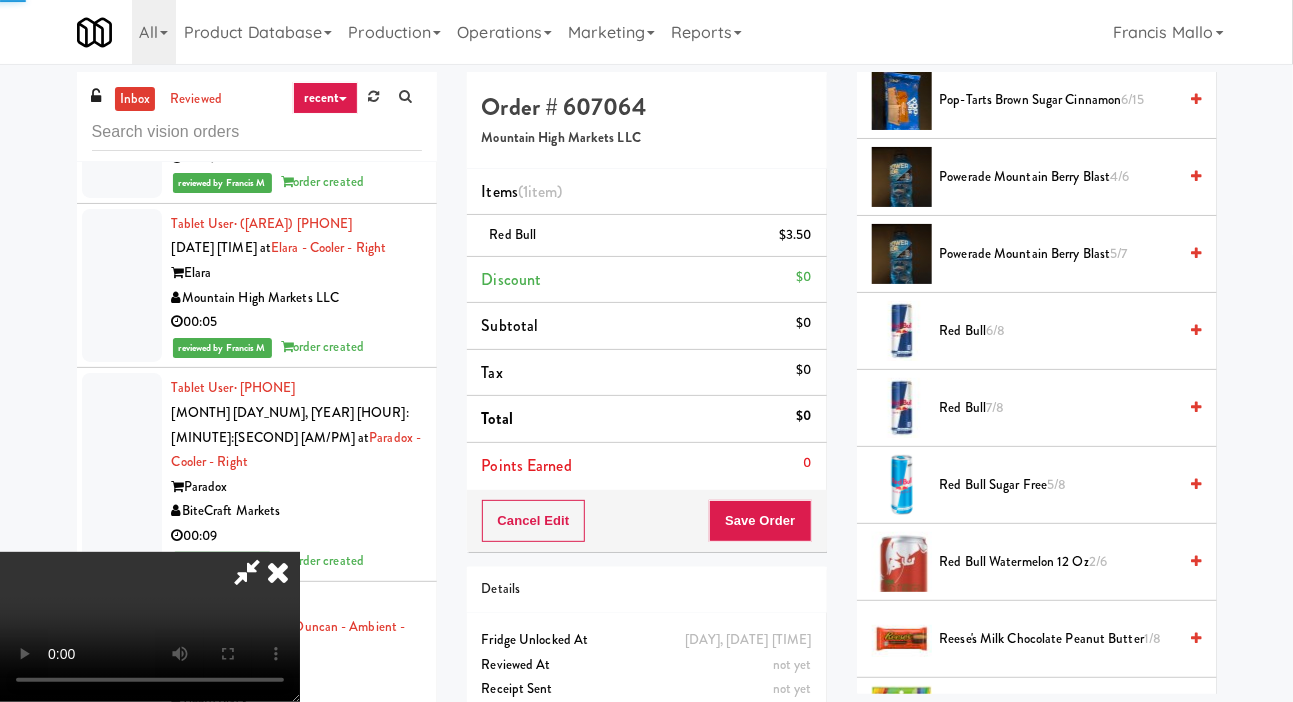 click on "Red Bull  7/8" at bounding box center (1058, 408) 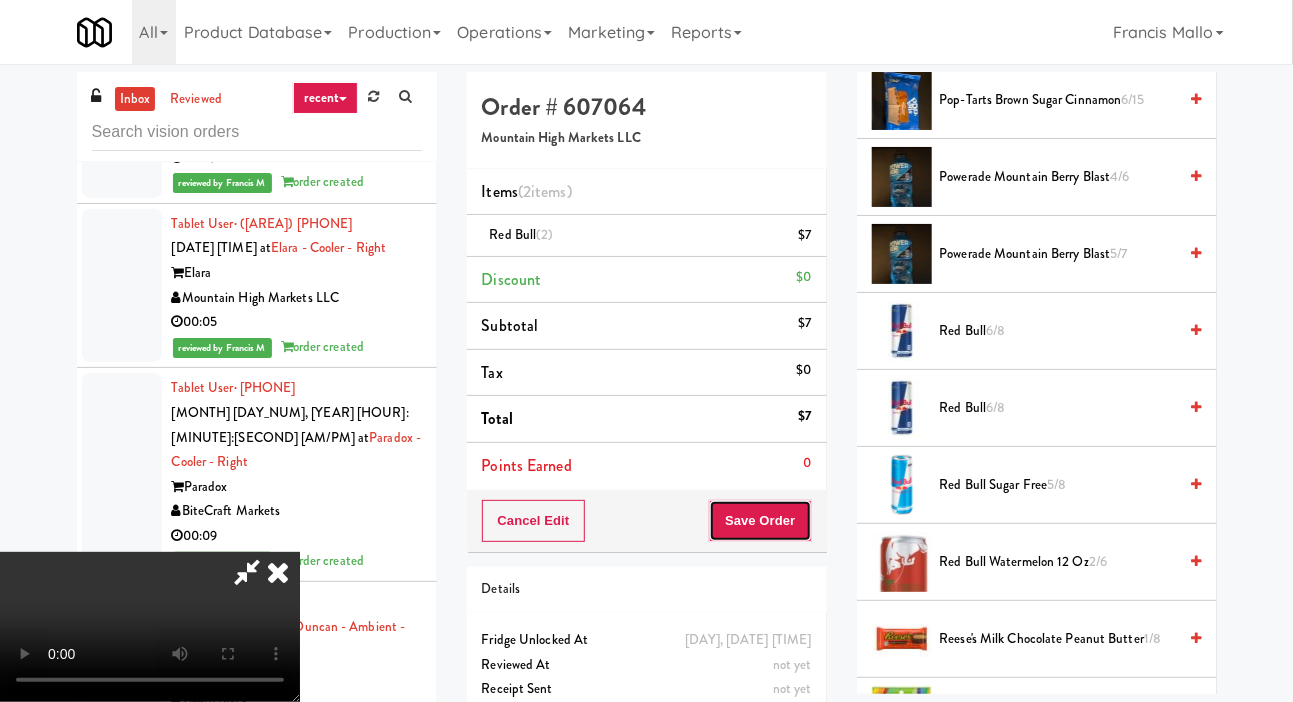 click on "Save Order" at bounding box center (760, 521) 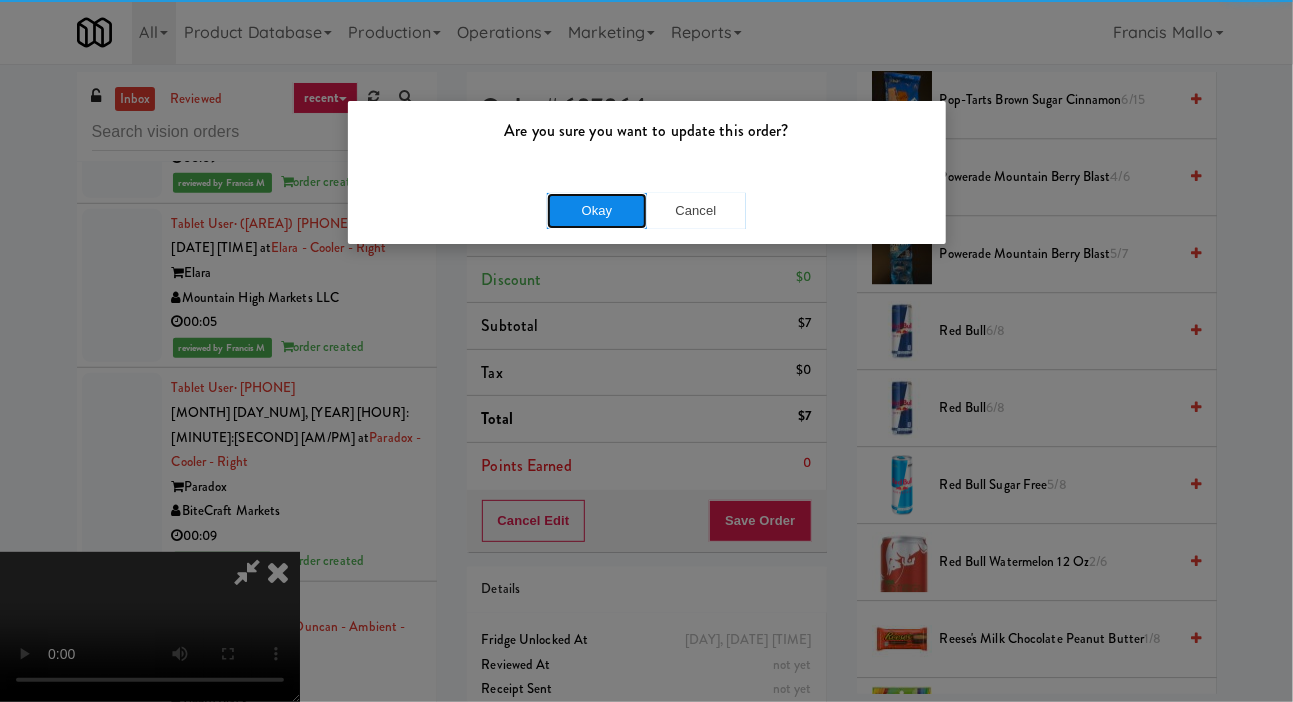 click on "Okay" at bounding box center [597, 211] 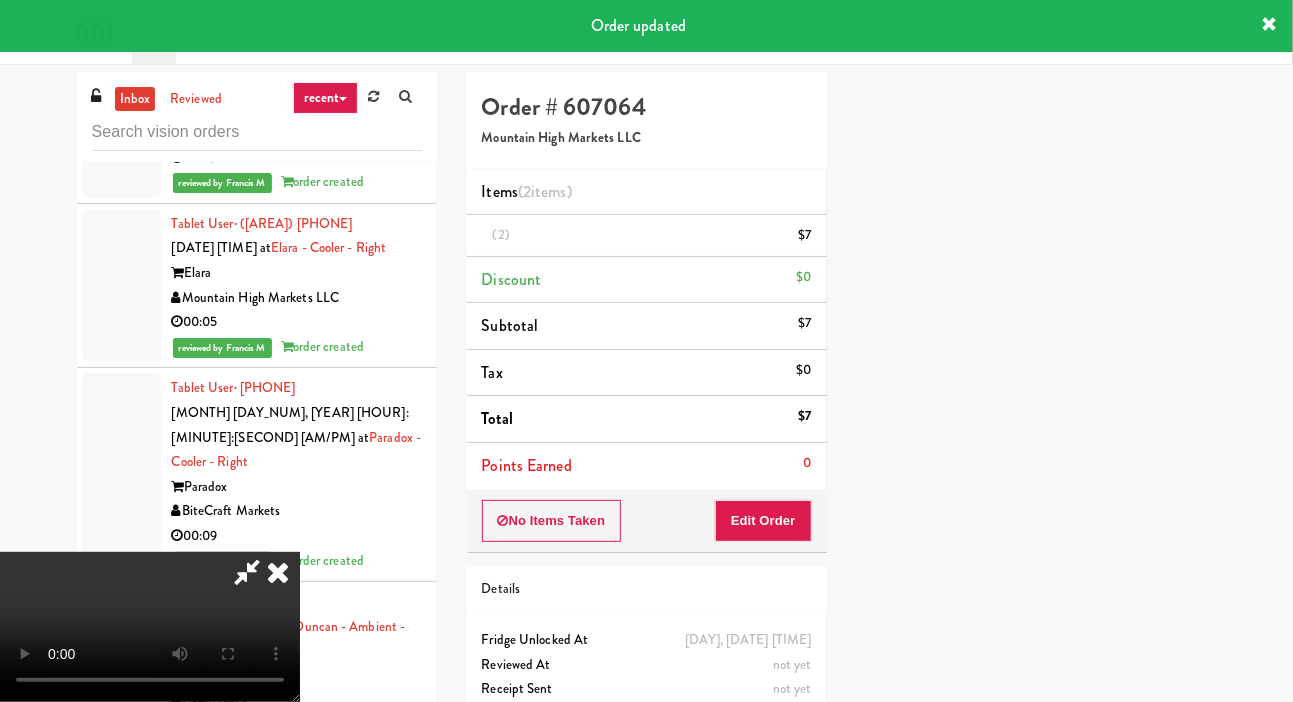 scroll, scrollTop: 116, scrollLeft: 0, axis: vertical 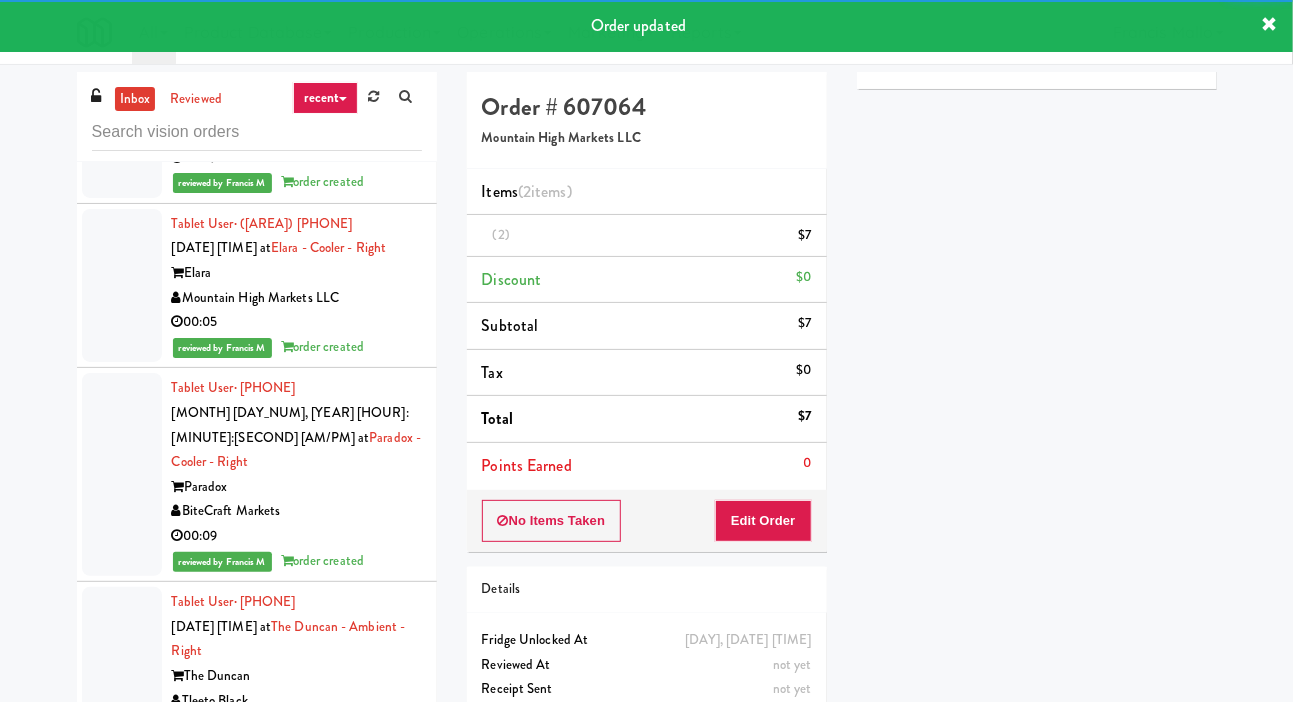 click at bounding box center (122, -172) 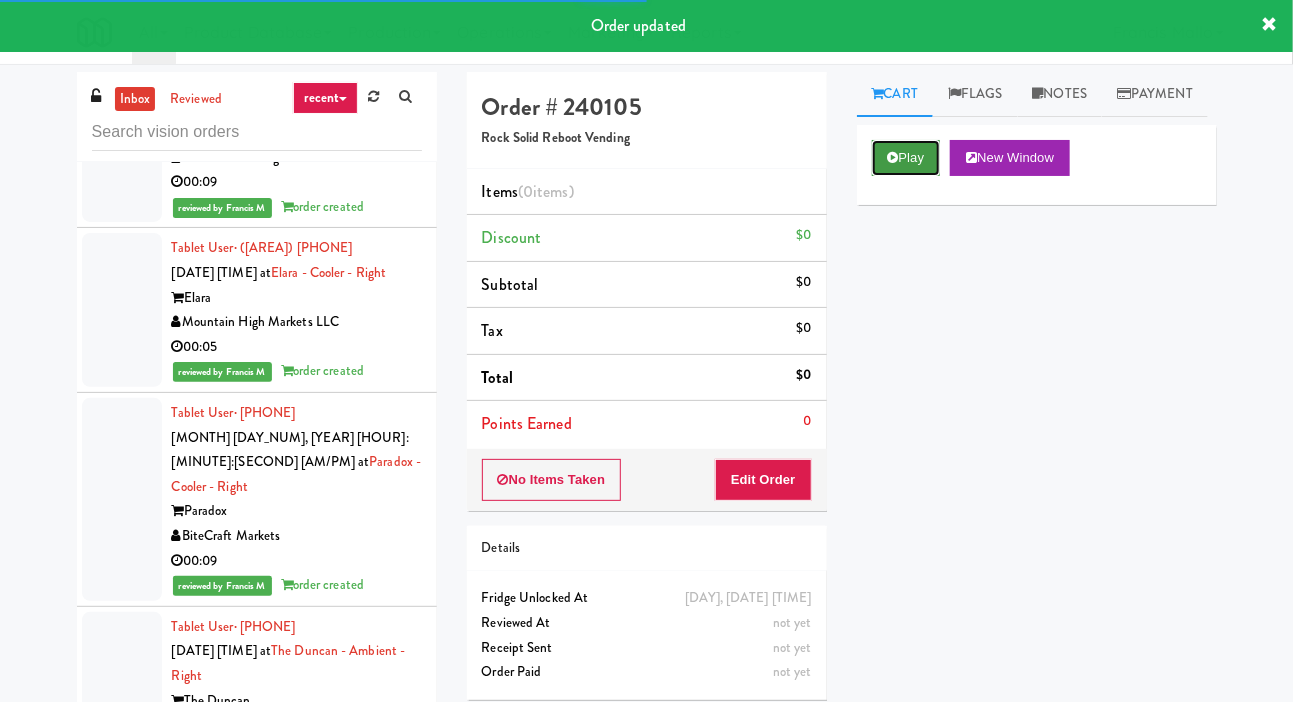 click on "Play" at bounding box center (906, 158) 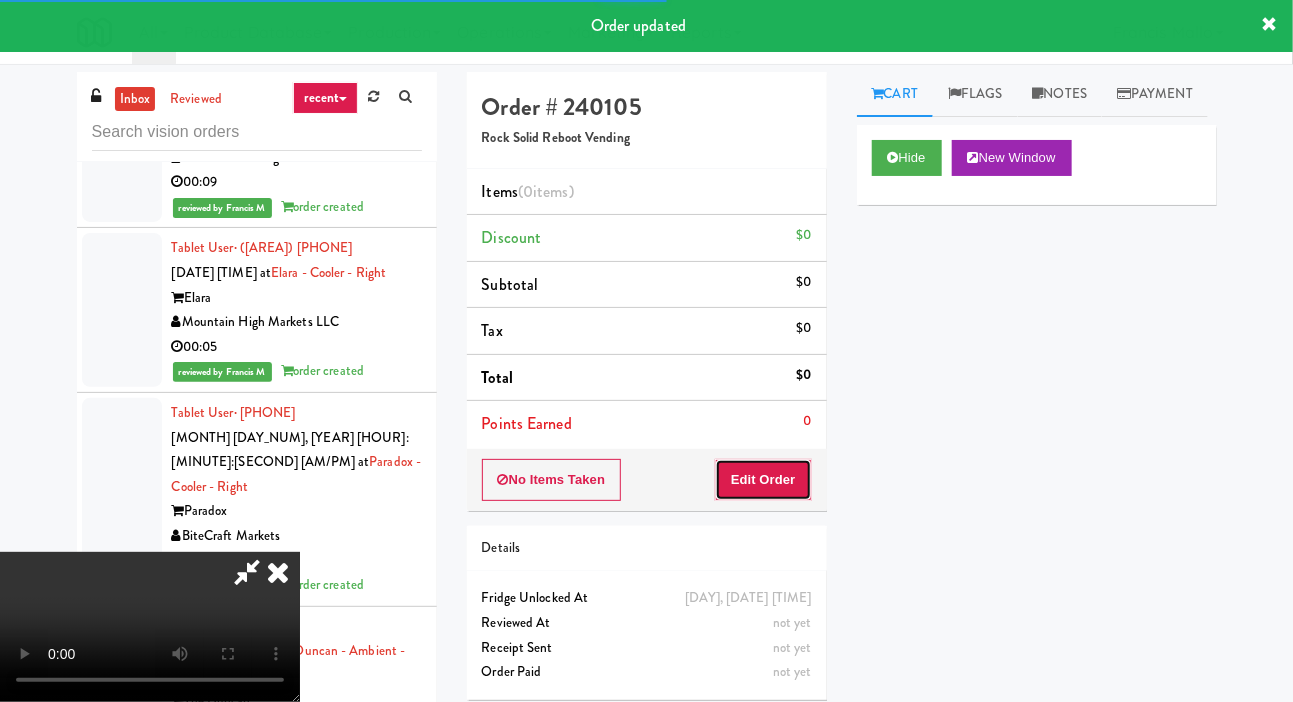 click on "Edit Order" at bounding box center (763, 480) 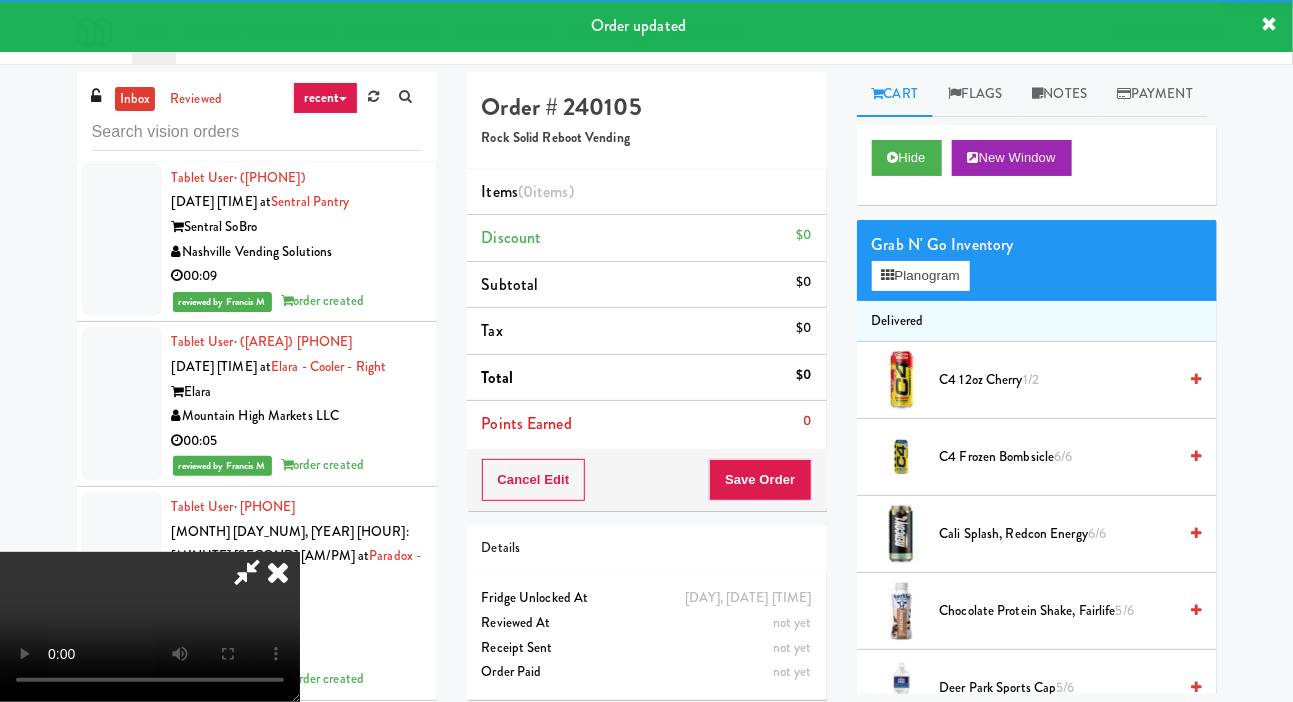 scroll, scrollTop: 15553, scrollLeft: 0, axis: vertical 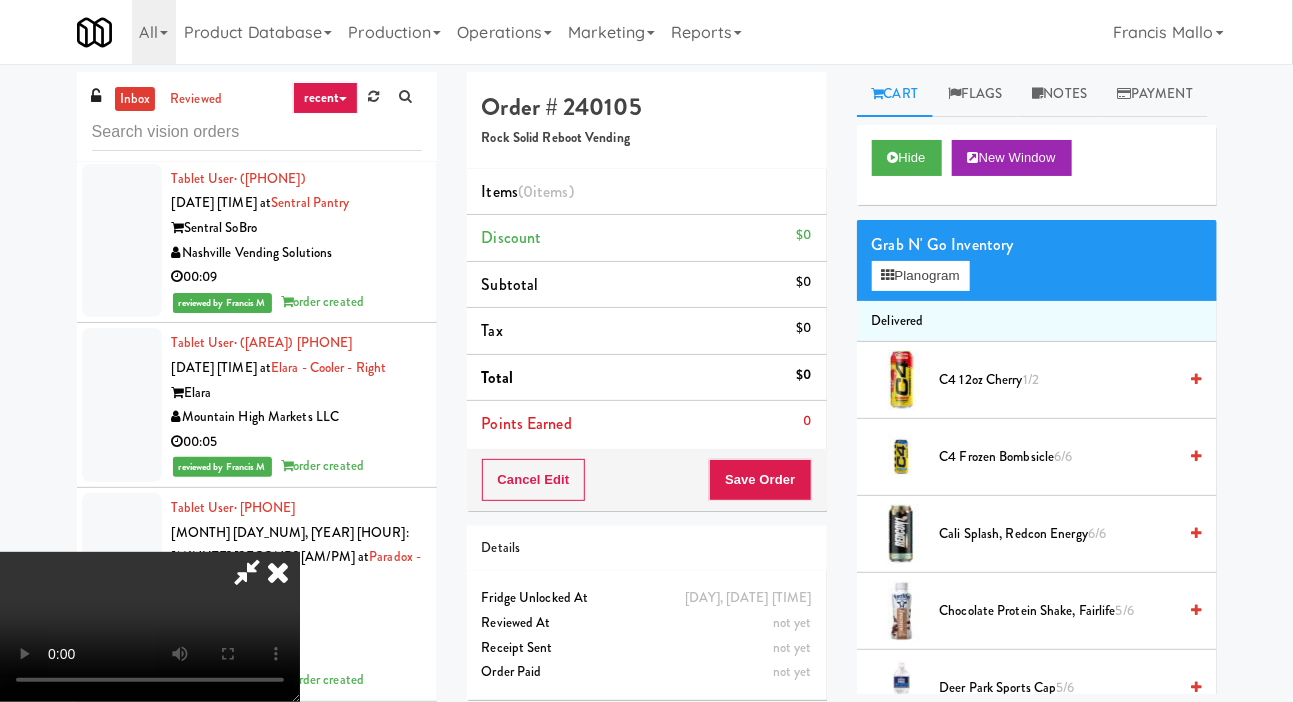 type 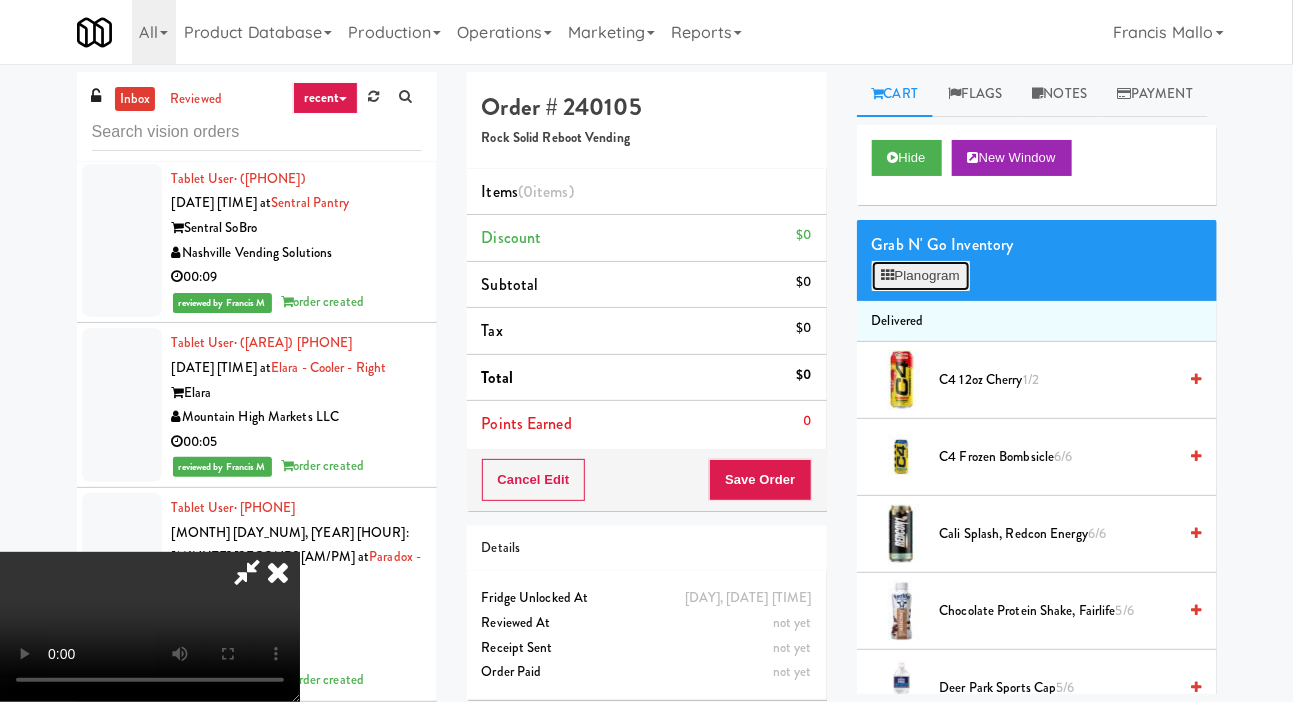 click on "Planogram" at bounding box center [921, 276] 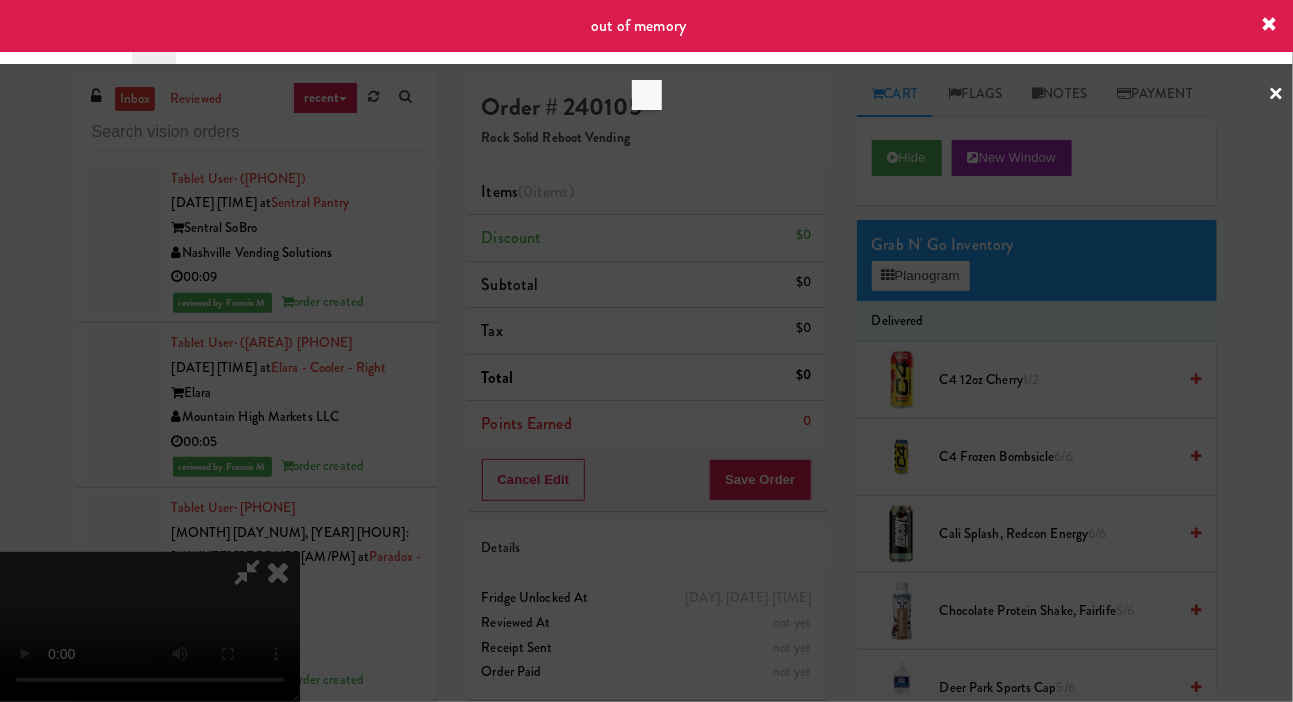 click at bounding box center (646, 351) 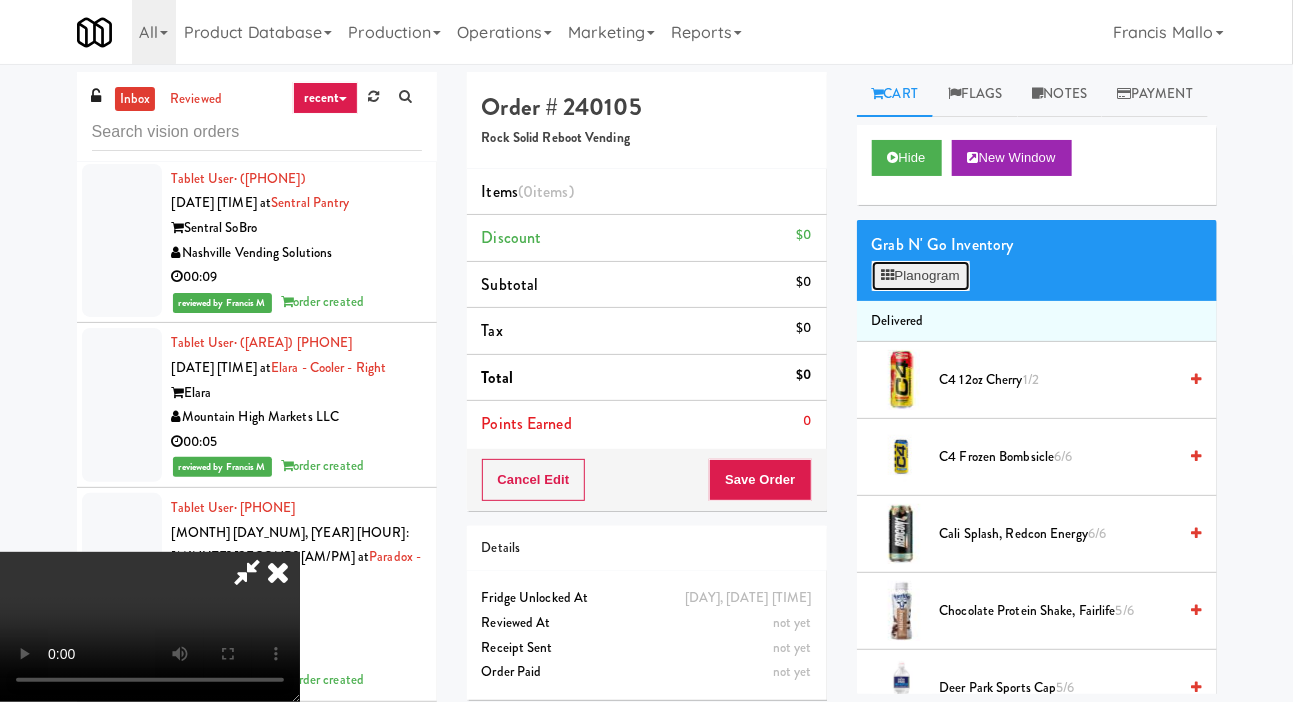 click on "Planogram" at bounding box center (921, 276) 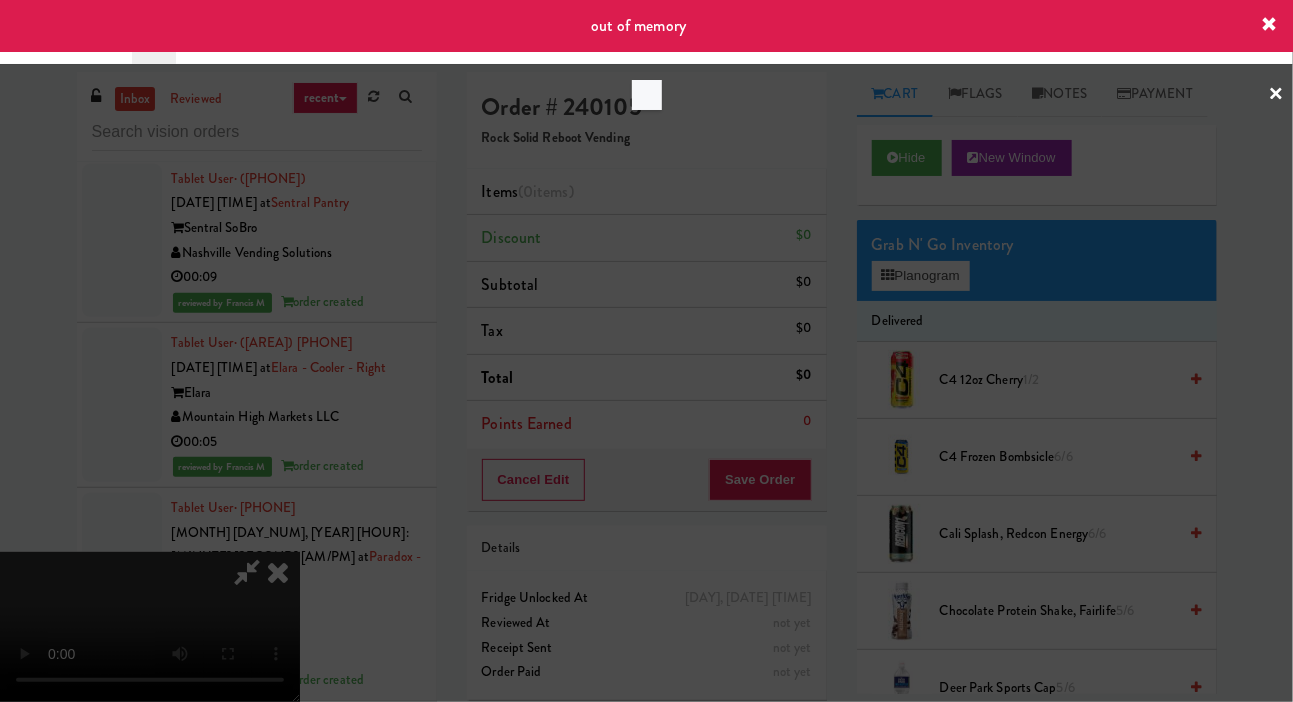 click at bounding box center (646, 351) 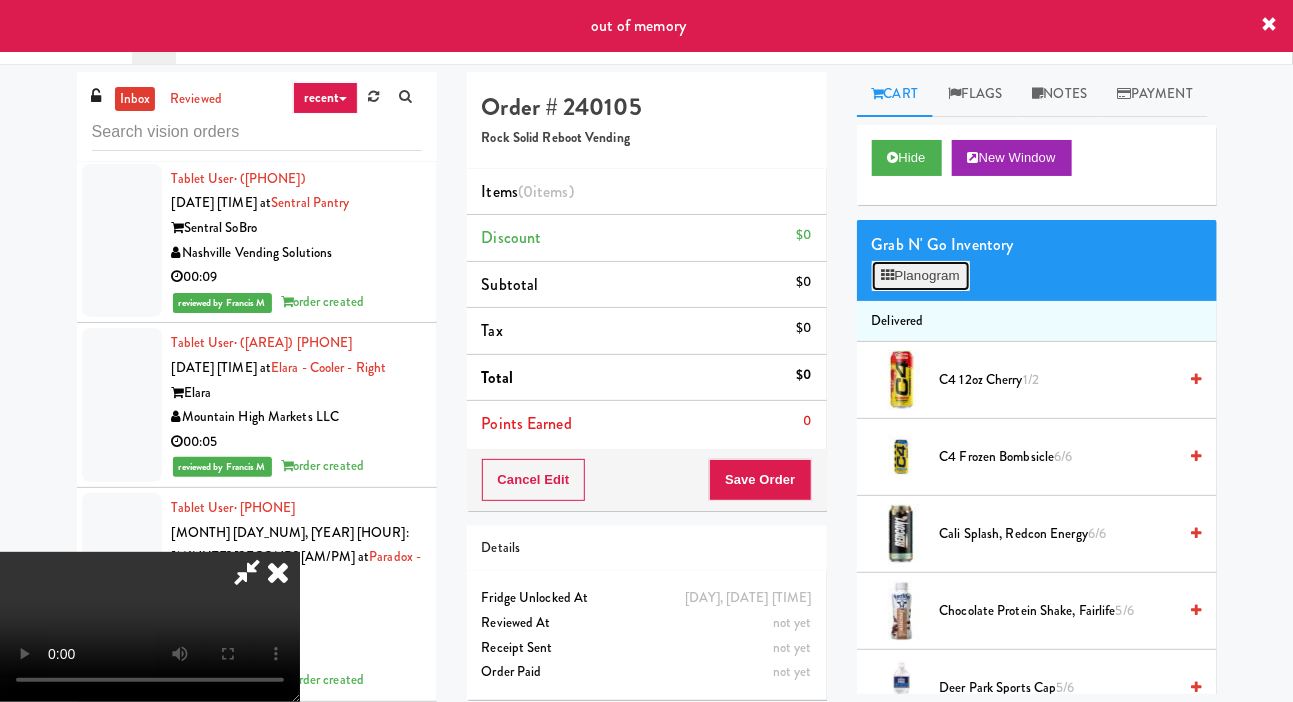 click on "Planogram" at bounding box center [921, 276] 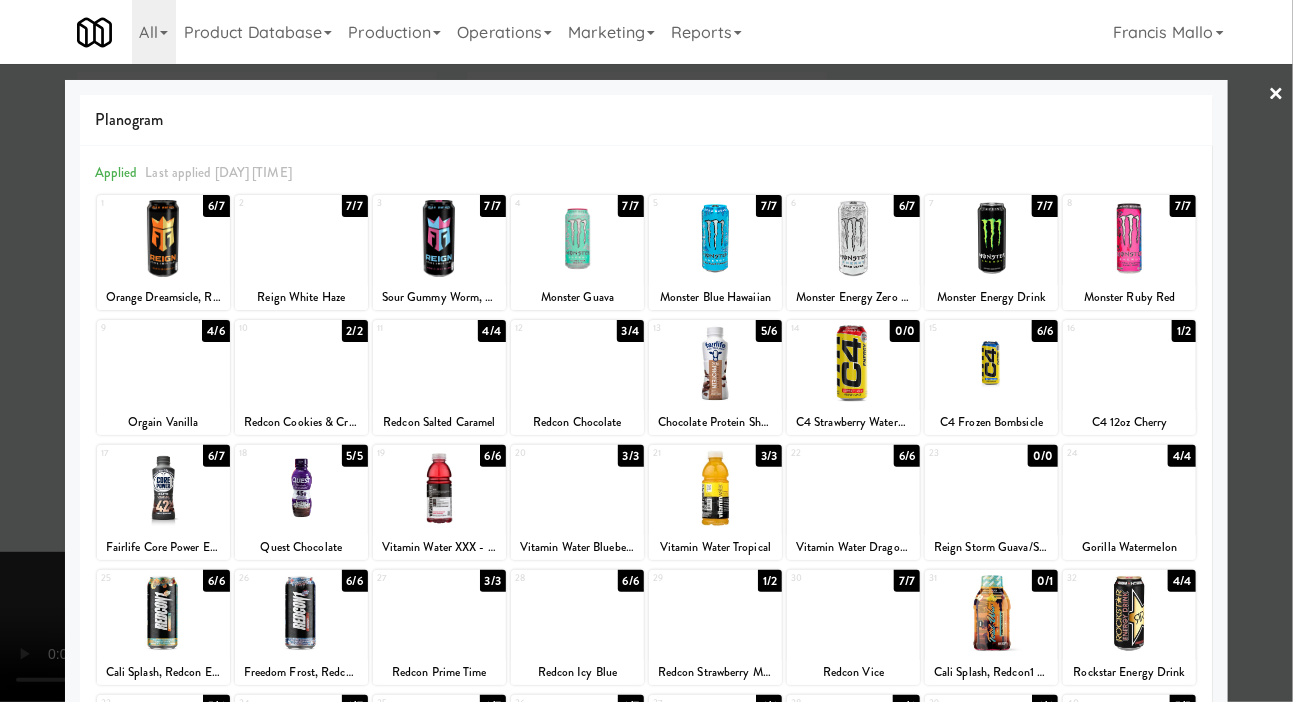 click at bounding box center (1129, 488) 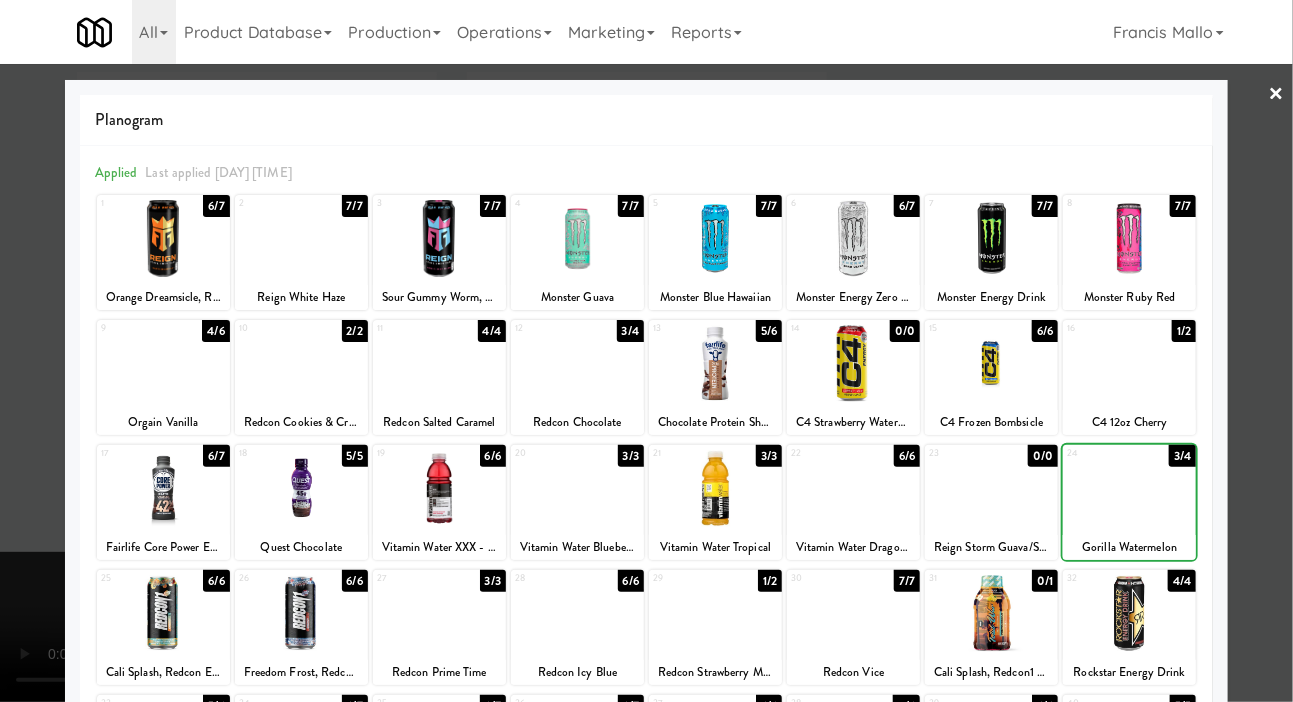 click at bounding box center (646, 351) 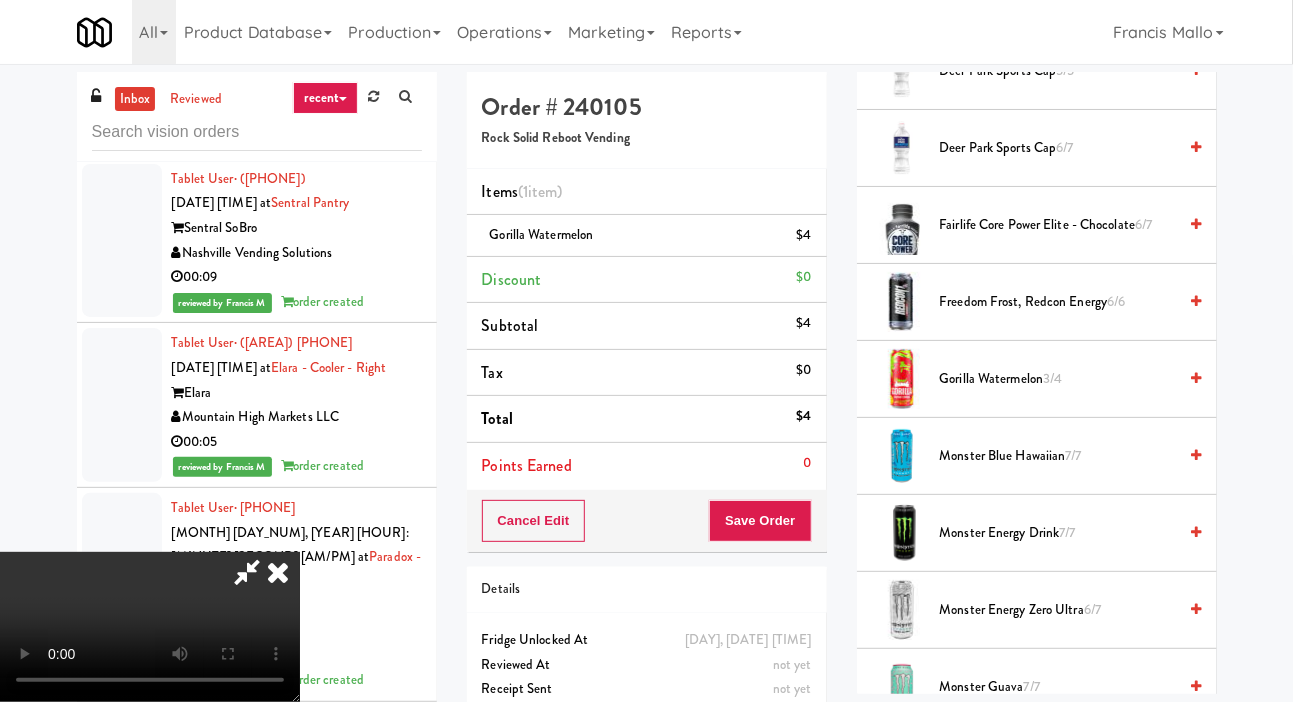 scroll, scrollTop: 1081, scrollLeft: 0, axis: vertical 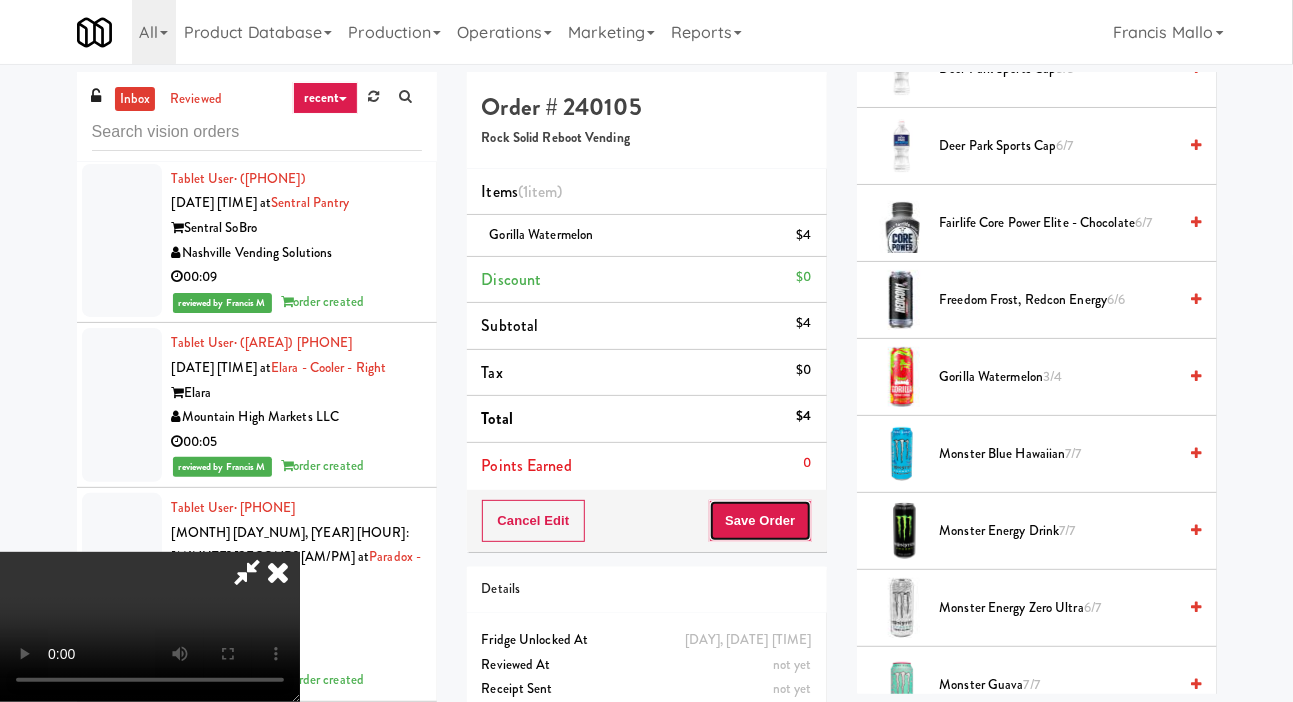 click on "Save Order" at bounding box center [760, 521] 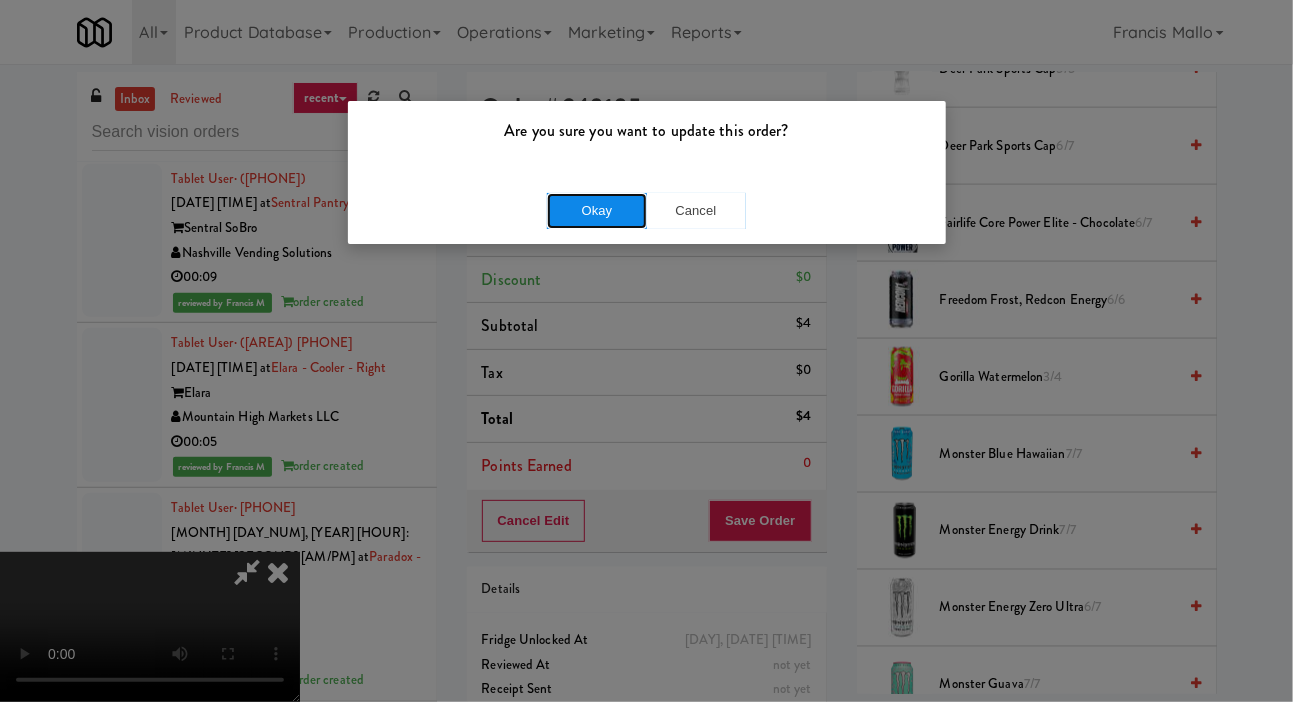 click on "Okay" at bounding box center (597, 211) 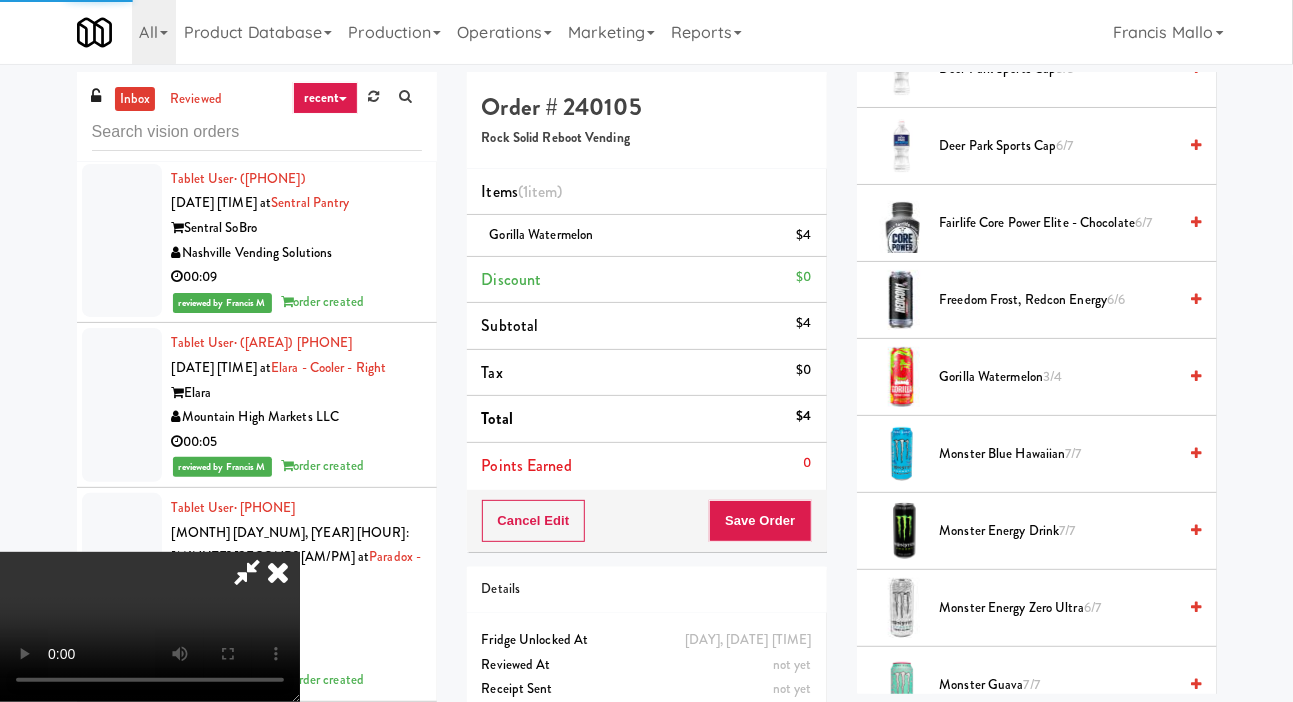 scroll, scrollTop: 116, scrollLeft: 0, axis: vertical 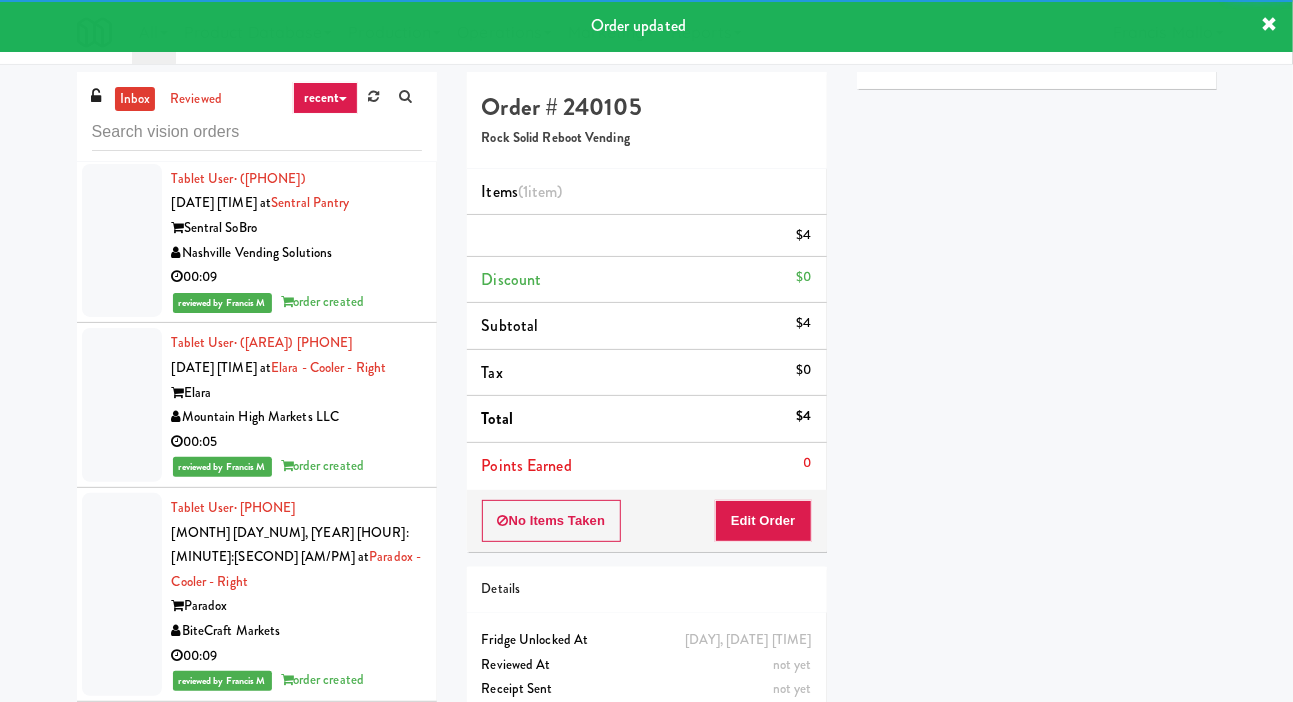 click at bounding box center [122, -241] 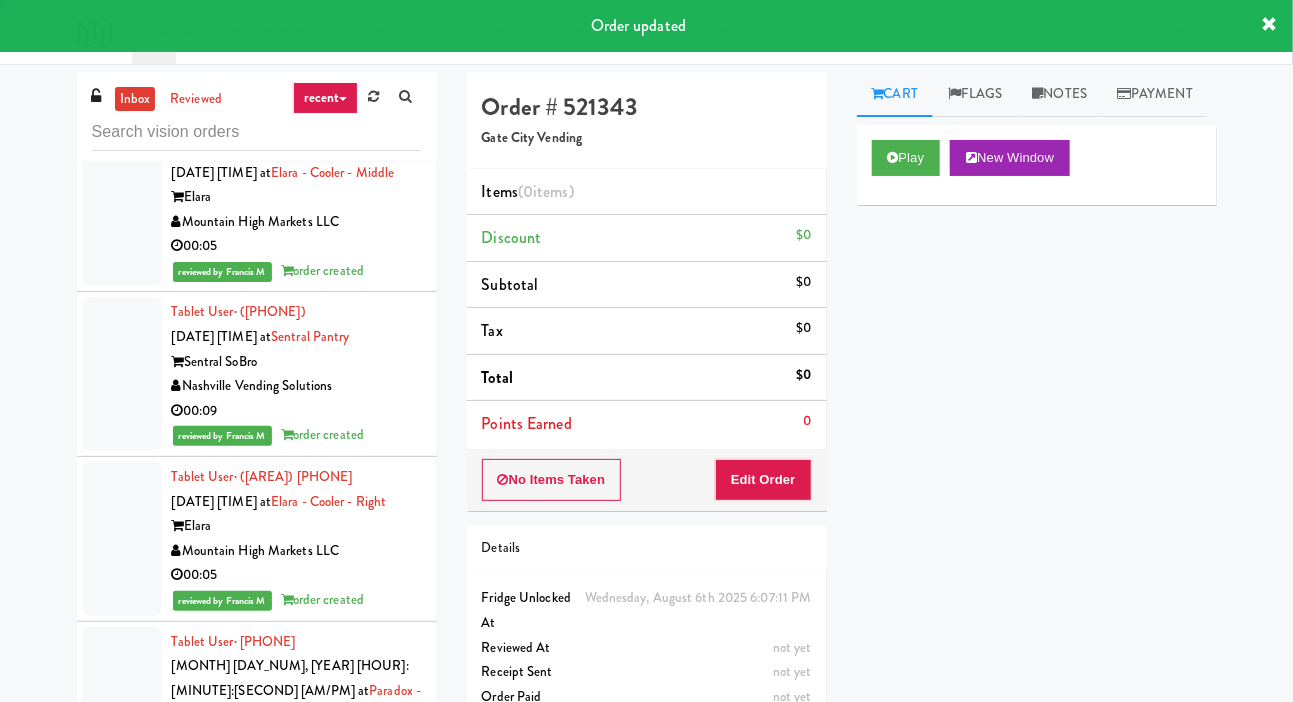 scroll, scrollTop: 15416, scrollLeft: 0, axis: vertical 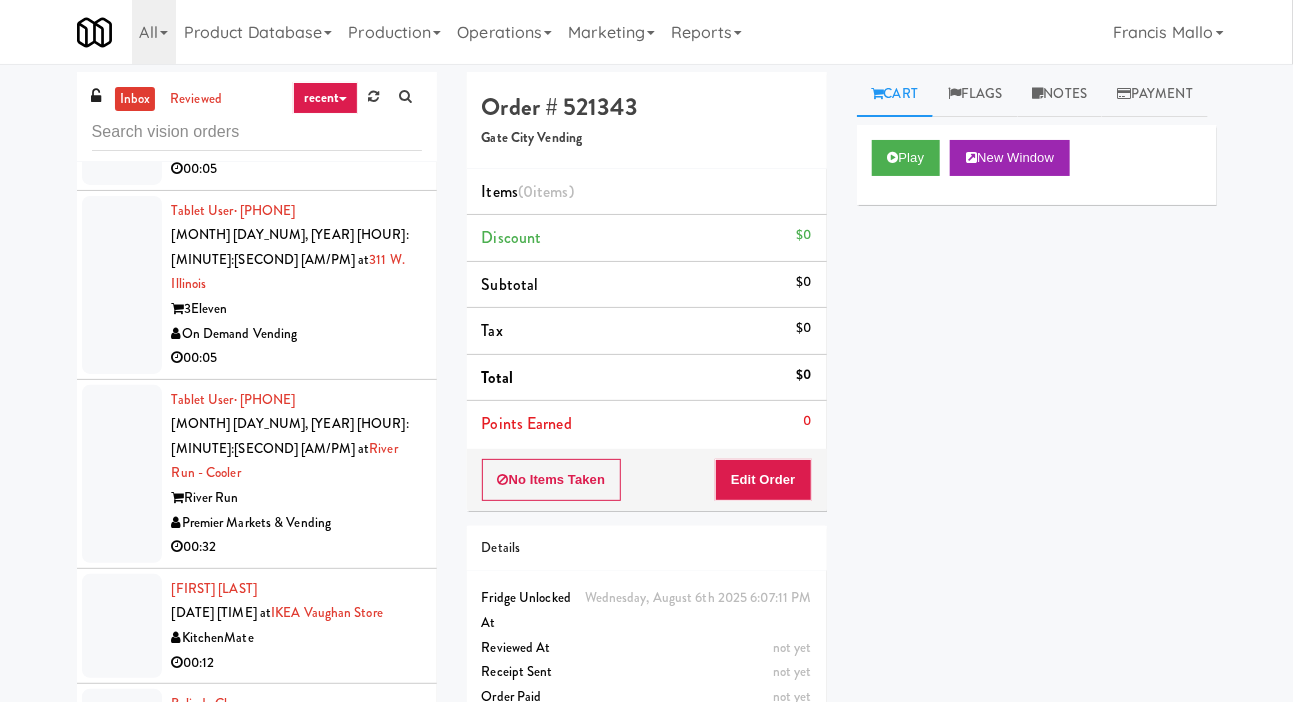 click at bounding box center [122, 120] 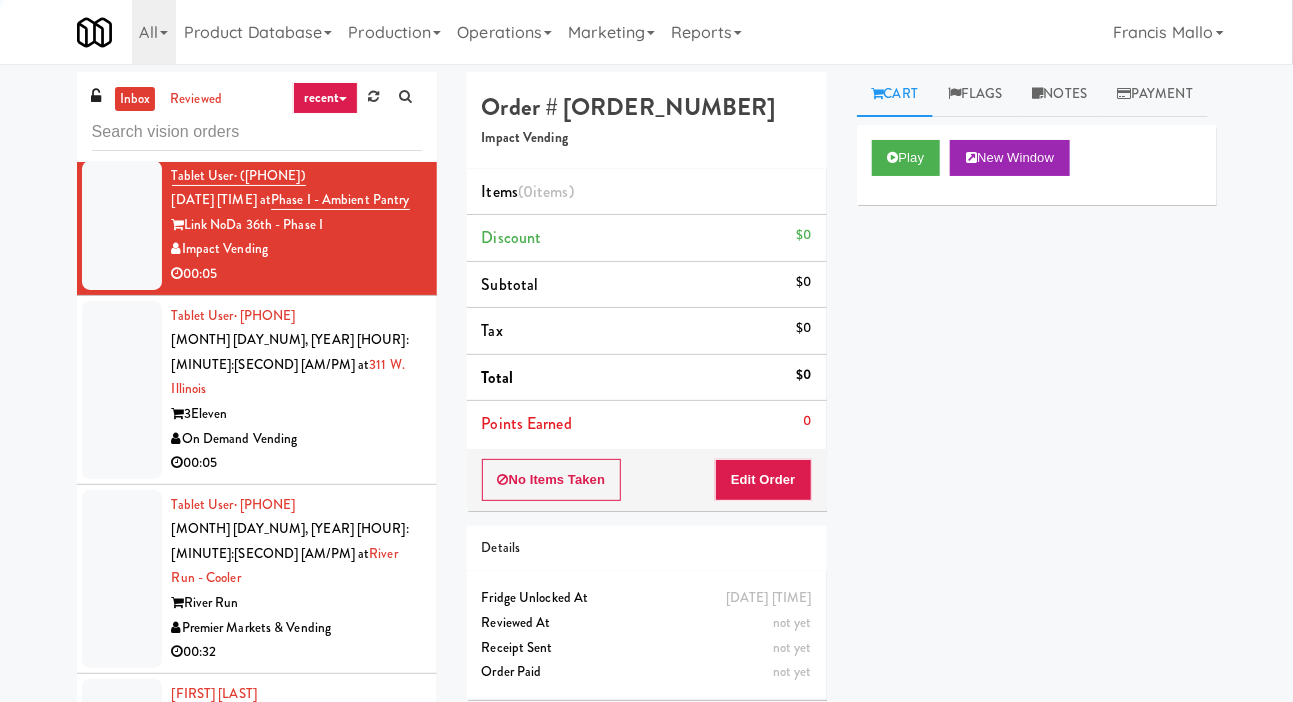 click at bounding box center (122, 97) 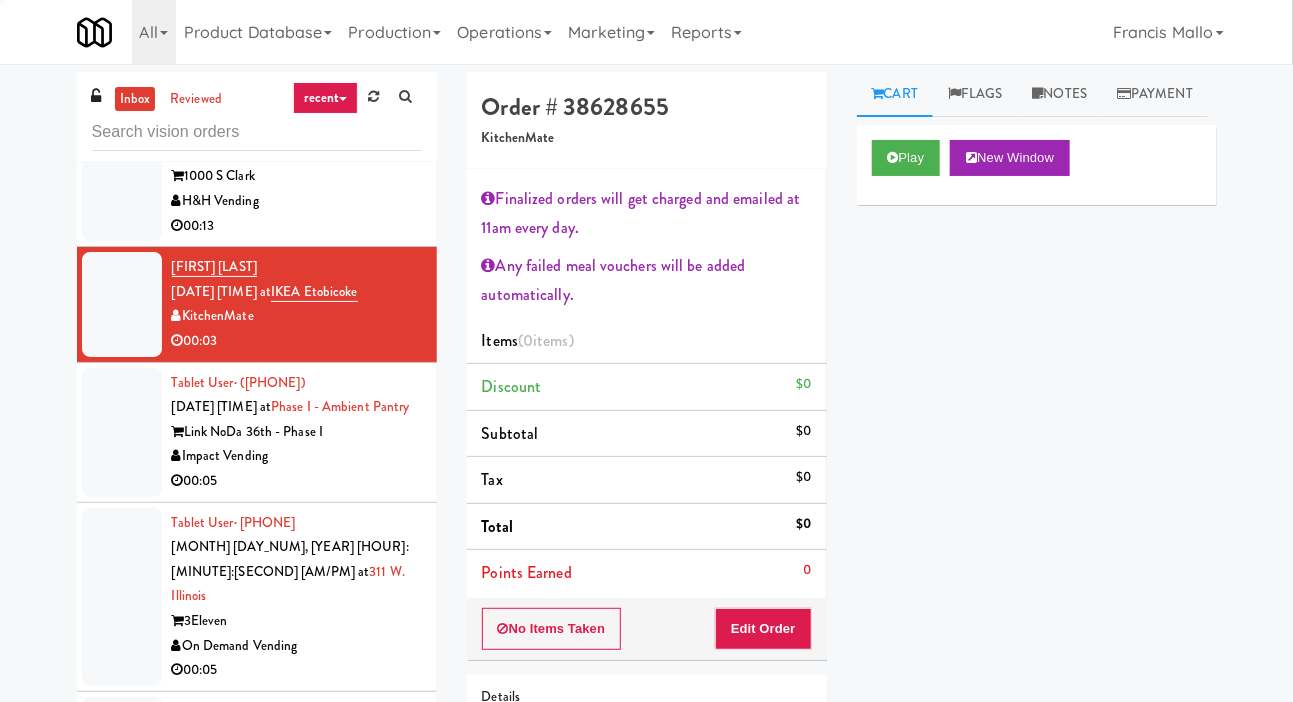 click at bounding box center (122, 152) 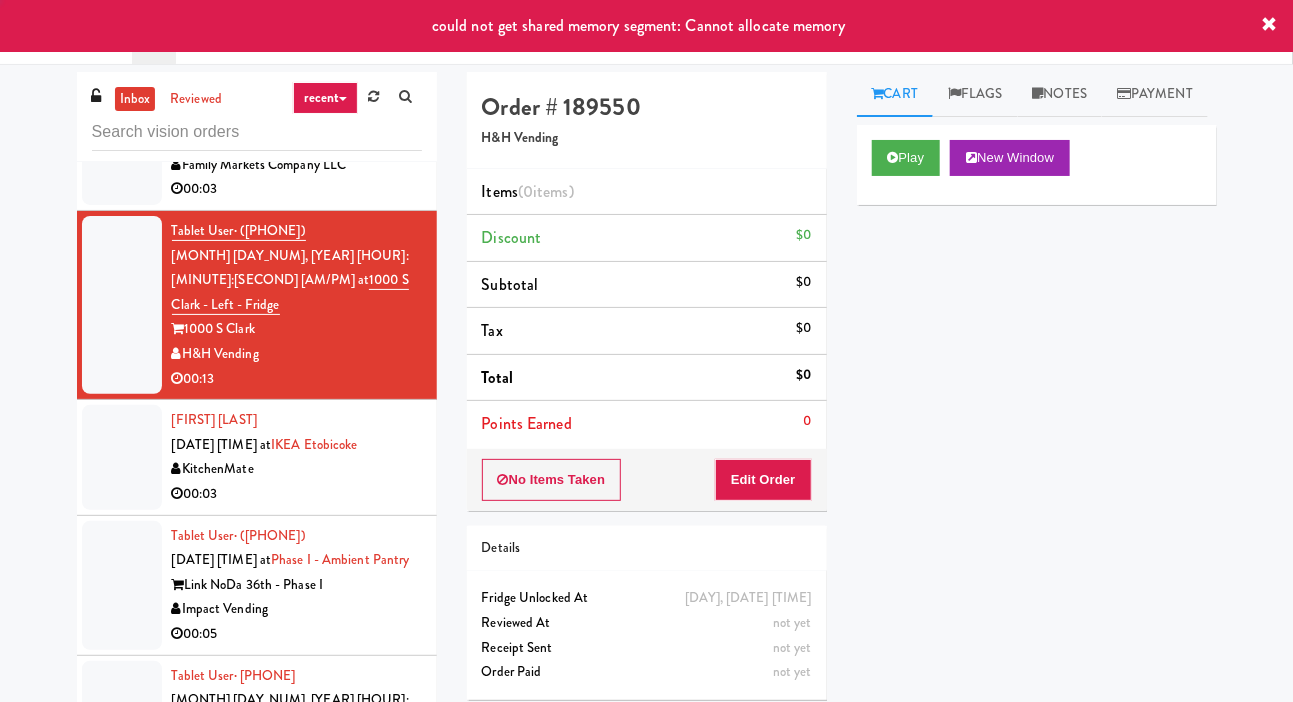 click at bounding box center (122, 140) 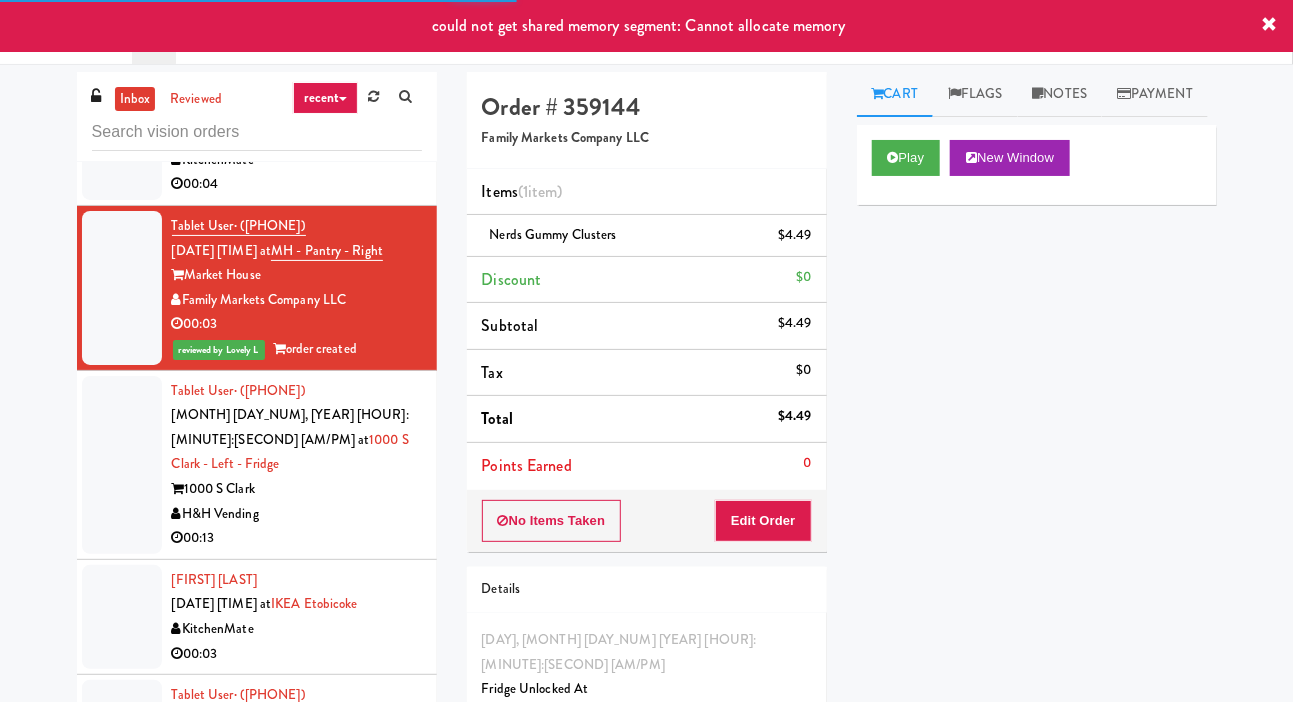 click at bounding box center [122, 135] 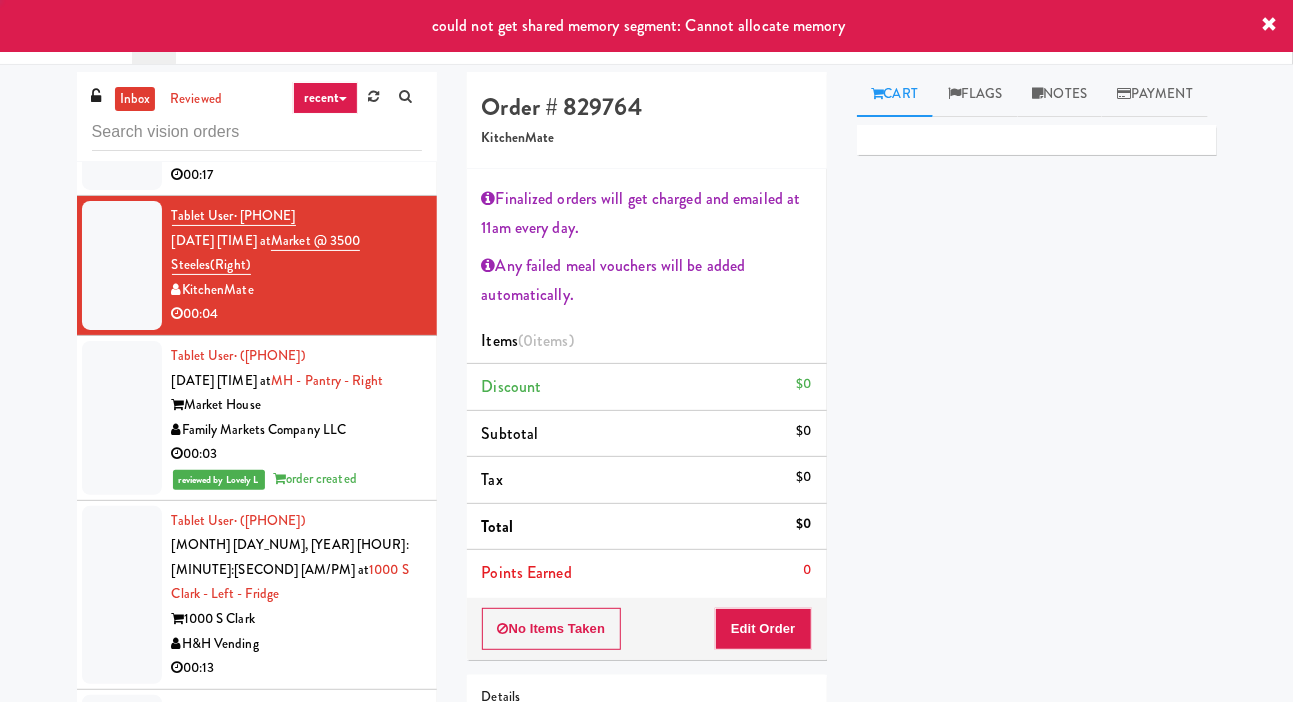 click at bounding box center (122, 101) 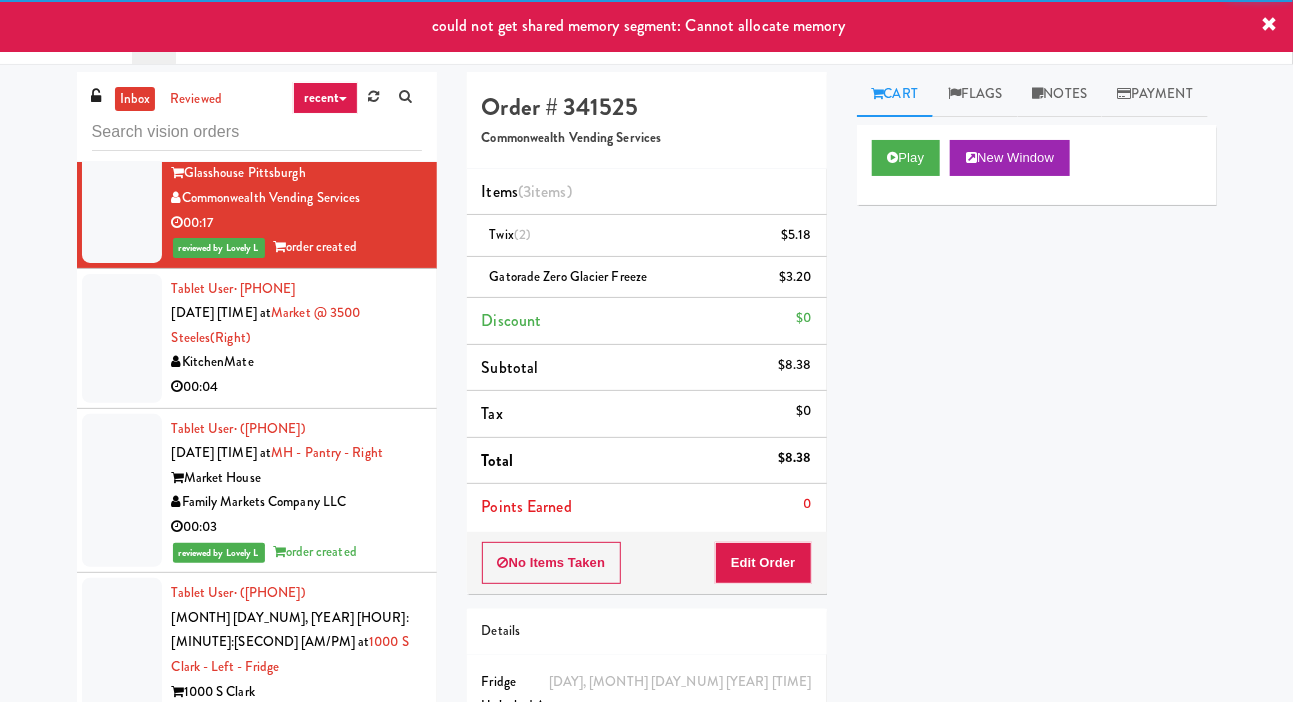 click at bounding box center [122, 338] 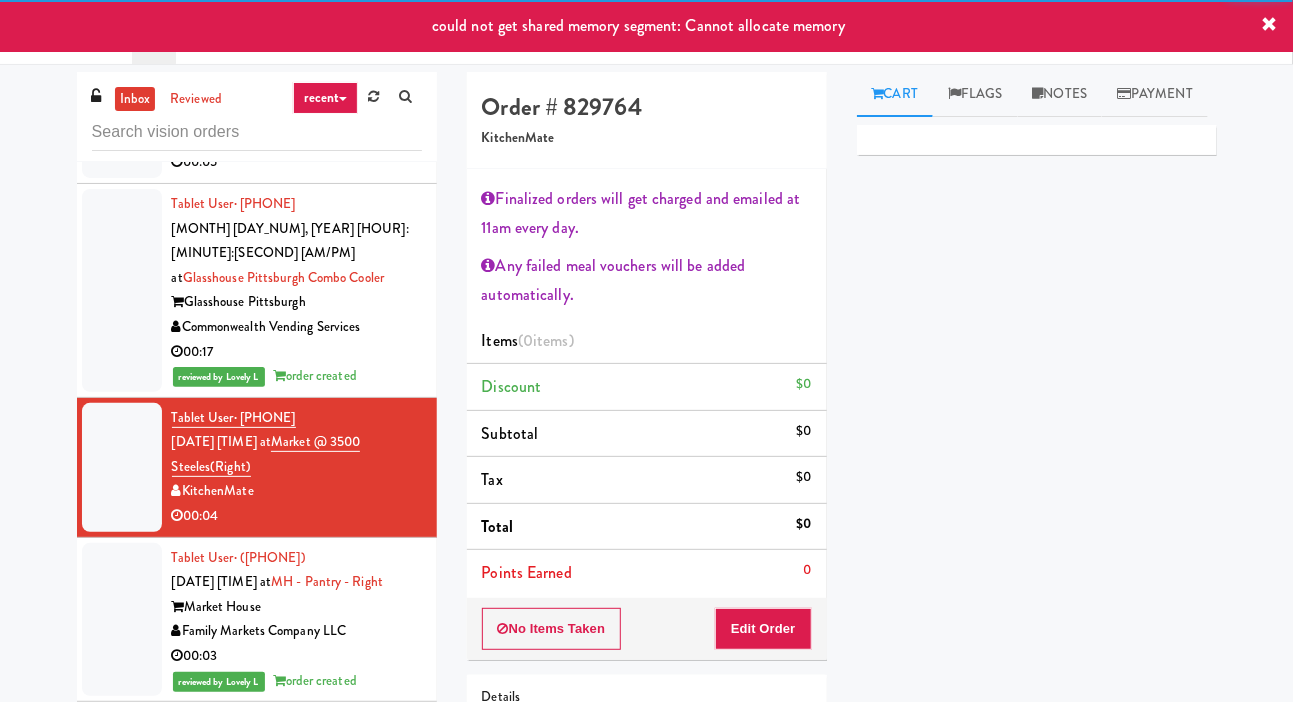 click at bounding box center (122, 113) 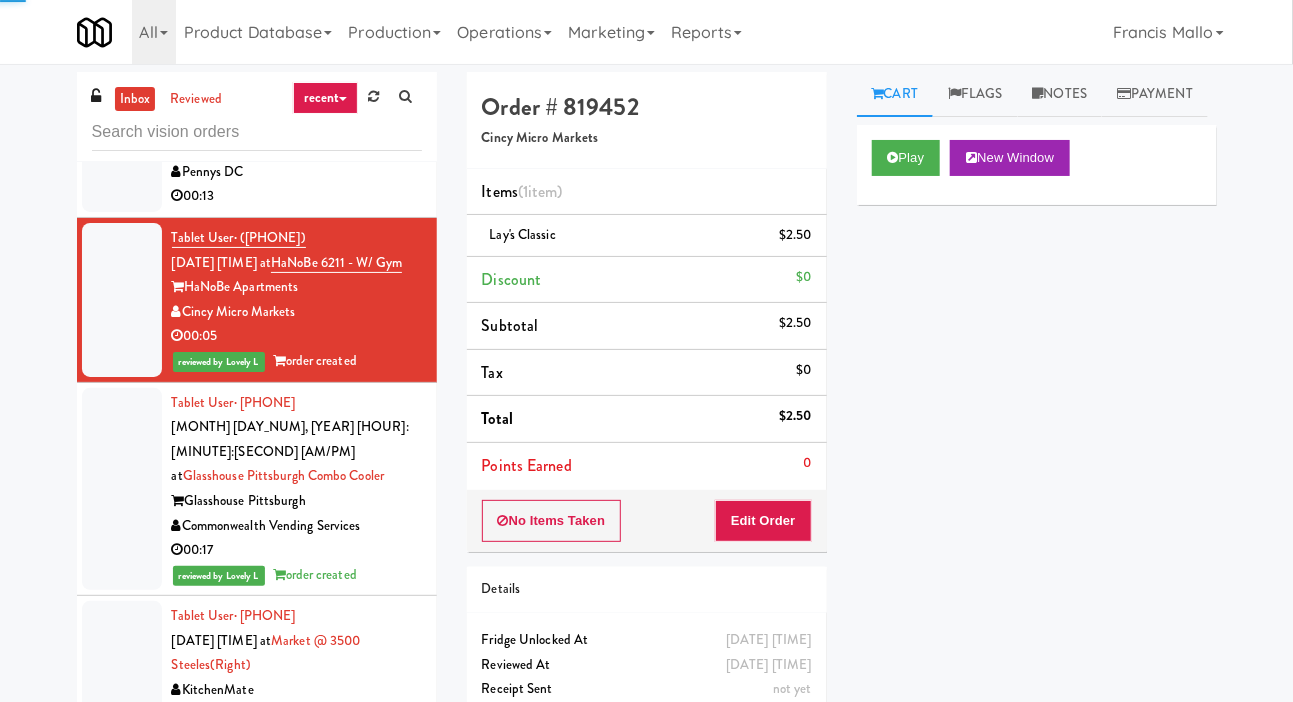 click at bounding box center [122, 147] 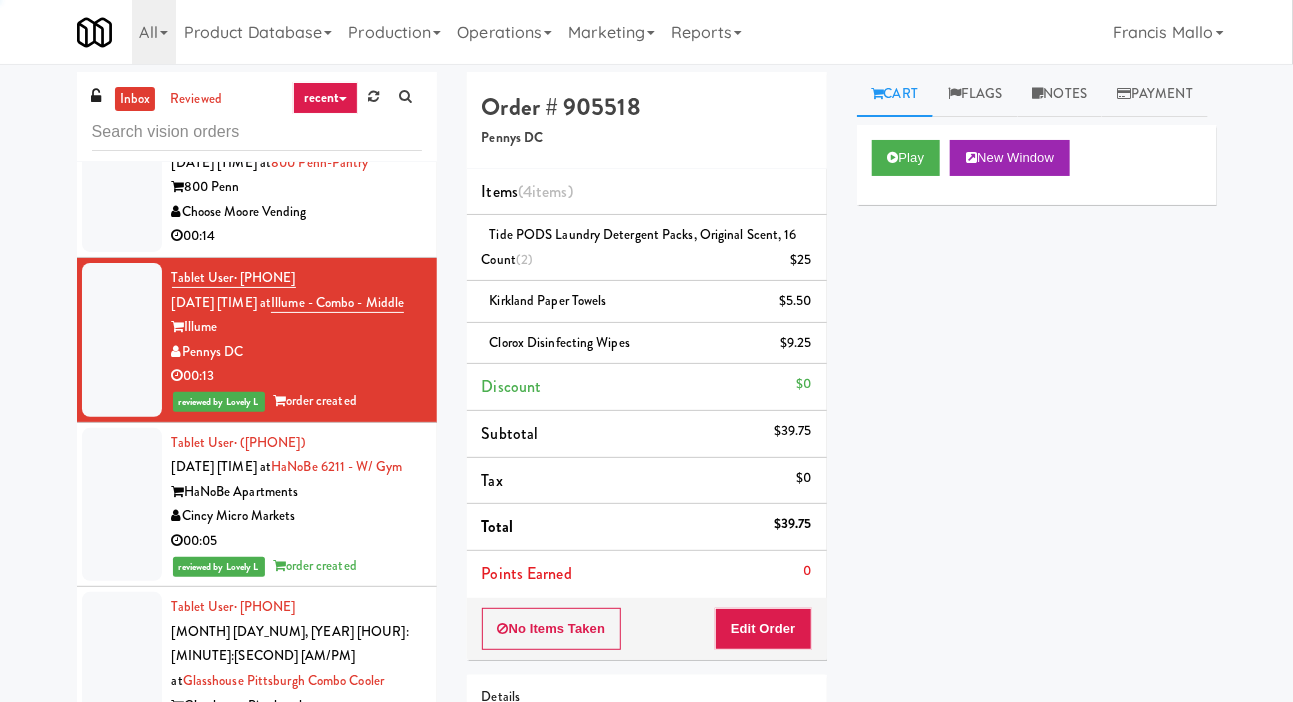 click at bounding box center (122, 187) 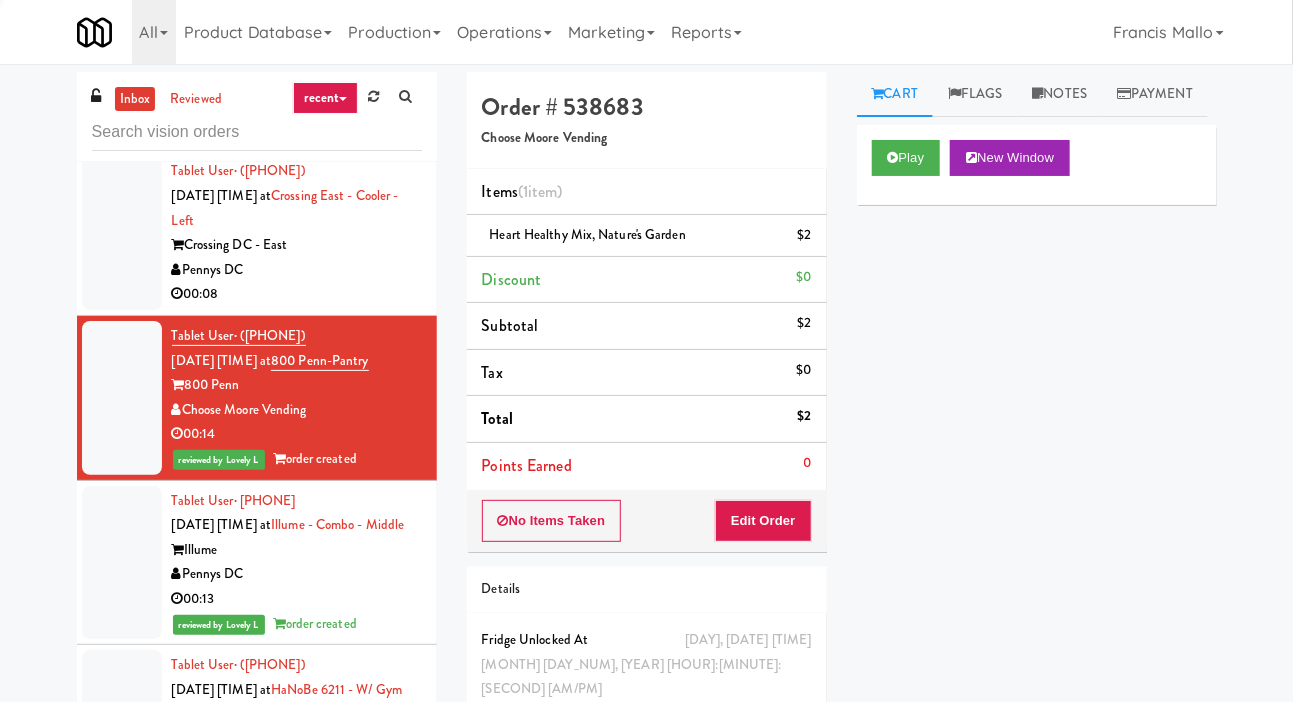 click at bounding box center [122, 233] 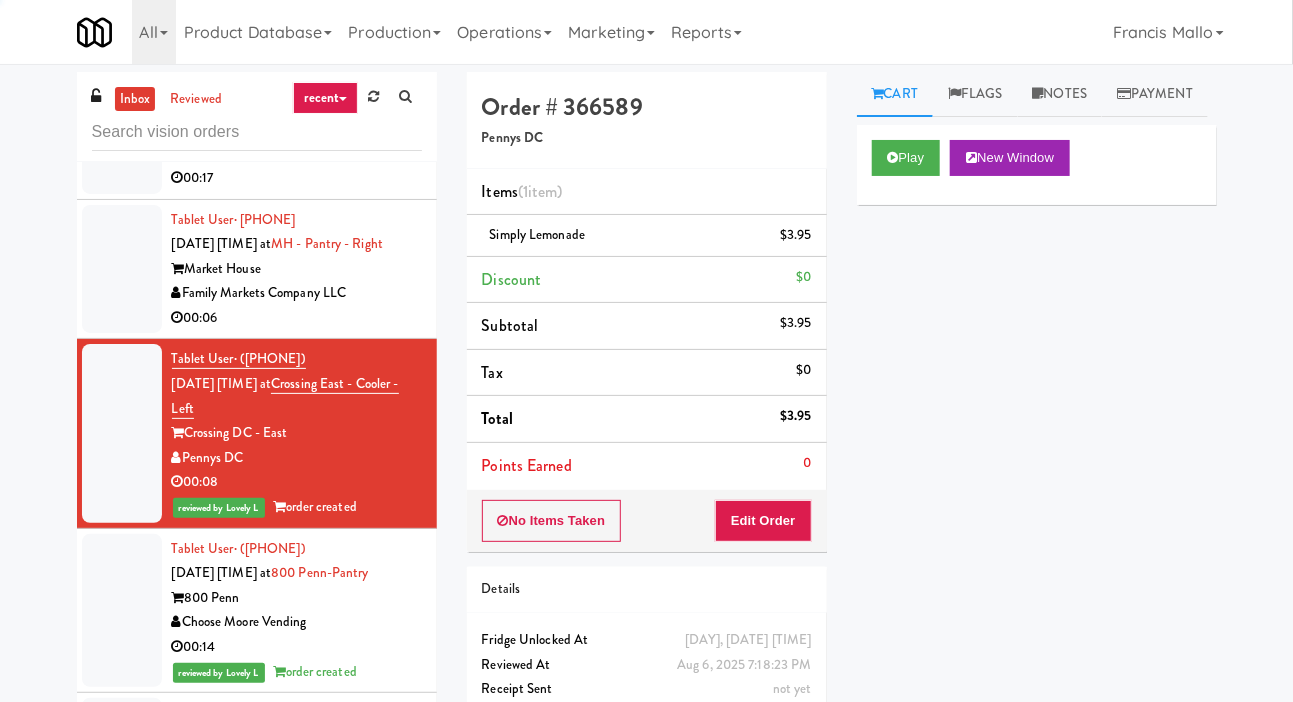 scroll, scrollTop: 3875, scrollLeft: 0, axis: vertical 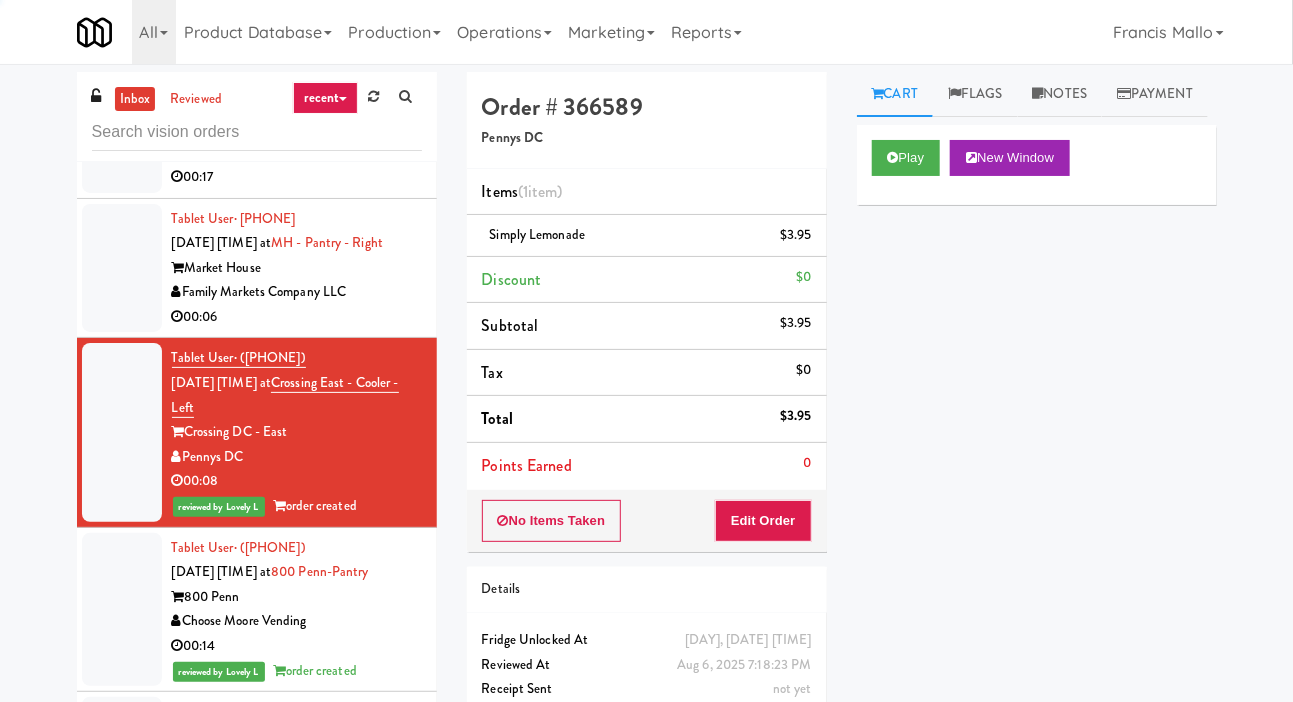 click at bounding box center [122, 268] 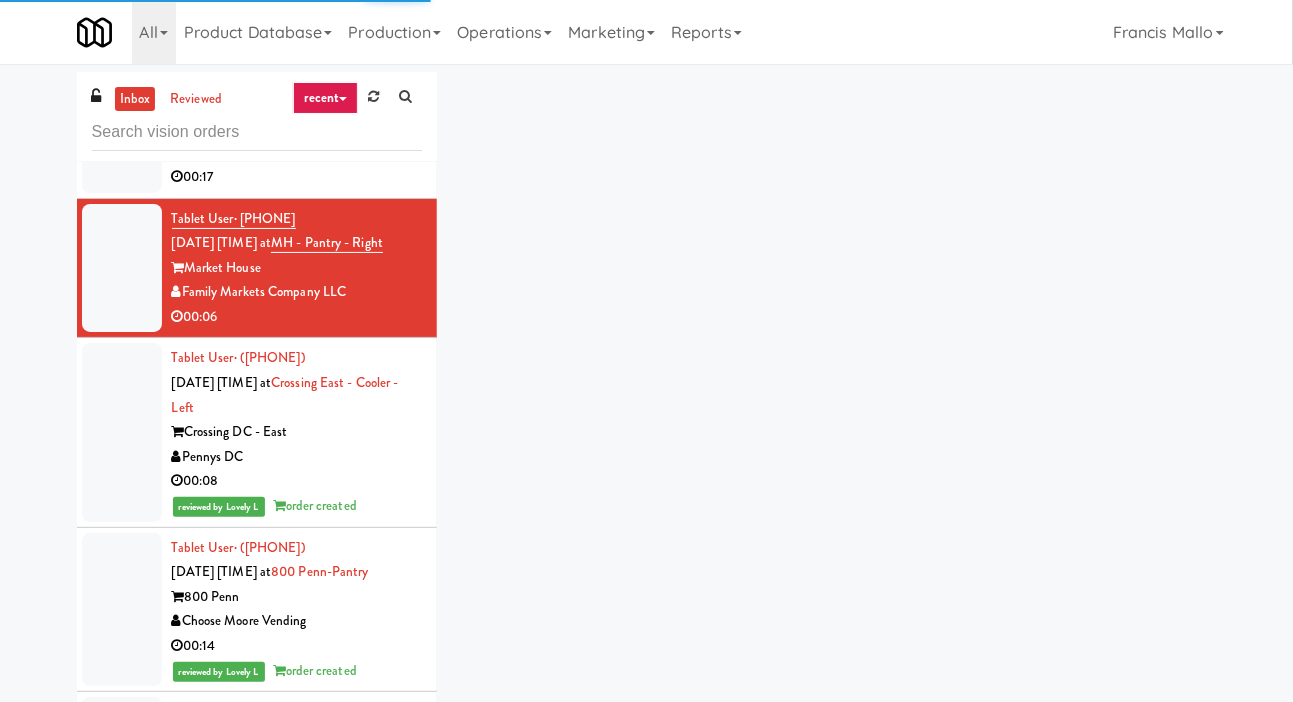 click at bounding box center (122, 128) 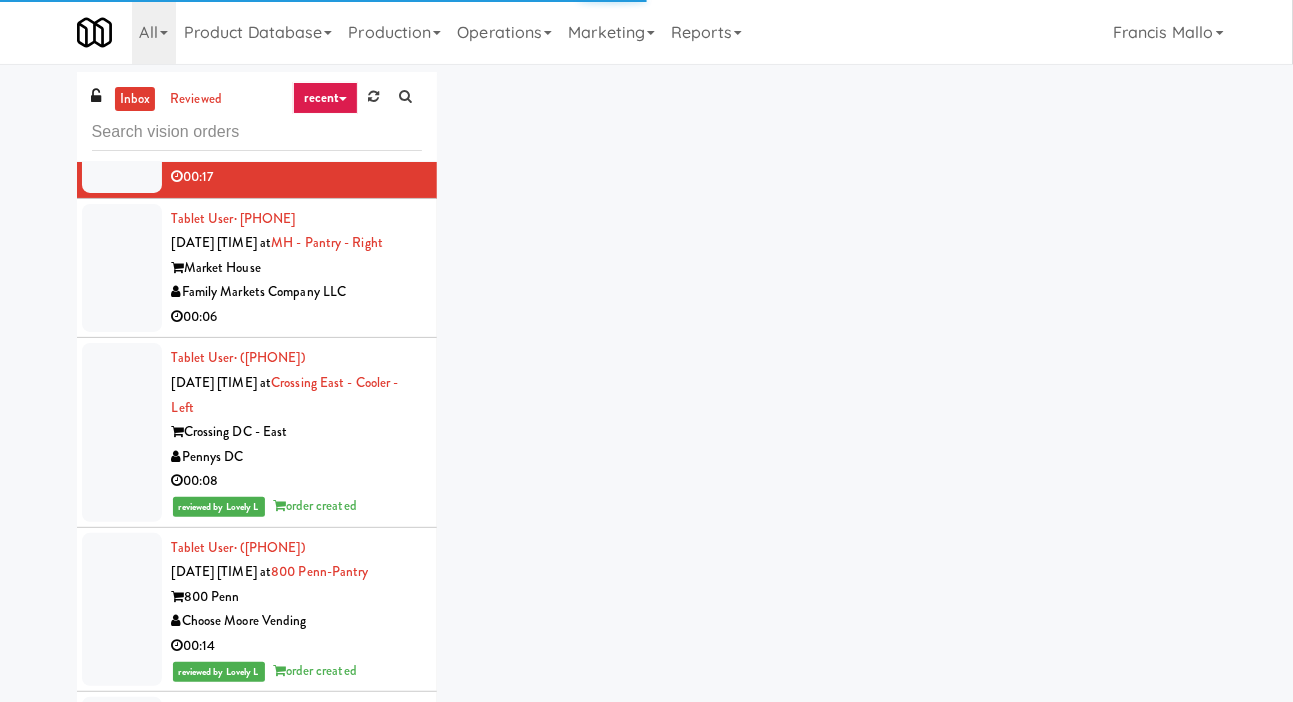 click at bounding box center [122, 128] 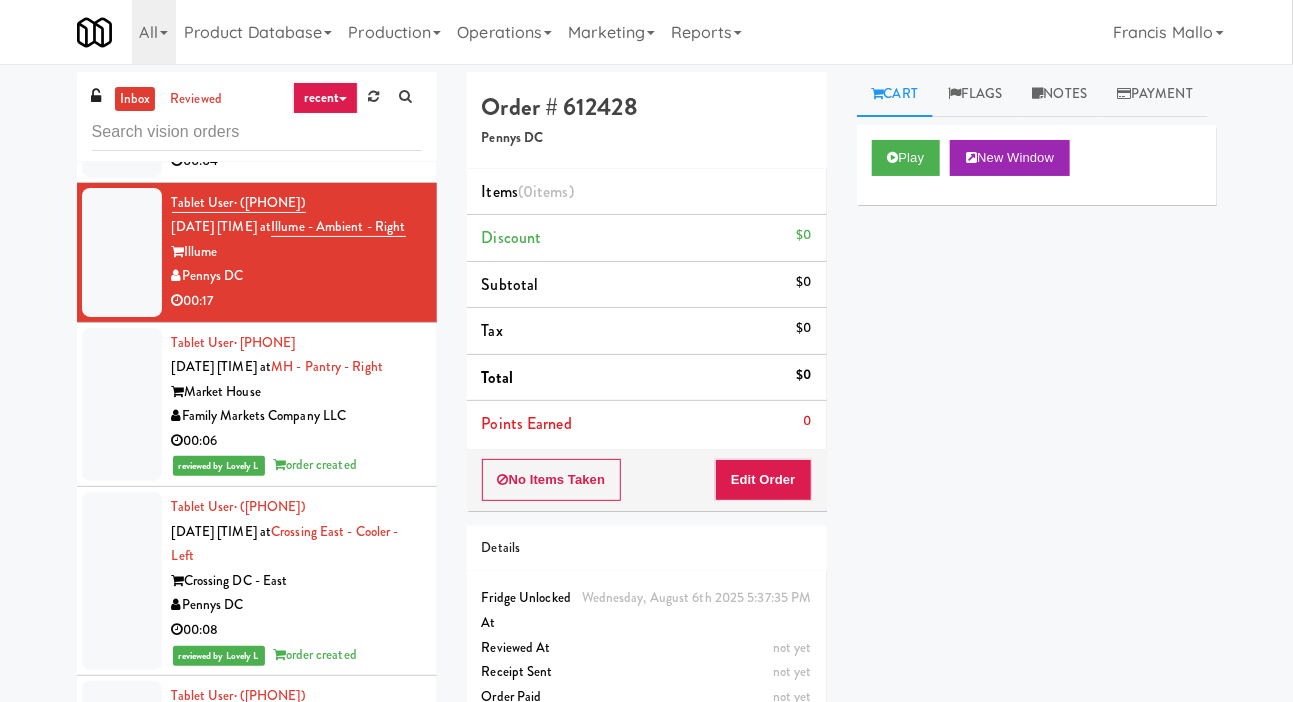 scroll, scrollTop: 3752, scrollLeft: 0, axis: vertical 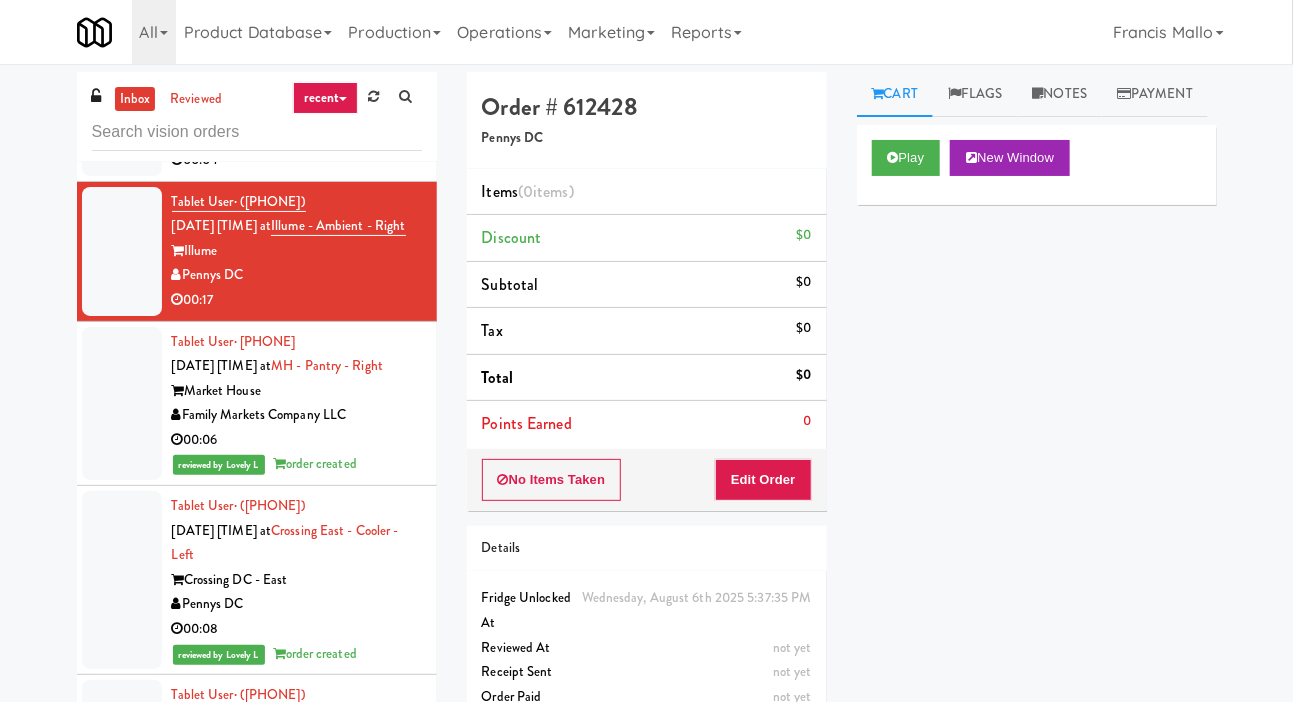 click at bounding box center [122, 111] 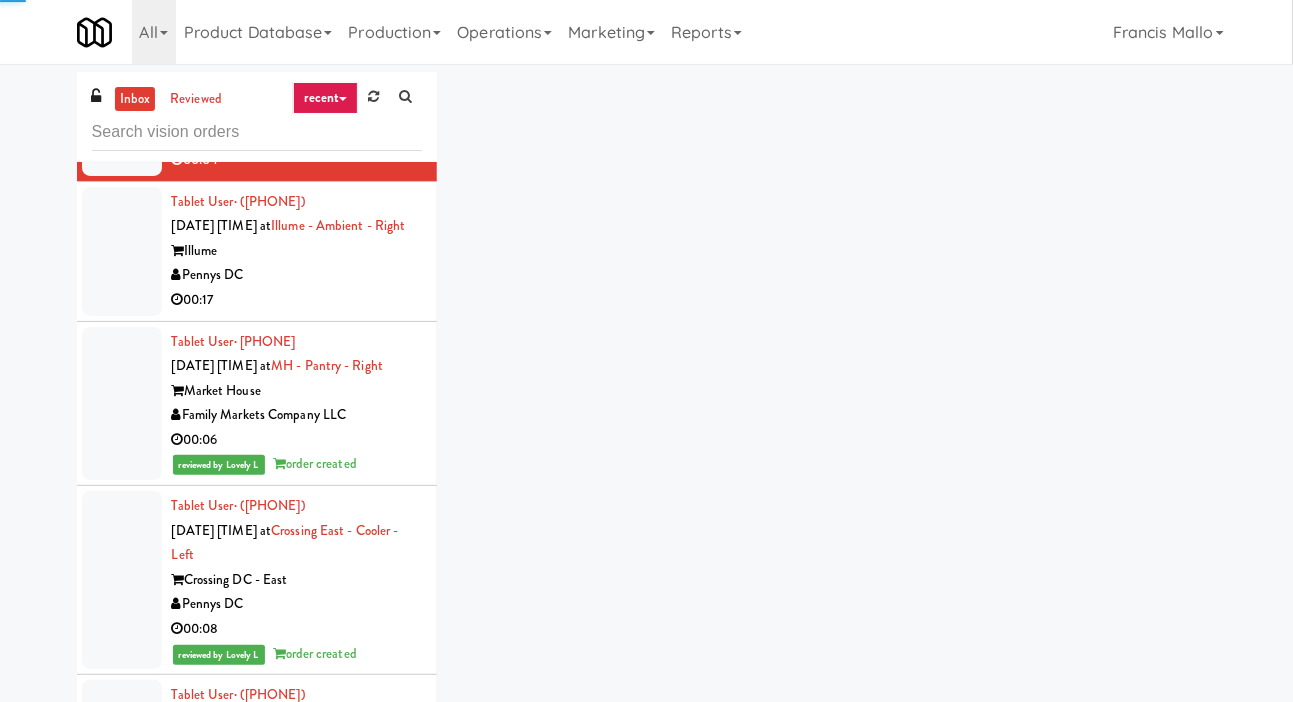 click at bounding box center (122, 251) 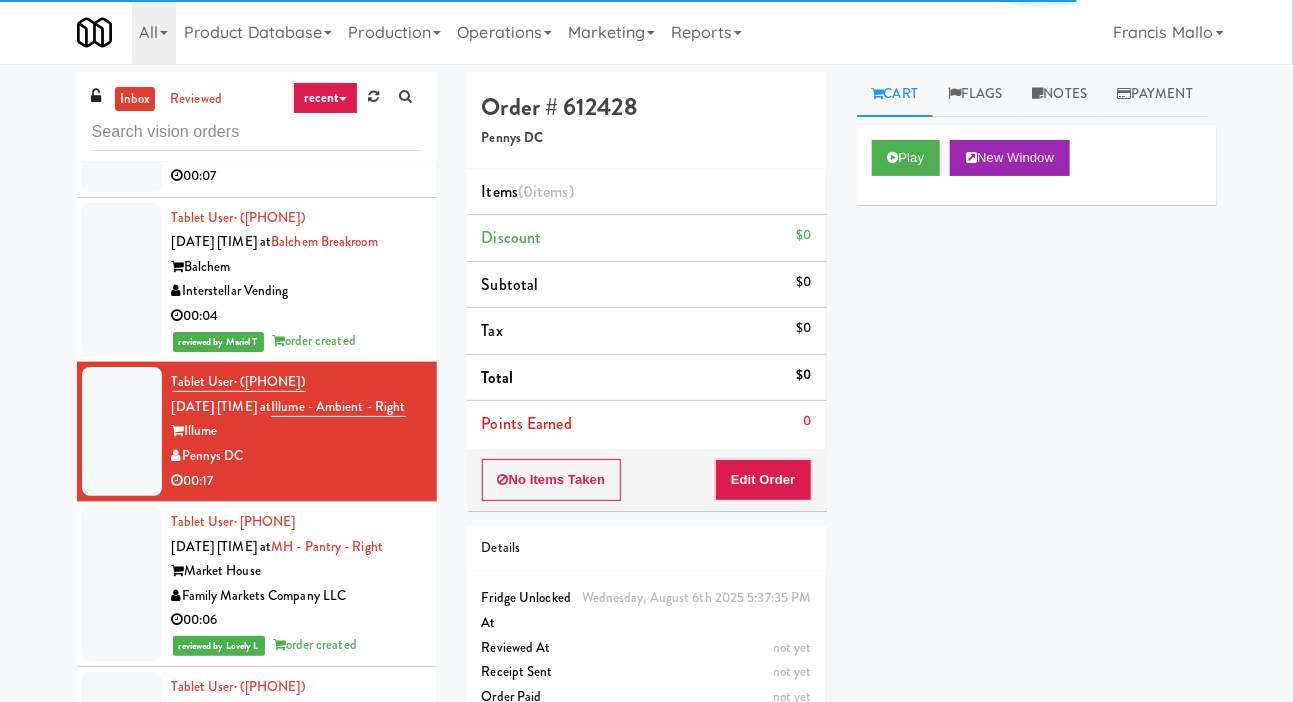 click at bounding box center [122, 127] 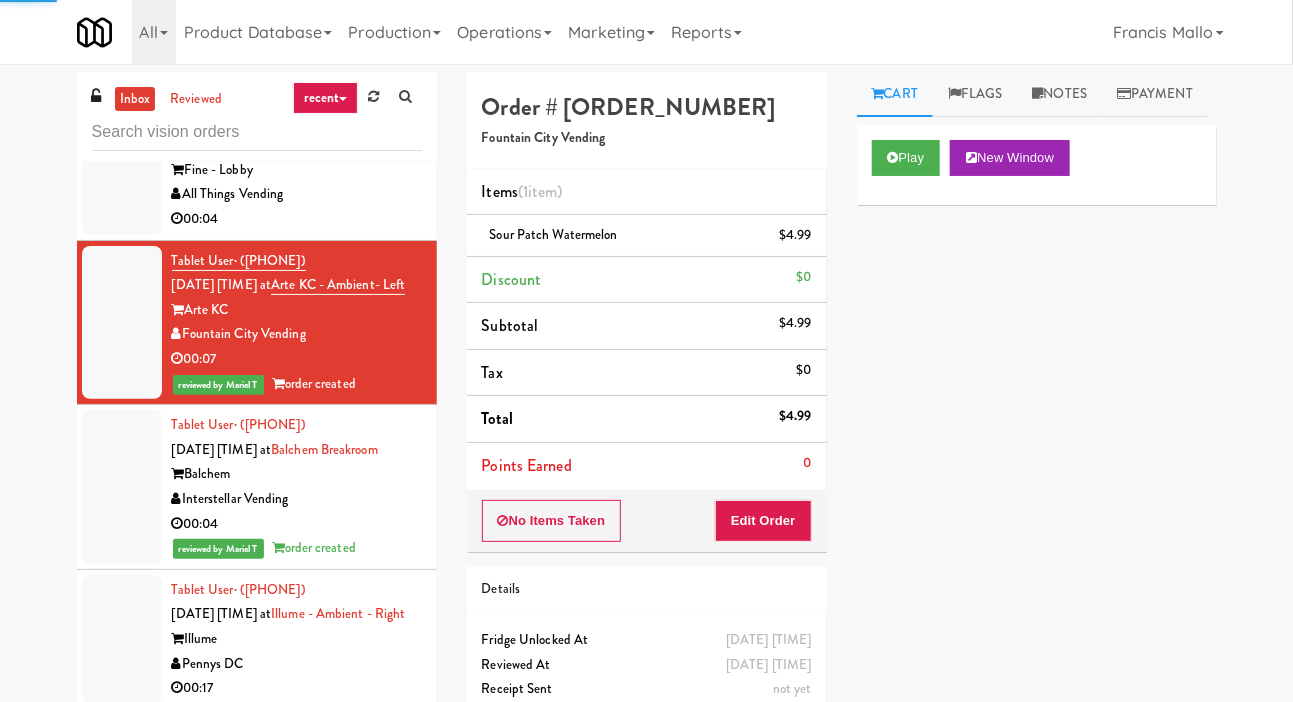 click at bounding box center [122, 170] 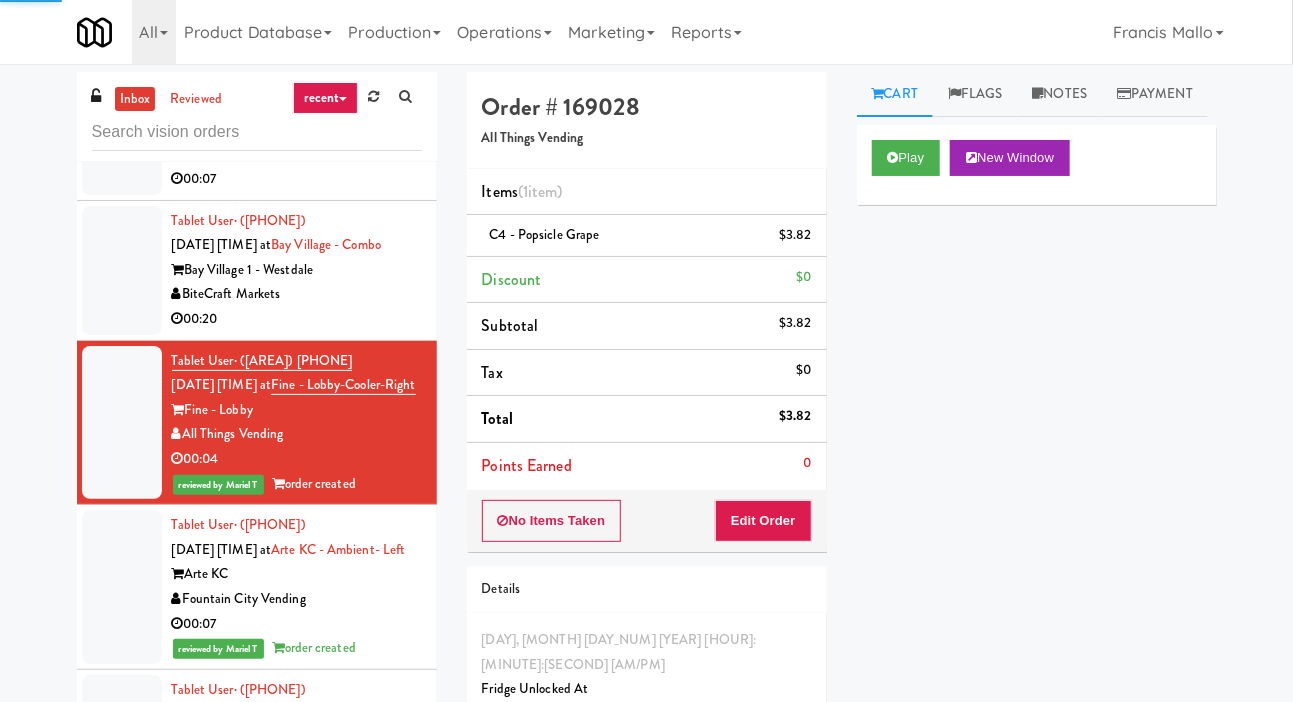 click at bounding box center (122, 270) 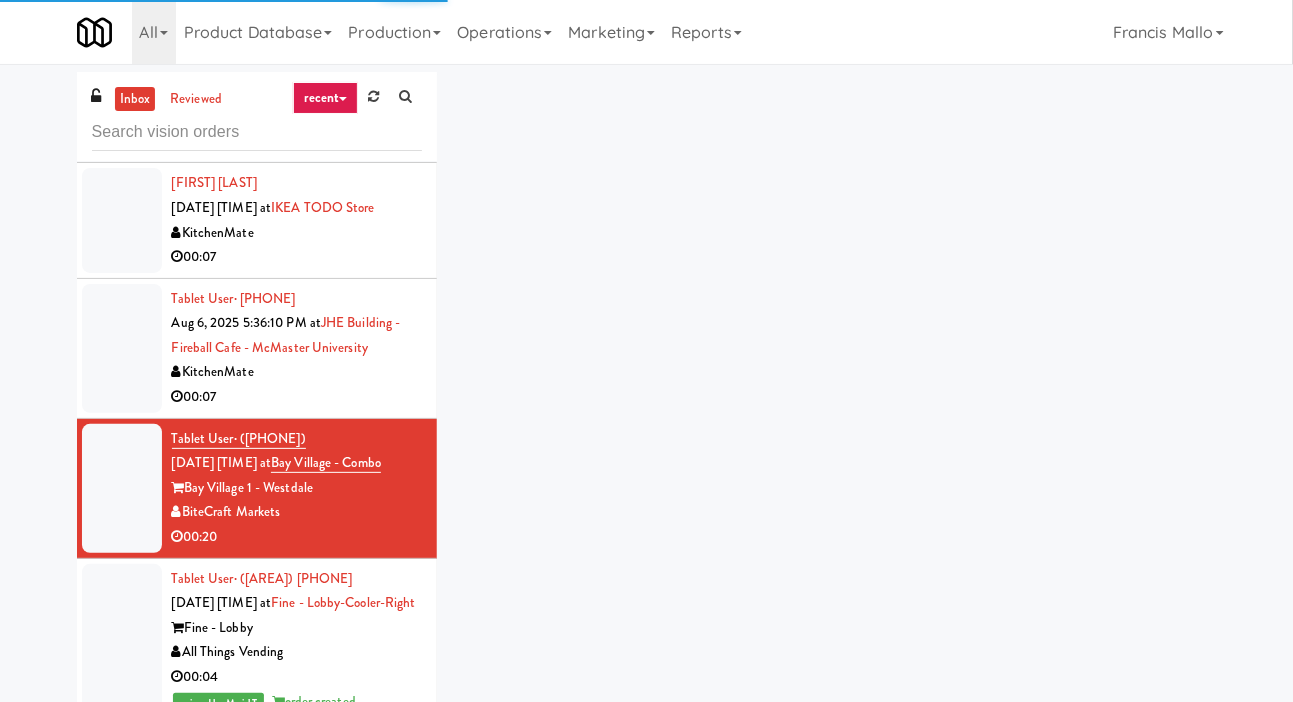 click at bounding box center [122, 348] 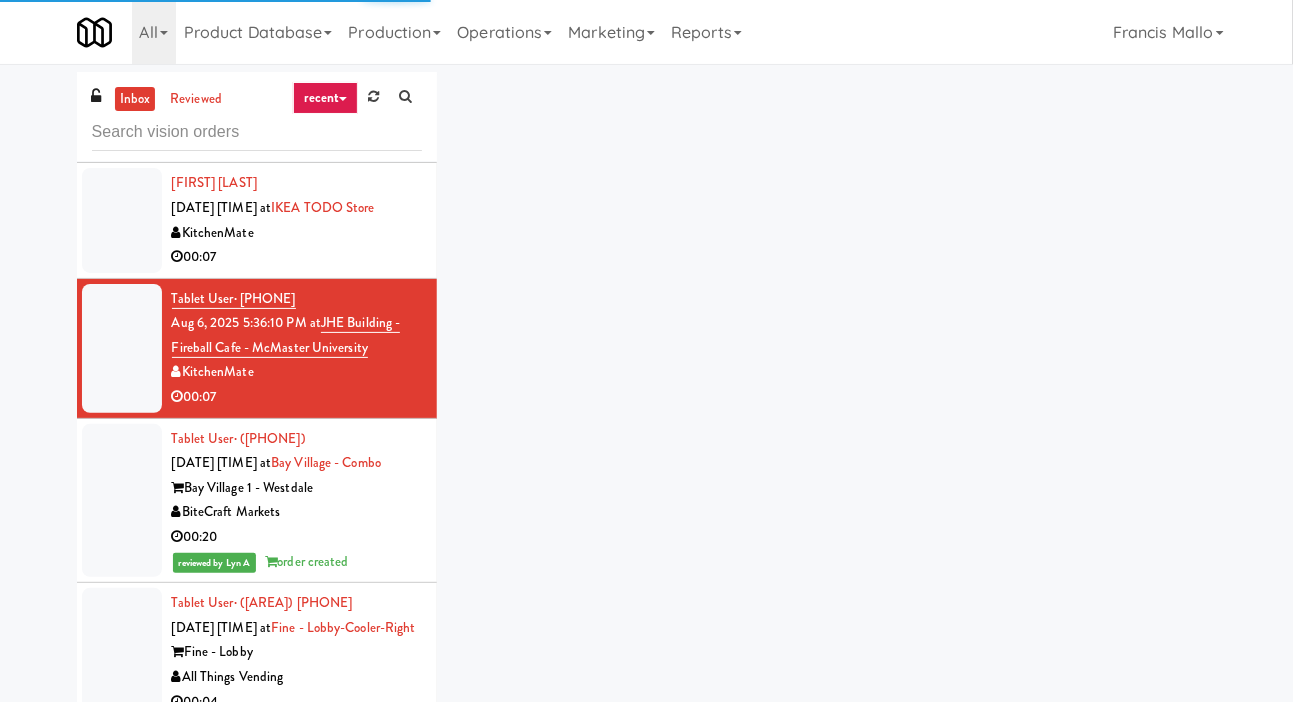 click at bounding box center [122, 348] 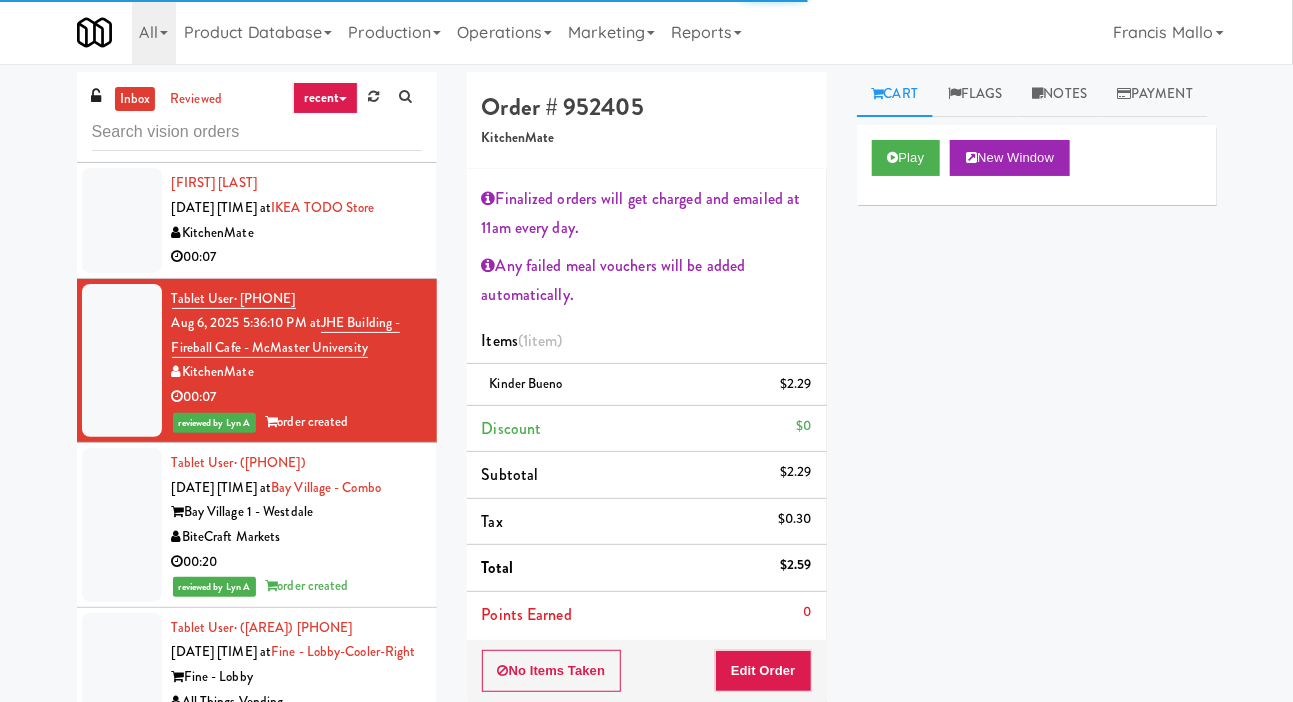 click at bounding box center (122, 220) 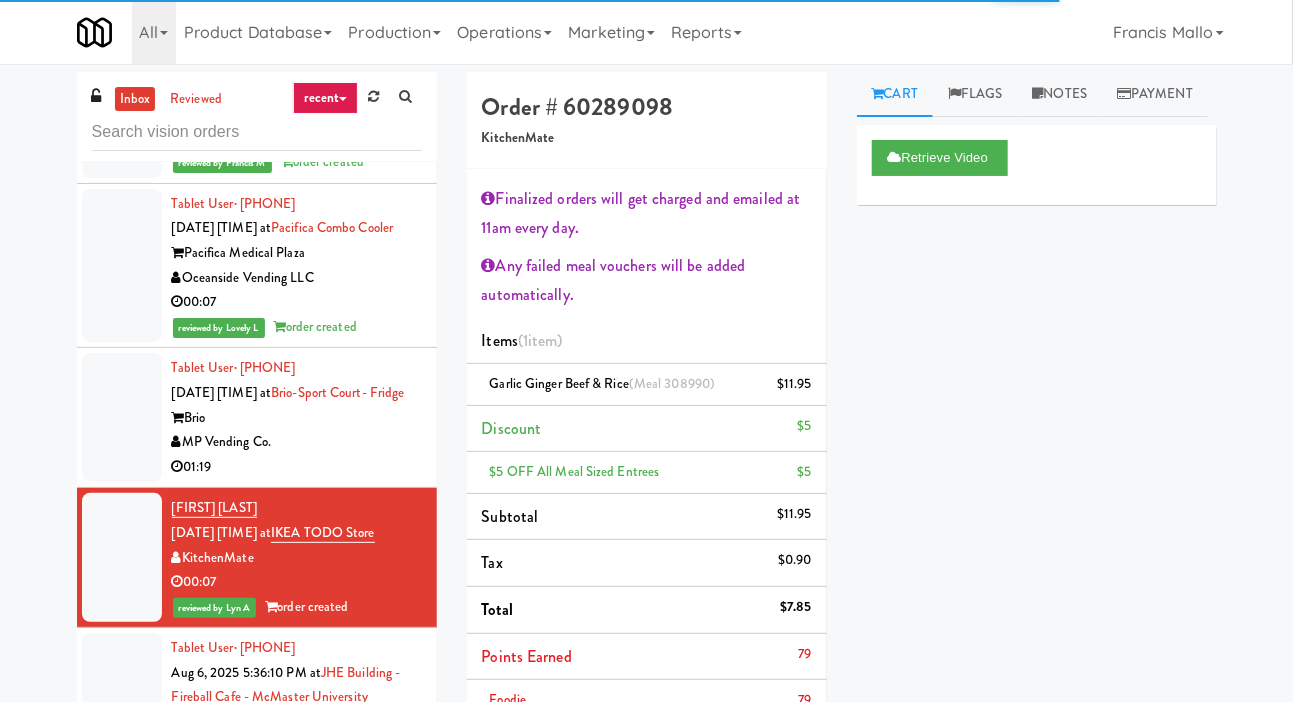 click at bounding box center (122, 417) 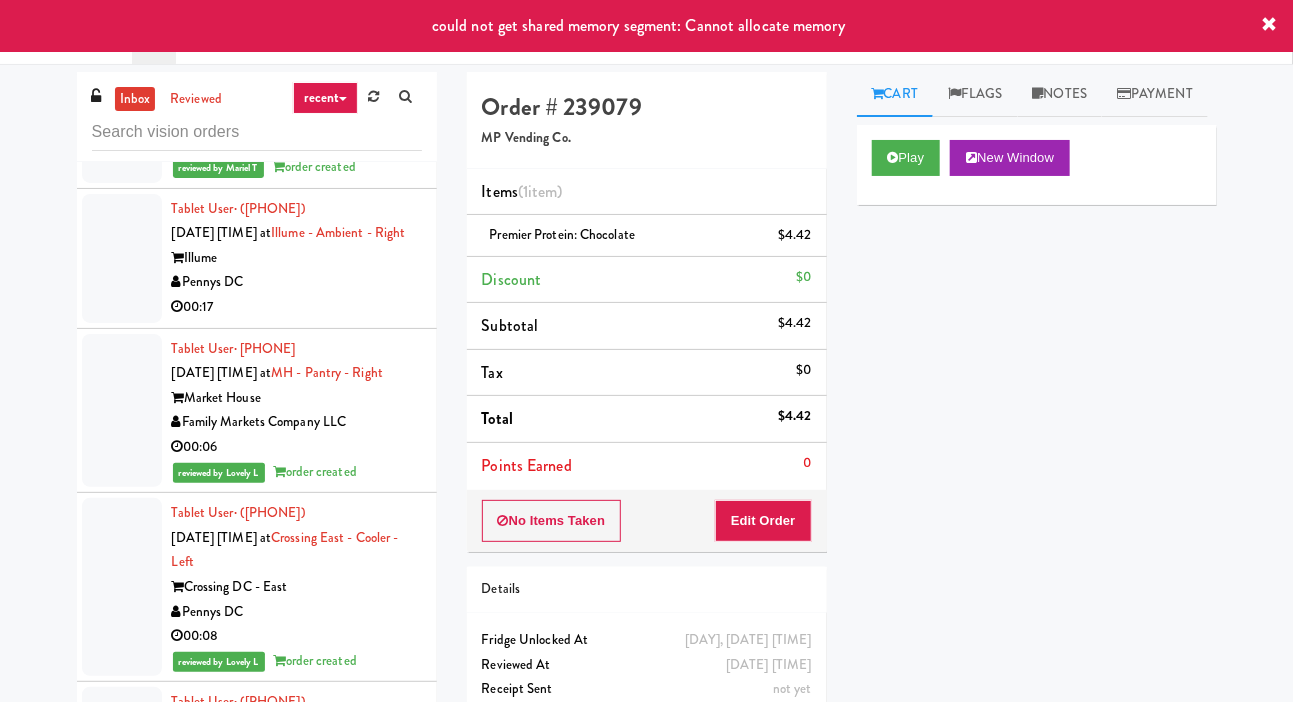 scroll, scrollTop: 3974, scrollLeft: 0, axis: vertical 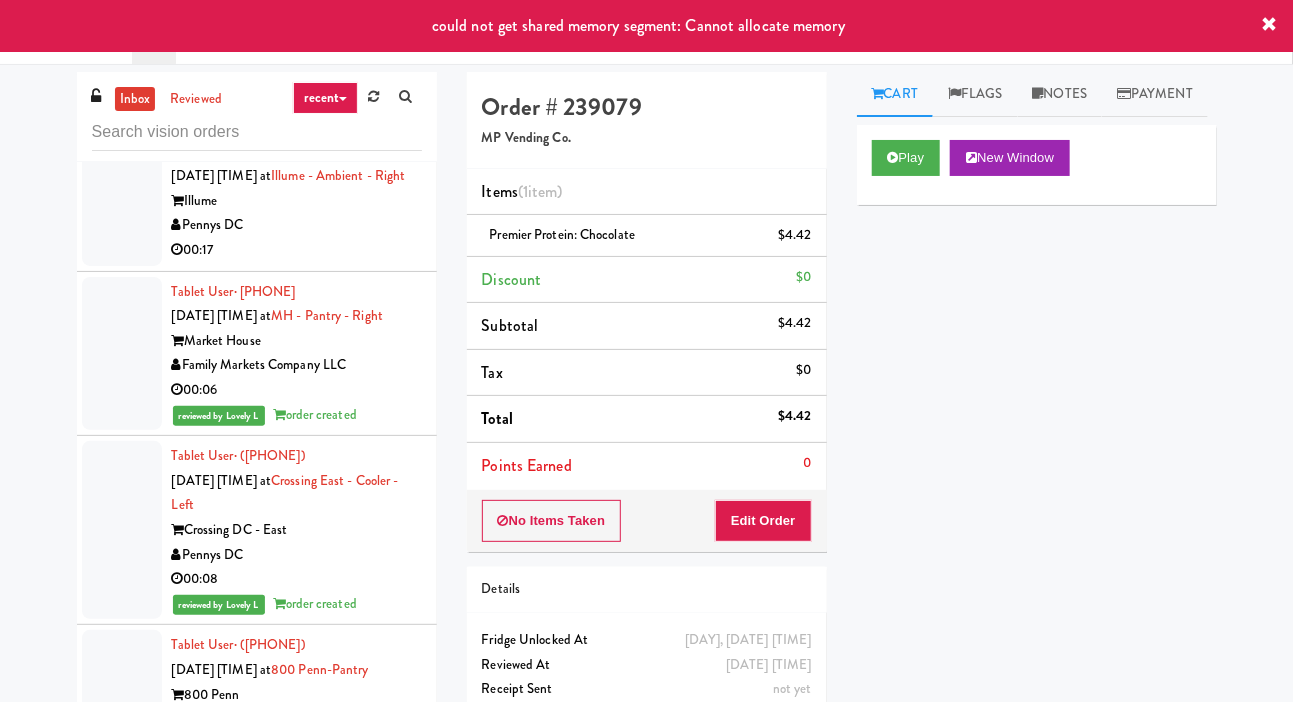 click at bounding box center [122, 201] 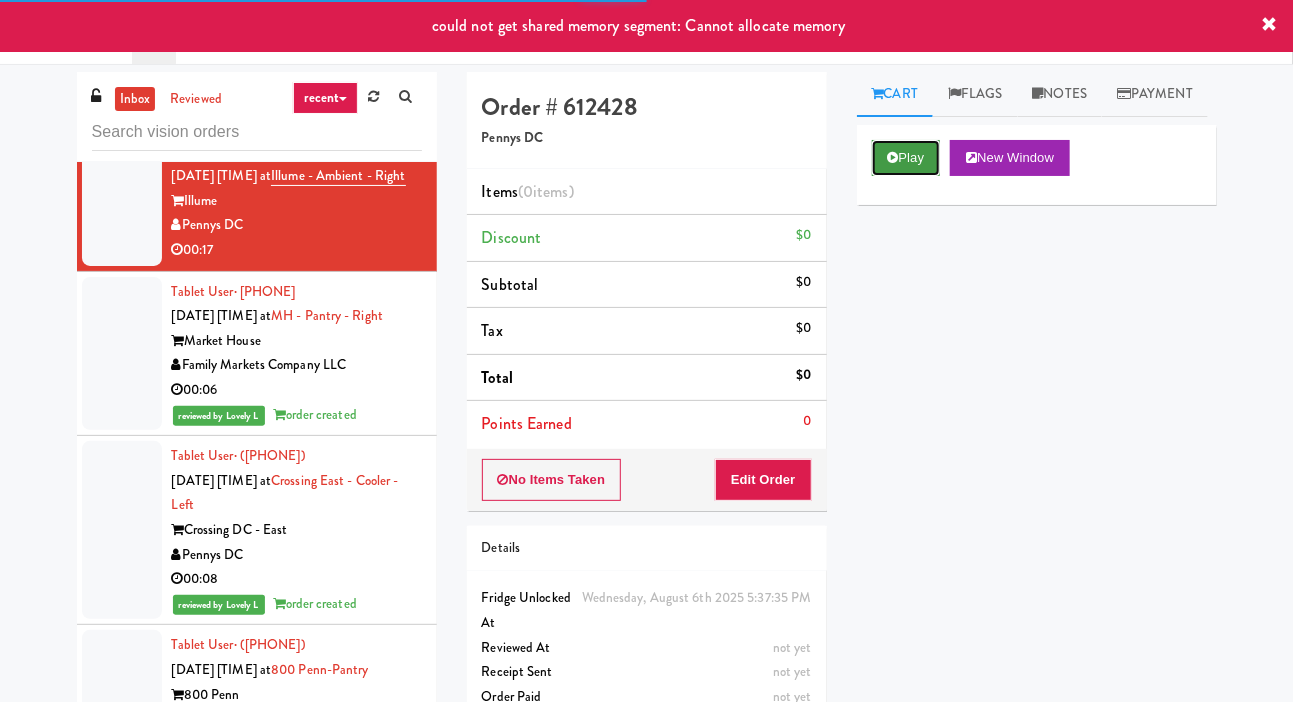 click on "Play" at bounding box center [906, 158] 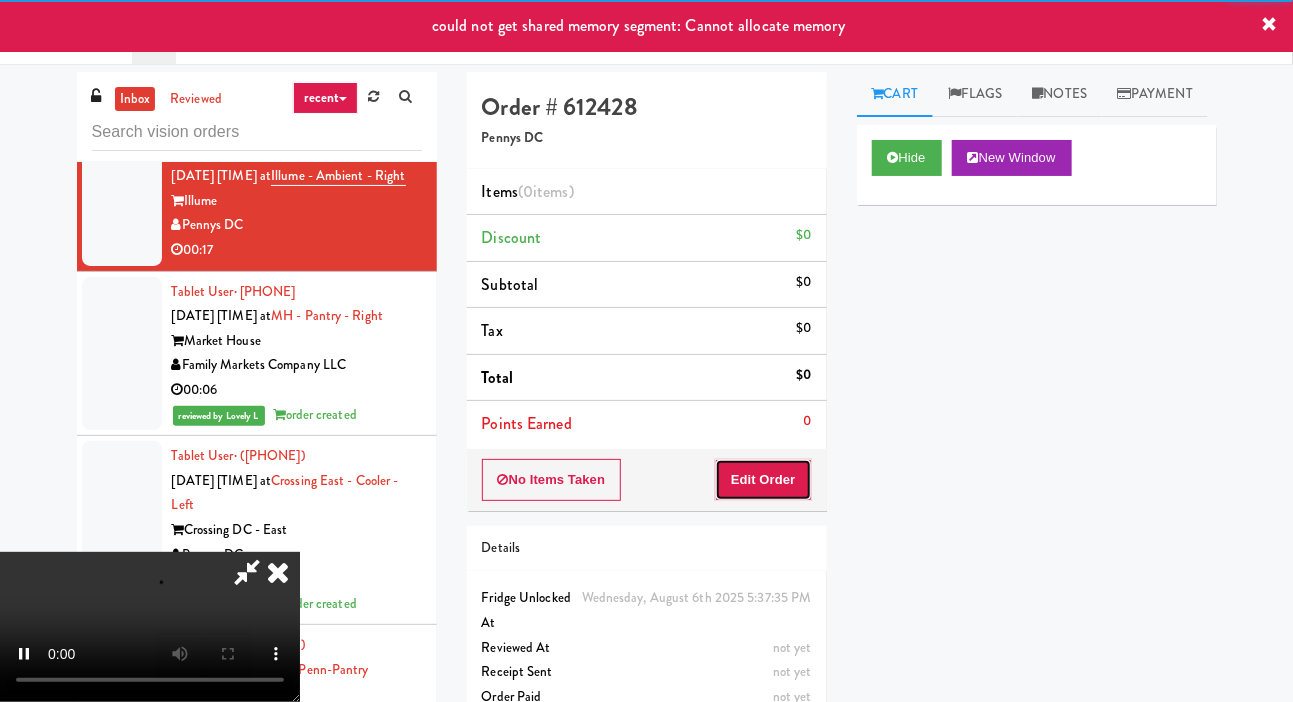 click on "Edit Order" at bounding box center (763, 480) 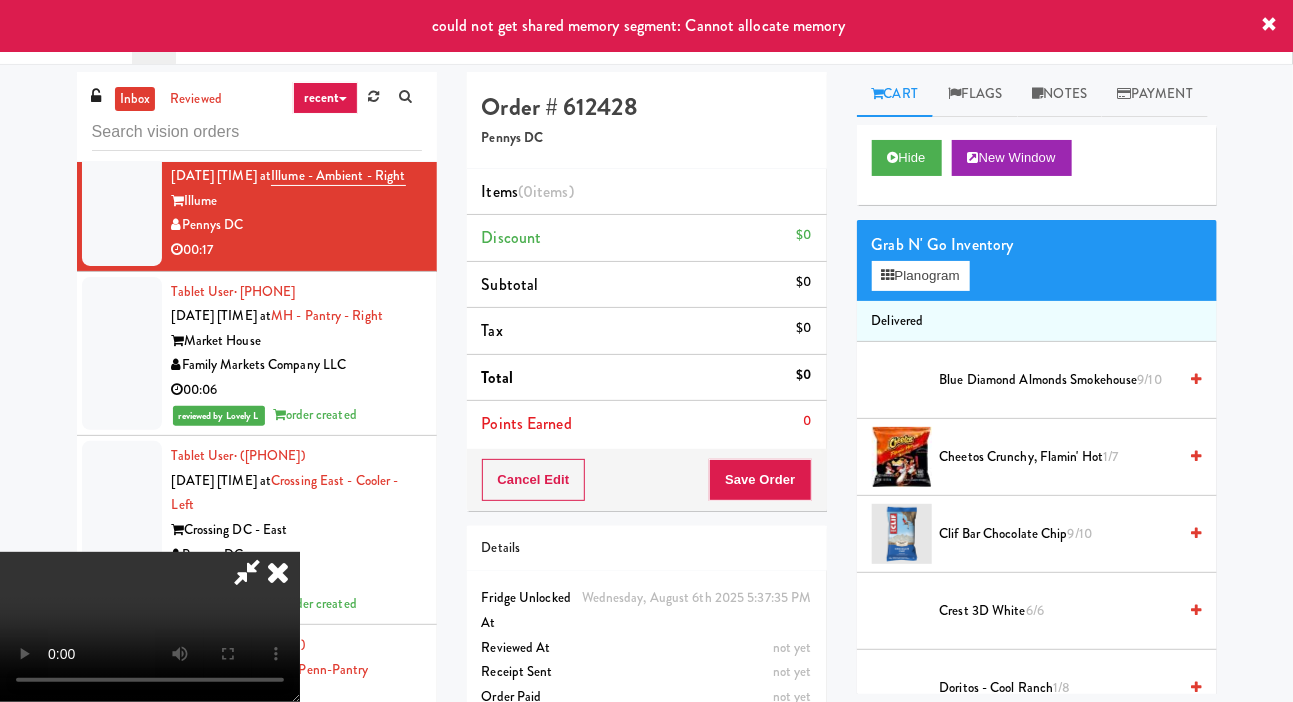 type 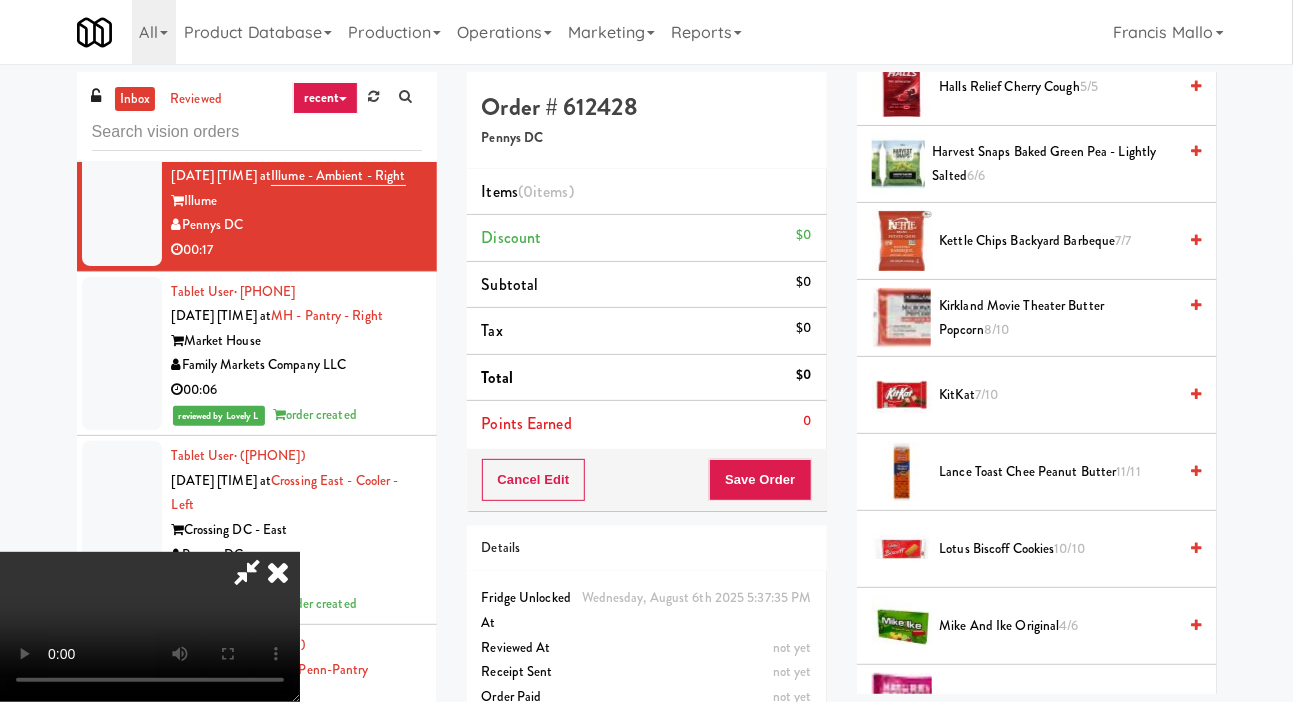 scroll, scrollTop: 681, scrollLeft: 0, axis: vertical 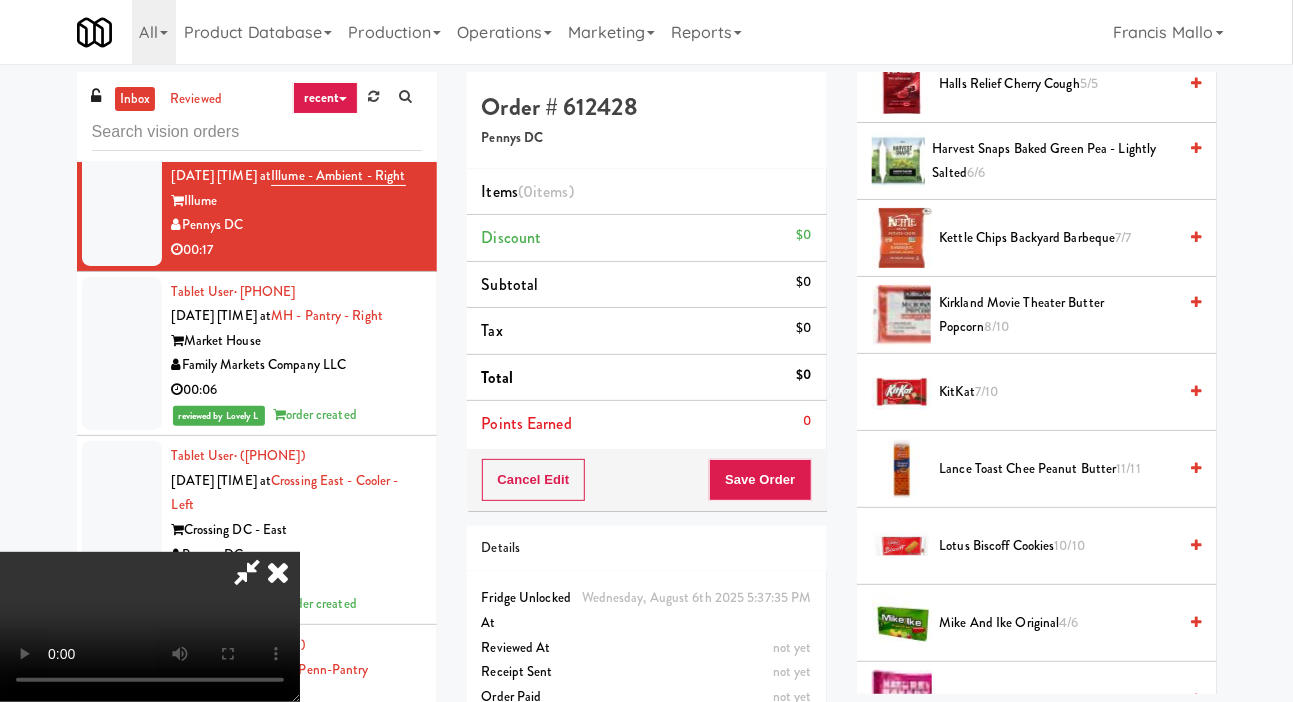 click on "Kettle Chips Backyard Barbeque  7/7" at bounding box center (1058, 238) 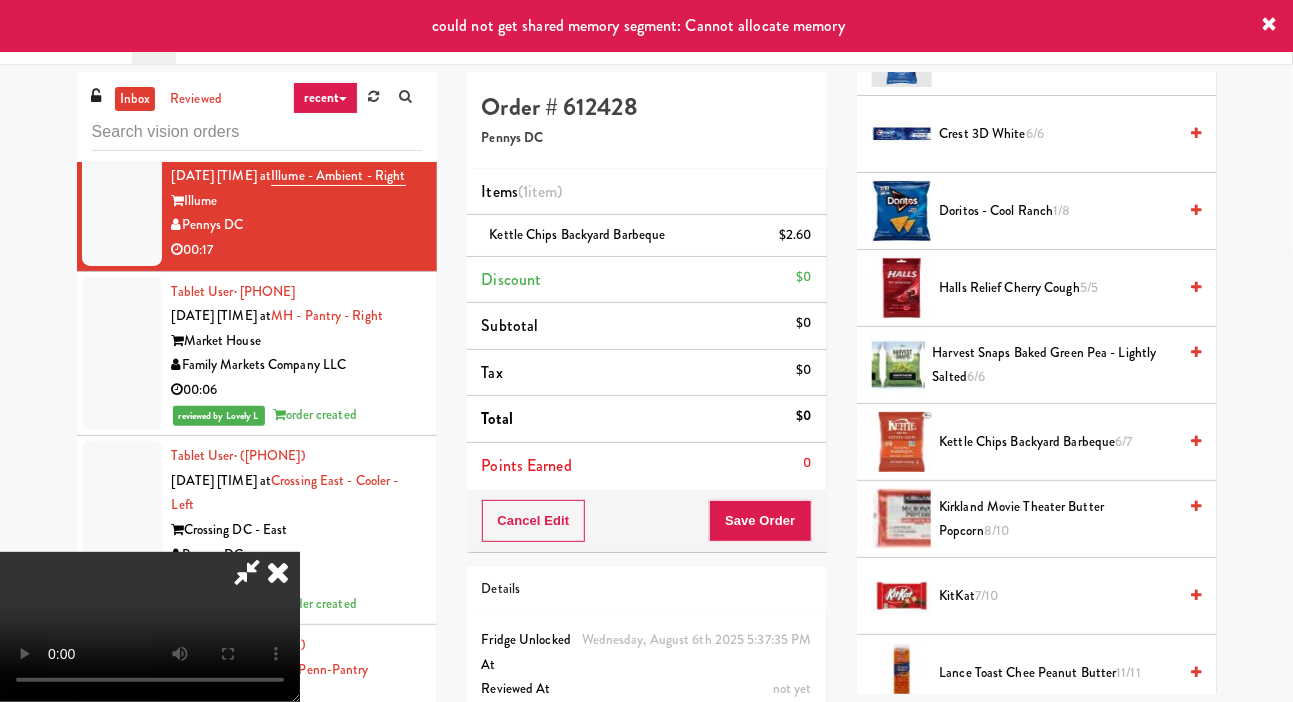 scroll, scrollTop: 437, scrollLeft: 0, axis: vertical 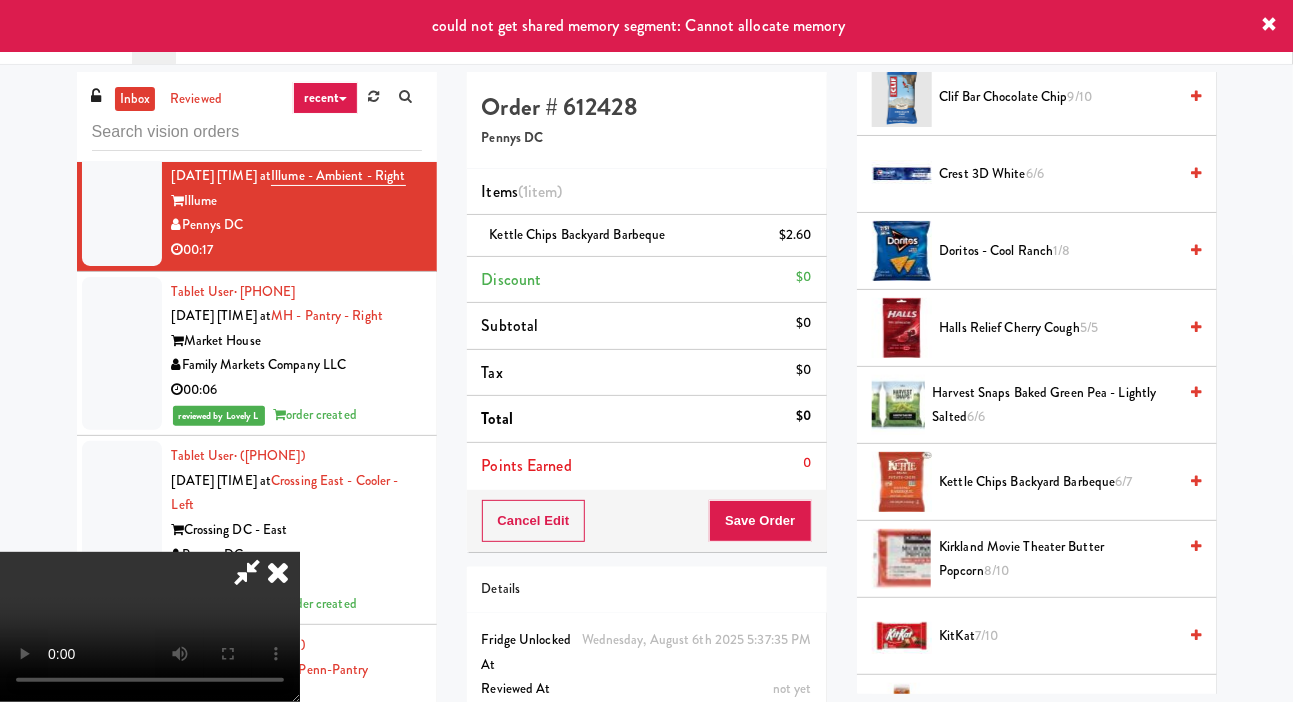 click on "Doritos - Cool Ranch  1/8" at bounding box center (1058, 251) 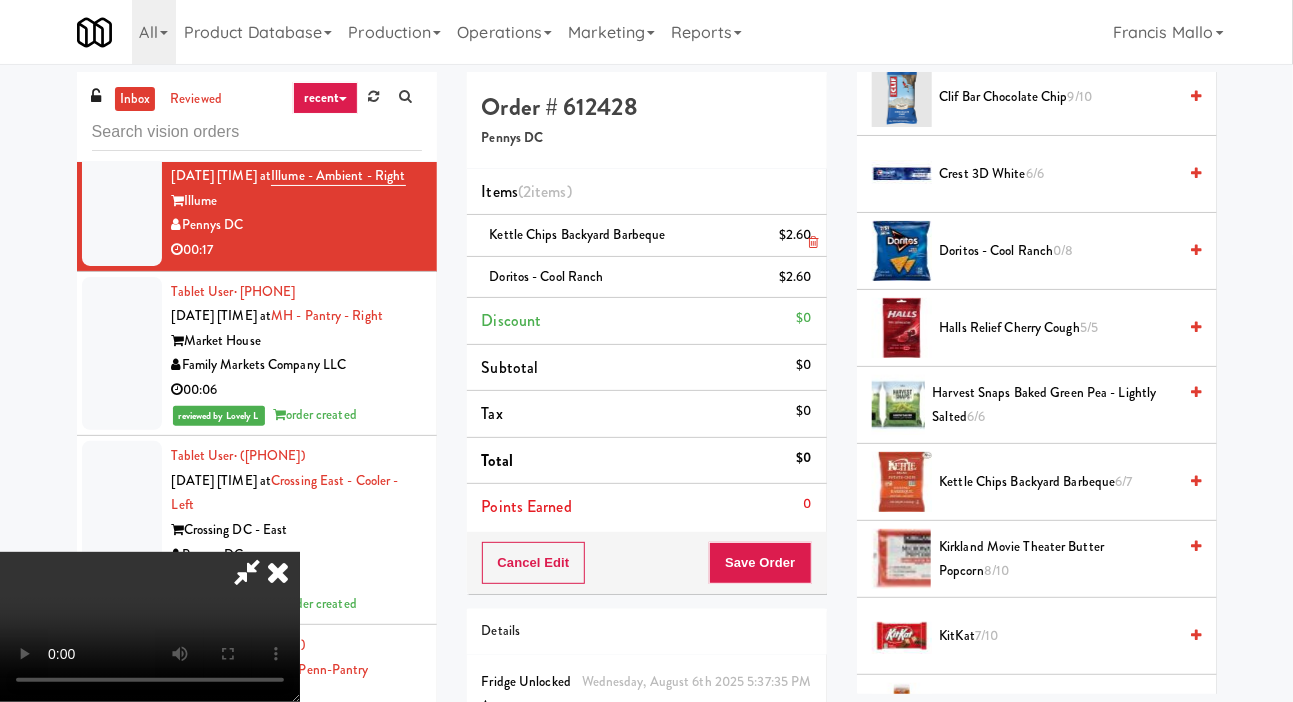 click on "$2.60" at bounding box center [795, 235] 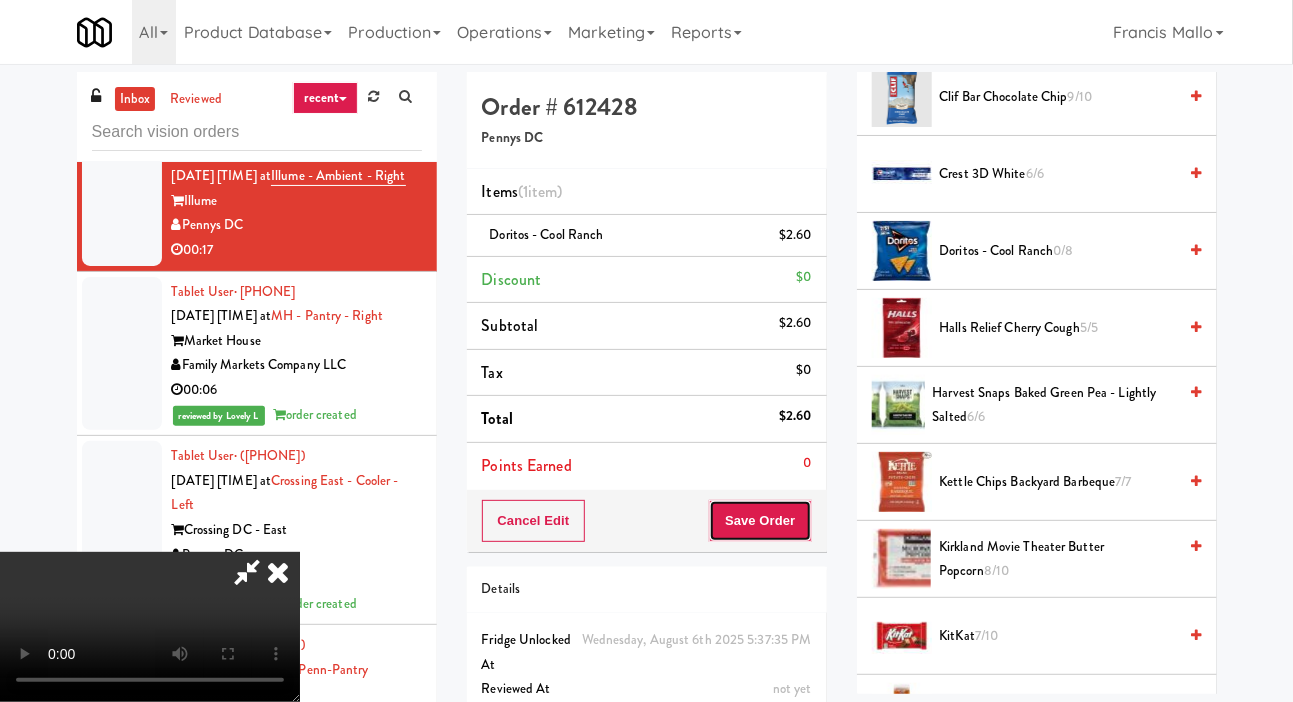 click on "Save Order" at bounding box center (760, 521) 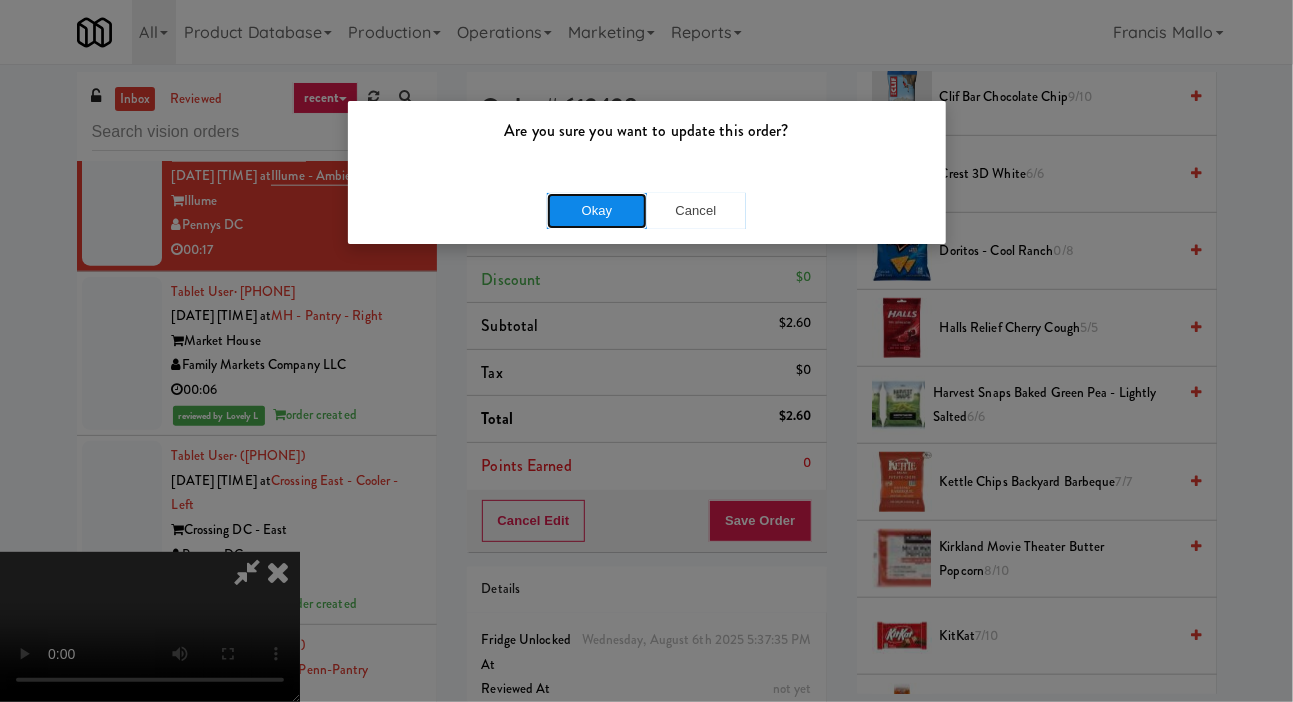click on "Okay" at bounding box center [597, 211] 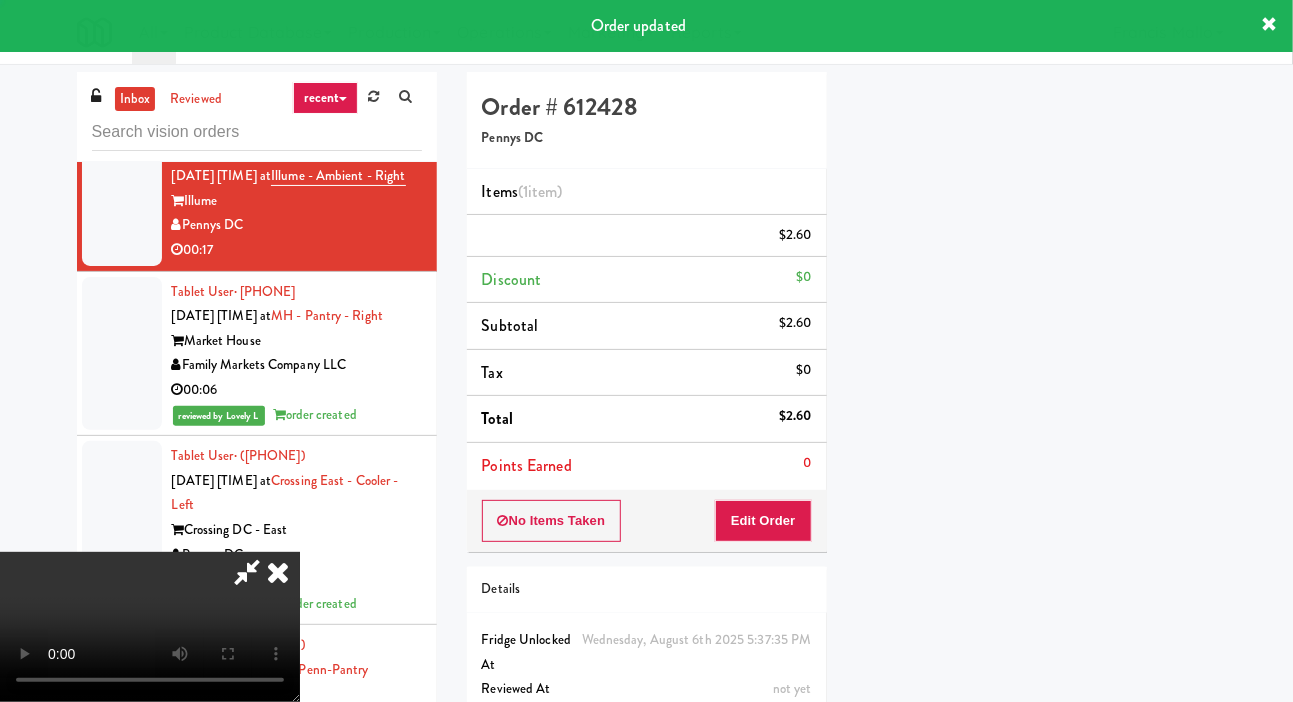 scroll, scrollTop: 116, scrollLeft: 0, axis: vertical 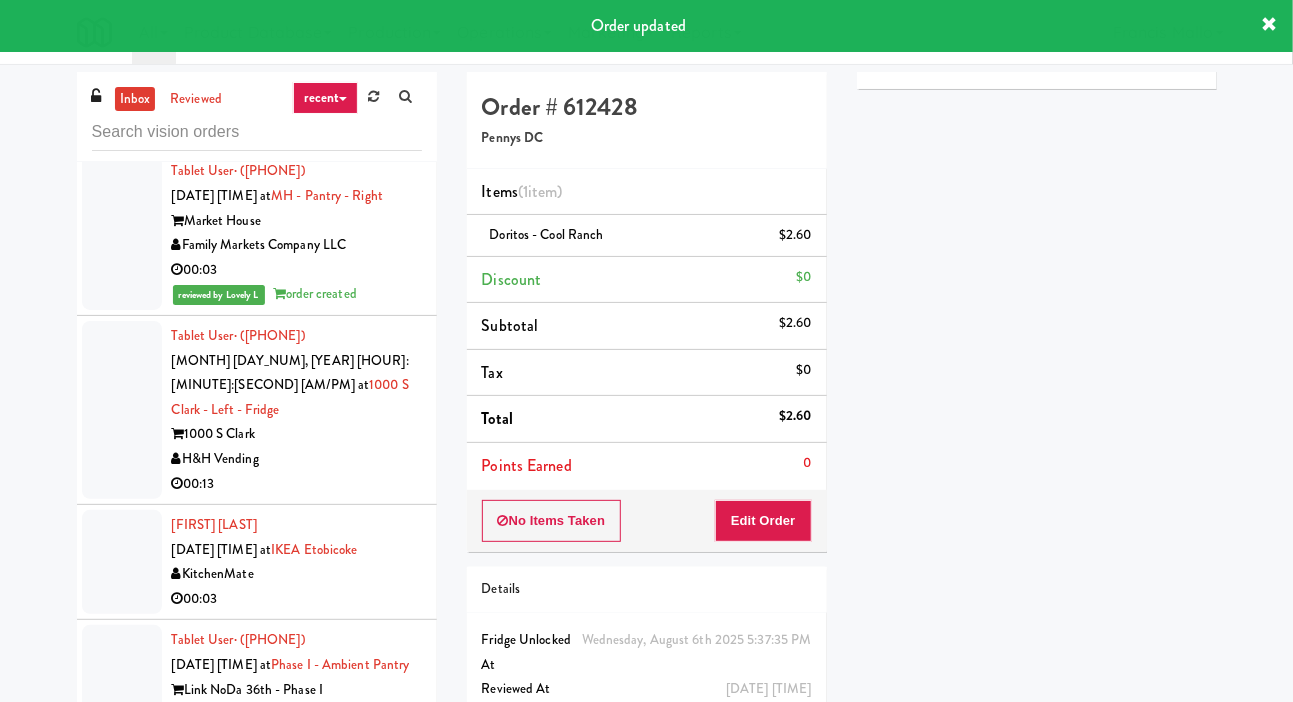 click at bounding box center [122, 80] 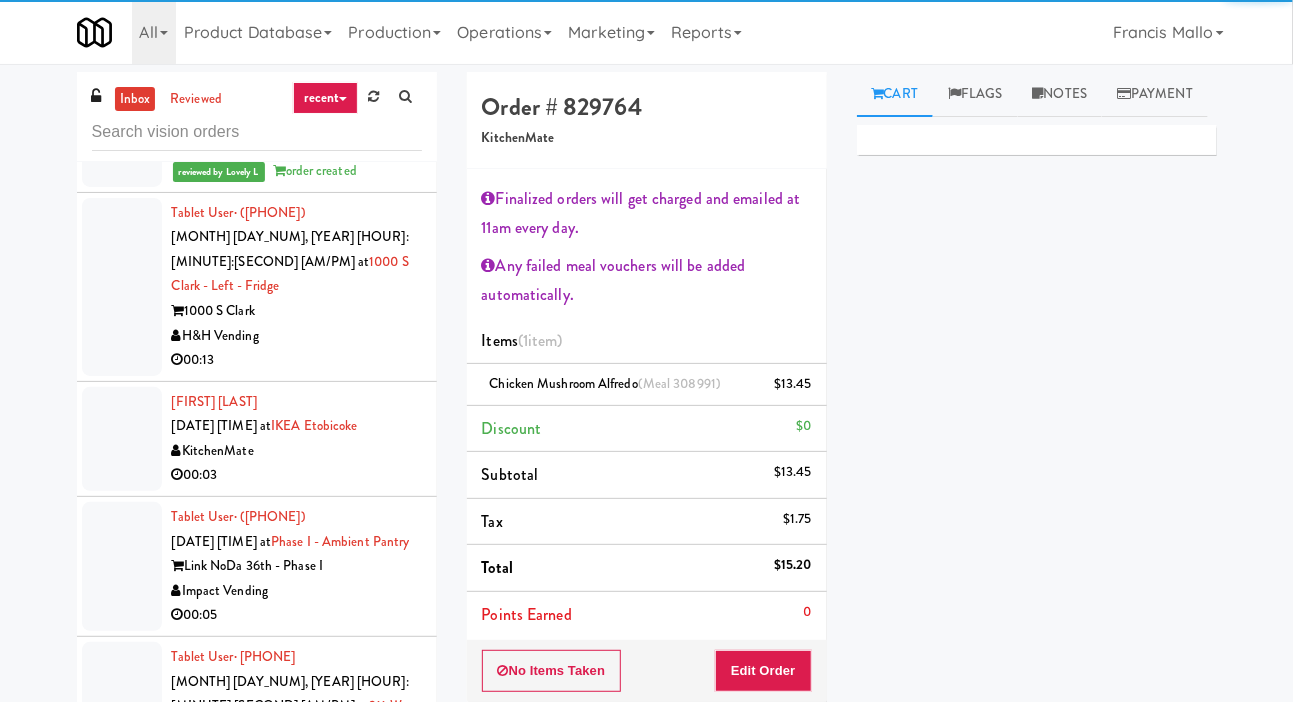 click at bounding box center [122, 287] 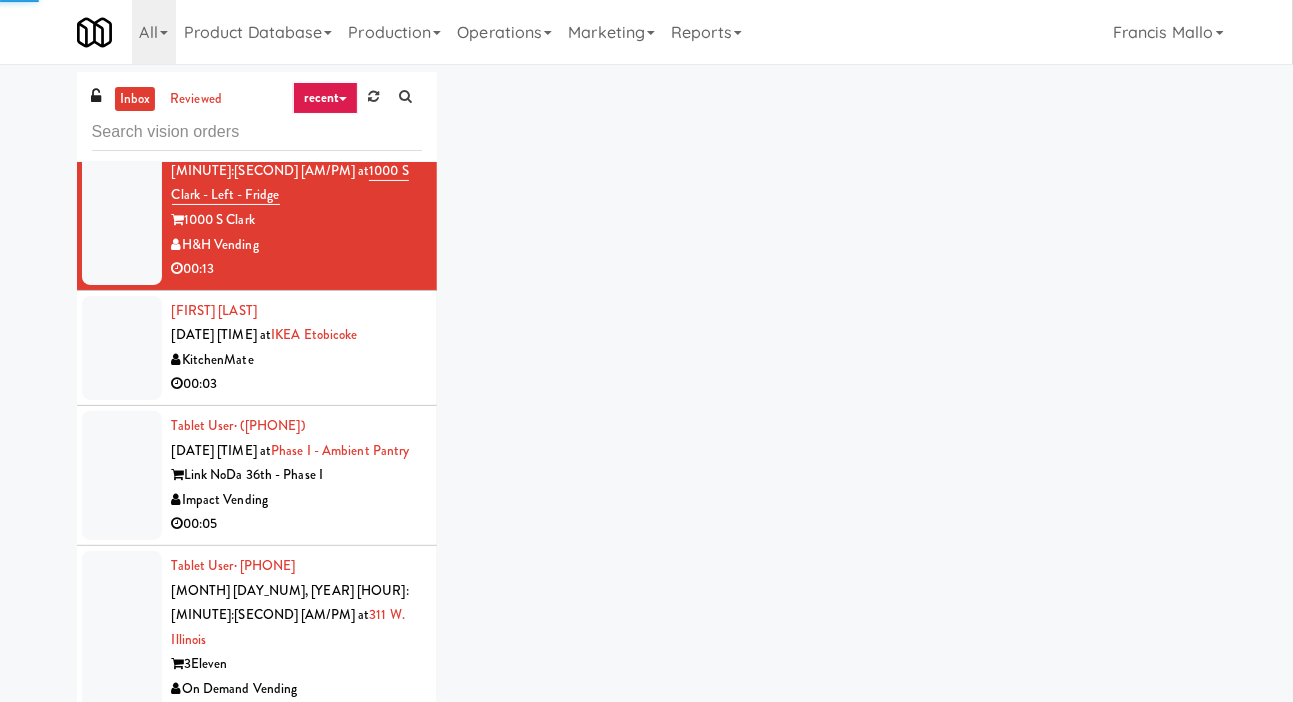 scroll, scrollTop: 5621, scrollLeft: 0, axis: vertical 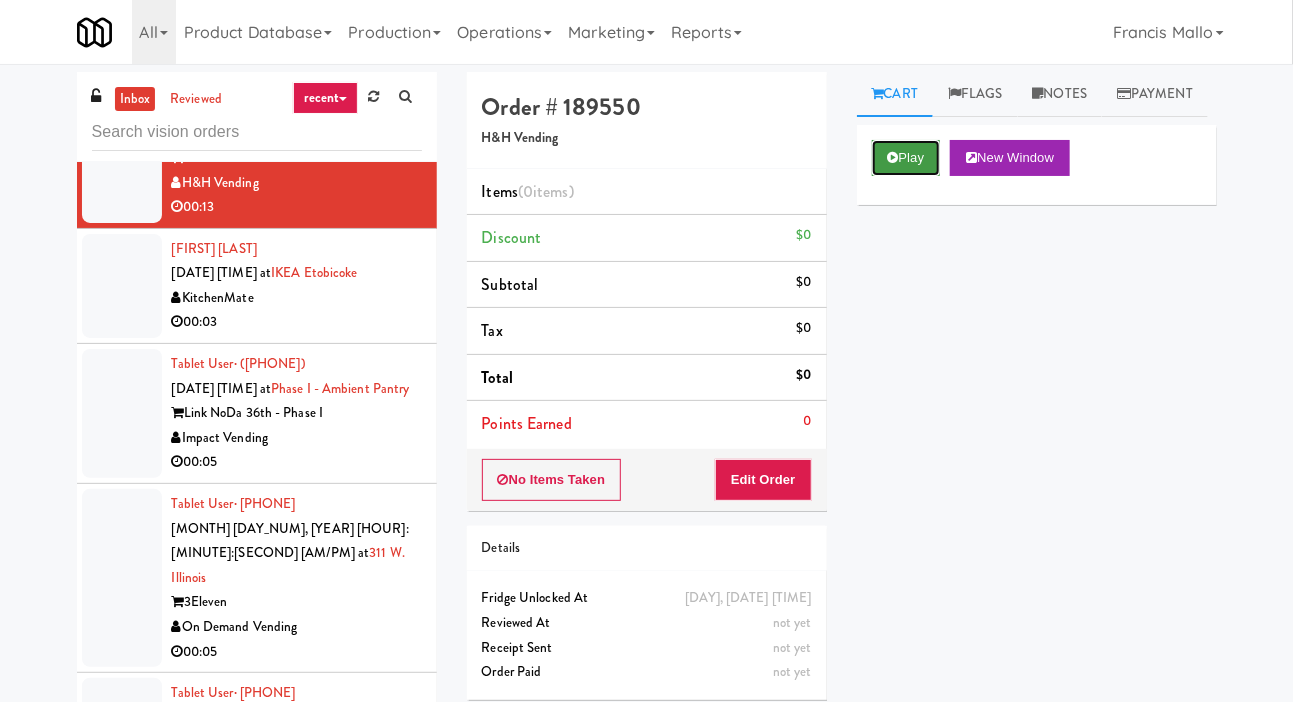 click on "Play" at bounding box center [906, 158] 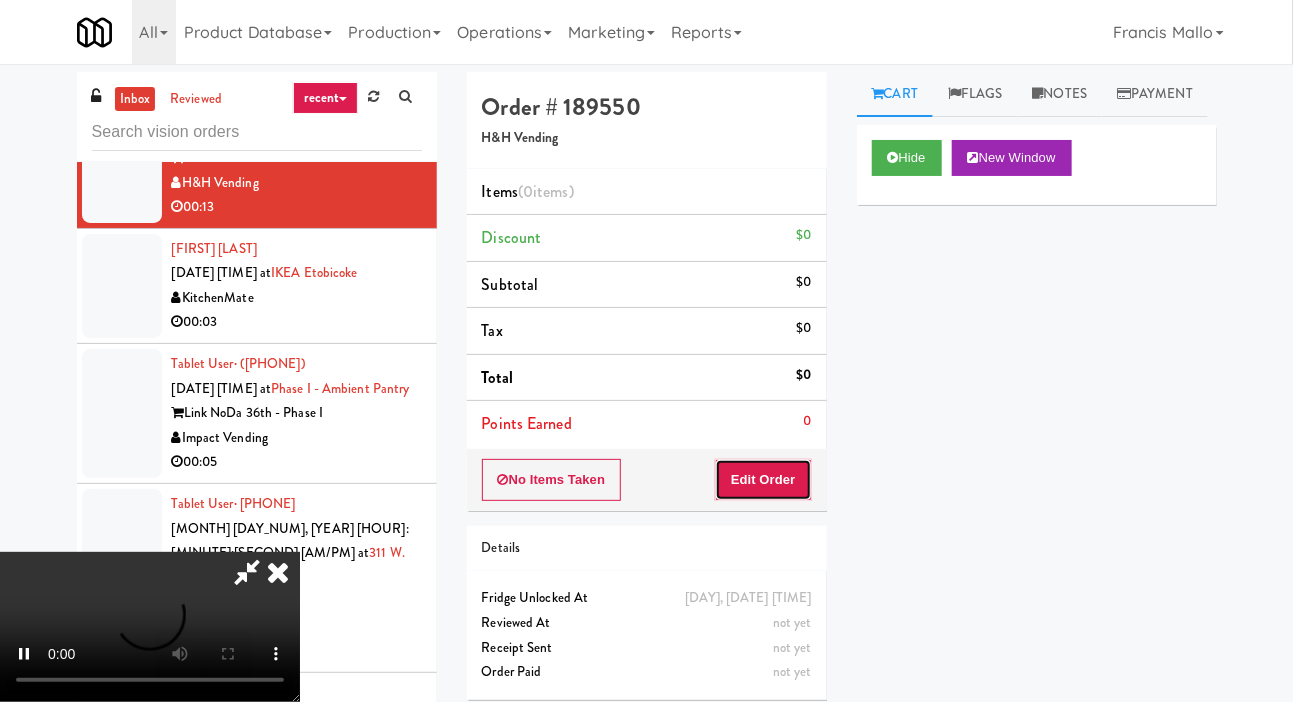 click on "Edit Order" at bounding box center (763, 480) 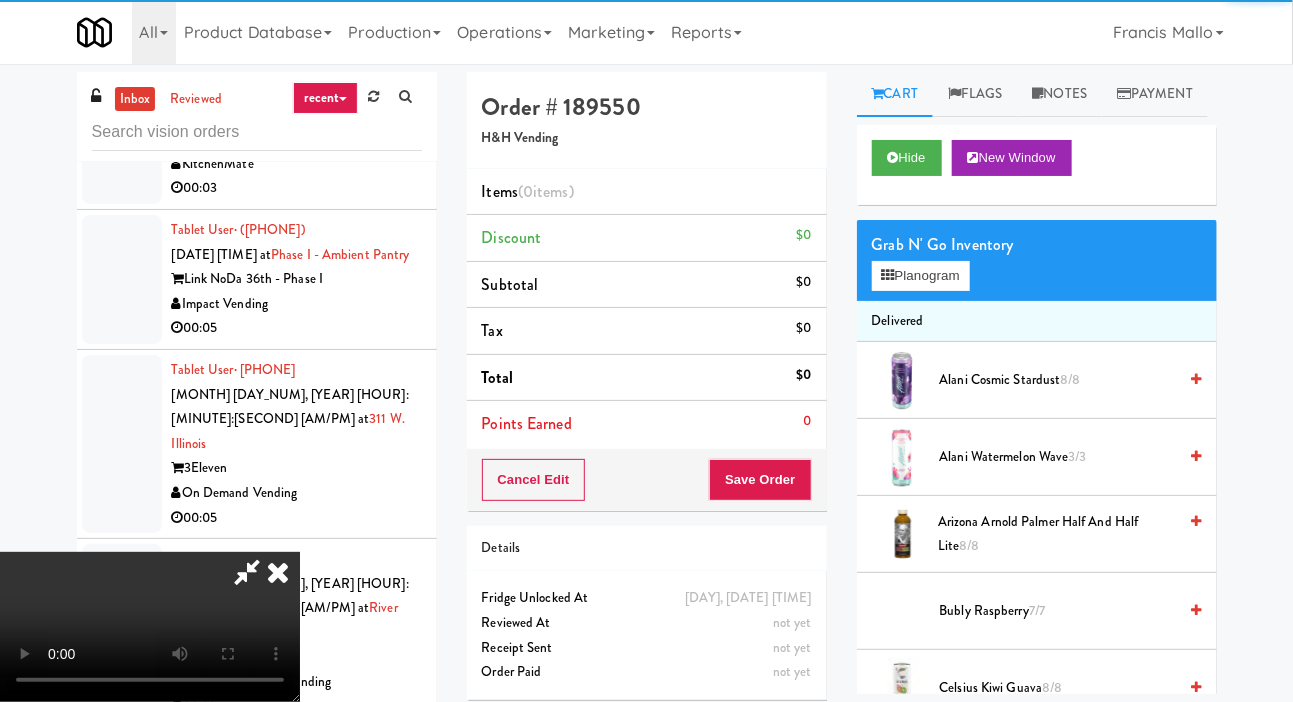 scroll, scrollTop: 5760, scrollLeft: 0, axis: vertical 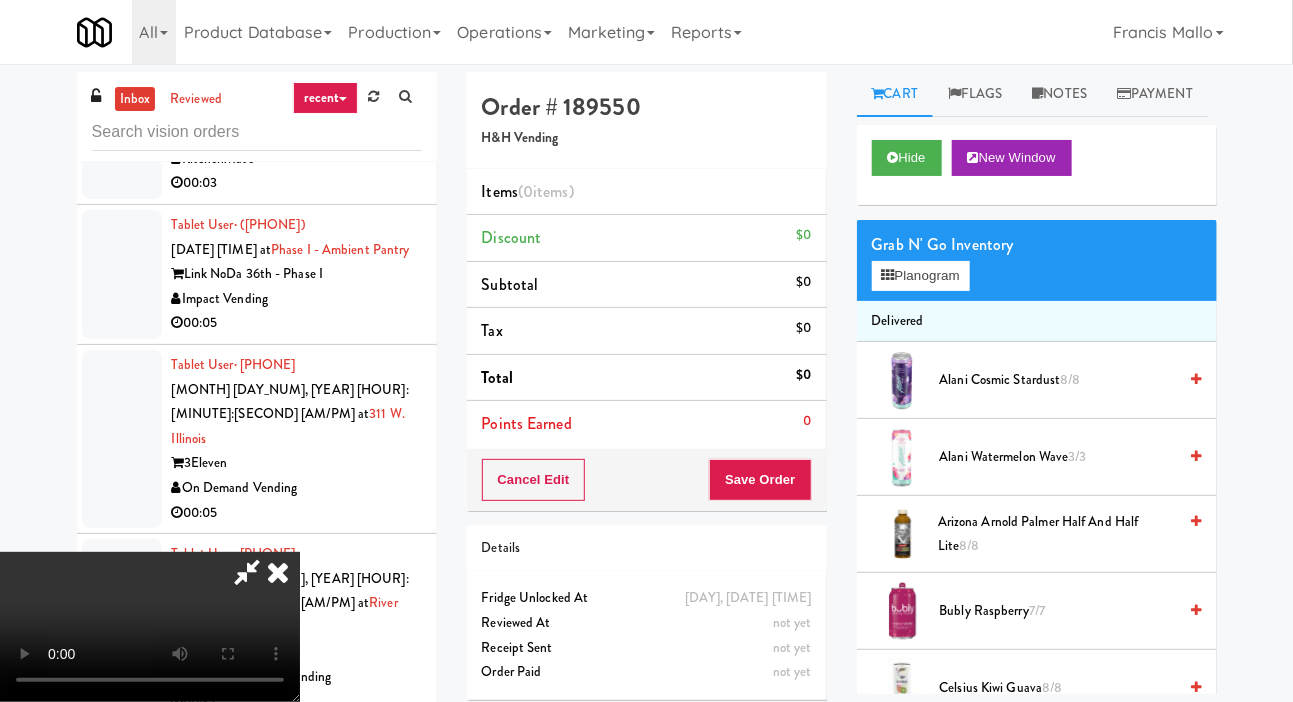 type 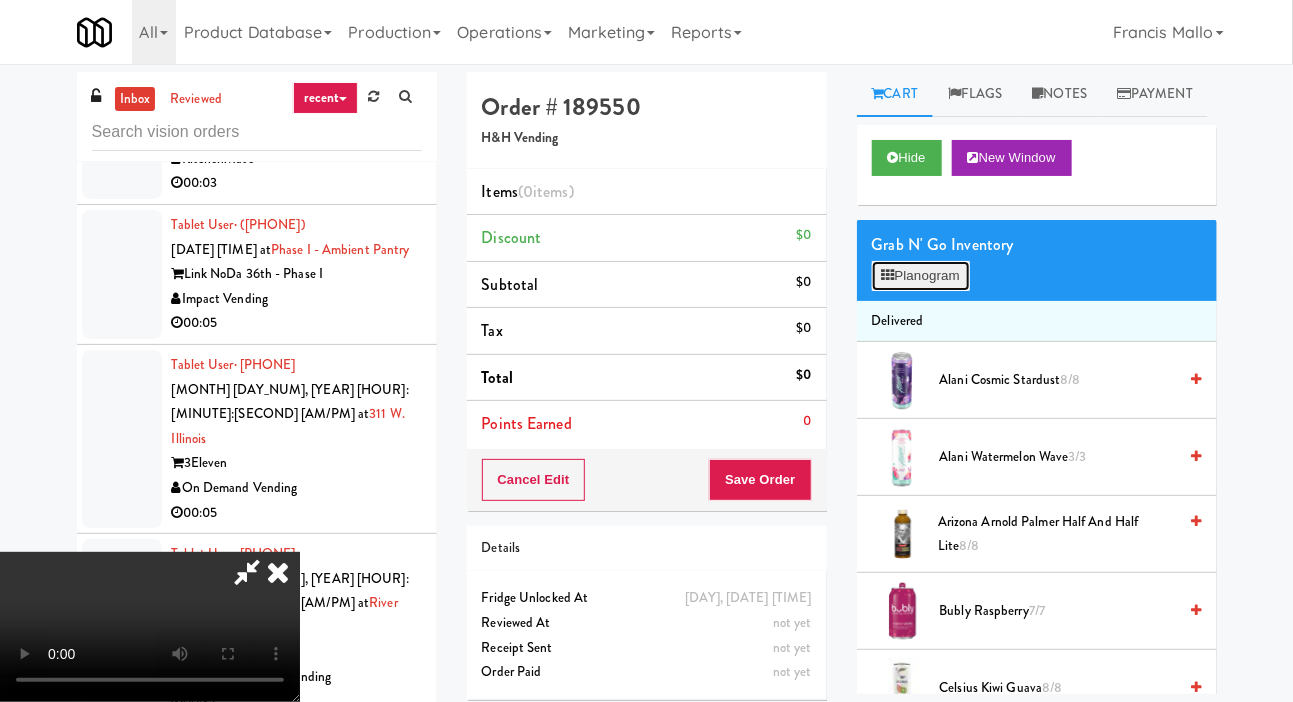 click on "Planogram" at bounding box center [921, 276] 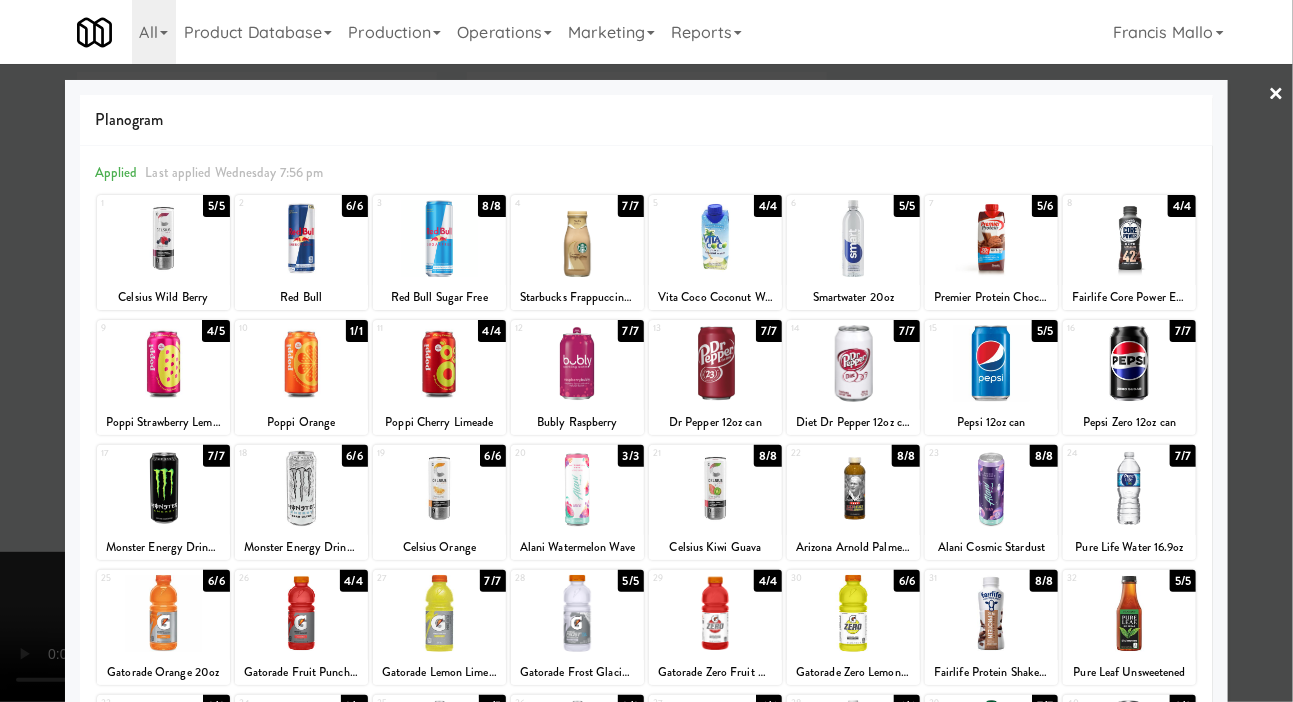 click on "Bubly Raspberry" at bounding box center [577, 422] 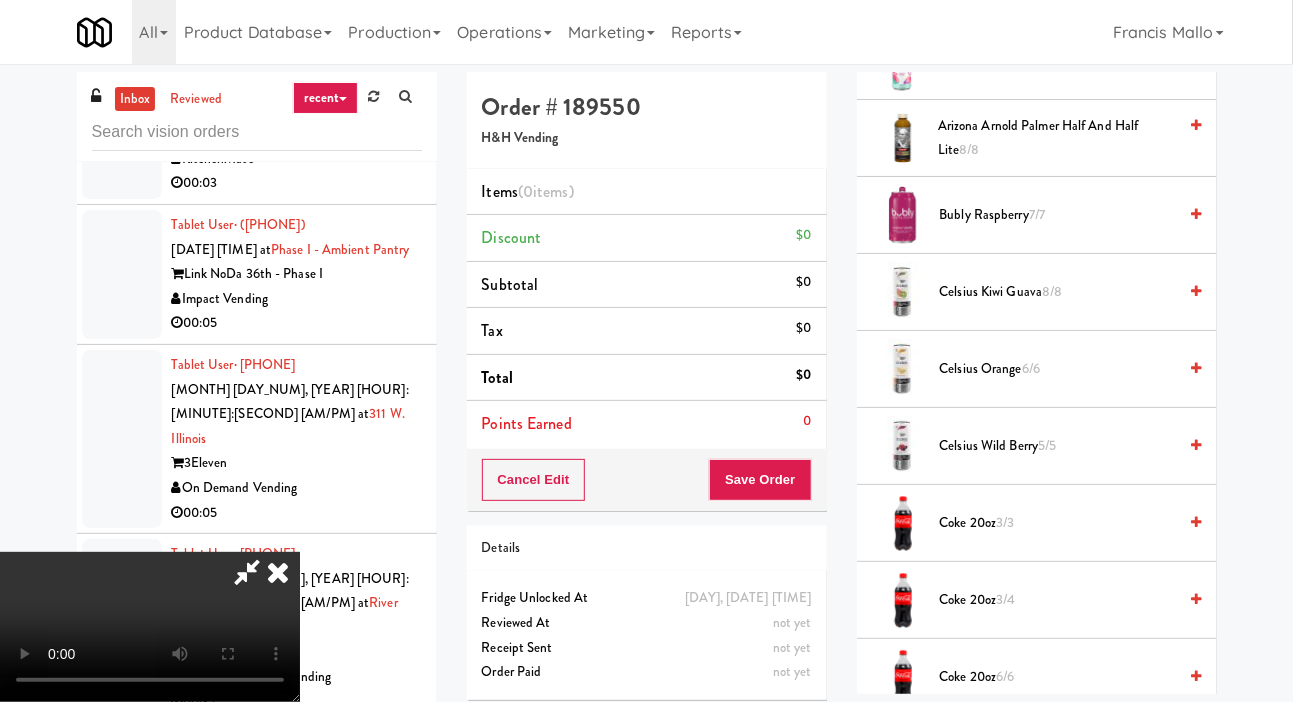 scroll, scrollTop: 394, scrollLeft: 0, axis: vertical 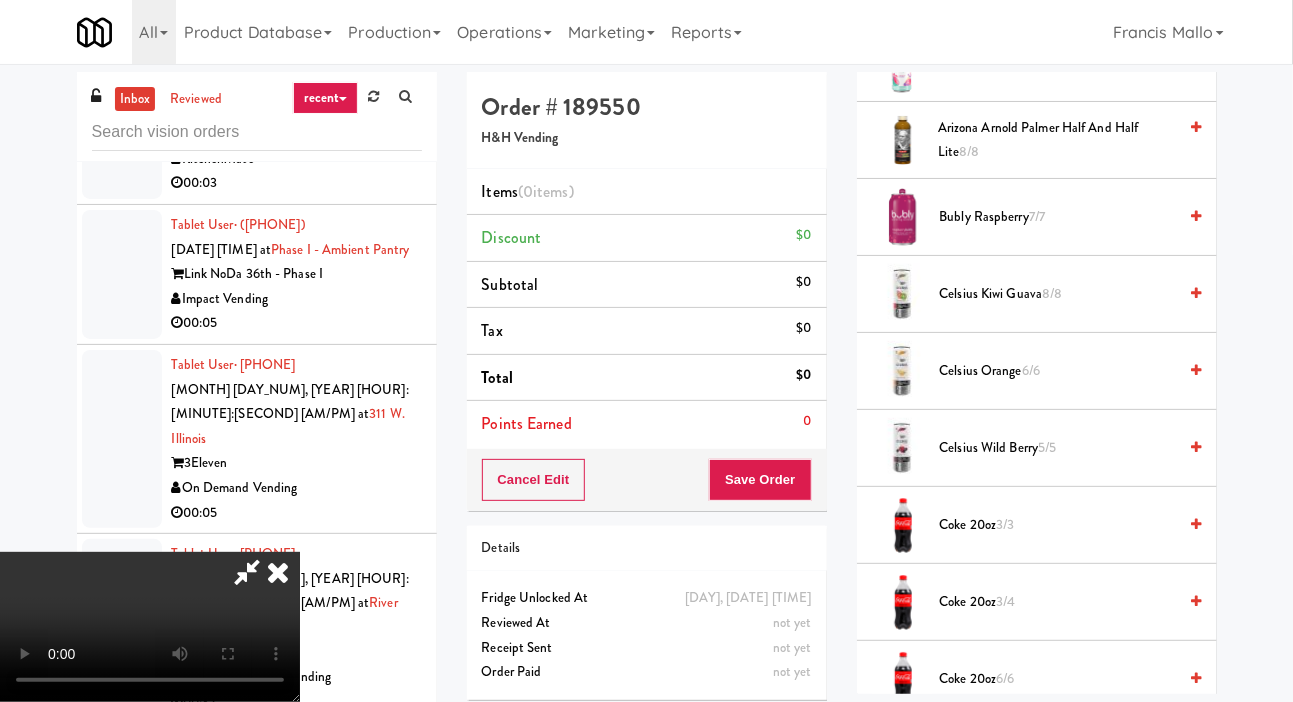 click on "Bubly Raspberry  7/7" at bounding box center [1058, 217] 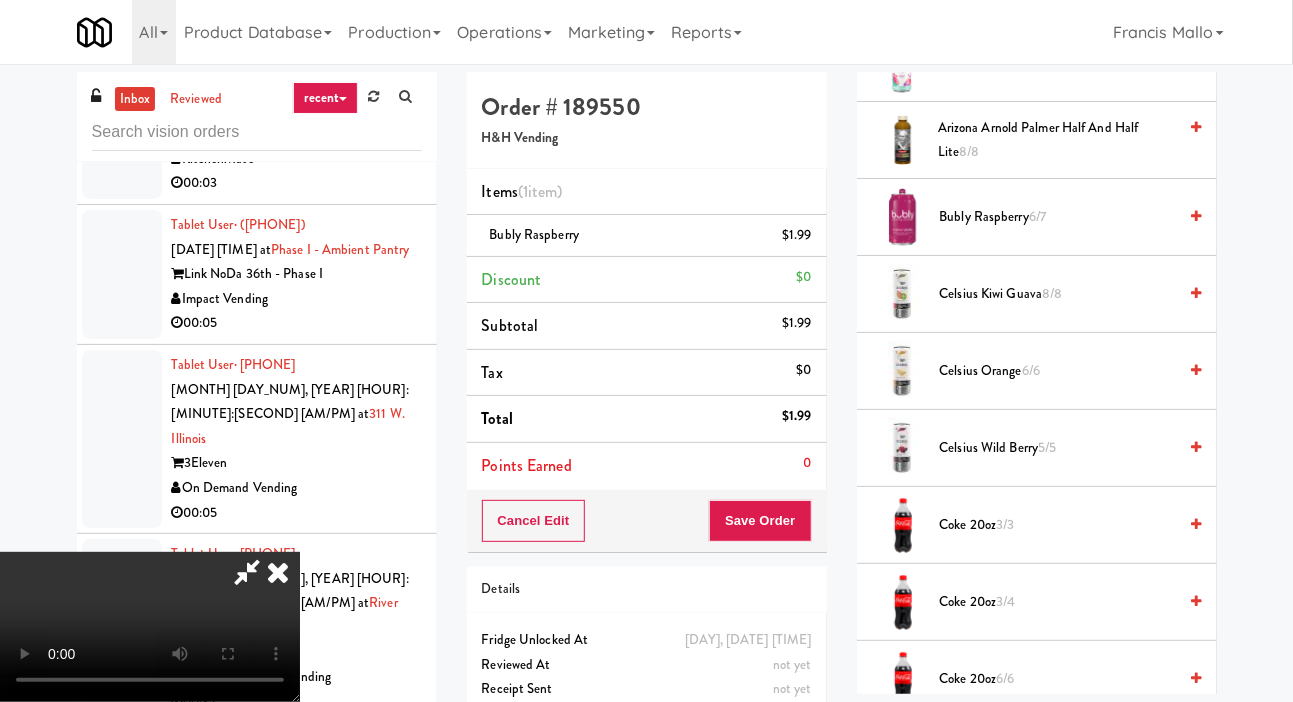 click on "6/7" at bounding box center [1037, 216] 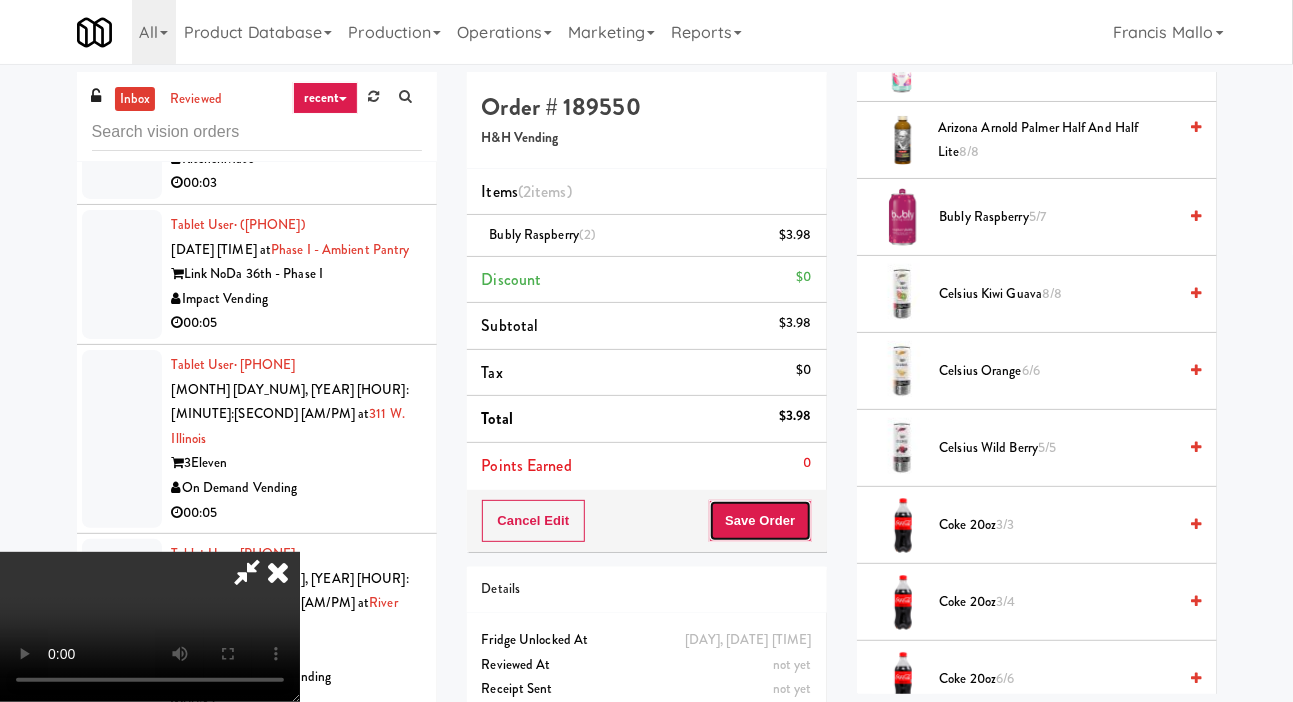 click on "Save Order" at bounding box center [760, 521] 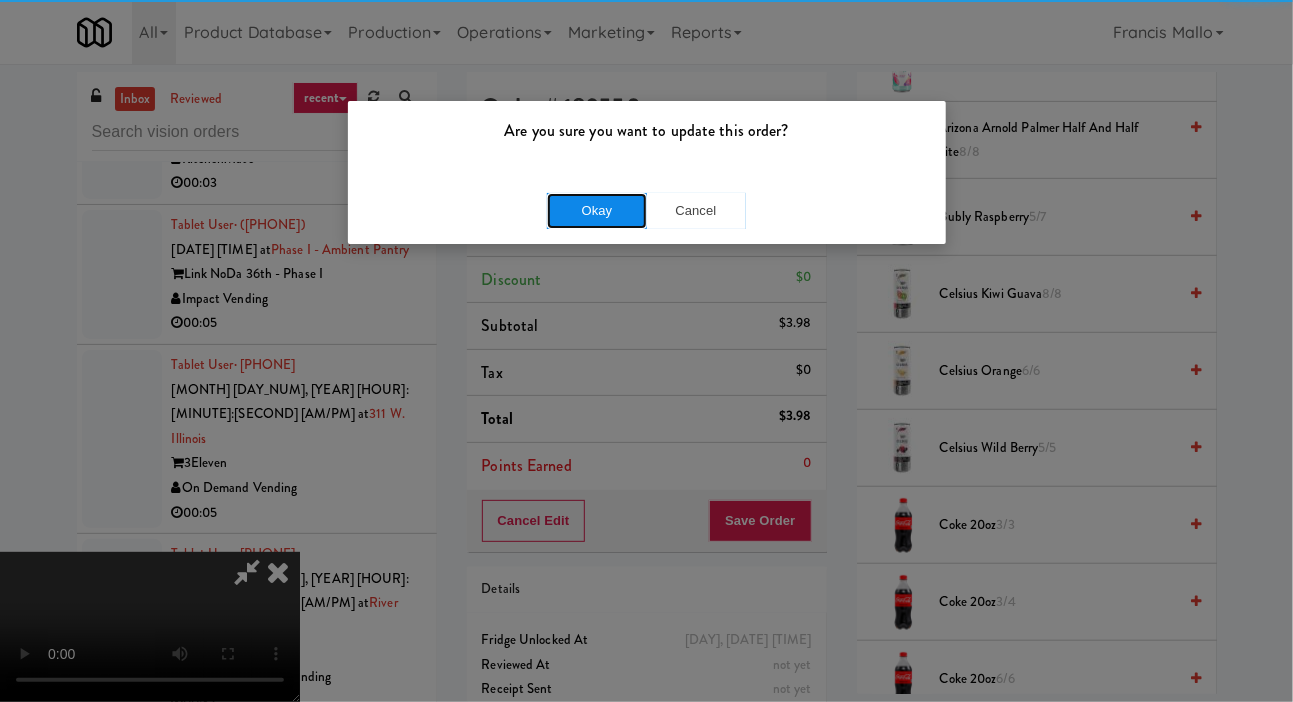 click on "Okay" at bounding box center [597, 211] 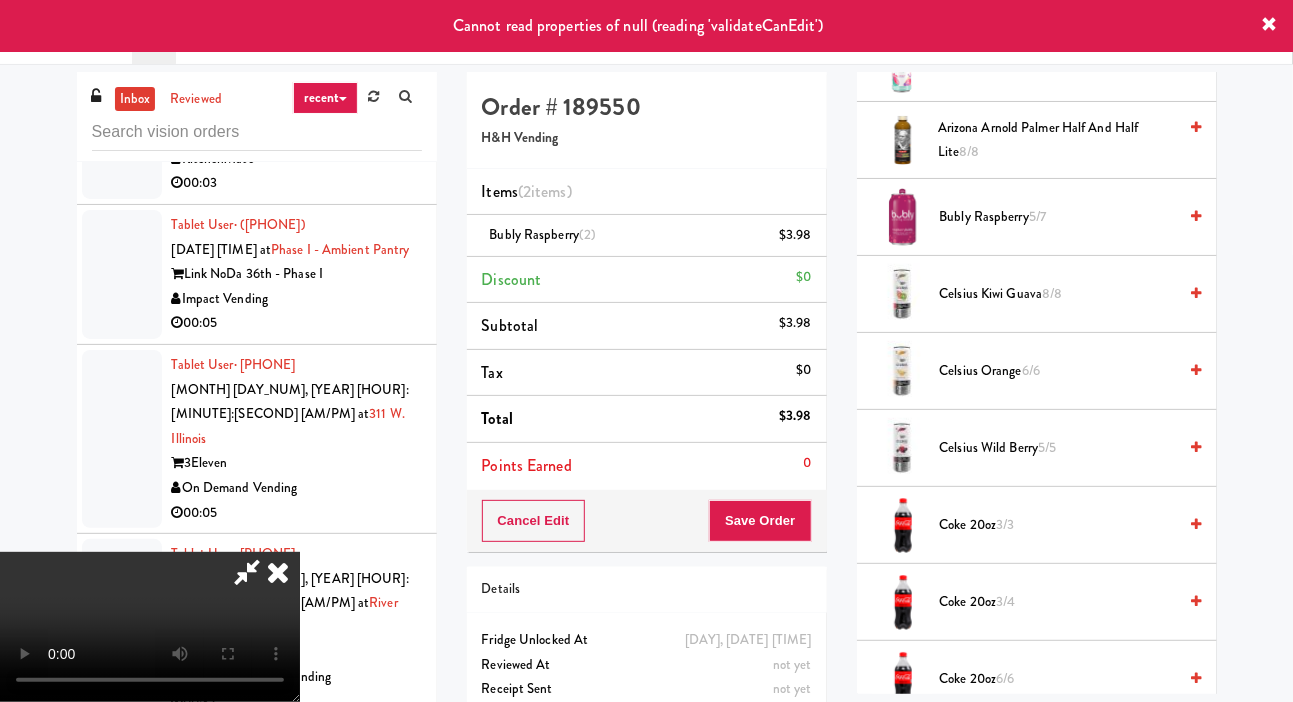 click on "inbox reviewed recent    all     unclear take     inventory issue     suspicious     failed     recent   Tablet User  · (234) 567-8900 Aug 6, 2025 2:58:20 AM at  399 Fremont - Cooler  399 Fremont Street  MAC Vending USA  00:11     Natasha Gonsalves Aug 6, 2025 8:36:14 AM at  Earth Rangers  KitchenMate  00:09     Natasha Gonsalves Aug 6, 2025 8:39:54 AM at  Earth Rangers  KitchenMate  Unknown     Tablet User  · (416) 559-0176 Aug 6, 2025 10:18:58 AM at  Earth Rangers  KitchenMate  00:50     Steve Bruno Aug 6, 2025 10:48:28 AM at  Earth Rangers  KitchenMate  00:04     Colwyn Alletson Aug 6, 2025 10:50:33 AM at  Earth Rangers  KitchenMate  00:10     Jeff Vandenberg Aug 6, 2025 11:30:05 AM at  Earth Rangers  KitchenMate  00:12     Tablet User  · (647) 923-9809 Aug 6, 2025 12:31:44 PM at  Earth Rangers  KitchenMate  Unknown     Tablet User  · (647) 923-9809 Aug 6, 2025 12:33:52 PM at  Earth Rangers  KitchenMate  00:13     Michelle Diraimo Aug 6, 2025 12:54:39 PM at  Earth Rangers  KitchenMate" at bounding box center [257, 424] 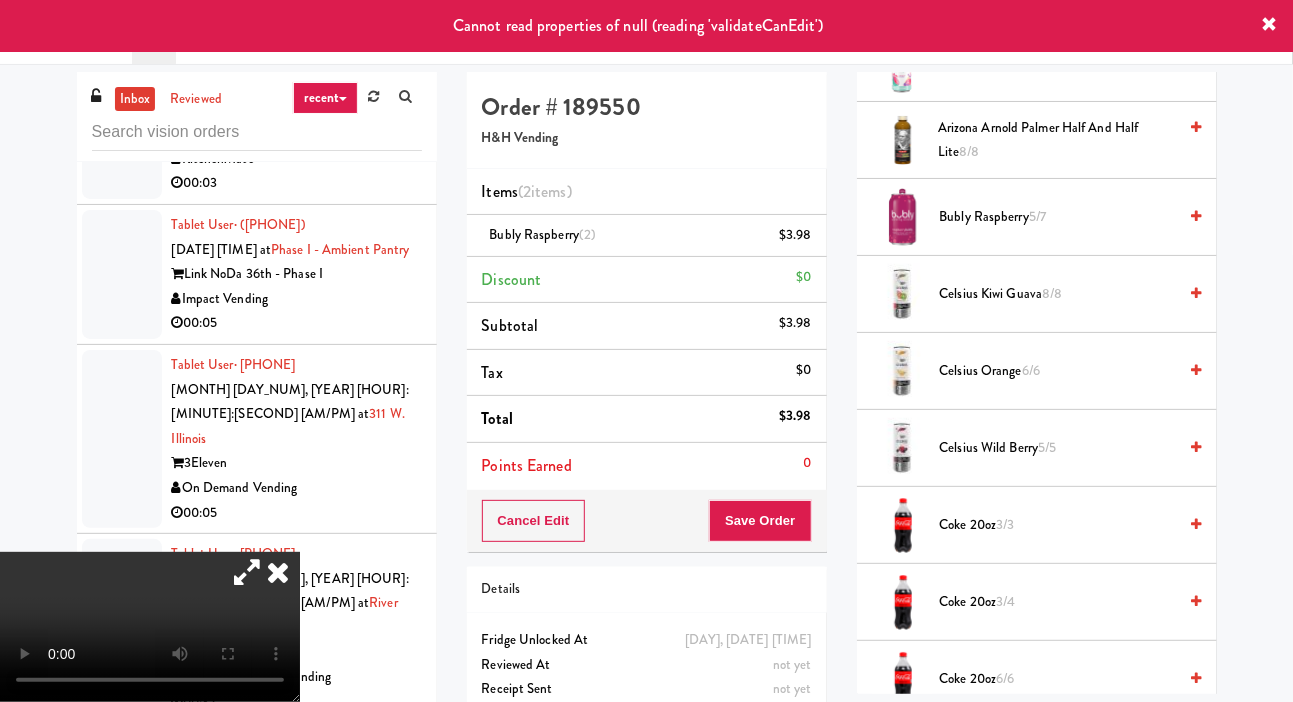click at bounding box center (122, 147) 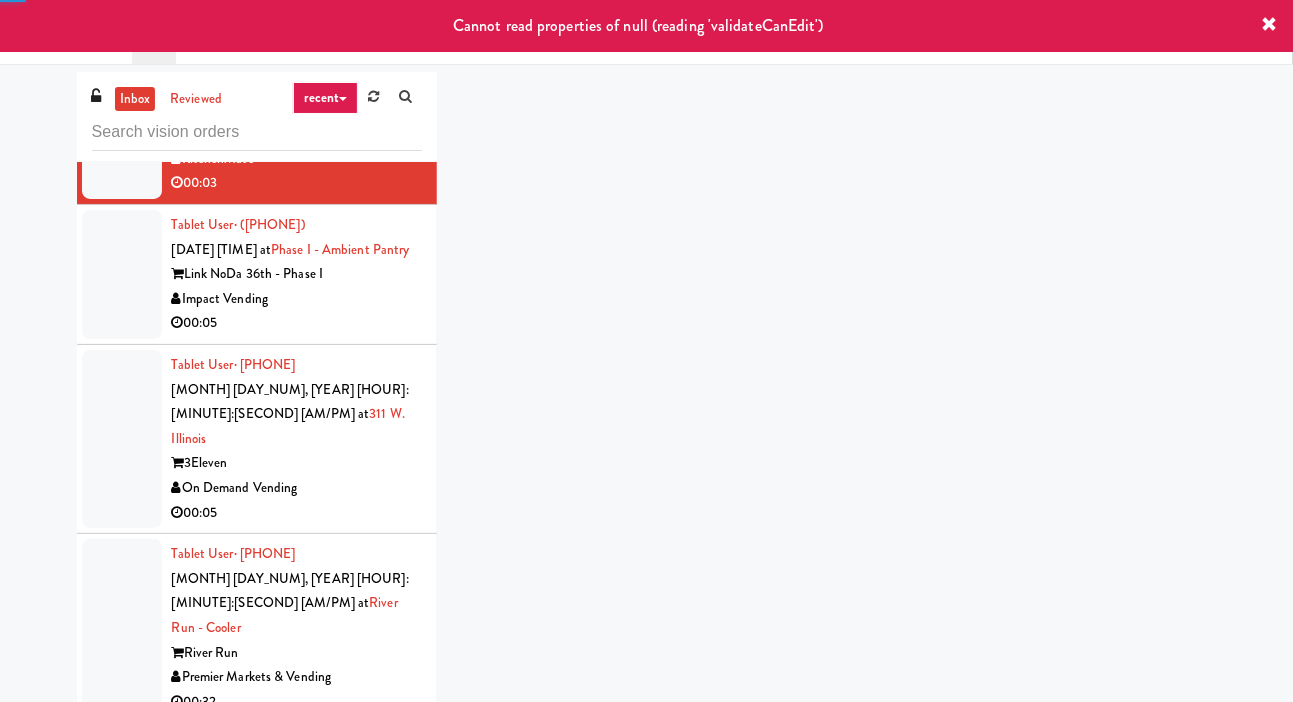click at bounding box center [122, -5] 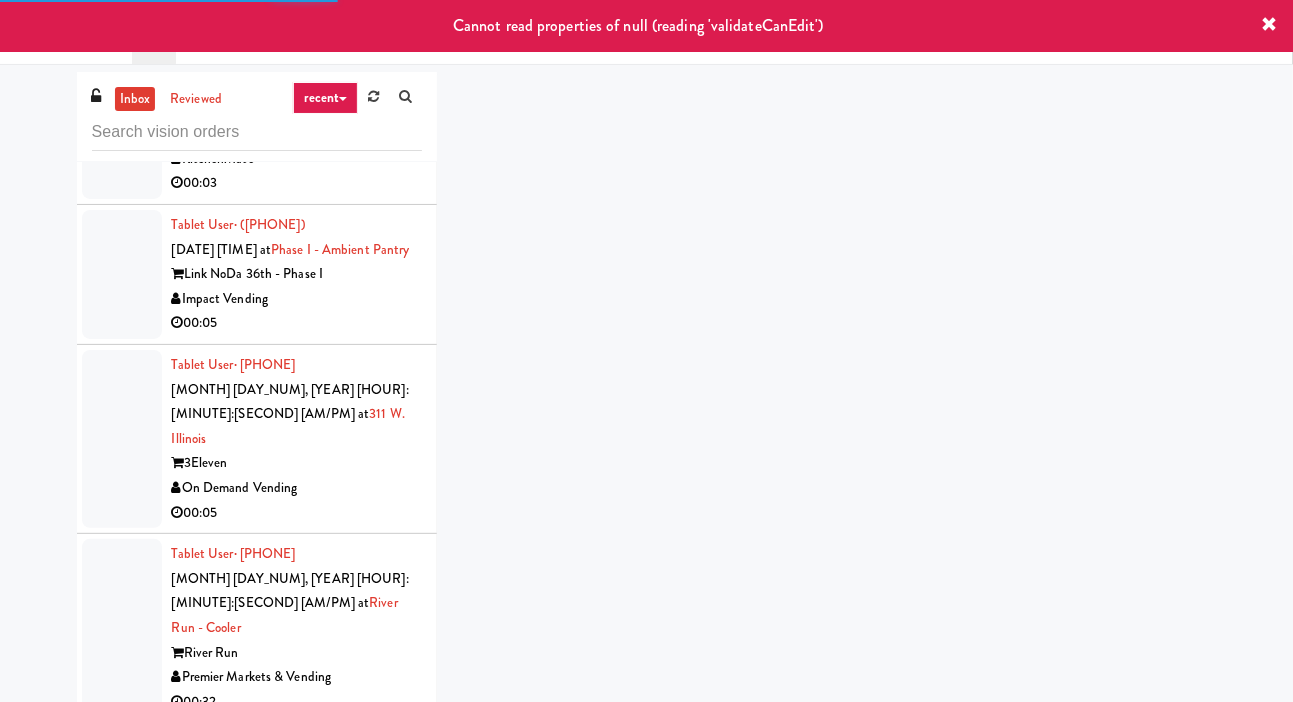 click at bounding box center (122, 274) 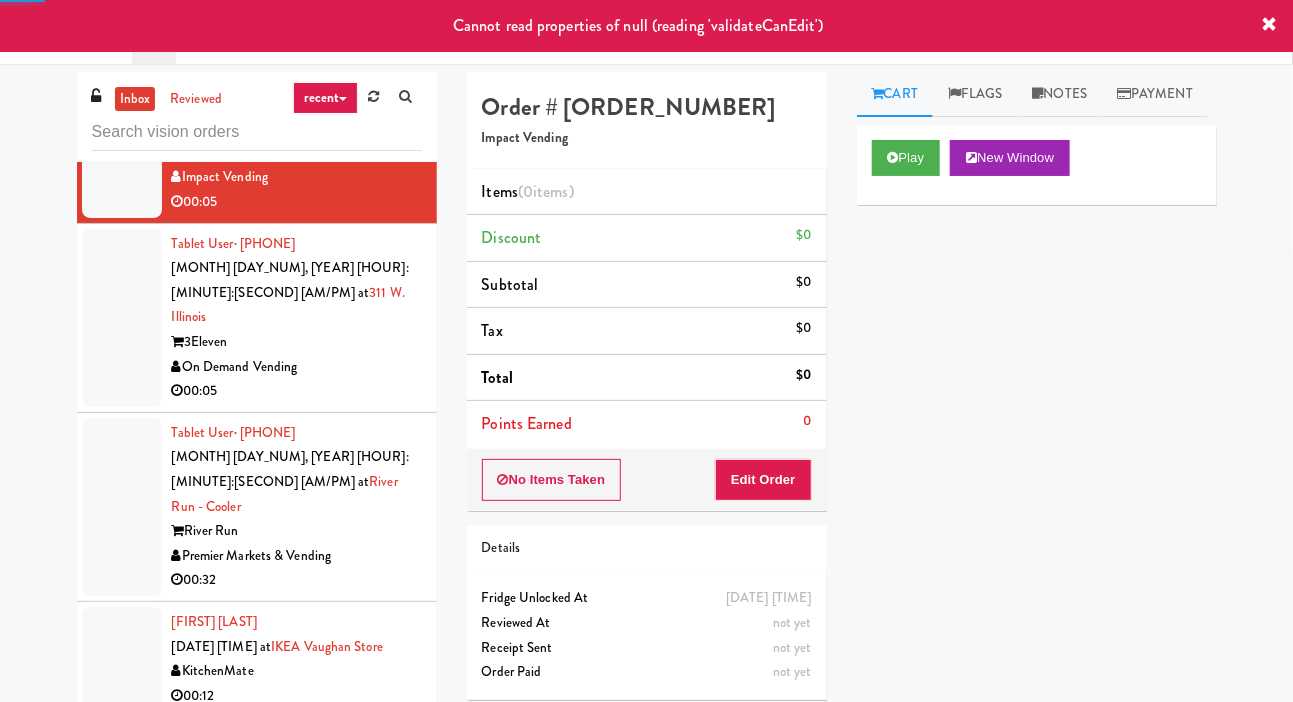 click at bounding box center [122, 318] 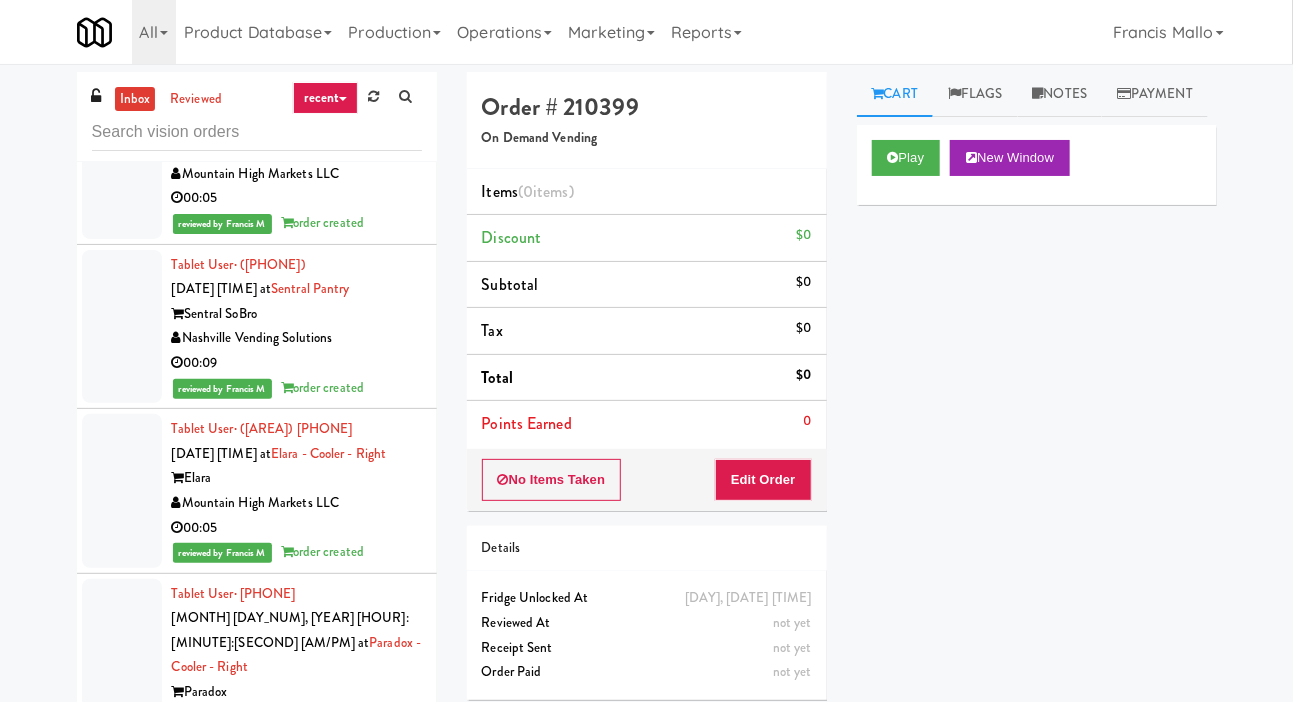 scroll, scrollTop: 15913, scrollLeft: 0, axis: vertical 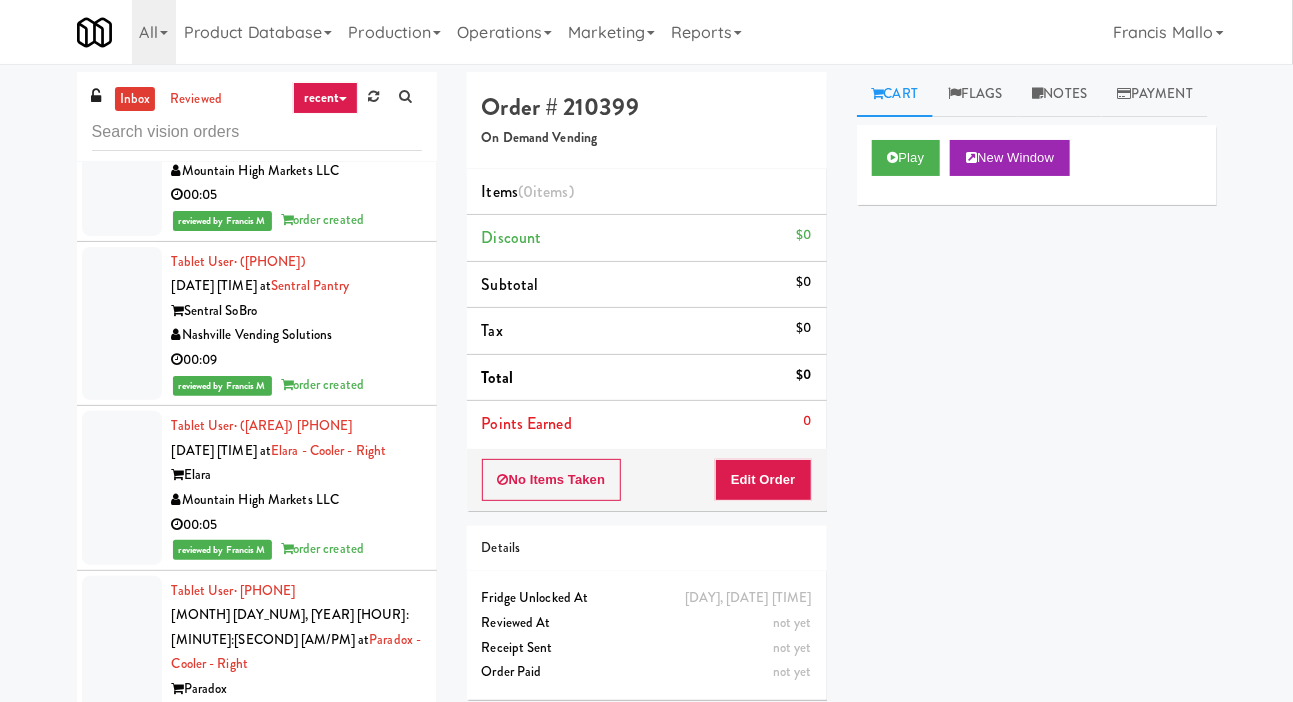 click at bounding box center [122, -183] 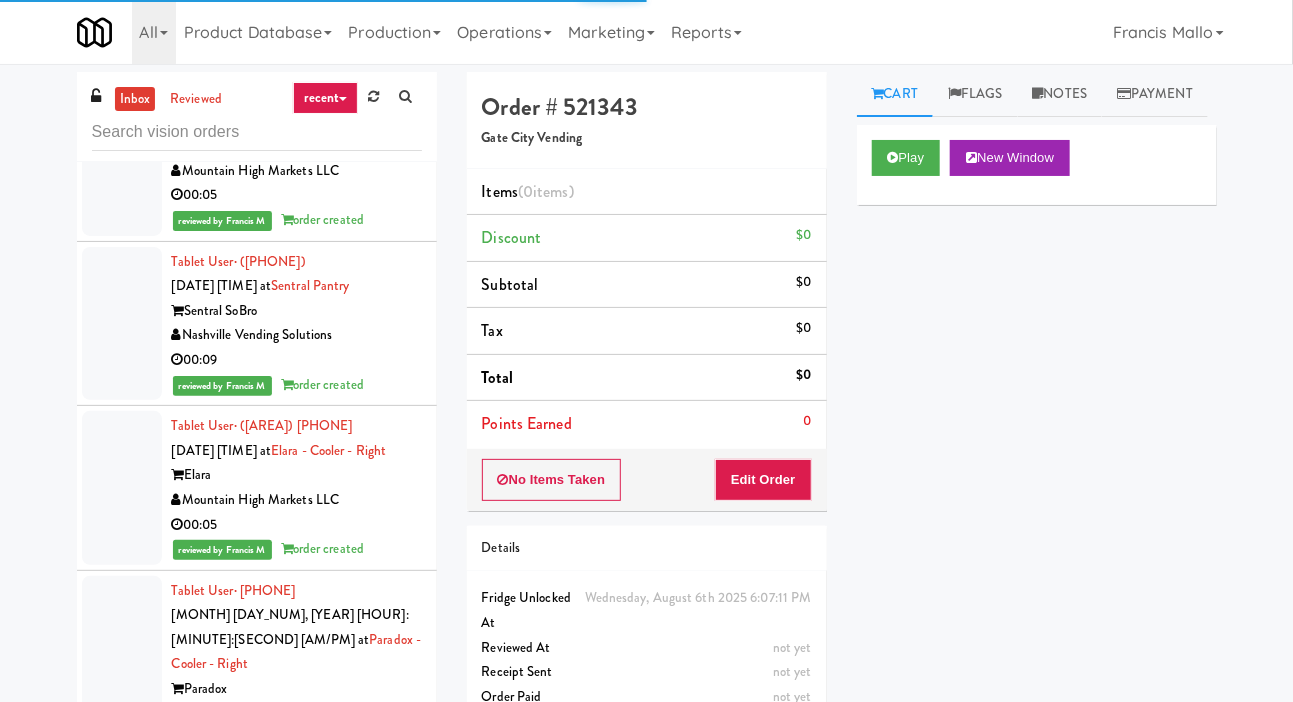 click on "Play  New Window" at bounding box center [1037, 165] 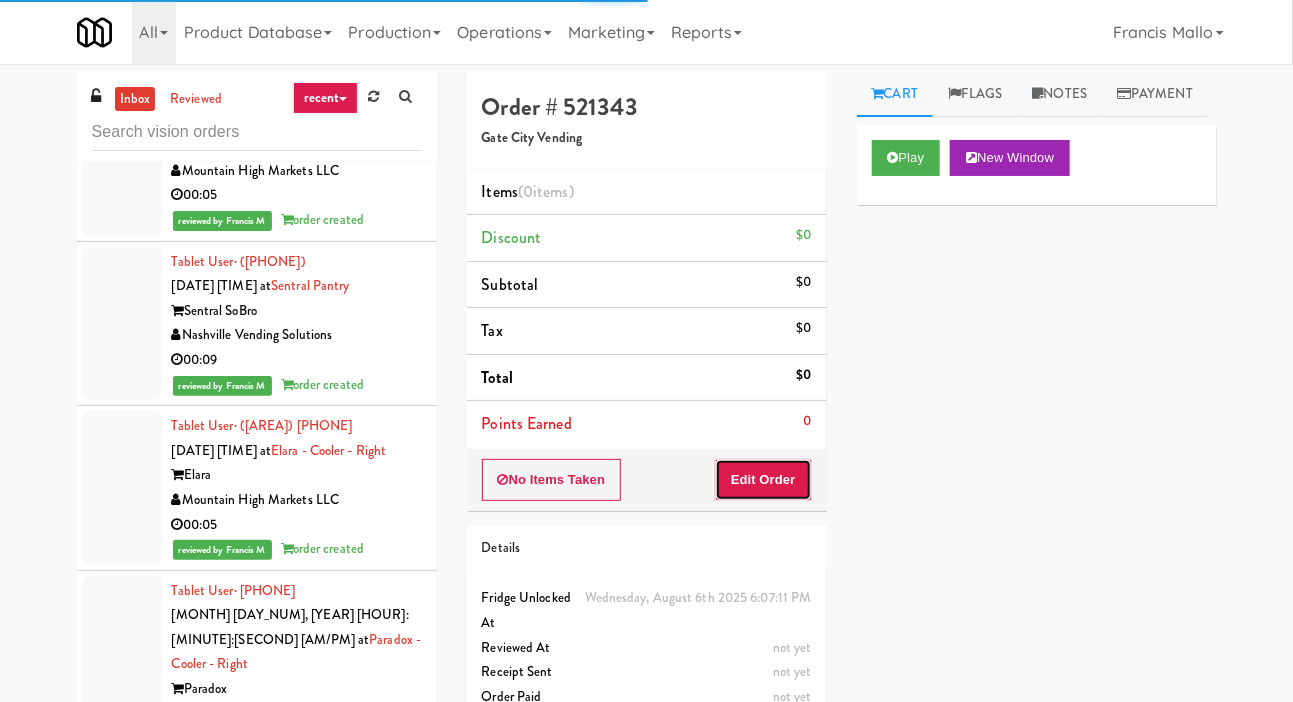click on "Edit Order" at bounding box center [763, 480] 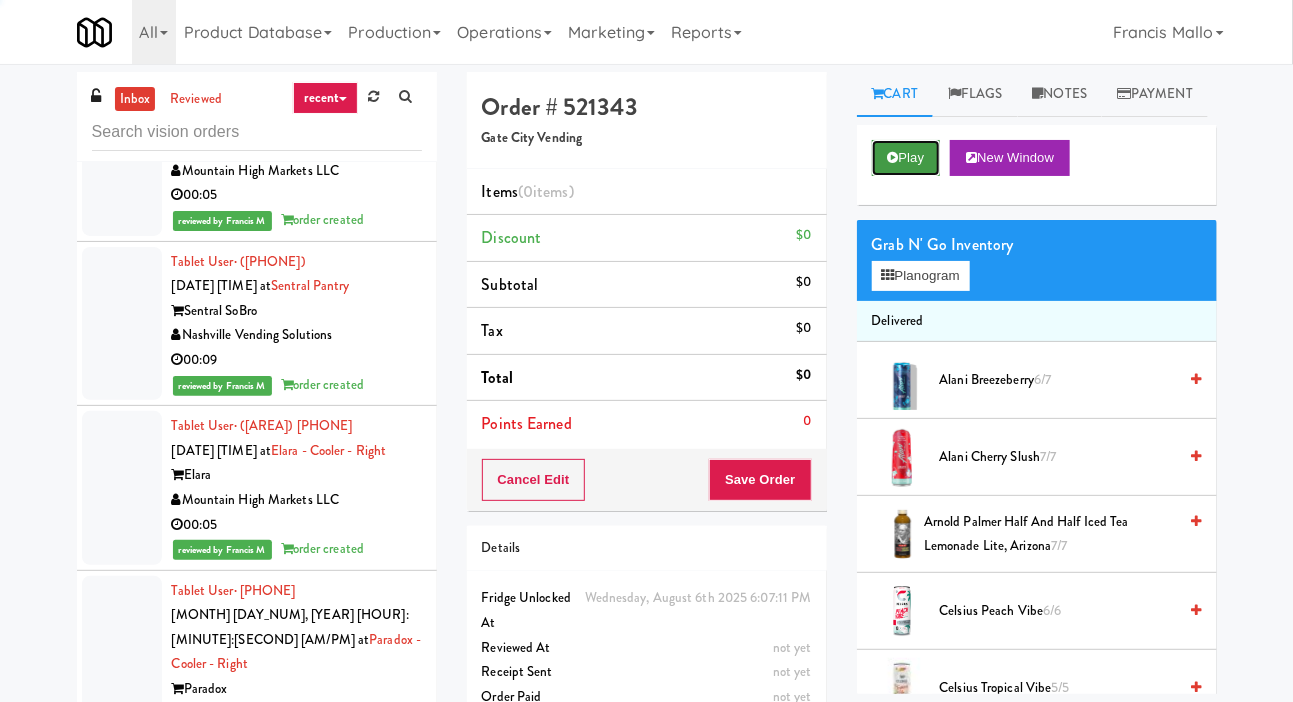 click on "Play" at bounding box center (906, 158) 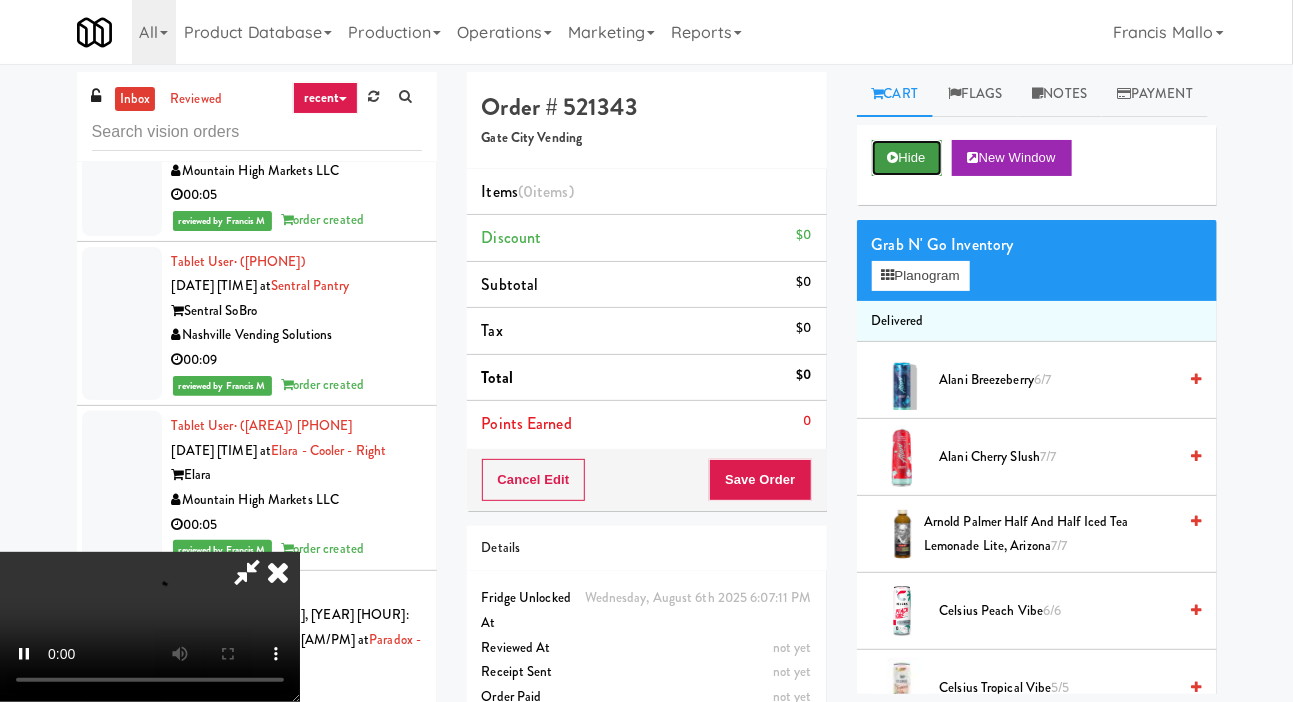 scroll, scrollTop: 73, scrollLeft: 0, axis: vertical 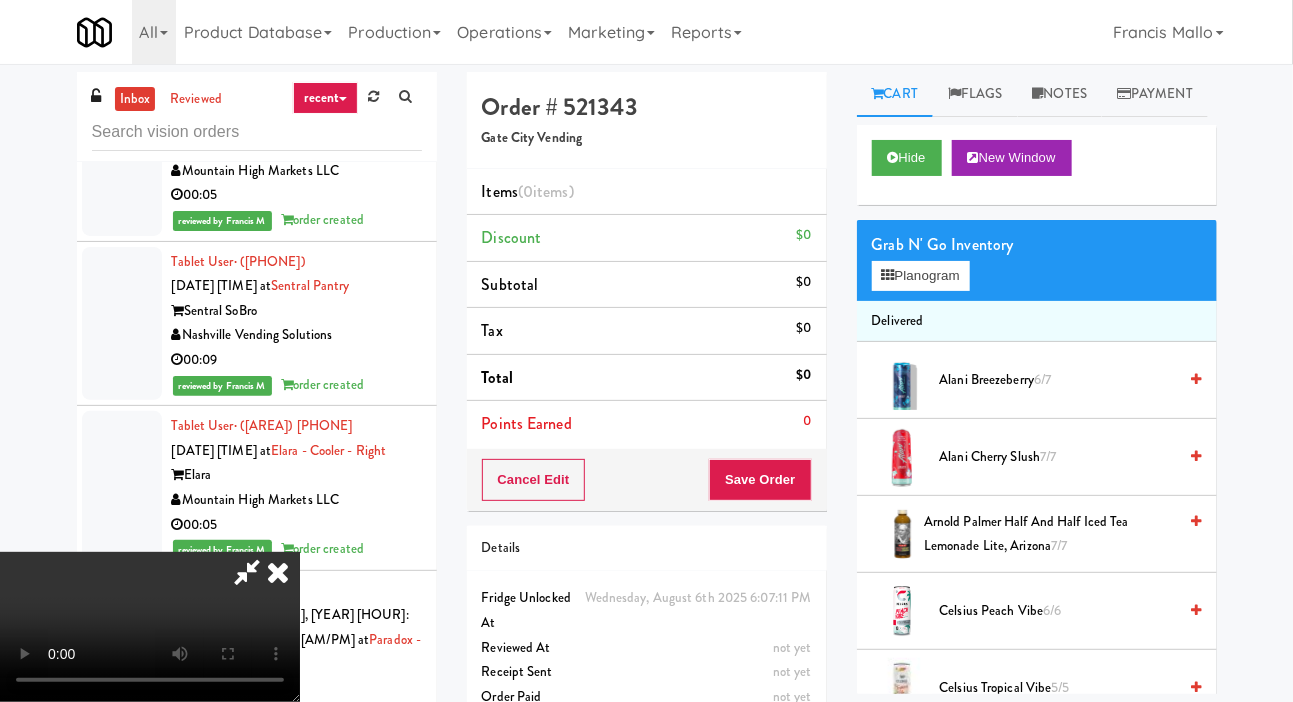 type 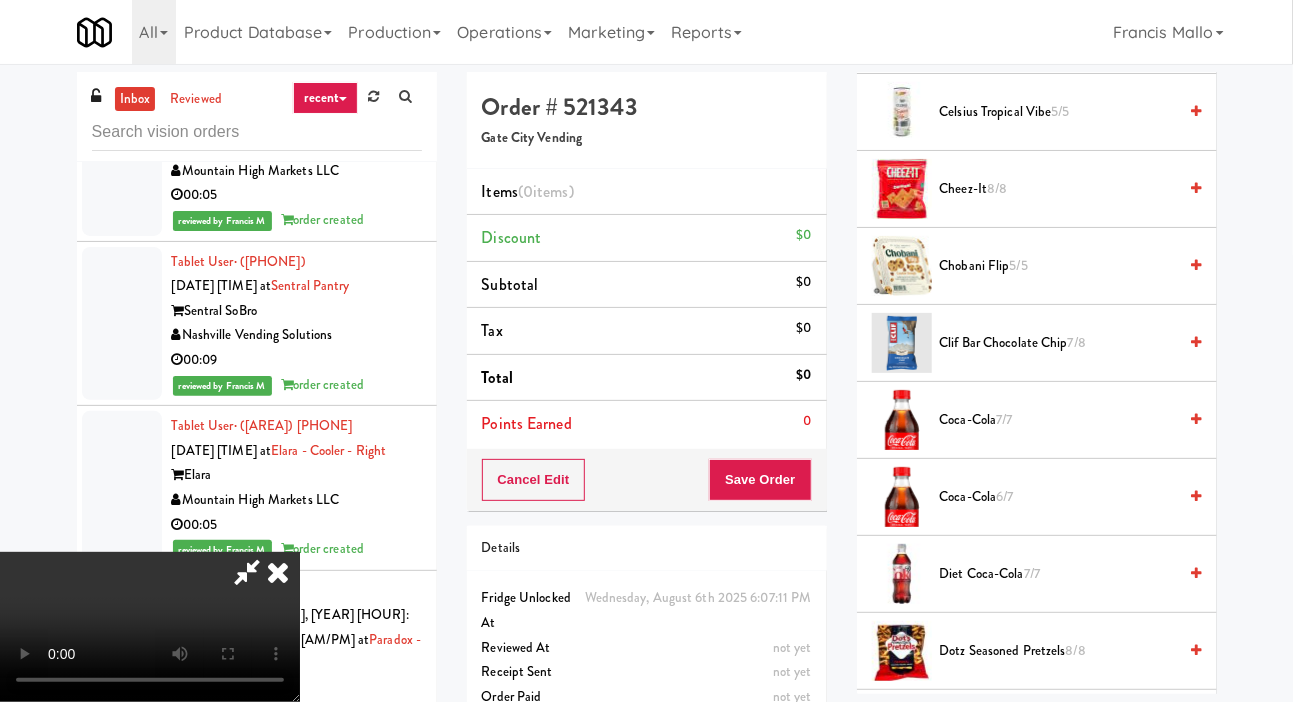 scroll, scrollTop: 577, scrollLeft: 0, axis: vertical 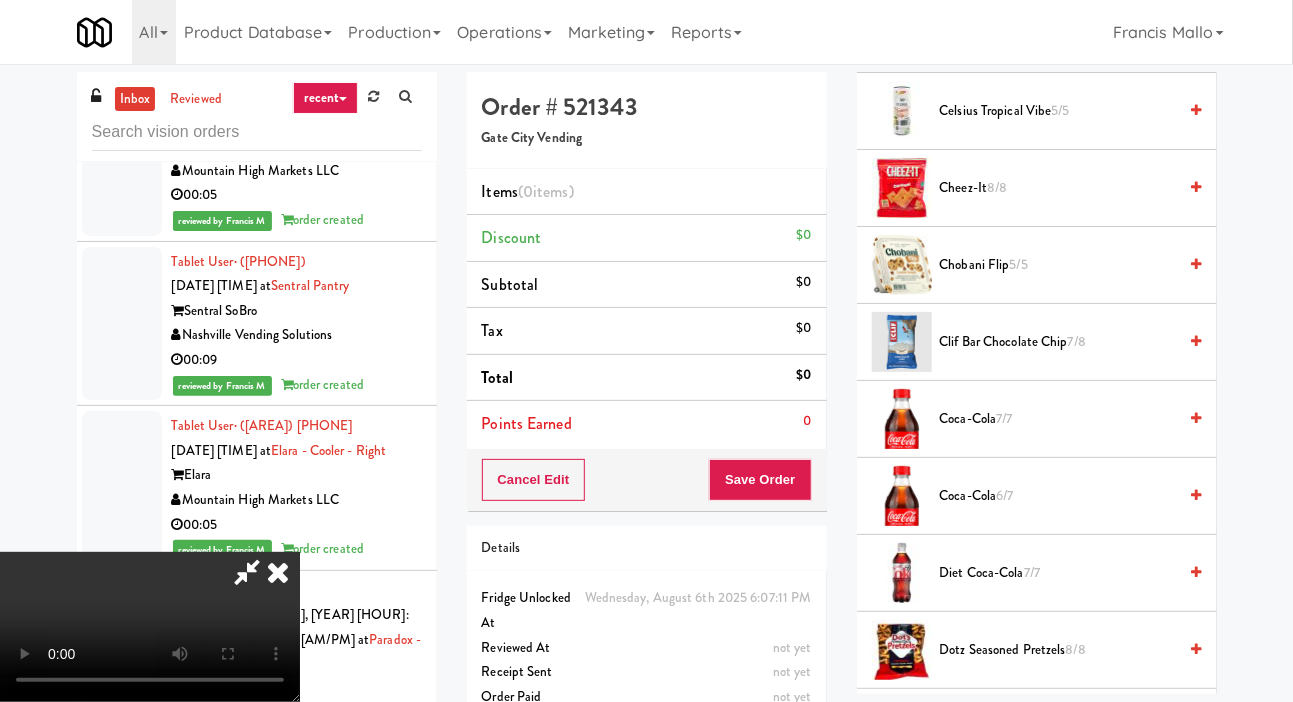 click on "7/7" at bounding box center [1004, 418] 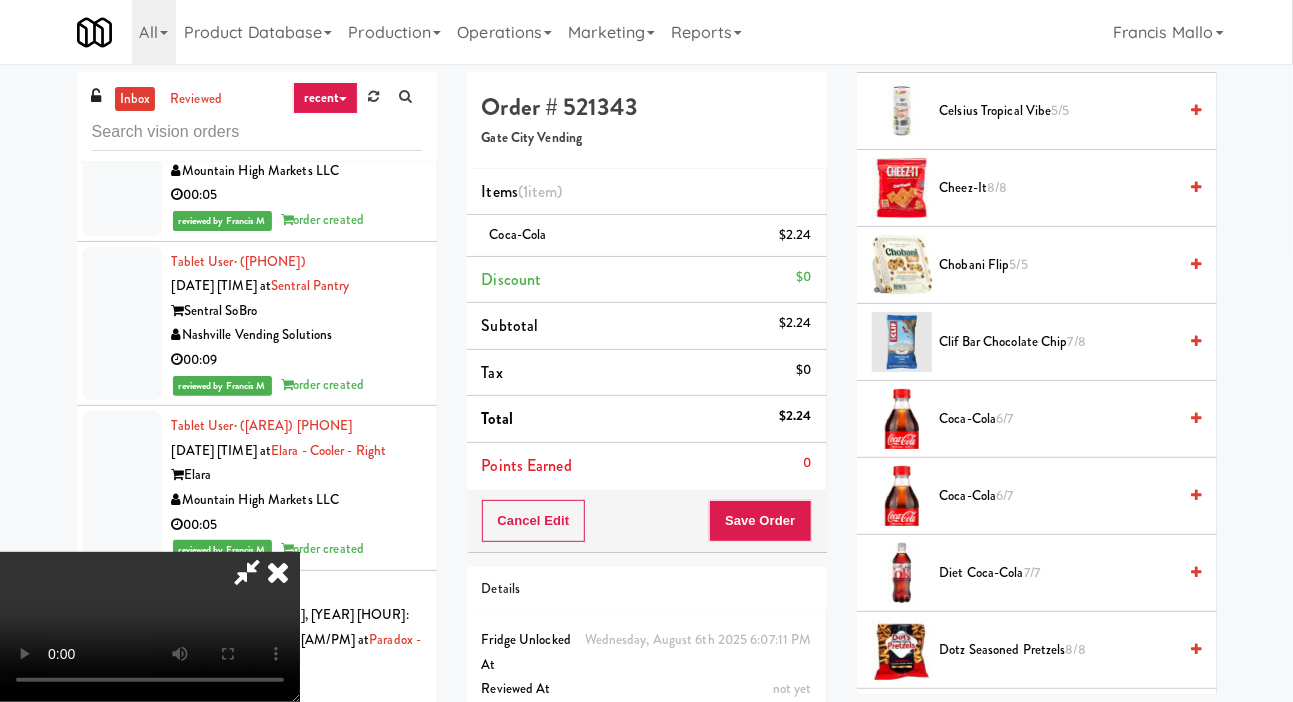 scroll, scrollTop: 0, scrollLeft: 0, axis: both 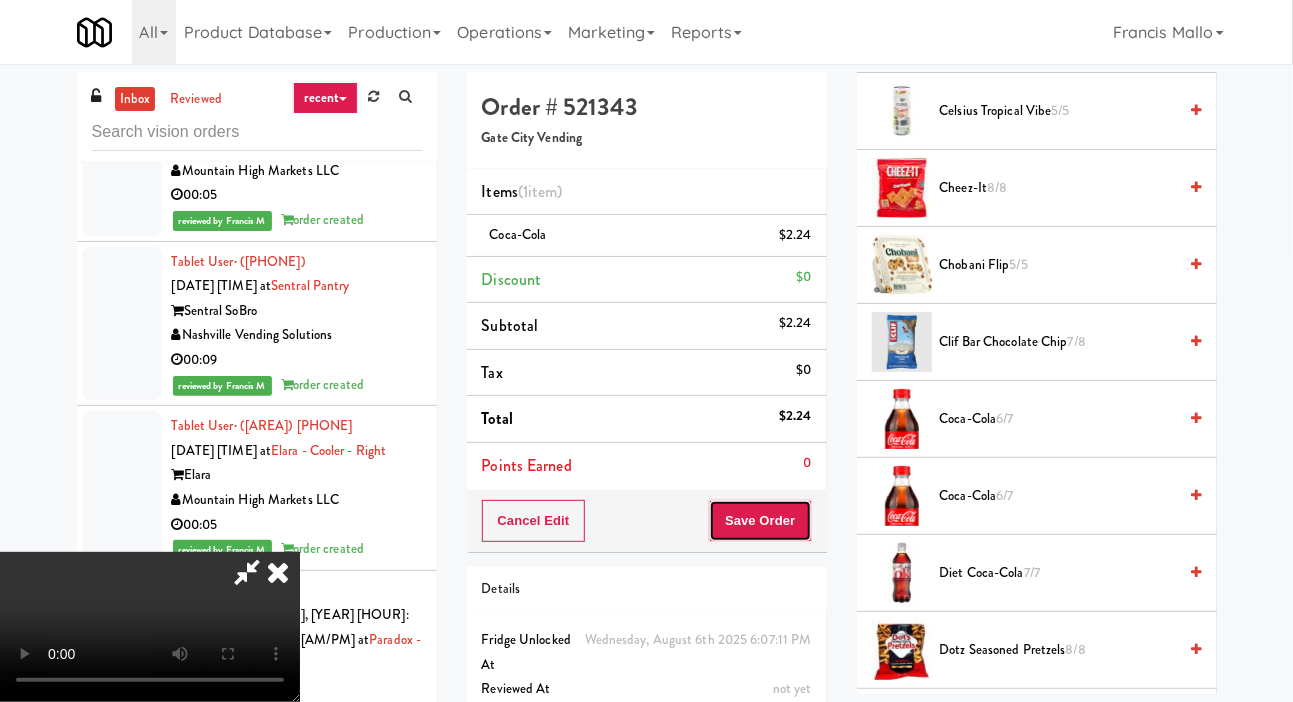 click on "Save Order" at bounding box center (760, 521) 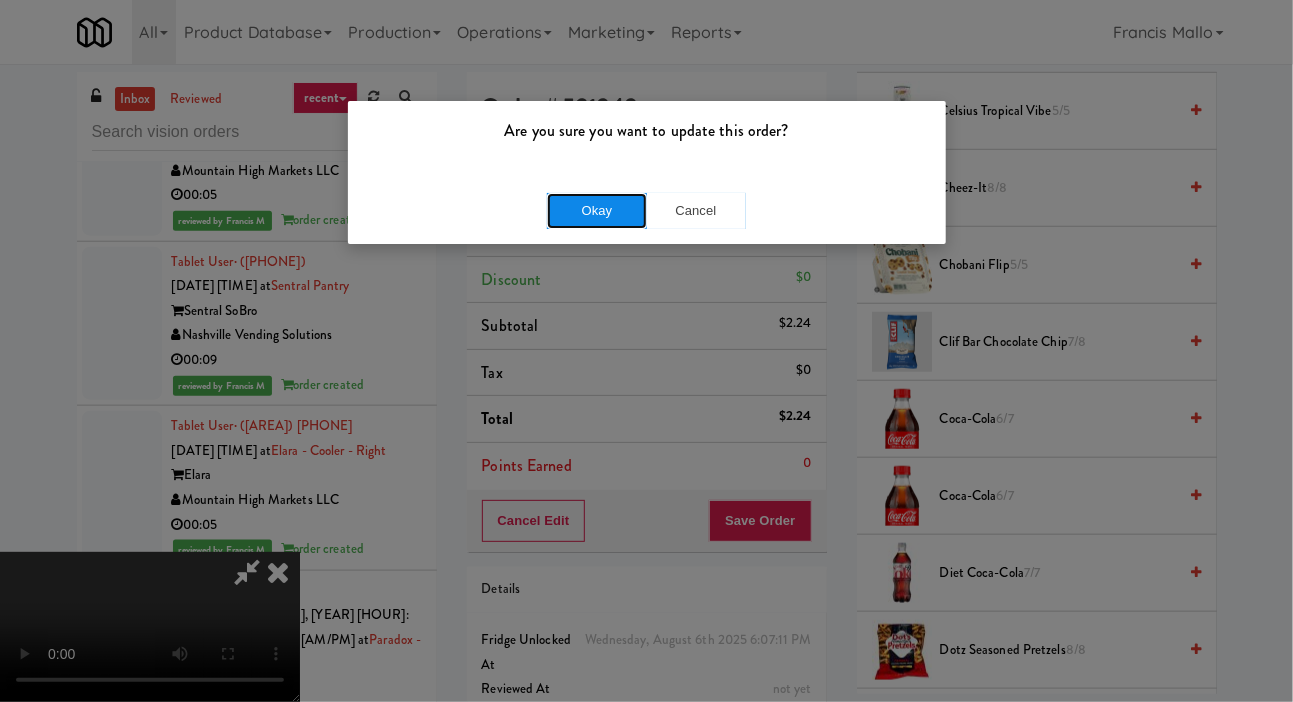 click on "Okay" at bounding box center [597, 211] 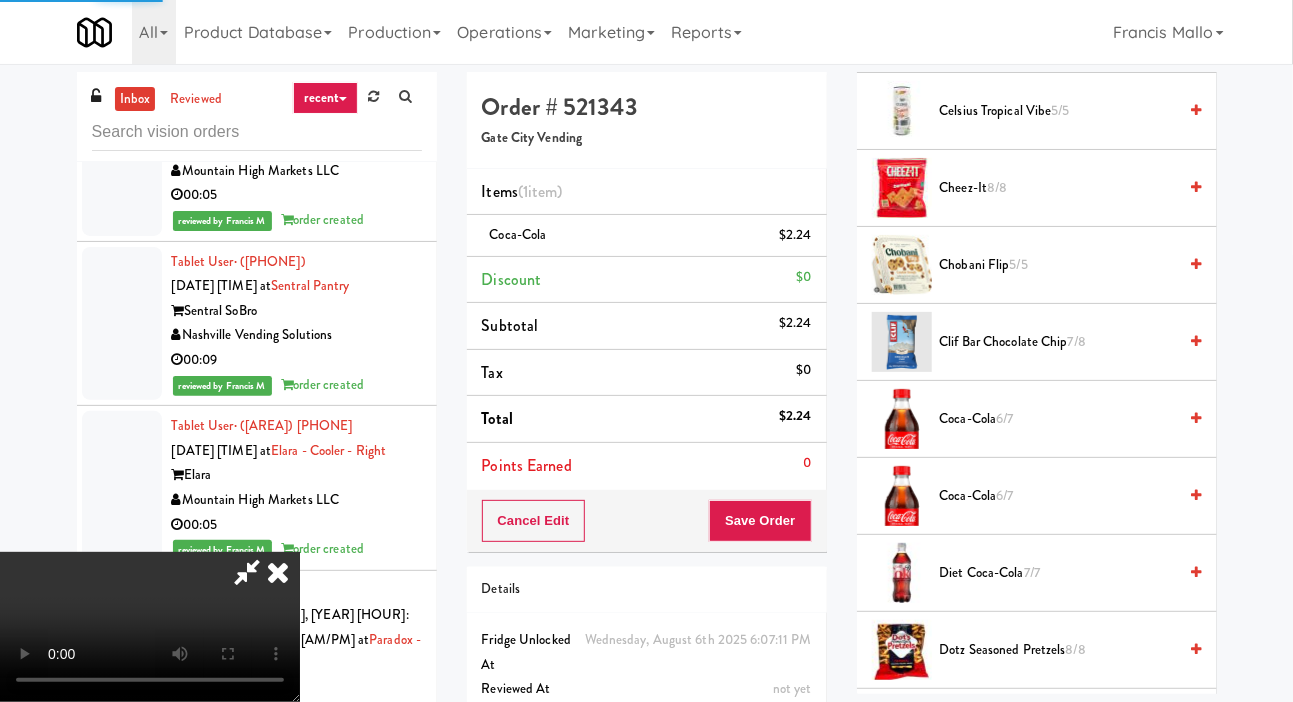 scroll, scrollTop: 116, scrollLeft: 0, axis: vertical 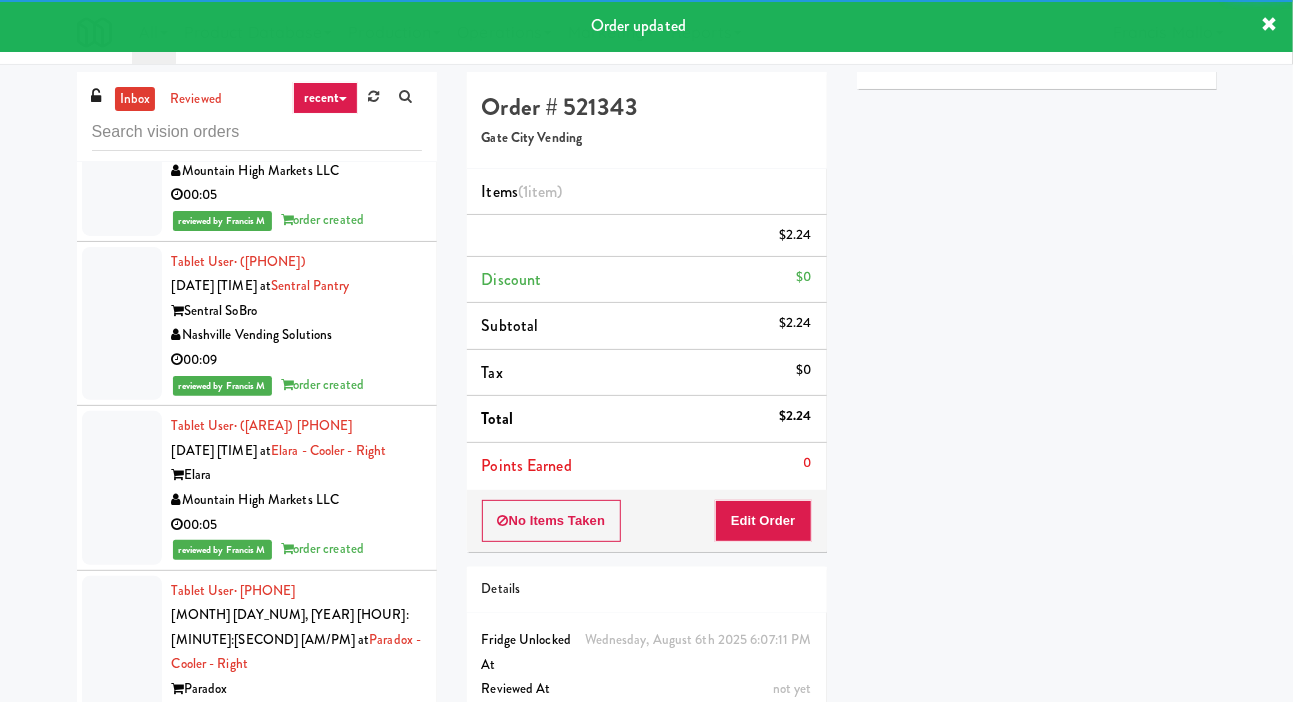 click at bounding box center [122, -372] 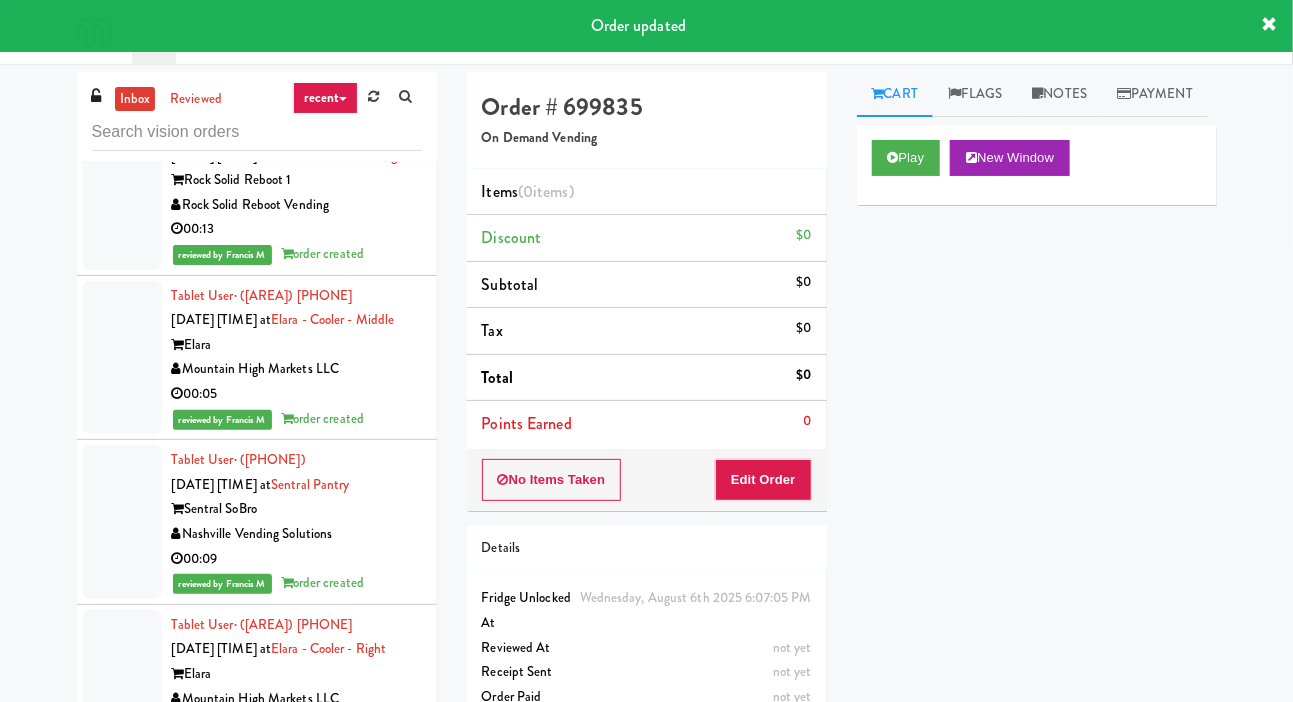 scroll, scrollTop: 15740, scrollLeft: 0, axis: vertical 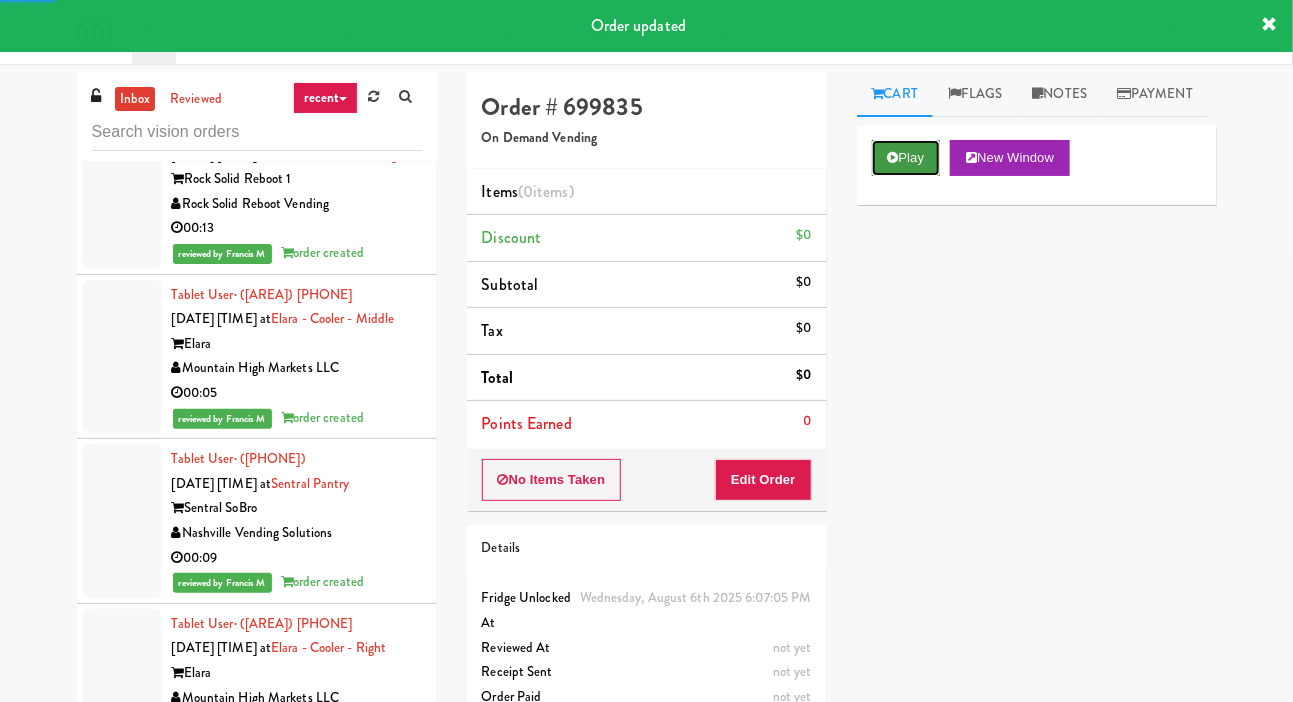 click on "Play" at bounding box center [906, 158] 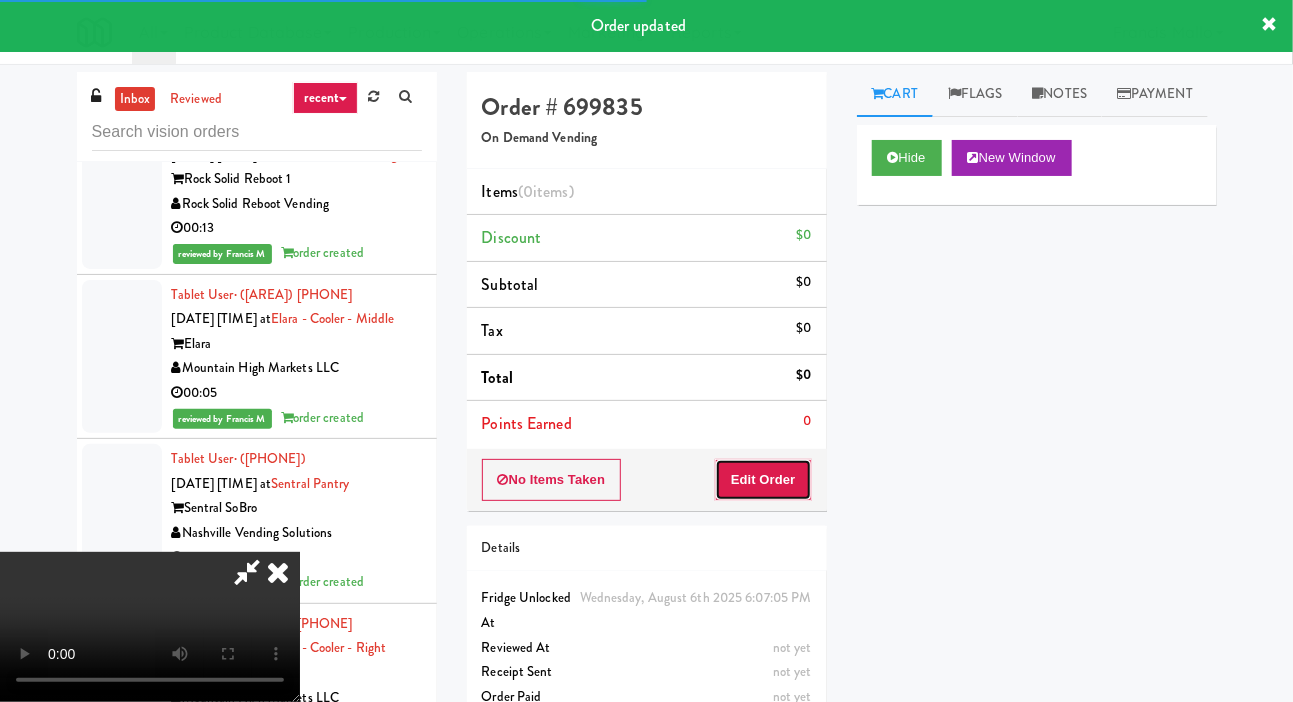 click on "Edit Order" at bounding box center [763, 480] 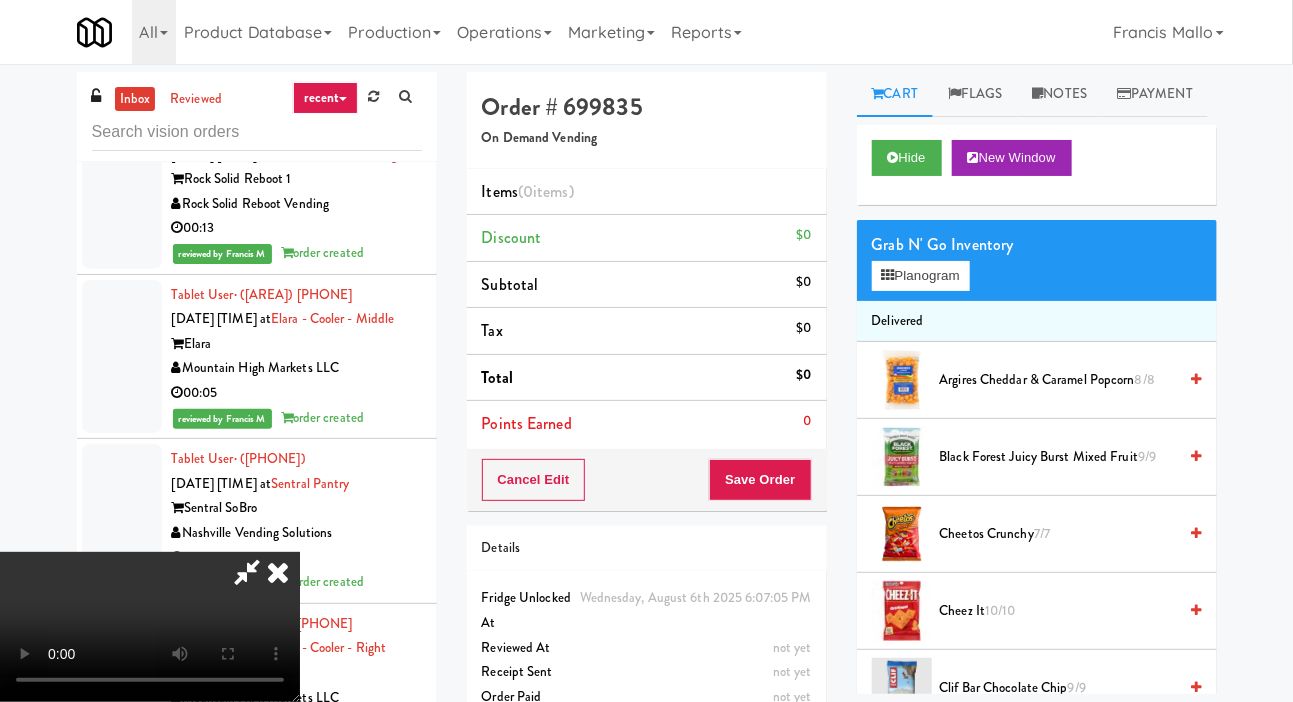 type 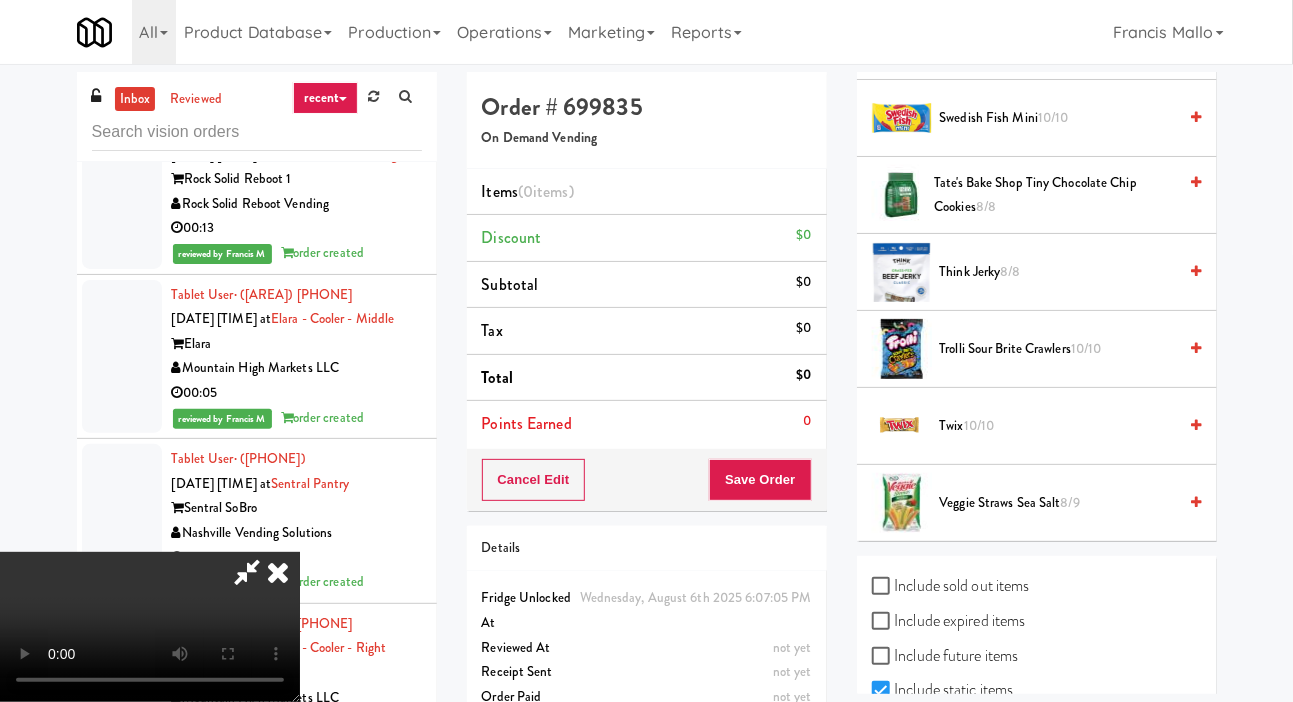 scroll, scrollTop: 2342, scrollLeft: 0, axis: vertical 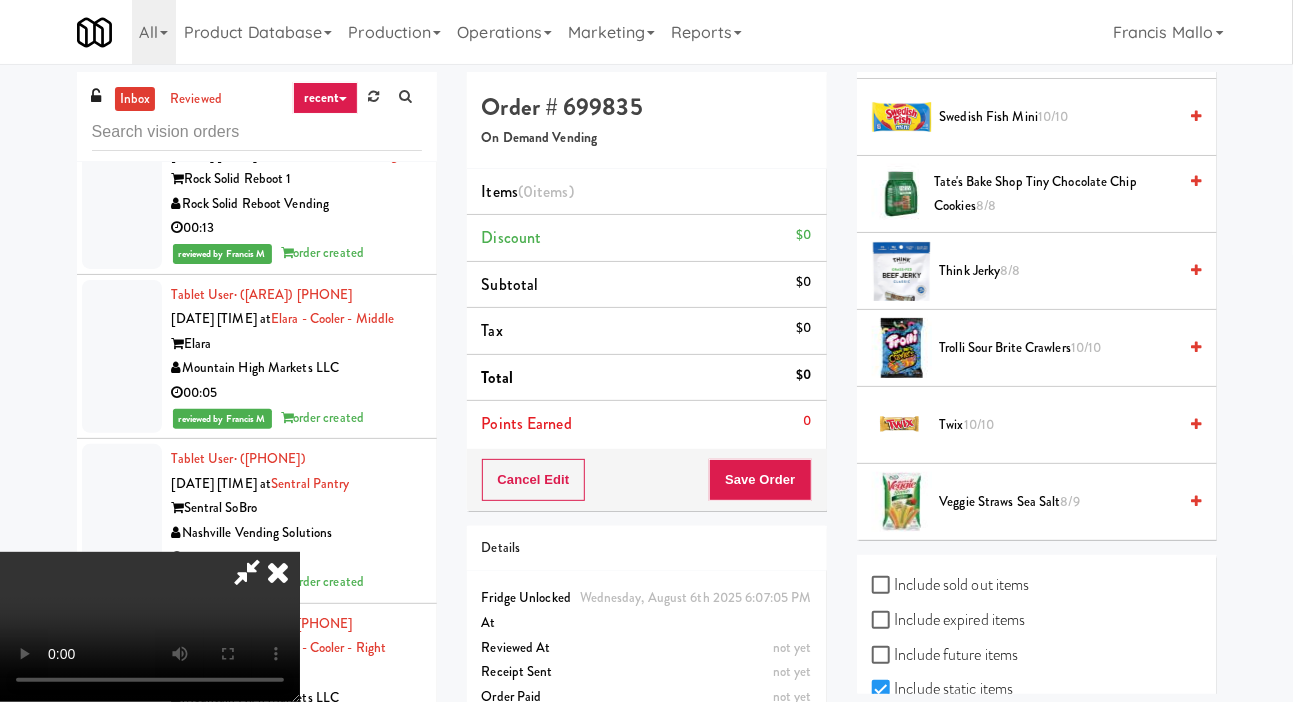 click on "Think Jerky   8/8" at bounding box center [1058, 271] 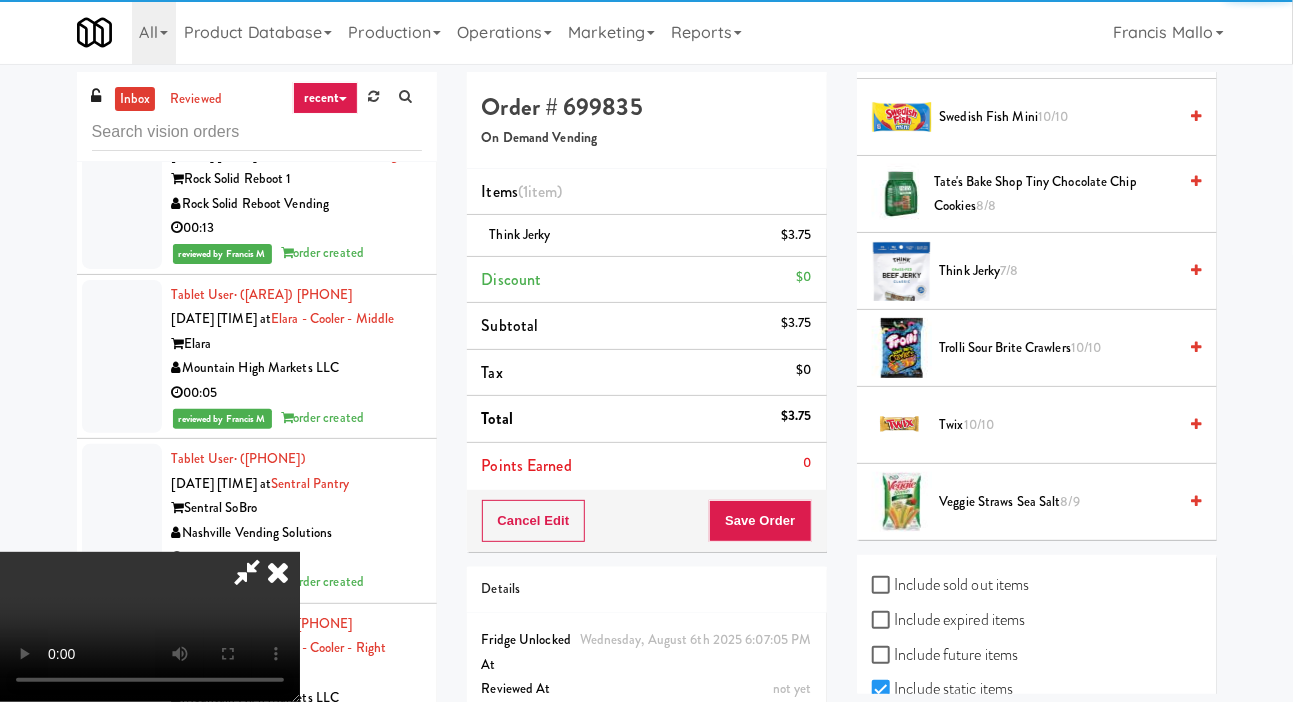 click on "Order # 699835 On Demand Vending Items  (1  item ) Think Jerky   $3.75 Discount  $0 Subtotal $3.75 Tax $0 Total $3.75 Points Earned  0 Cancel Edit Save Order Details Wednesday, August 6th 2025 6:07:05 PM Fridge Unlocked At not yet Reviewed At not yet Receipt Sent not yet Order Paid" at bounding box center [647, 426] 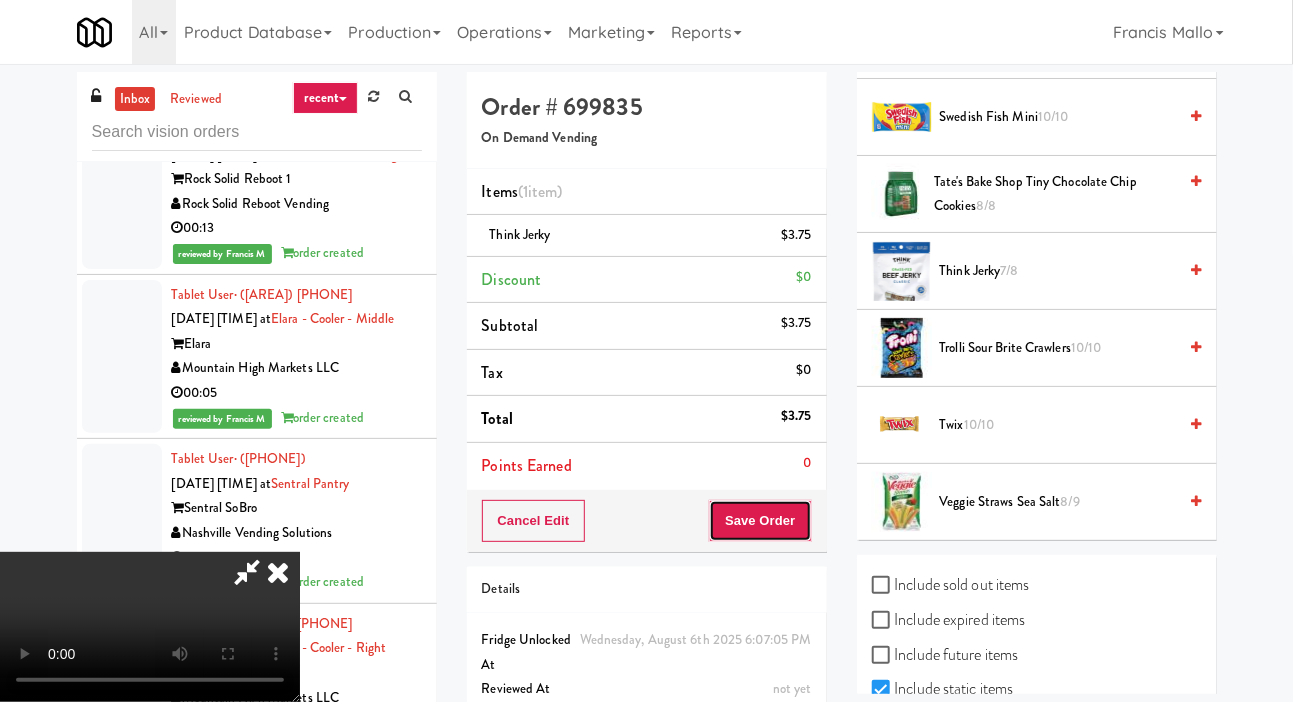 click on "Save Order" at bounding box center (760, 521) 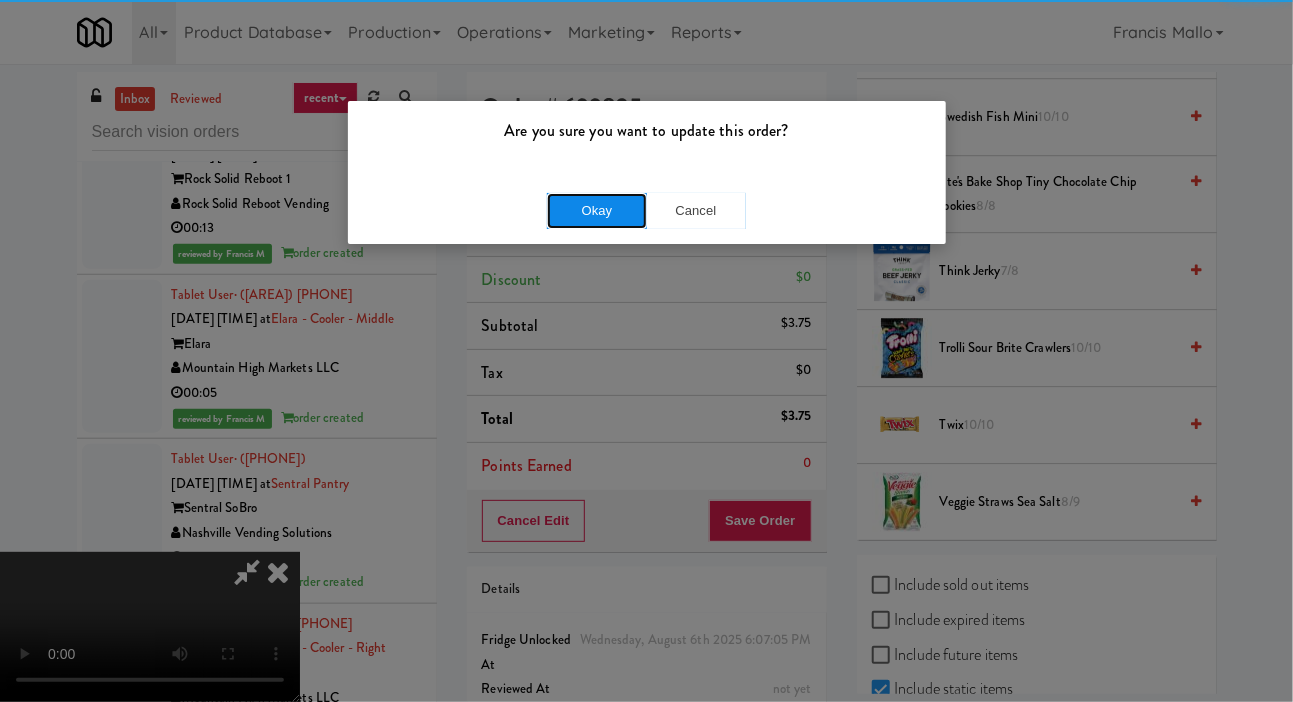 click on "Okay" at bounding box center (597, 211) 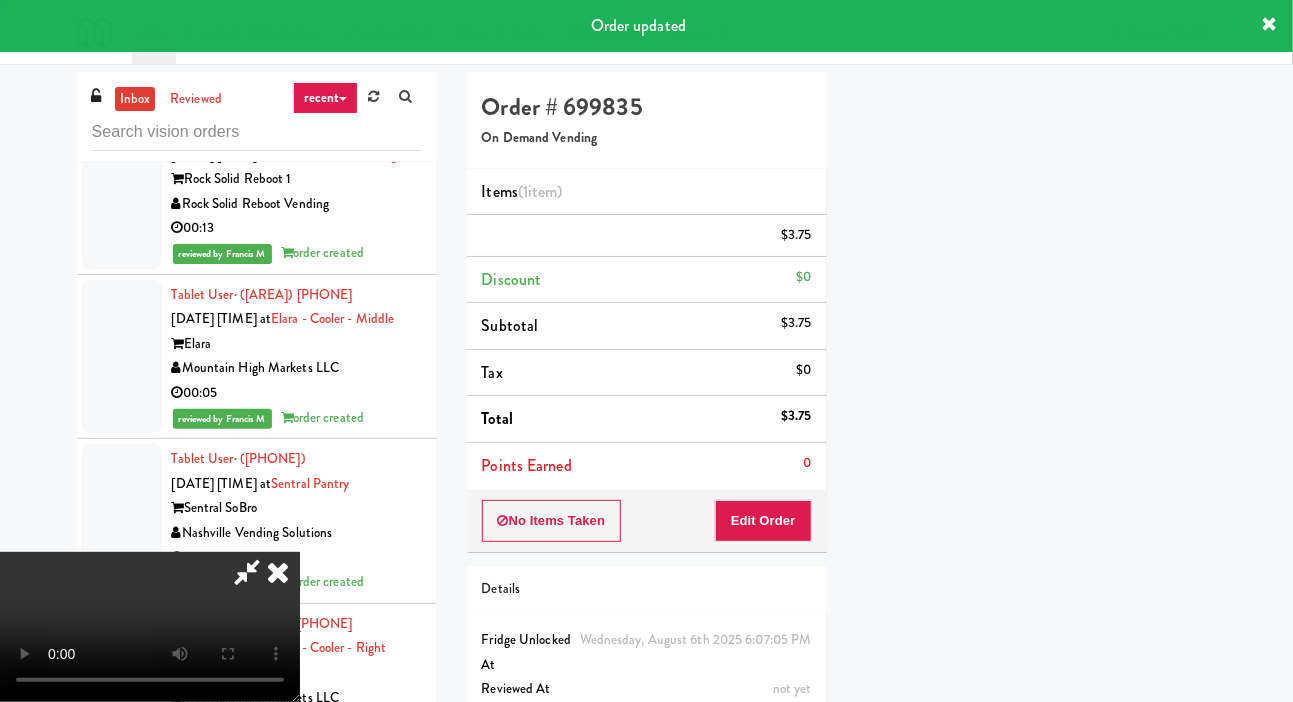 scroll, scrollTop: 116, scrollLeft: 0, axis: vertical 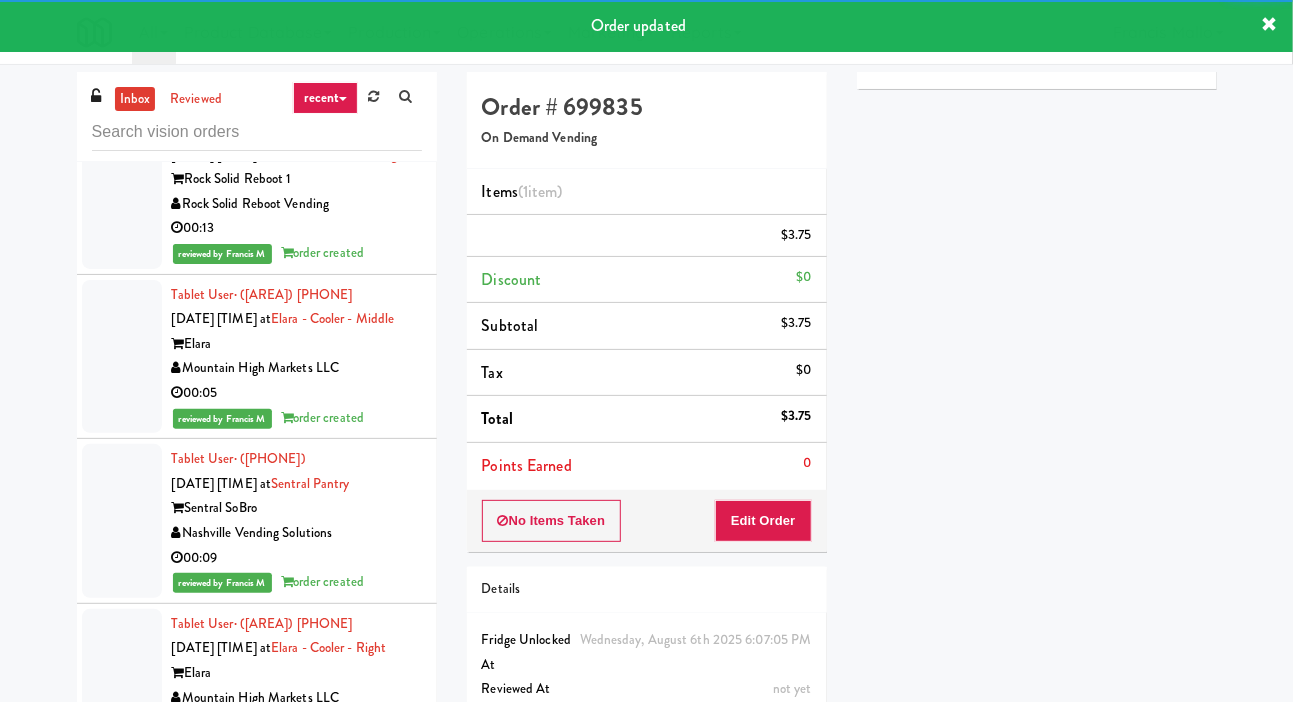 click at bounding box center [122, -364] 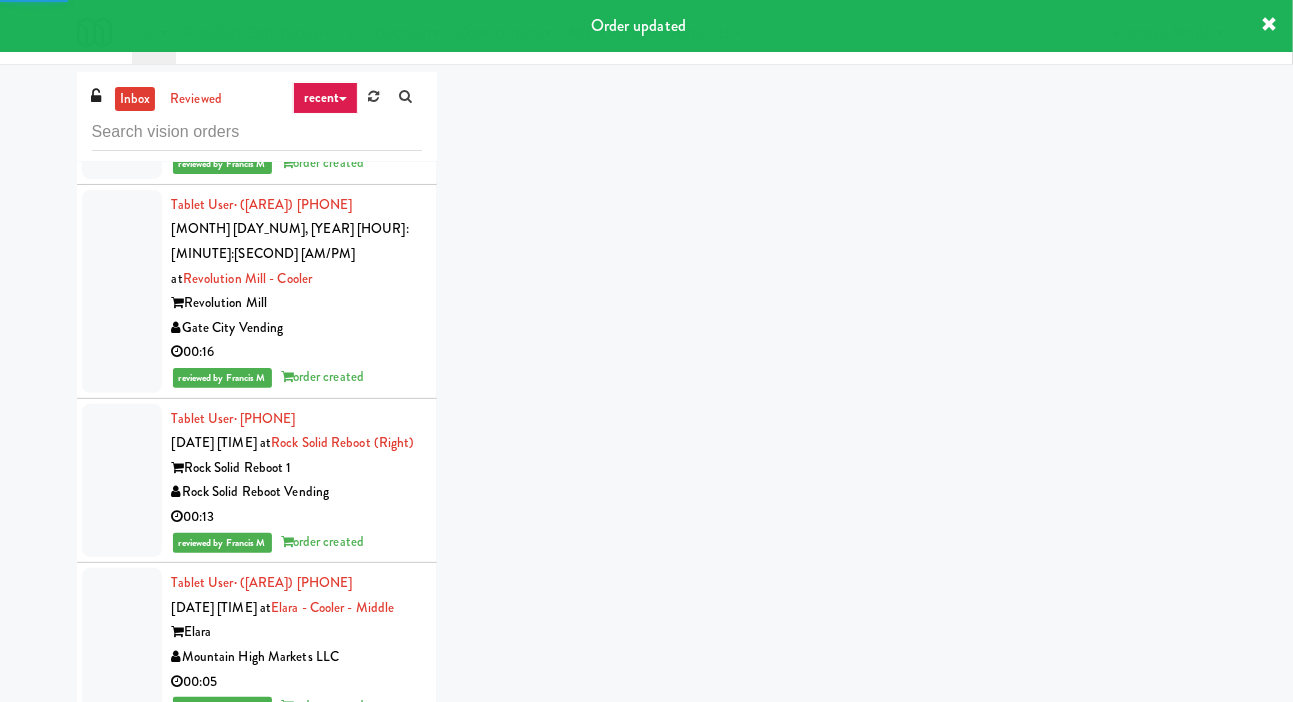 scroll, scrollTop: 15474, scrollLeft: 0, axis: vertical 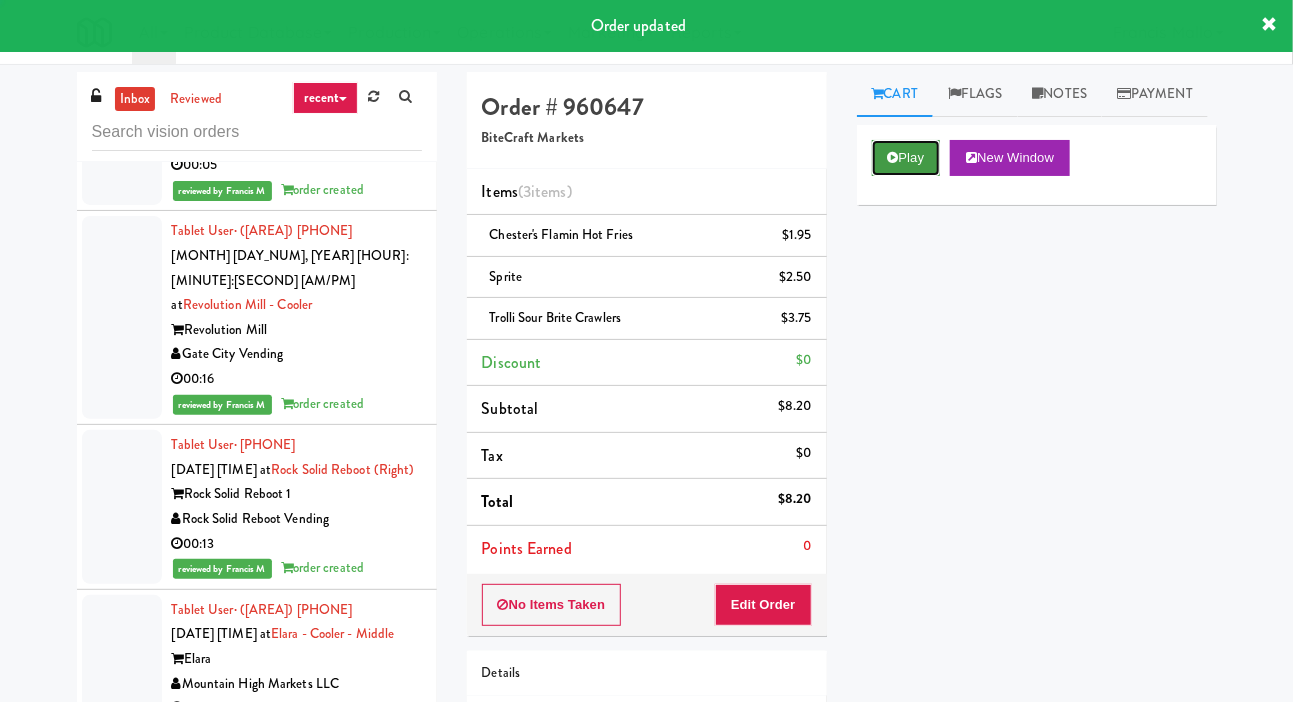 click on "Play" at bounding box center (906, 158) 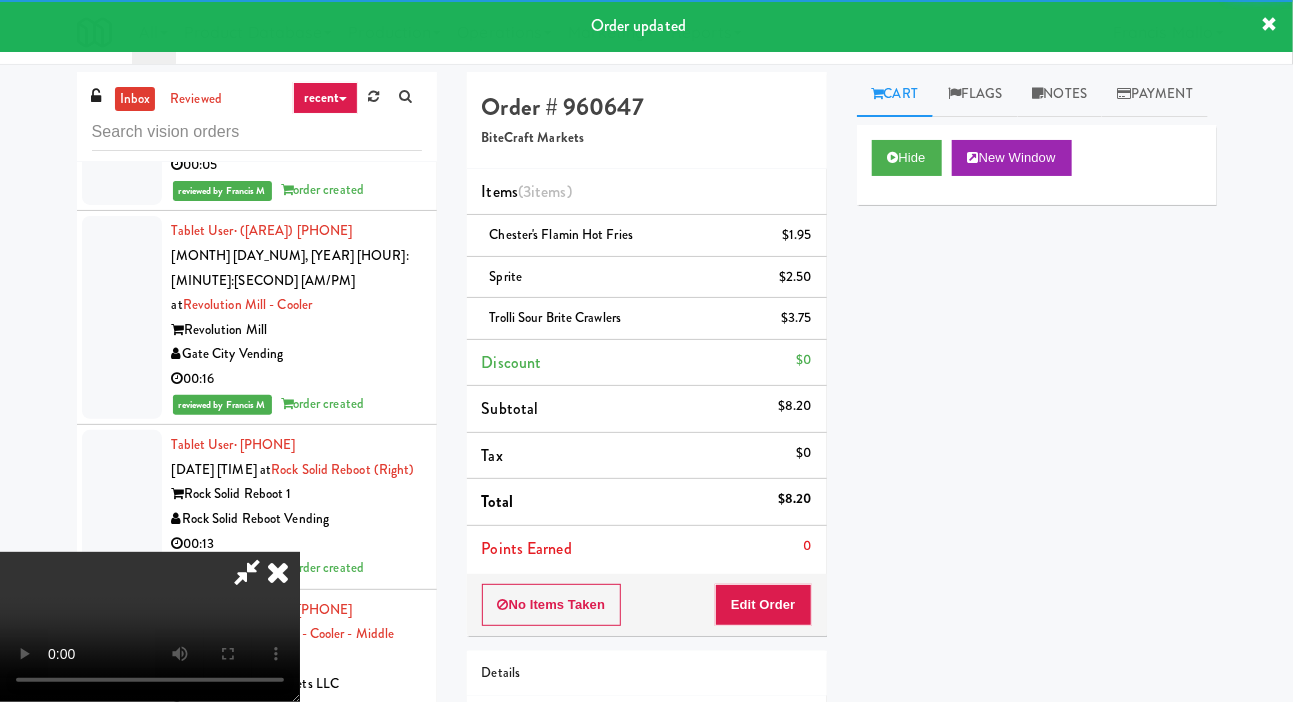 click at bounding box center [122, -225] 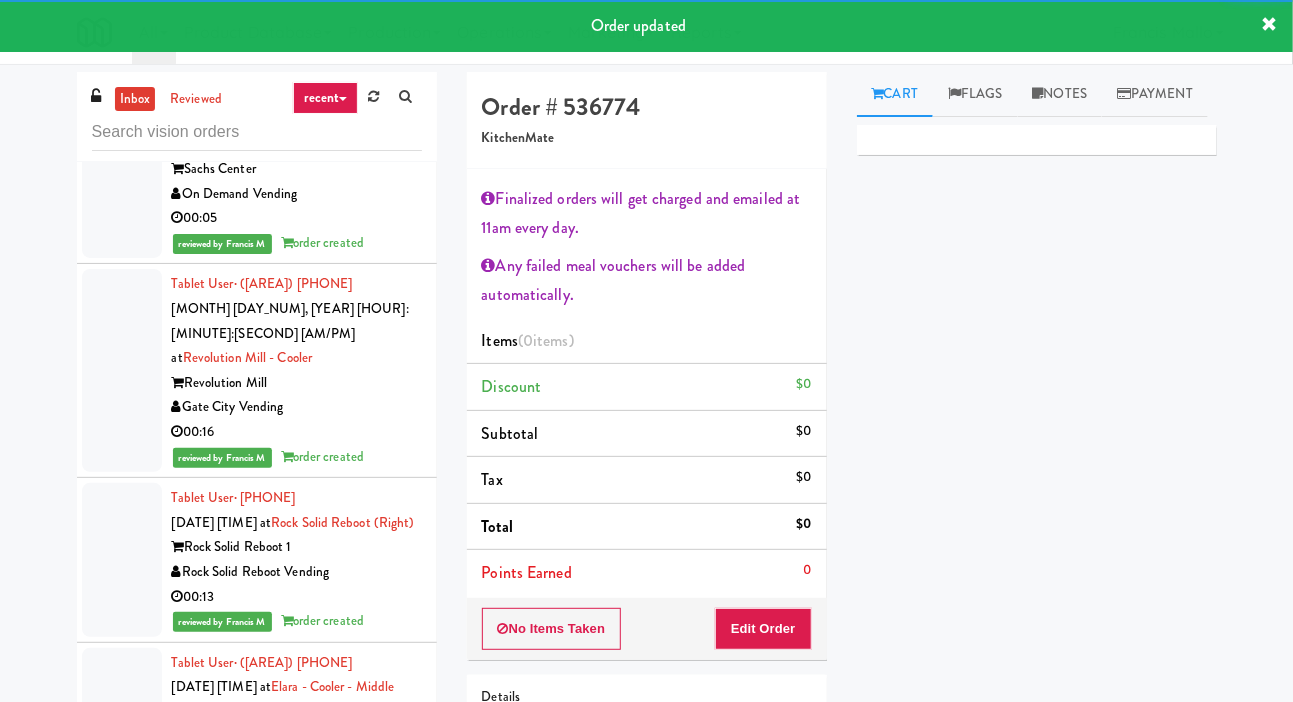 scroll, scrollTop: 15417, scrollLeft: 0, axis: vertical 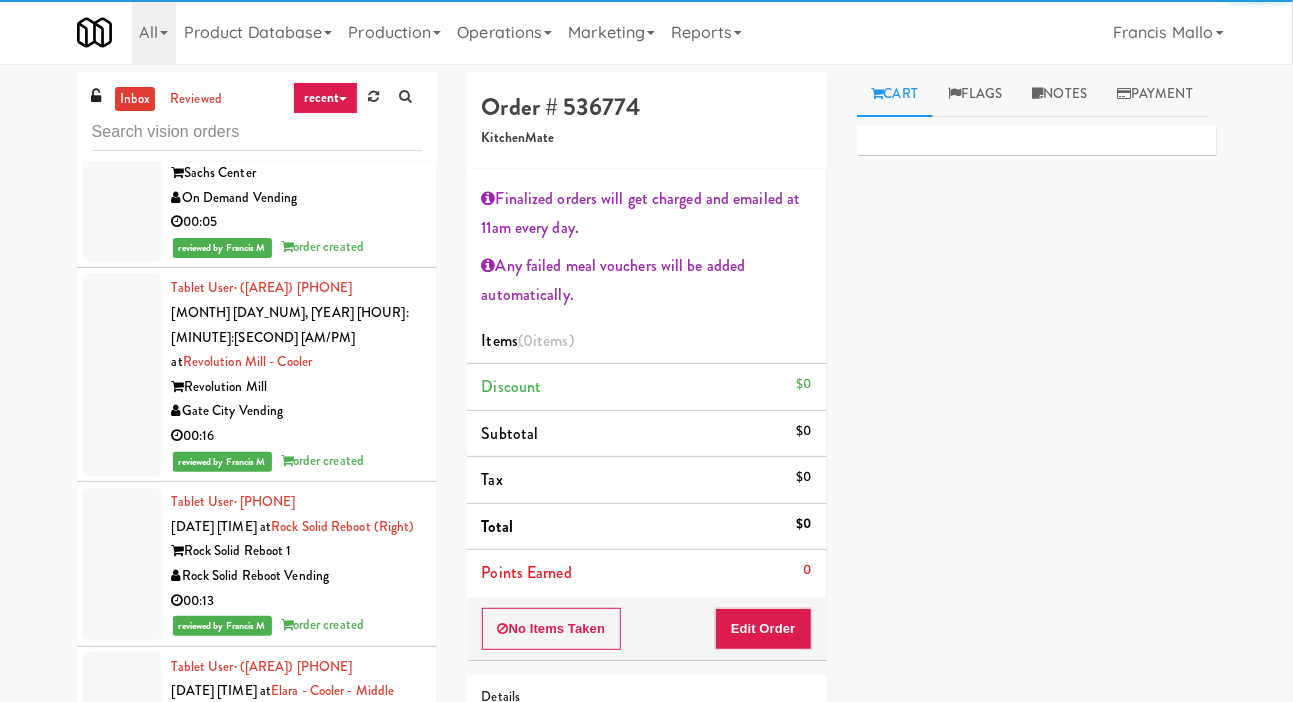 click at bounding box center (122, -28) 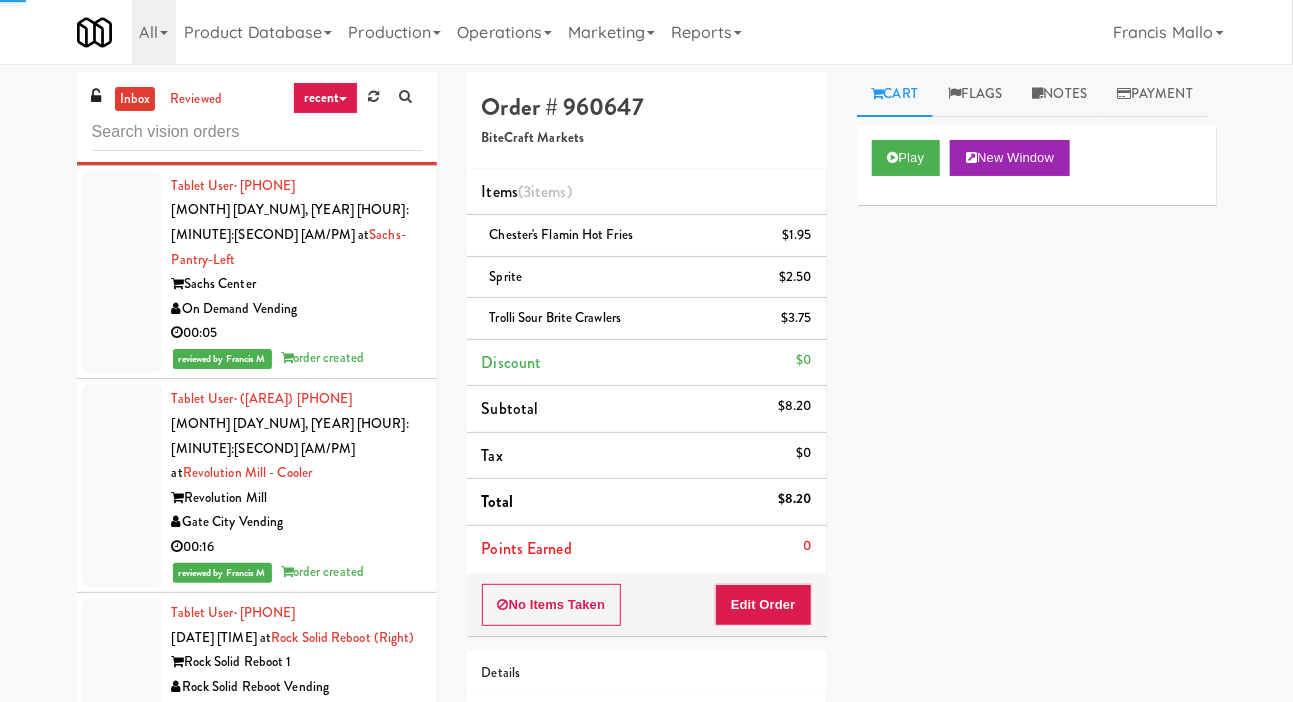 click at bounding box center (122, -197) 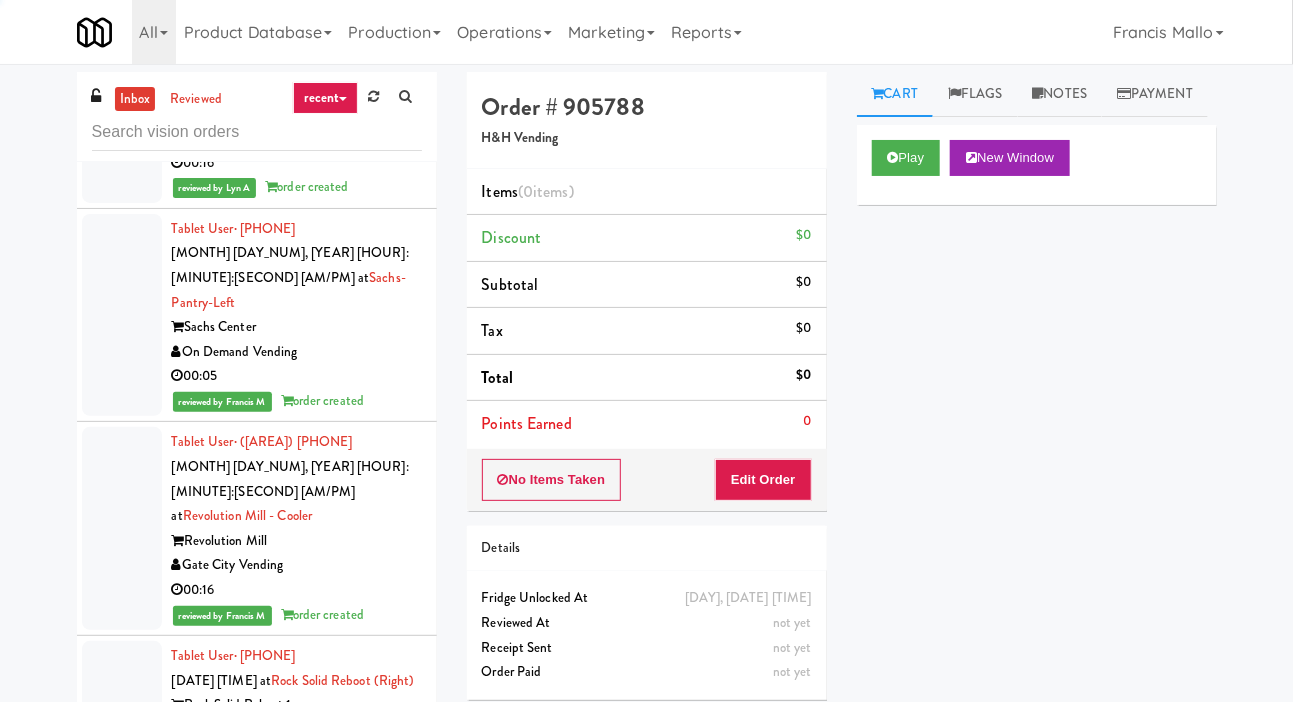 scroll, scrollTop: 15245, scrollLeft: 0, axis: vertical 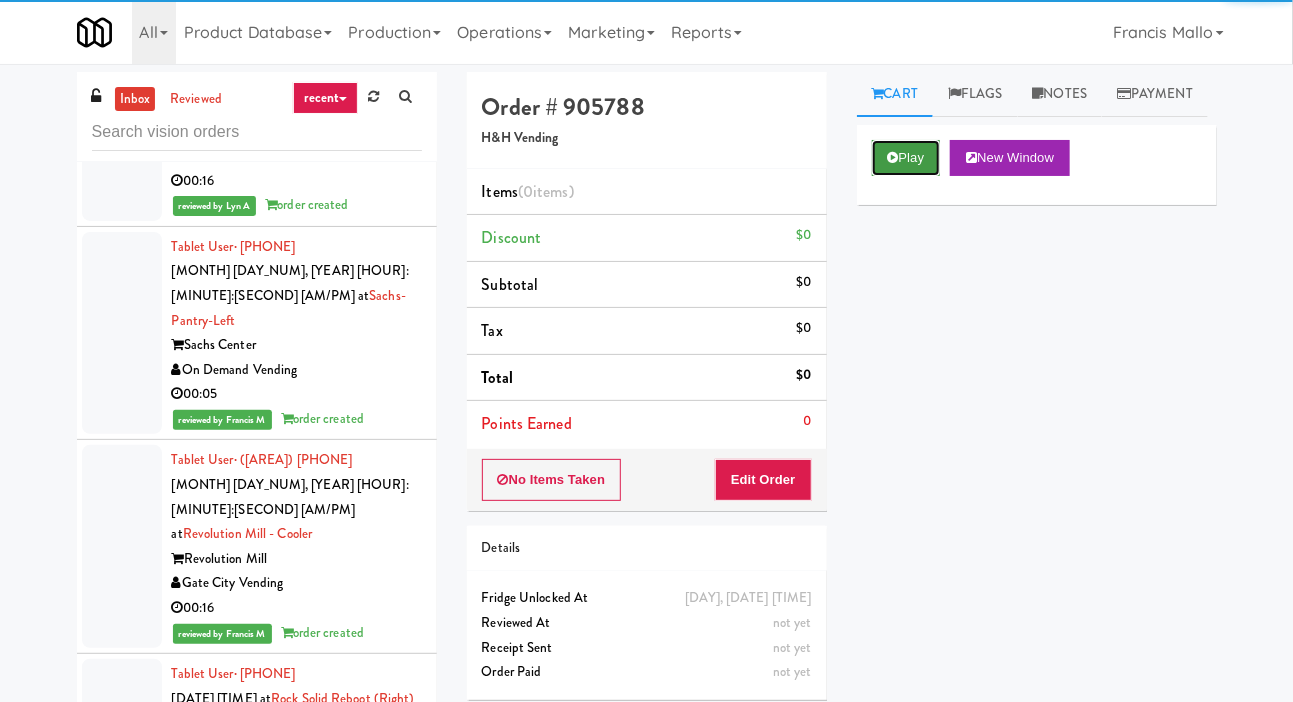 click on "Play" at bounding box center (906, 158) 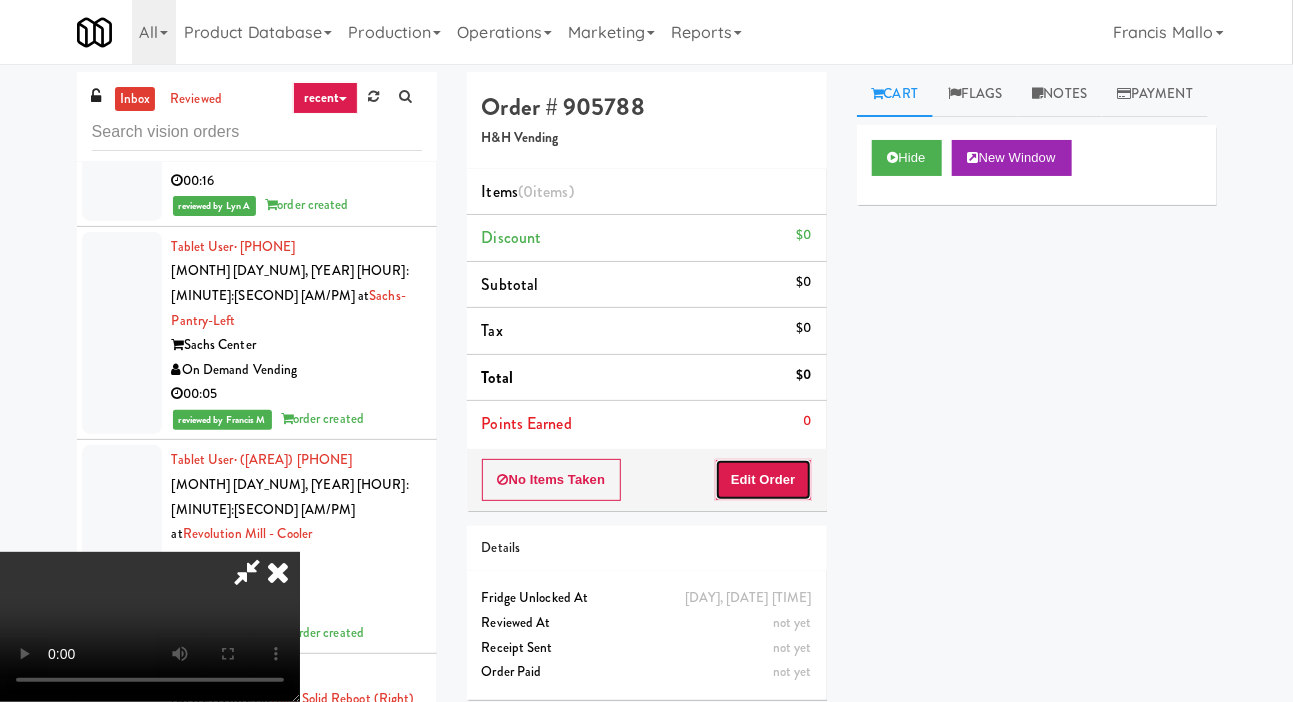 click on "Edit Order" at bounding box center [763, 480] 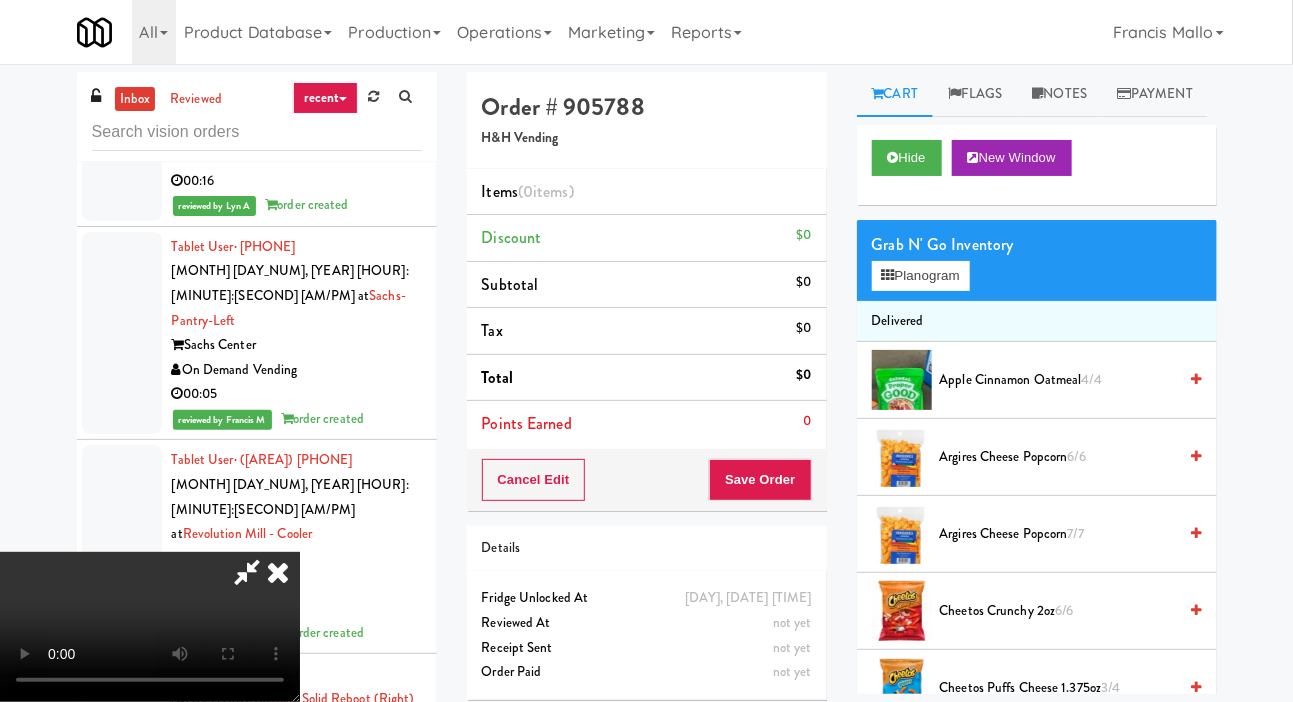 scroll, scrollTop: 73, scrollLeft: 0, axis: vertical 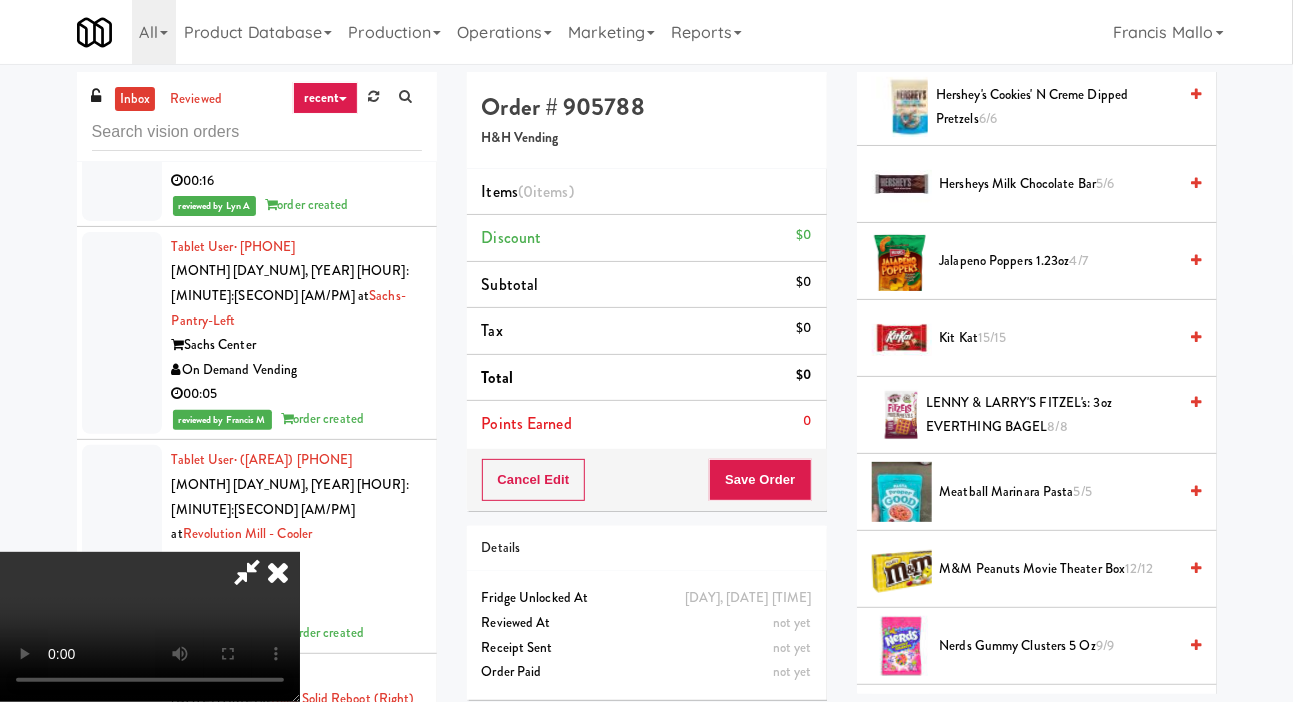 click on "5/6" at bounding box center [1105, 183] 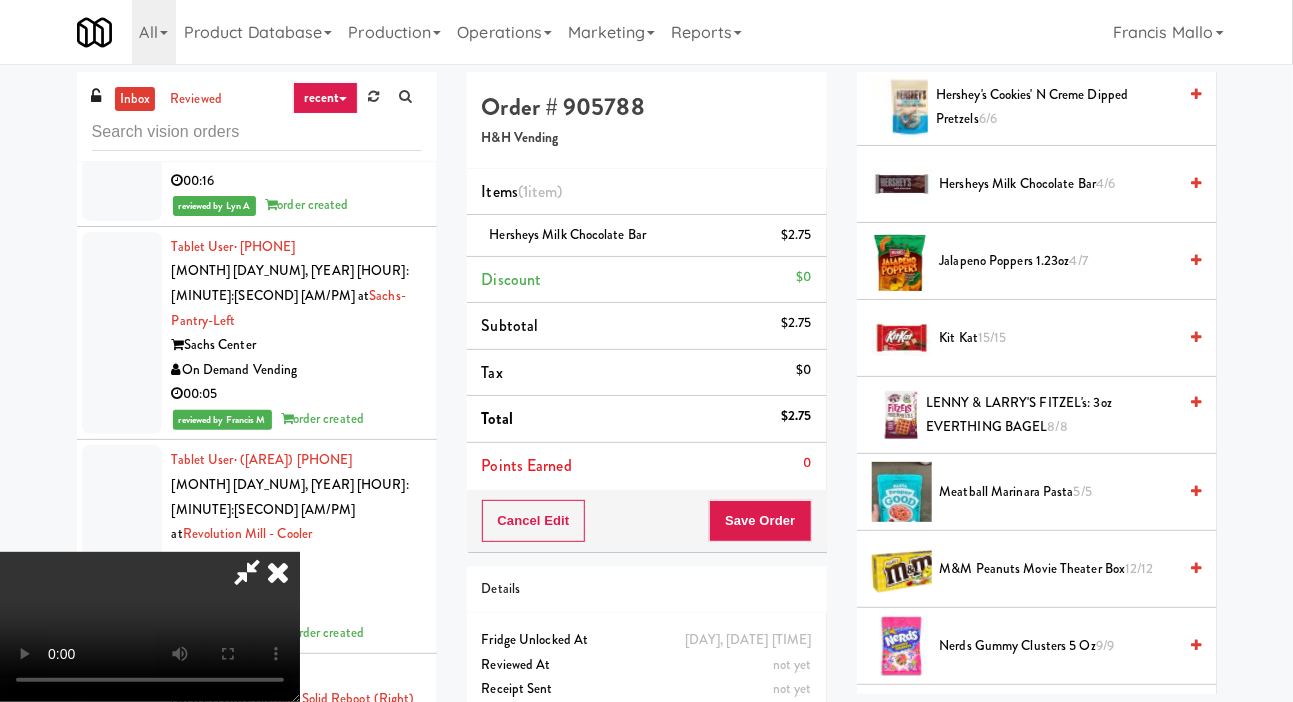 click on "M&M Peanuts Movie Theater Box  12/12" at bounding box center (1058, 569) 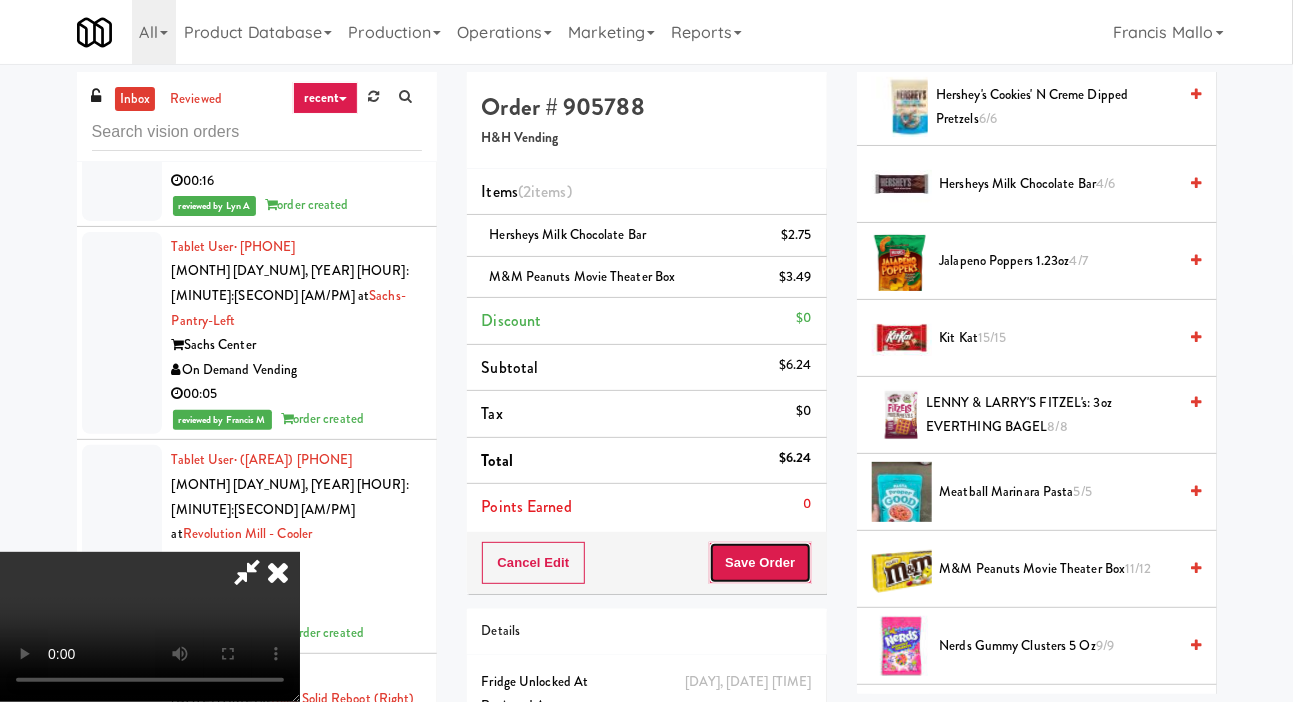 click on "Save Order" at bounding box center (760, 563) 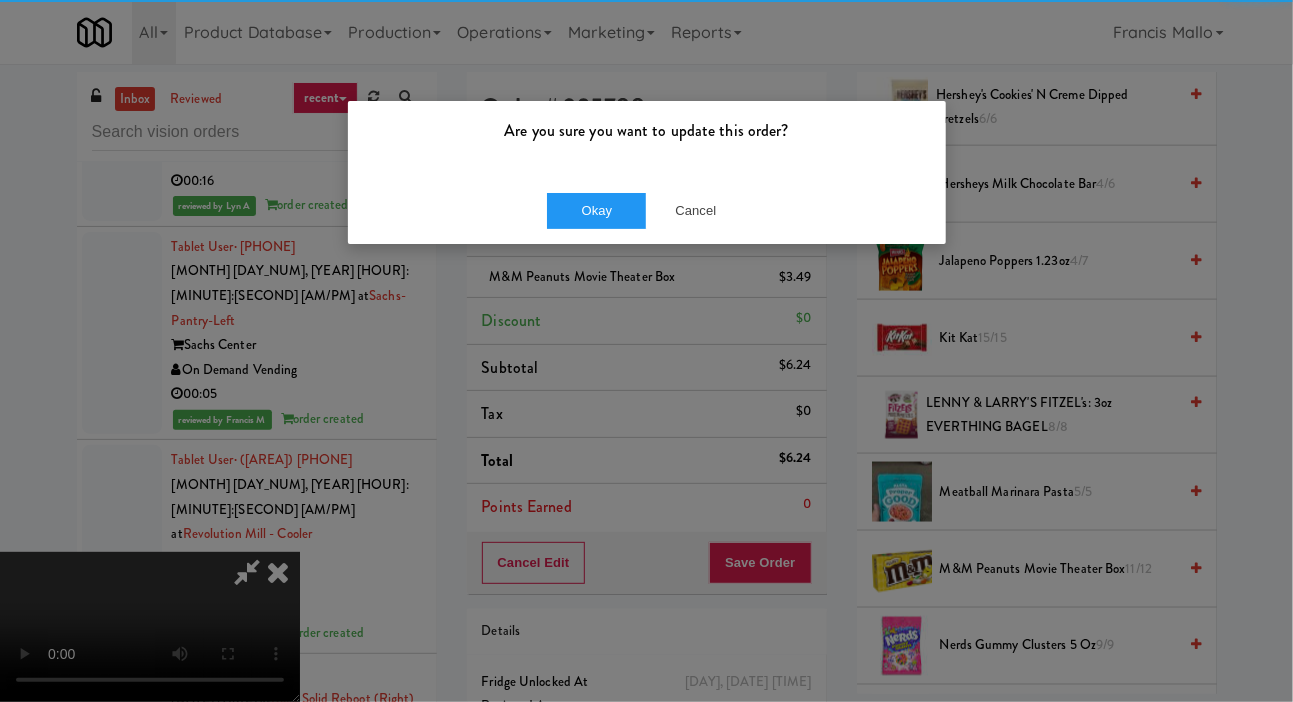 click on "Okay Cancel" at bounding box center (647, 210) 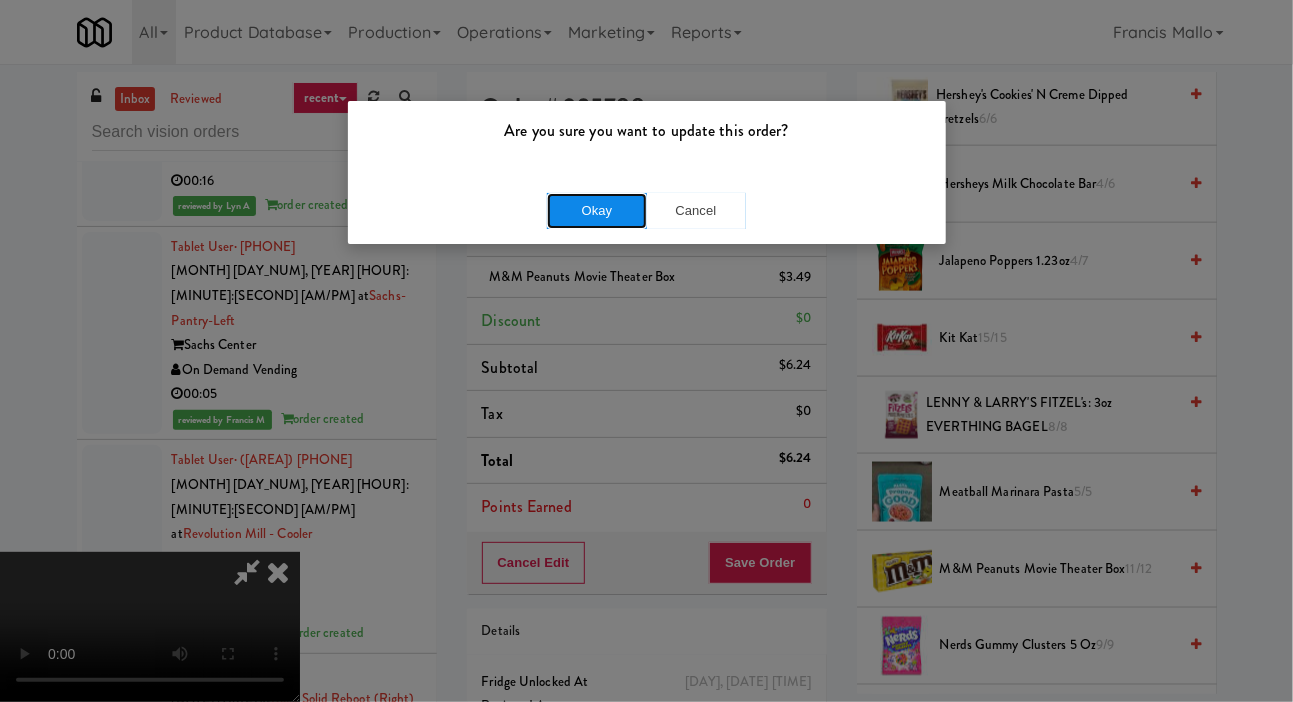 click on "Okay" at bounding box center (597, 211) 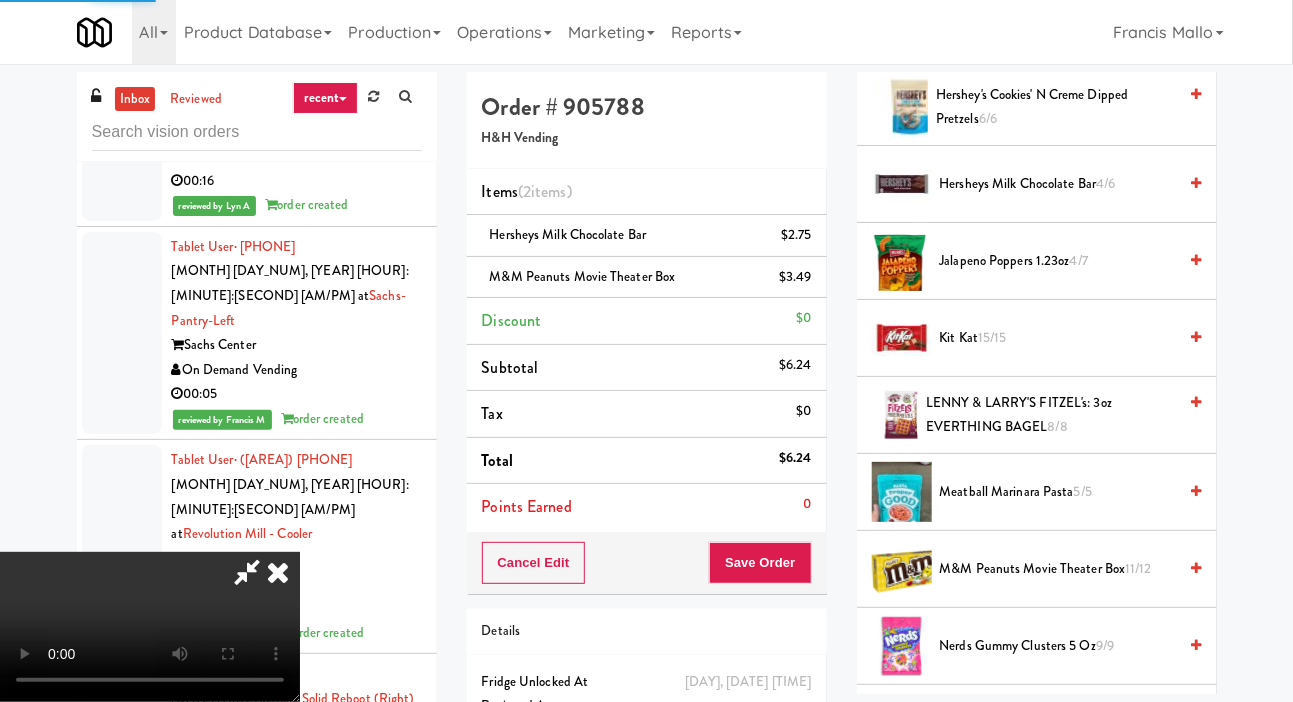 scroll, scrollTop: 116, scrollLeft: 0, axis: vertical 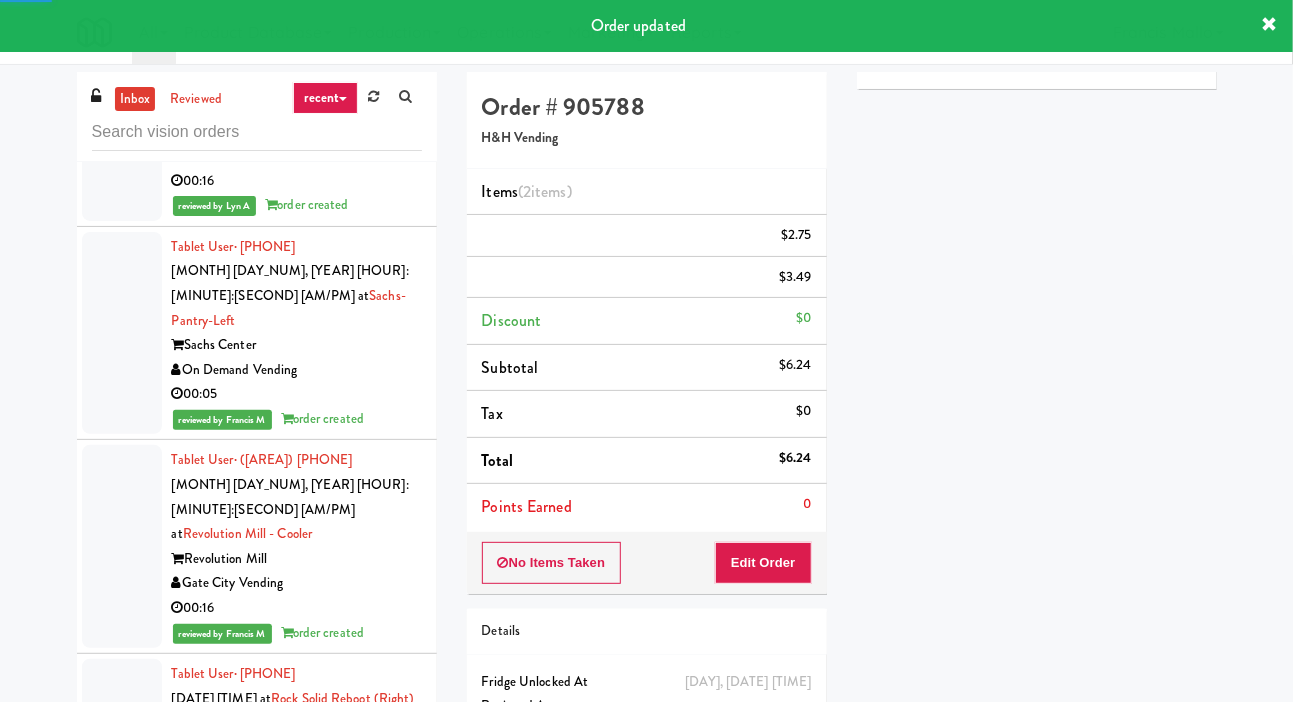 click at bounding box center [122, 4] 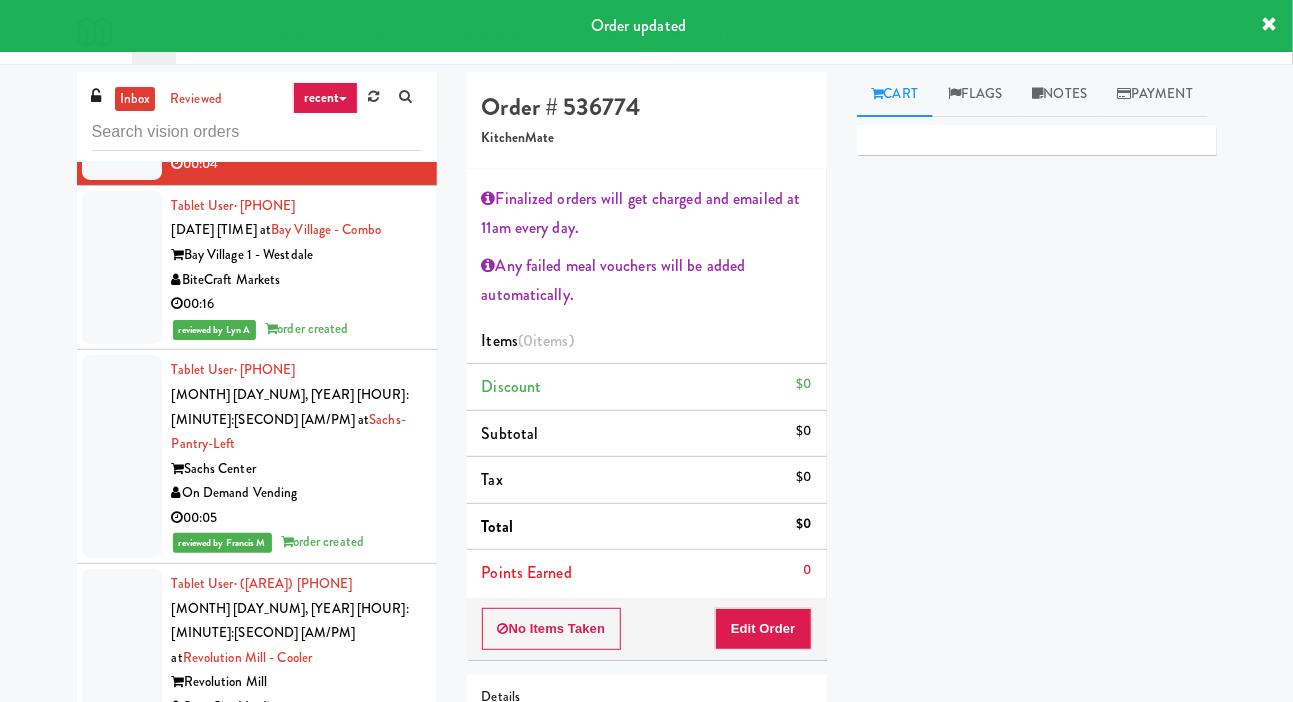click at bounding box center (122, -201) 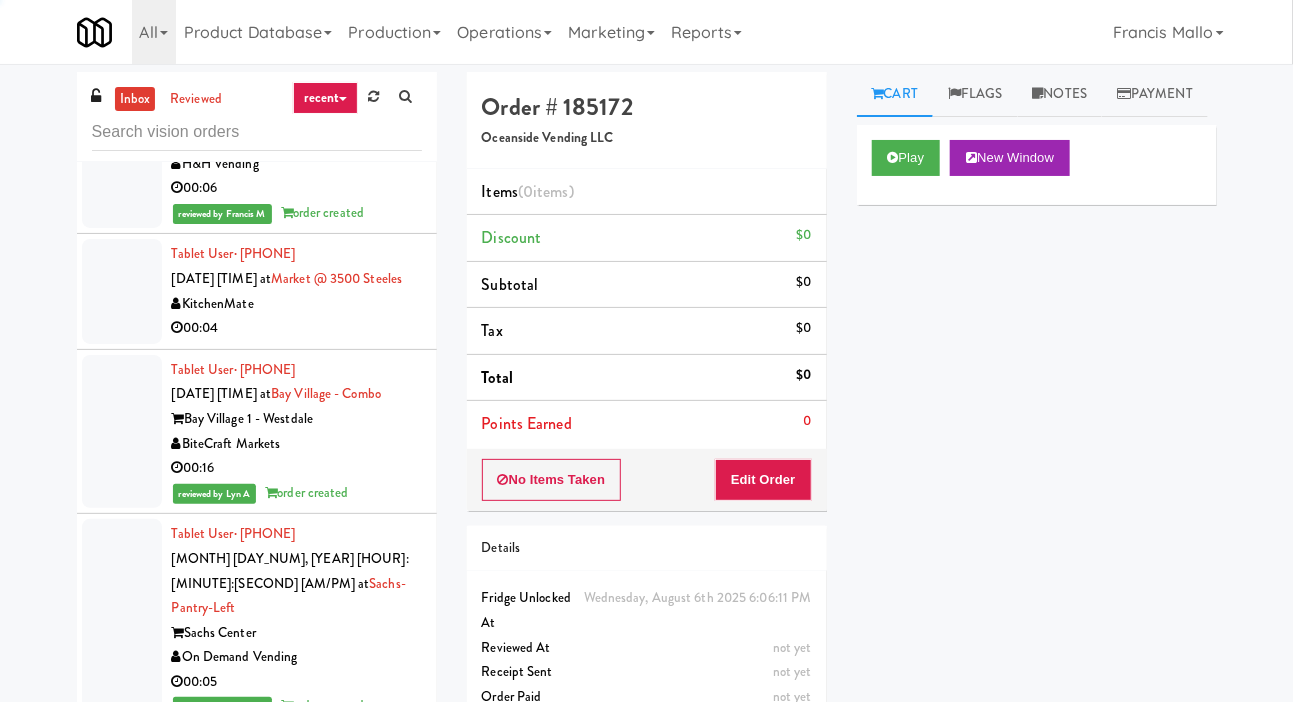 scroll, scrollTop: 14976, scrollLeft: 0, axis: vertical 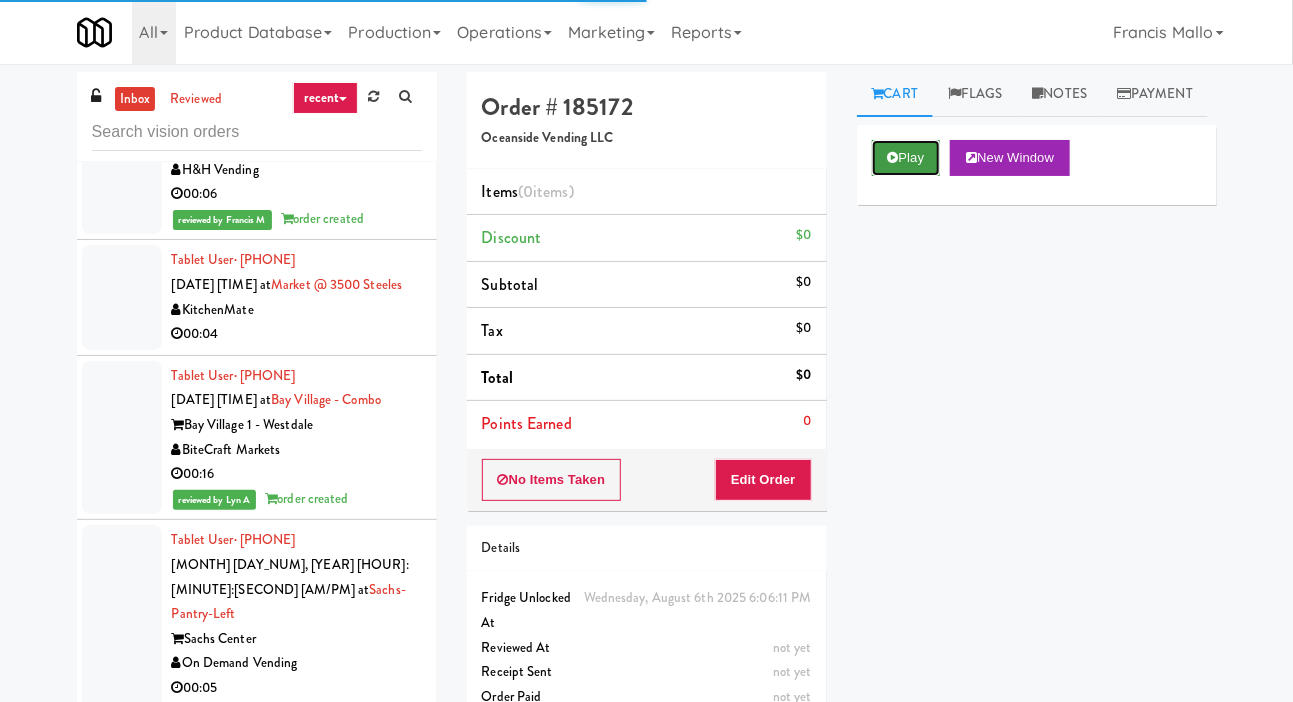 click on "Play" at bounding box center (906, 158) 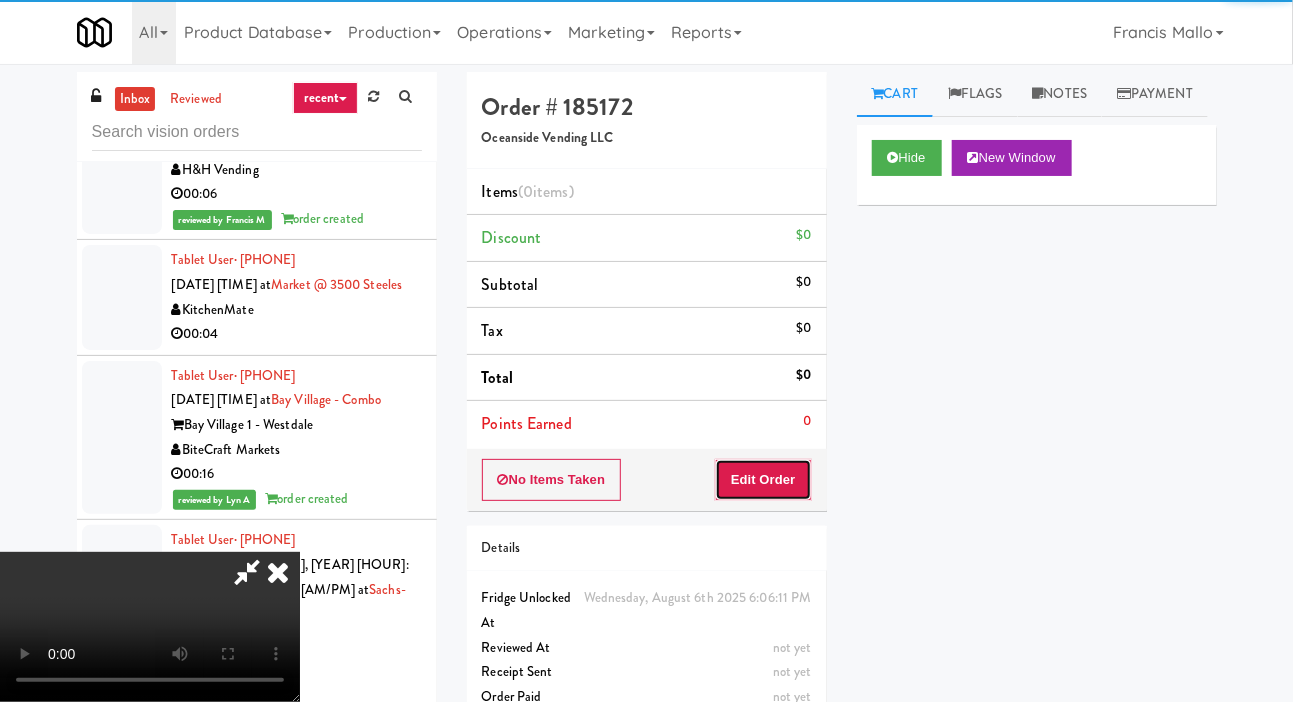click on "Edit Order" at bounding box center (763, 480) 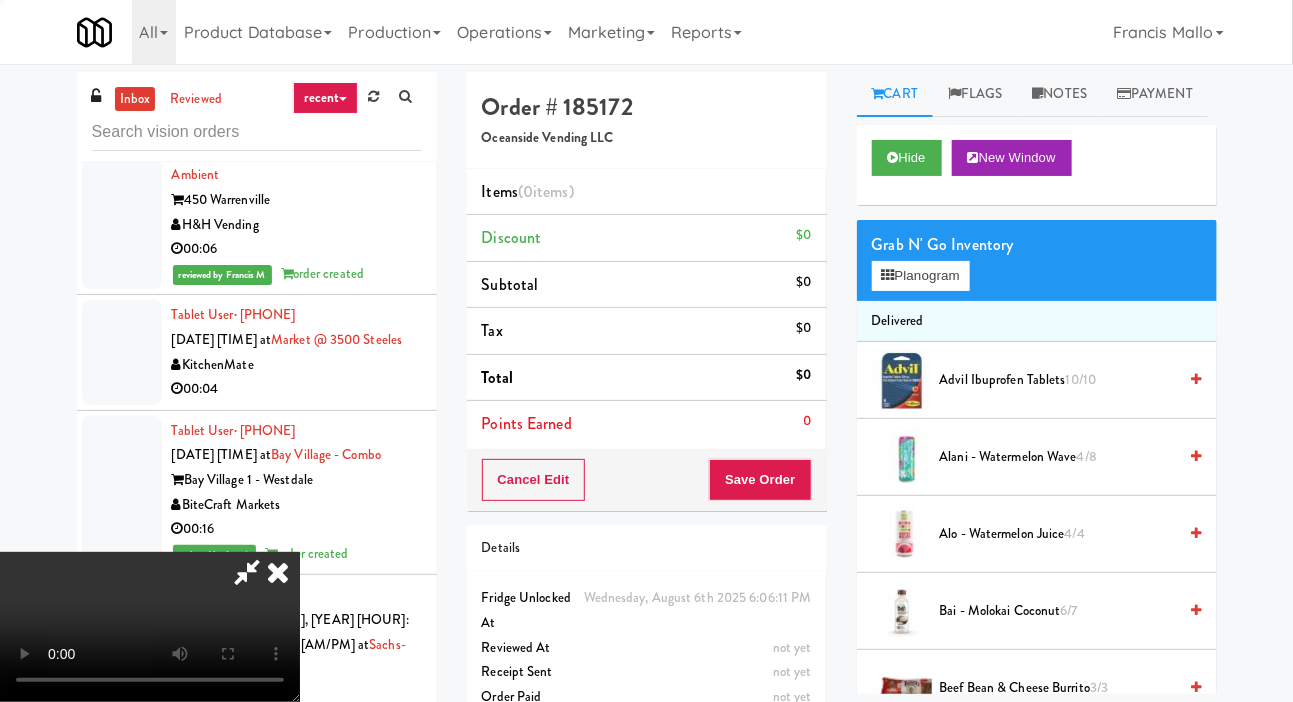 scroll, scrollTop: 14886, scrollLeft: 0, axis: vertical 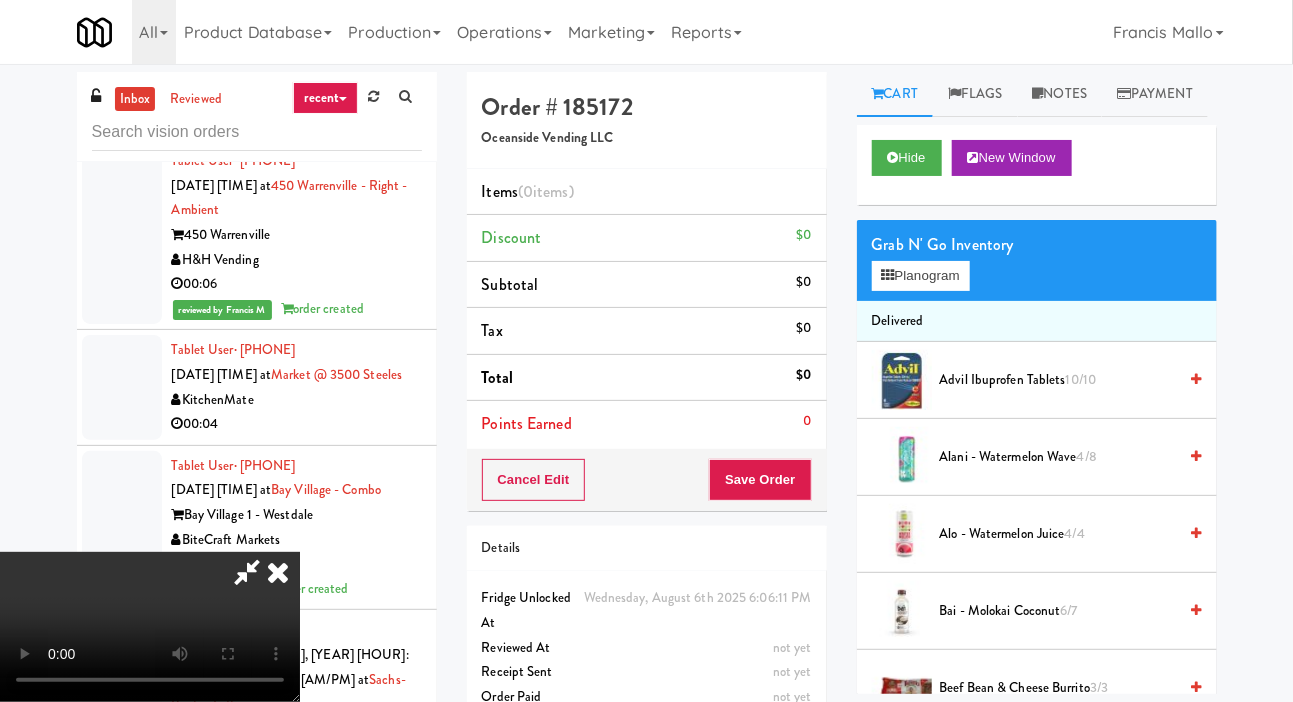 type 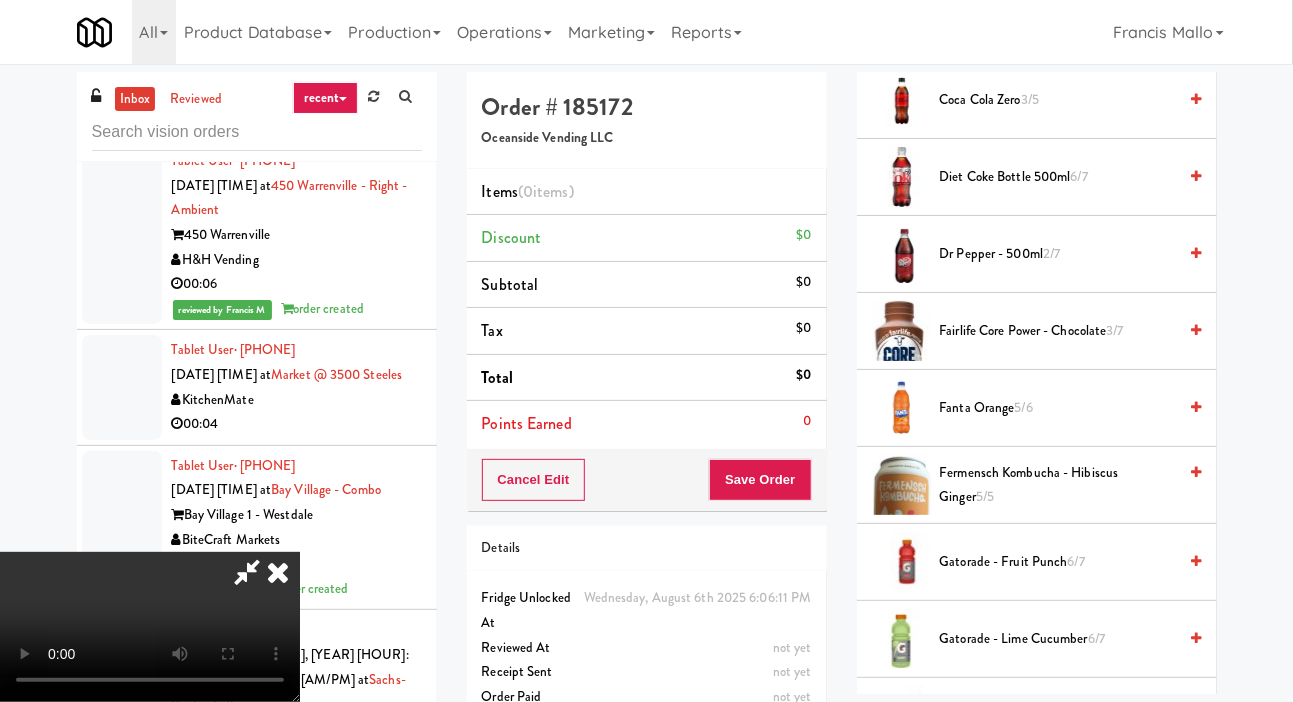 scroll, scrollTop: 995, scrollLeft: 0, axis: vertical 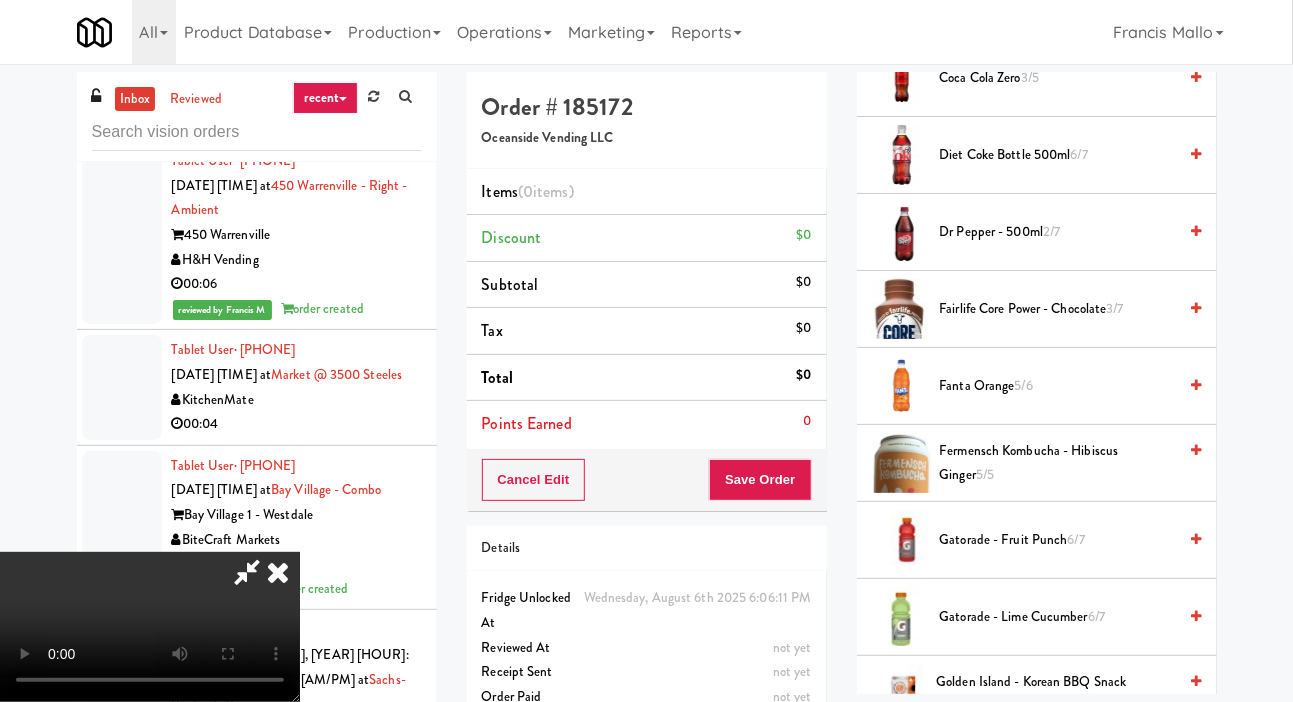 click on "Fanta Orange  5/6" at bounding box center [1058, 386] 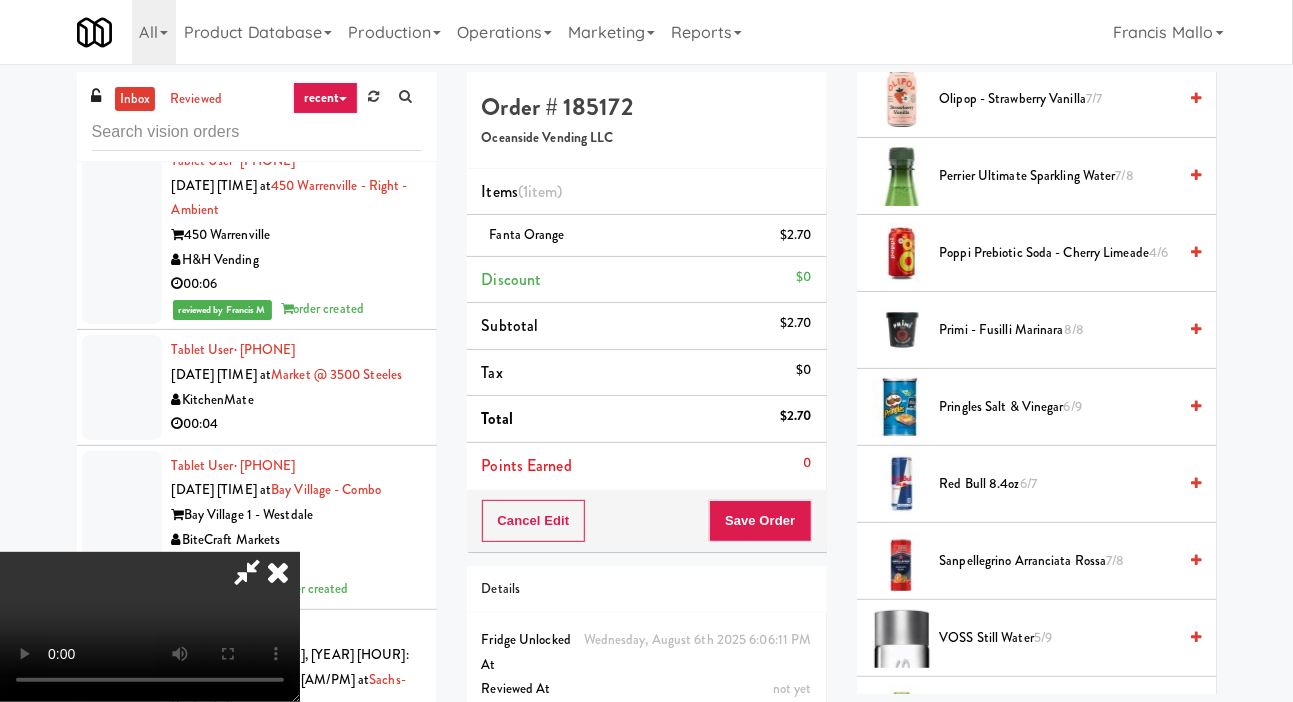 scroll, scrollTop: 2202, scrollLeft: 0, axis: vertical 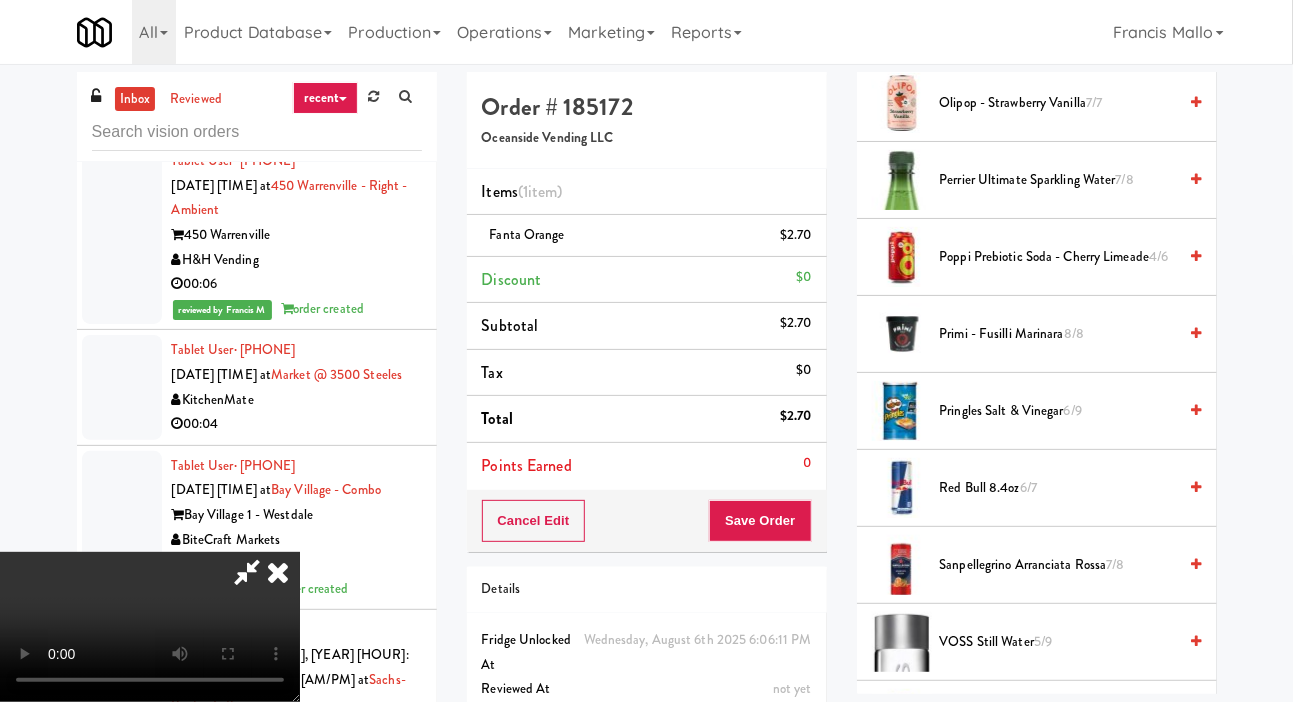 click on "Pringles Salt & Vinegar  6/9" at bounding box center (1058, 411) 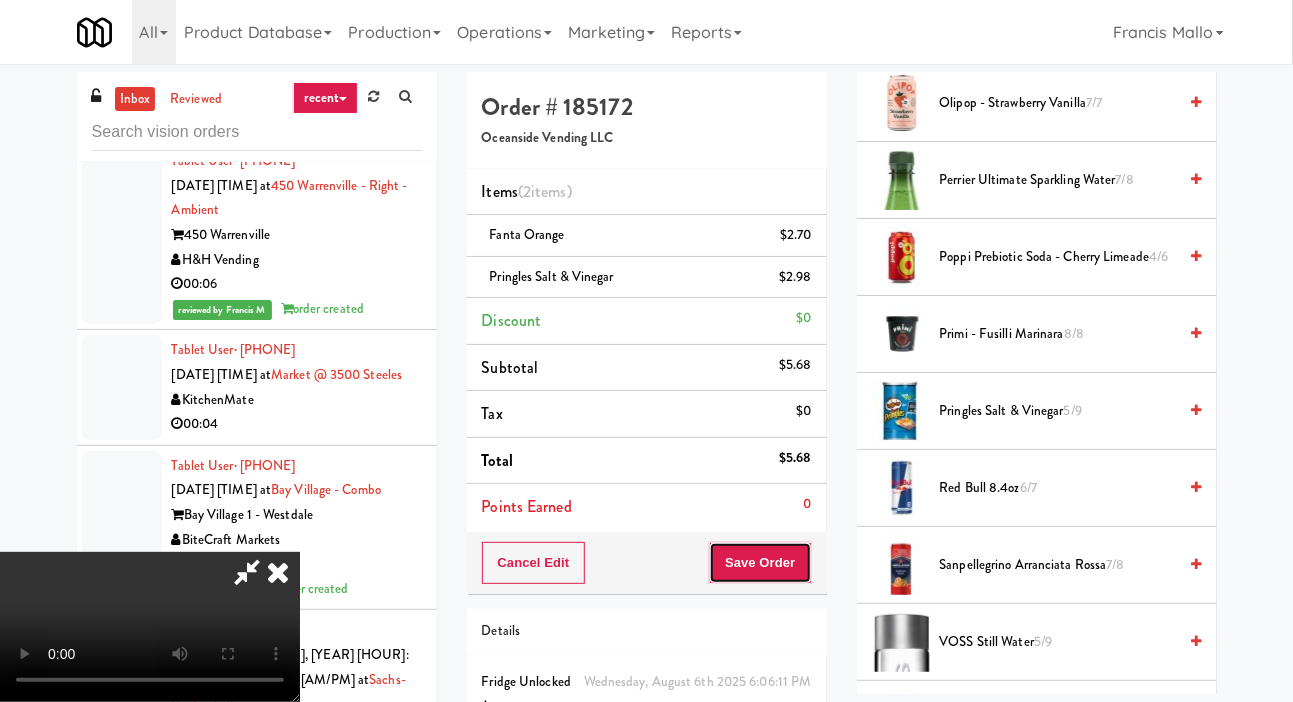 click on "Save Order" at bounding box center [760, 563] 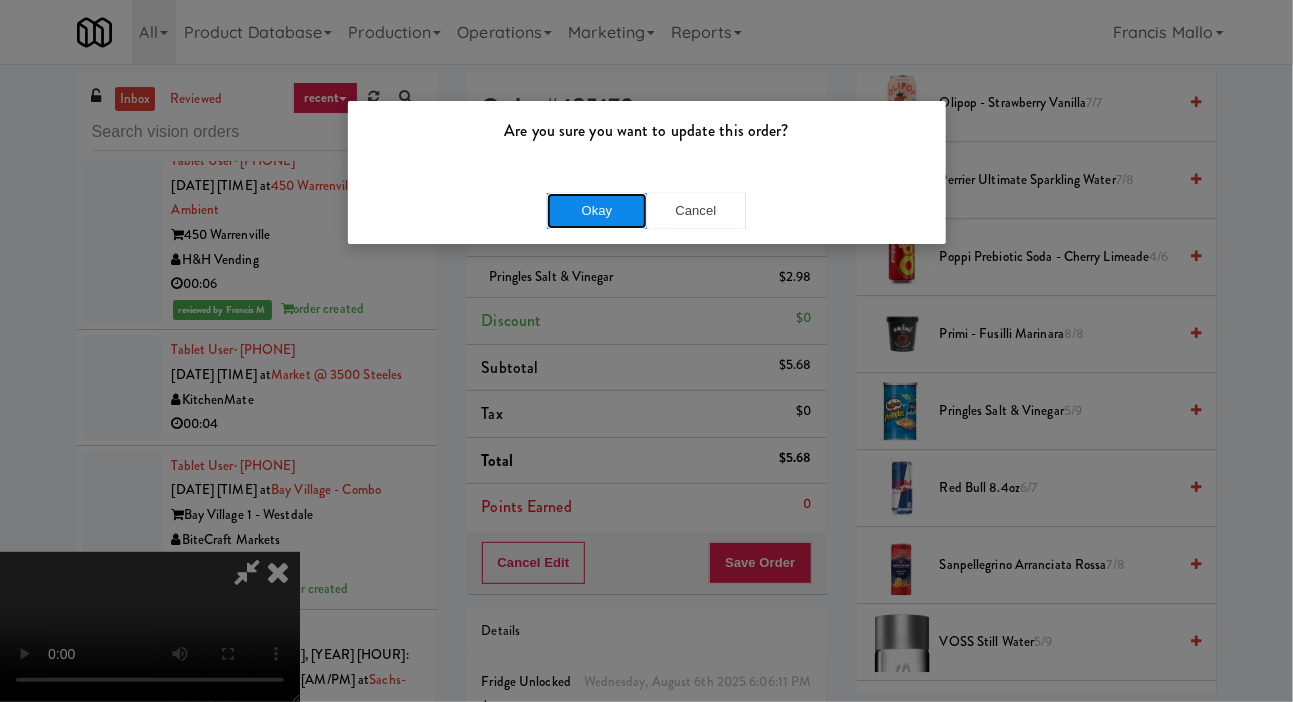 click on "Okay" at bounding box center (597, 211) 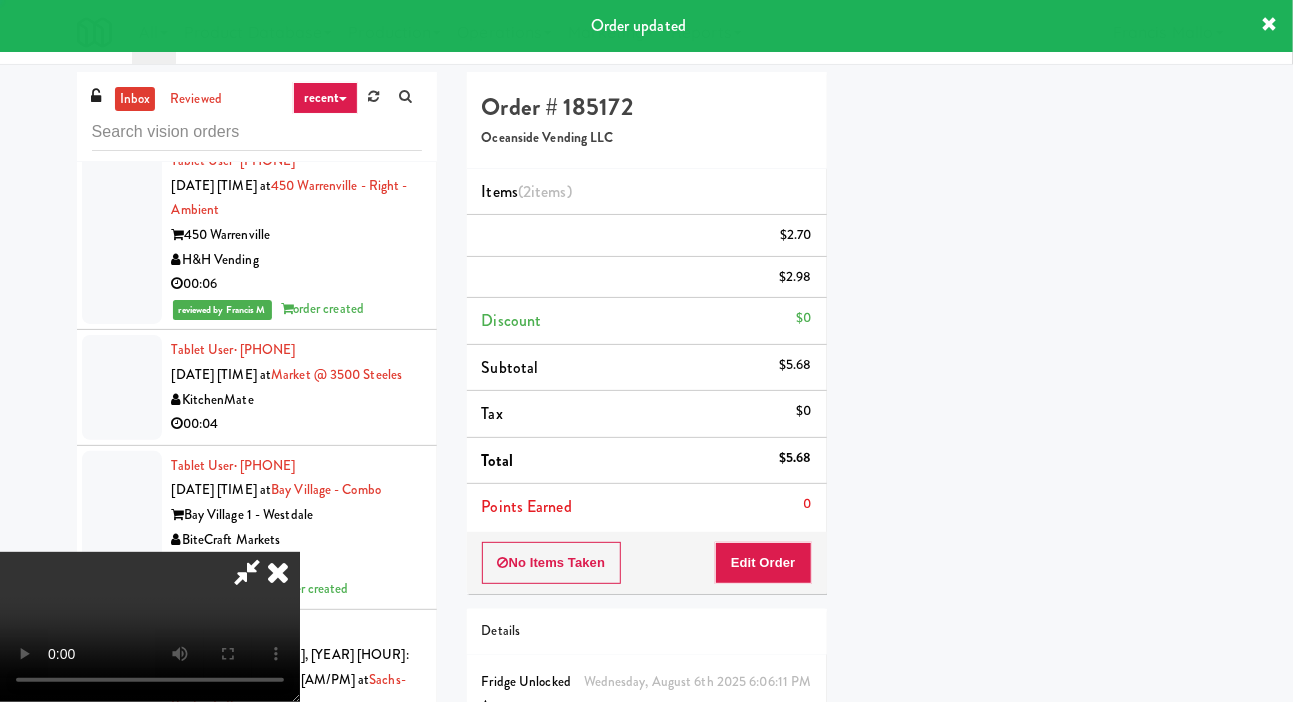 scroll, scrollTop: 116, scrollLeft: 0, axis: vertical 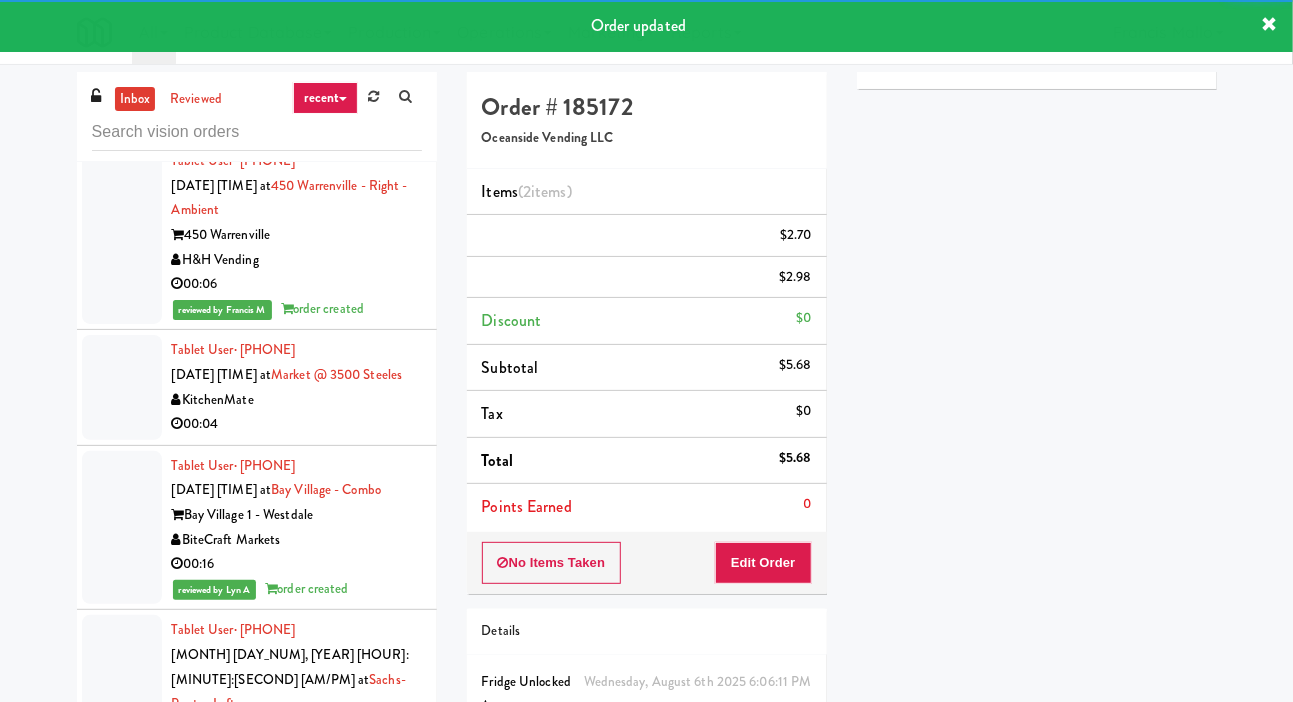 click at bounding box center (122, -106) 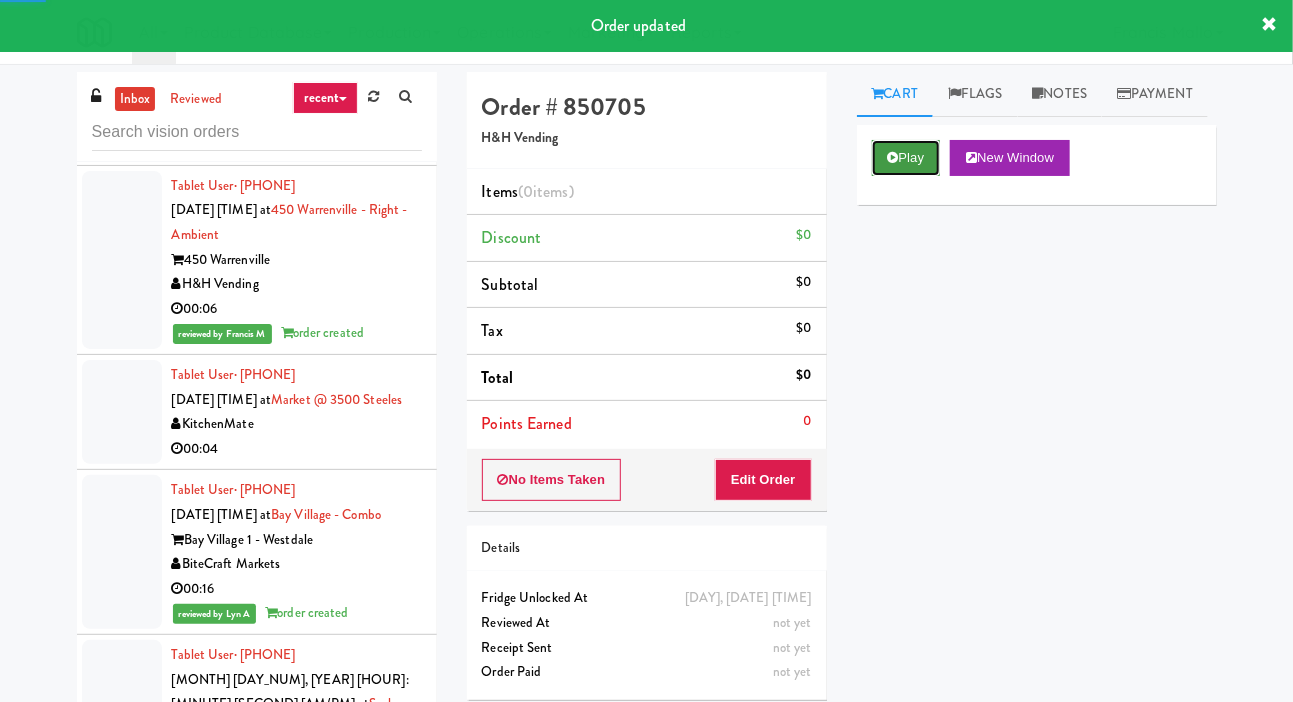 click on "Play" at bounding box center (906, 158) 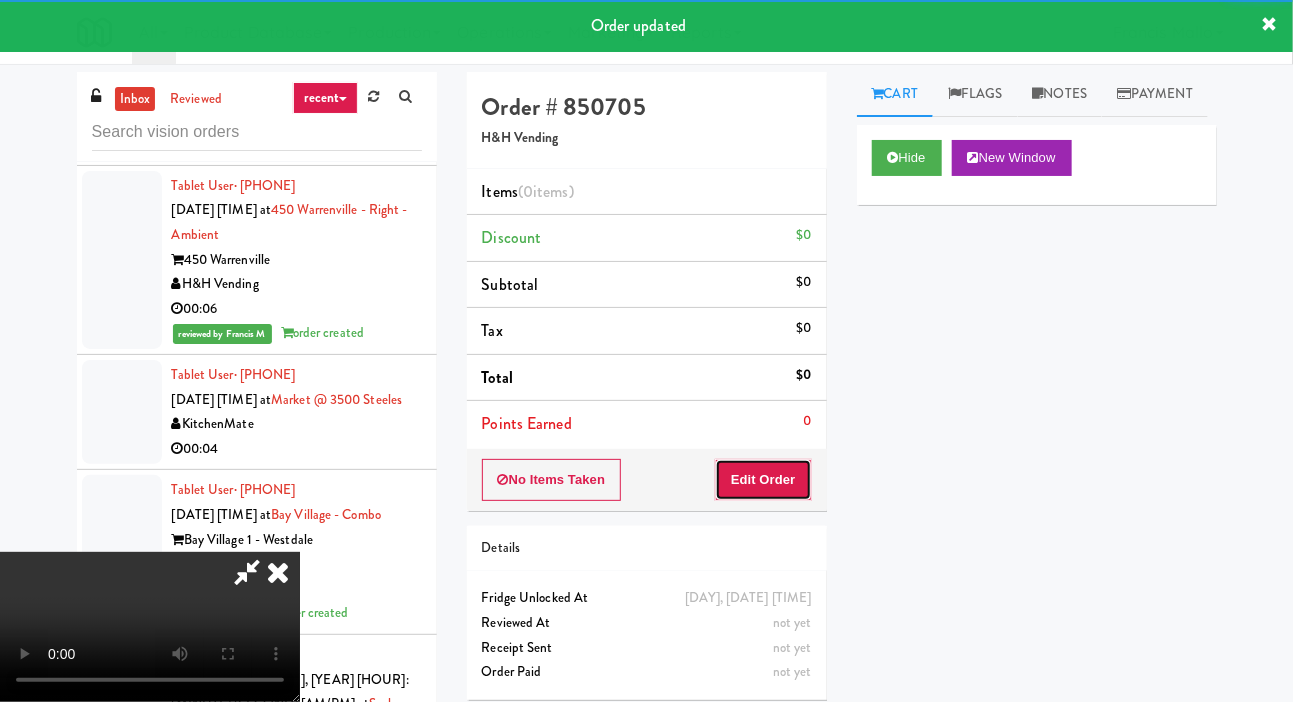click on "Edit Order" at bounding box center (763, 480) 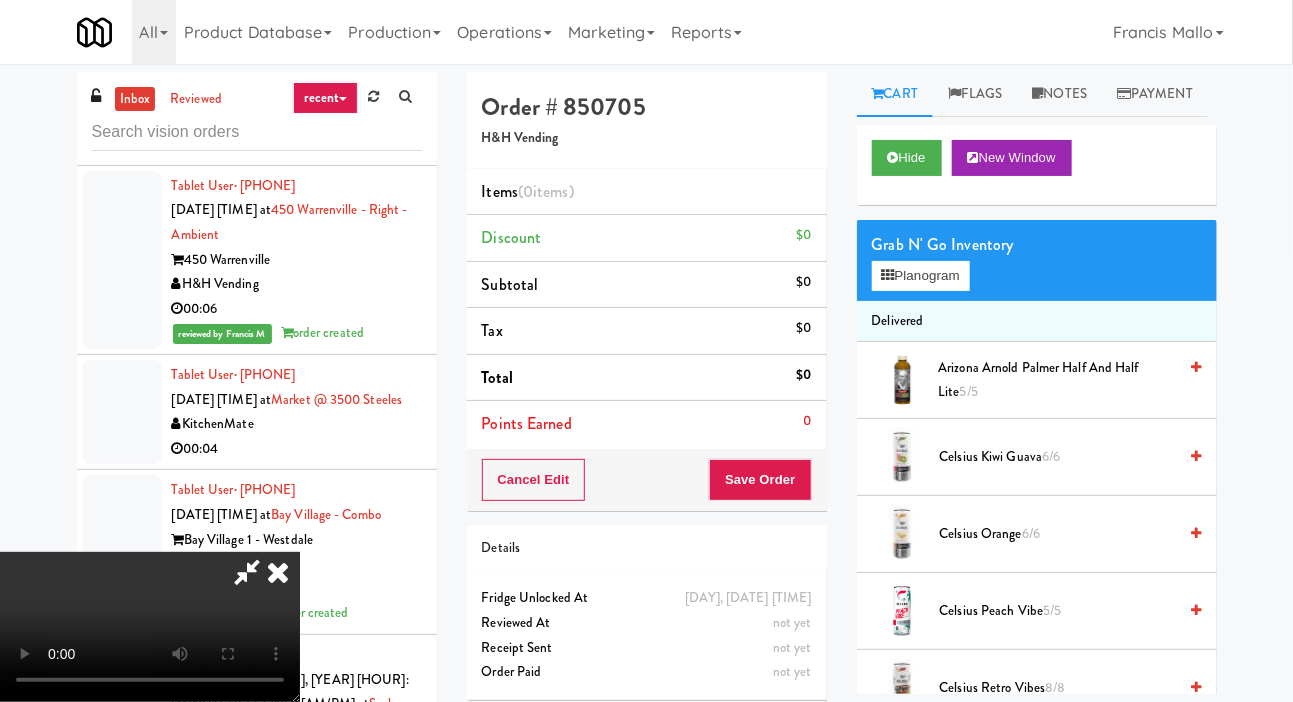 type 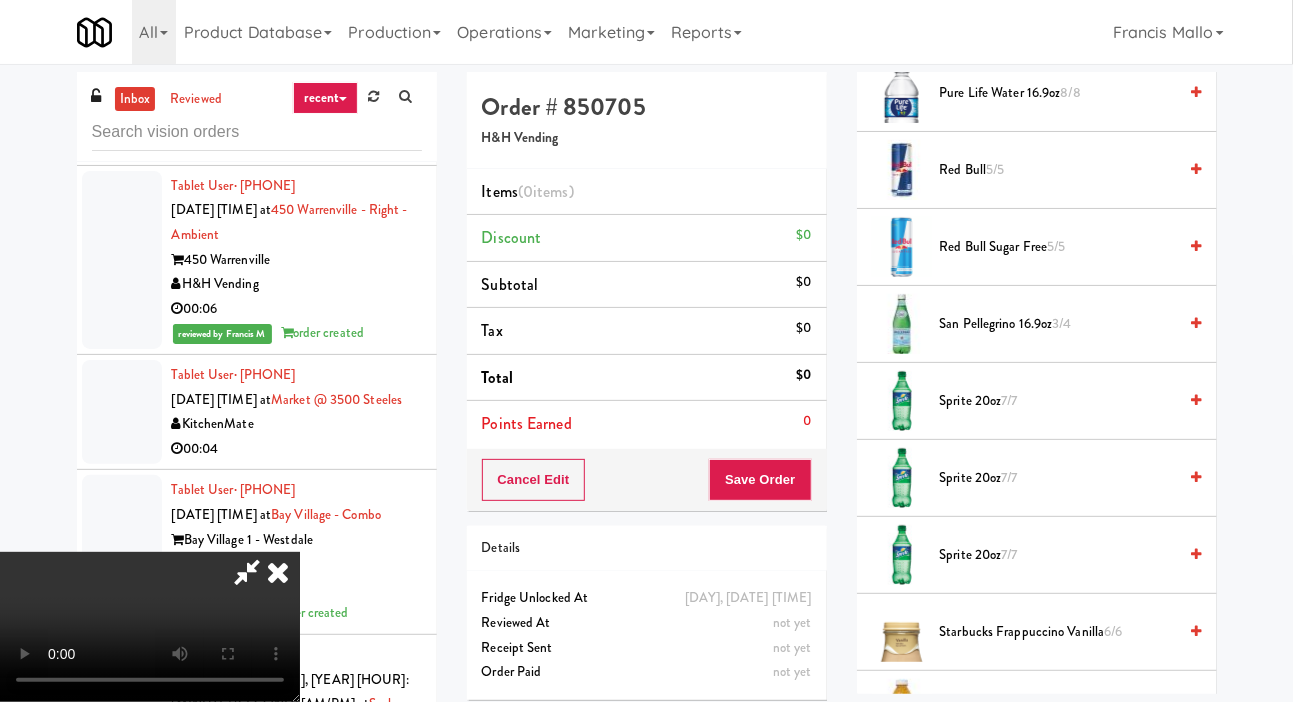 scroll, scrollTop: 2657, scrollLeft: 0, axis: vertical 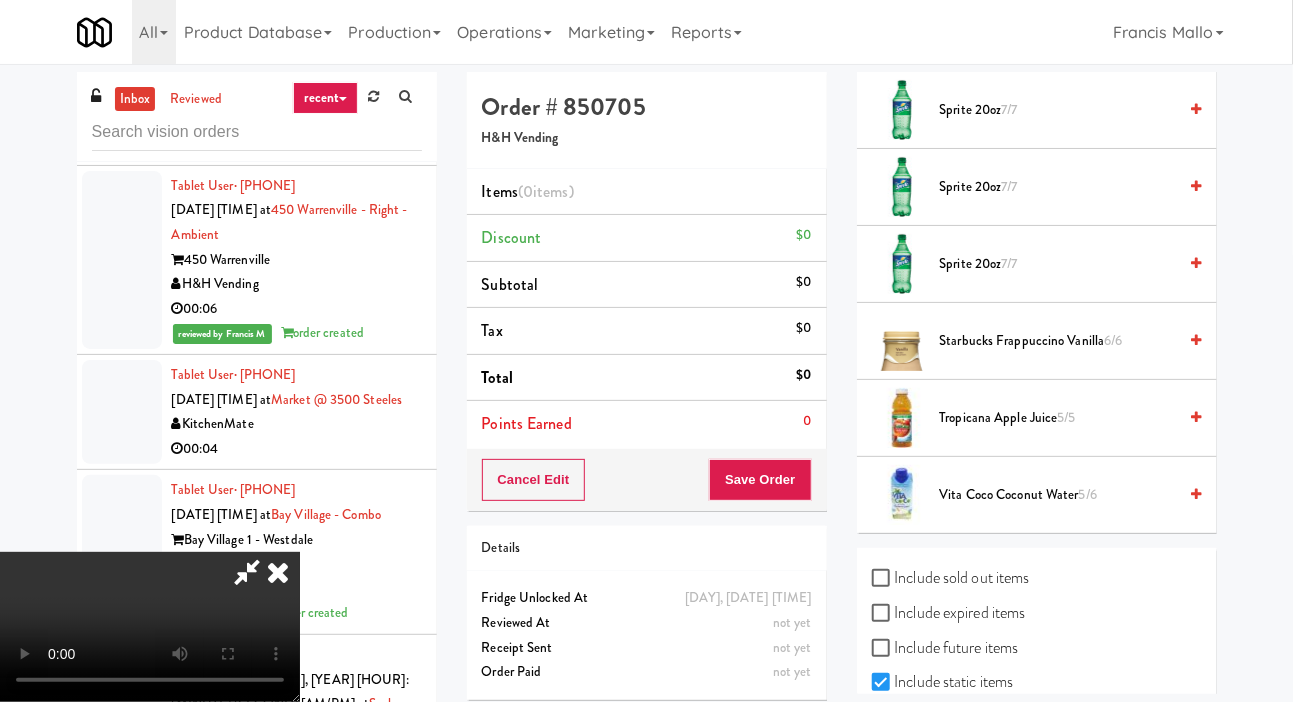 click on "Starbucks Frappuccino Vanilla  6/6" at bounding box center (1058, 341) 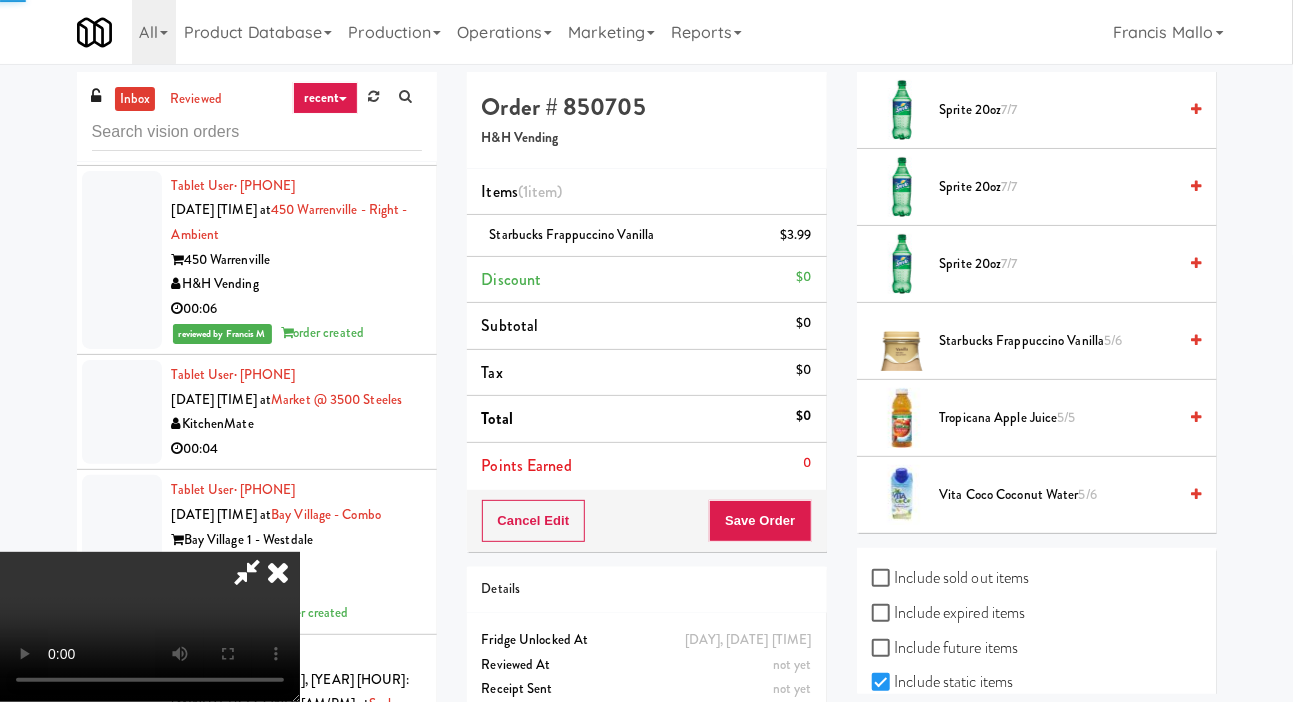 click on "Starbucks Frappuccino Vanilla  5/6" at bounding box center [1058, 341] 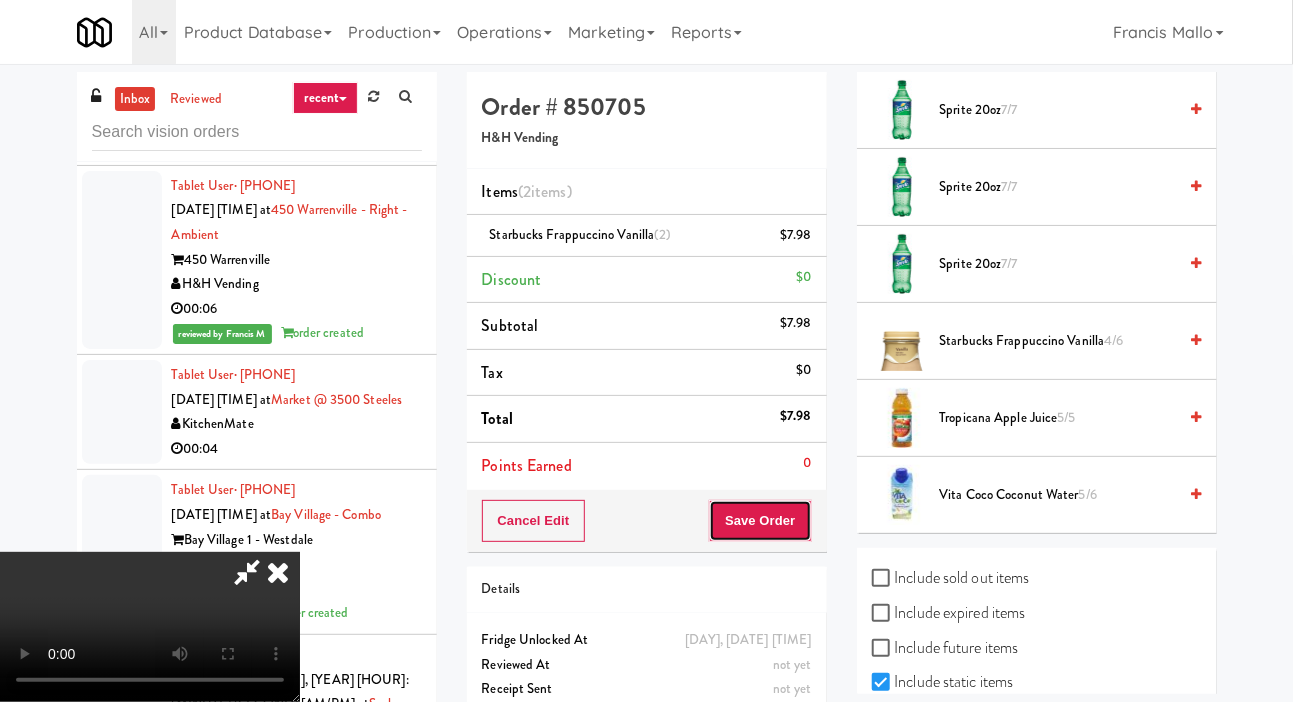 click on "Save Order" at bounding box center [760, 521] 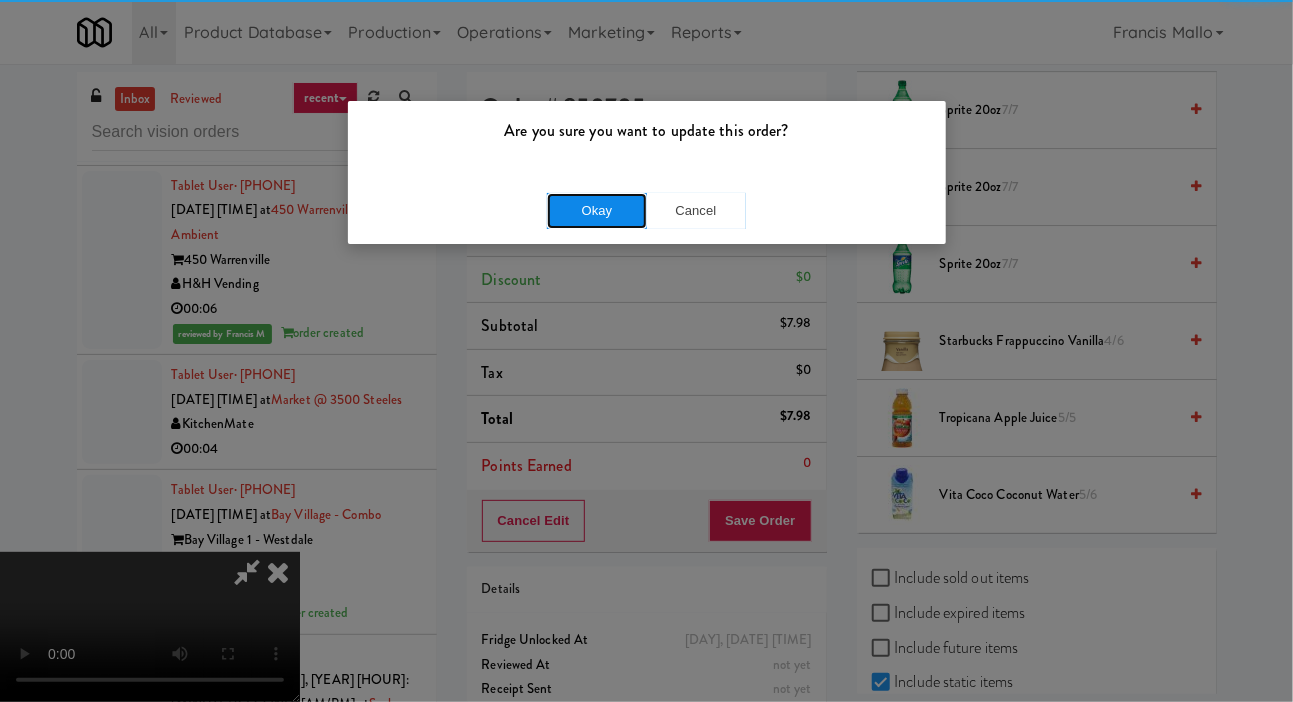 click on "Okay" at bounding box center (597, 211) 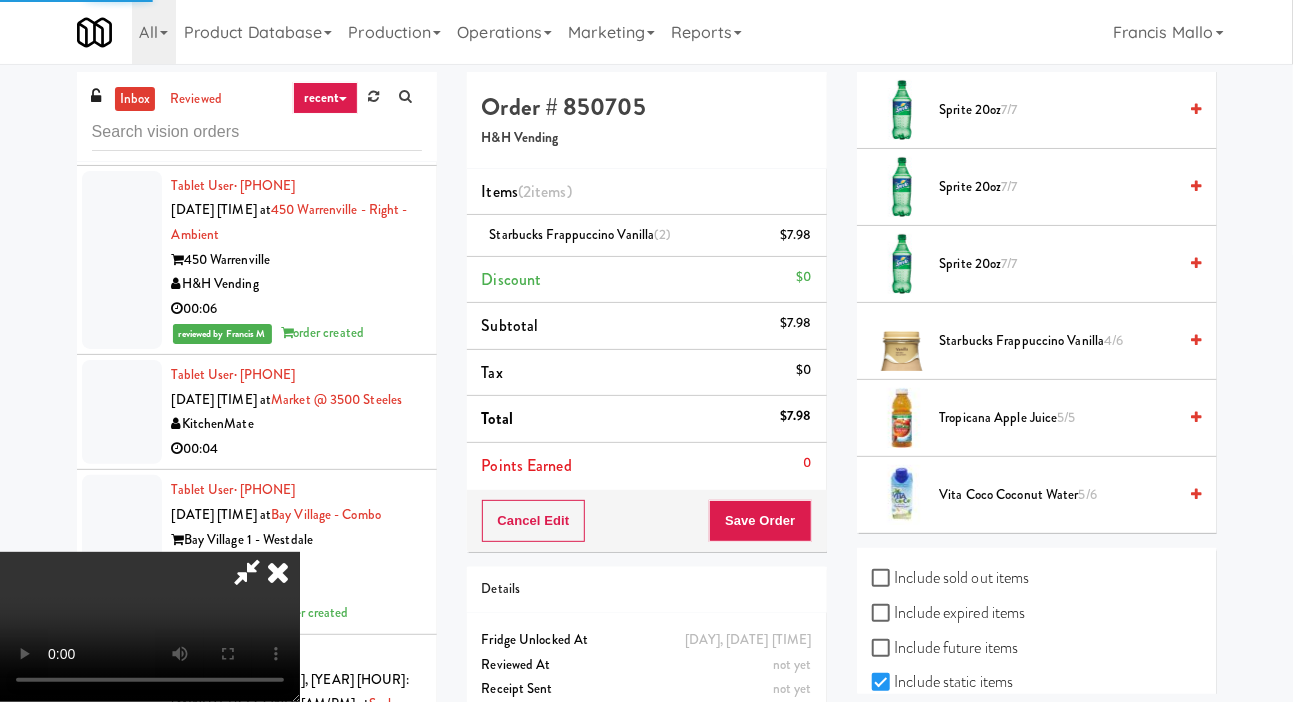 scroll, scrollTop: 116, scrollLeft: 0, axis: vertical 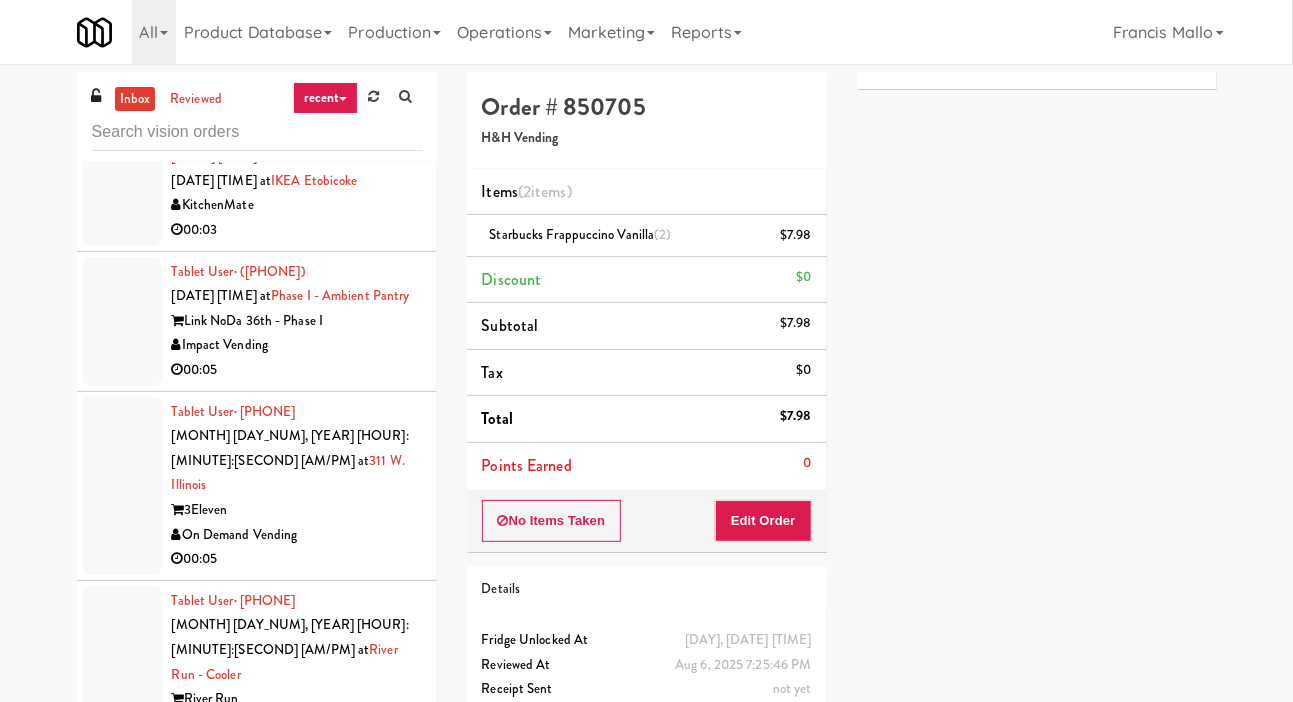 click at bounding box center (122, 193) 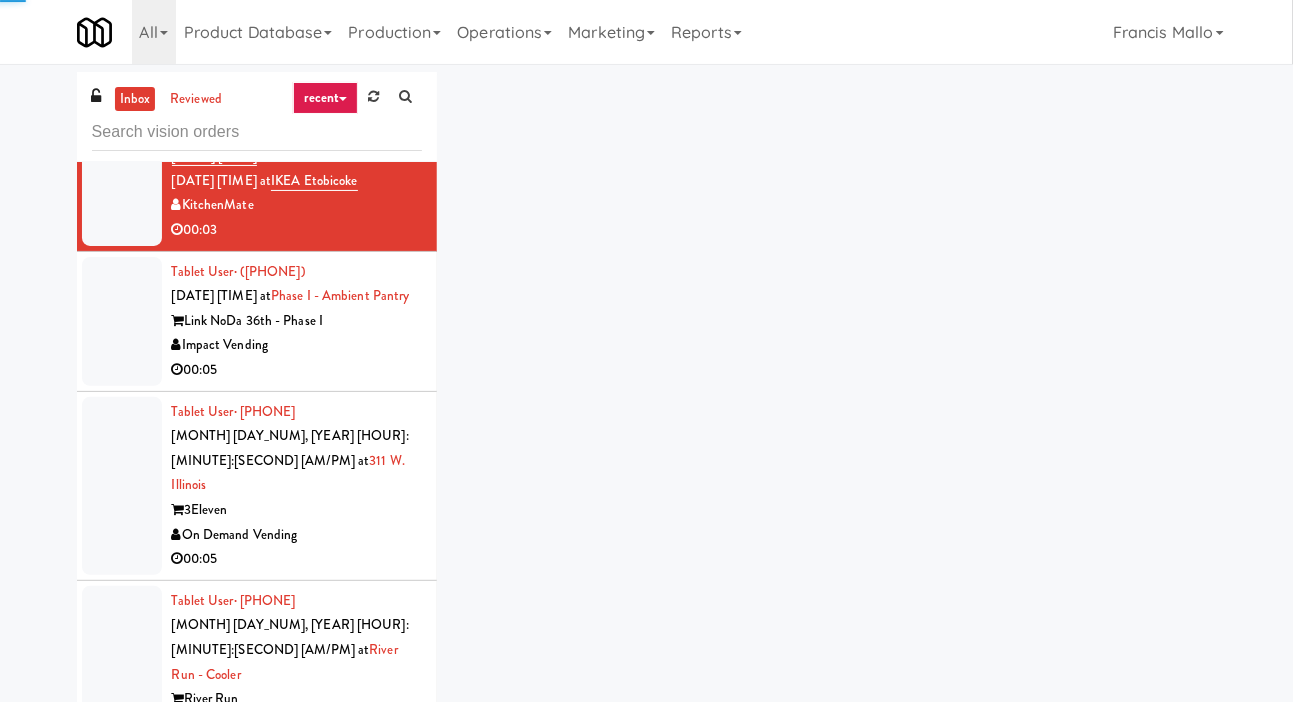 click at bounding box center (122, 321) 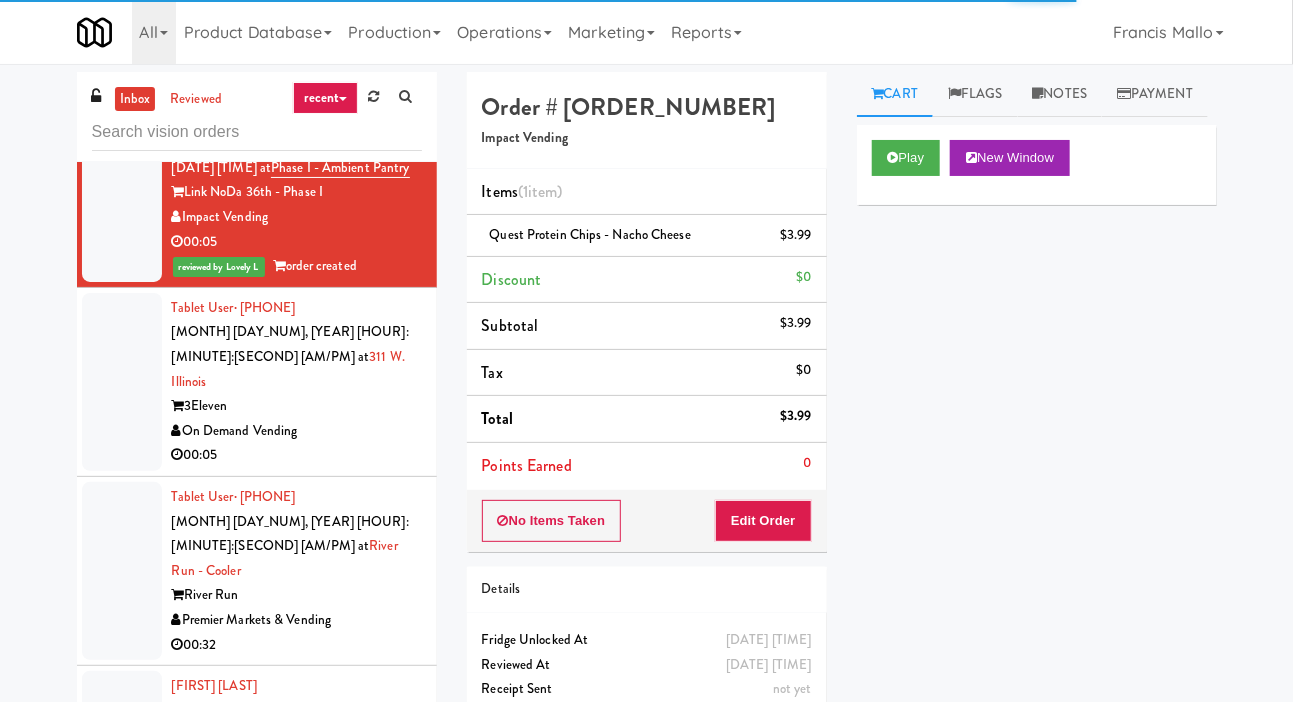 click at bounding box center [122, 382] 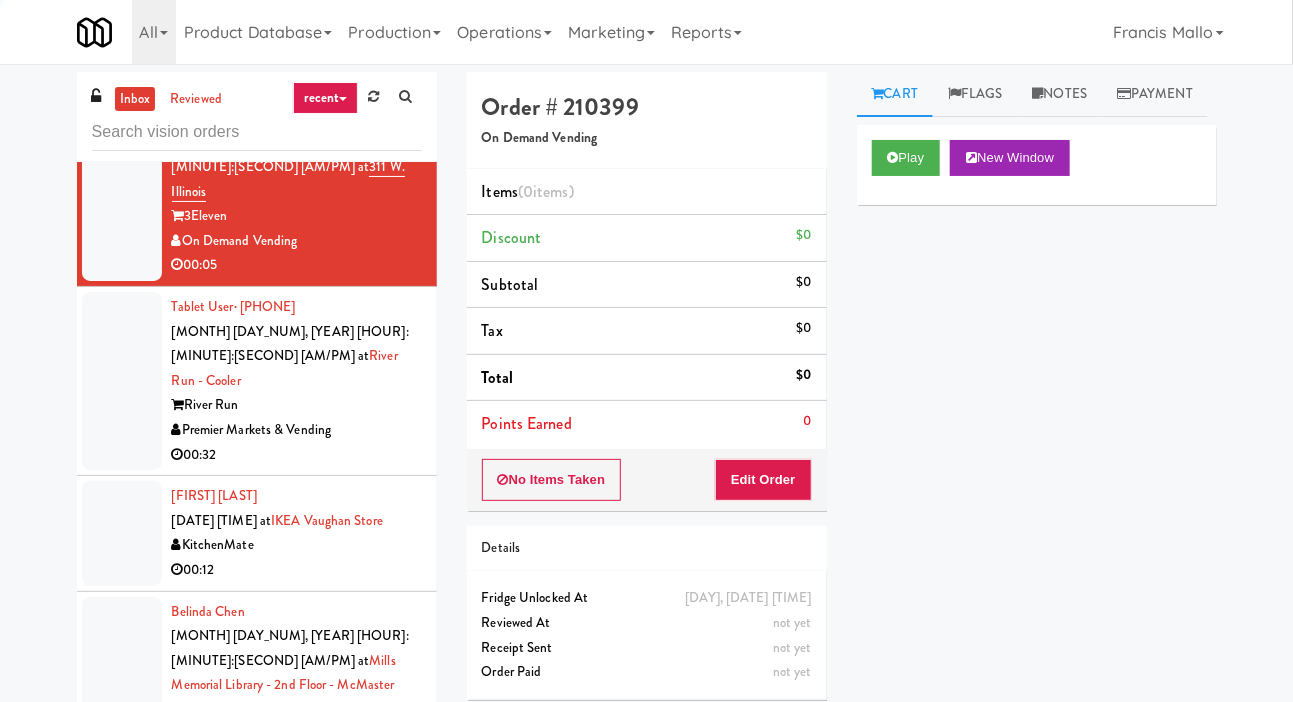 click at bounding box center (122, 381) 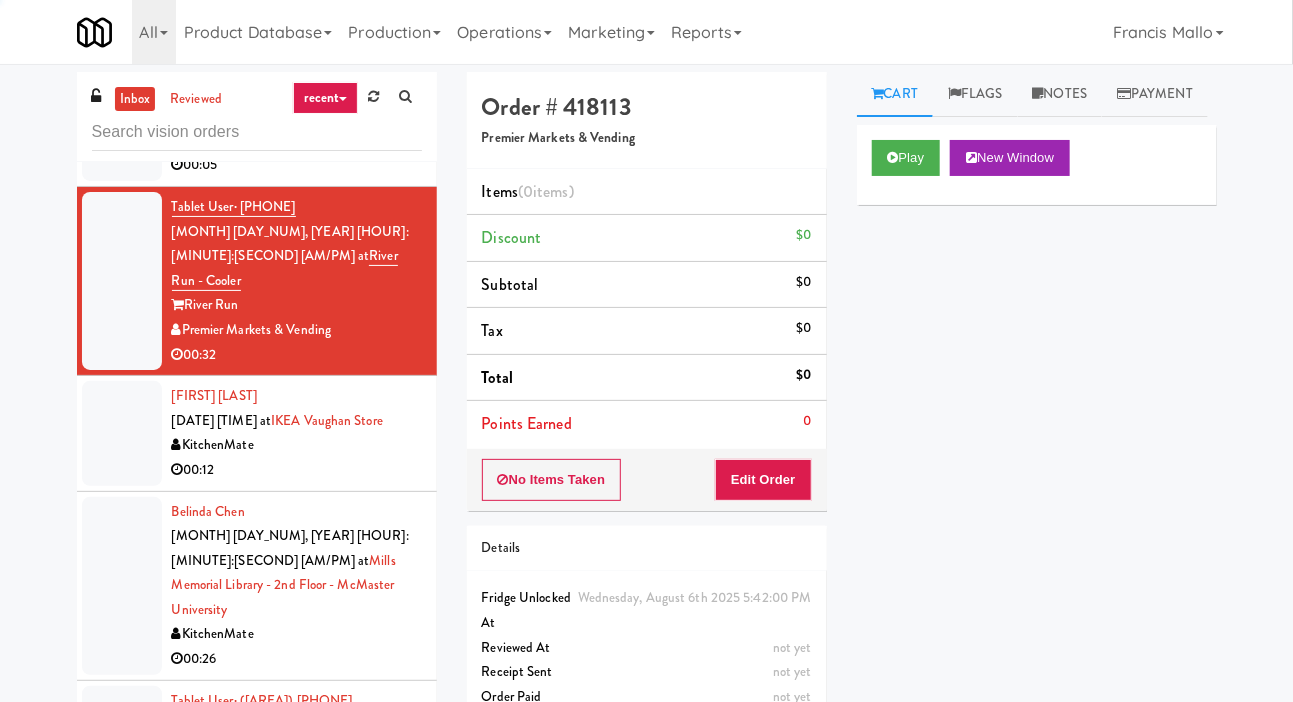 scroll, scrollTop: 6176, scrollLeft: 0, axis: vertical 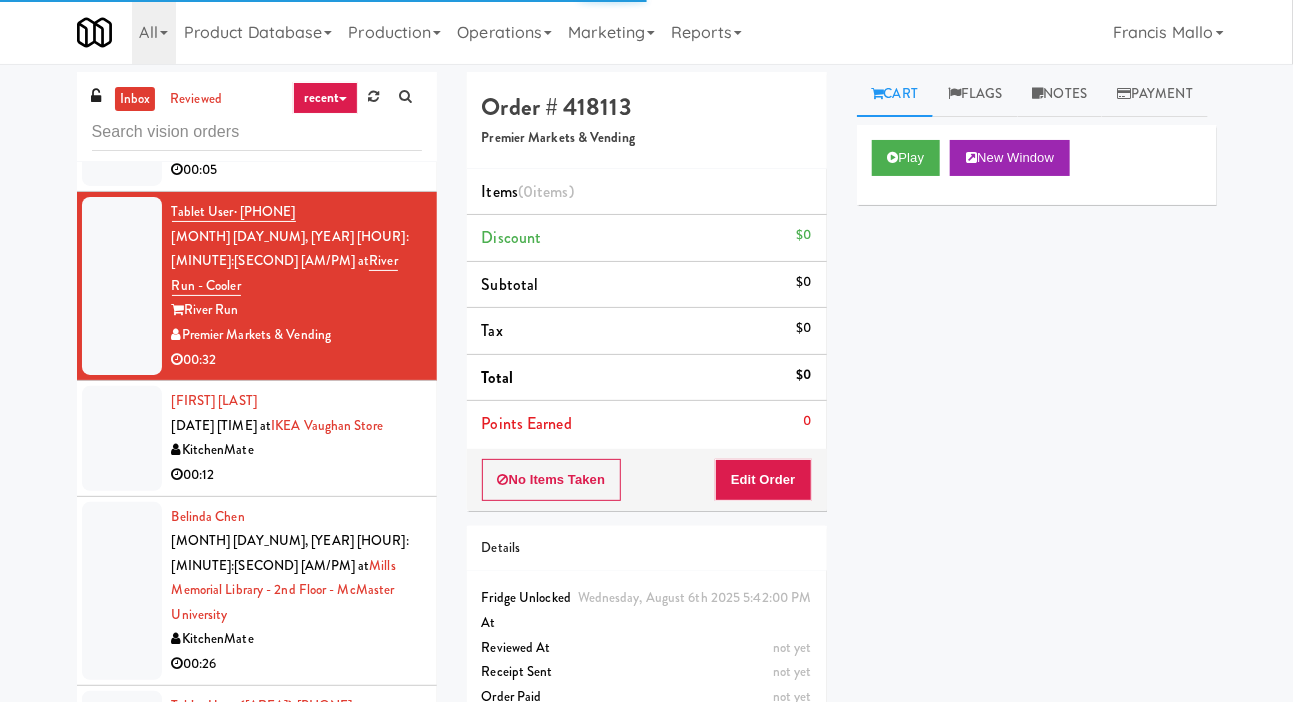 click at bounding box center [122, 438] 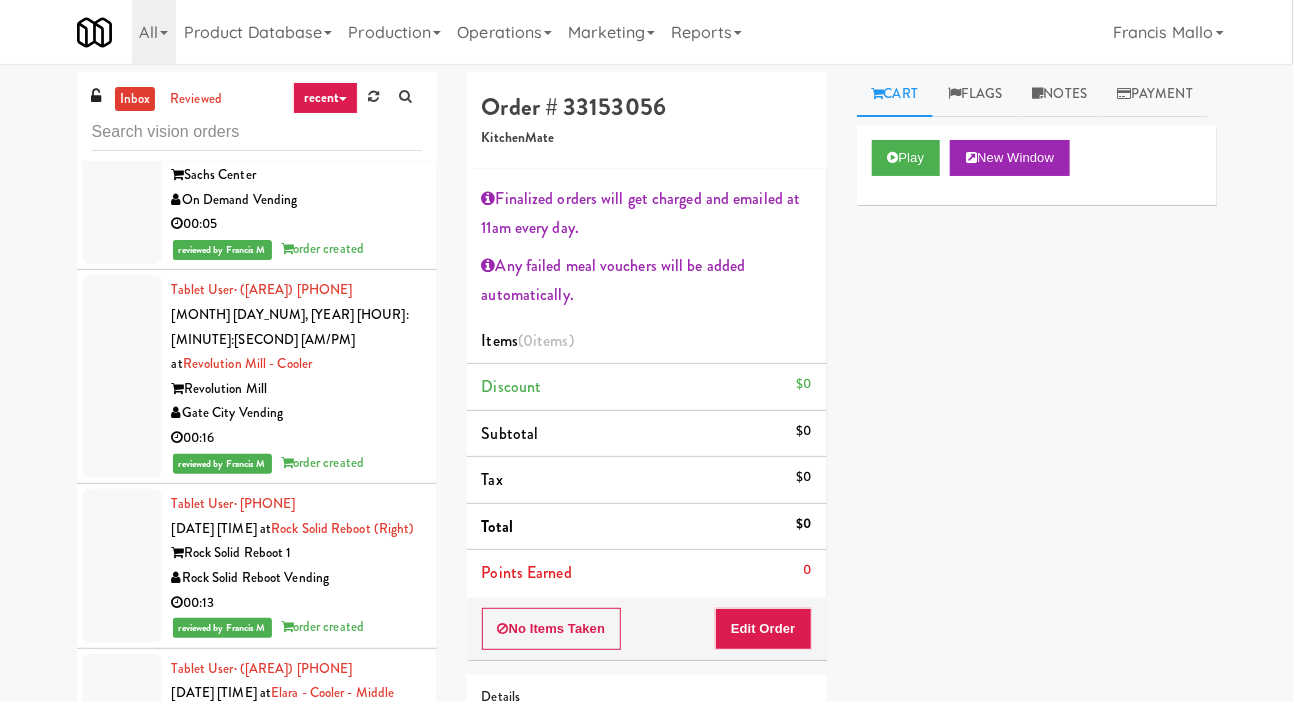 click at bounding box center [122, -166] 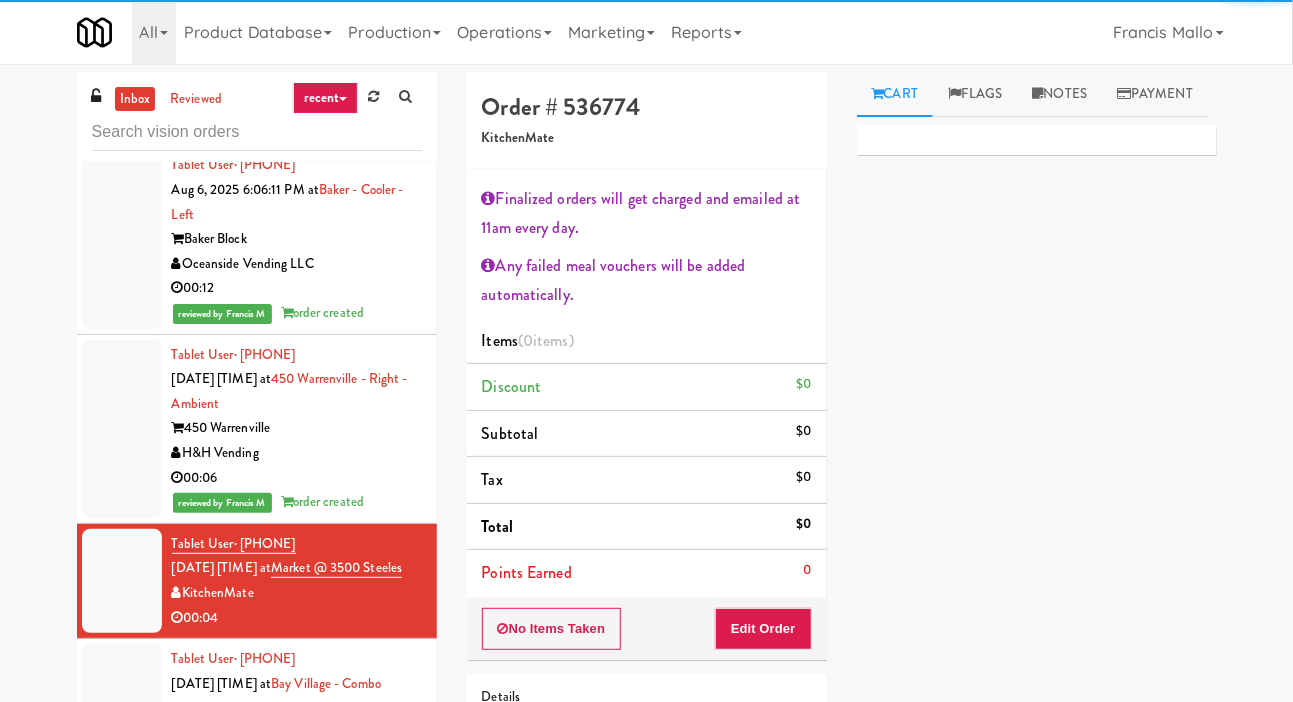 scroll, scrollTop: 14783, scrollLeft: 0, axis: vertical 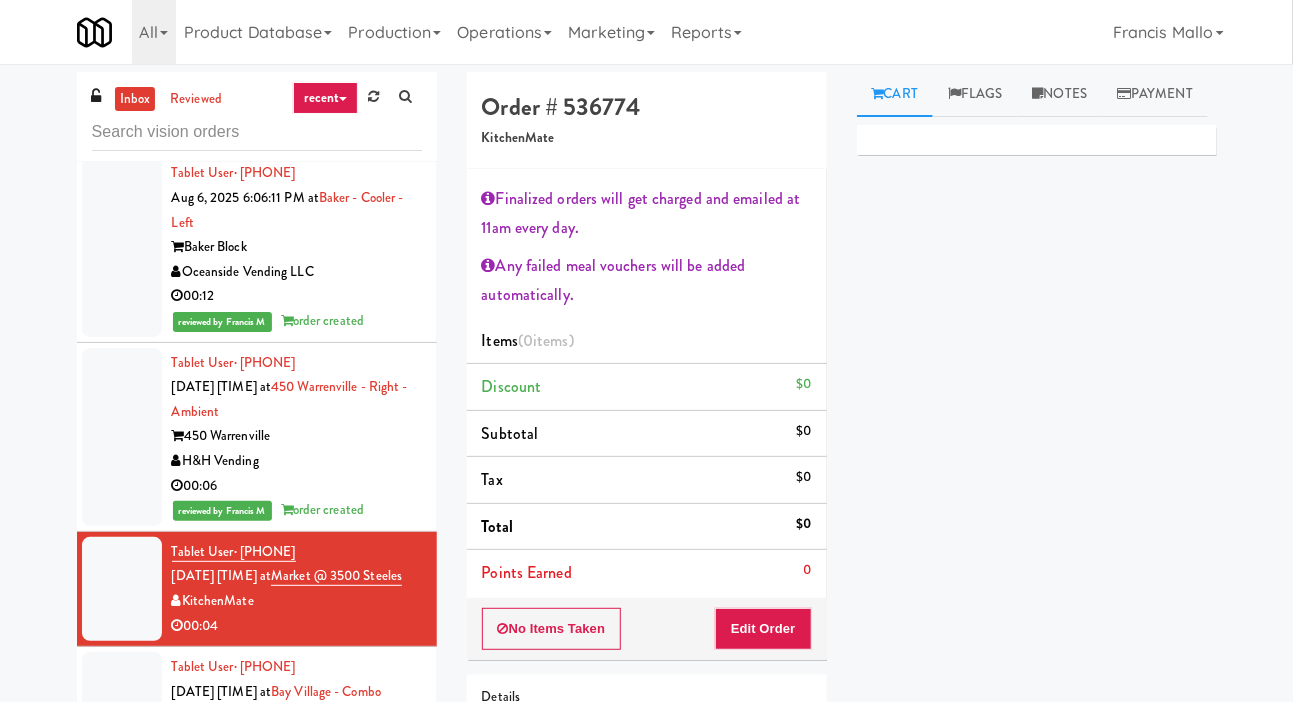 click at bounding box center [122, -107] 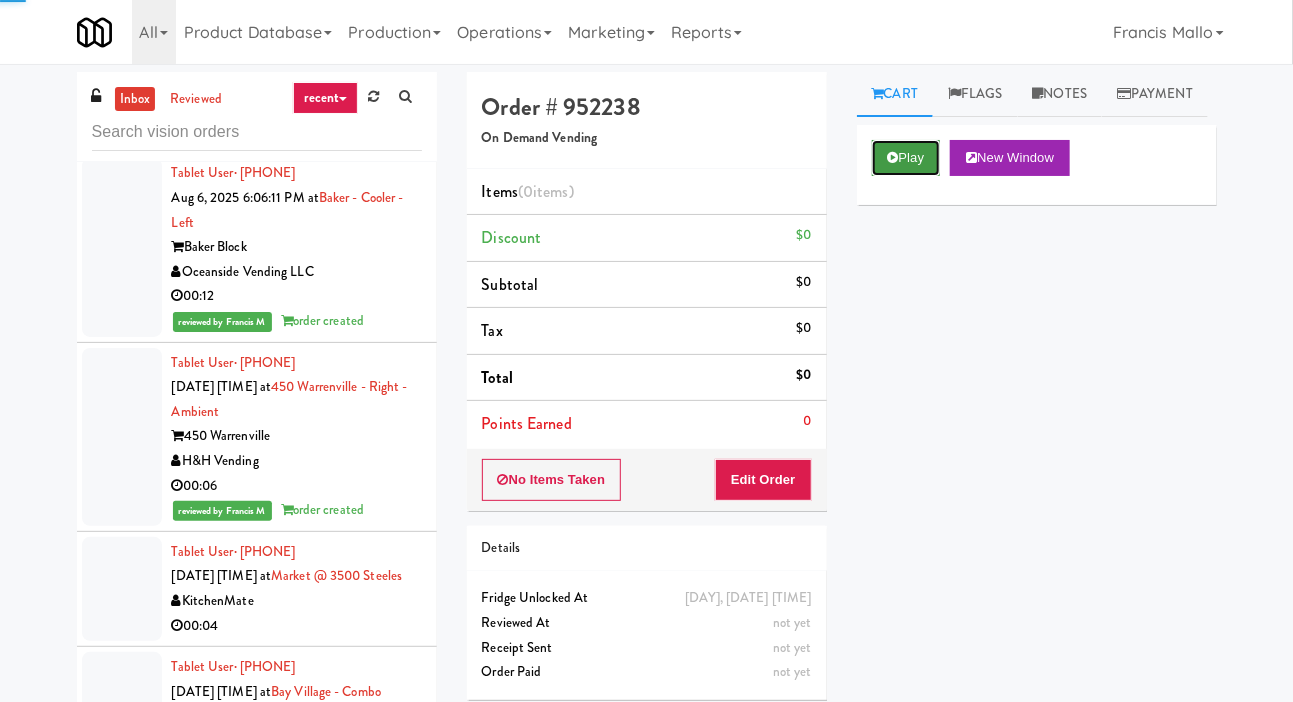 click on "Play" at bounding box center [906, 158] 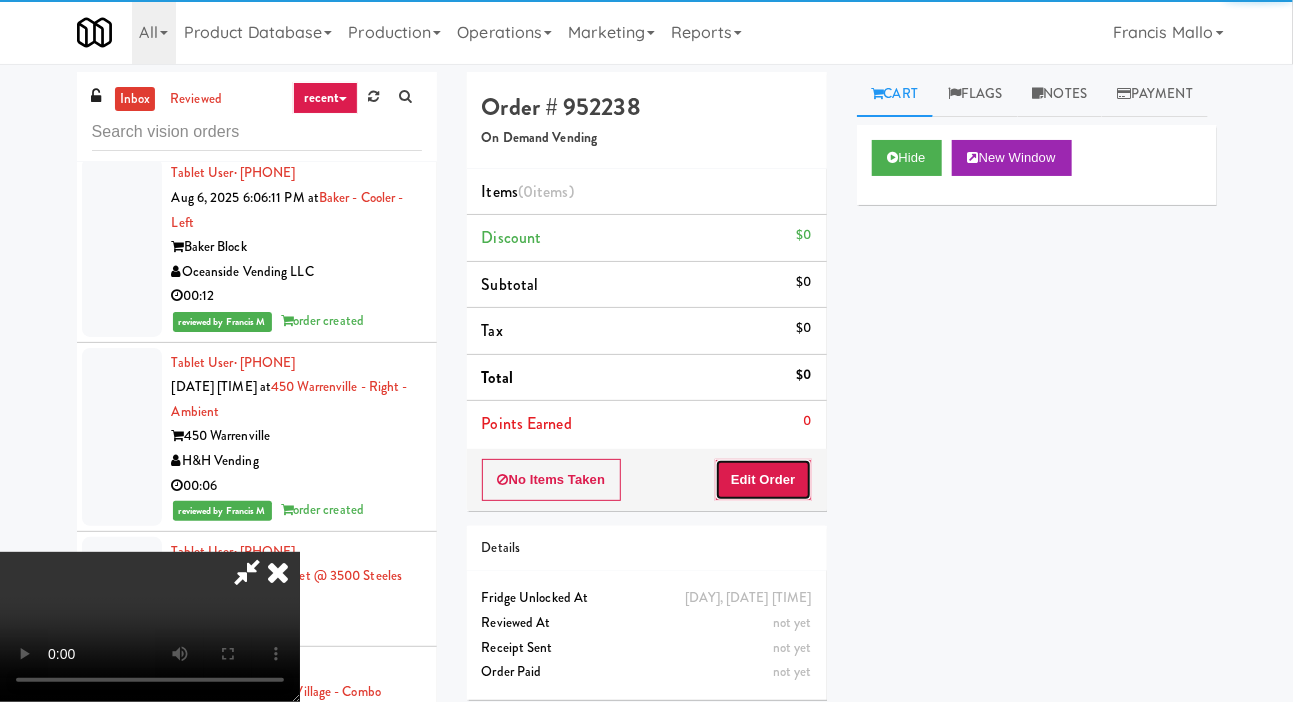 click on "Edit Order" at bounding box center (763, 480) 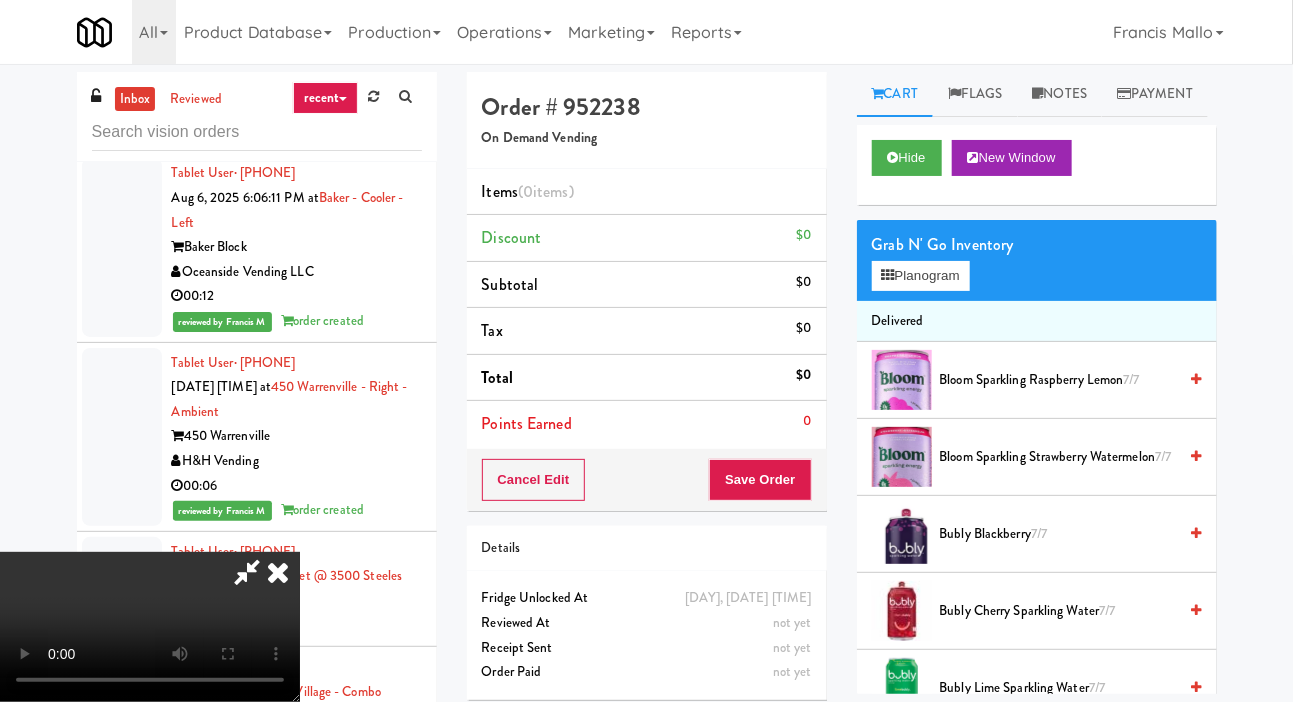type 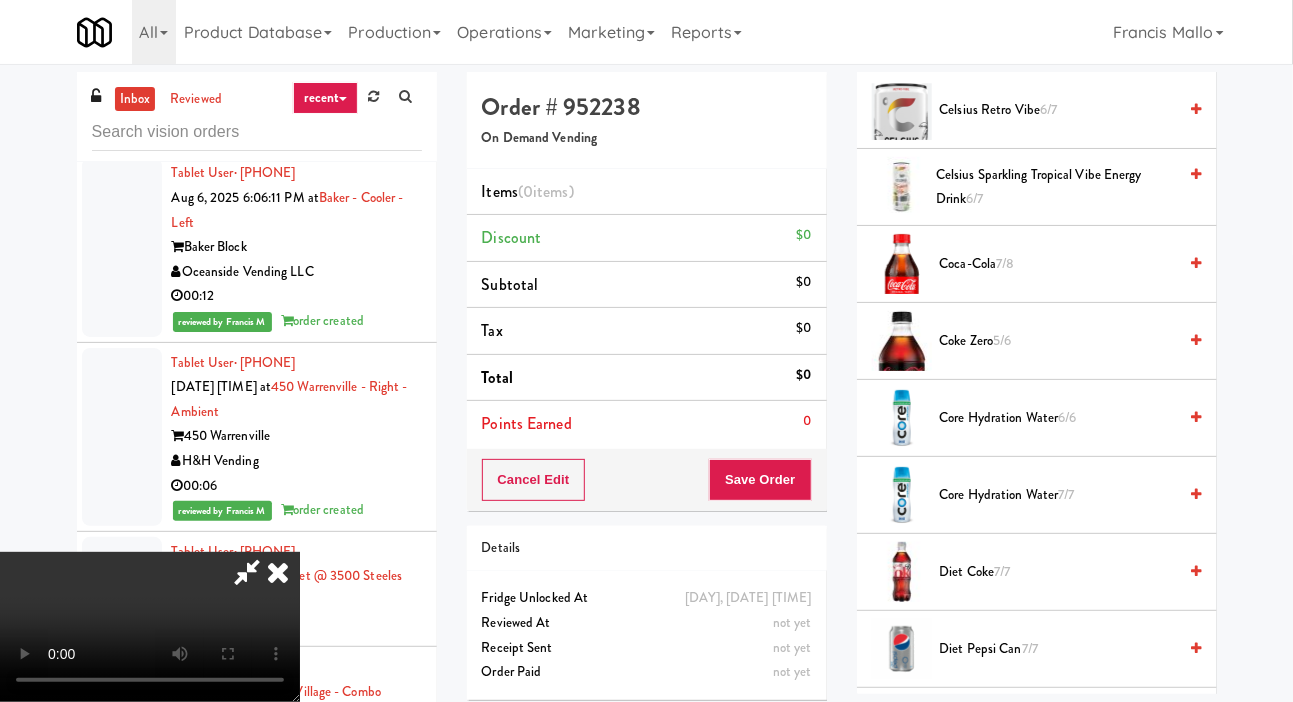 scroll, scrollTop: 733, scrollLeft: 0, axis: vertical 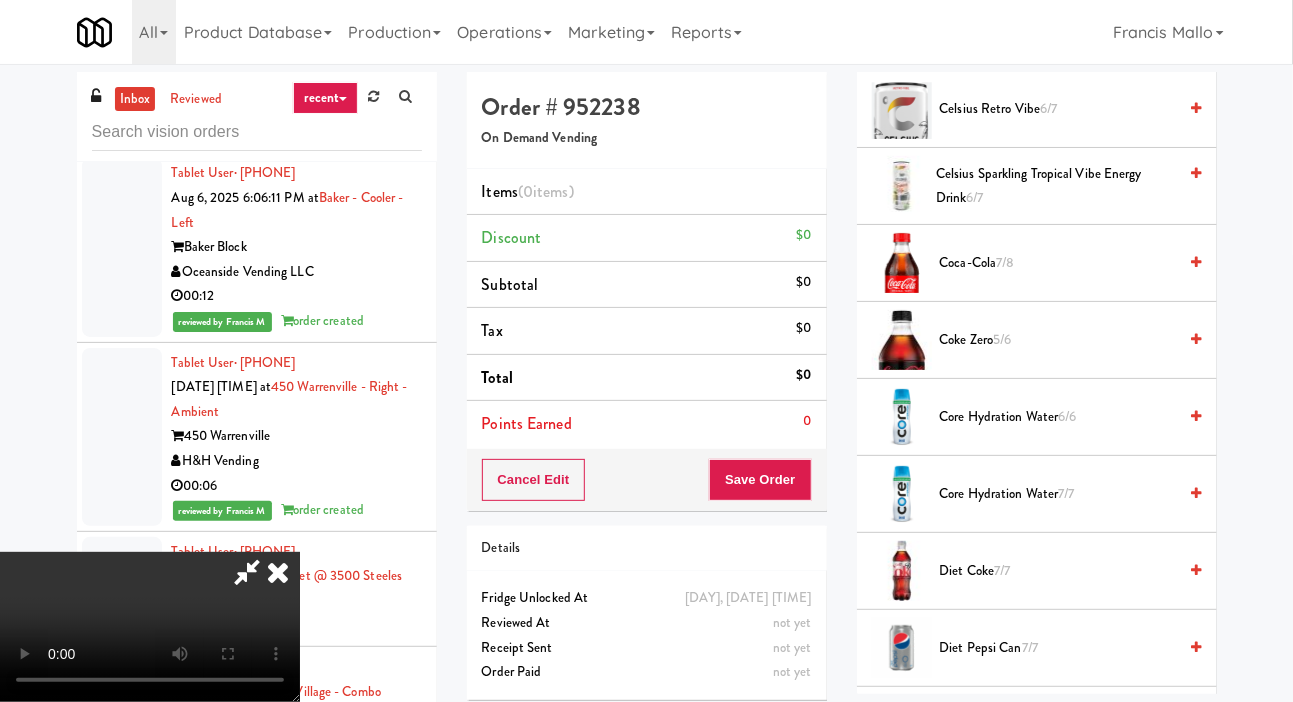click on "Core Hydration Water  7/7" at bounding box center (1058, 494) 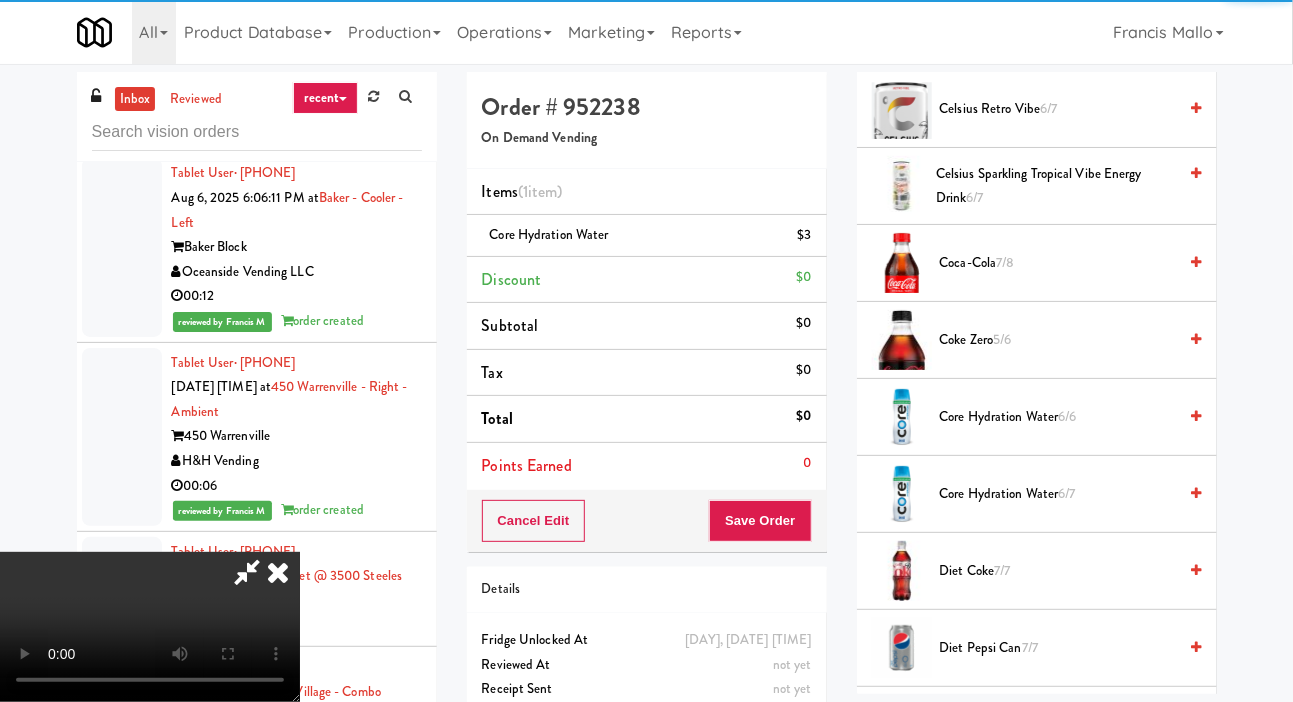 click on "Save Order" at bounding box center (760, 521) 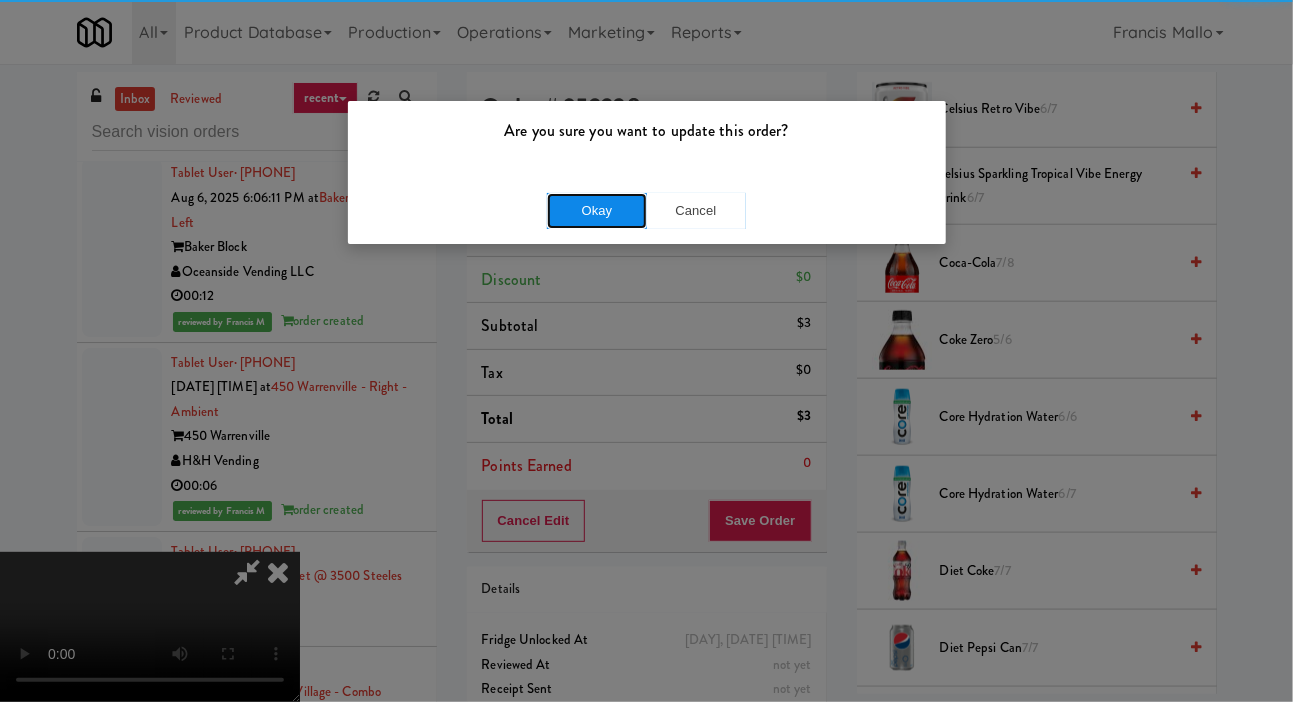 click on "Okay" at bounding box center (597, 211) 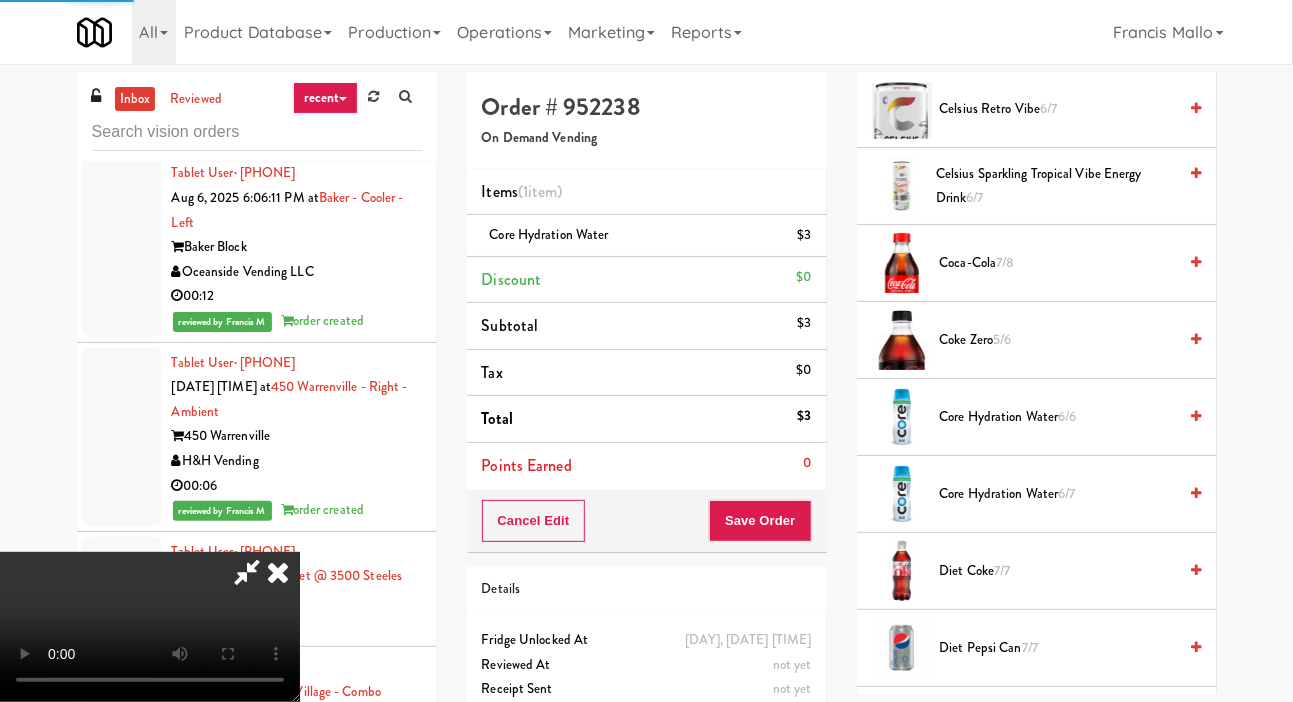 scroll, scrollTop: 116, scrollLeft: 0, axis: vertical 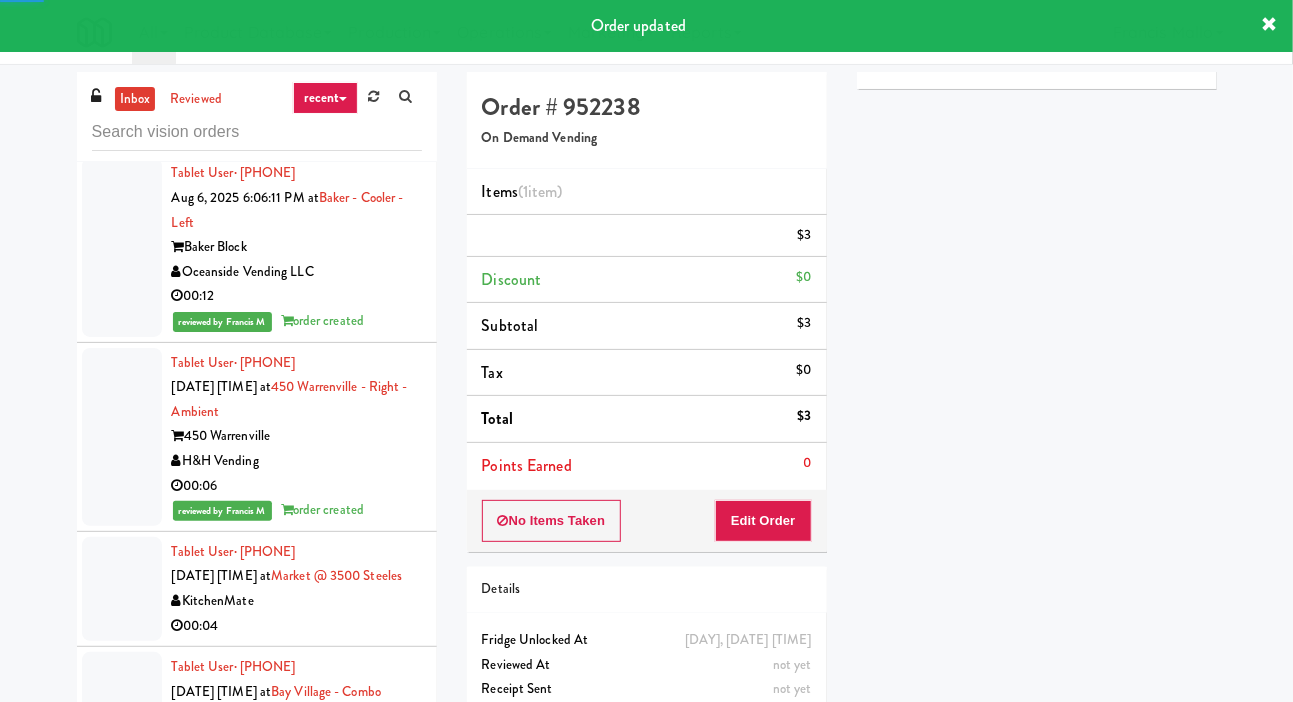 click at bounding box center [122, -247] 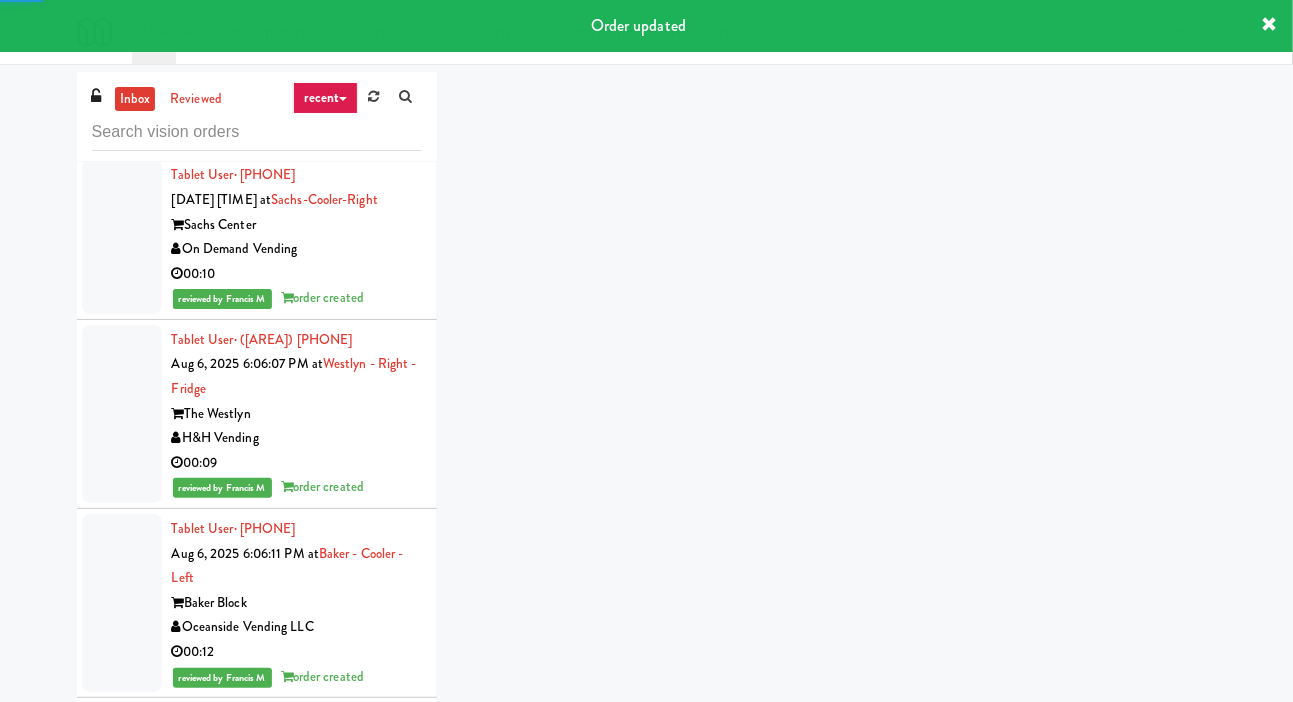 scroll, scrollTop: 14442, scrollLeft: 0, axis: vertical 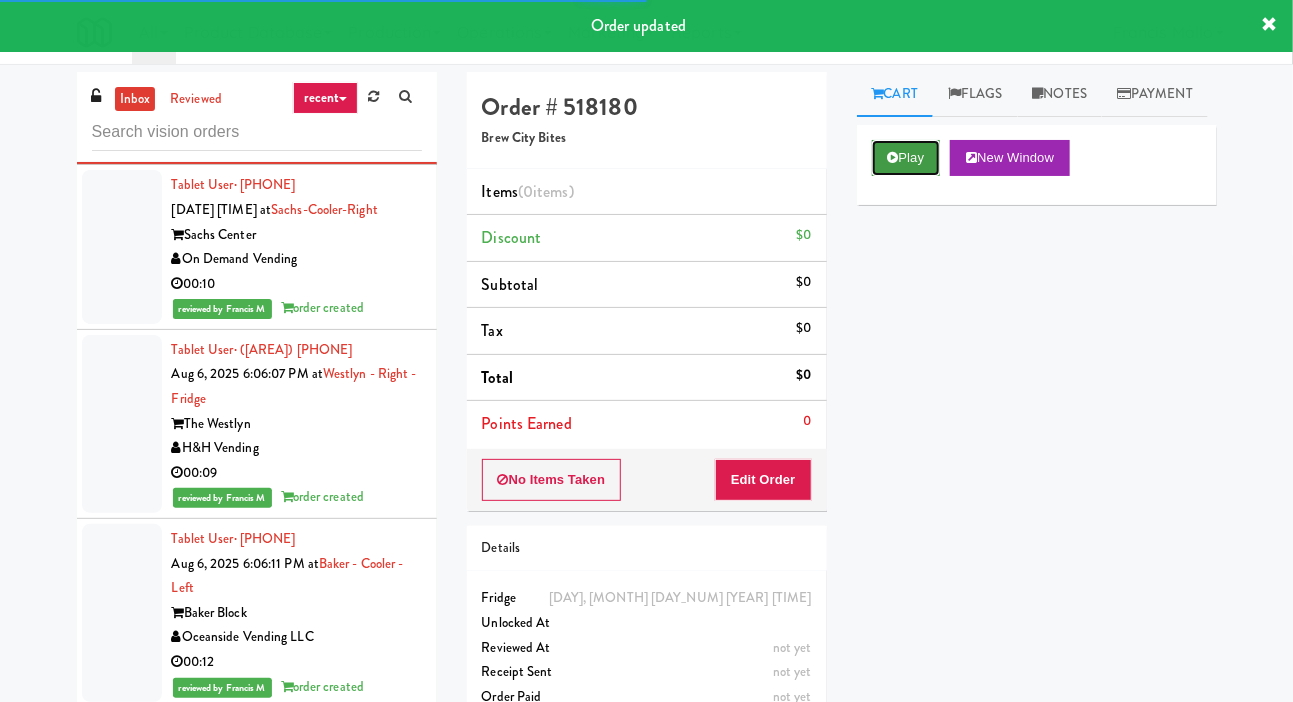 click on "Play" at bounding box center [906, 158] 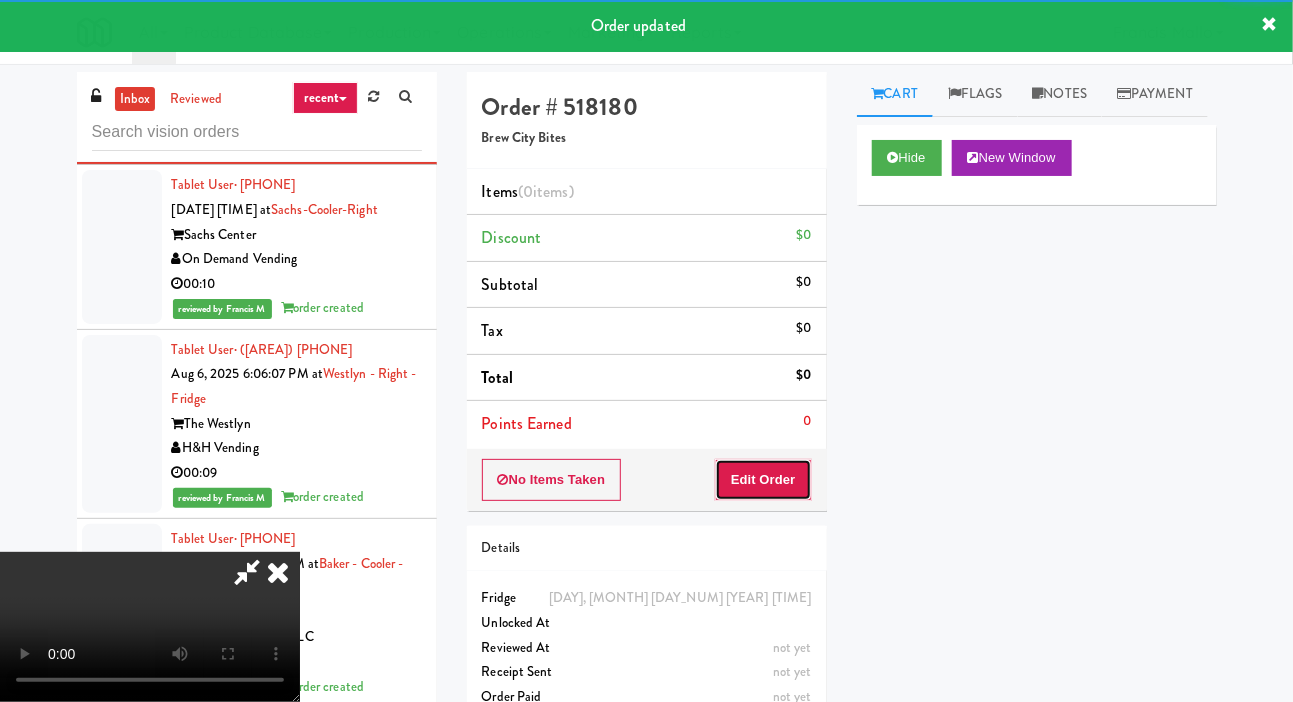 click on "Edit Order" at bounding box center (763, 480) 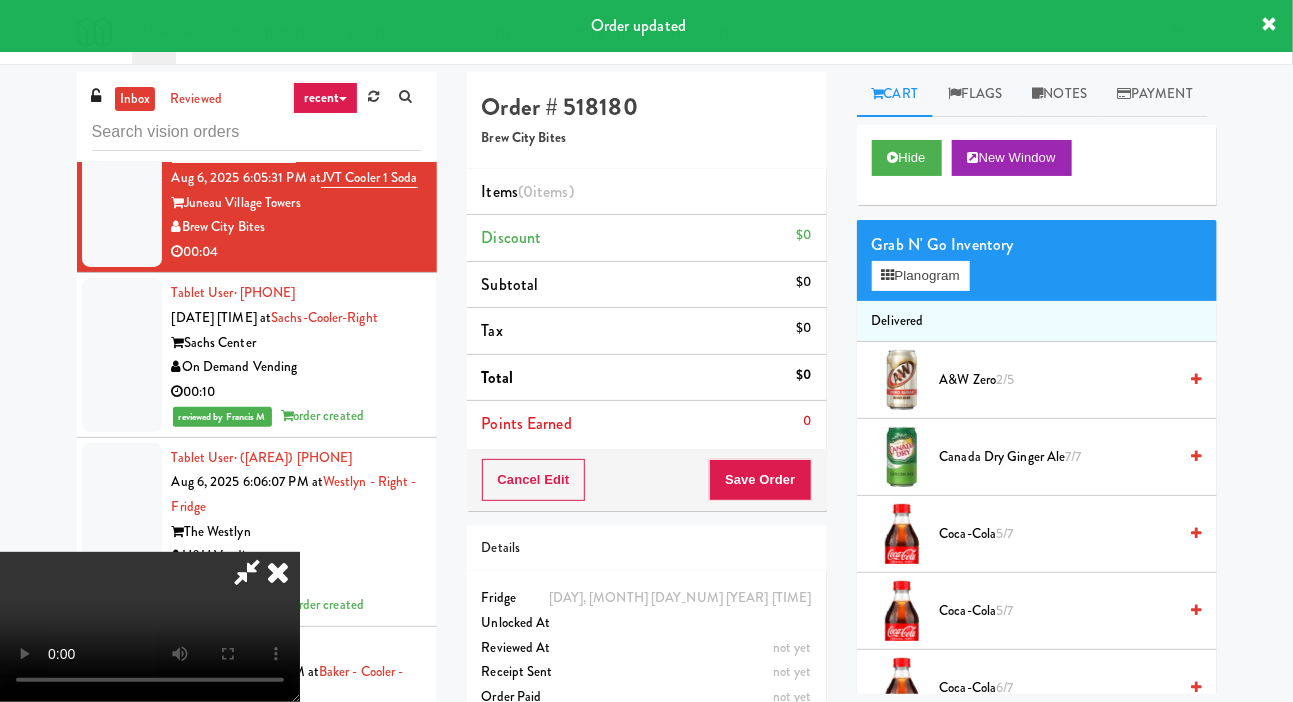 scroll, scrollTop: 14335, scrollLeft: 0, axis: vertical 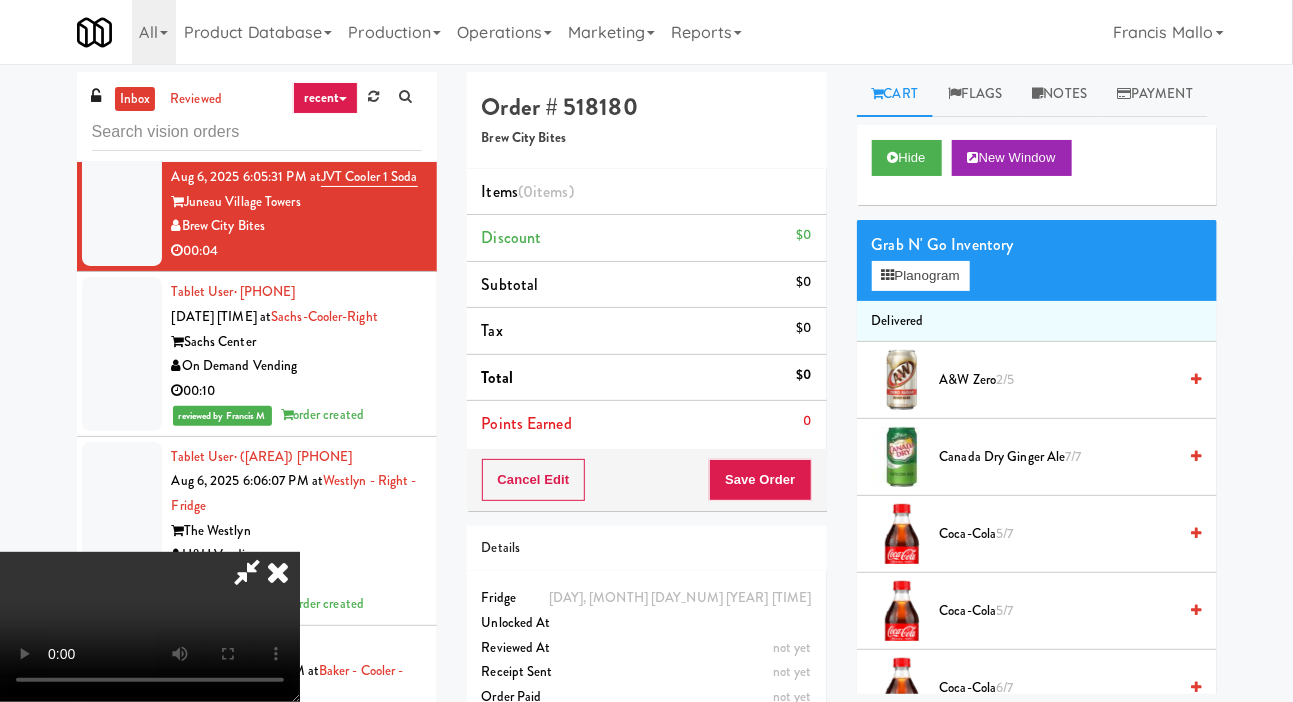 type 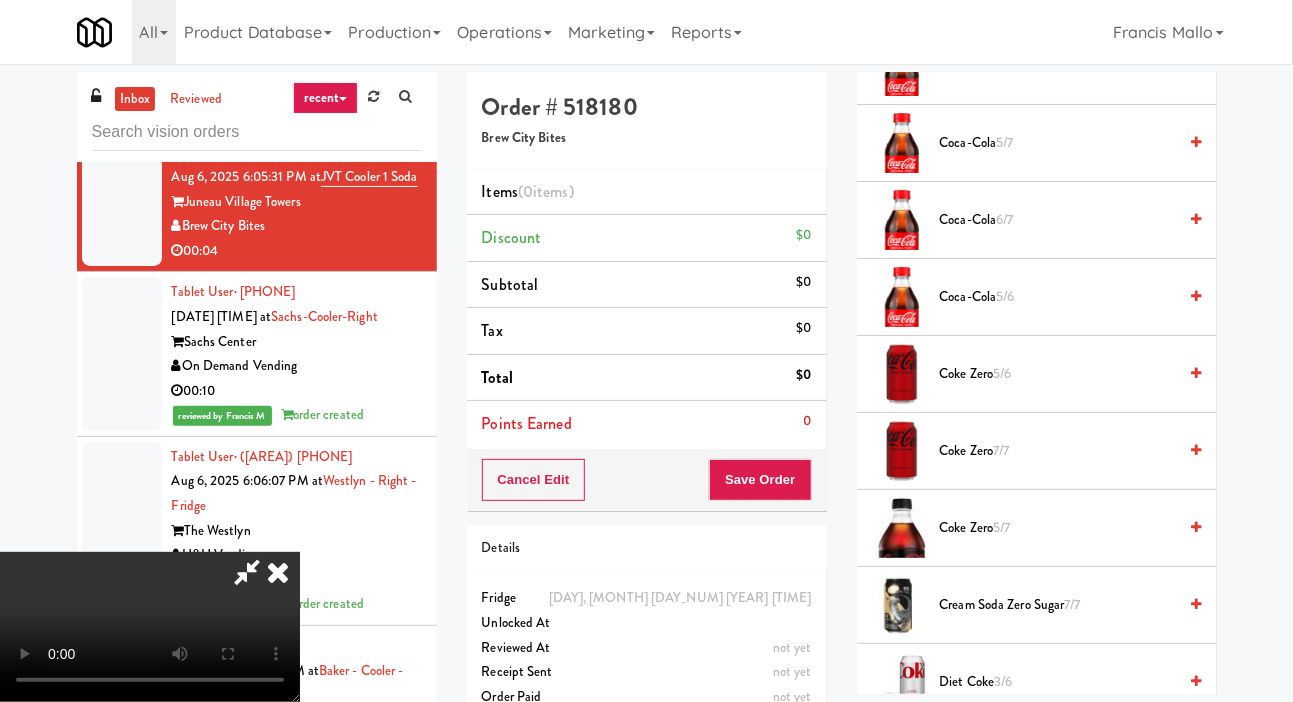 scroll, scrollTop: 0, scrollLeft: 0, axis: both 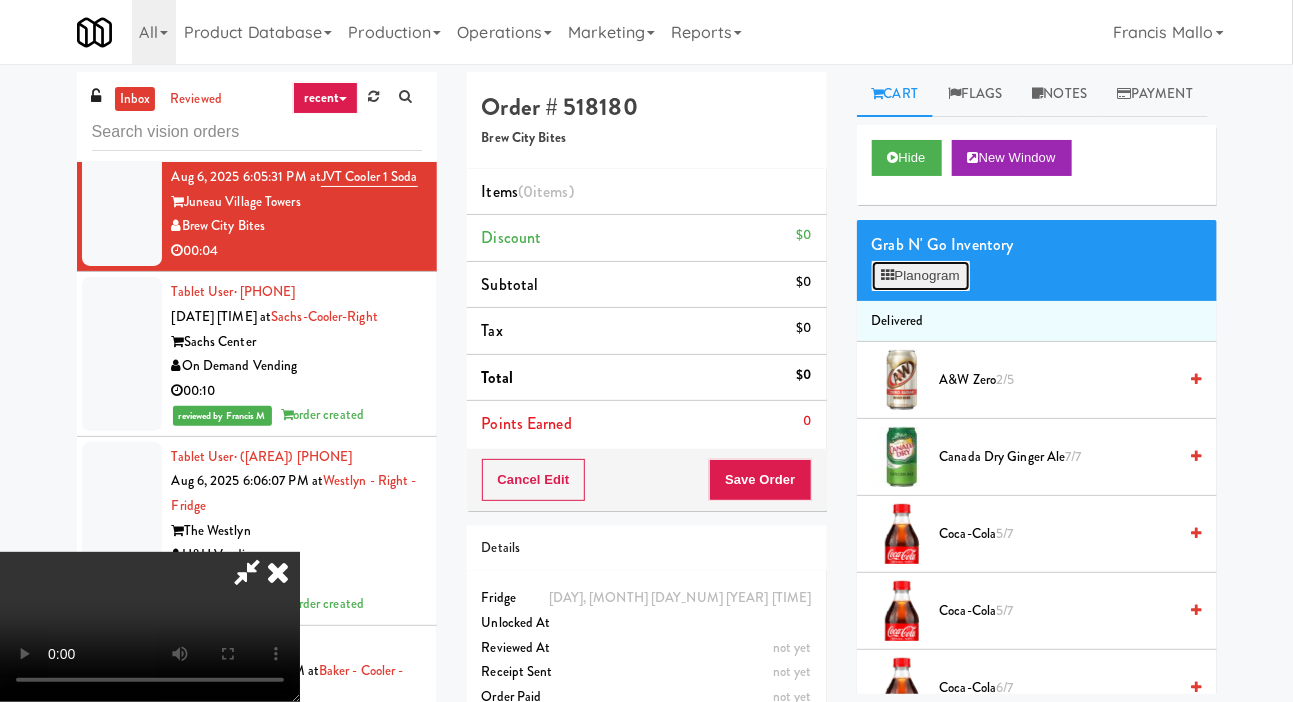 click on "Planogram" at bounding box center [921, 276] 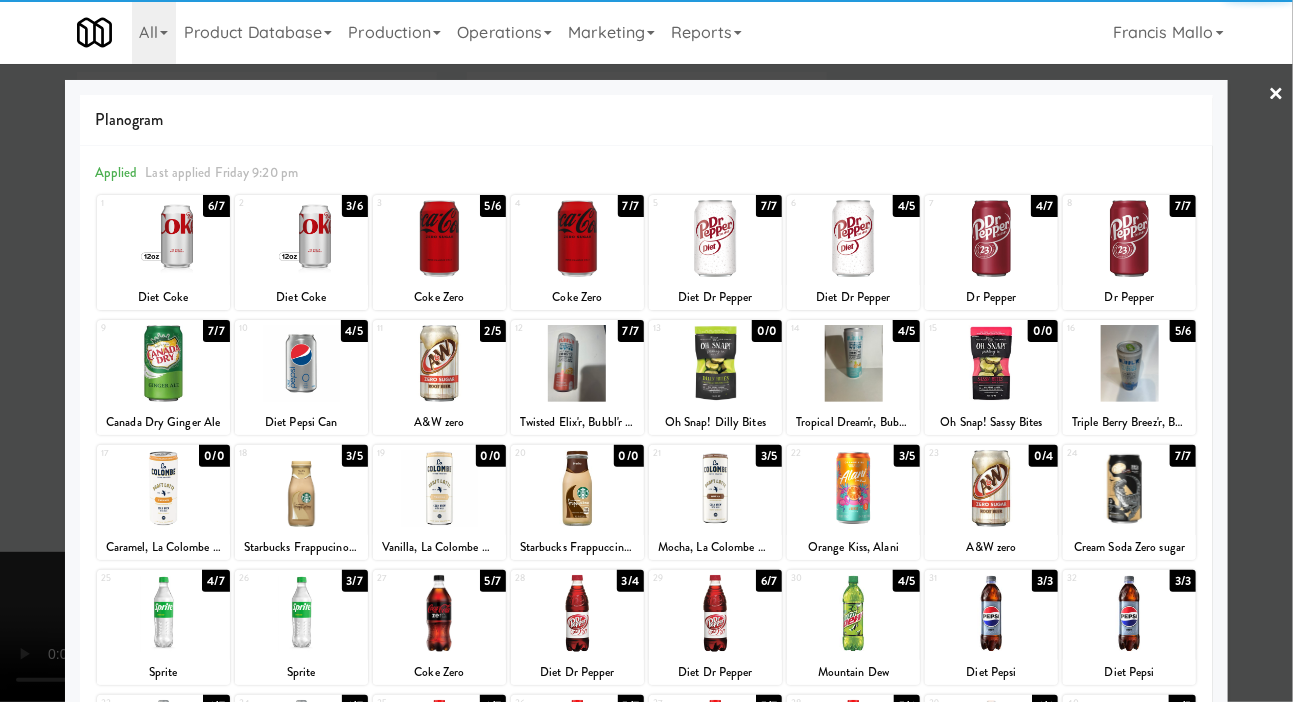 click at bounding box center (1129, 363) 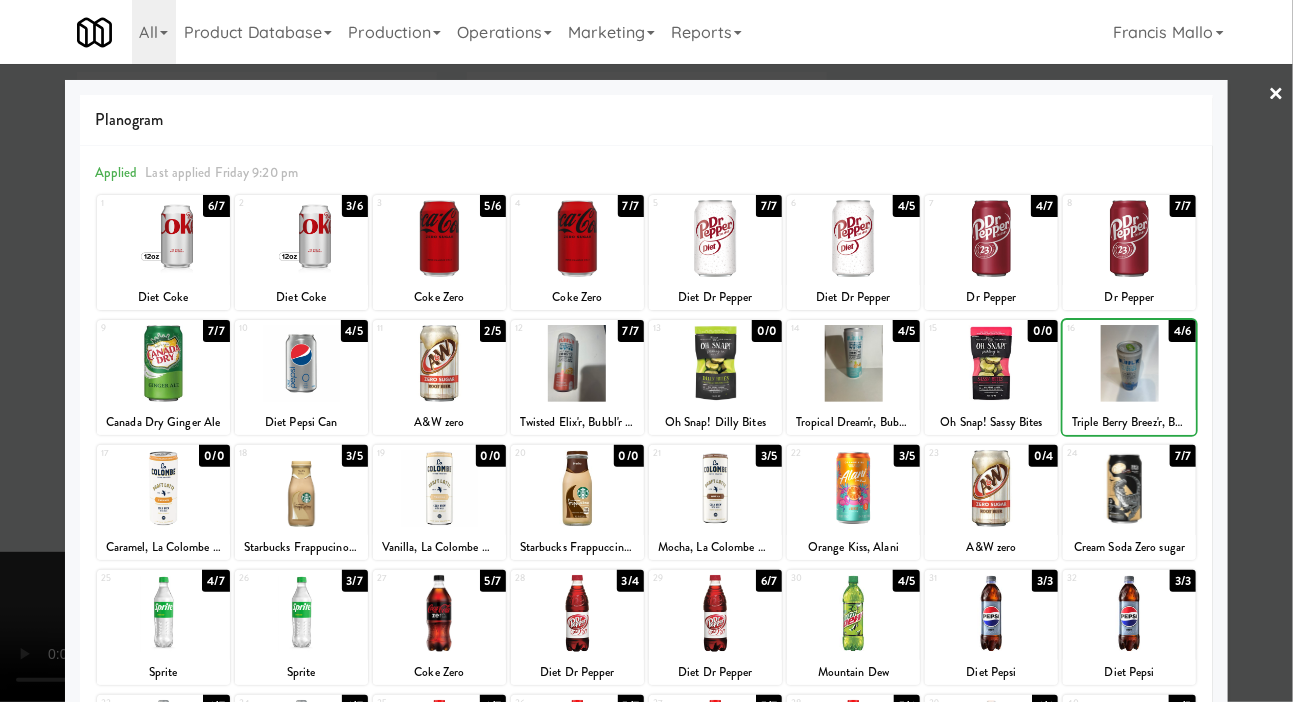 click at bounding box center [646, 351] 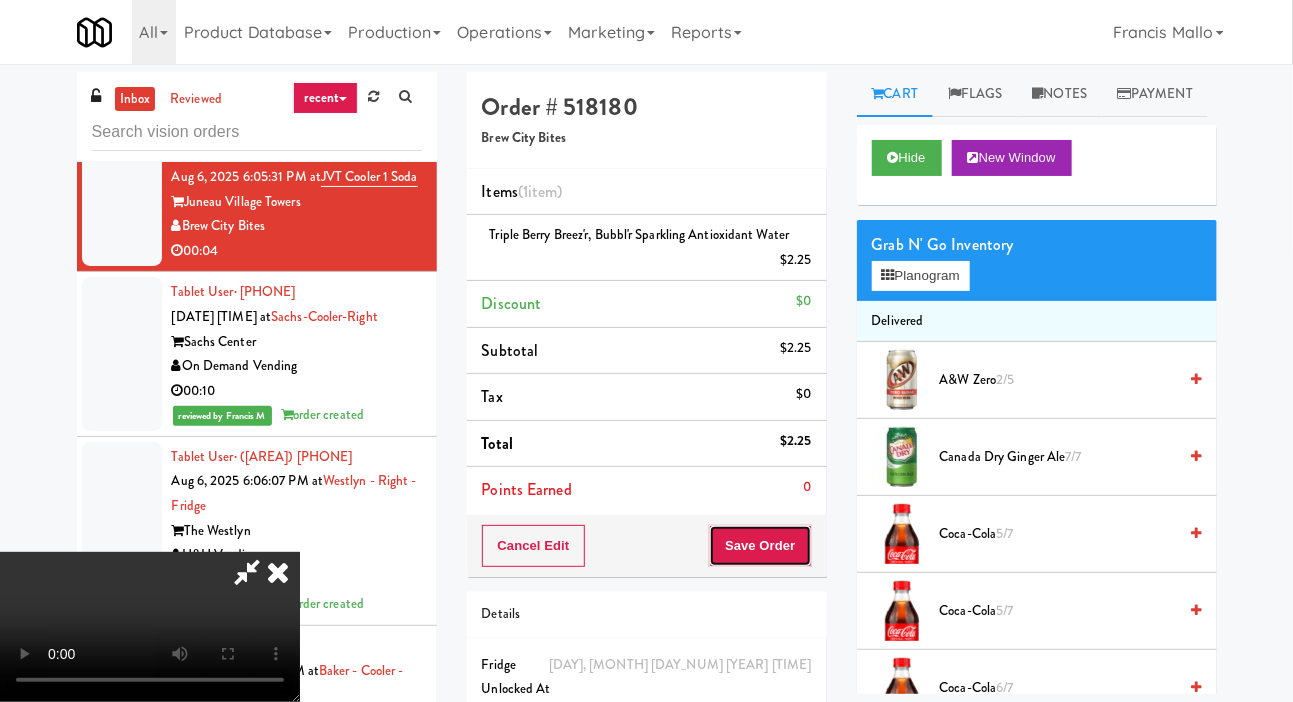 click on "Save Order" at bounding box center (760, 546) 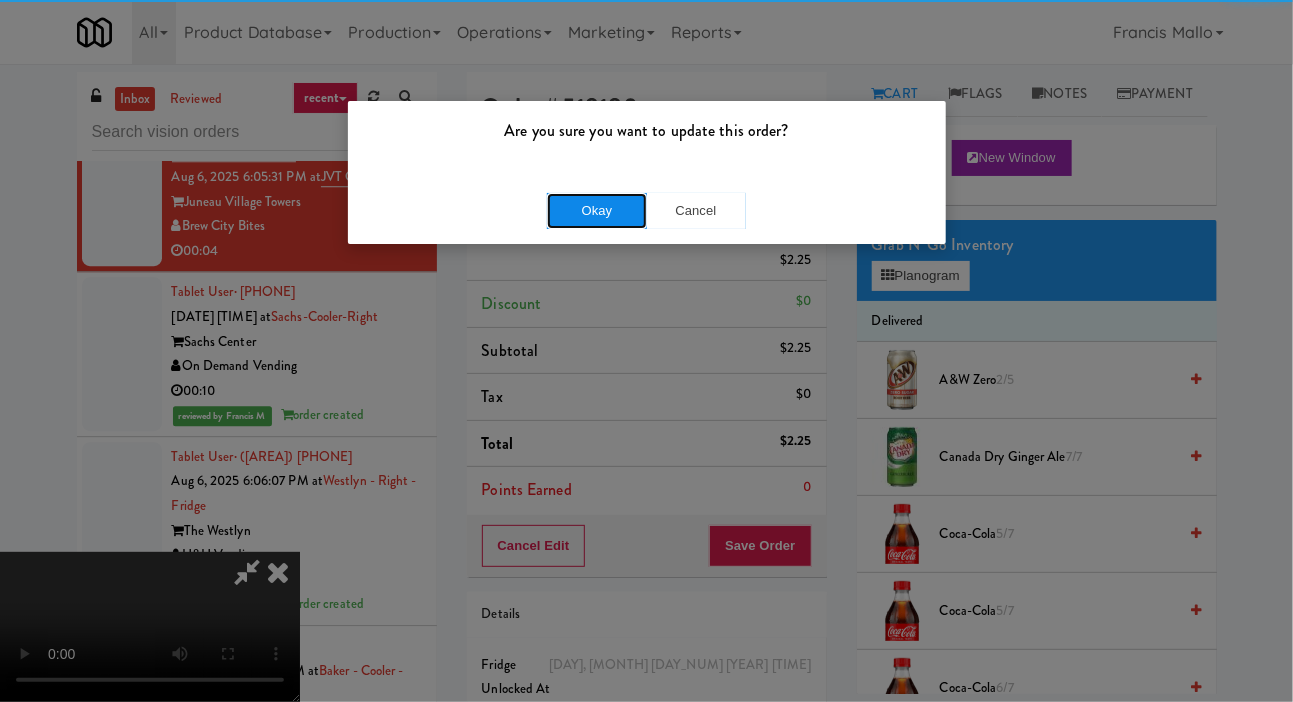 click on "Okay" at bounding box center (597, 211) 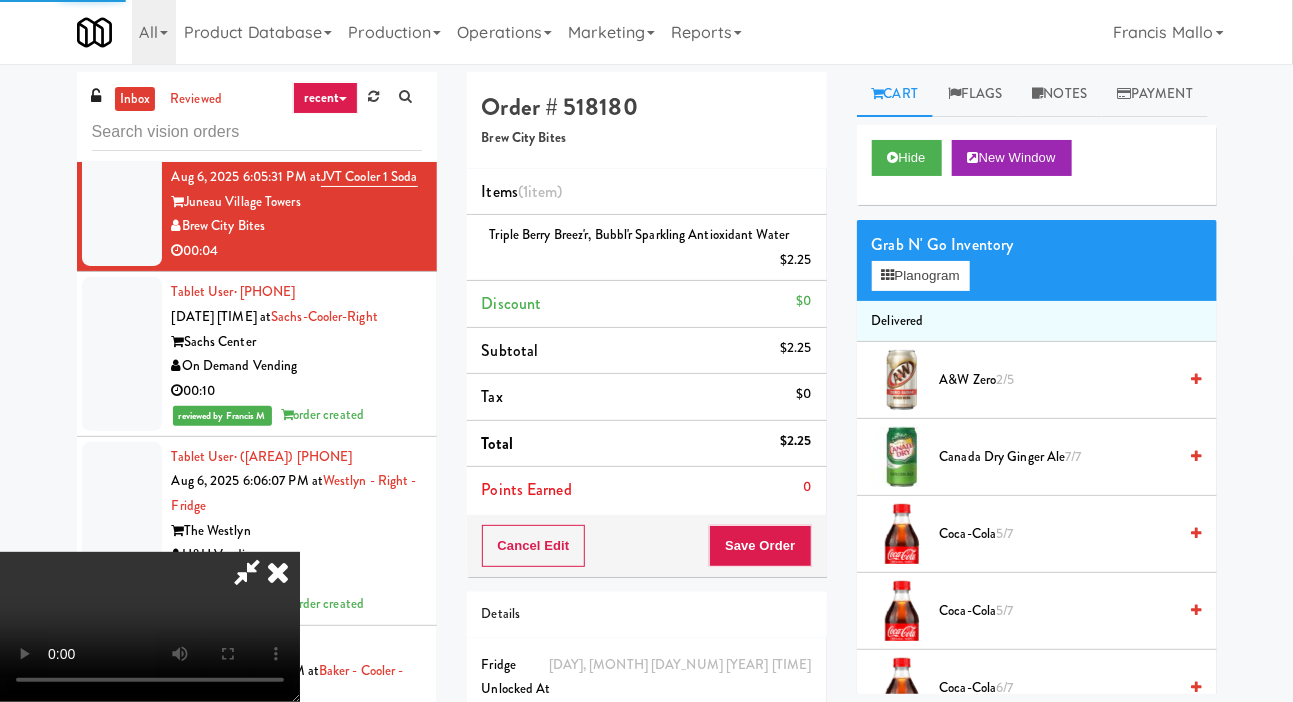 scroll, scrollTop: 0, scrollLeft: 0, axis: both 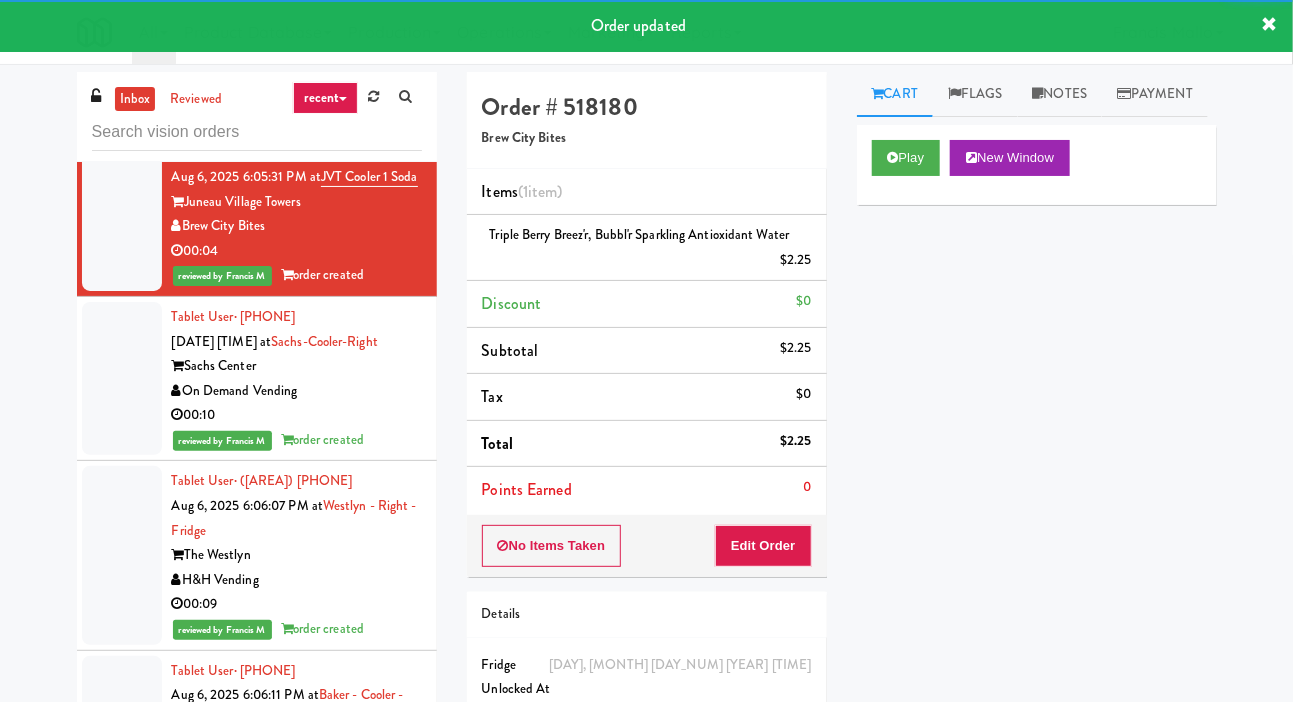 click at bounding box center (122, -79) 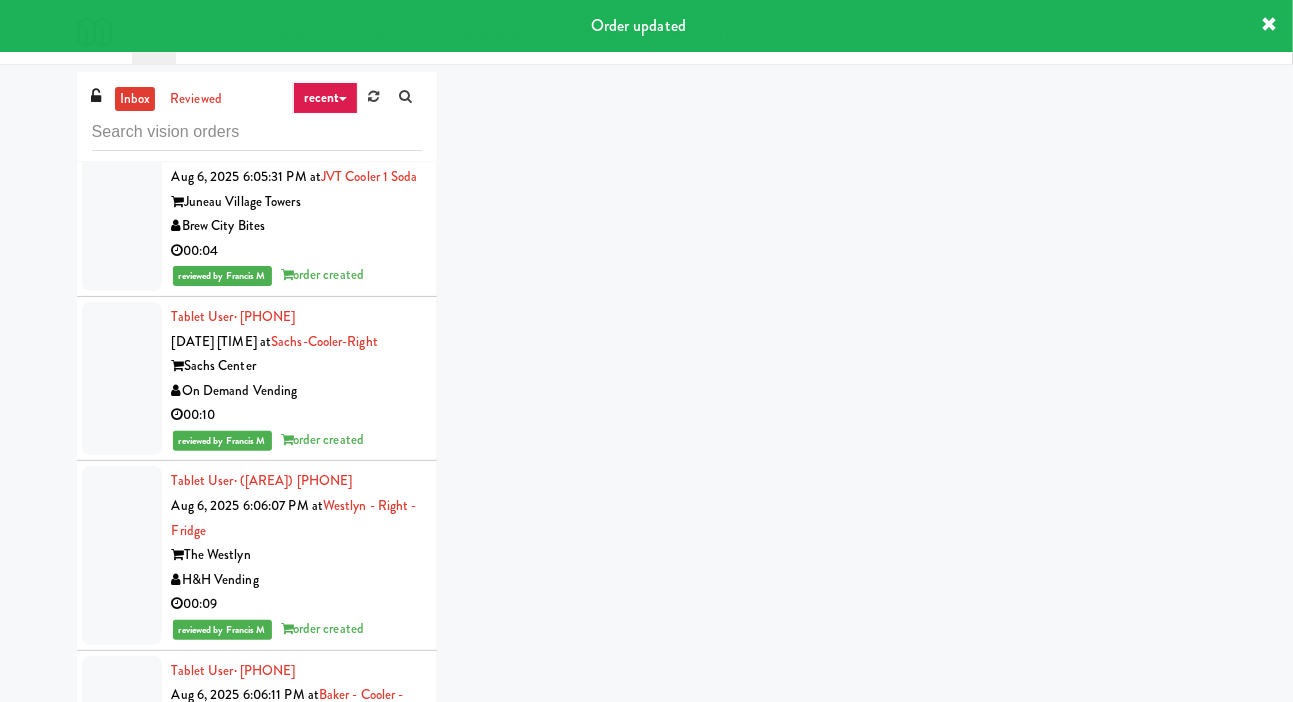 click at bounding box center (122, 61) 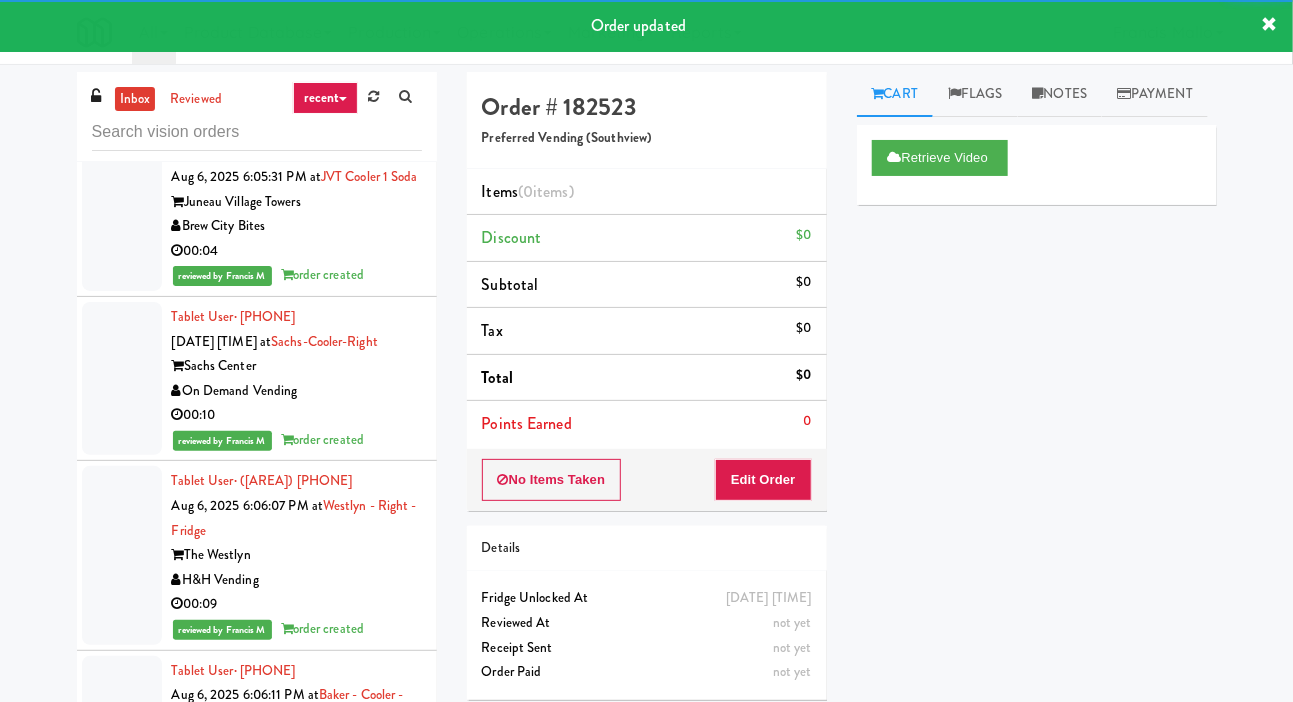 click at bounding box center (122, -79) 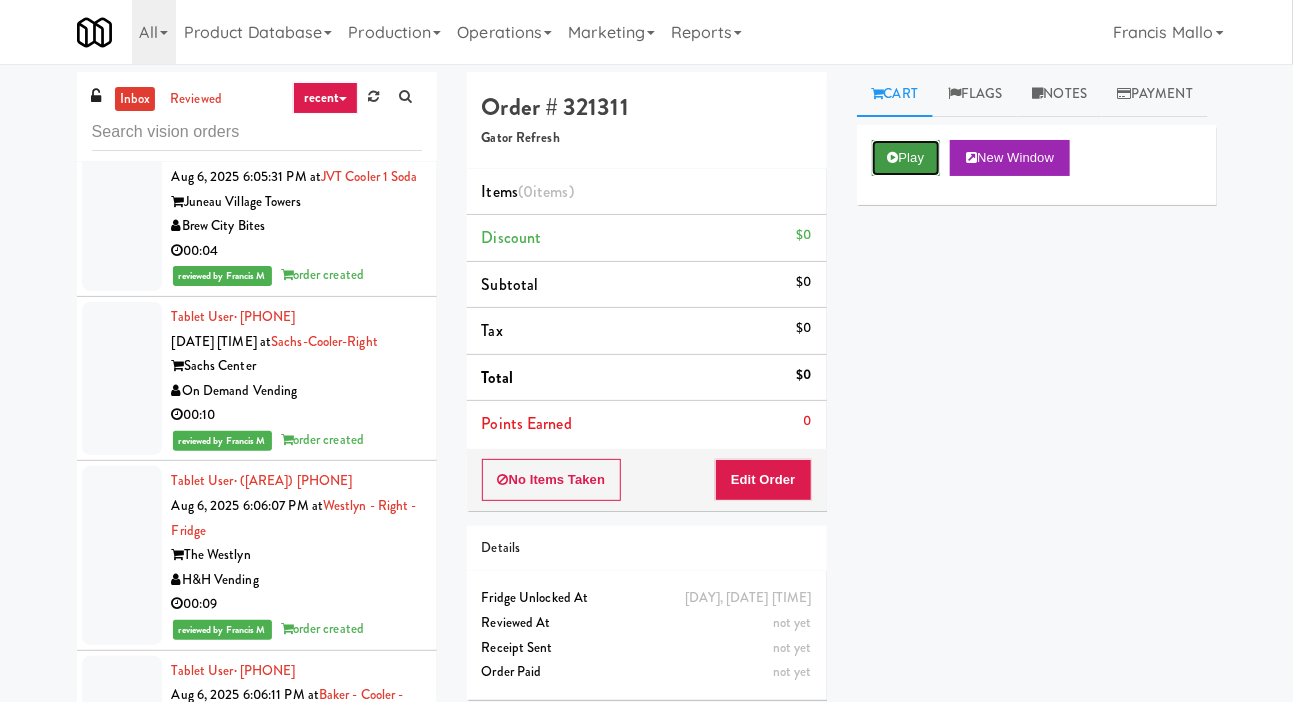 click on "Play" at bounding box center [906, 158] 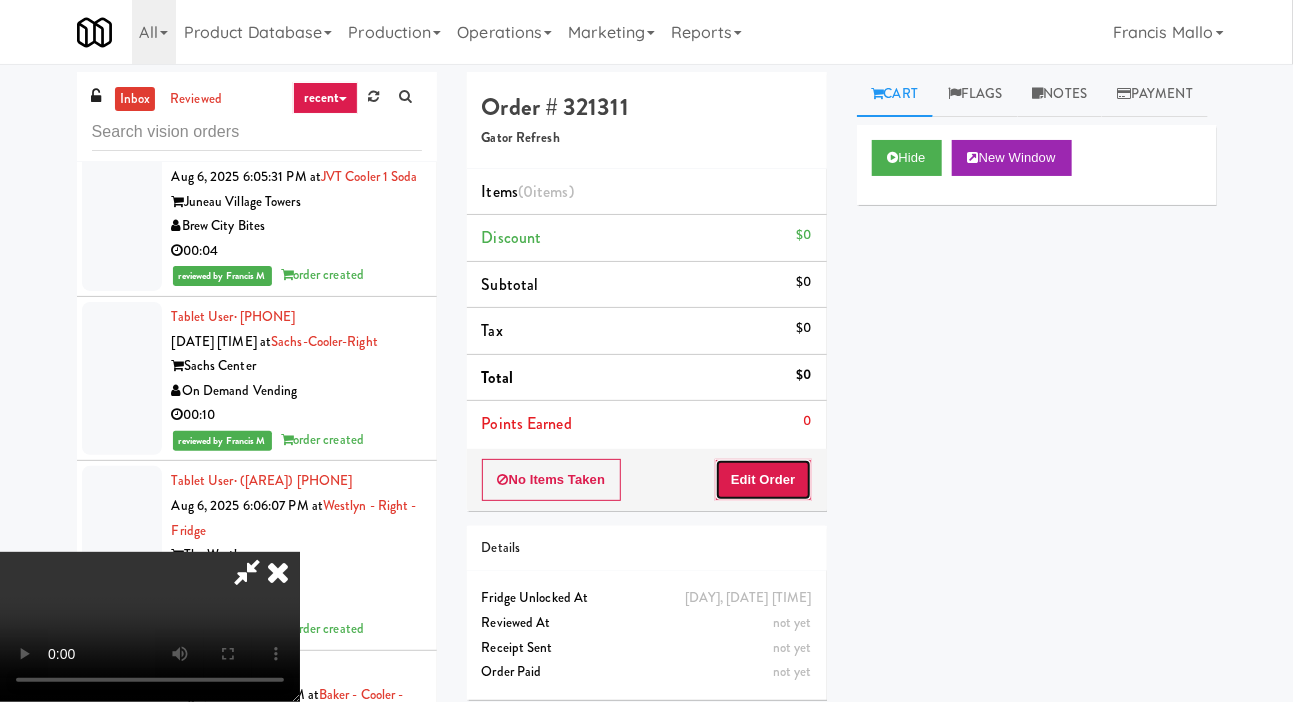 click on "Edit Order" at bounding box center (763, 480) 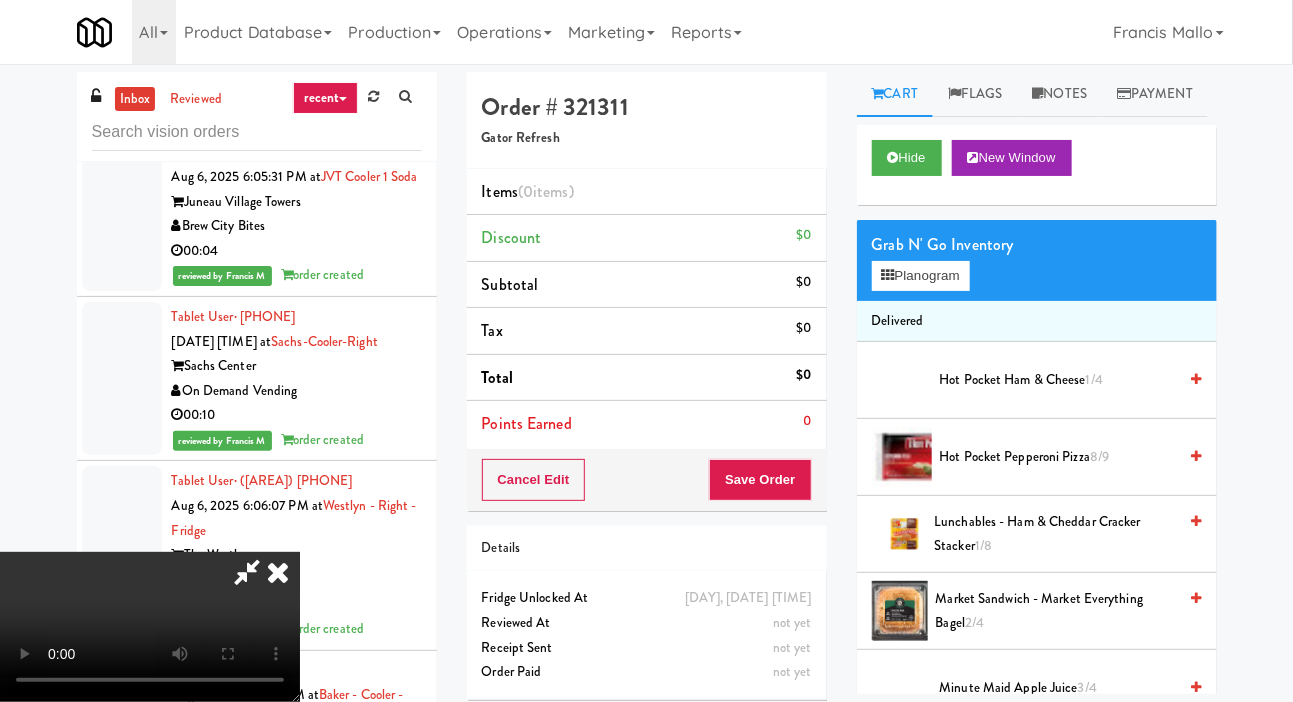 scroll, scrollTop: 73, scrollLeft: 0, axis: vertical 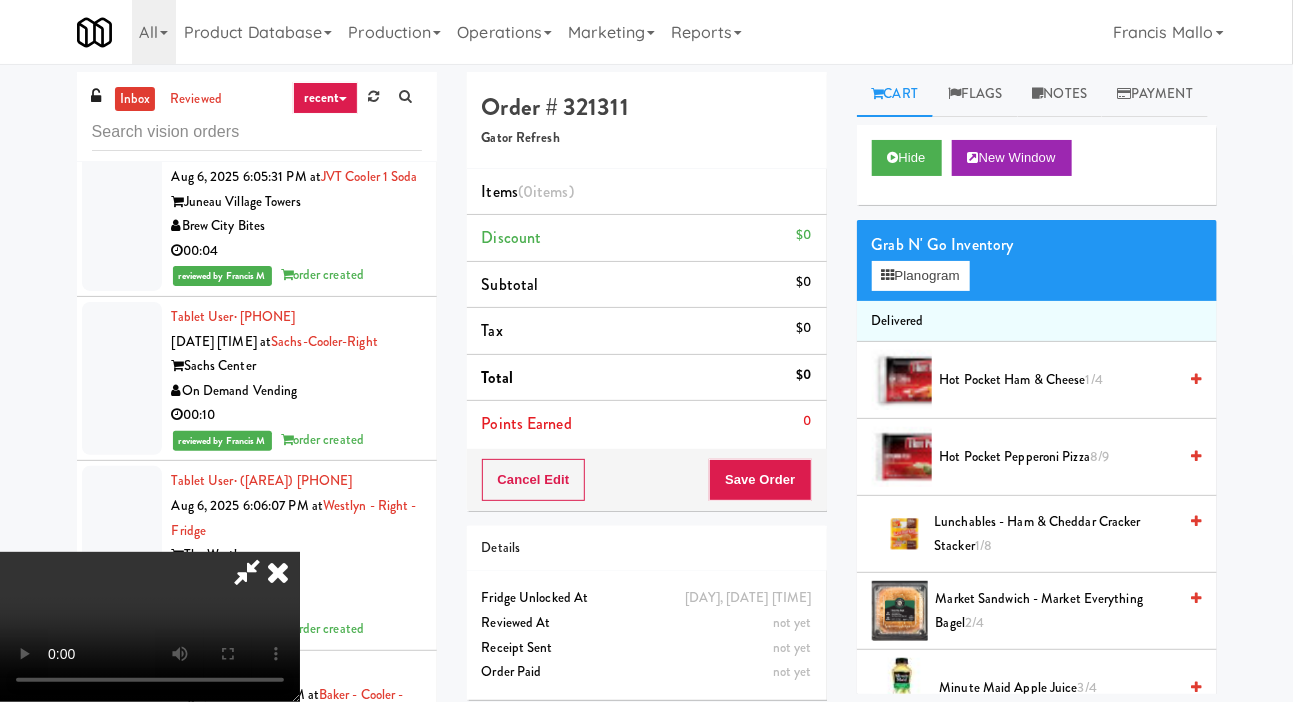 type 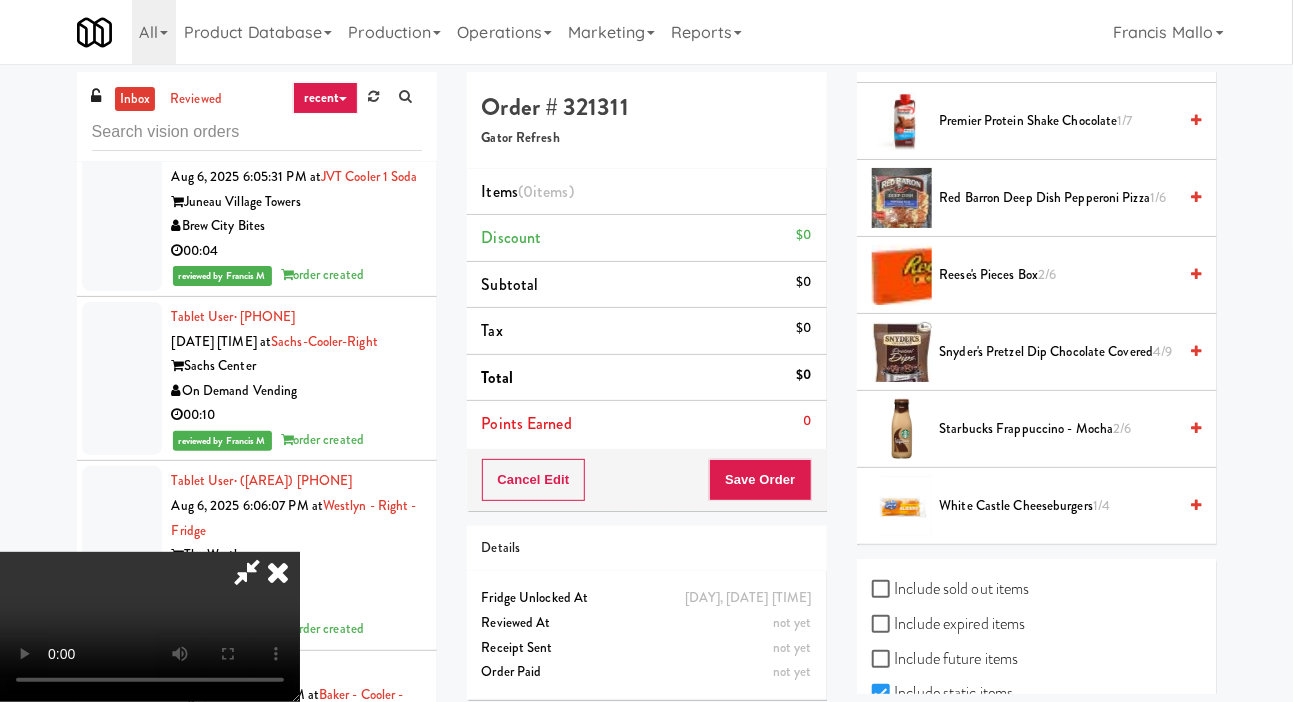 scroll, scrollTop: 1349, scrollLeft: 0, axis: vertical 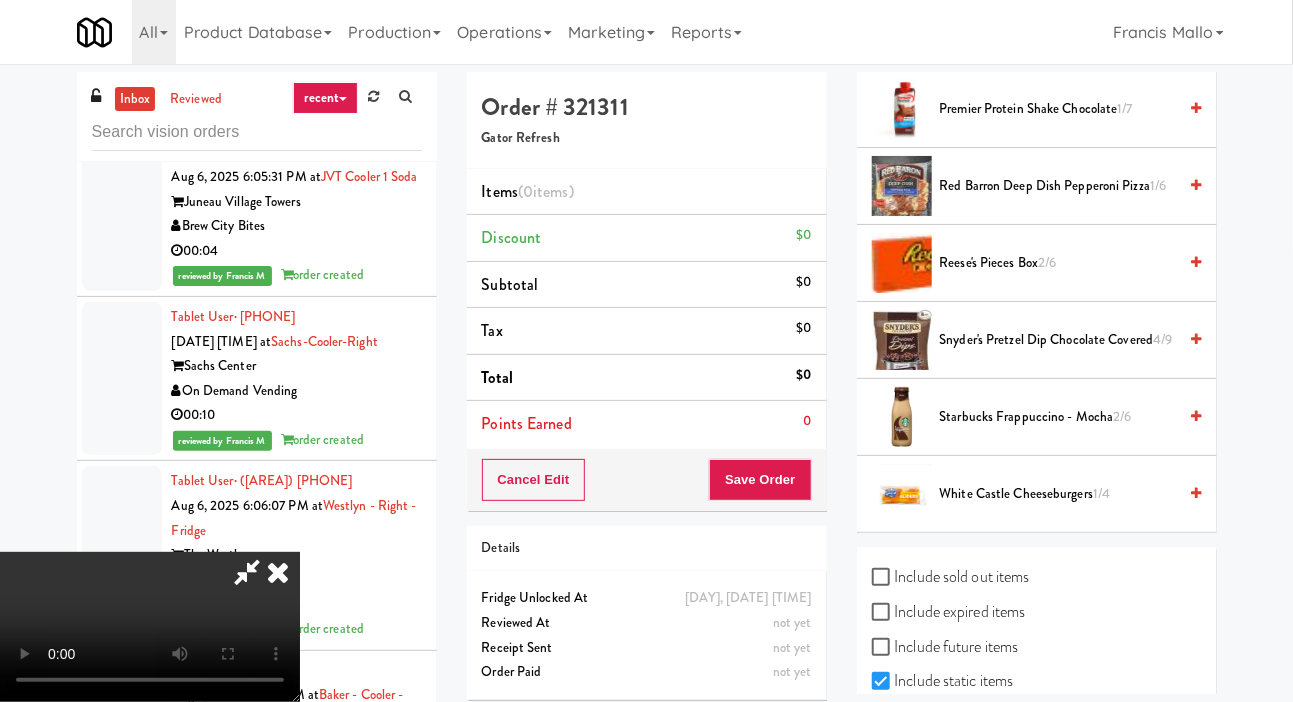 click on "Include sold out items" at bounding box center [951, 577] 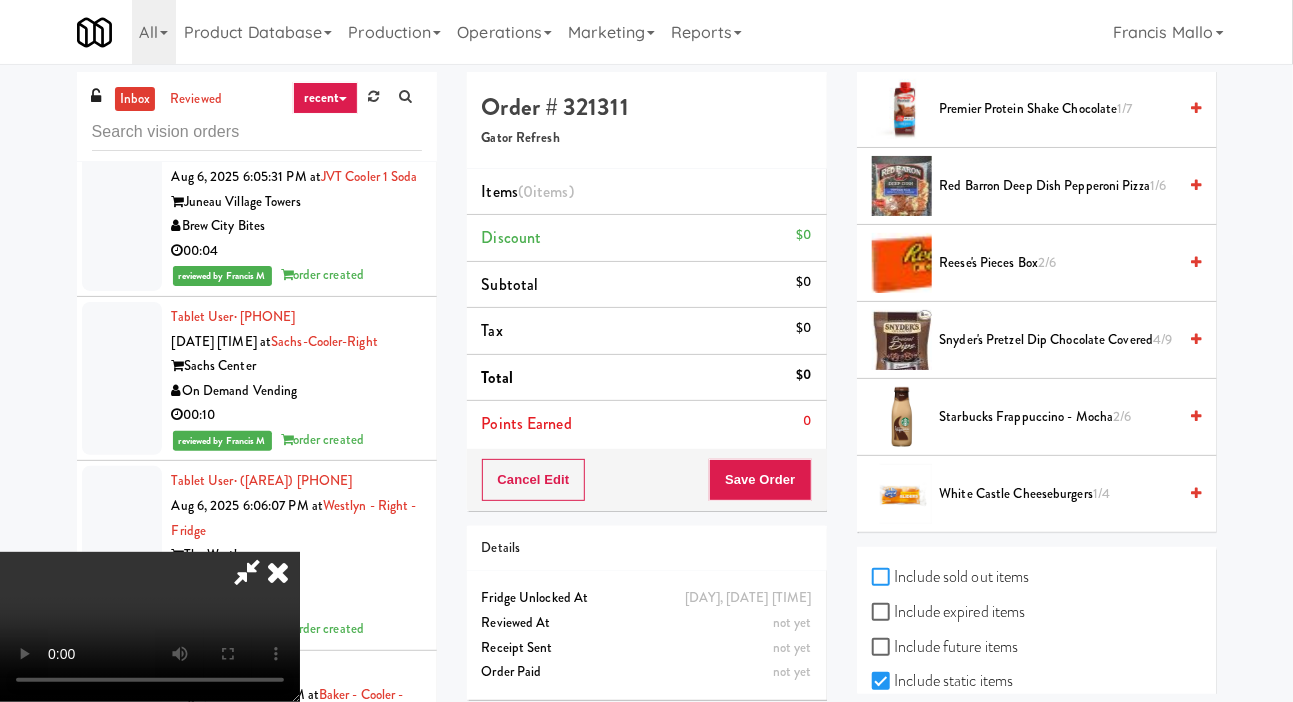 click on "Include sold out items" at bounding box center [883, 578] 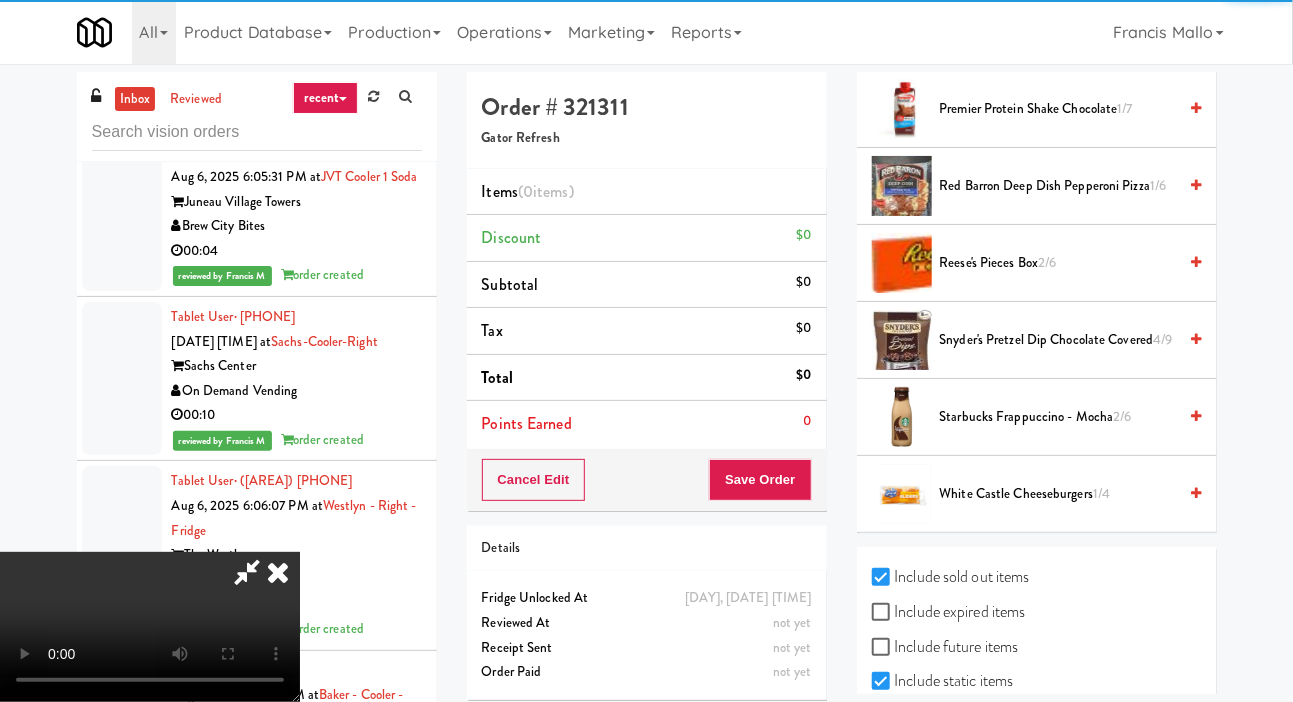 scroll, scrollTop: 56, scrollLeft: 0, axis: vertical 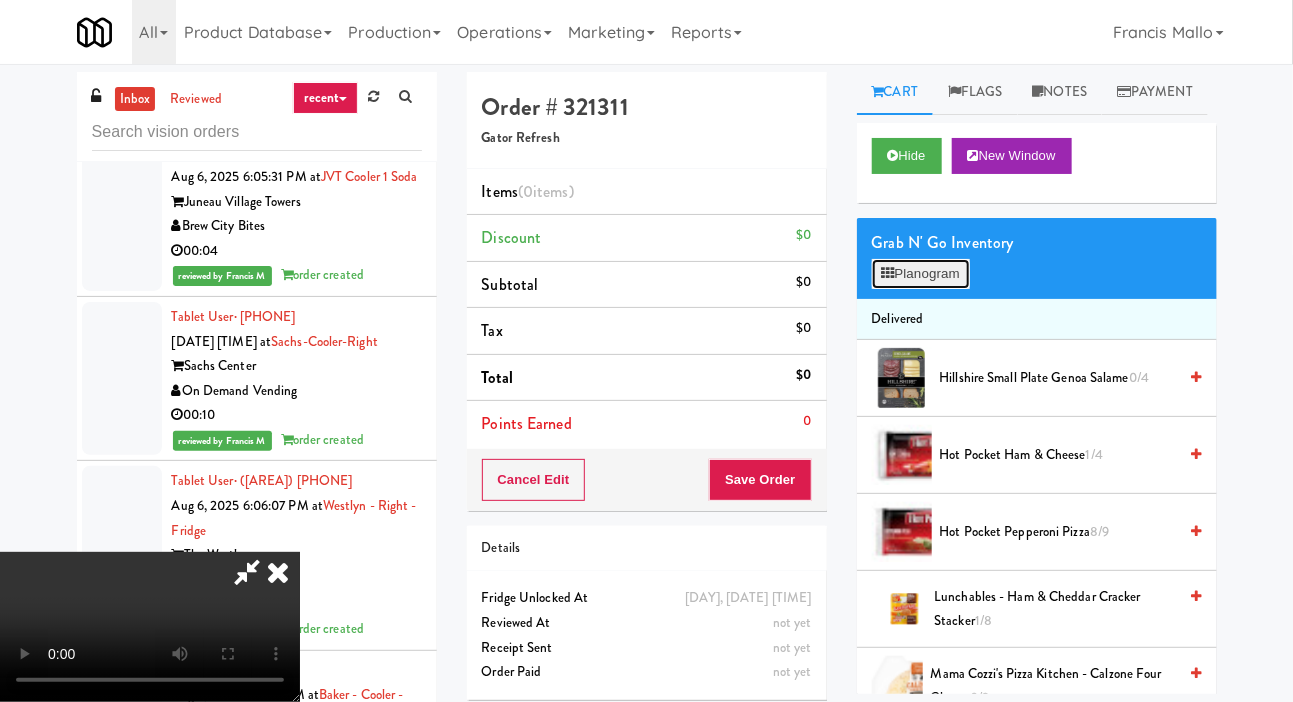 click on "Planogram" at bounding box center (921, 274) 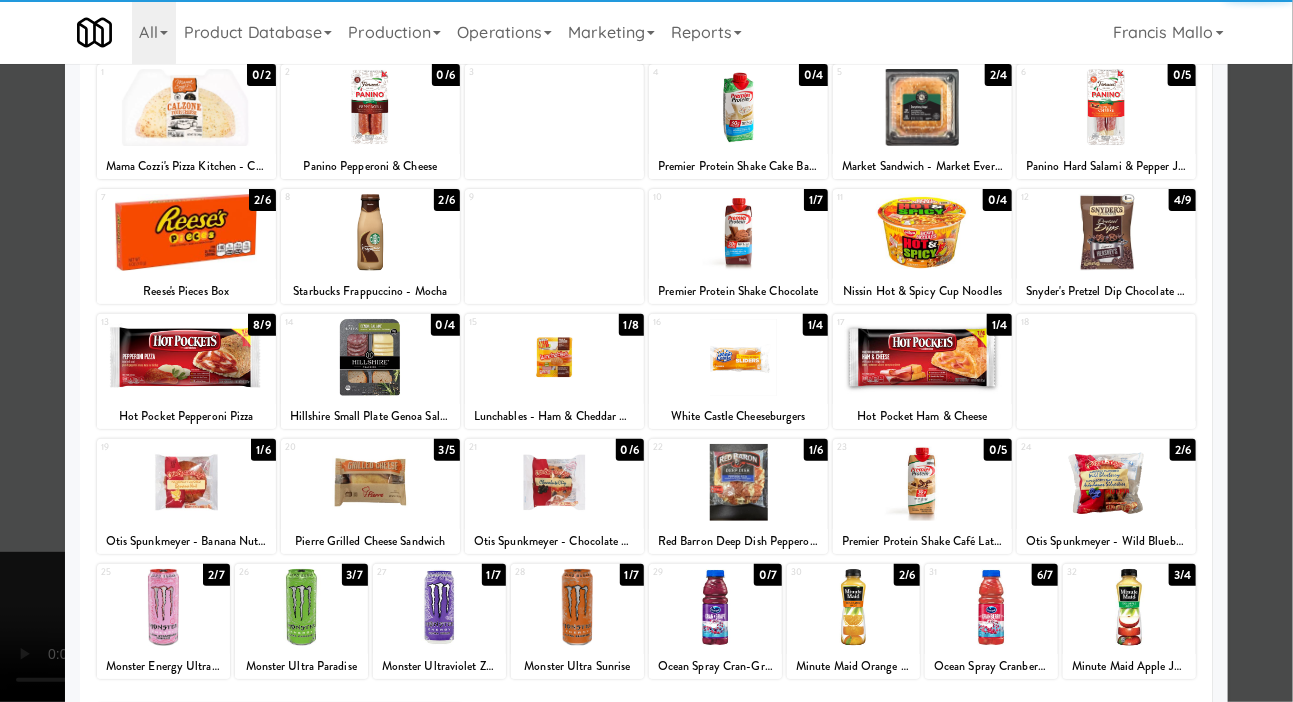scroll, scrollTop: 172, scrollLeft: 0, axis: vertical 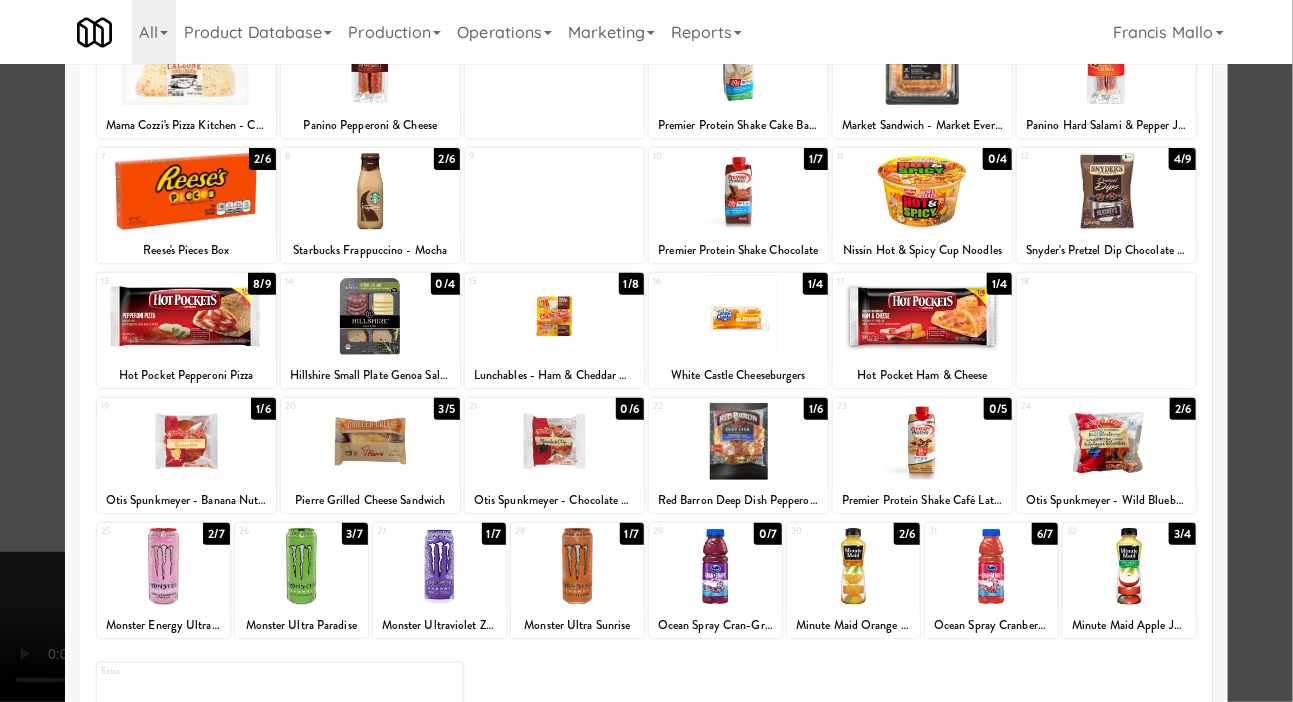 click at bounding box center [1129, 566] 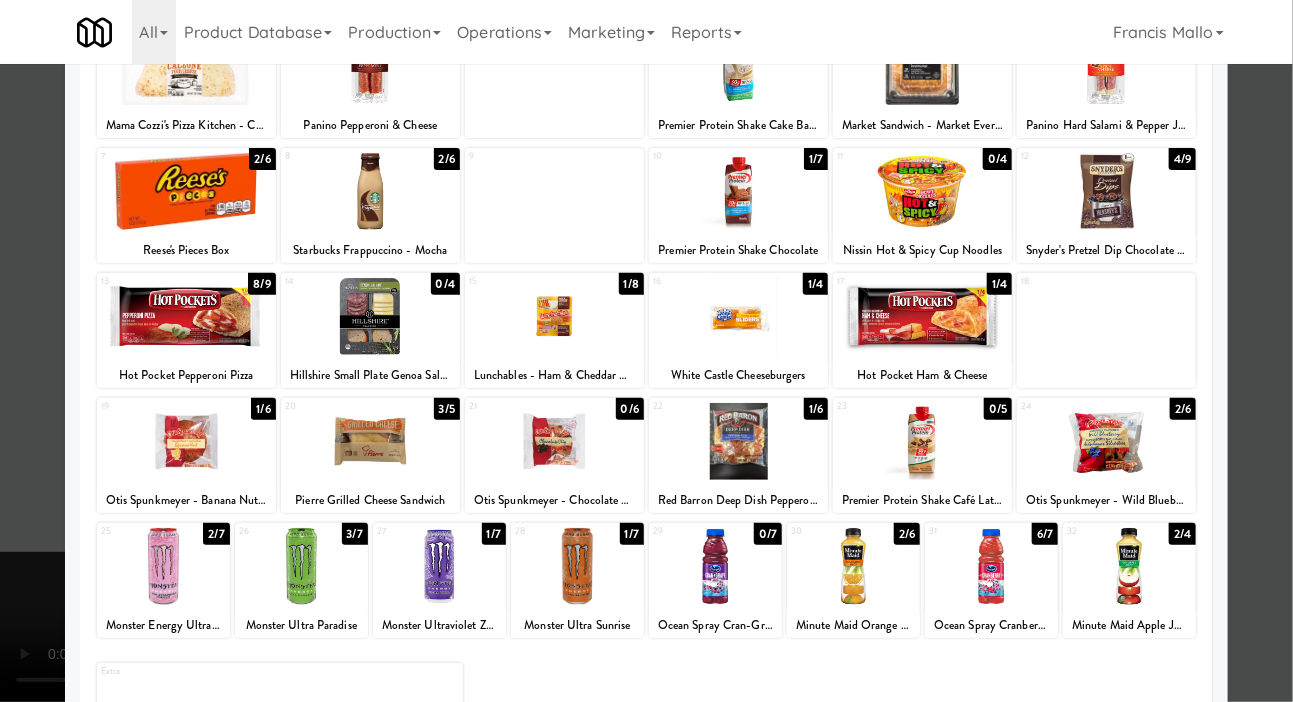 click at bounding box center [646, 351] 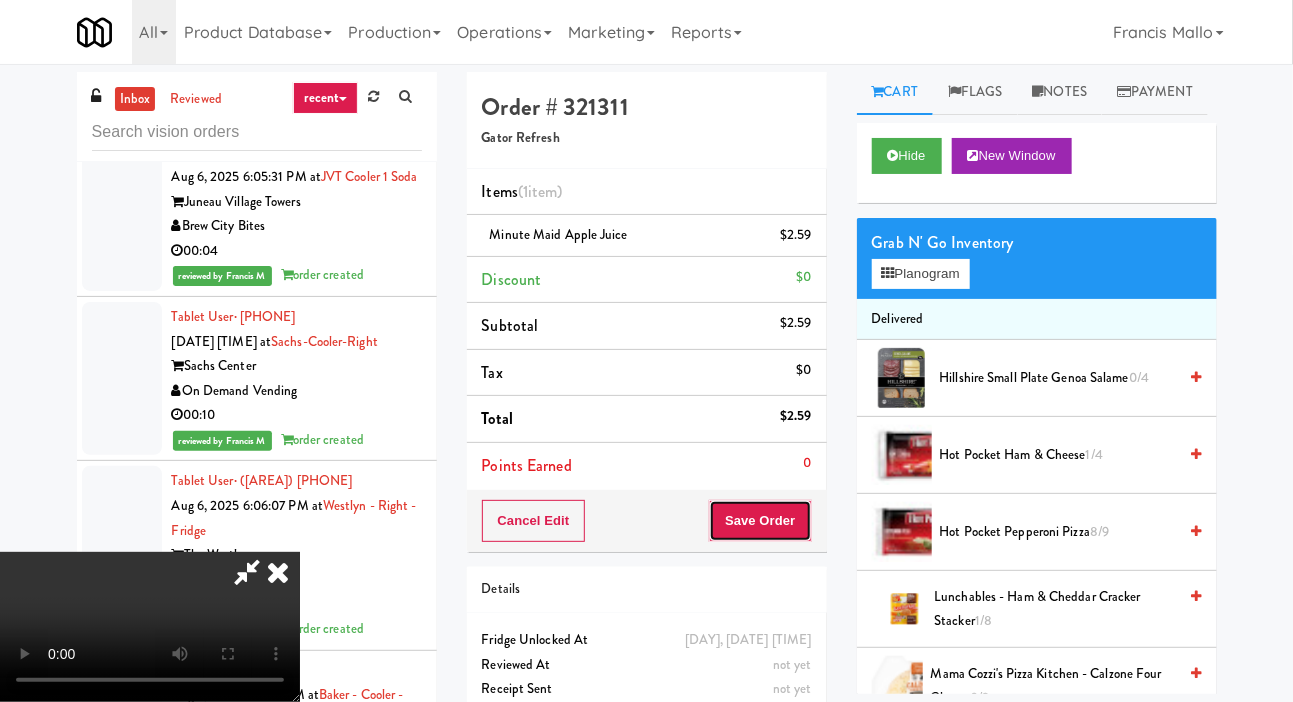 click on "Save Order" at bounding box center [760, 521] 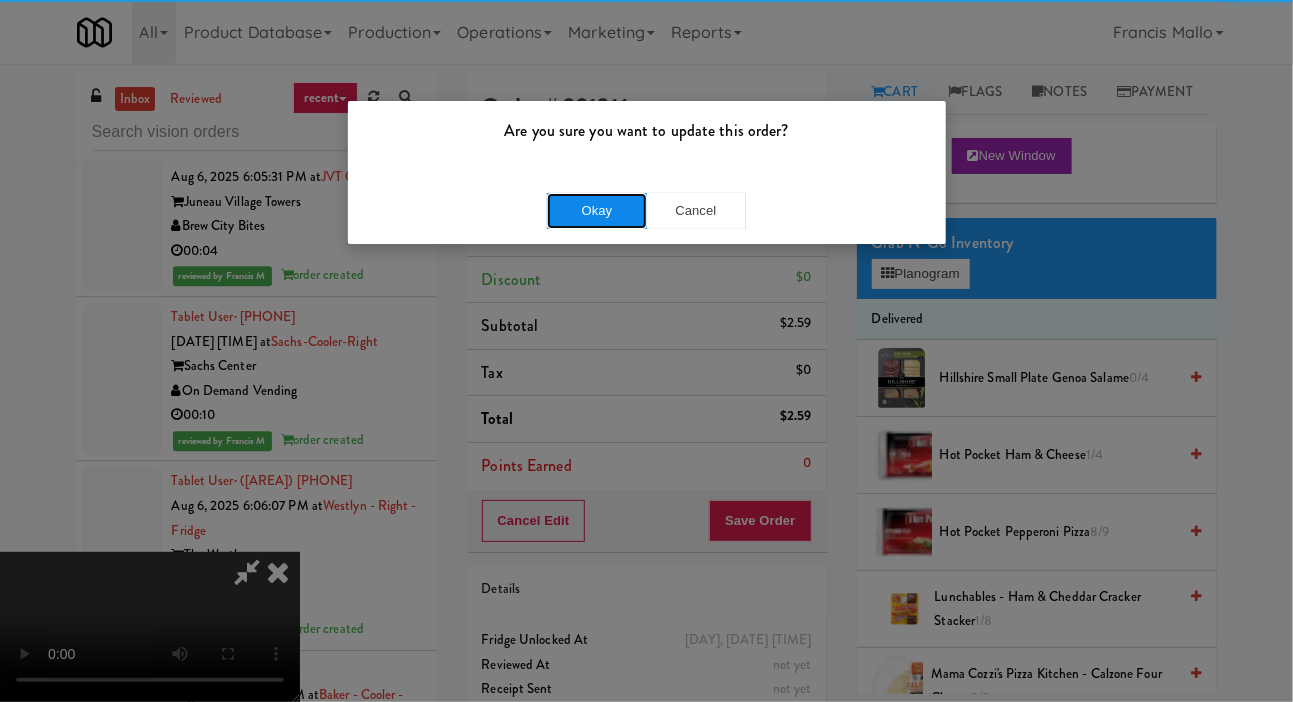 click on "Okay" at bounding box center (597, 211) 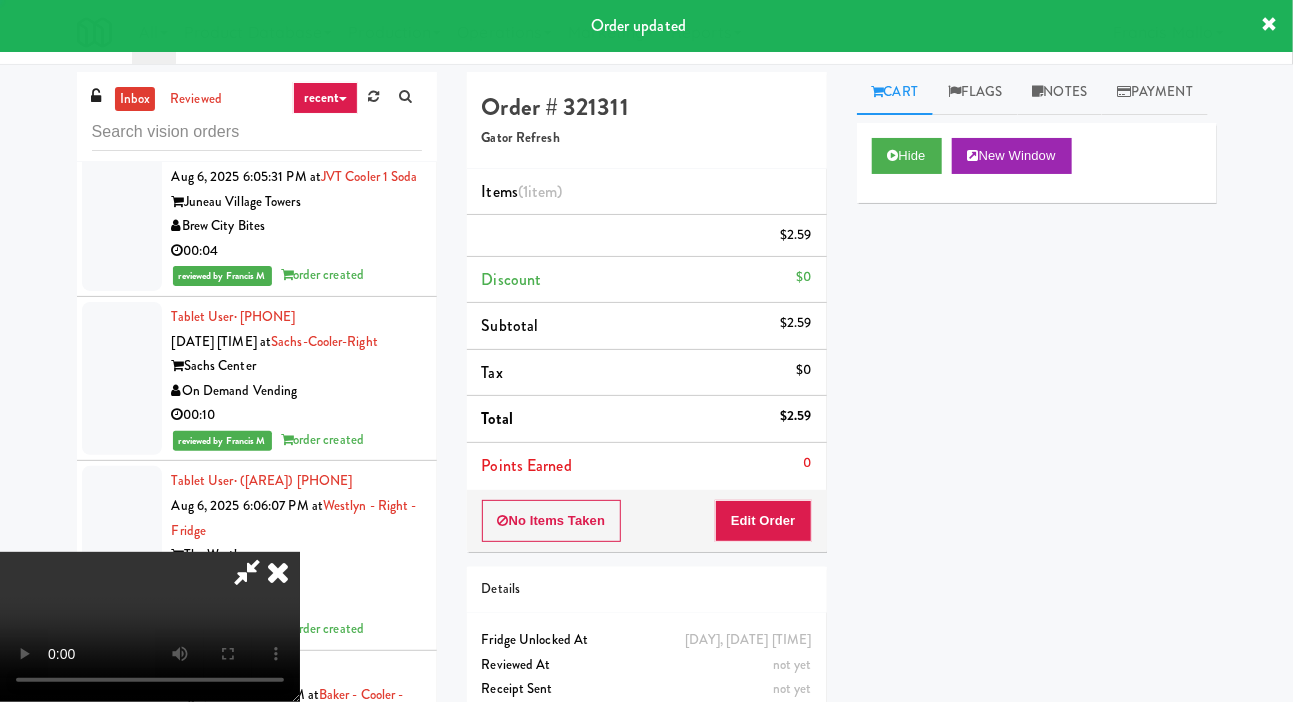 scroll, scrollTop: 0, scrollLeft: 0, axis: both 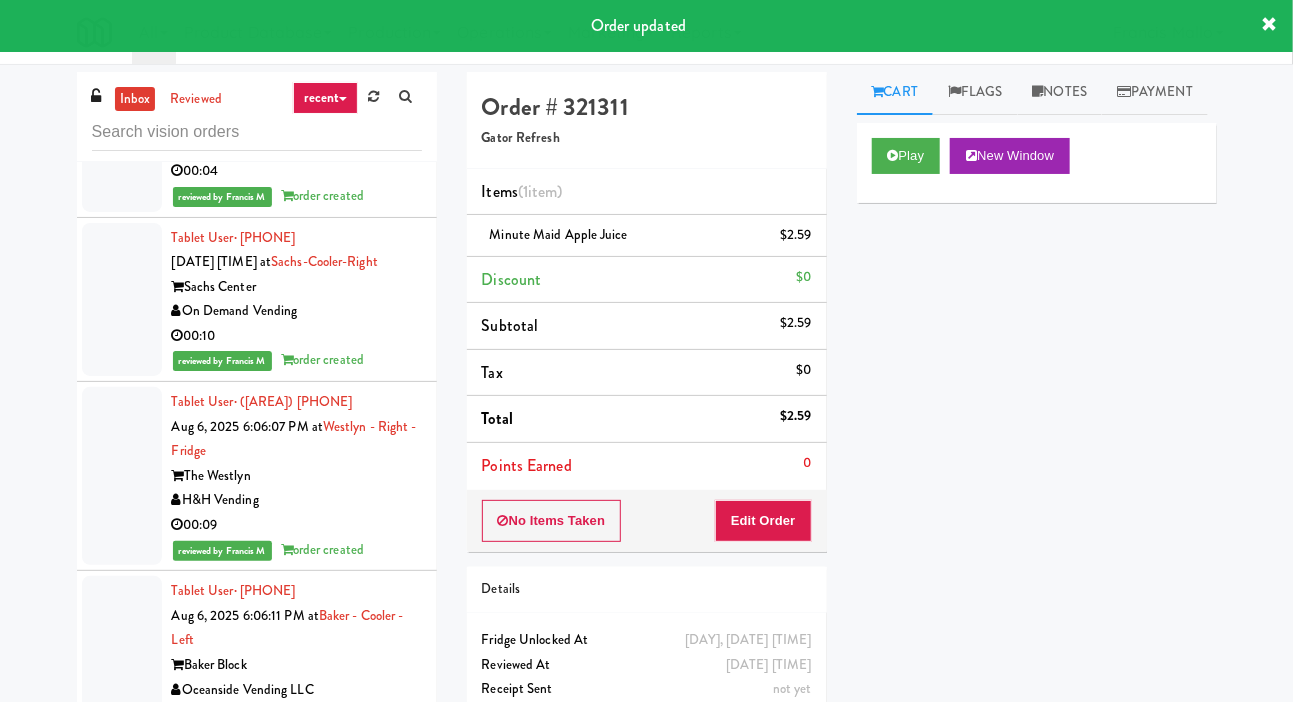 click at bounding box center [122, -18] 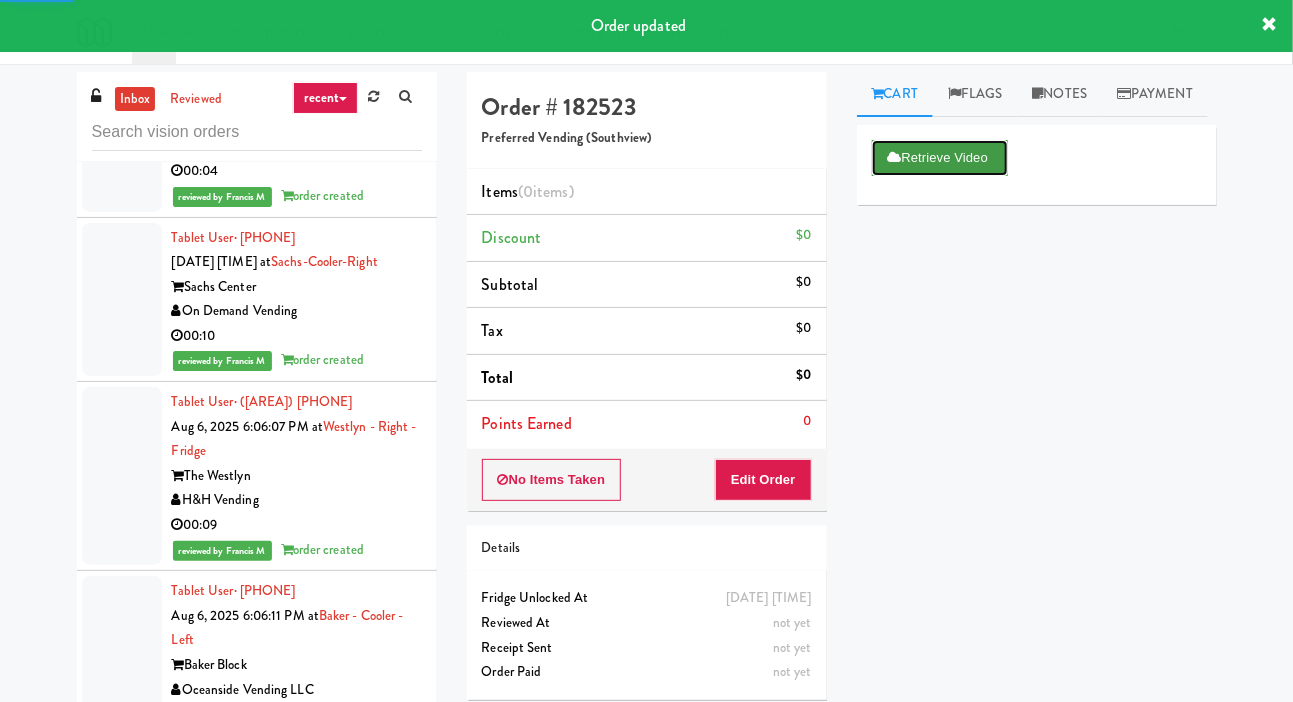 click on "Retrieve Video" at bounding box center (940, 158) 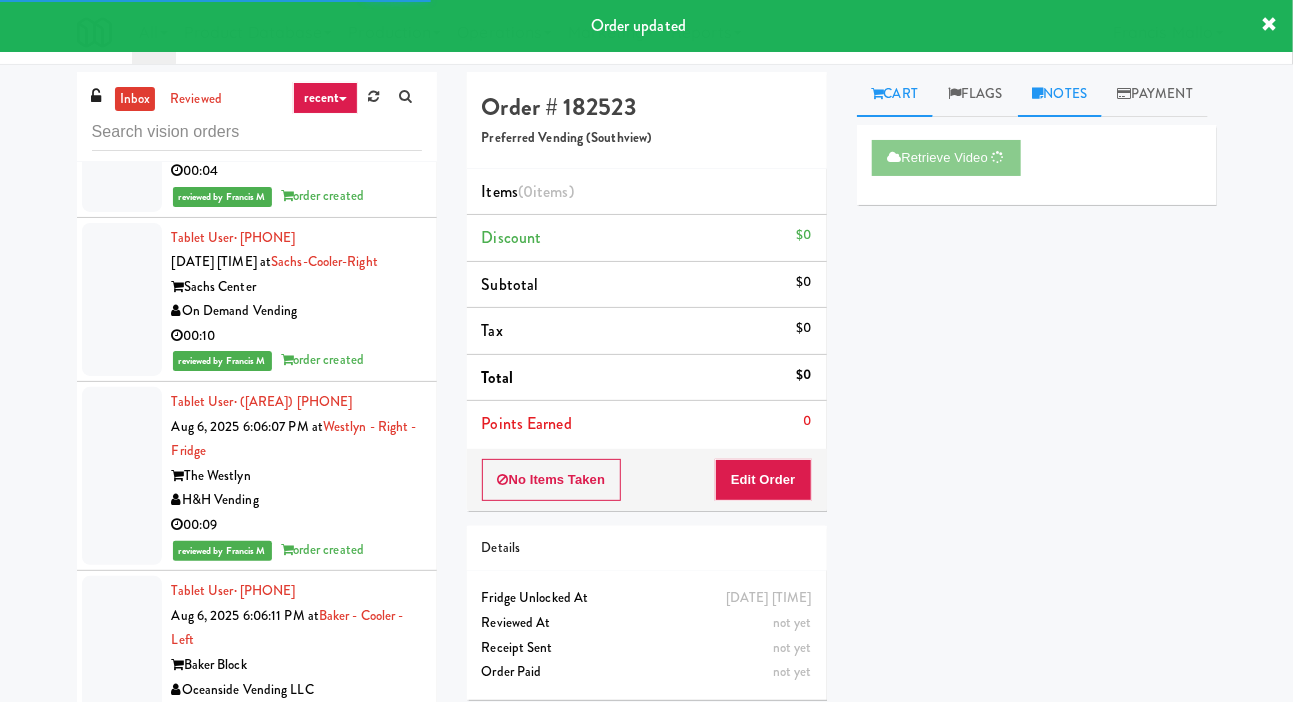 click on "Notes" at bounding box center [1060, 94] 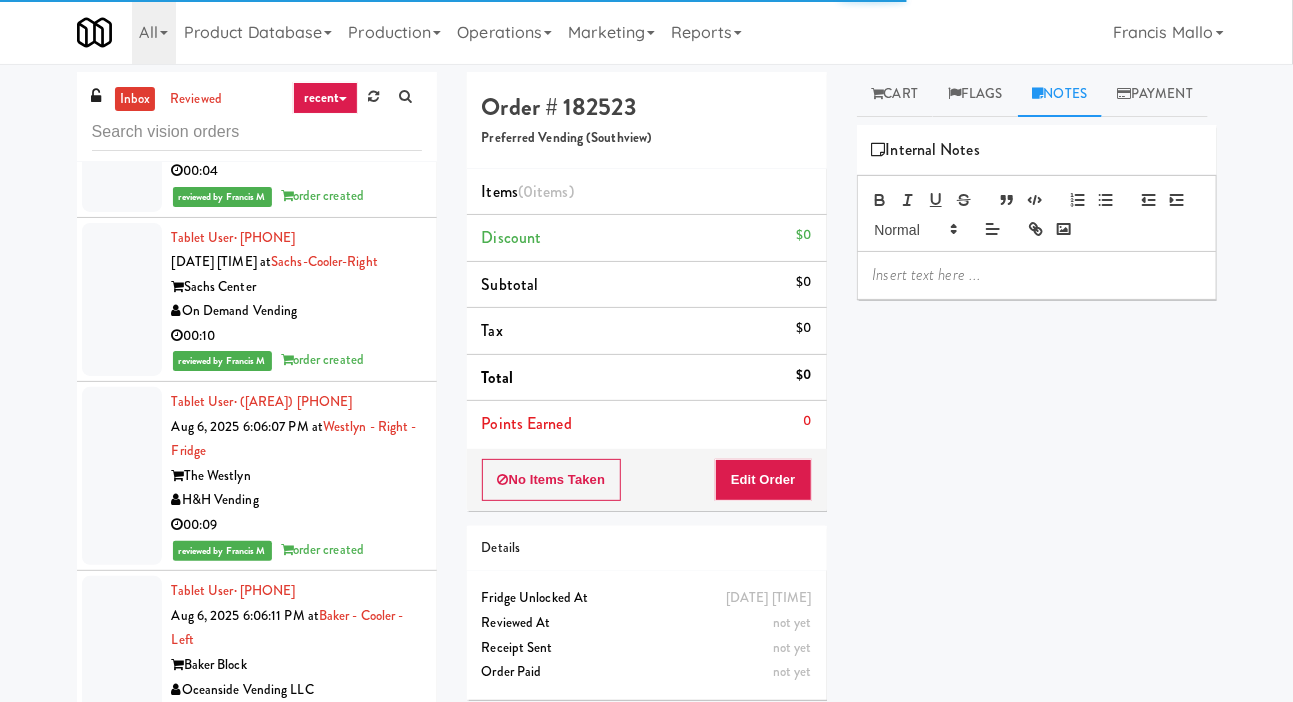 click at bounding box center [1037, 275] 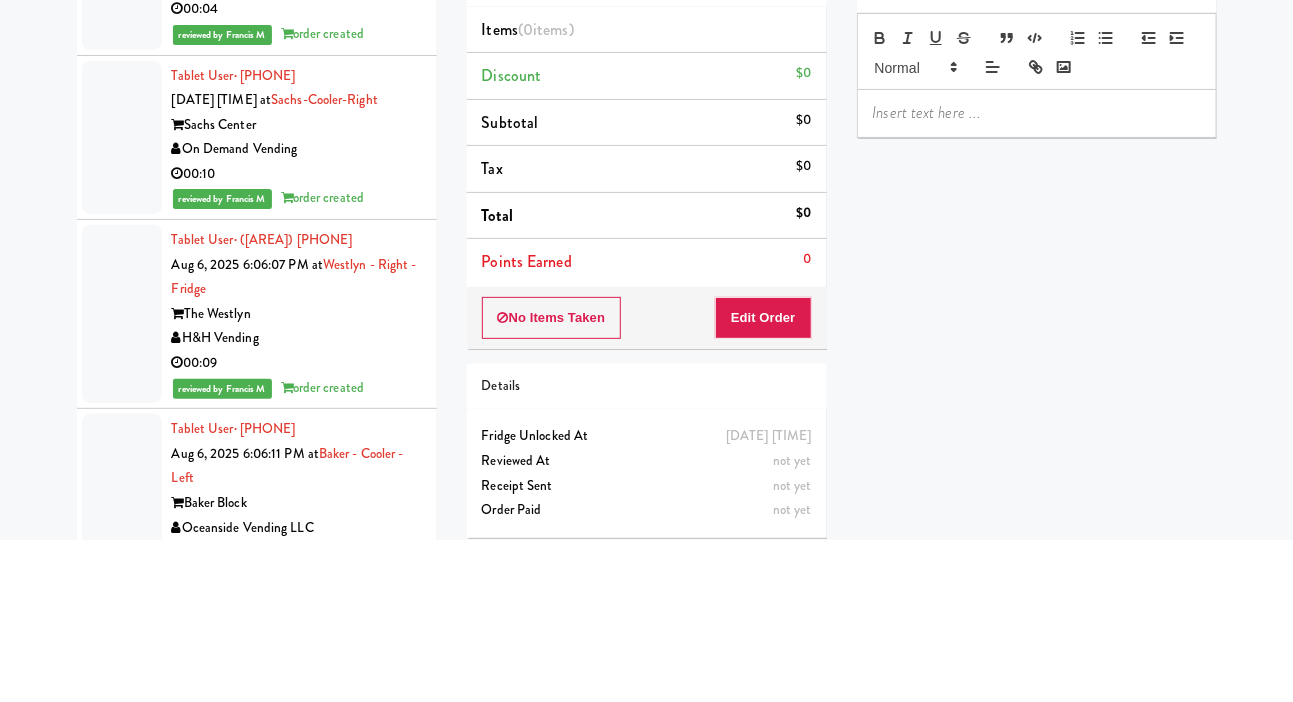 type 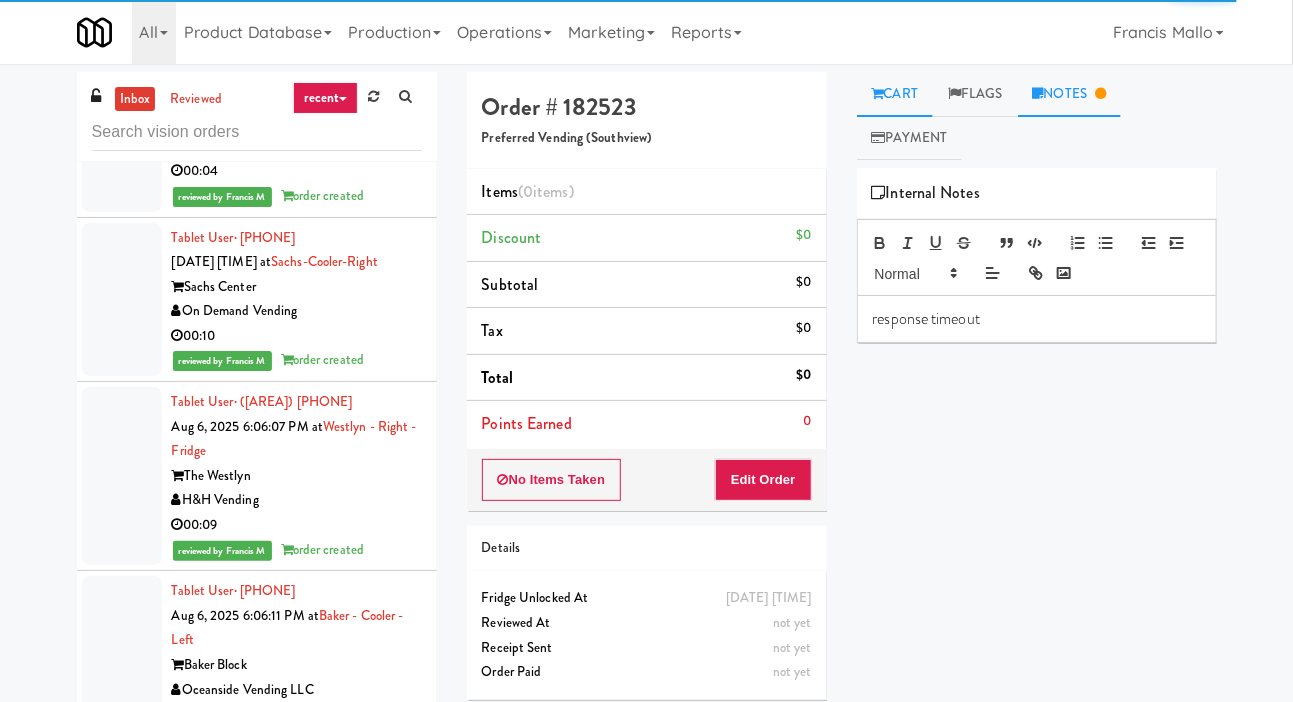 click on "Cart" at bounding box center [895, 94] 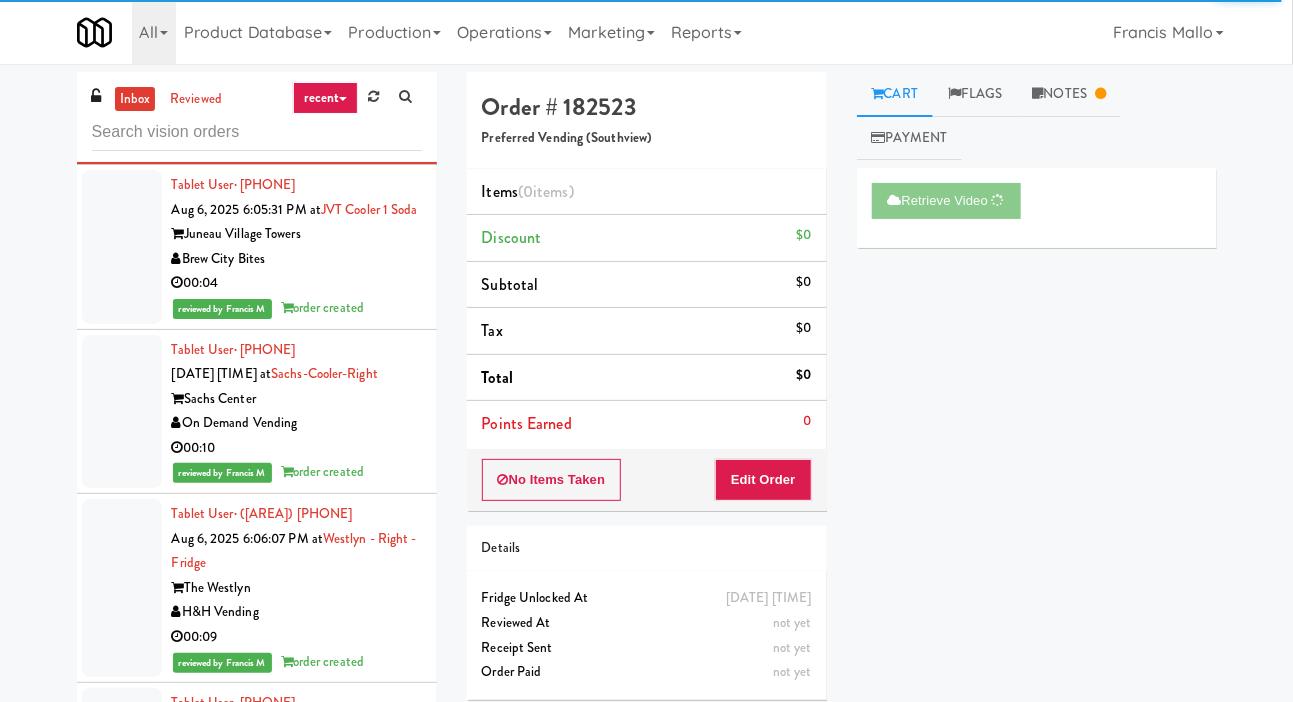 scroll, scrollTop: 14324, scrollLeft: 0, axis: vertical 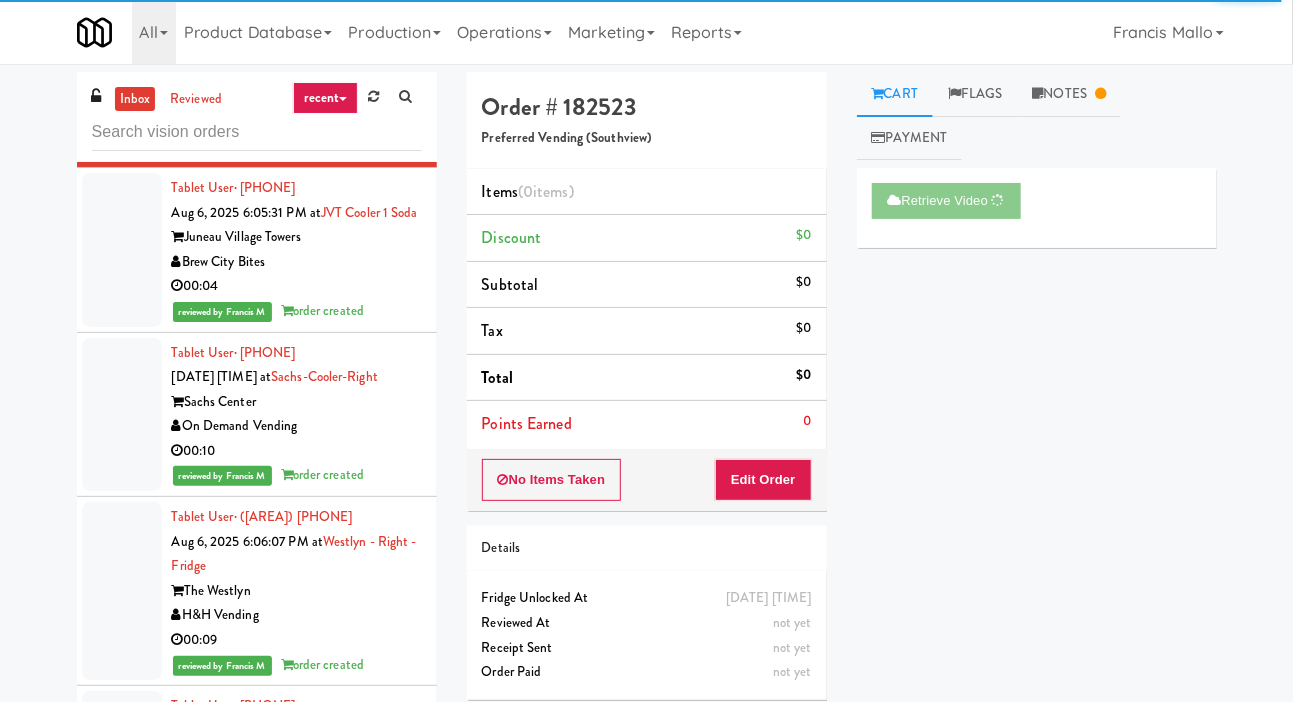 click at bounding box center (122, -208) 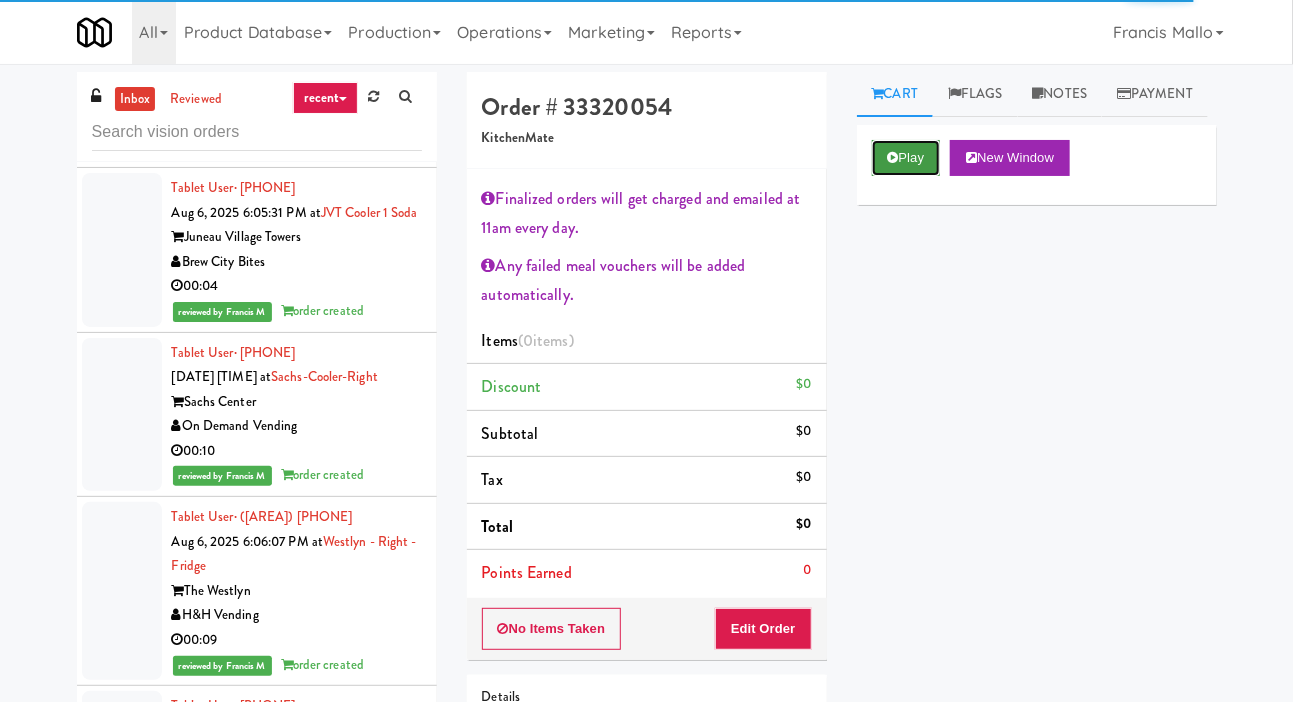 click on "Play" at bounding box center (906, 158) 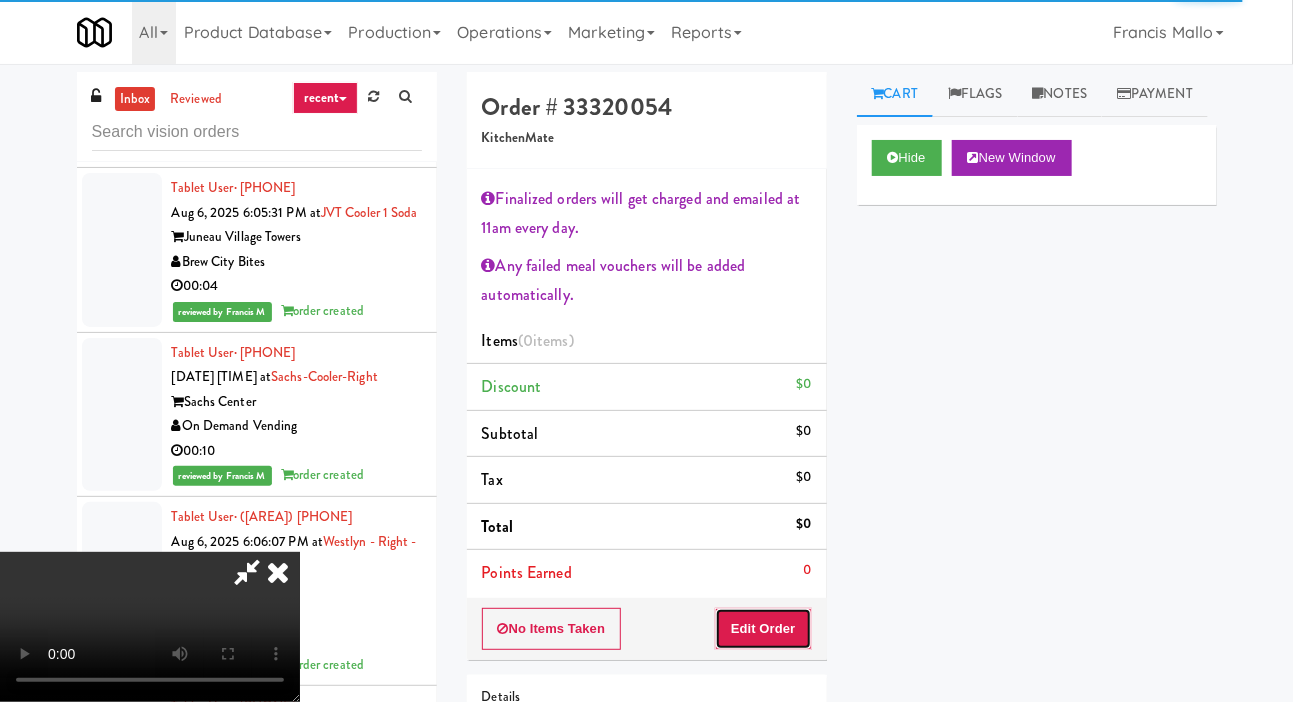 click on "Edit Order" at bounding box center [763, 629] 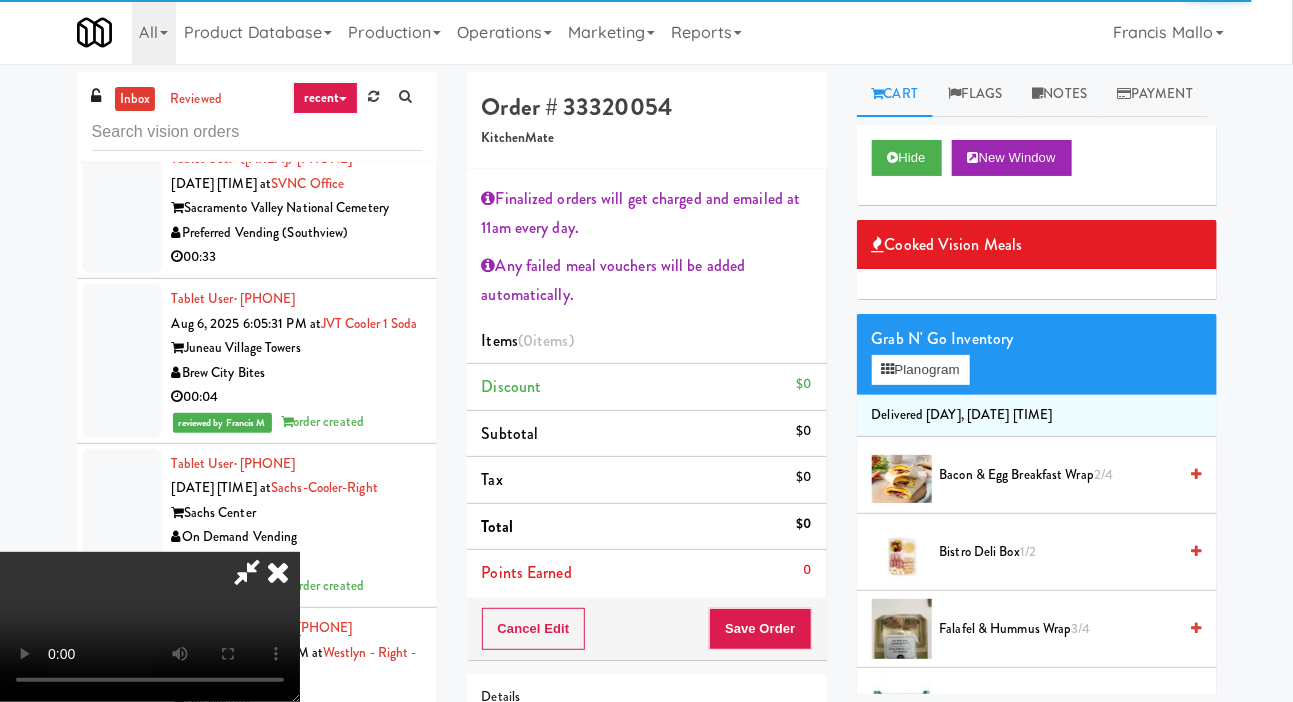 scroll, scrollTop: 14212, scrollLeft: 0, axis: vertical 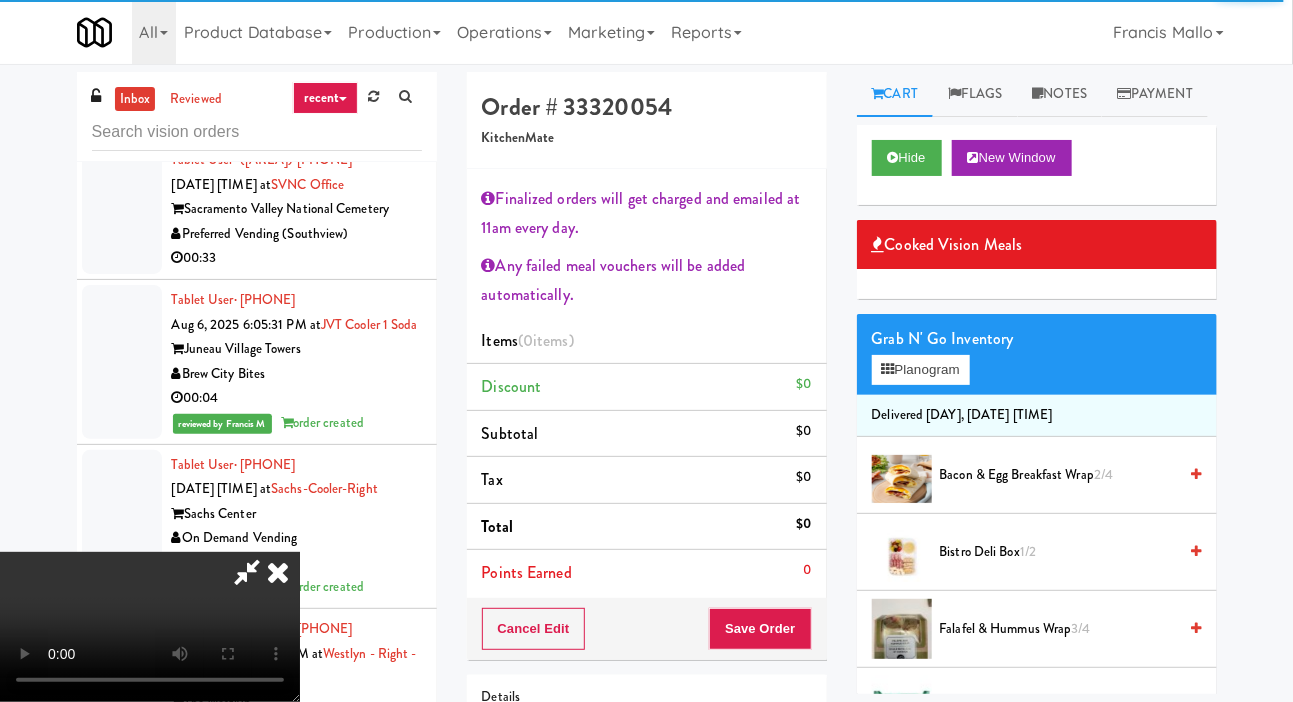 type 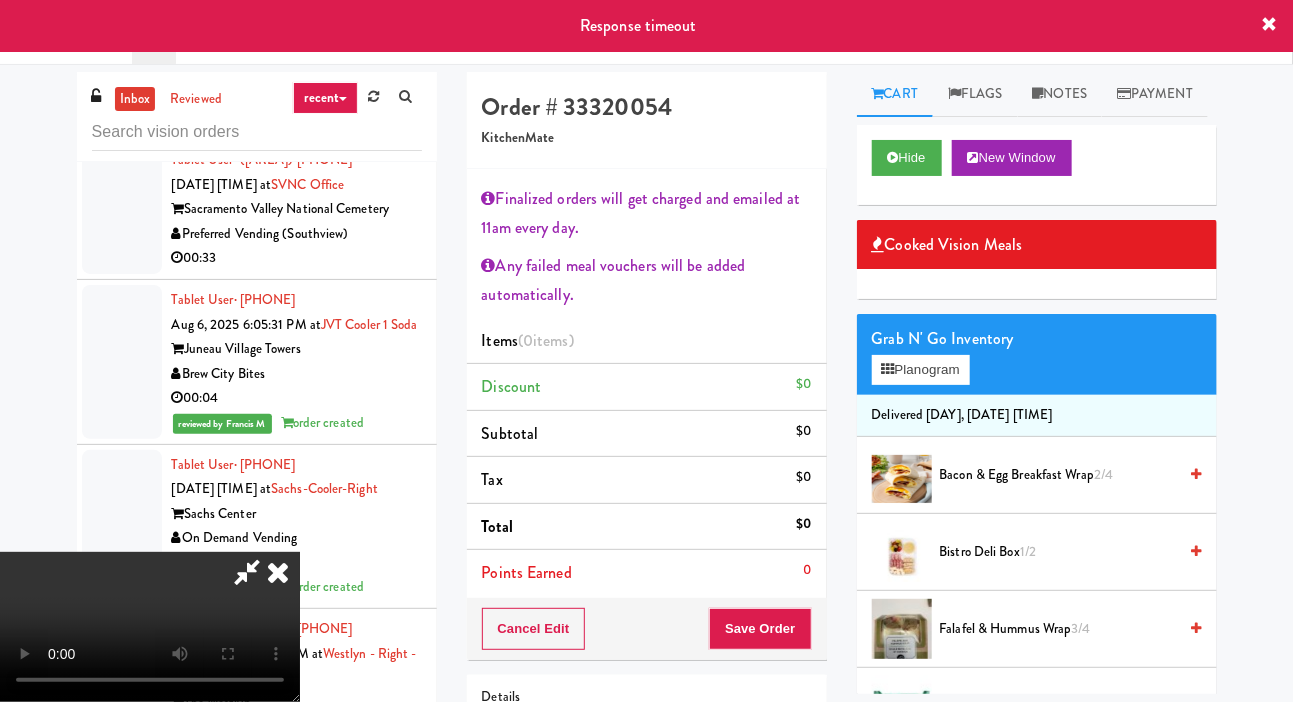scroll, scrollTop: 127, scrollLeft: 0, axis: vertical 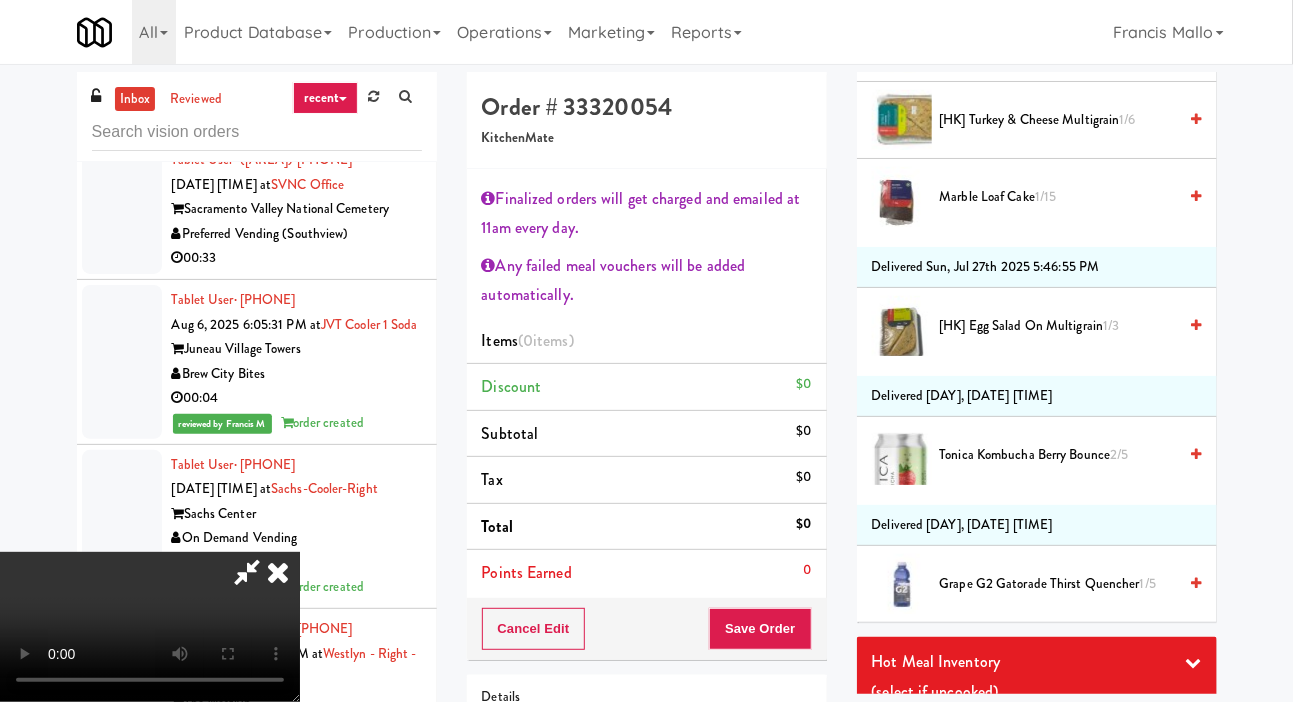 click on "Marble Loaf Cake  1/15" at bounding box center (1058, 197) 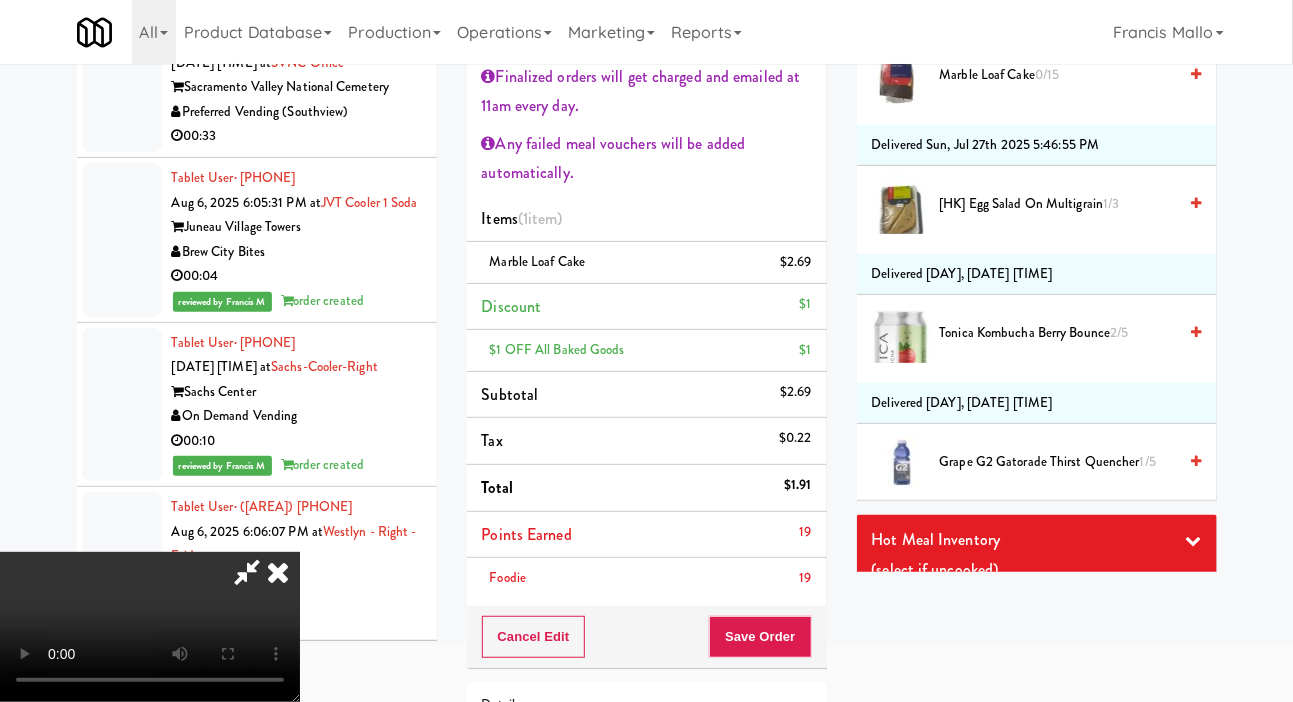 scroll, scrollTop: 206, scrollLeft: 0, axis: vertical 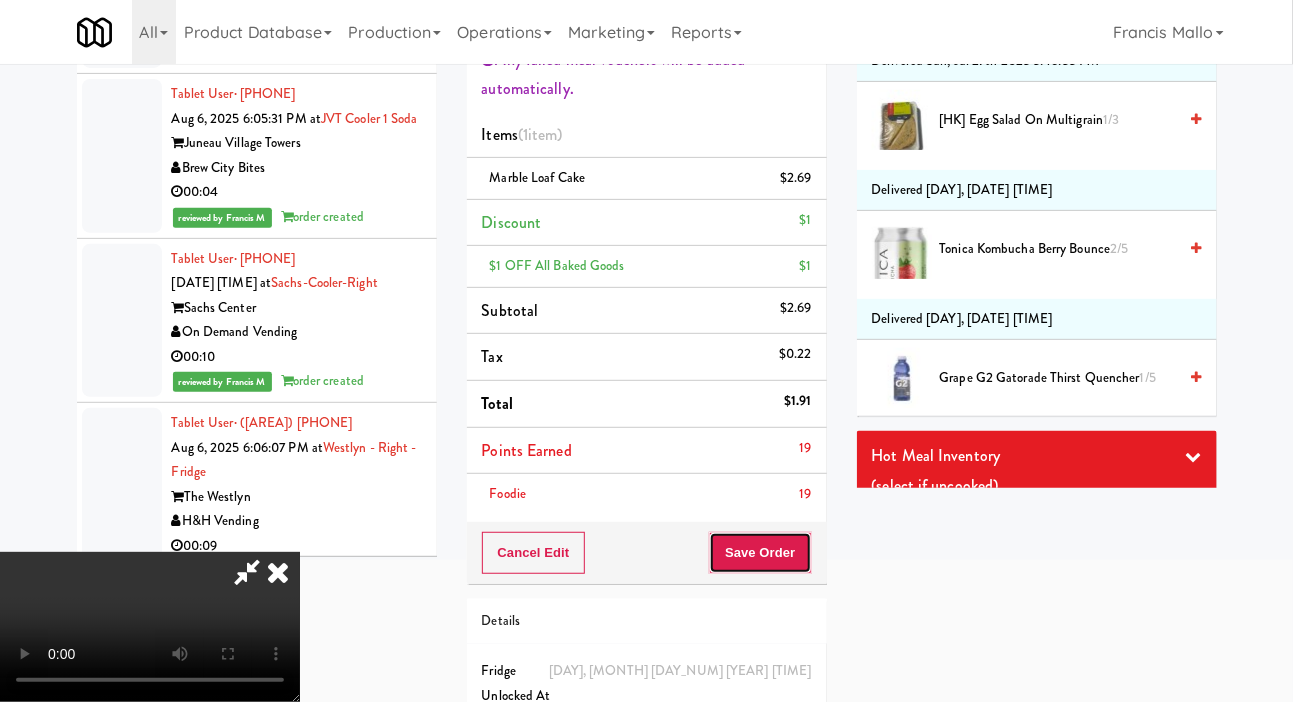 click on "Save Order" at bounding box center (760, 553) 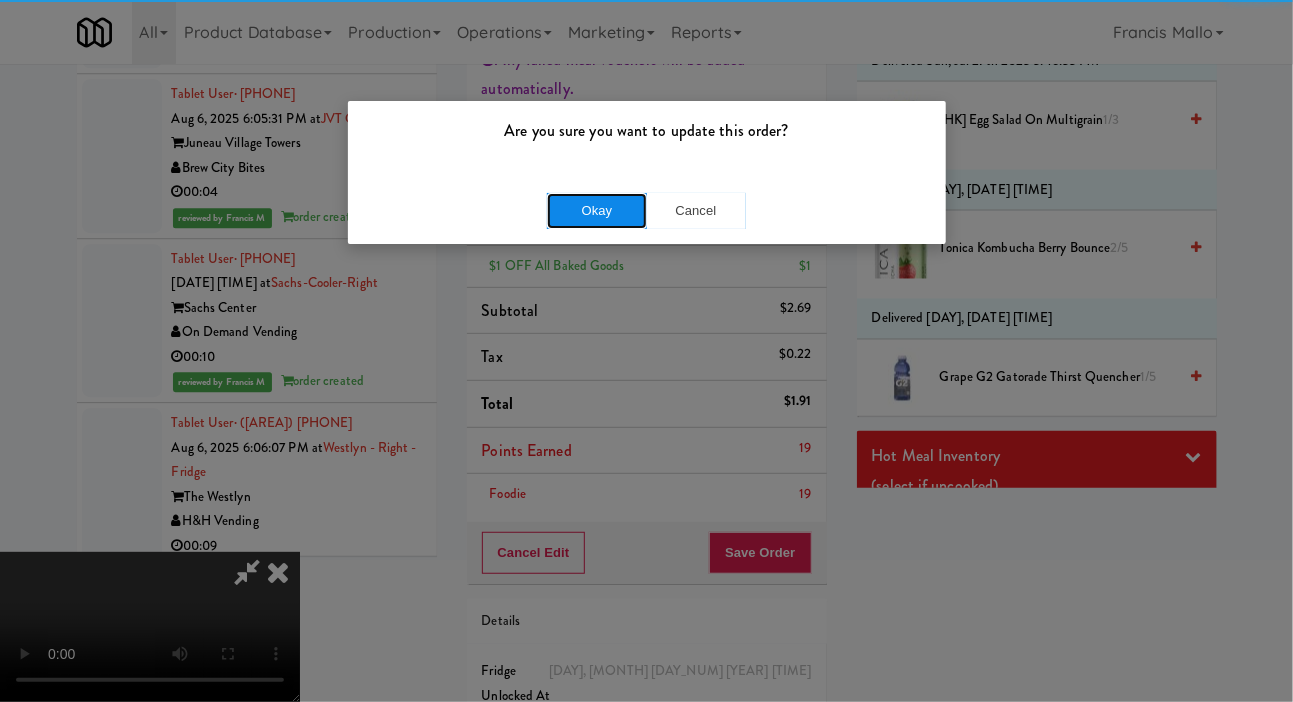 click on "Okay" at bounding box center [597, 211] 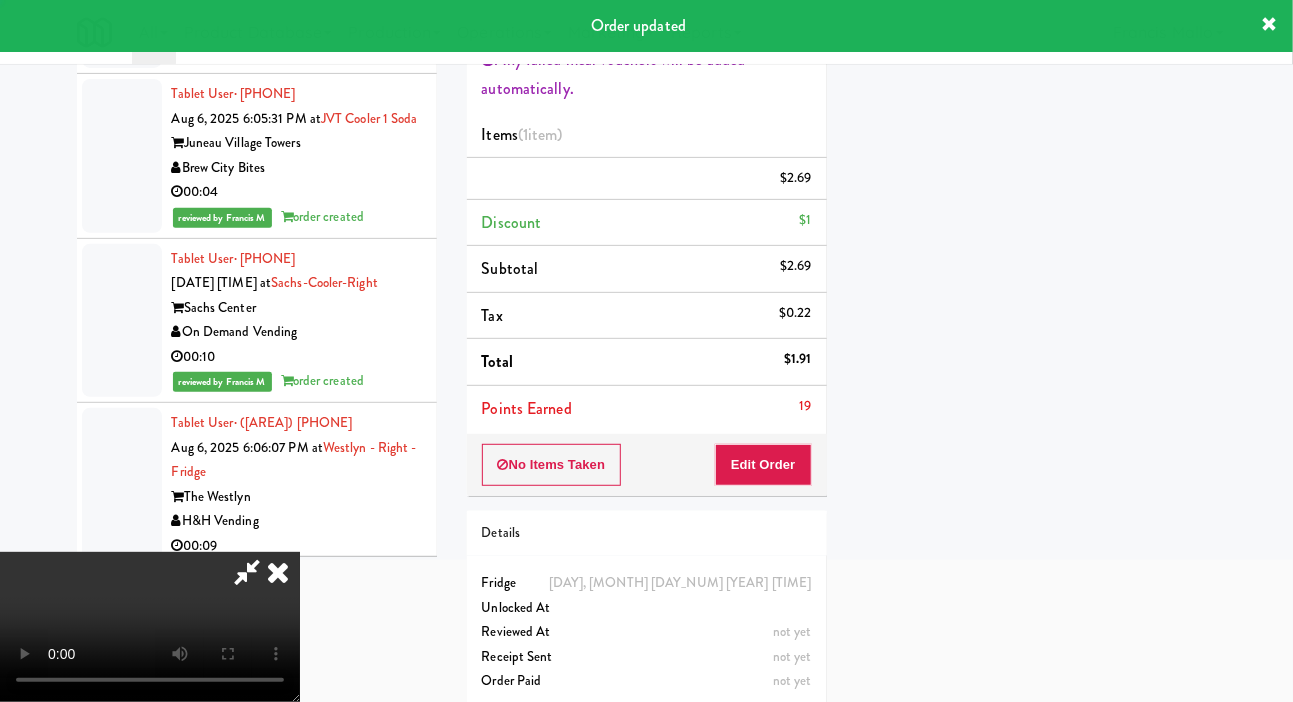 scroll, scrollTop: 118, scrollLeft: 0, axis: vertical 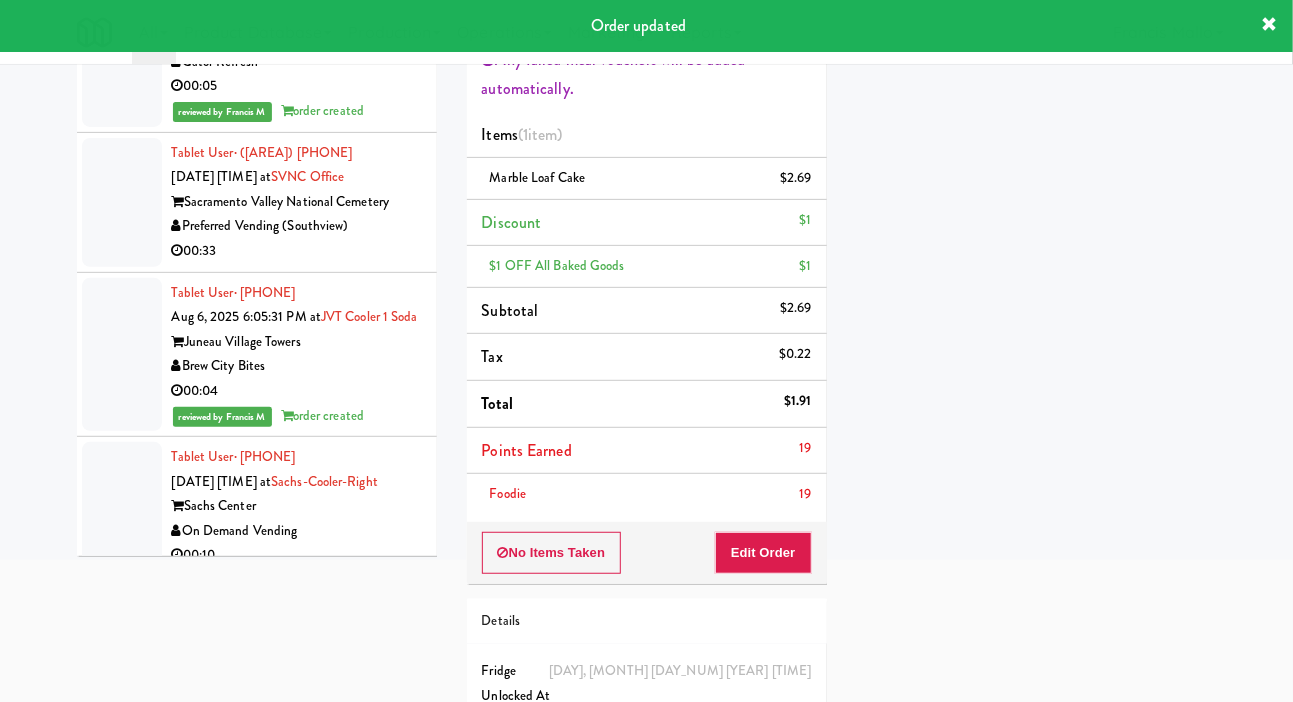 click on "Brew City Bites" at bounding box center (297, -243) 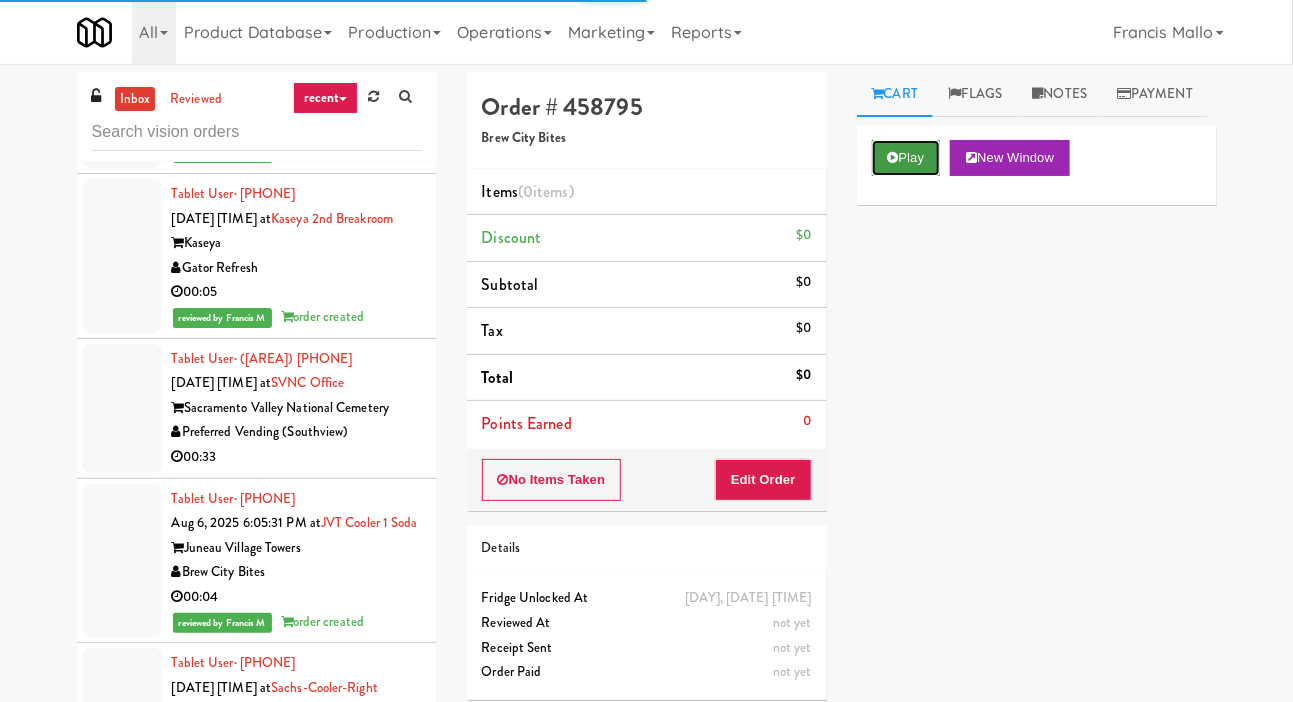 click on "Play" at bounding box center (906, 158) 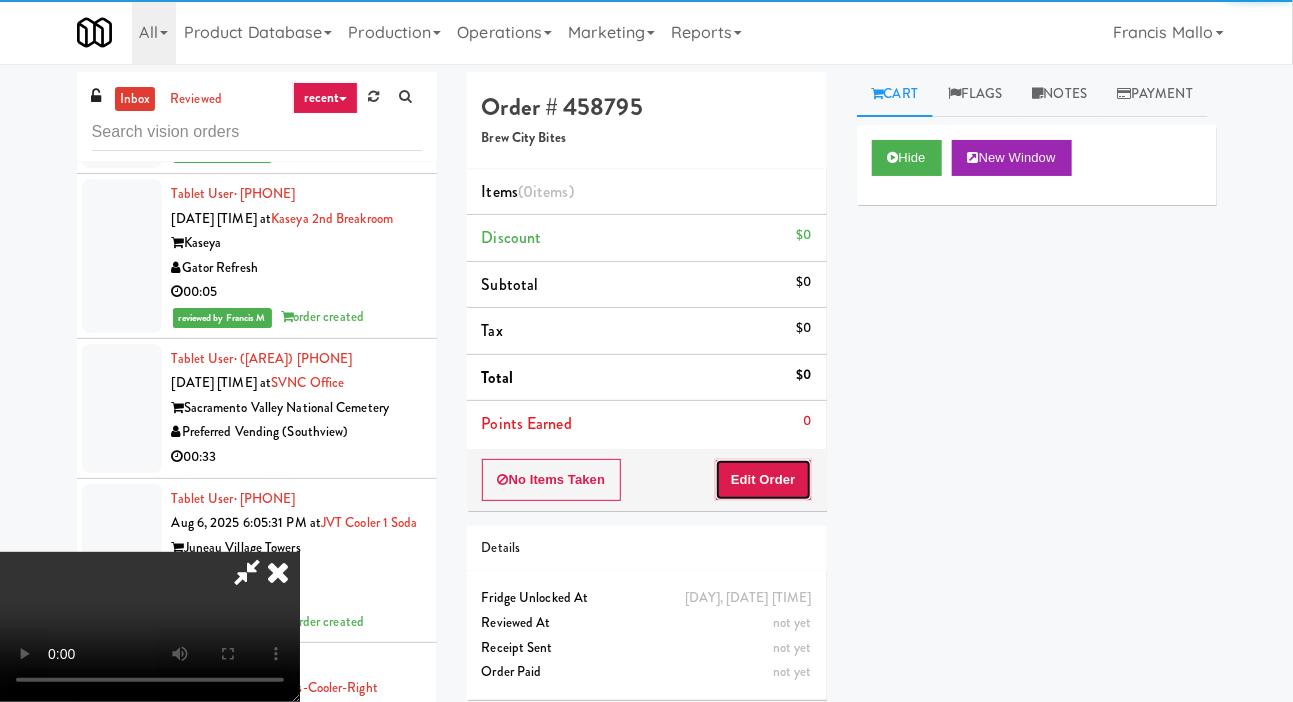 click on "Edit Order" at bounding box center [763, 480] 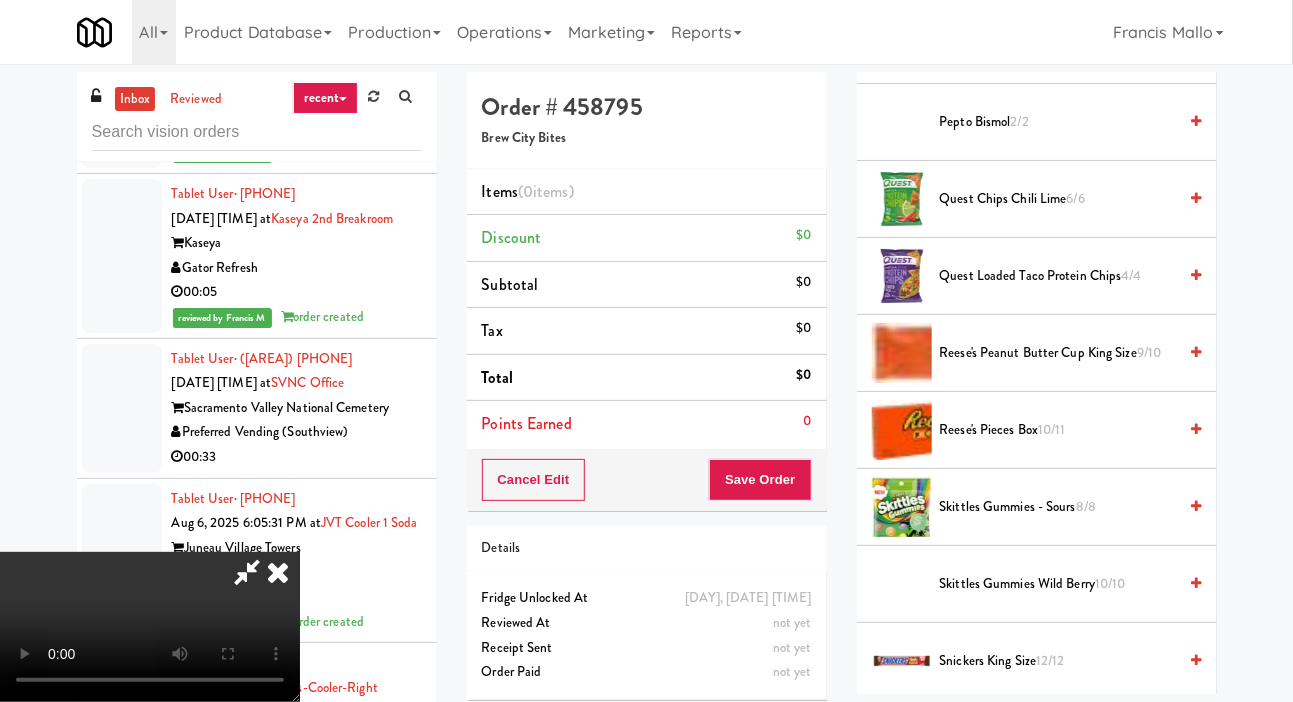 scroll, scrollTop: 1659, scrollLeft: 0, axis: vertical 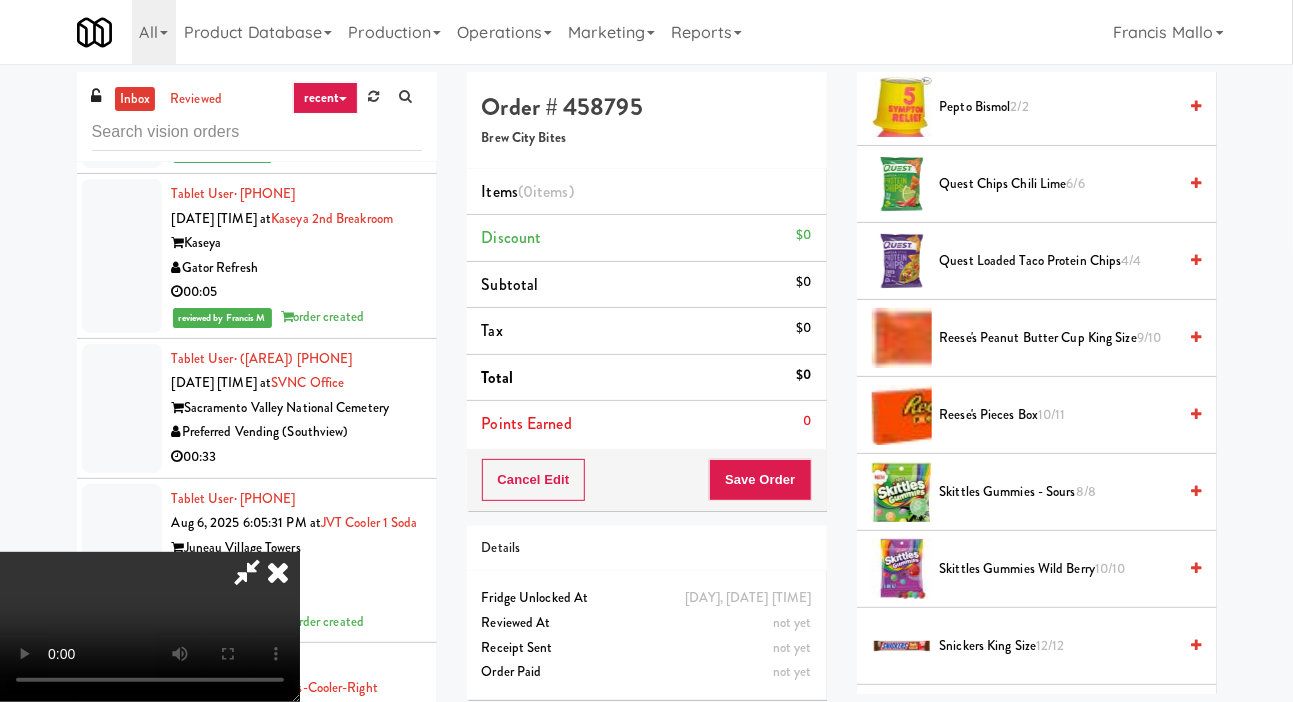 click on "Quest Loaded Taco Protein Chips  4/4" at bounding box center [1058, 261] 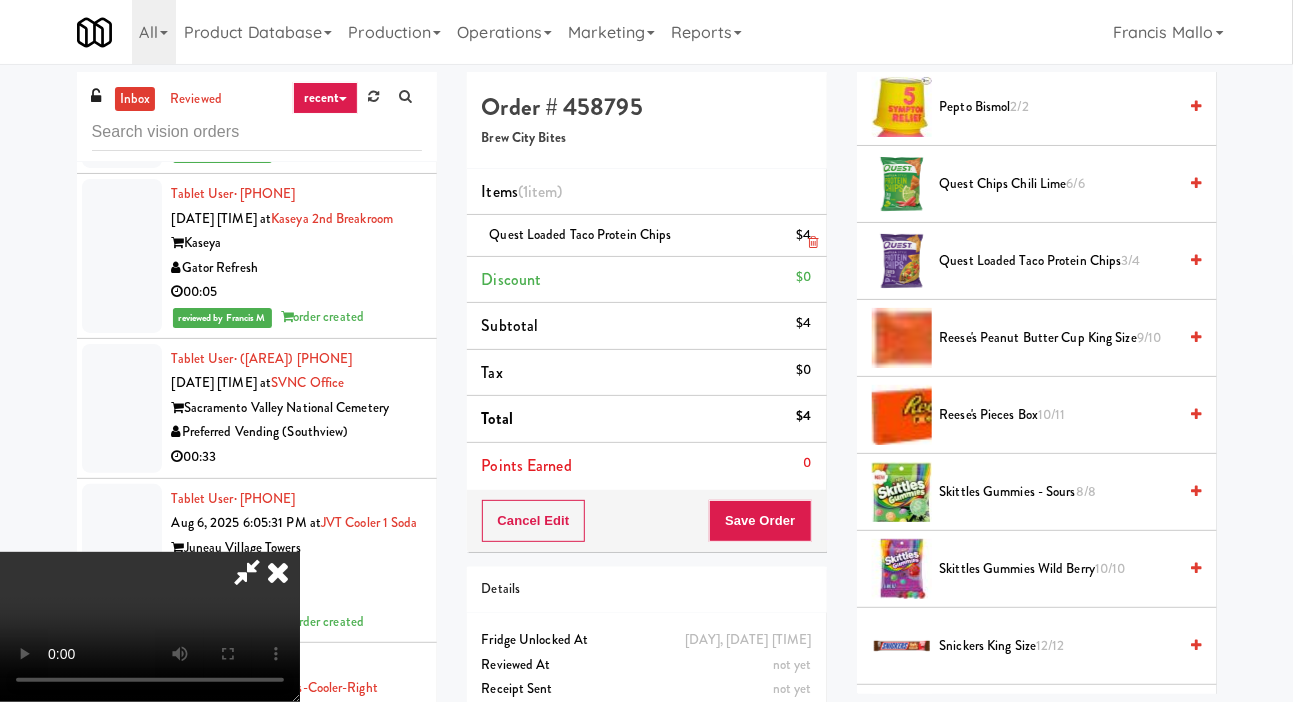 click on "Quest Loaded Taco Protein Chips  $4" at bounding box center (647, 236) 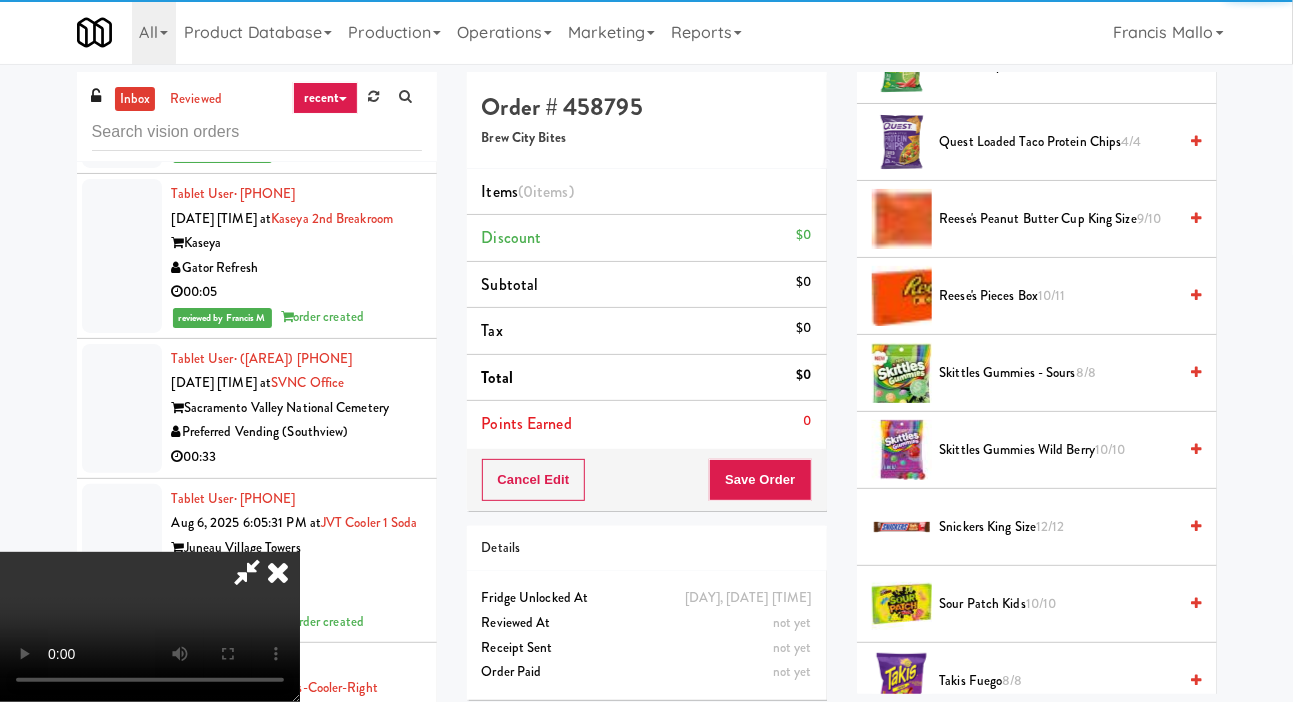 scroll, scrollTop: 2196, scrollLeft: 0, axis: vertical 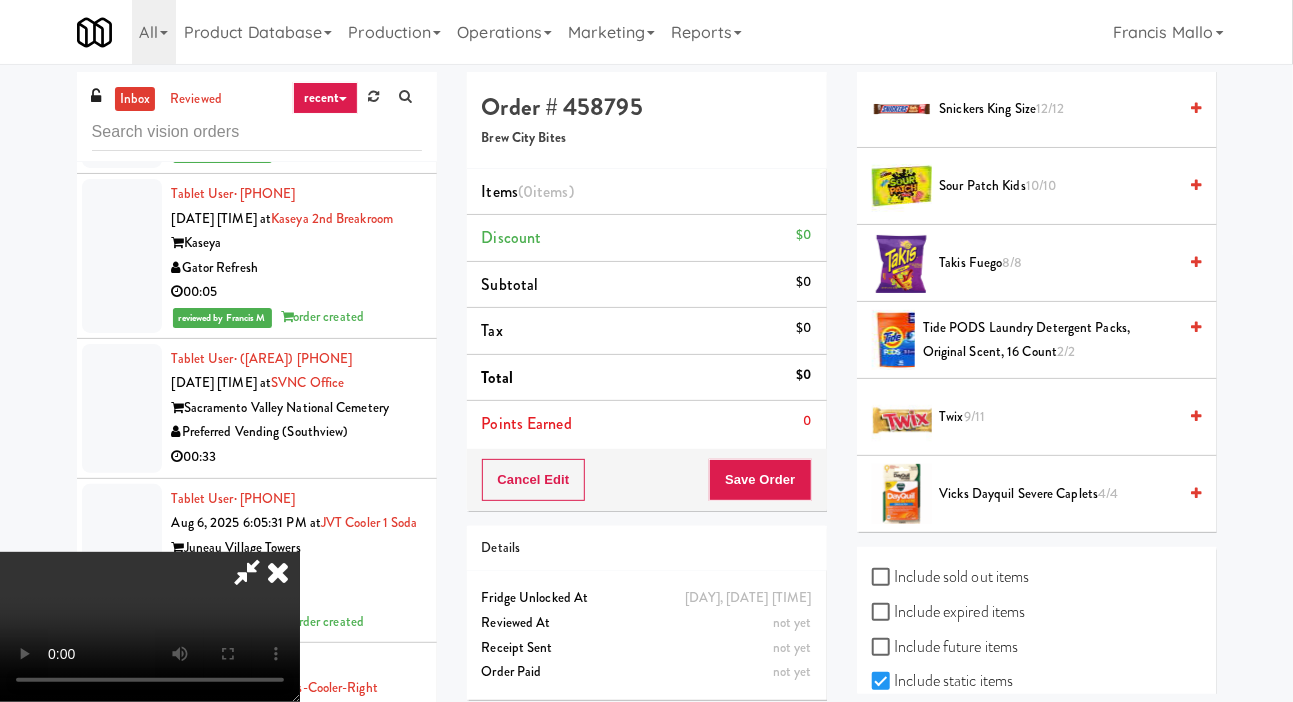 click on "Twix  9/11" at bounding box center [1037, 417] 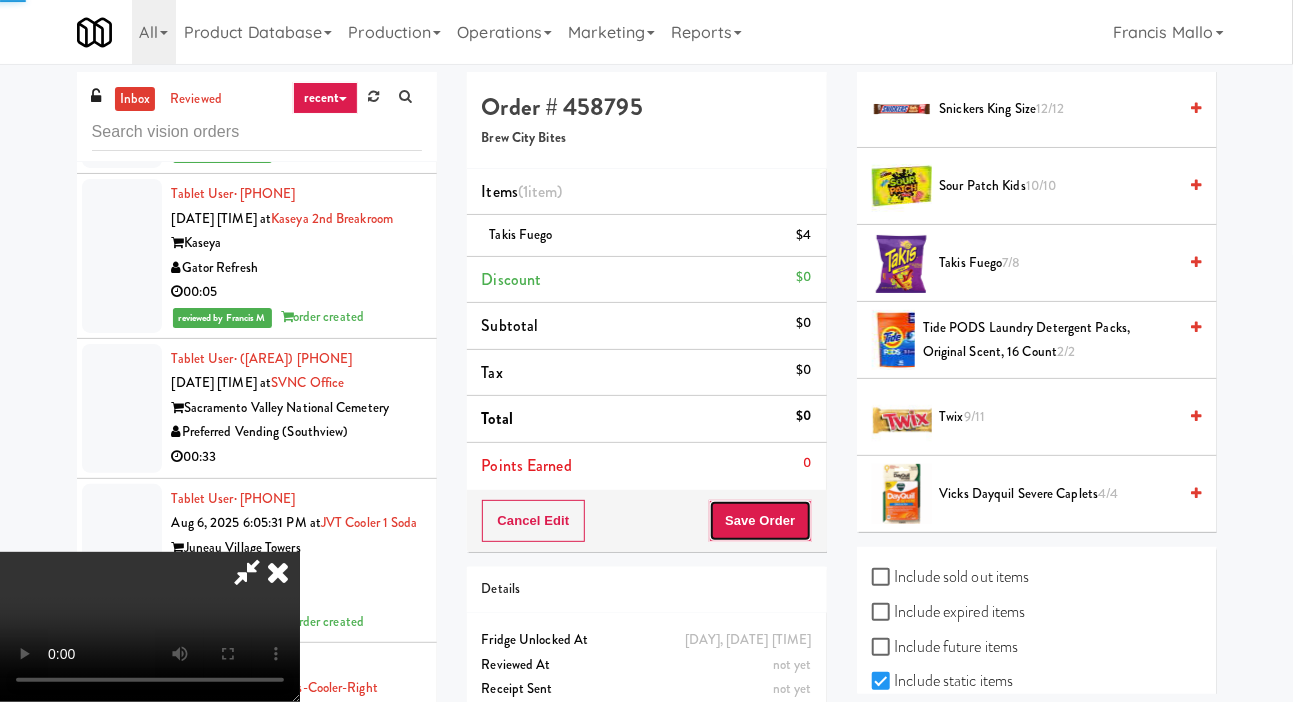 click on "Save Order" at bounding box center (760, 521) 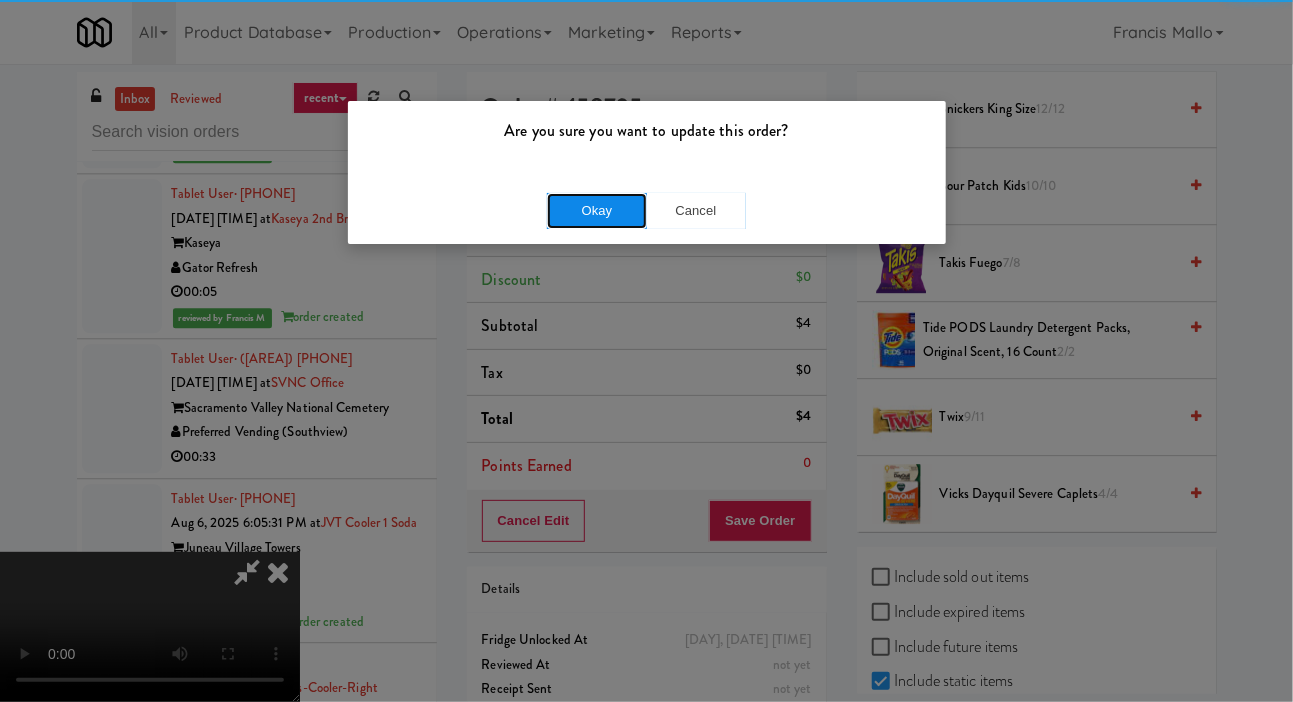 click on "Okay" at bounding box center (597, 211) 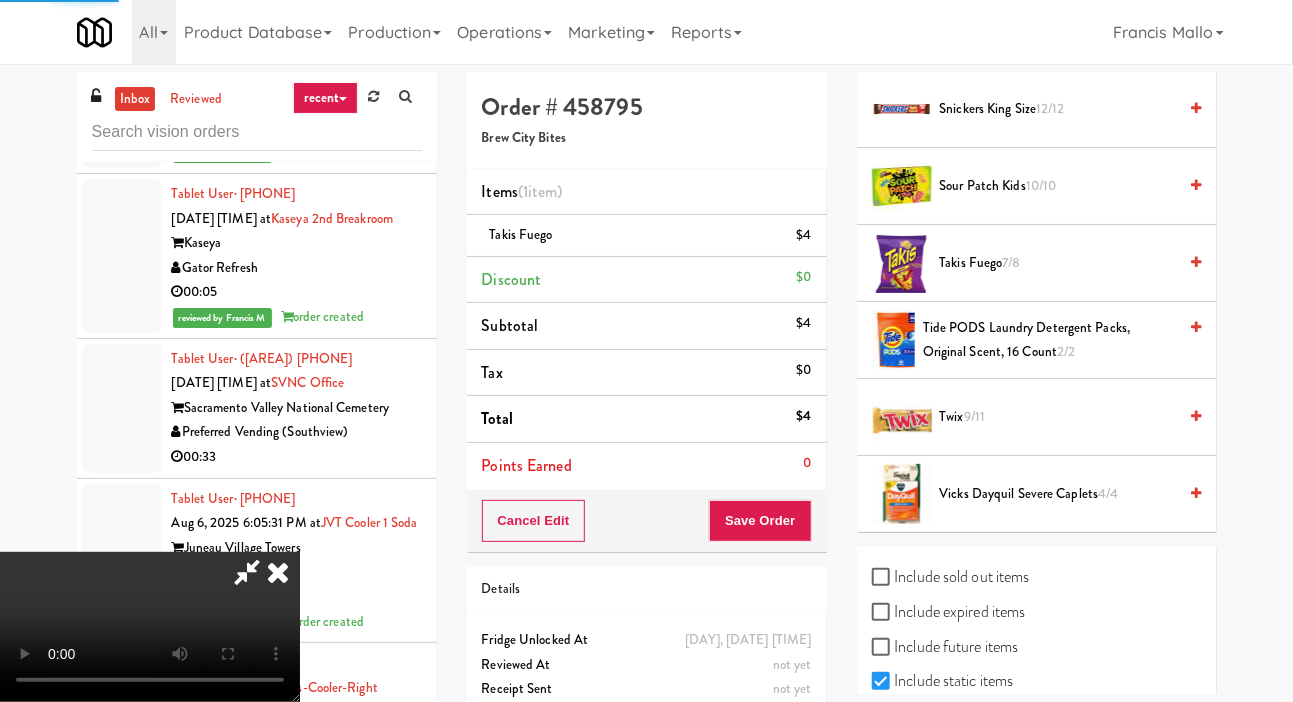 scroll, scrollTop: 116, scrollLeft: 0, axis: vertical 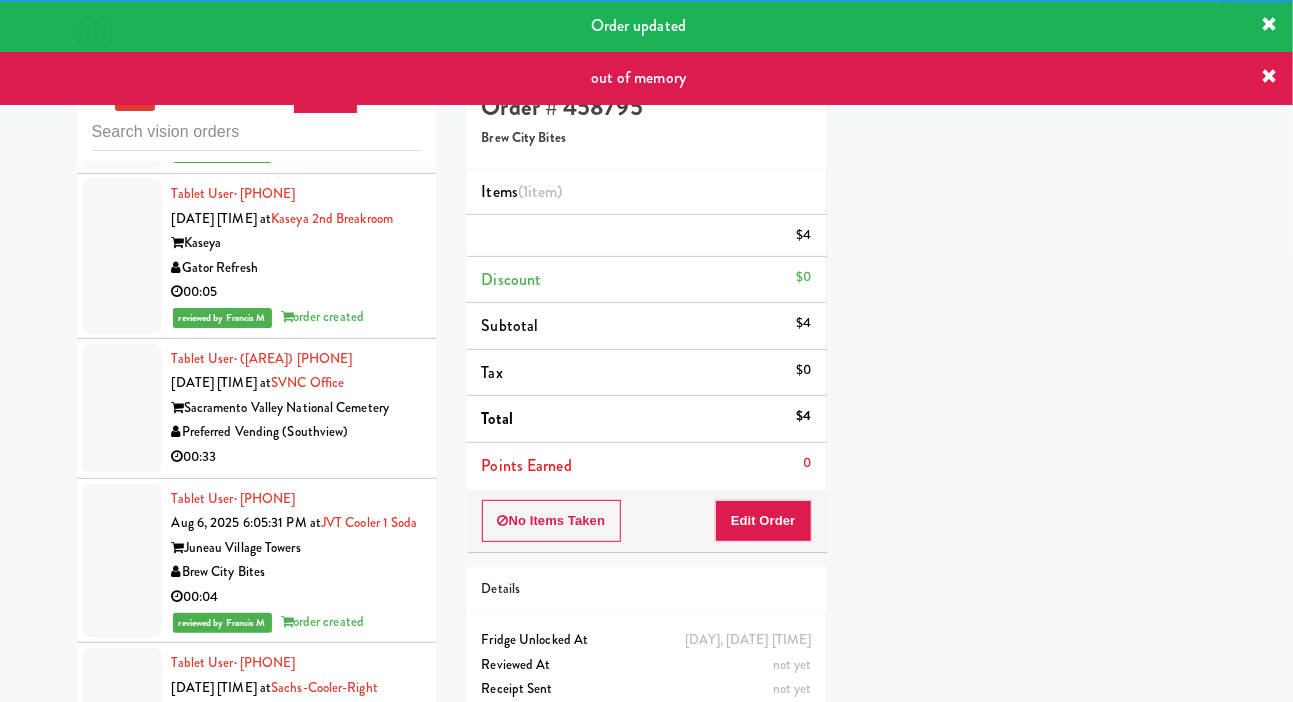 click at bounding box center [122, -226] 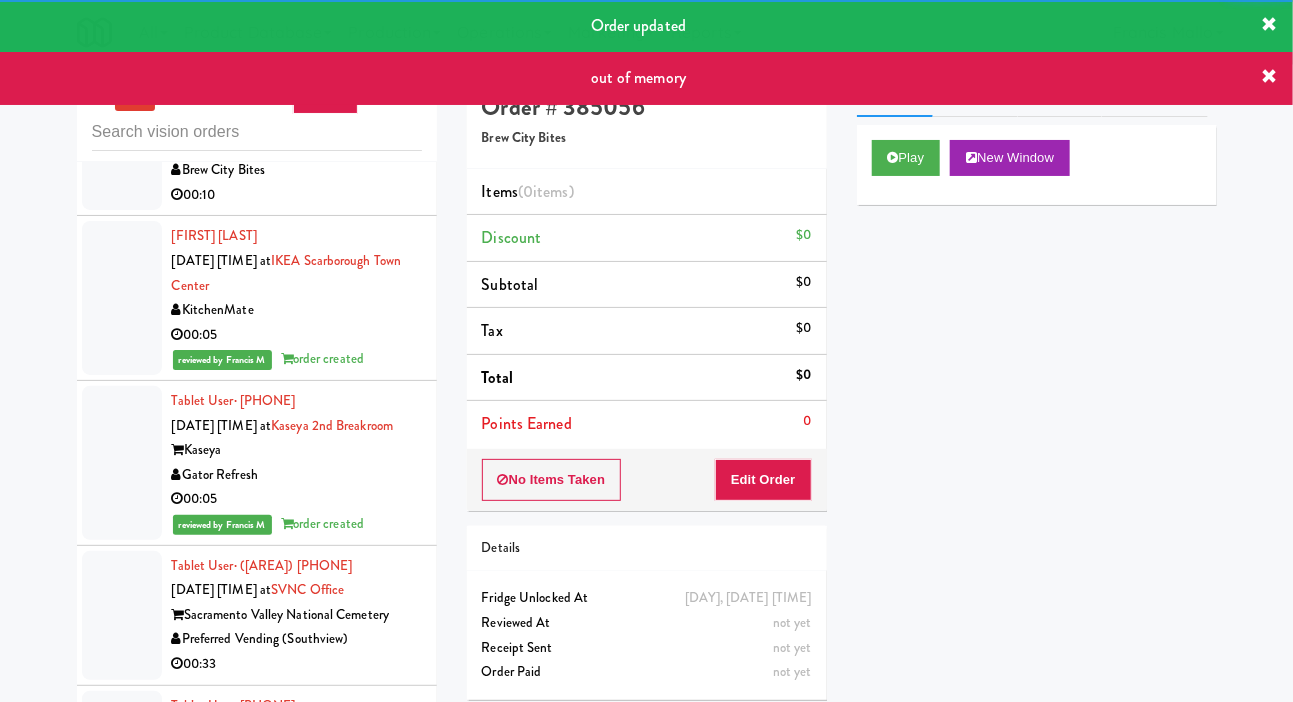 click at bounding box center [122, 134] 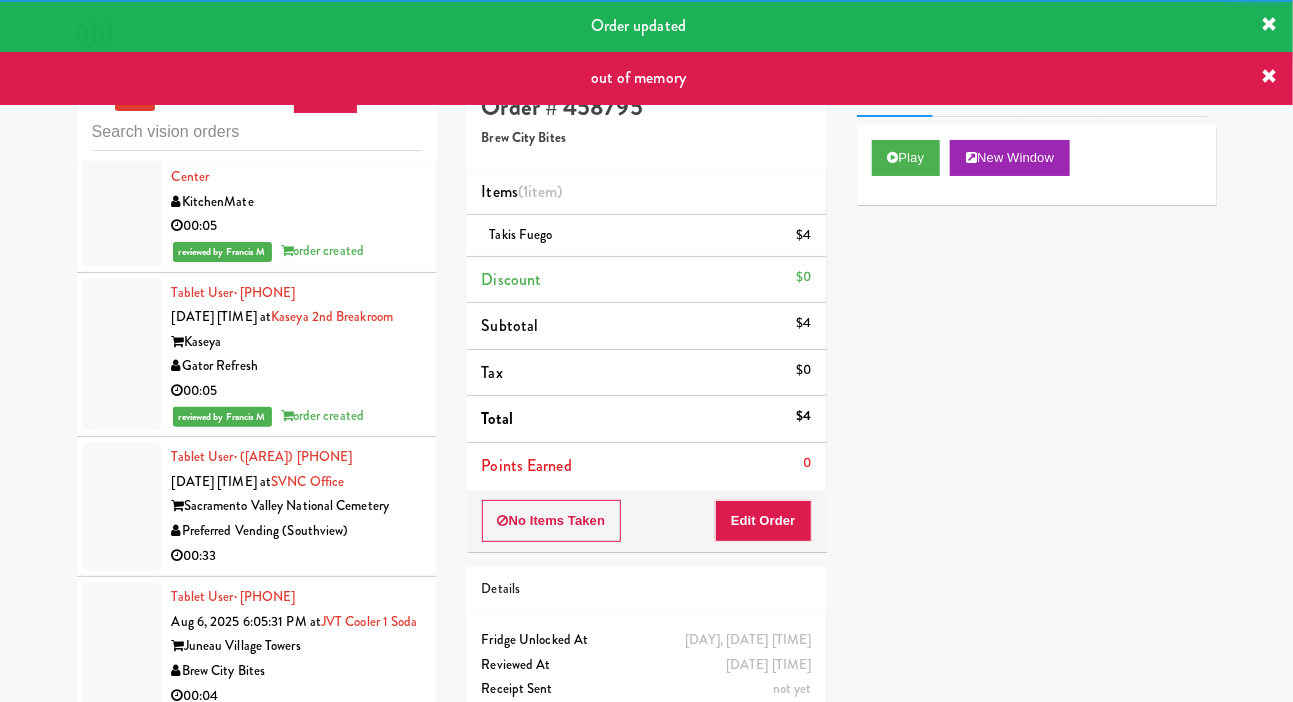 click at bounding box center (122, -152) 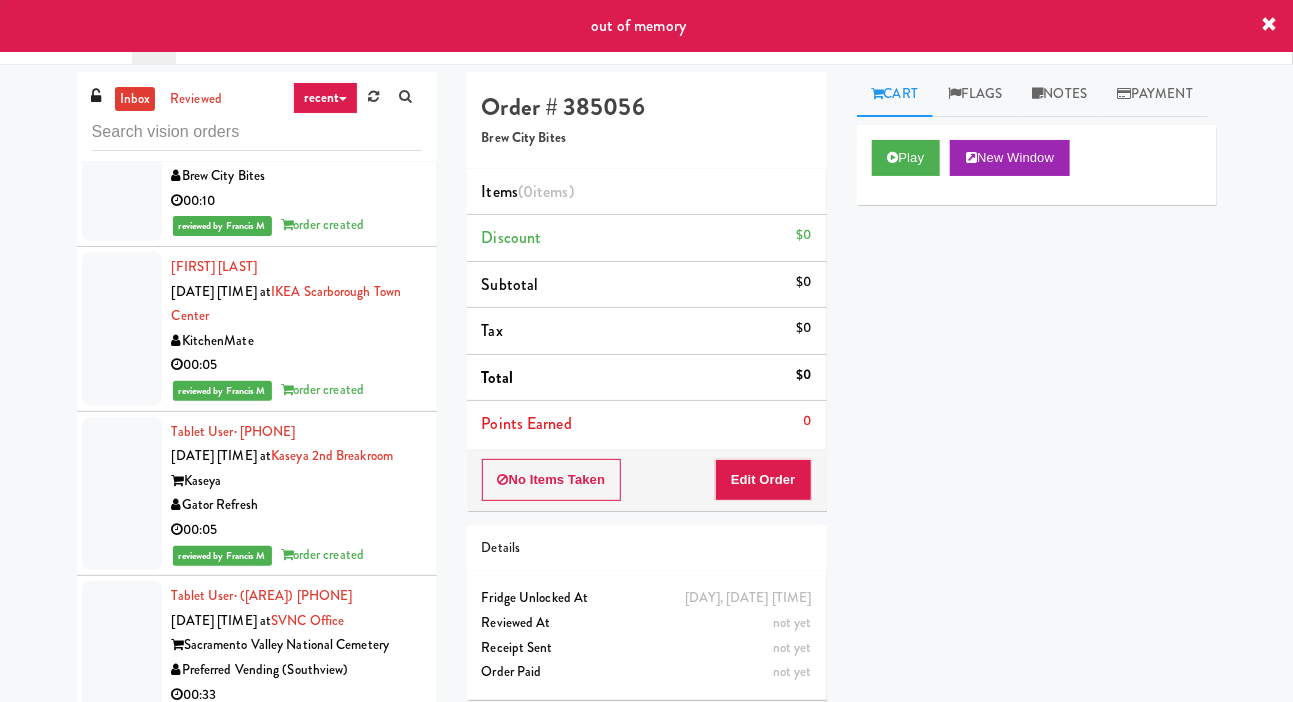 scroll, scrollTop: 13806, scrollLeft: 0, axis: vertical 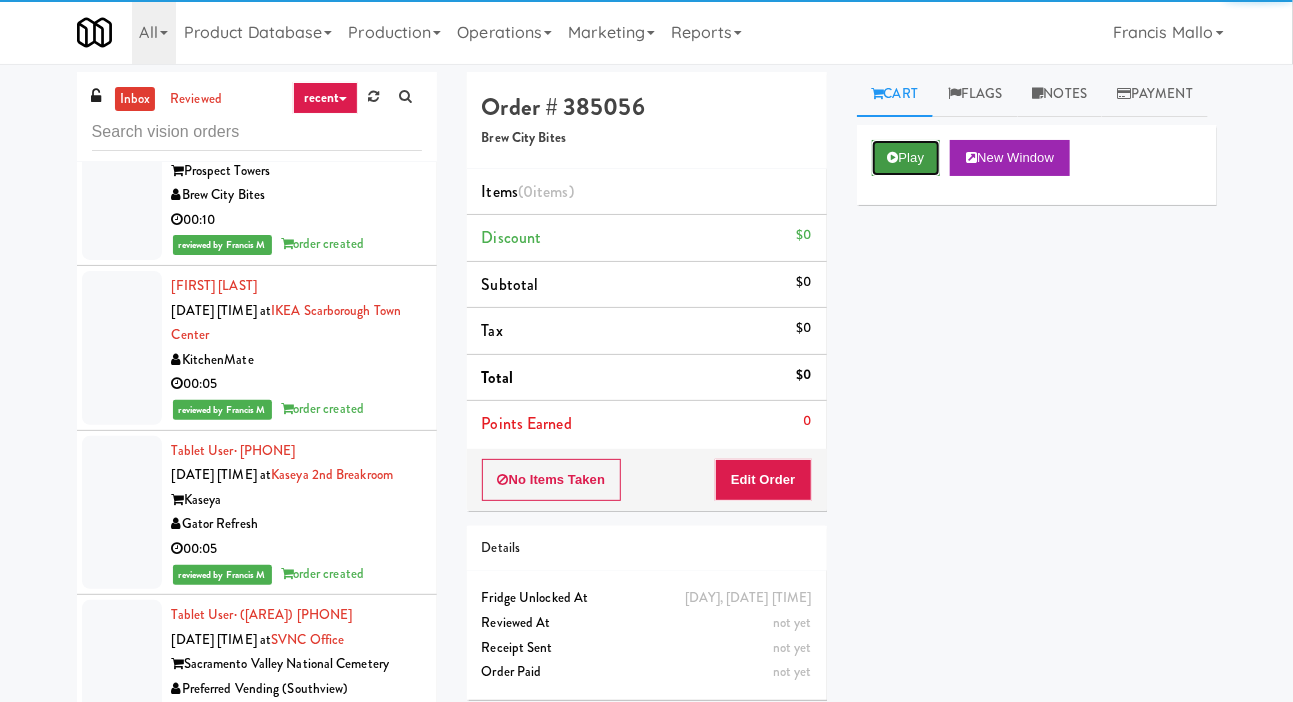 click on "Play" at bounding box center [906, 158] 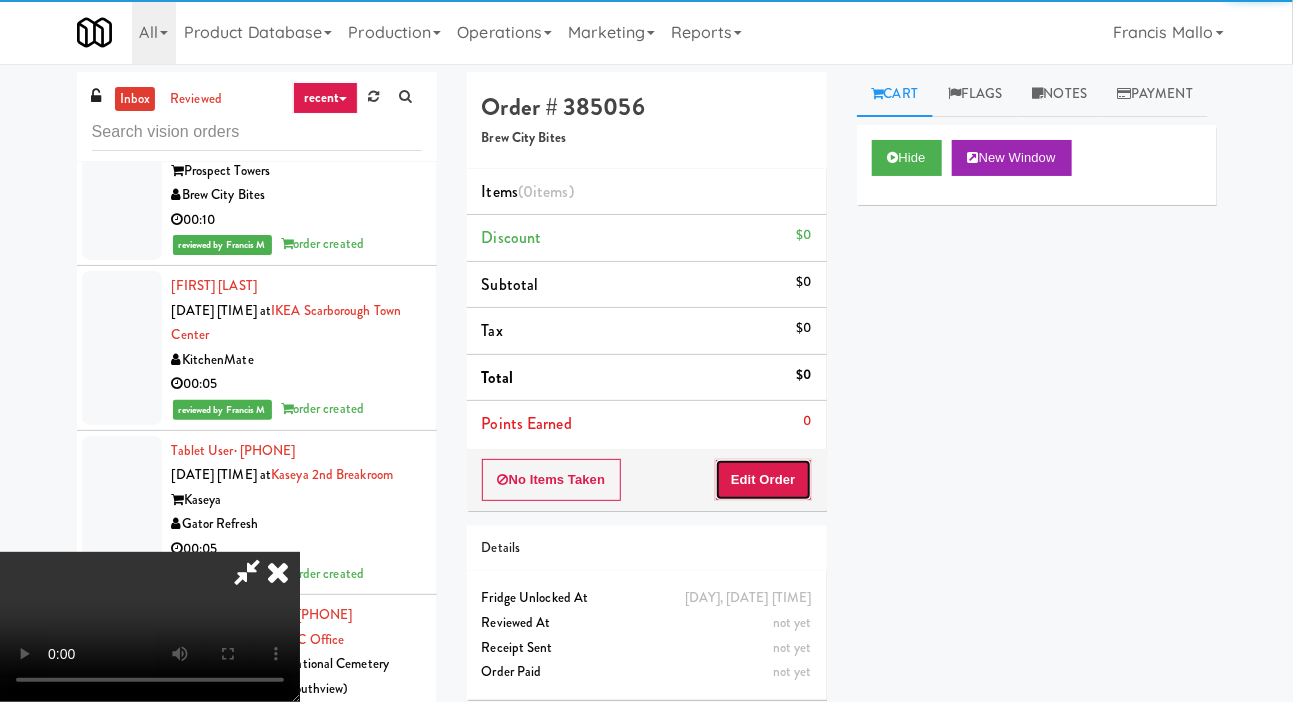 click on "Edit Order" at bounding box center (763, 480) 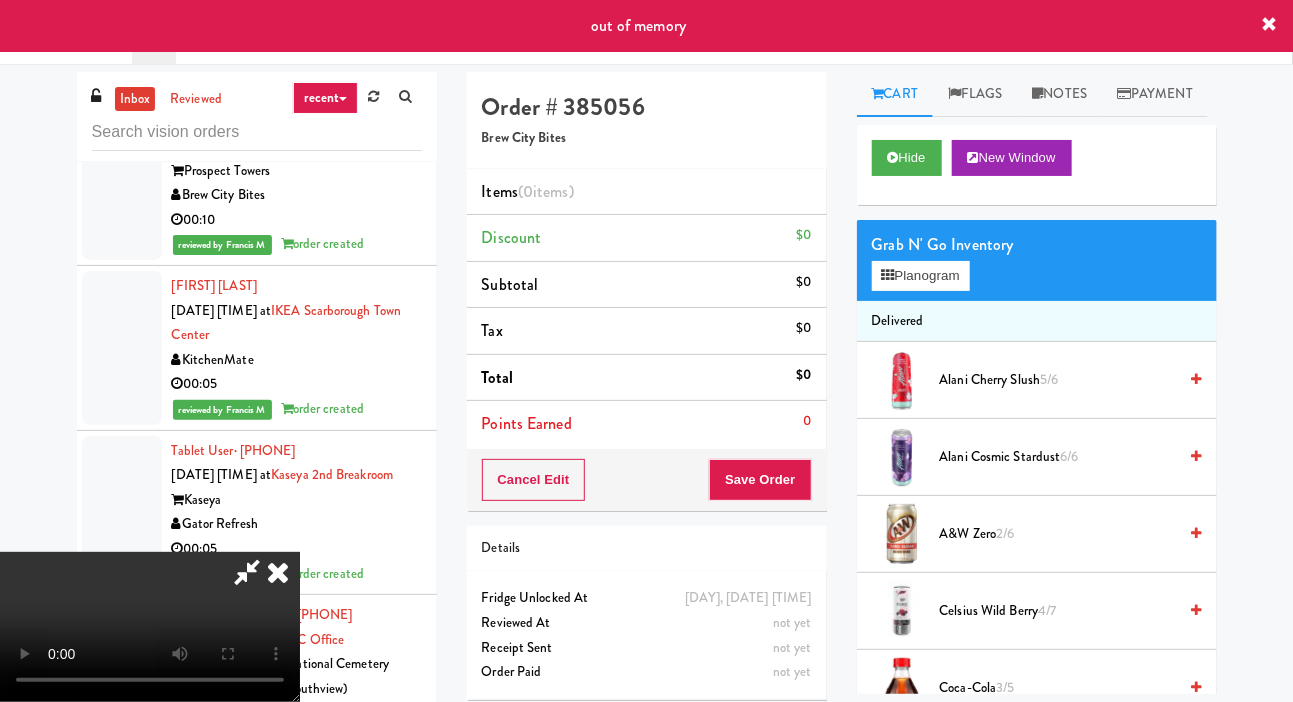 scroll, scrollTop: 73, scrollLeft: 0, axis: vertical 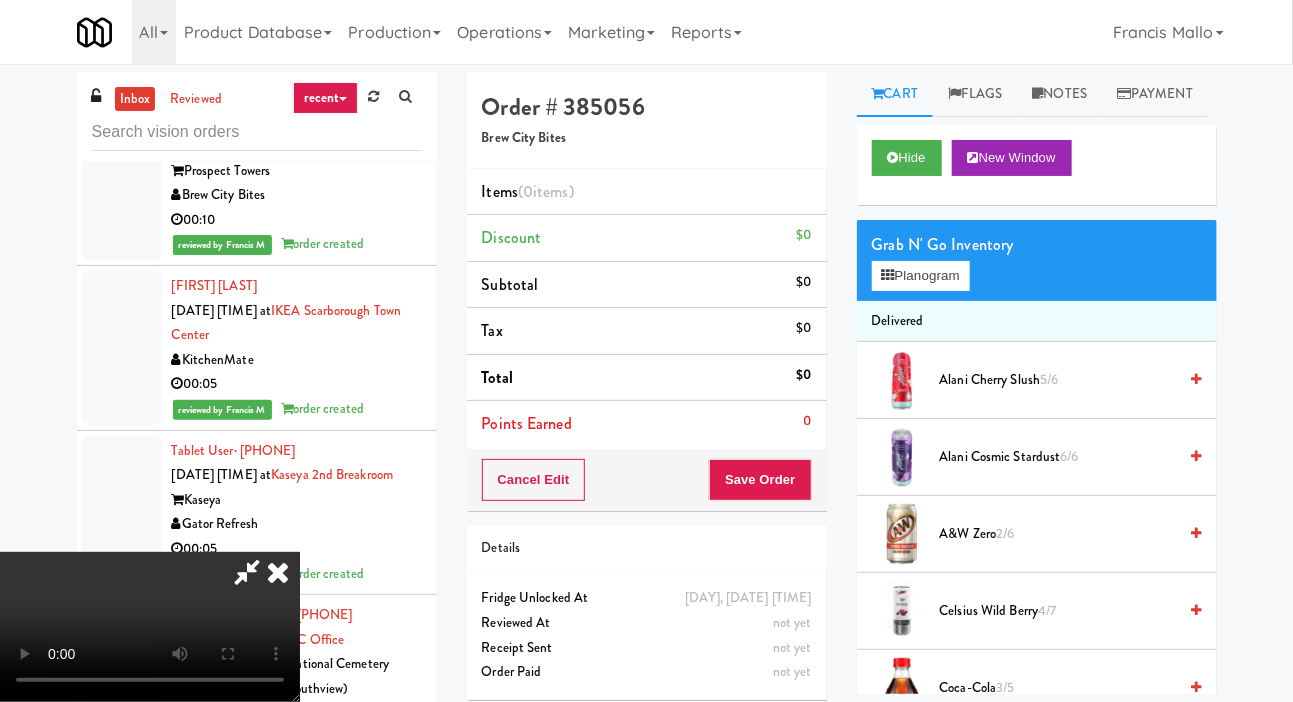 type 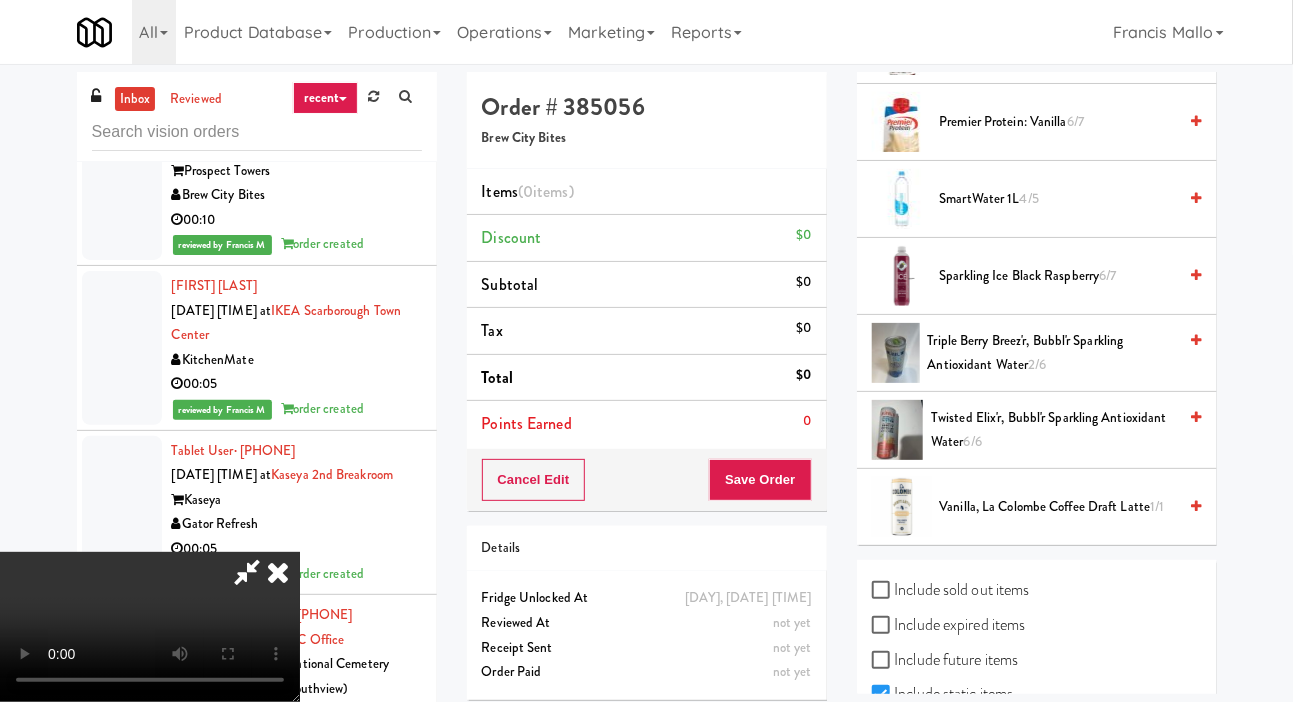 scroll, scrollTop: 2265, scrollLeft: 0, axis: vertical 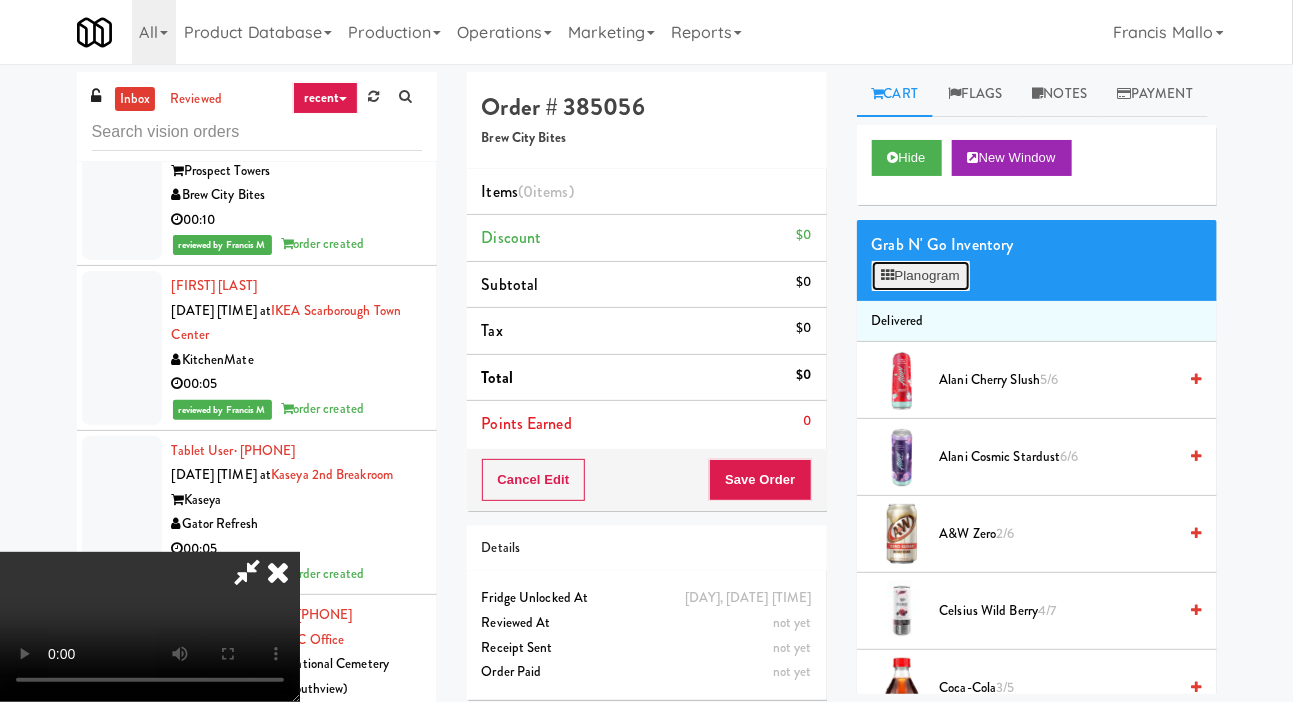 click on "Planogram" at bounding box center [921, 276] 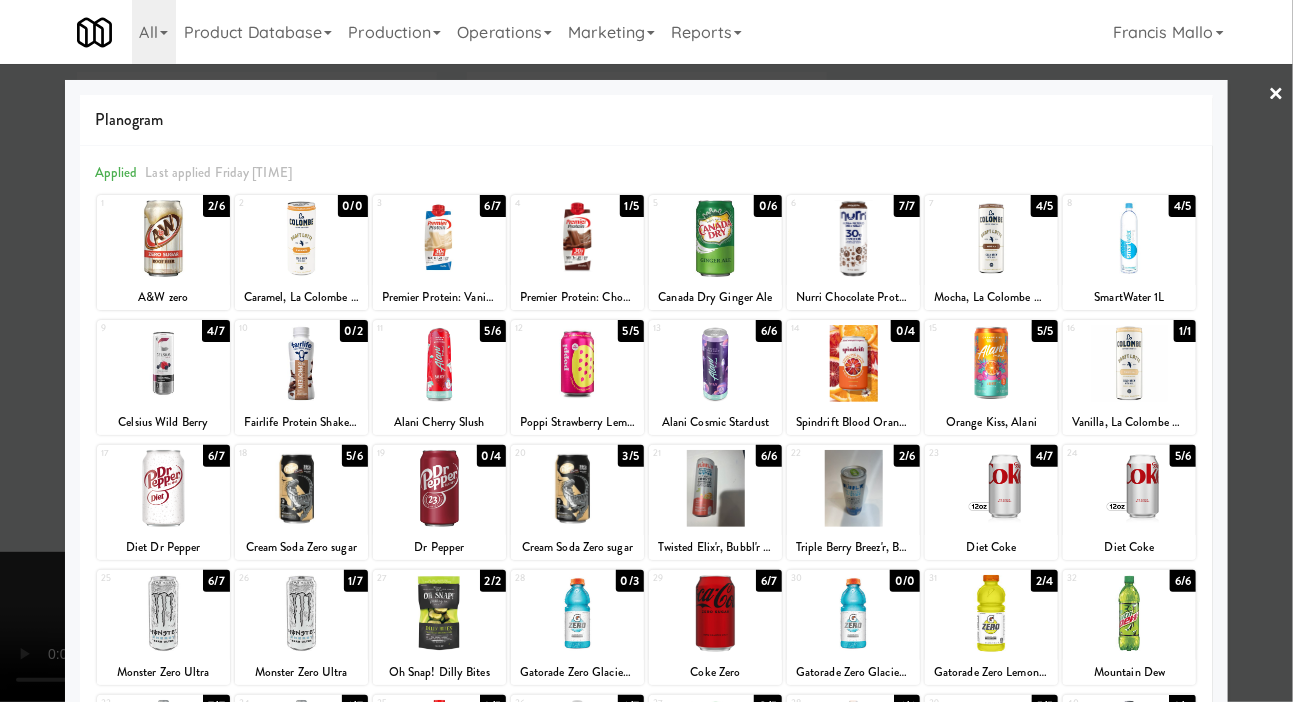 click at bounding box center [853, 488] 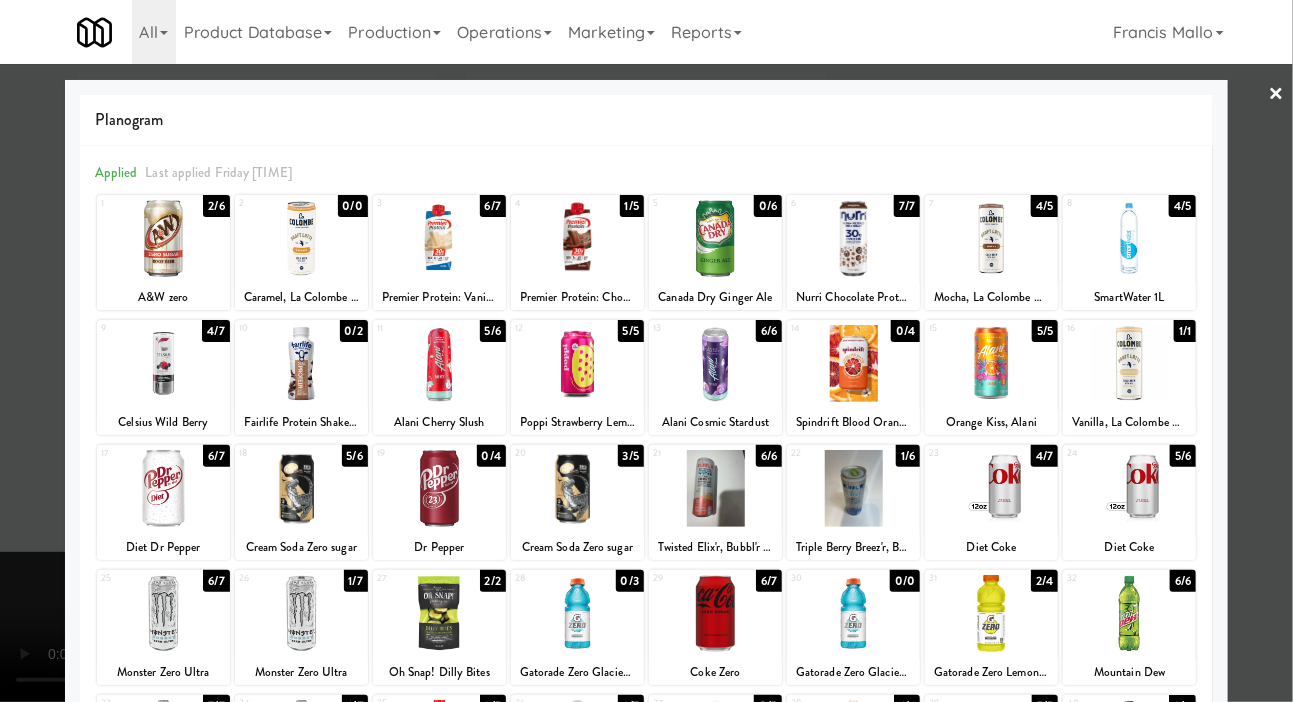 click at bounding box center [646, 351] 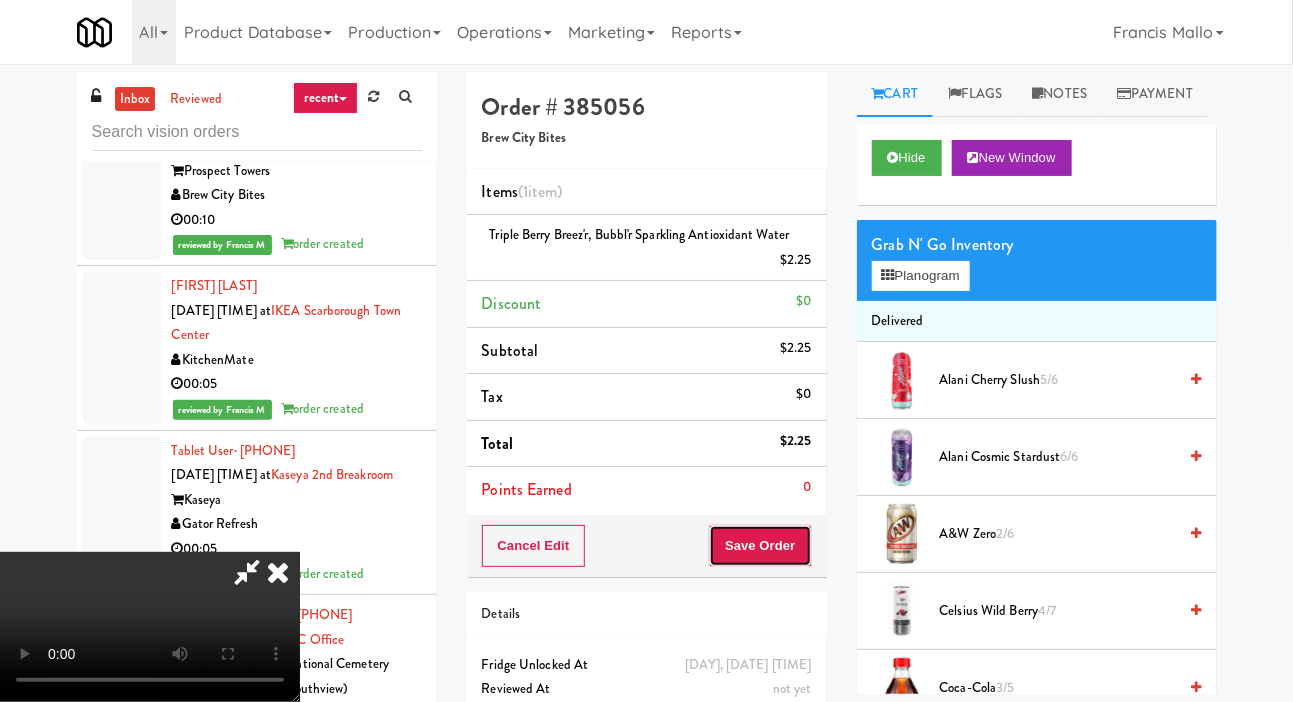 click on "Save Order" at bounding box center (760, 546) 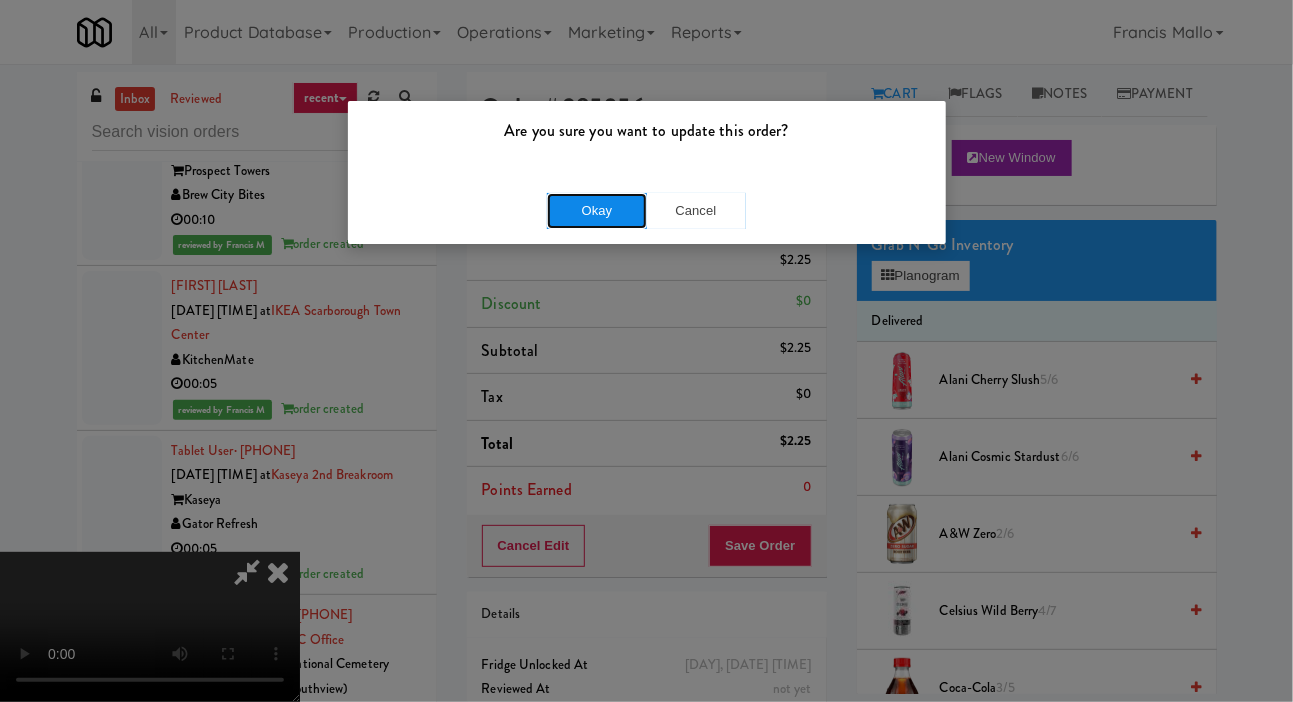 click on "Okay" at bounding box center (597, 211) 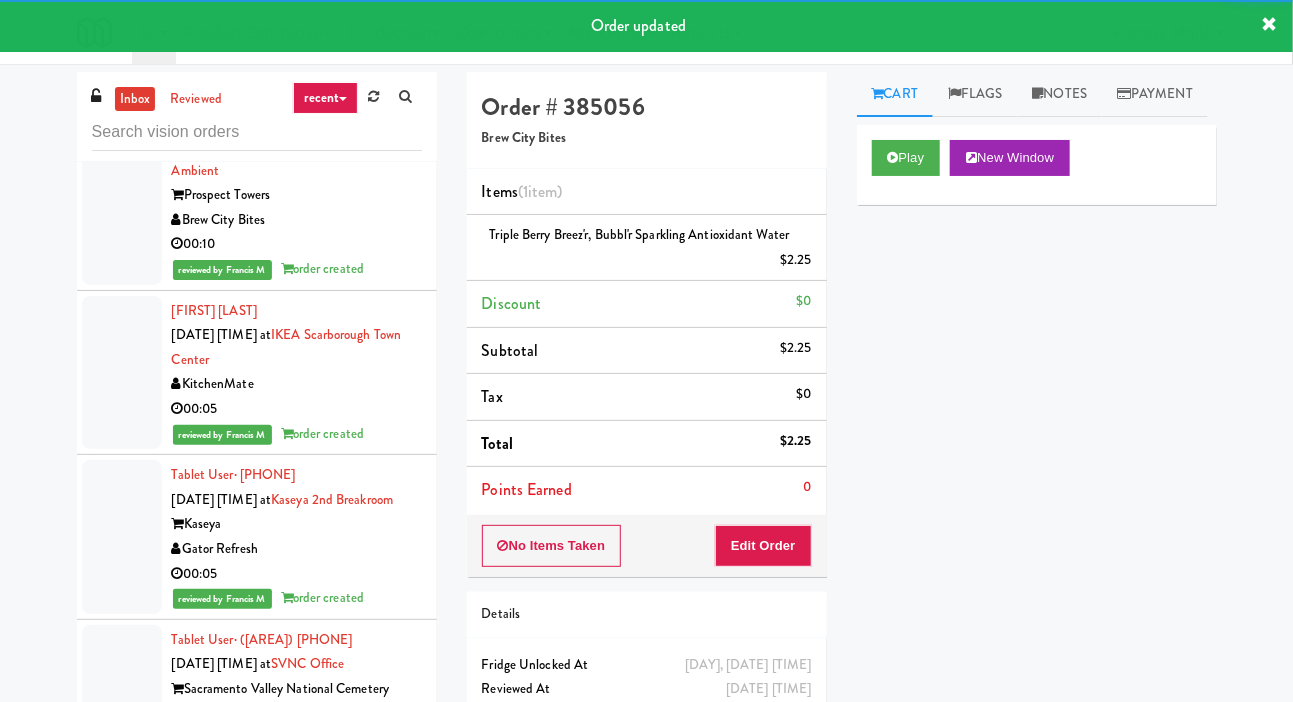 click at bounding box center (122, -134) 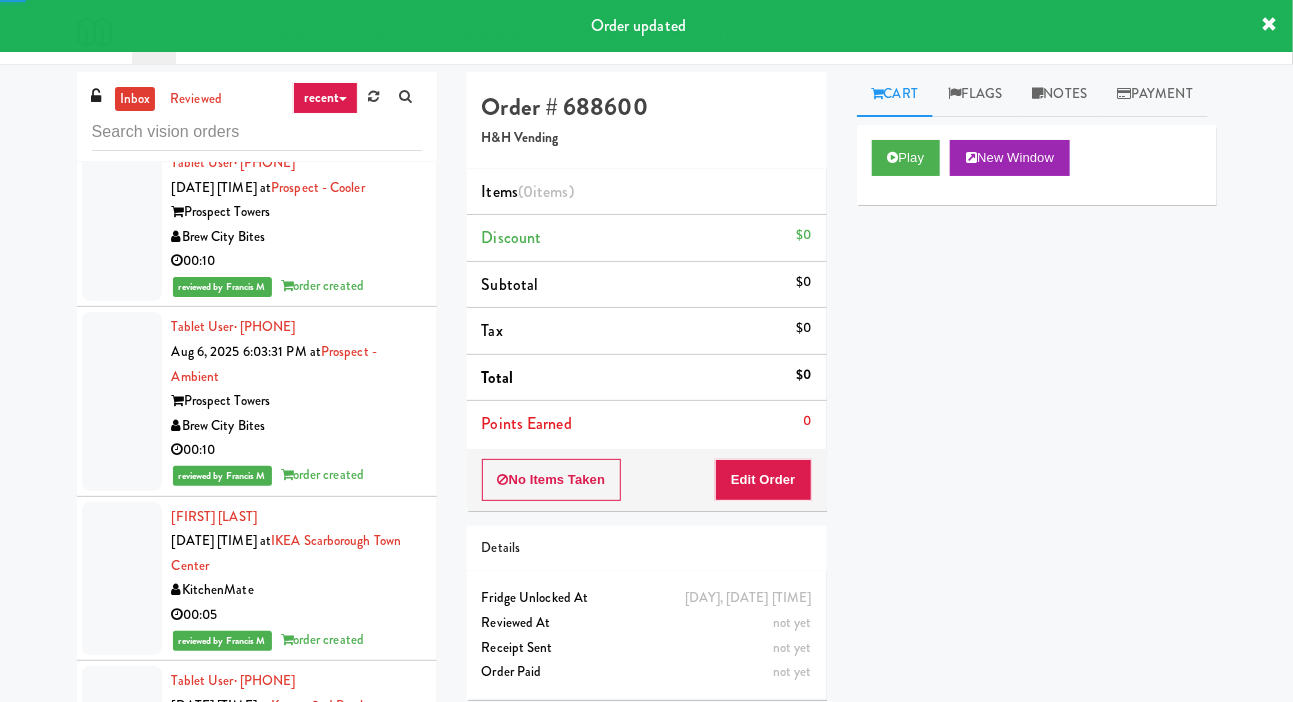 scroll, scrollTop: 13594, scrollLeft: 0, axis: vertical 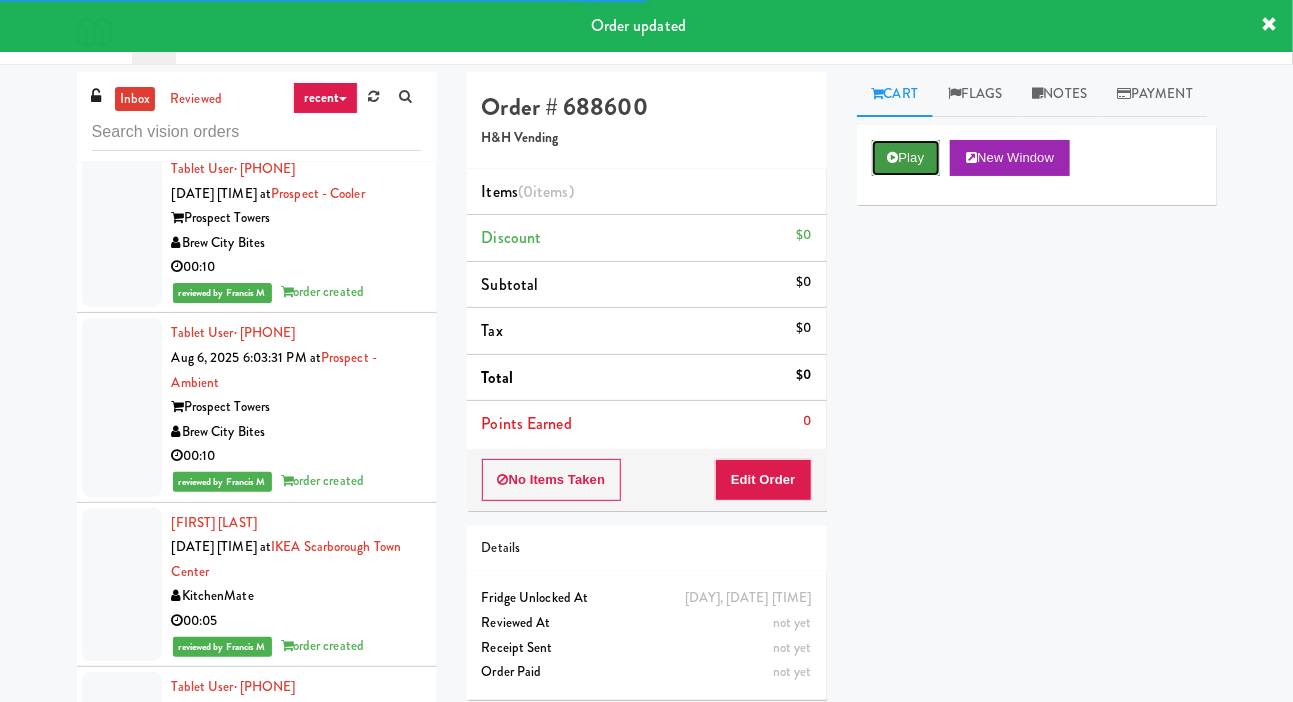 click on "Play" at bounding box center (906, 158) 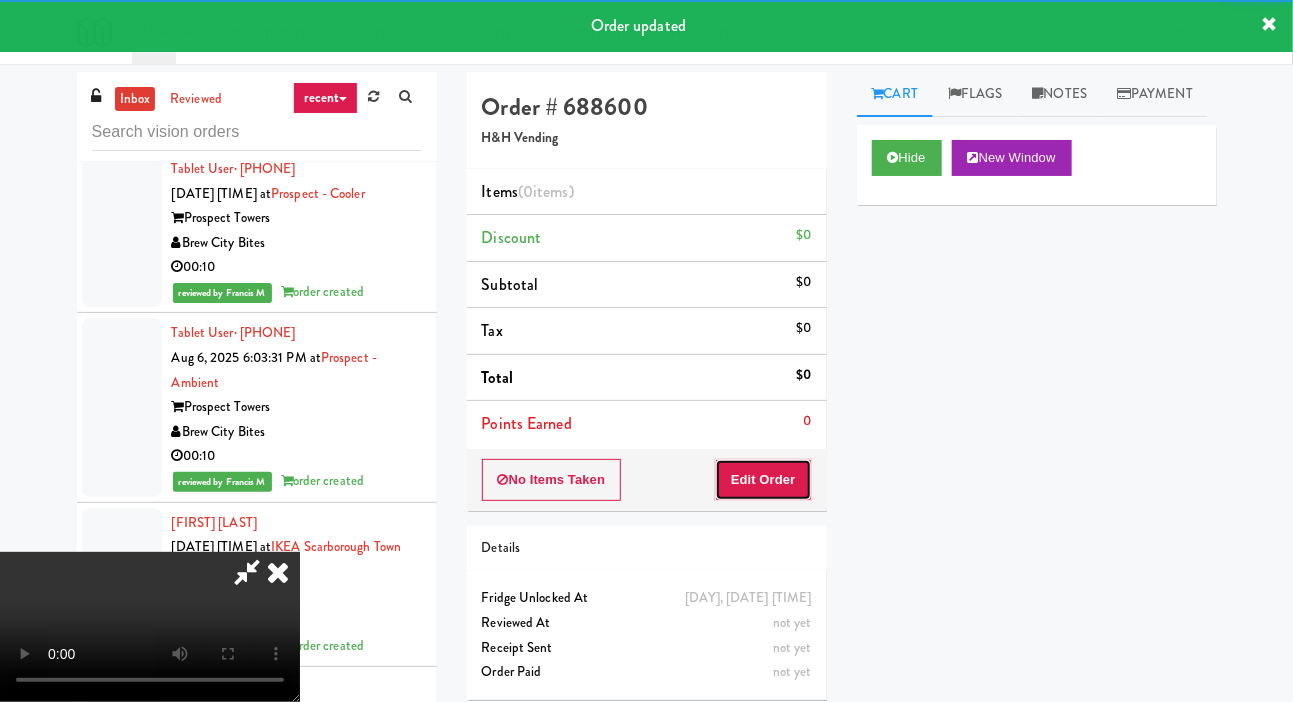 click on "Edit Order" at bounding box center (763, 480) 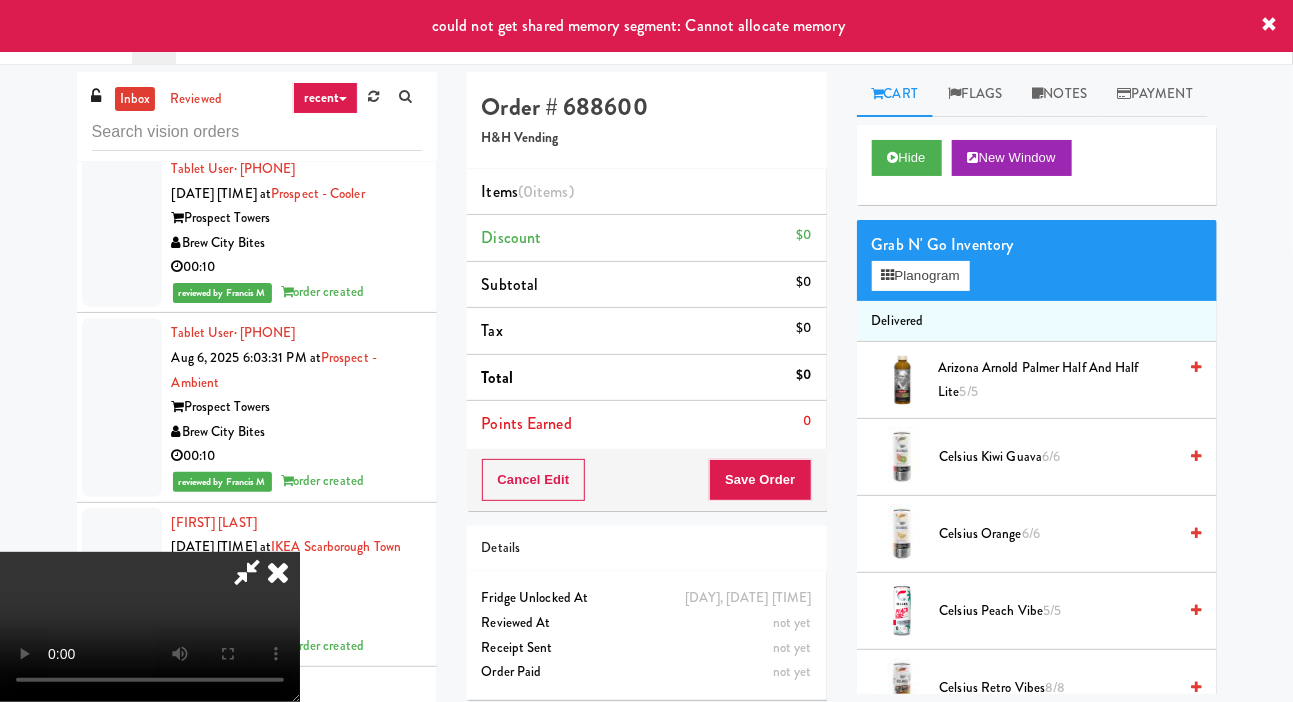 type 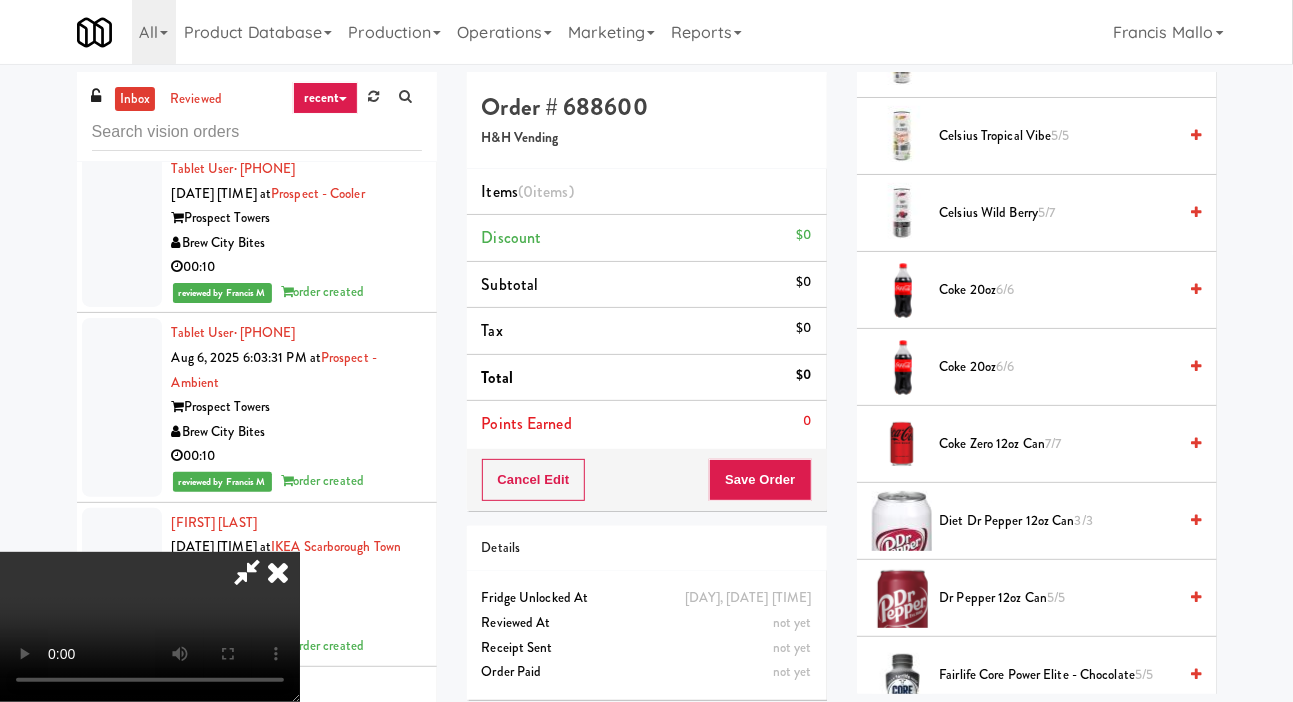 scroll, scrollTop: 655, scrollLeft: 0, axis: vertical 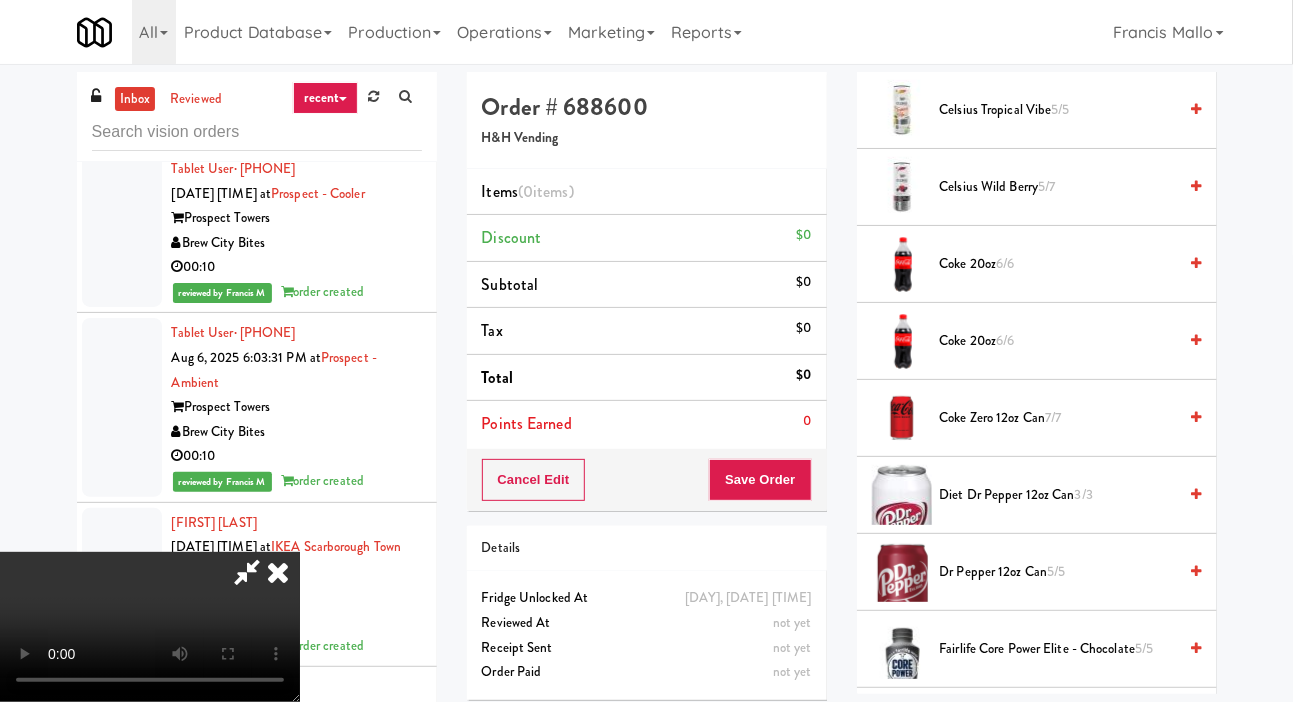click on "6/6" at bounding box center (1005, 340) 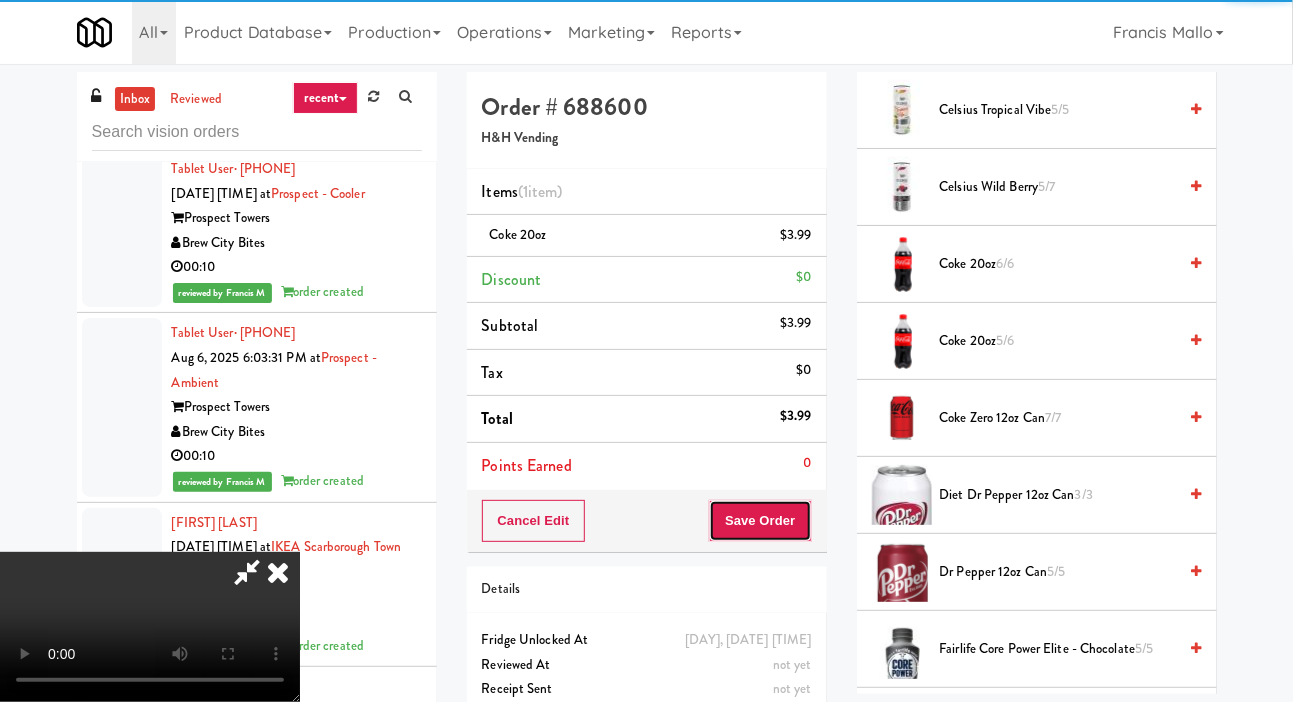 click on "Save Order" at bounding box center [760, 521] 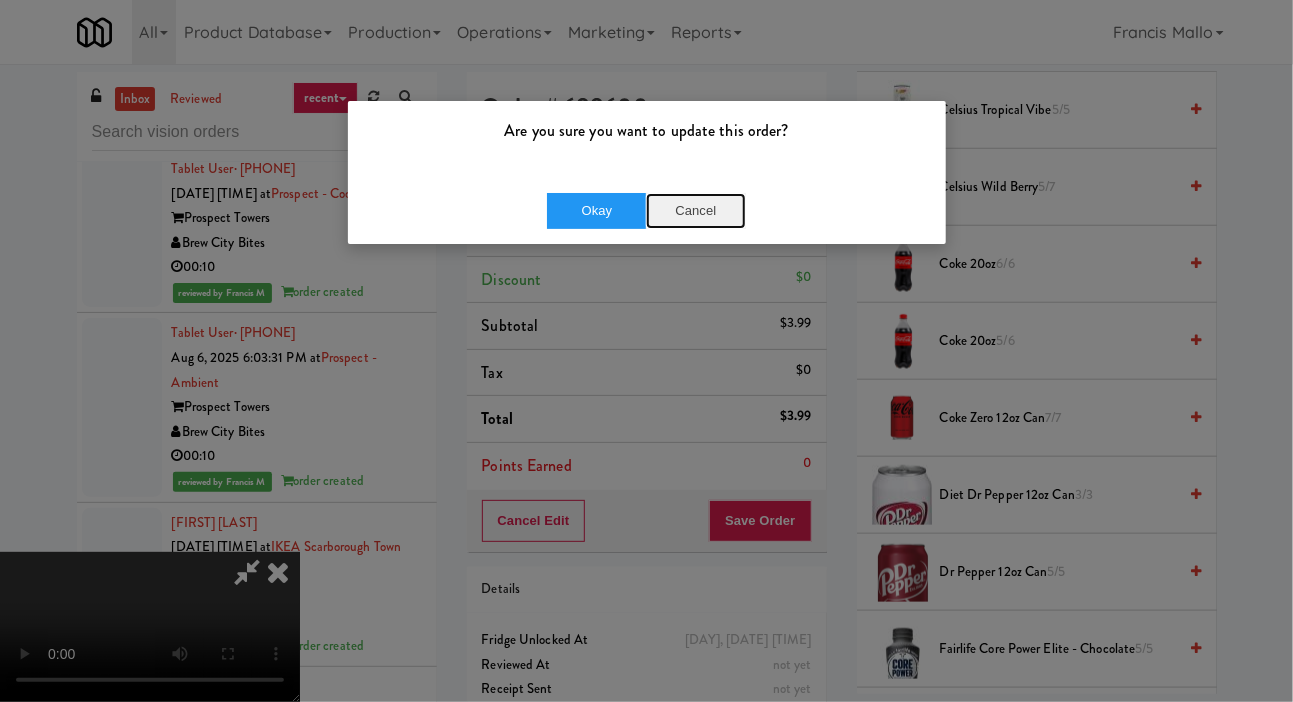 click on "Cancel" at bounding box center [696, 211] 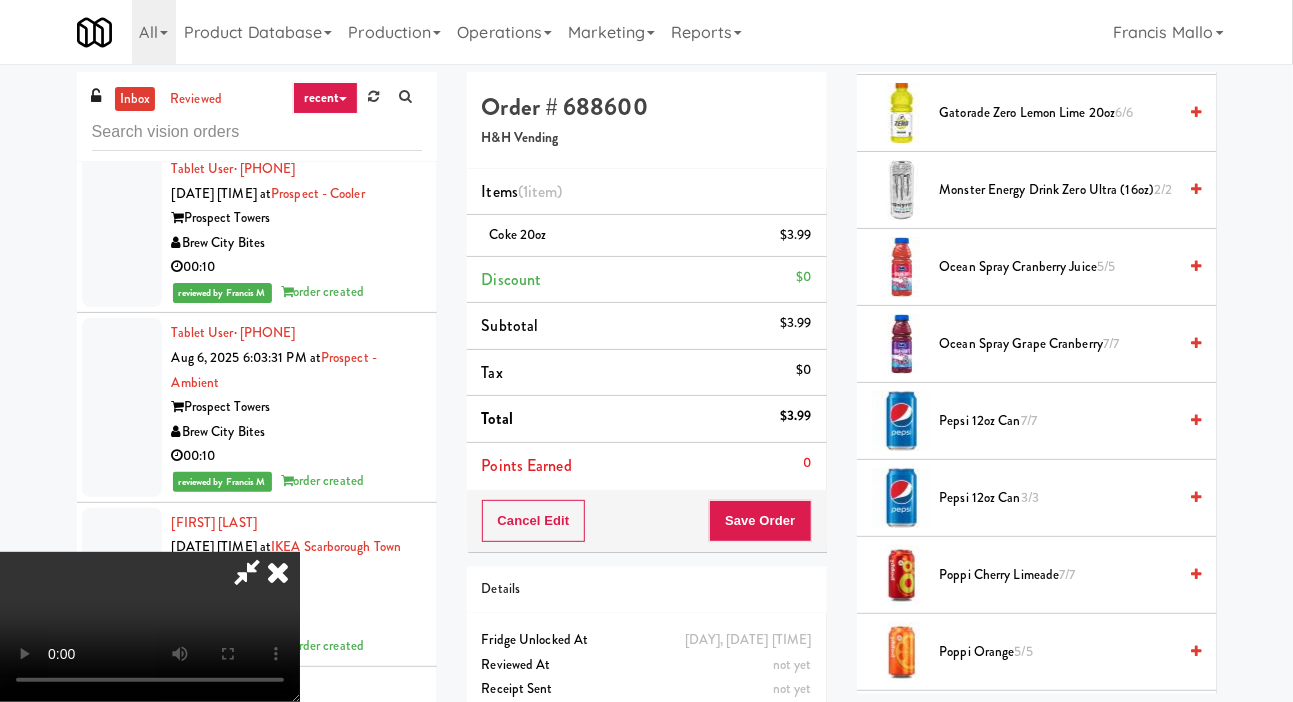 scroll, scrollTop: 1666, scrollLeft: 0, axis: vertical 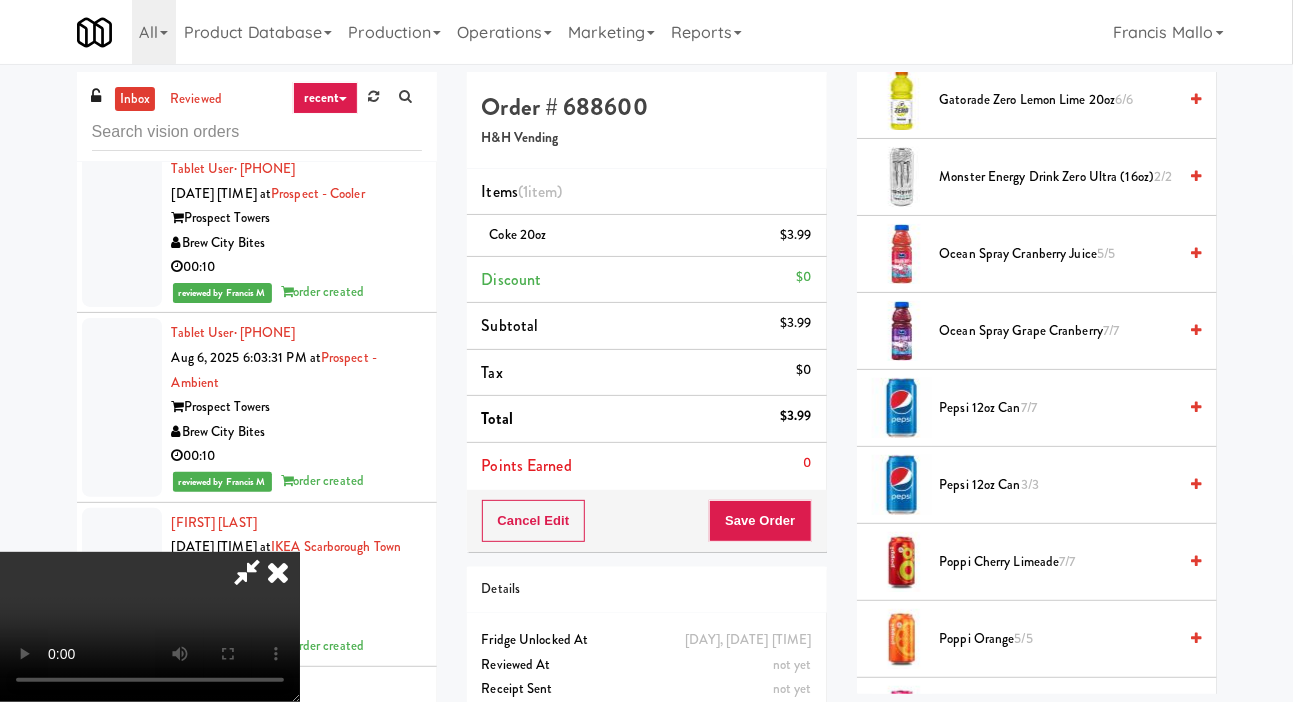 click on "Ocean Spray Grape Cranberry  7/7" at bounding box center [1058, 331] 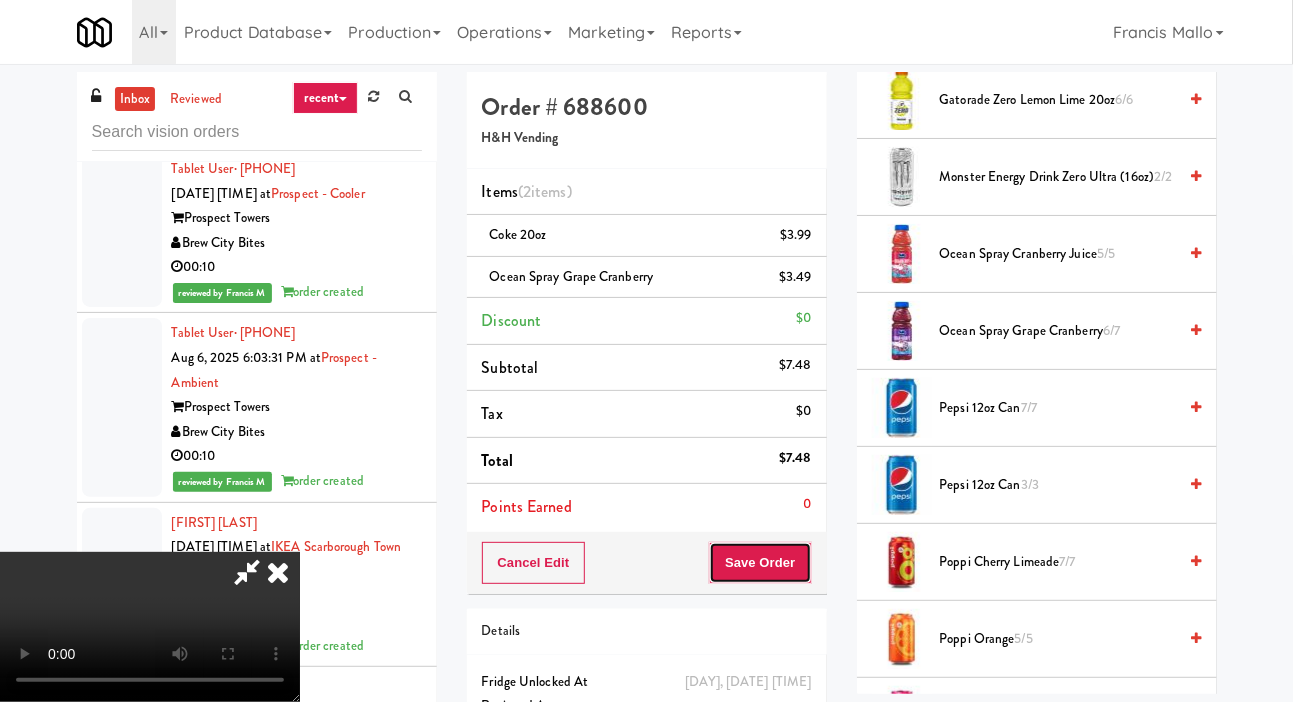 click on "Save Order" at bounding box center (760, 563) 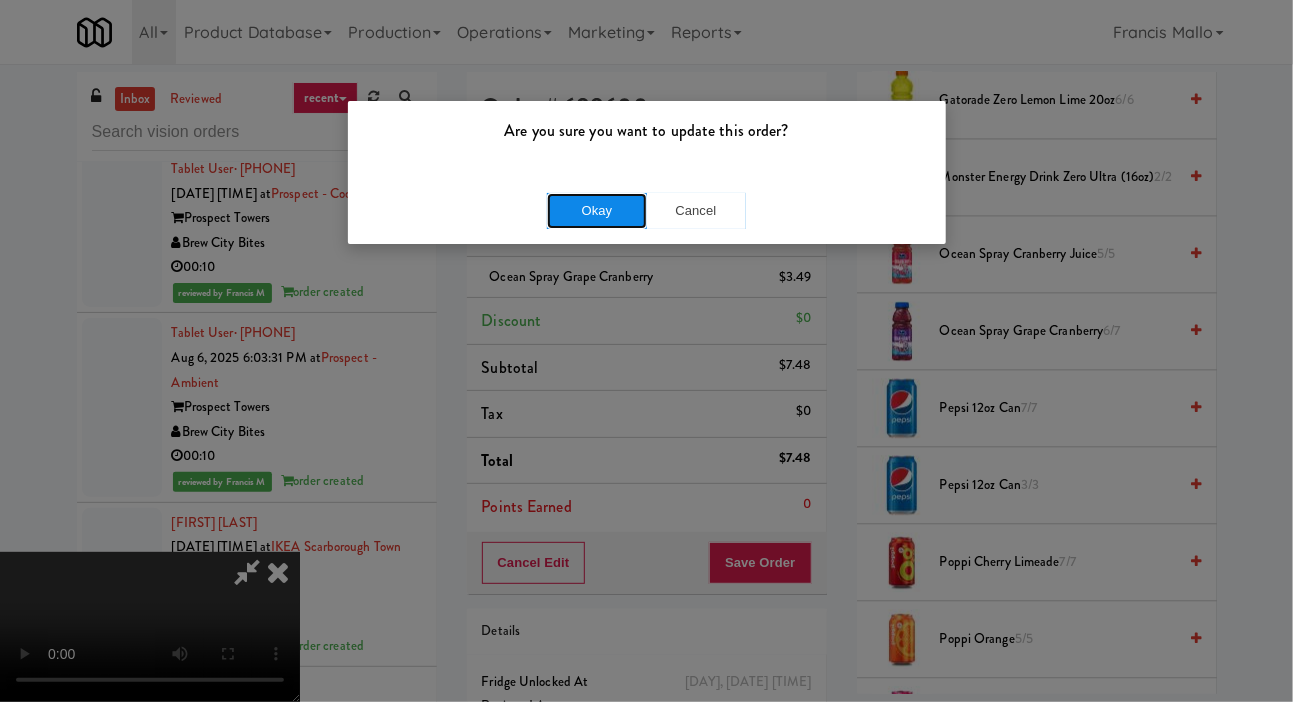 click on "Okay" at bounding box center (597, 211) 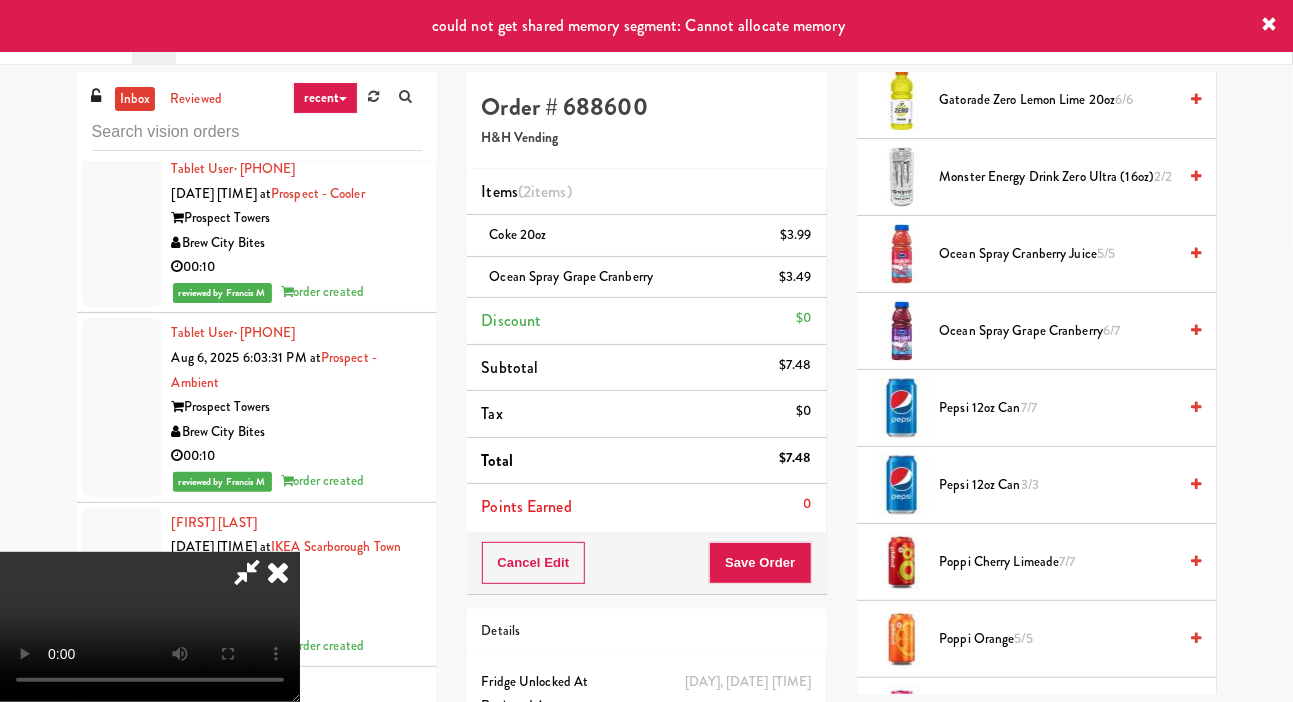click at bounding box center [278, 572] 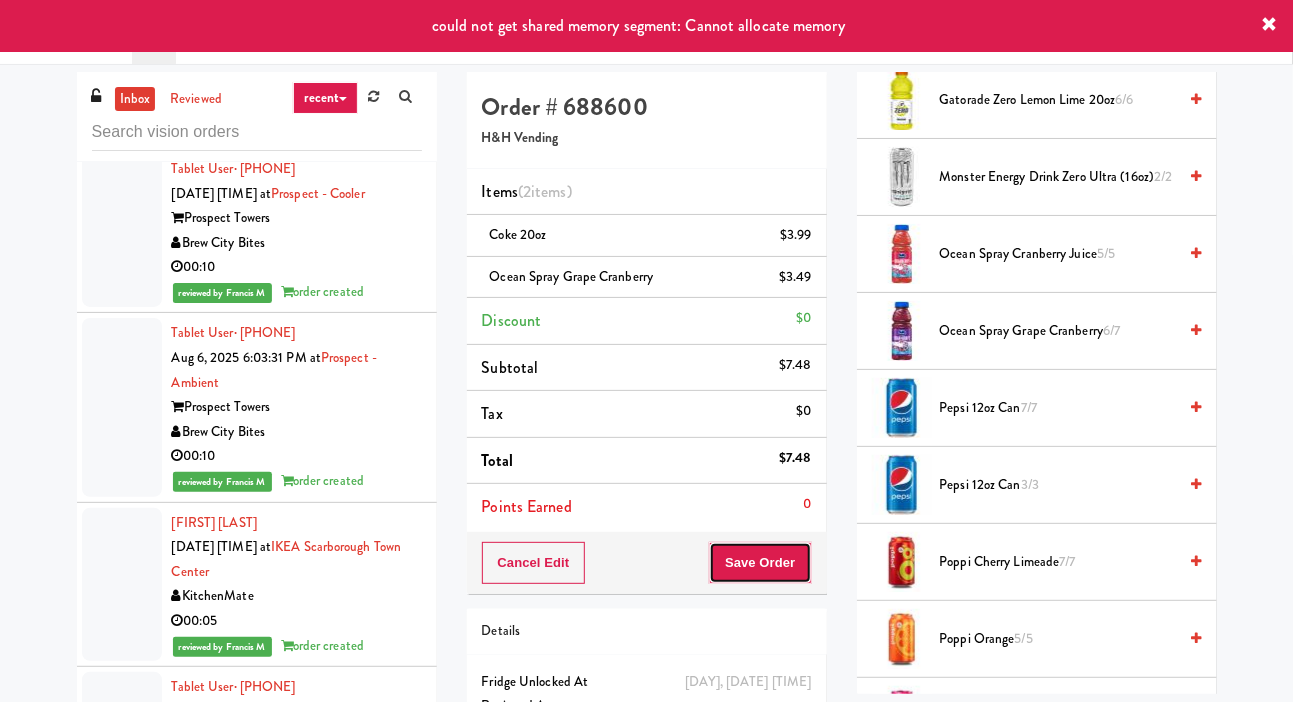 click on "Save Order" at bounding box center [760, 563] 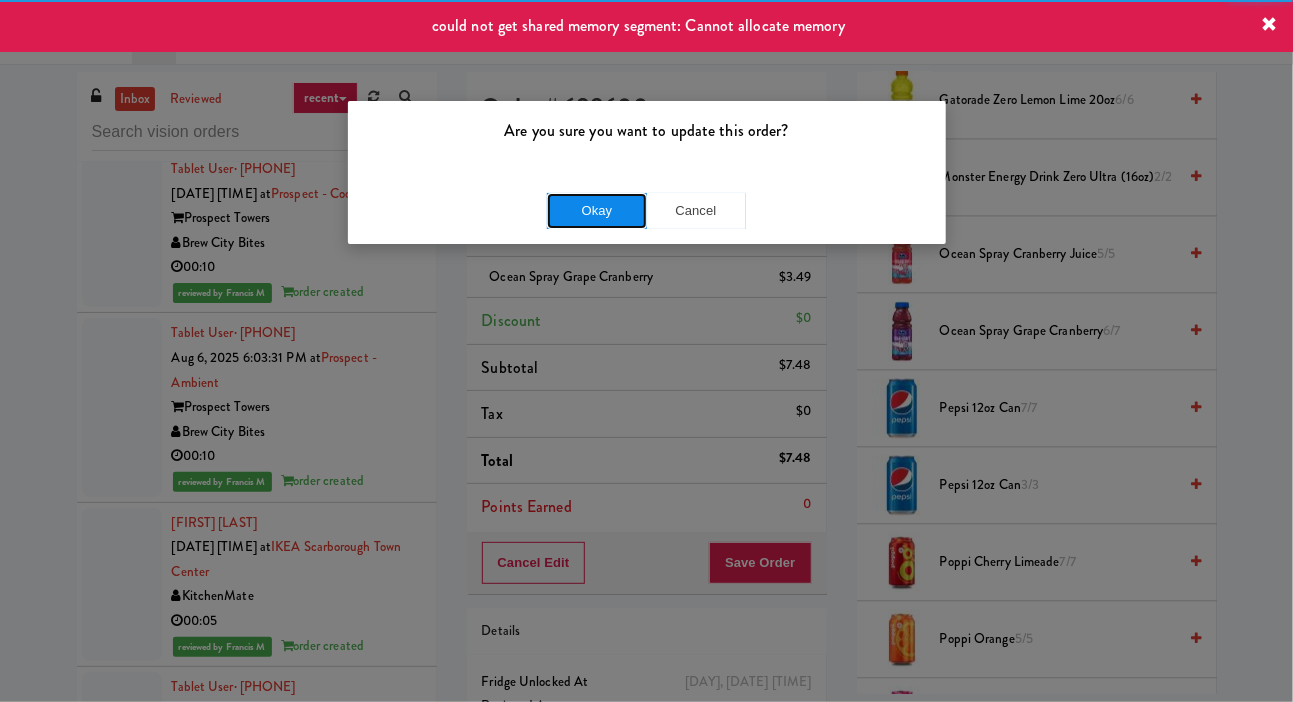 click on "Okay" at bounding box center [597, 211] 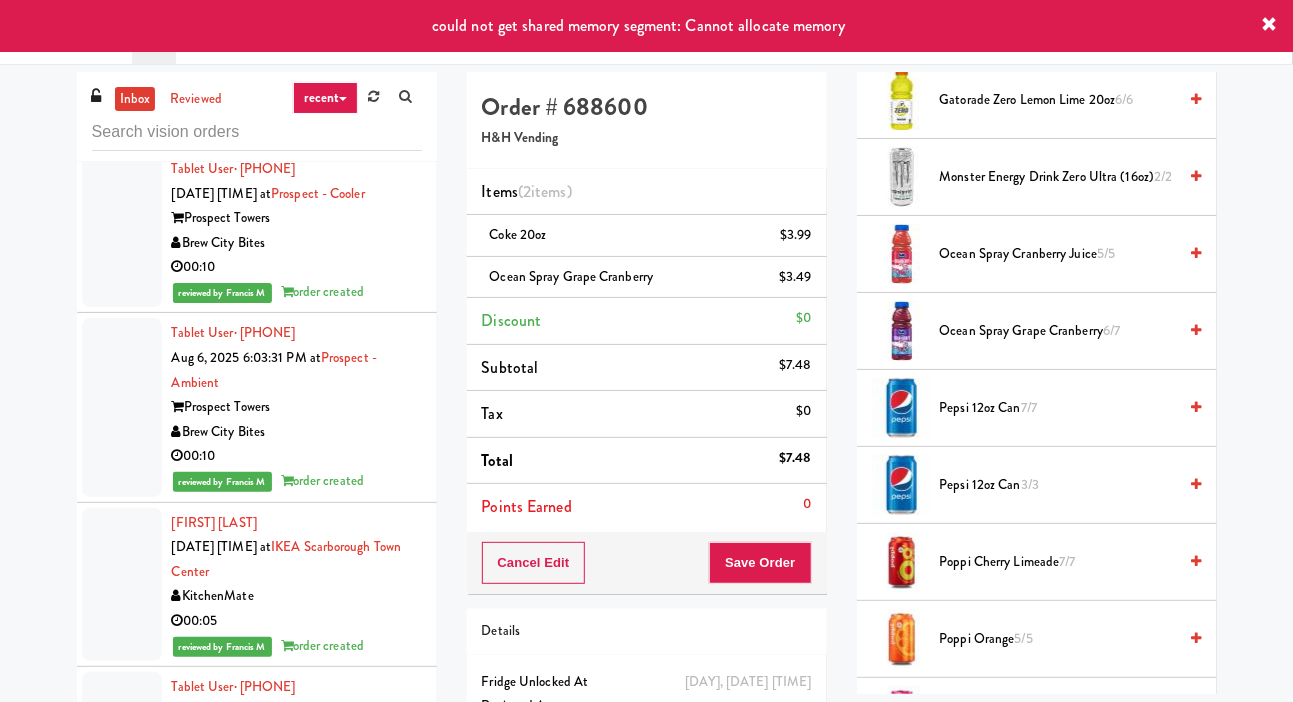 click at bounding box center [122, -62] 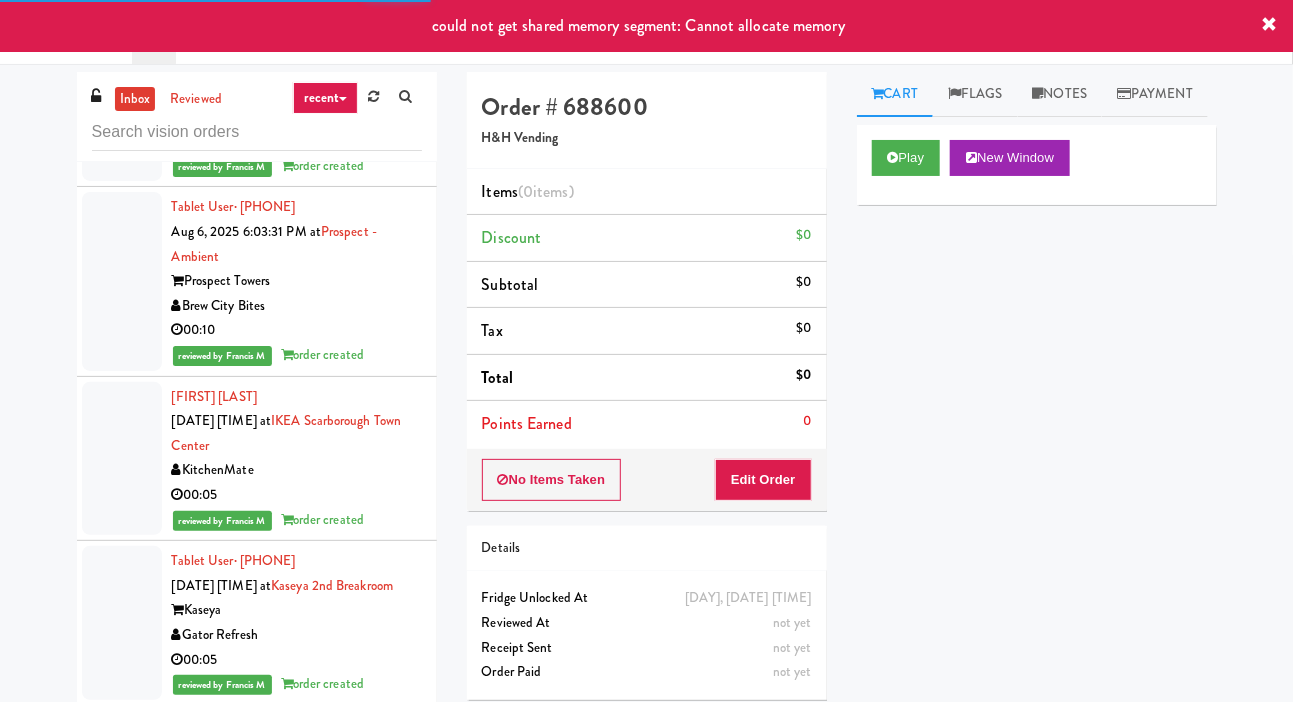 scroll, scrollTop: 13725, scrollLeft: 0, axis: vertical 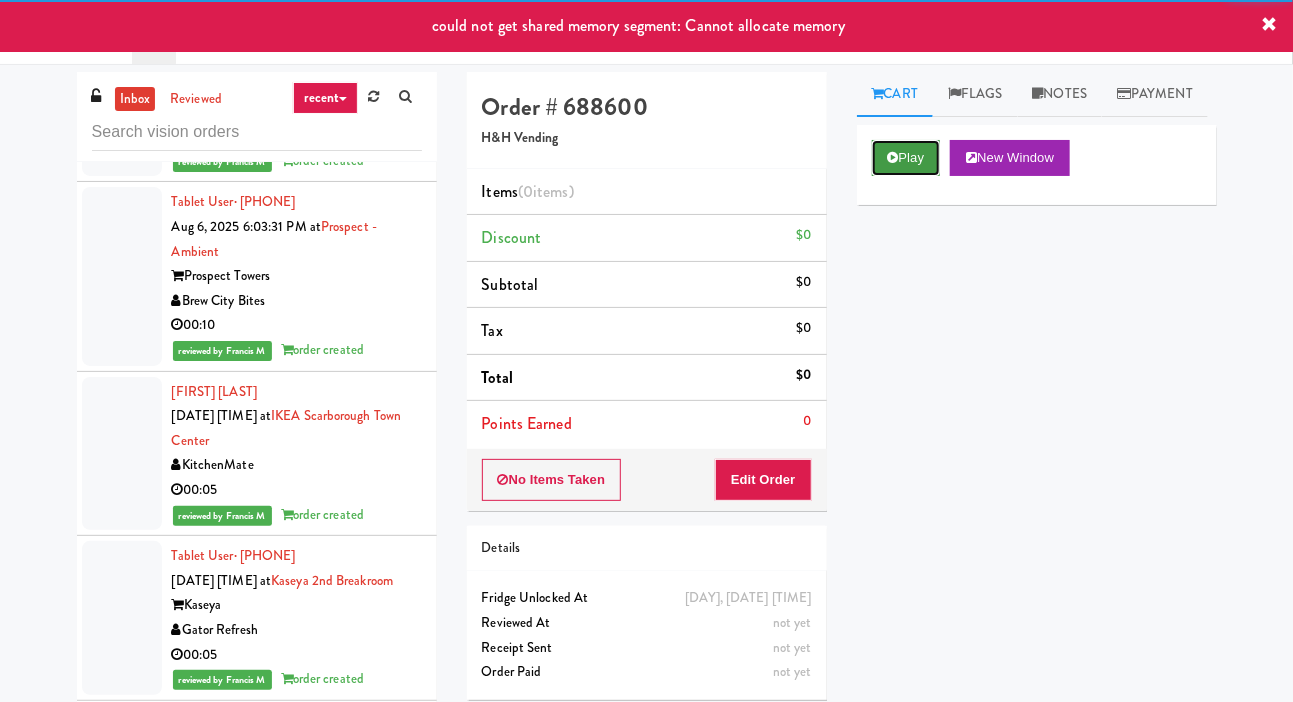 click on "Play" at bounding box center (906, 158) 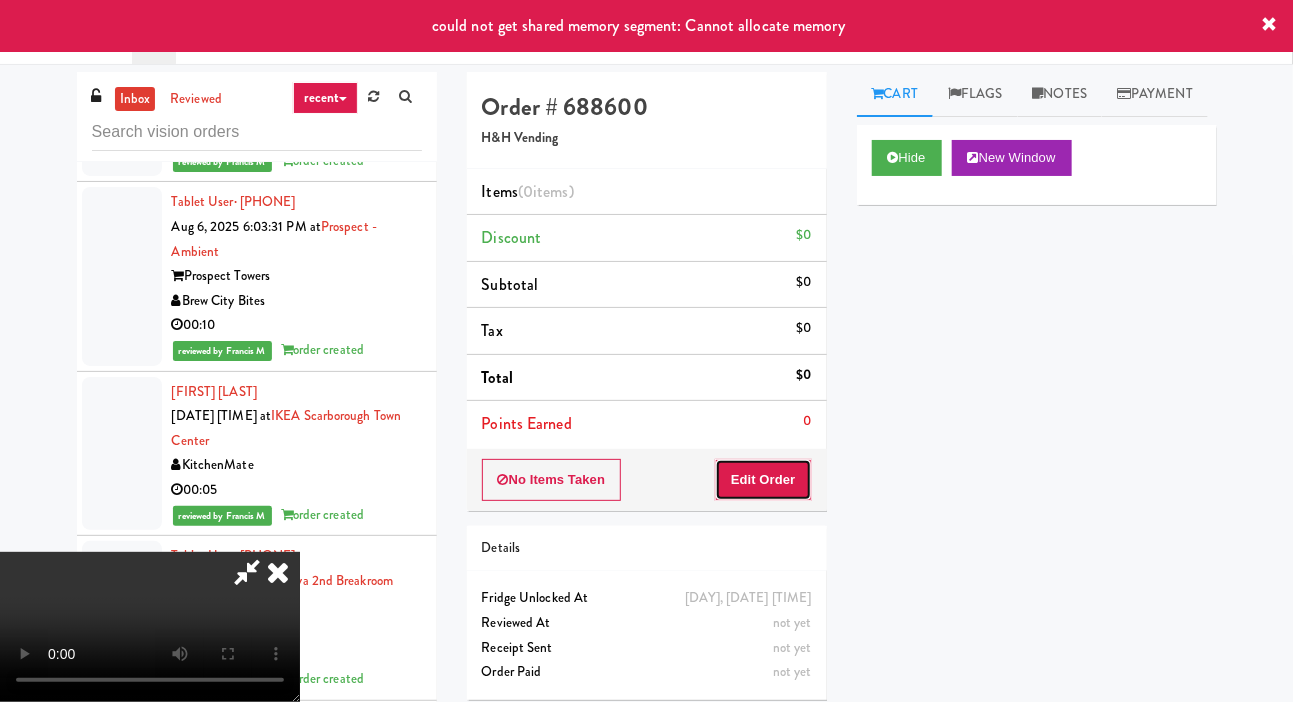click on "Edit Order" at bounding box center [763, 480] 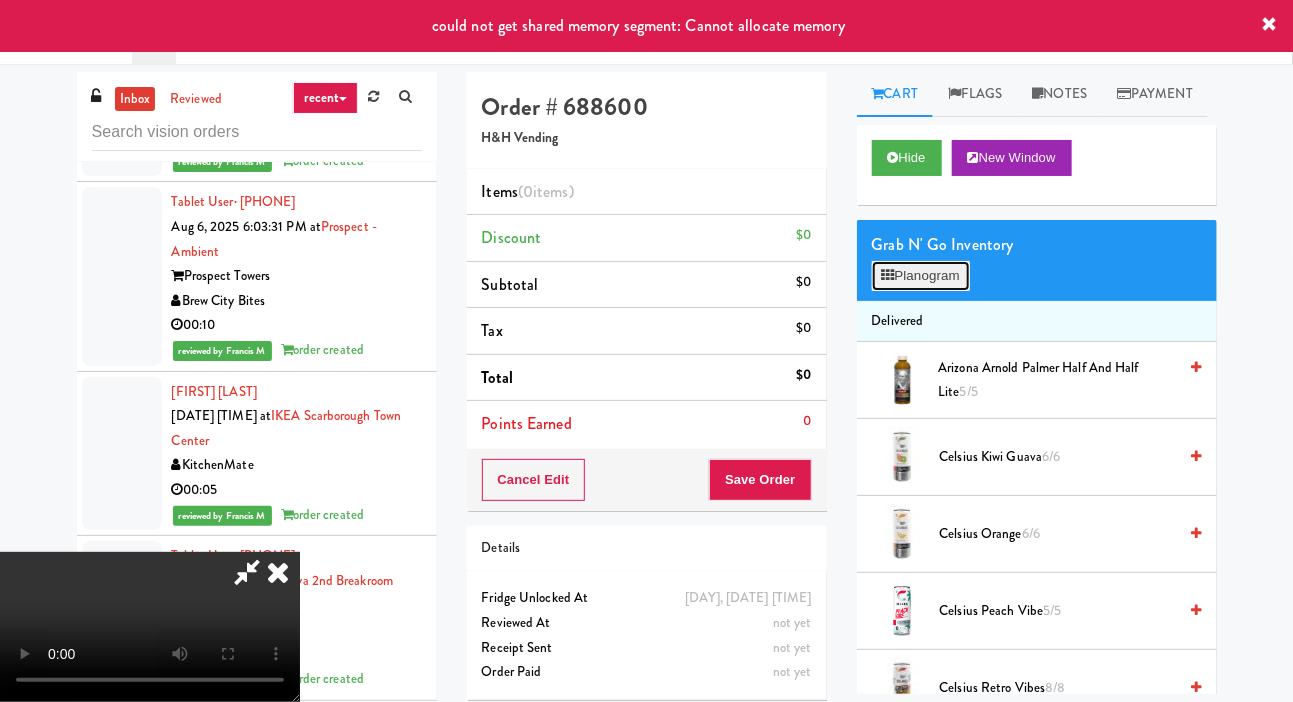 click on "Planogram" at bounding box center (921, 276) 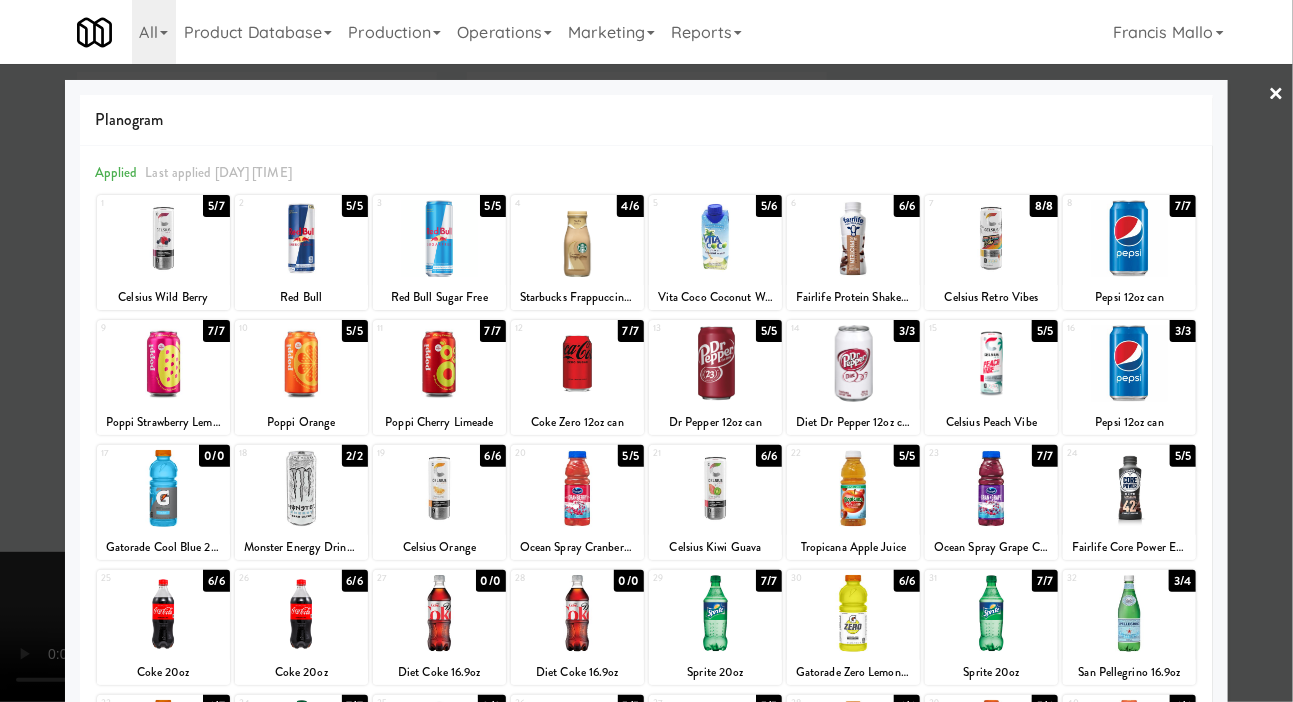 click at bounding box center [991, 488] 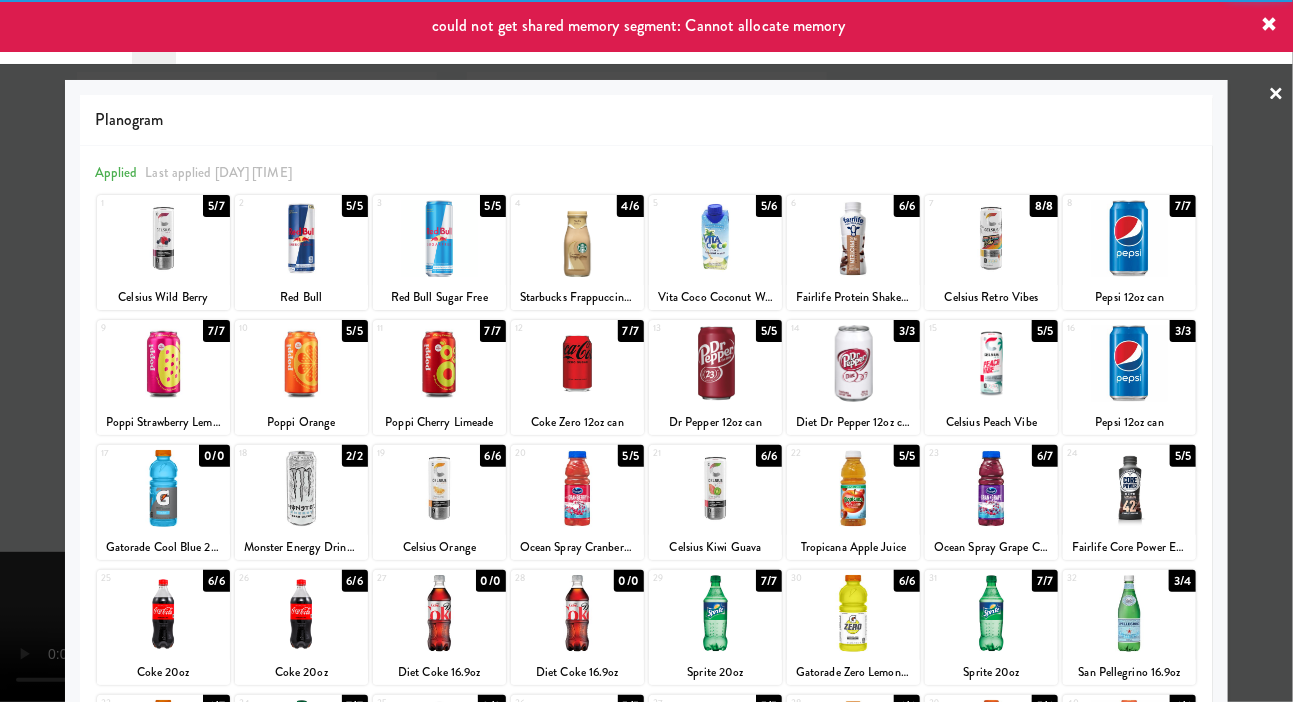 click at bounding box center (301, 613) 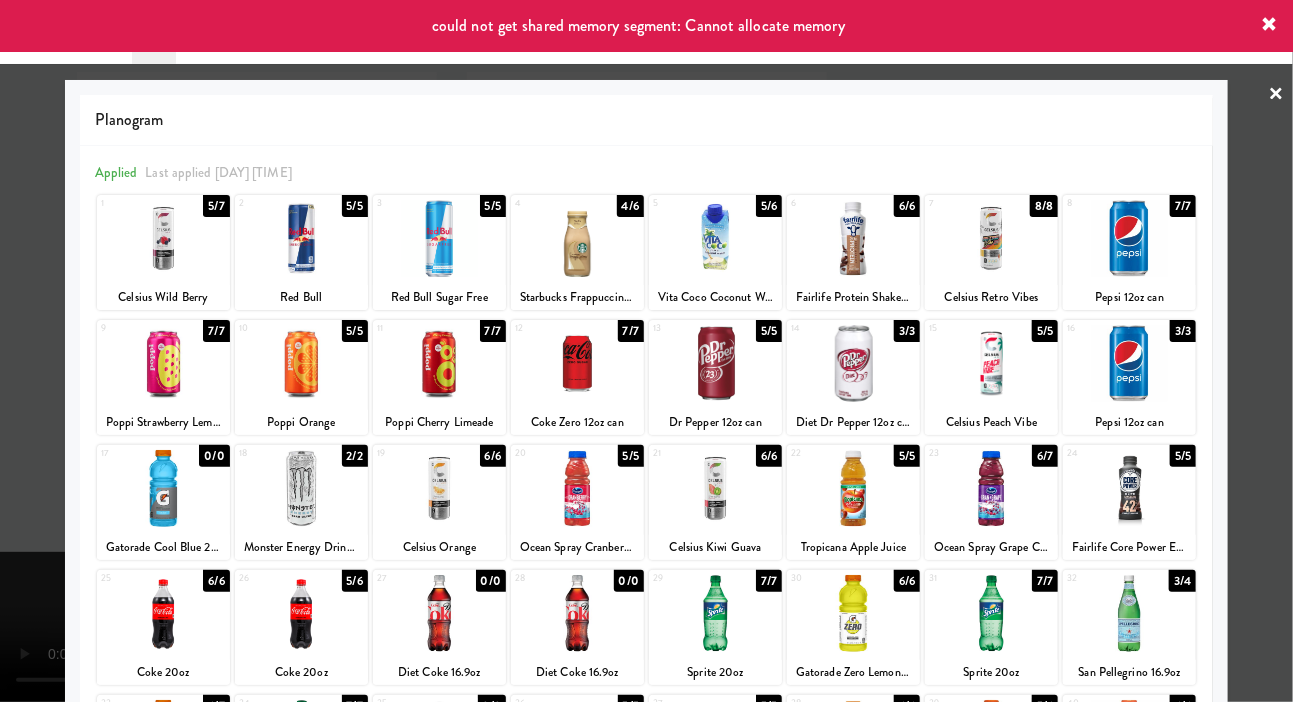 click at bounding box center [646, 351] 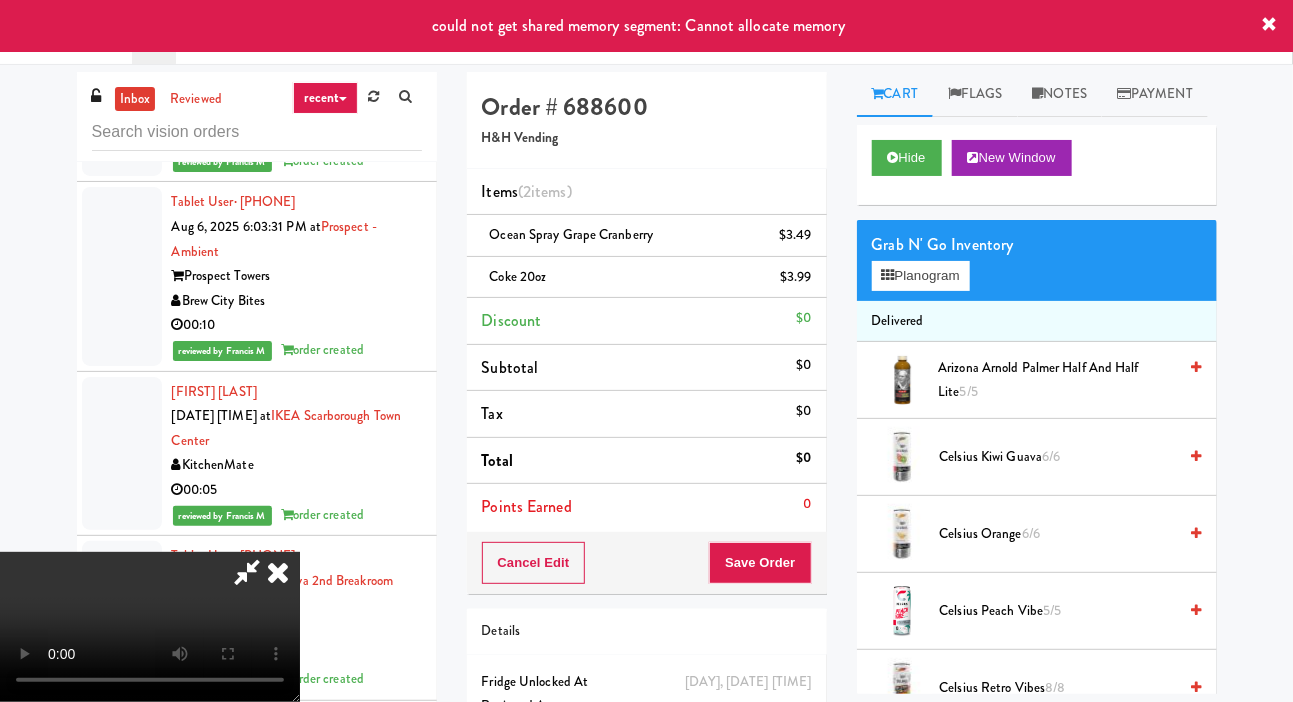 type 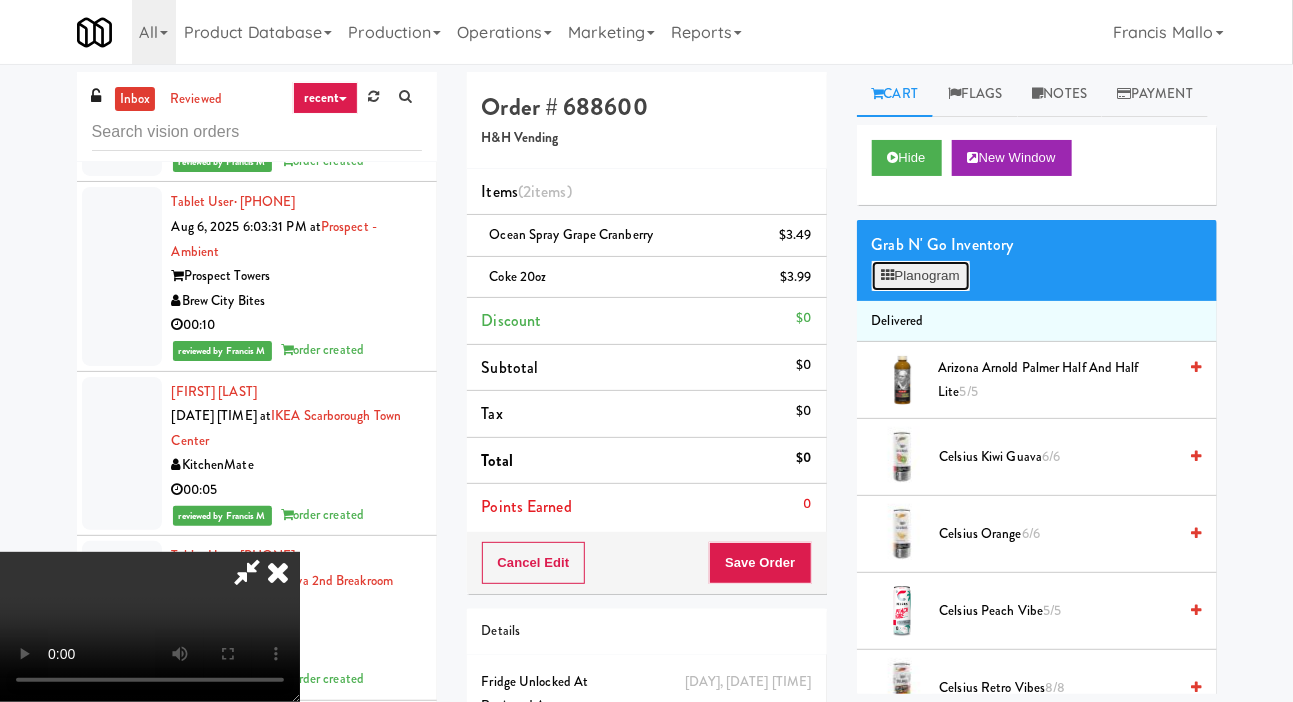 click on "Planogram" at bounding box center (921, 276) 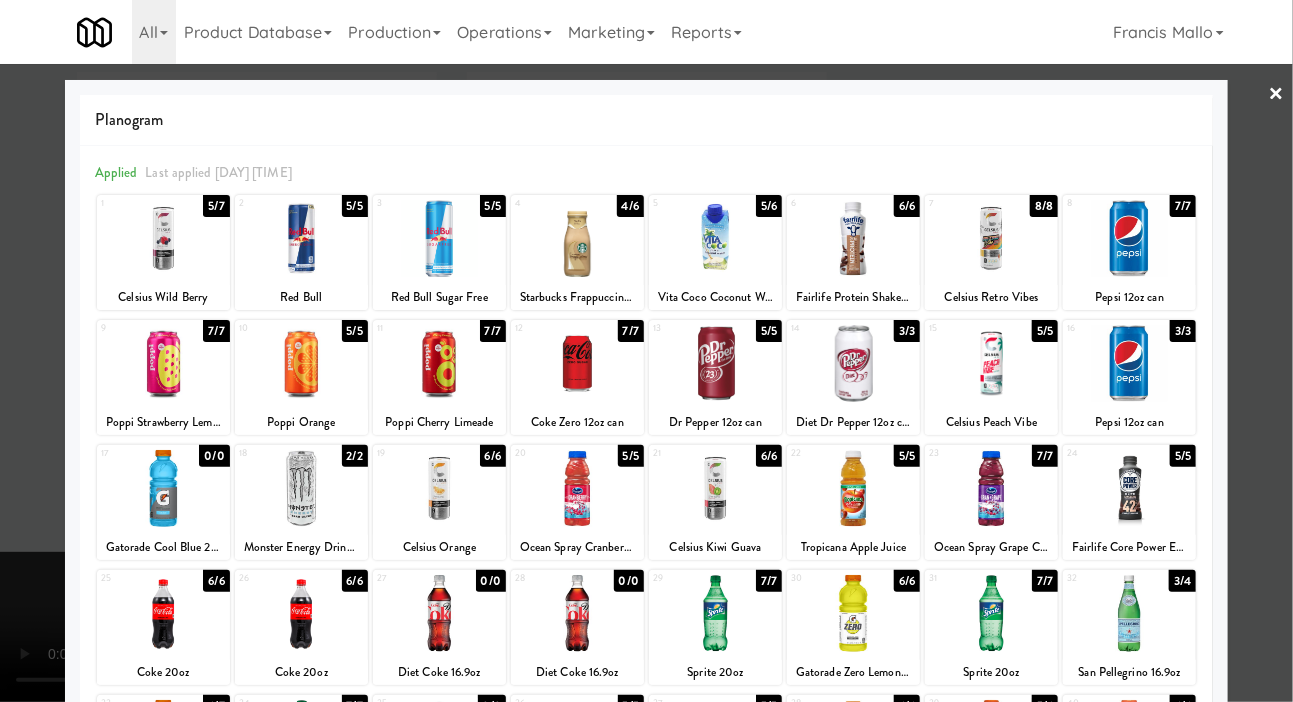 click at bounding box center (646, 351) 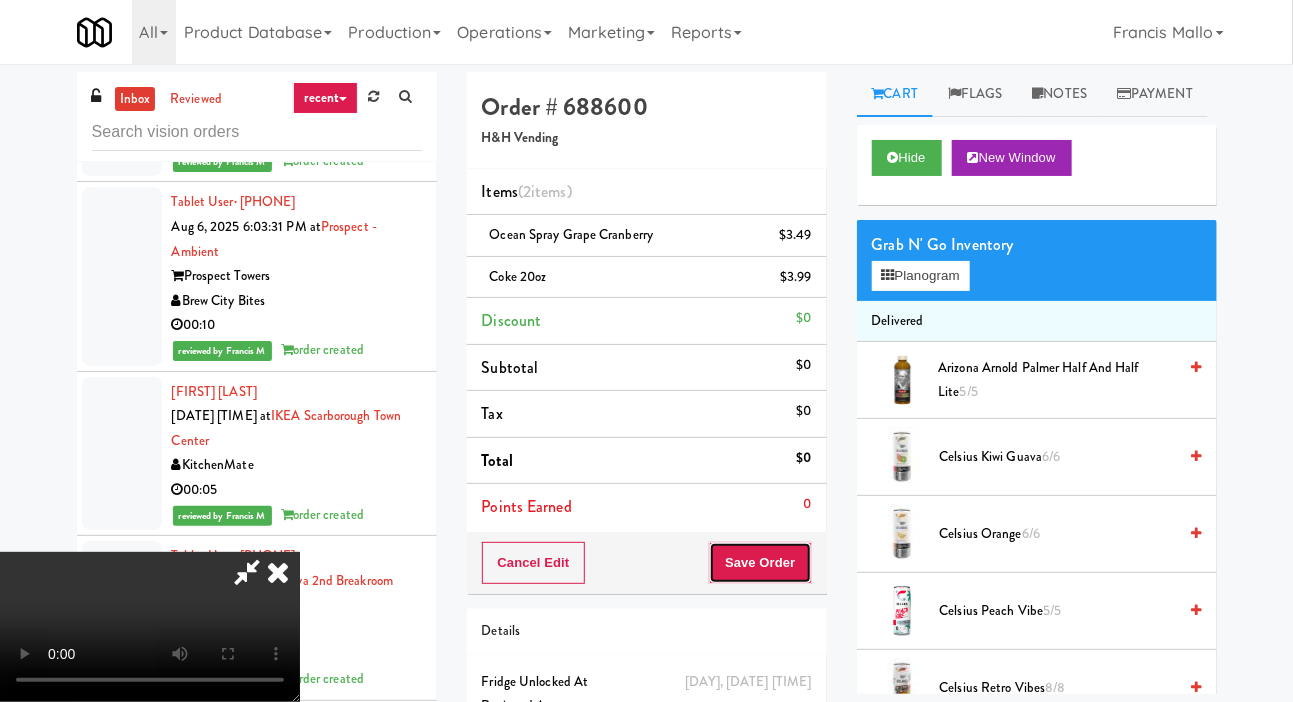click on "Save Order" at bounding box center (760, 563) 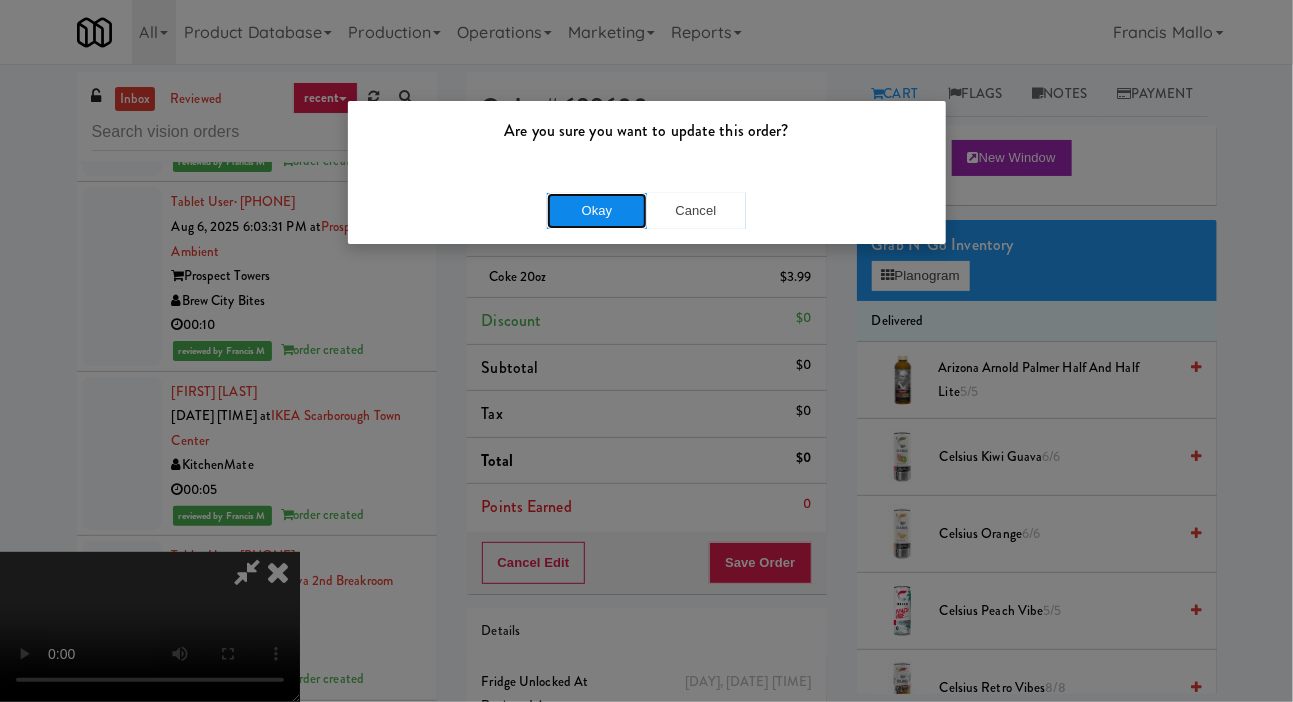 click on "Okay" at bounding box center (597, 211) 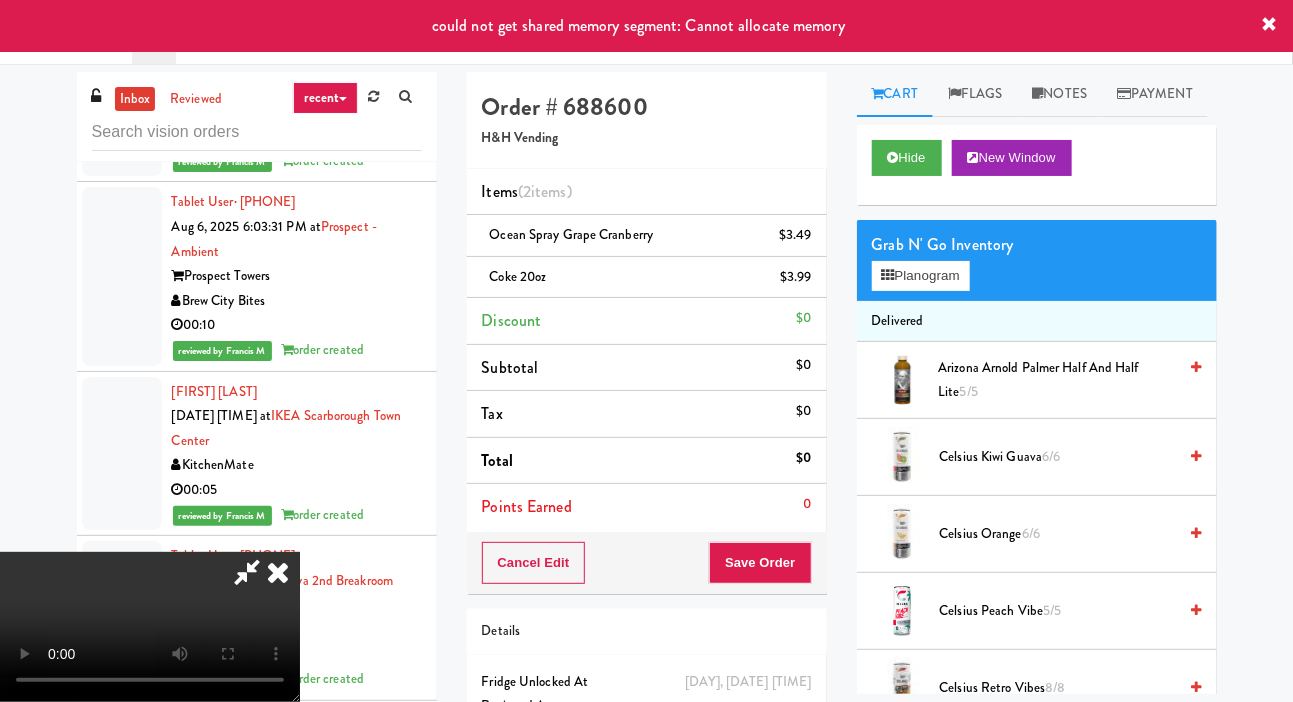 click on "inbox reviewed recent    all     unclear take     inventory issue     suspicious     failed     recent   Tablet User  · (234) 567-8900 Aug 6, 2025 2:58:20 AM at  399 Fremont - Cooler  399 Fremont Street  MAC Vending USA  00:11     Natasha Gonsalves Aug 6, 2025 8:36:14 AM at  Earth Rangers  KitchenMate  00:09     Natasha Gonsalves Aug 6, 2025 8:39:54 AM at  Earth Rangers  KitchenMate  Unknown     Tablet User  · (416) 559-0176 Aug 6, 2025 10:18:58 AM at  Earth Rangers  KitchenMate  00:50     Steve Bruno Aug 6, 2025 10:48:28 AM at  Earth Rangers  KitchenMate  00:04     Colwyn Alletson Aug 6, 2025 10:50:33 AM at  Earth Rangers  KitchenMate  00:10     Jeff Vandenberg Aug 6, 2025 11:30:05 AM at  Earth Rangers  KitchenMate  00:12     Tablet User  · (647) 923-9809 Aug 6, 2025 12:31:44 PM at  Earth Rangers  KitchenMate  Unknown     Tablet User  · (647) 923-9809 Aug 6, 2025 12:33:52 PM at  Earth Rangers  KitchenMate  00:13     Michelle Diraimo Aug 6, 2025 12:54:39 PM at  Earth Rangers  KitchenMate" at bounding box center (646, 435) 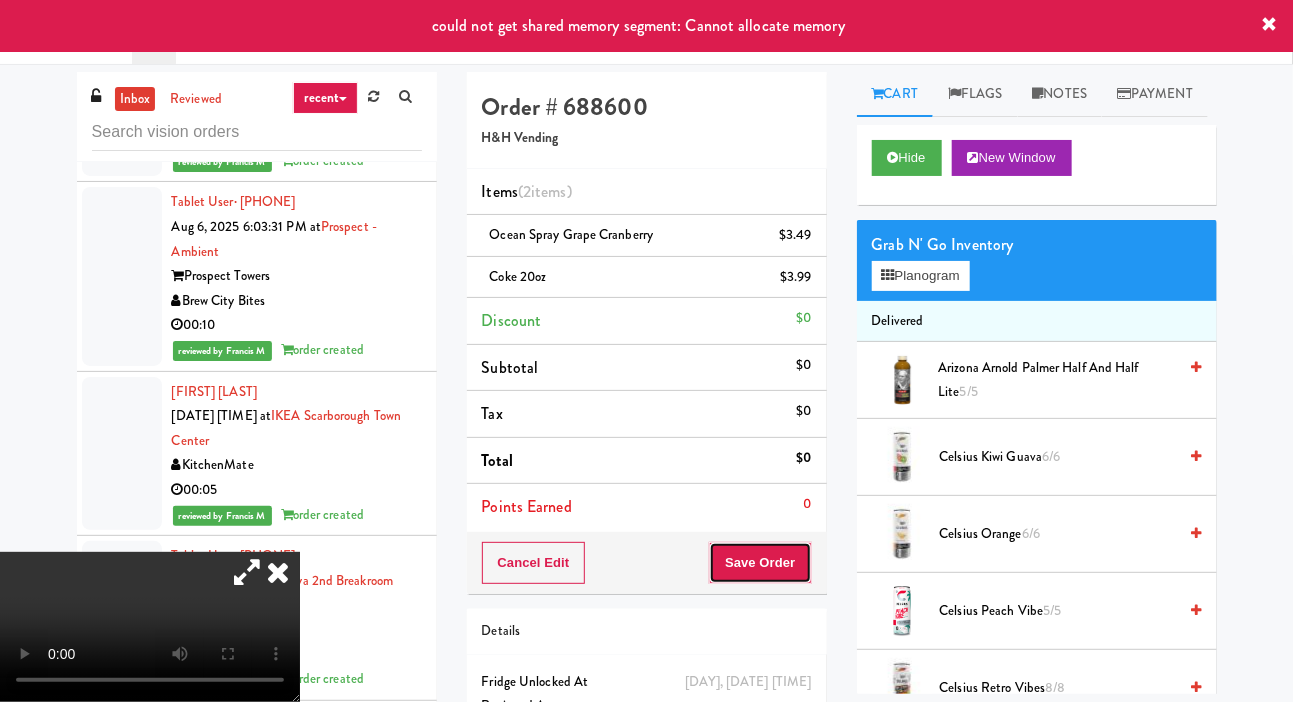 click on "Save Order" at bounding box center (760, 563) 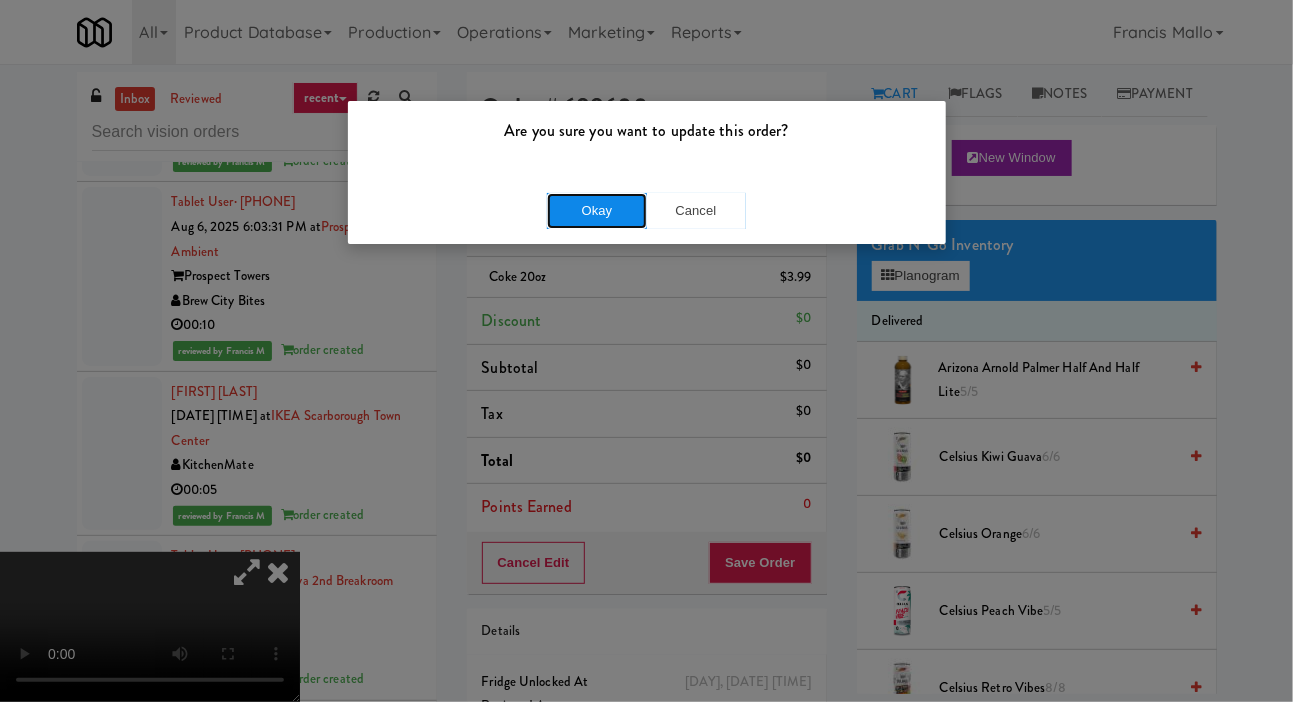 click on "Okay" at bounding box center (597, 211) 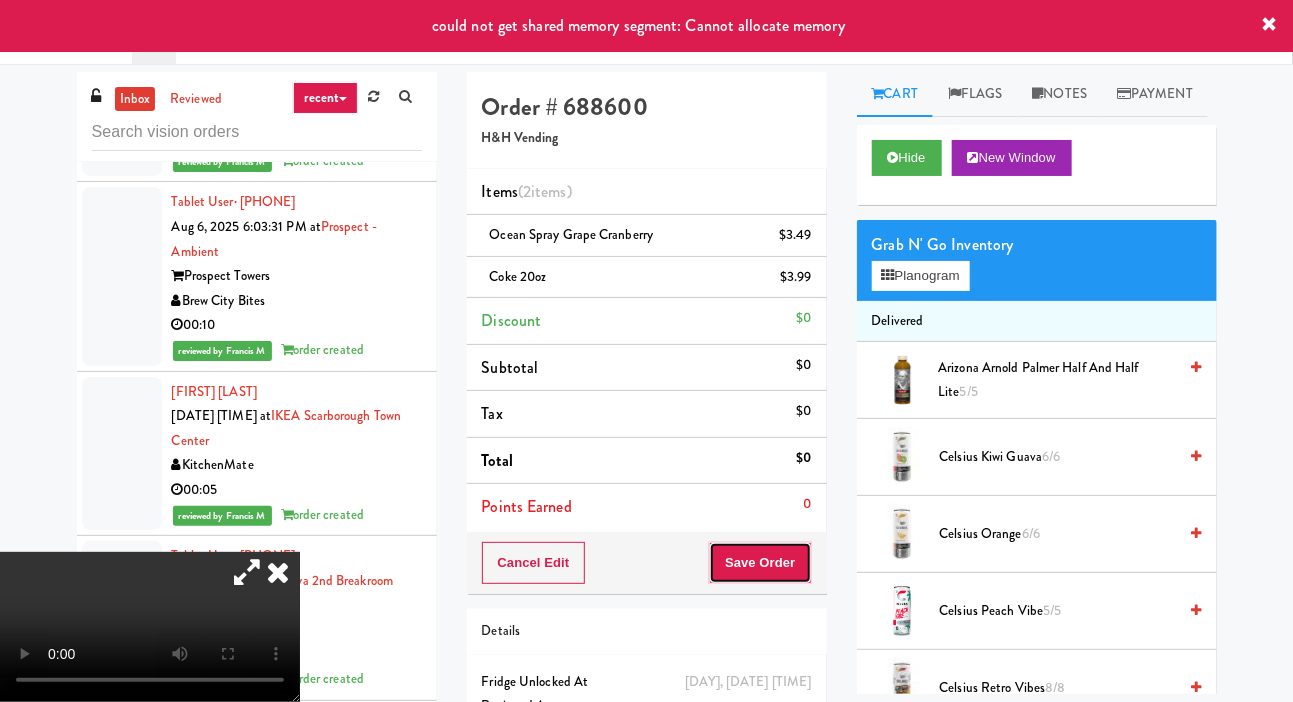 click on "Save Order" at bounding box center [760, 563] 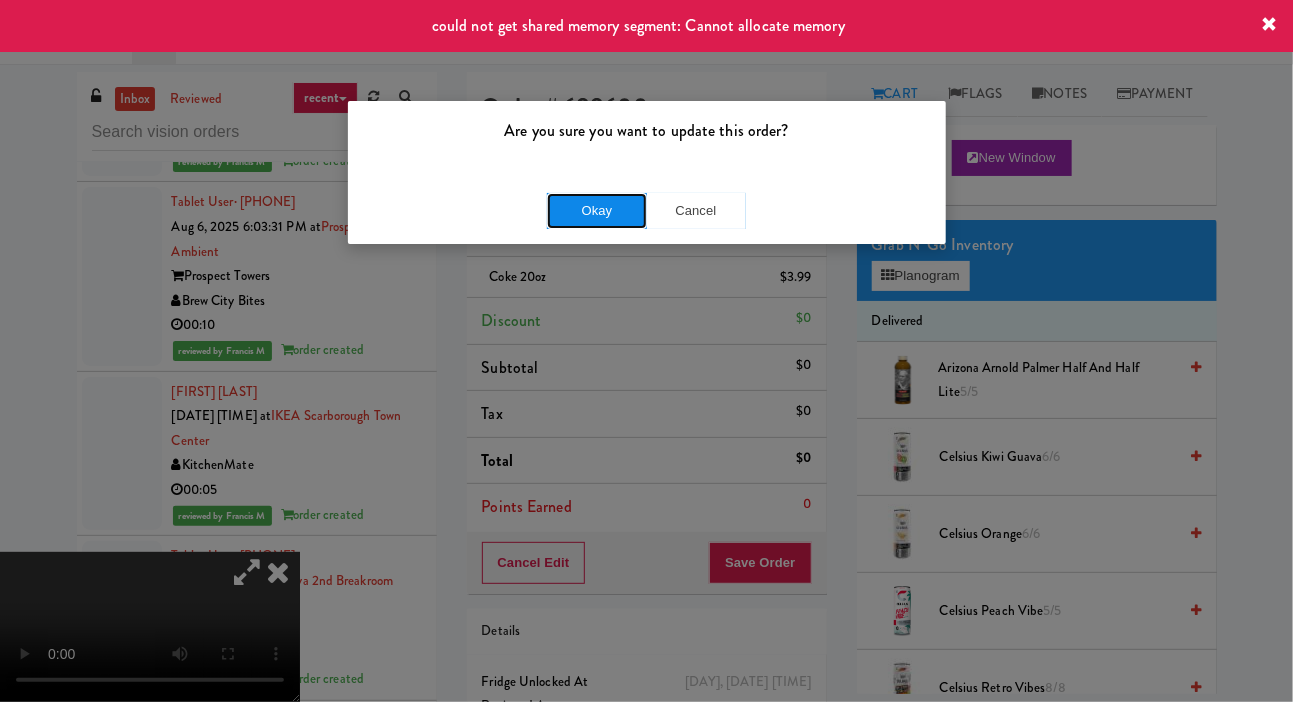 click on "Okay" at bounding box center (597, 211) 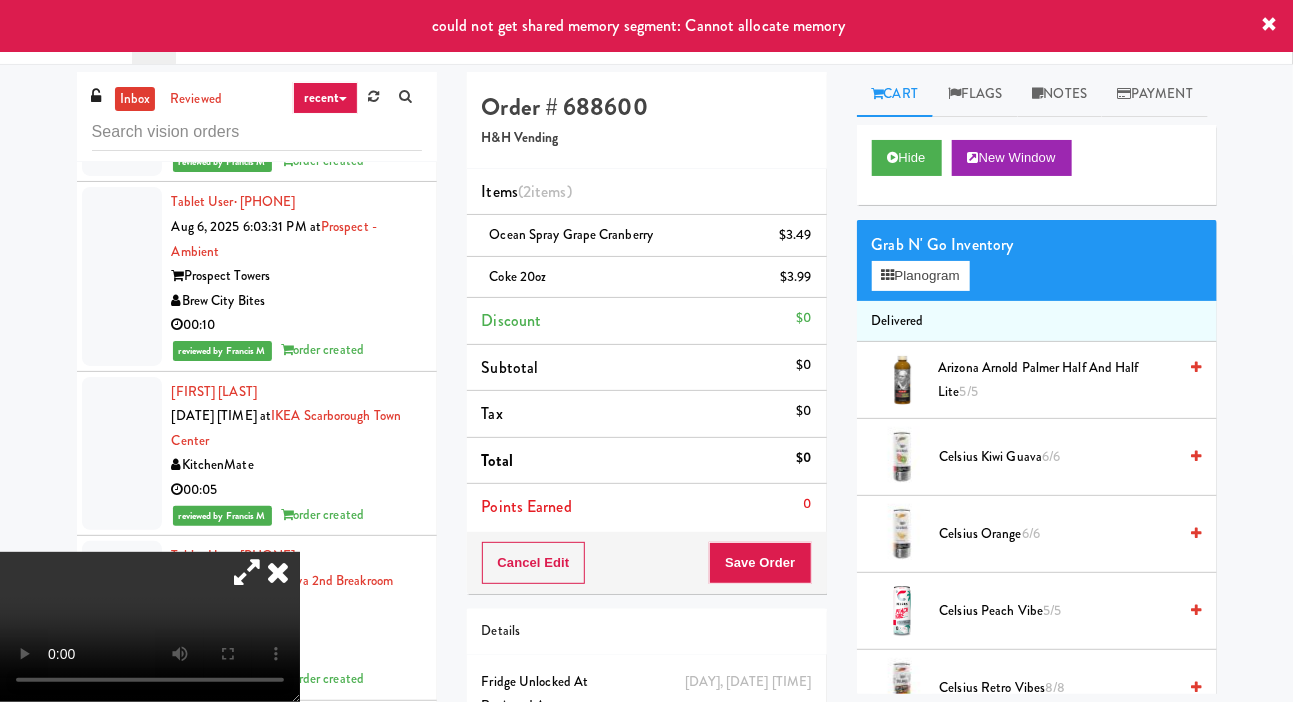 click at bounding box center (278, 572) 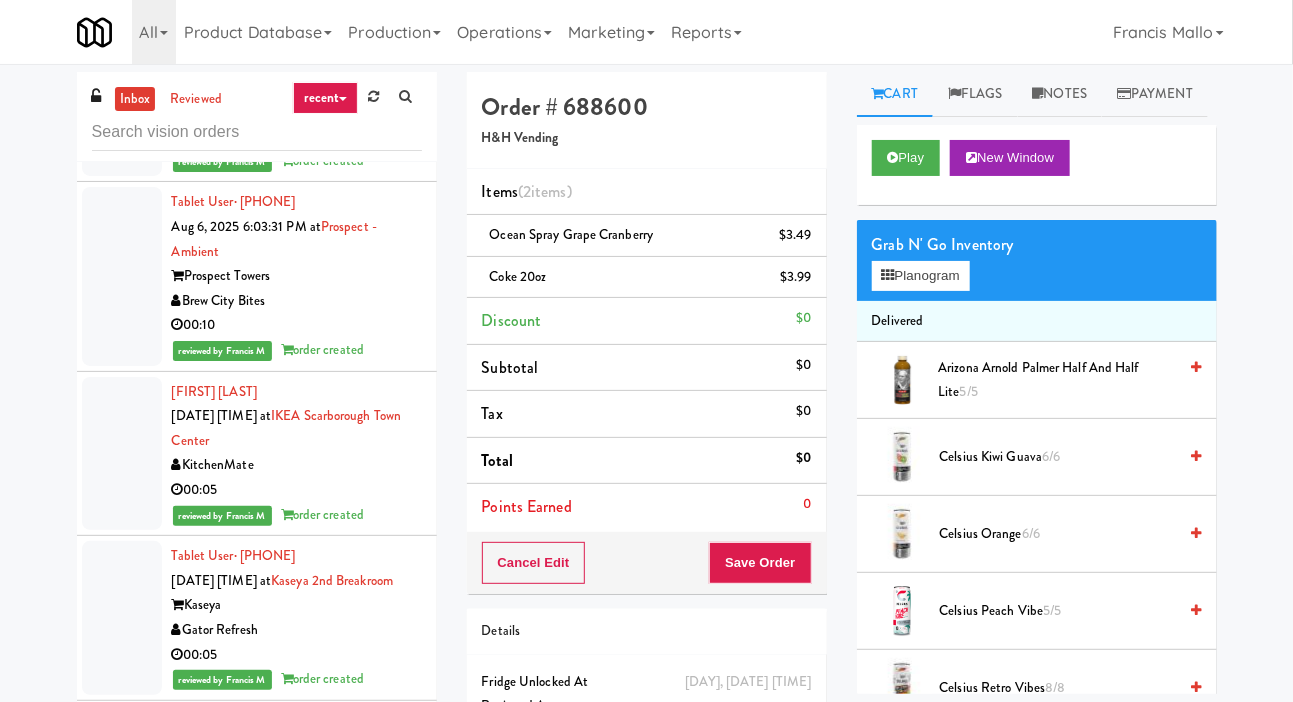 click at bounding box center [122, -193] 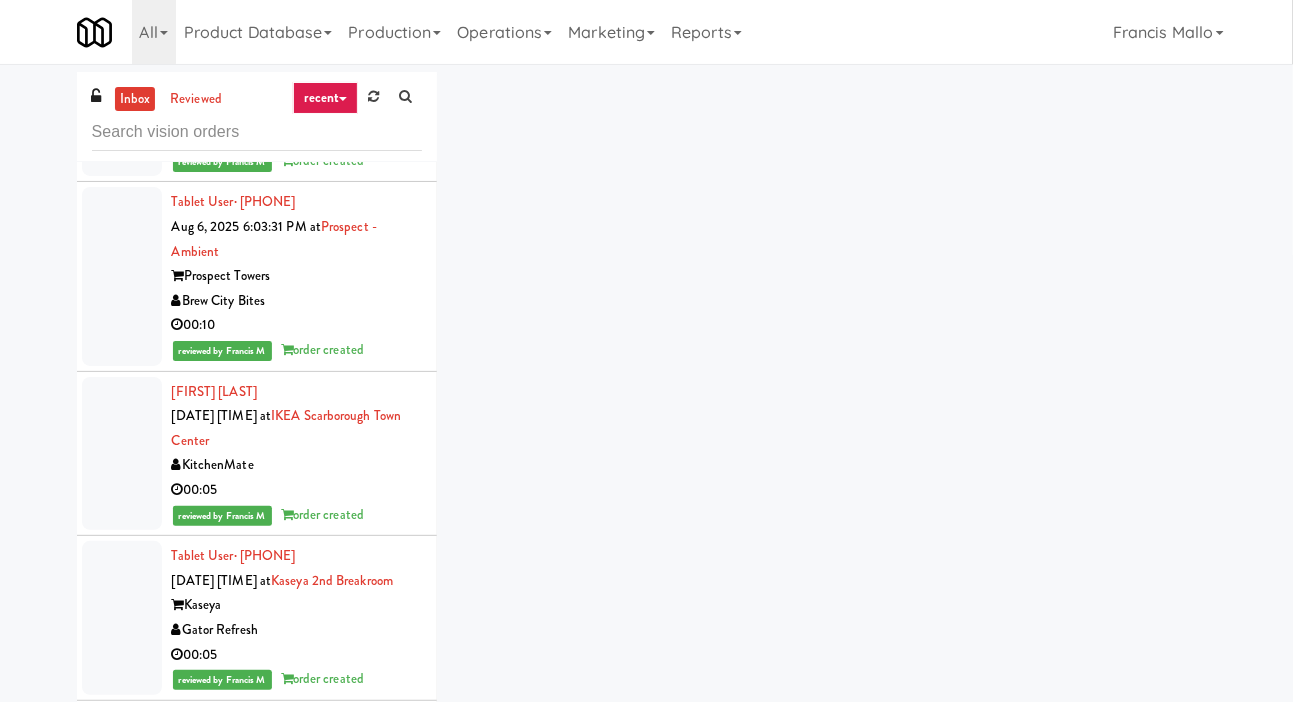 click at bounding box center [122, -53] 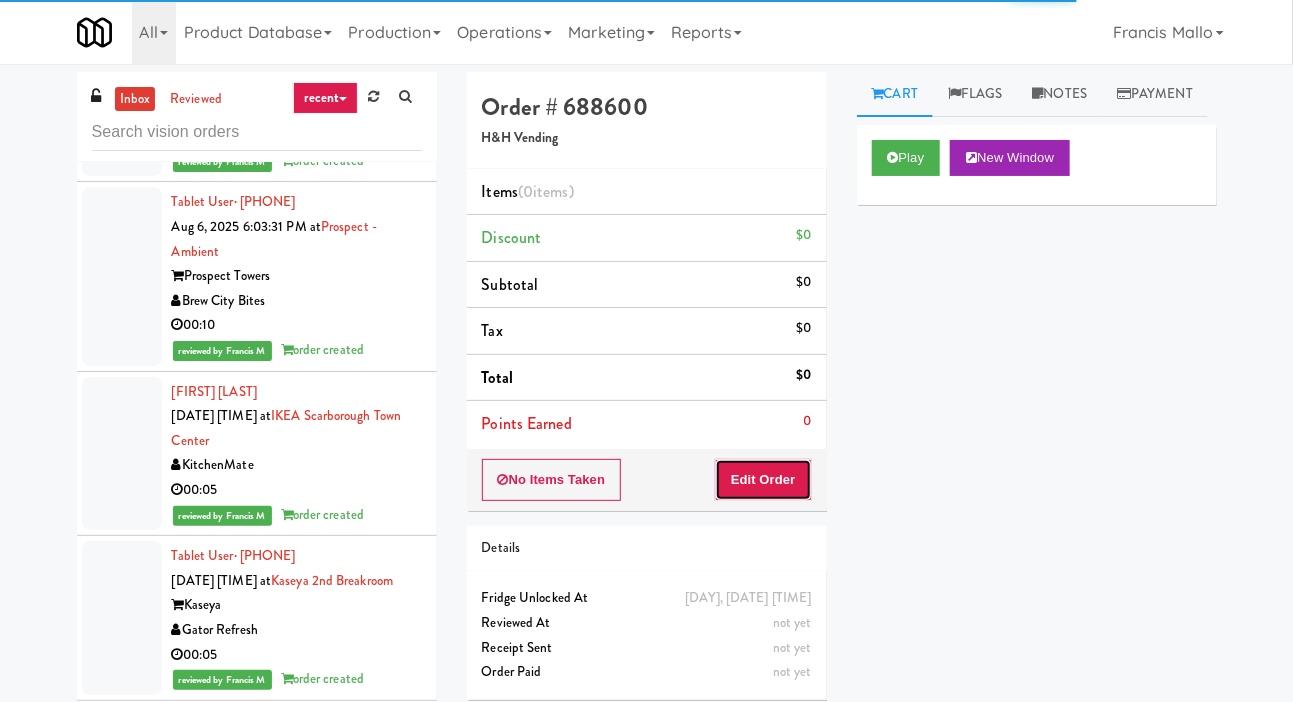 click on "Edit Order" at bounding box center [763, 480] 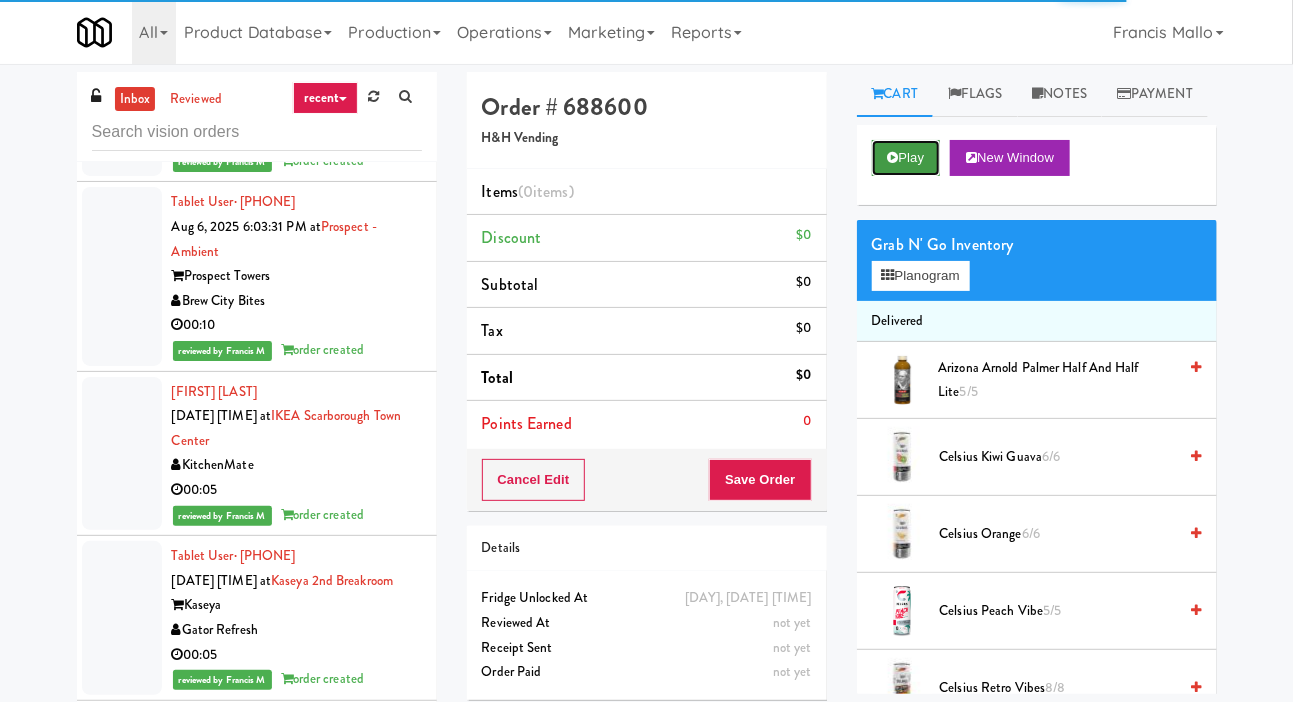 click on "Play" at bounding box center (906, 158) 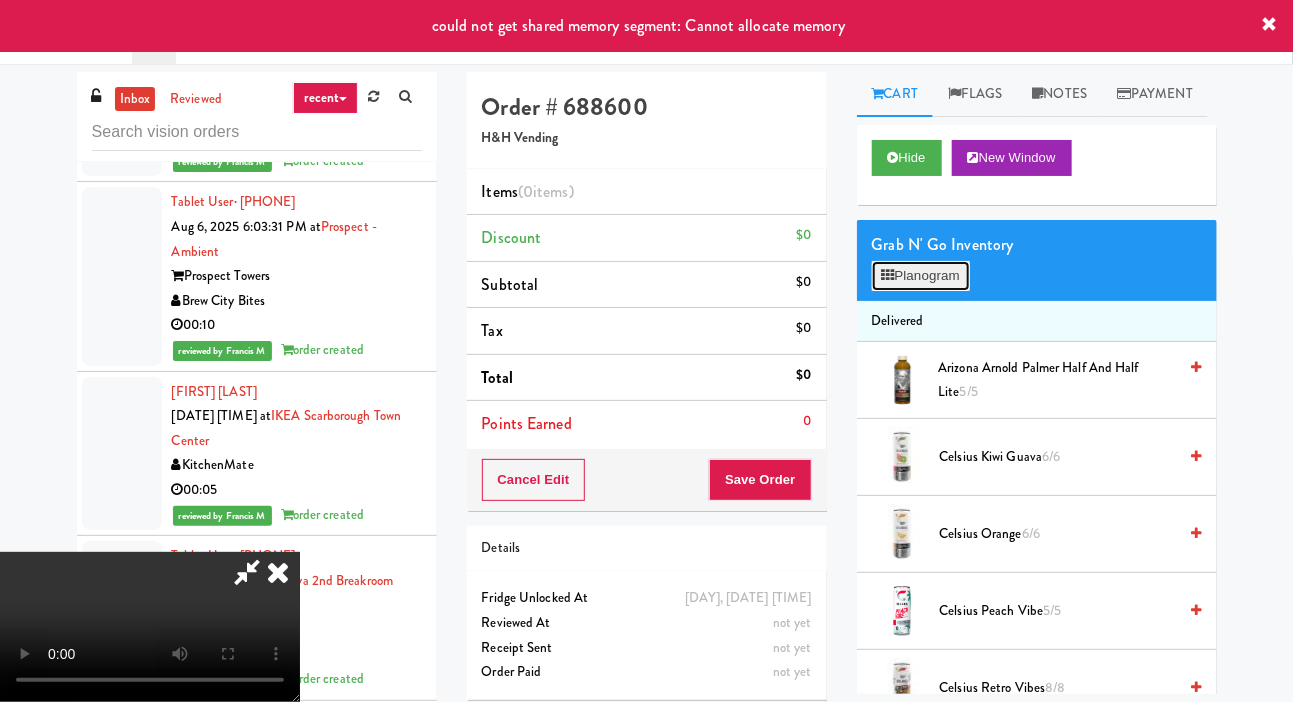 click on "Planogram" at bounding box center [921, 276] 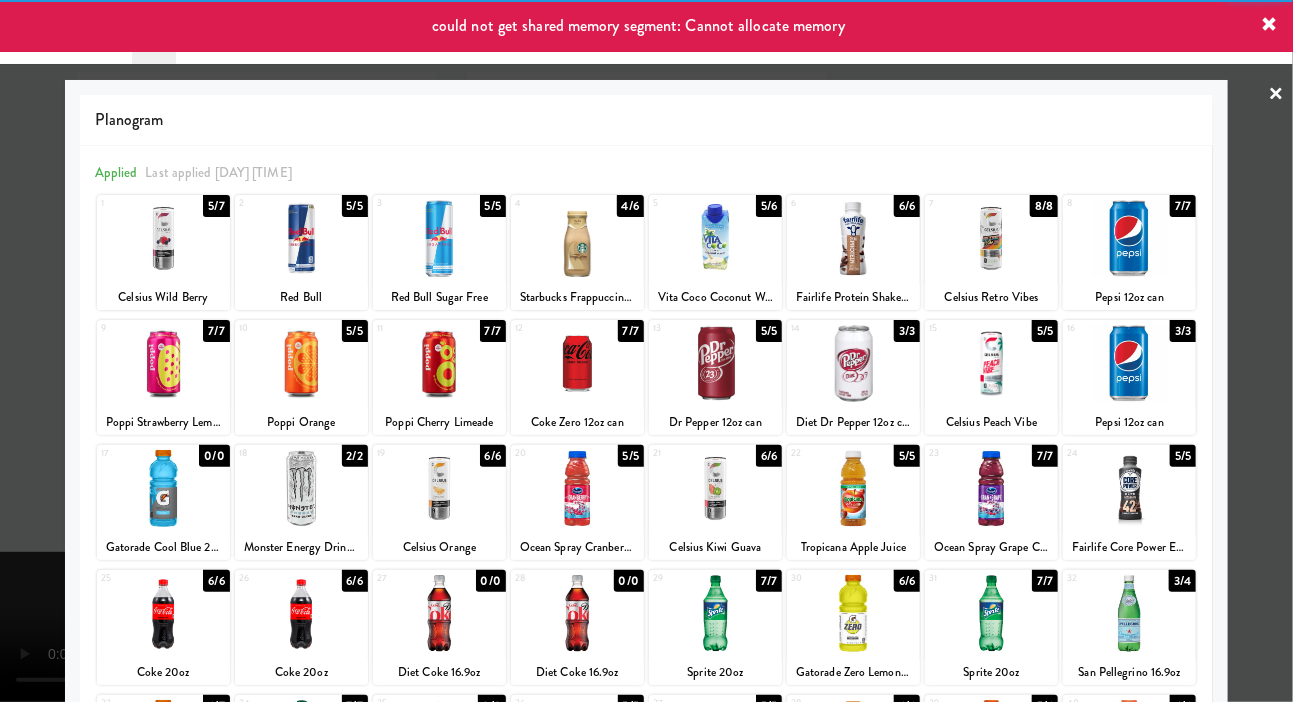click at bounding box center (991, 488) 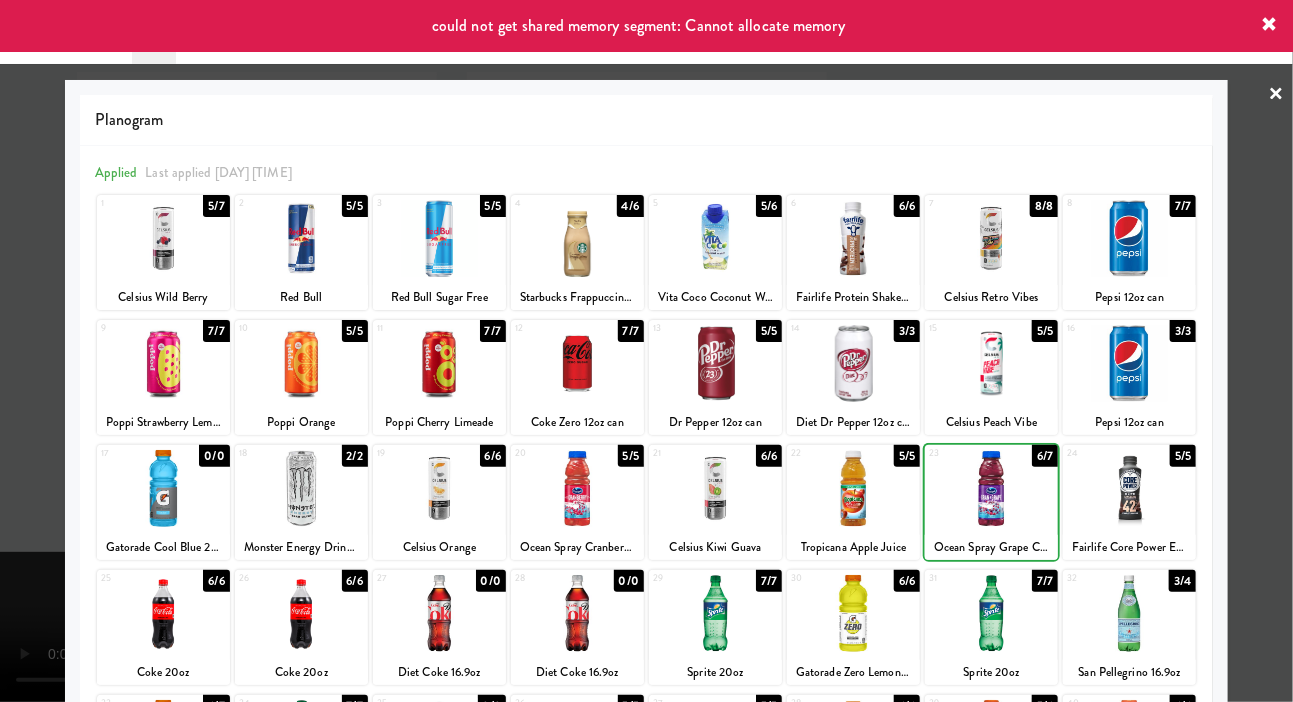 click at bounding box center [301, 613] 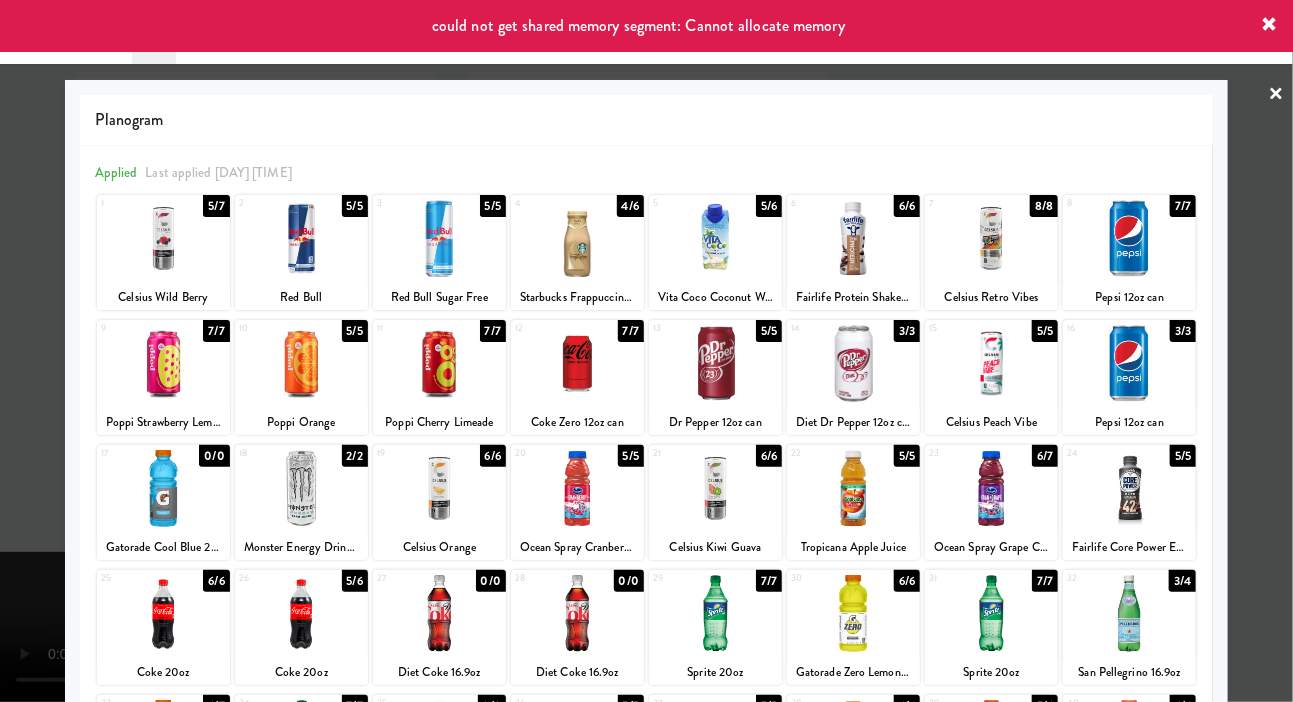 click at bounding box center (646, 351) 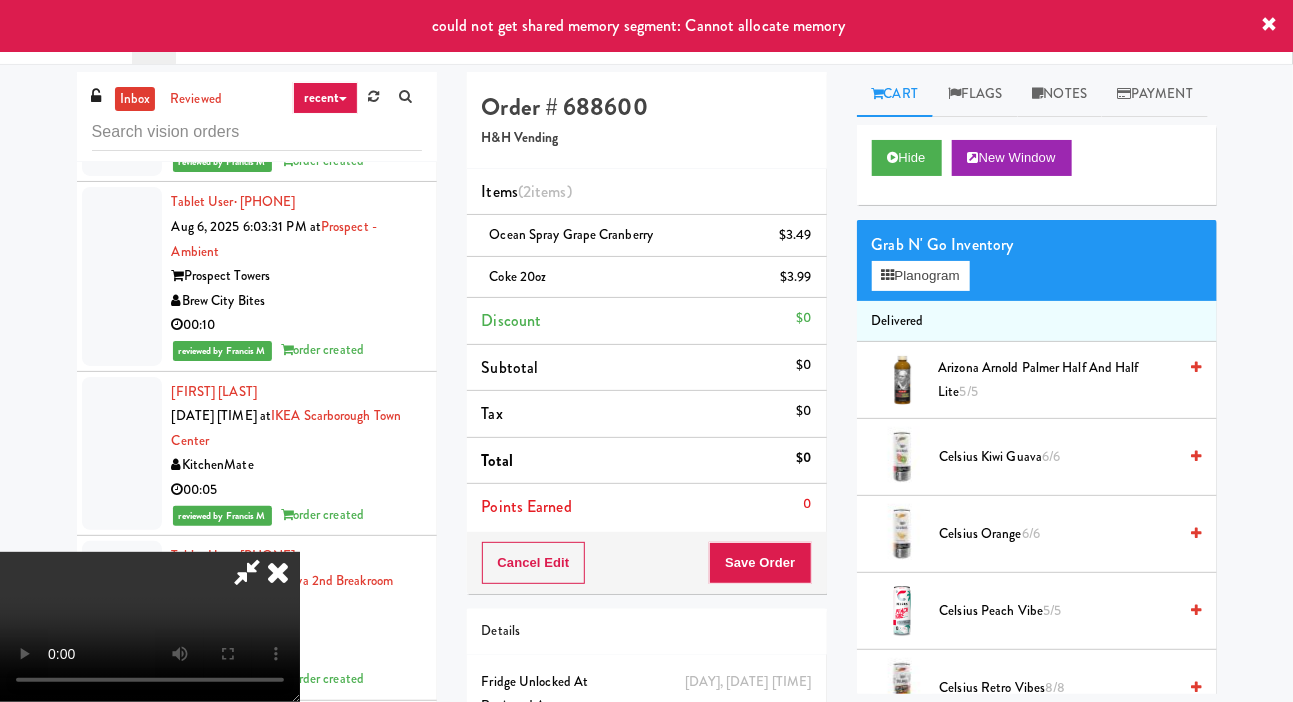 click at bounding box center [247, 572] 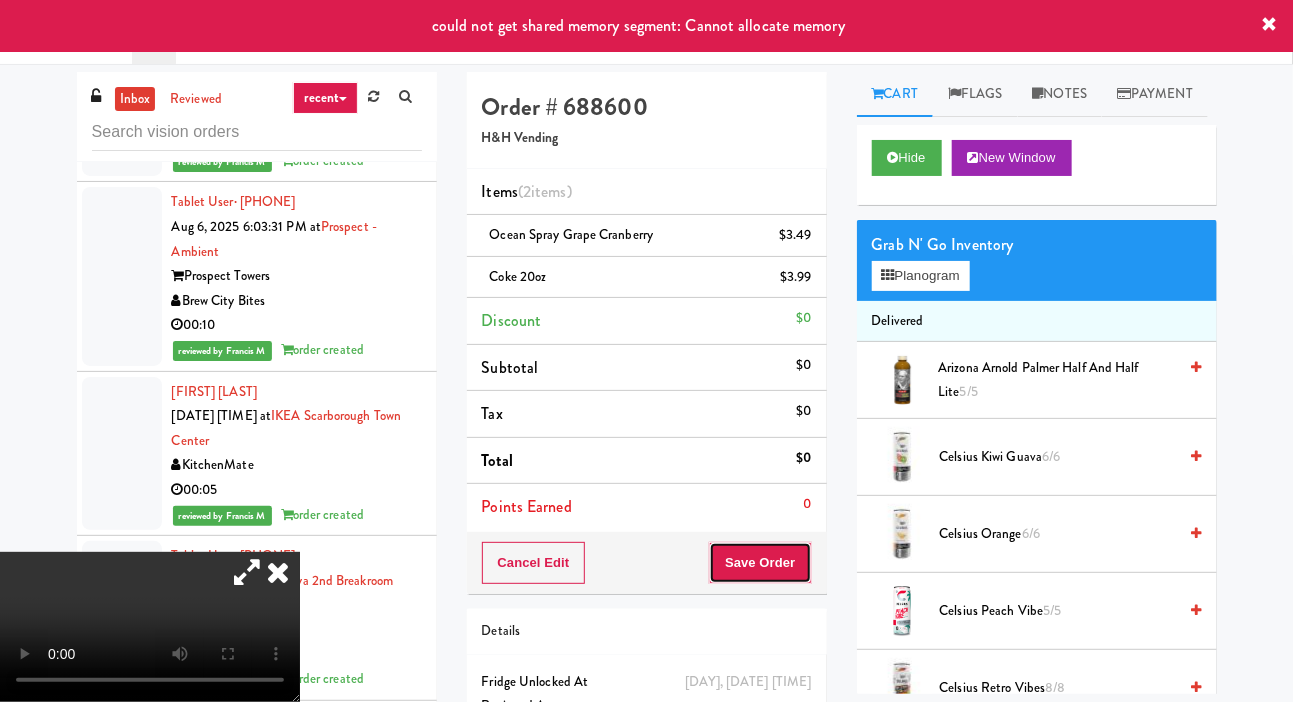 click on "Save Order" at bounding box center (760, 563) 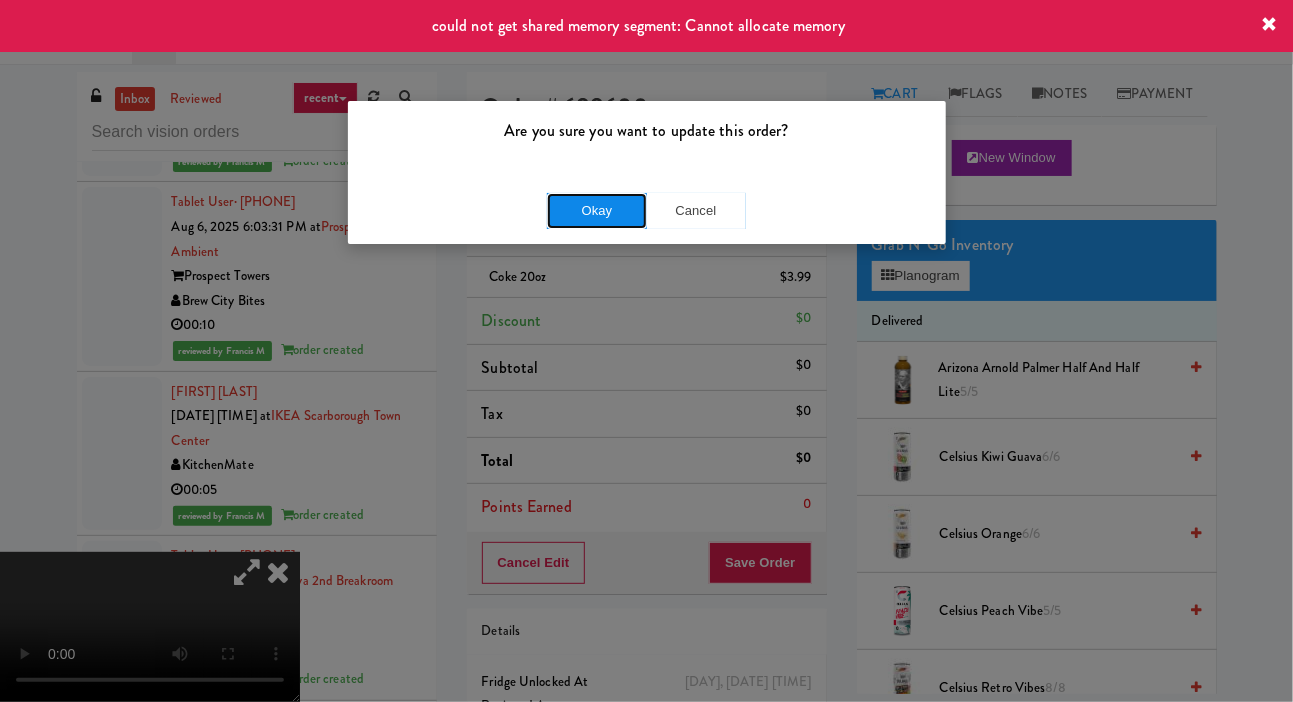 click on "Okay" at bounding box center (597, 211) 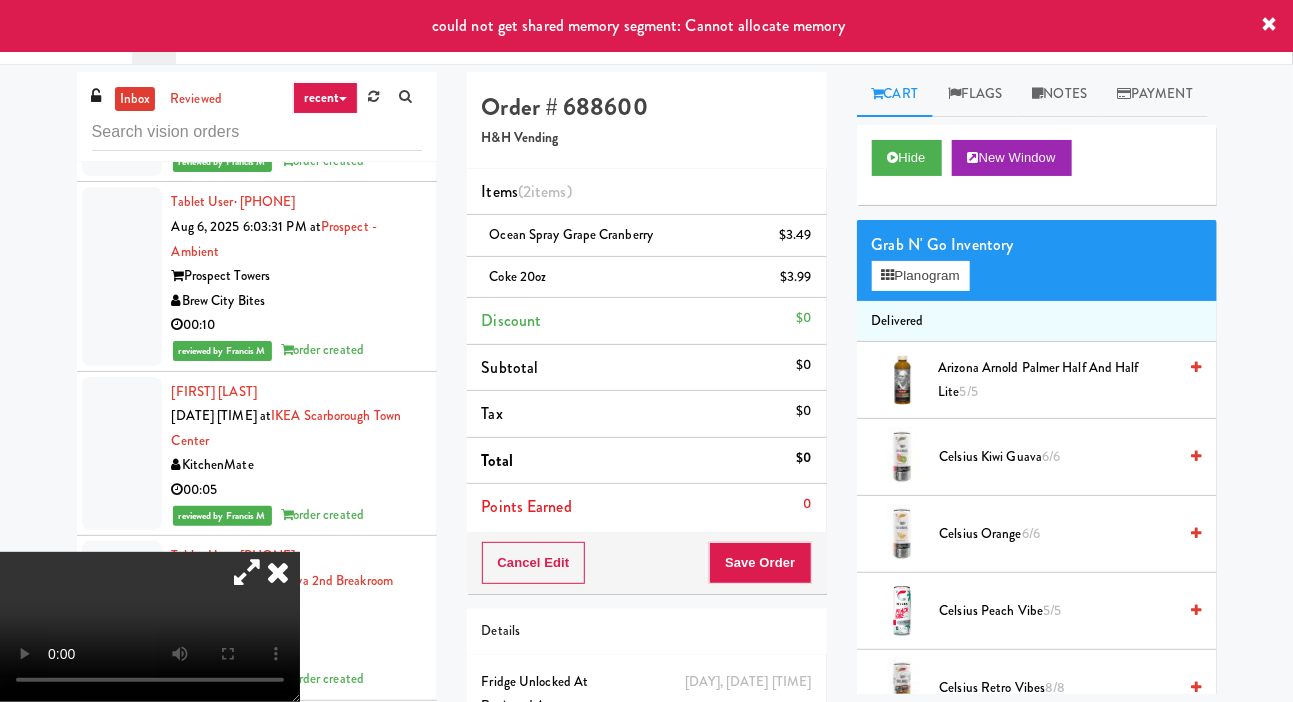 click at bounding box center (122, -193) 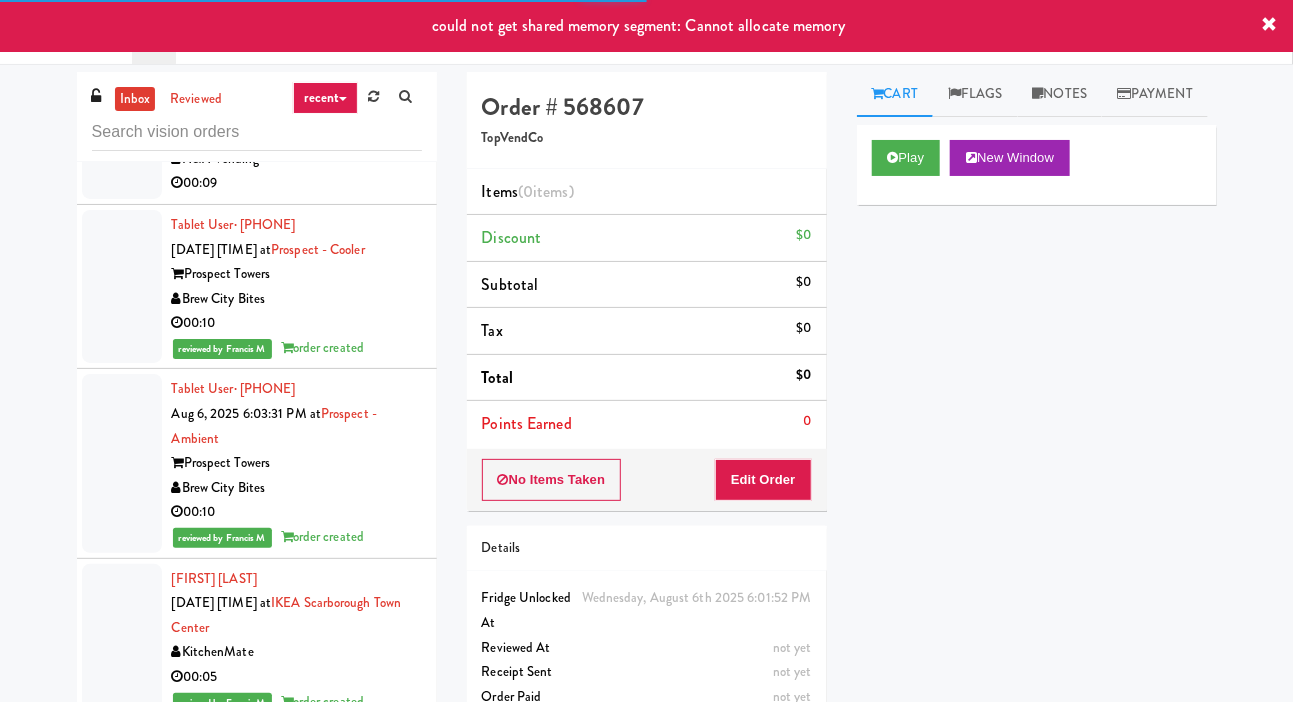 scroll, scrollTop: 13535, scrollLeft: 0, axis: vertical 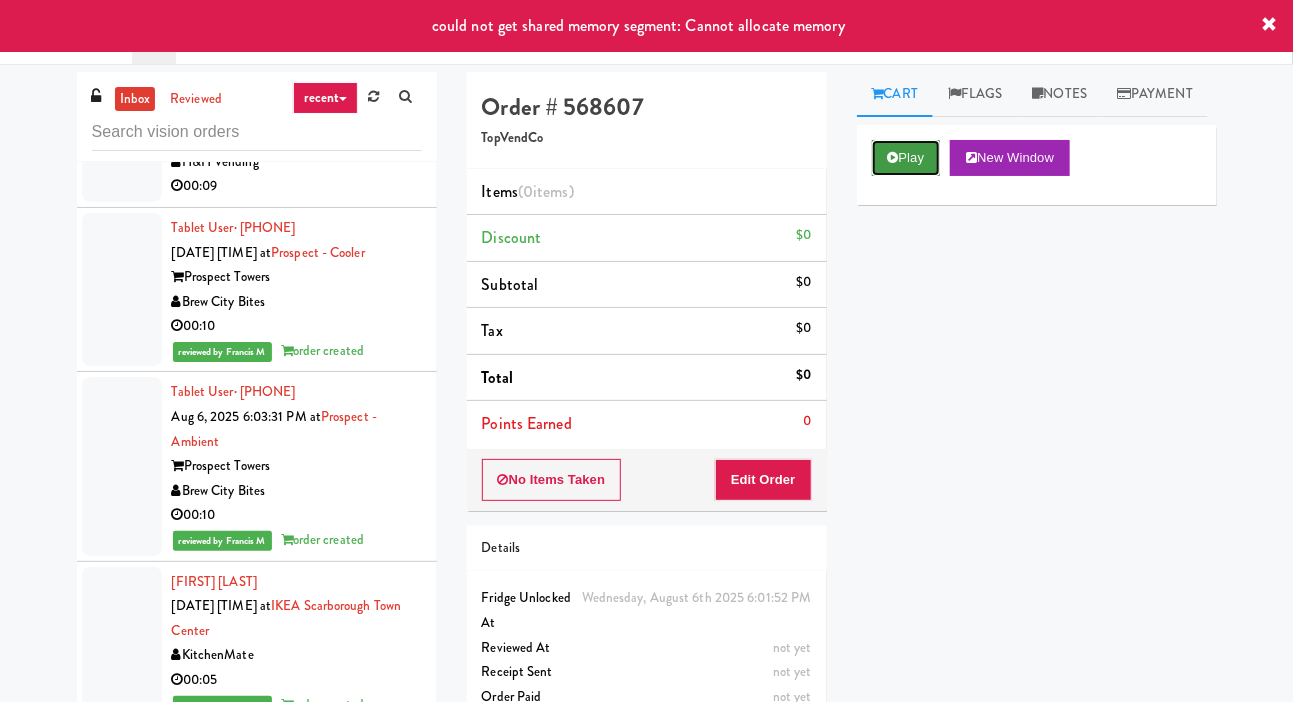 click on "Play" at bounding box center [906, 158] 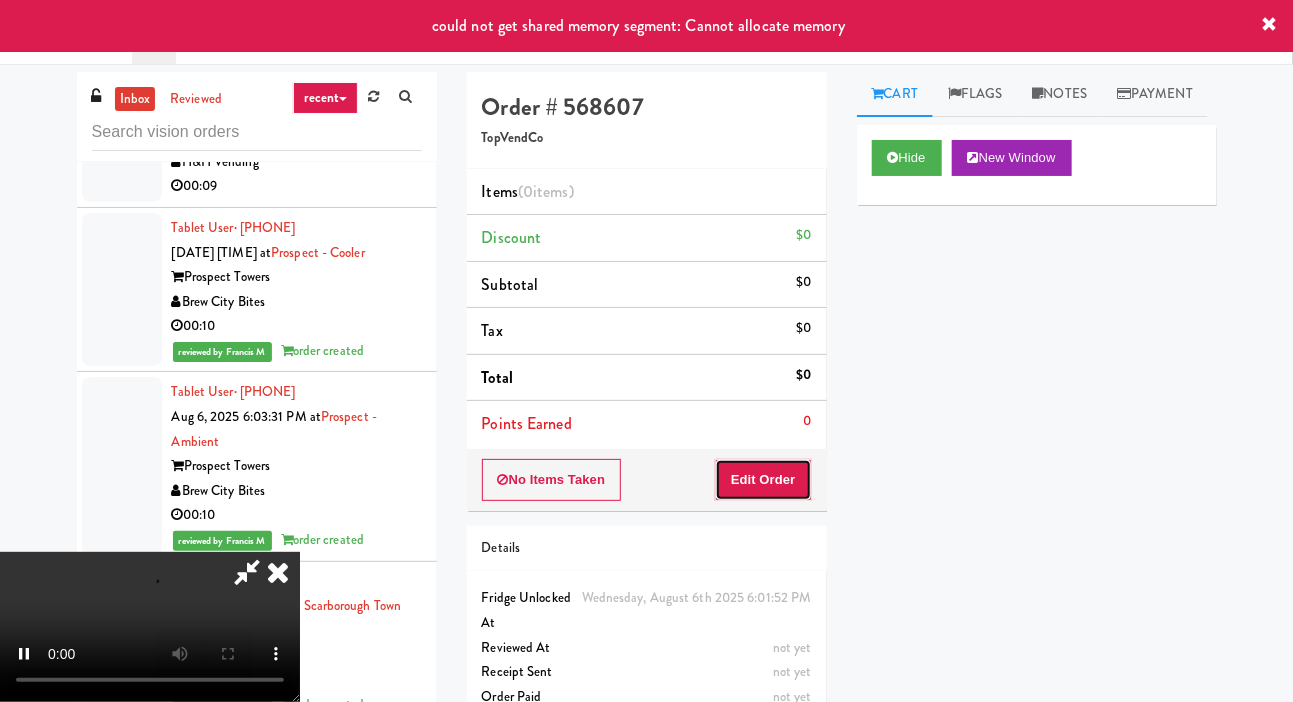 click on "Edit Order" at bounding box center [763, 480] 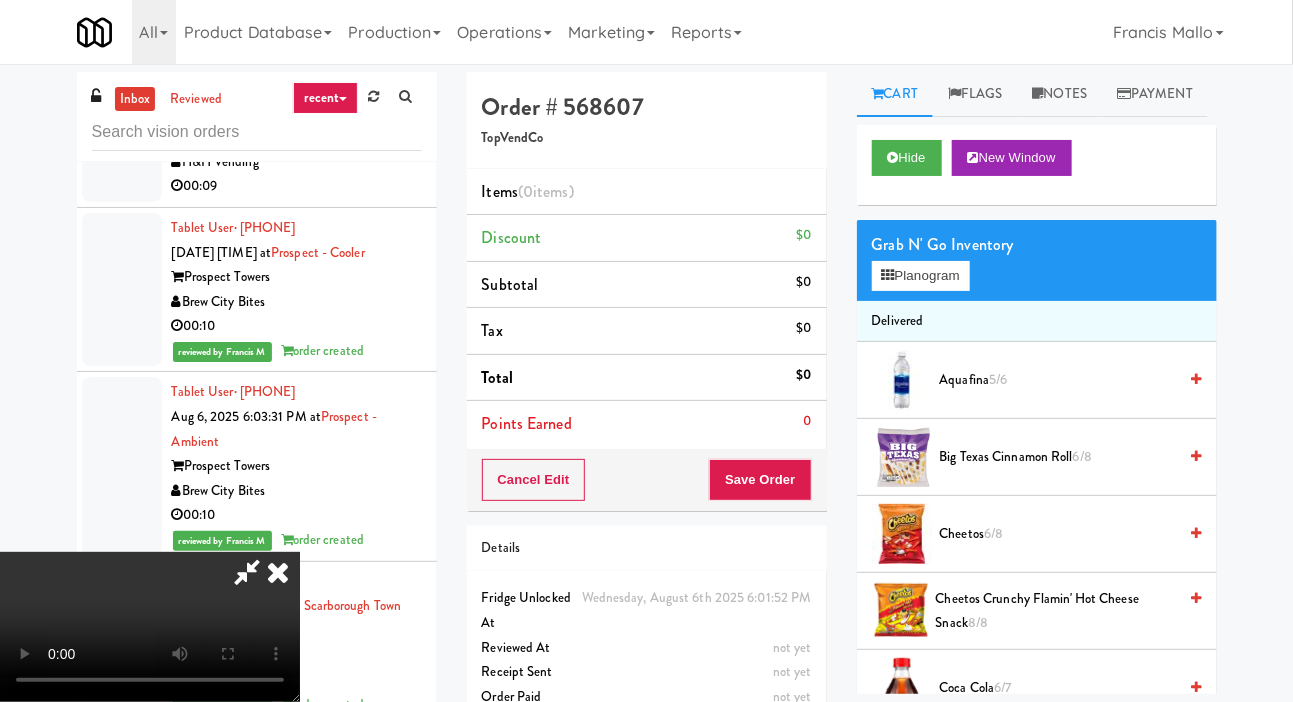 scroll, scrollTop: 73, scrollLeft: 0, axis: vertical 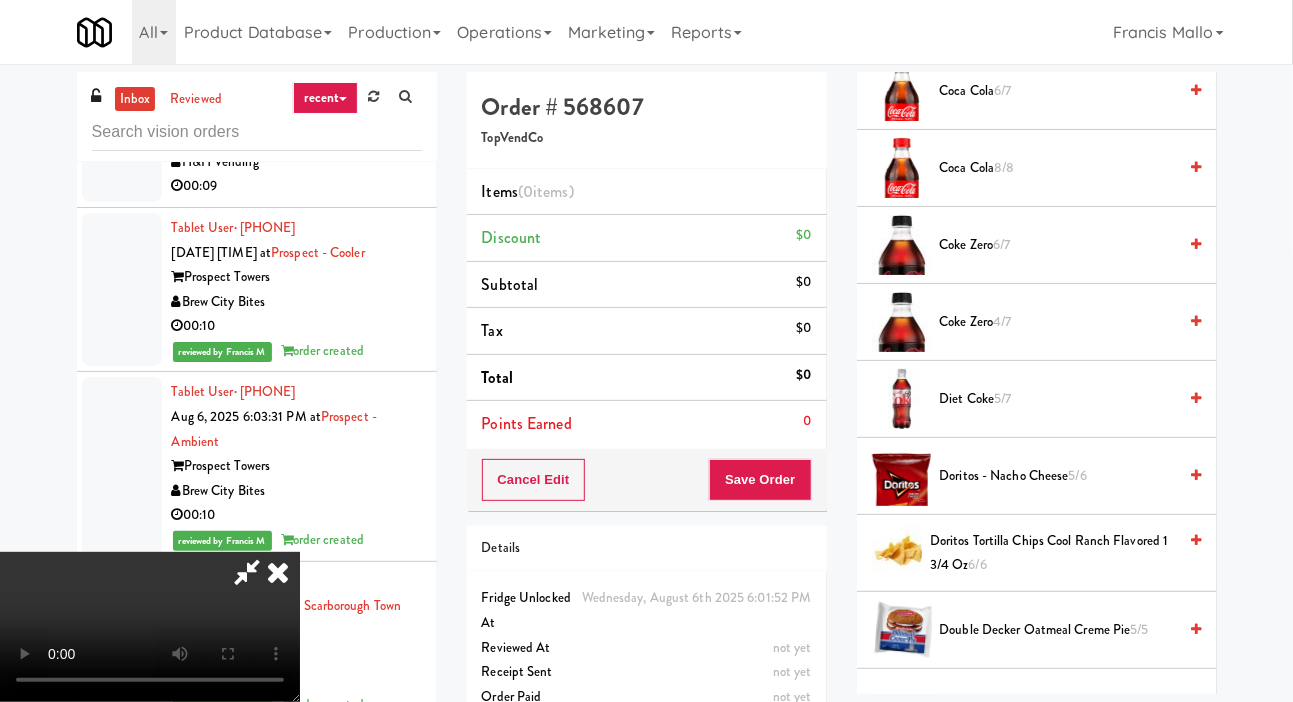click on "Doritos Tortilla Chips Cool Ranch Flavored 1 3/4 Oz  6/6" at bounding box center [1053, 553] 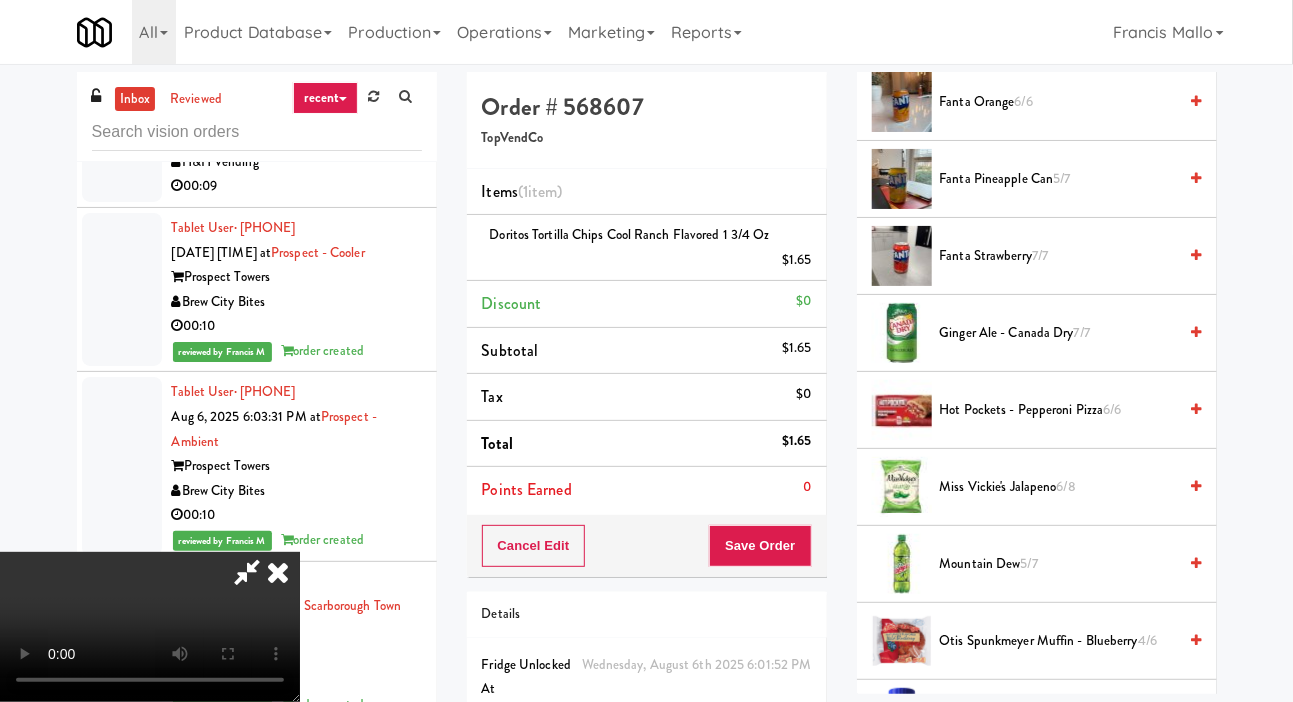 scroll, scrollTop: 1525, scrollLeft: 0, axis: vertical 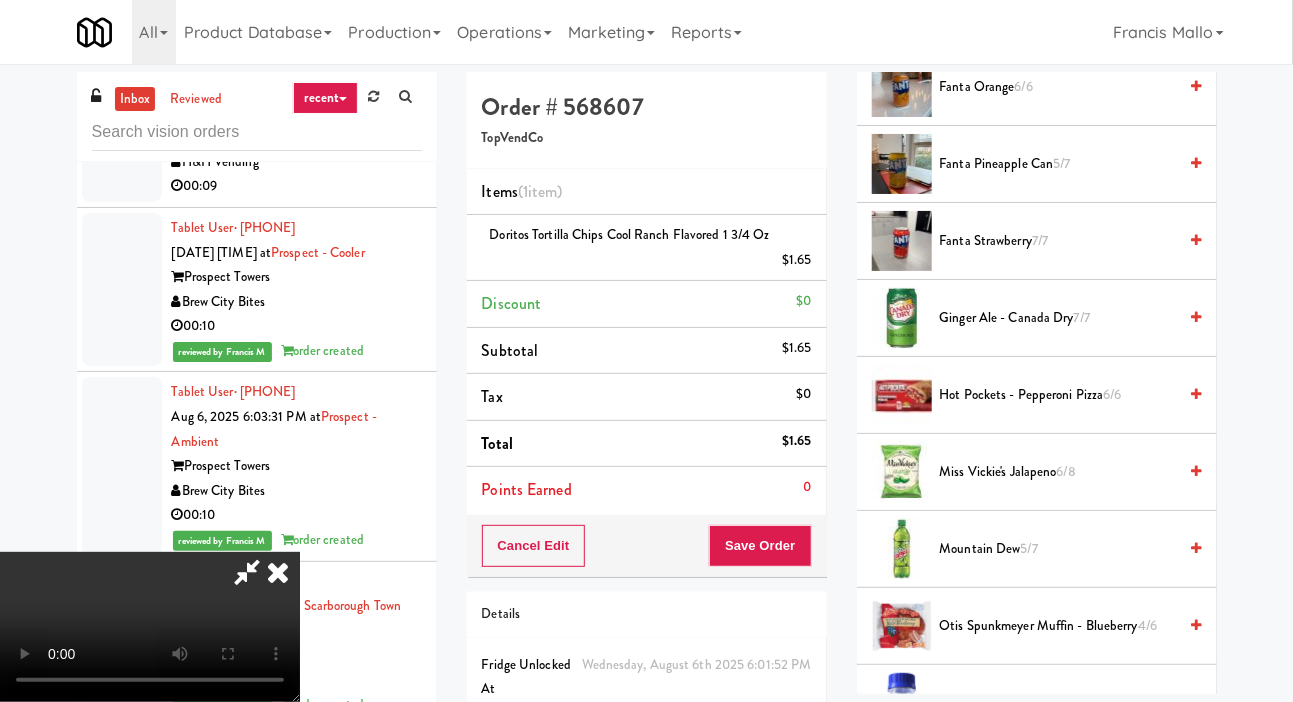 click on "7/7" at bounding box center (977, 702) 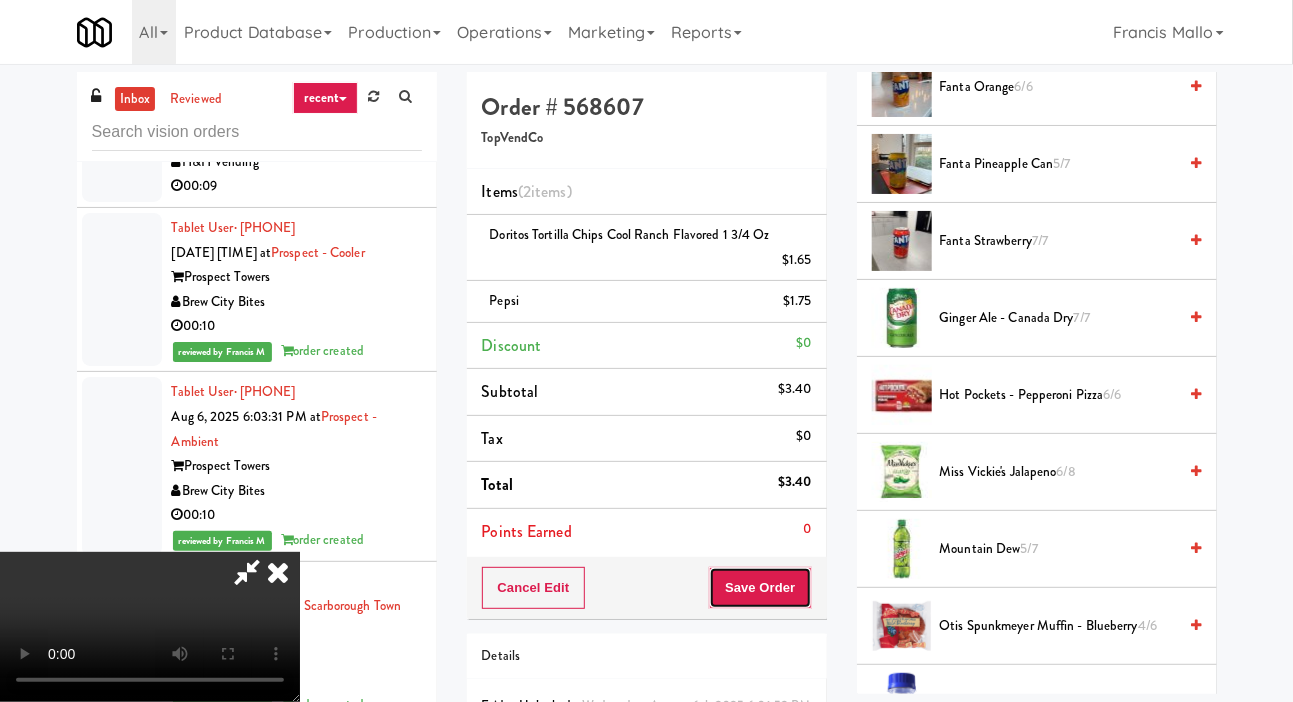 click on "Save Order" at bounding box center (760, 588) 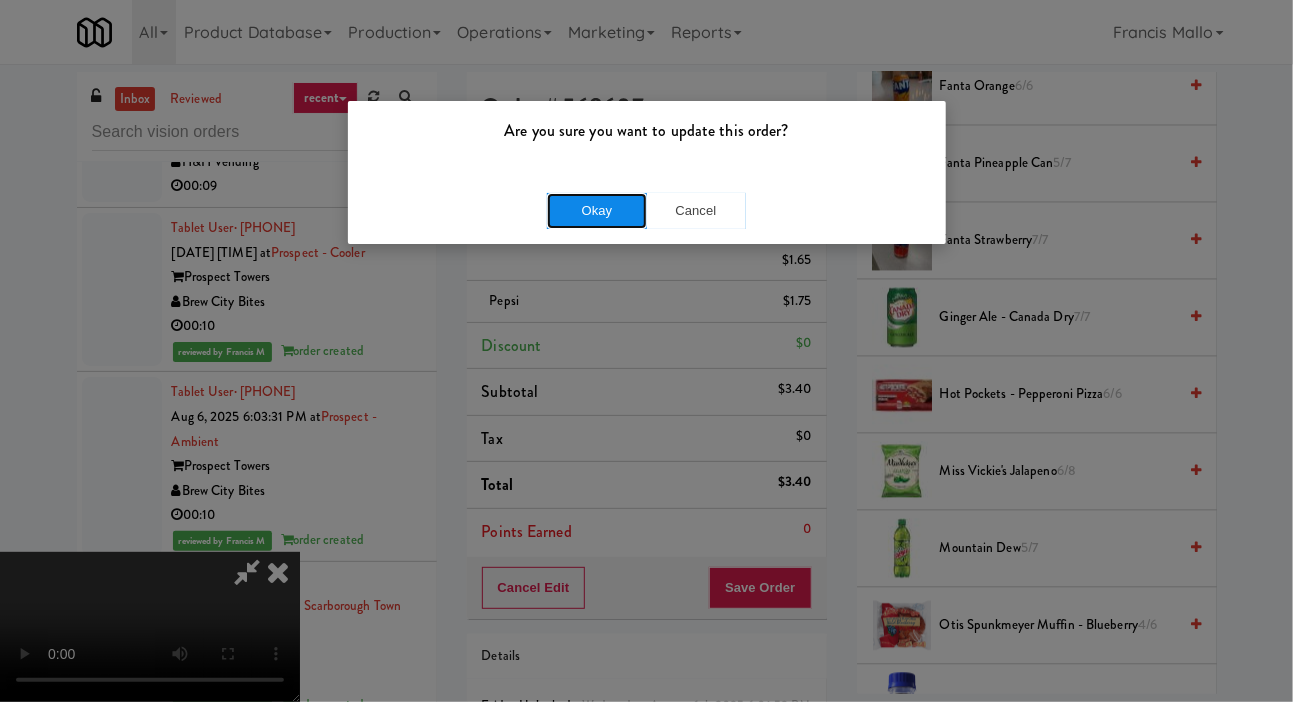 click on "Okay" at bounding box center (597, 211) 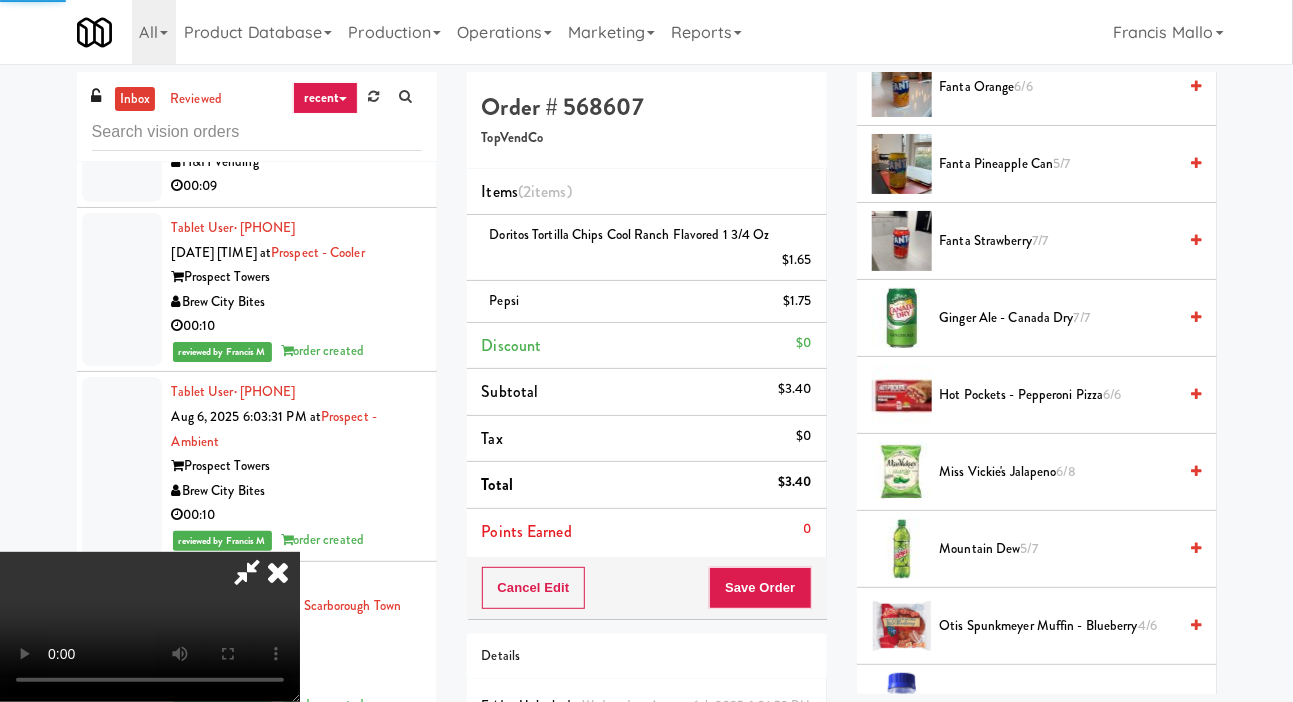 scroll, scrollTop: 116, scrollLeft: 0, axis: vertical 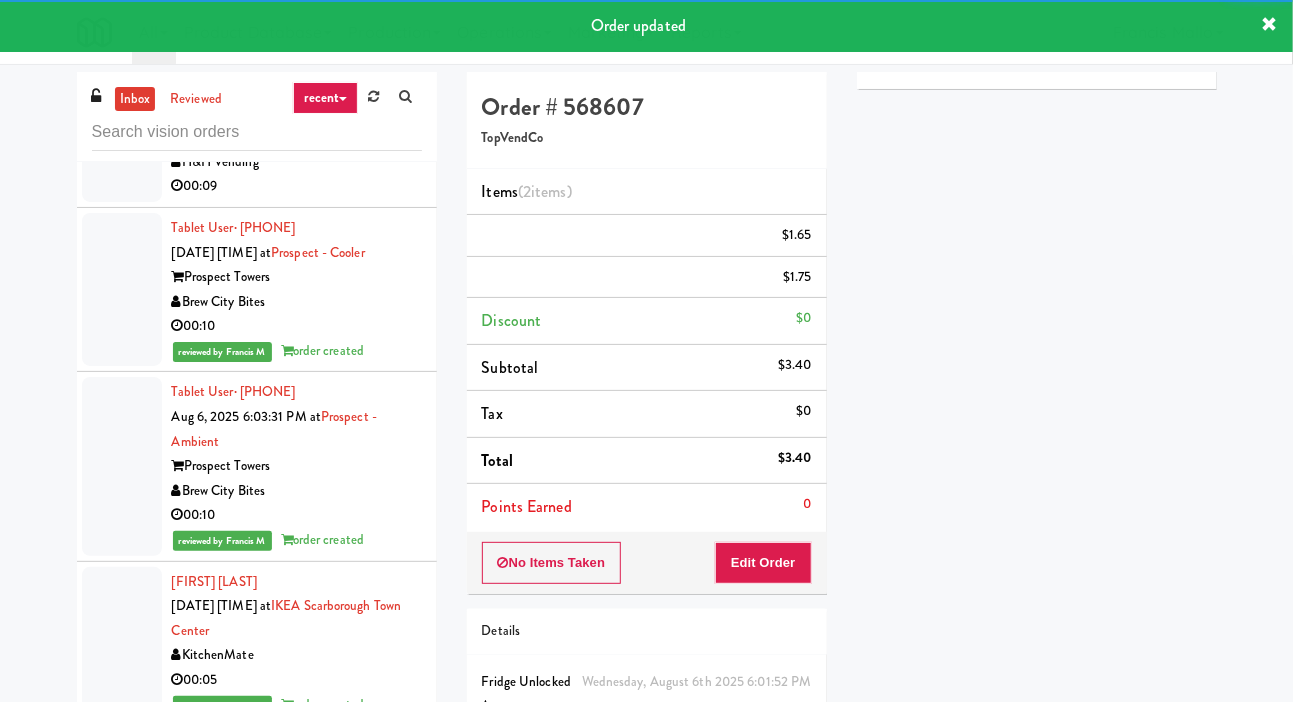 click at bounding box center [122, -143] 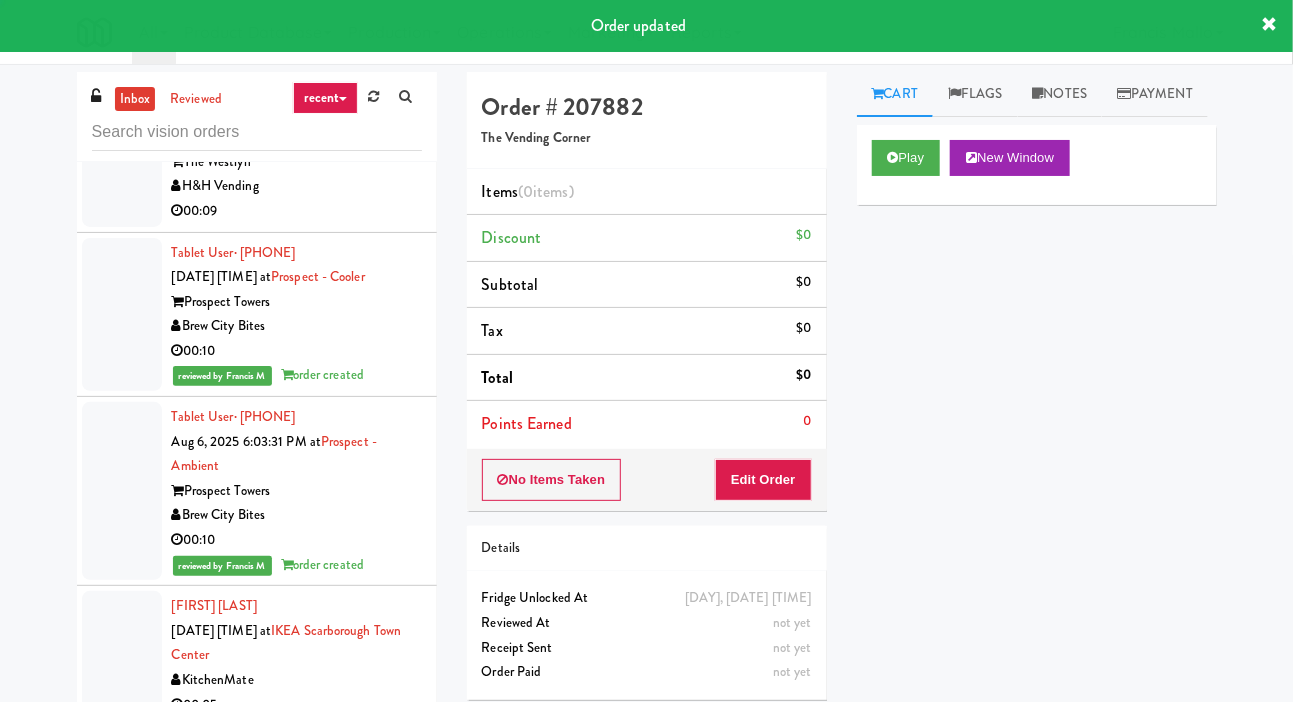 click at bounding box center [122, 162] 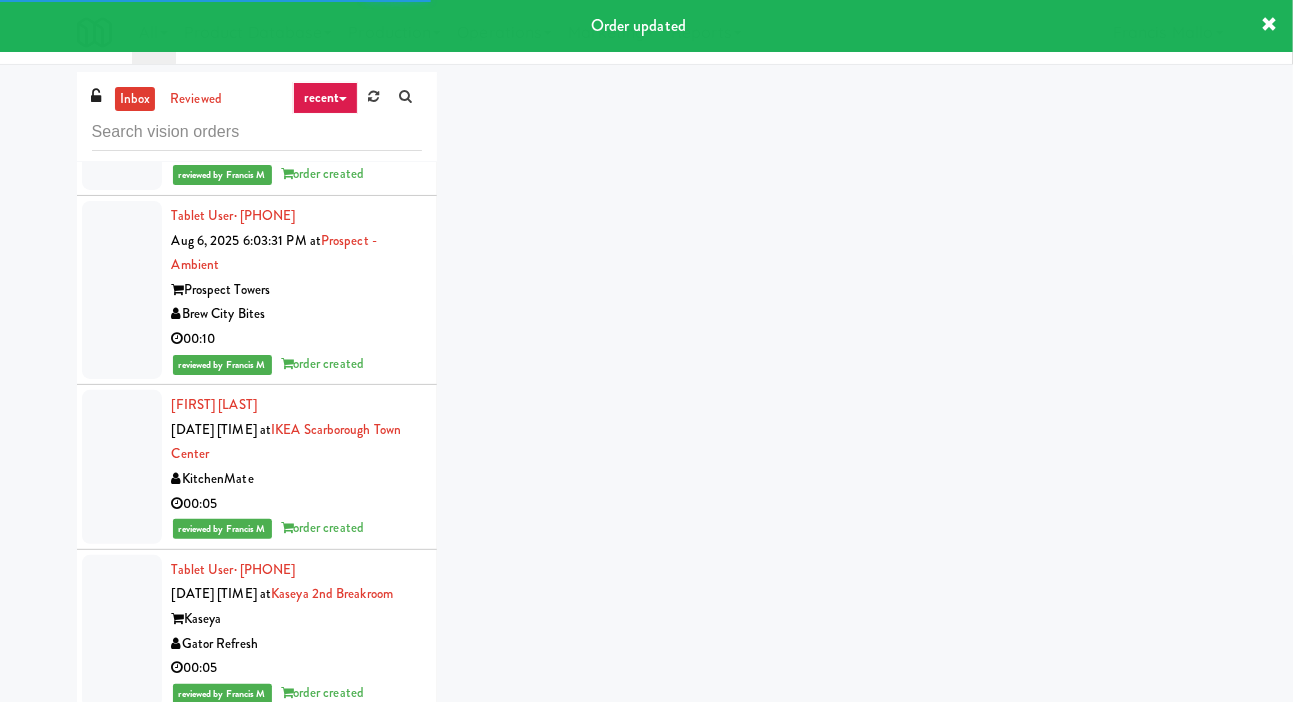 scroll, scrollTop: 13734, scrollLeft: 0, axis: vertical 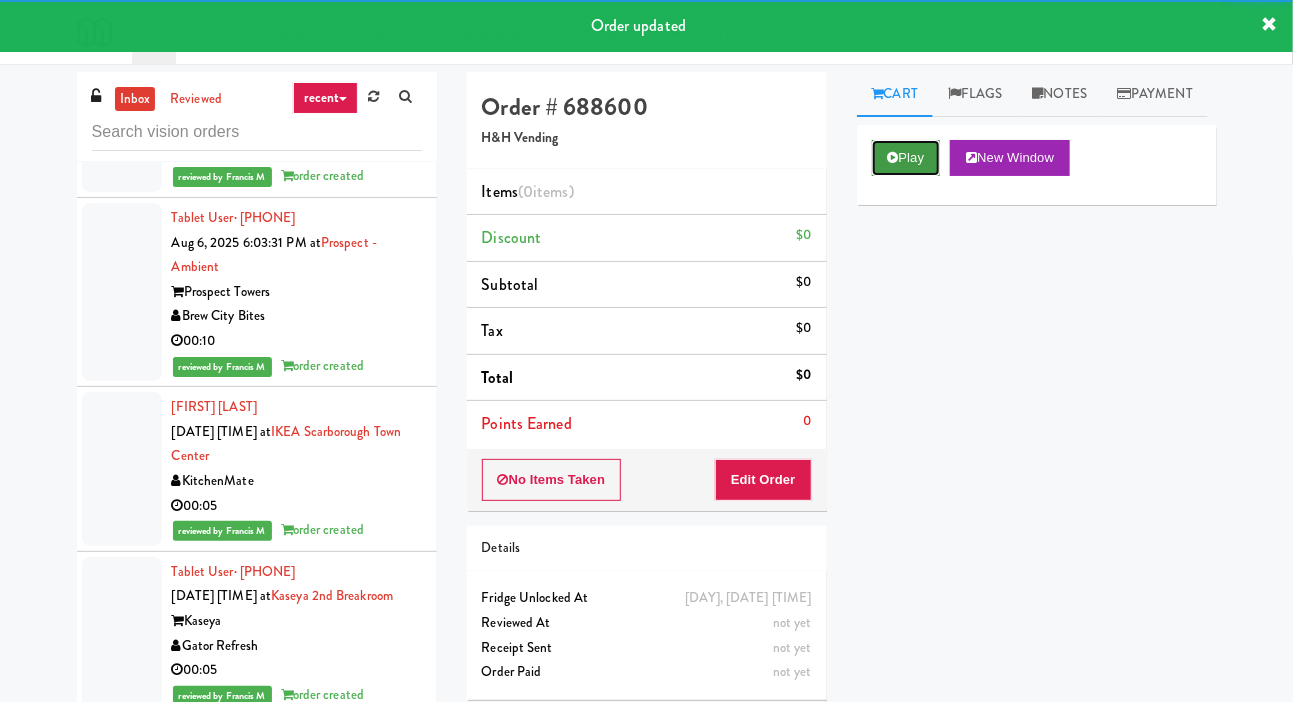 click on "Play" at bounding box center (906, 158) 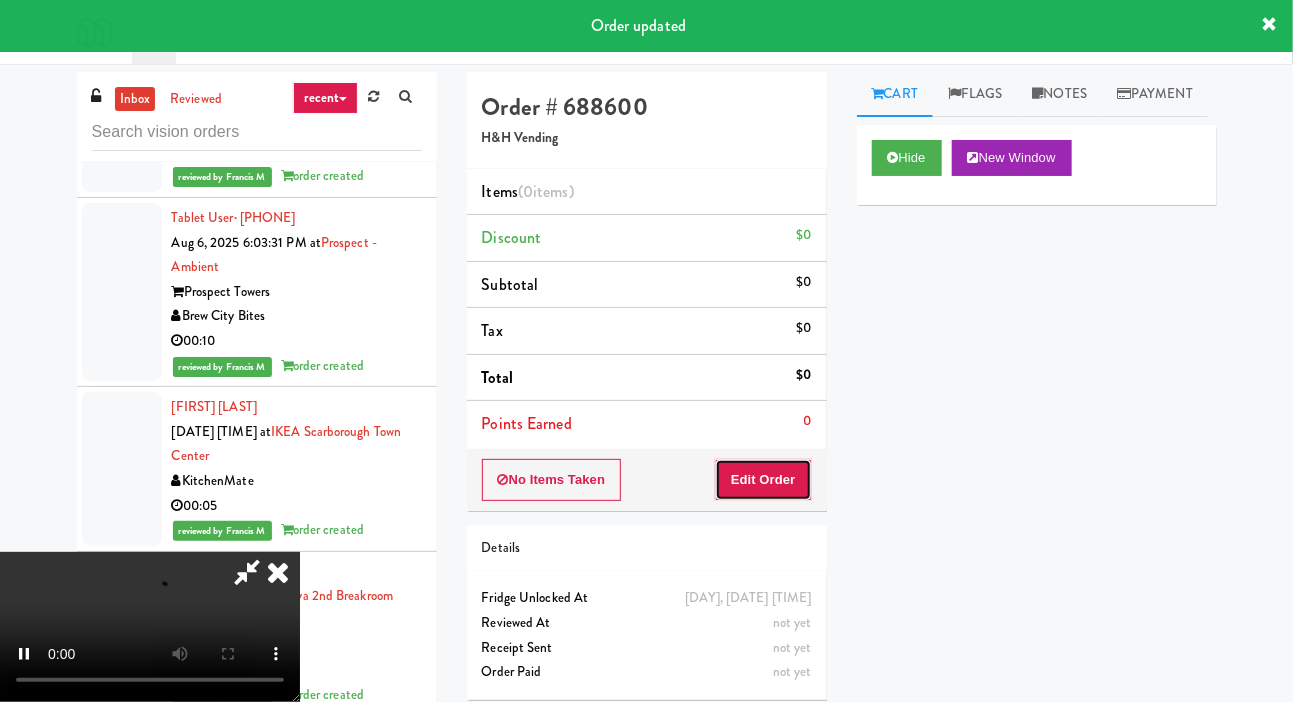 click on "Edit Order" at bounding box center (763, 480) 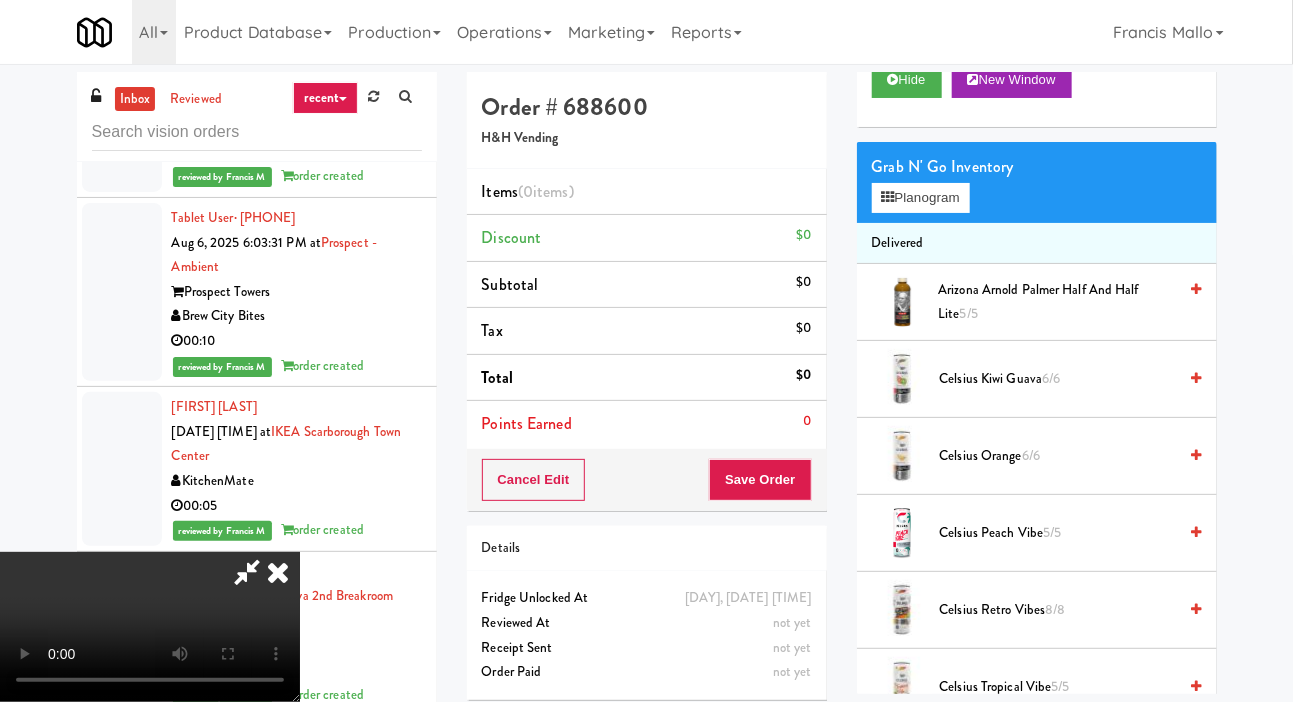 scroll, scrollTop: 72, scrollLeft: 0, axis: vertical 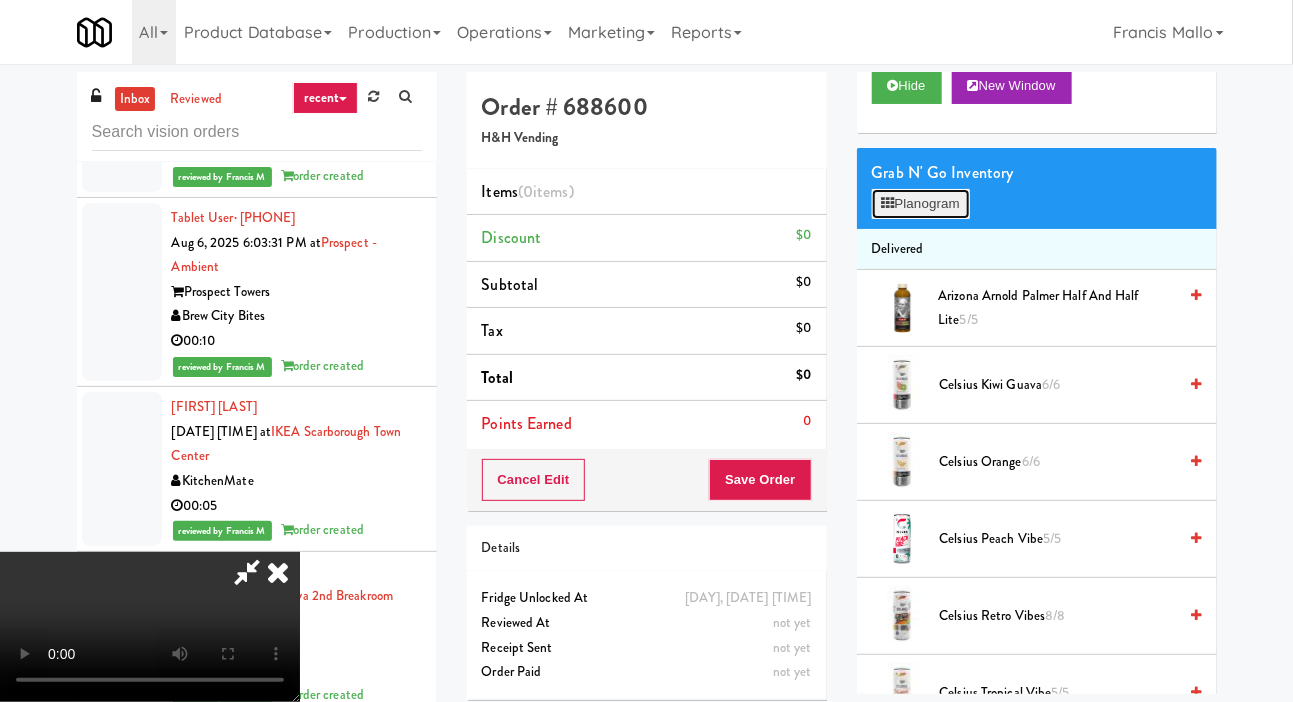 click on "Planogram" at bounding box center (921, 204) 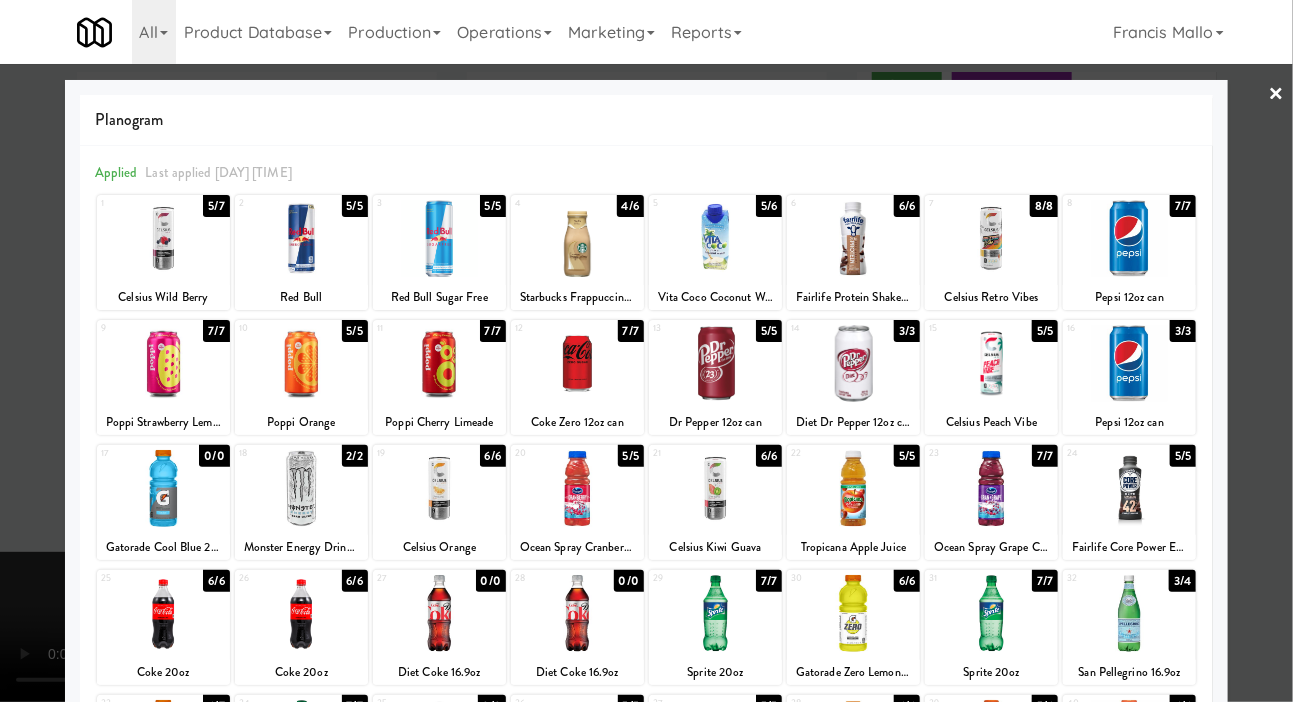 click at bounding box center (301, 613) 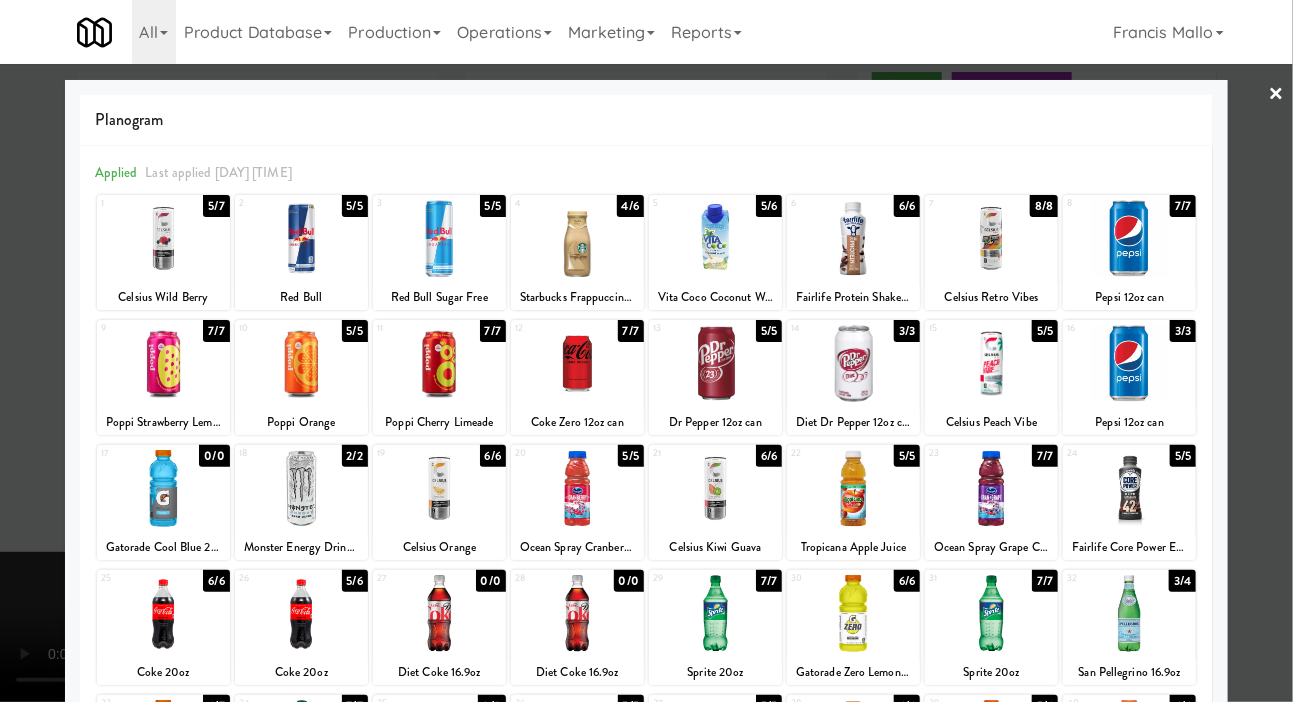 click at bounding box center [991, 488] 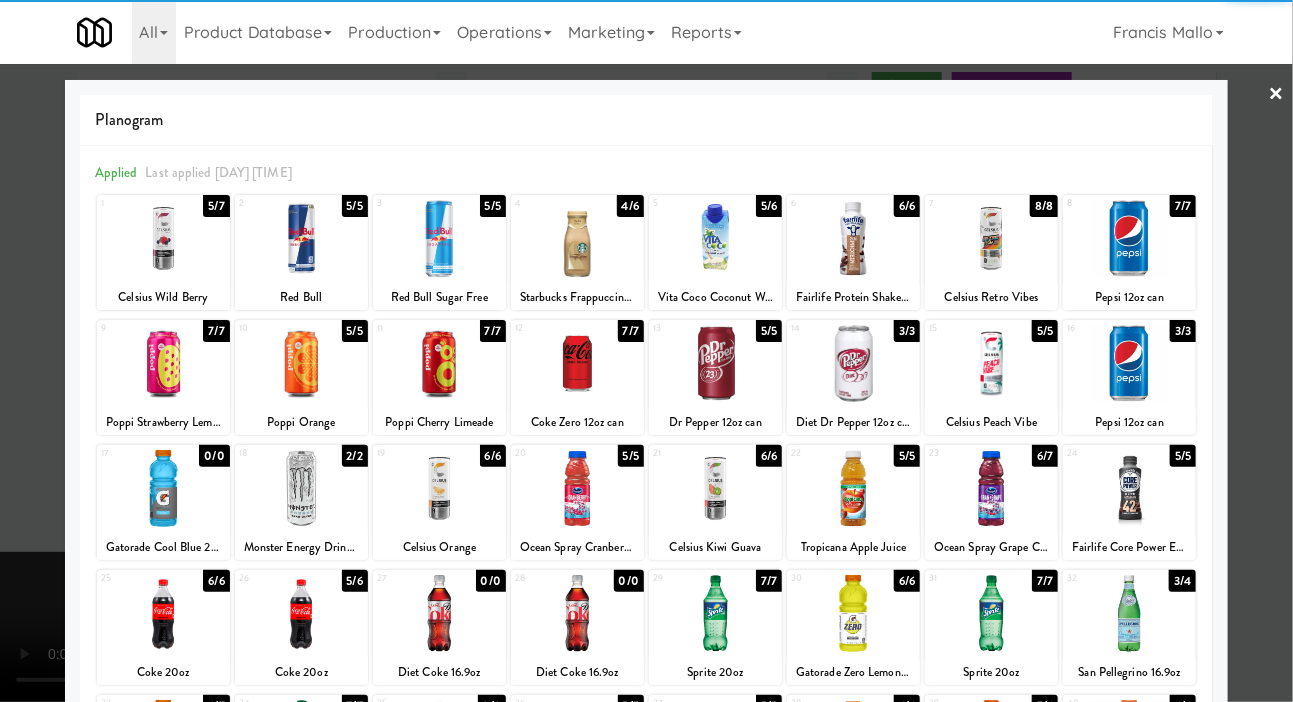 click at bounding box center (646, 351) 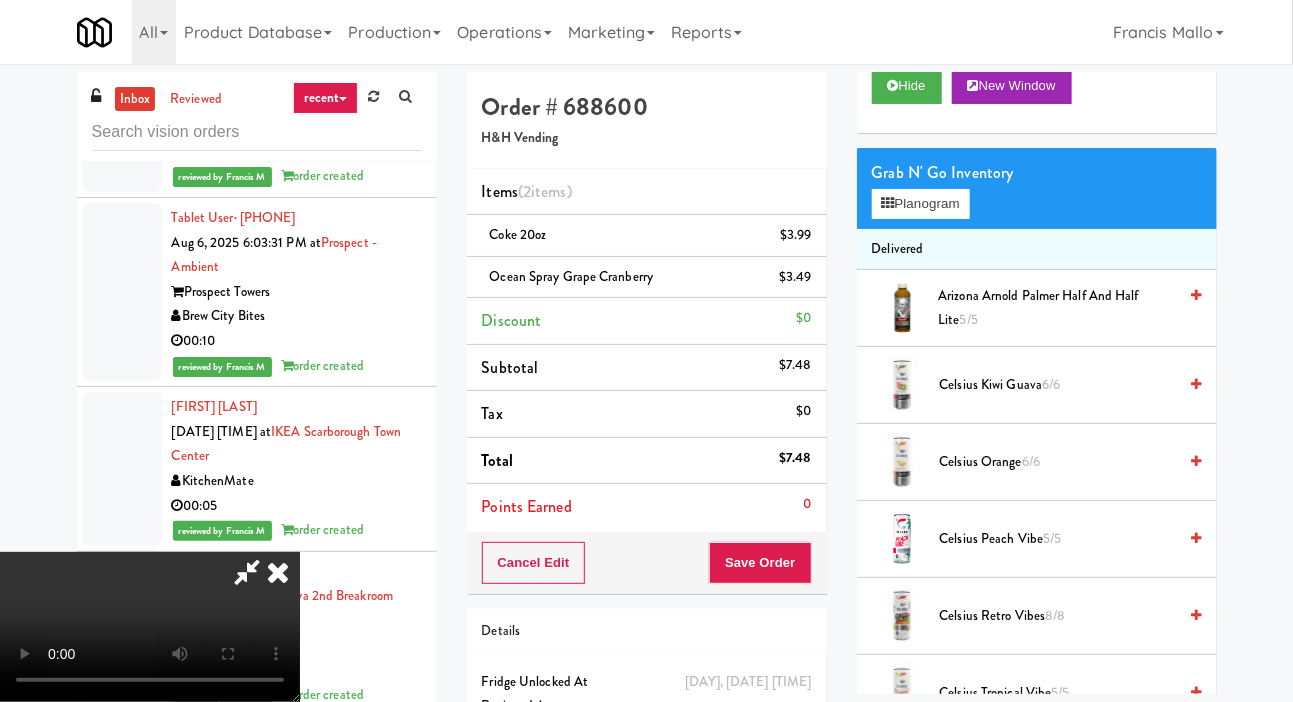 click on "Cancel Edit Save Order" at bounding box center [647, 563] 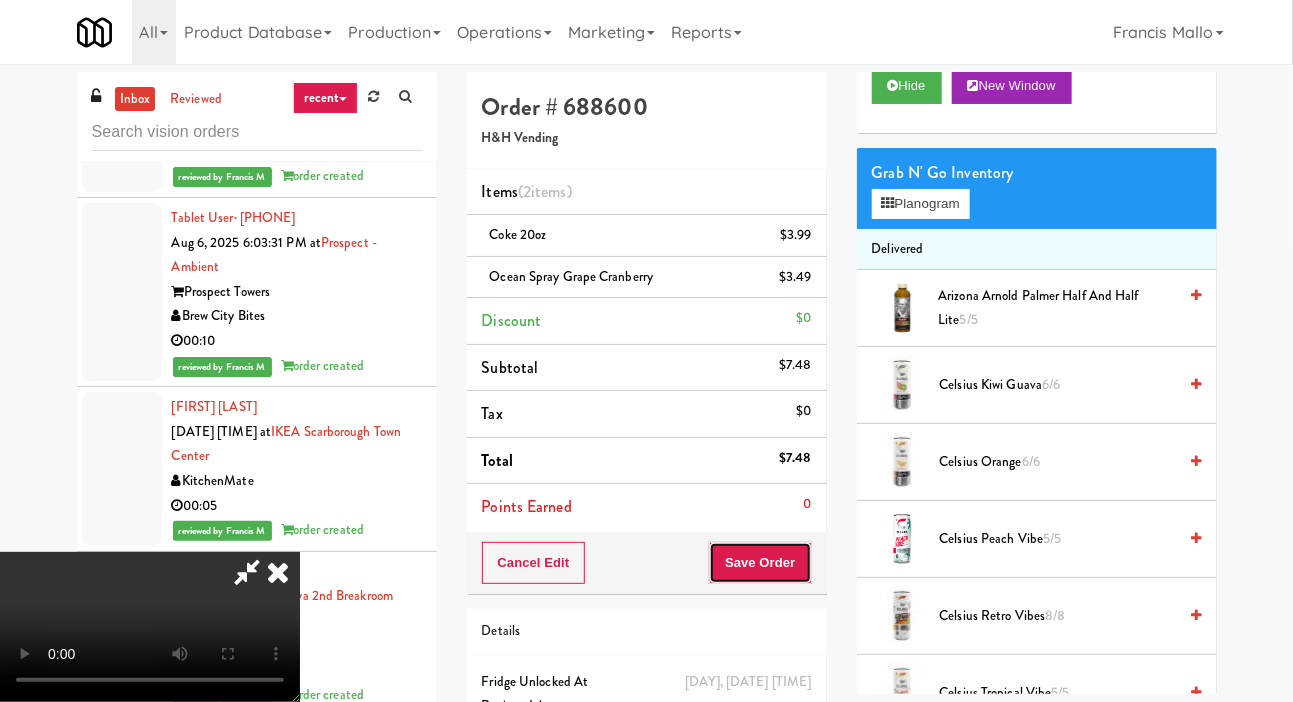 click on "Save Order" at bounding box center [760, 563] 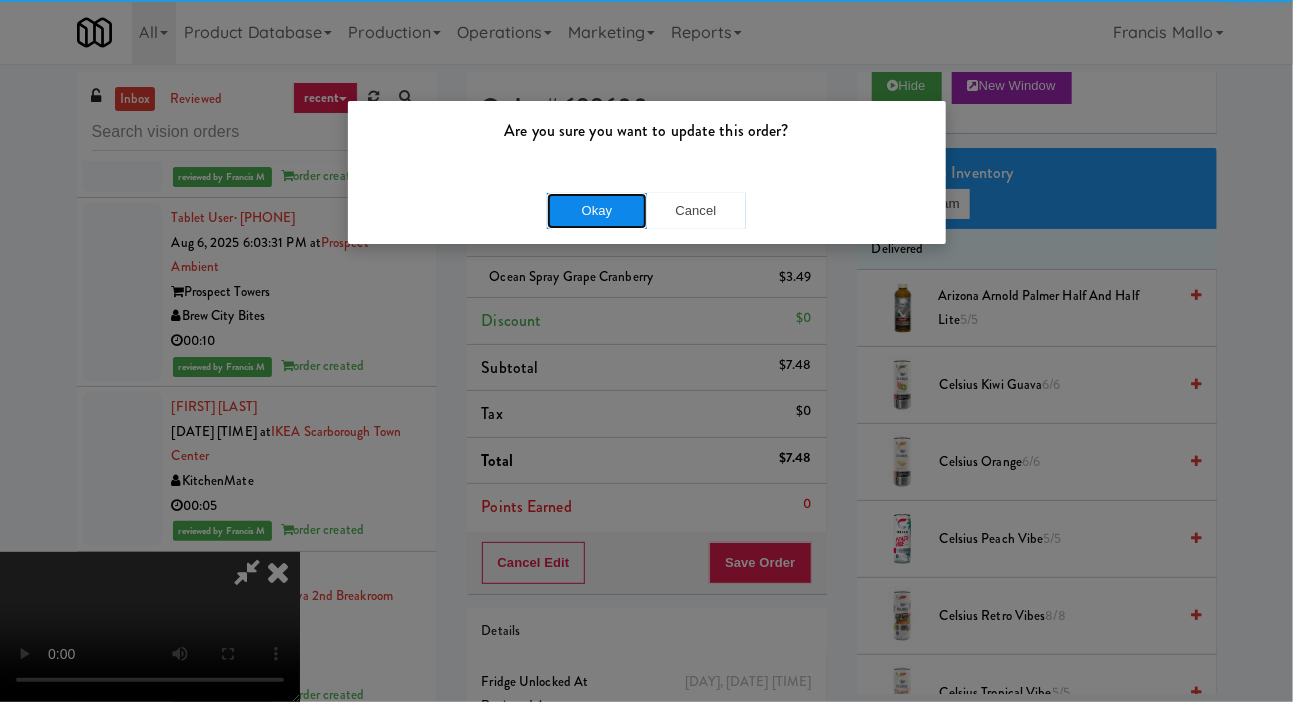 click on "Okay" at bounding box center [597, 211] 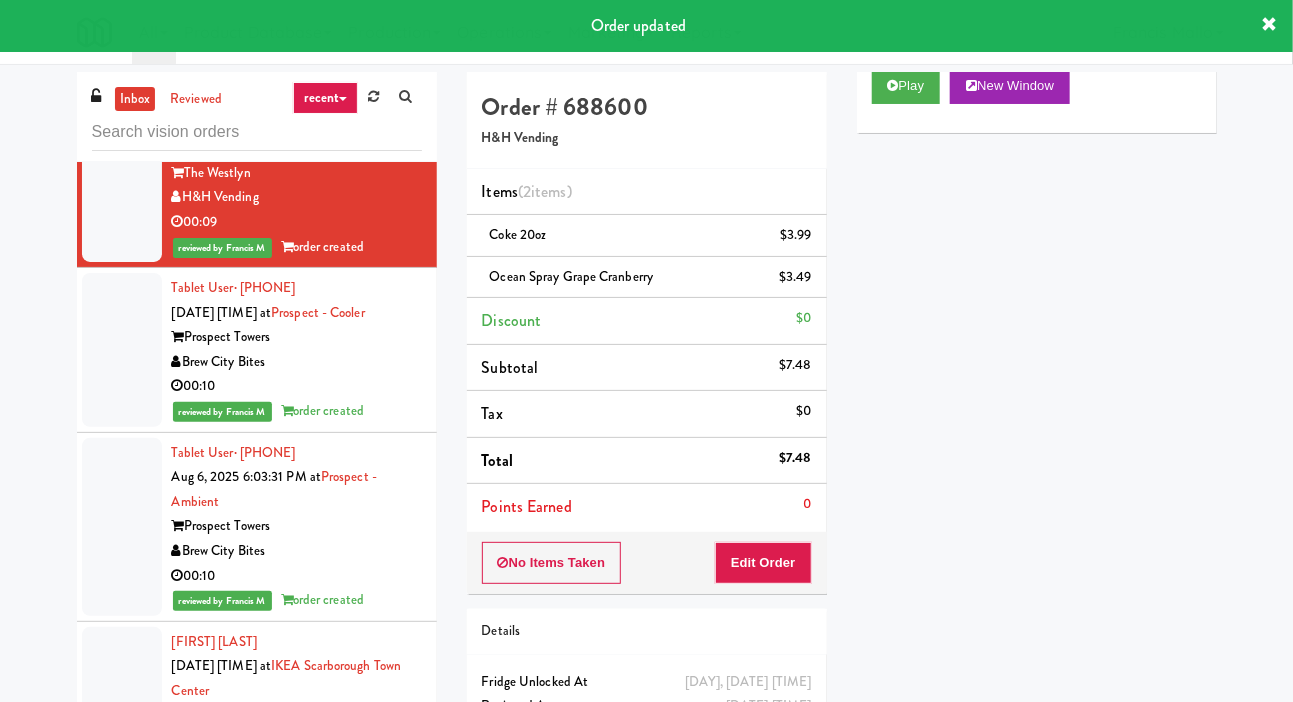 click at bounding box center (122, -132) 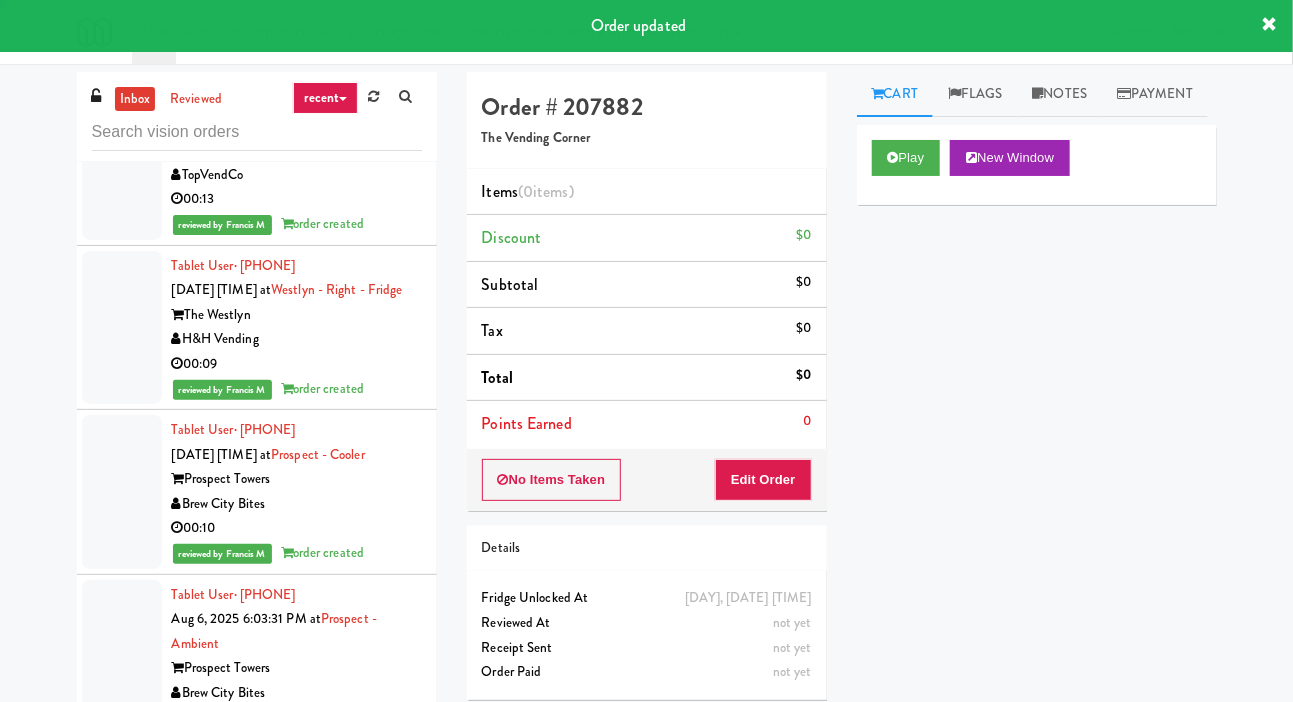 scroll, scrollTop: 13382, scrollLeft: 0, axis: vertical 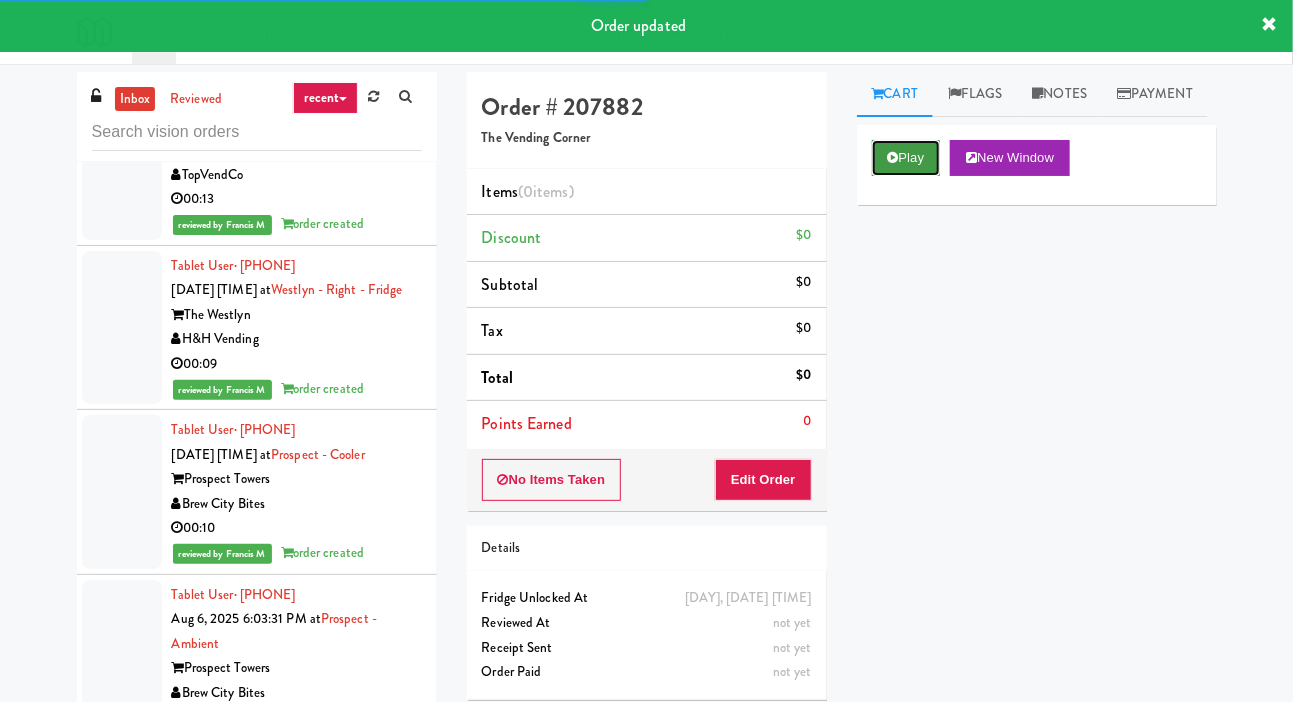 click at bounding box center (893, 157) 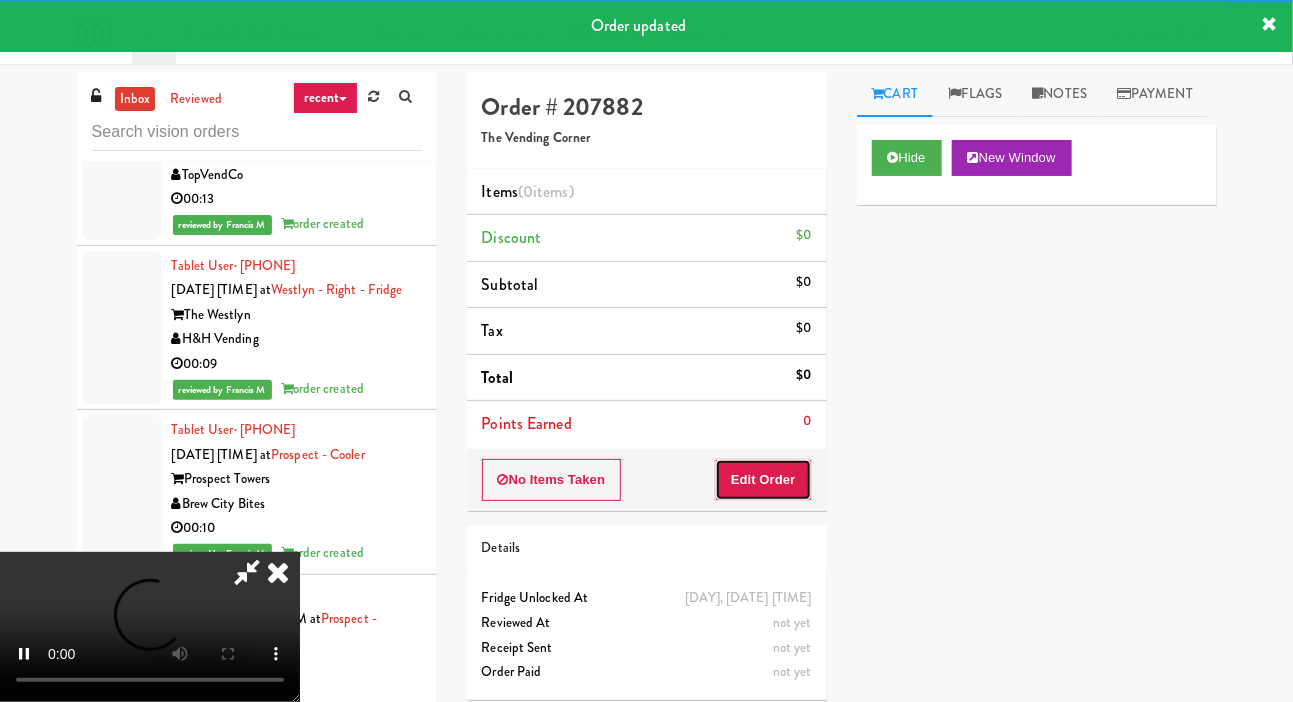 click on "Edit Order" at bounding box center (763, 480) 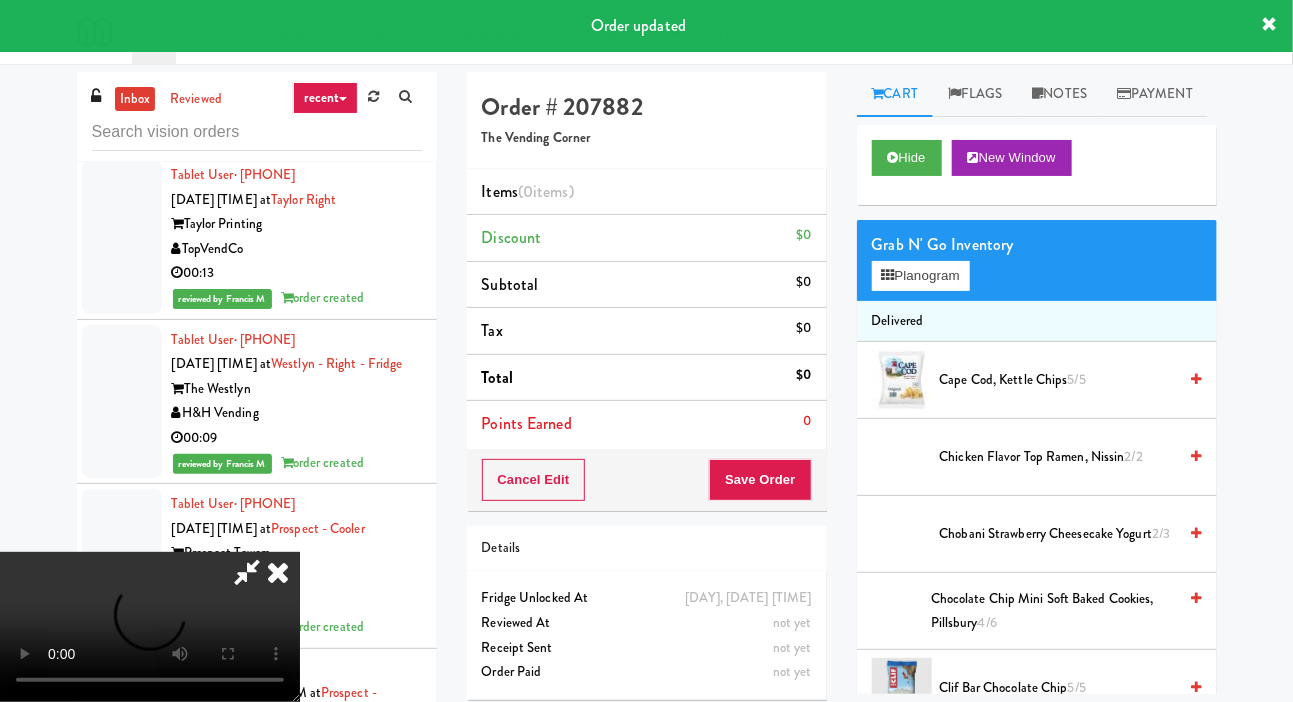 scroll, scrollTop: 13271, scrollLeft: 0, axis: vertical 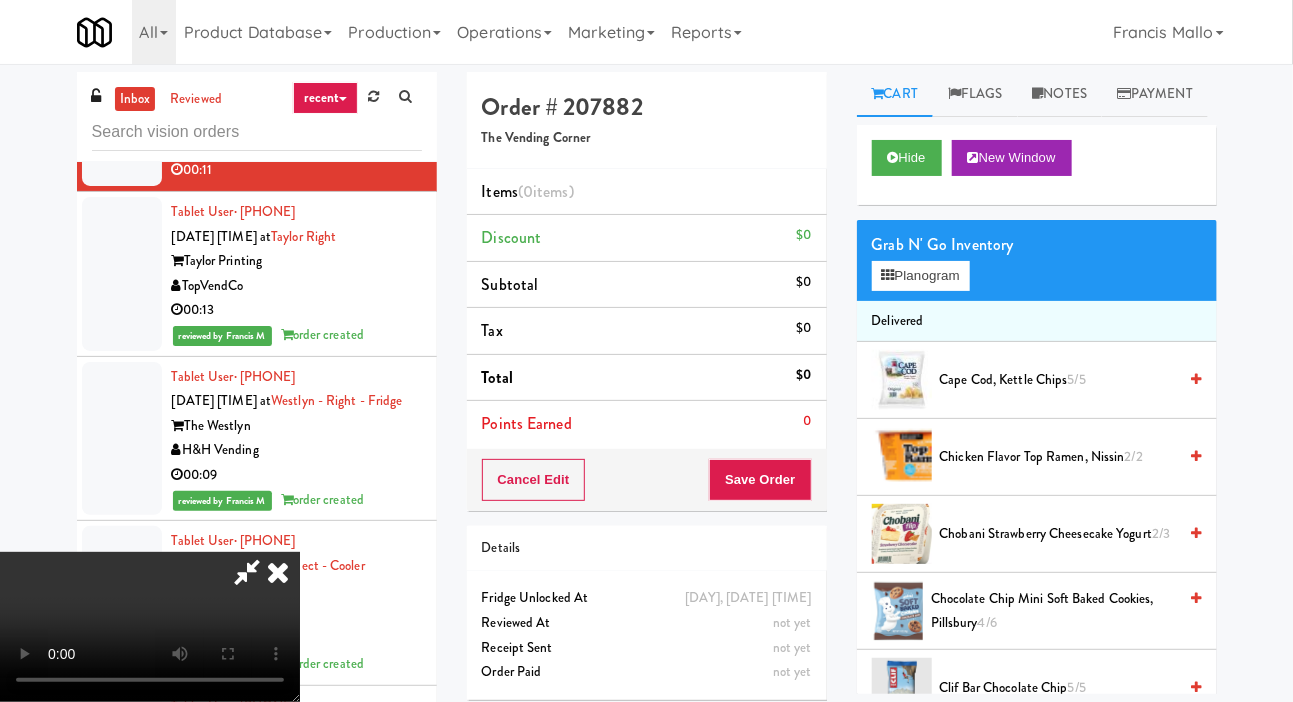 type 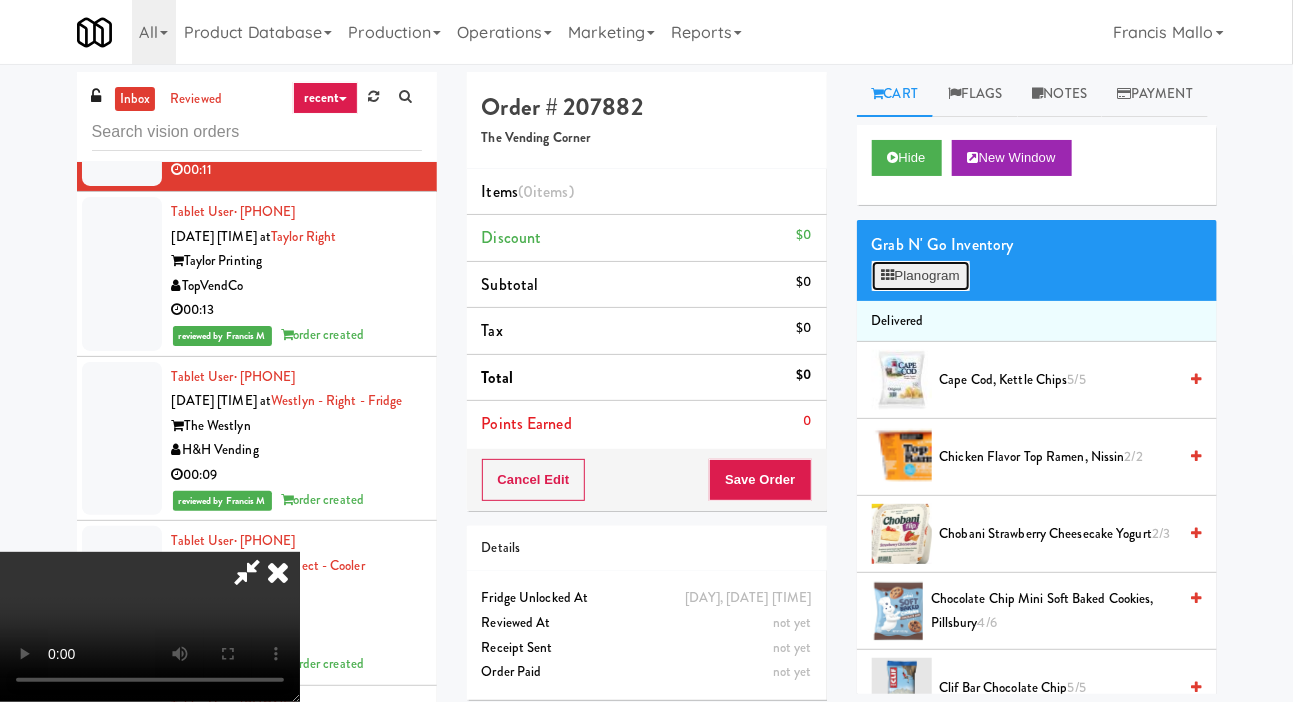 click on "Planogram" at bounding box center [921, 276] 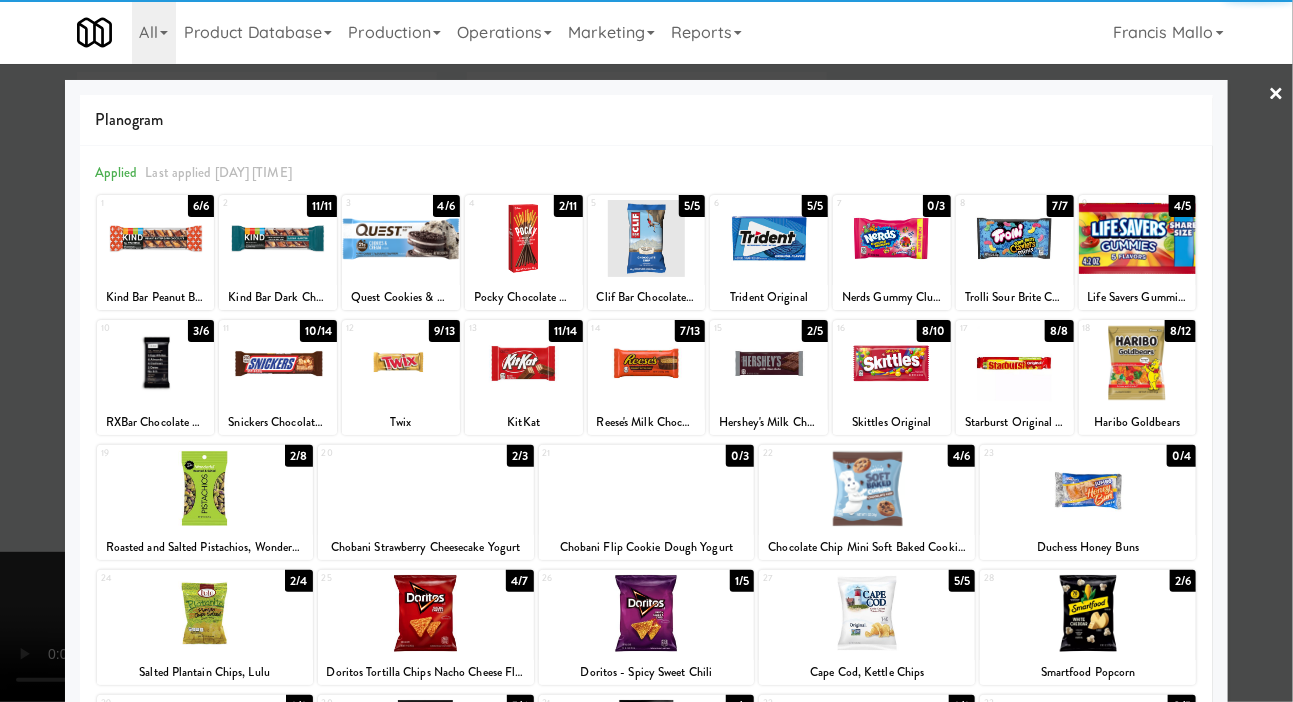 click at bounding box center (156, 363) 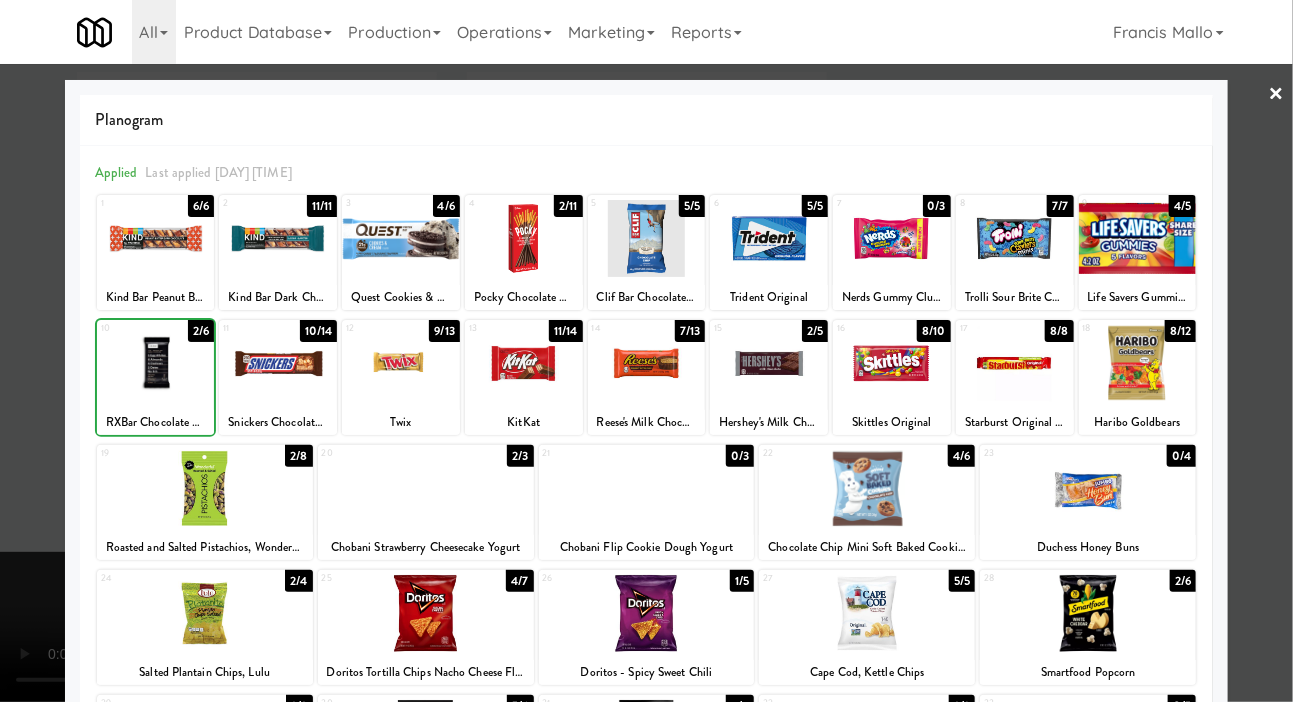 click at bounding box center [646, 351] 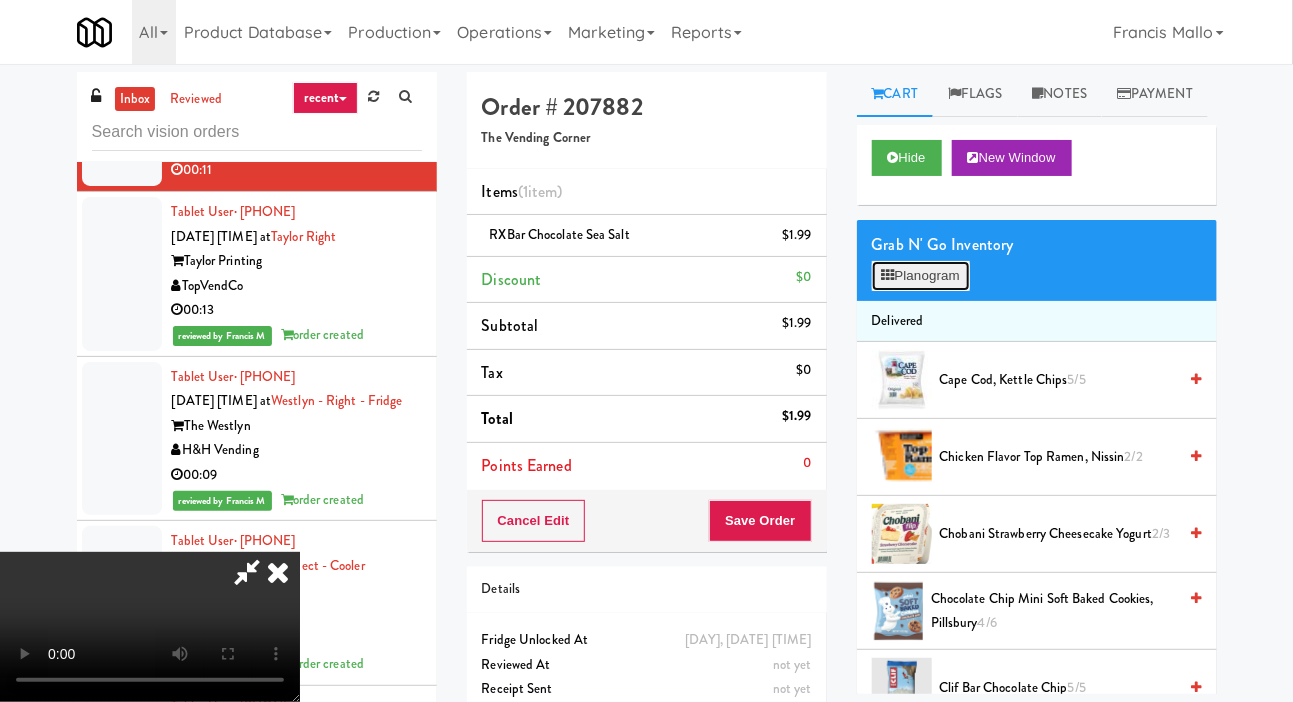 click on "Planogram" at bounding box center (921, 276) 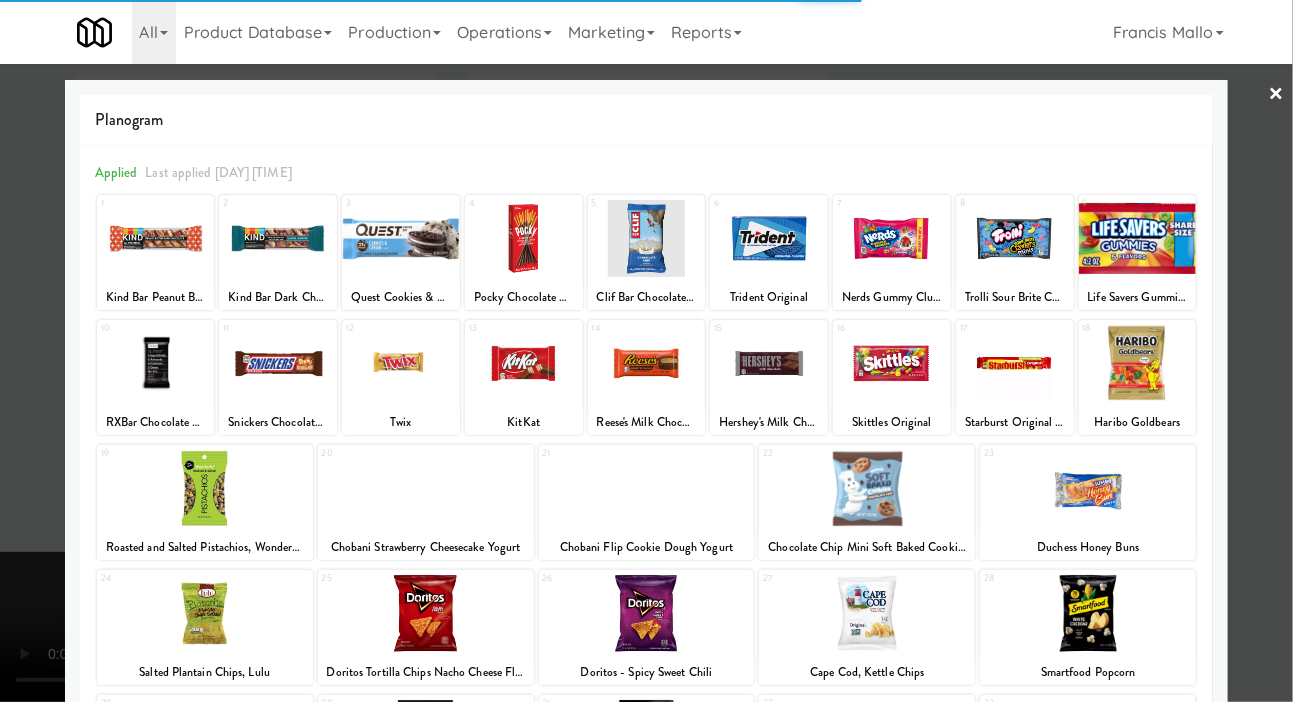 click at bounding box center (646, 351) 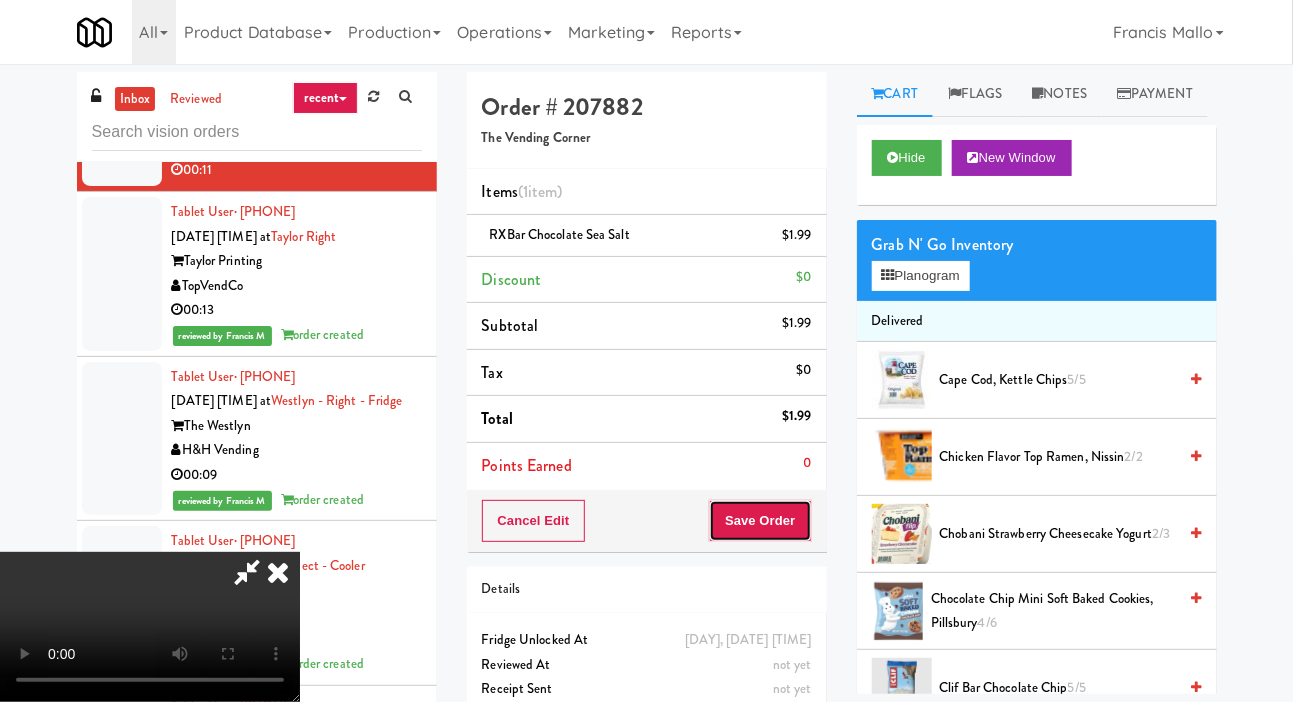 click on "Save Order" at bounding box center (760, 521) 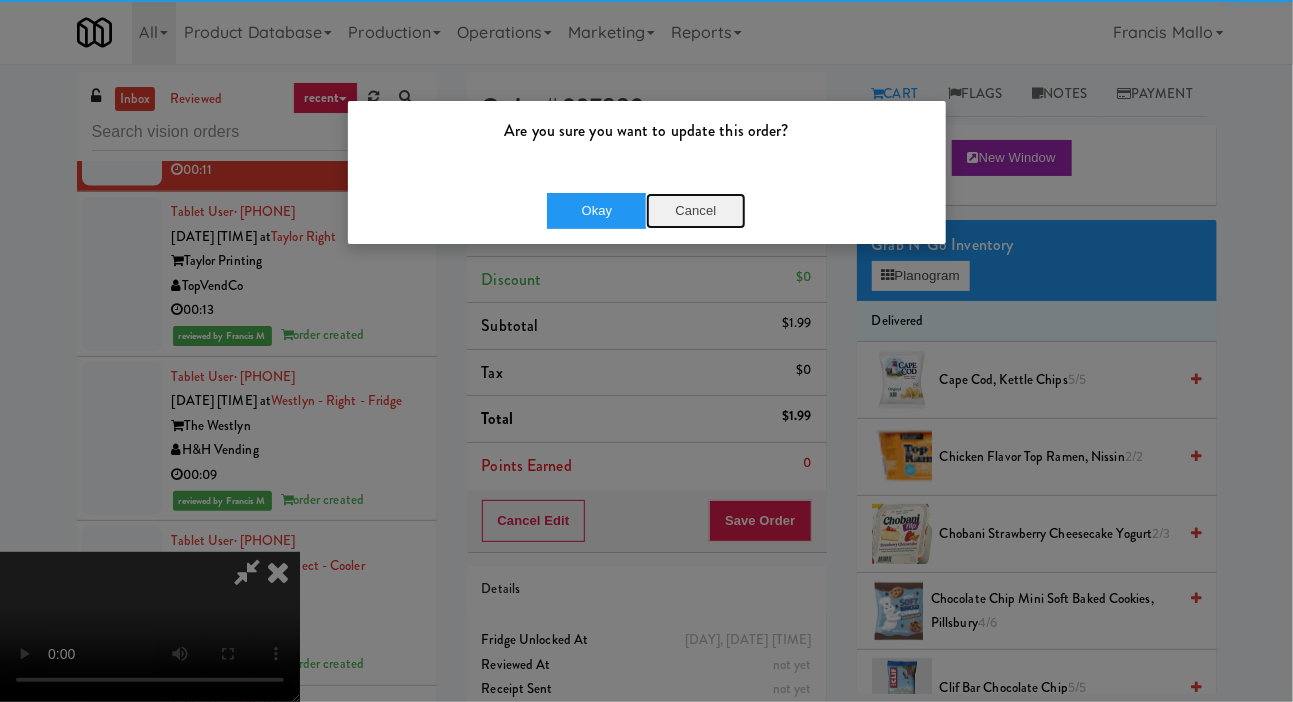 click on "Cancel" at bounding box center (696, 211) 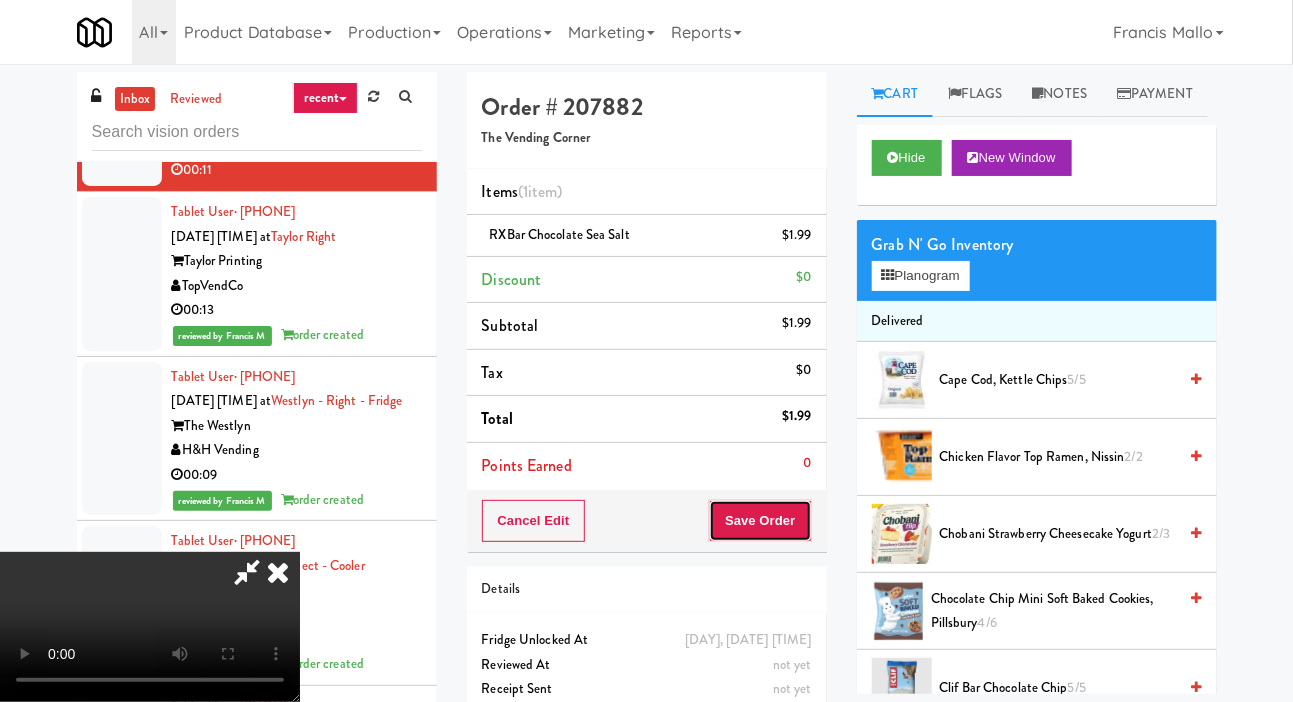click on "Save Order" at bounding box center (760, 521) 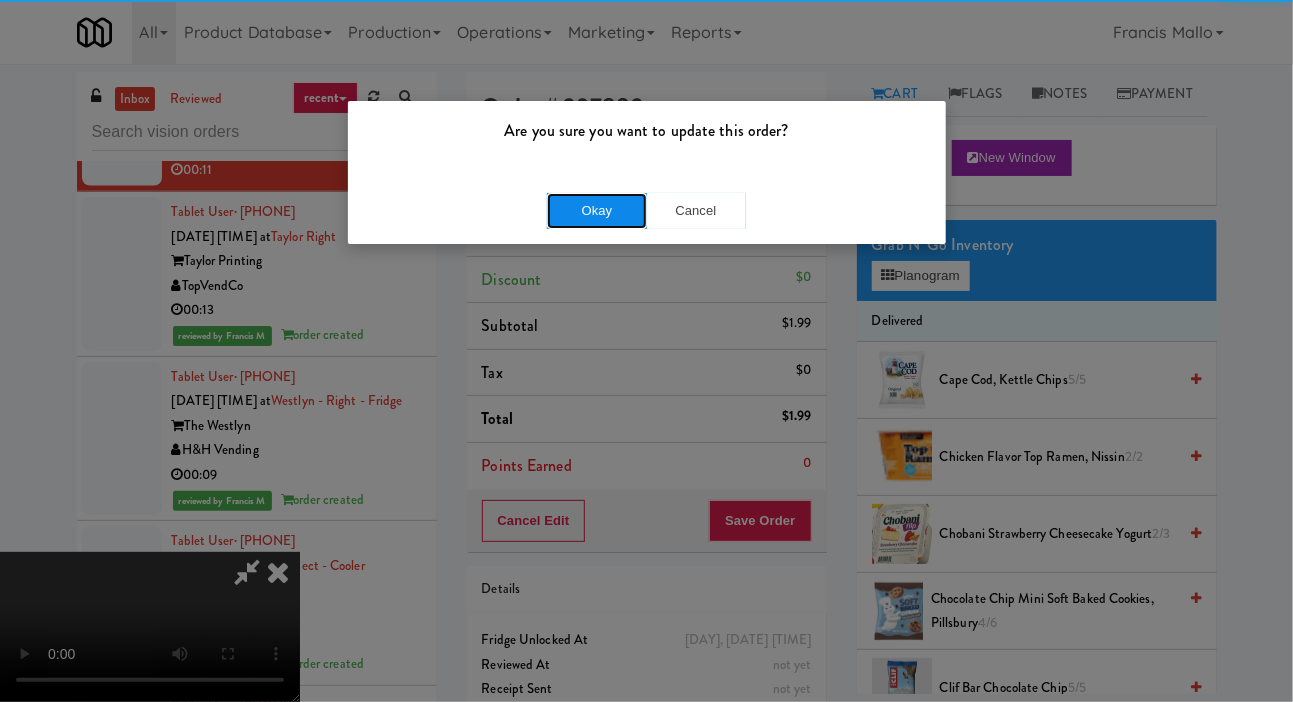click on "Okay" at bounding box center [597, 211] 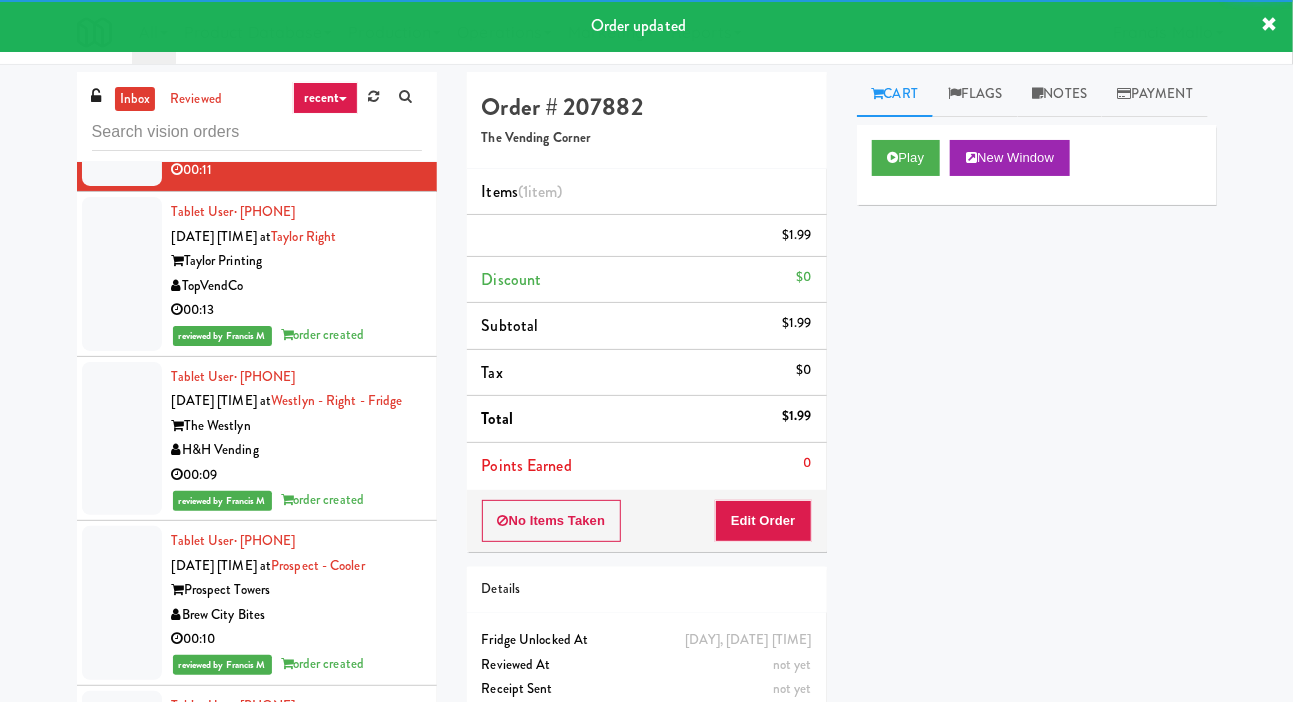 click at bounding box center [122, -19] 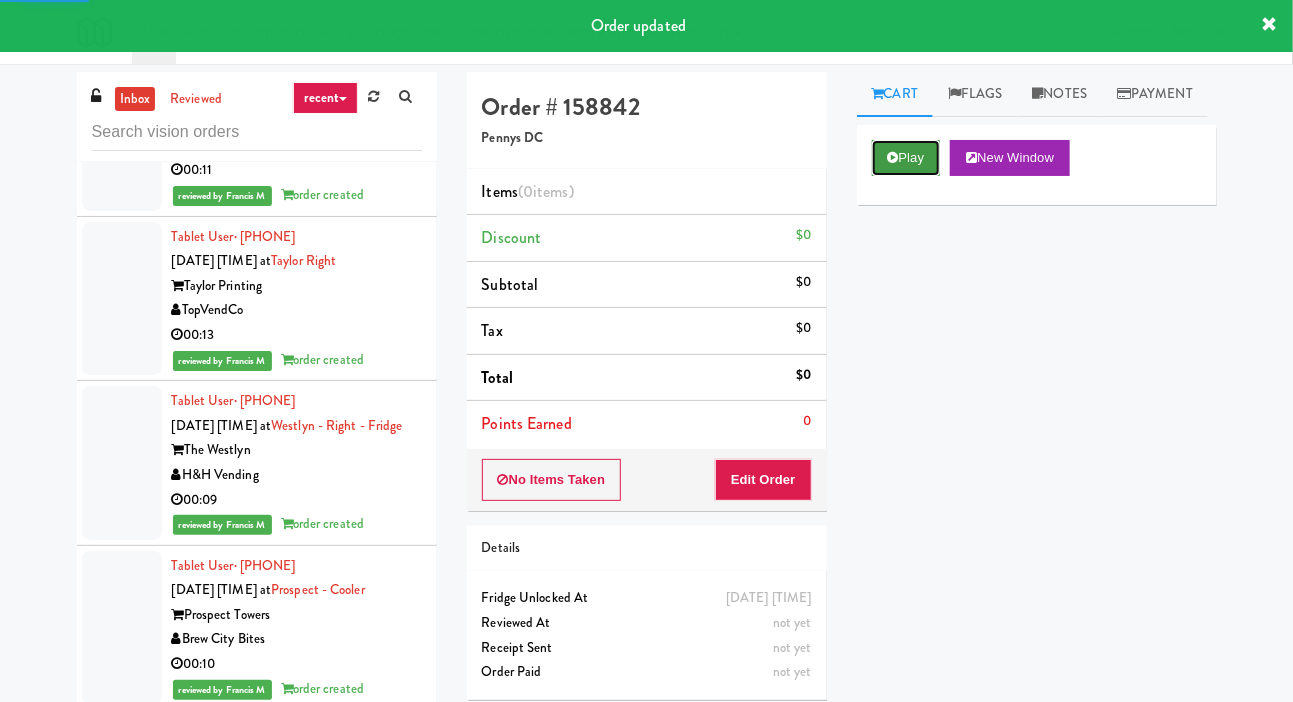 click on "Play" at bounding box center (906, 158) 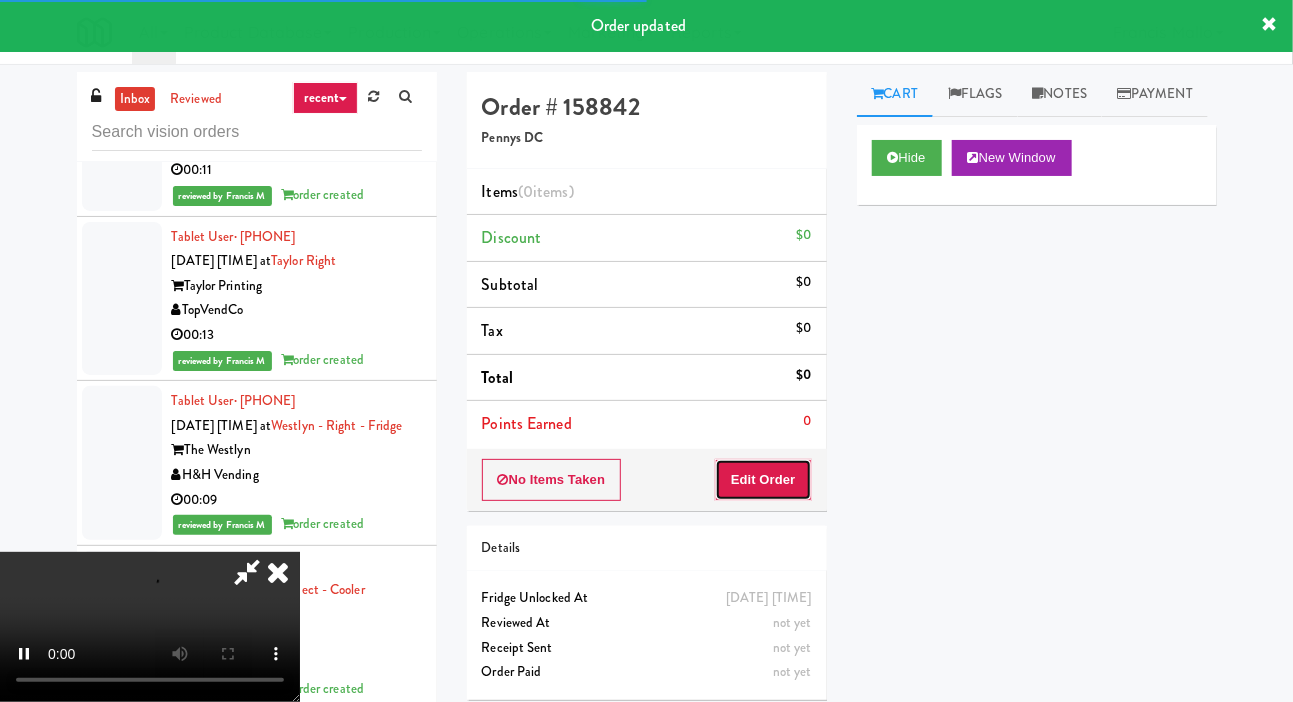 click on "Edit Order" at bounding box center (763, 480) 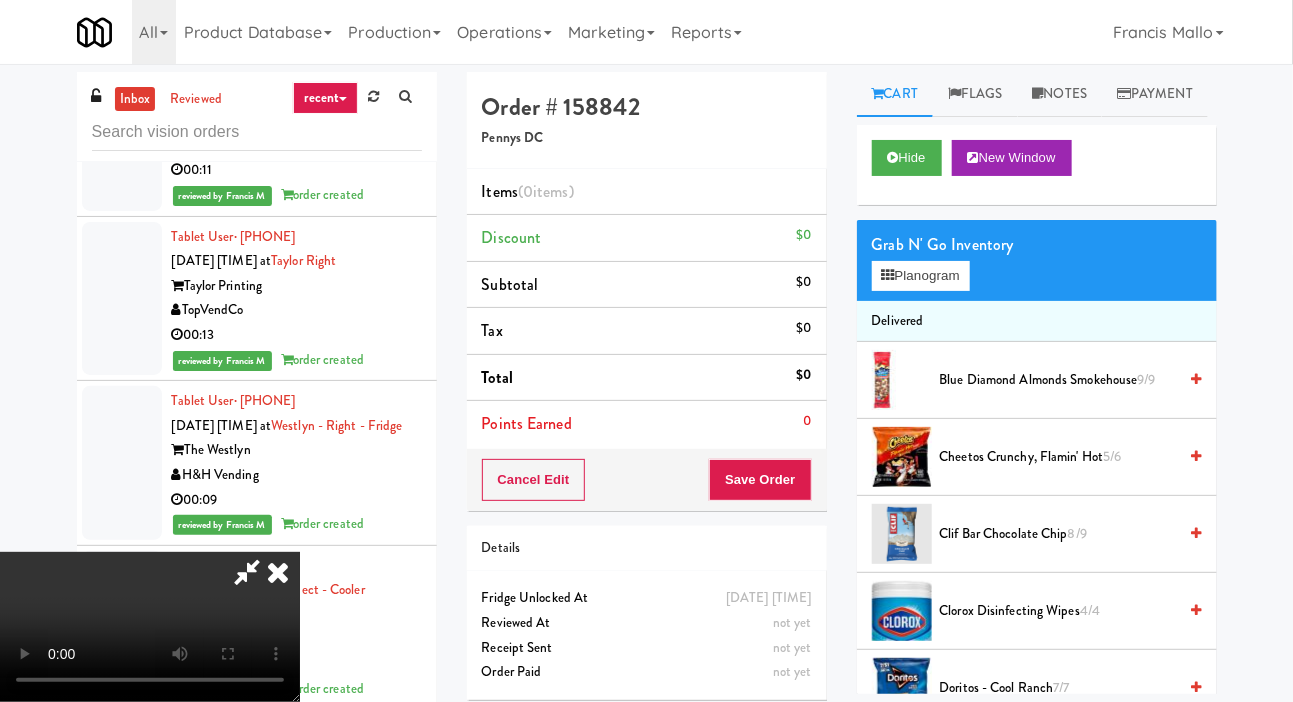 type 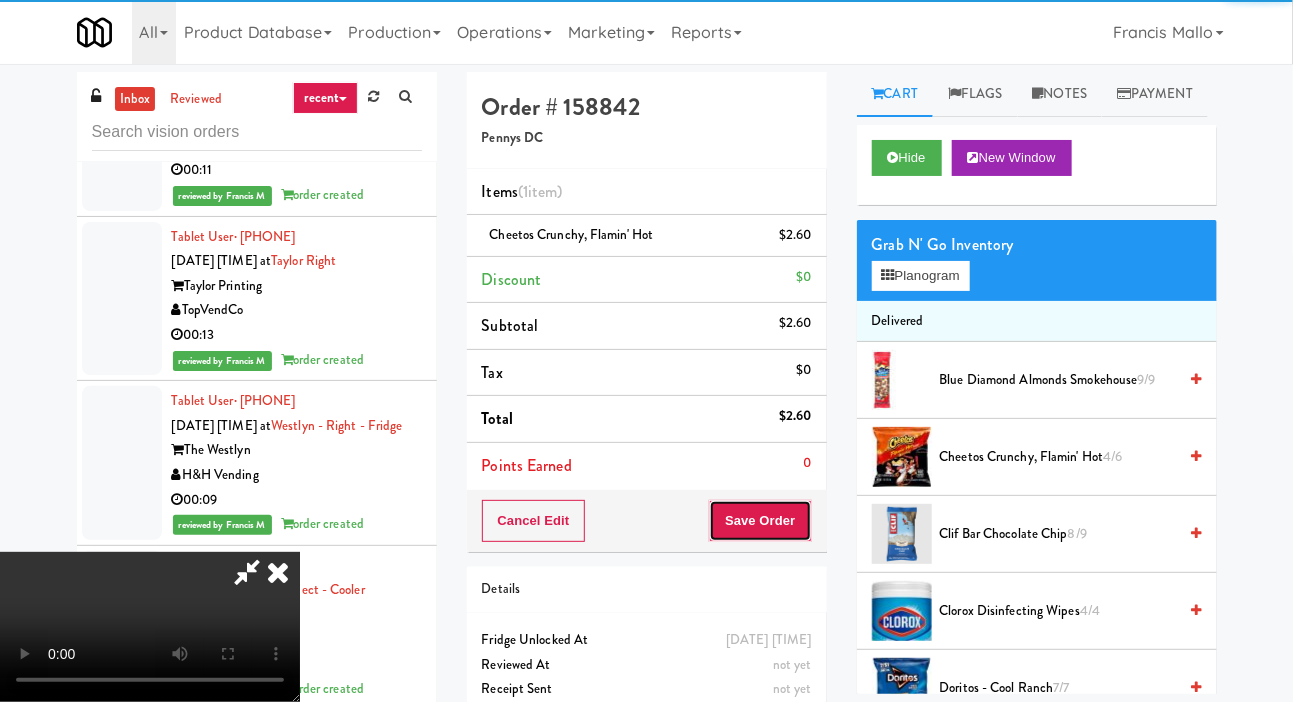 click on "Save Order" at bounding box center (760, 521) 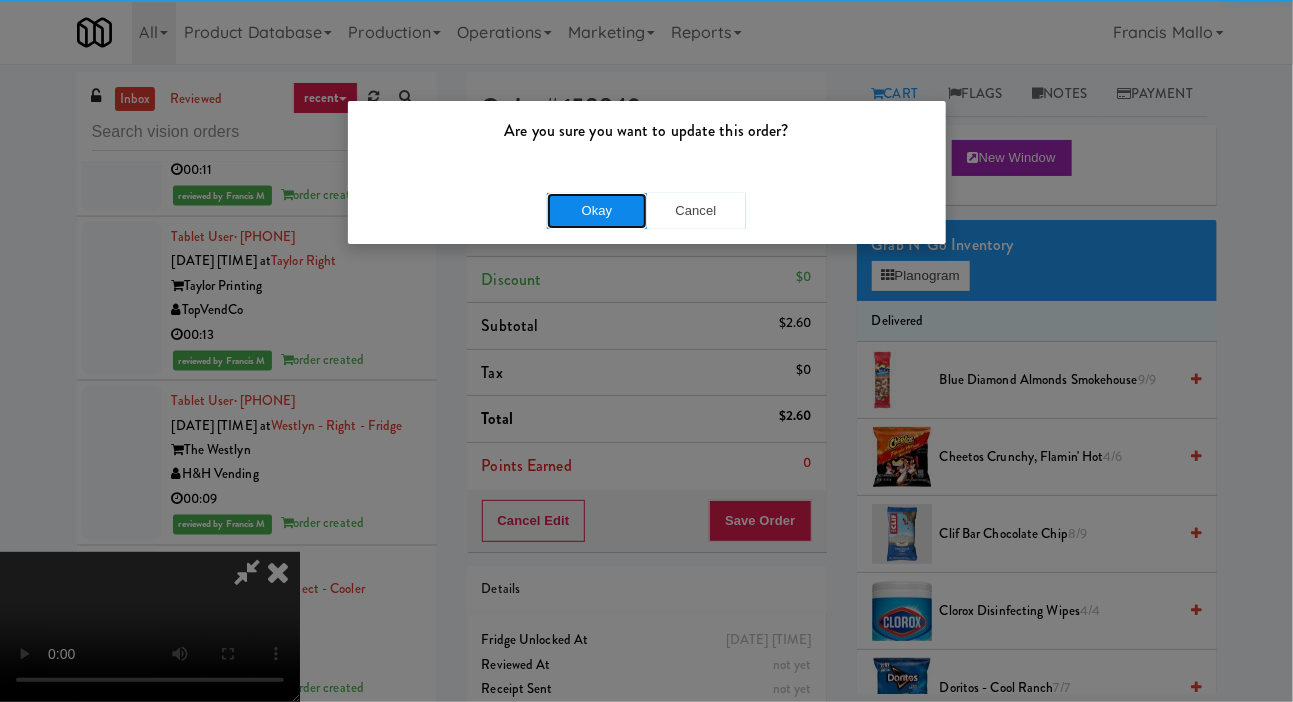 click on "Okay" at bounding box center (597, 211) 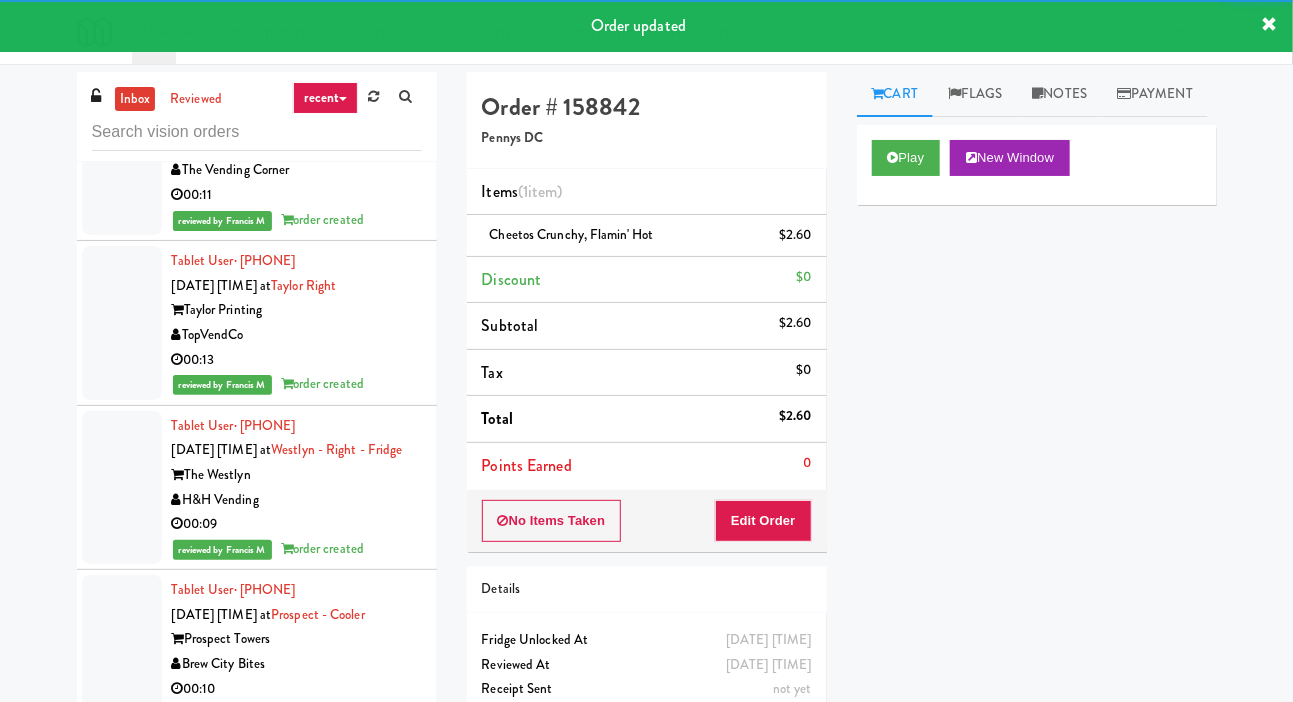 click on "Tablet User  · (818) 266-1989 Aug 6, 2025 6:00:38 PM at  VY - Pantry - Right  VY Reston  Pennys DC  00:17" at bounding box center (257, -158) 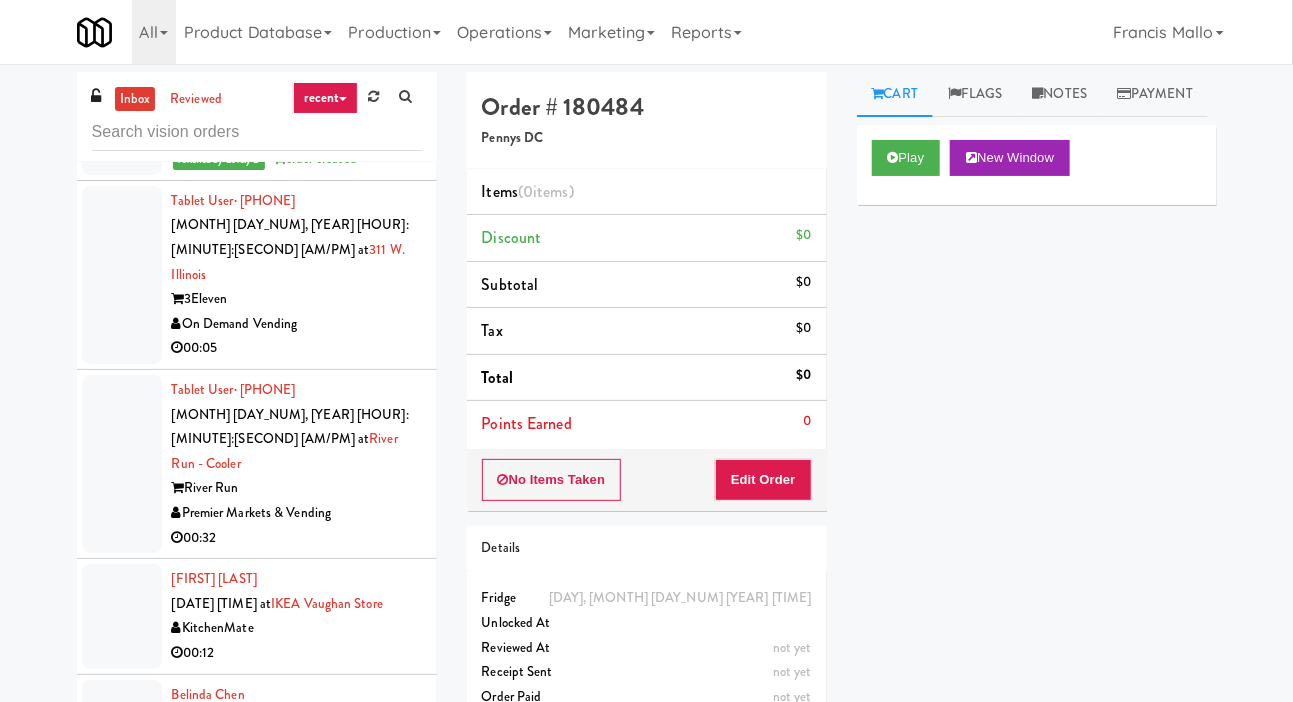 click at bounding box center (122, 275) 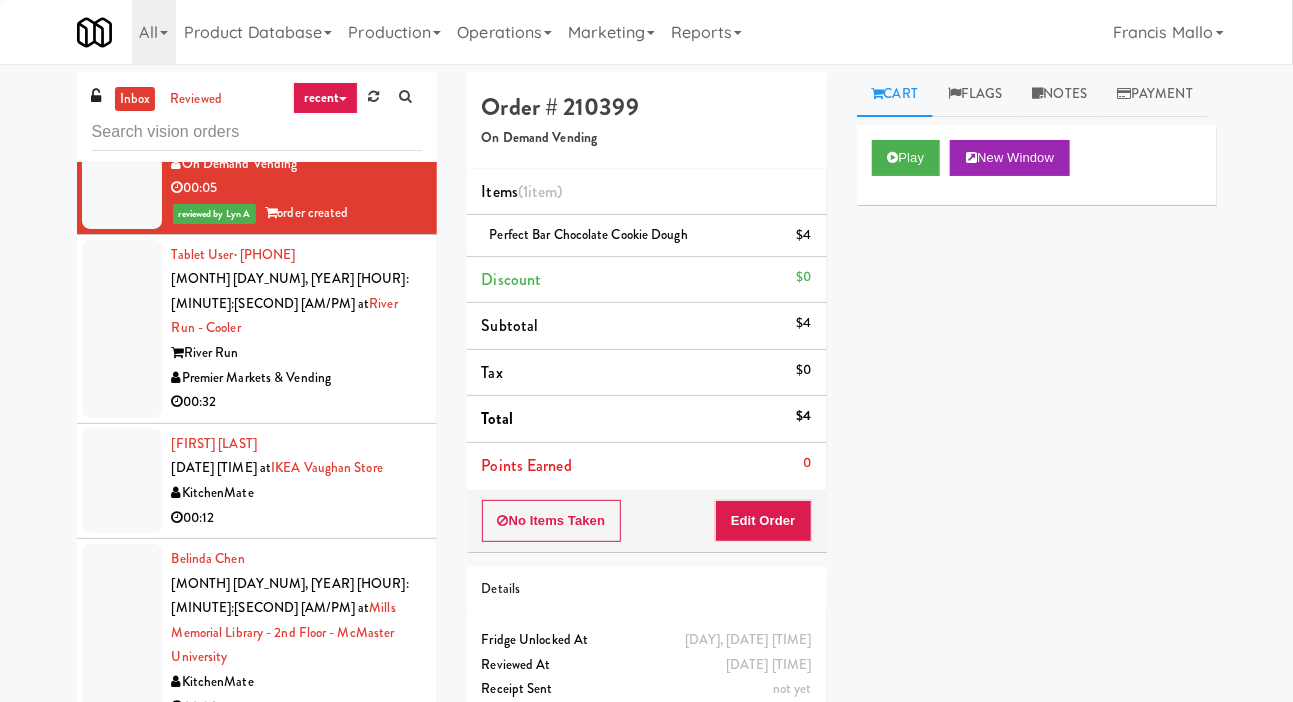 click at bounding box center [122, 329] 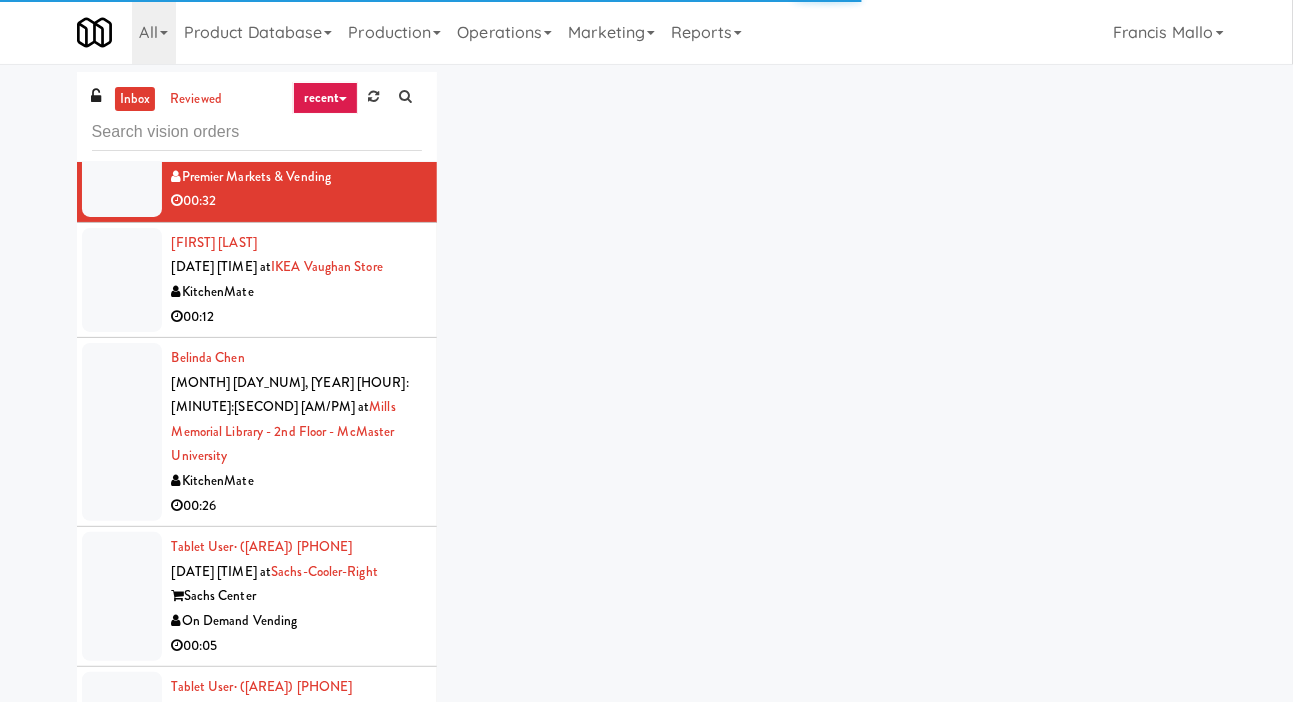 click at bounding box center [122, 280] 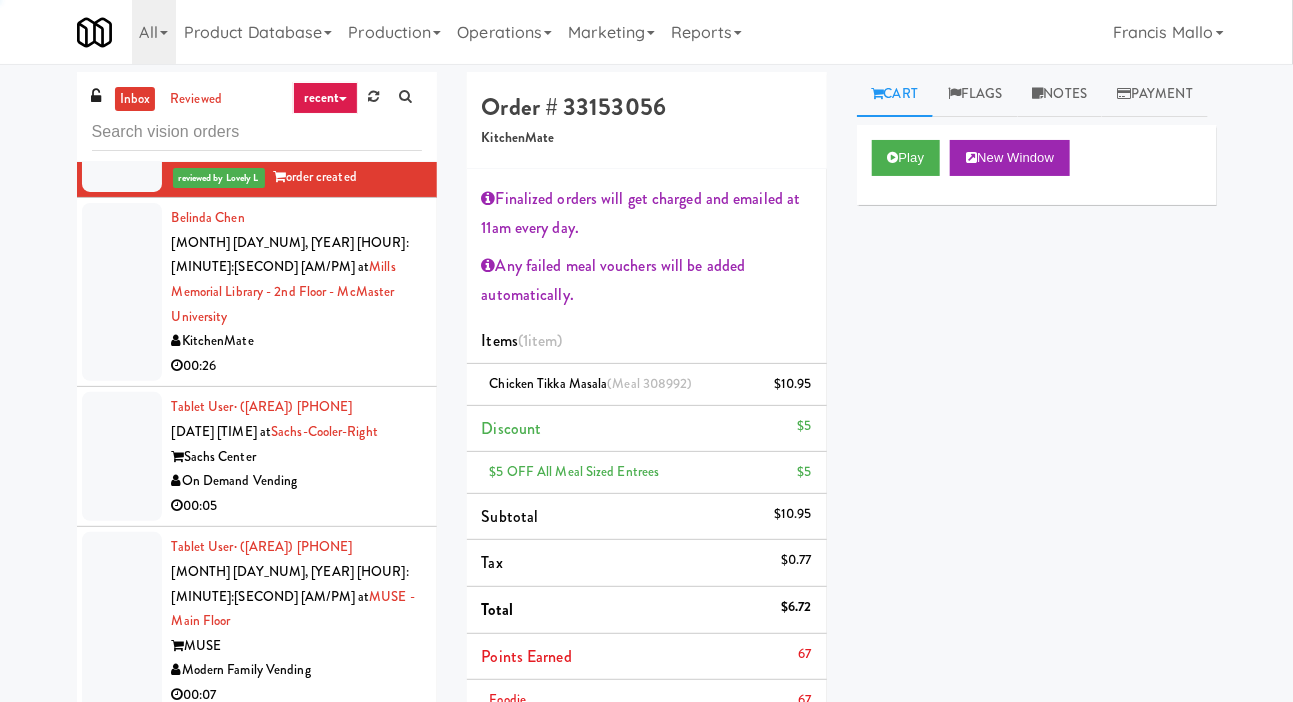 click at bounding box center [122, 292] 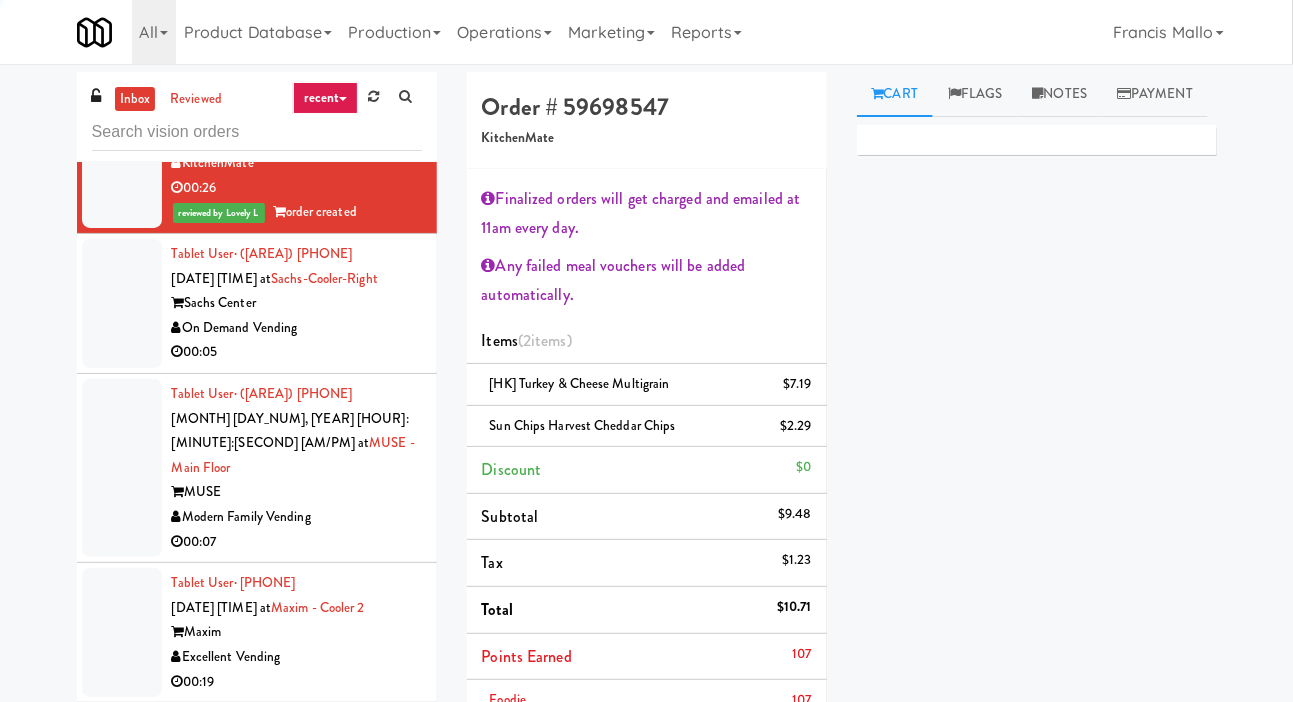 click at bounding box center (122, 303) 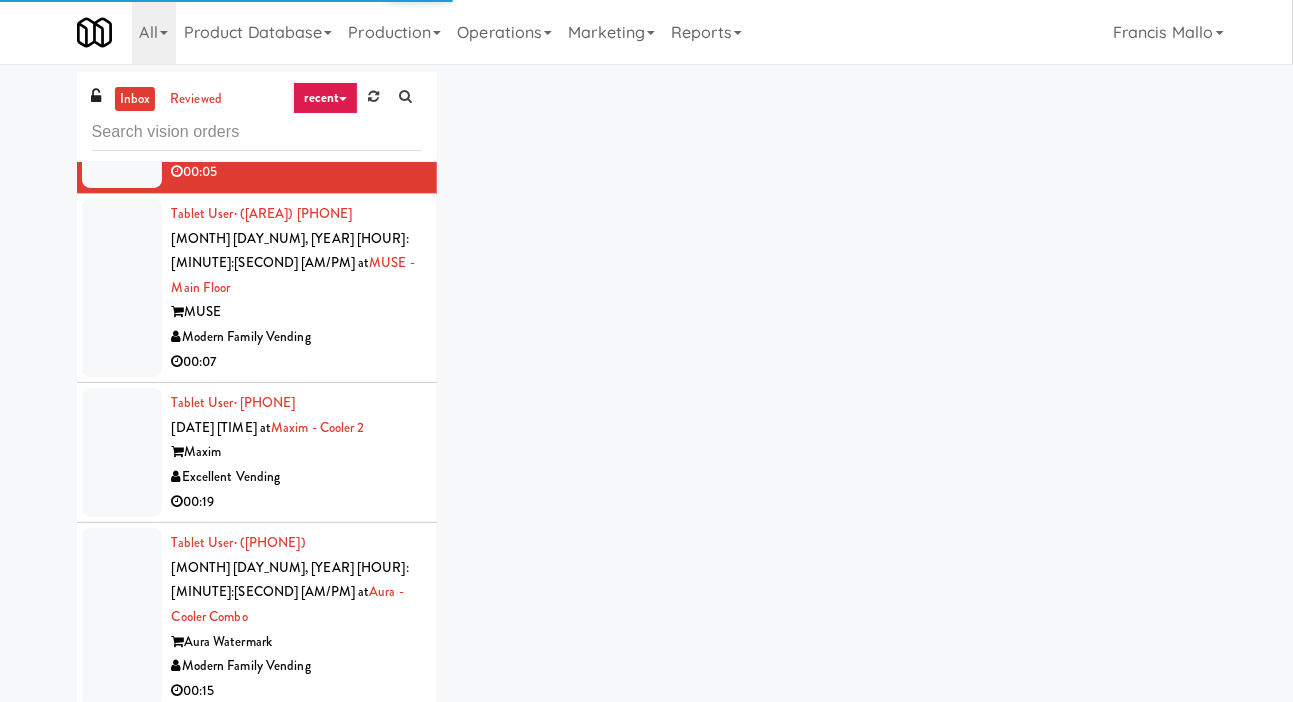 click at bounding box center [122, 288] 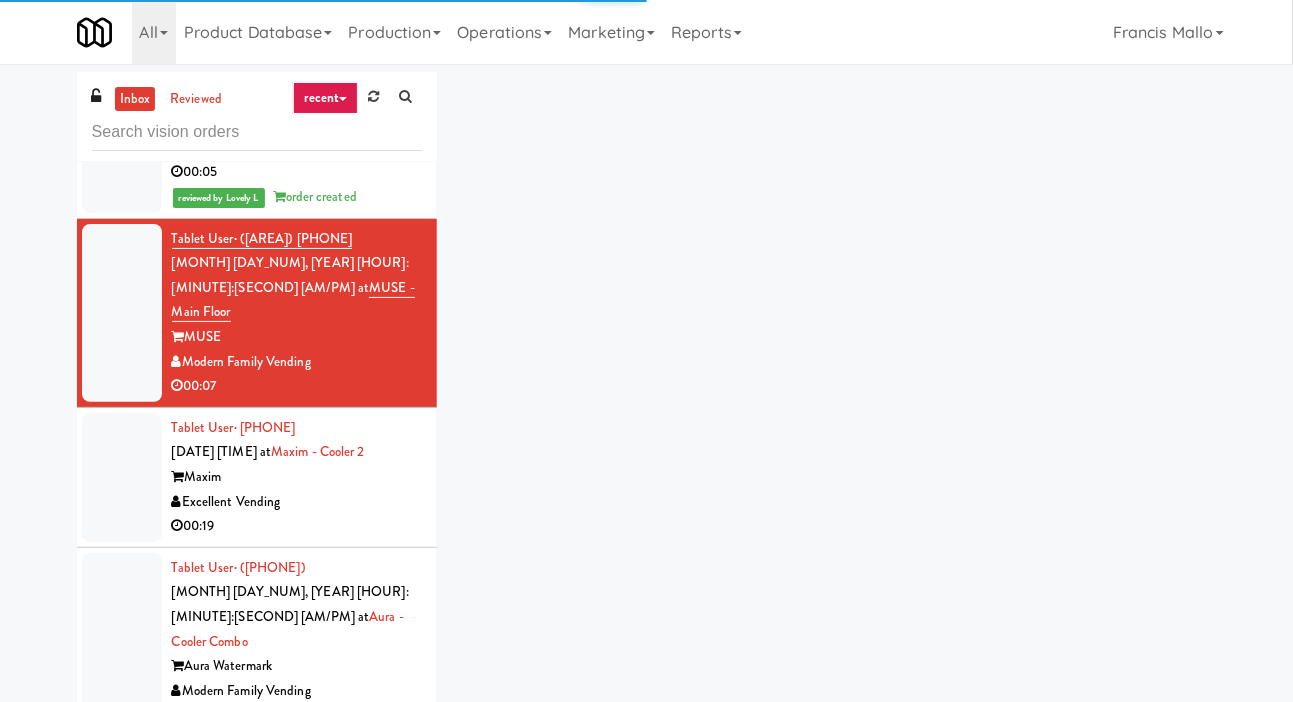 click at bounding box center [122, 477] 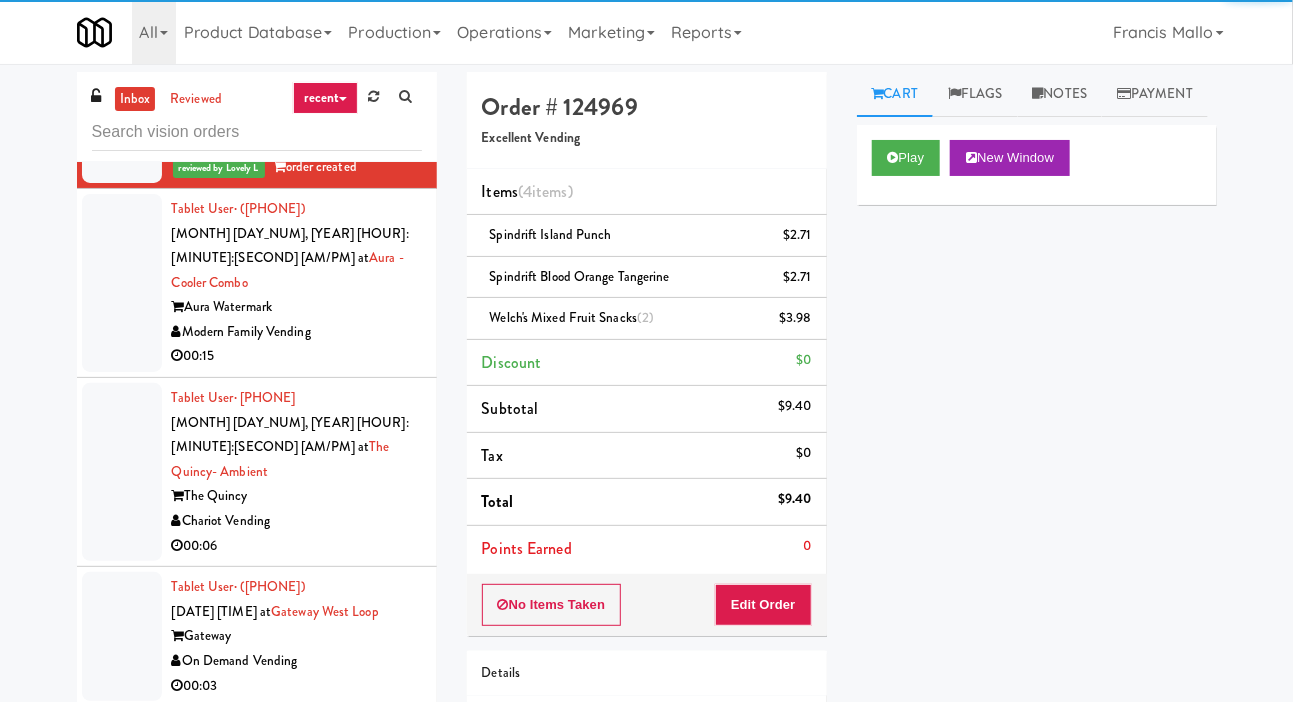 click at bounding box center (122, 283) 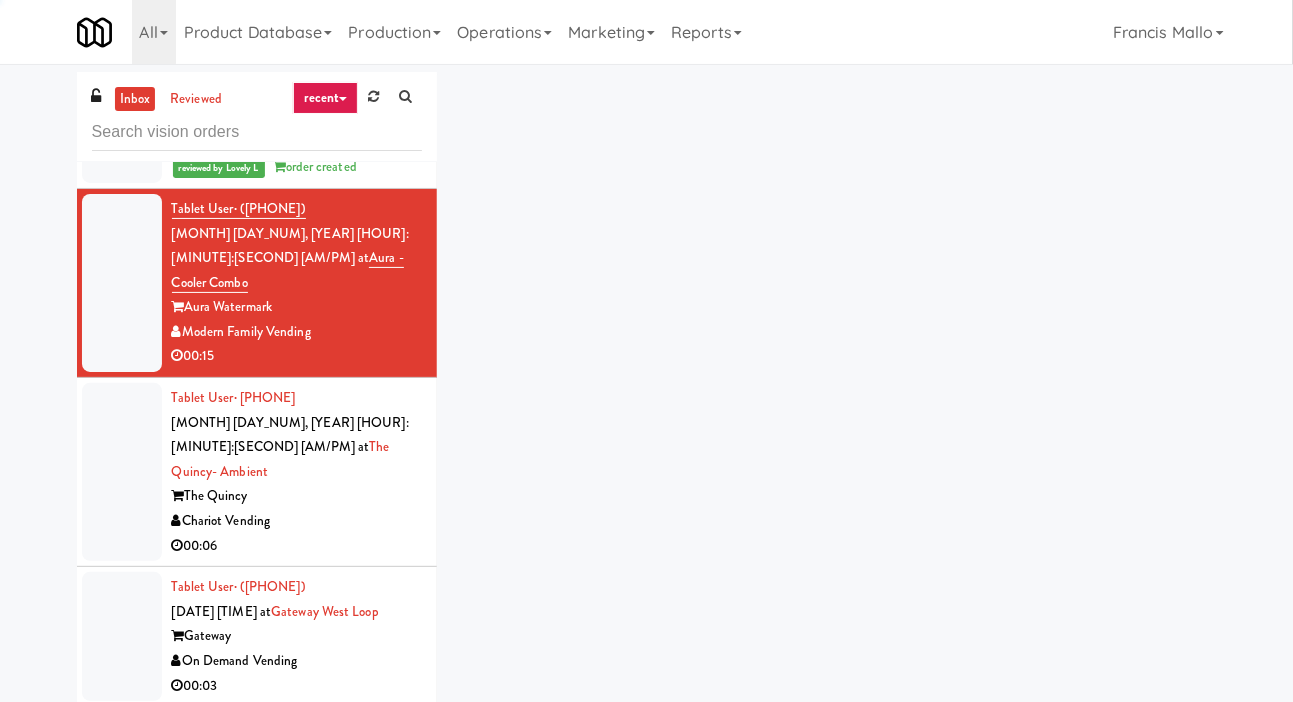 click at bounding box center [122, 472] 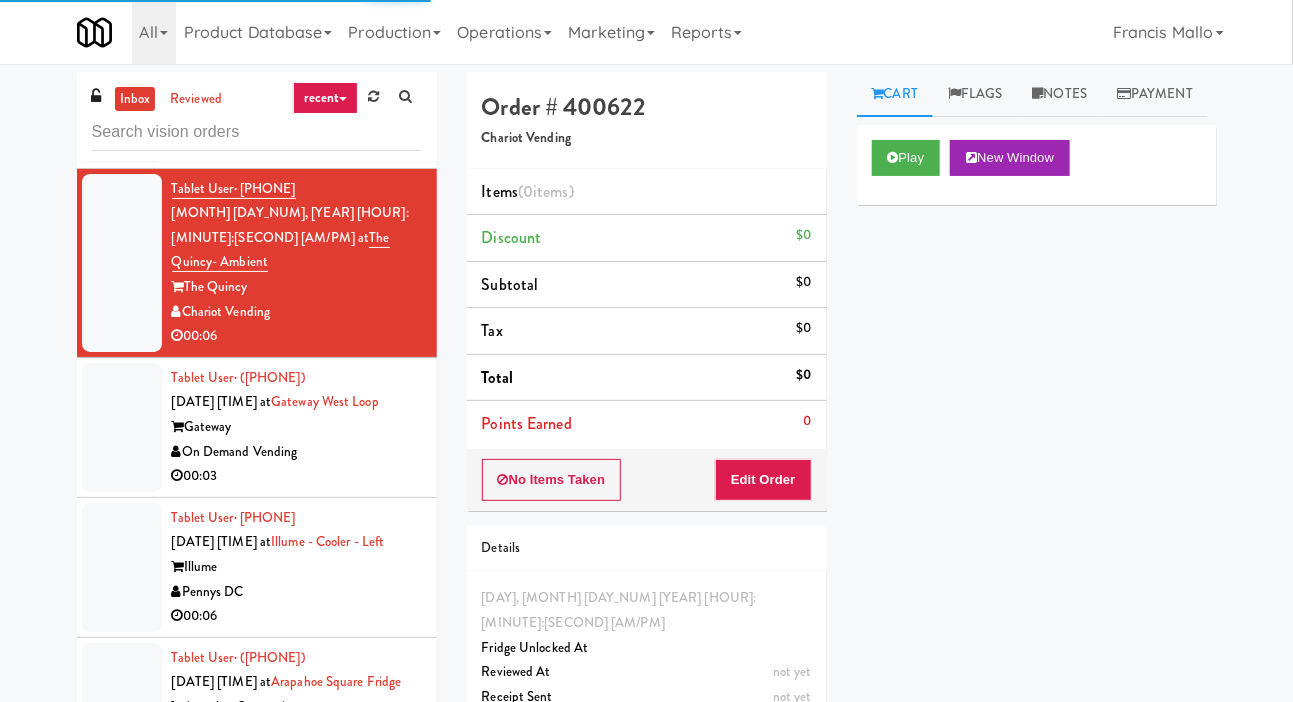 click at bounding box center [122, 427] 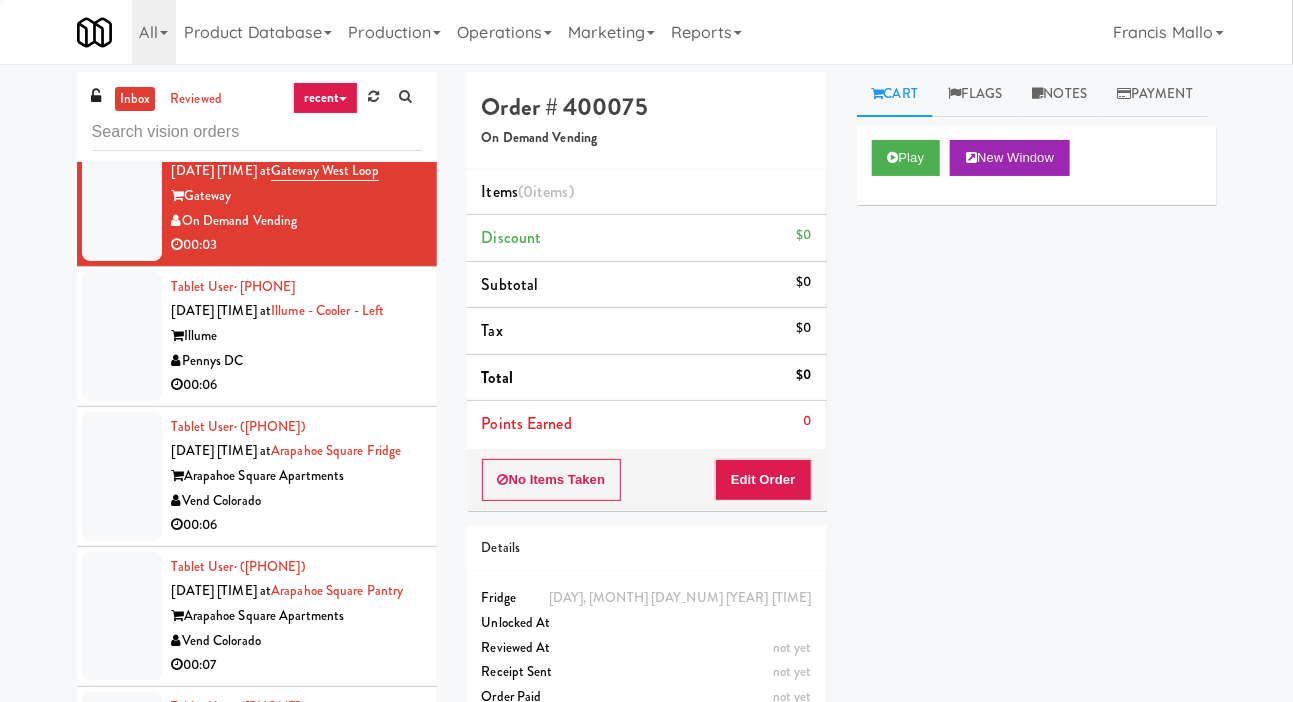 click at bounding box center [122, 336] 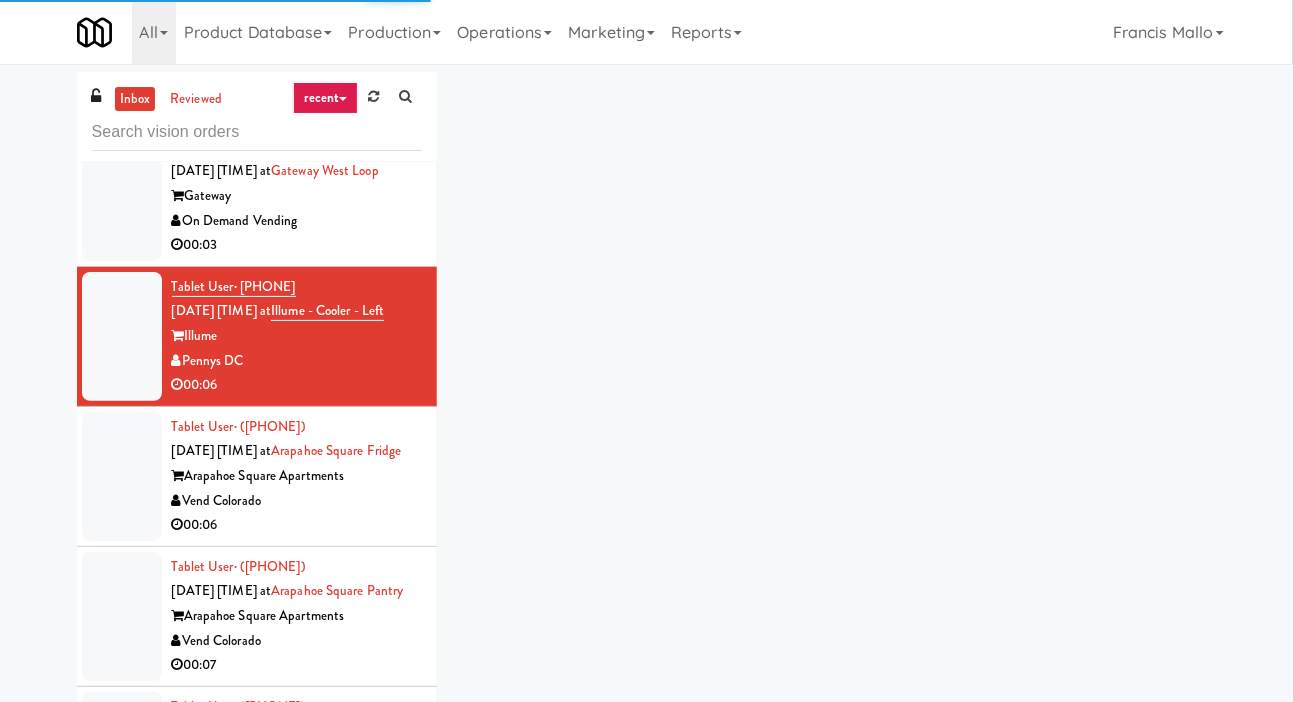 click at bounding box center (122, 476) 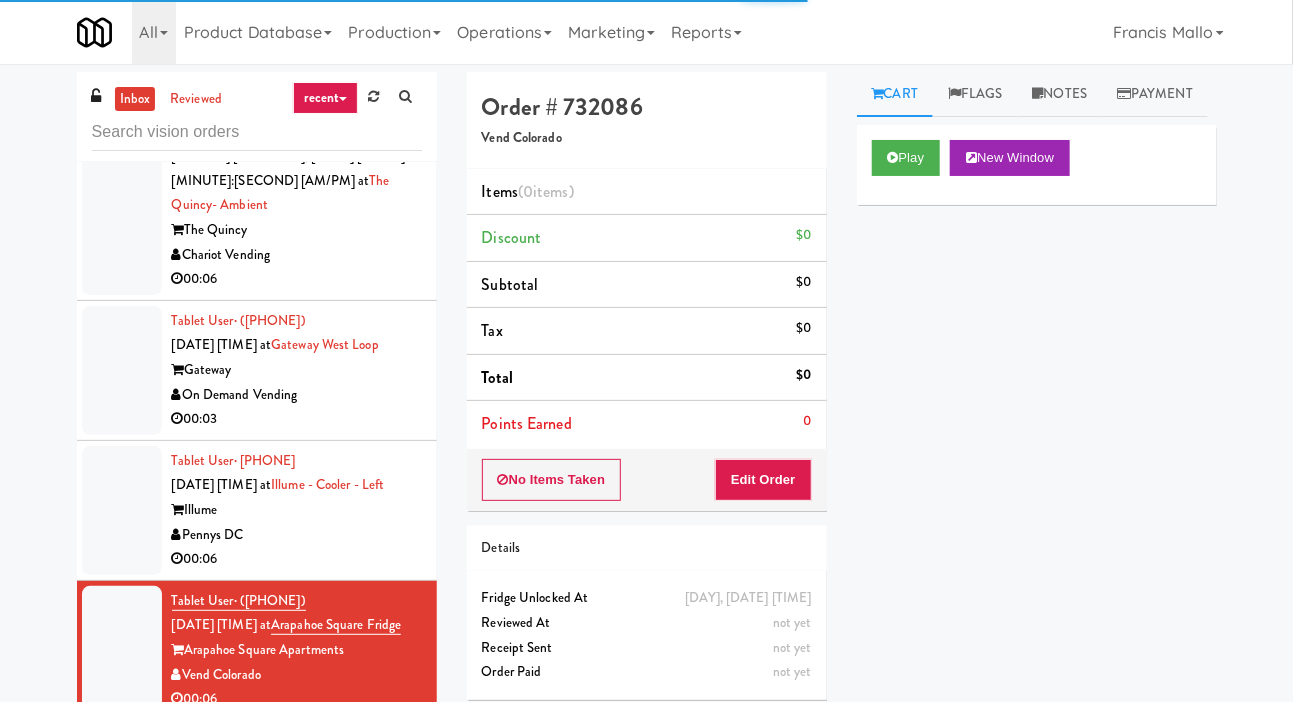 scroll, scrollTop: 7601, scrollLeft: 0, axis: vertical 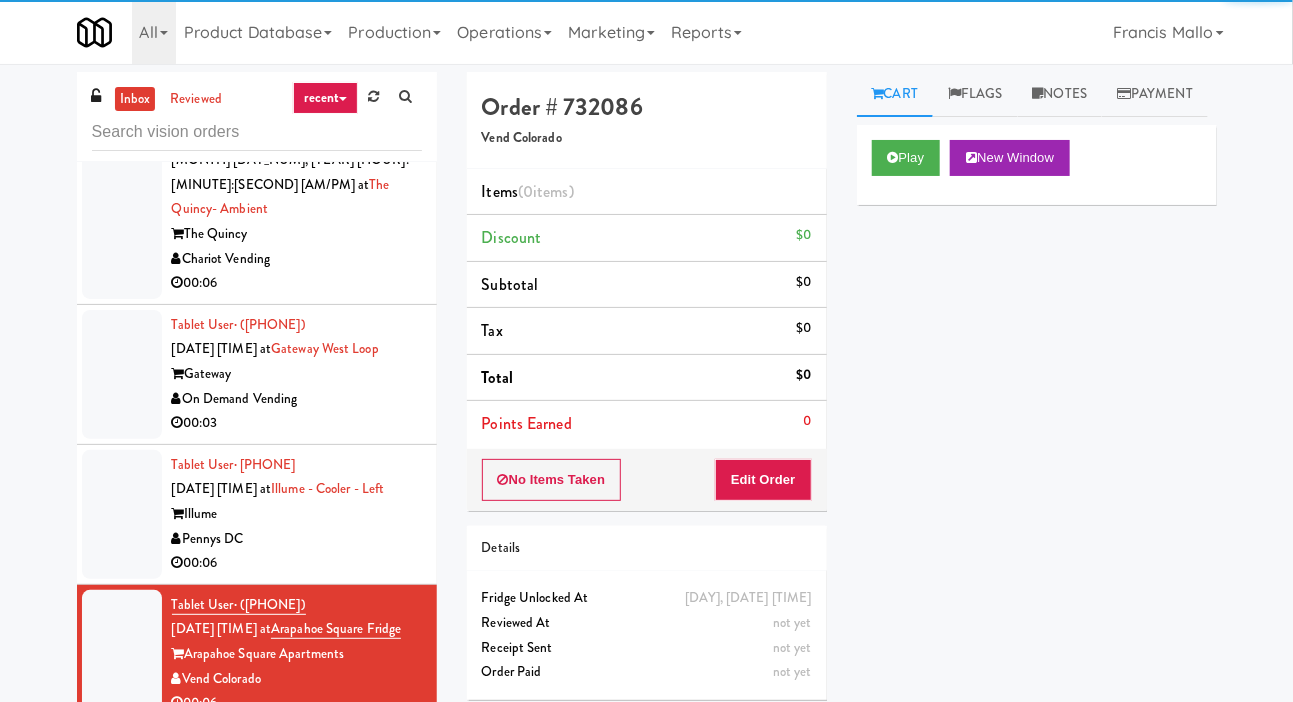 click at bounding box center (122, 210) 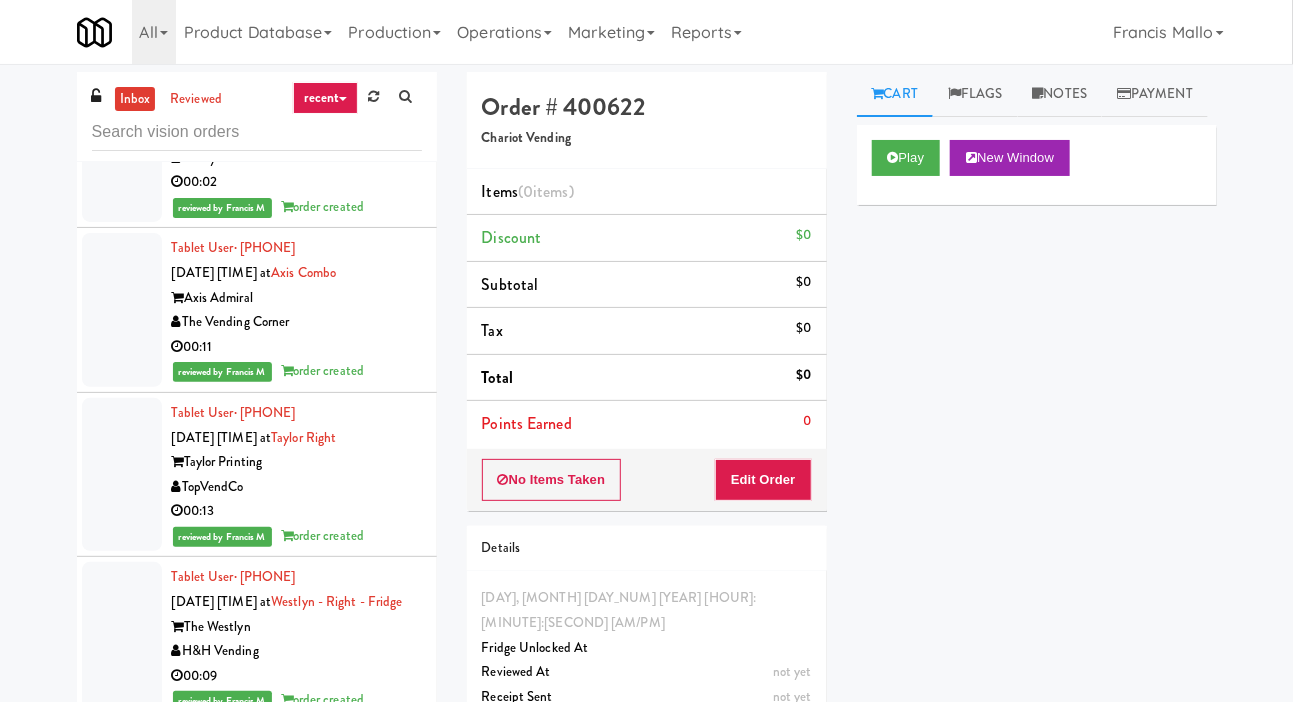 click at bounding box center [122, -7] 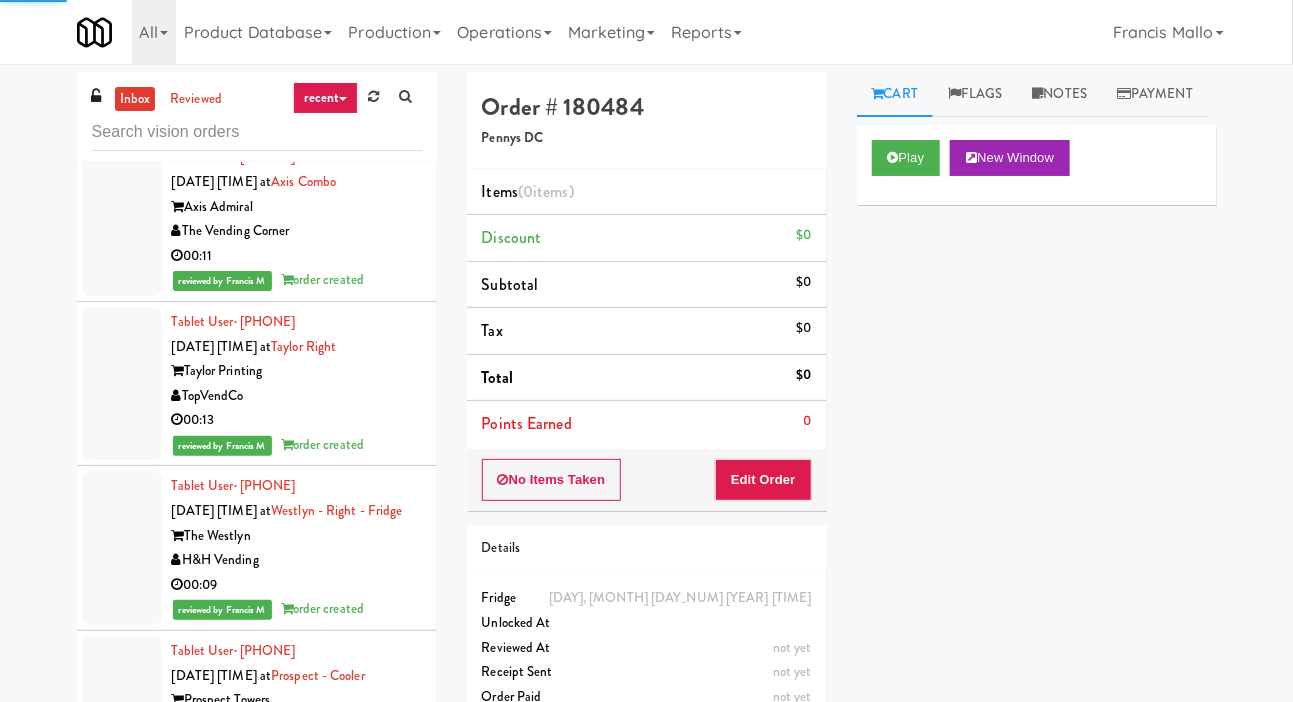 scroll, scrollTop: 13406, scrollLeft: 0, axis: vertical 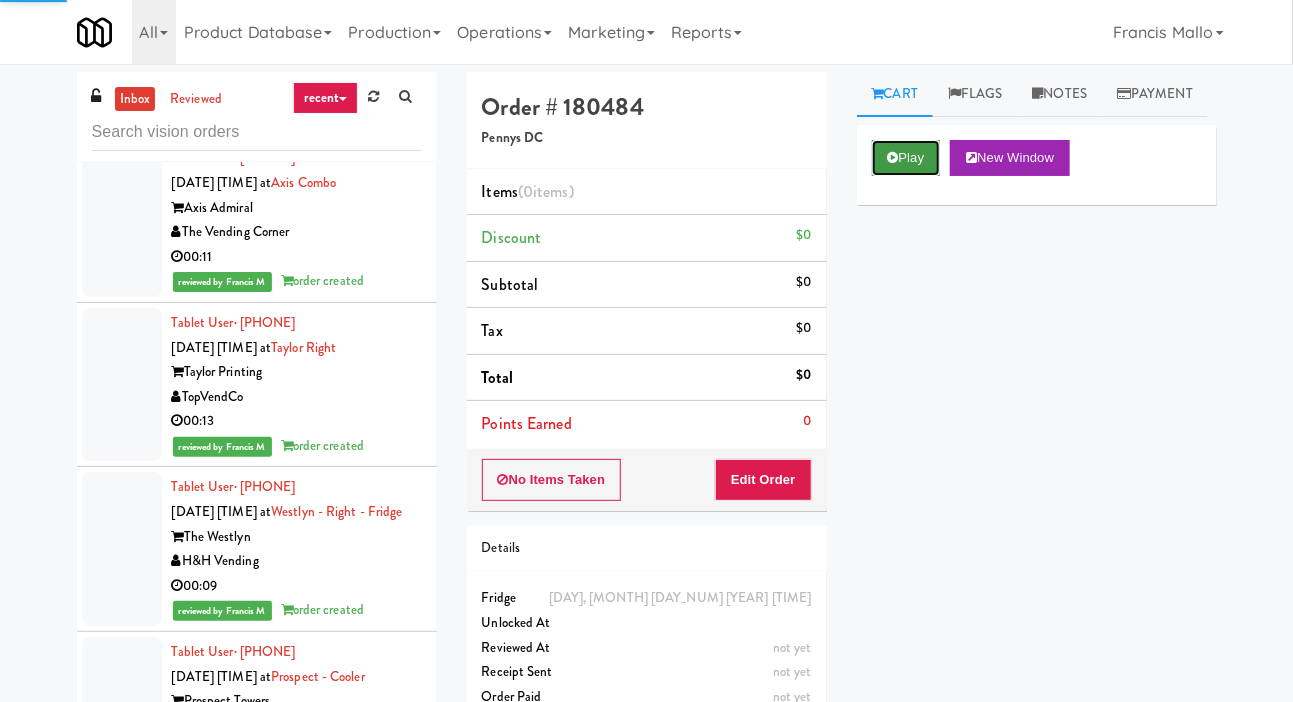 click on "Play" at bounding box center (906, 158) 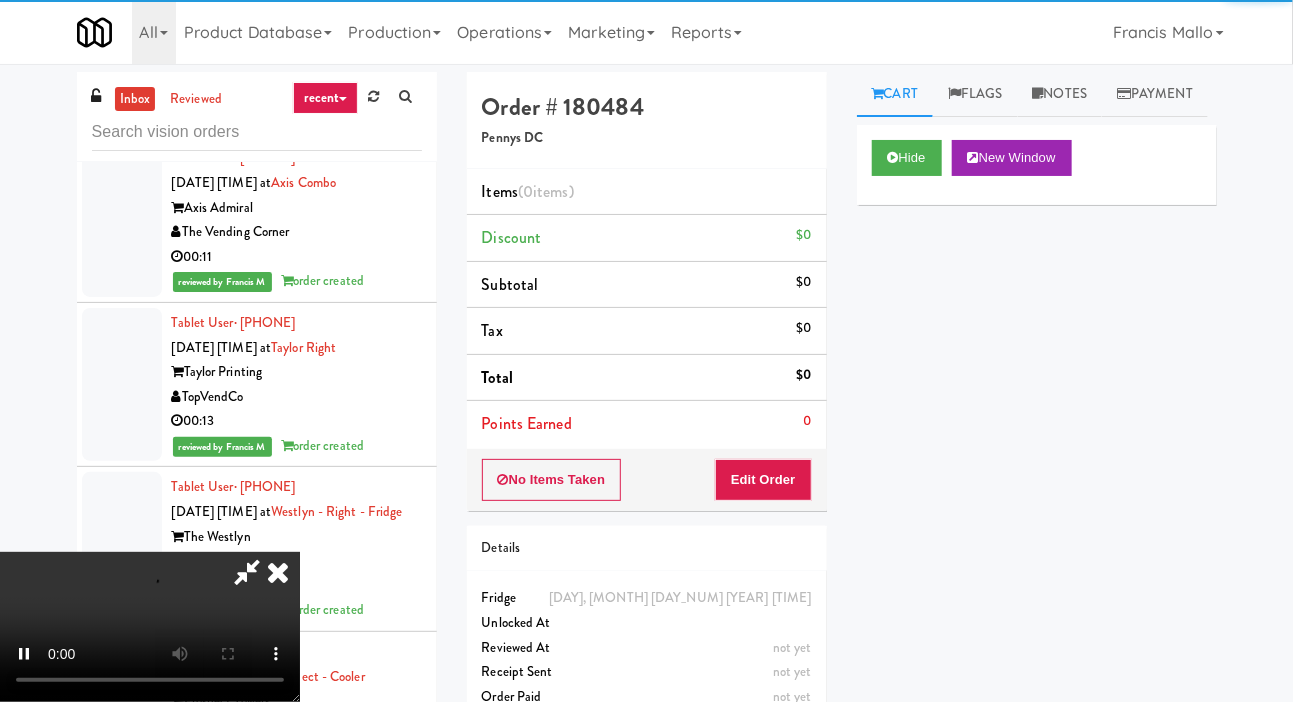 click on "Points Earned  0" at bounding box center [647, 424] 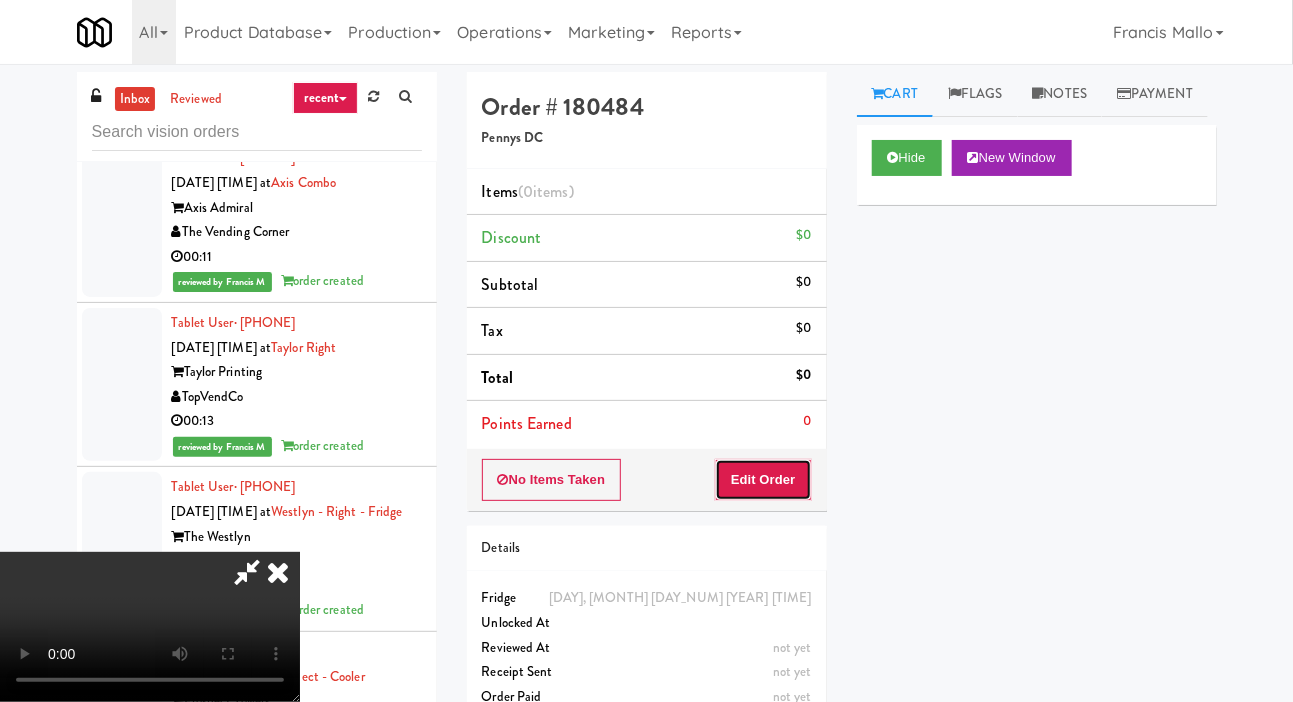 click on "Edit Order" at bounding box center (763, 480) 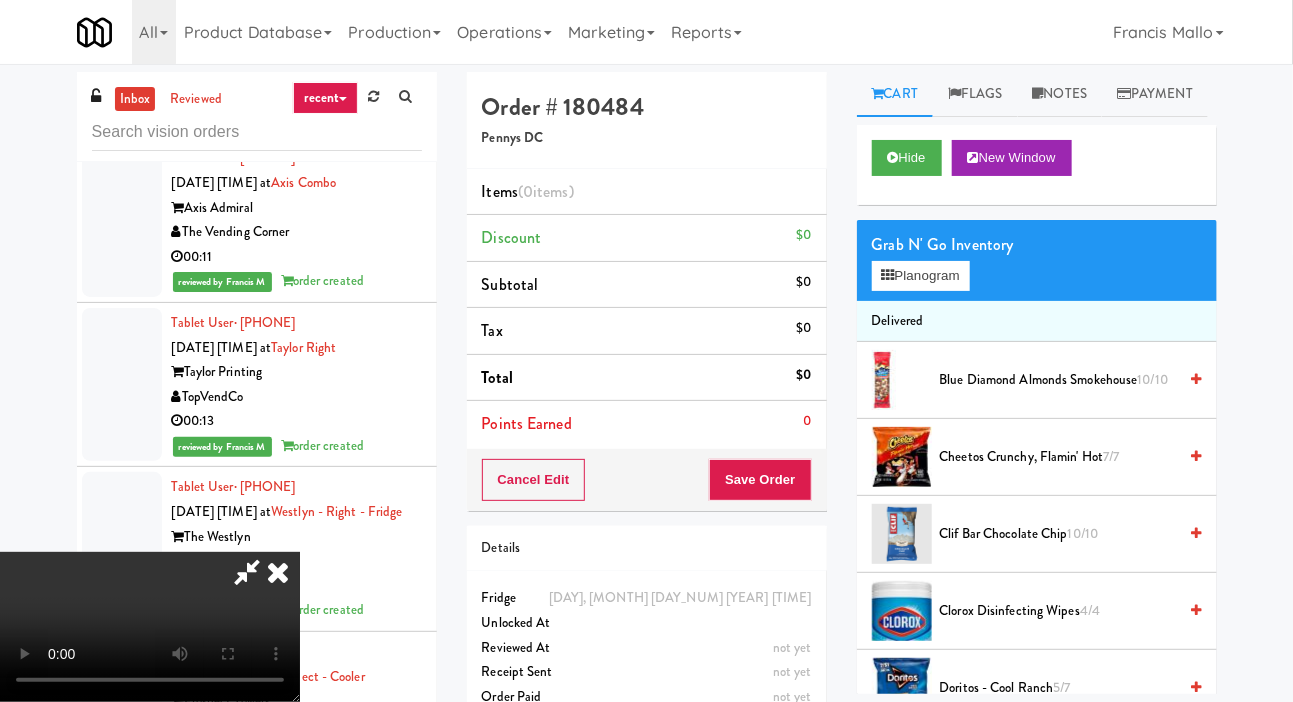 type 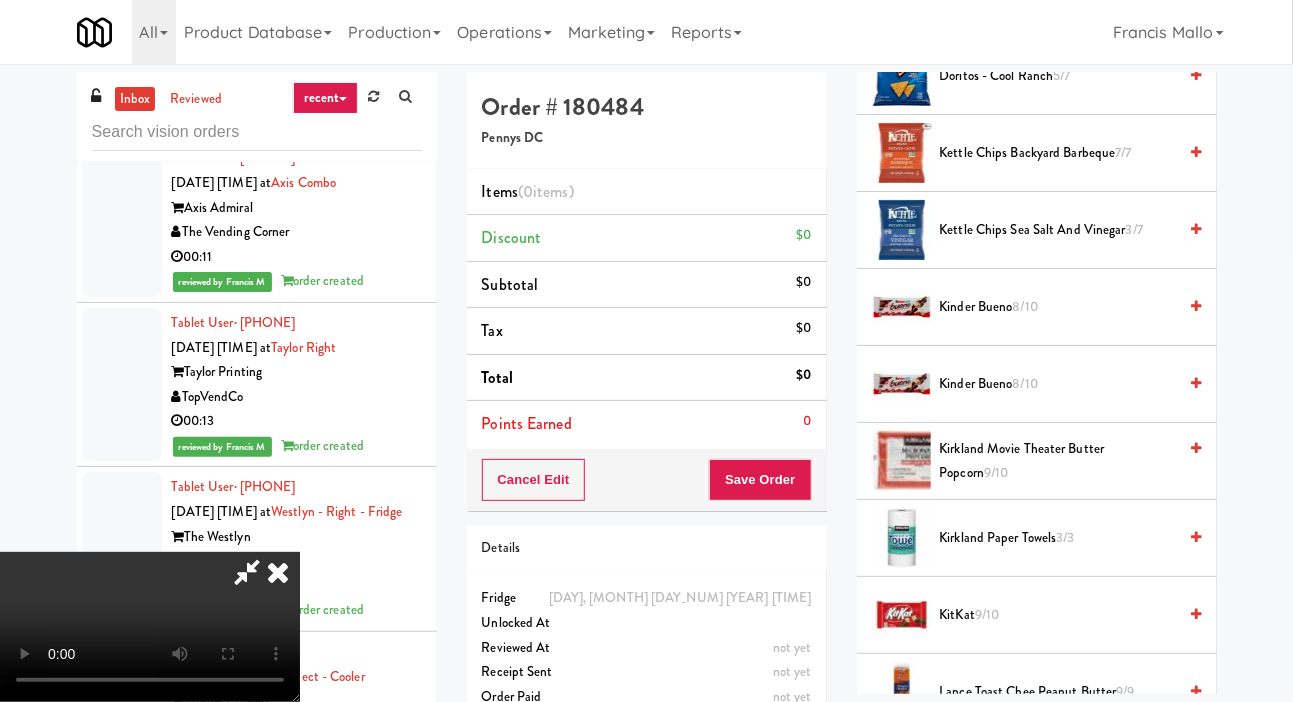 scroll, scrollTop: 621, scrollLeft: 0, axis: vertical 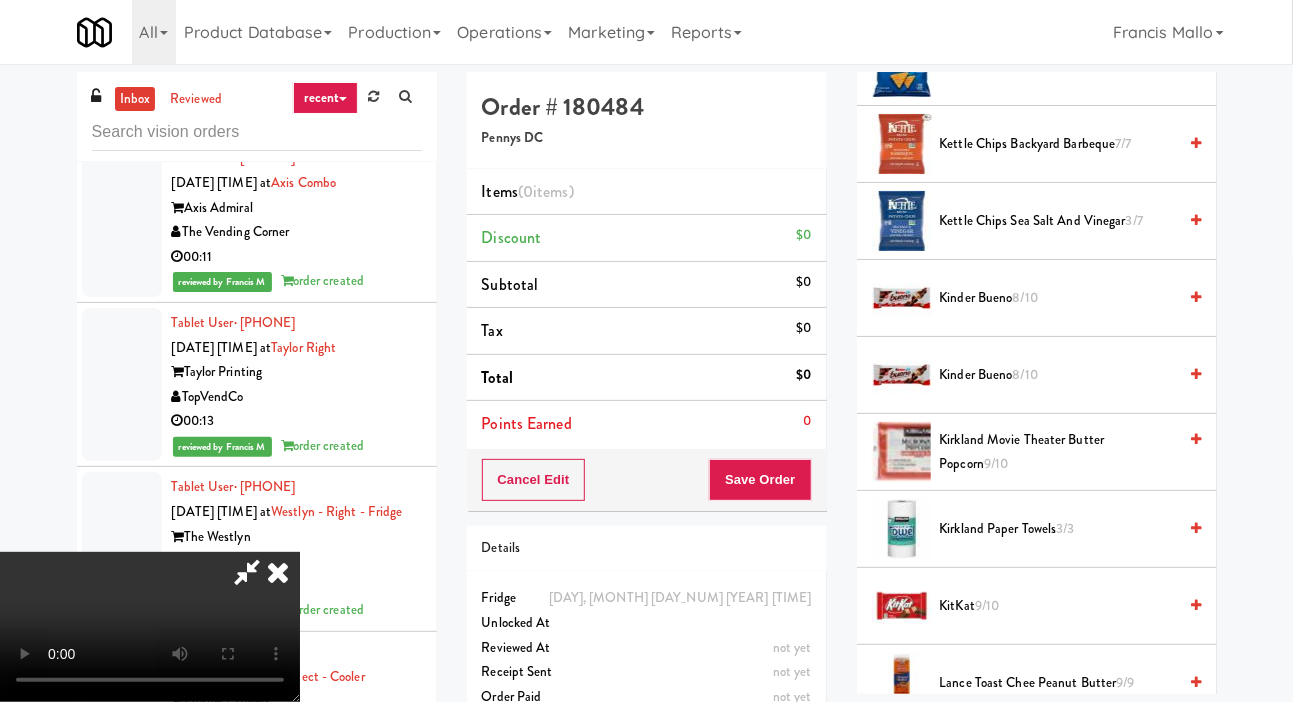 click on "Doritos - Cool Ranch  5/7" at bounding box center (1058, 67) 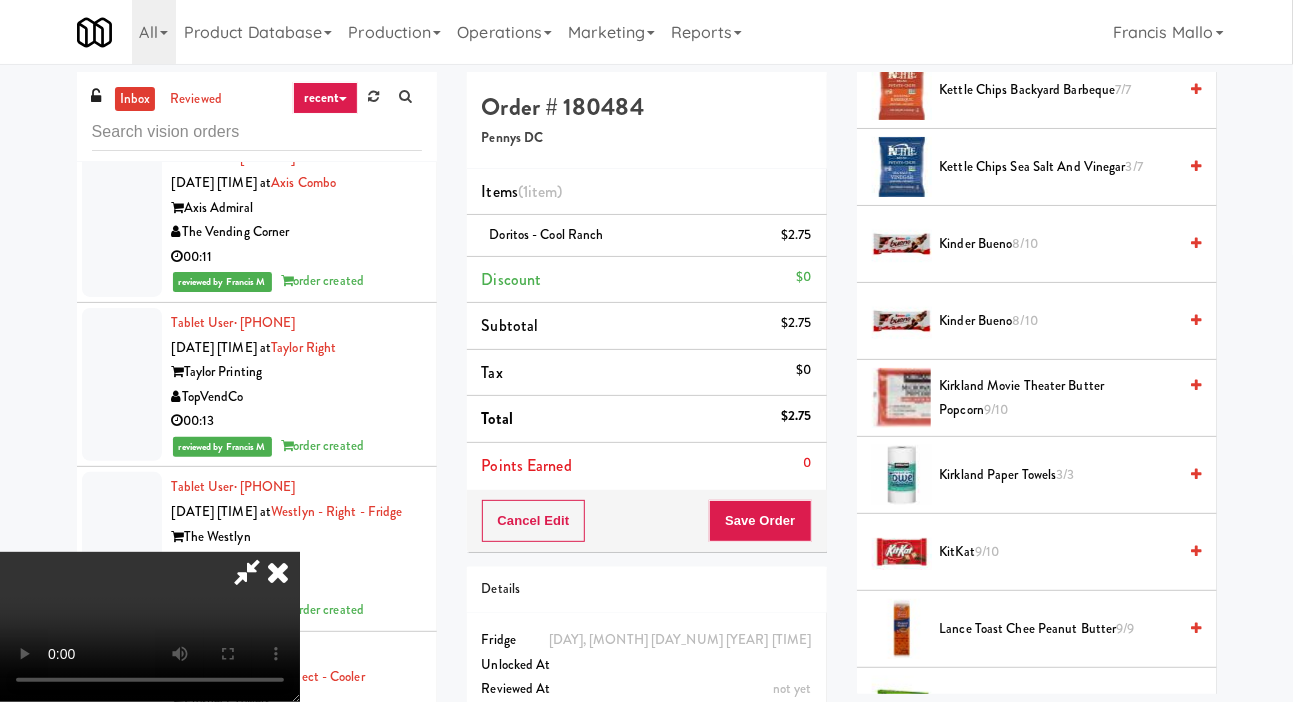 scroll, scrollTop: 673, scrollLeft: 0, axis: vertical 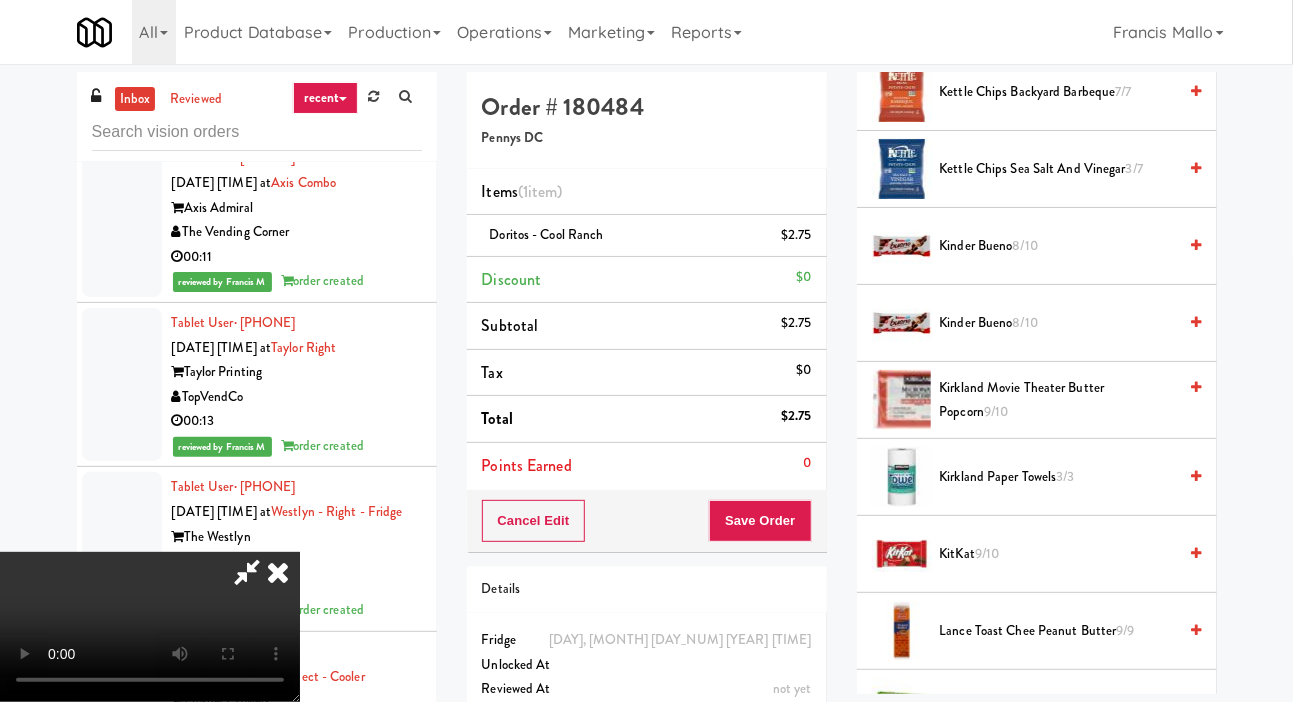 click on "Kinder Bueno  8/10" at bounding box center [1058, 323] 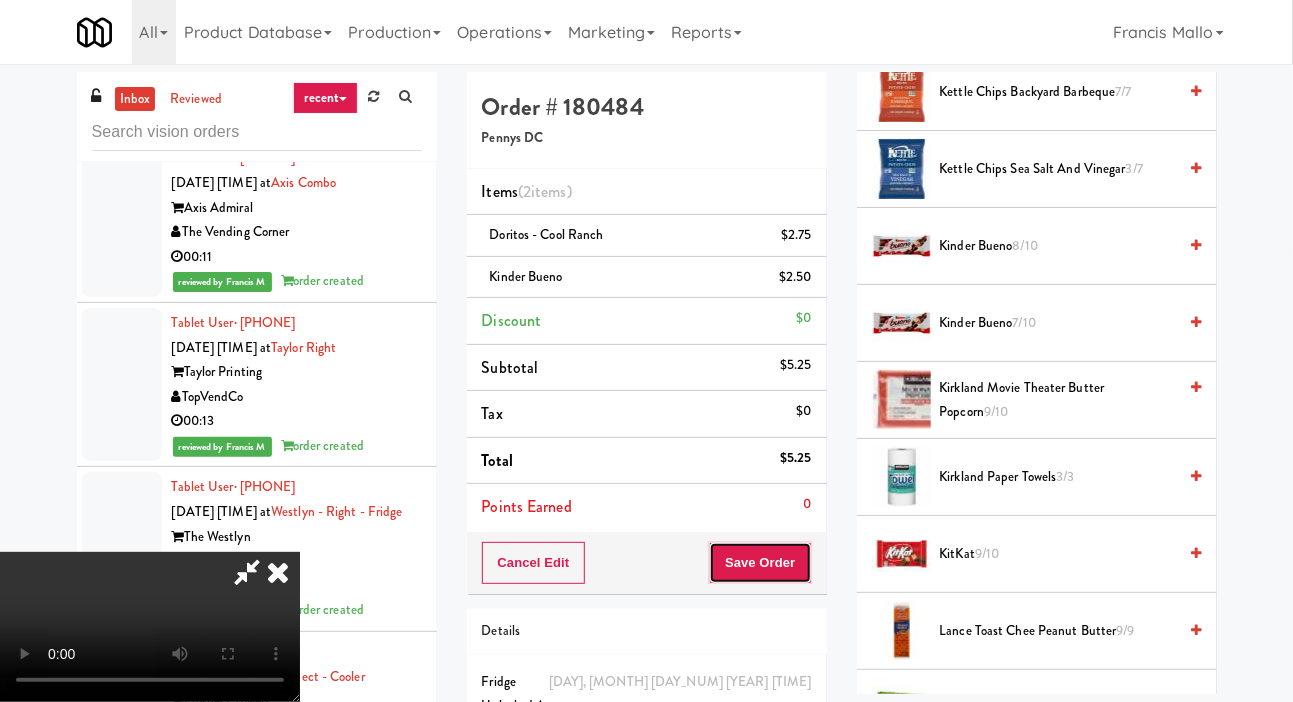 click on "Save Order" at bounding box center (760, 563) 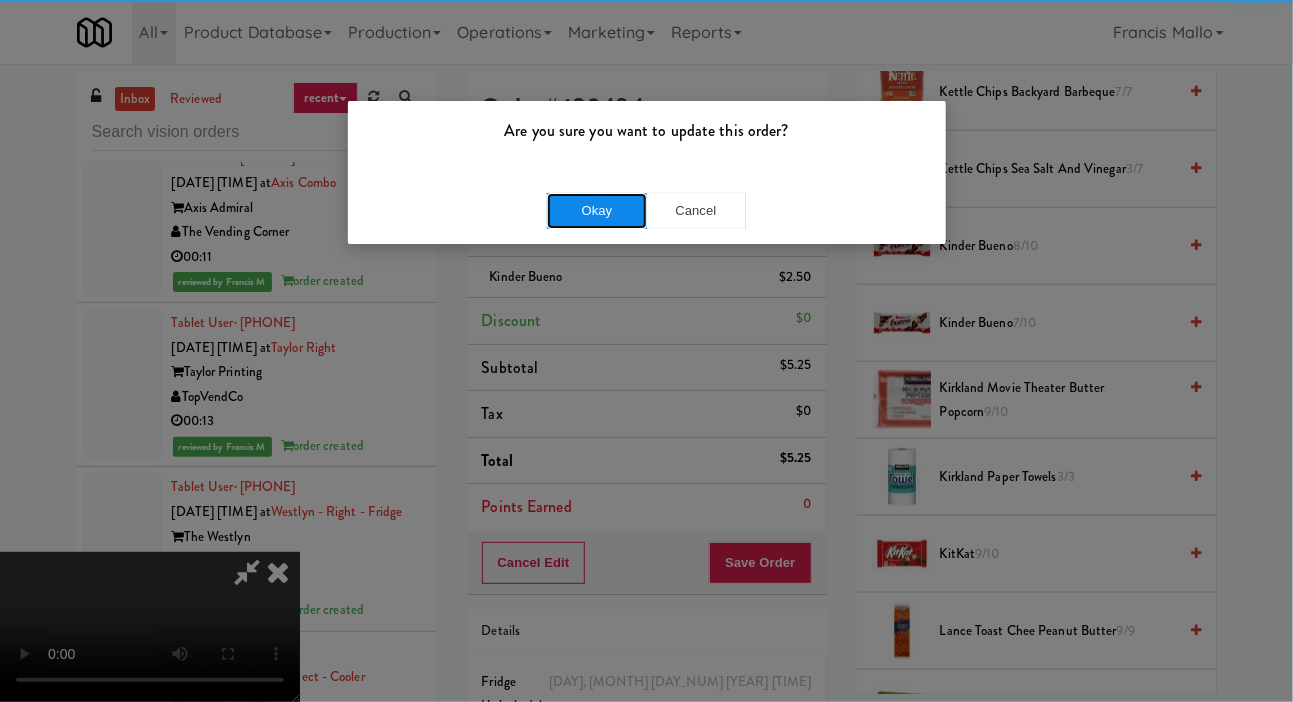 click on "Okay" at bounding box center [597, 211] 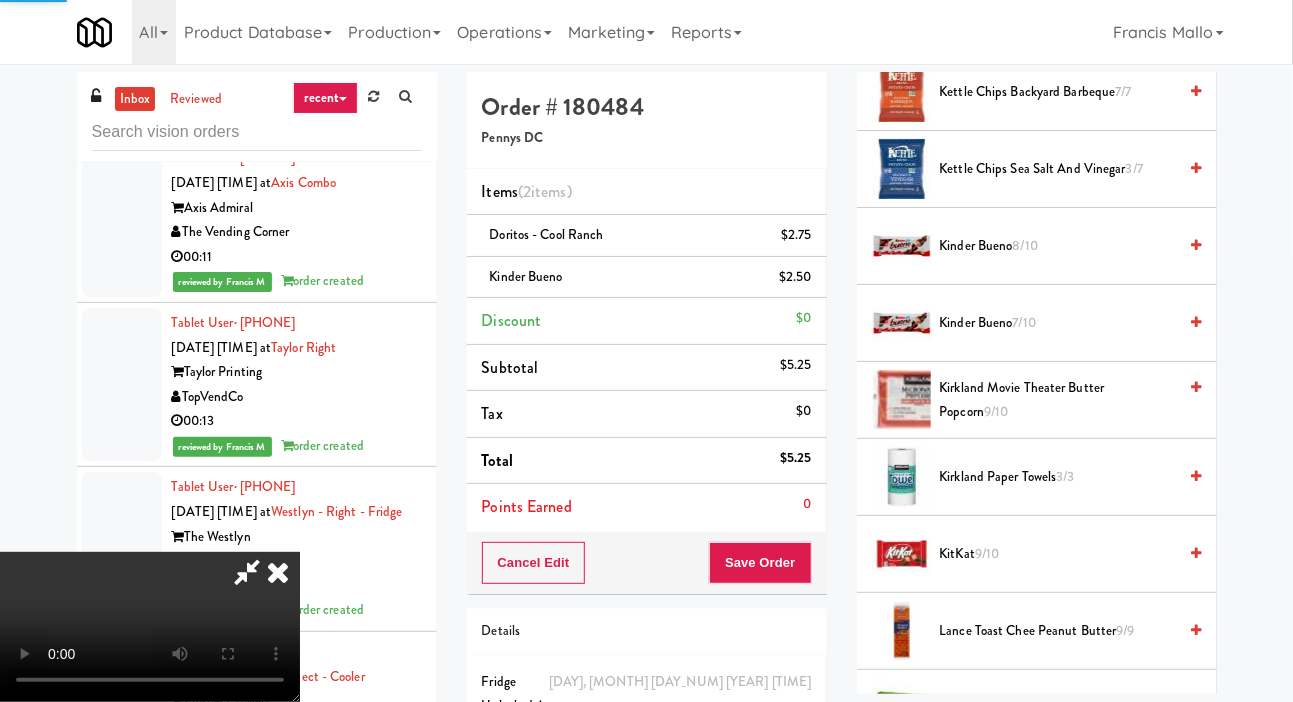 scroll, scrollTop: 116, scrollLeft: 0, axis: vertical 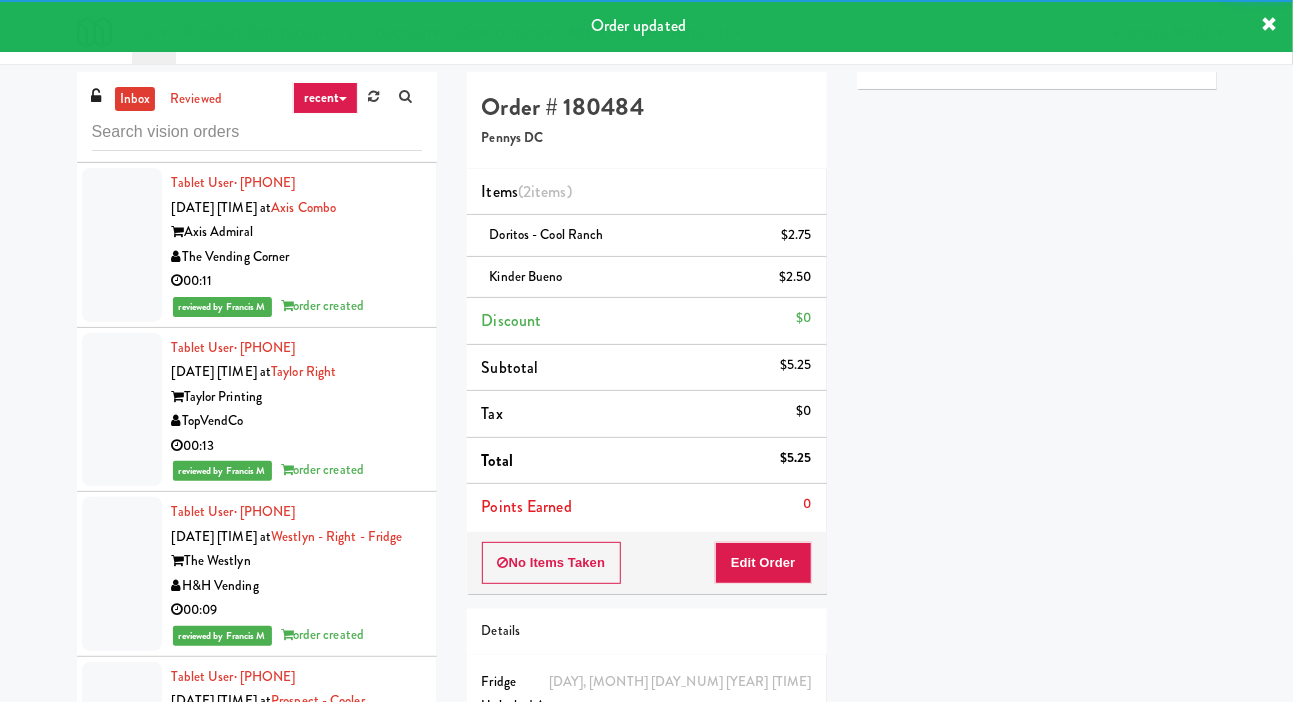click at bounding box center [122, -237] 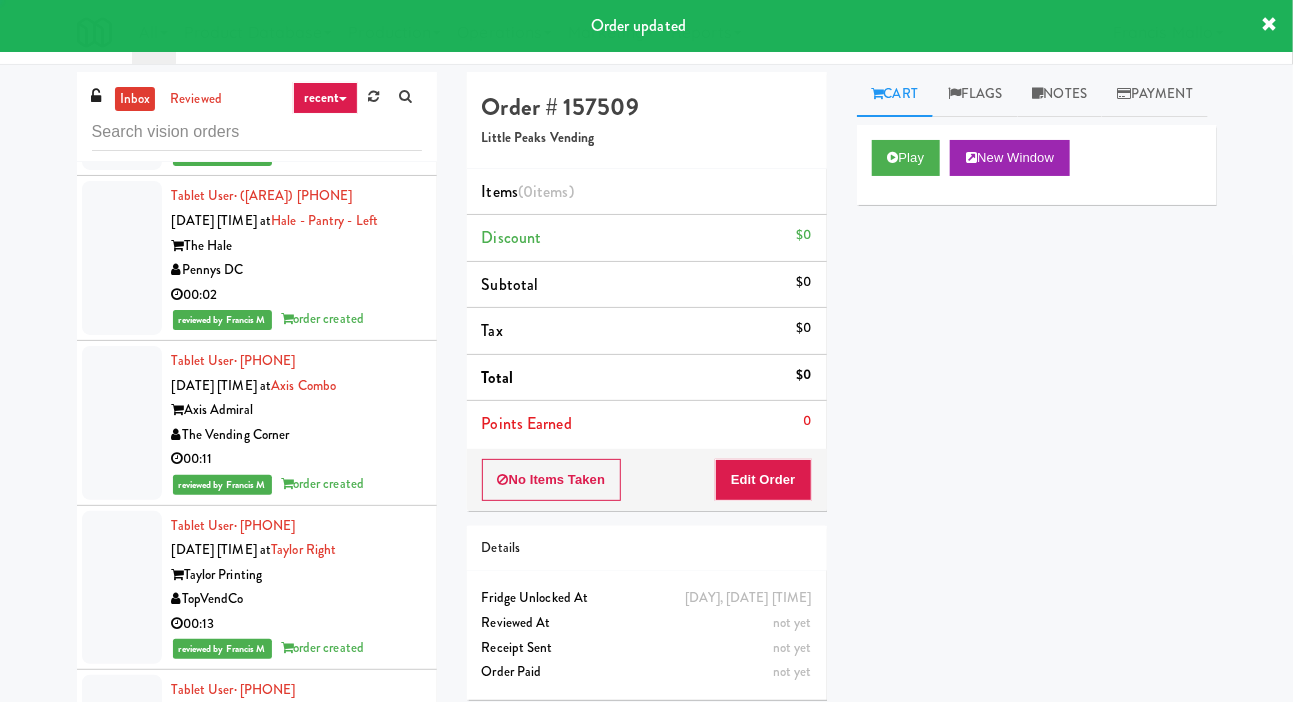 scroll, scrollTop: 13229, scrollLeft: 0, axis: vertical 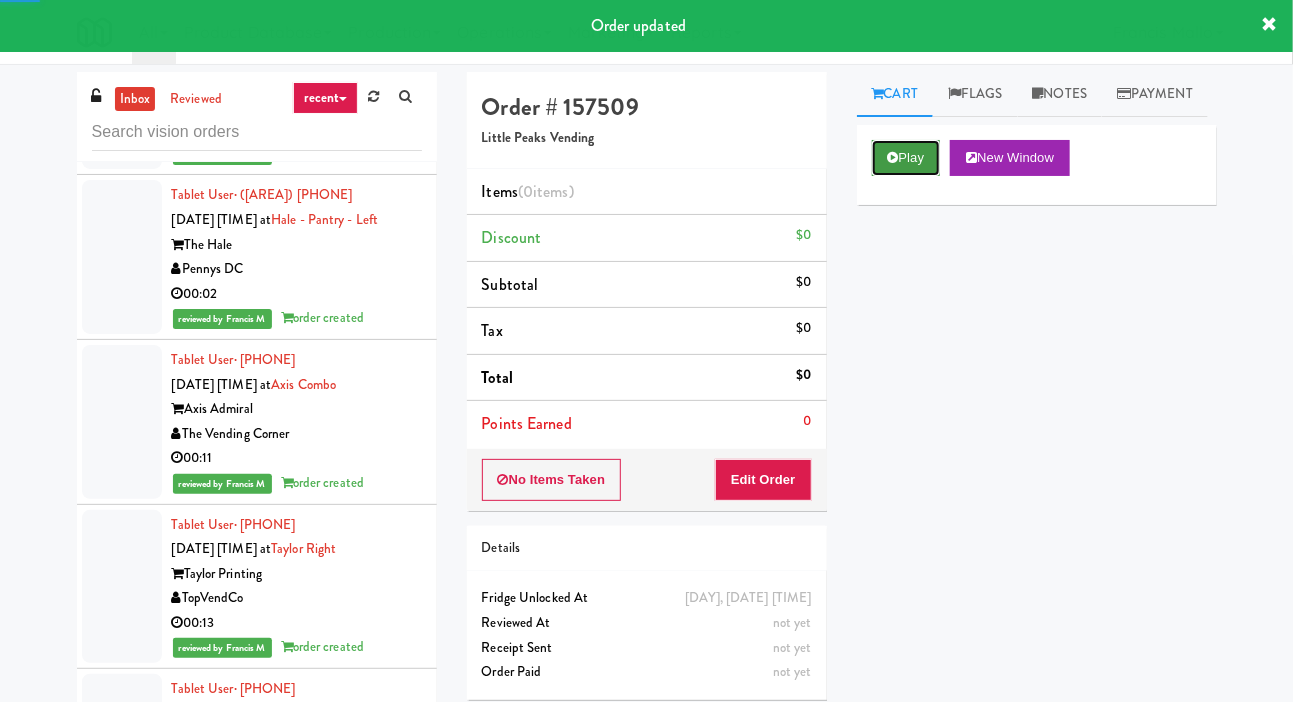 click on "Play" at bounding box center [906, 158] 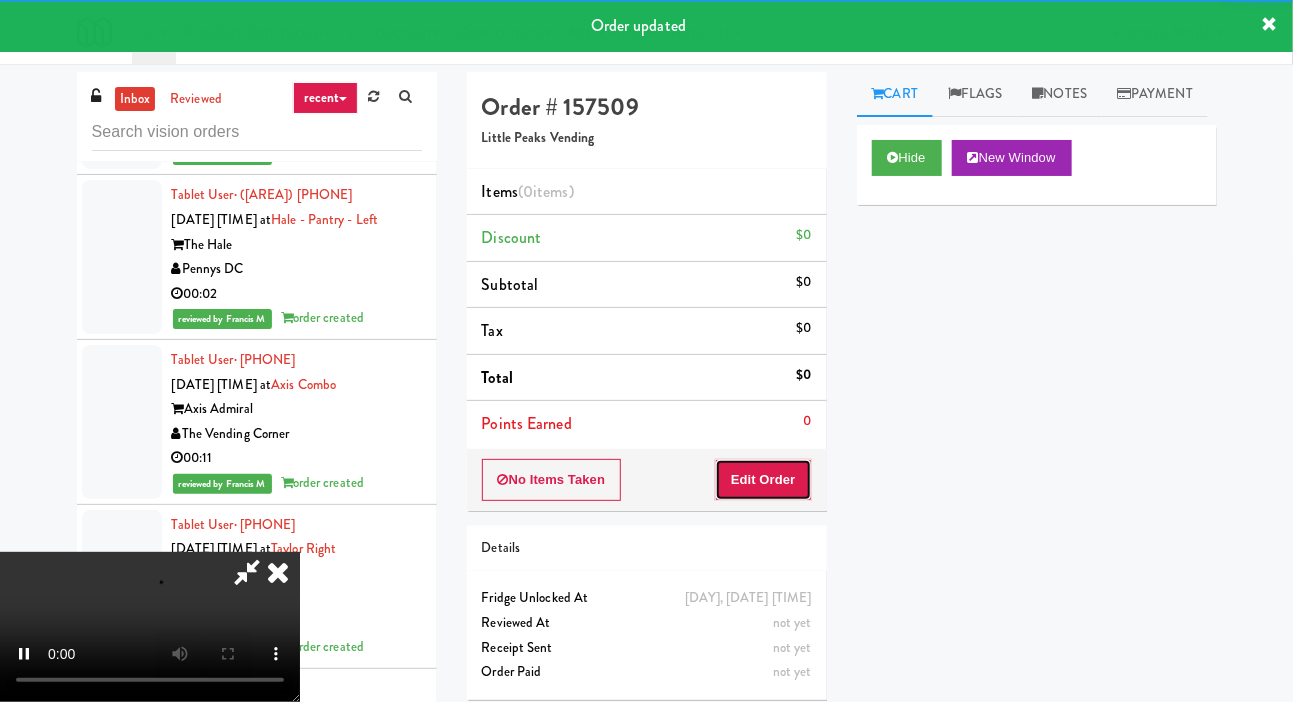 click on "Edit Order" at bounding box center (763, 480) 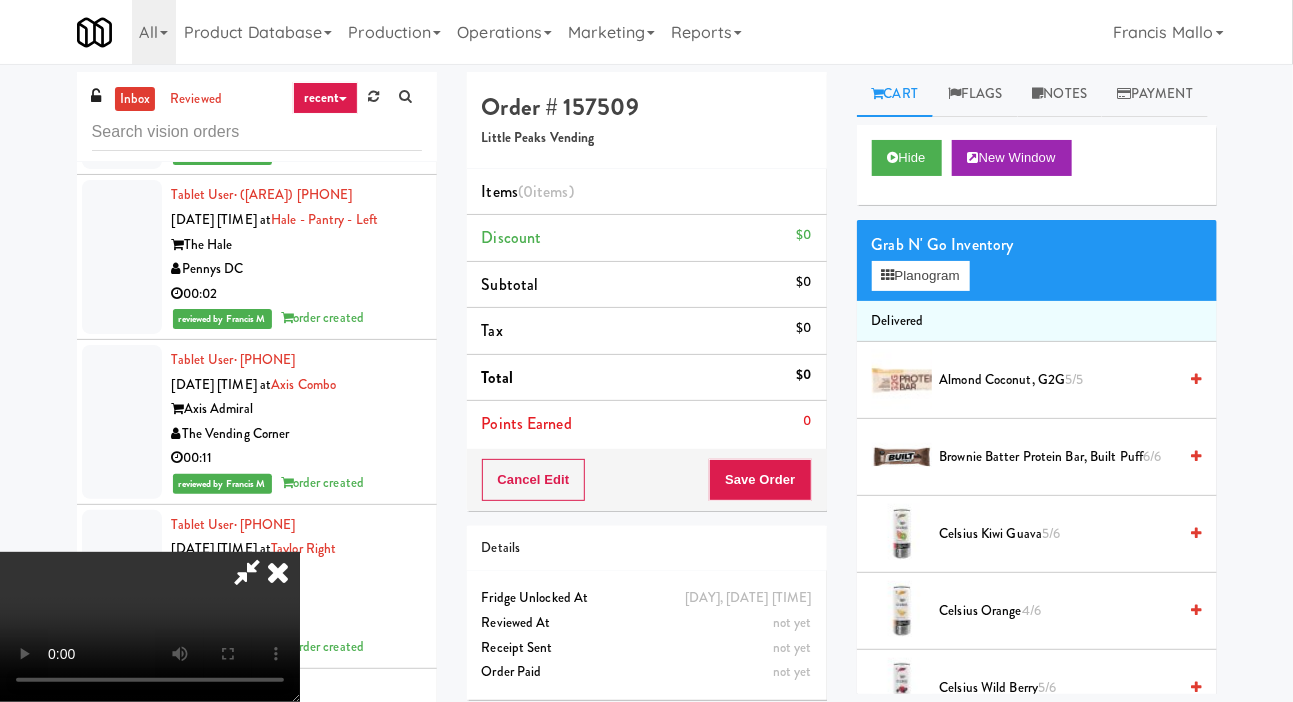 scroll, scrollTop: 73, scrollLeft: 0, axis: vertical 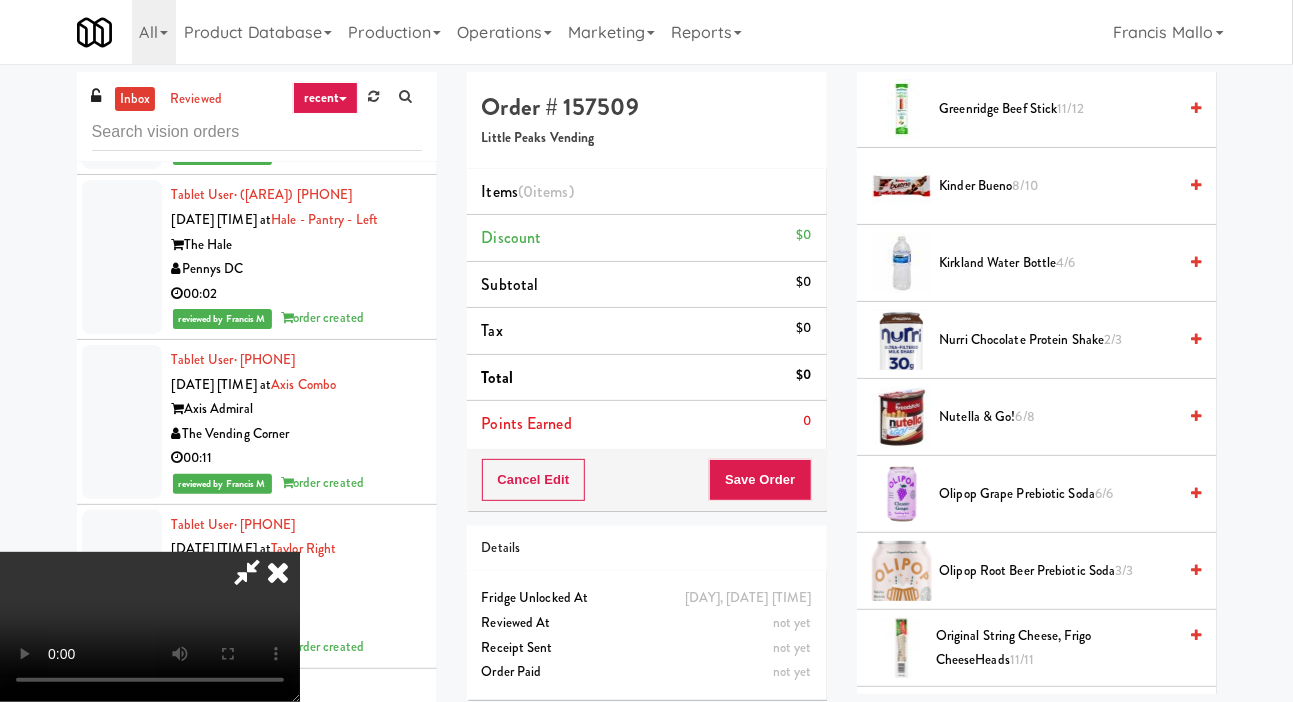 click on "Nutella & Go!  6/8" at bounding box center [1058, 417] 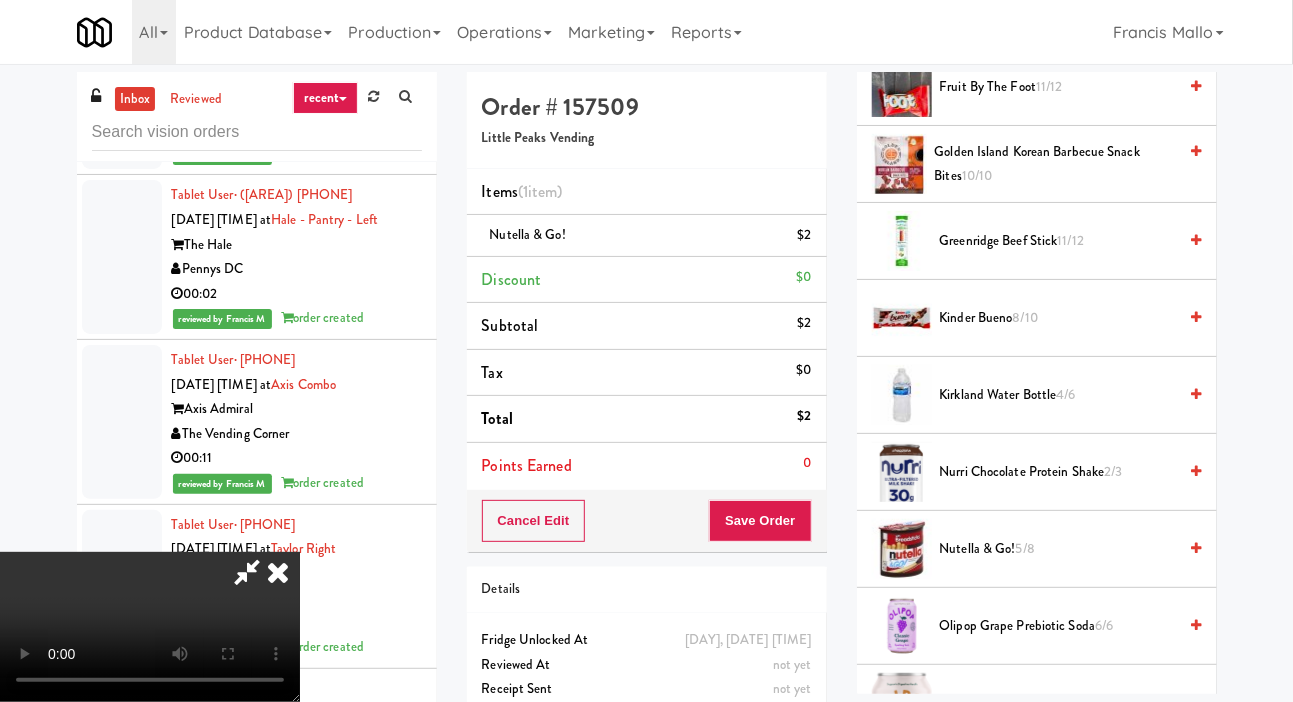 scroll, scrollTop: 1216, scrollLeft: 0, axis: vertical 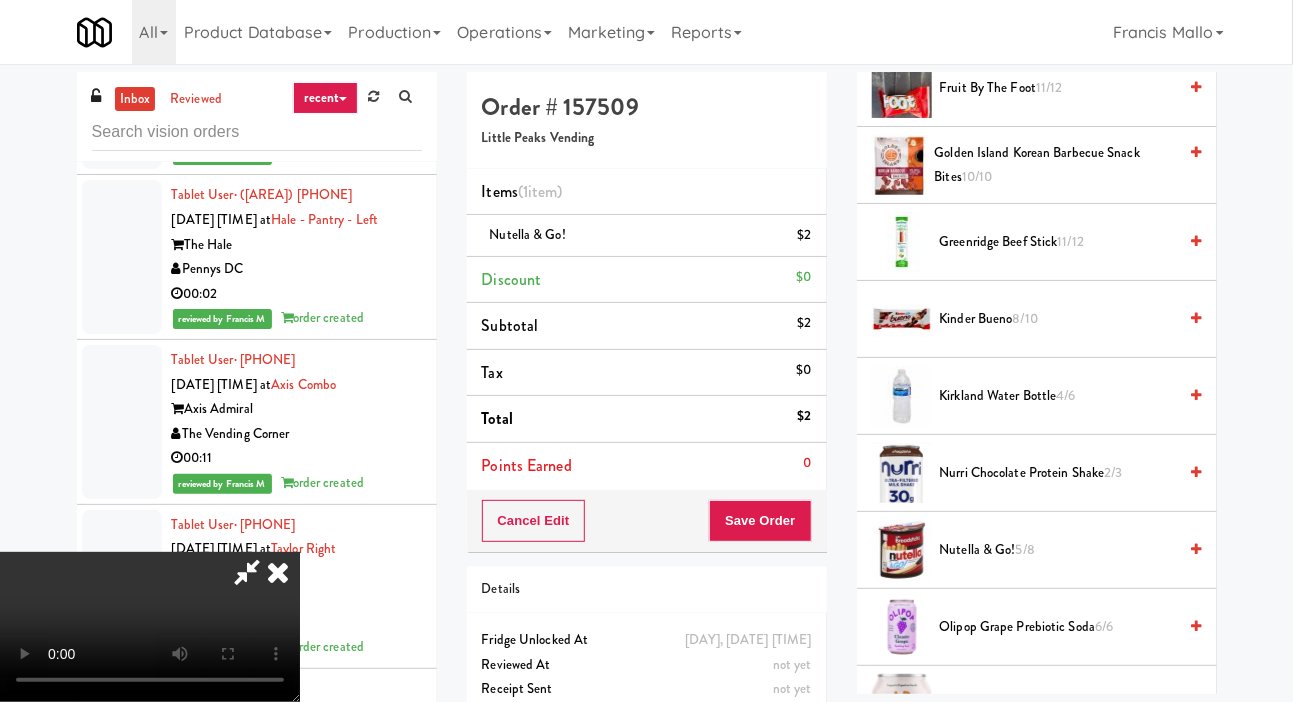 click on "8/10" at bounding box center (1025, 318) 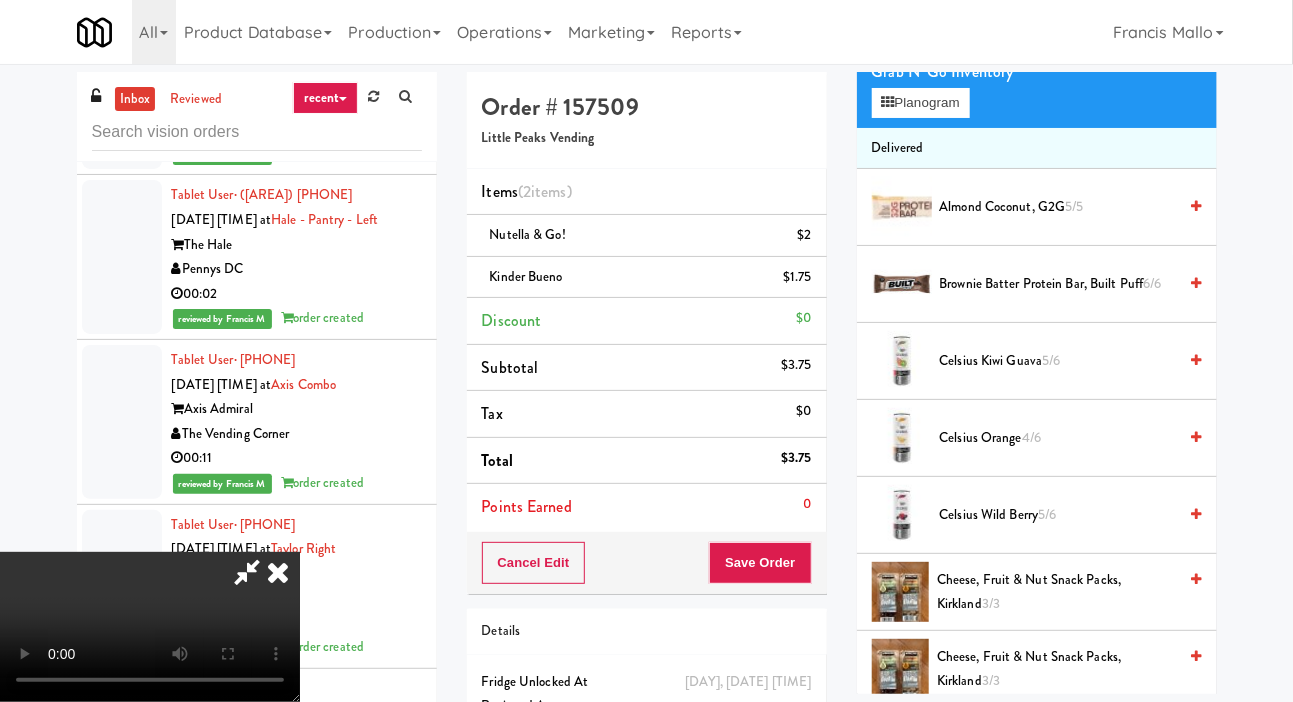 scroll, scrollTop: 0, scrollLeft: 0, axis: both 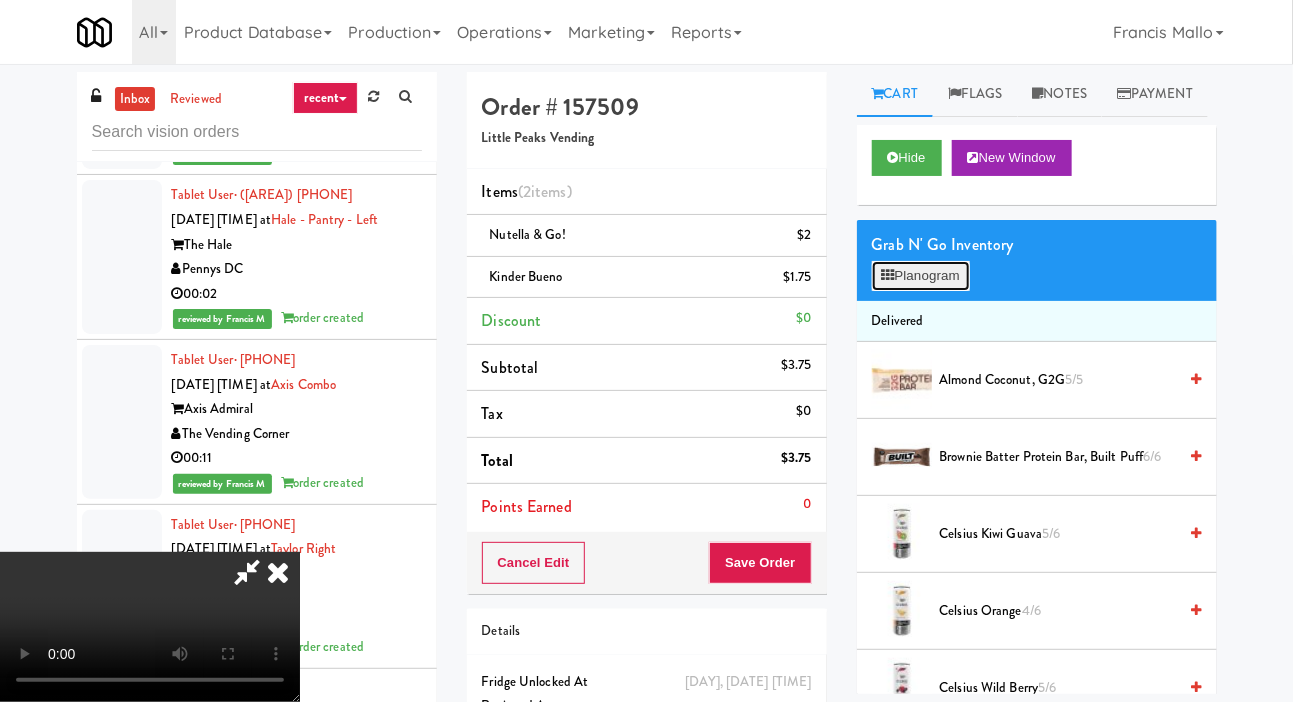 click on "Planogram" at bounding box center (921, 276) 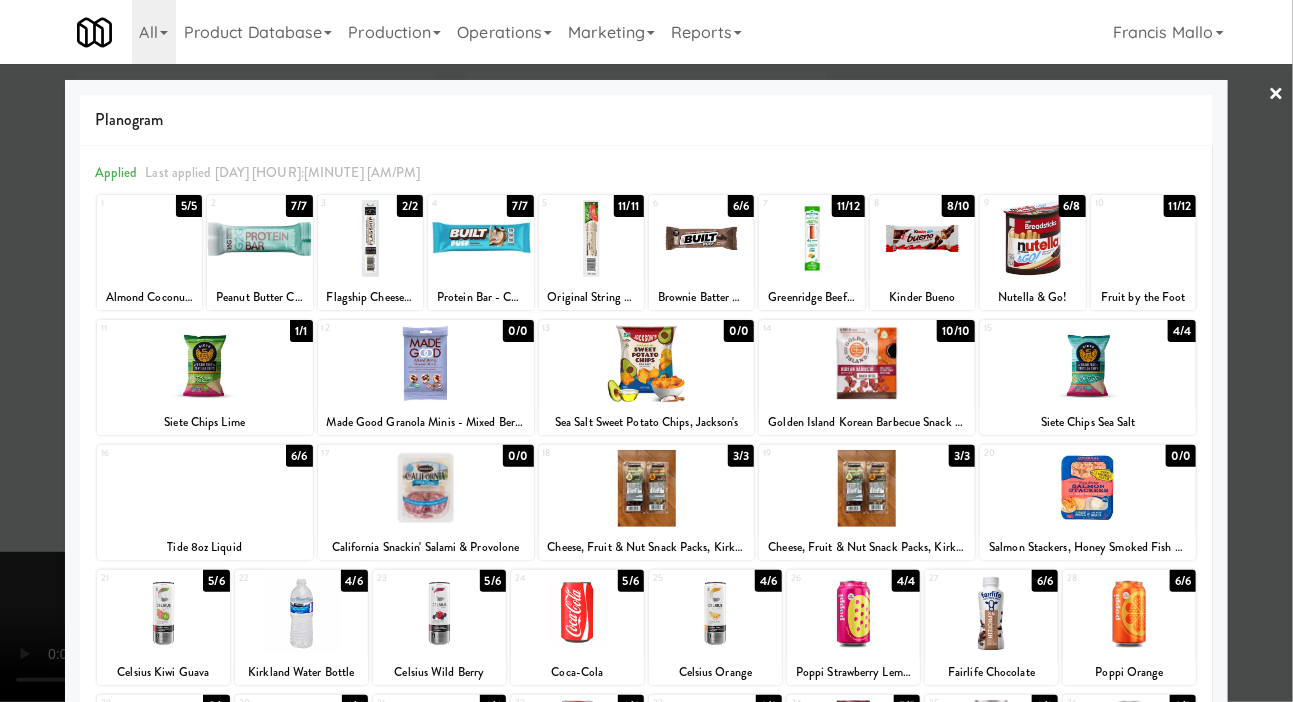 click on "Original String Cheese, Frigo CheeseHeads" at bounding box center (591, 297) 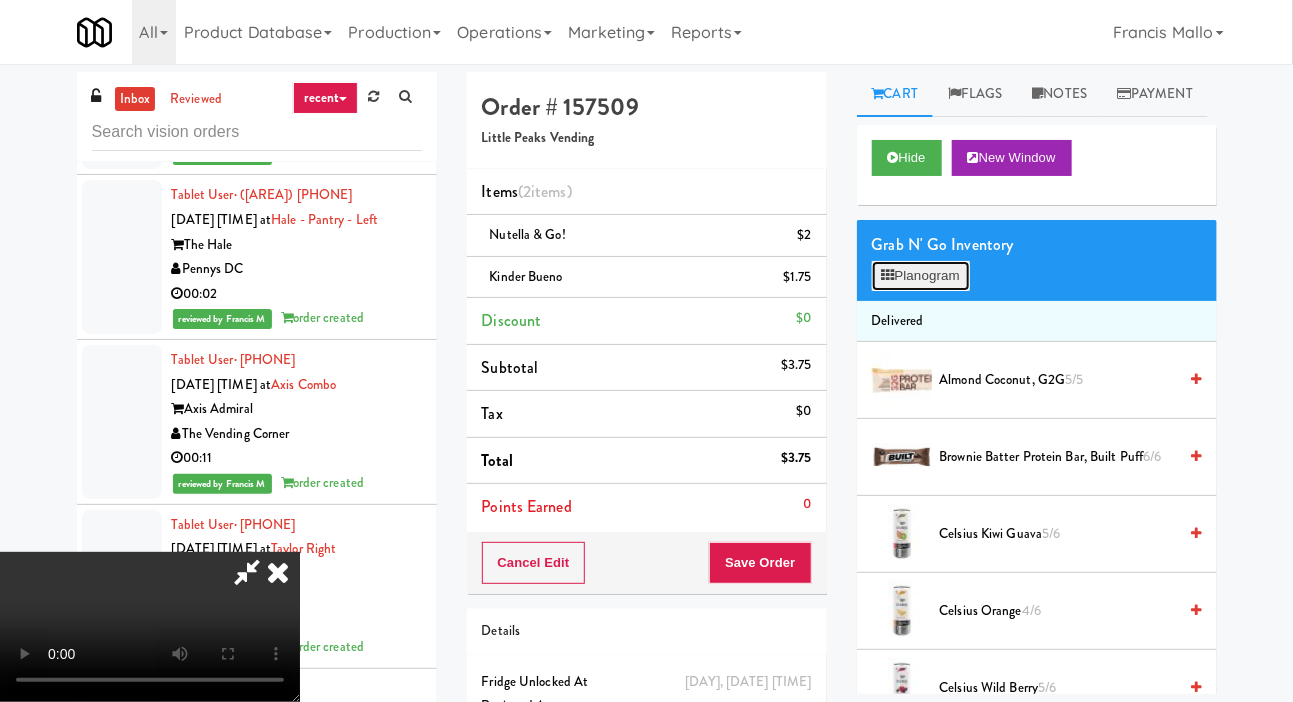 click on "Planogram" at bounding box center [921, 276] 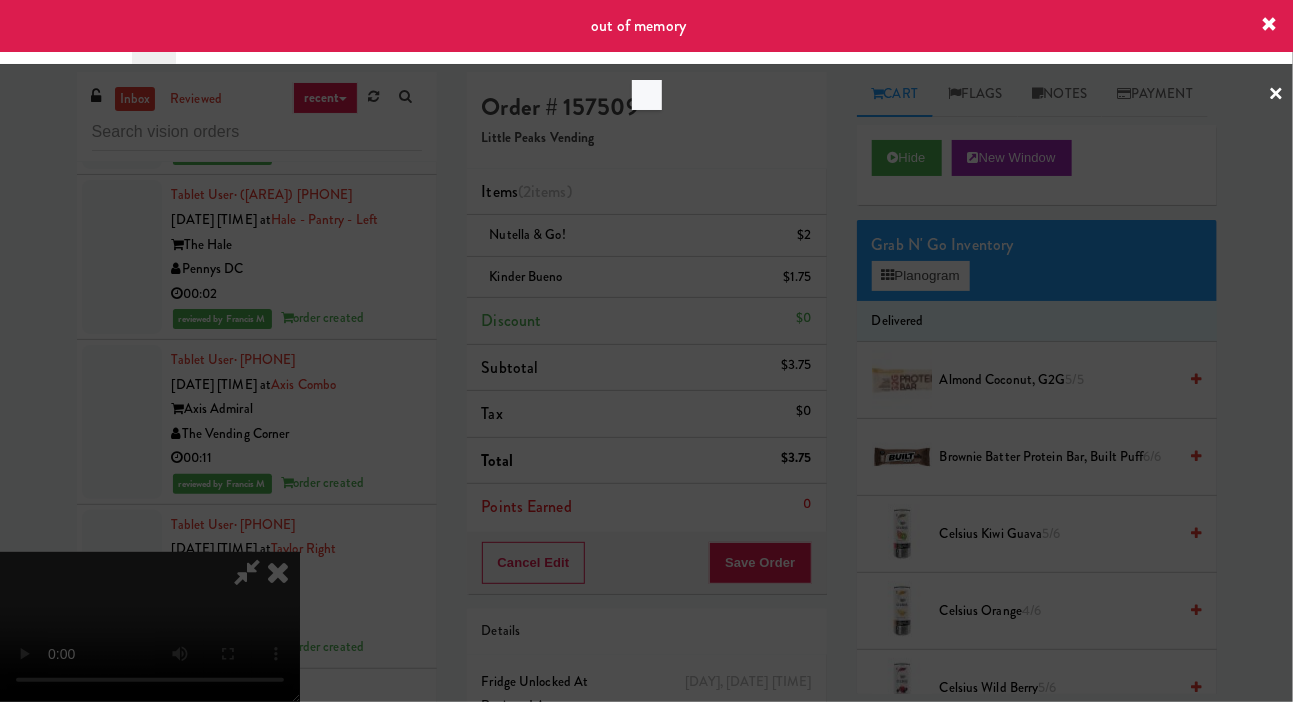 click at bounding box center (646, 351) 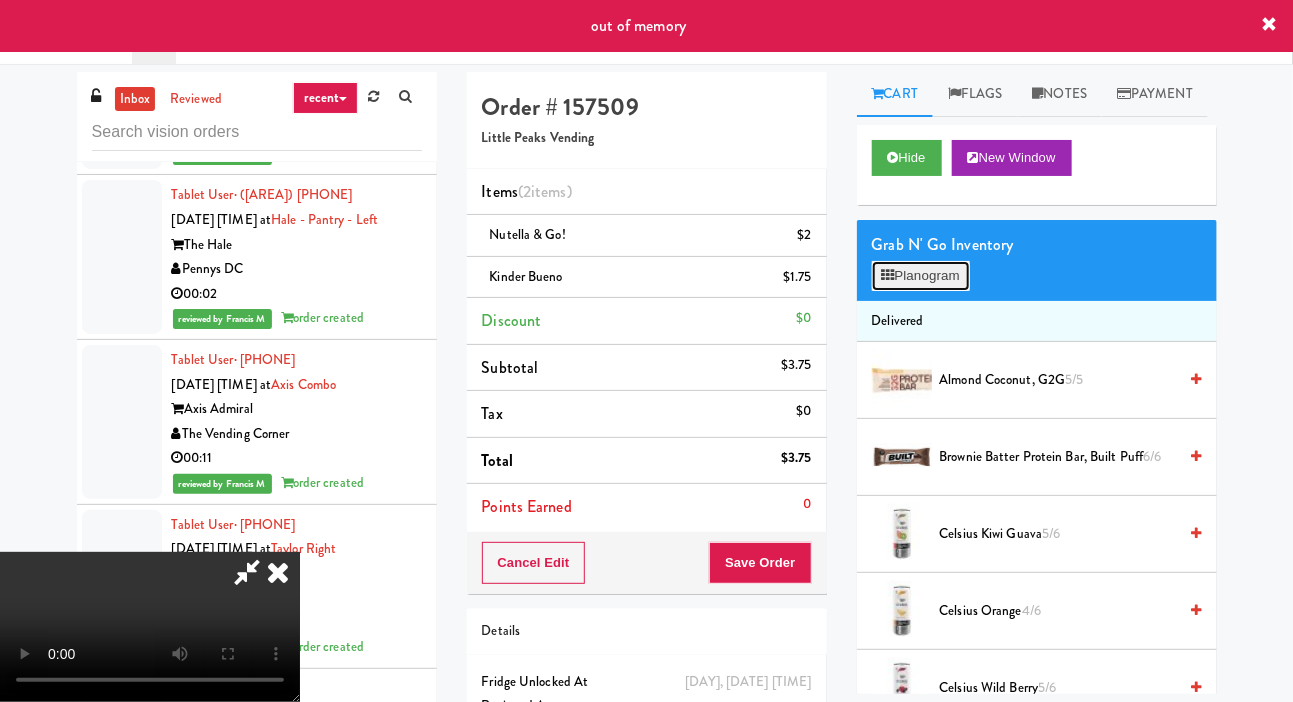 click on "Planogram" at bounding box center (921, 276) 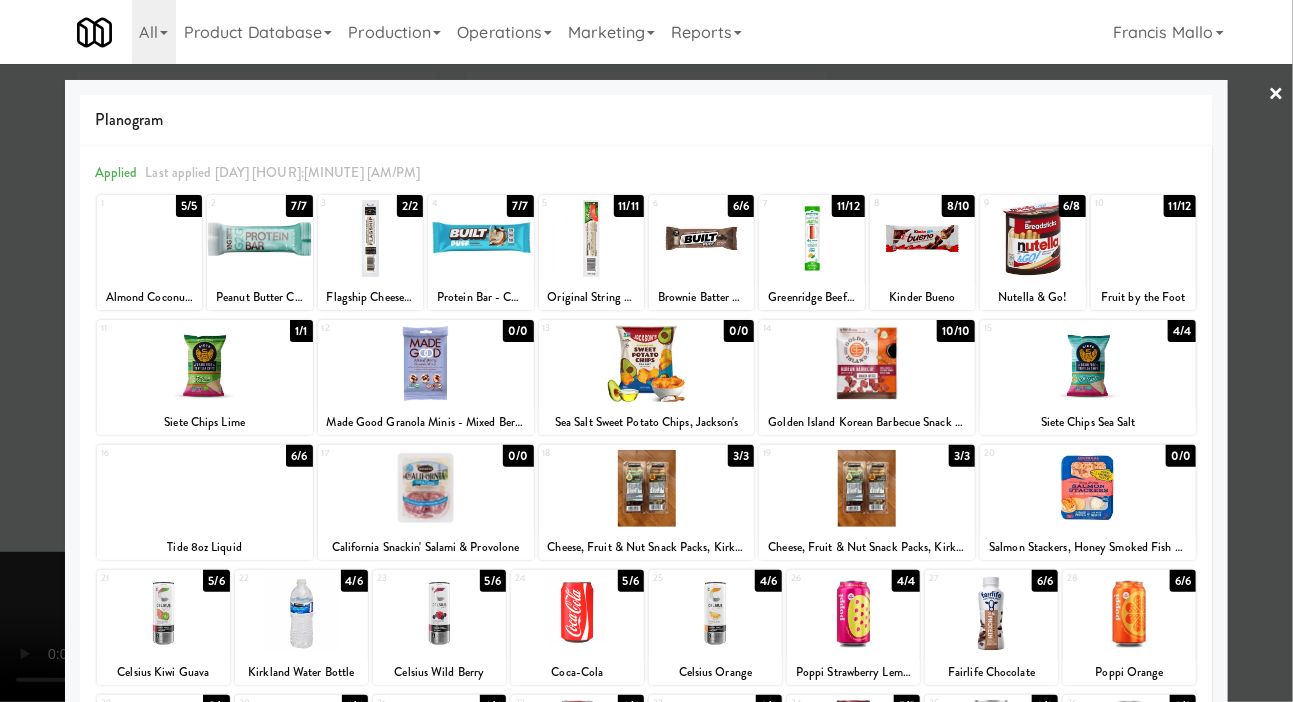 click at bounding box center (591, 238) 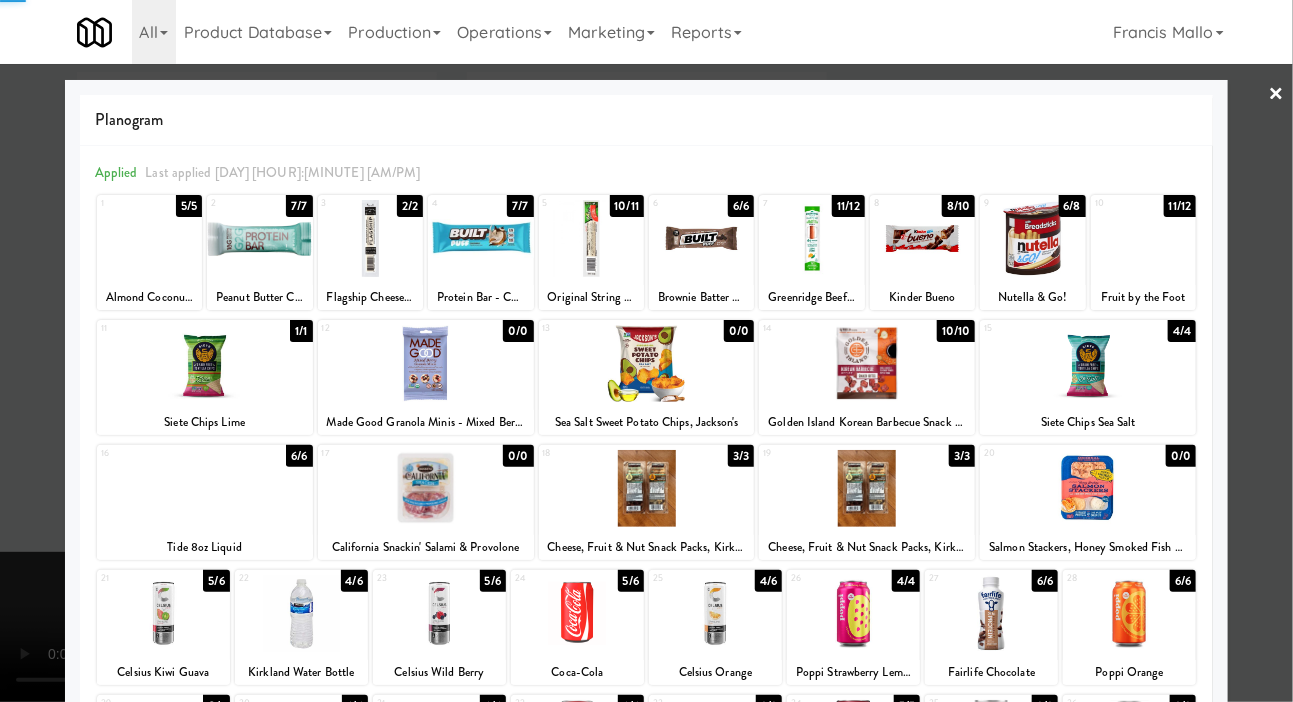 click at bounding box center (646, 351) 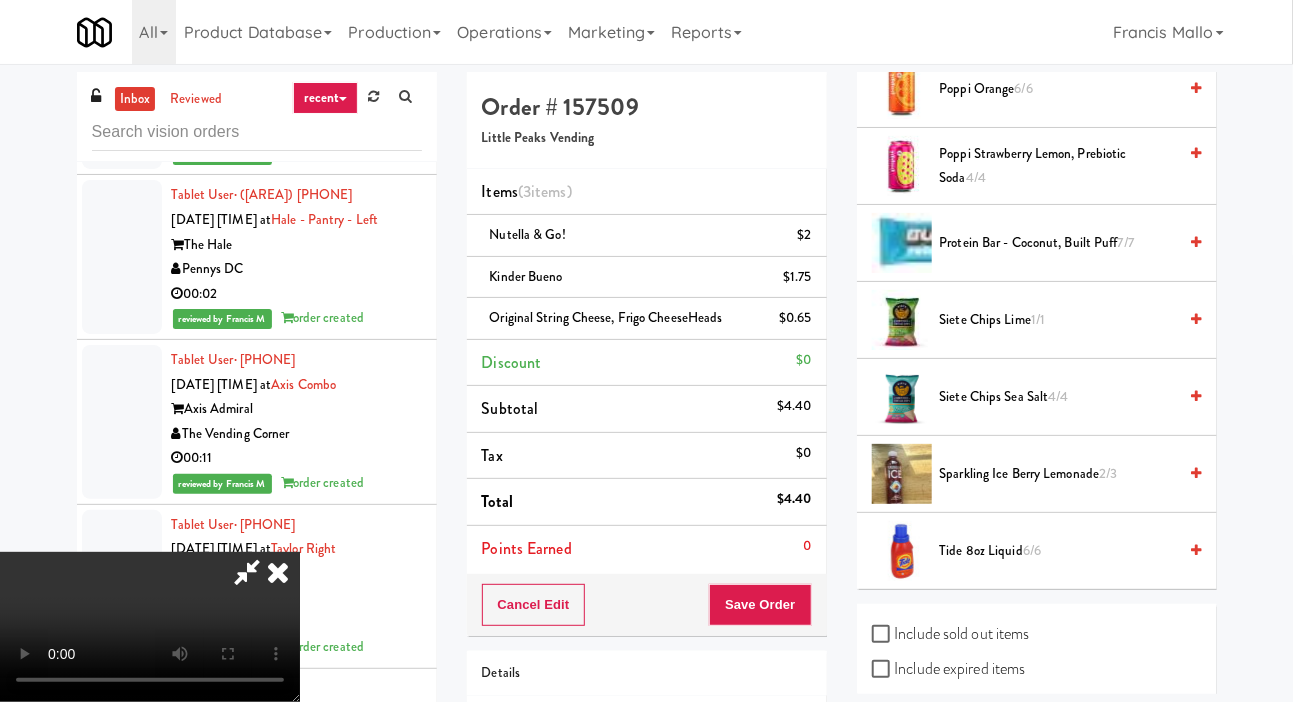 scroll, scrollTop: 2139, scrollLeft: 0, axis: vertical 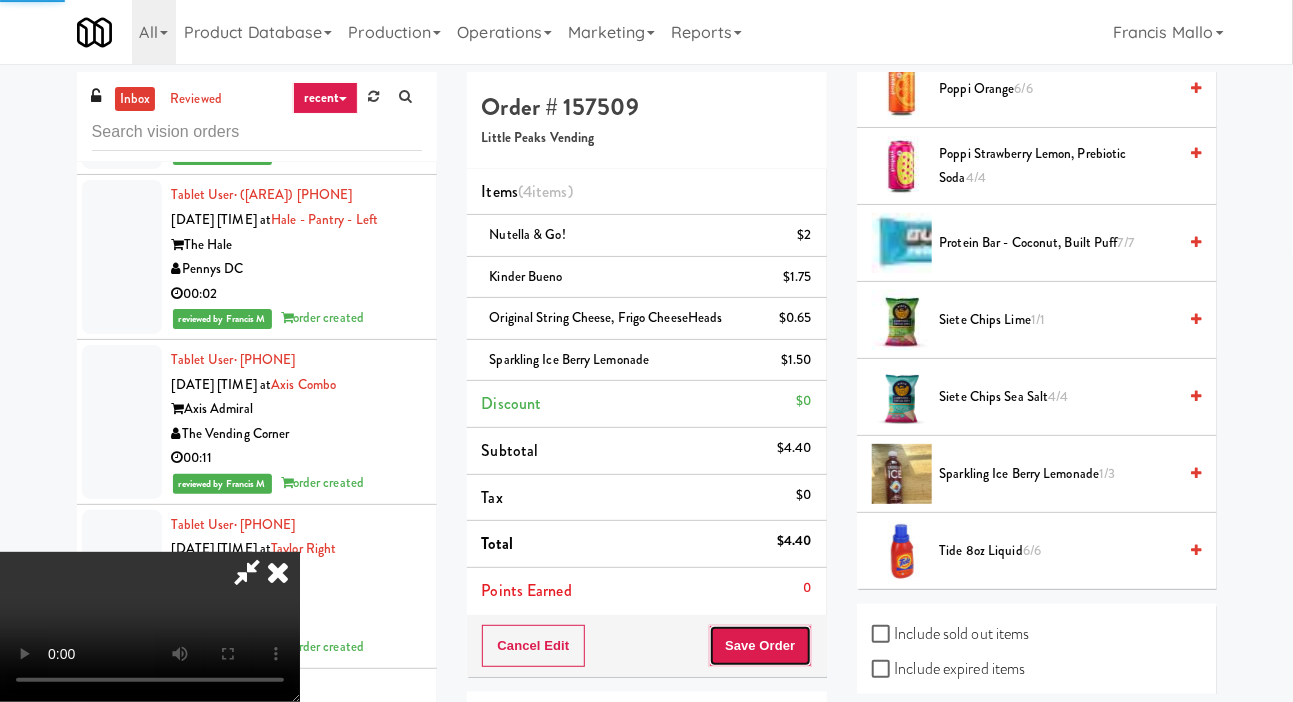 click on "Save Order" at bounding box center [760, 646] 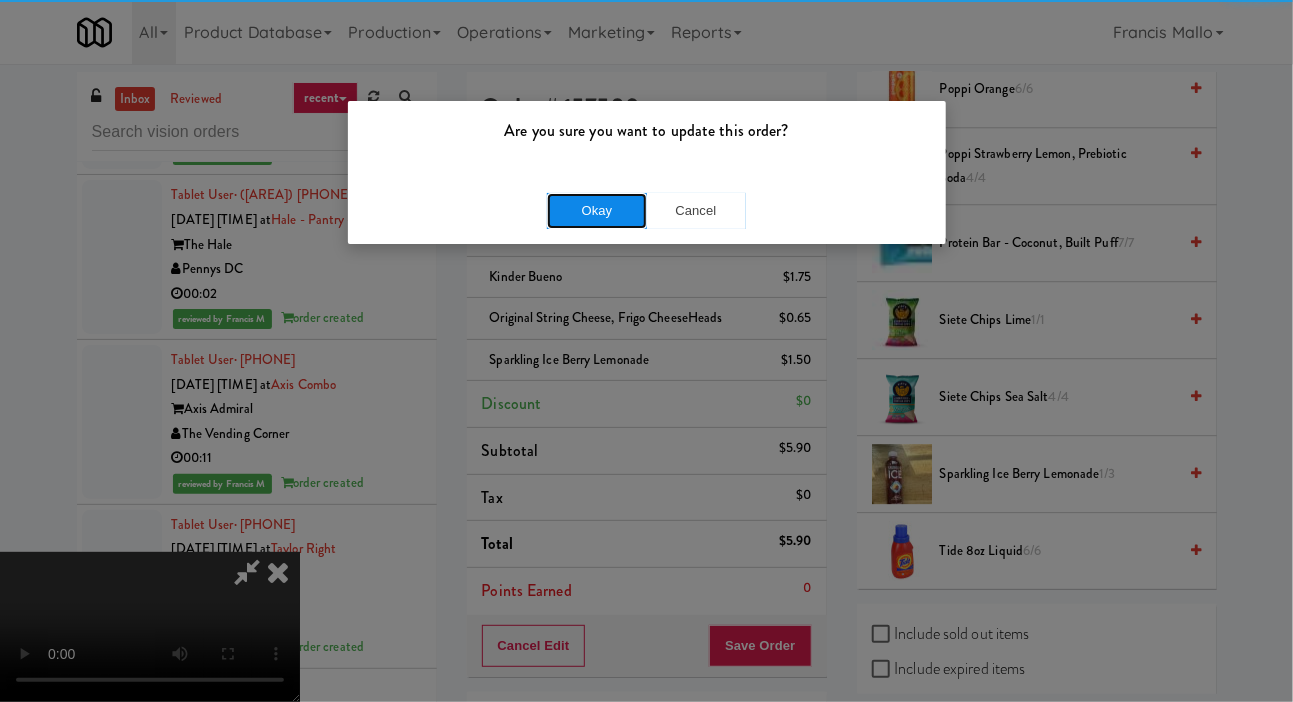 click on "Okay" at bounding box center (597, 211) 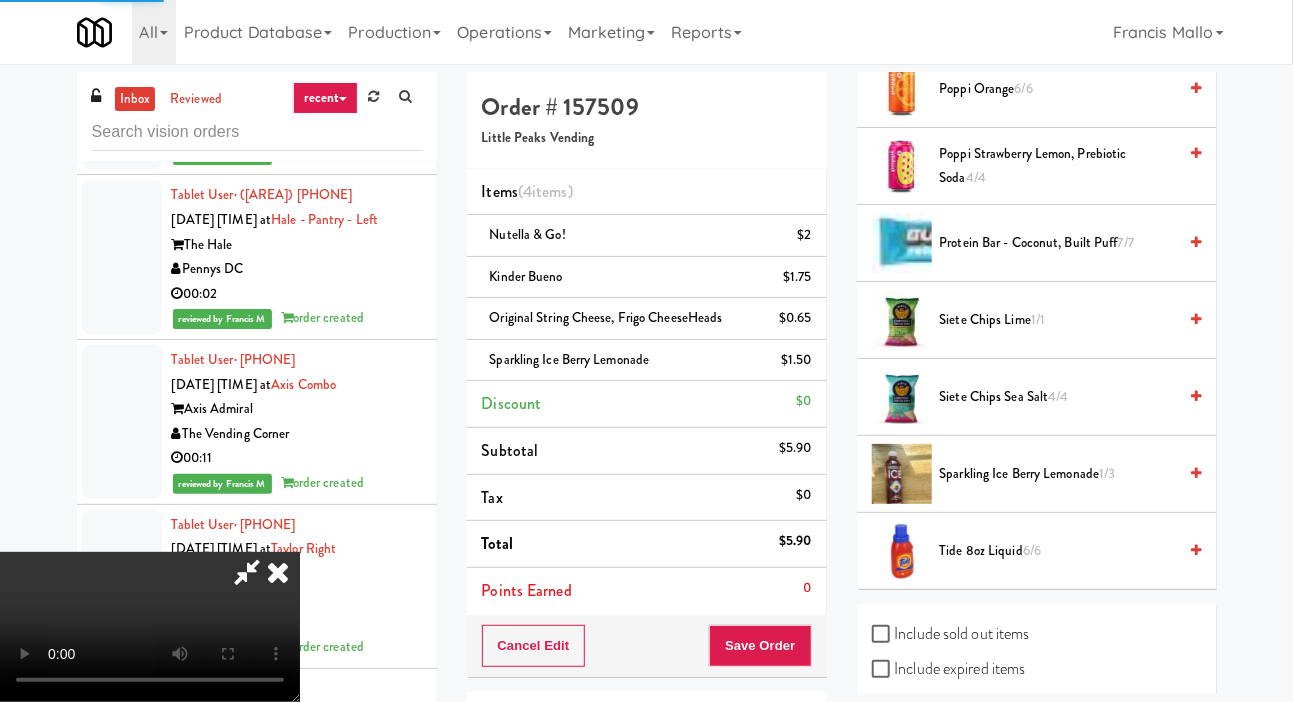 scroll, scrollTop: 116, scrollLeft: 0, axis: vertical 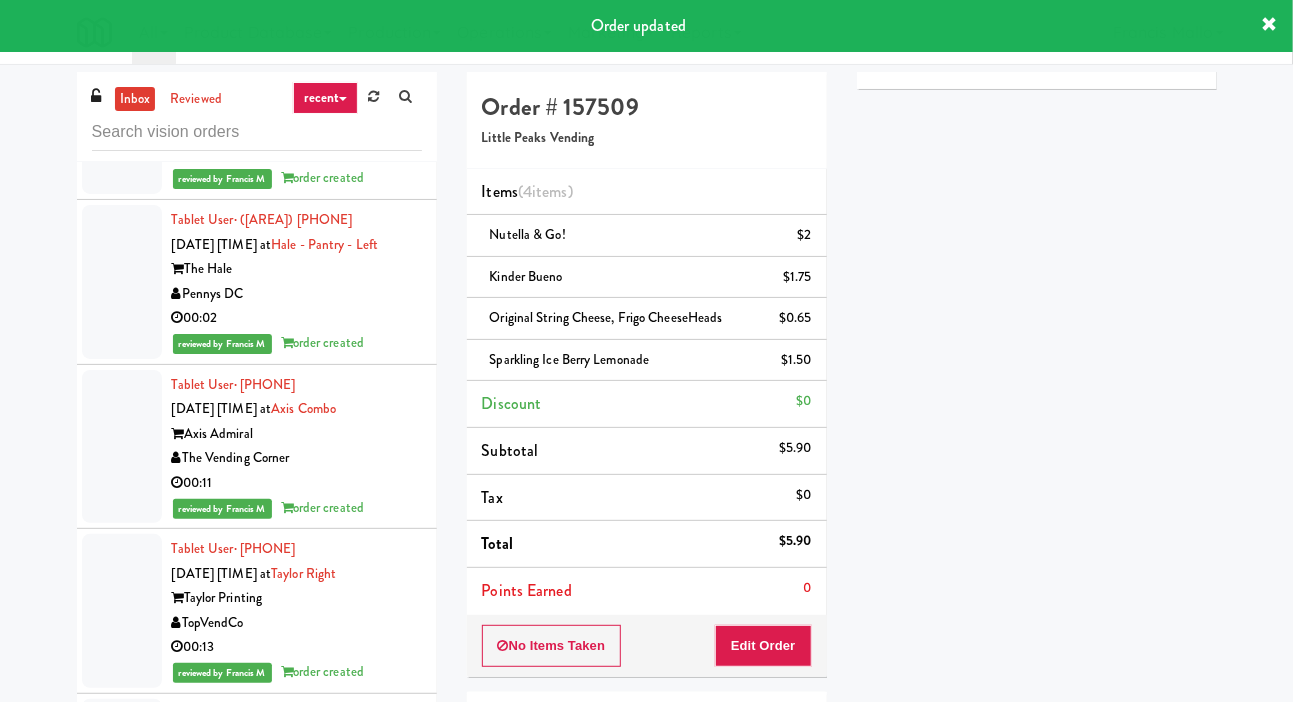 click at bounding box center [122, -200] 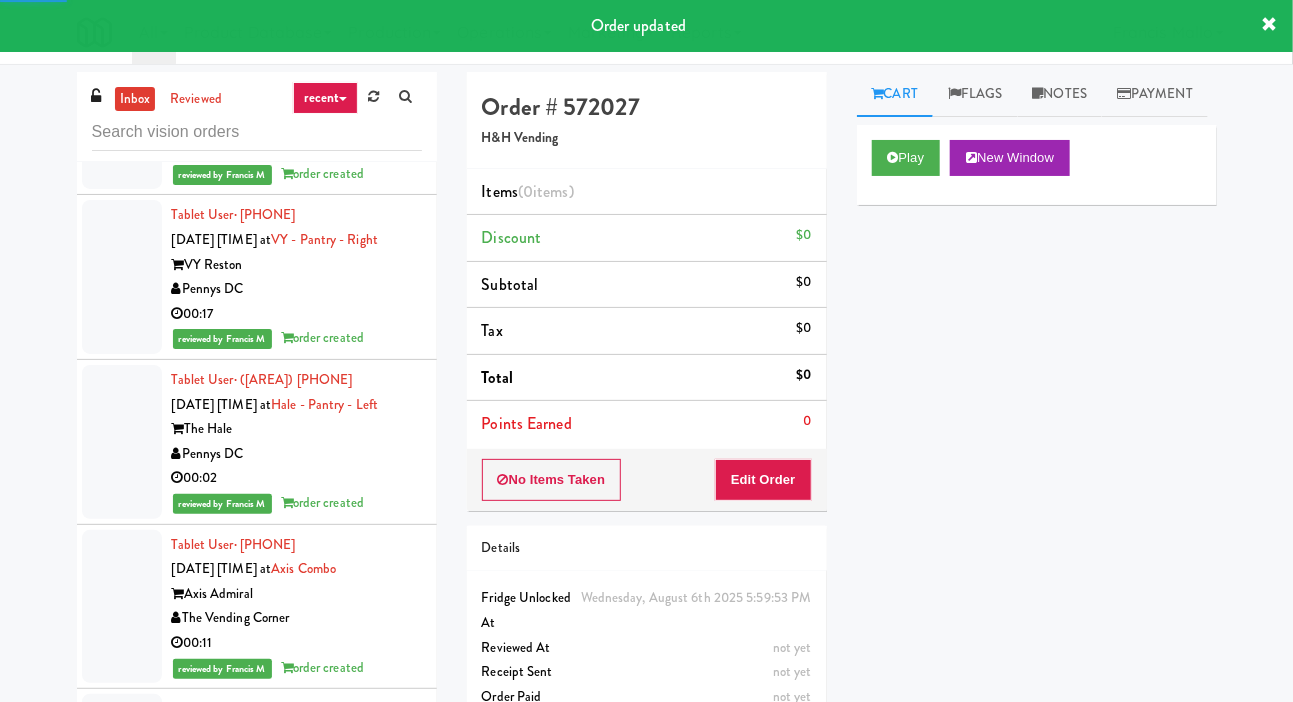 scroll, scrollTop: 13065, scrollLeft: 0, axis: vertical 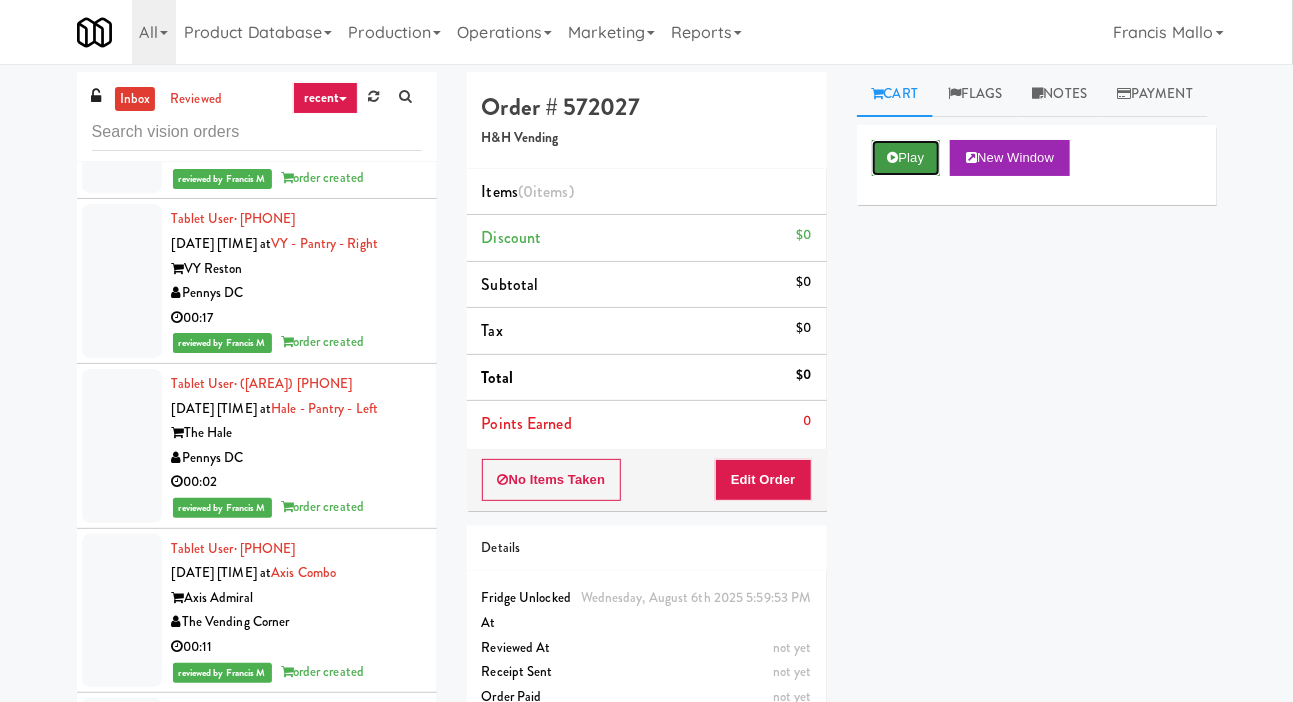 click on "Play" at bounding box center [906, 158] 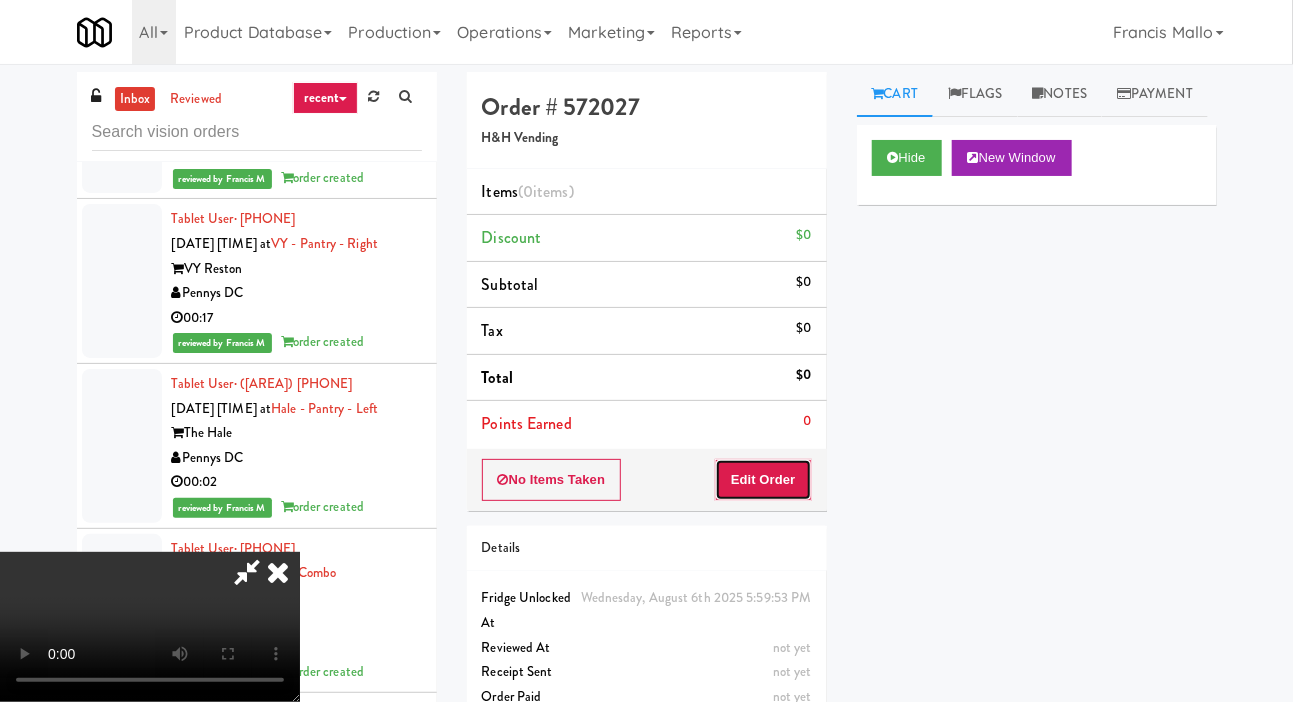 click on "Edit Order" at bounding box center [763, 480] 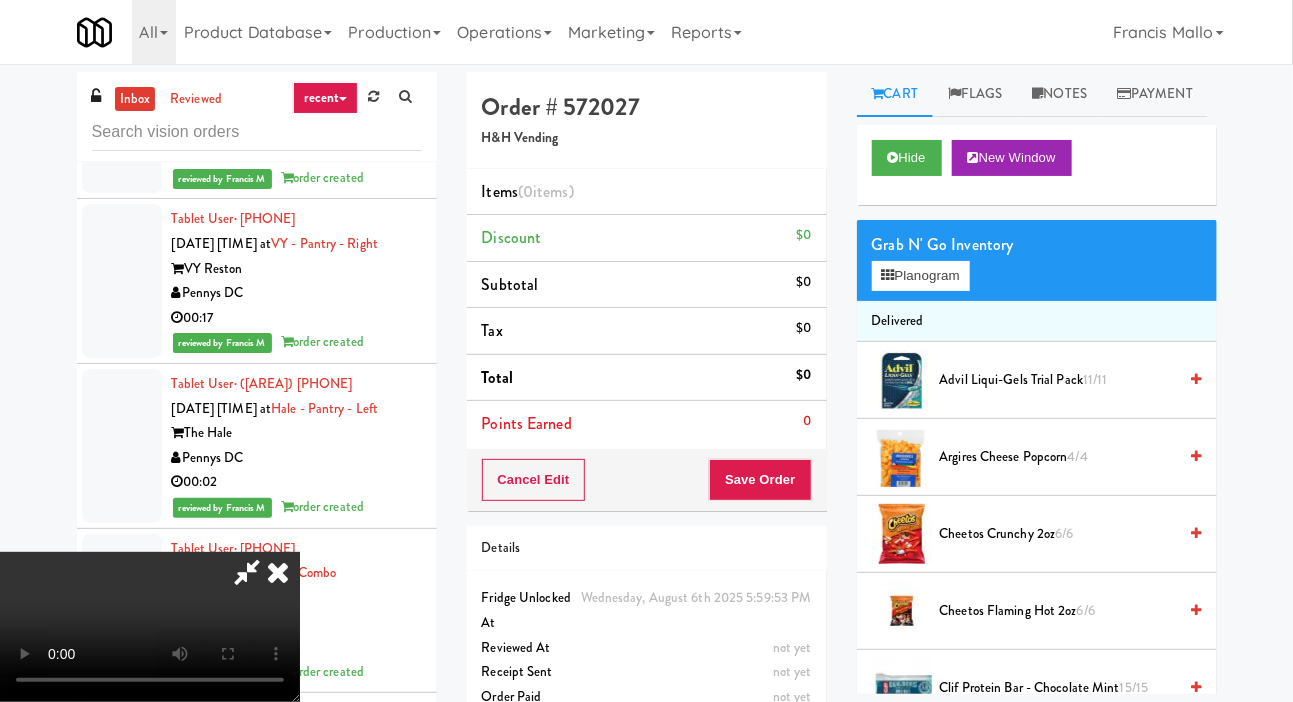 type 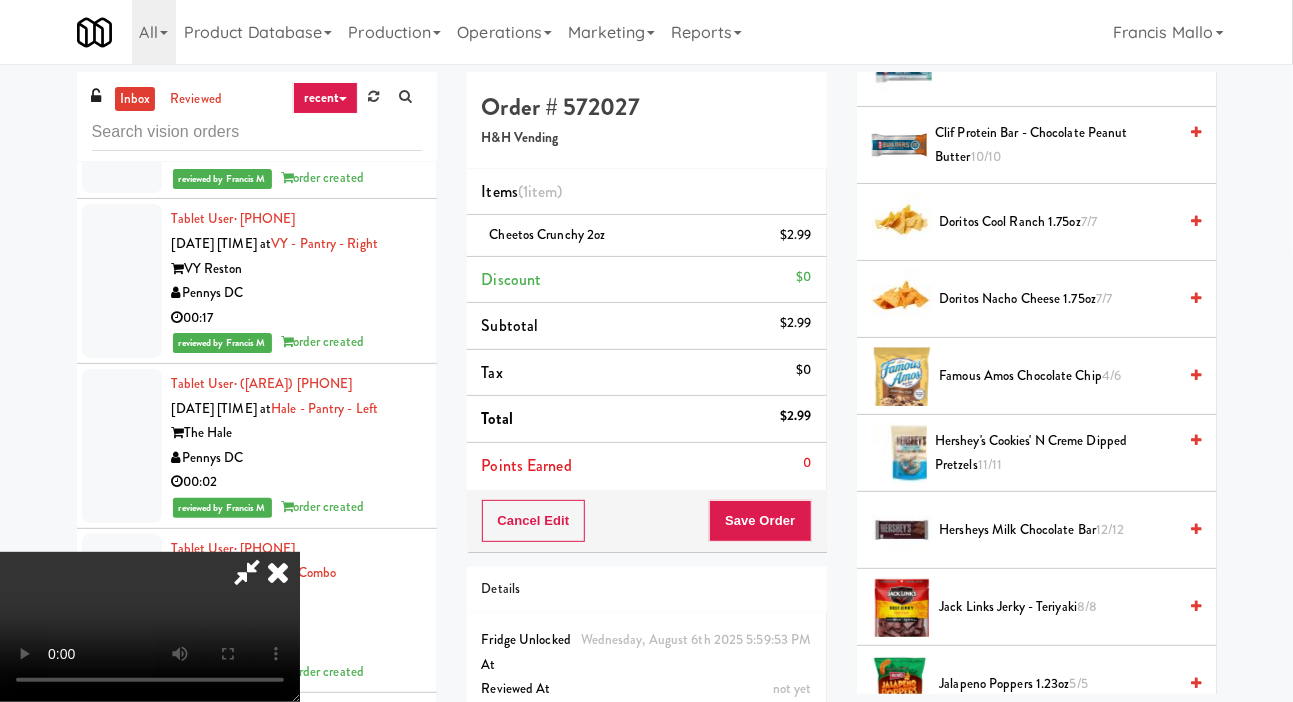 scroll, scrollTop: 620, scrollLeft: 0, axis: vertical 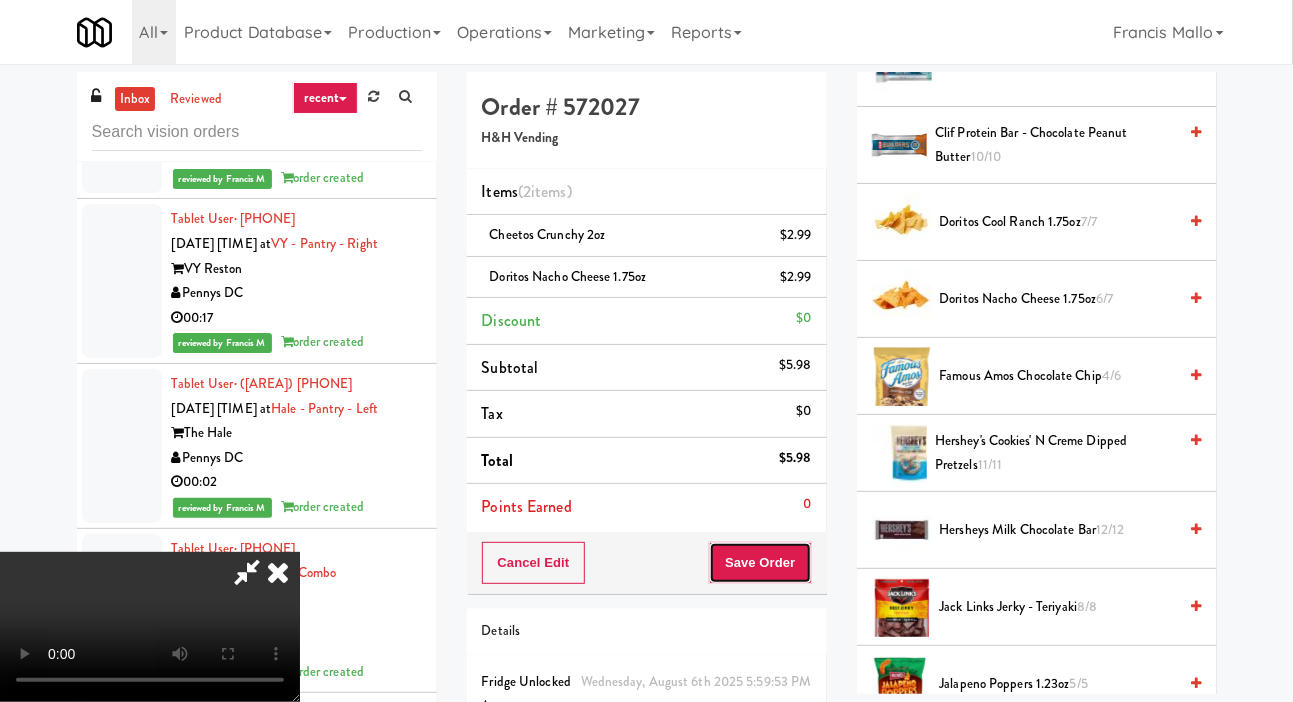 click on "Save Order" at bounding box center (760, 563) 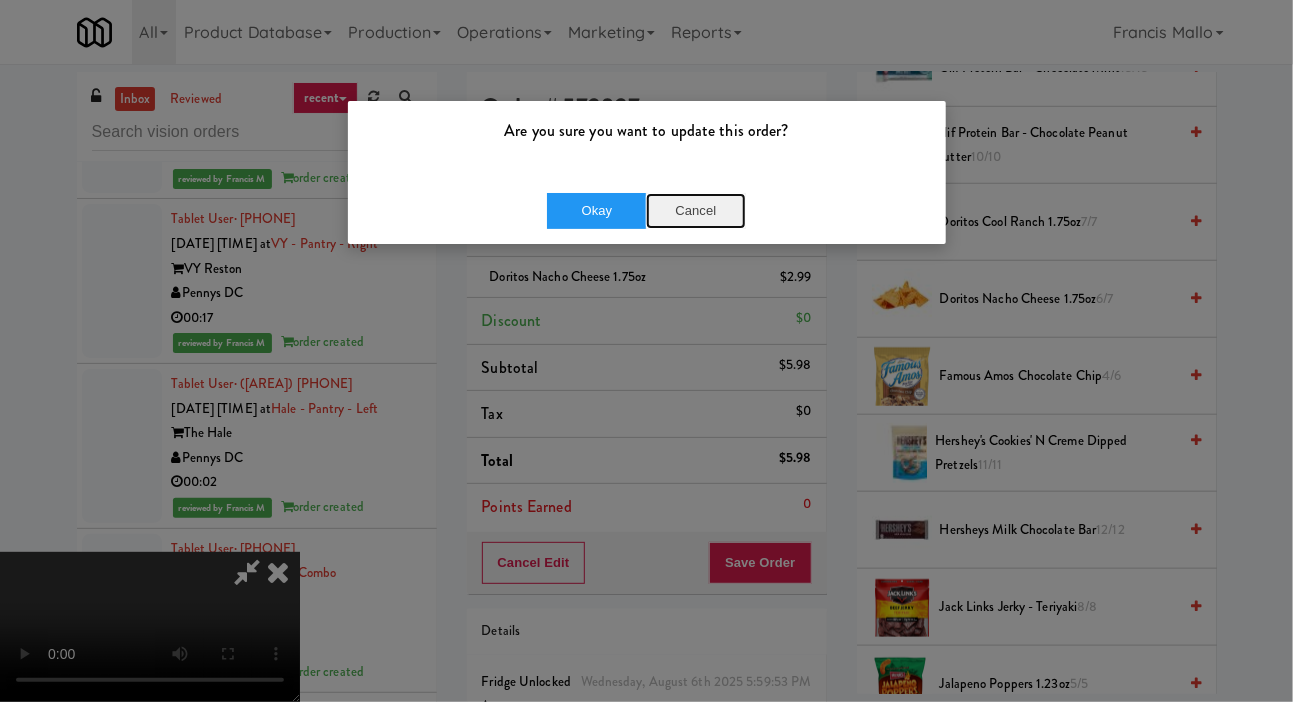 click on "Cancel" at bounding box center (696, 211) 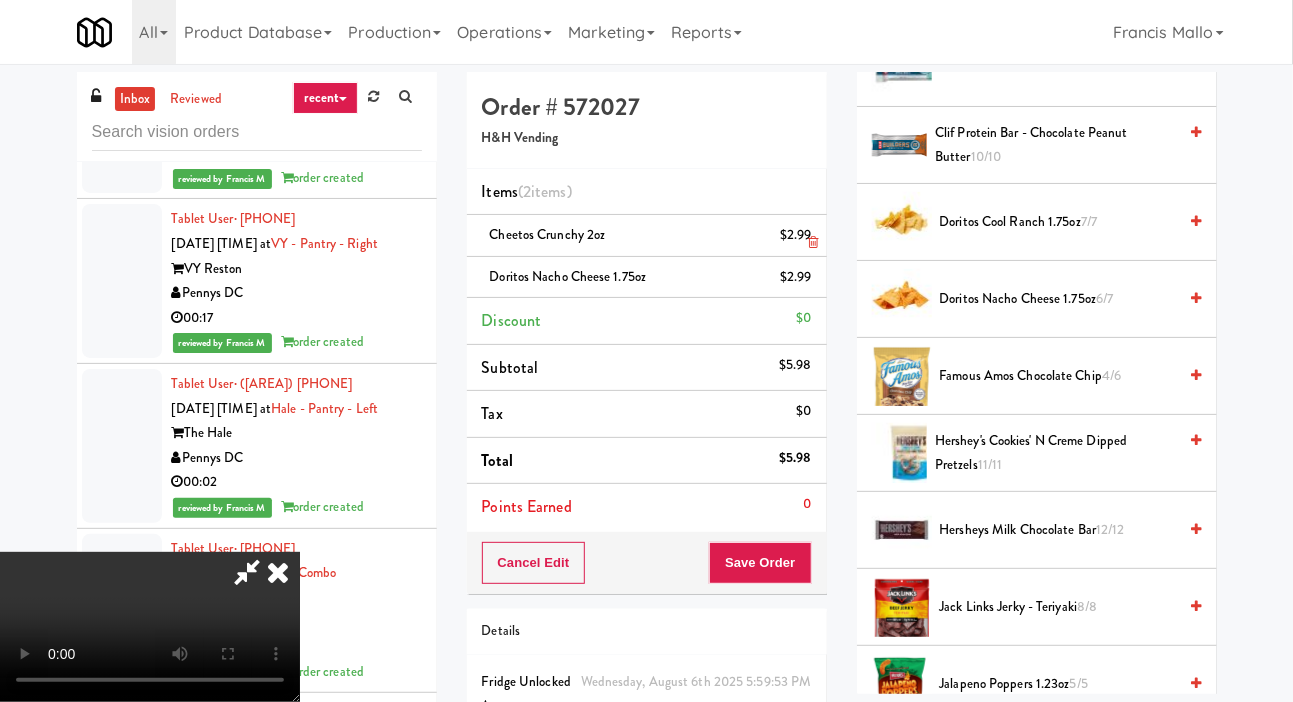click on "Cheetos Crunchy 2oz  $2.99" at bounding box center [647, 236] 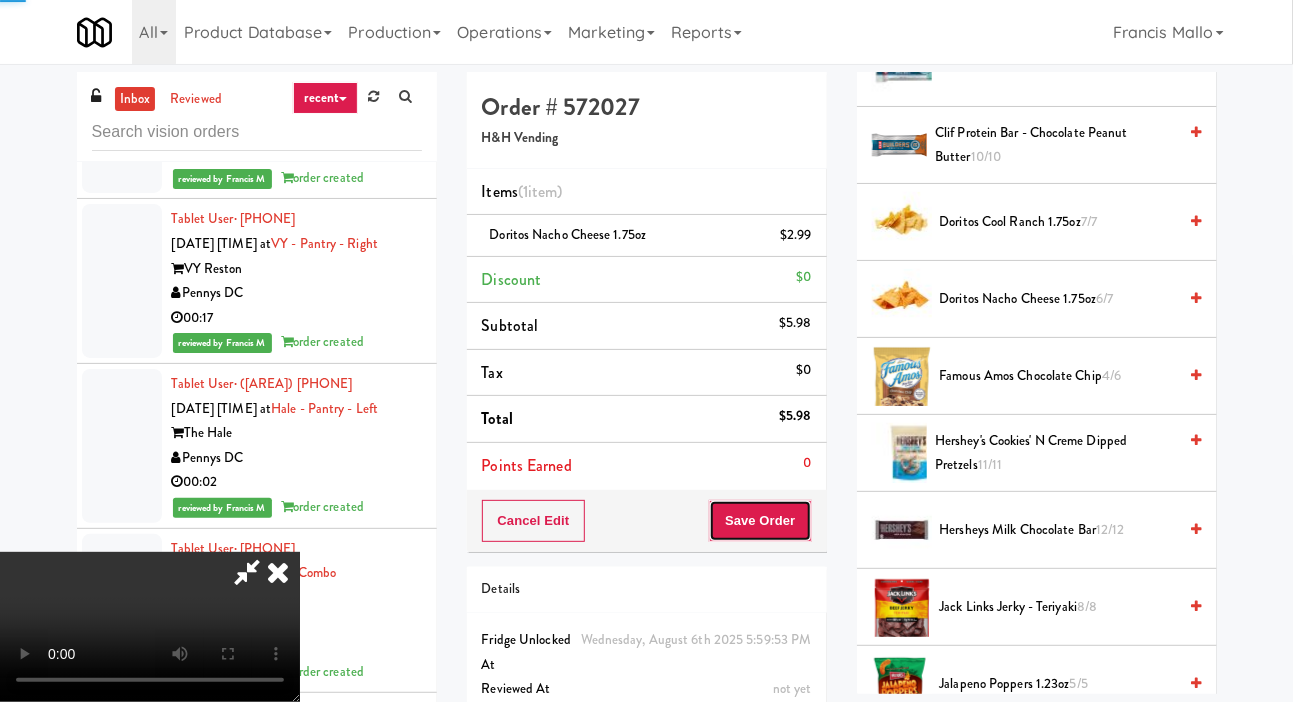 click on "Save Order" at bounding box center [760, 521] 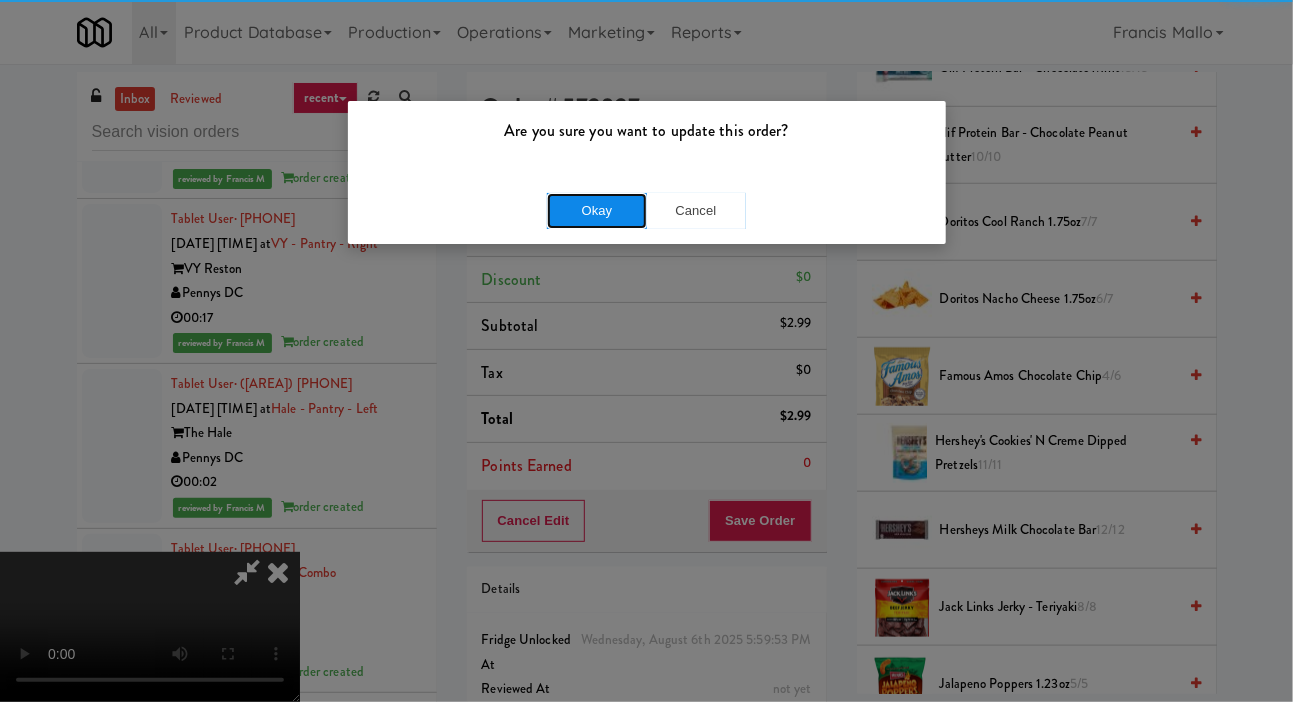 click on "Okay" at bounding box center (597, 211) 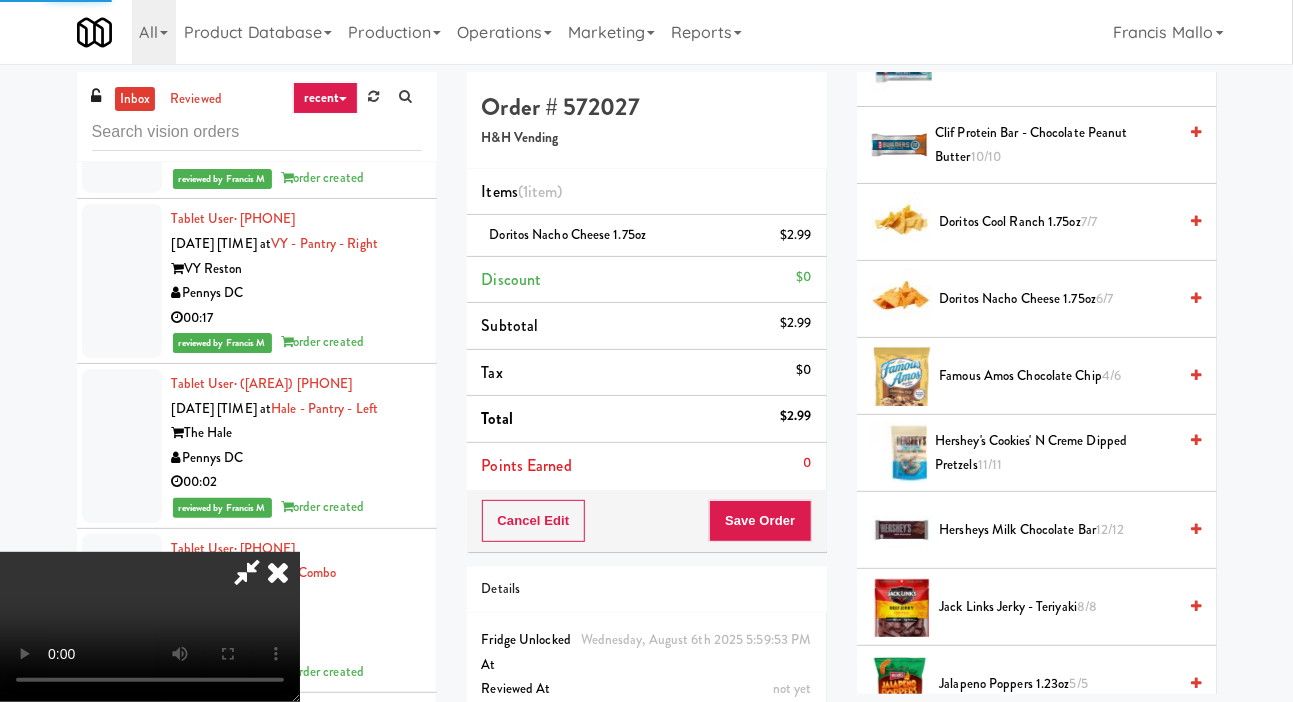 scroll, scrollTop: 116, scrollLeft: 0, axis: vertical 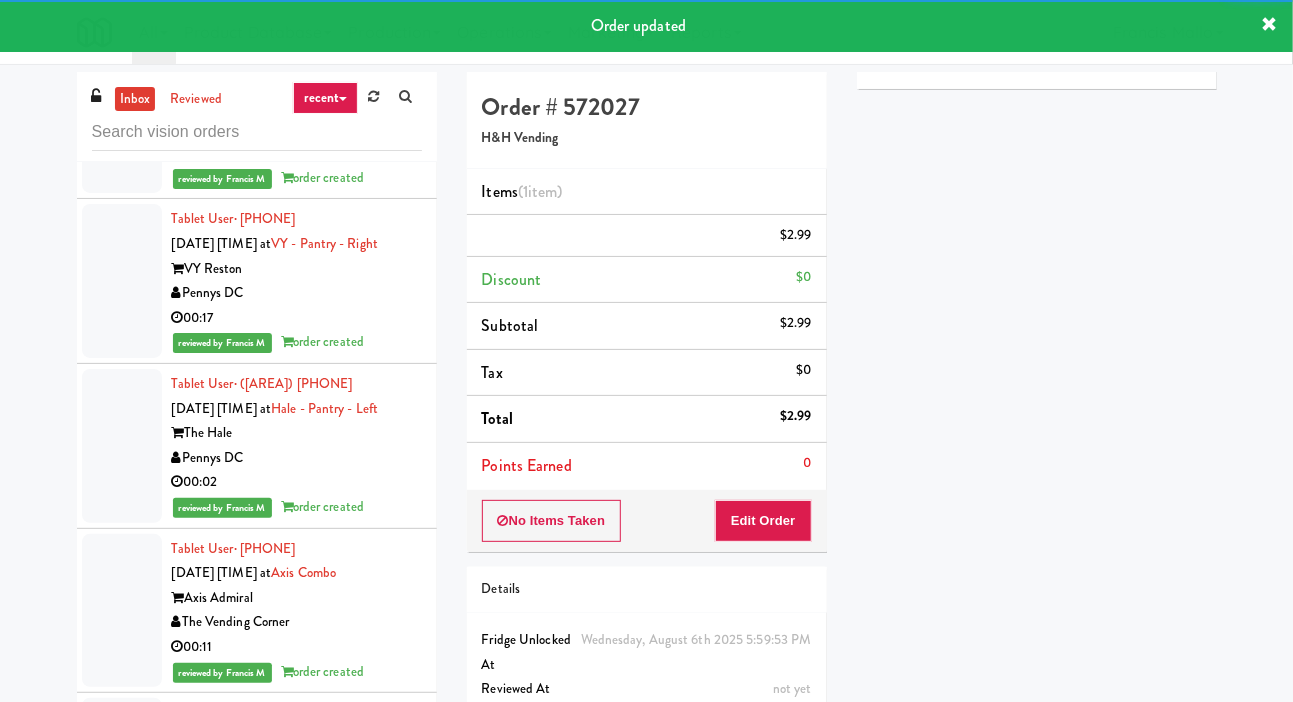 click at bounding box center [122, -176] 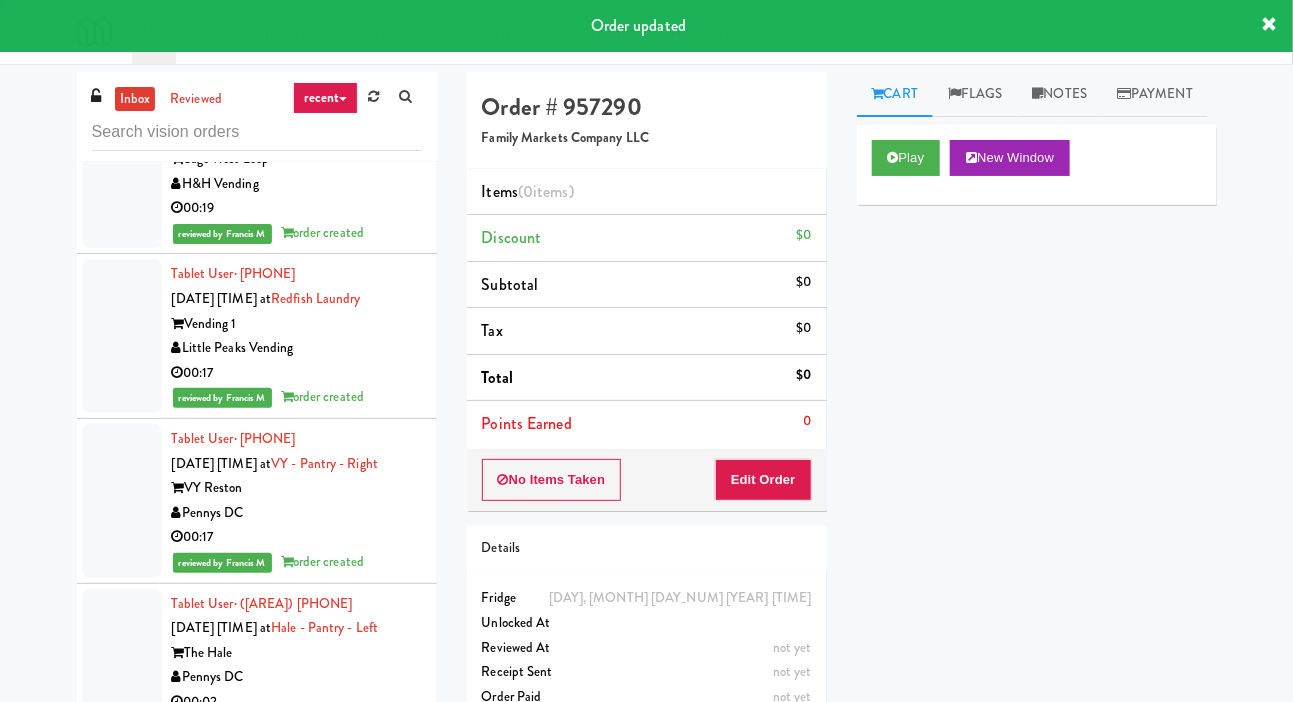 scroll, scrollTop: 12860, scrollLeft: 0, axis: vertical 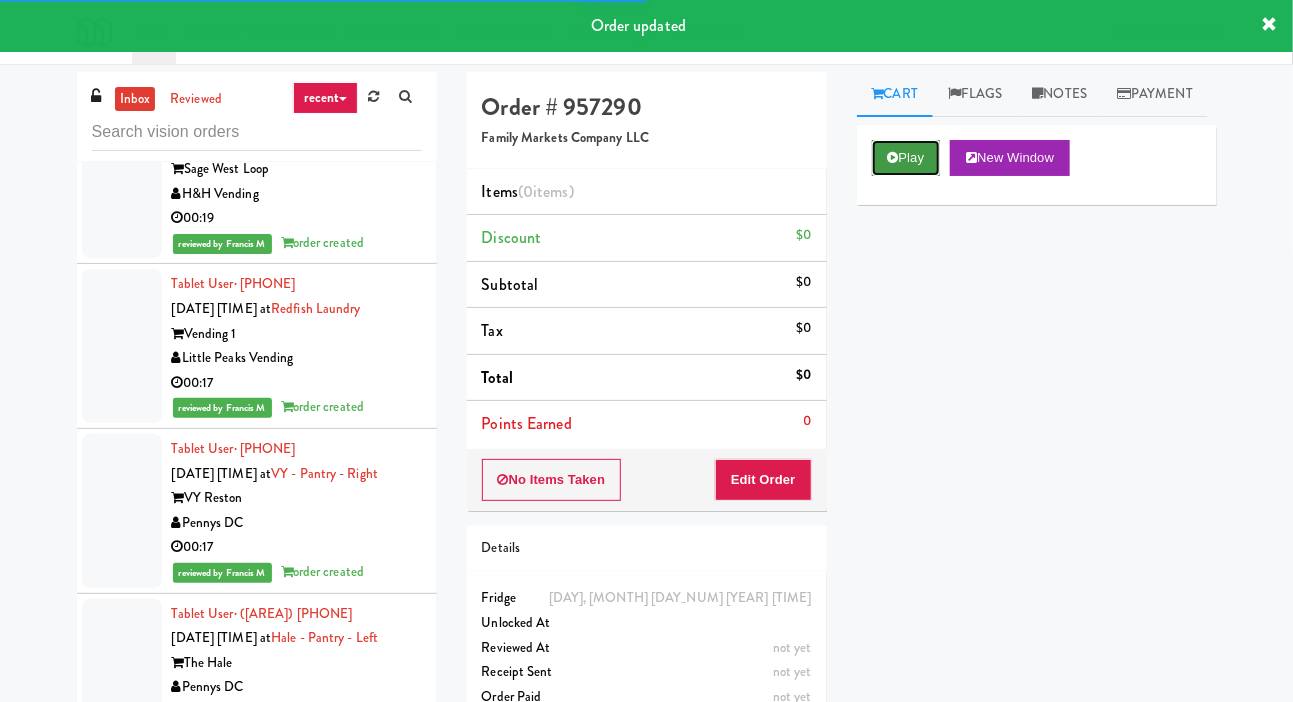 click on "Play" at bounding box center (906, 158) 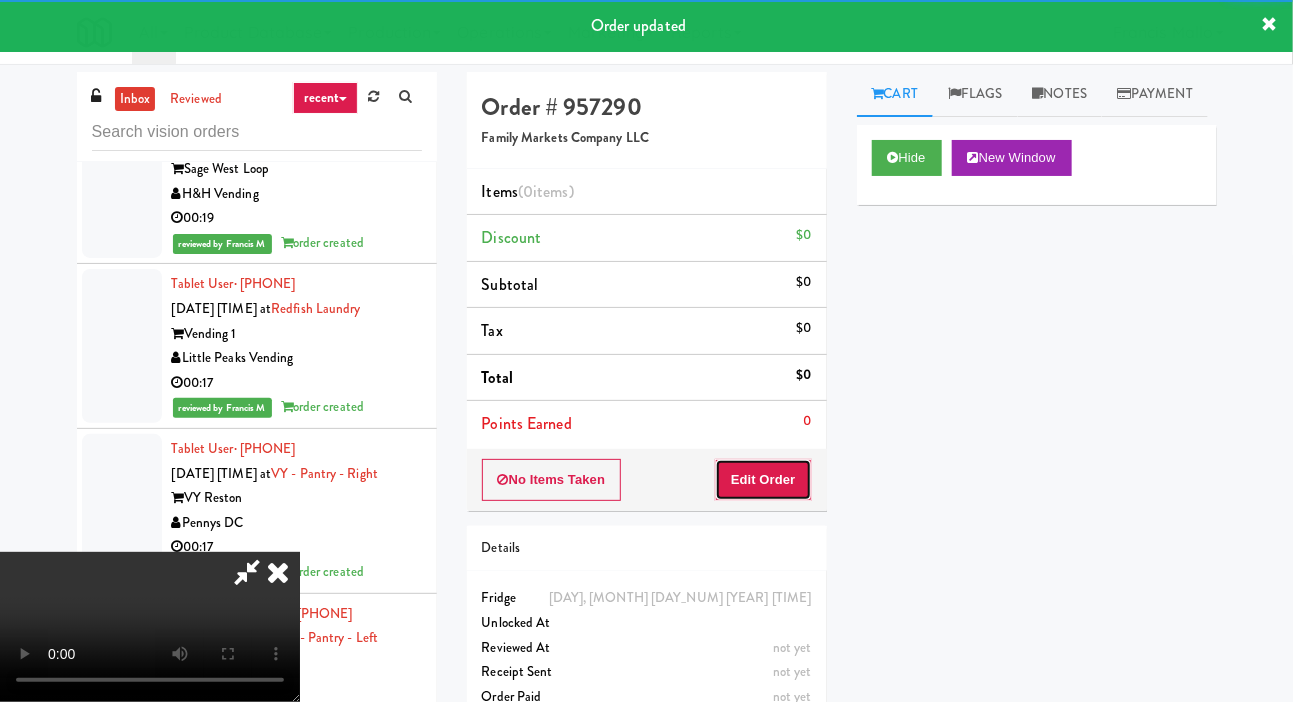 click on "Edit Order" at bounding box center [763, 480] 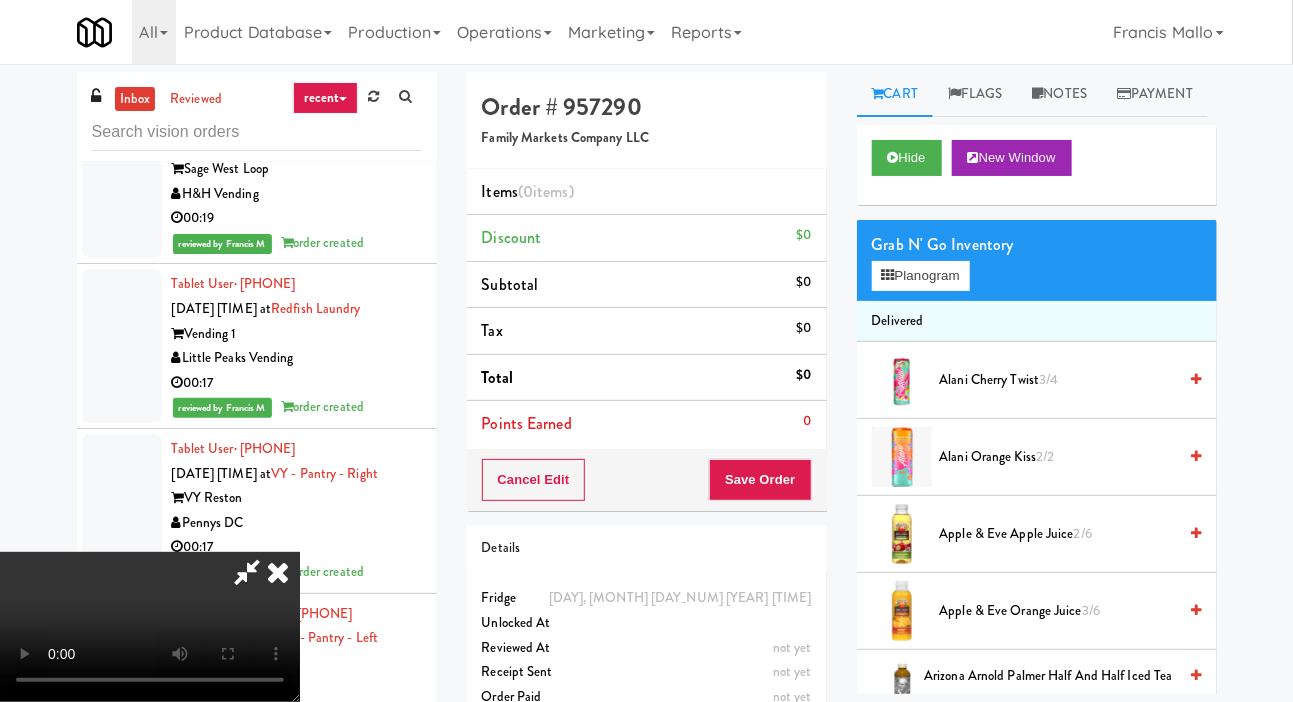 type 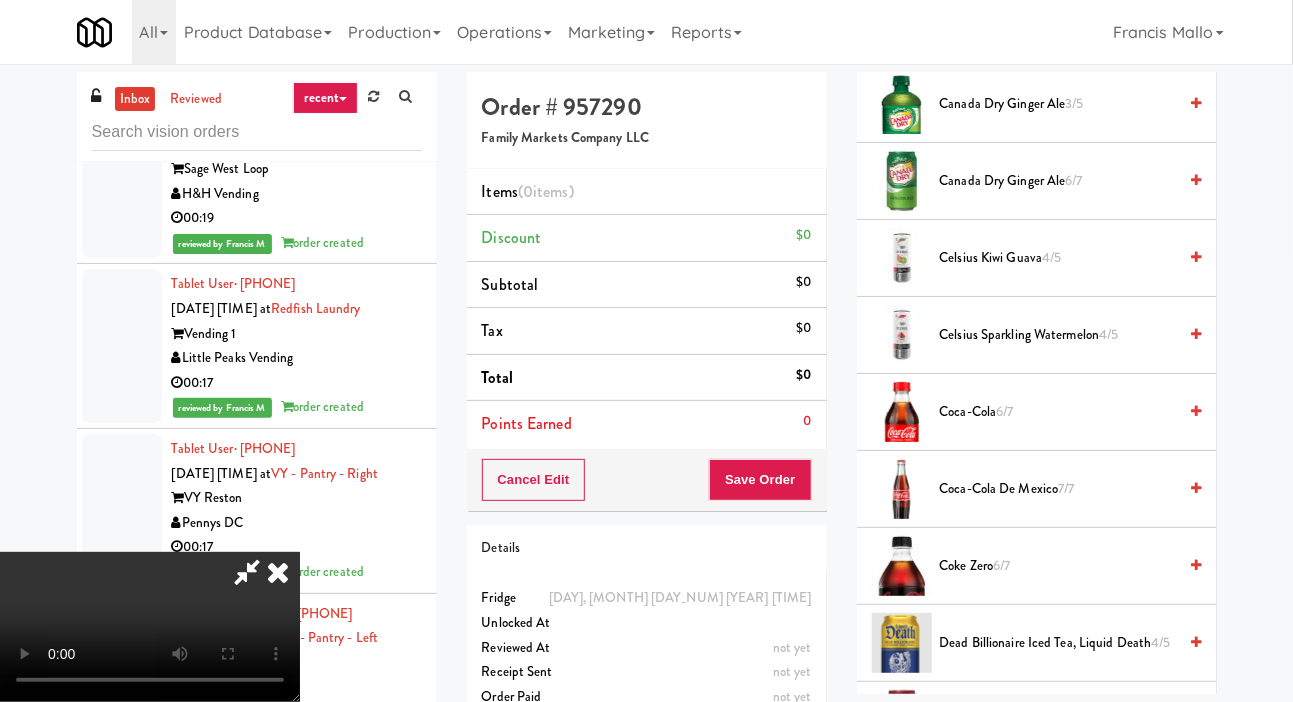 scroll, scrollTop: 979, scrollLeft: 0, axis: vertical 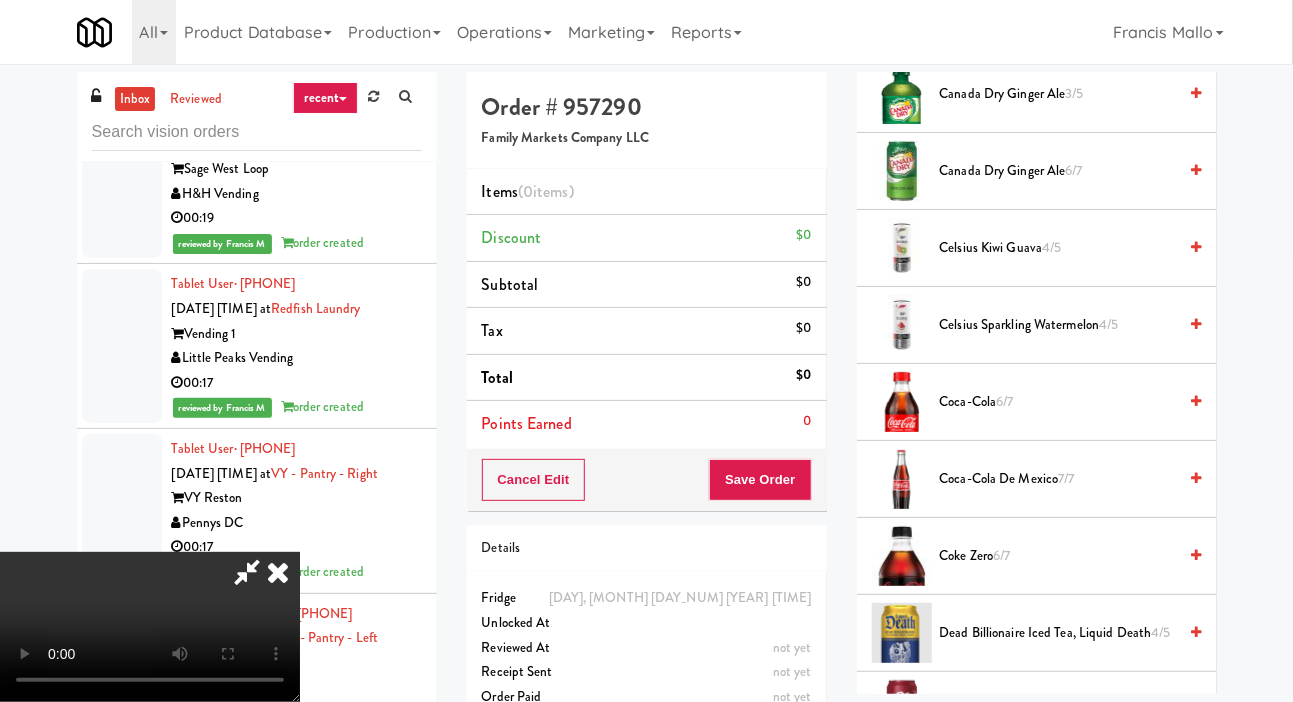 click on "Coca-Cola de Mexico  7/7" at bounding box center (1058, 479) 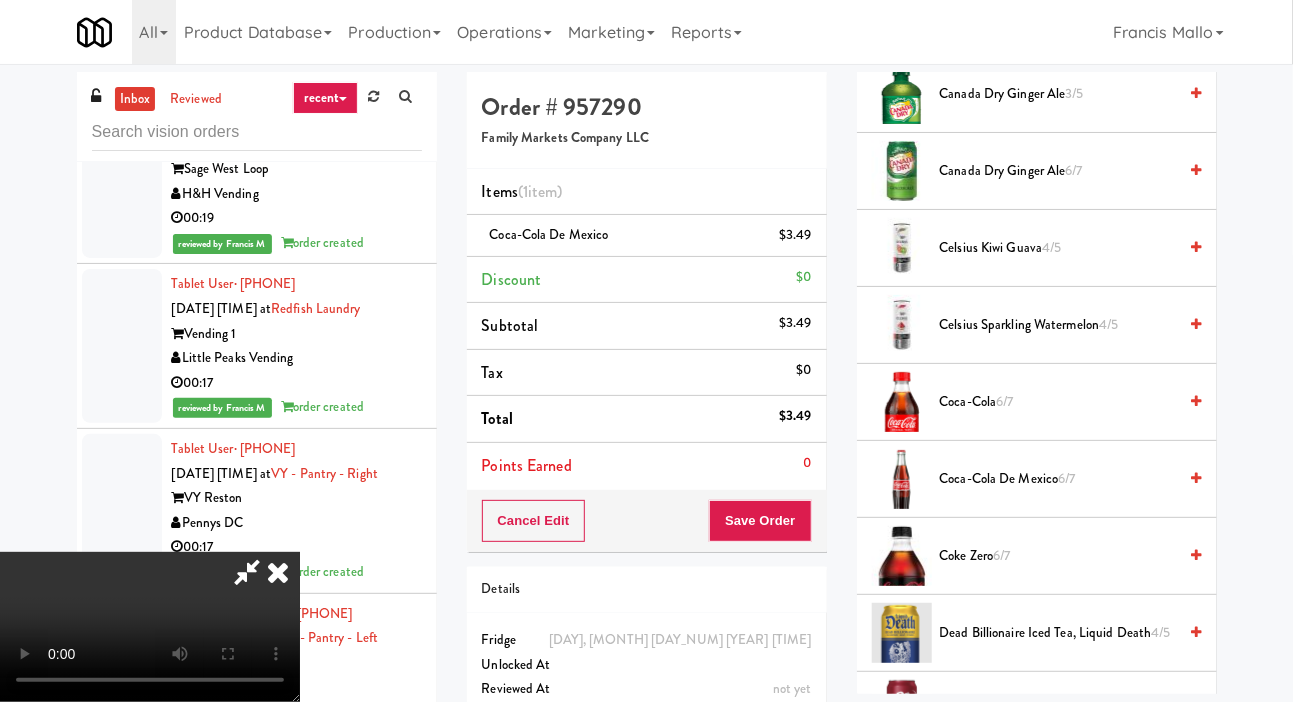 click on "Coca-Cola de Mexico  6/7" at bounding box center (1058, 479) 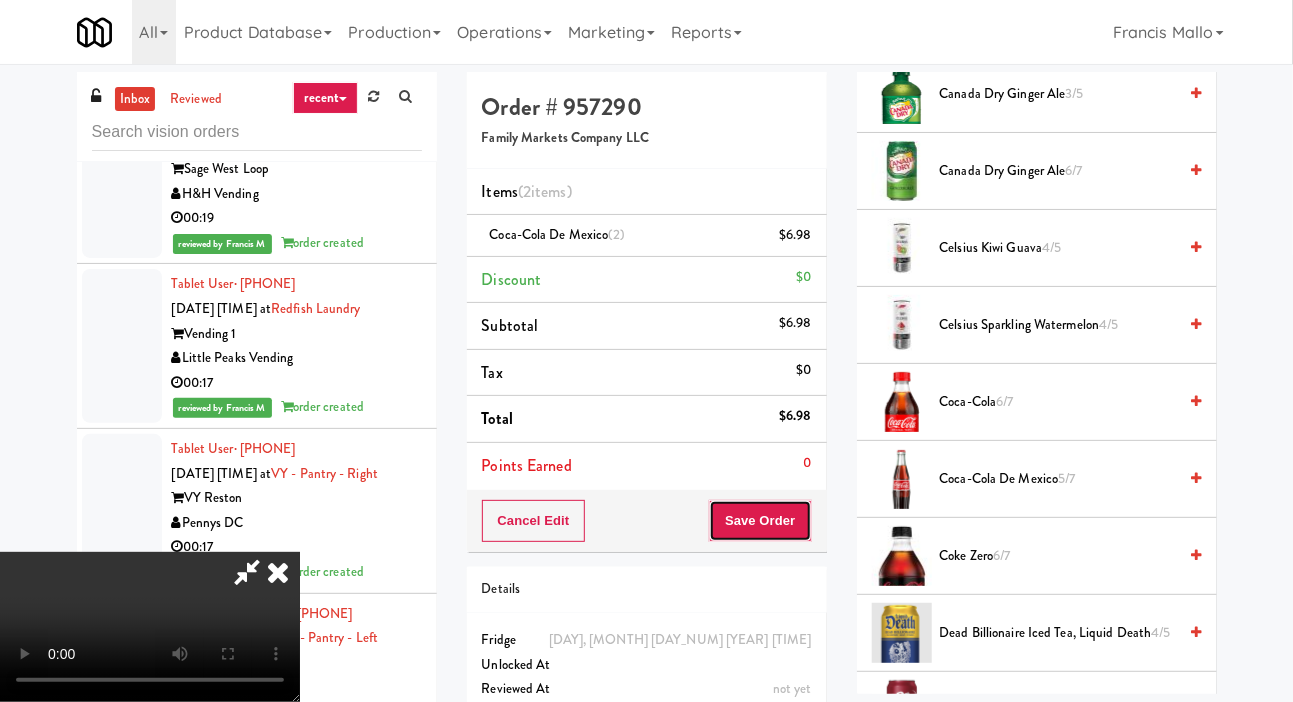 click on "Save Order" at bounding box center [760, 521] 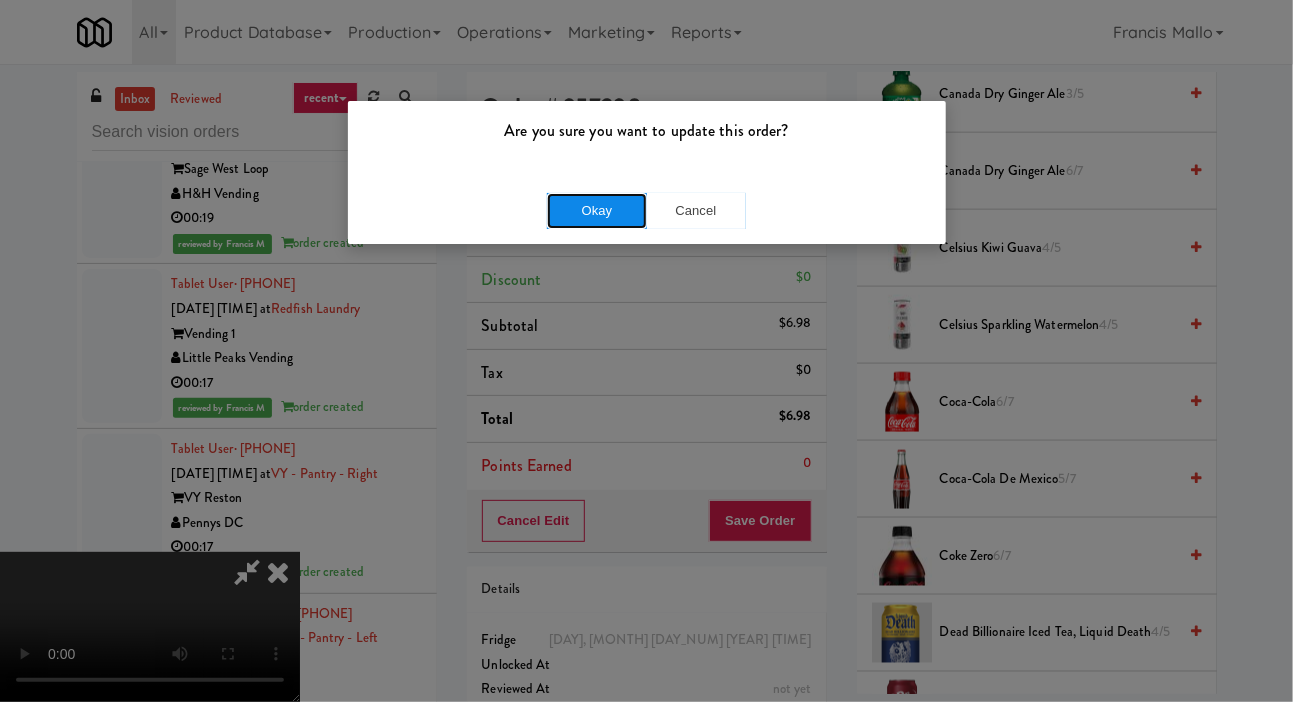 click on "Okay" at bounding box center [597, 211] 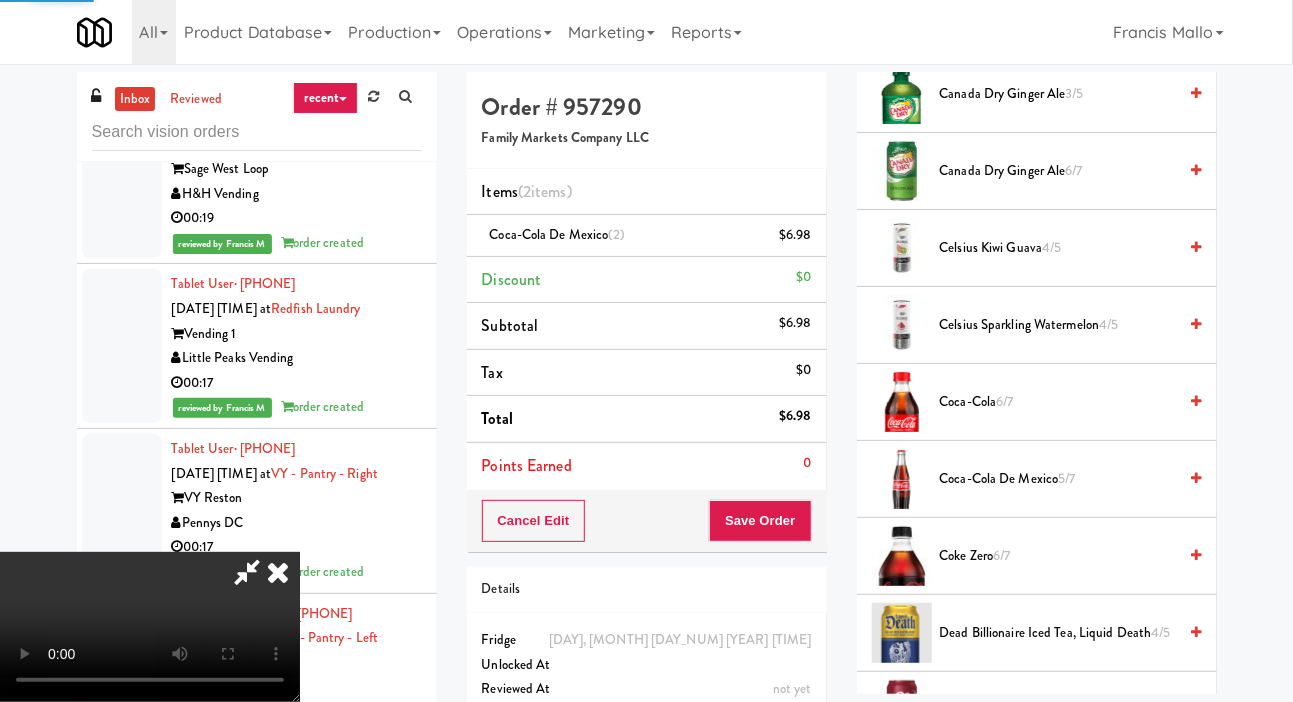 scroll, scrollTop: 116, scrollLeft: 0, axis: vertical 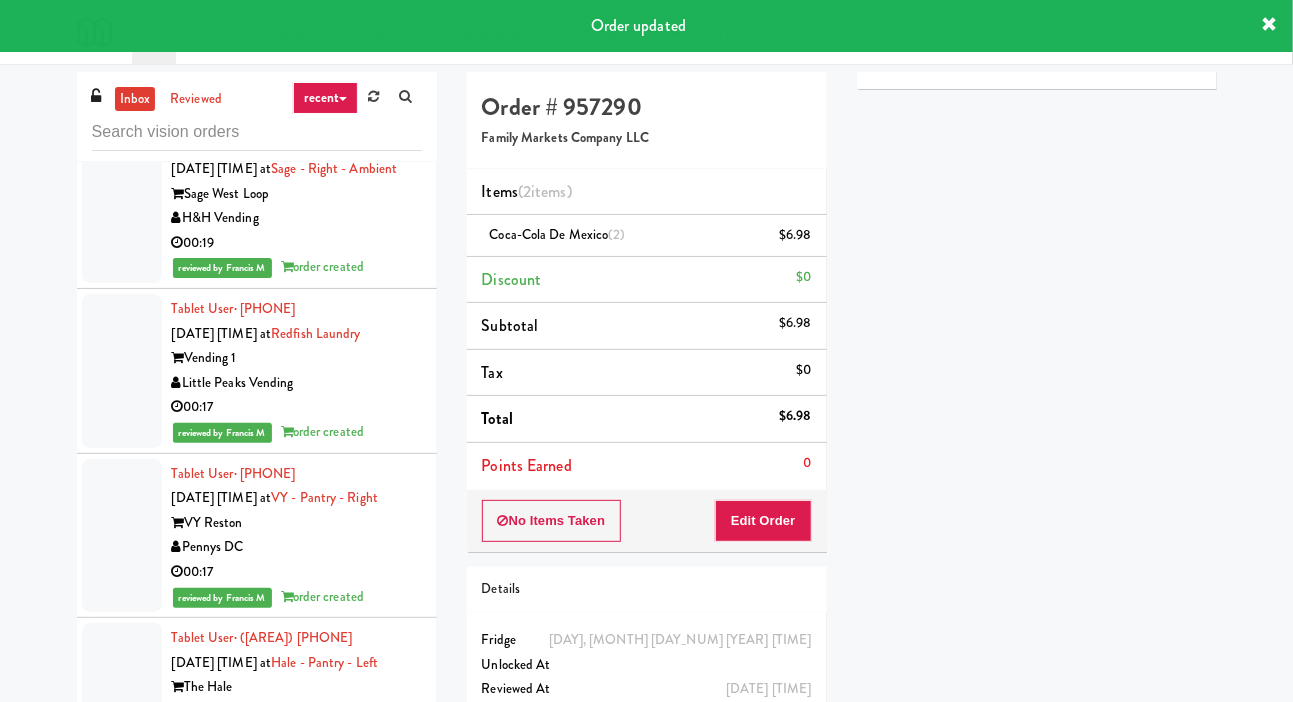 click at bounding box center (122, -111) 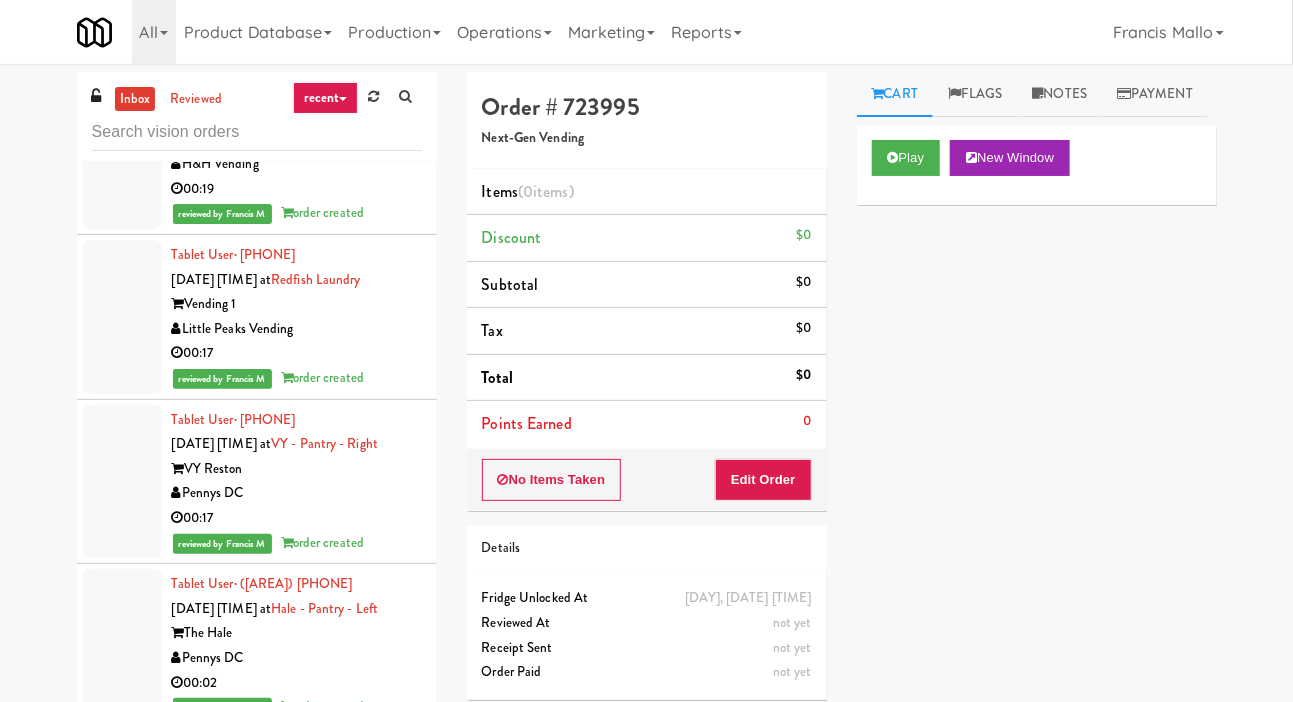 scroll, scrollTop: 12918, scrollLeft: 0, axis: vertical 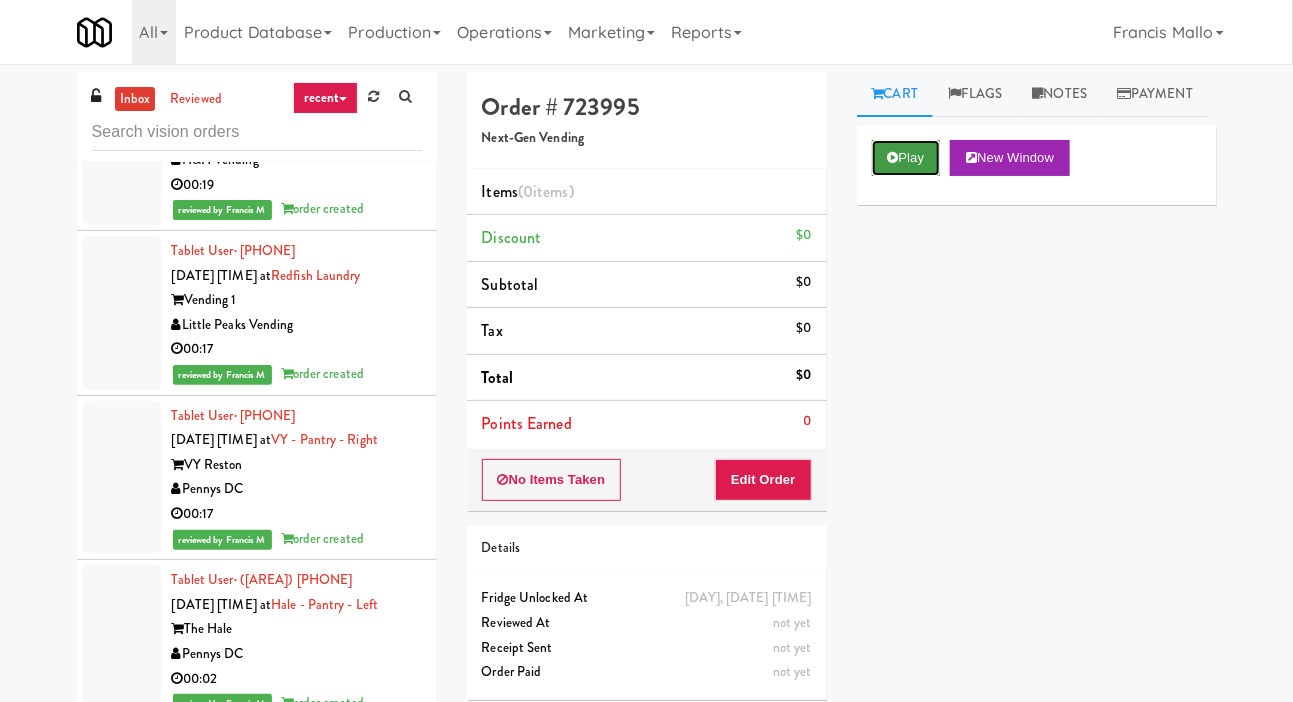 click on "Play" at bounding box center (906, 158) 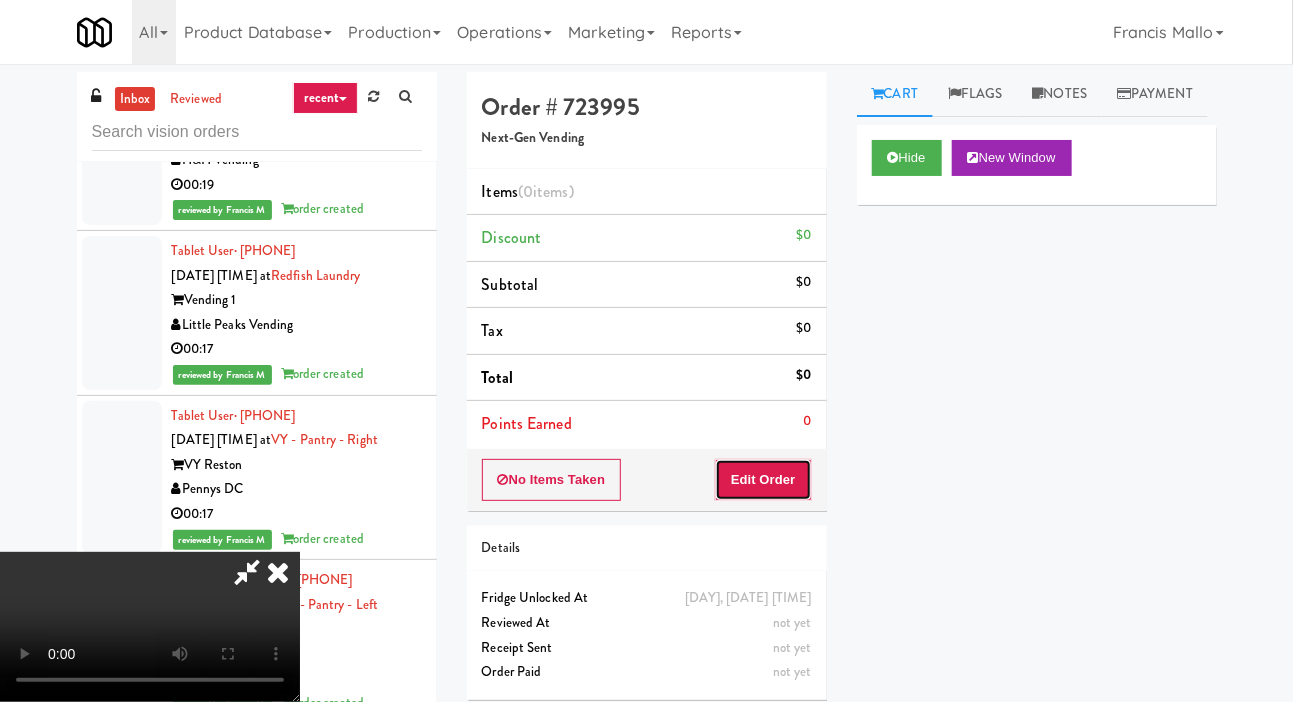 click on "Edit Order" at bounding box center [763, 480] 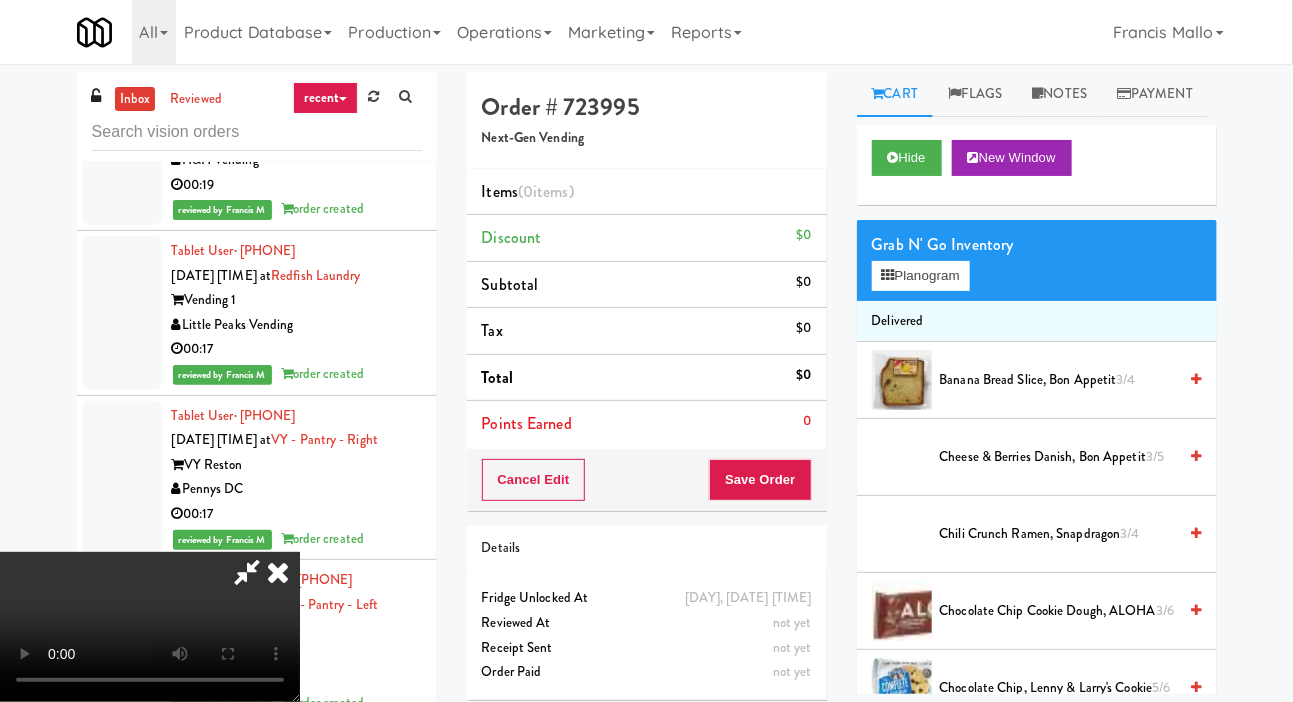 scroll, scrollTop: 73, scrollLeft: 0, axis: vertical 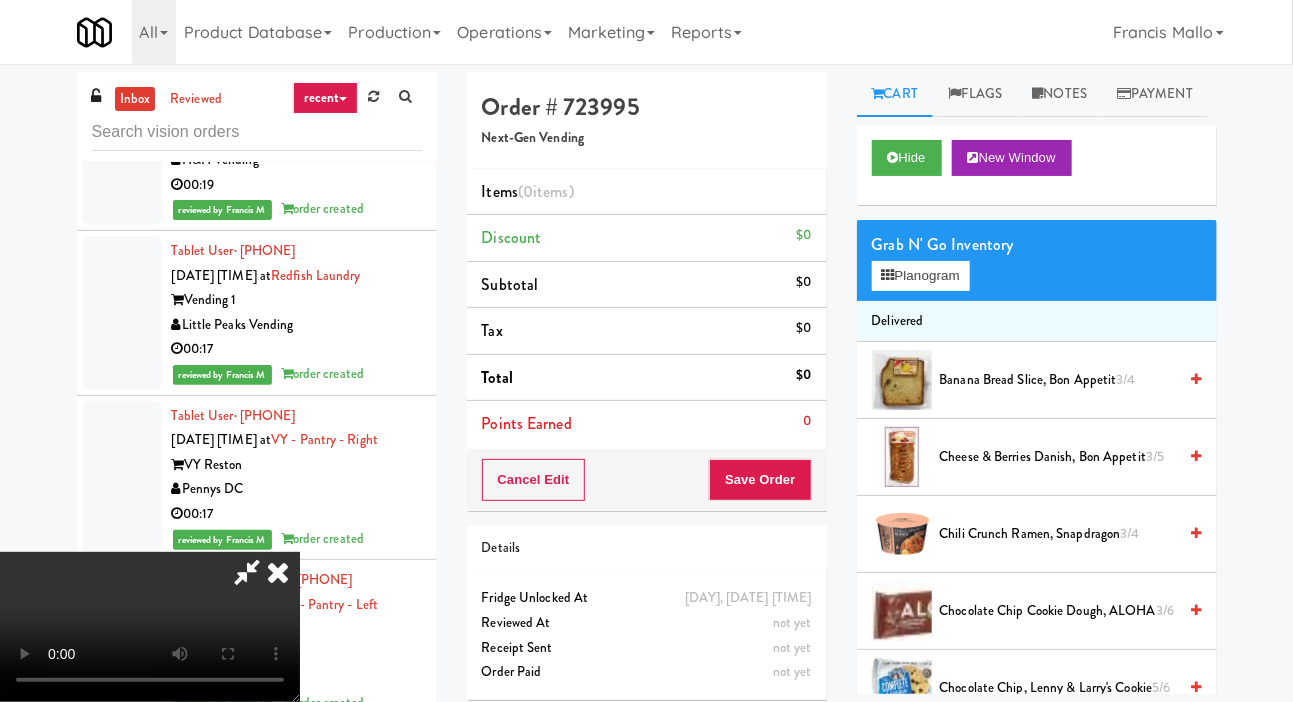 type 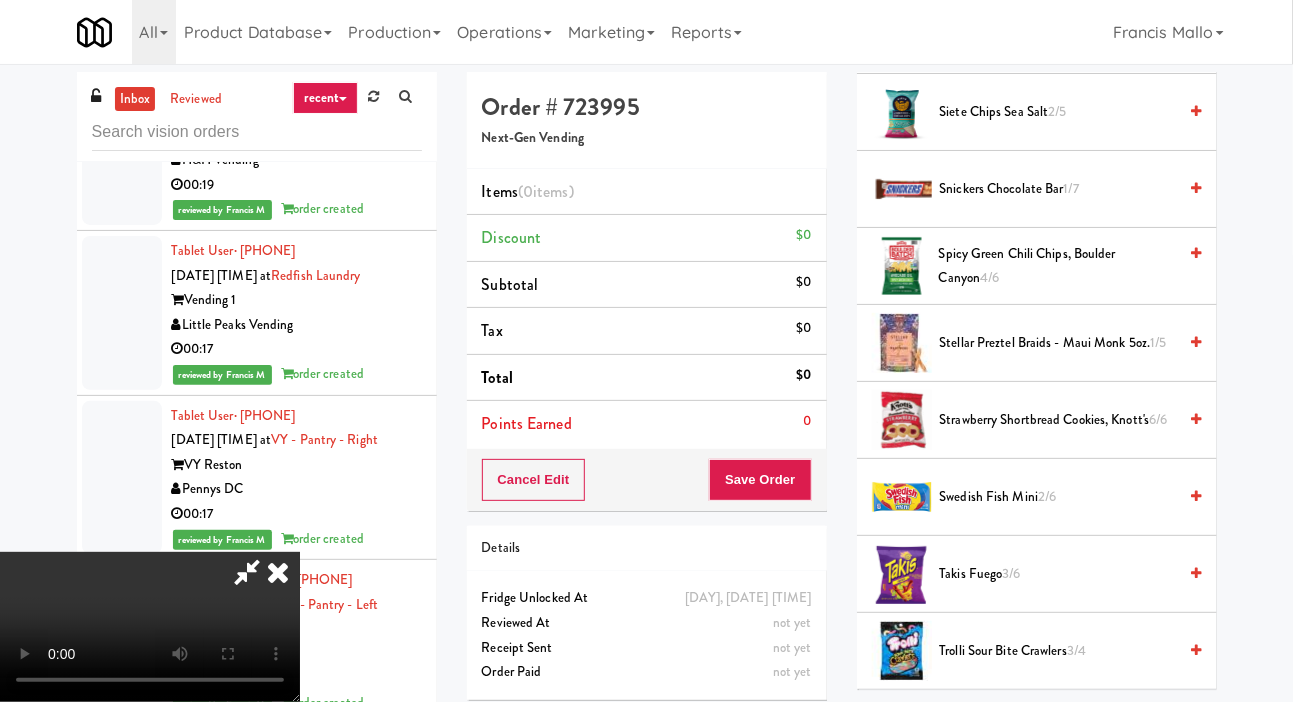 scroll, scrollTop: 1582, scrollLeft: 0, axis: vertical 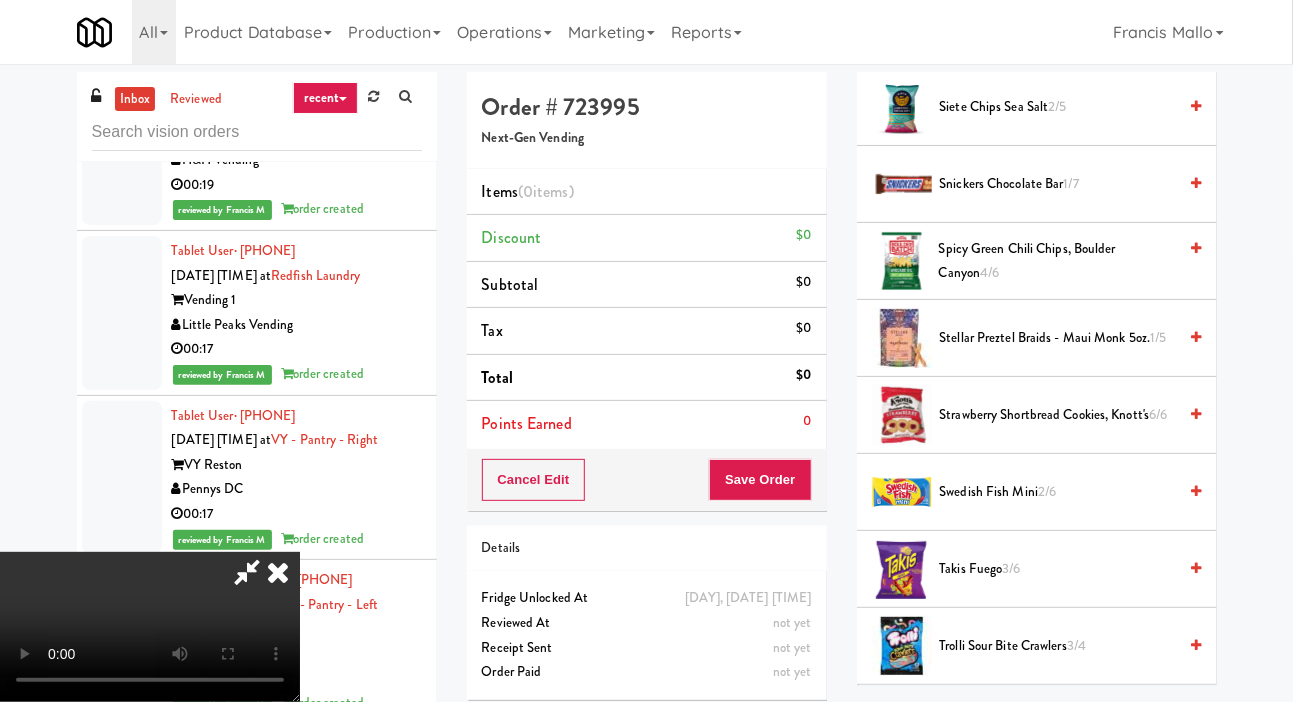 click on "Spicy Green Chili Chips, Boulder Canyon  4/6" at bounding box center [1058, 261] 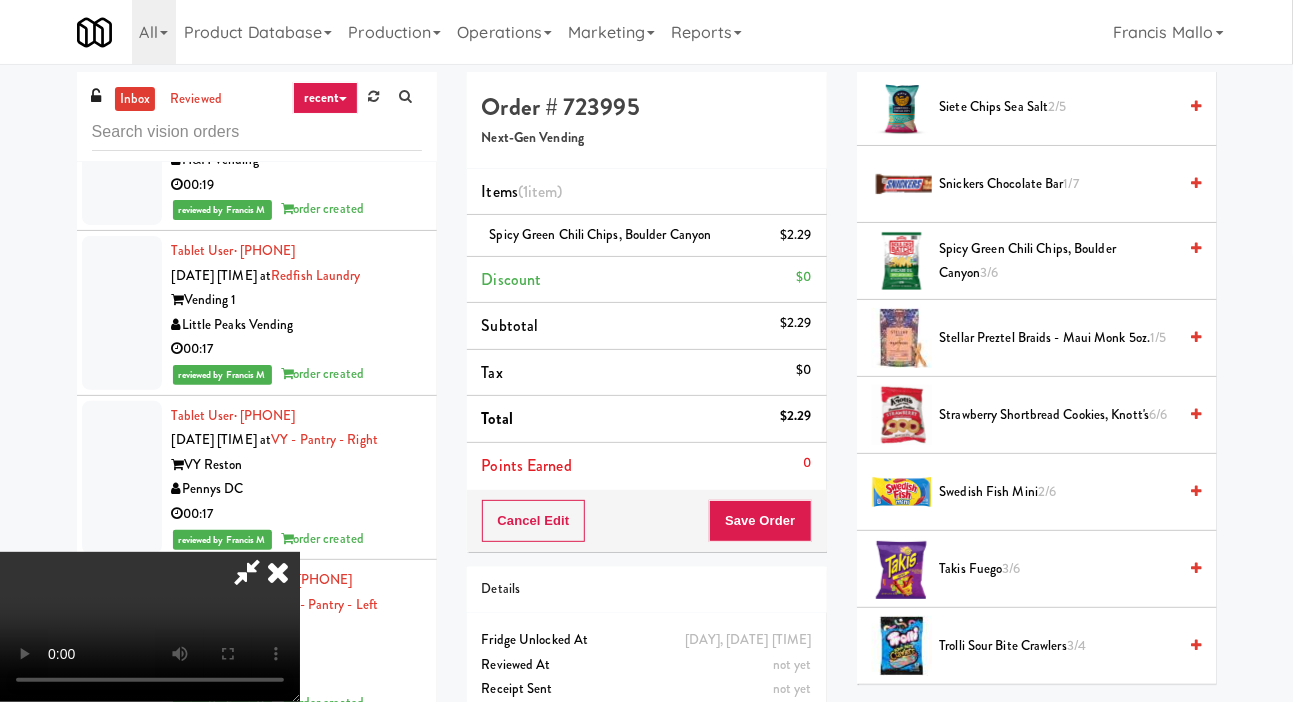 click on "Spicy Green Chili Chips, Boulder Canyon  3/6" at bounding box center [1057, 261] 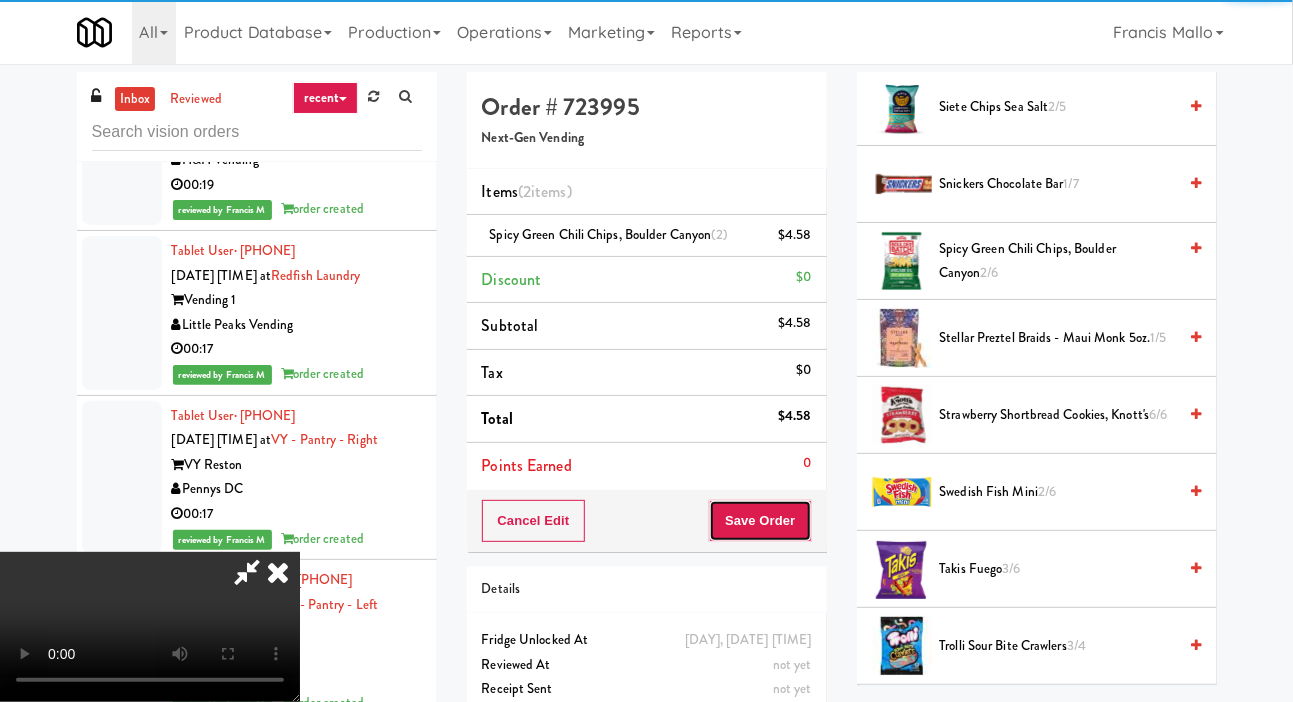 click on "Save Order" at bounding box center [760, 521] 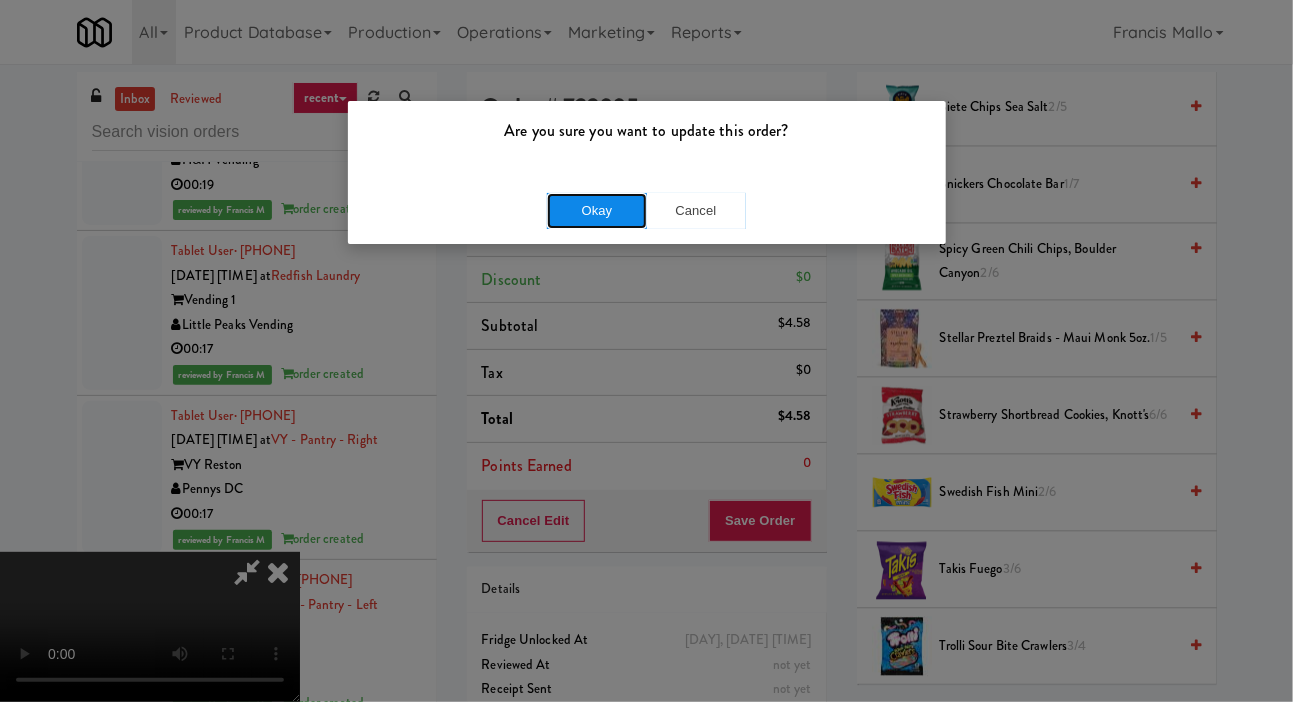 click on "Okay" at bounding box center [597, 211] 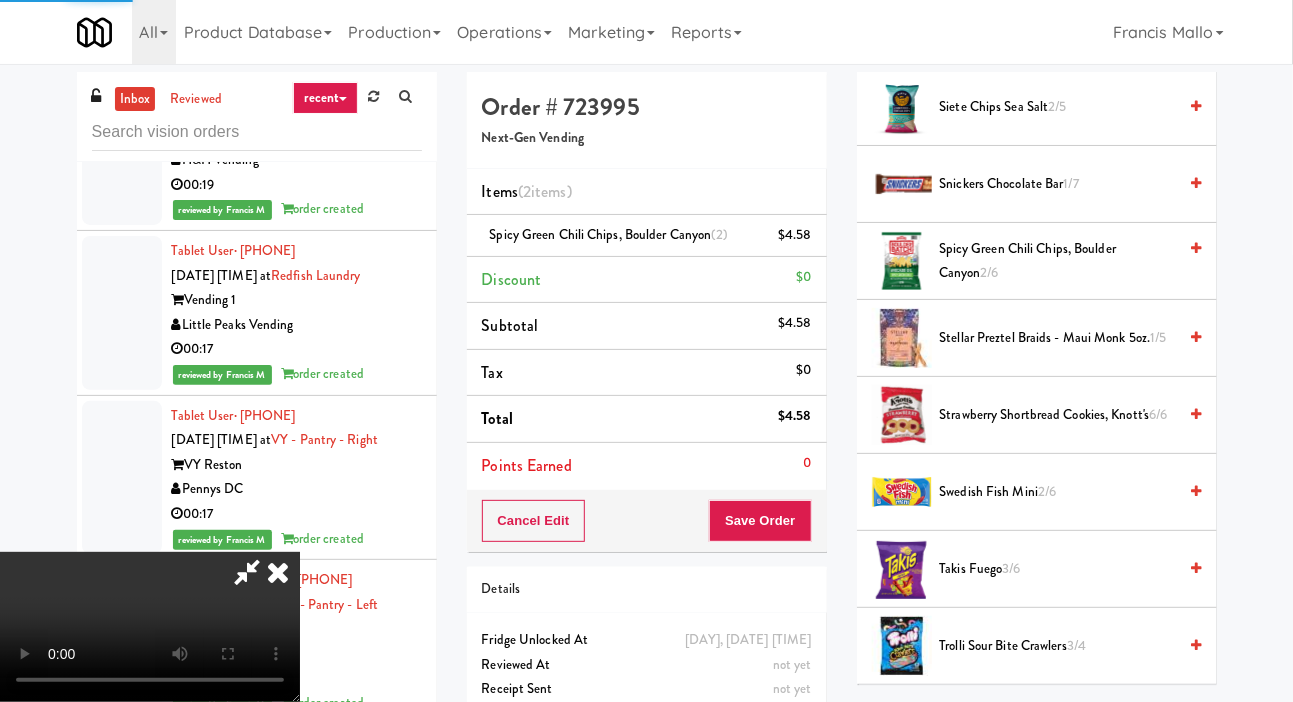 scroll, scrollTop: 116, scrollLeft: 0, axis: vertical 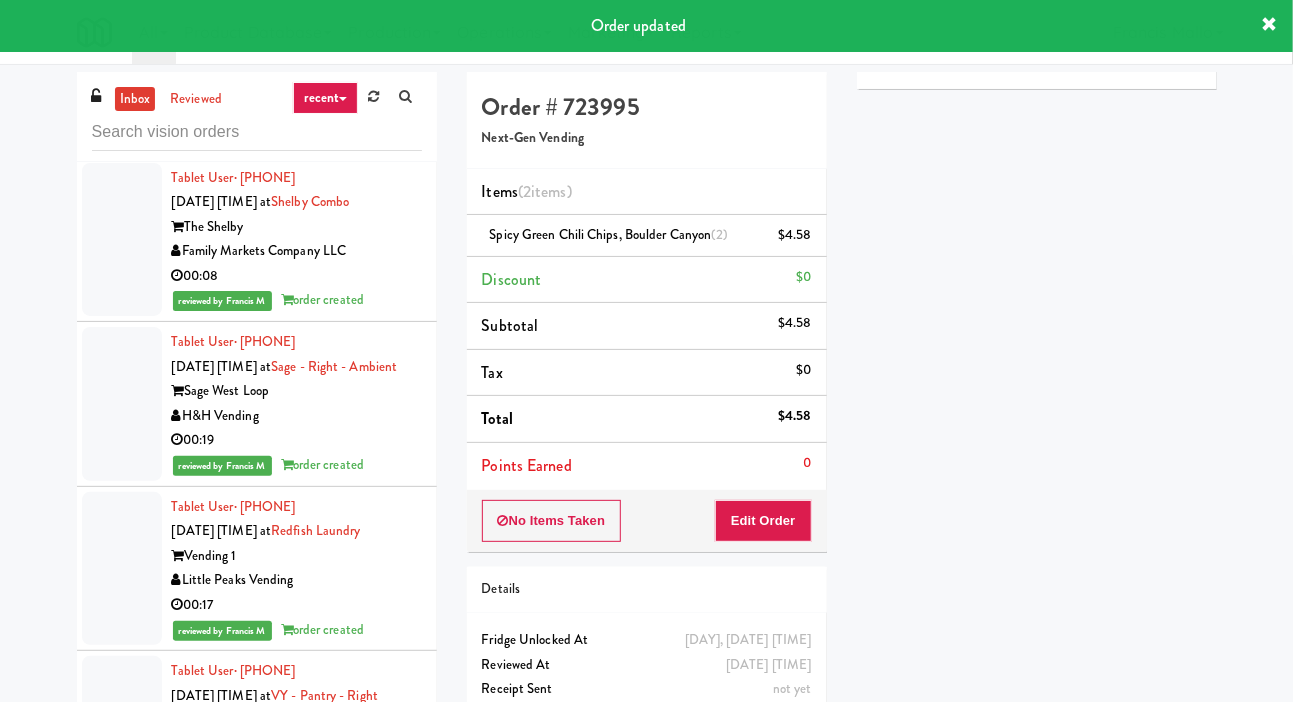click at bounding box center (122, -90) 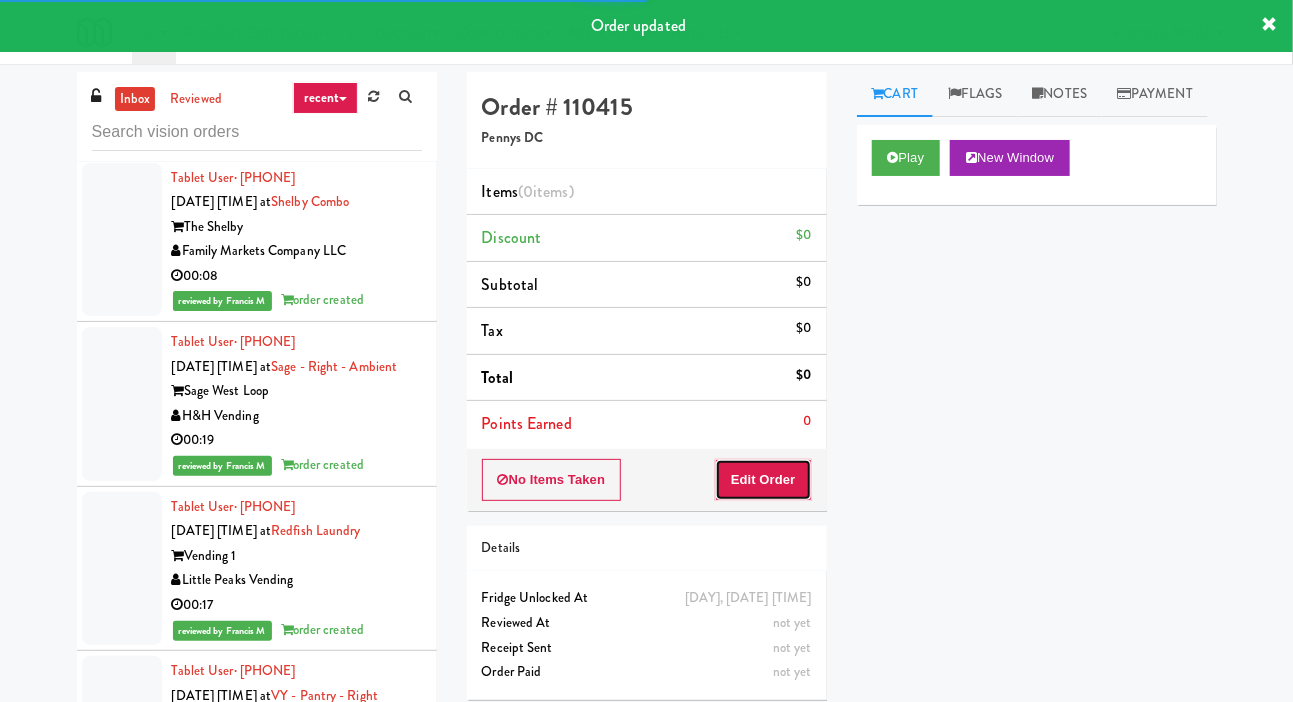 click on "Edit Order" at bounding box center (763, 480) 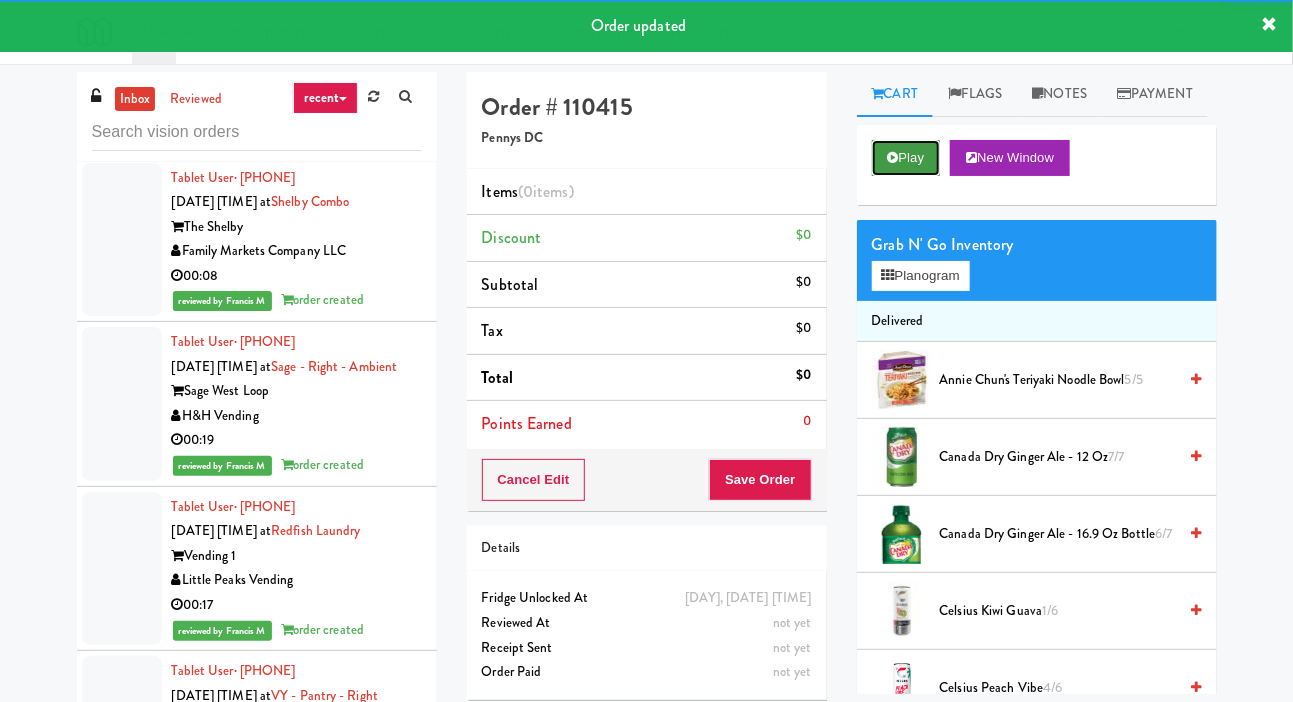 click on "Play" at bounding box center (906, 158) 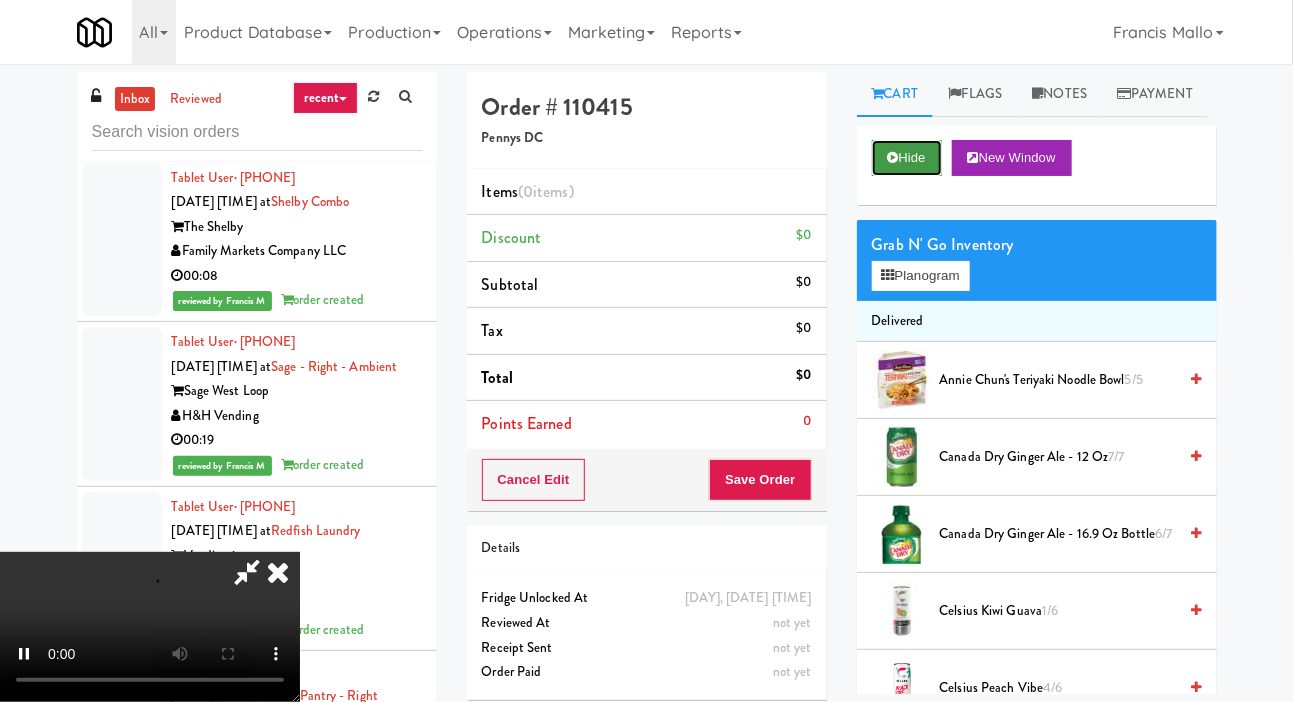 scroll, scrollTop: 73, scrollLeft: 0, axis: vertical 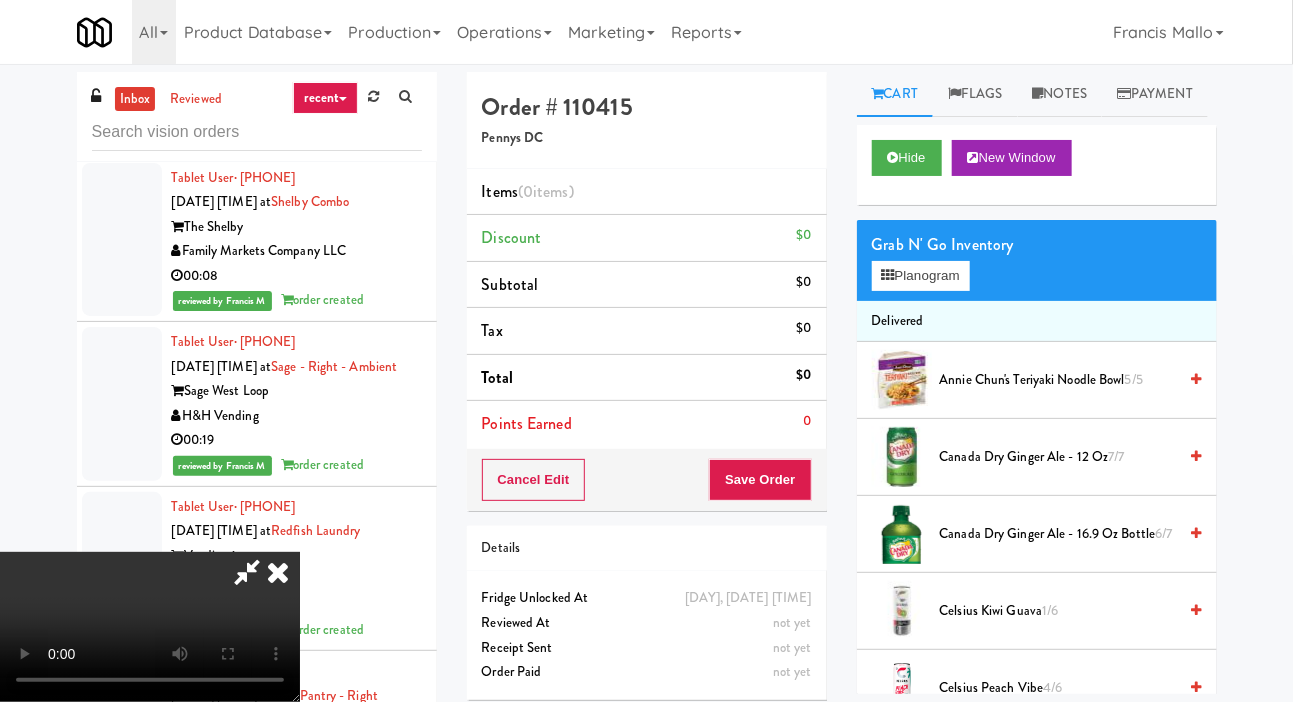 type 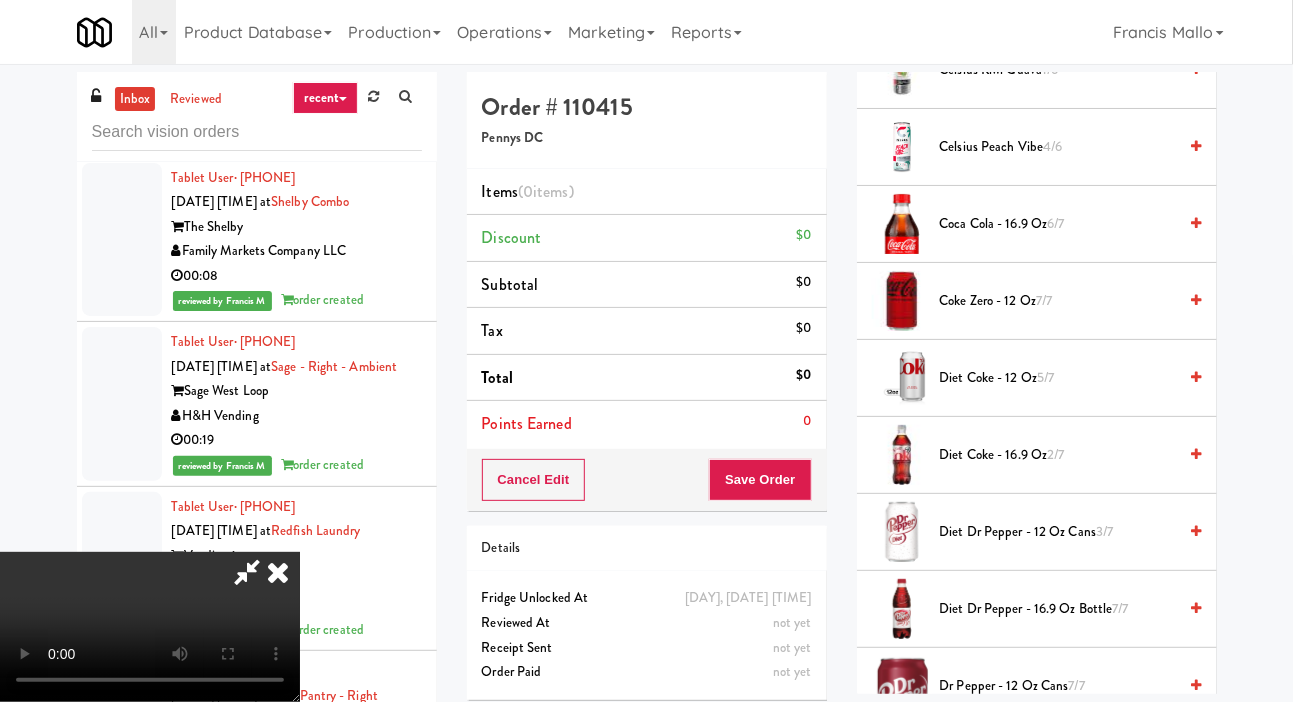 scroll, scrollTop: 546, scrollLeft: 0, axis: vertical 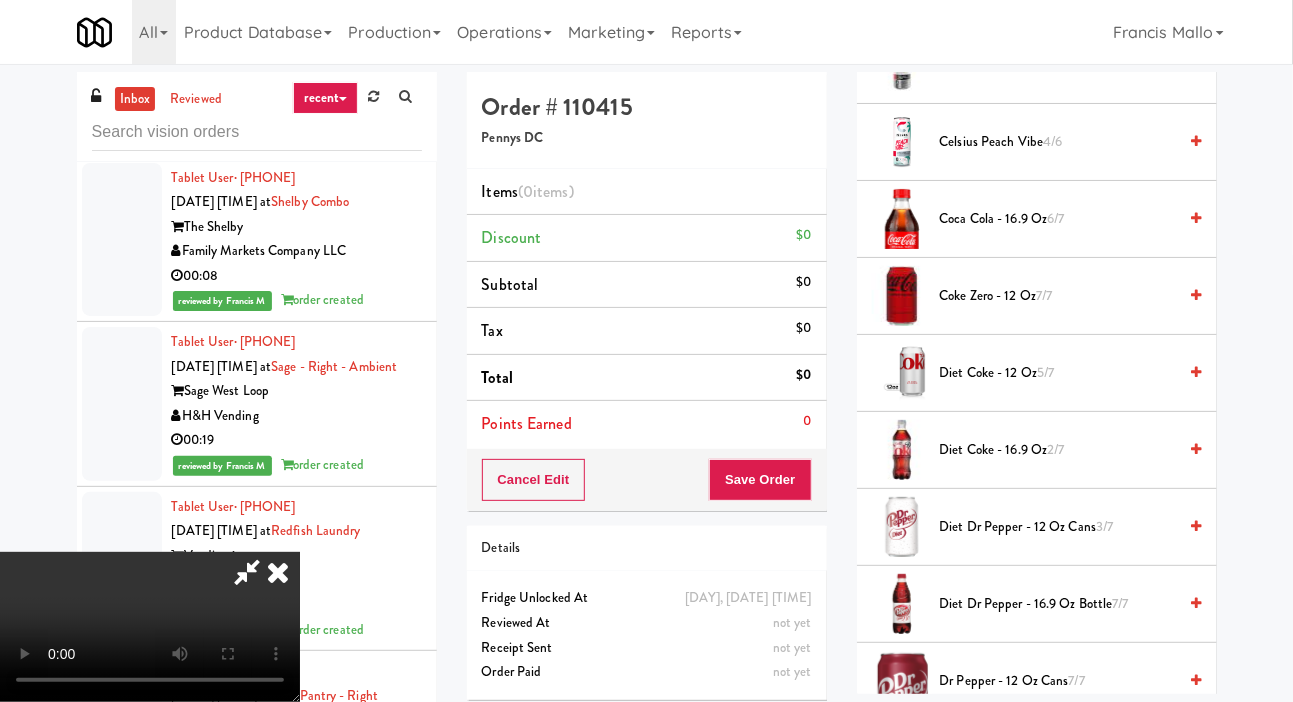 click on "5/7" at bounding box center (1045, 372) 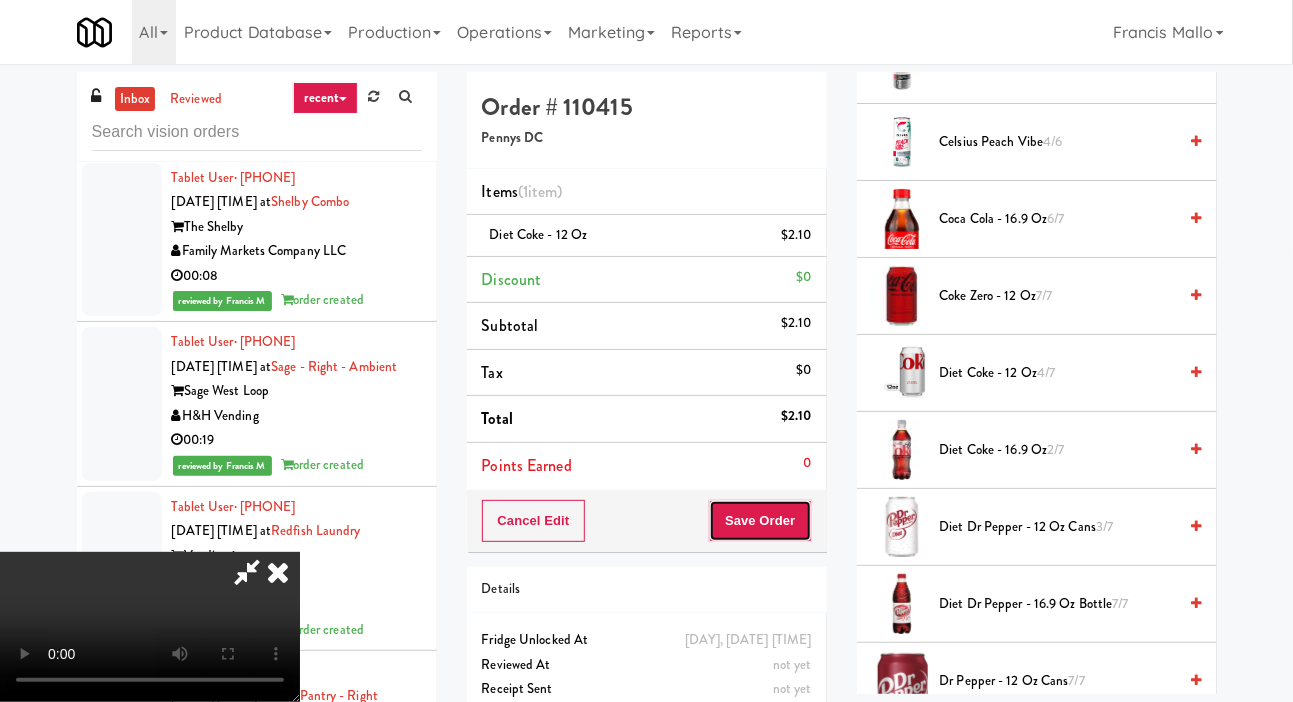click on "Save Order" at bounding box center (760, 521) 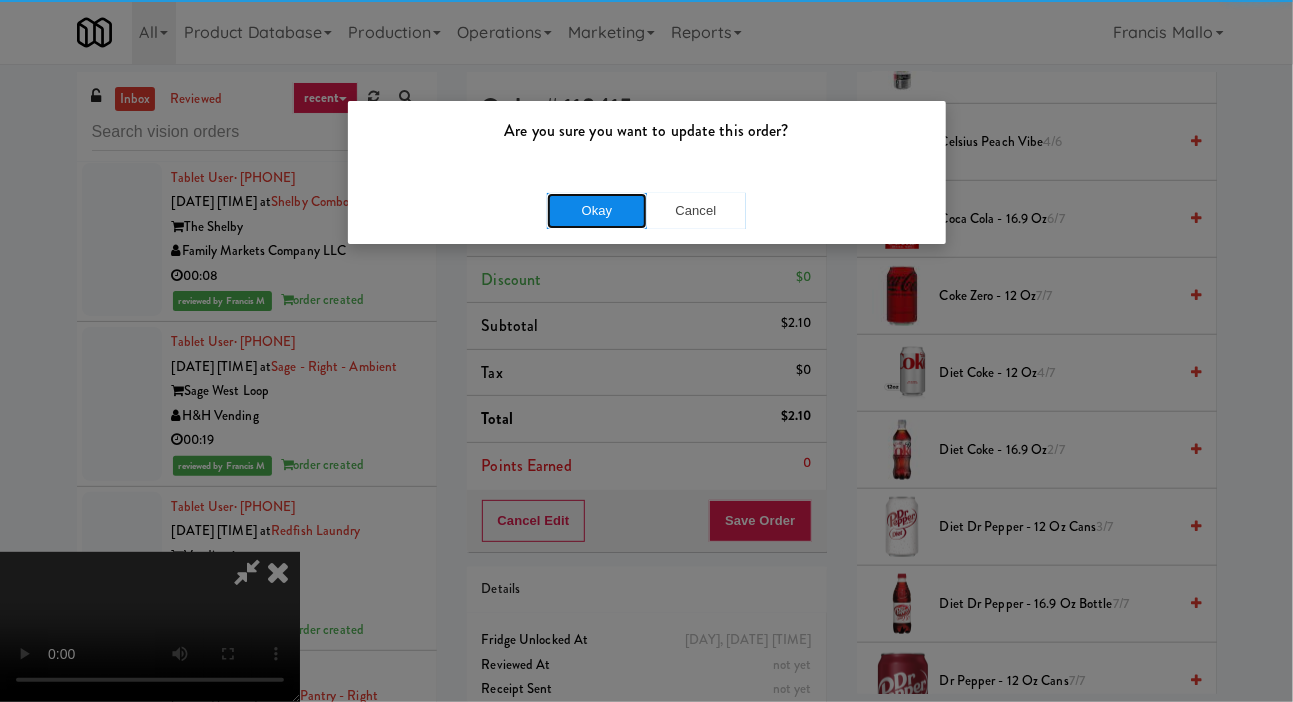 click on "Okay" at bounding box center (597, 211) 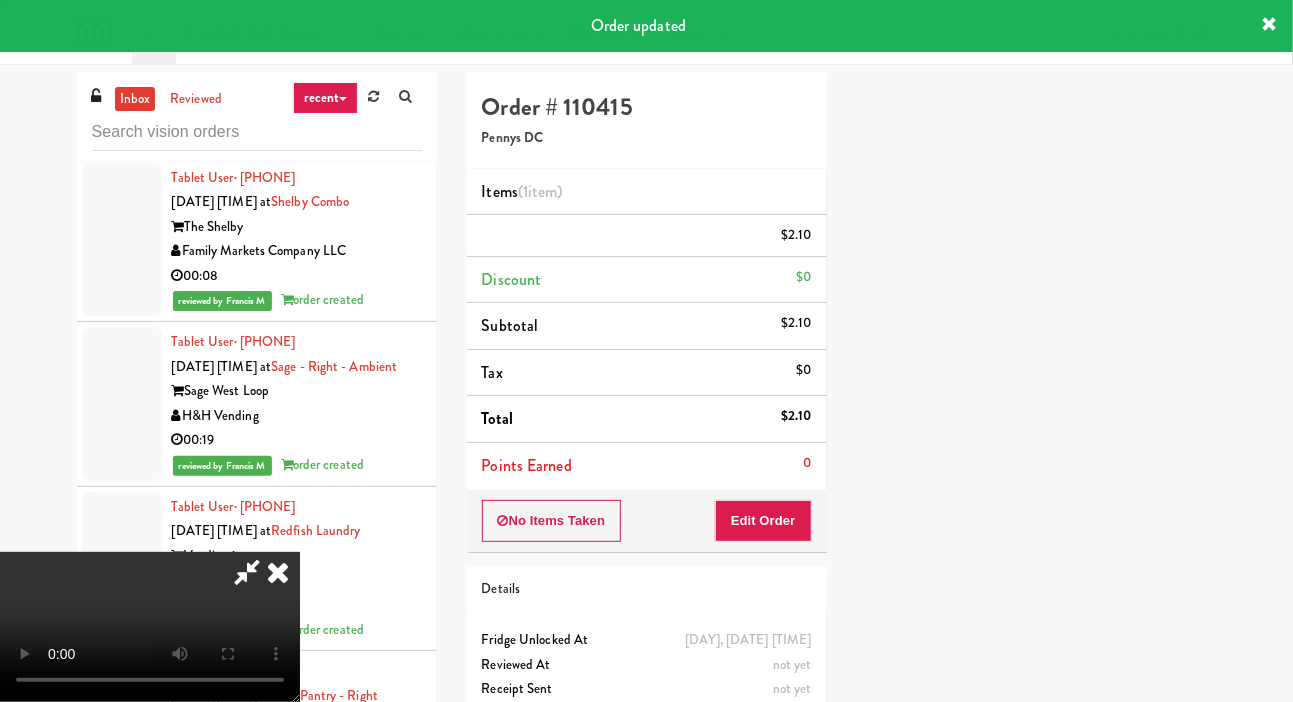 scroll, scrollTop: 116, scrollLeft: 0, axis: vertical 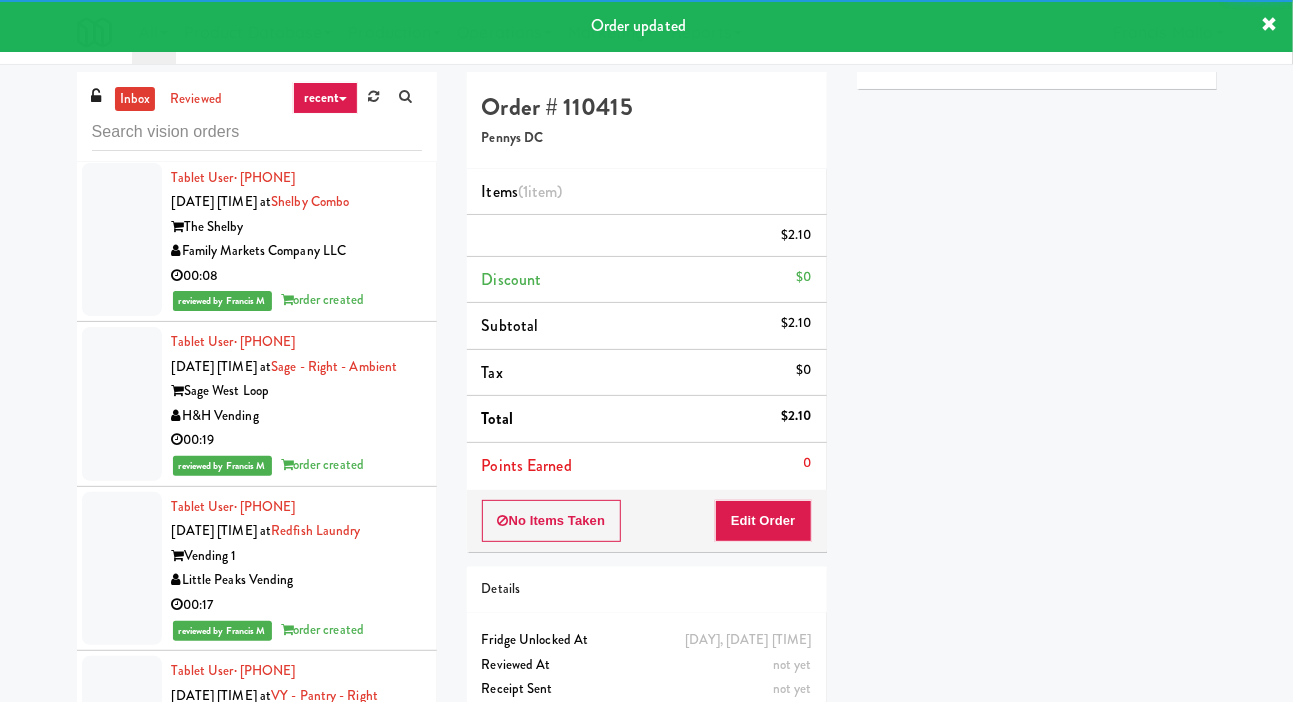 click at bounding box center (122, -267) 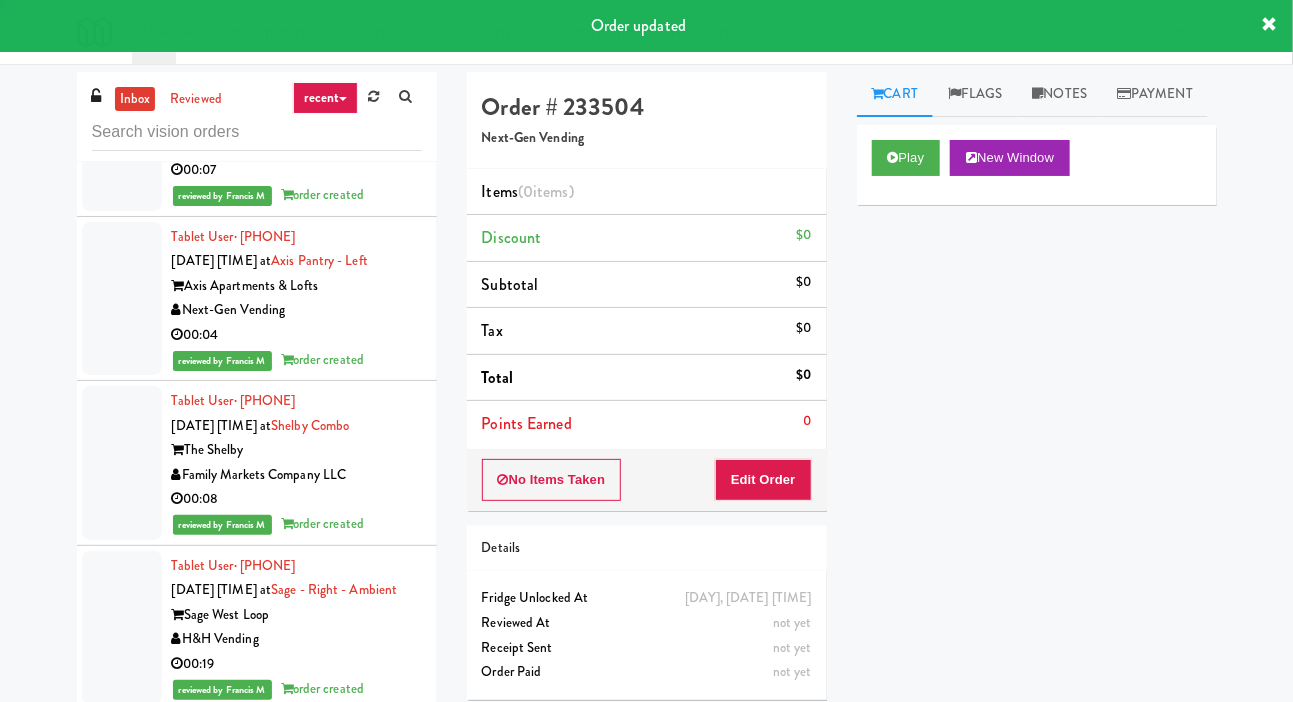 scroll, scrollTop: 12472, scrollLeft: 0, axis: vertical 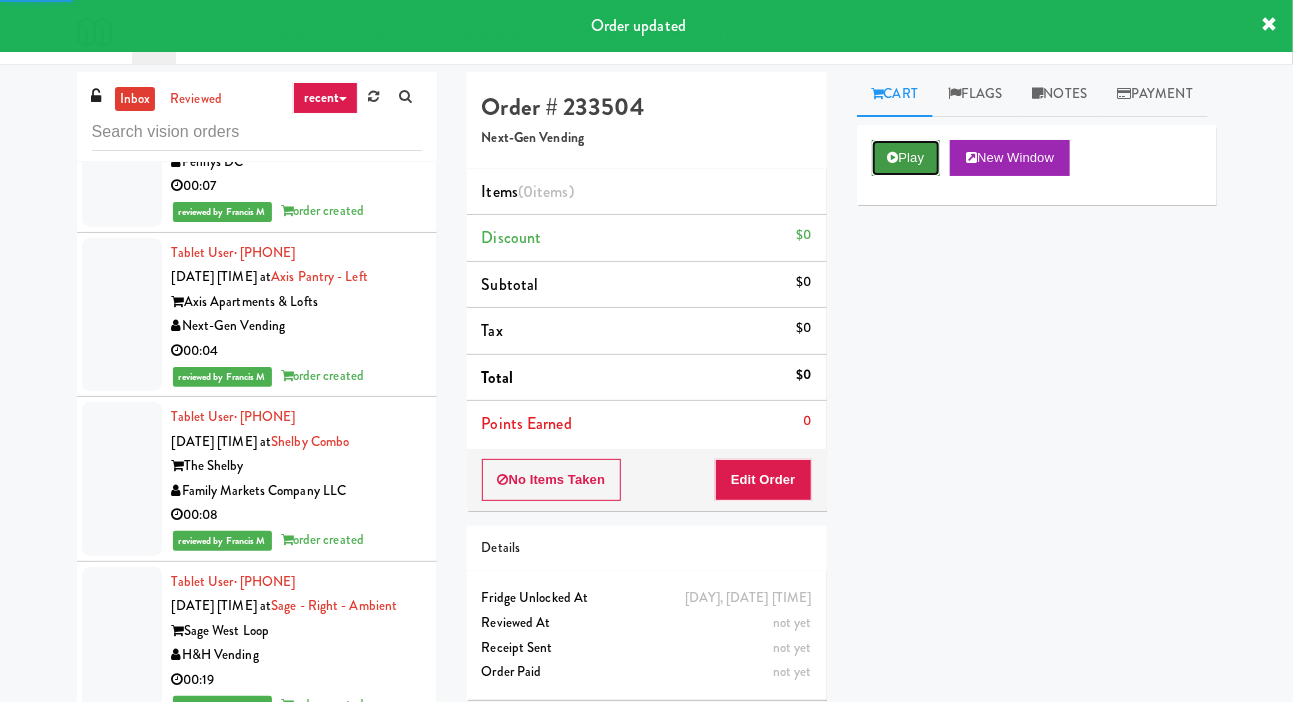 click on "Play" at bounding box center (906, 158) 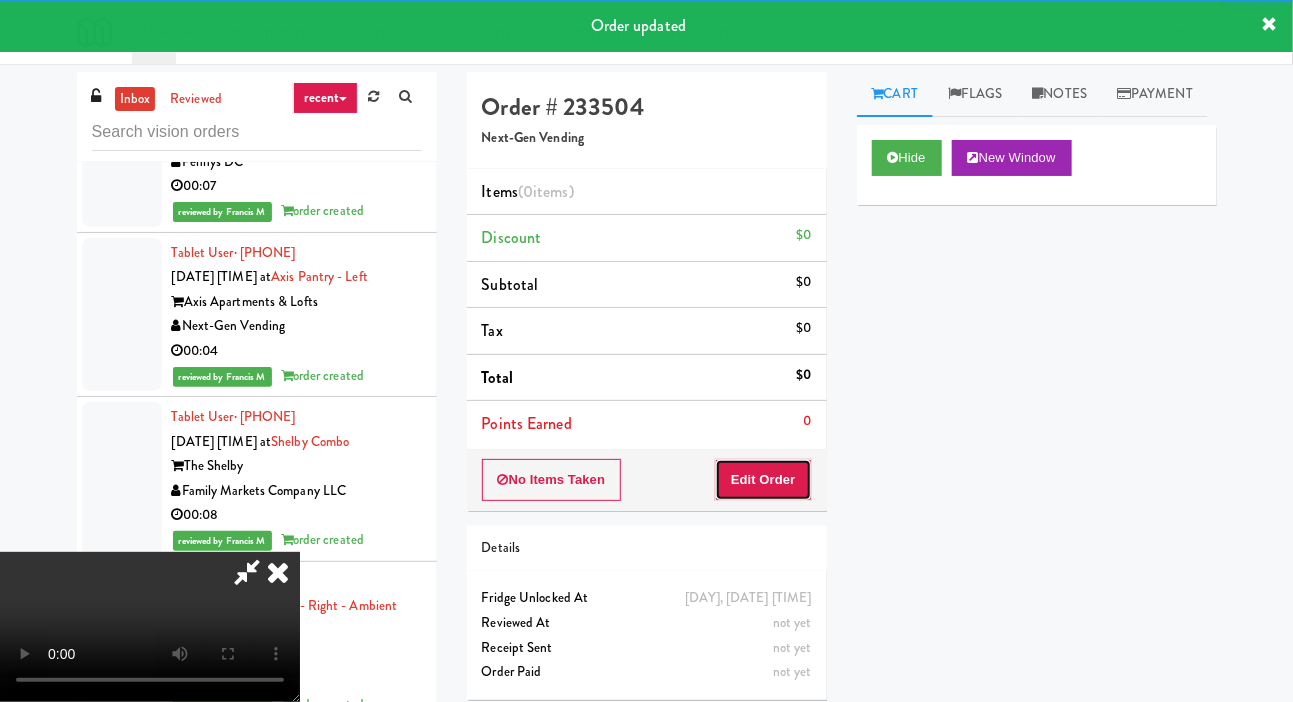 click on "Edit Order" at bounding box center [763, 480] 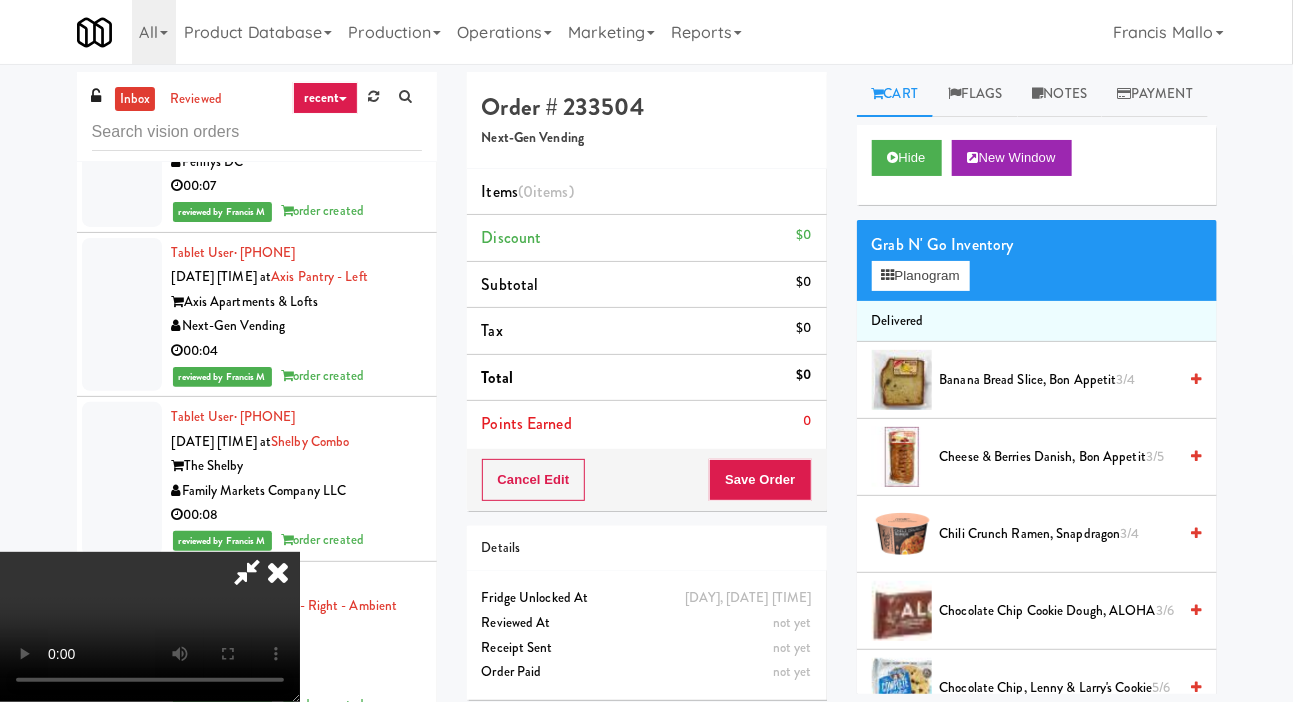 scroll, scrollTop: 73, scrollLeft: 0, axis: vertical 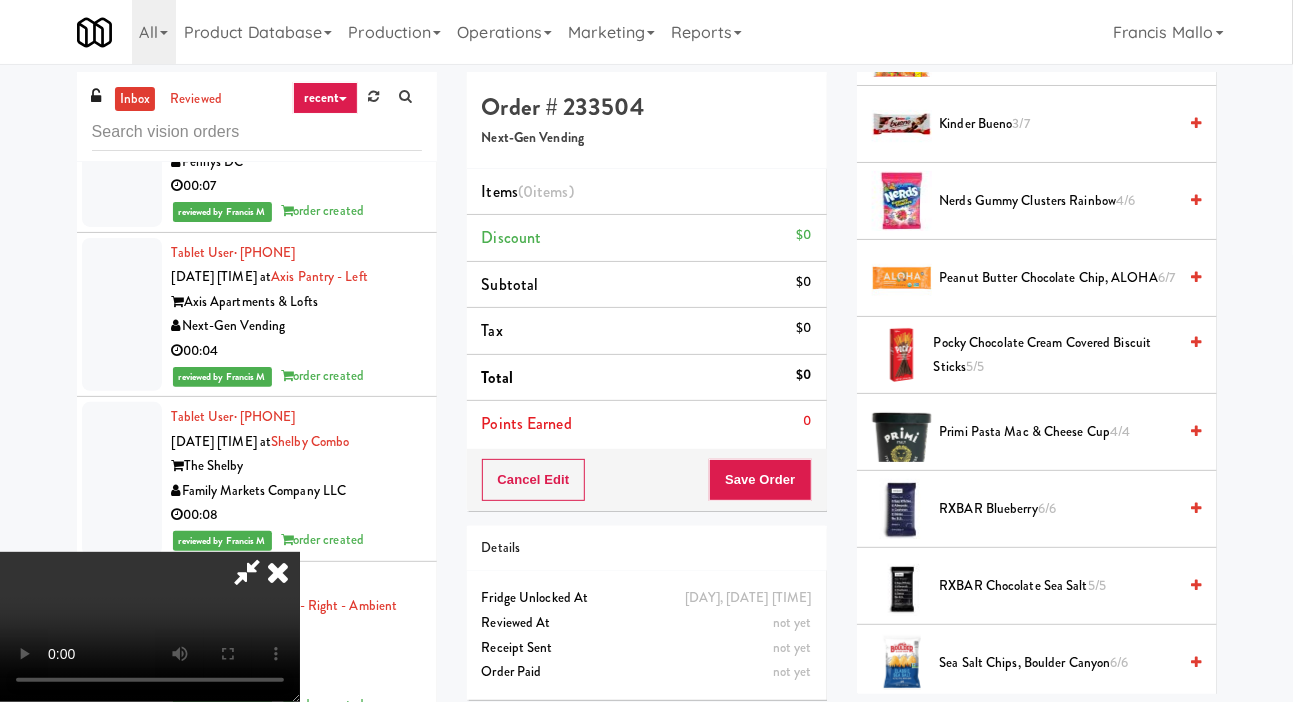 click on "Peanut butter Chocolate Chip, ALOHA  6/7" at bounding box center [1058, 278] 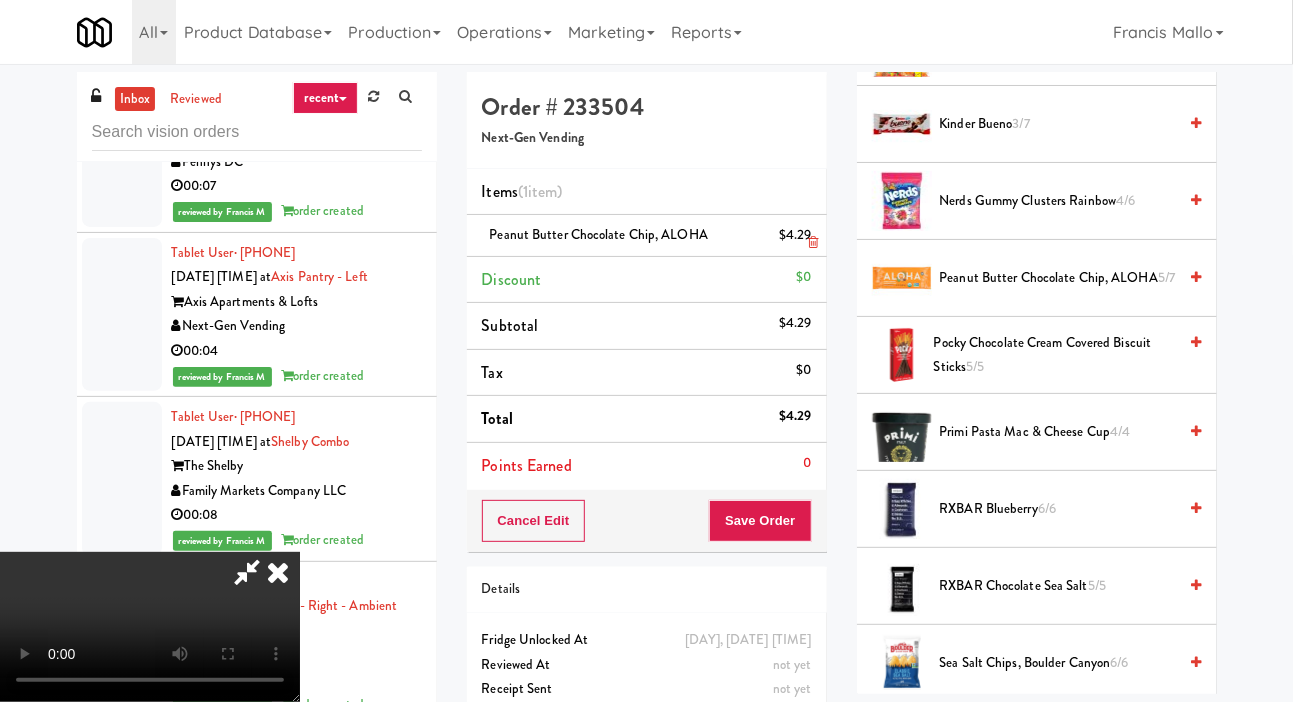 click on "Peanut butter Chocolate Chip, ALOHA  $4.29" at bounding box center (647, 236) 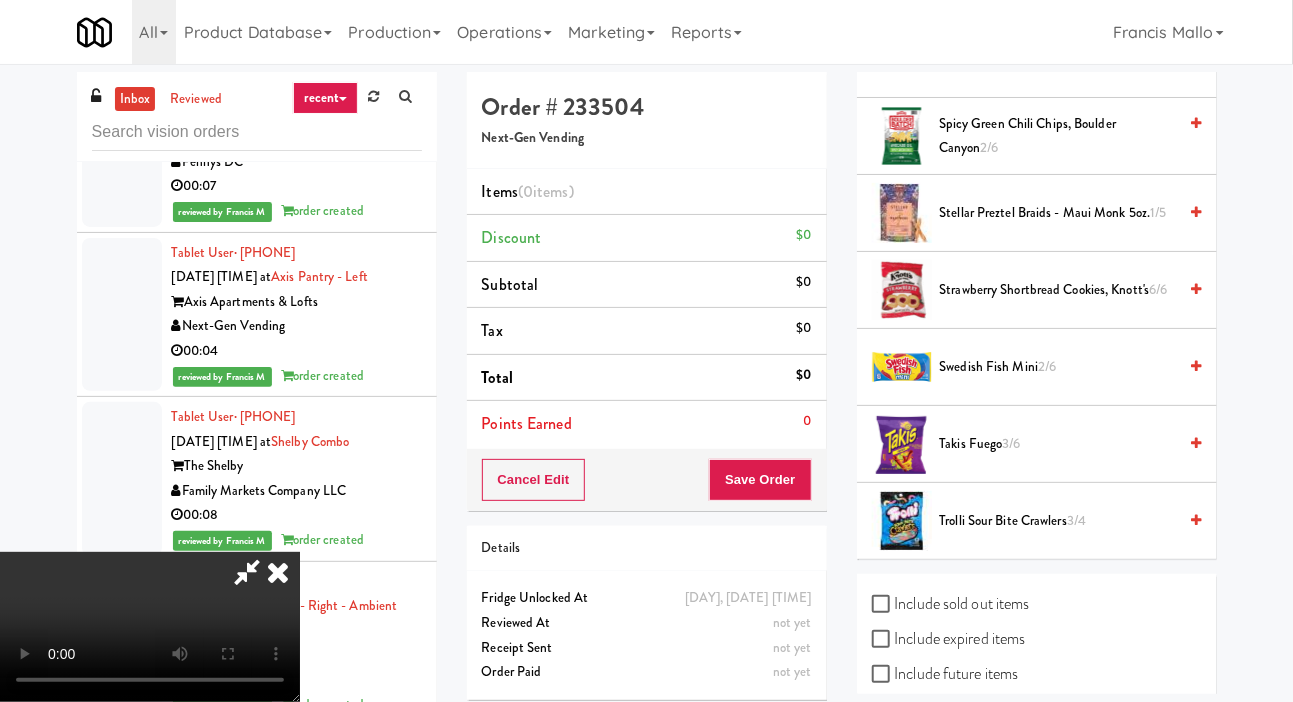 scroll, scrollTop: 1736, scrollLeft: 0, axis: vertical 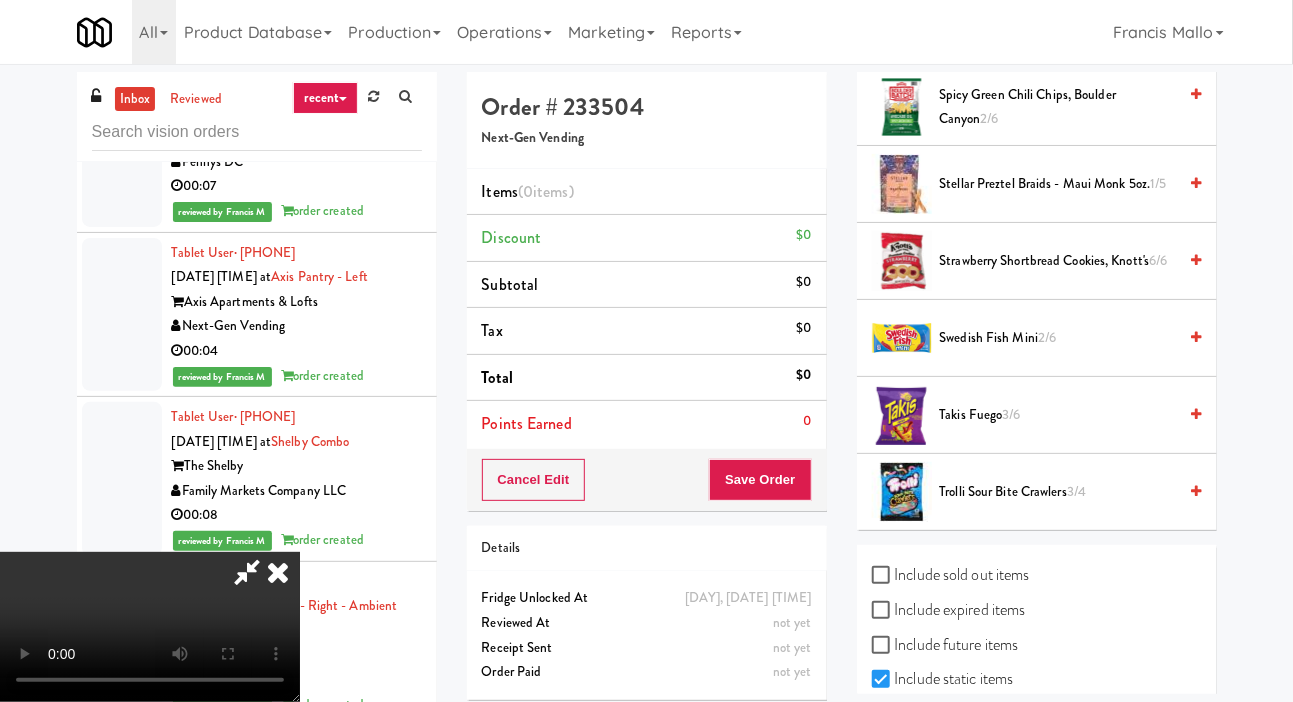 click on "Include sold out items" at bounding box center (951, 575) 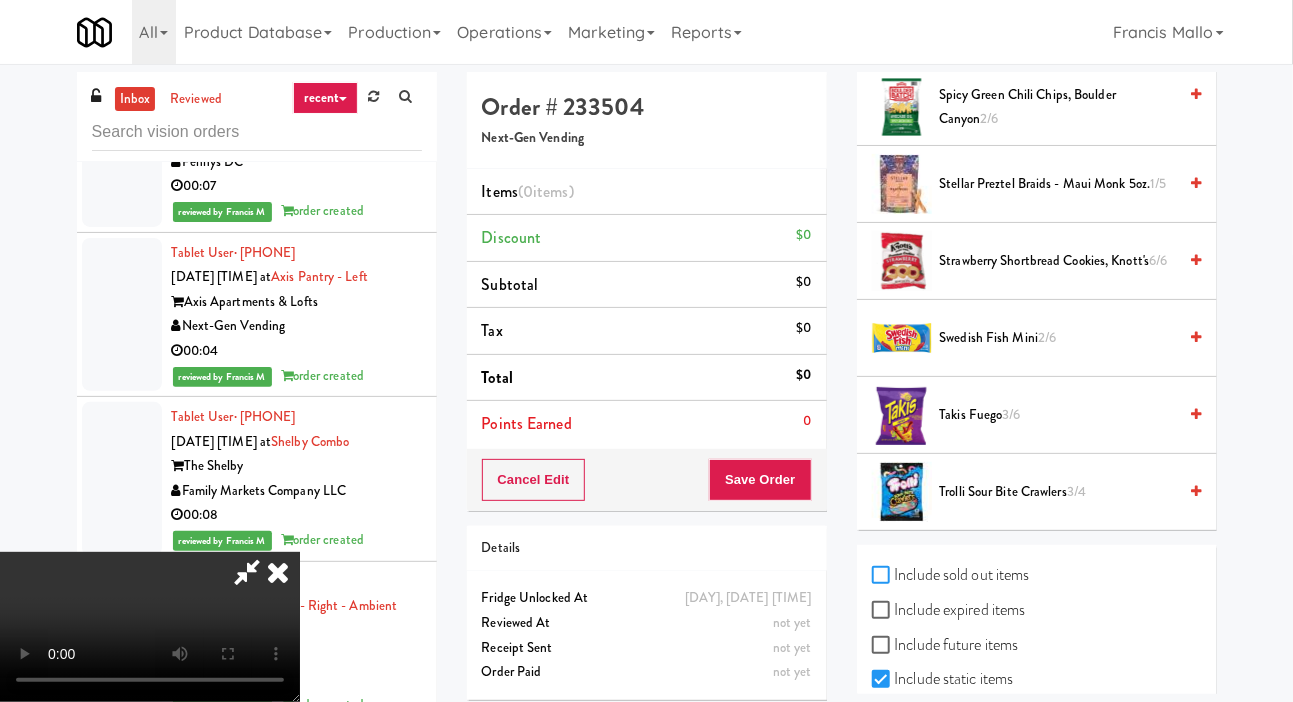 click on "Include sold out items" at bounding box center [883, 576] 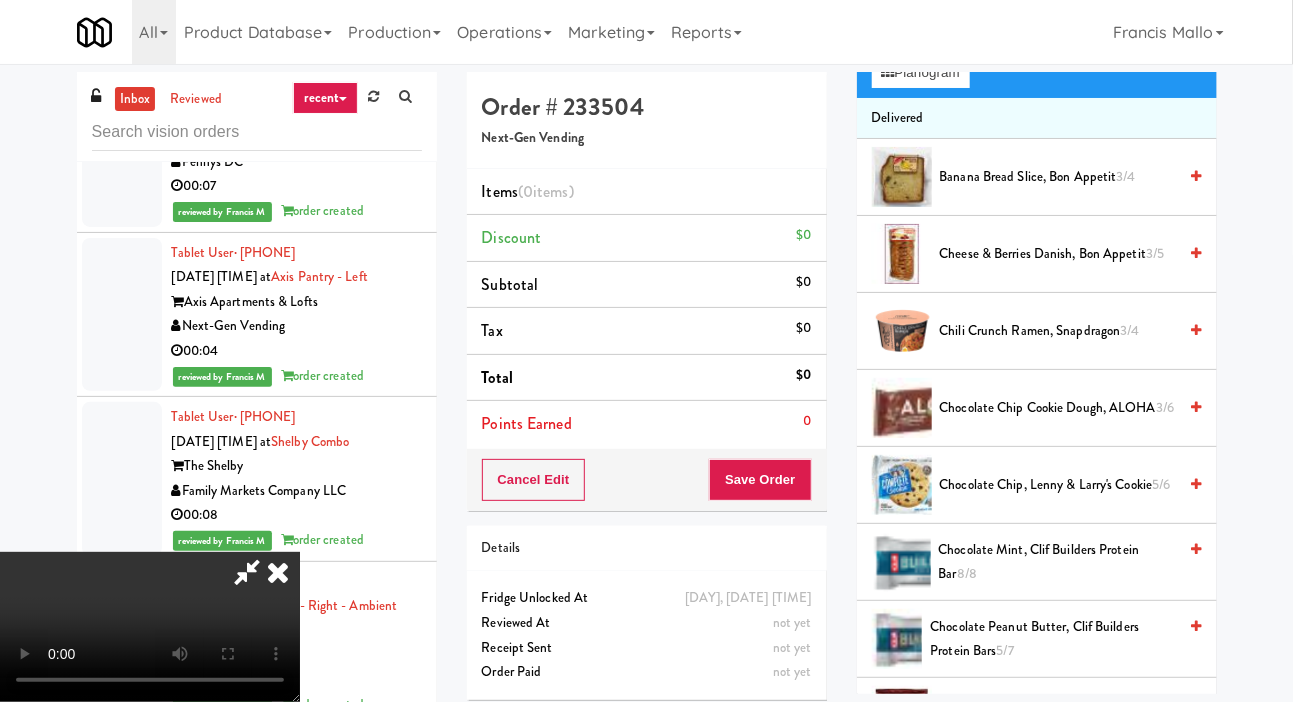 scroll, scrollTop: 202, scrollLeft: 0, axis: vertical 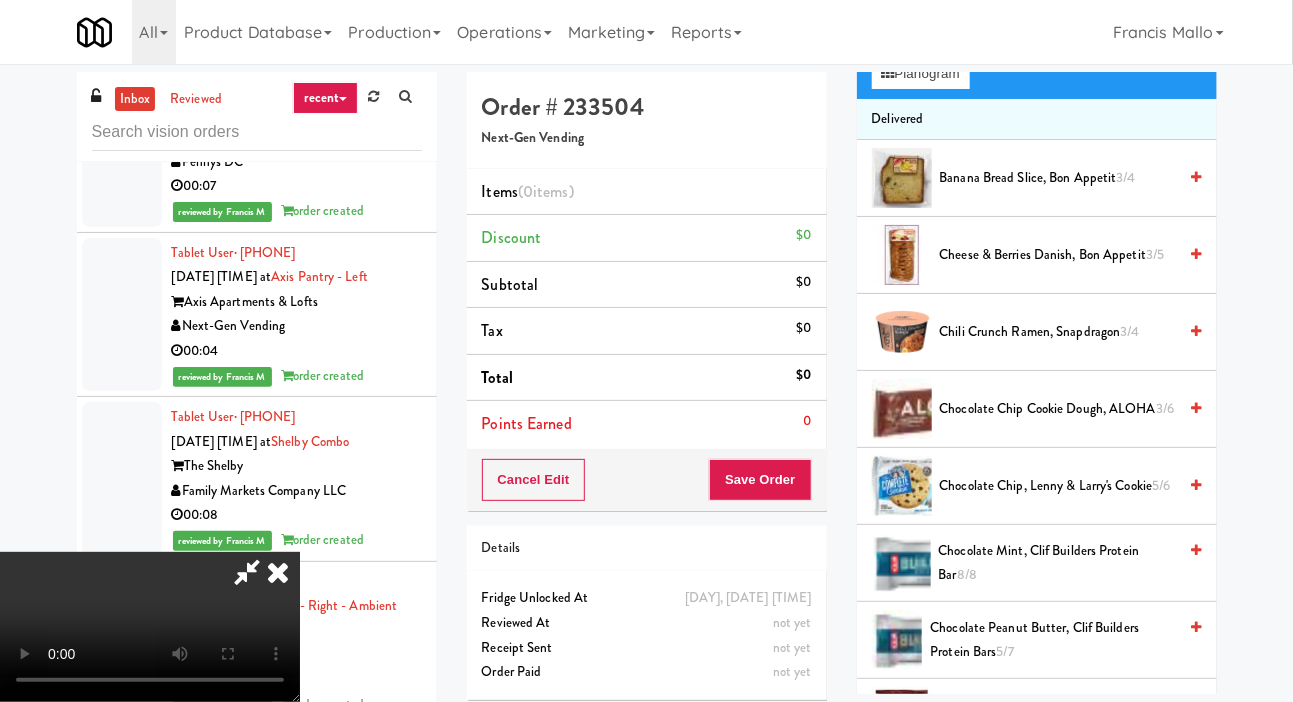 click on "Chocolate Chip Cookie Dough, ALOHA  3/6" at bounding box center (1058, 409) 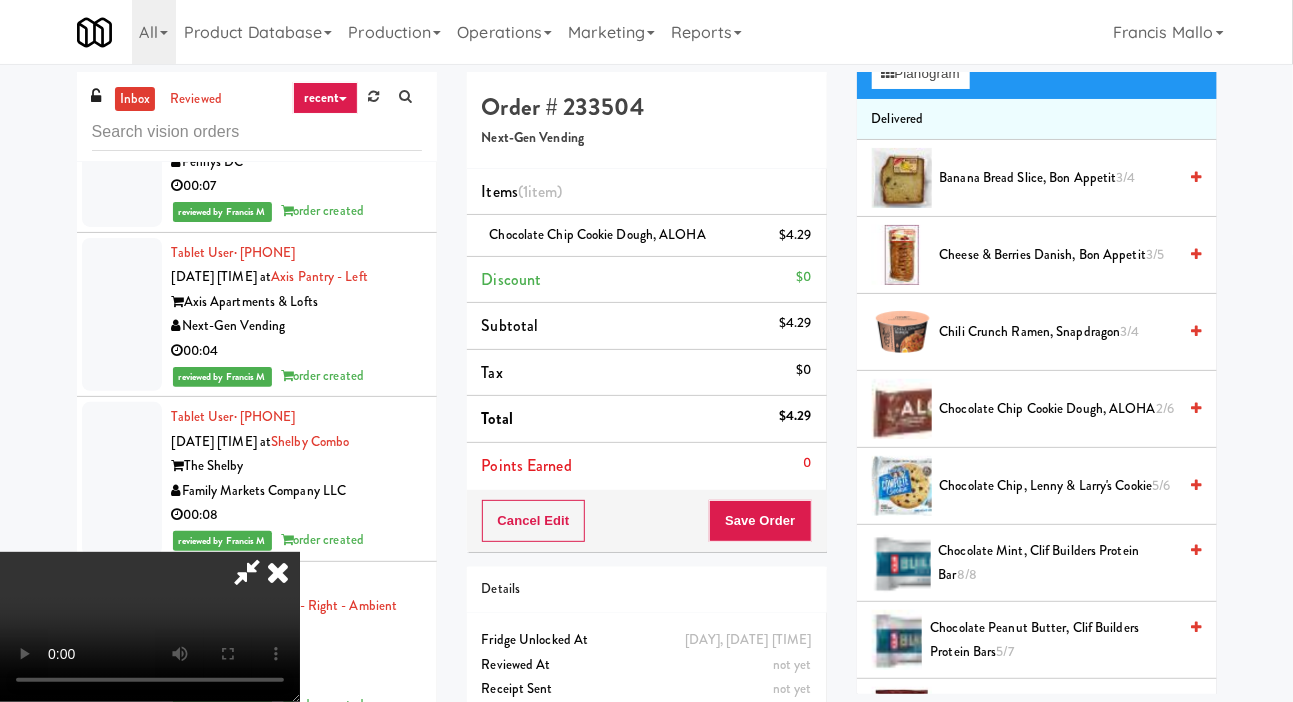 scroll, scrollTop: 0, scrollLeft: 0, axis: both 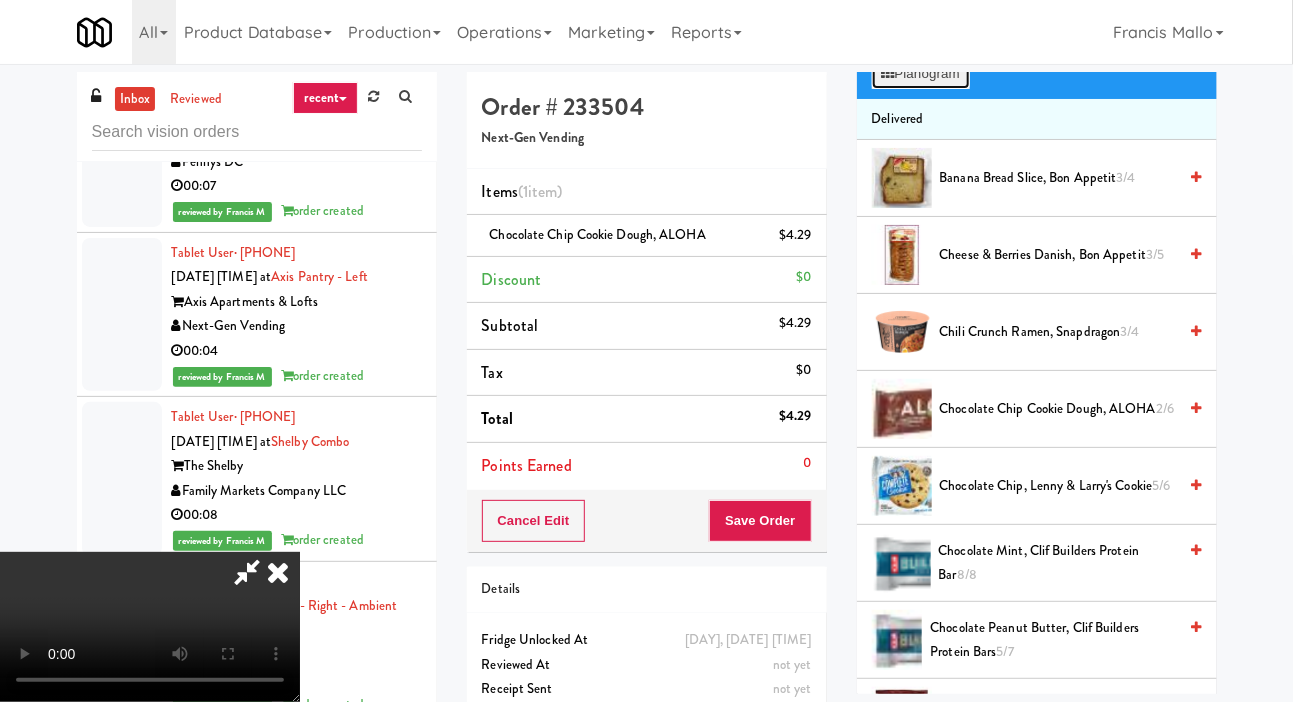 click on "Planogram" at bounding box center (921, 74) 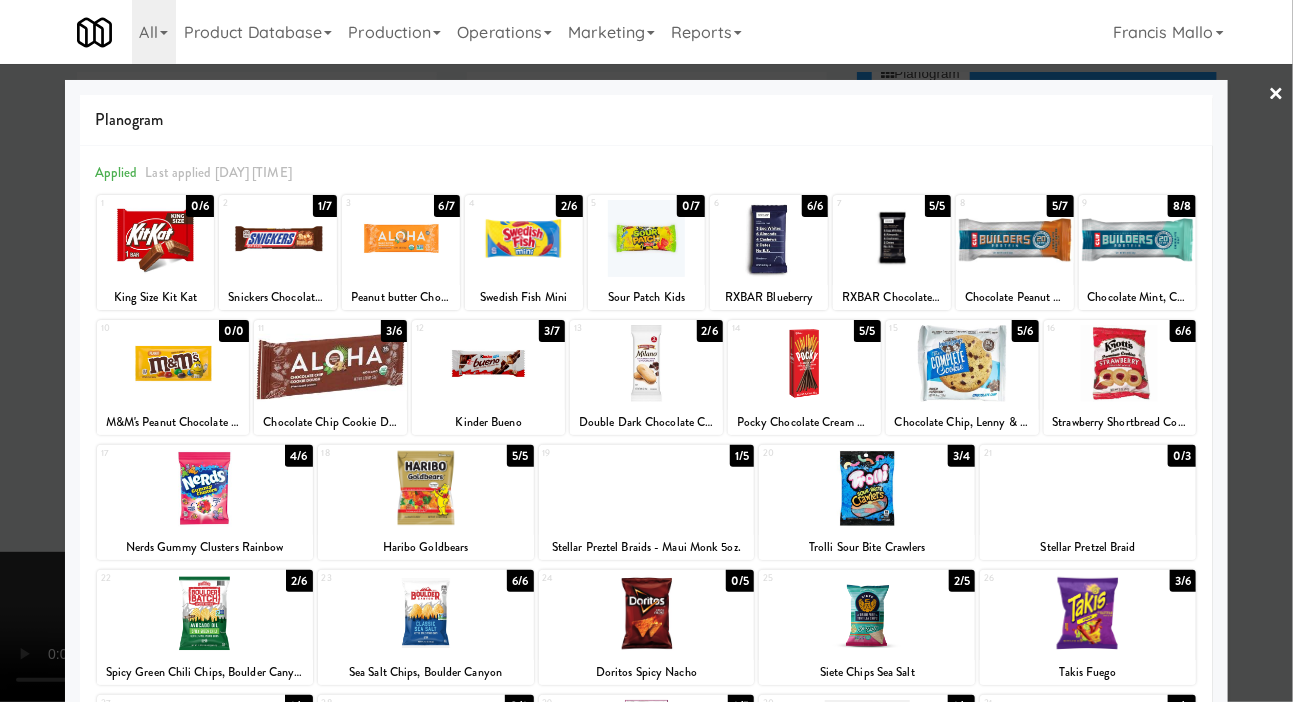 click at bounding box center (330, 363) 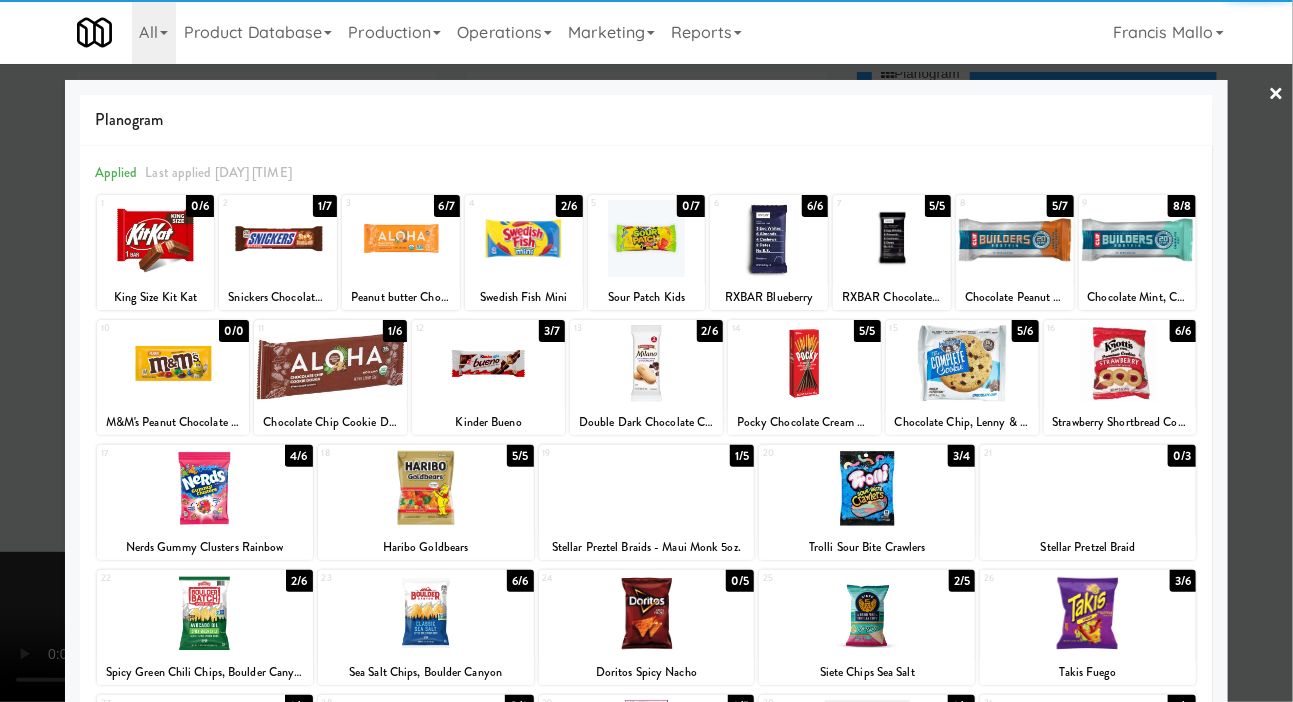 click at bounding box center (646, 351) 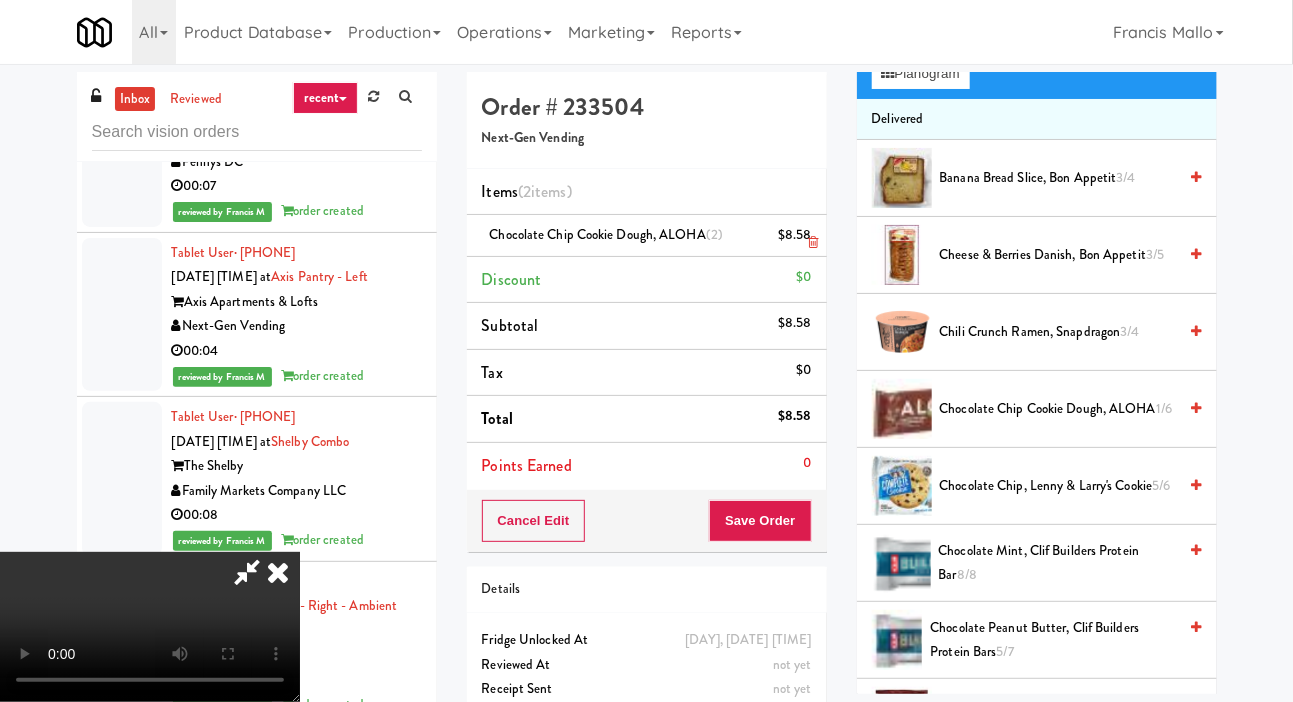 click on "Chocolate Chip Cookie Dough, ALOHA  (2) $8.58" at bounding box center [647, 236] 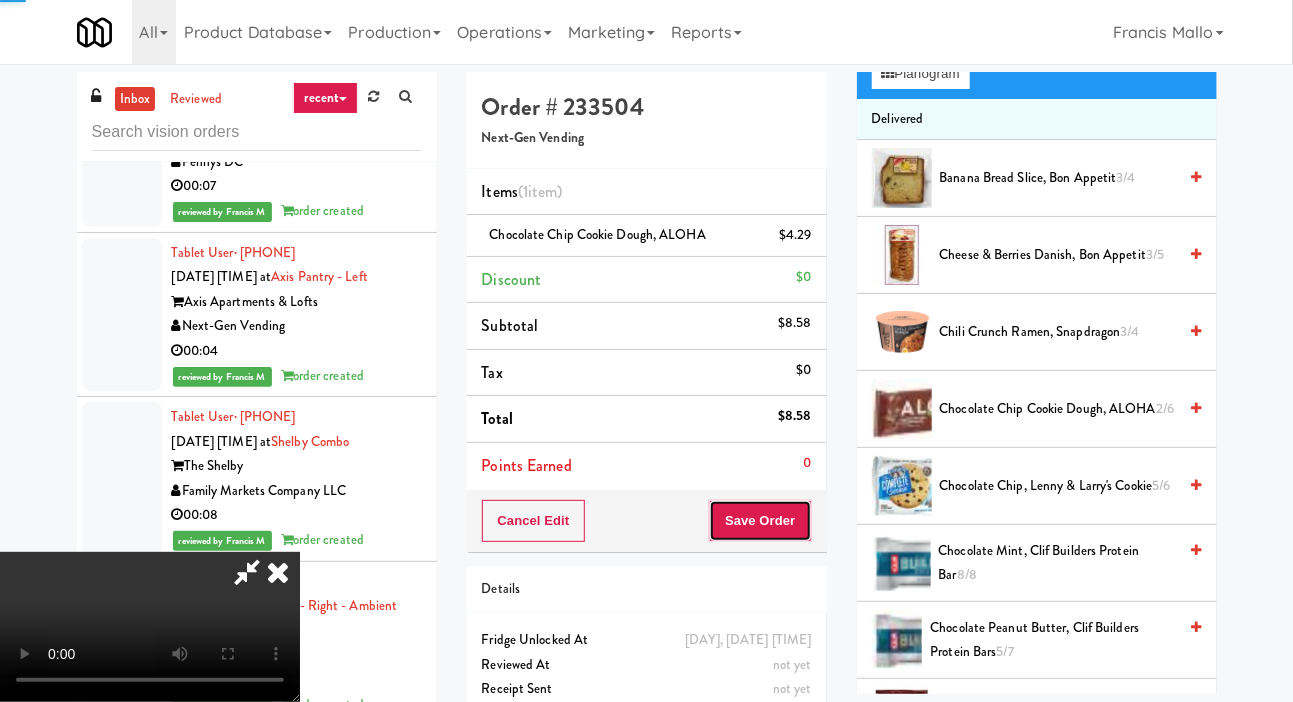 click on "Save Order" at bounding box center [760, 521] 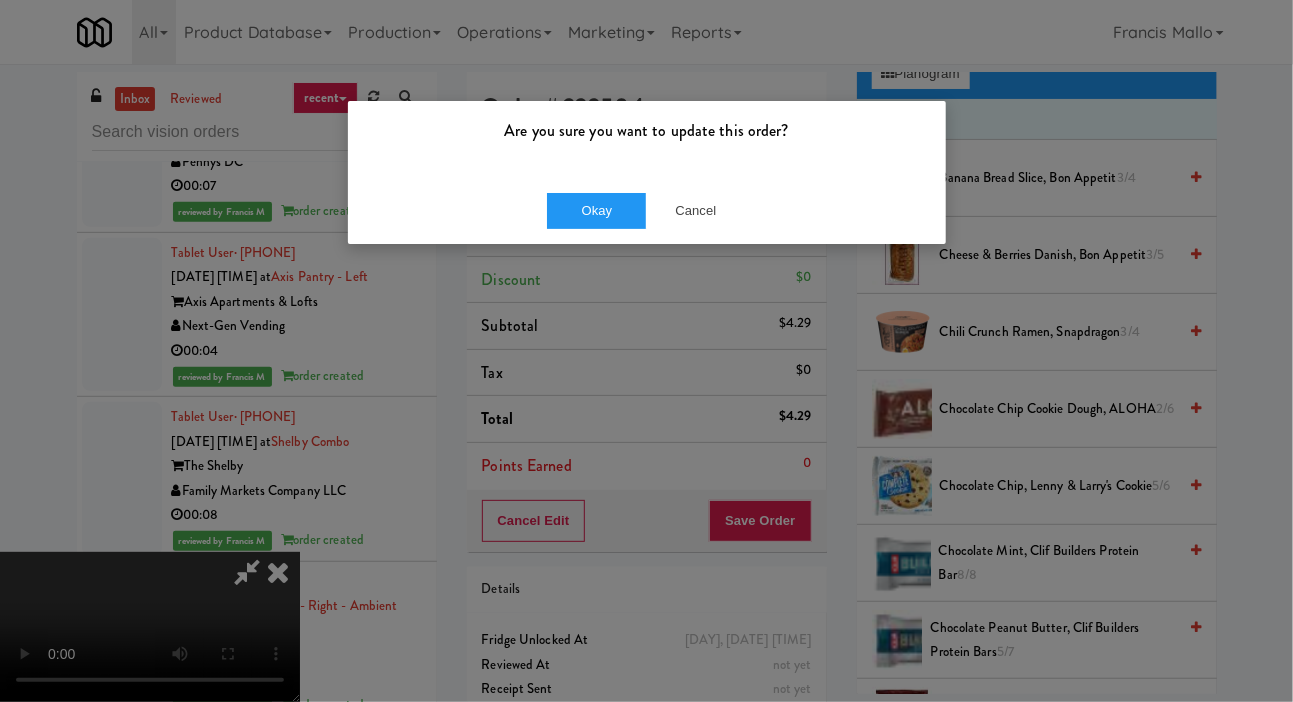 click on "Okay Cancel" at bounding box center (647, 210) 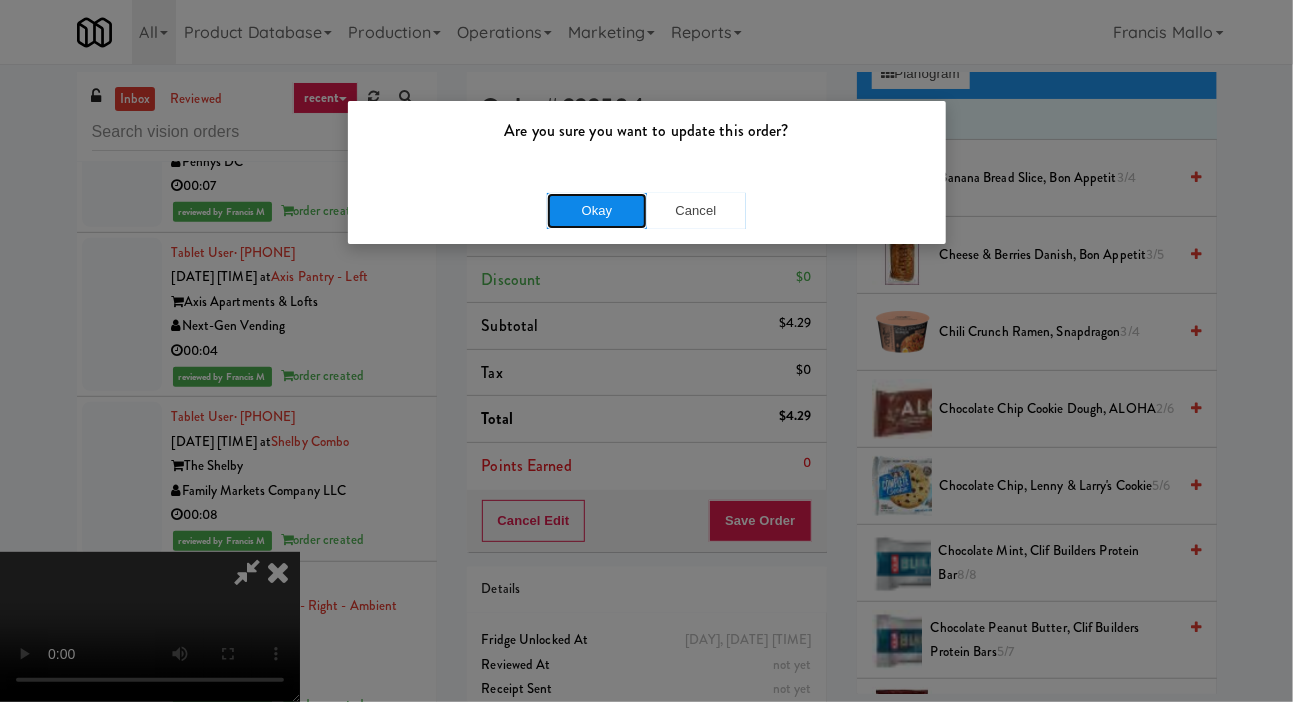 click on "Okay" at bounding box center (597, 211) 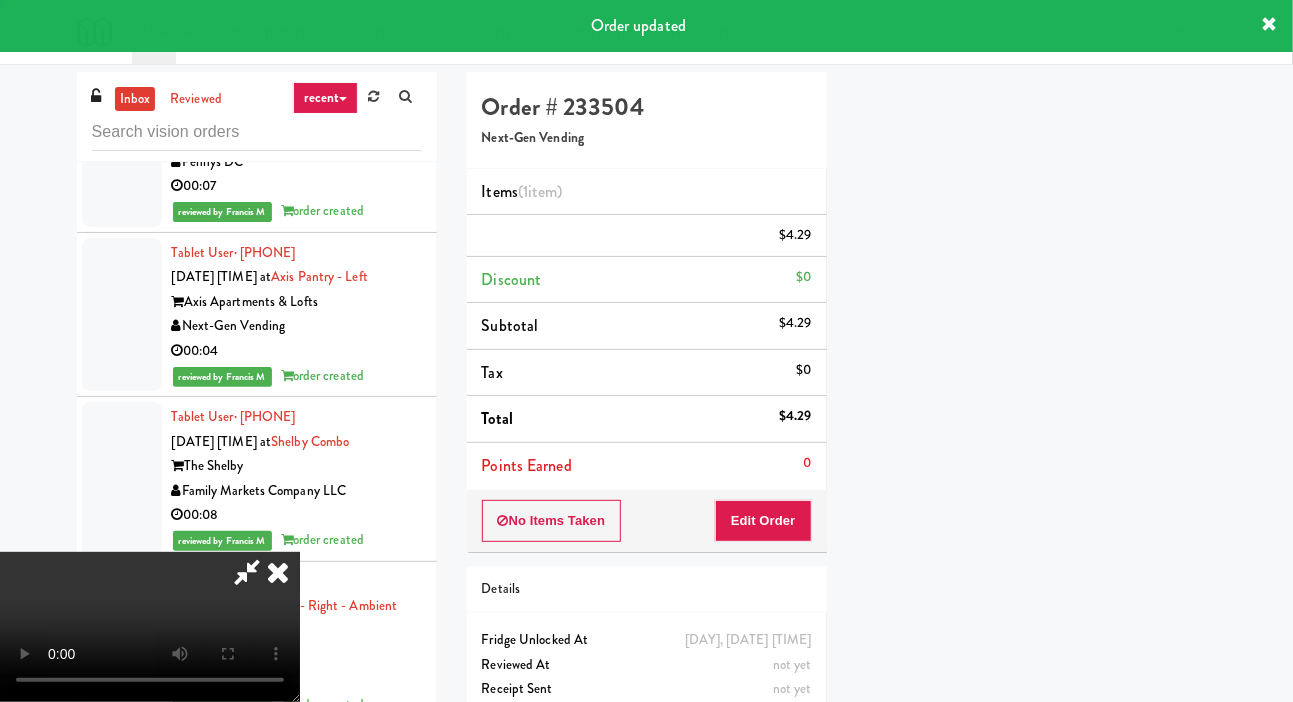 scroll, scrollTop: 116, scrollLeft: 0, axis: vertical 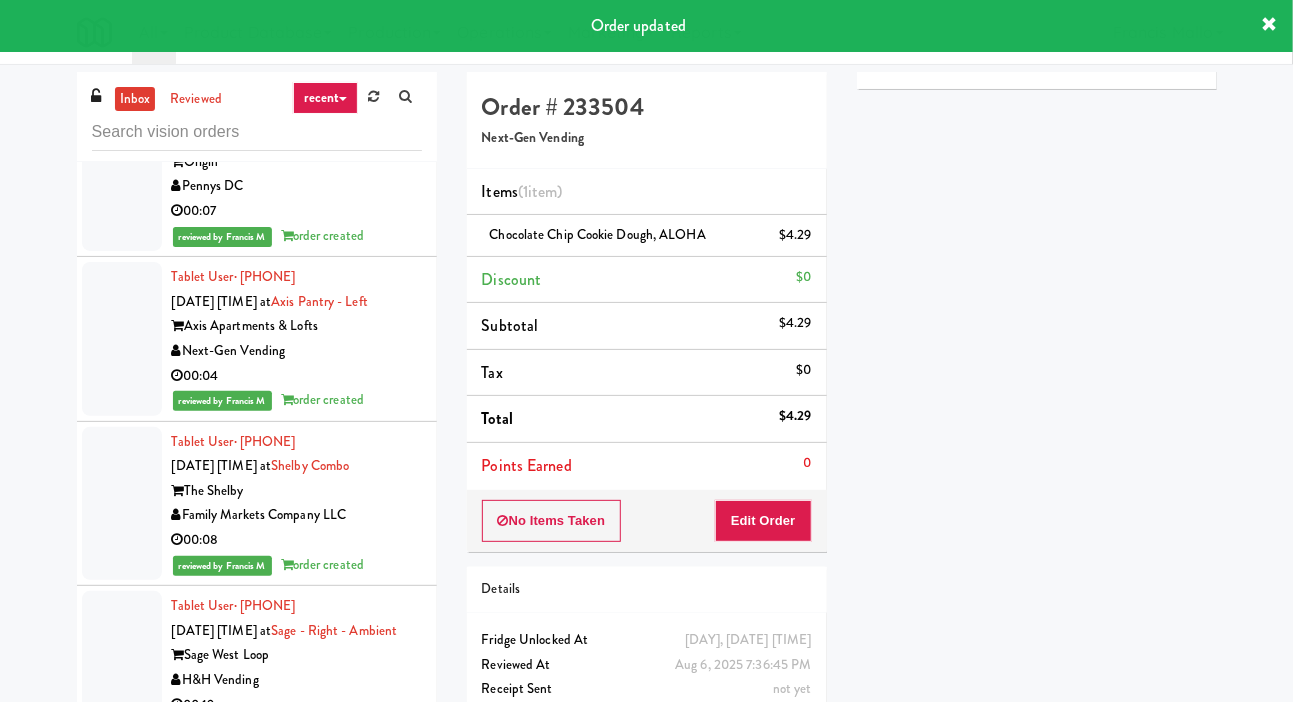 click at bounding box center (122, -217) 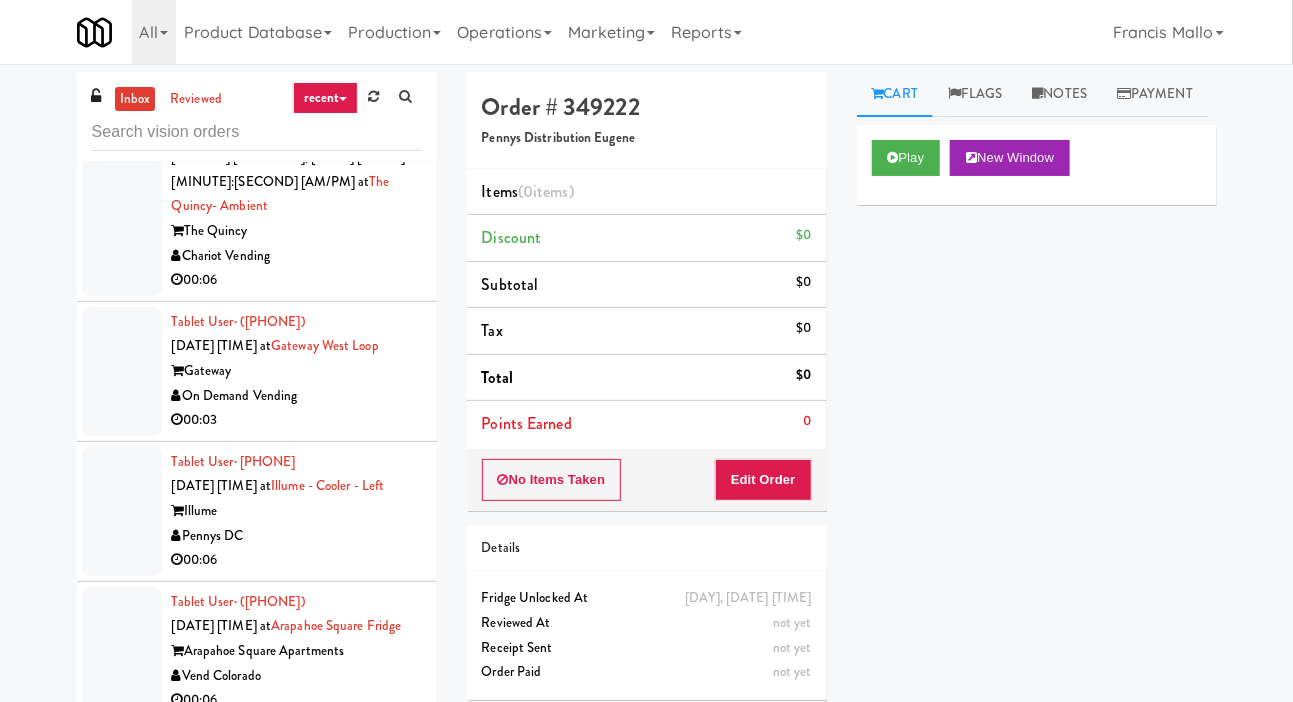 click at bounding box center (122, 207) 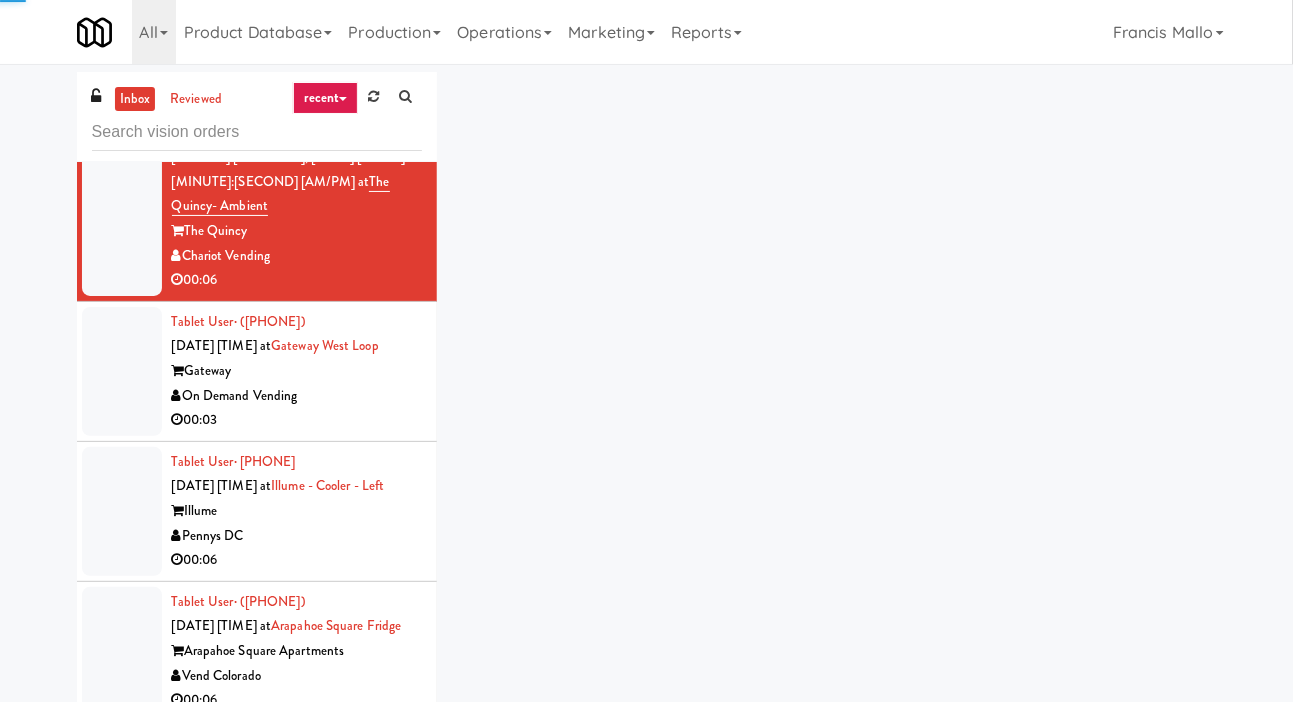 click at bounding box center [122, 371] 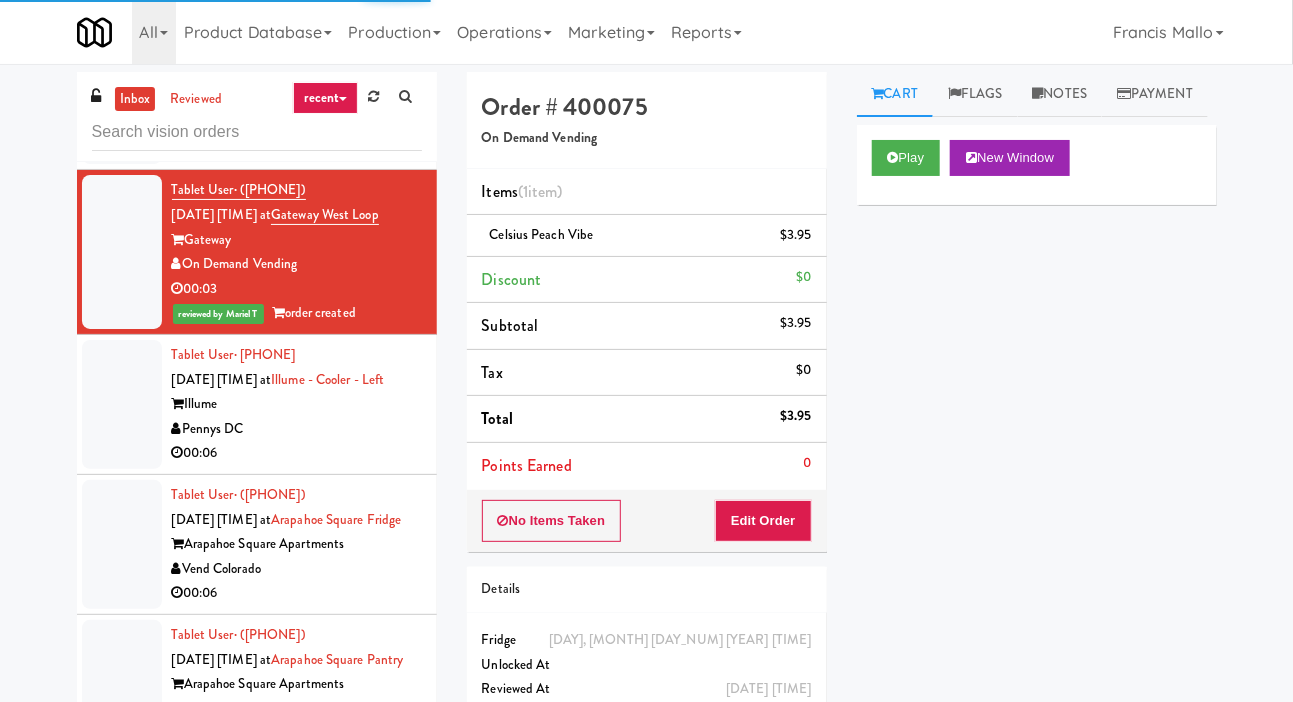 click at bounding box center (122, 404) 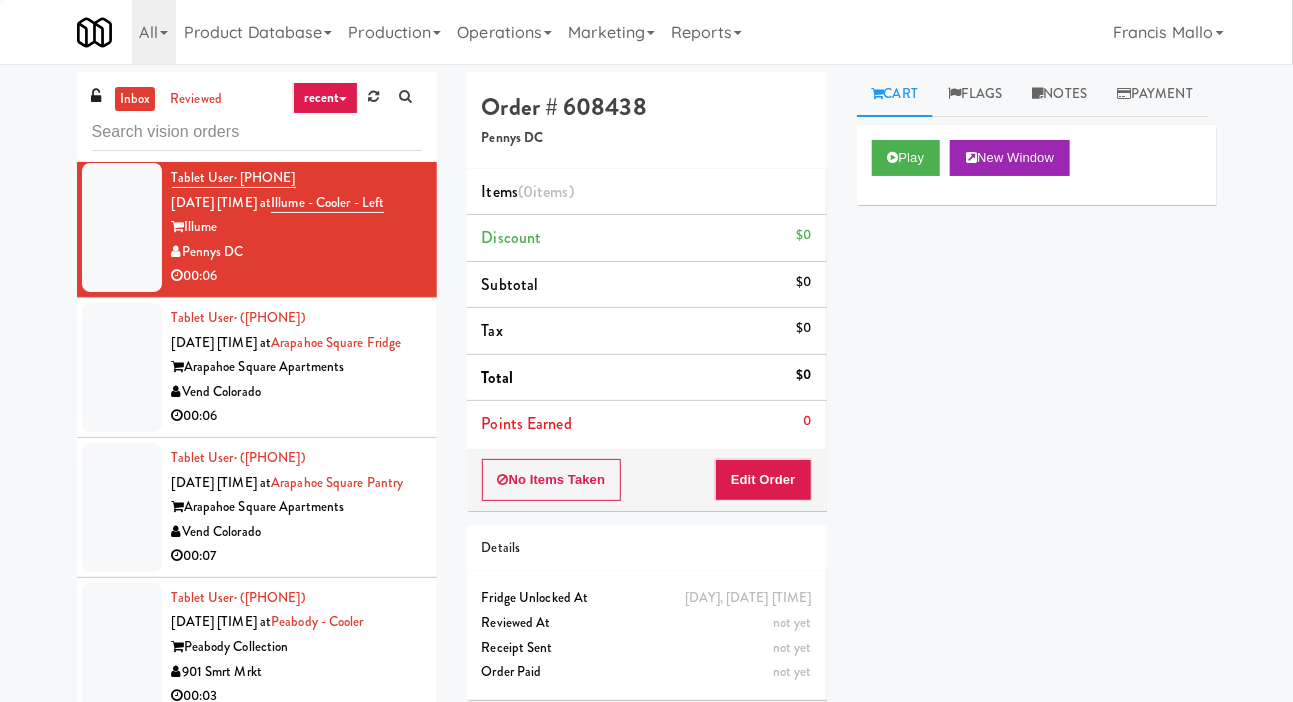 click at bounding box center (122, 367) 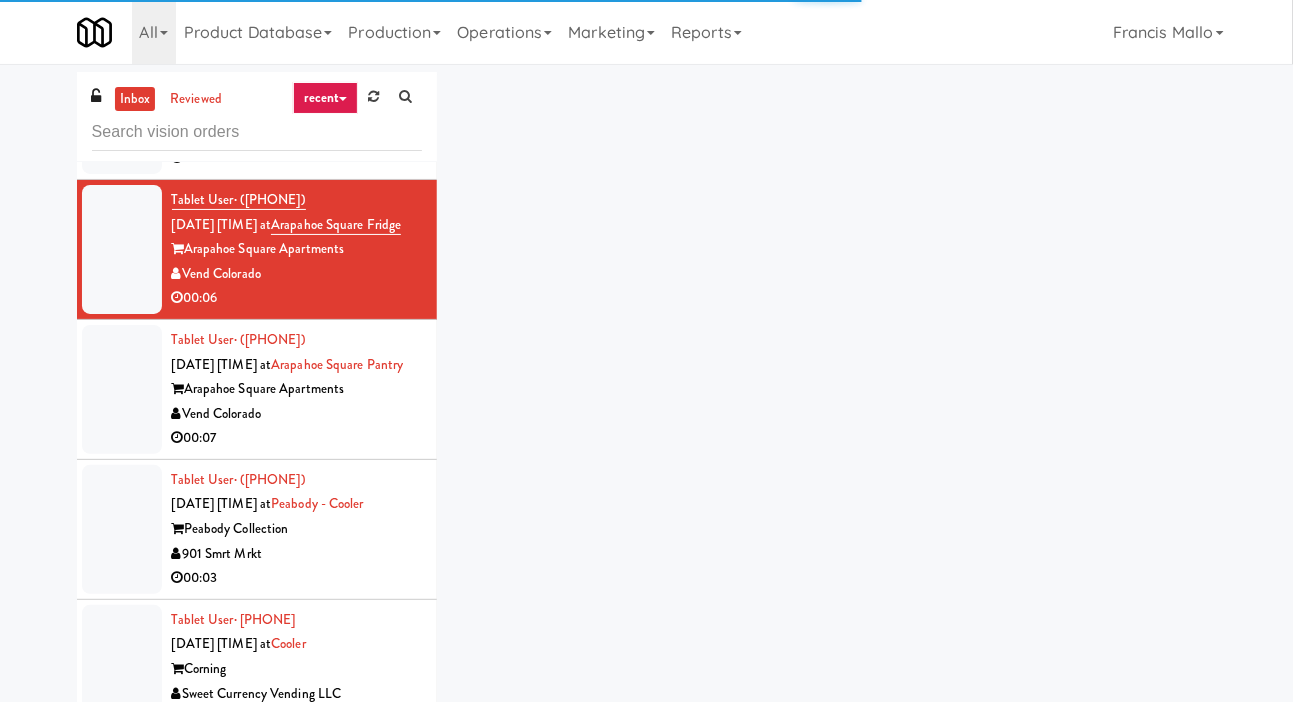 scroll, scrollTop: 8057, scrollLeft: 0, axis: vertical 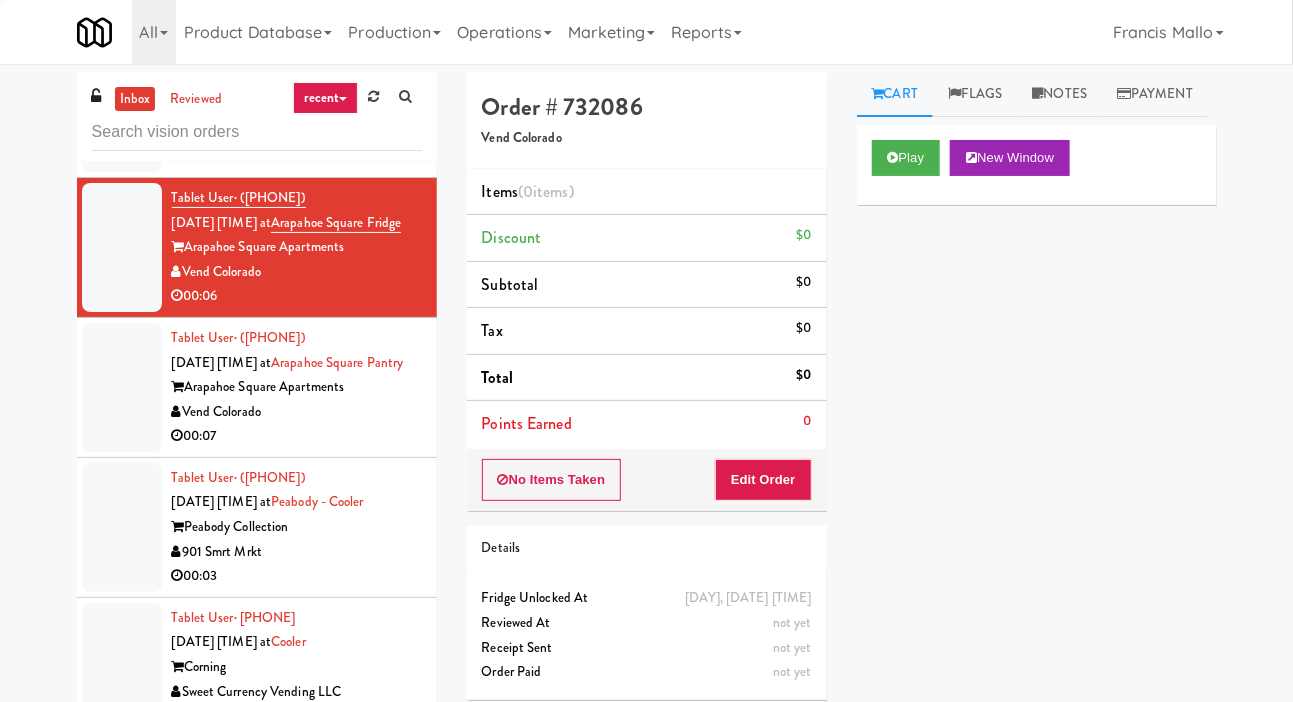click at bounding box center (122, 107) 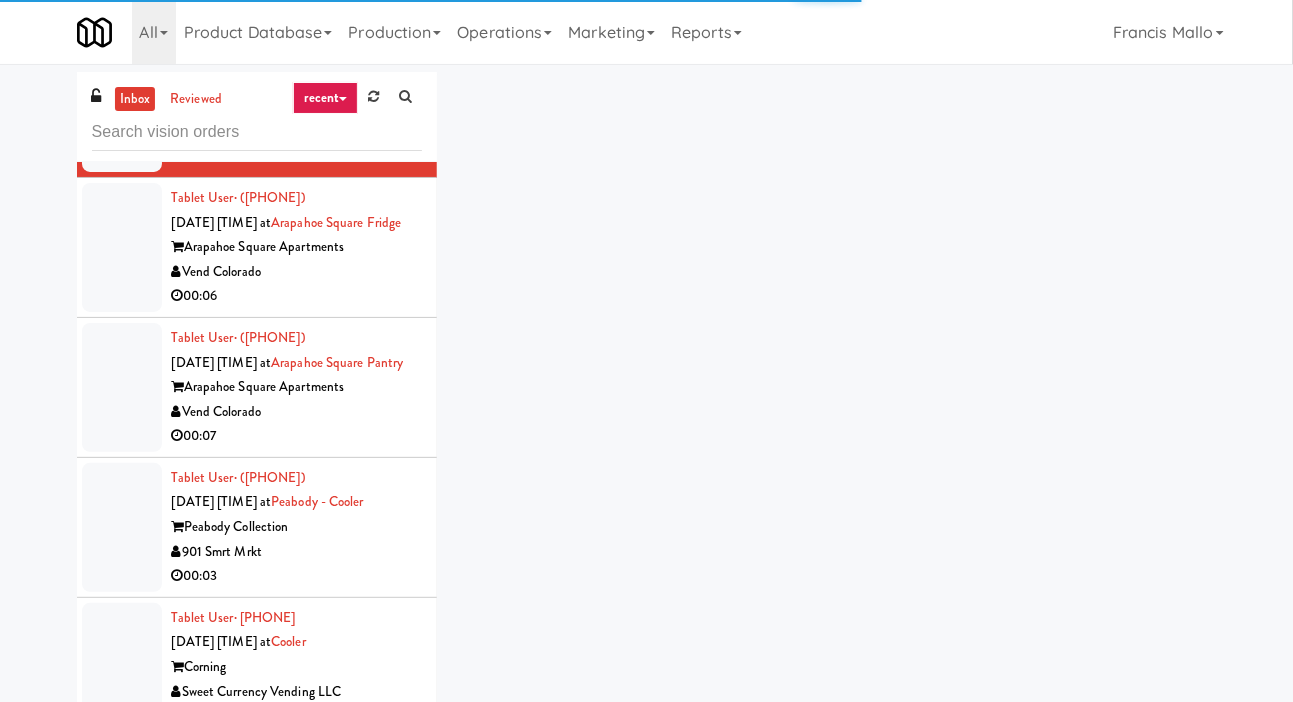 click at bounding box center (122, 387) 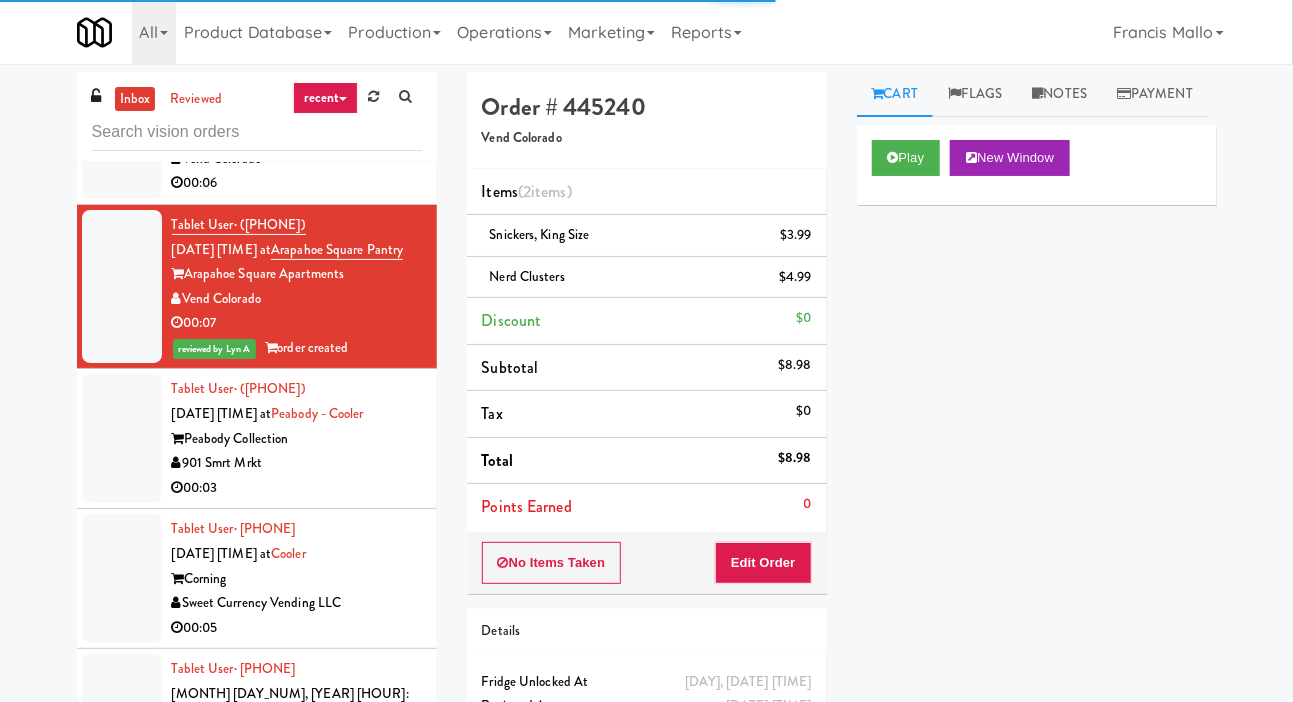 click at bounding box center (122, 134) 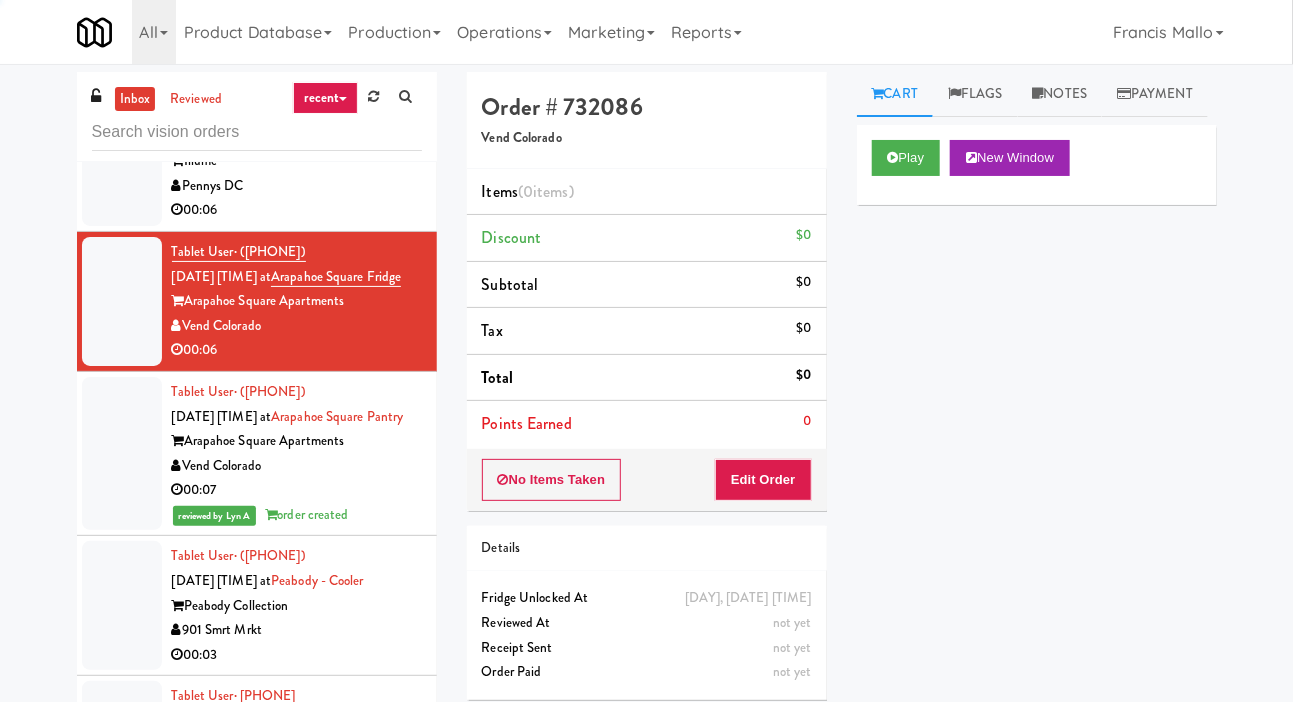 scroll, scrollTop: 7990, scrollLeft: 0, axis: vertical 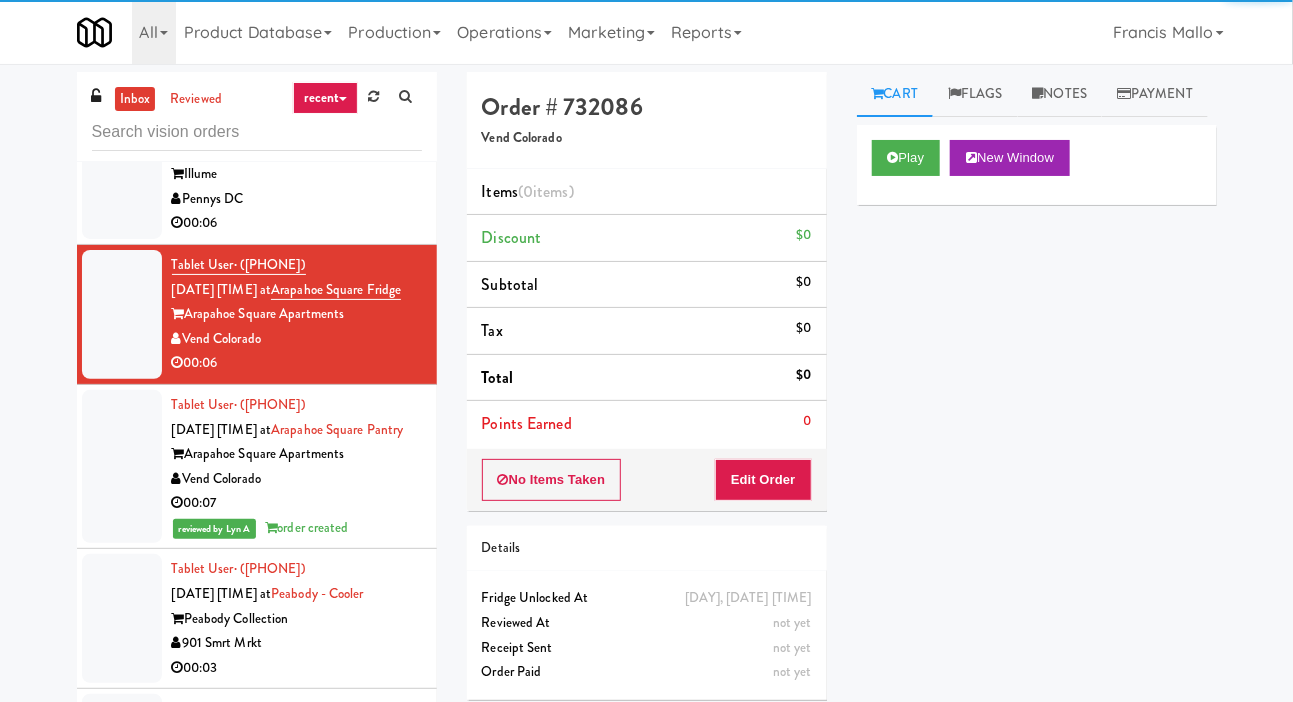 click at bounding box center (122, 174) 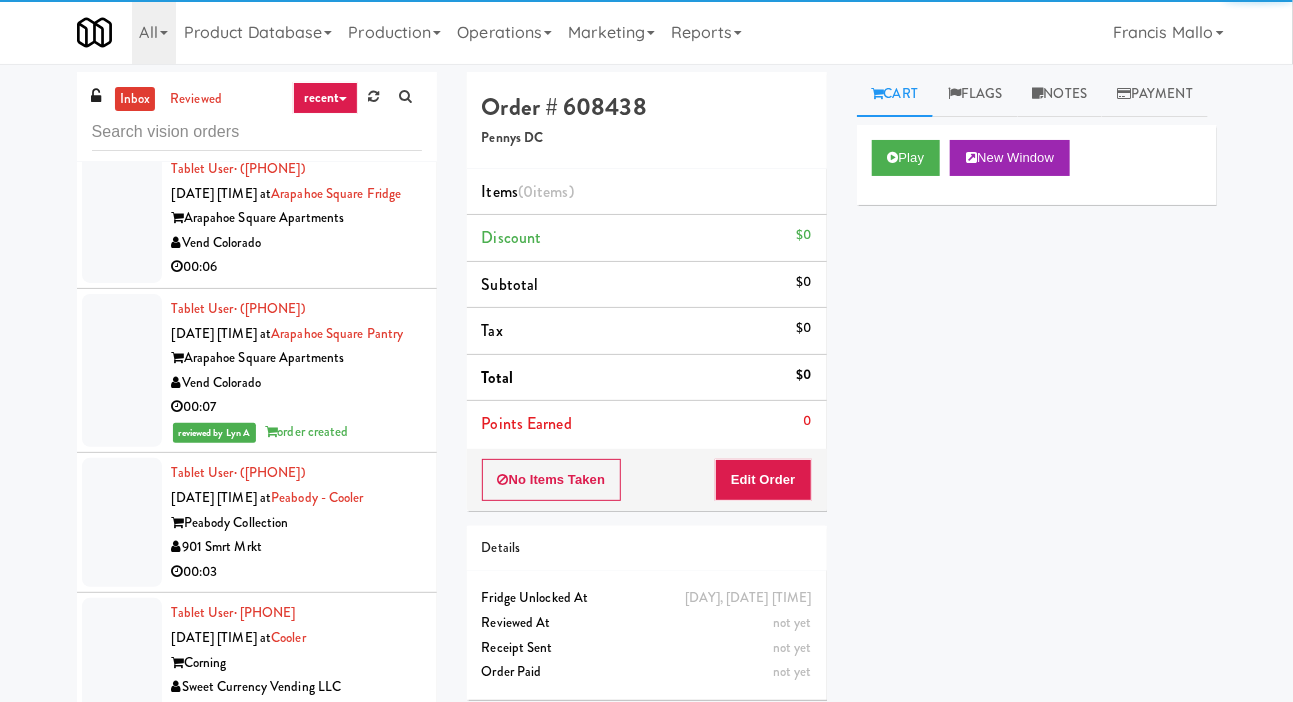 scroll, scrollTop: 8119, scrollLeft: 0, axis: vertical 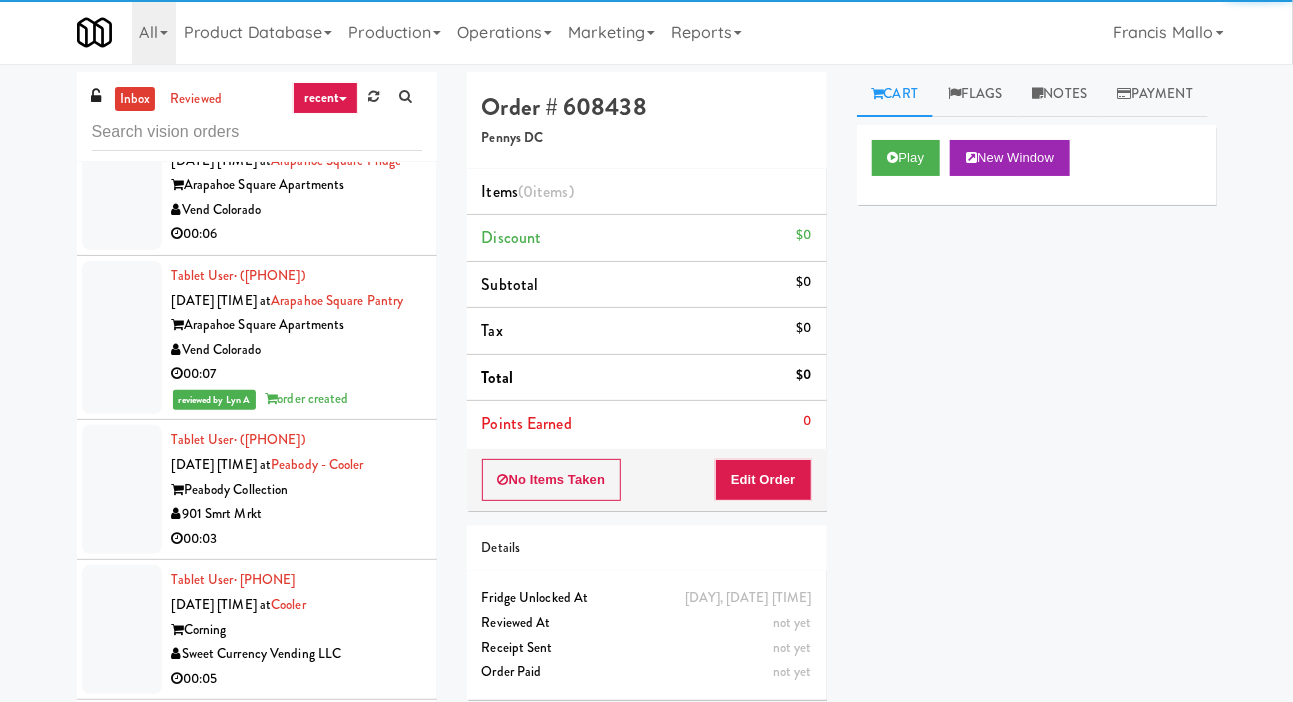 click at bounding box center (122, 185) 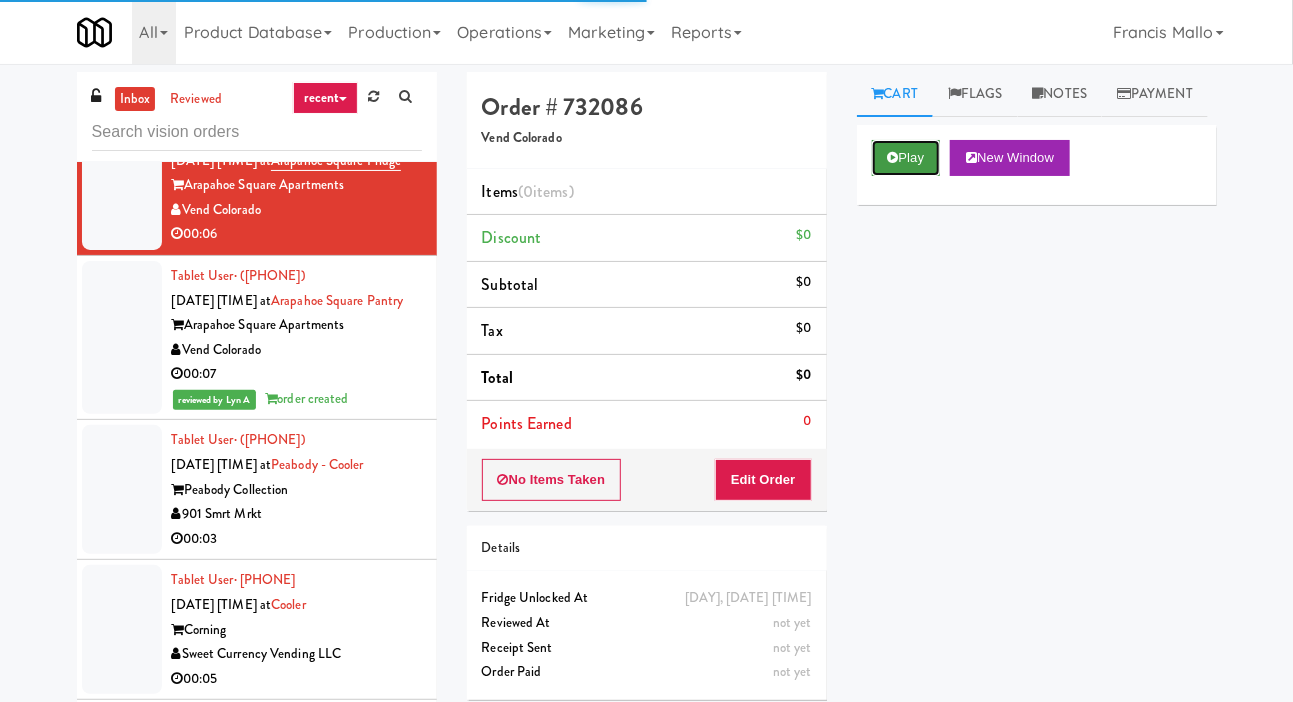 click on "Play" at bounding box center (906, 158) 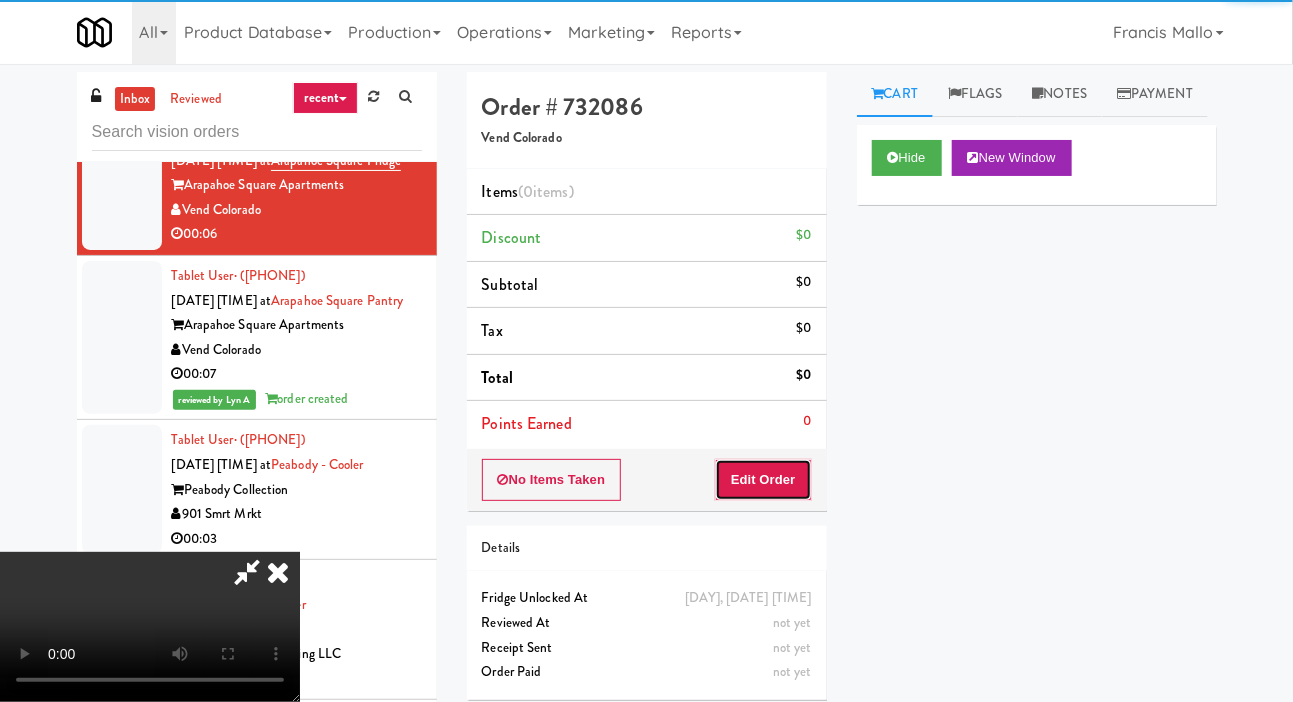 click on "Edit Order" at bounding box center (763, 480) 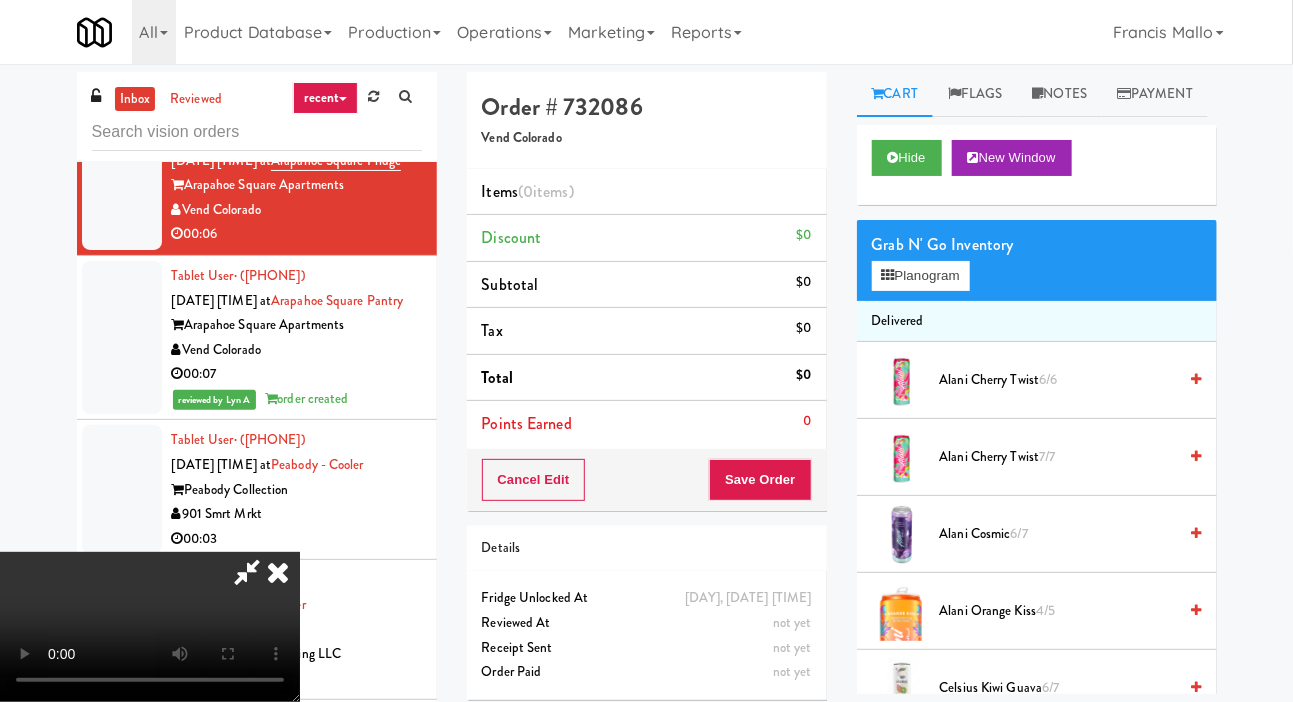 scroll, scrollTop: 73, scrollLeft: 0, axis: vertical 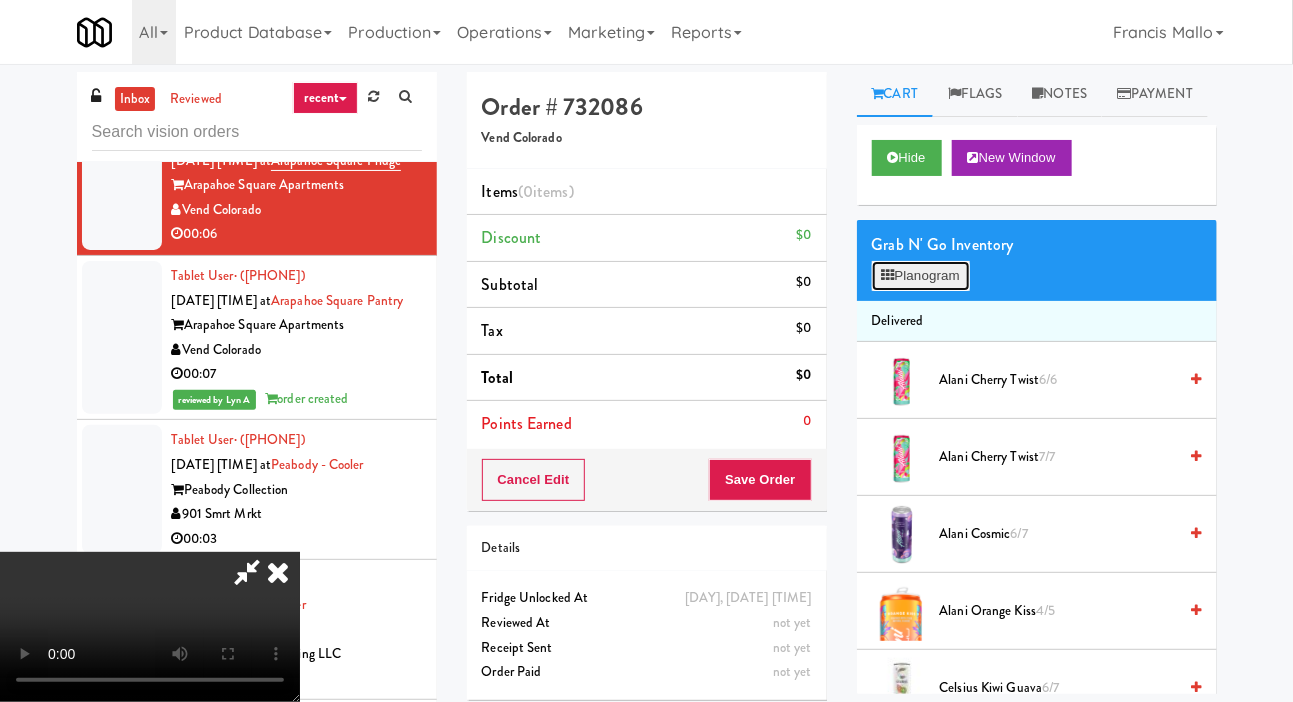 click on "Planogram" at bounding box center (921, 276) 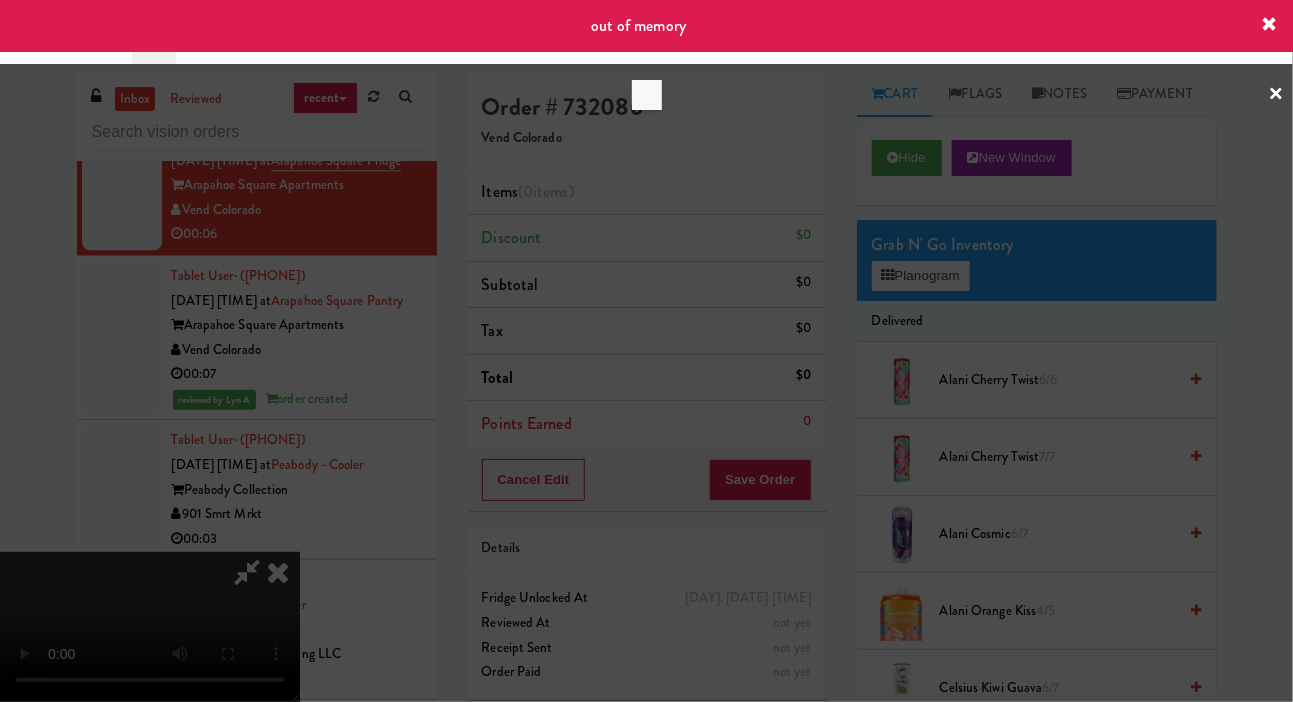 click at bounding box center [646, 351] 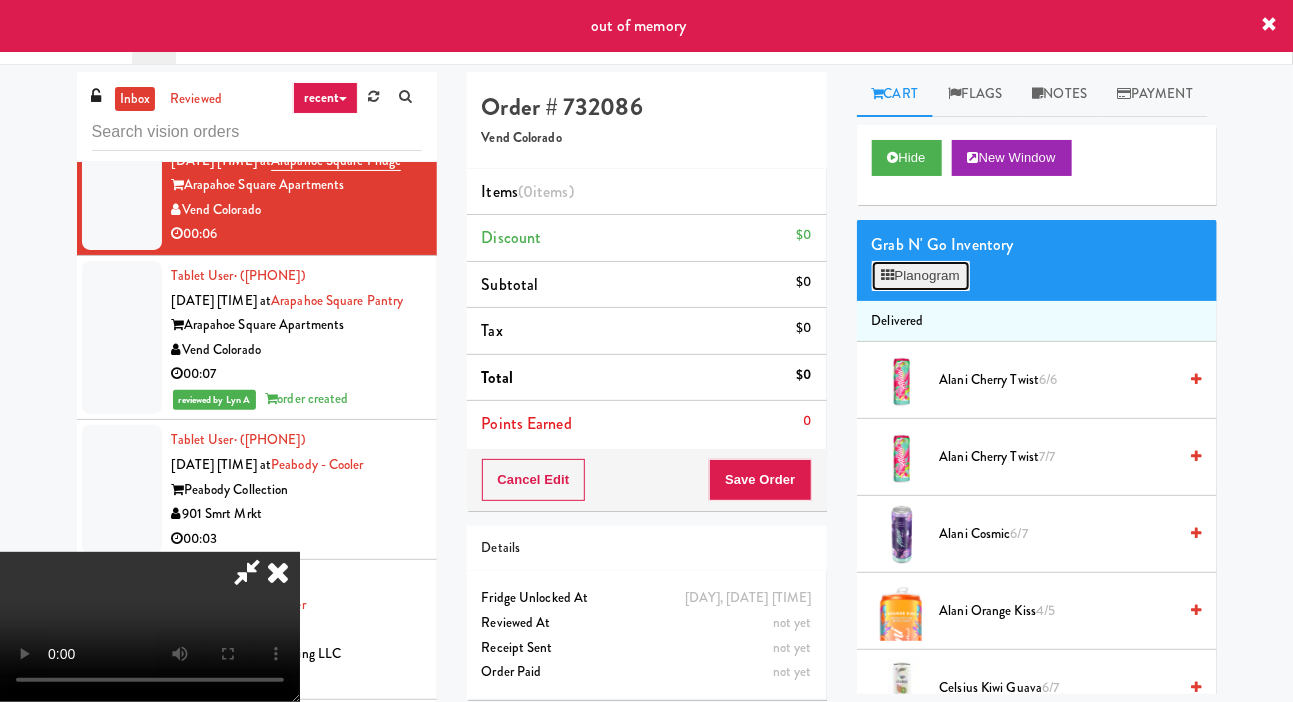 click on "Planogram" at bounding box center (921, 276) 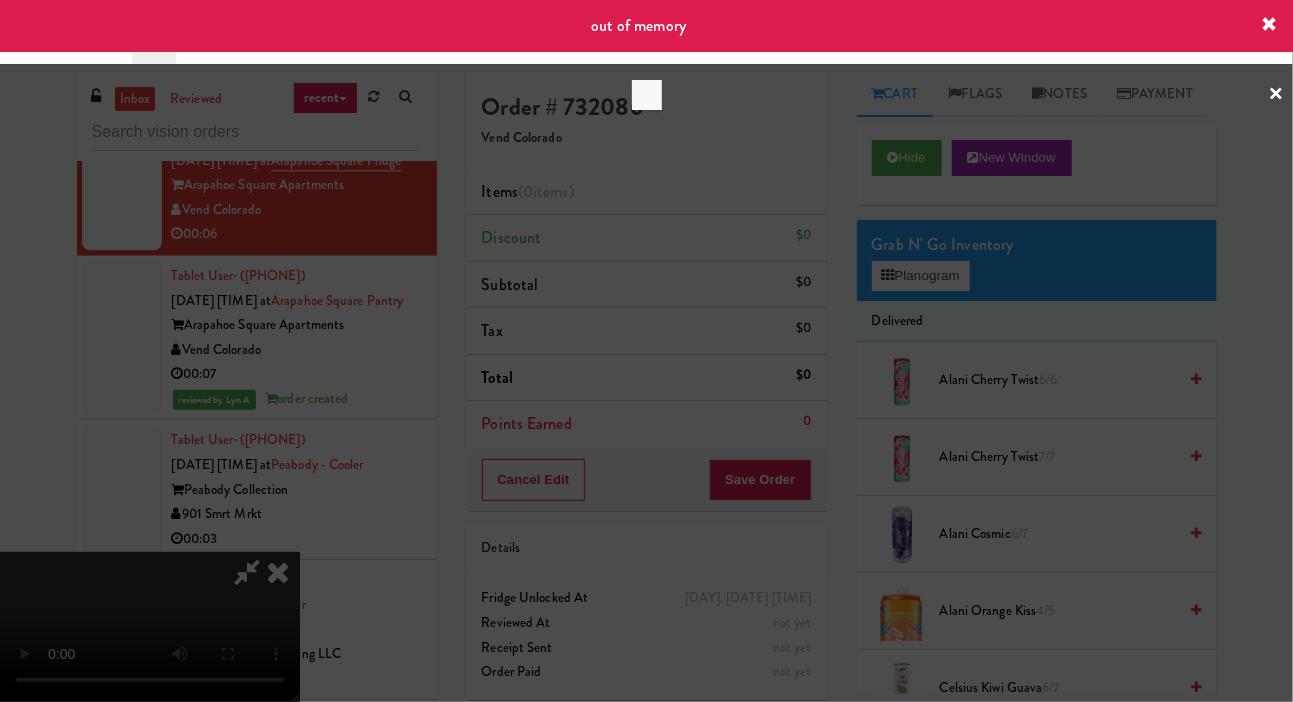 click at bounding box center (646, 351) 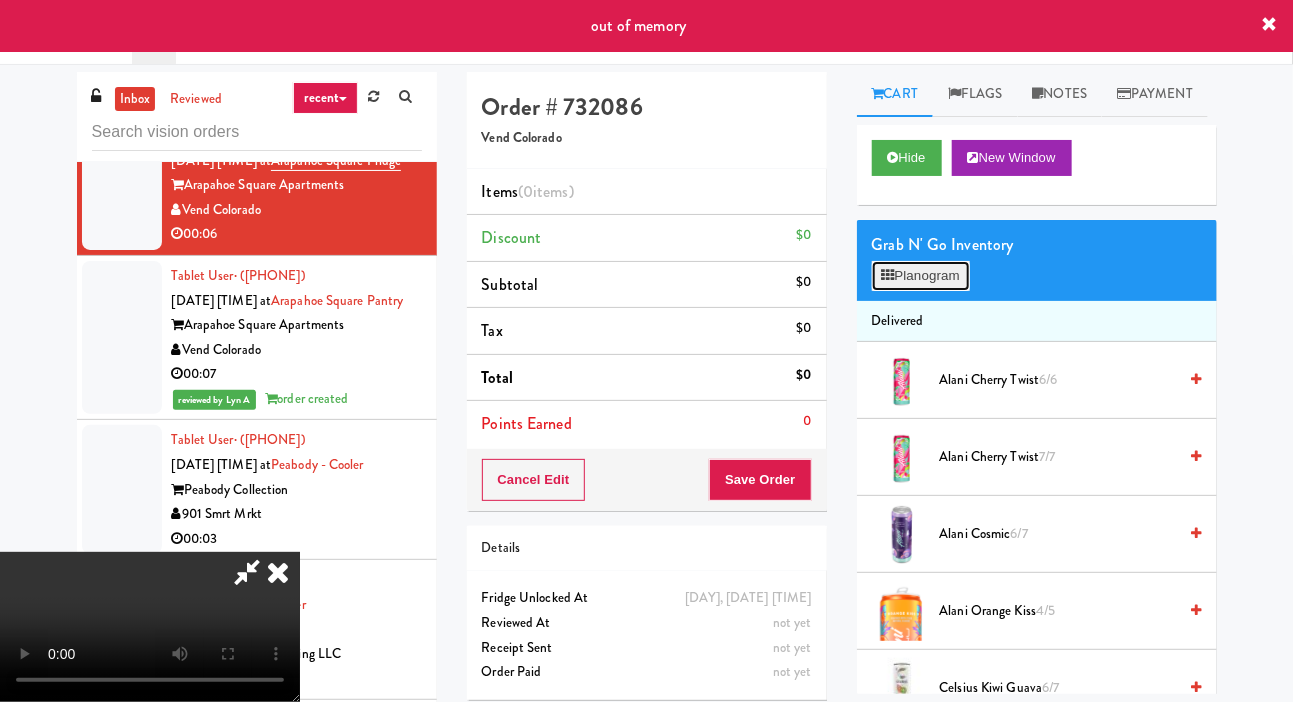 click on "Planogram" at bounding box center [921, 276] 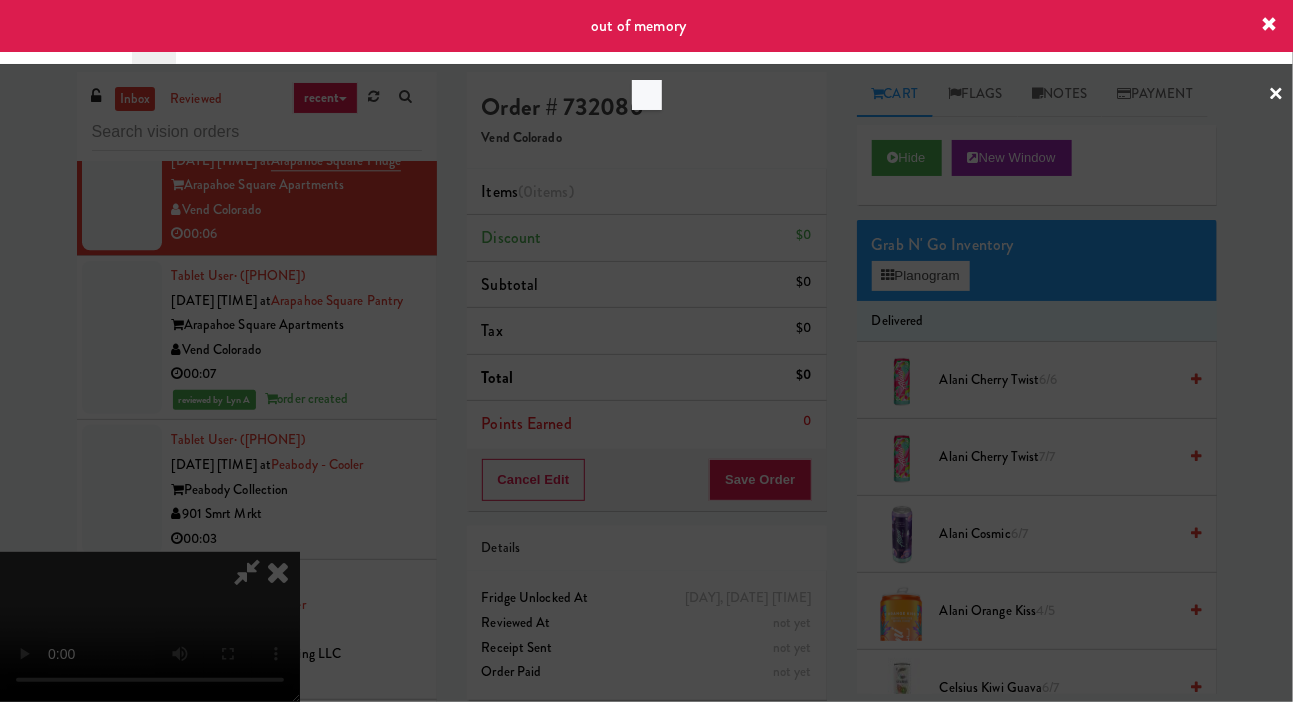 click at bounding box center [646, 351] 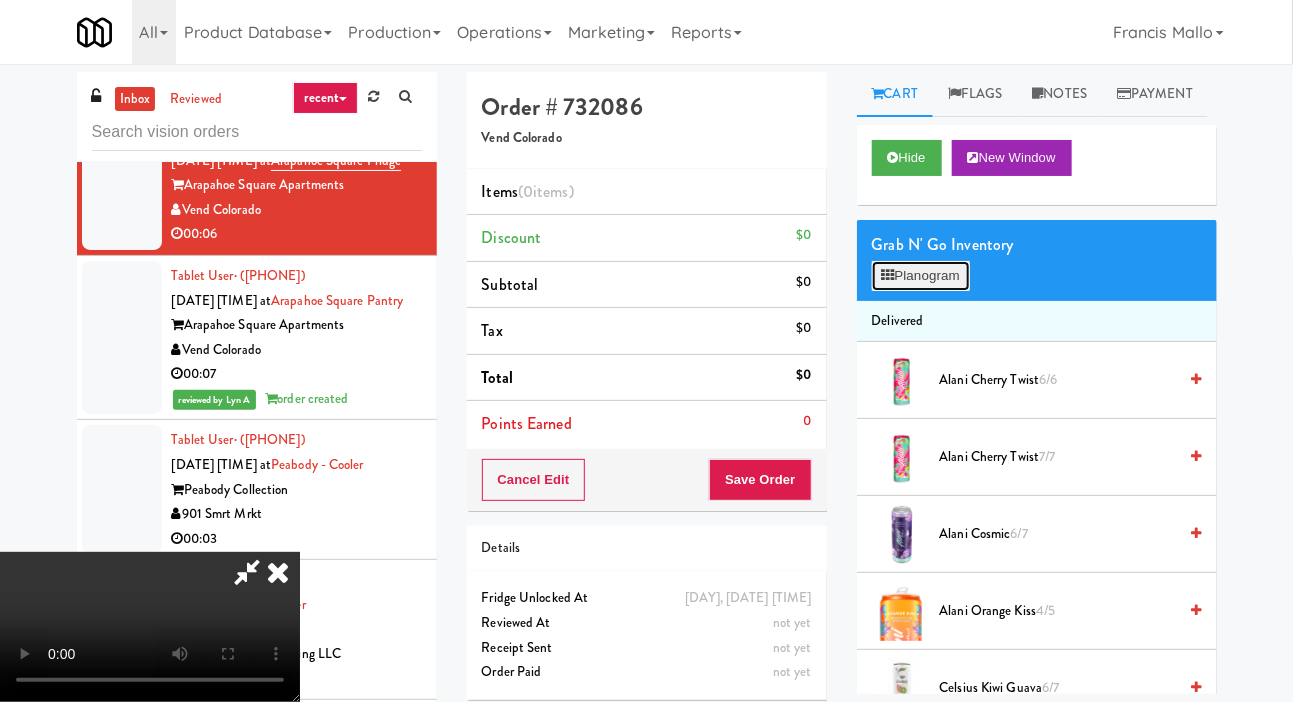 click on "Planogram" at bounding box center (921, 276) 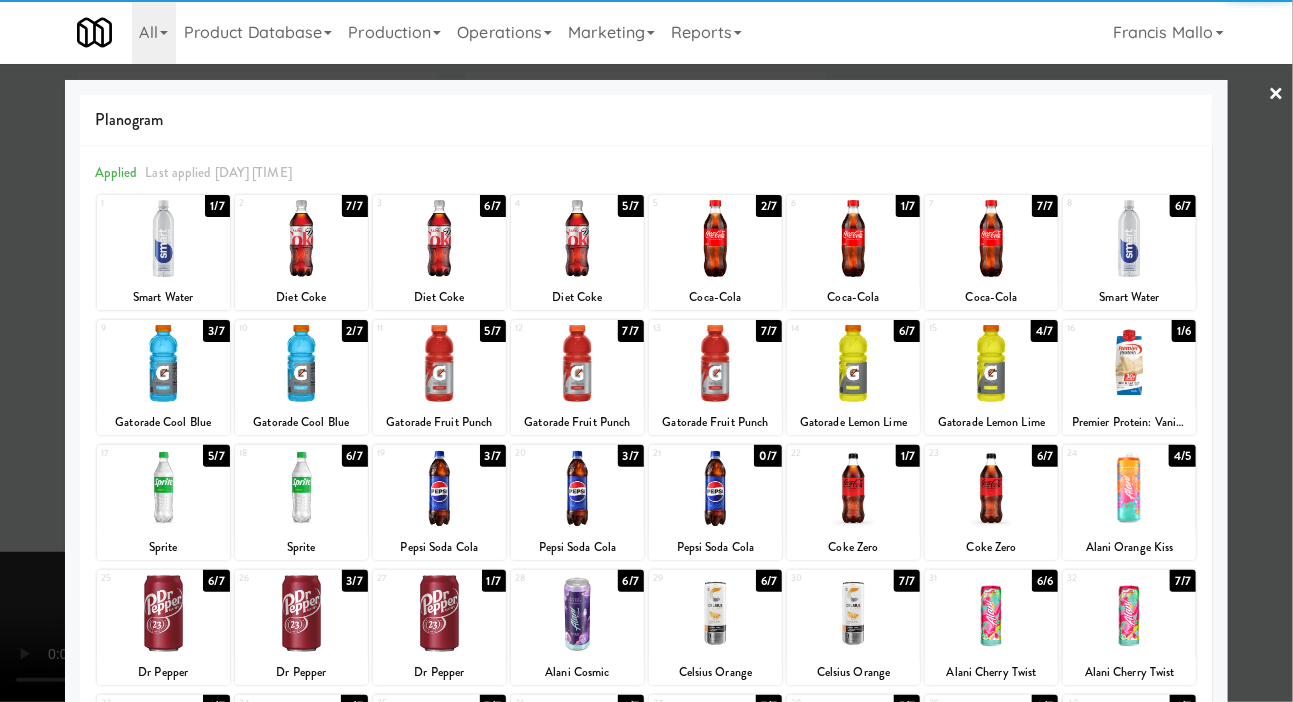 scroll, scrollTop: 172, scrollLeft: 0, axis: vertical 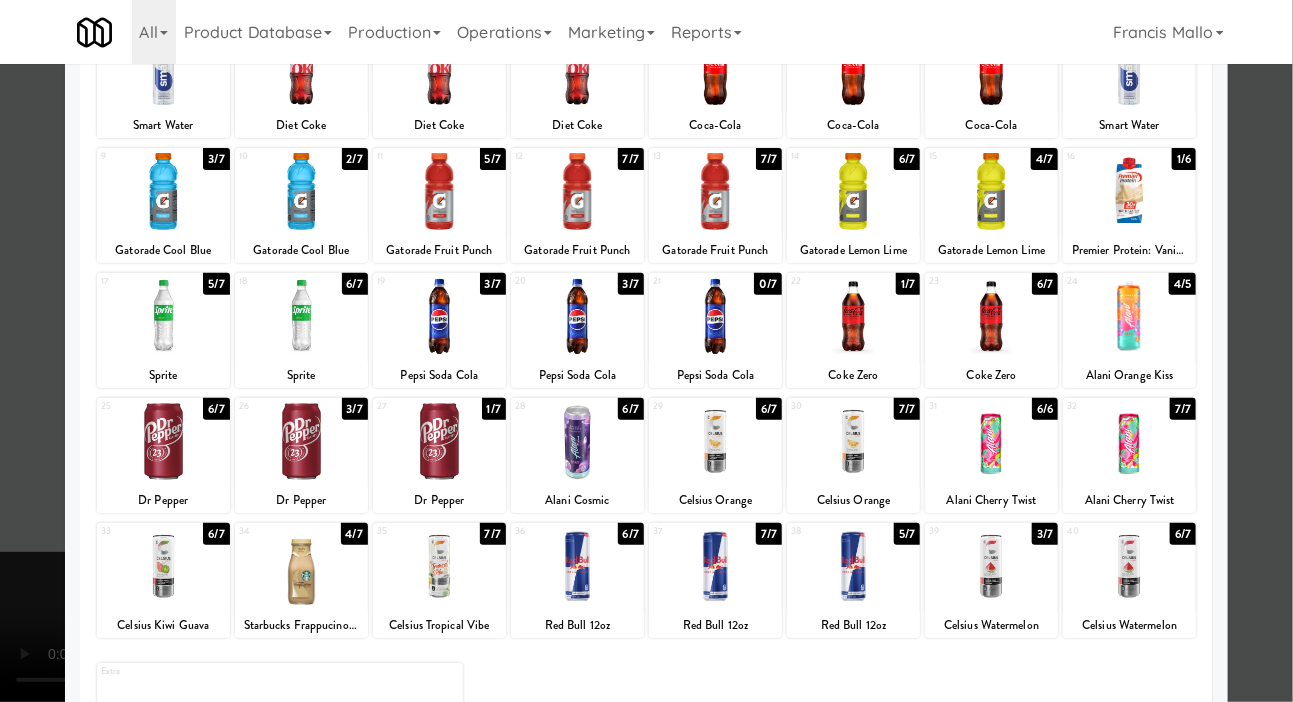 click at bounding box center (439, 566) 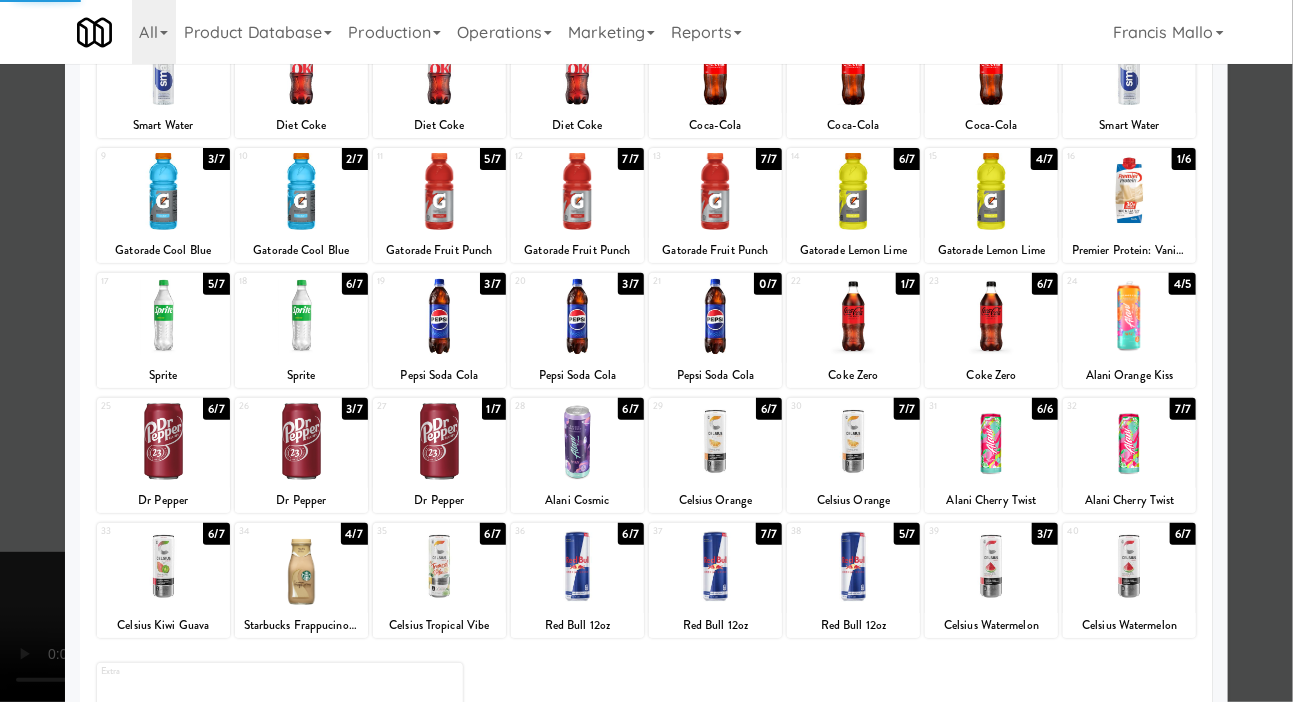 click at bounding box center (646, 351) 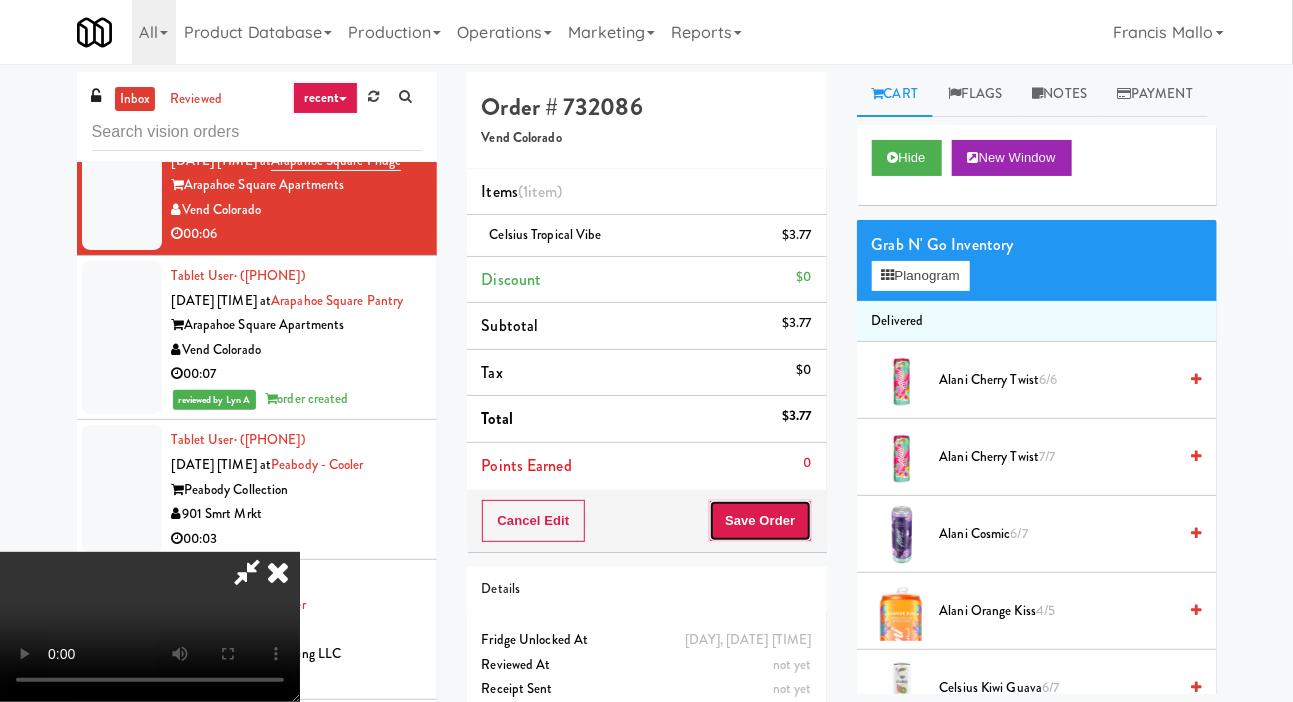 click on "Save Order" at bounding box center [760, 521] 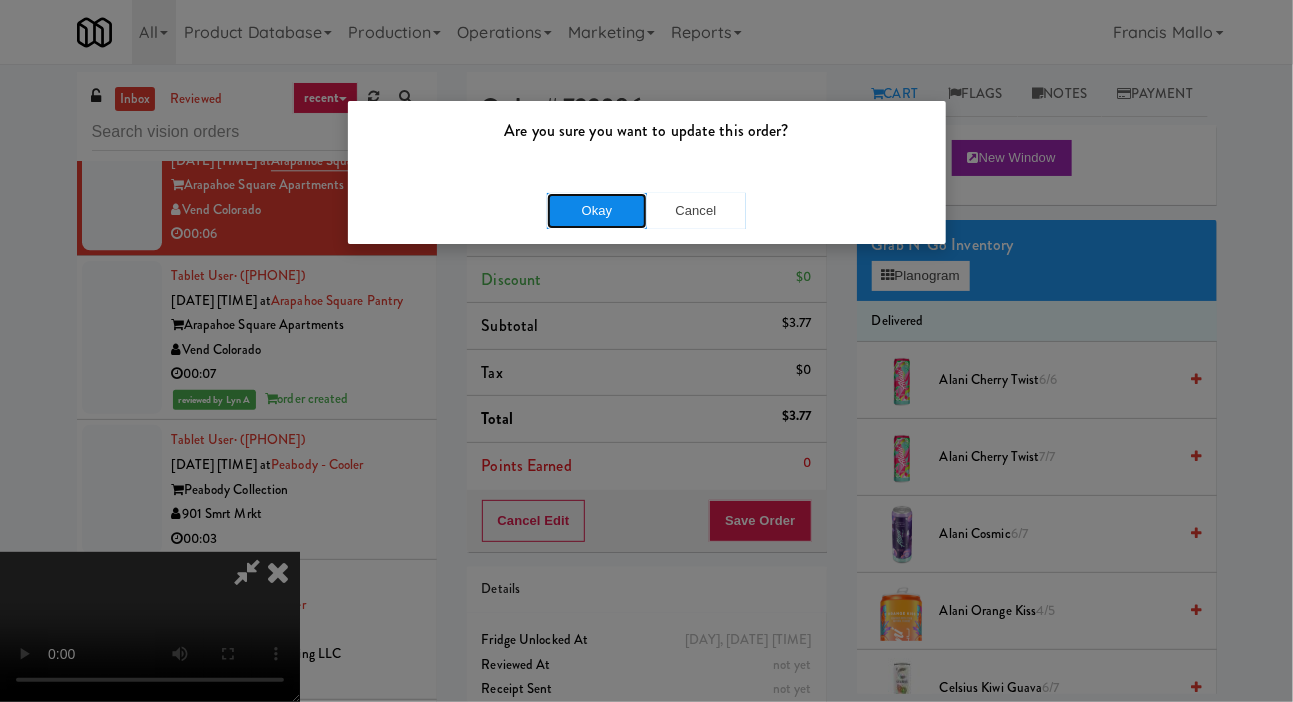 click on "Okay" at bounding box center [597, 211] 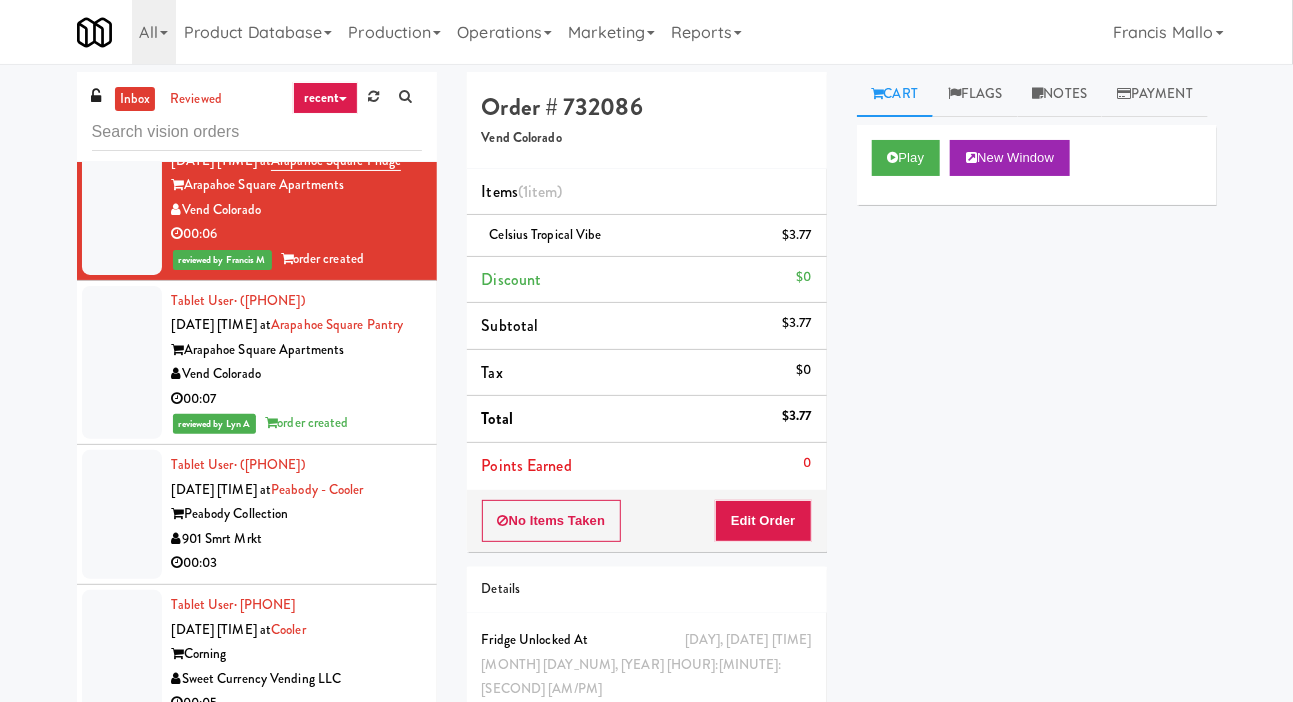 click at bounding box center (122, 45) 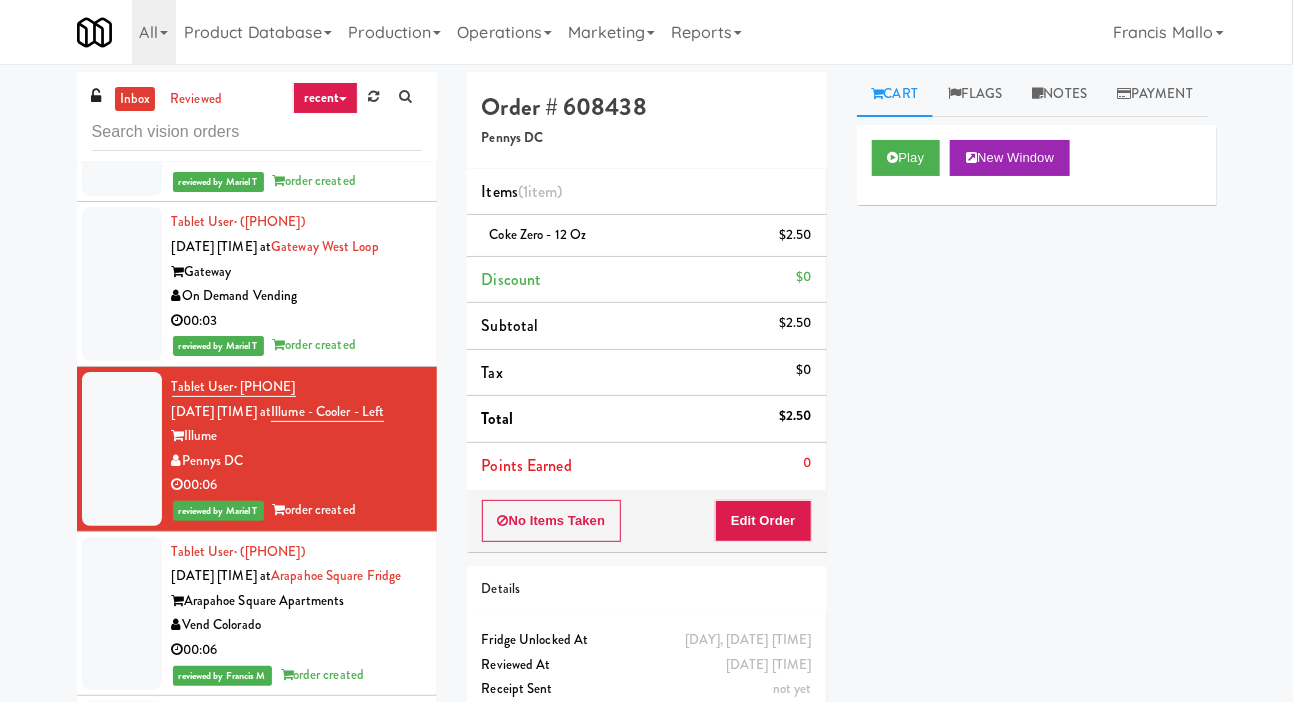 click at bounding box center (122, 95) 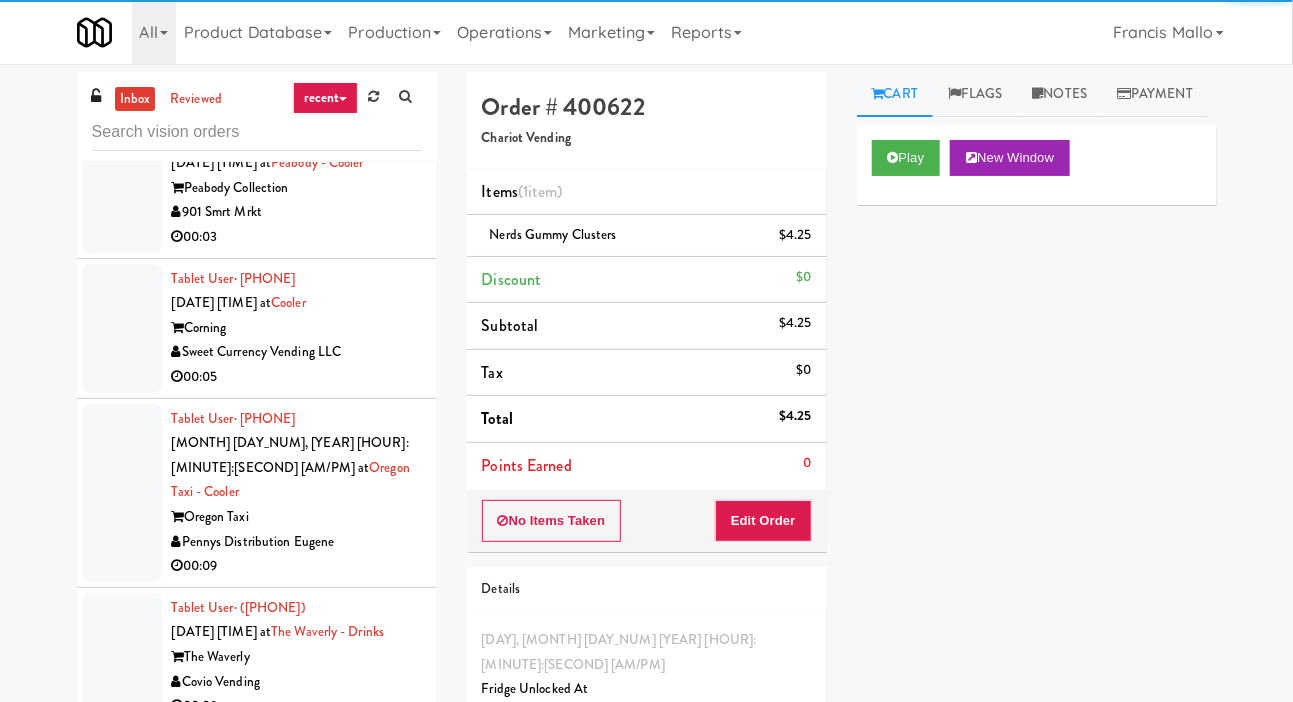 click at bounding box center [122, 188] 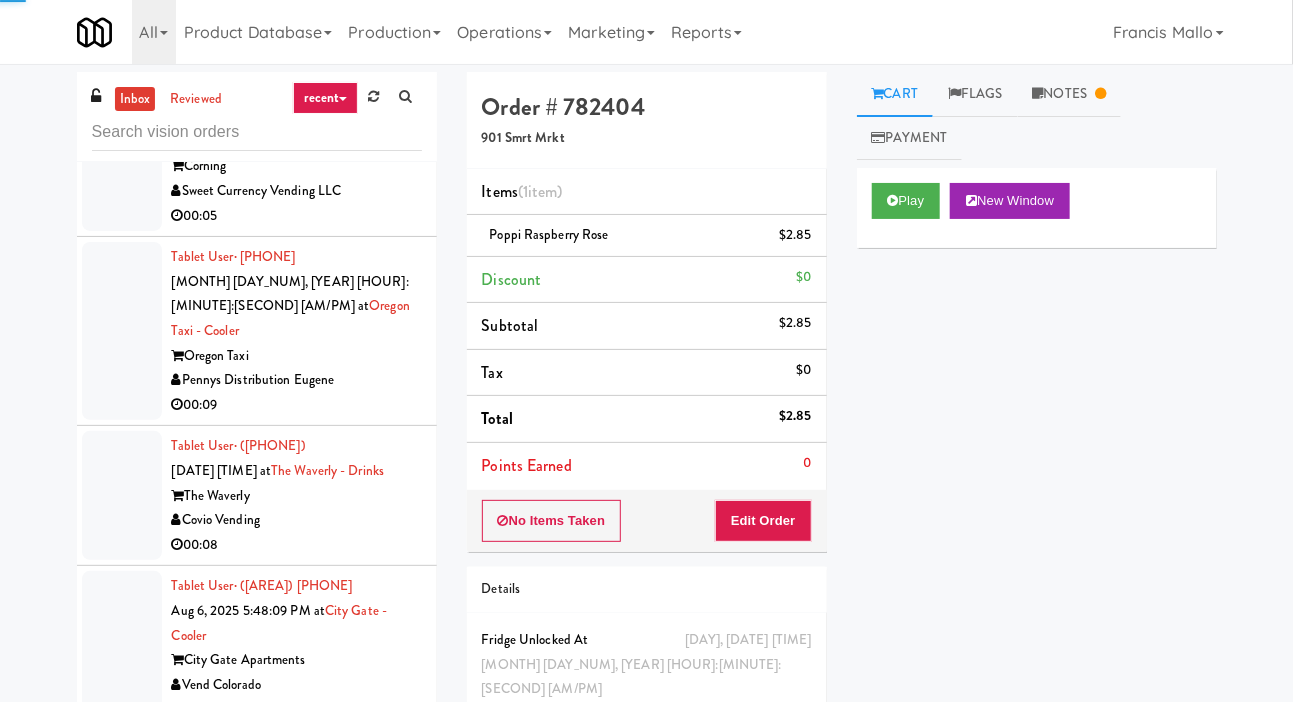 click at bounding box center [122, 166] 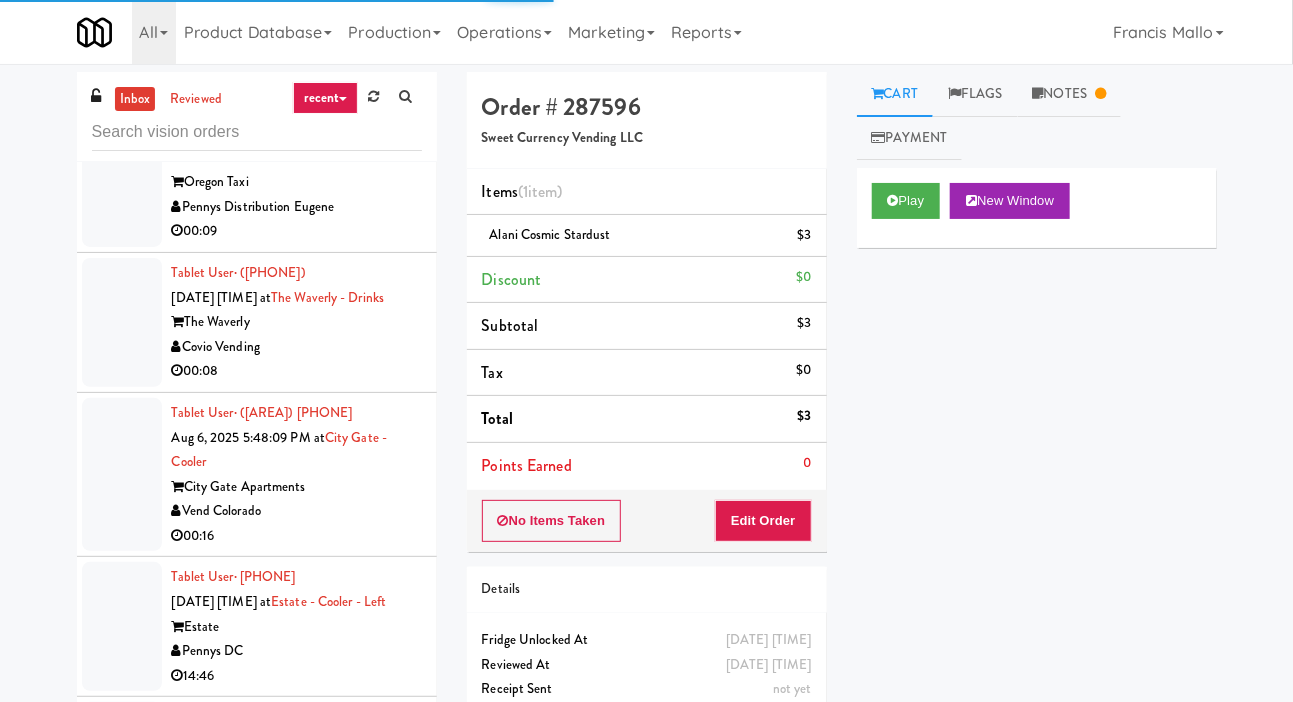 click at bounding box center (122, 158) 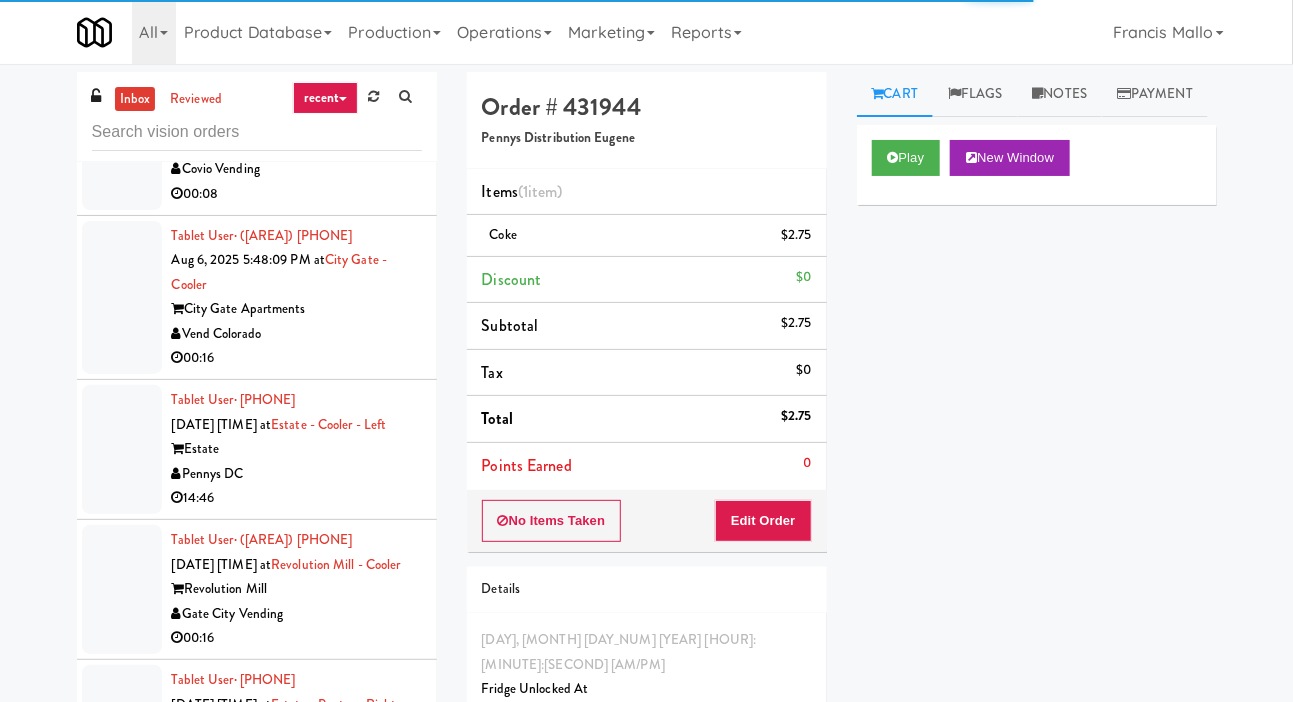 click at bounding box center (122, 145) 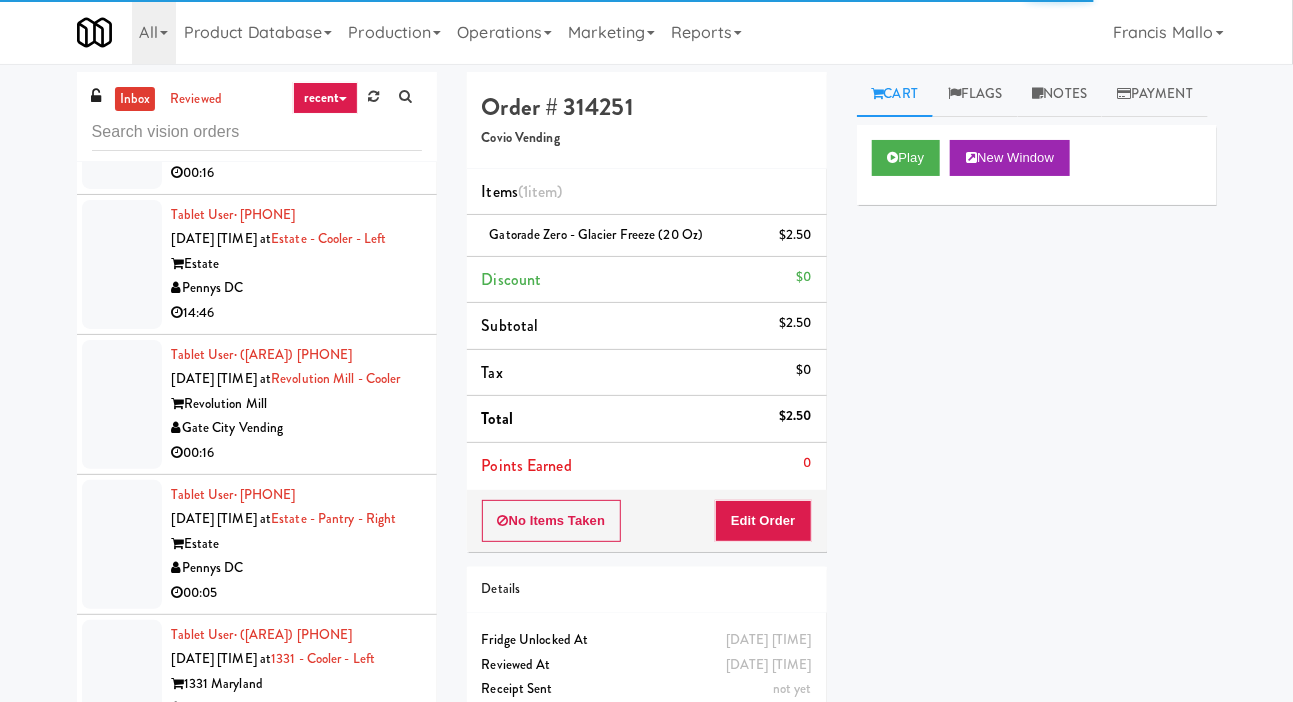 click at bounding box center (122, 112) 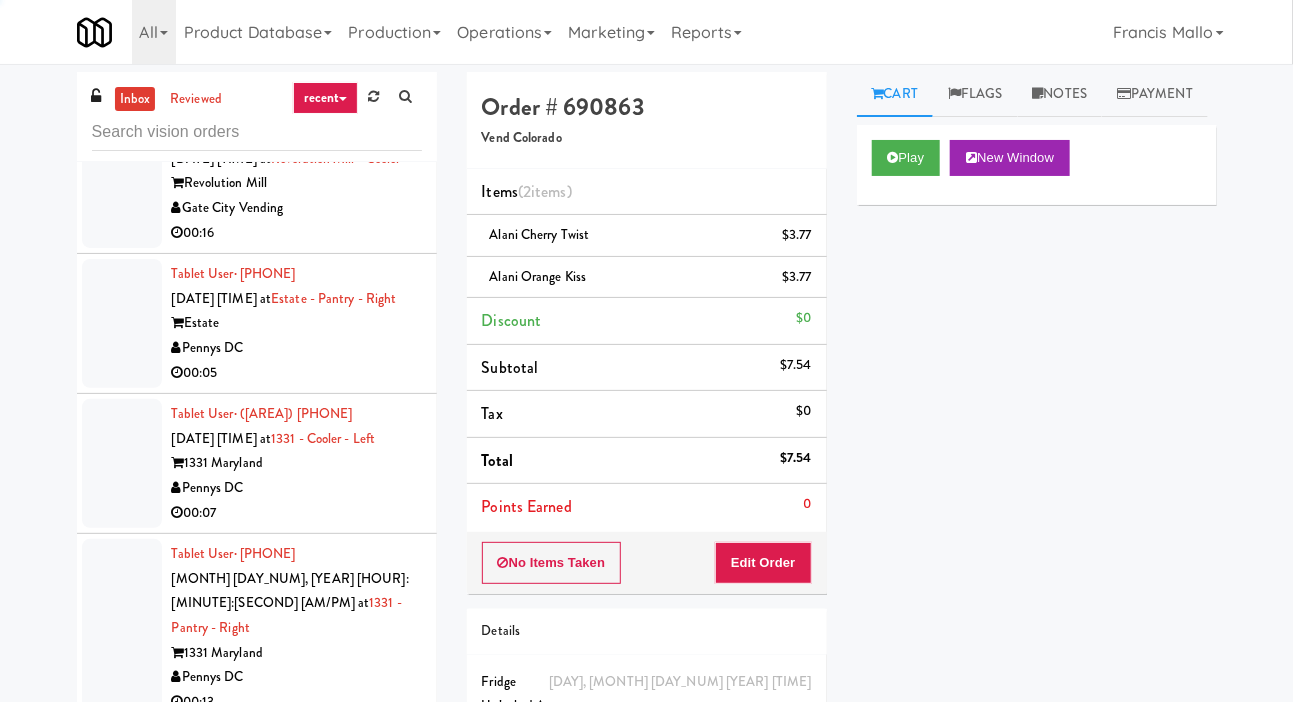 click at bounding box center [122, 43] 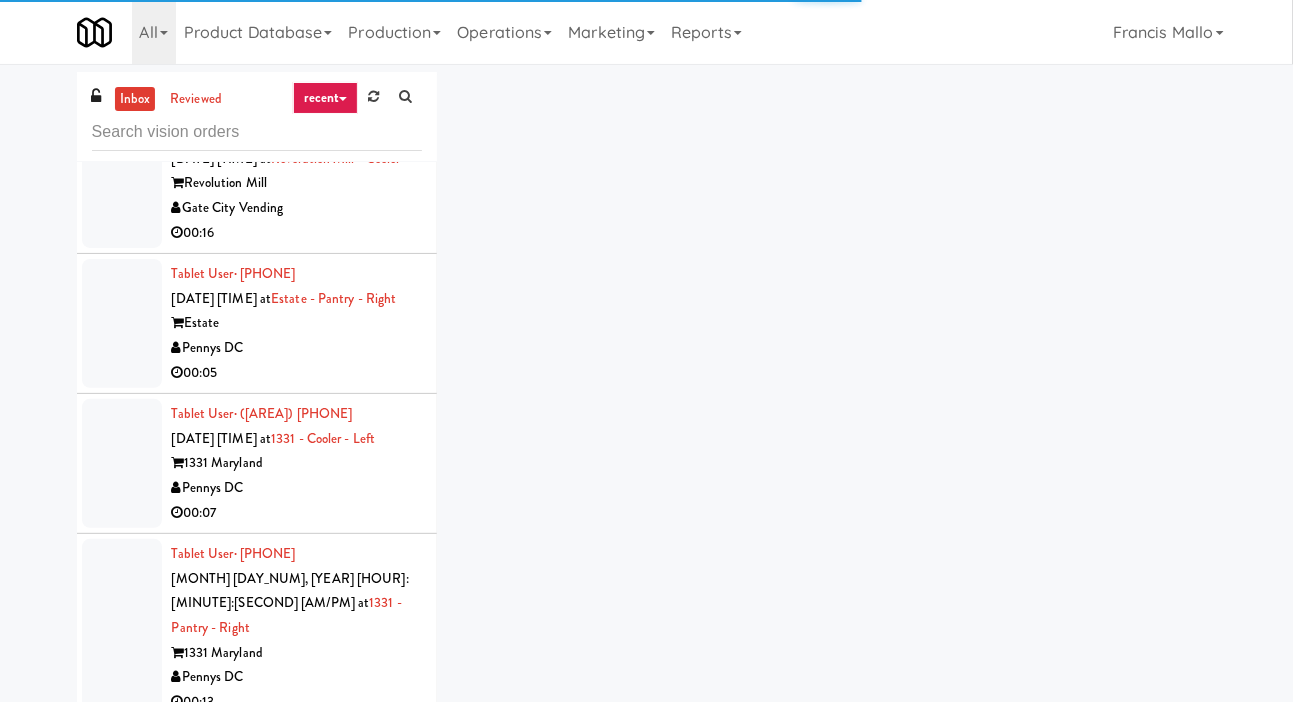 click at bounding box center (122, 183) 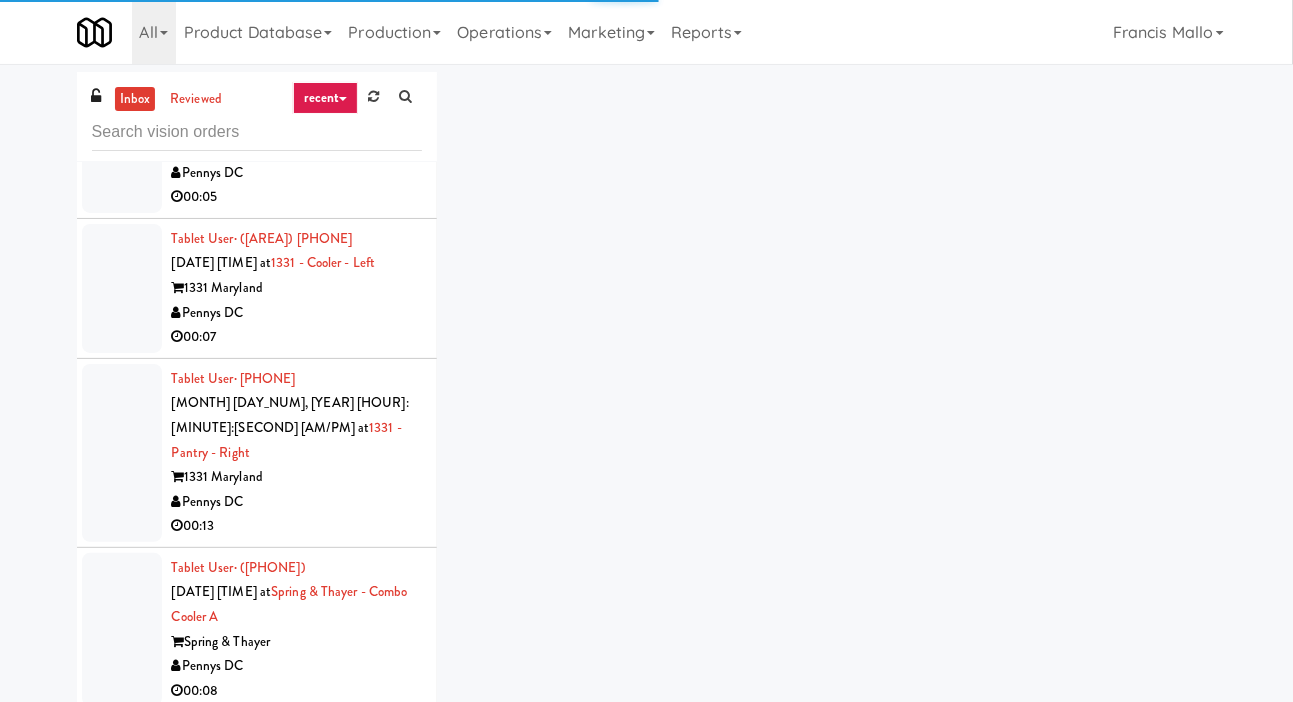 click at bounding box center [122, 148] 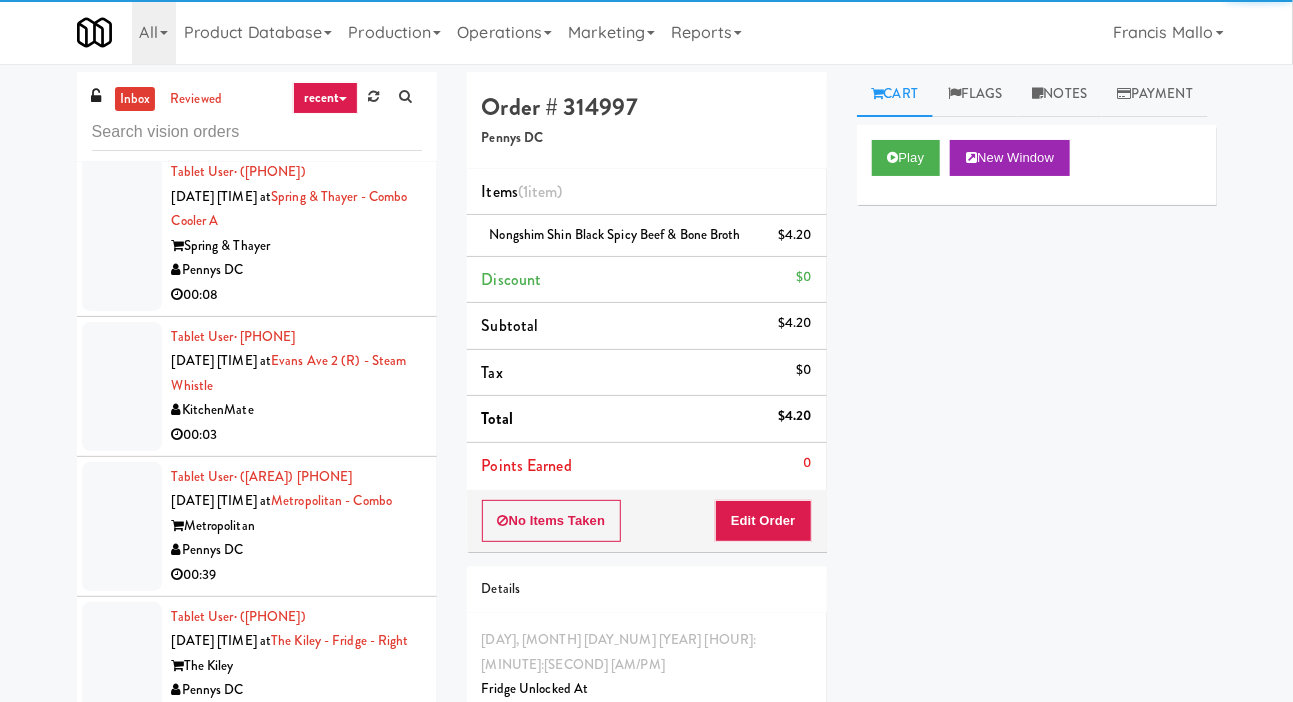scroll, scrollTop: 10153, scrollLeft: 0, axis: vertical 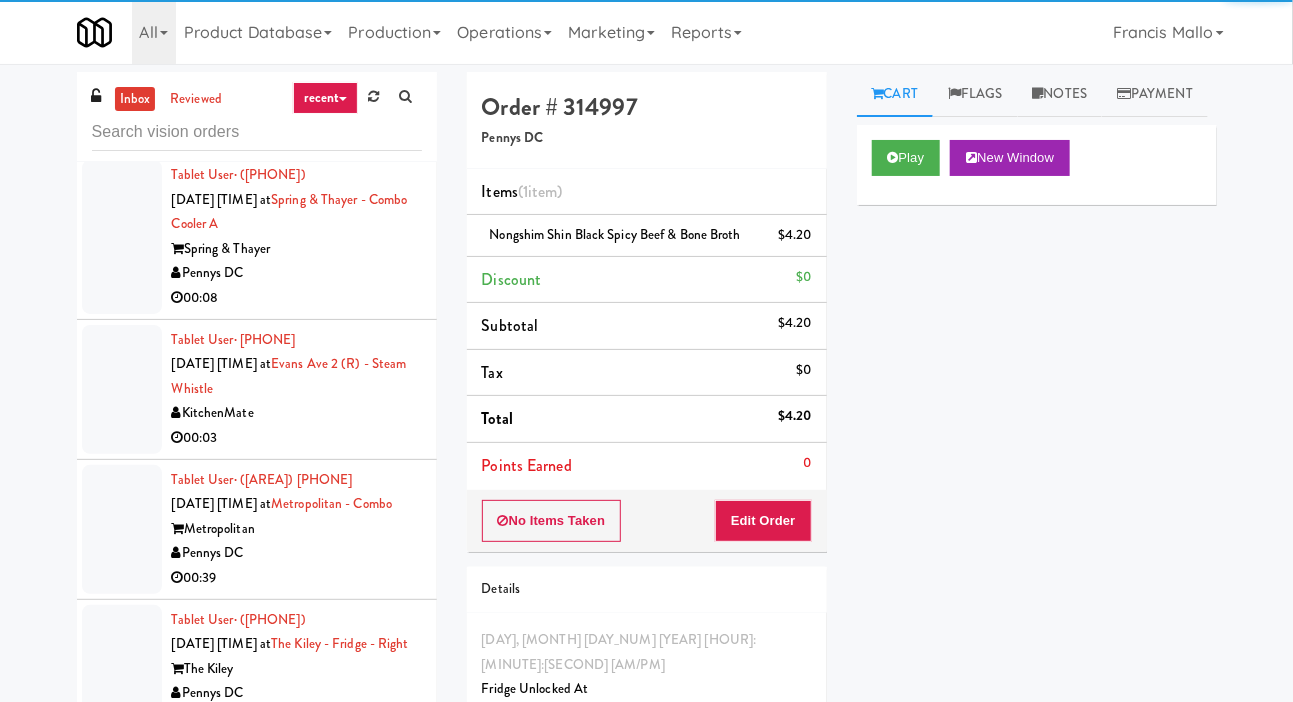 click at bounding box center [122, -105] 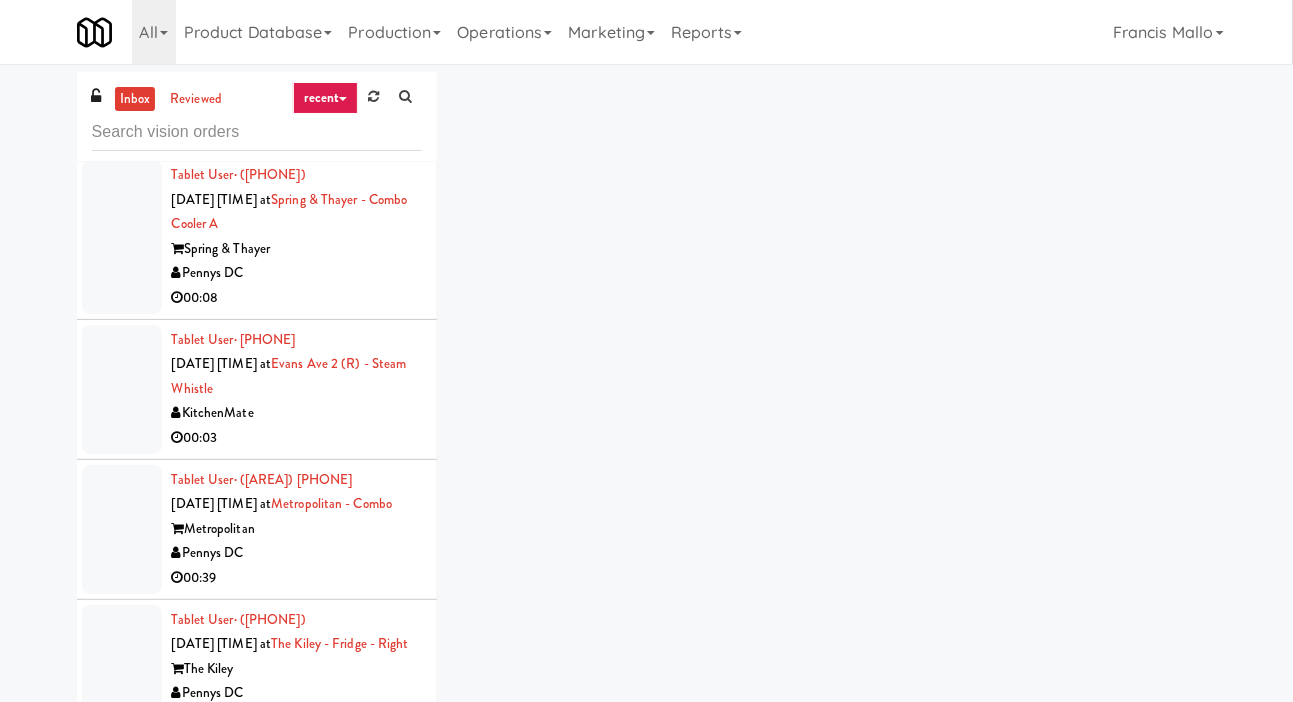 click at bounding box center (122, 60) 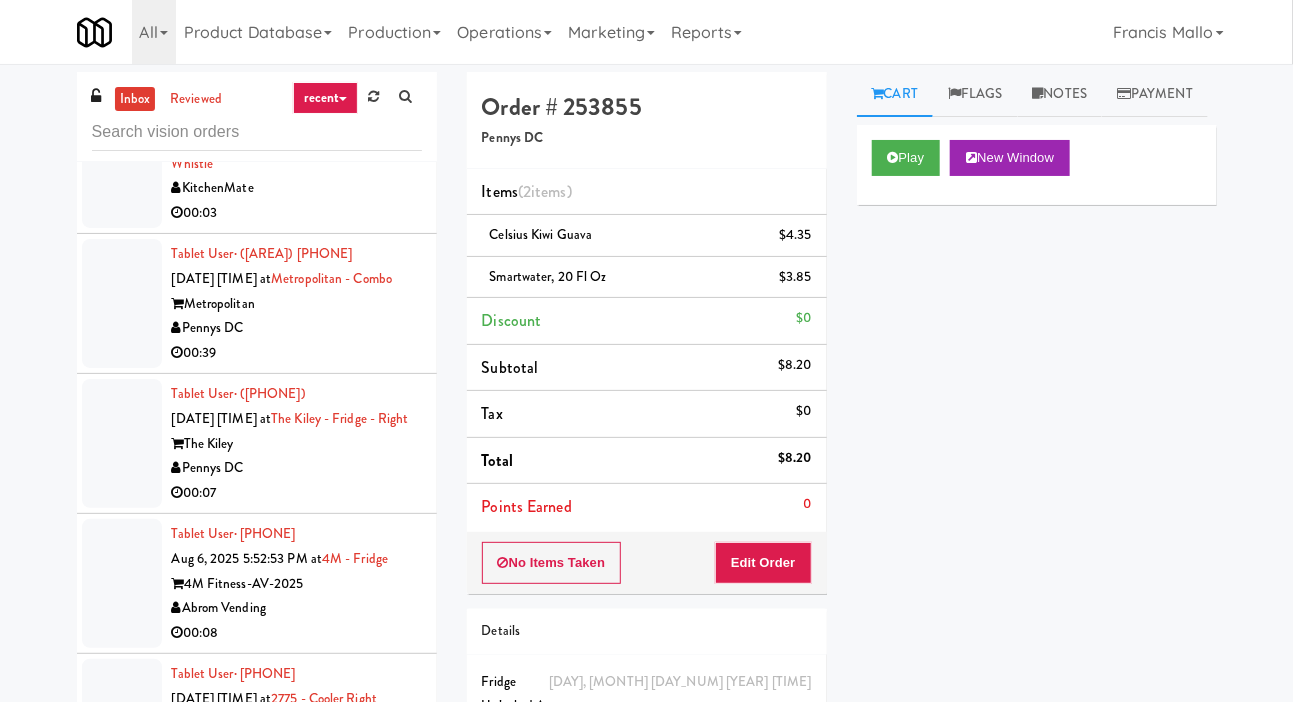 click at bounding box center (122, 163) 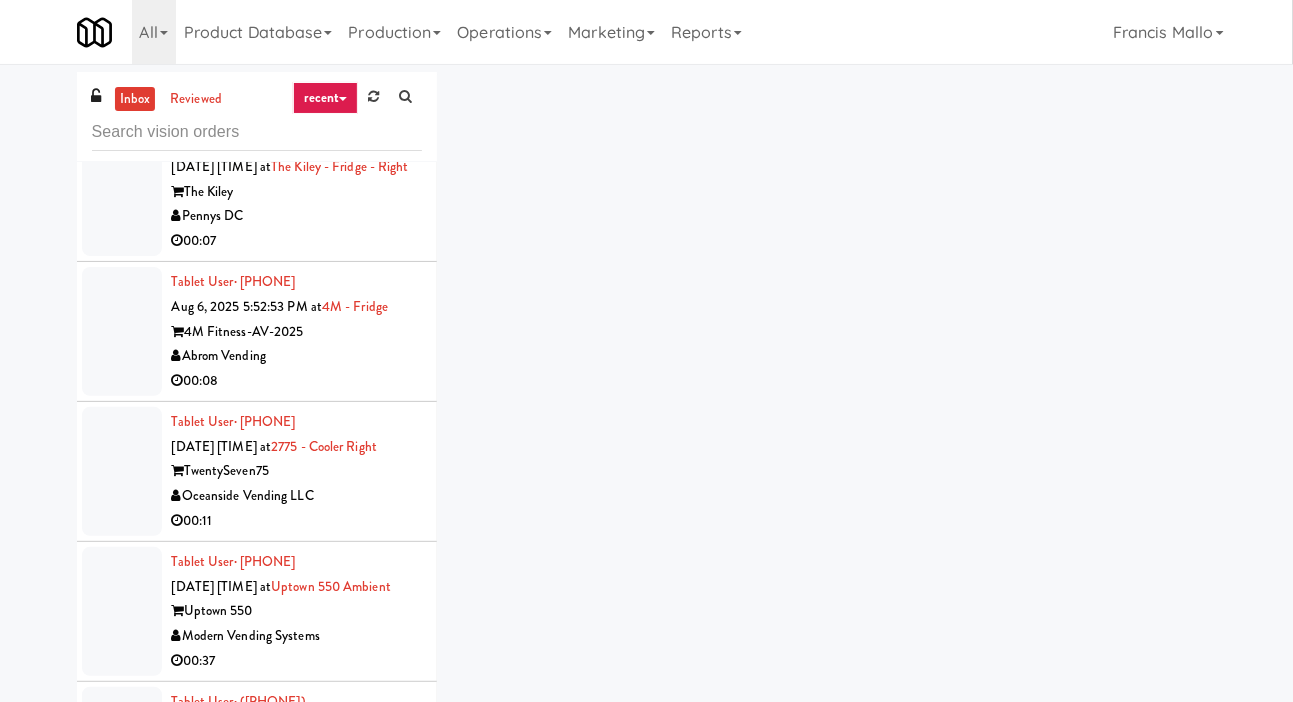click at bounding box center (122, 51) 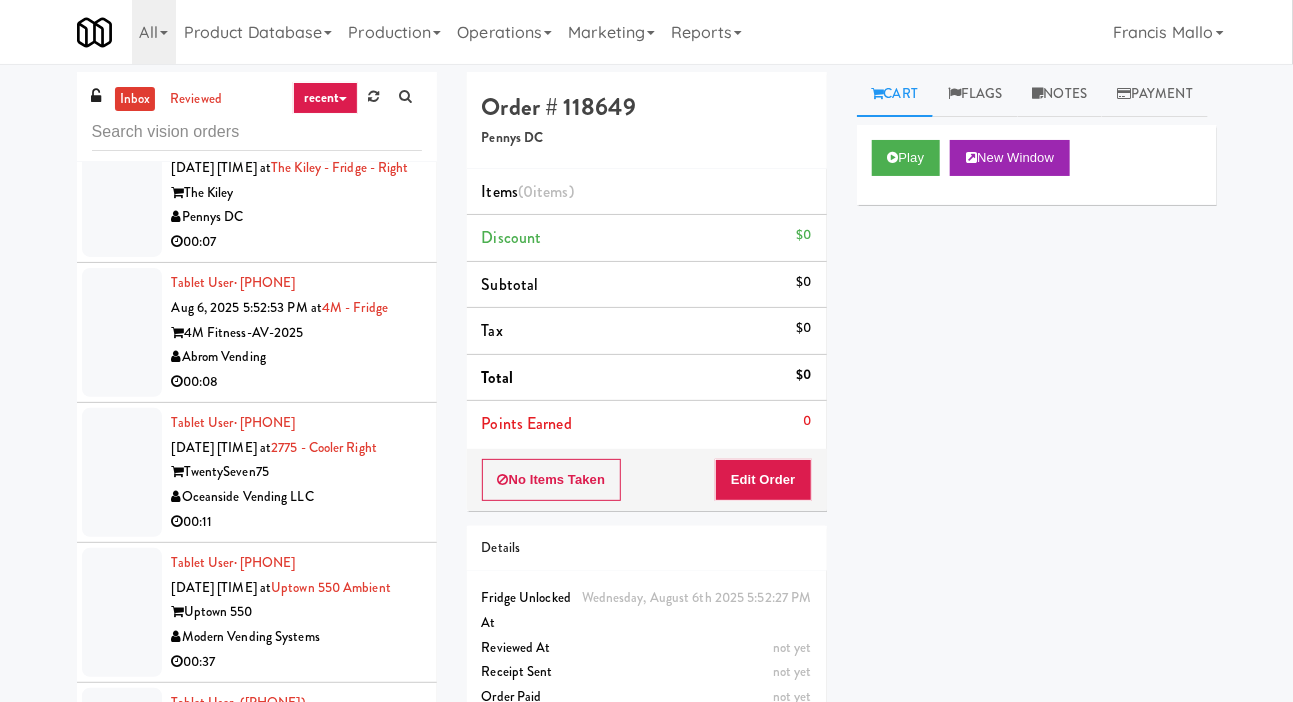 scroll, scrollTop: 10657, scrollLeft: 0, axis: vertical 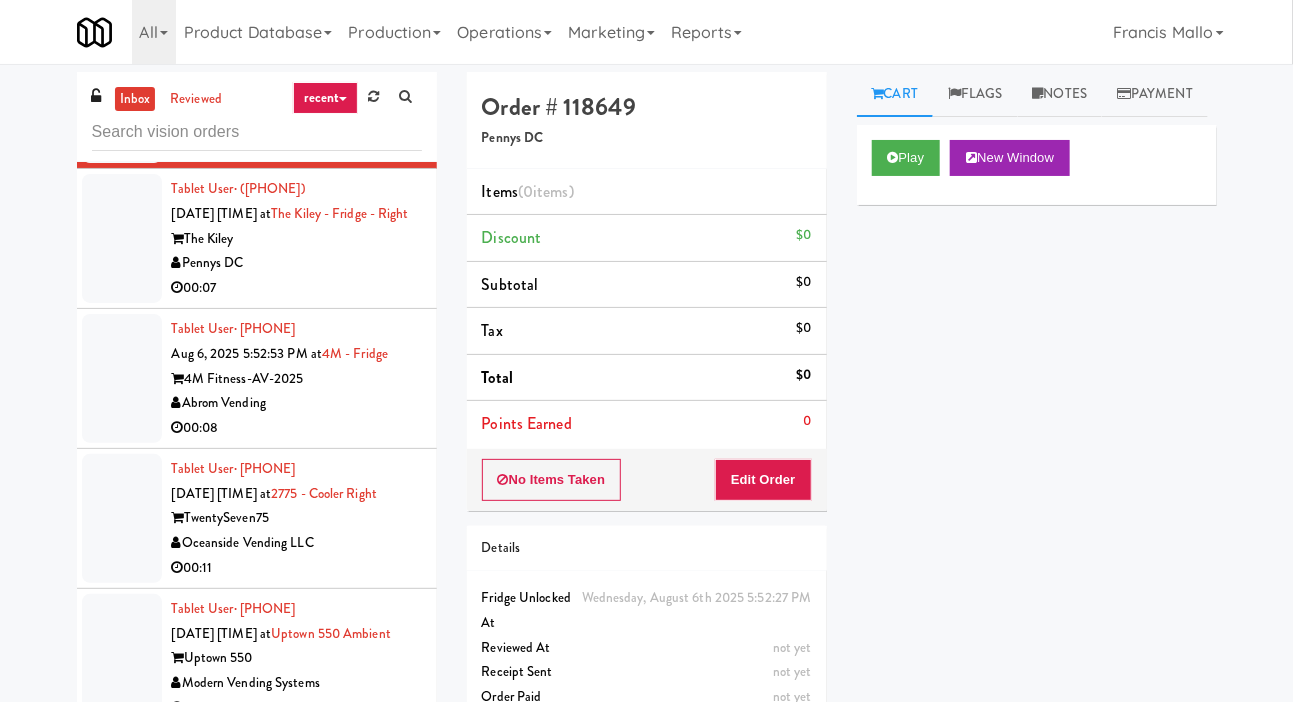 click at bounding box center [122, -42] 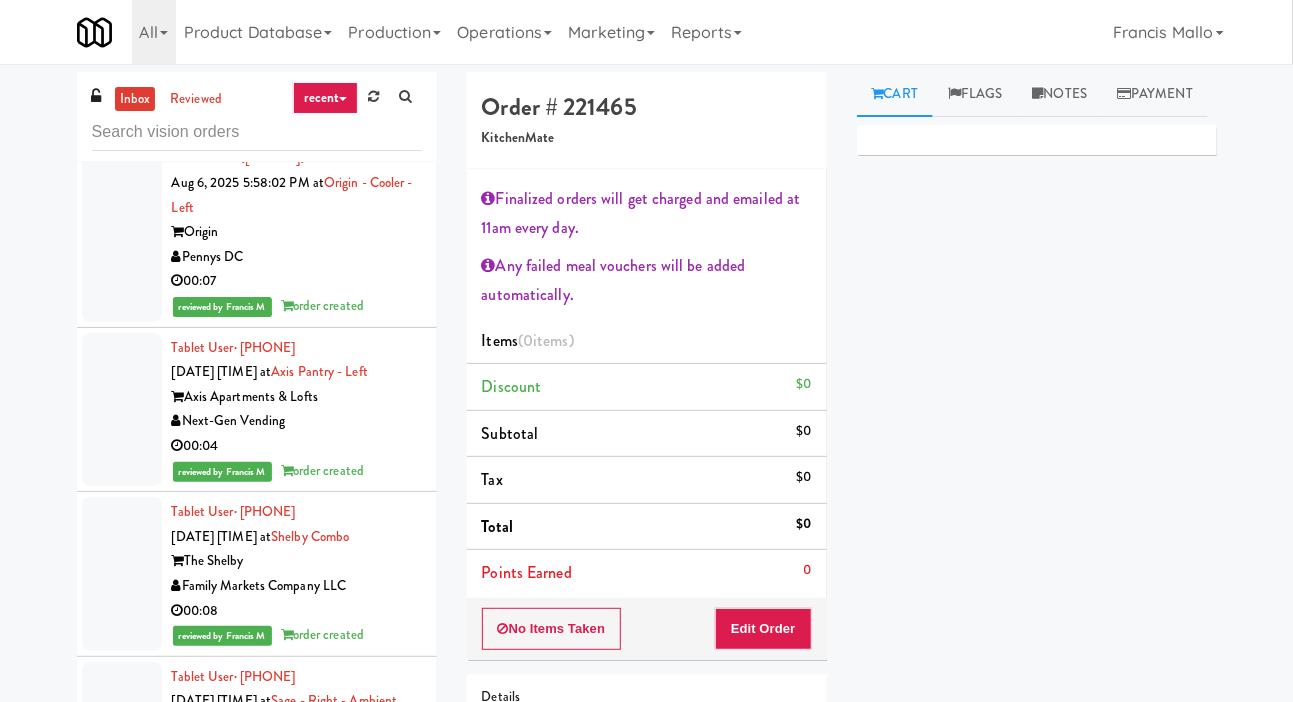 scroll, scrollTop: 12766, scrollLeft: 0, axis: vertical 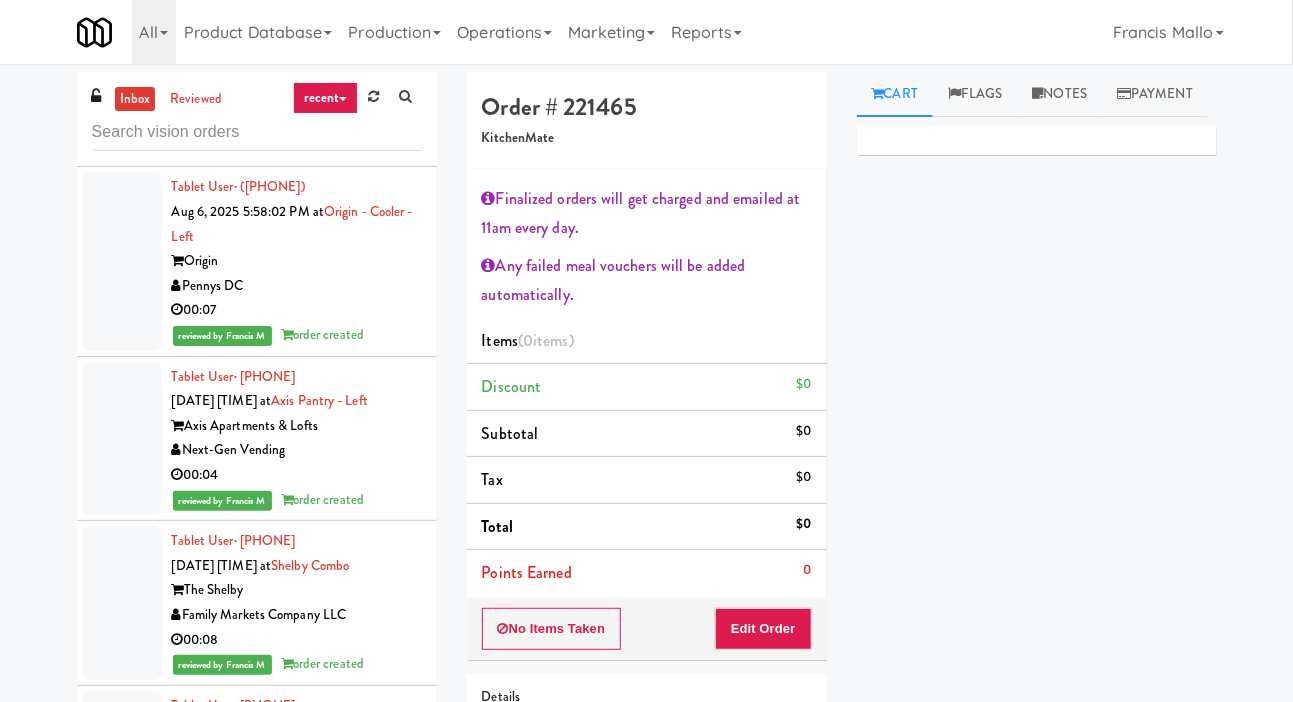 click at bounding box center (122, -117) 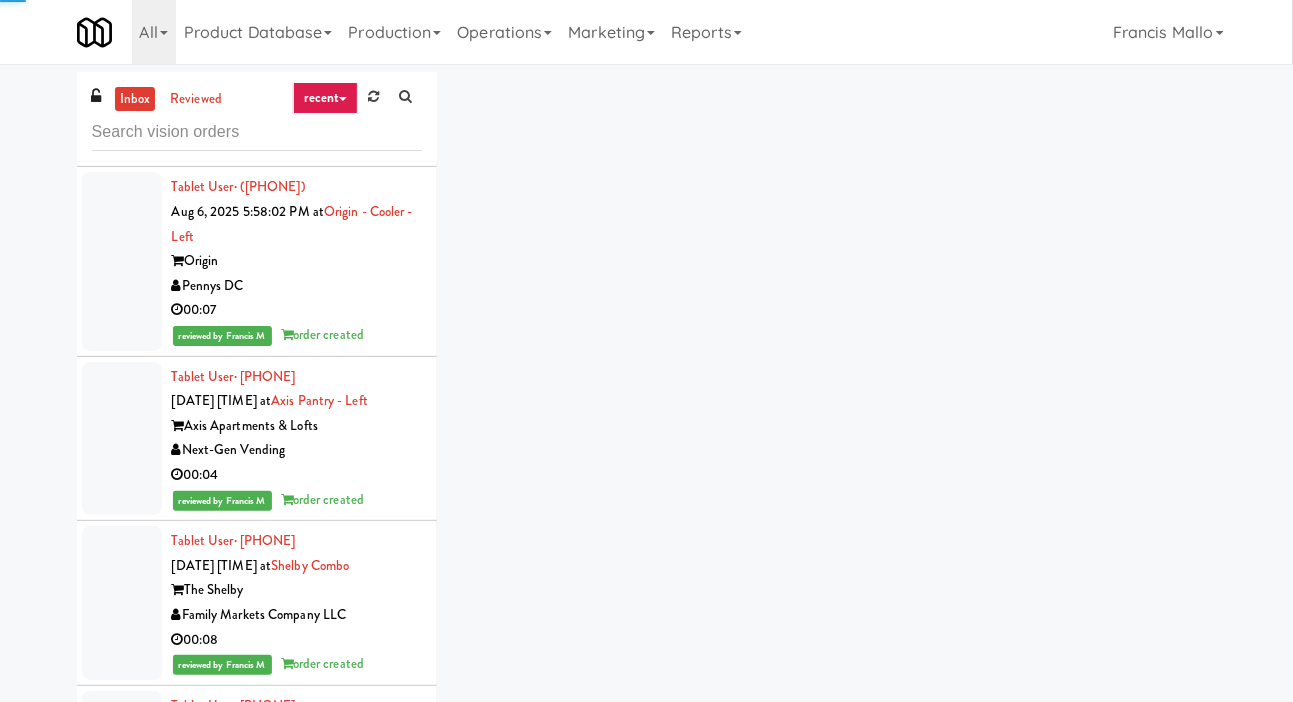 click at bounding box center (122, -117) 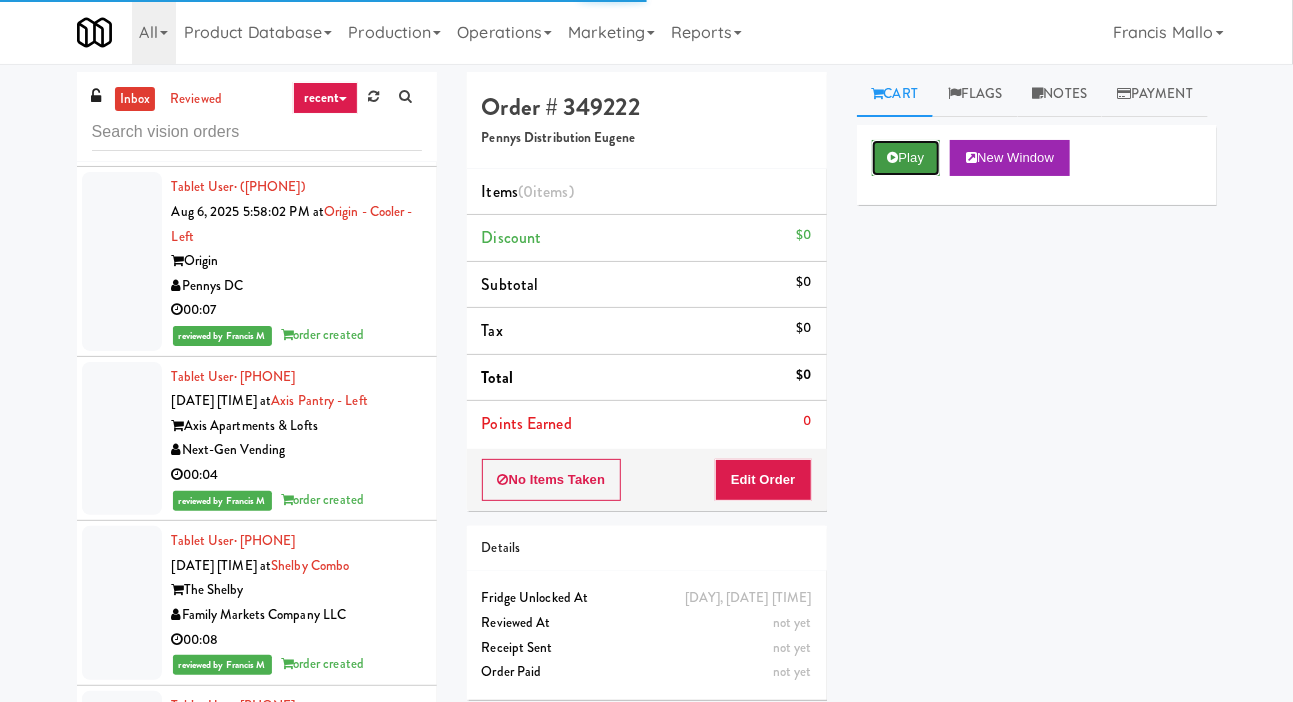 click on "Play" at bounding box center (906, 158) 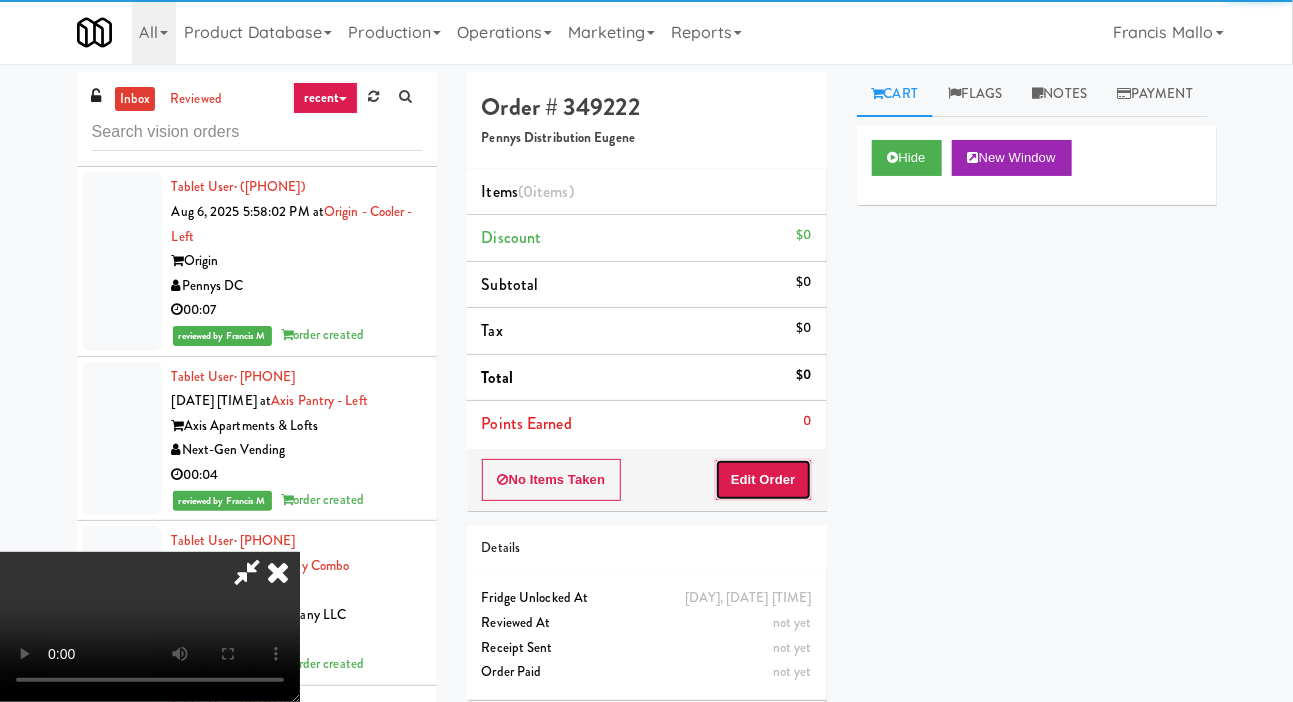 click on "Edit Order" at bounding box center [763, 480] 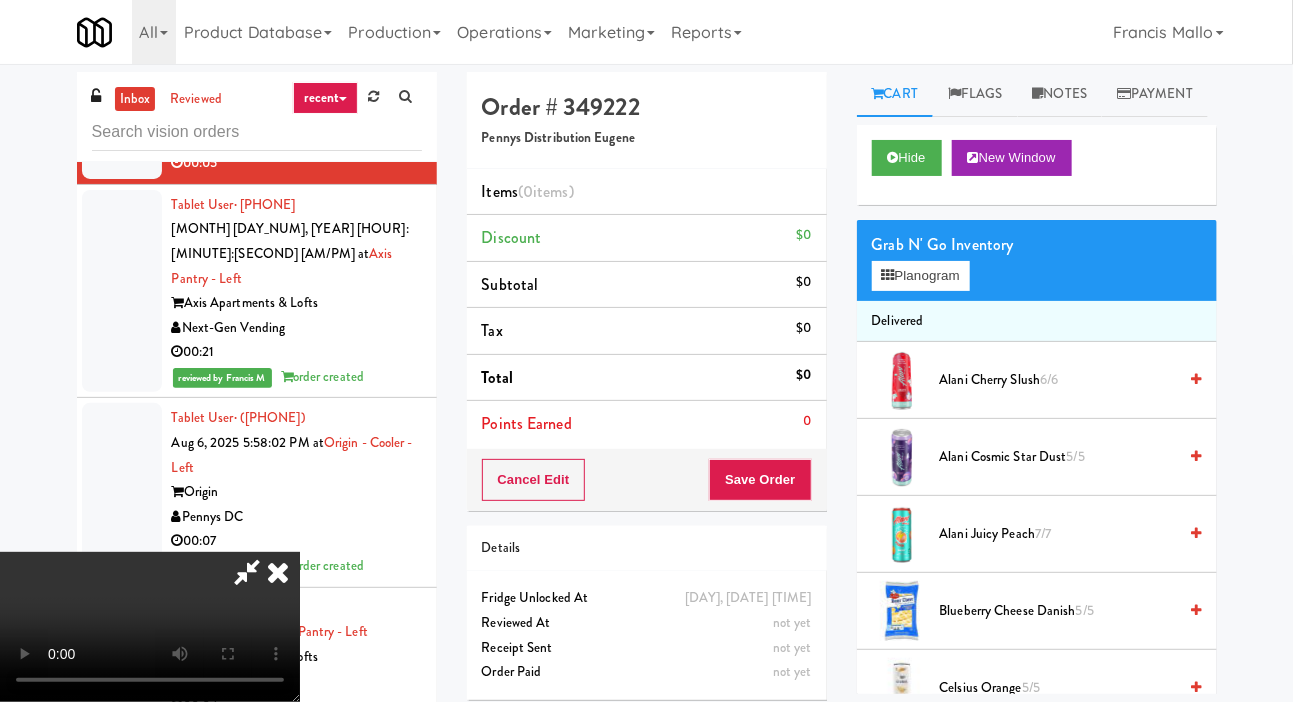 scroll, scrollTop: 12546, scrollLeft: 0, axis: vertical 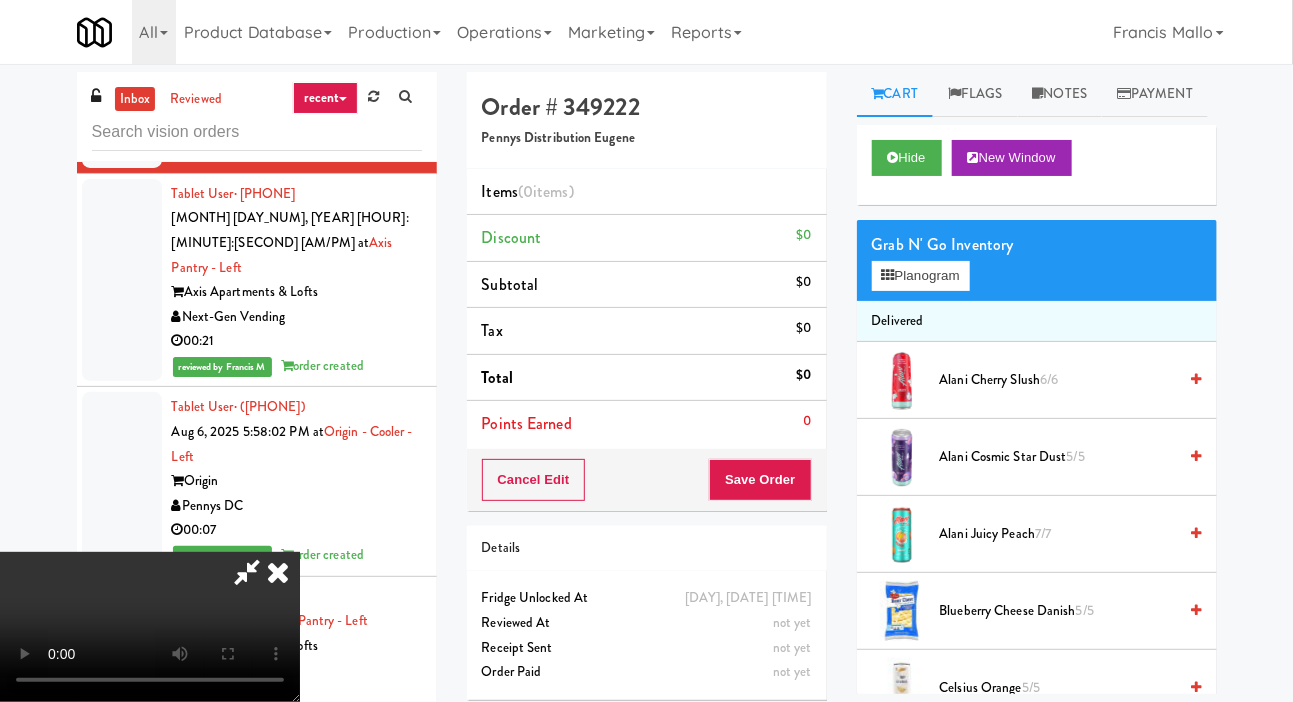 type 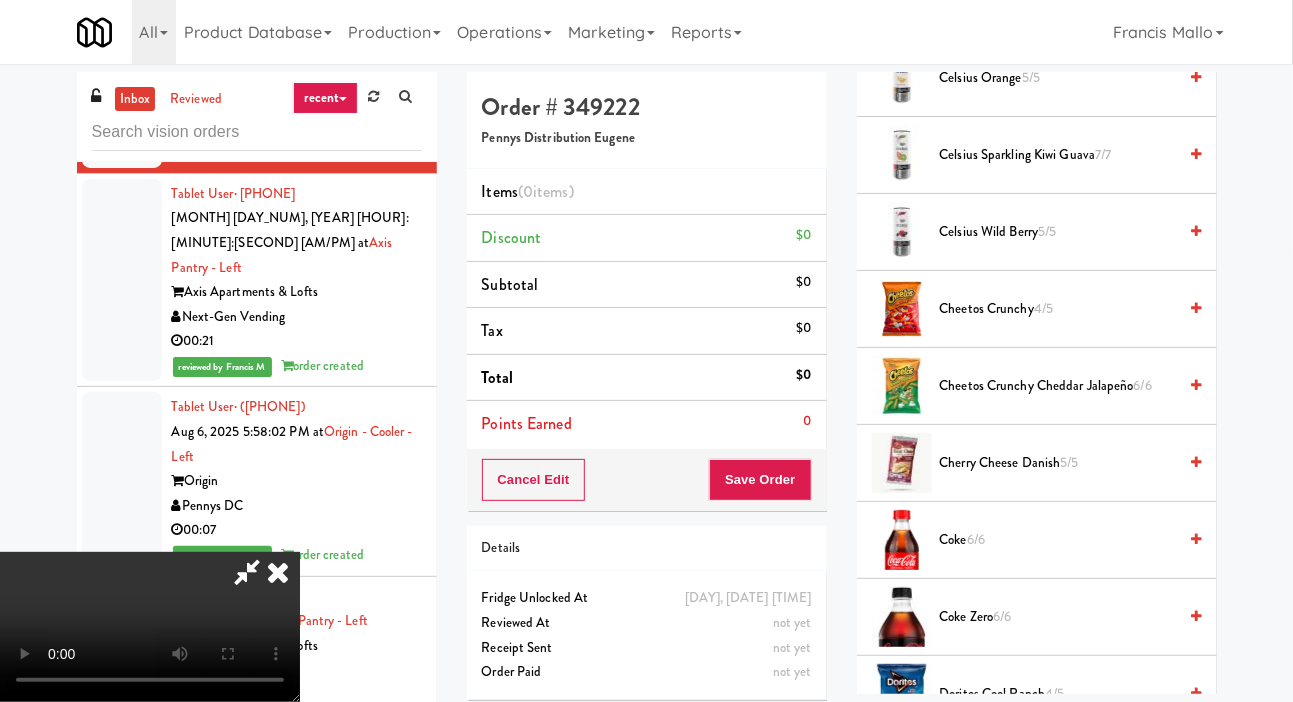 scroll, scrollTop: 610, scrollLeft: 0, axis: vertical 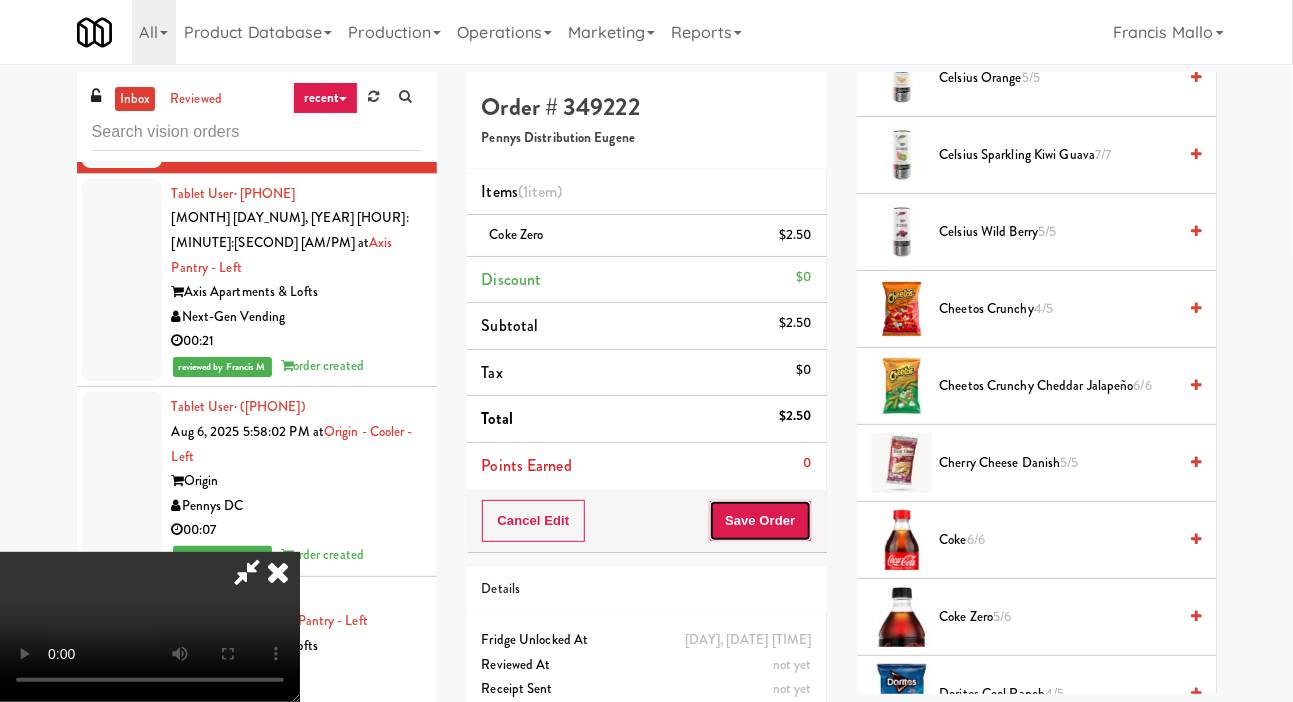 click on "Save Order" at bounding box center (760, 521) 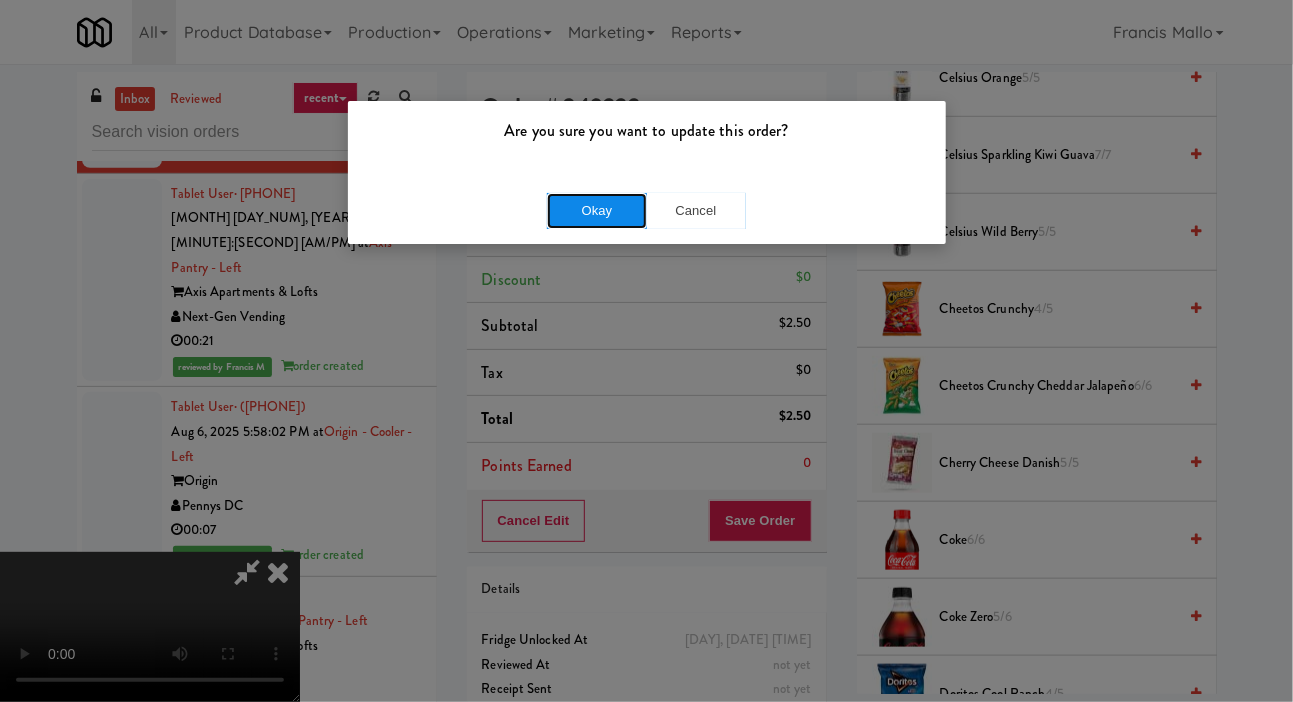 click on "Okay" at bounding box center [597, 211] 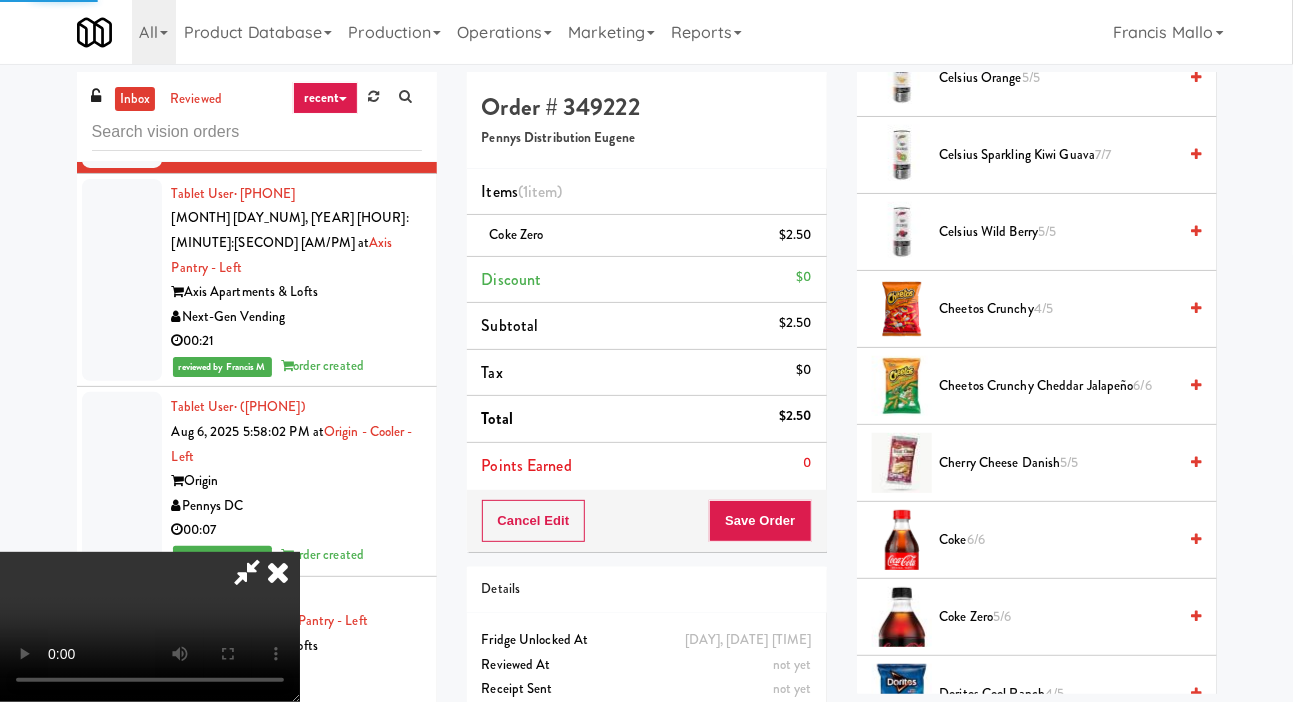 scroll, scrollTop: 116, scrollLeft: 0, axis: vertical 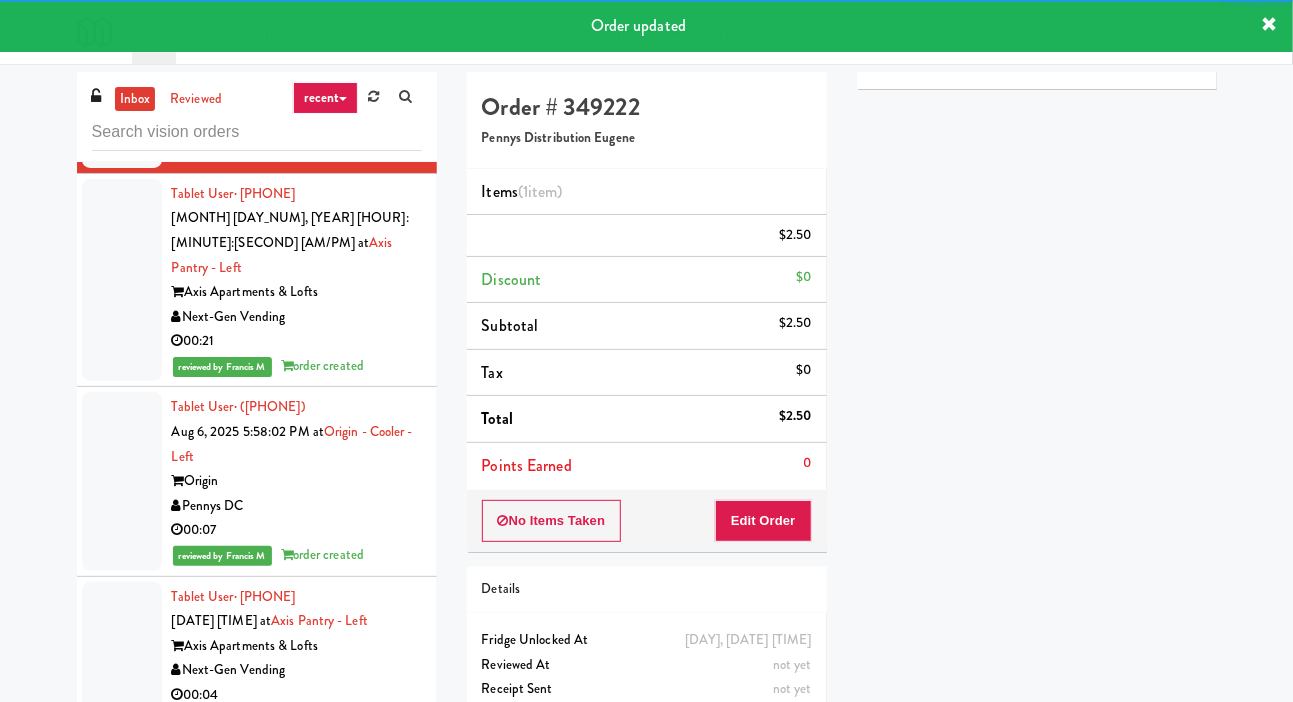 click at bounding box center (122, -37) 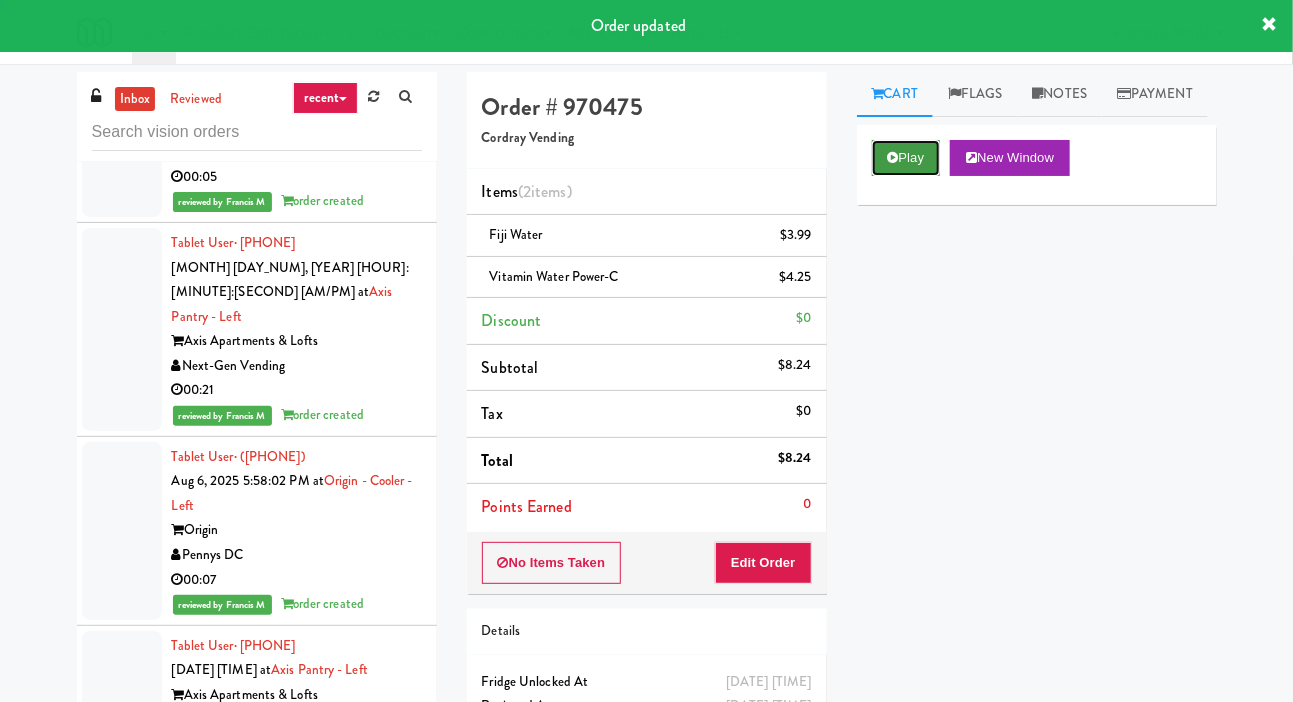 click on "Play" at bounding box center (906, 158) 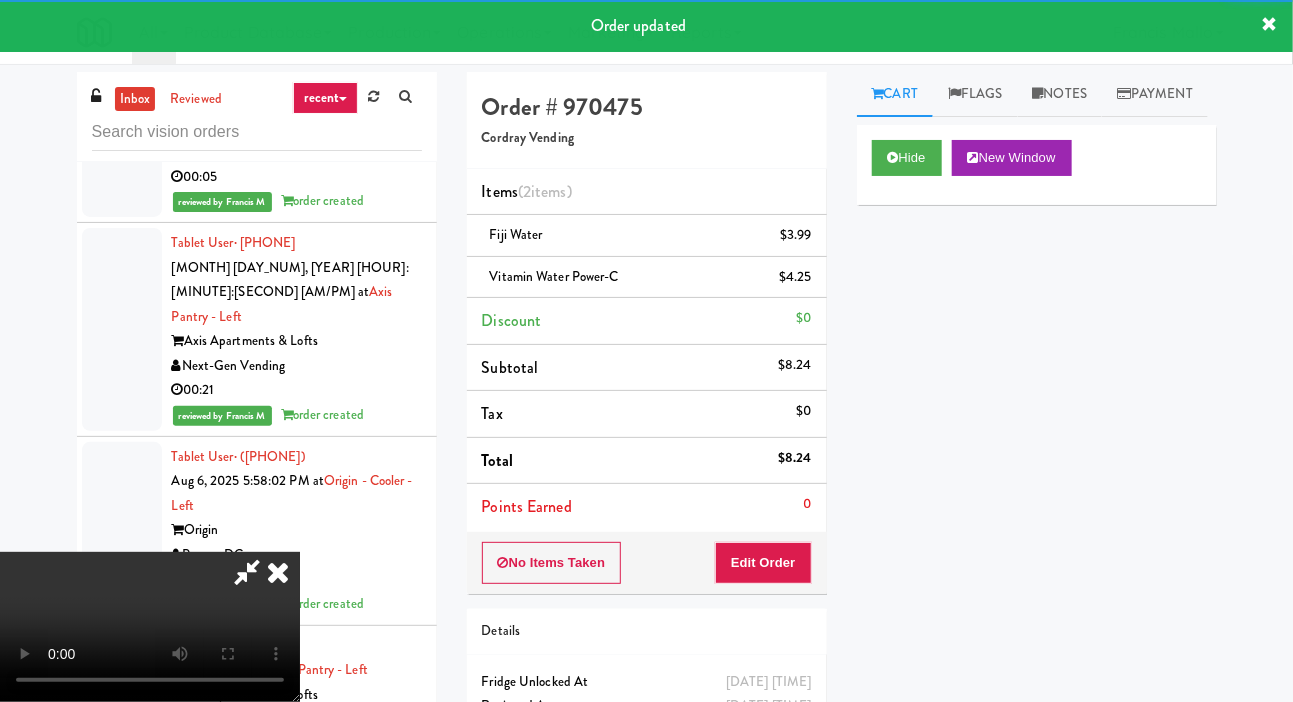 click at bounding box center (122, -189) 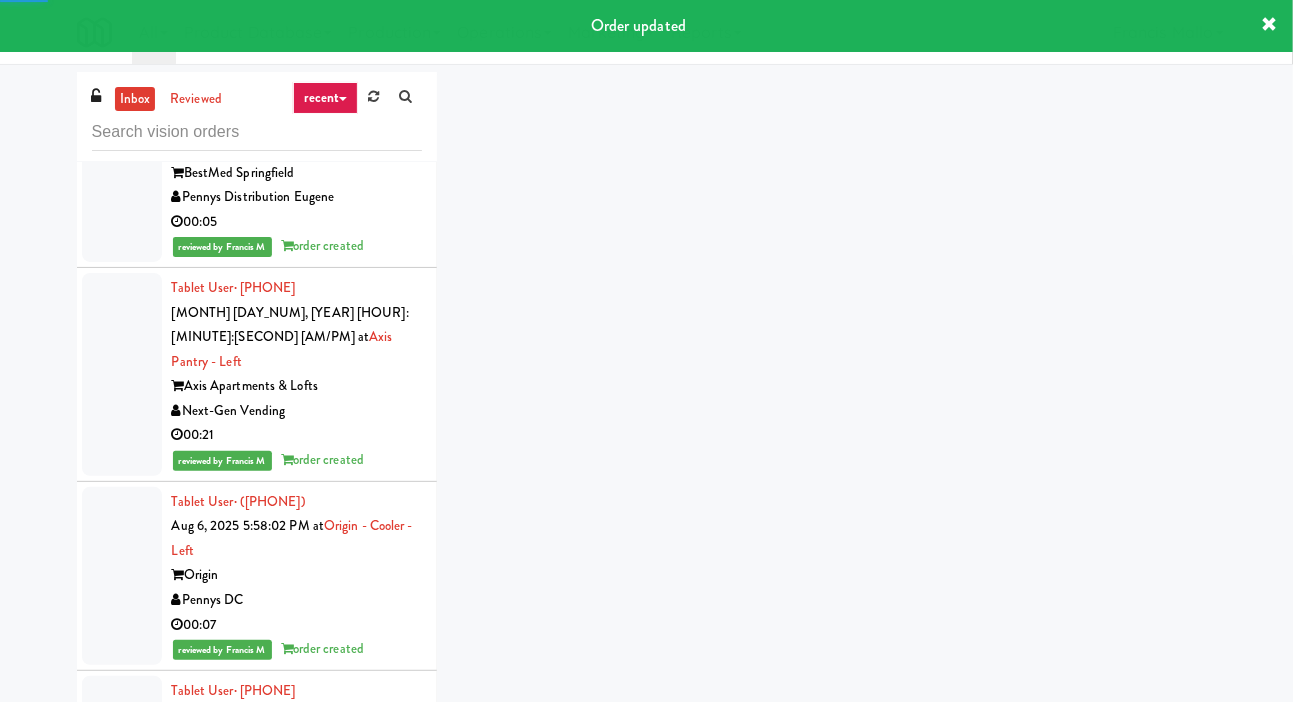 scroll, scrollTop: 12469, scrollLeft: 0, axis: vertical 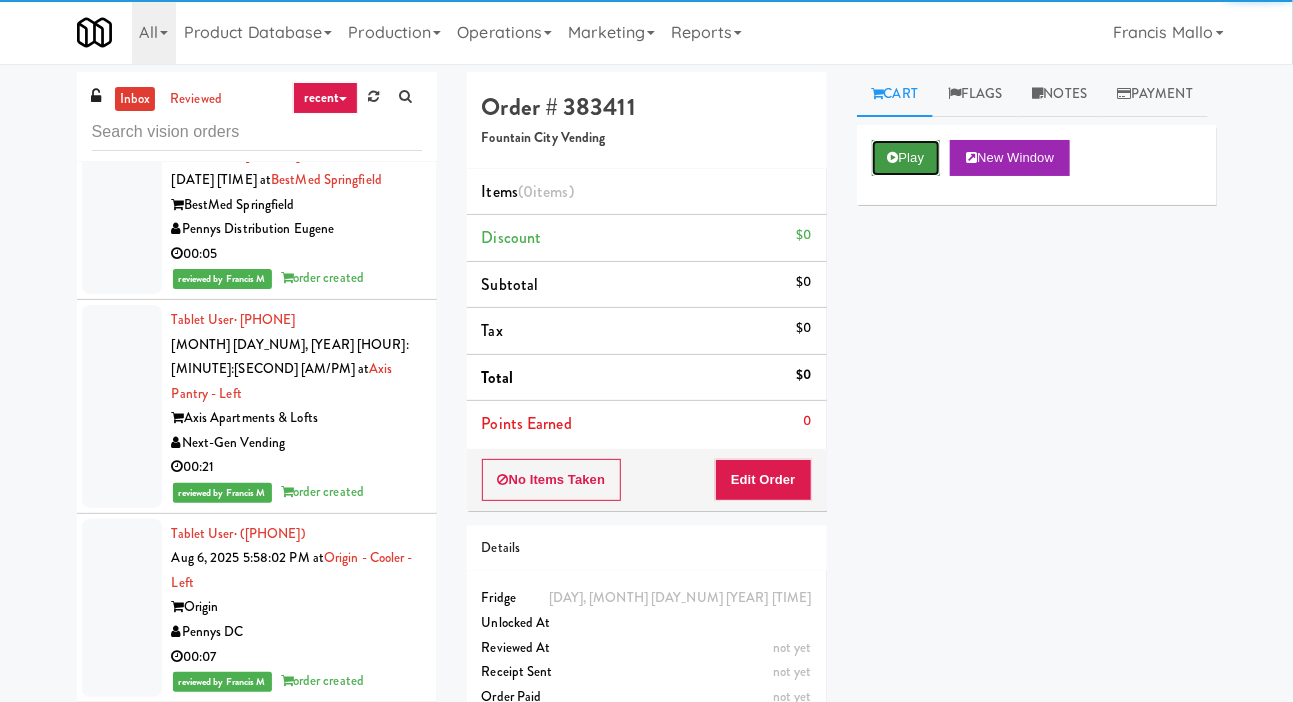 click at bounding box center [893, 157] 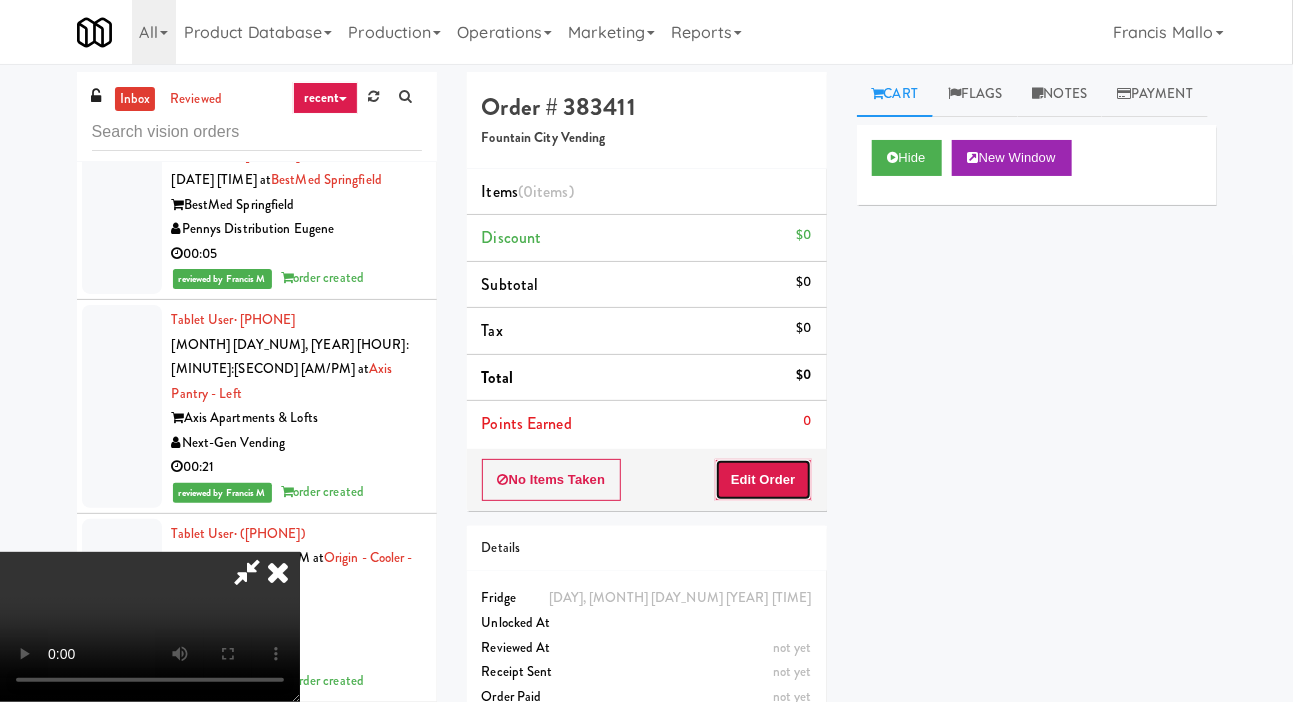 click on "Edit Order" at bounding box center [763, 480] 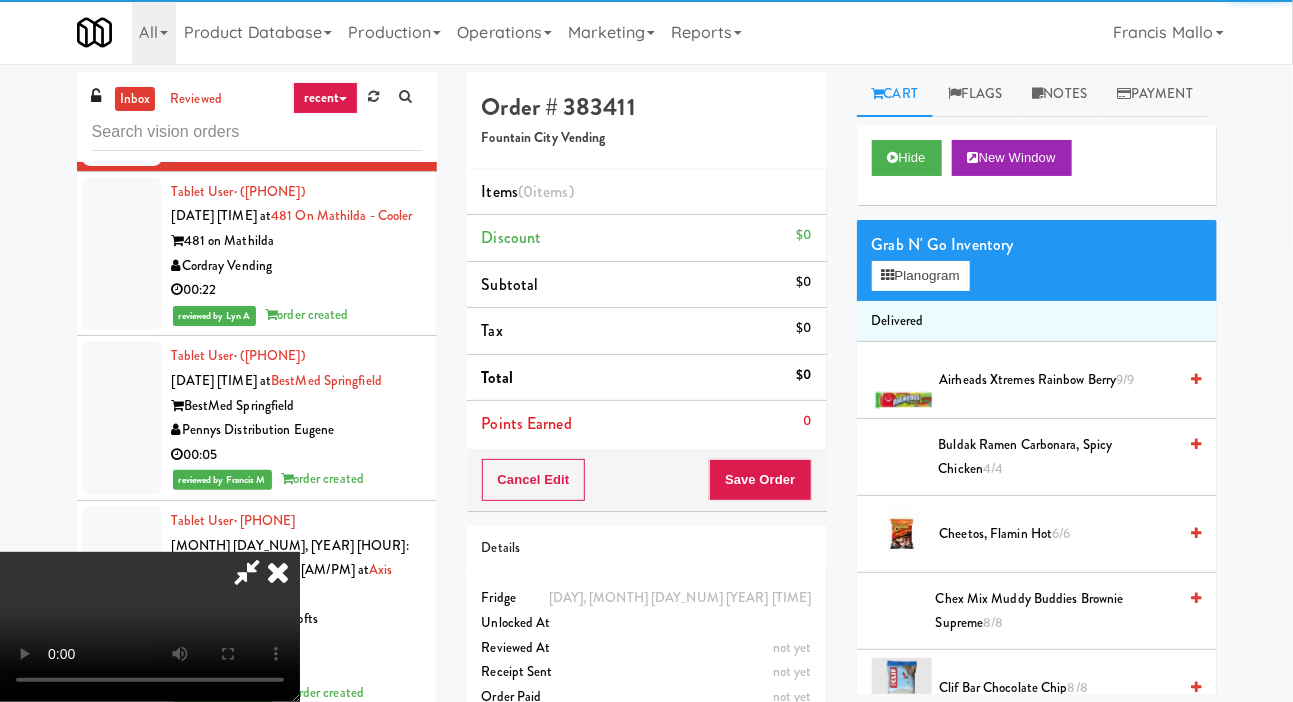scroll, scrollTop: 12249, scrollLeft: 0, axis: vertical 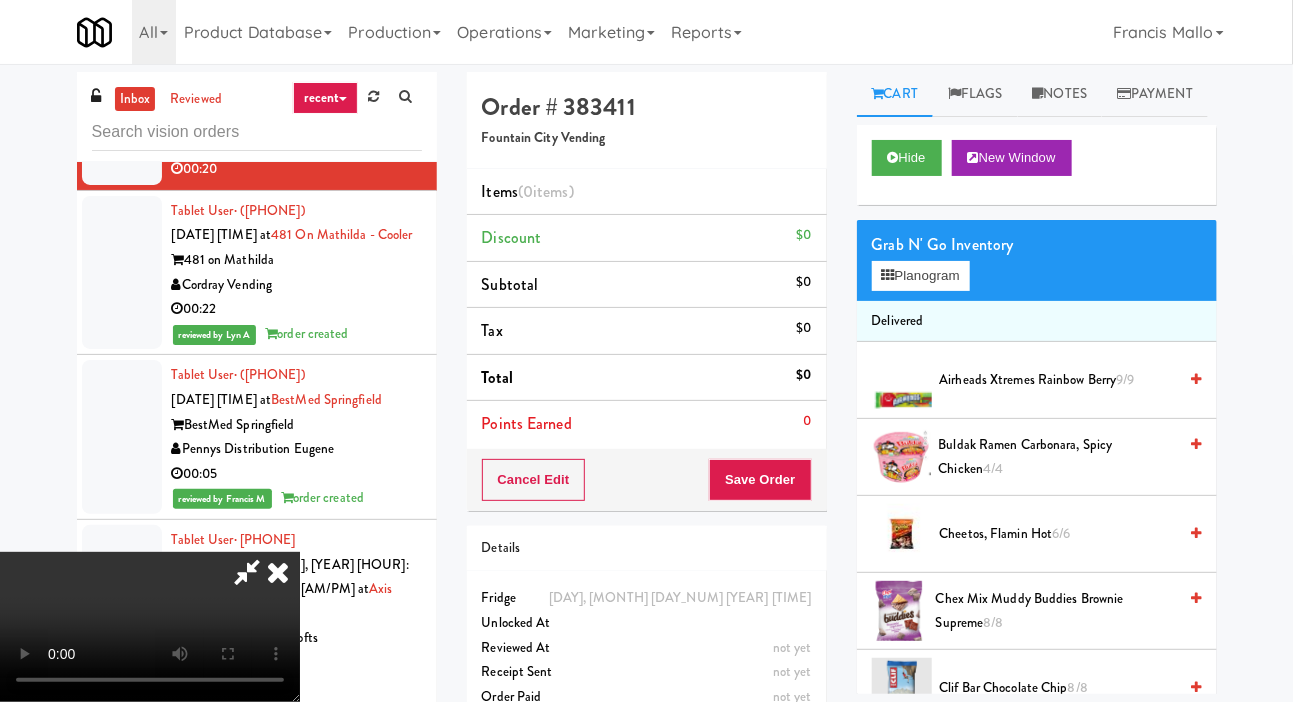 type 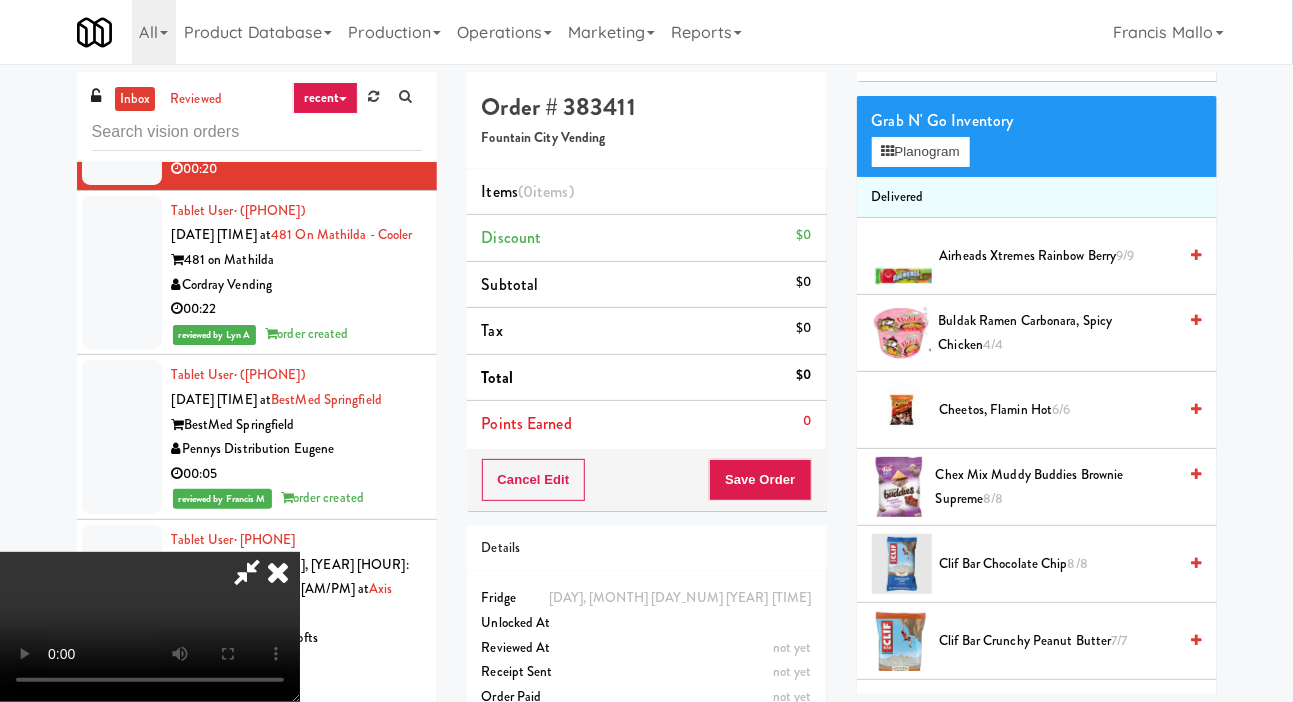 scroll, scrollTop: 120, scrollLeft: 0, axis: vertical 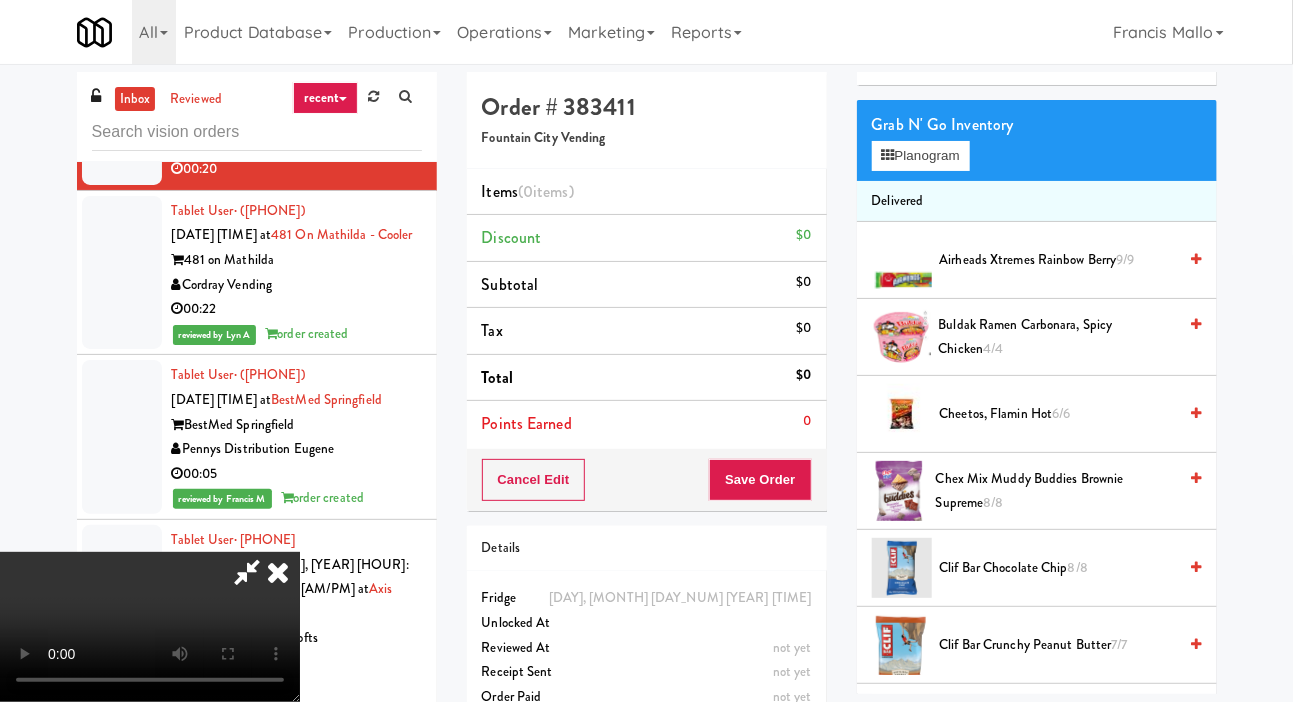 click on "Cheetos, Flamin Hot  6/6" at bounding box center (1058, 414) 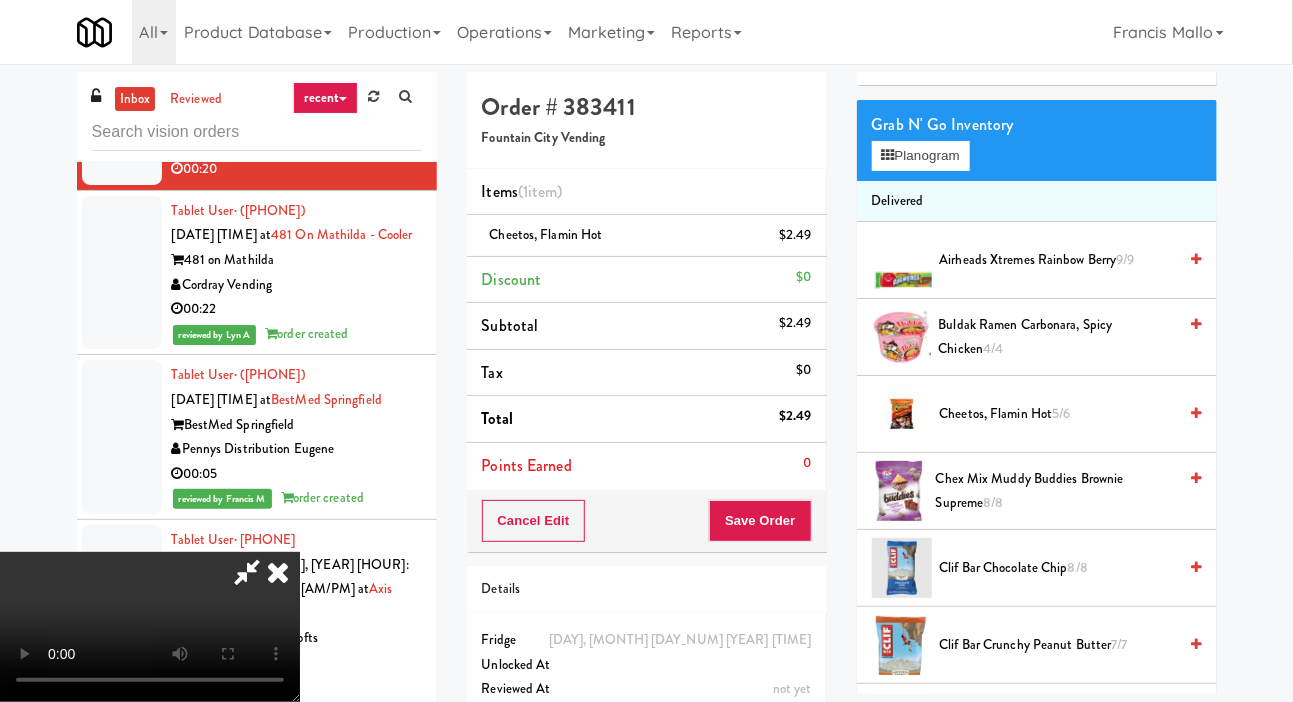 scroll, scrollTop: 0, scrollLeft: 0, axis: both 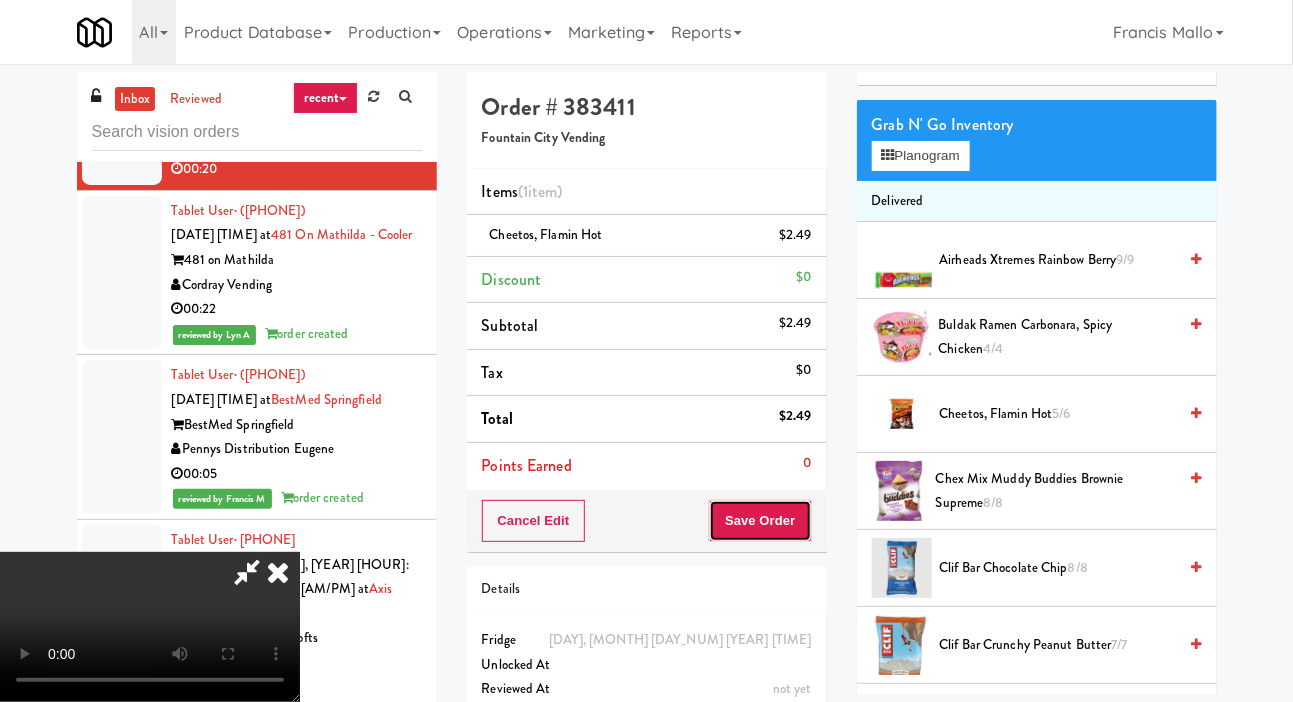 click on "Save Order" at bounding box center [760, 521] 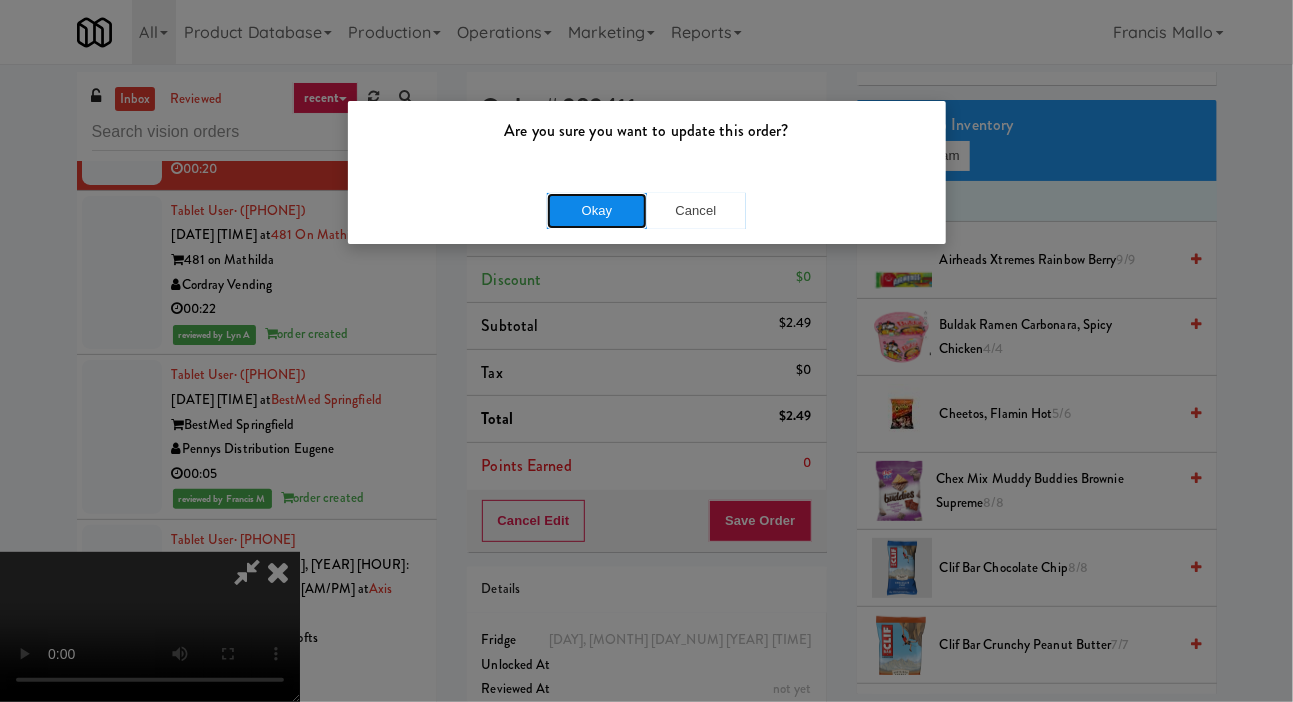 click on "Okay" at bounding box center (597, 211) 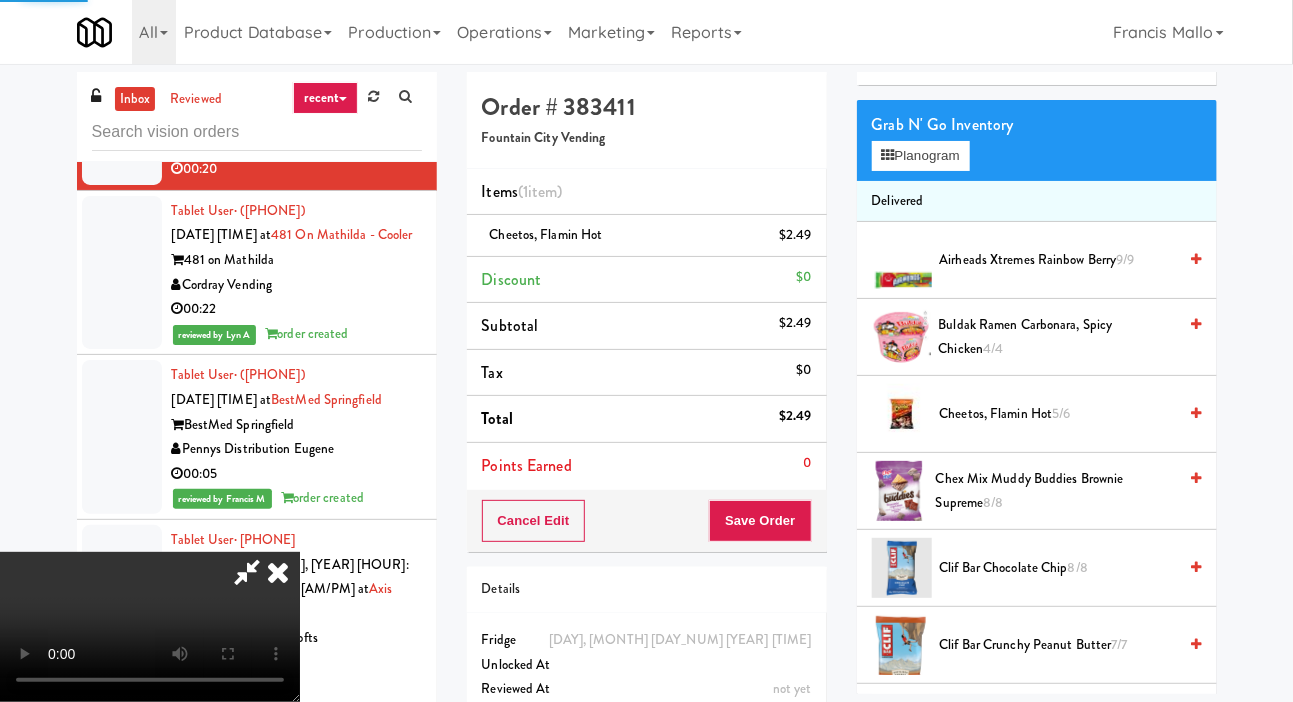 scroll, scrollTop: 116, scrollLeft: 0, axis: vertical 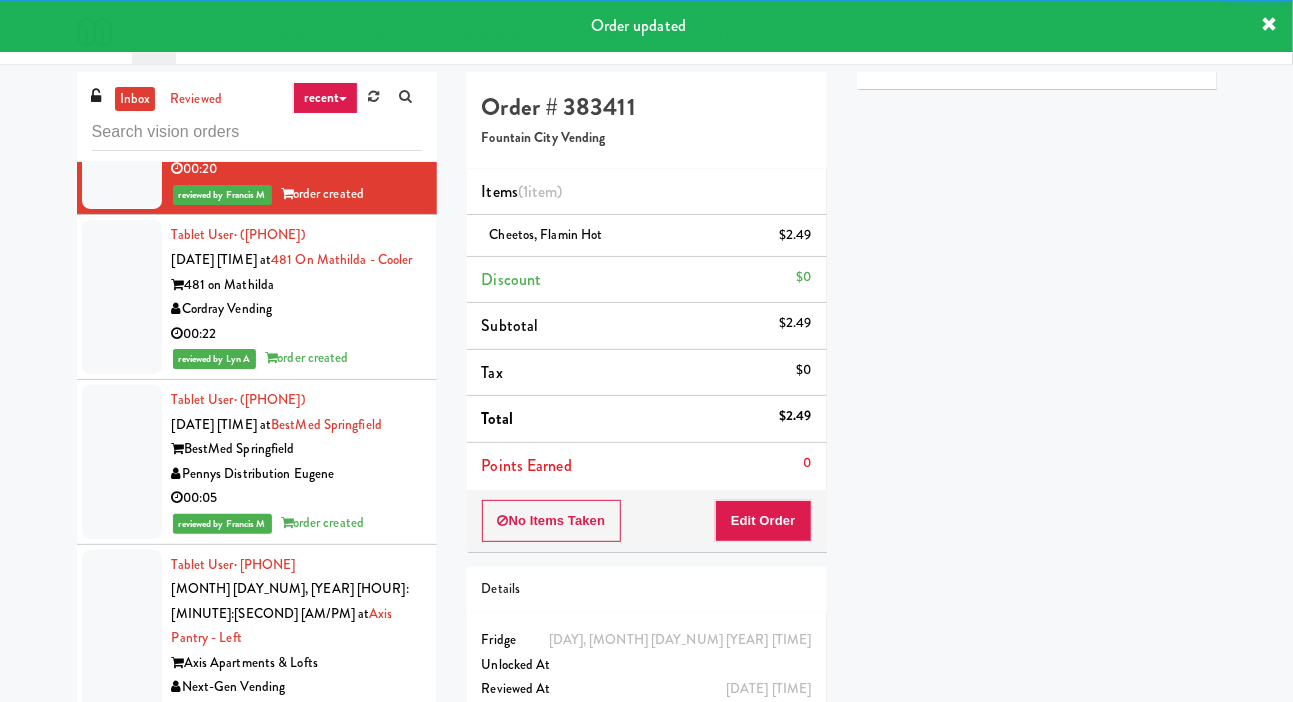 click at bounding box center (122, -45) 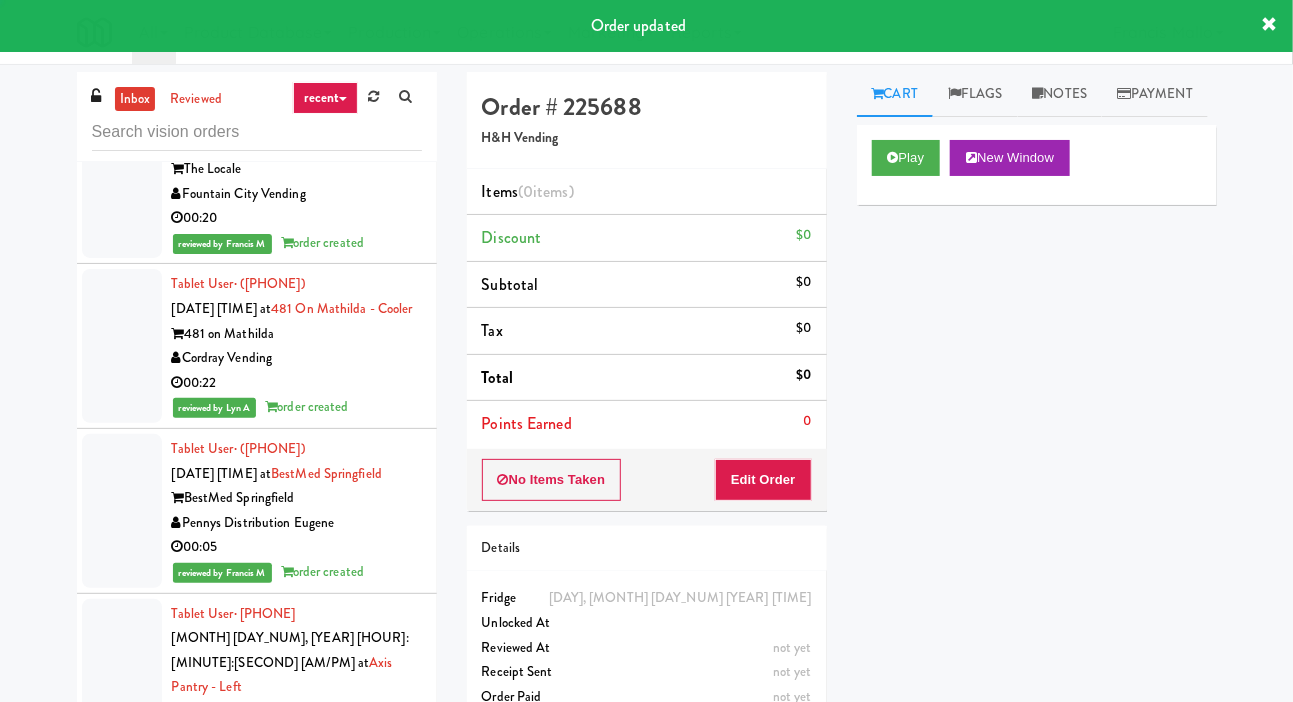 scroll, scrollTop: 12166, scrollLeft: 0, axis: vertical 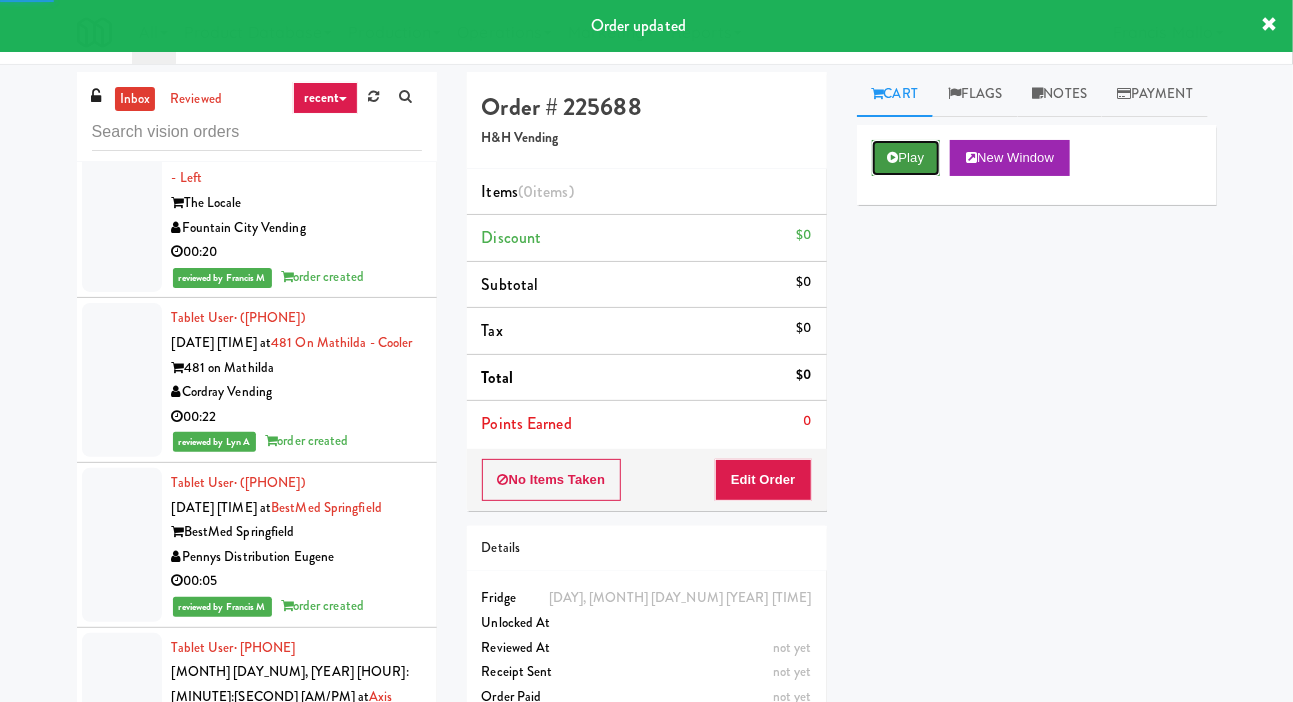 click on "Play" at bounding box center [906, 158] 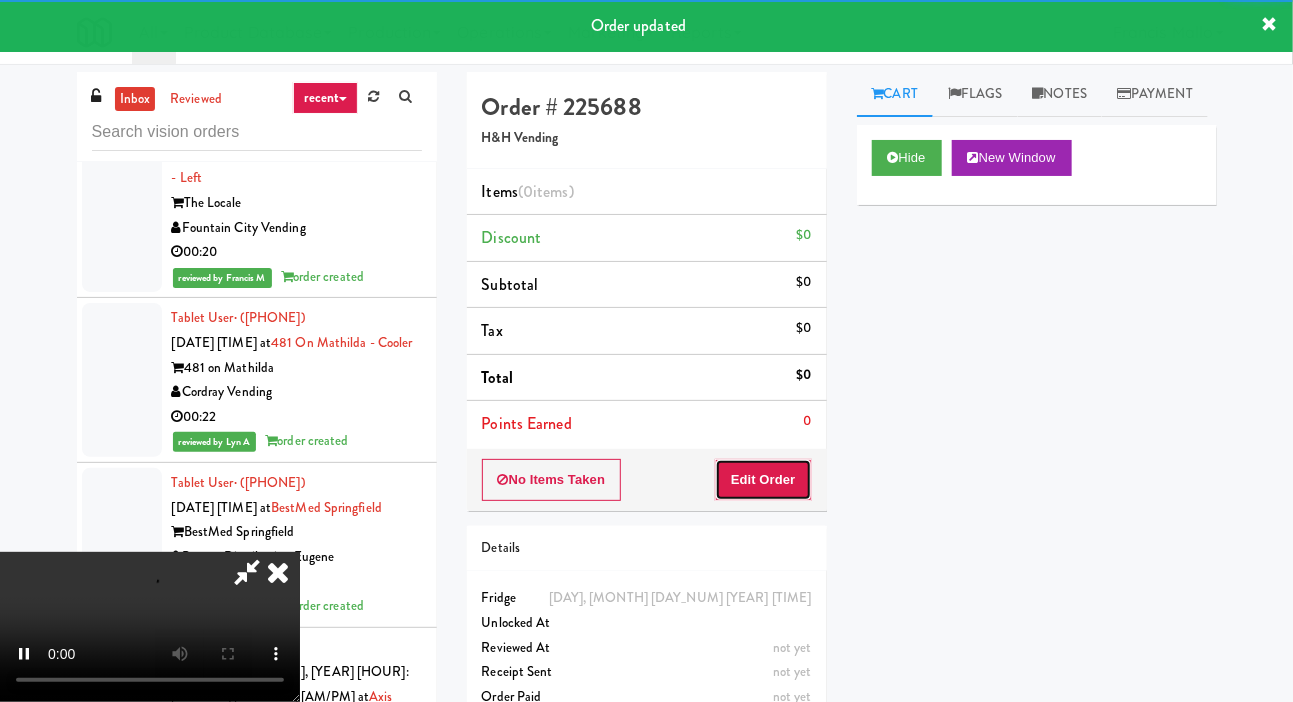 click on "Edit Order" at bounding box center (763, 480) 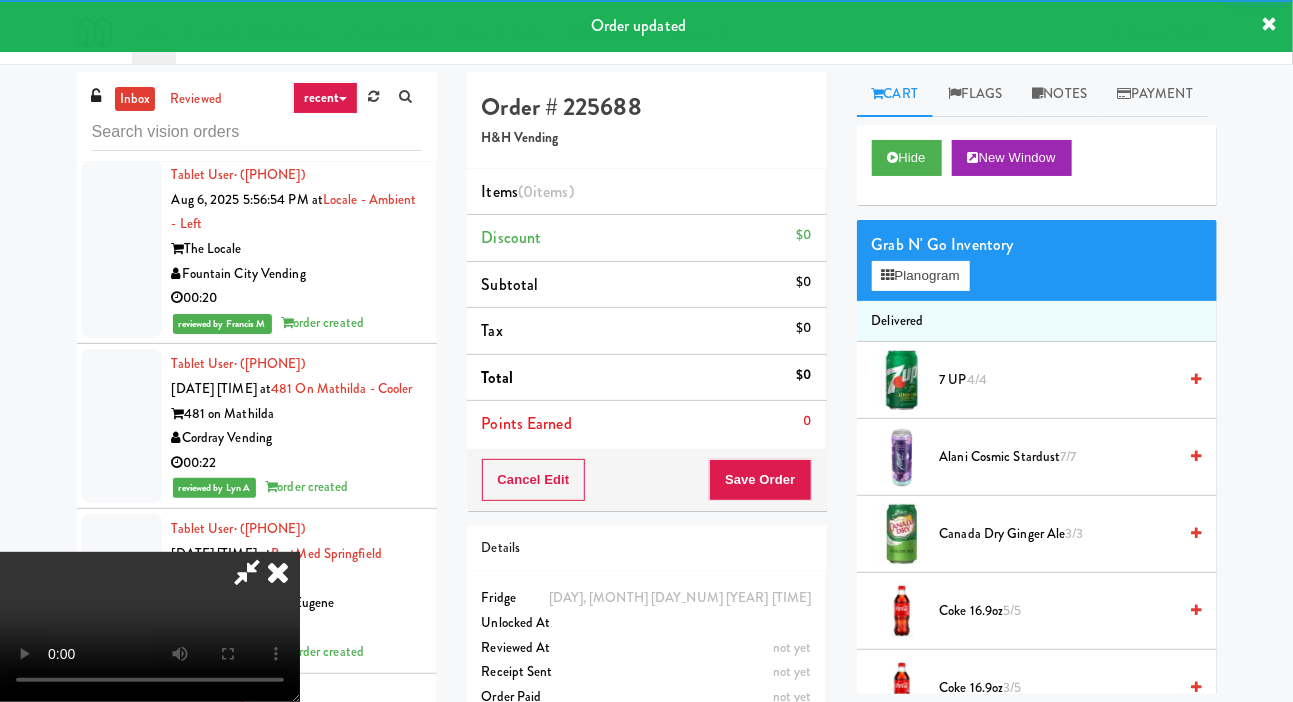 scroll, scrollTop: 12077, scrollLeft: 0, axis: vertical 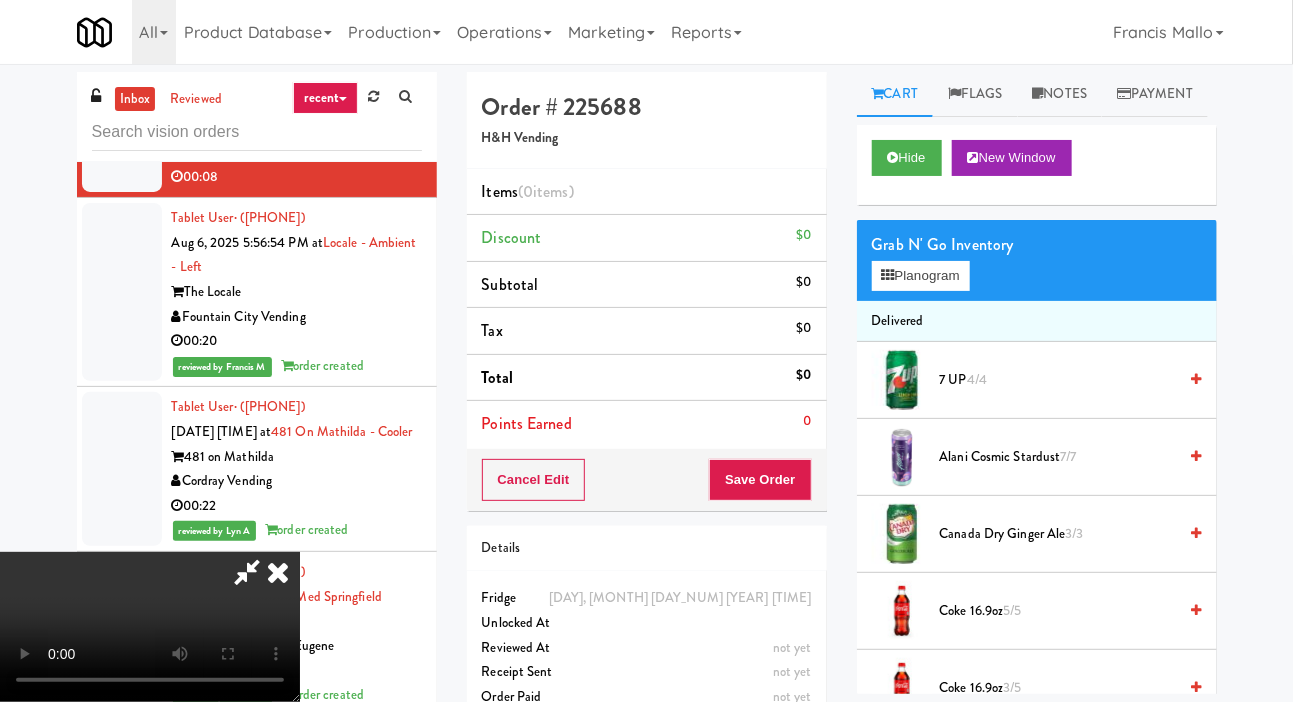 type 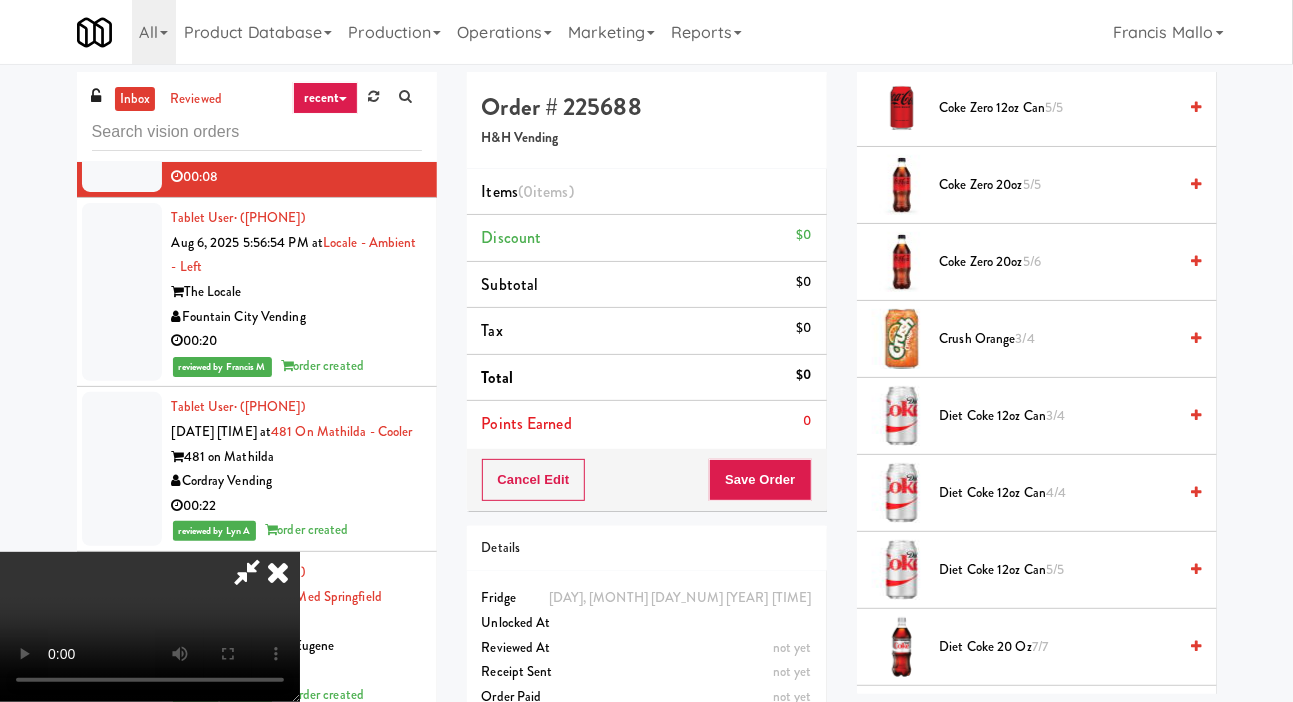 scroll, scrollTop: 1087, scrollLeft: 0, axis: vertical 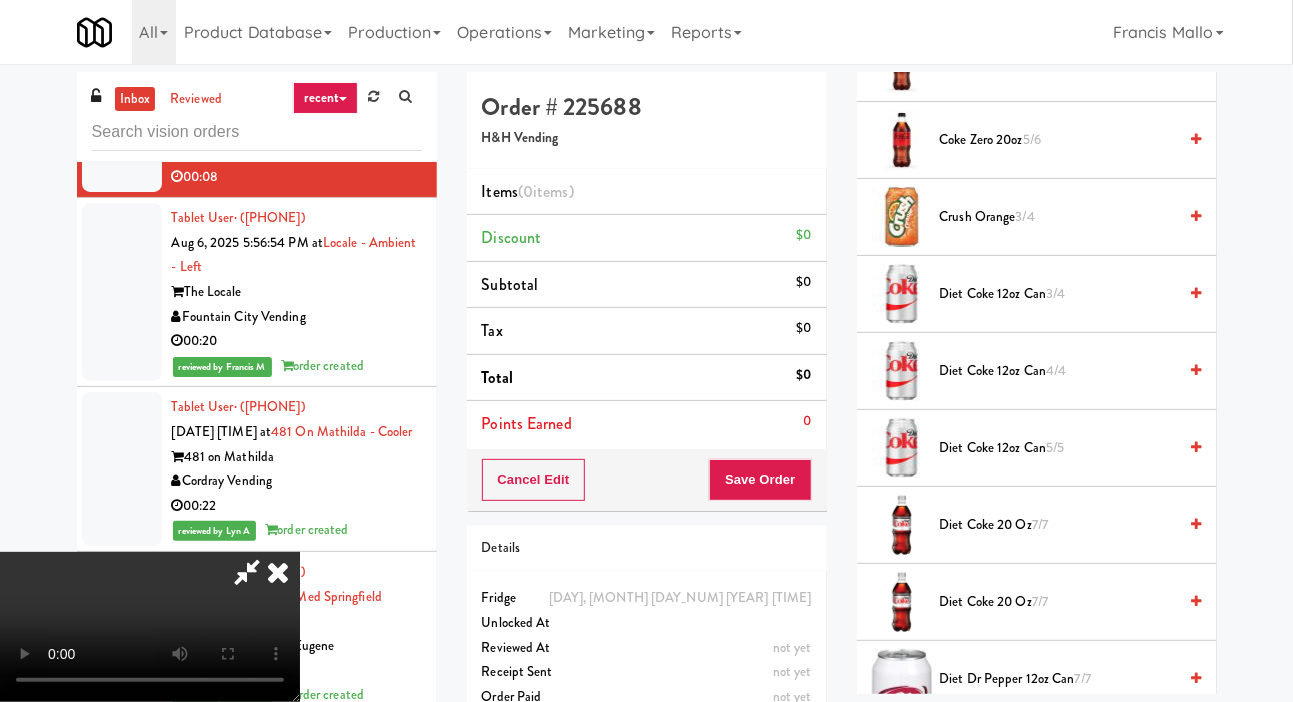 click on "Diet Coke 12oz can  4/4" at bounding box center [1058, 371] 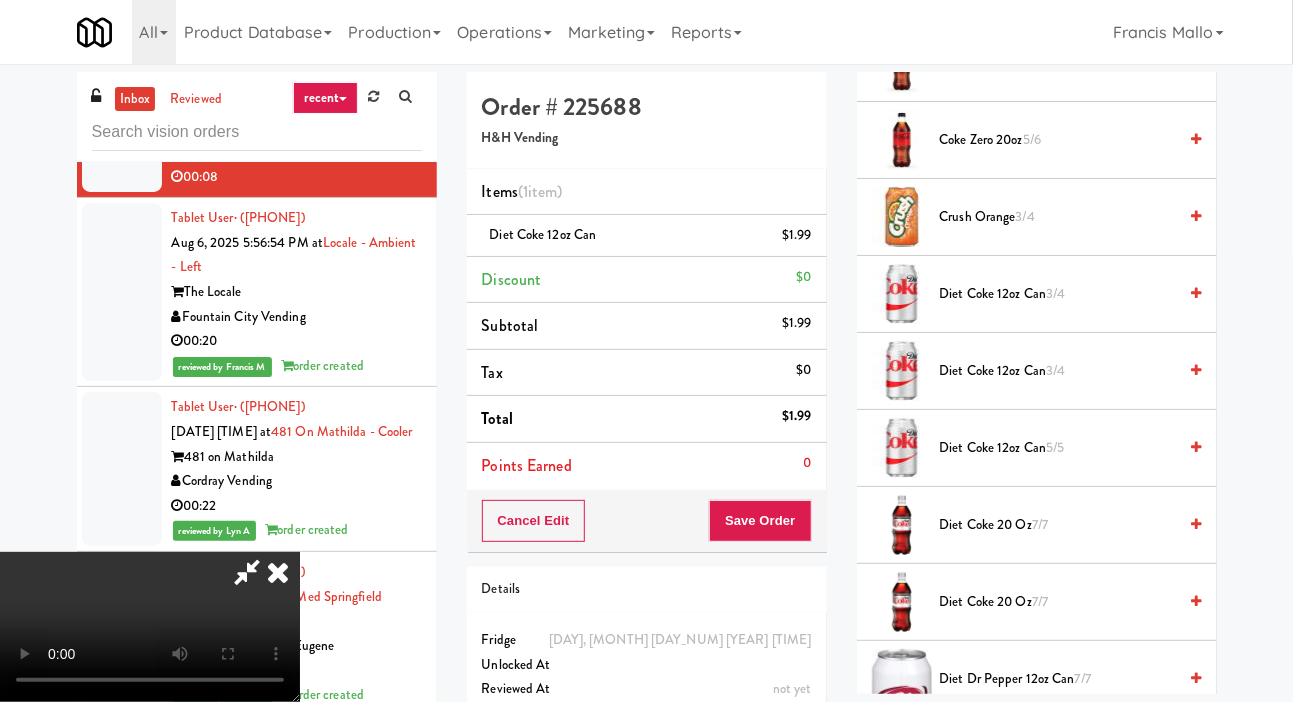 click on "3/4" at bounding box center (1055, 370) 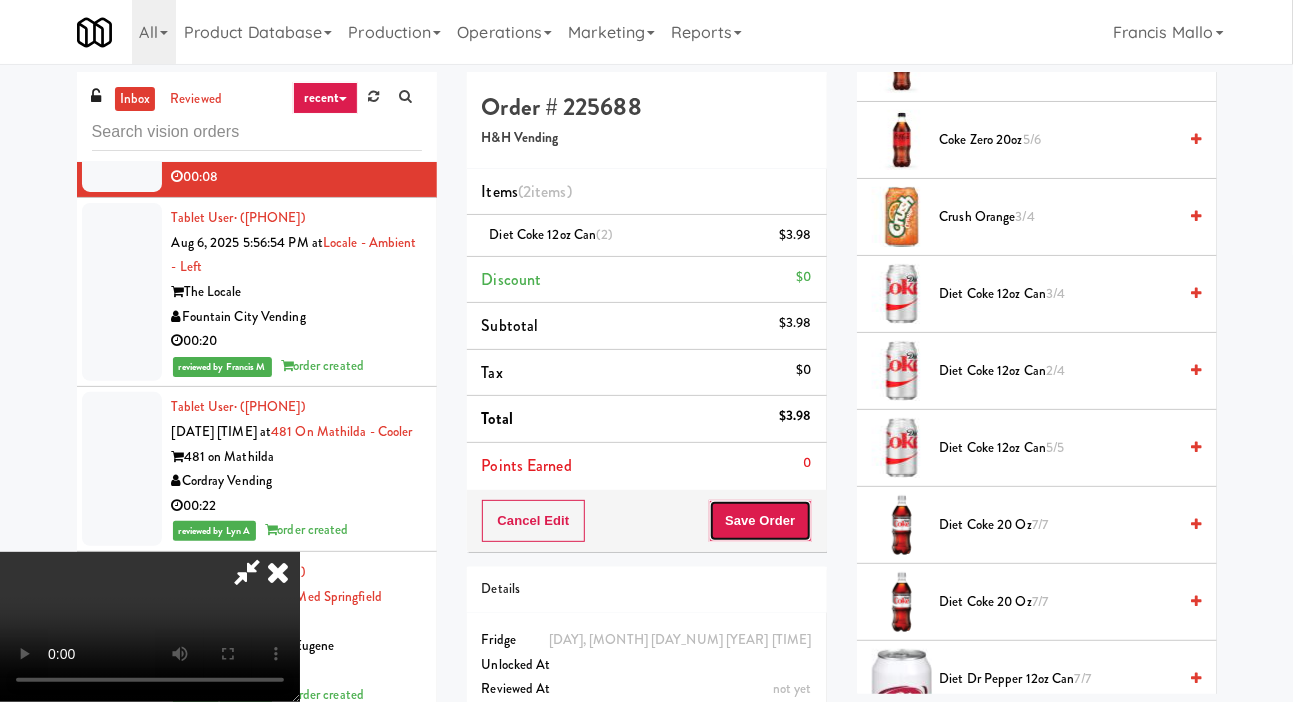click on "Save Order" at bounding box center (760, 521) 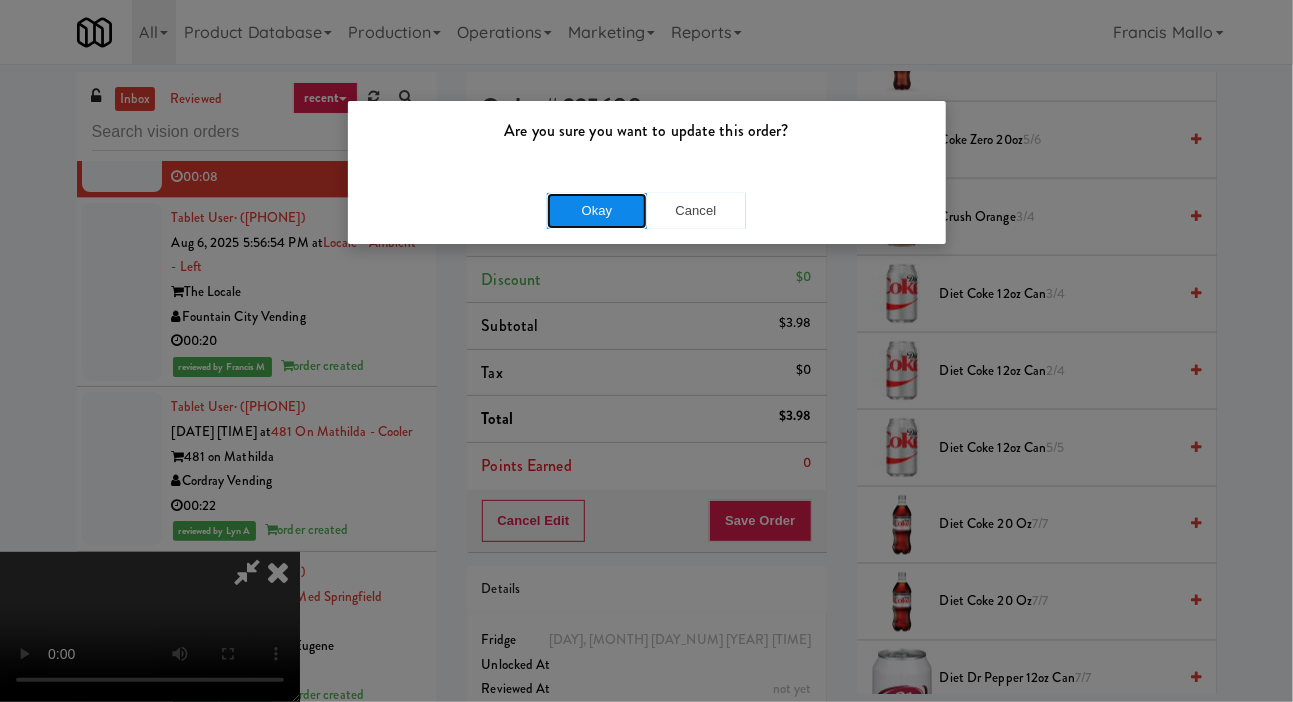 click on "Okay" at bounding box center [597, 211] 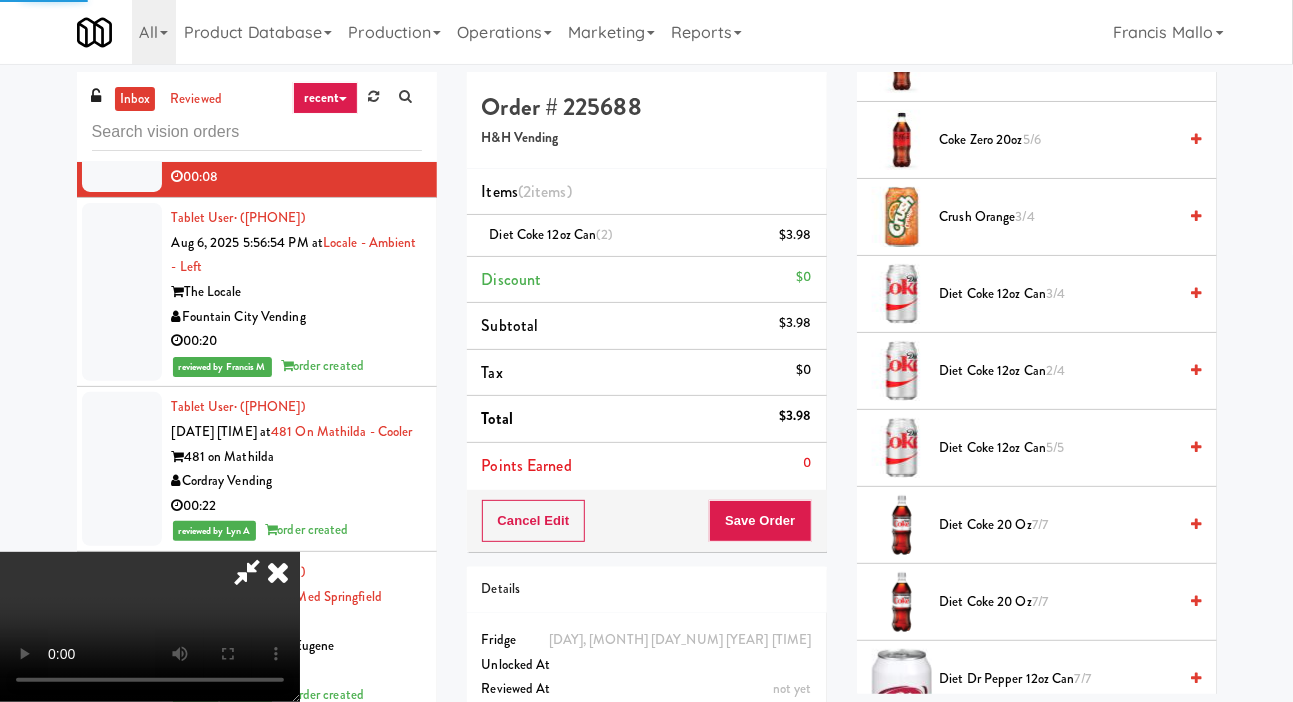 scroll, scrollTop: 116, scrollLeft: 0, axis: vertical 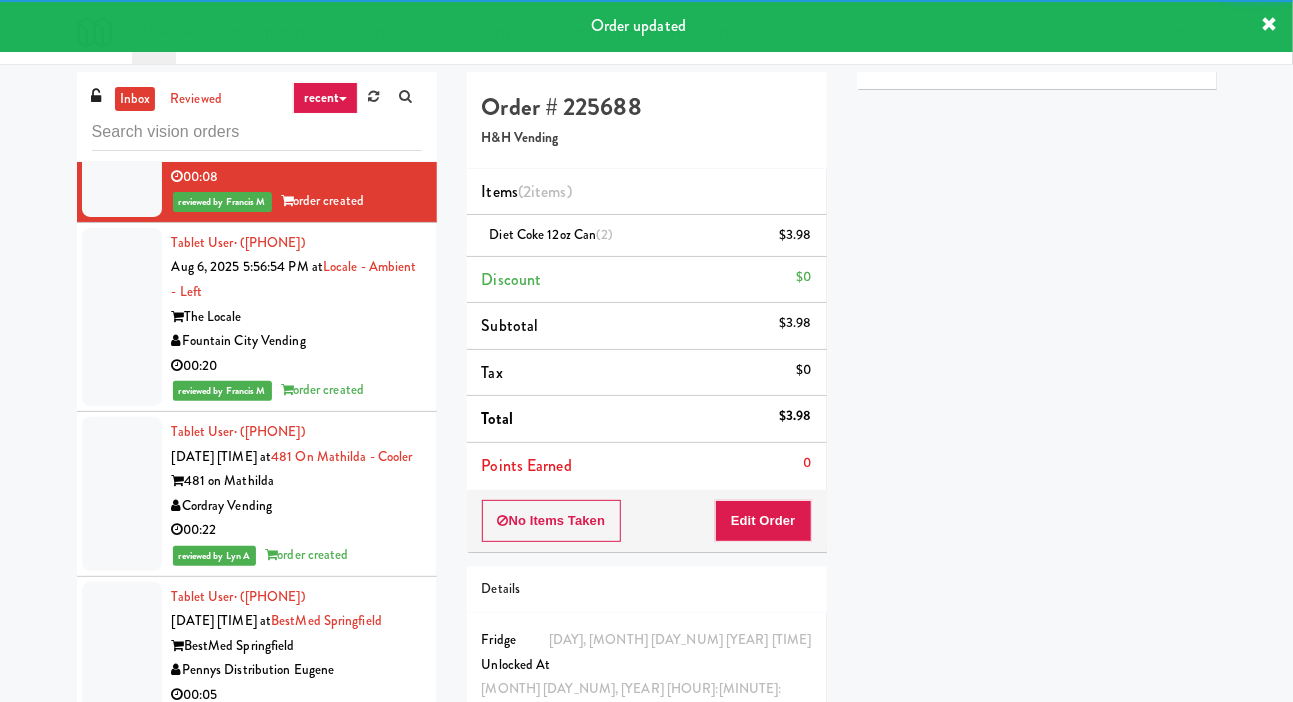 click at bounding box center [122, -13] 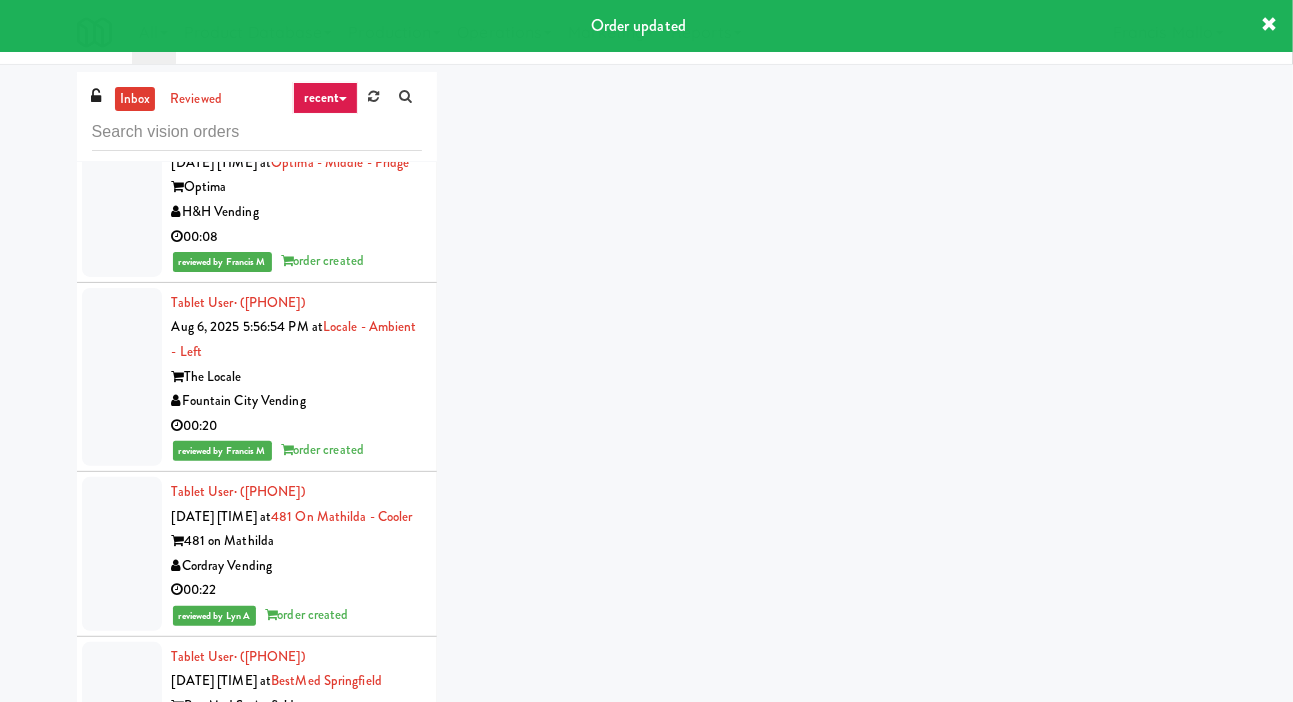scroll, scrollTop: 11994, scrollLeft: 0, axis: vertical 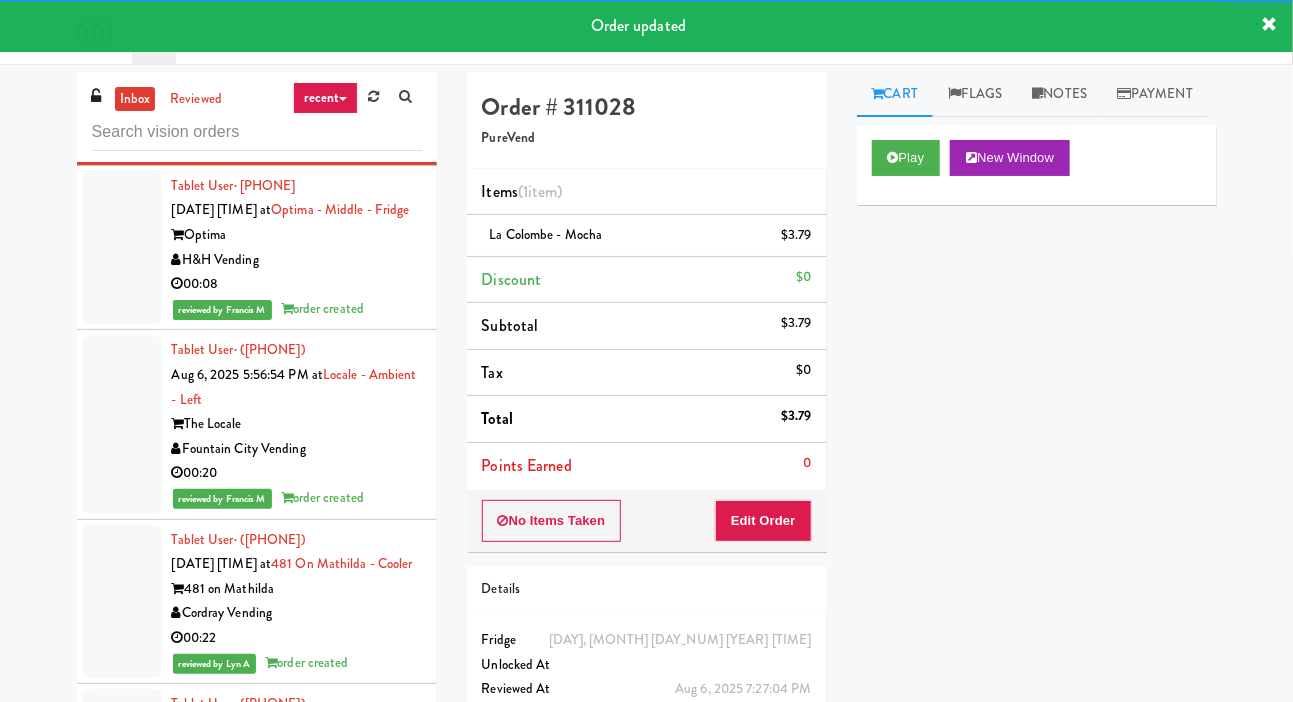 click at bounding box center (122, -70) 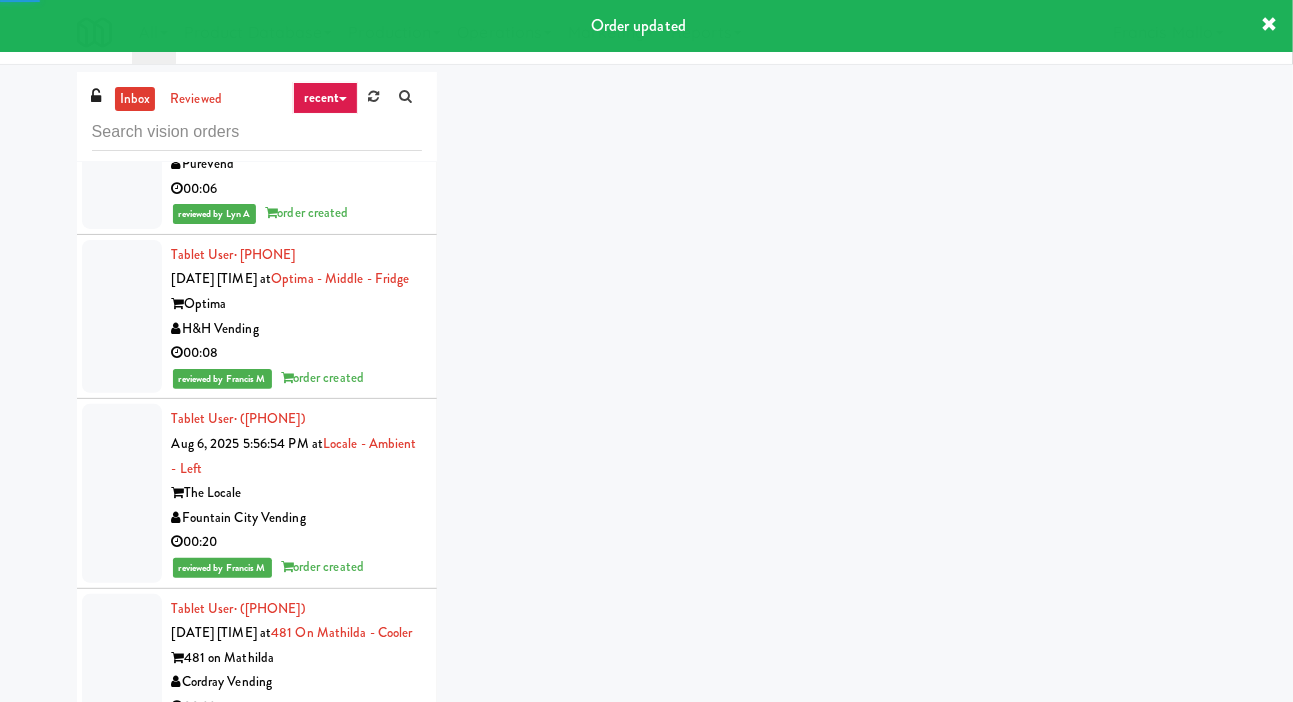 scroll, scrollTop: 11893, scrollLeft: 0, axis: vertical 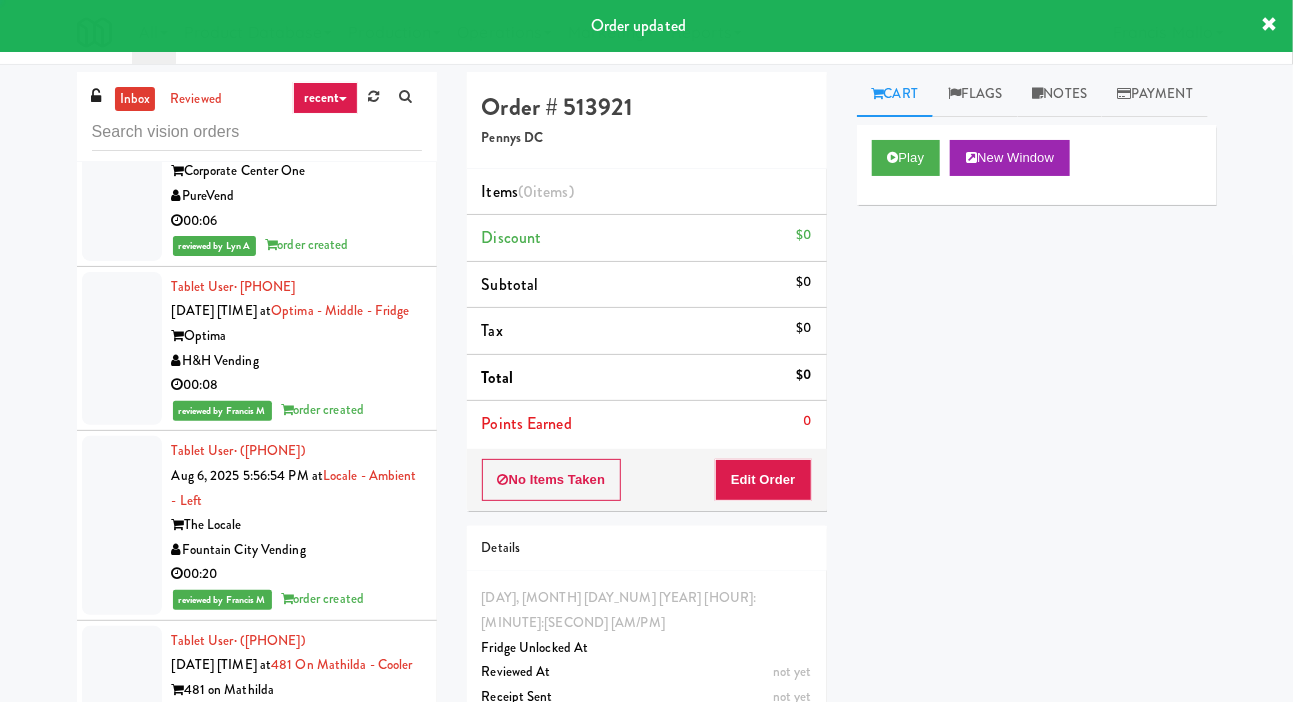 click at bounding box center (122, -109) 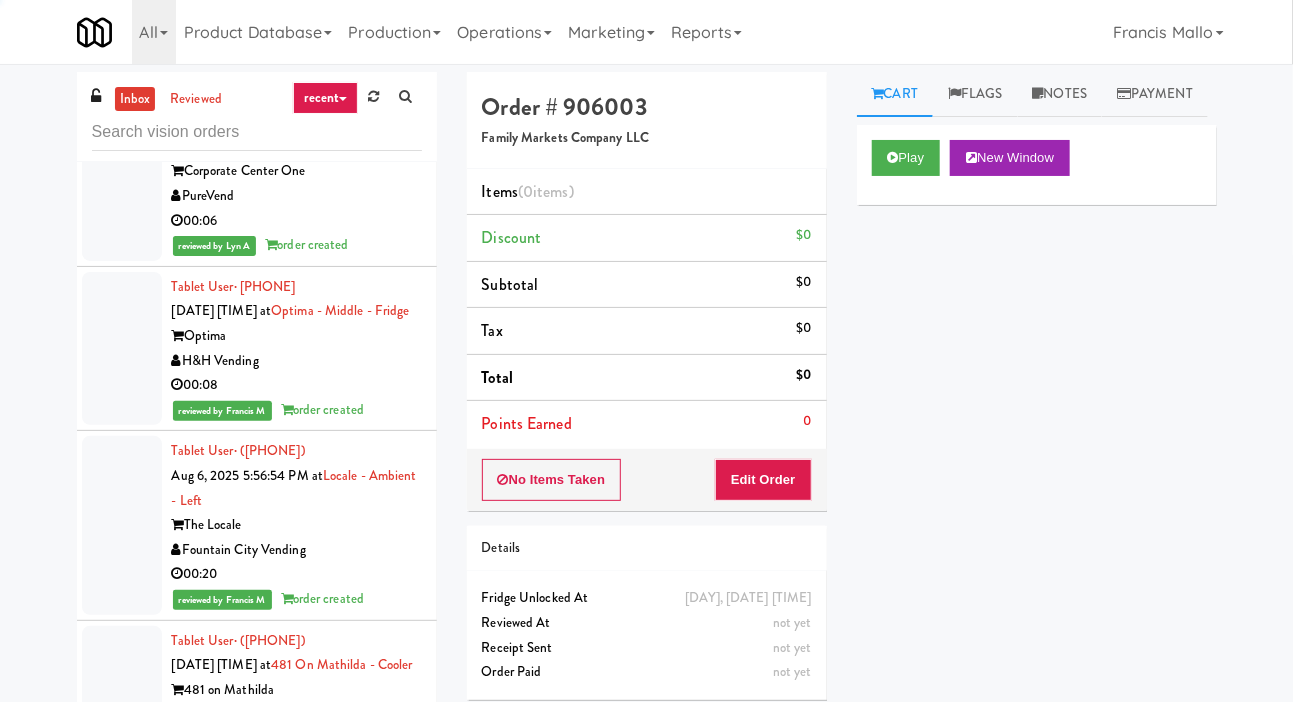 click at bounding box center (122, 31) 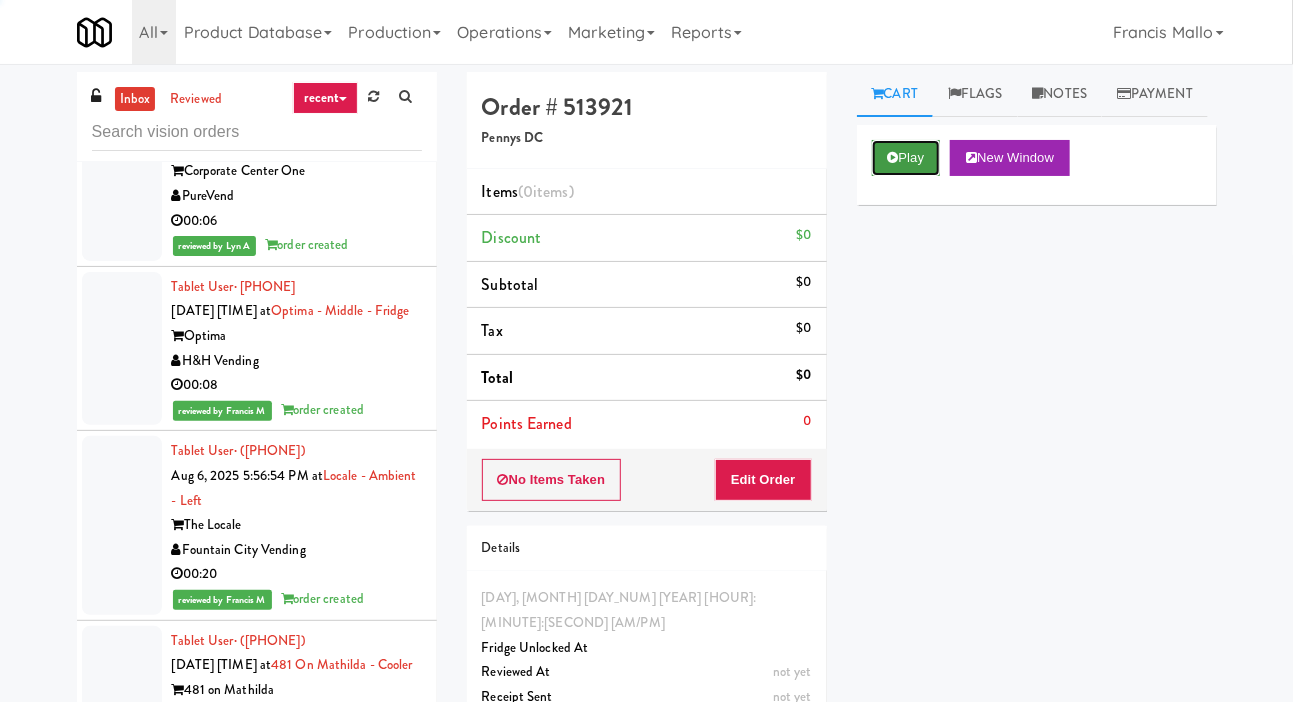 click on "Play" at bounding box center (906, 158) 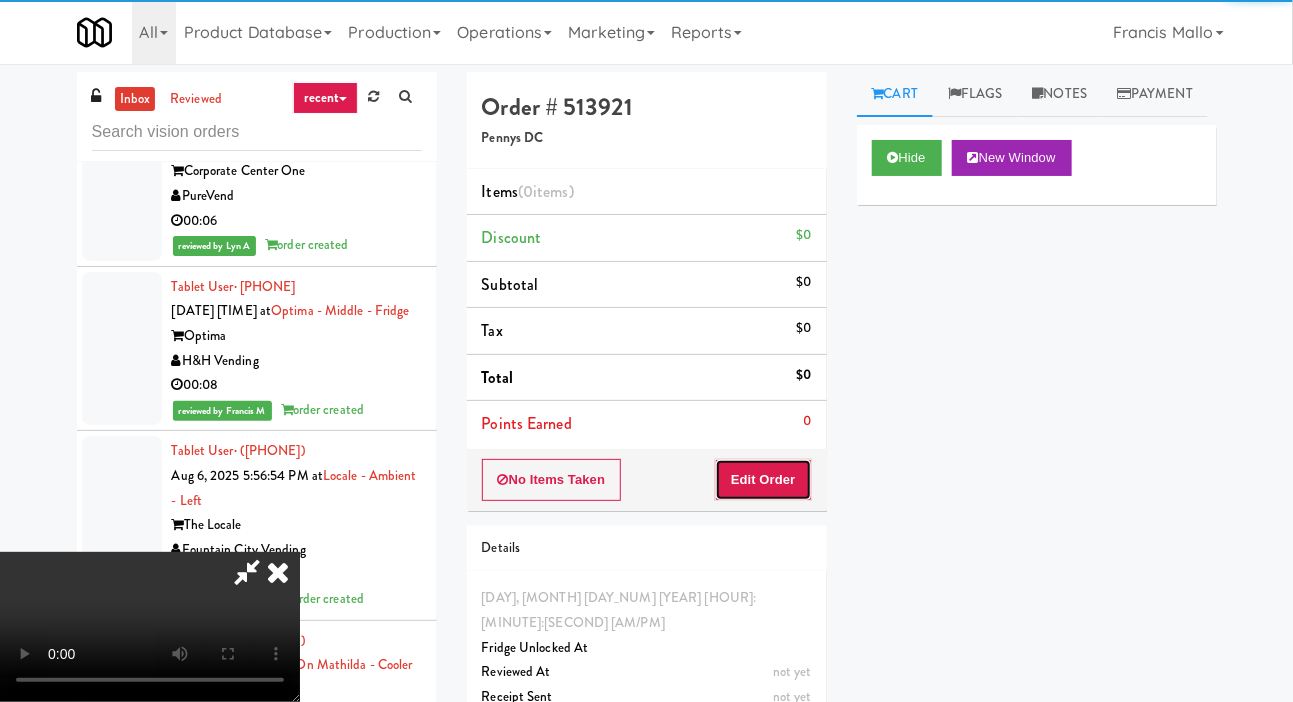 click on "Edit Order" at bounding box center [763, 480] 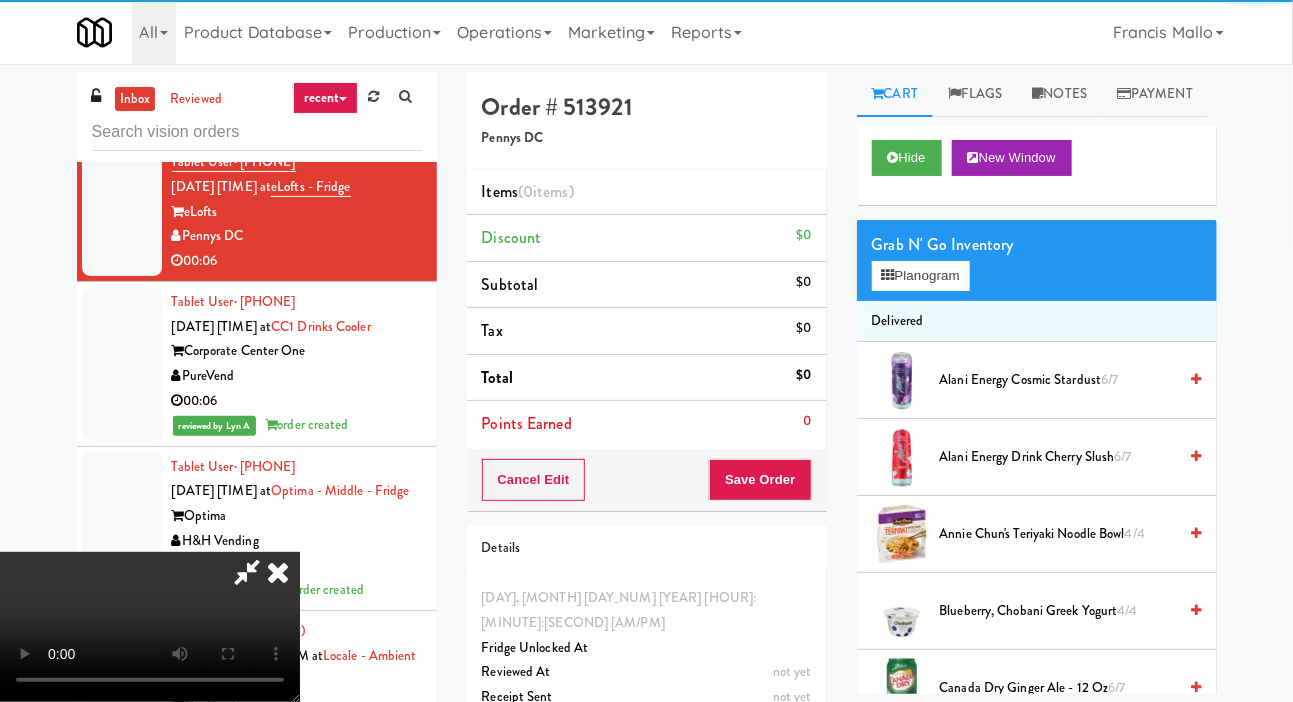 scroll, scrollTop: 11712, scrollLeft: 0, axis: vertical 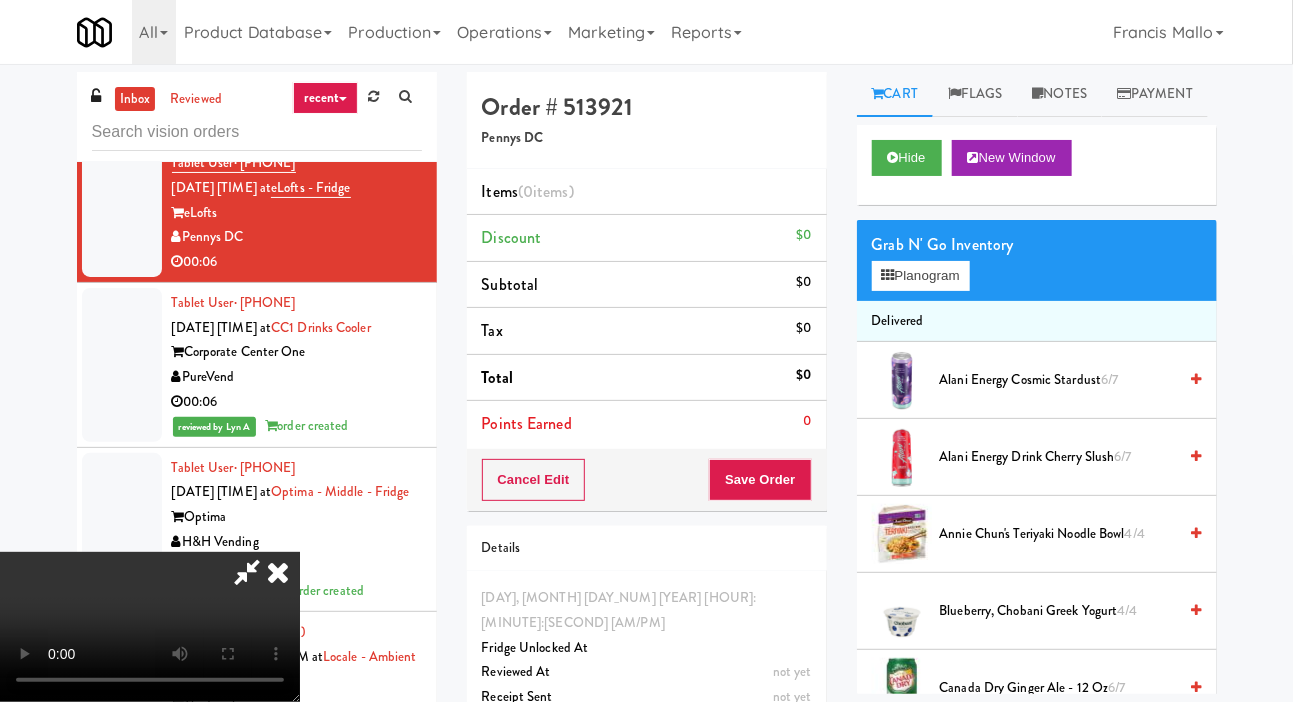 type 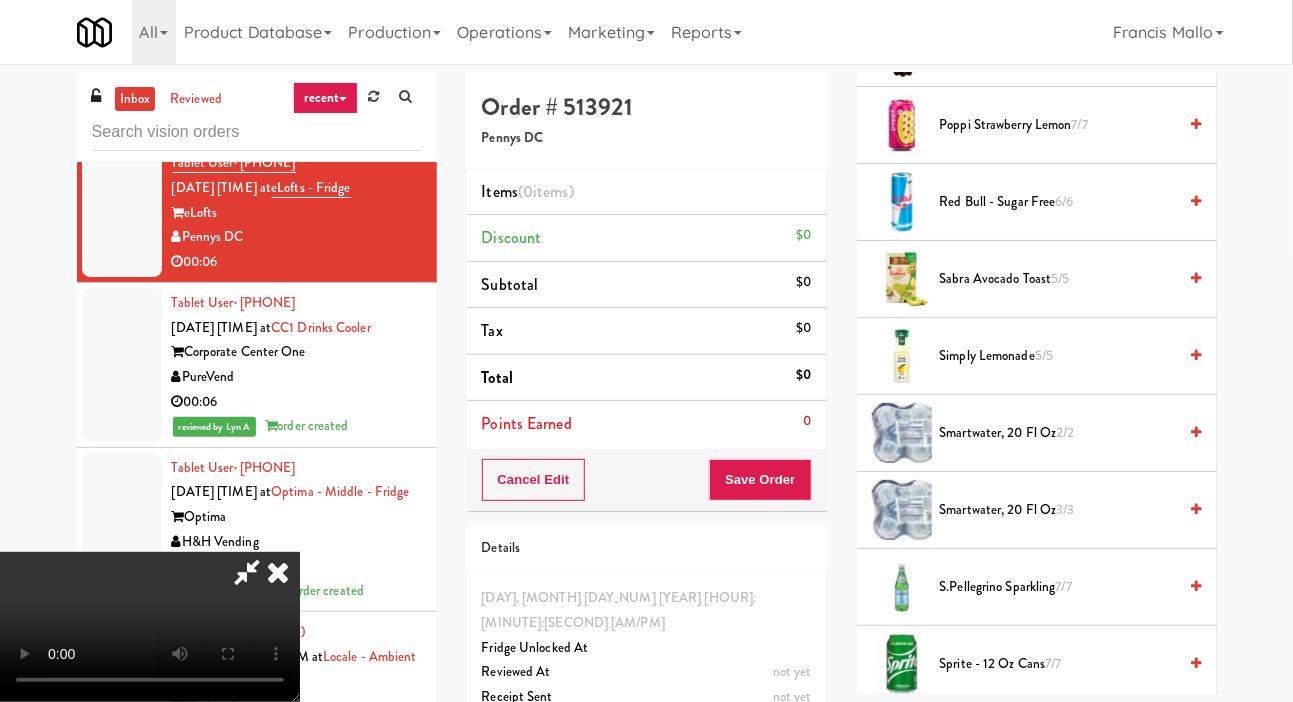 scroll, scrollTop: 2196, scrollLeft: 0, axis: vertical 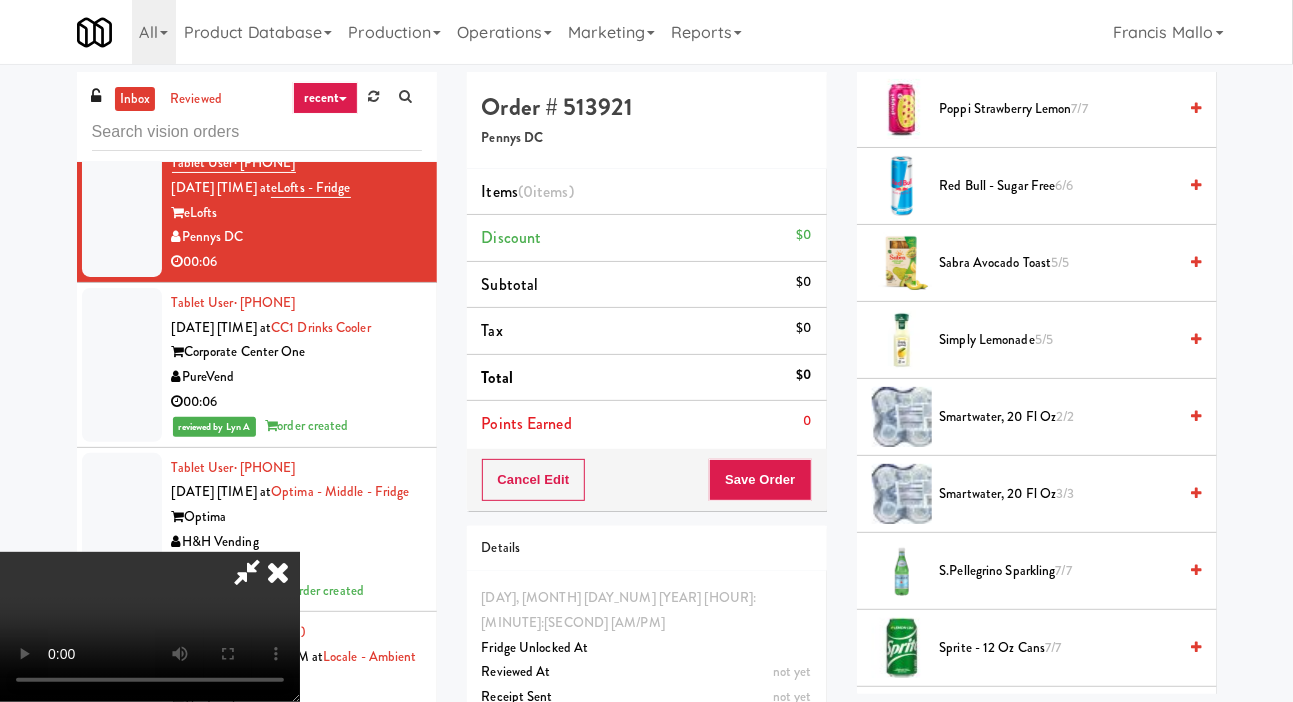 click on "Simply Lemonade  5/5" at bounding box center (1058, 340) 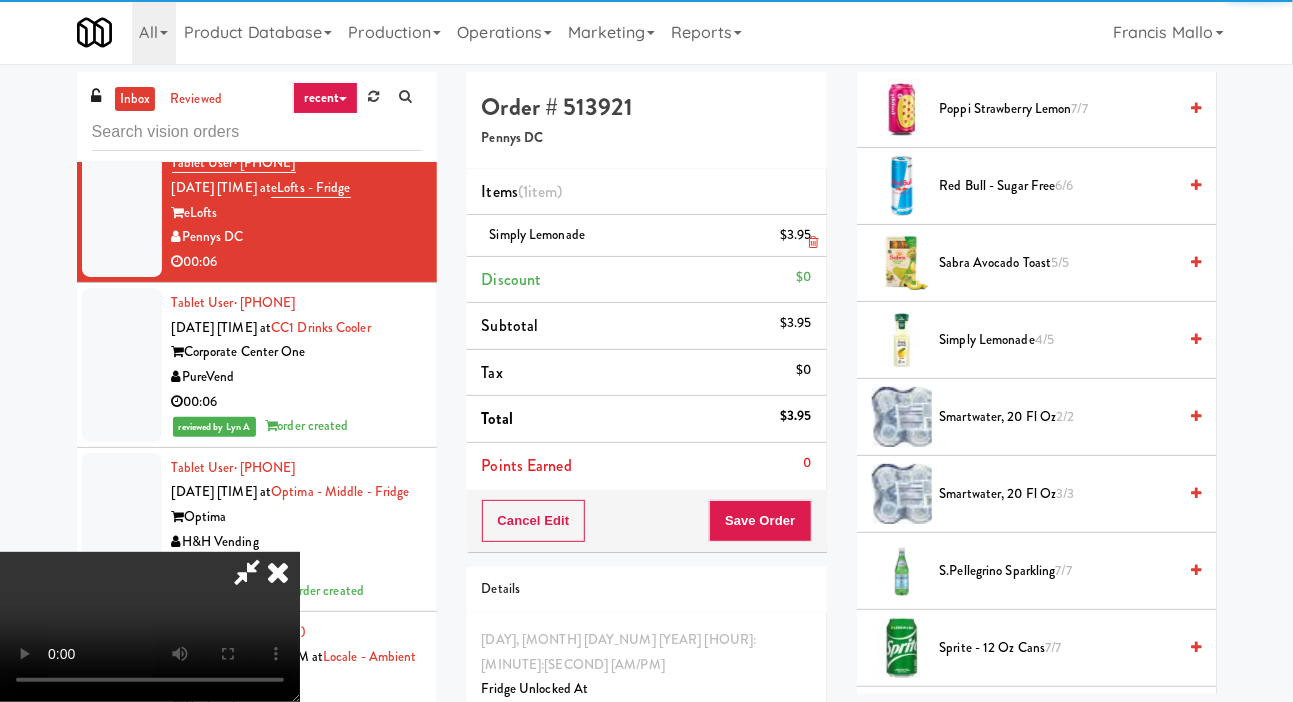 click on "Simply Lemonade  $3.95" at bounding box center [647, 236] 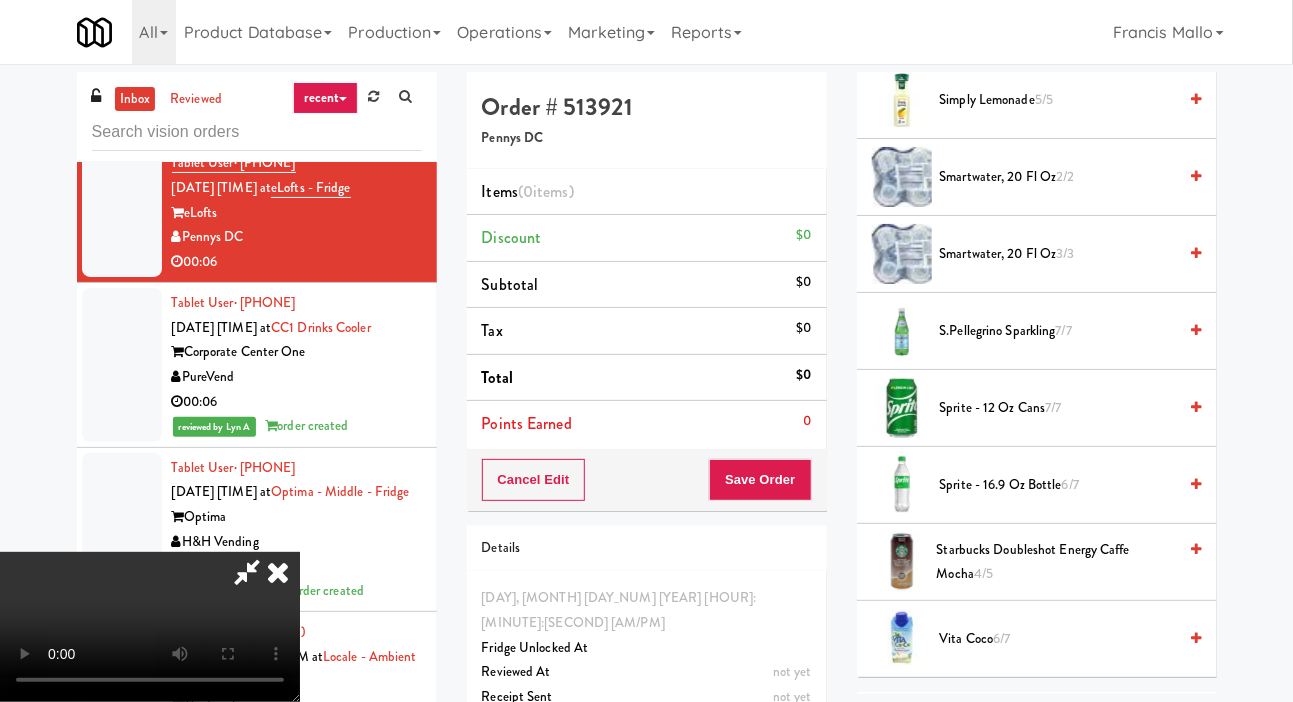 scroll, scrollTop: 2437, scrollLeft: 0, axis: vertical 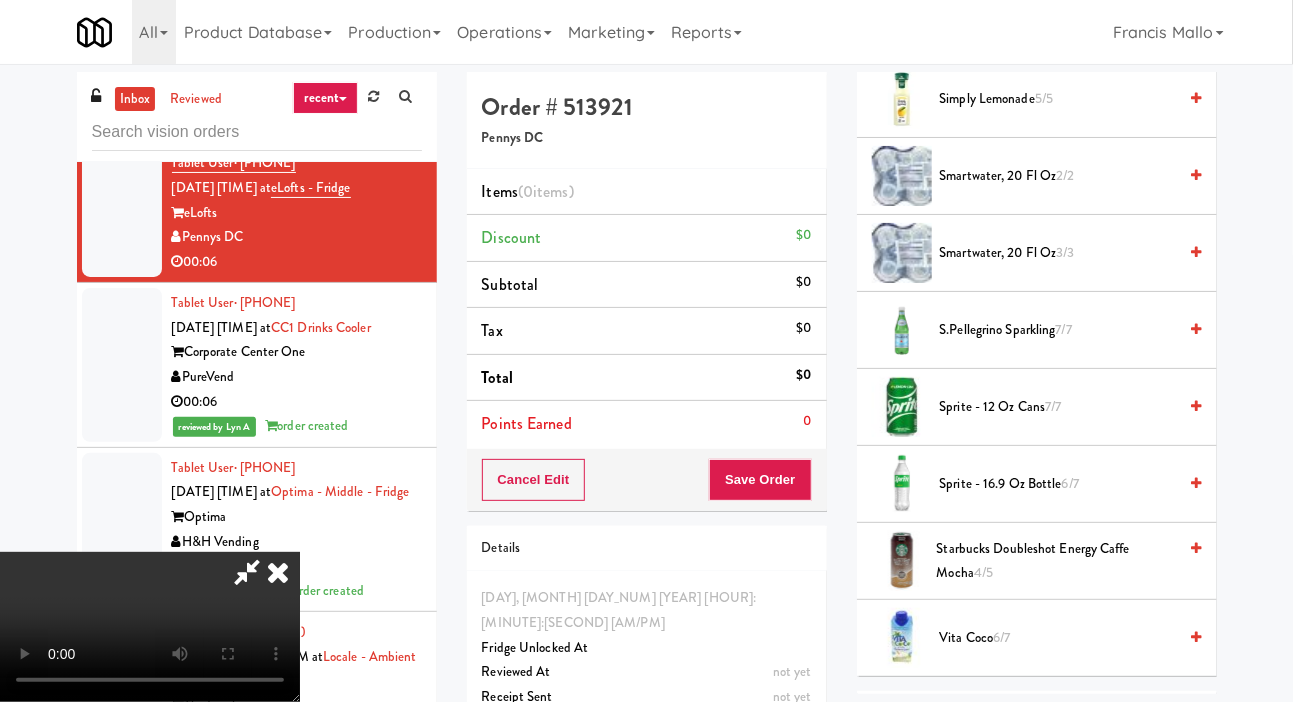 click on "S.Pellegrino Sparkling  7/7" at bounding box center [1058, 330] 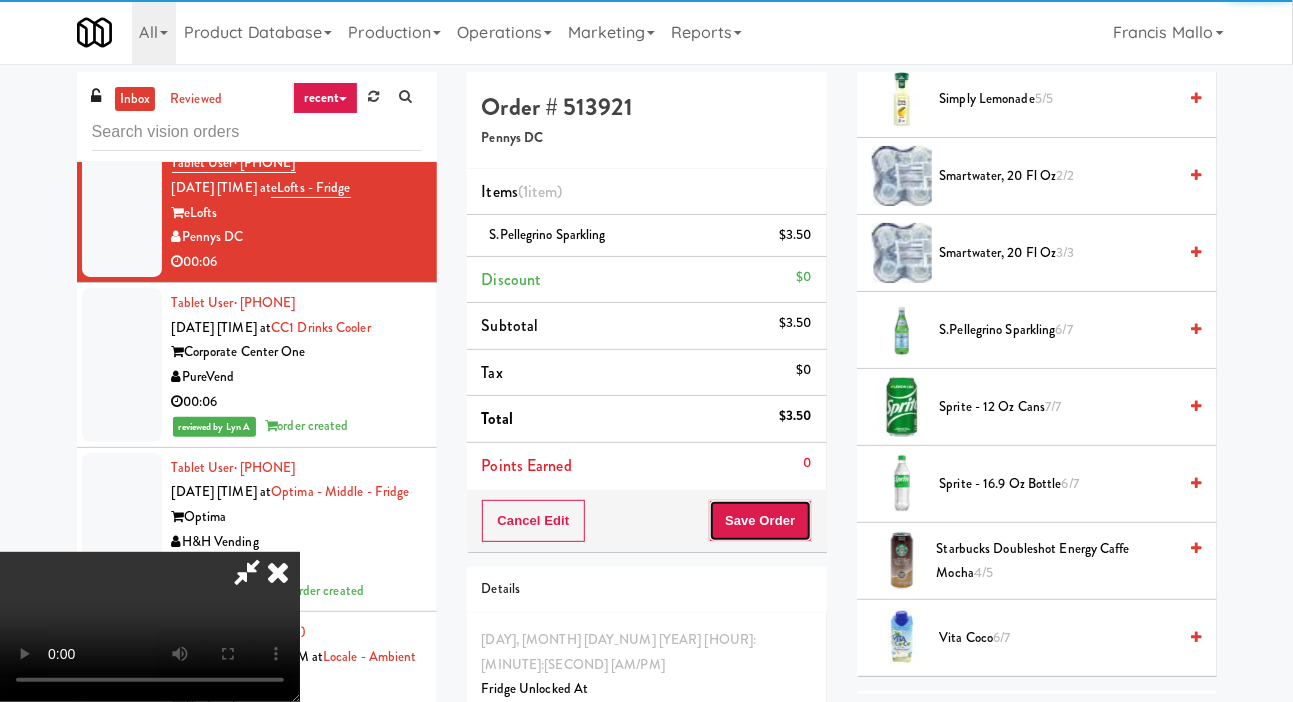 click on "Save Order" at bounding box center (760, 521) 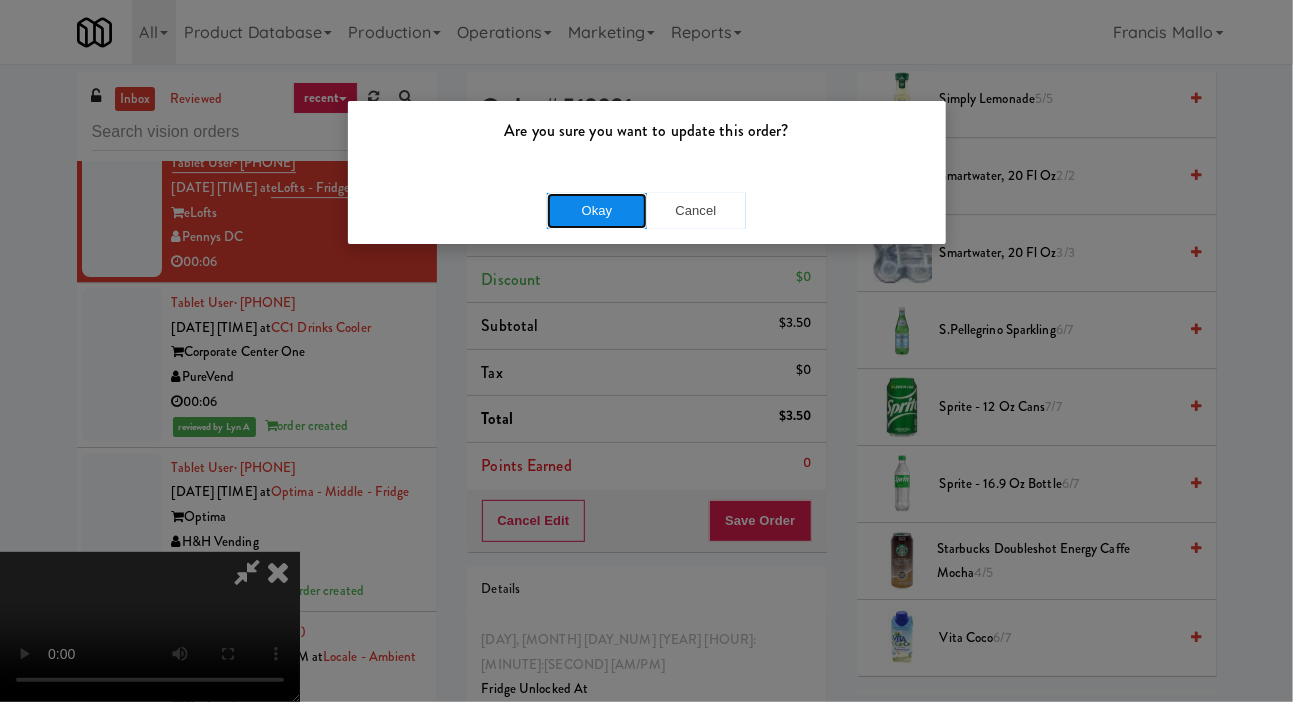 click on "Okay" at bounding box center (597, 211) 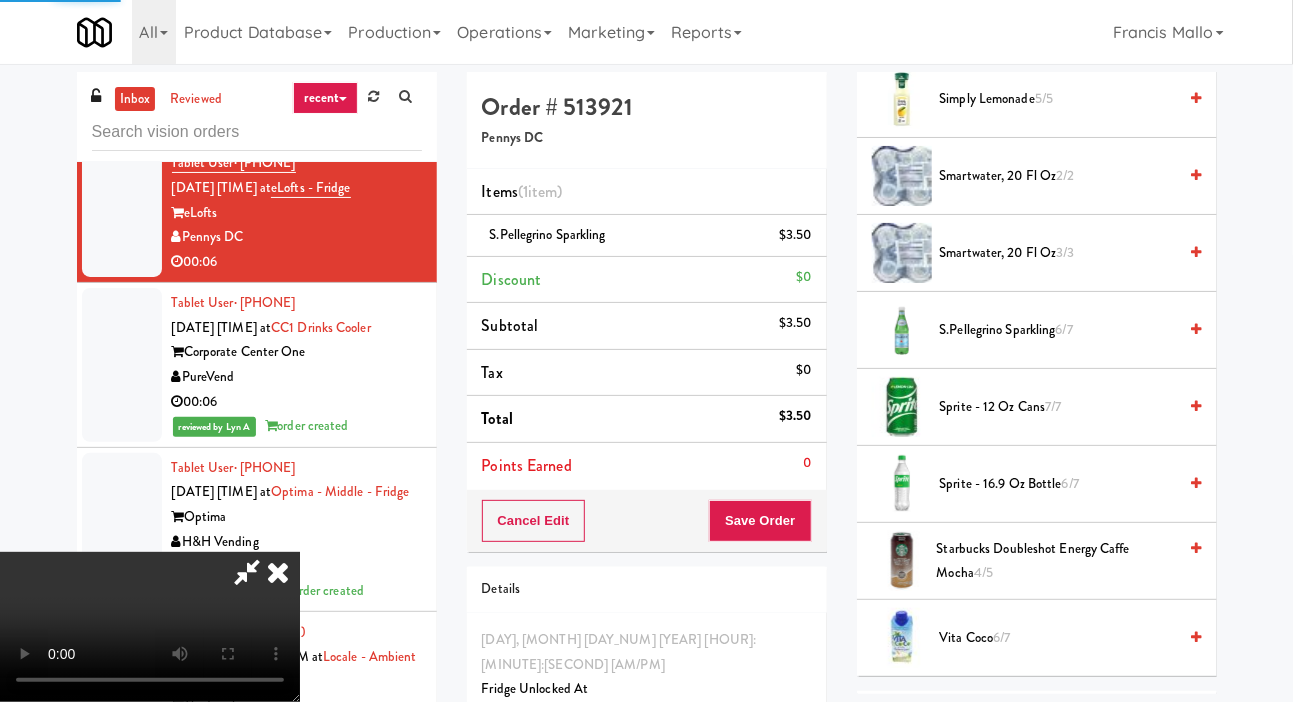 scroll, scrollTop: 116, scrollLeft: 0, axis: vertical 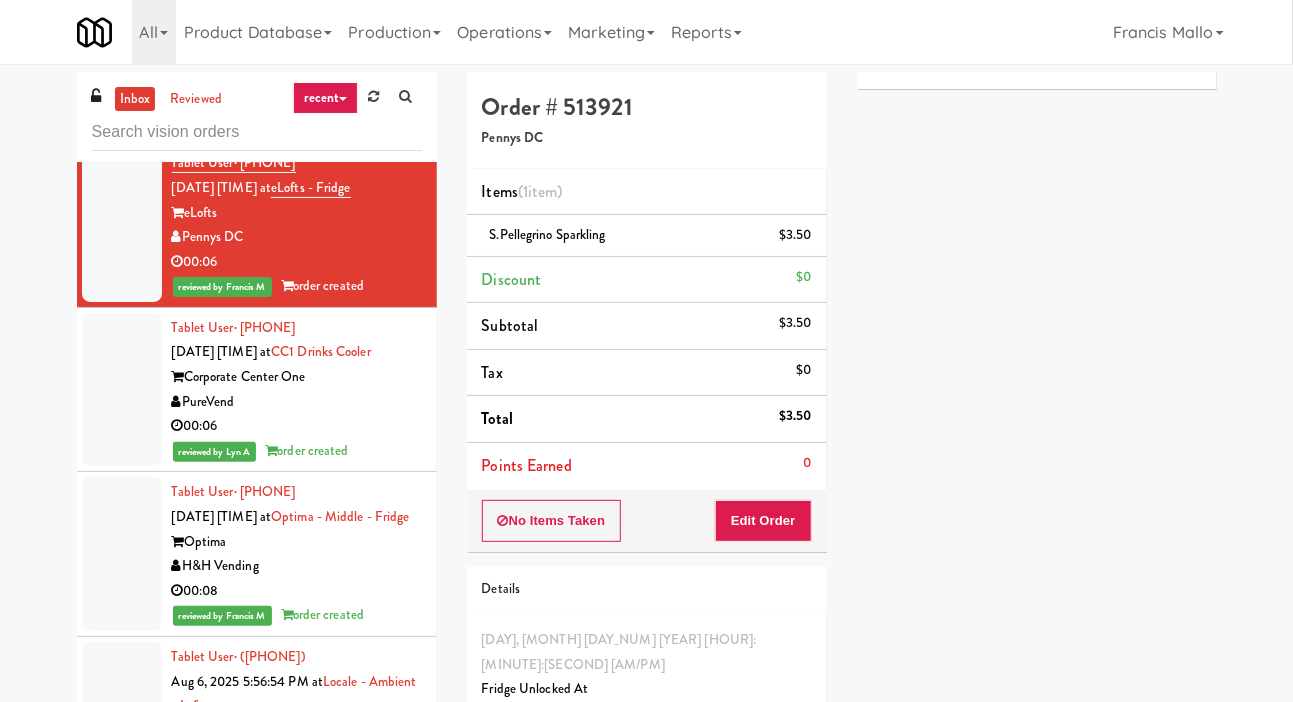 click at bounding box center [122, 72] 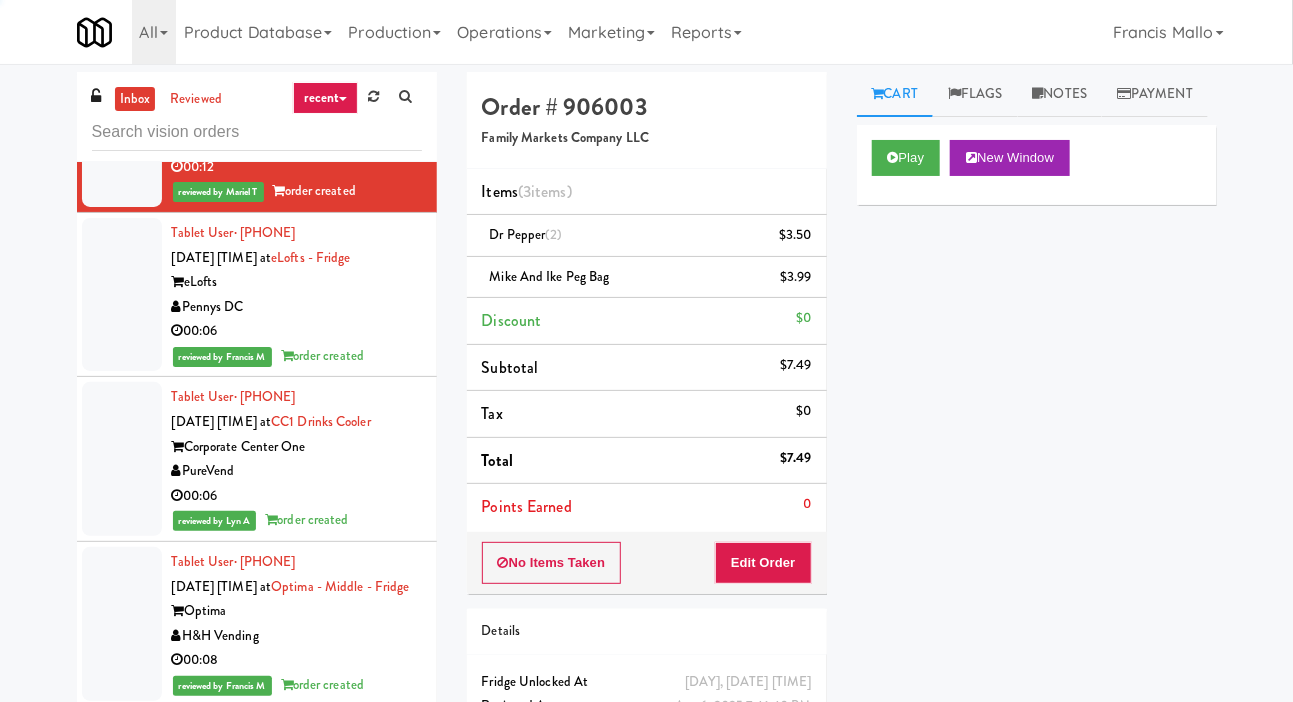scroll, scrollTop: 11666, scrollLeft: 0, axis: vertical 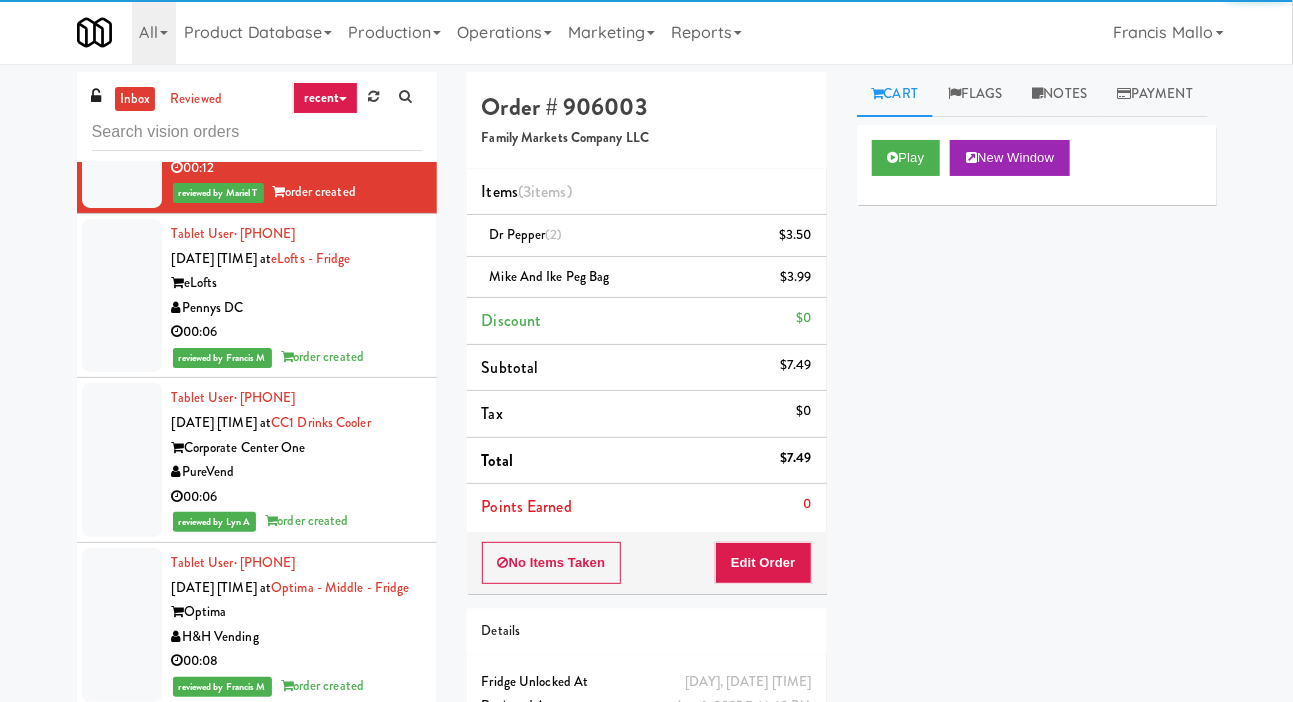 click at bounding box center (122, -33) 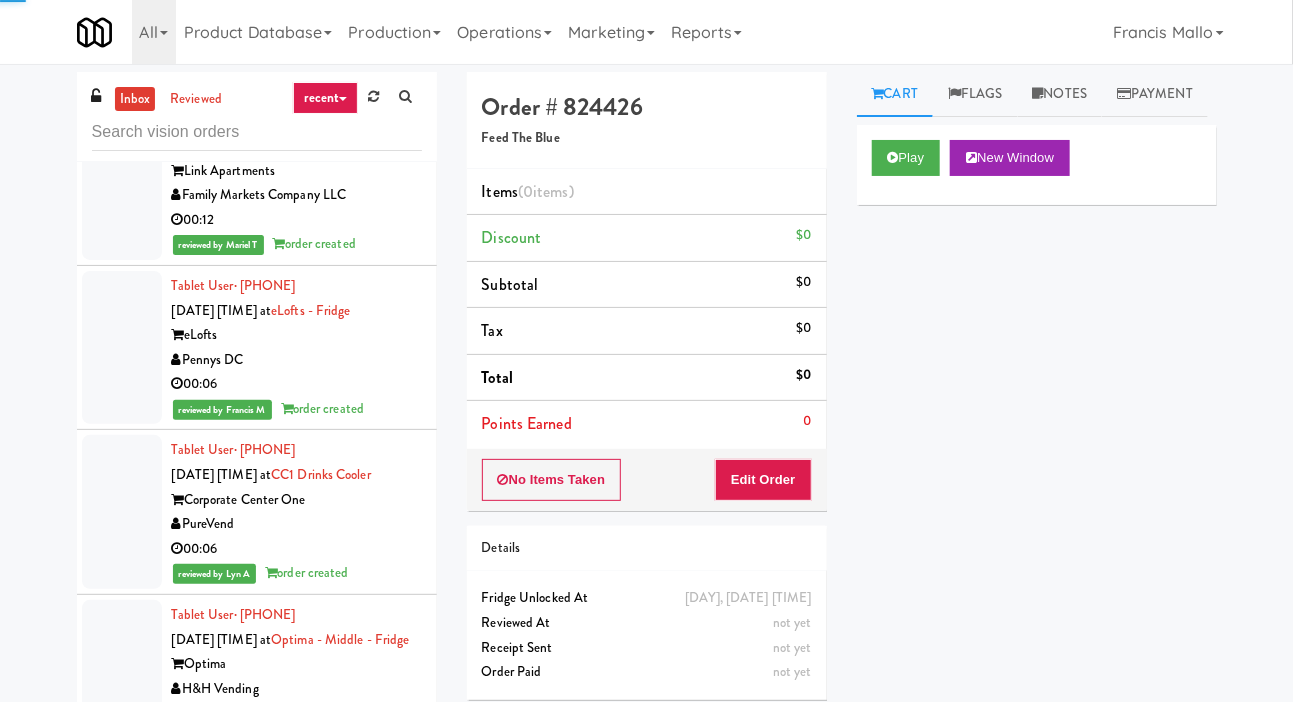 click at bounding box center [122, -146] 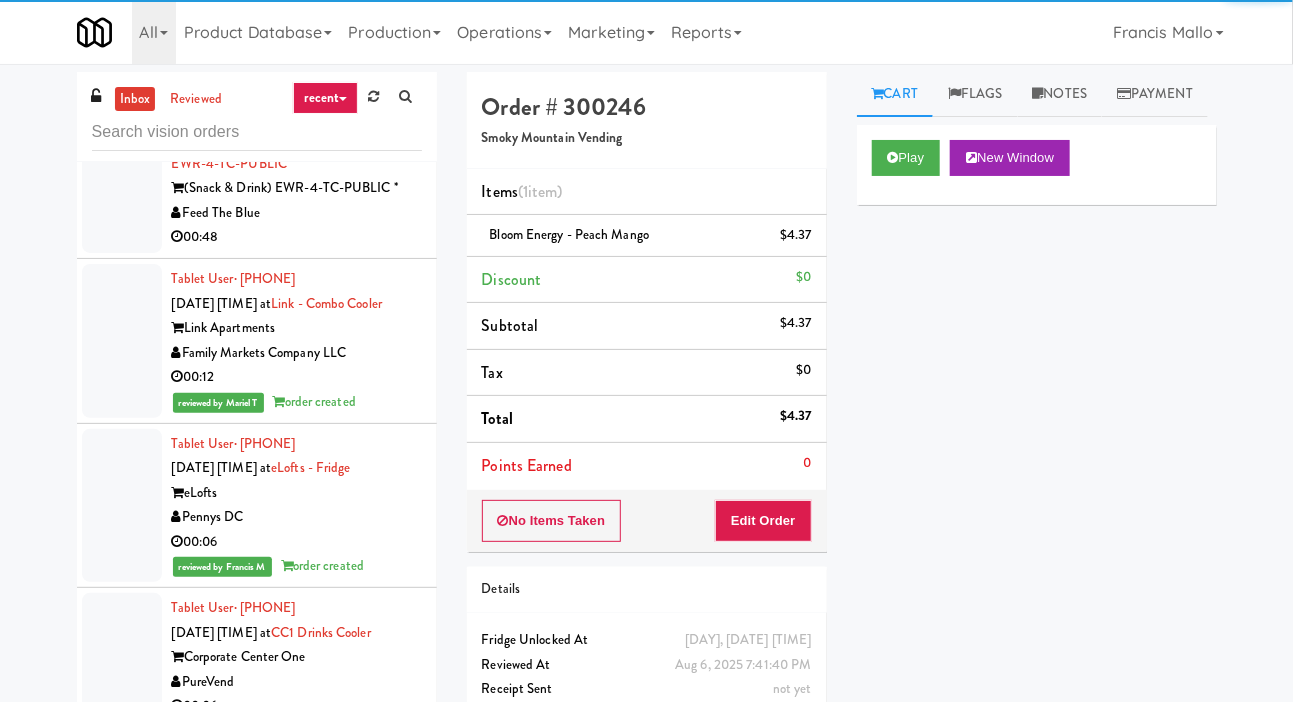 click at bounding box center [122, -166] 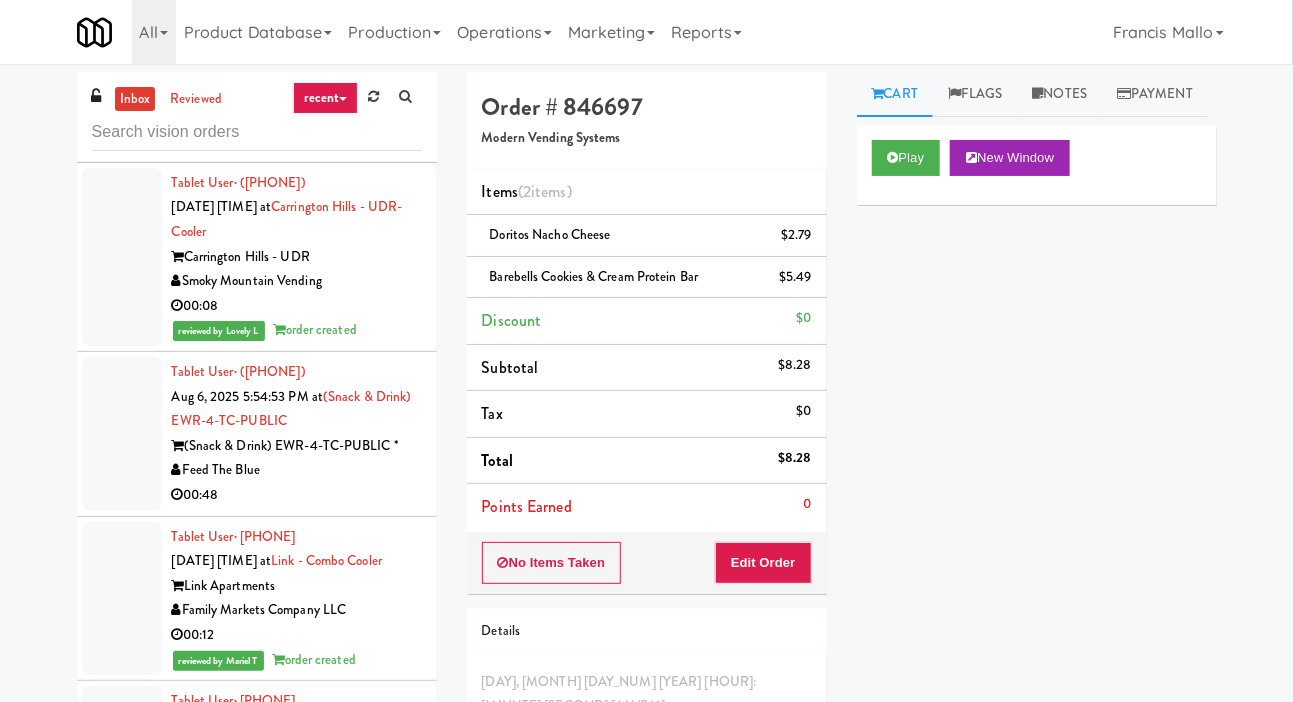 click at bounding box center (122, -73) 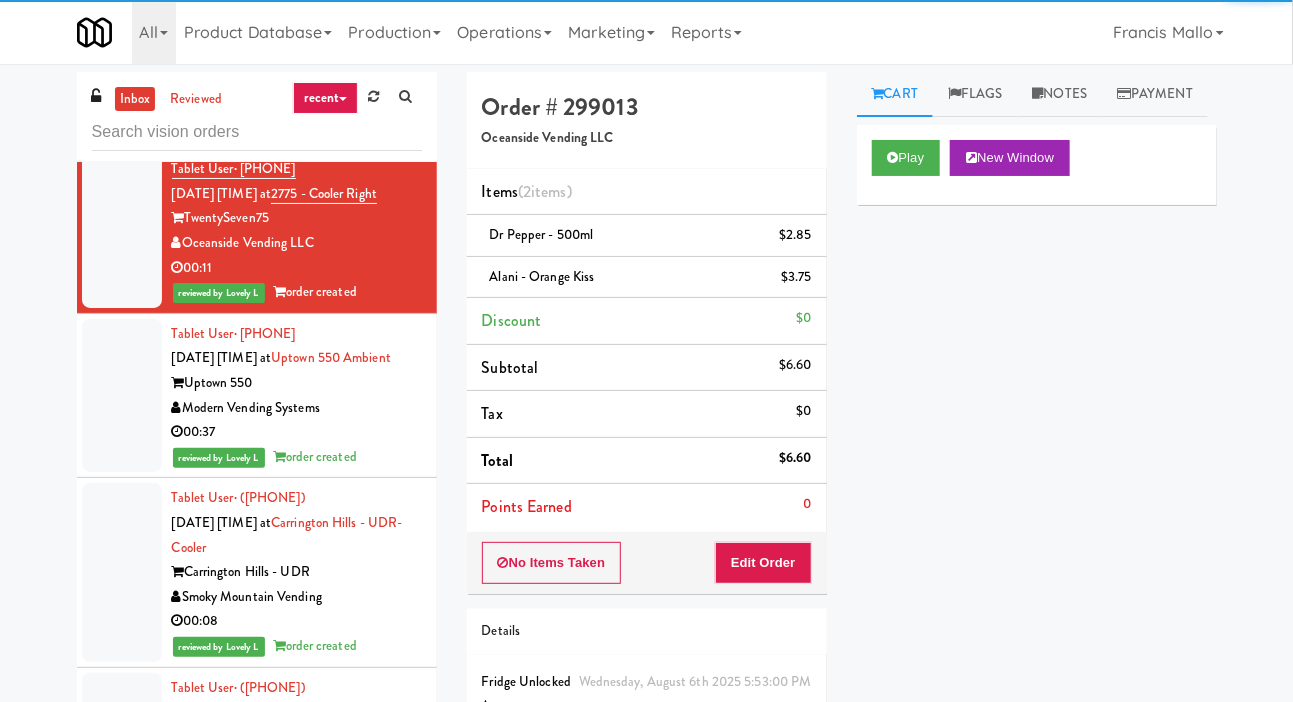click at bounding box center (122, 78) 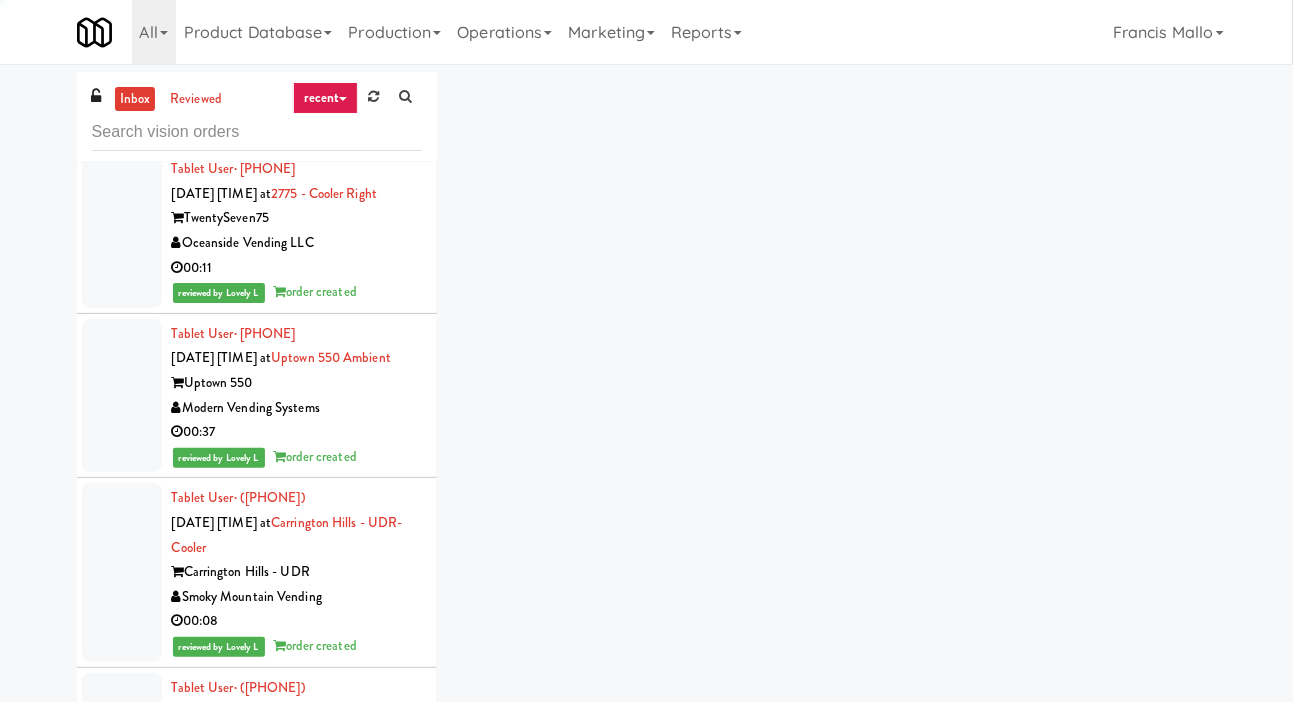 click at bounding box center [122, -62] 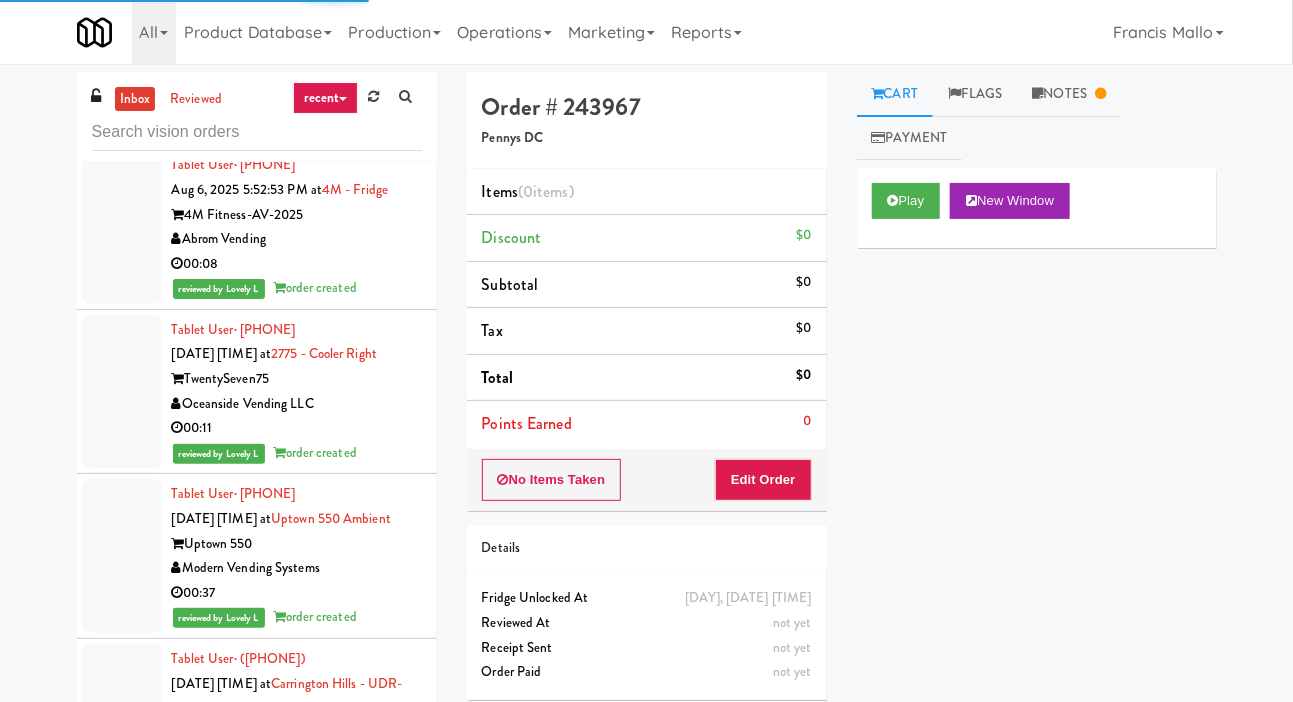 click at bounding box center (122, -66) 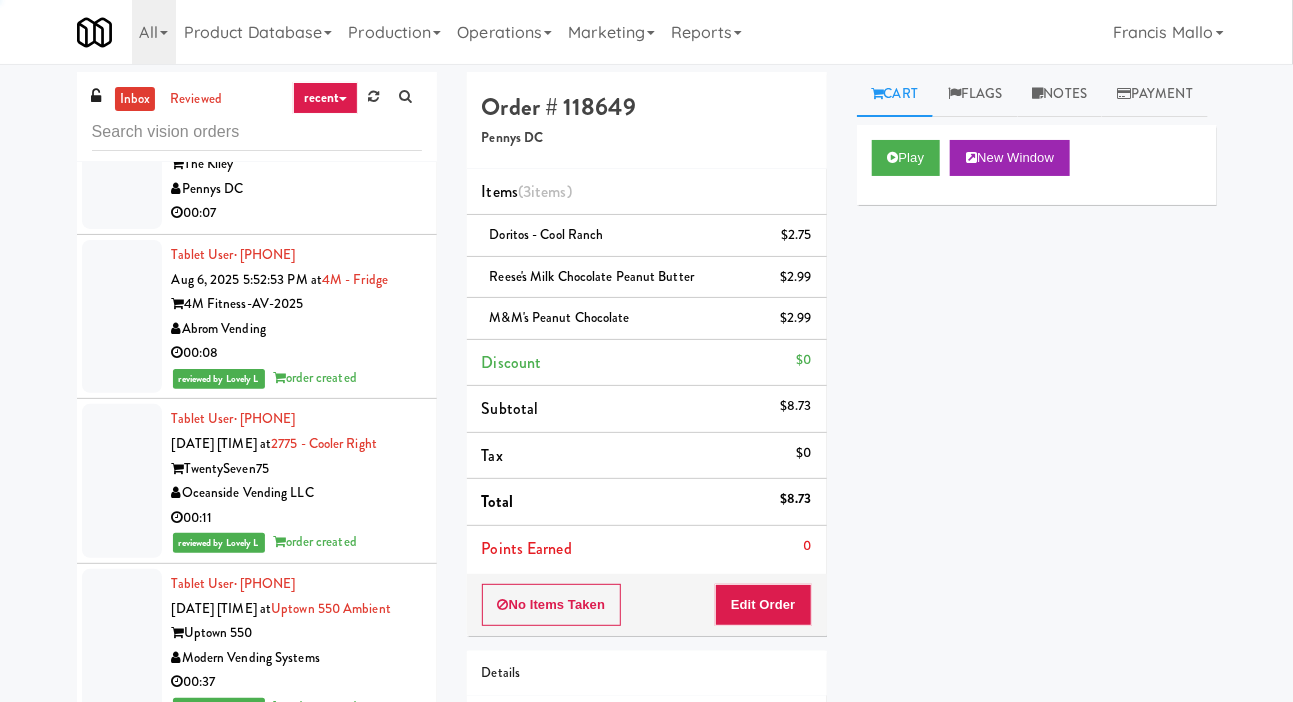 click at bounding box center [122, 164] 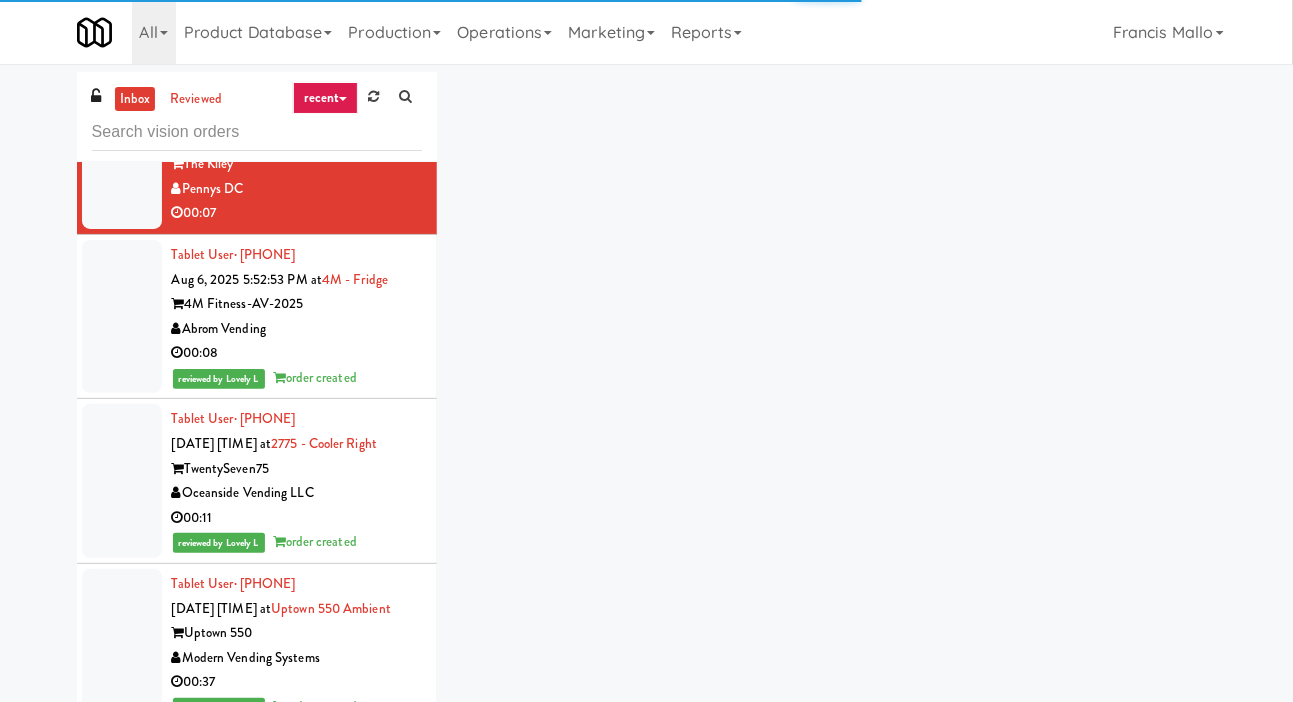 type 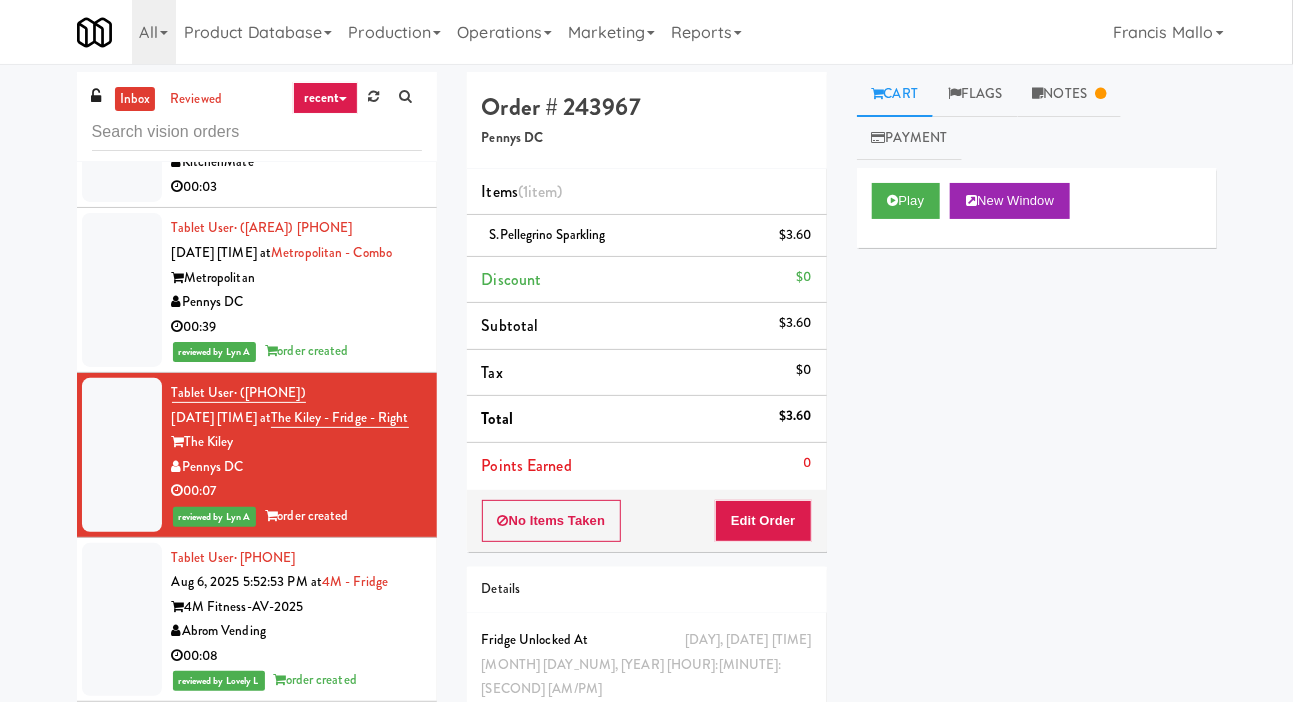 scroll, scrollTop: 10475, scrollLeft: 0, axis: vertical 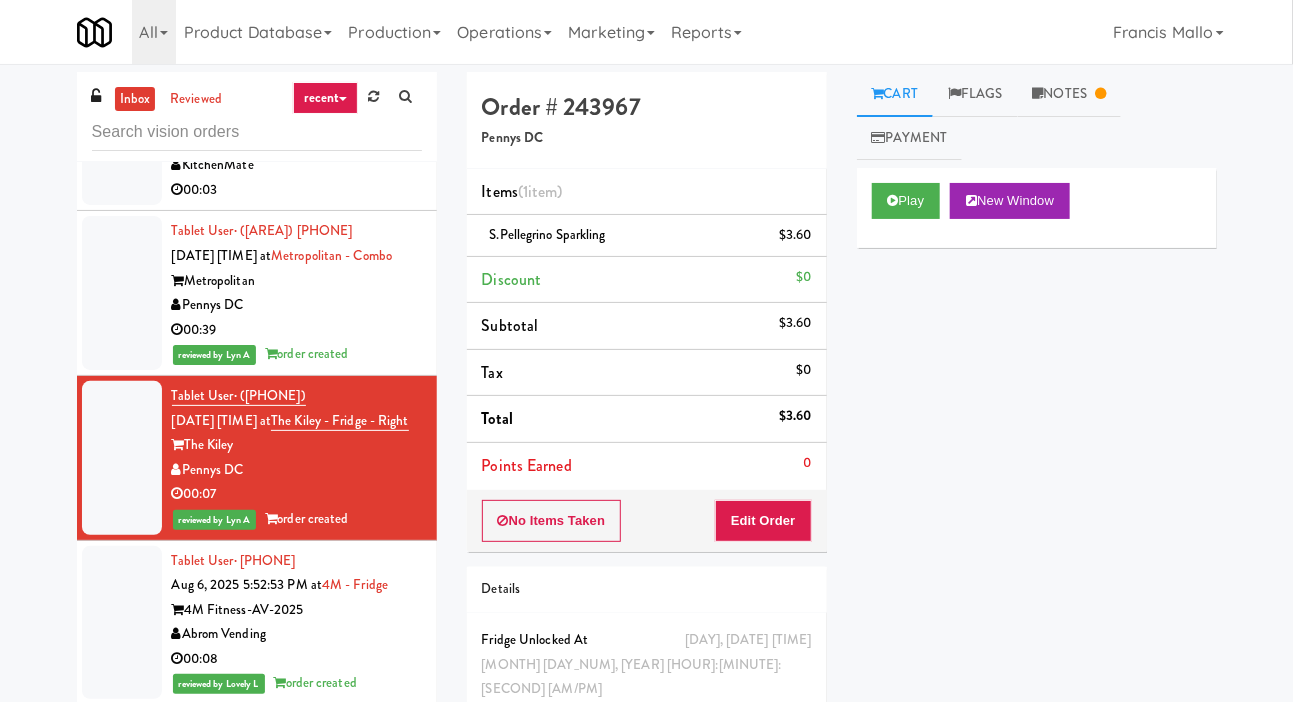 click at bounding box center (122, 140) 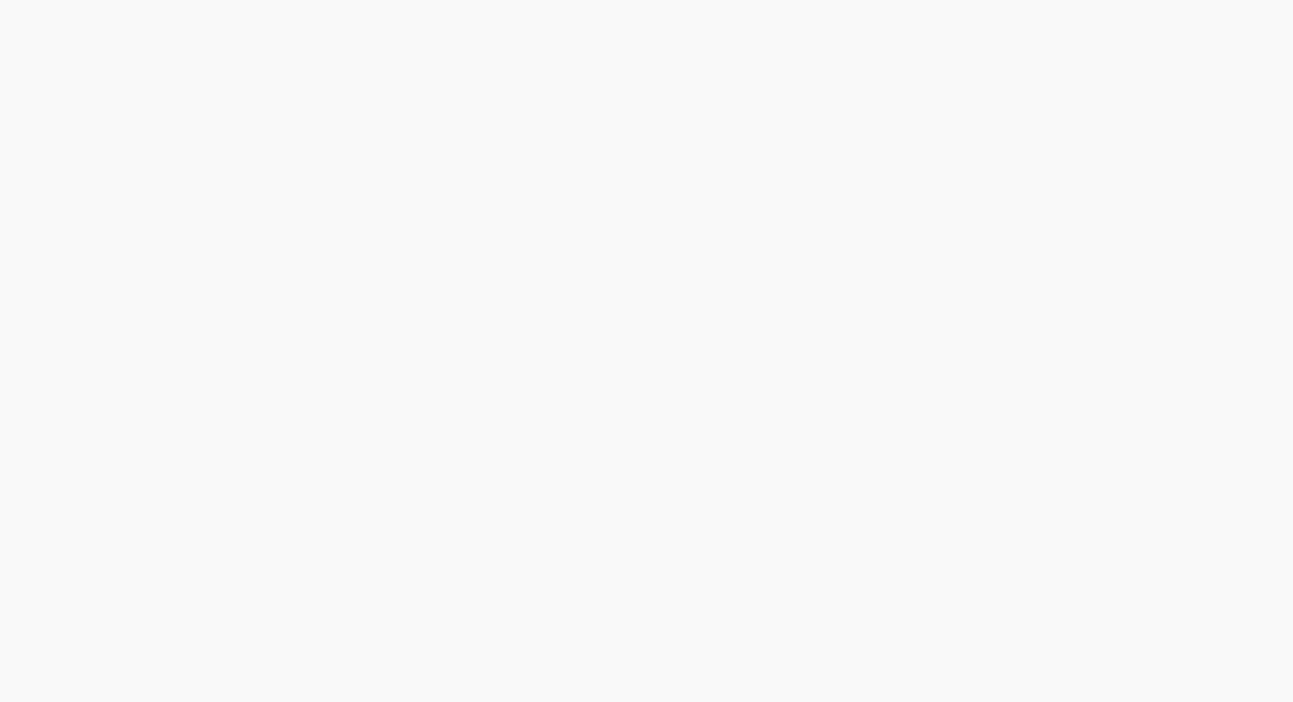 scroll, scrollTop: 0, scrollLeft: 0, axis: both 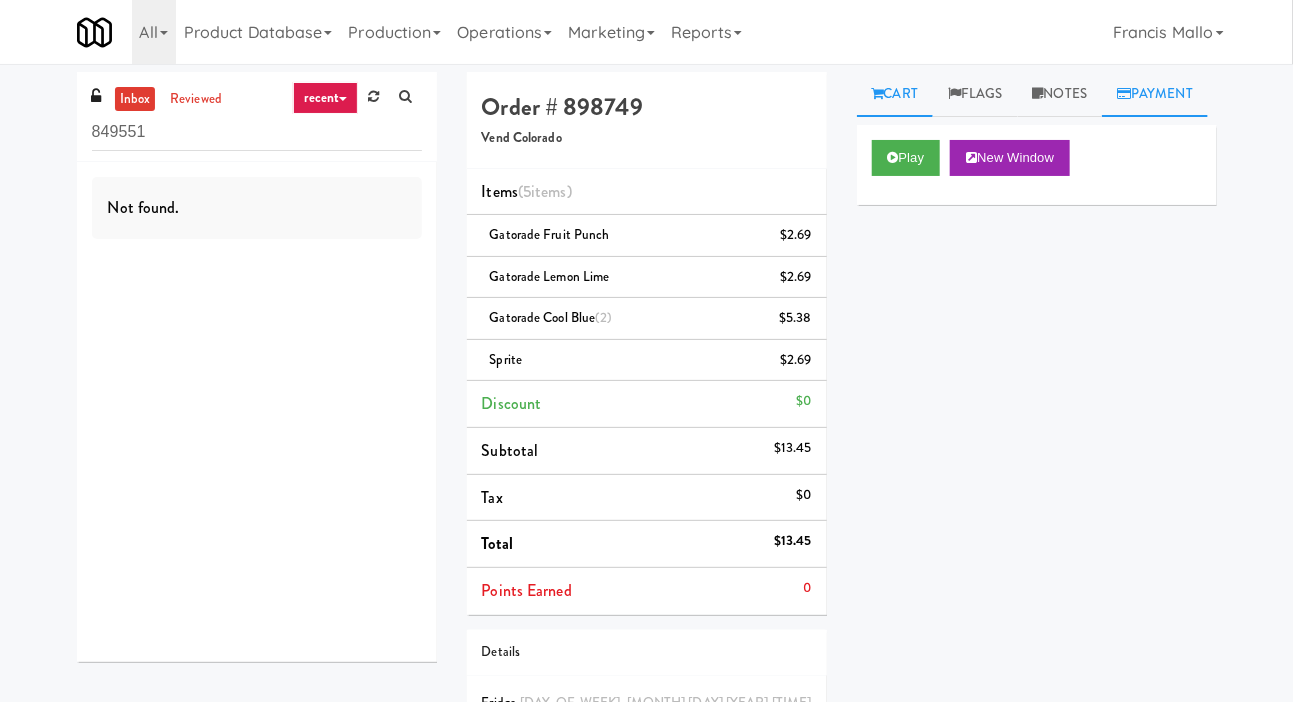 click on "Payment" at bounding box center [1155, 94] 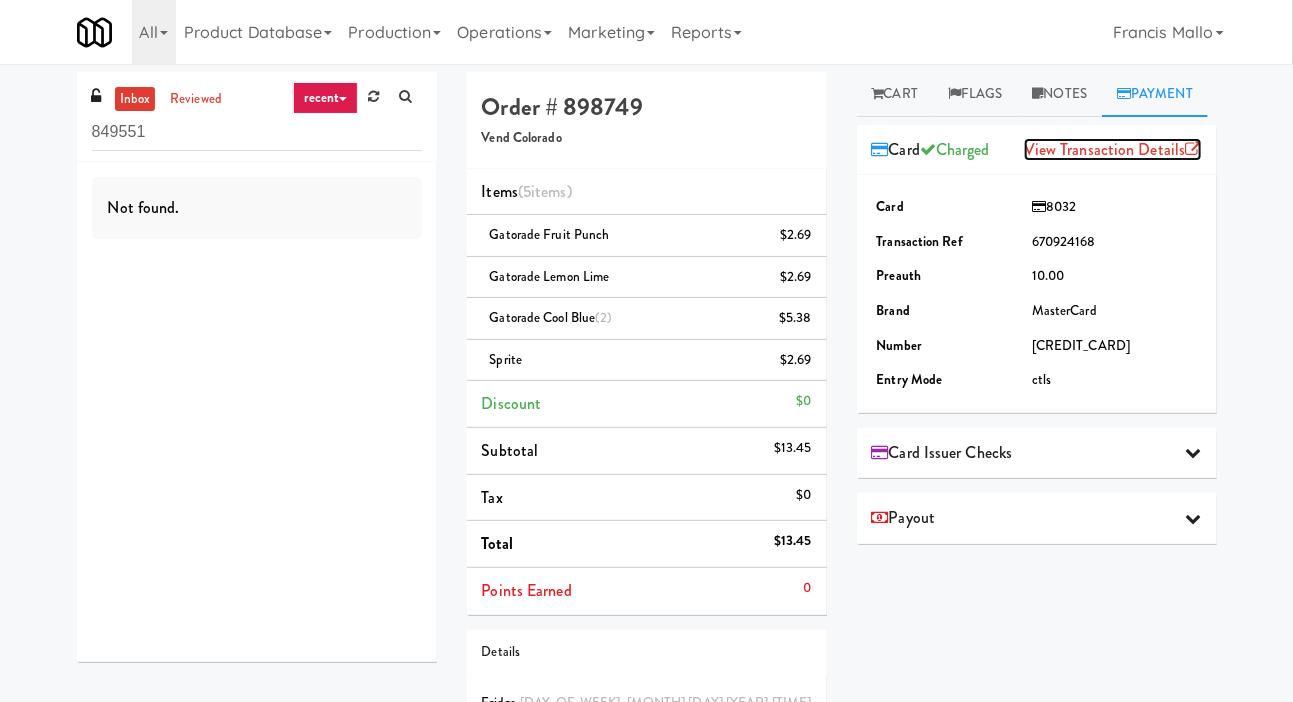 click on "View Transaction Details" at bounding box center (1113, 149) 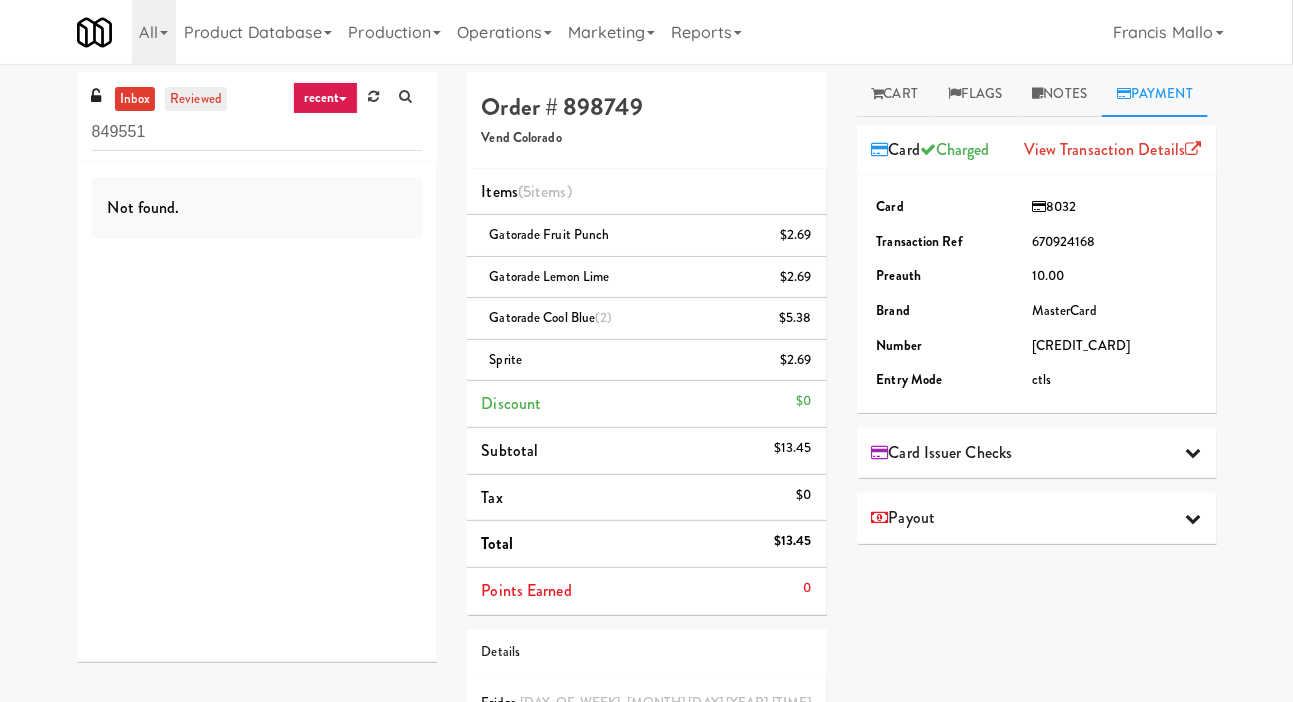 click on "reviewed" at bounding box center (196, 99) 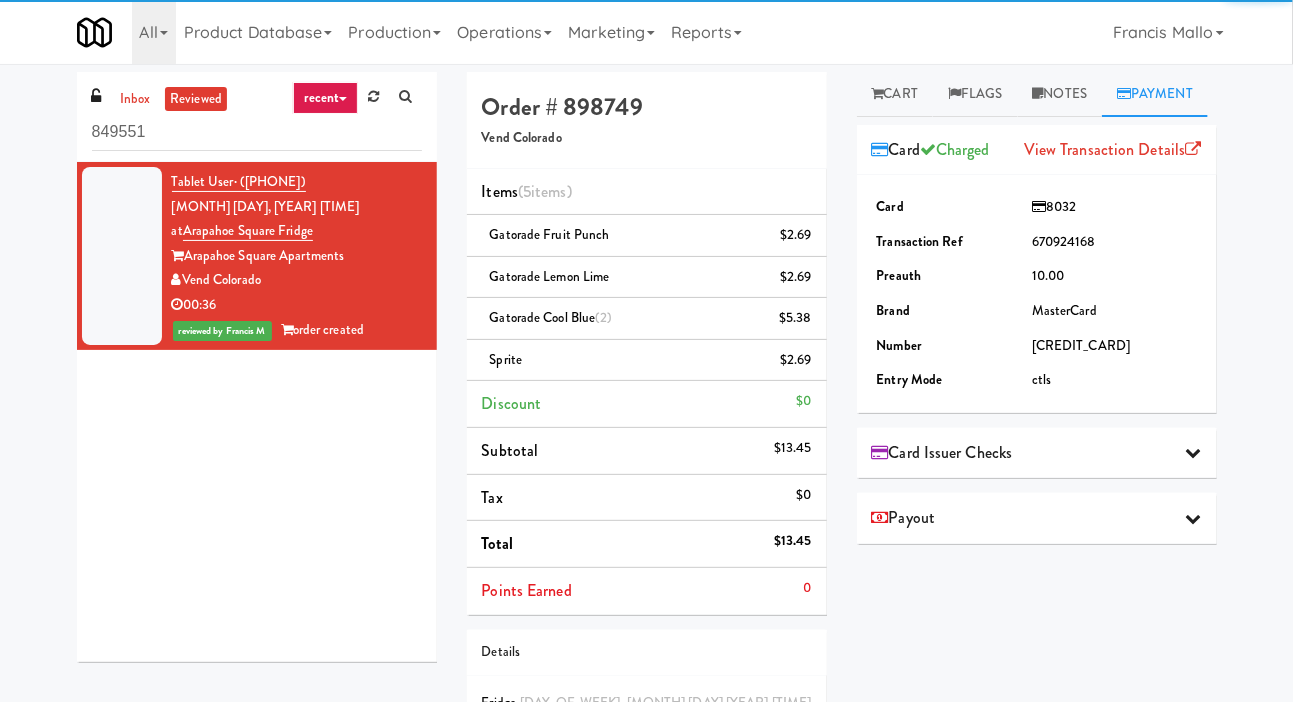 click on "reviewed" at bounding box center [196, 99] 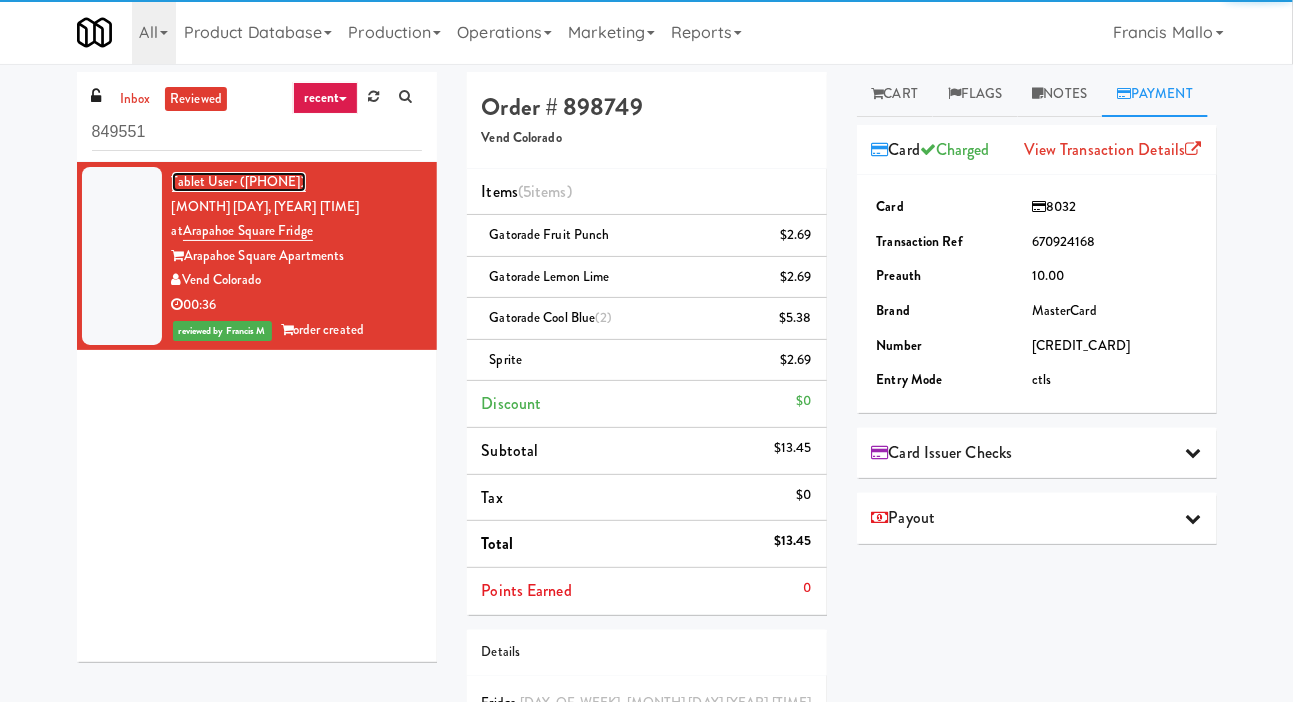 click on "Tablet User  · (720) 600-8741" at bounding box center [239, 182] 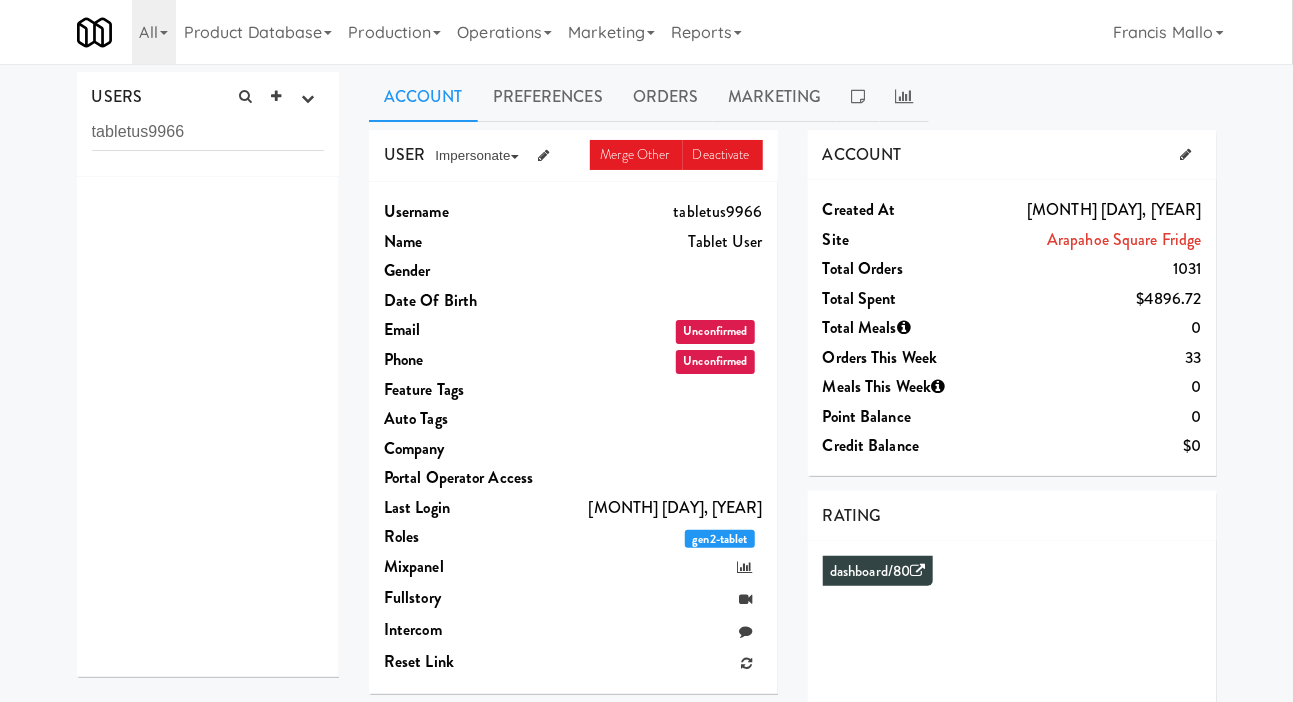 click at bounding box center (208, 427) 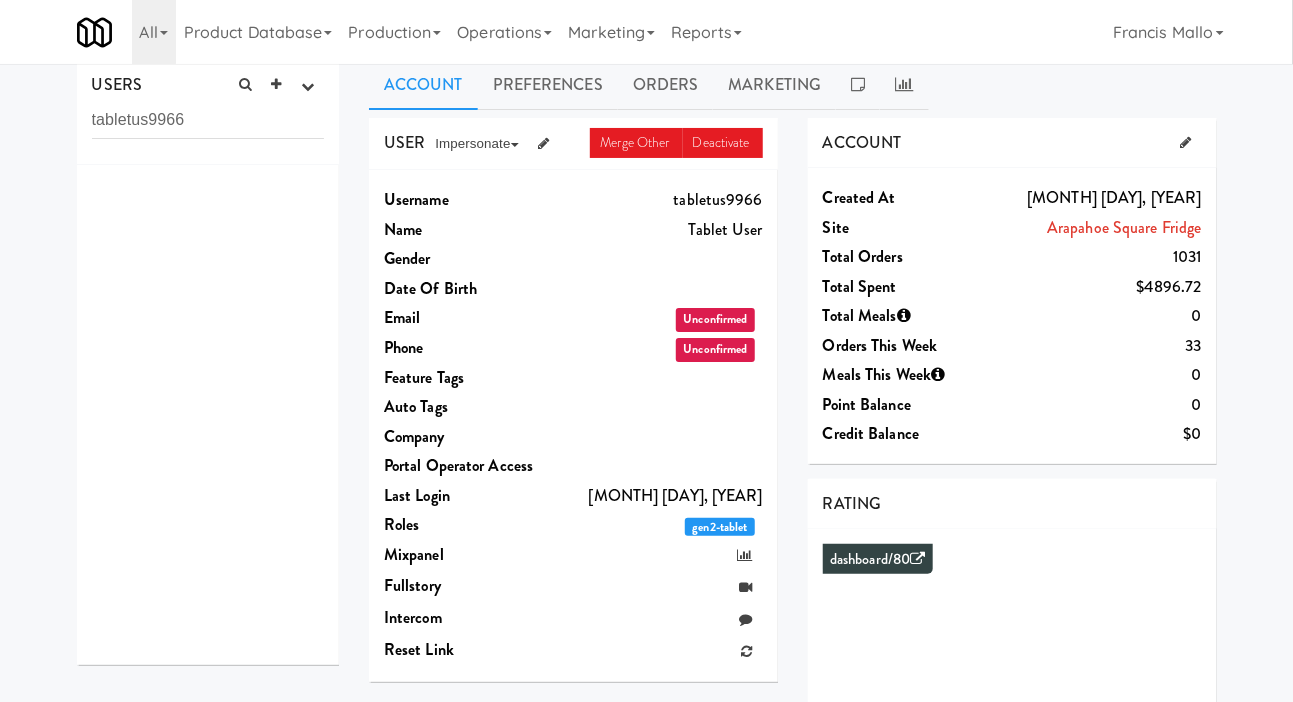 scroll, scrollTop: 0, scrollLeft: 0, axis: both 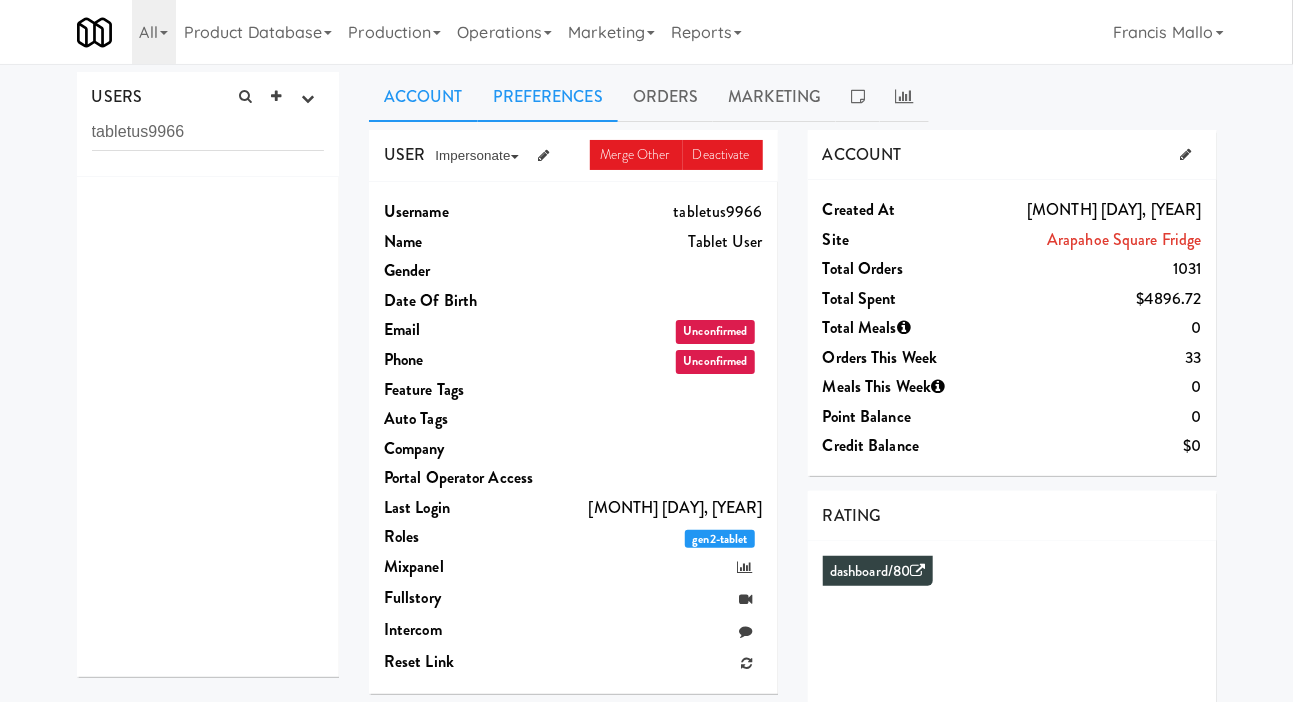 click on "Preferences" at bounding box center (548, 97) 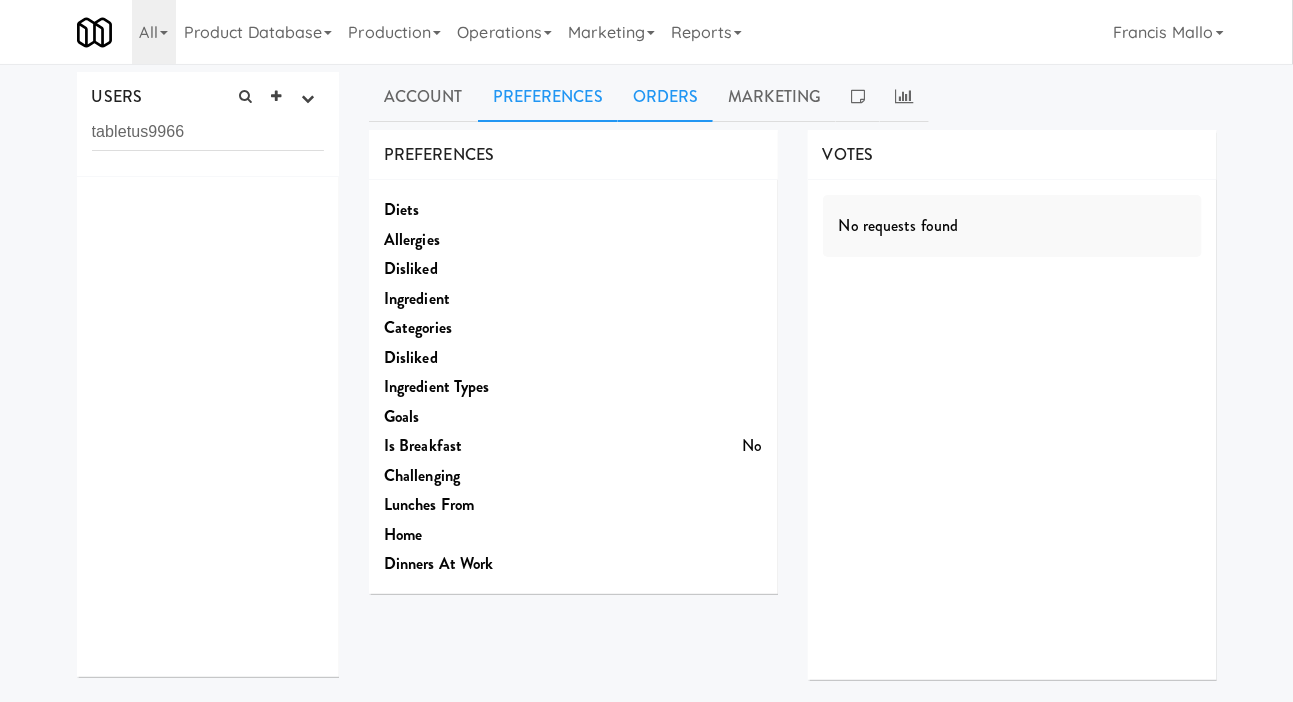 click on "Orders" at bounding box center (666, 97) 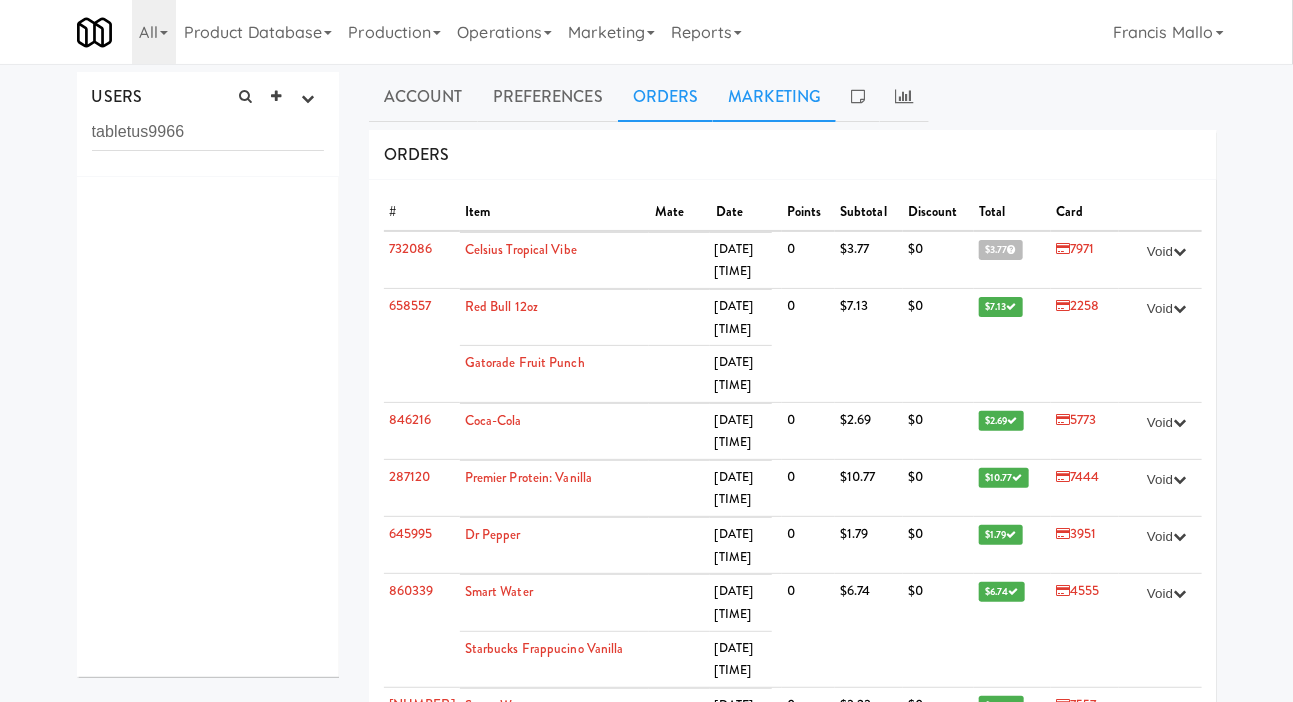 click on "Marketing" at bounding box center (774, 97) 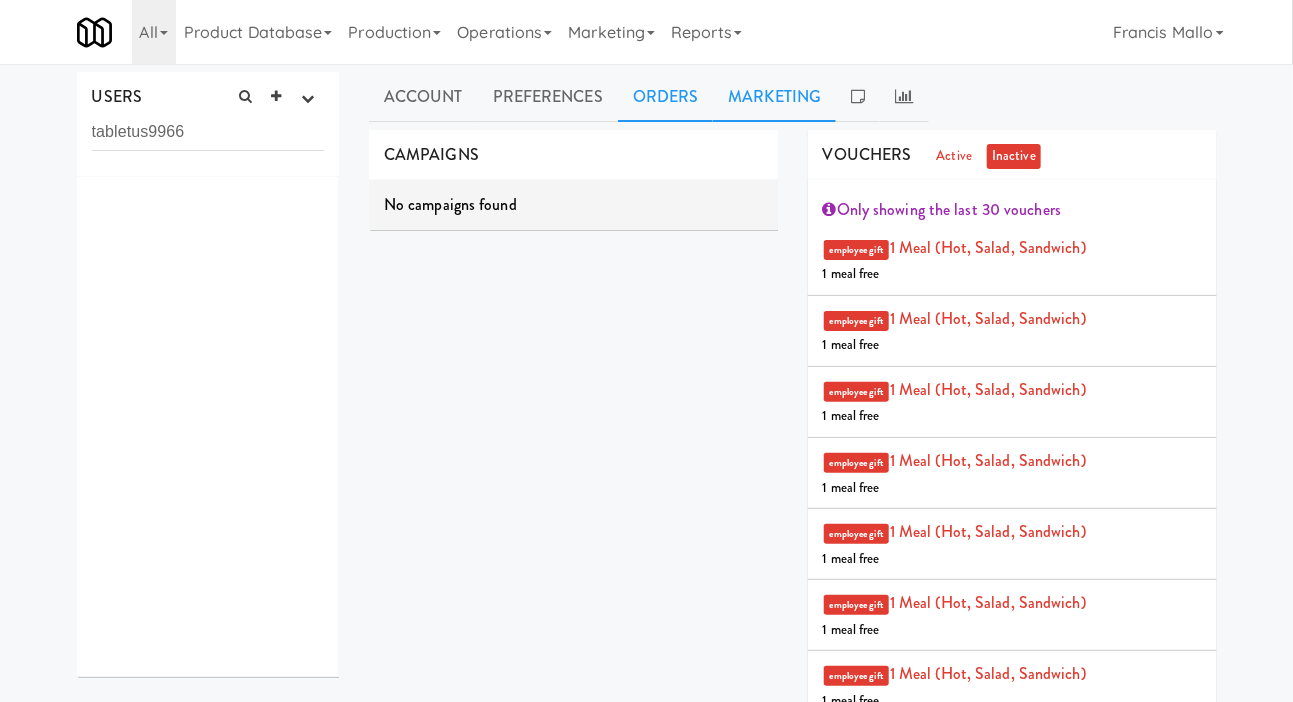 click on "Orders" at bounding box center (666, 97) 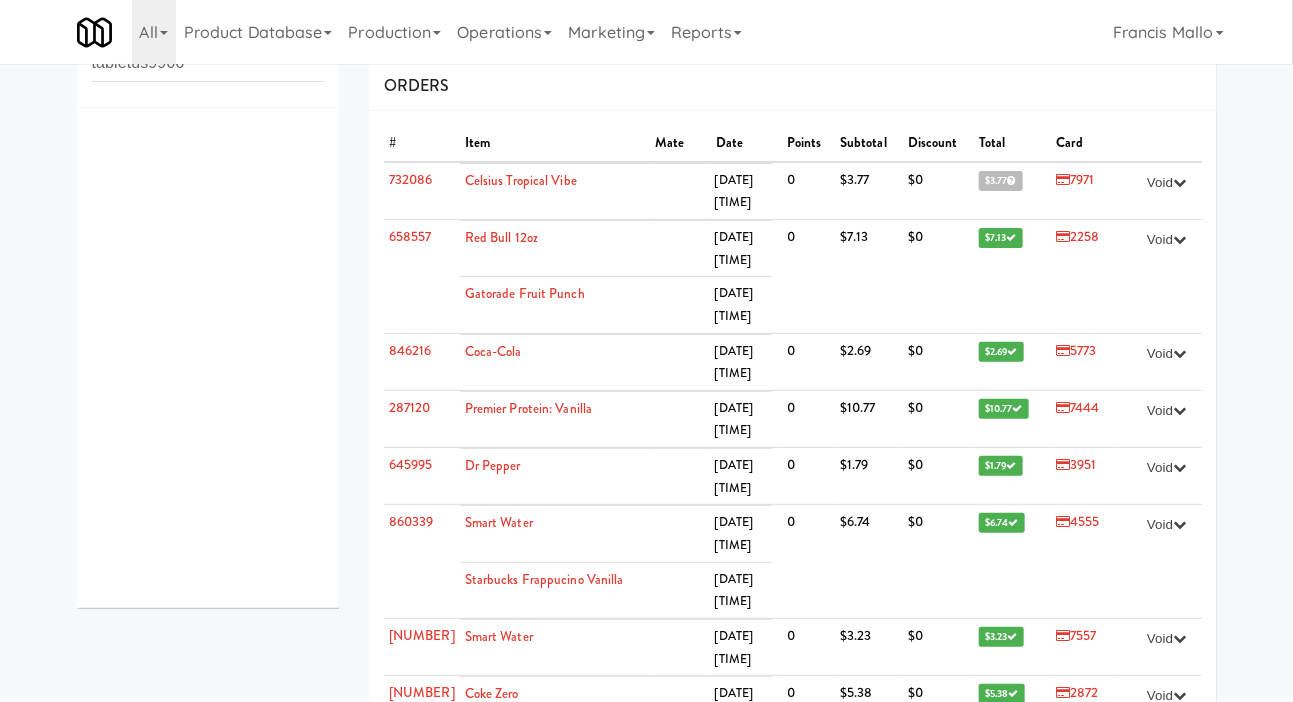 scroll, scrollTop: 105, scrollLeft: 0, axis: vertical 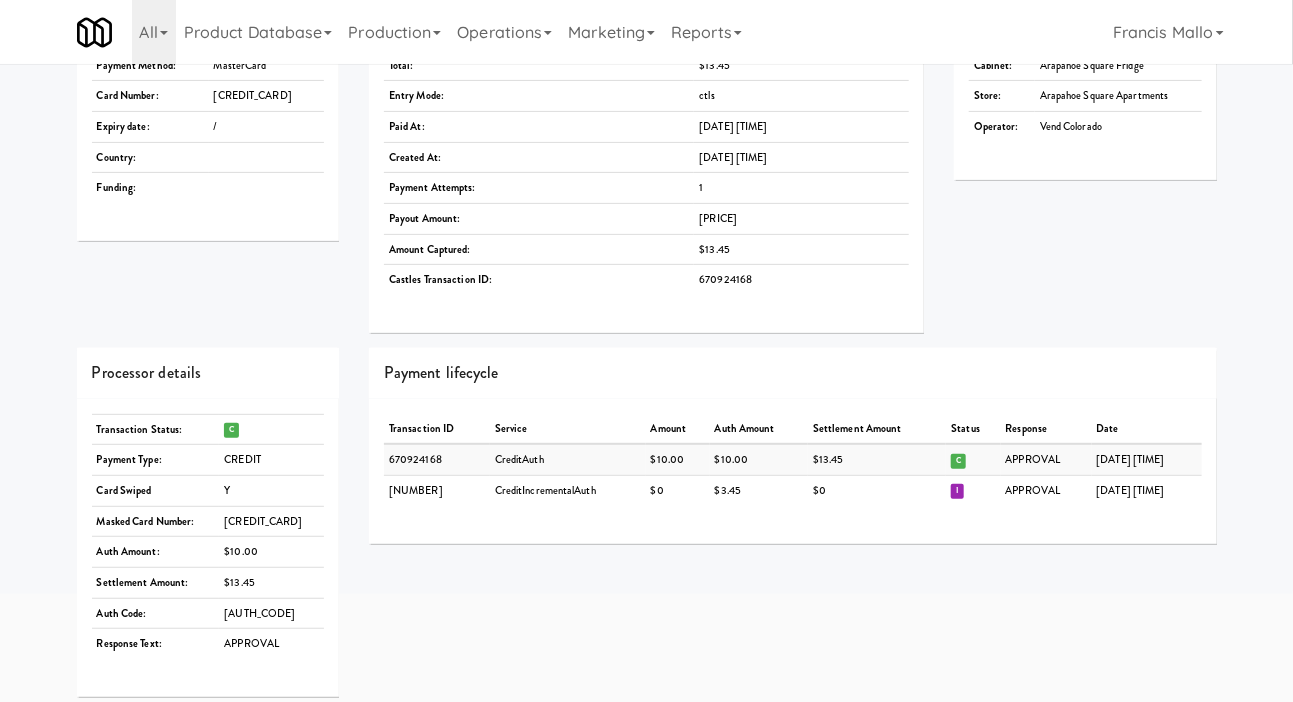 click on "[NUMBER]" at bounding box center [437, 490] 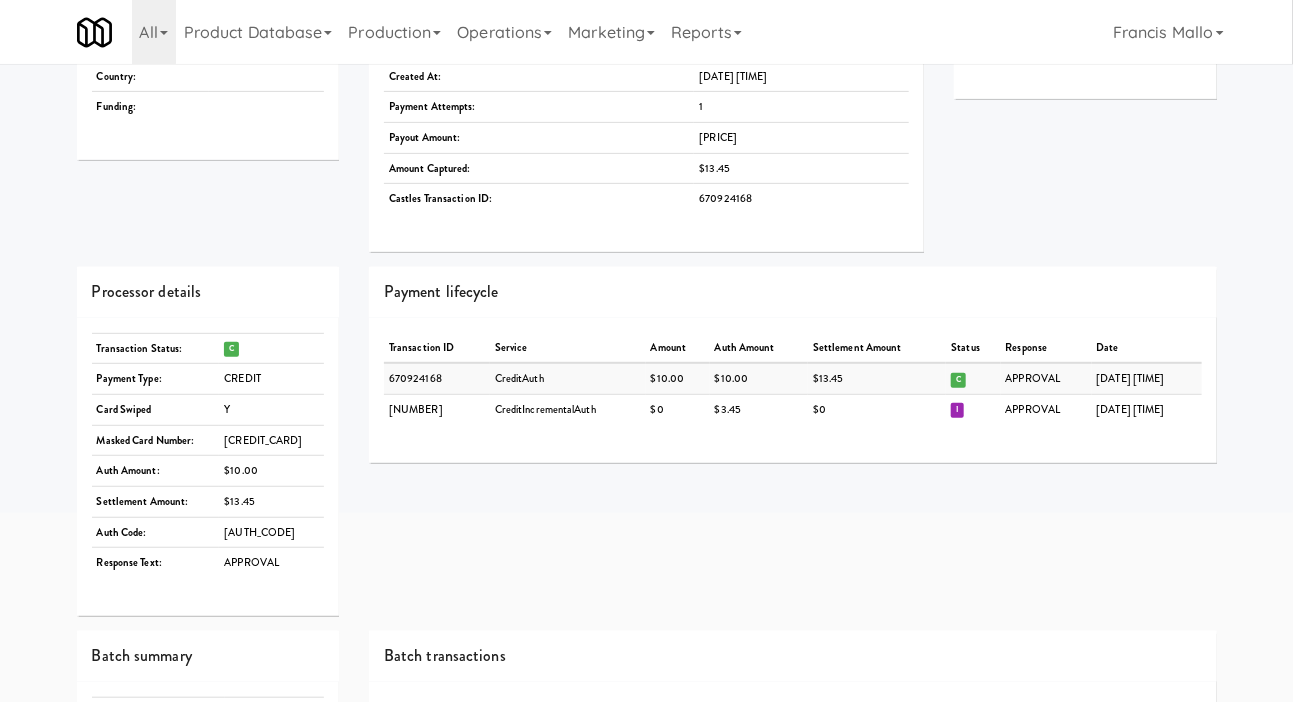 scroll, scrollTop: 0, scrollLeft: 0, axis: both 